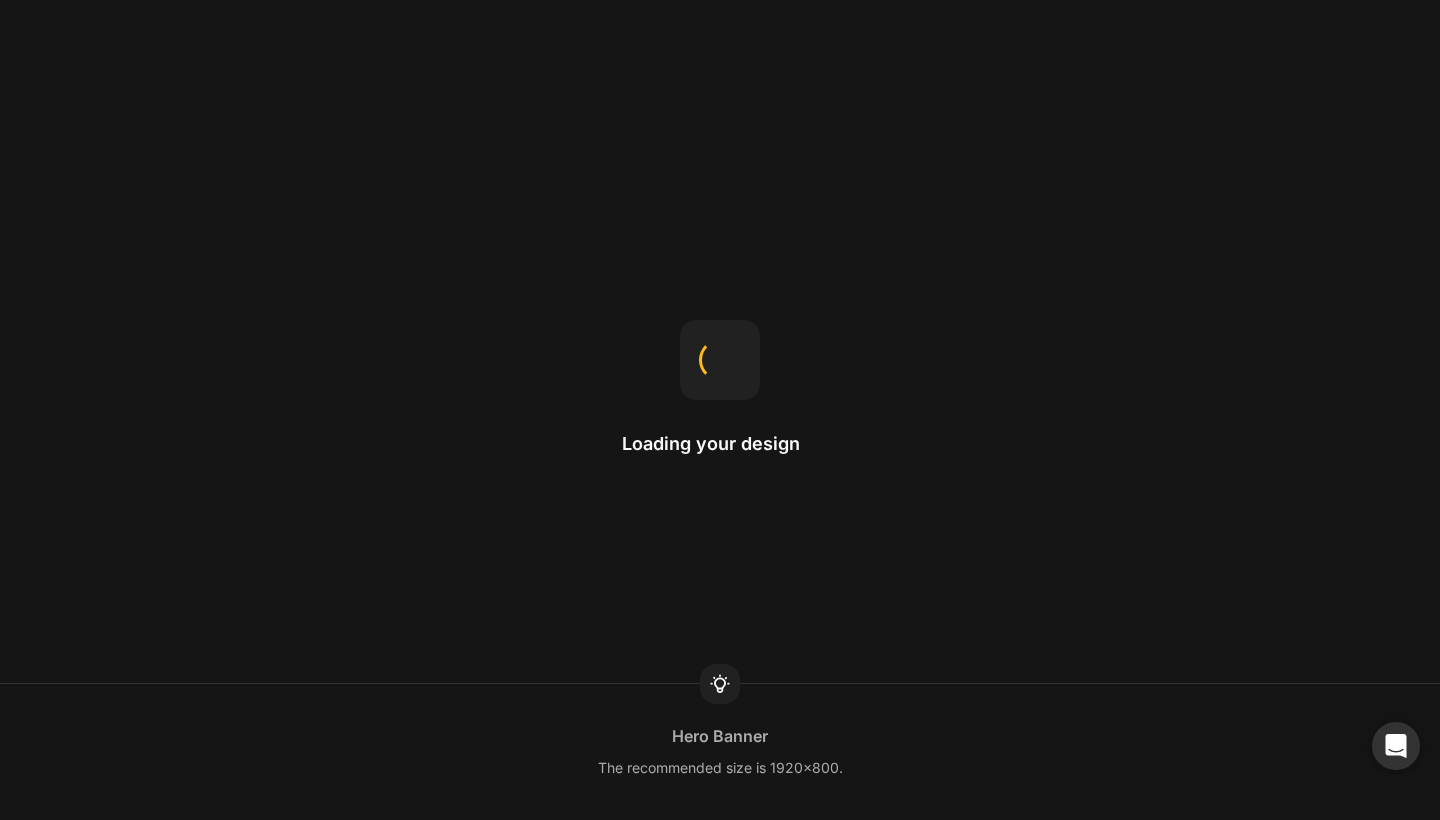 scroll, scrollTop: 0, scrollLeft: 0, axis: both 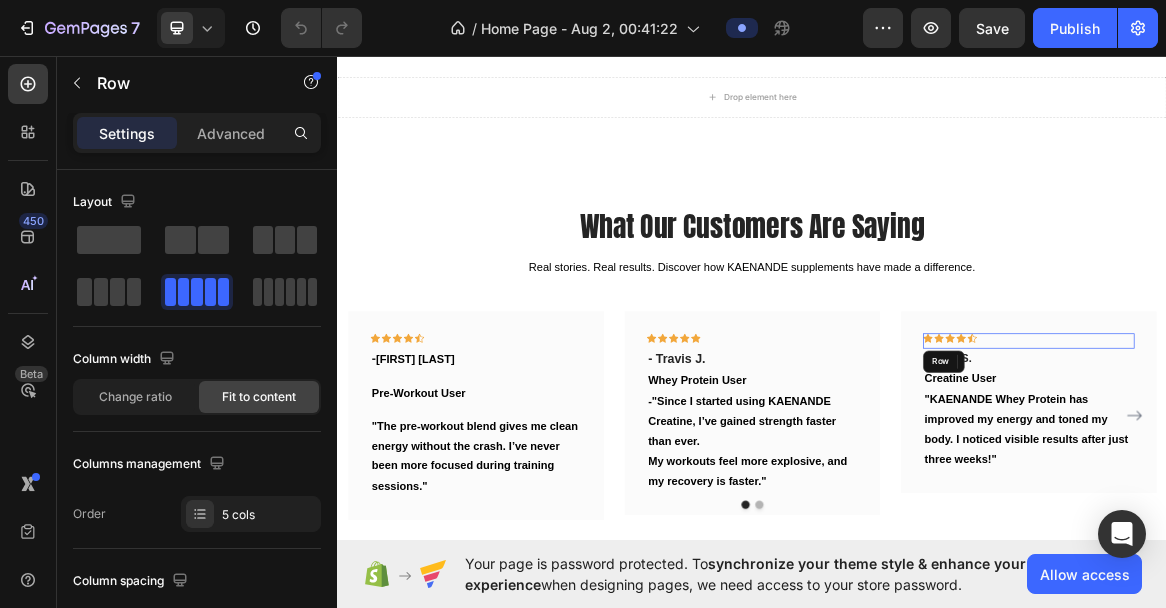 click on "Icon
Icon
Icon
Icon
Icon Row" at bounding box center (1337, 474) 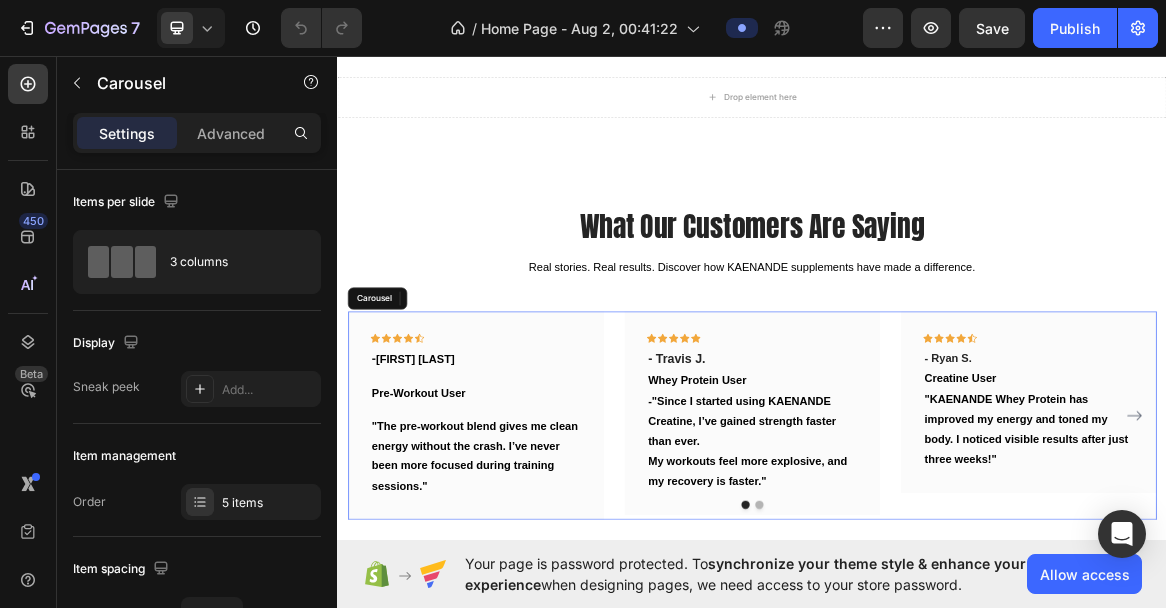 click on "Icon
Icon
Icon
Icon
Icon Row -  Chris D Text block Pre-Workout User Text block "The pre-workout blend gives me clean energy without the crash. I’ve never been more focused during training sessions." Text block Row
Icon
Icon
Icon
Icon
Icon Row - Travis J. Text block Whey Protein User Text block -"Since I started using KAENANDE Creatine, I’ve gained strength faster than ever.  My workouts feel more explosive, and my recovery is faster." Text block Row
Icon
Icon
Icon
Icon
Icon Row   0 - Ryan S. Text block Creatine User Text block "KAENANDE Whey Protein has improved my energy and toned my body. I noticed visible results after just three weeks!" Text block Row
Icon
Icon
Icon
Icon
Icon Row Row" at bounding box center [937, 581] 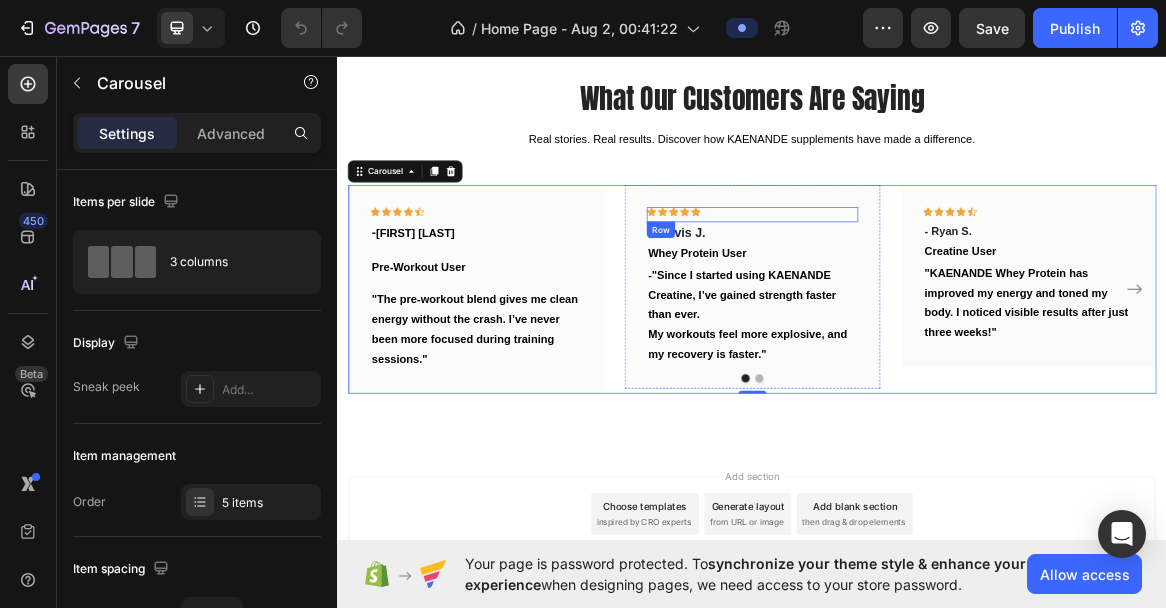 scroll, scrollTop: 1797, scrollLeft: 0, axis: vertical 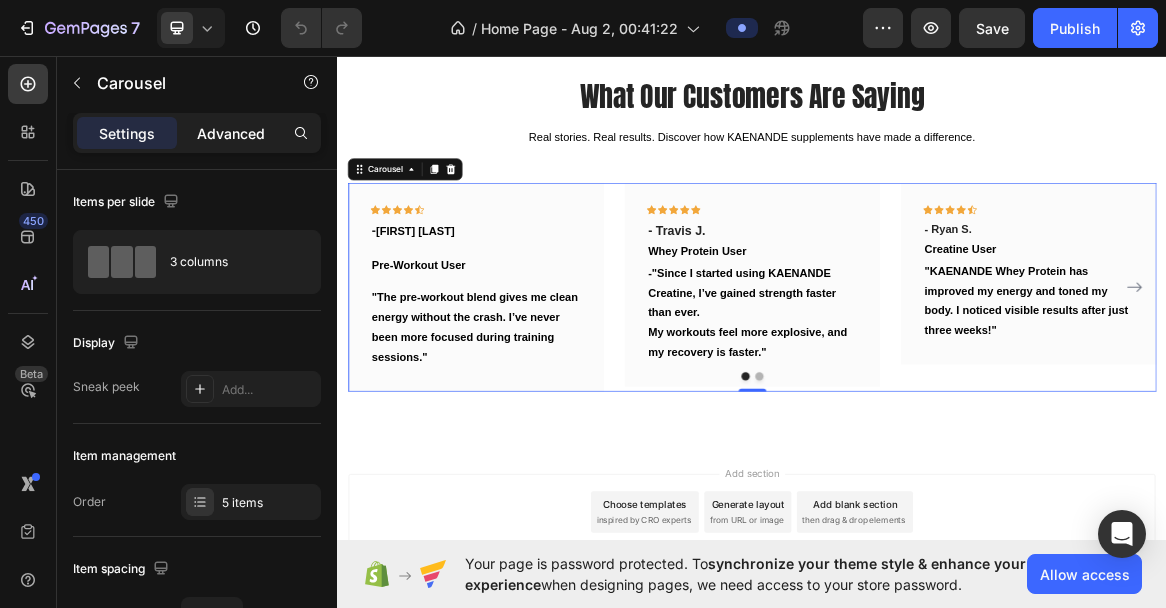 click on "Advanced" at bounding box center [231, 133] 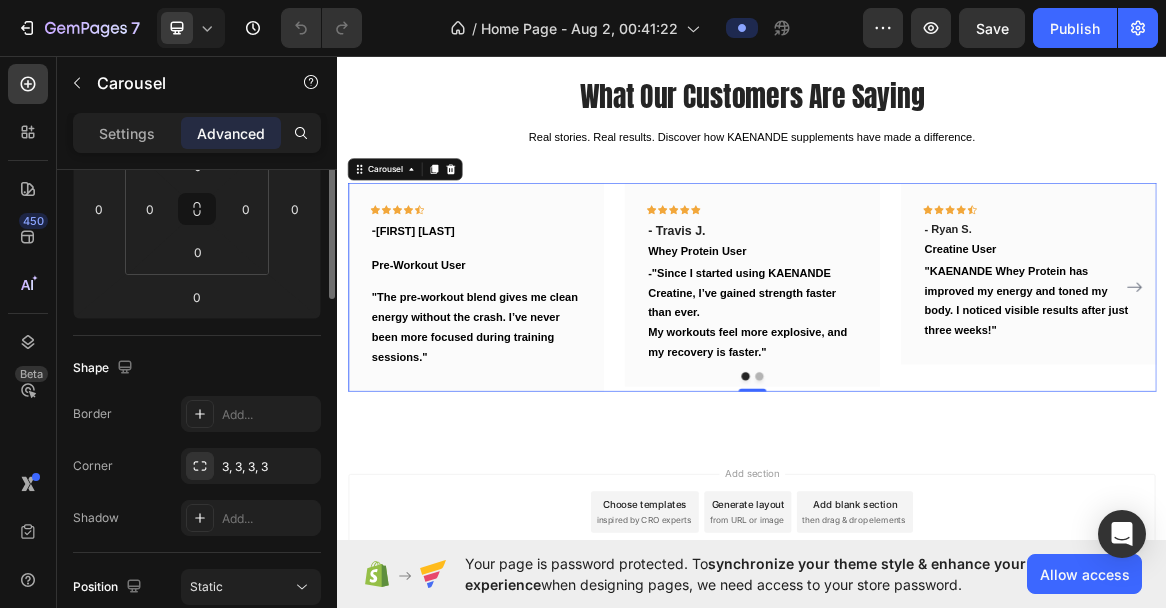 scroll, scrollTop: 0, scrollLeft: 0, axis: both 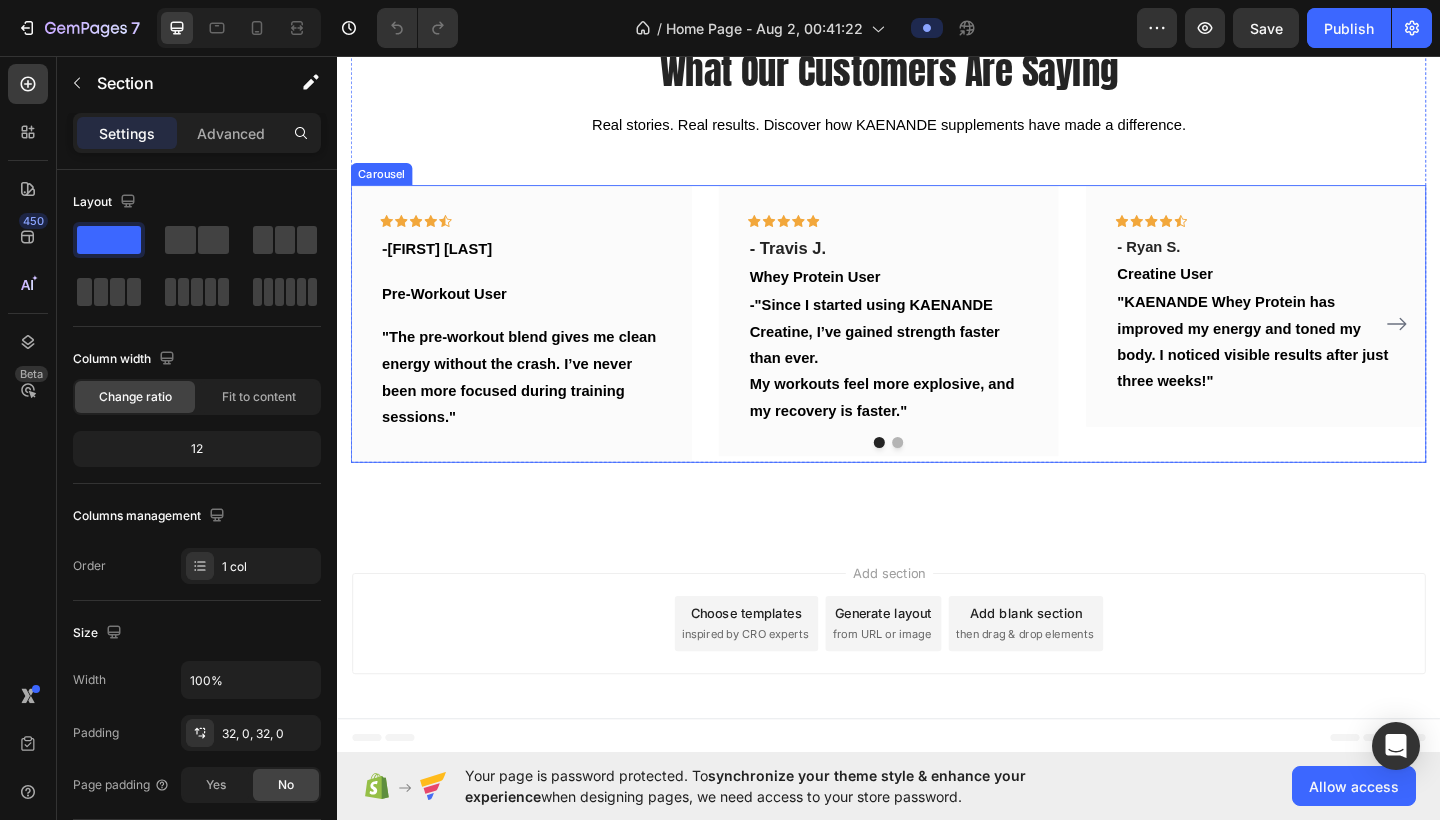 click at bounding box center [947, 477] 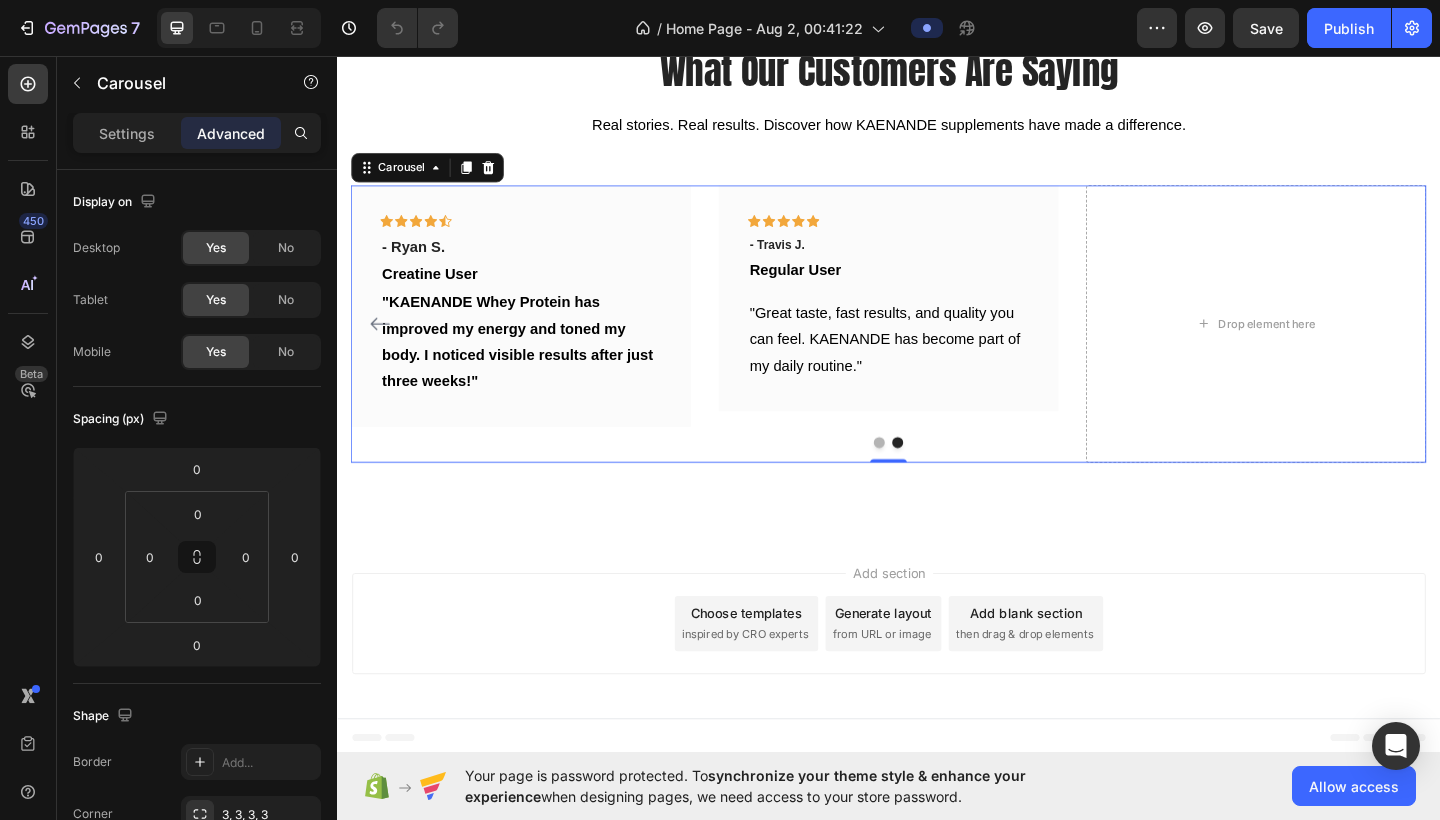click 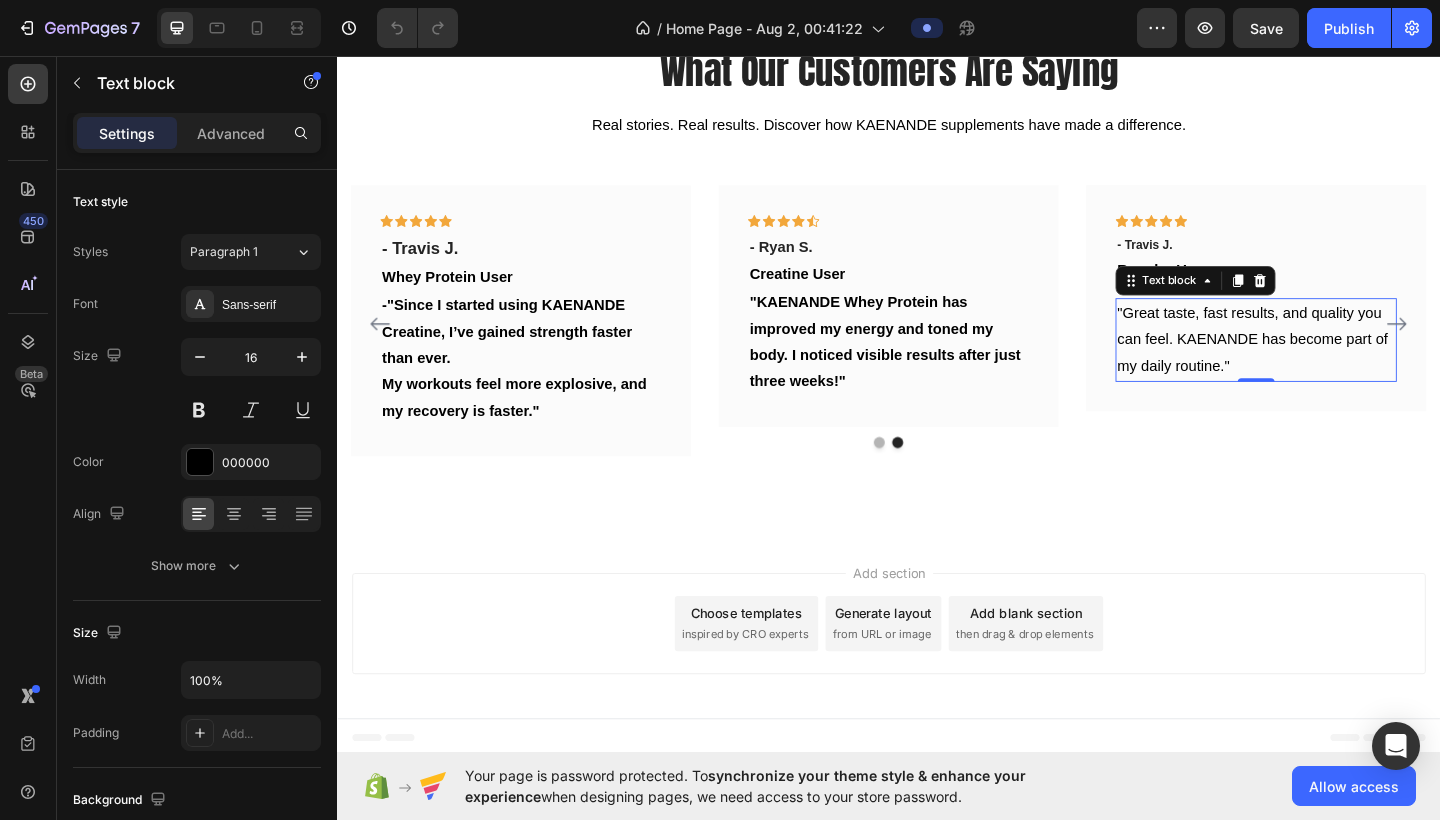 click on ""Great taste, fast results, and quality you can feel. KAENANDE has become part of my daily routine."" at bounding box center (1333, 364) 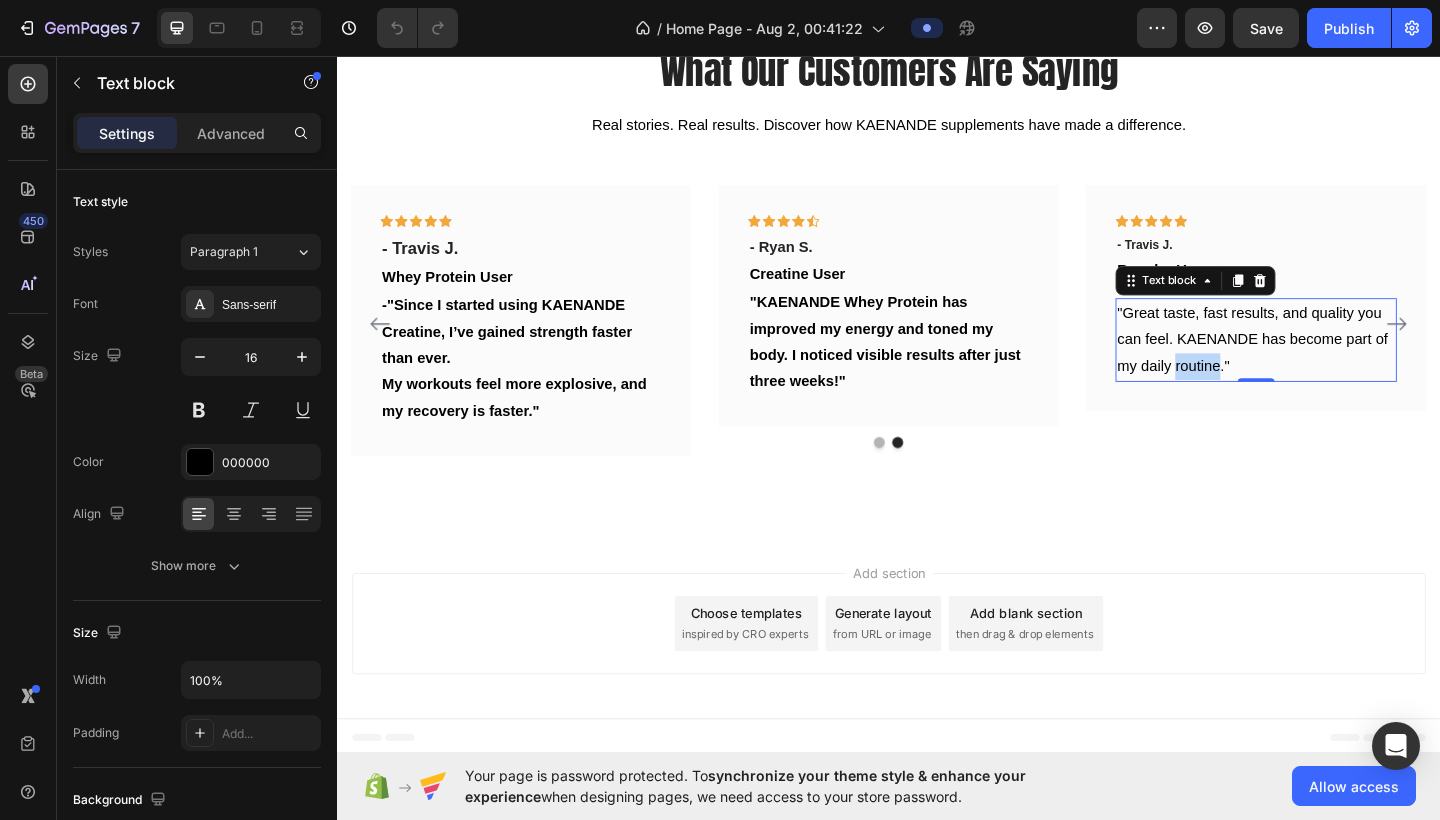 click on ""Great taste, fast results, and quality you can feel. KAENANDE has become part of my daily routine."" at bounding box center (1333, 364) 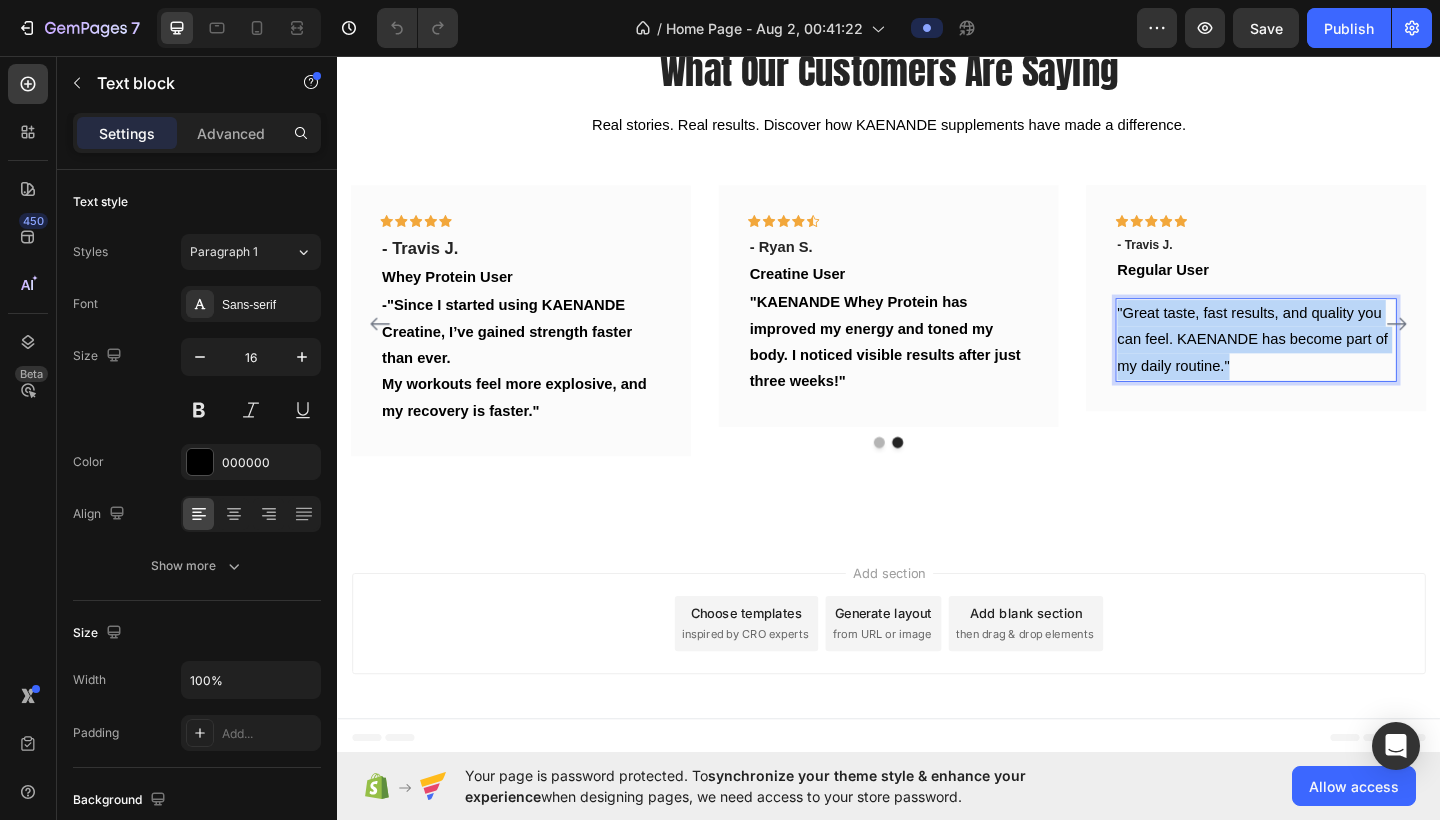 click on ""Great taste, fast results, and quality you can feel. KAENANDE has become part of my daily routine."" at bounding box center (1333, 364) 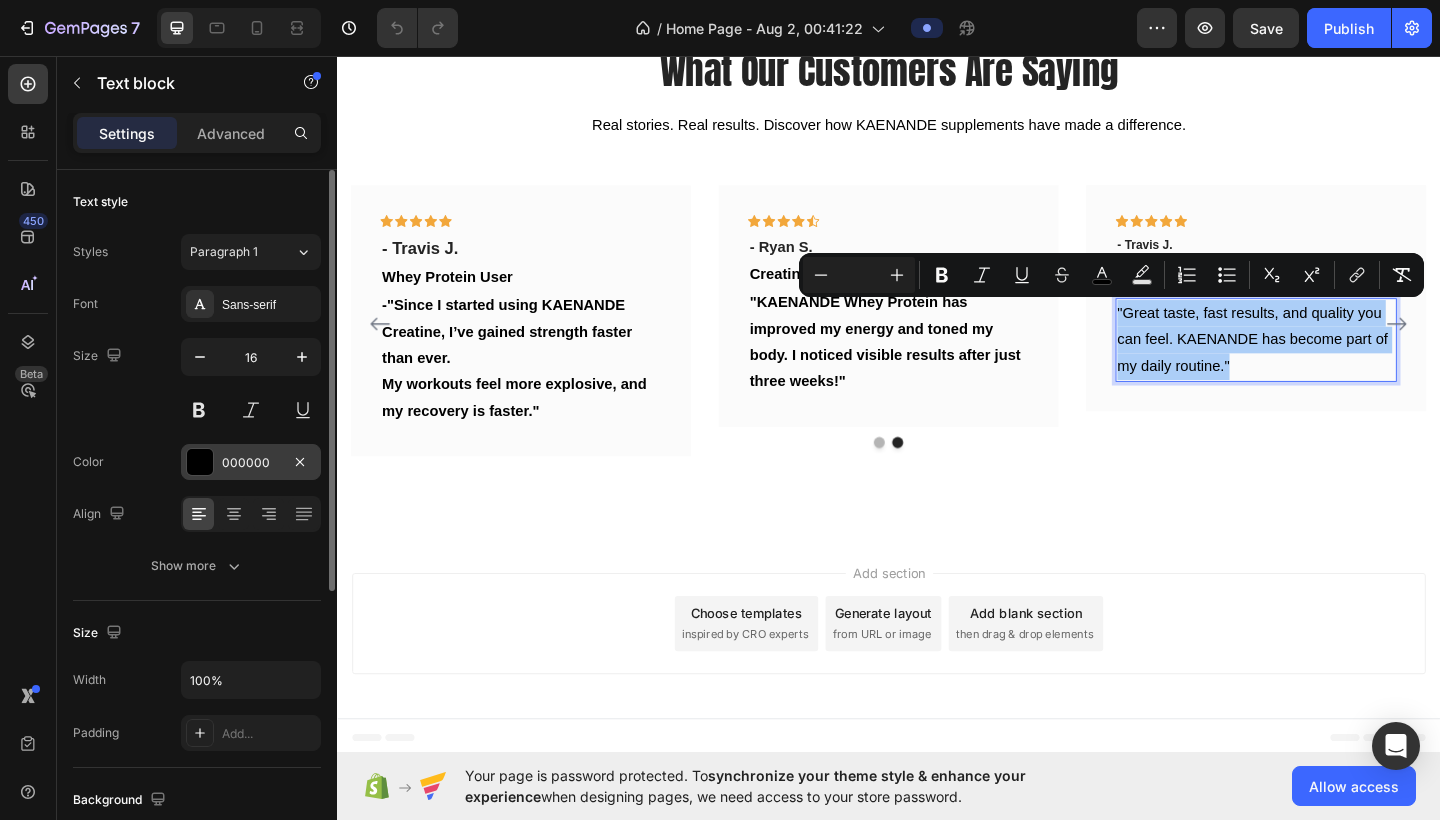 click on "000000" at bounding box center [251, 462] 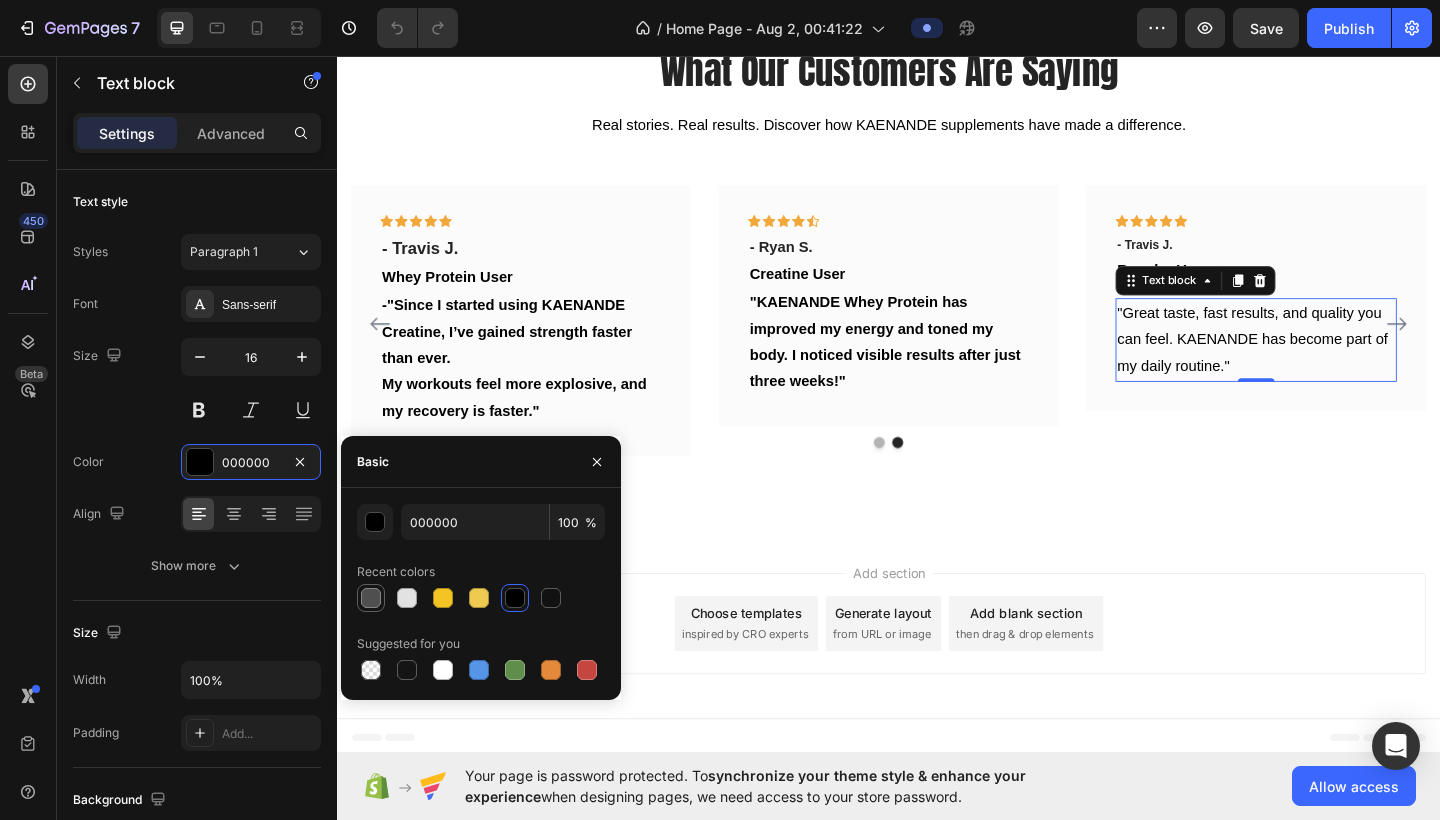 click at bounding box center [371, 598] 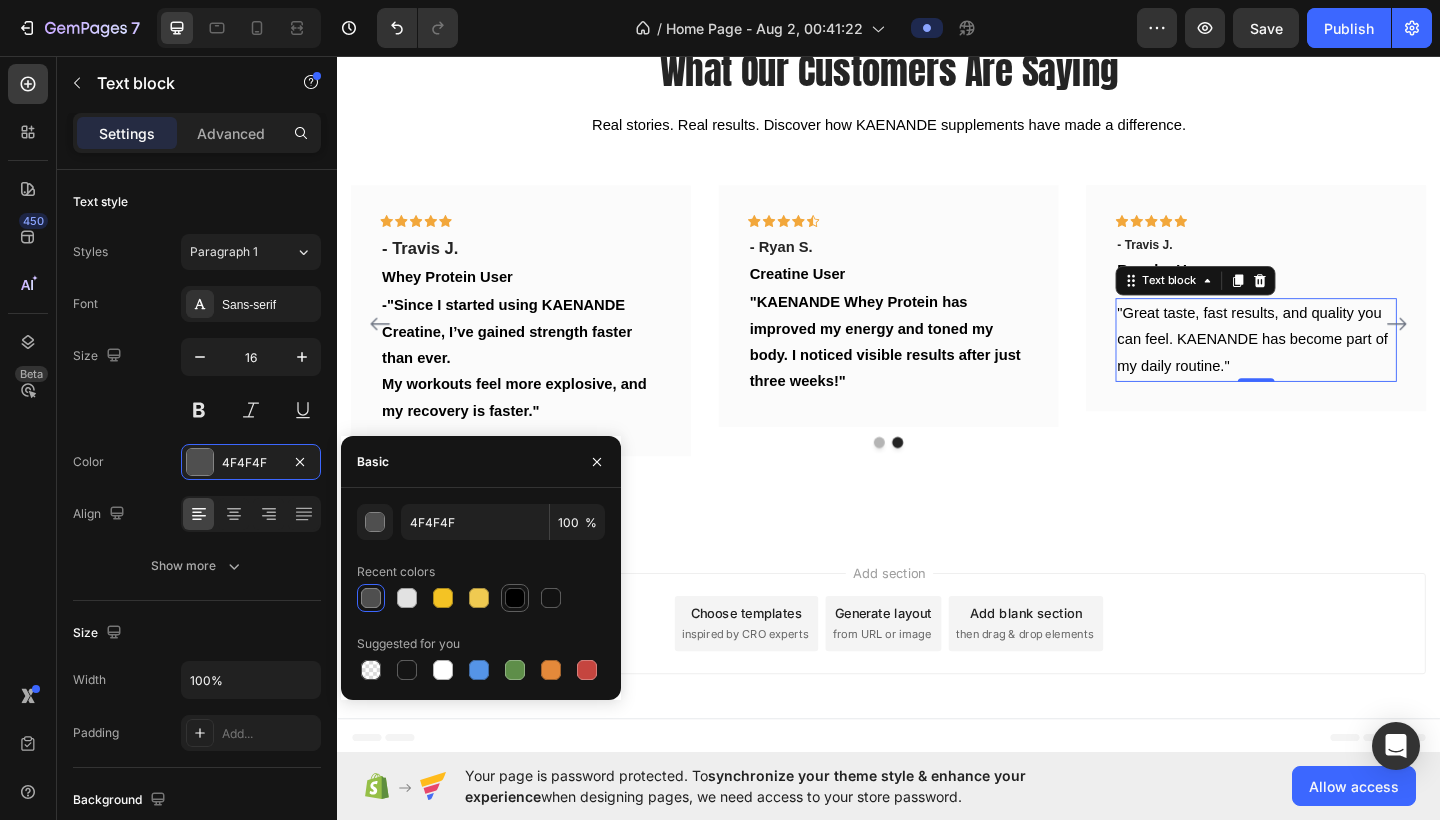 click at bounding box center (515, 598) 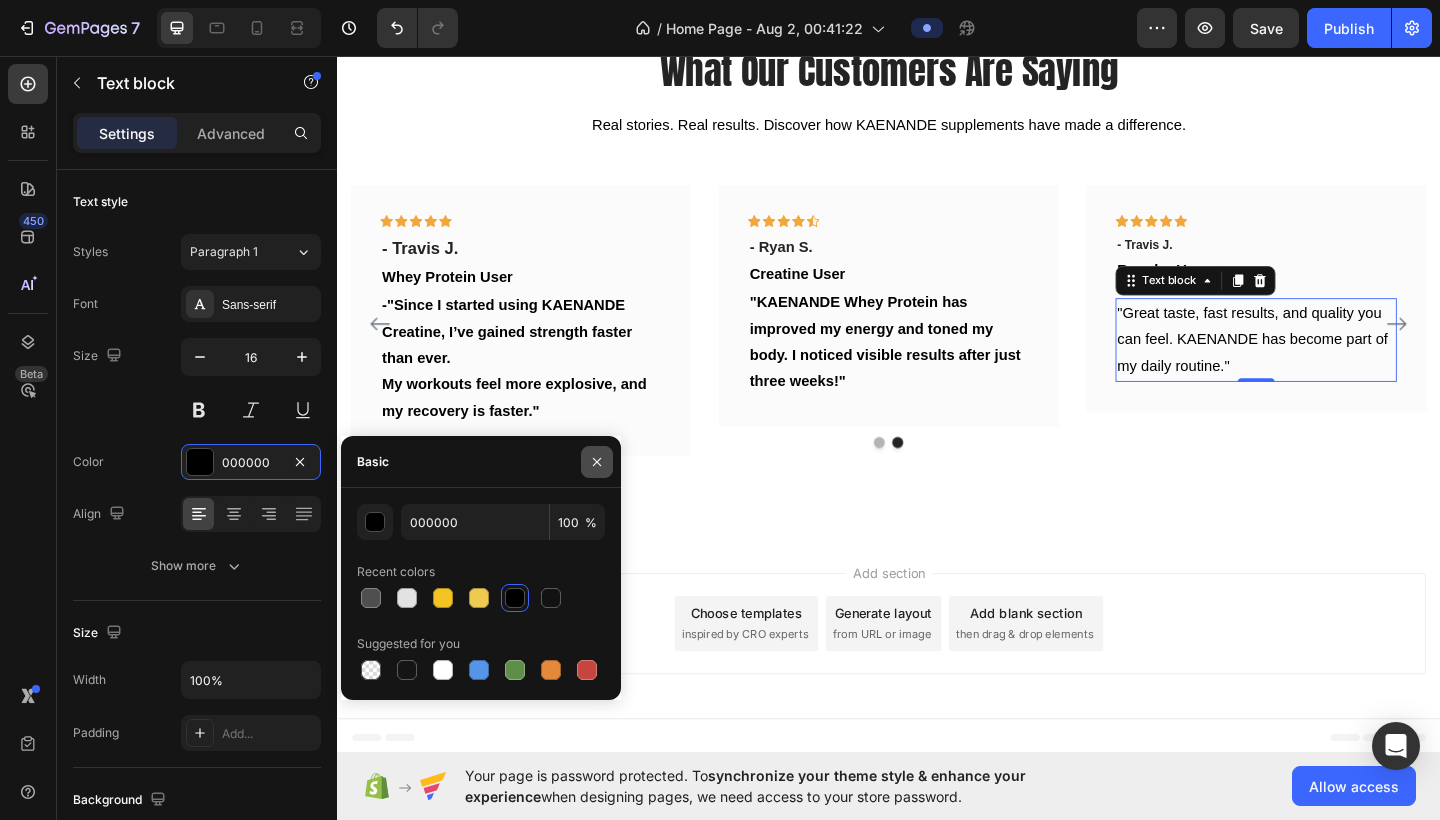 click 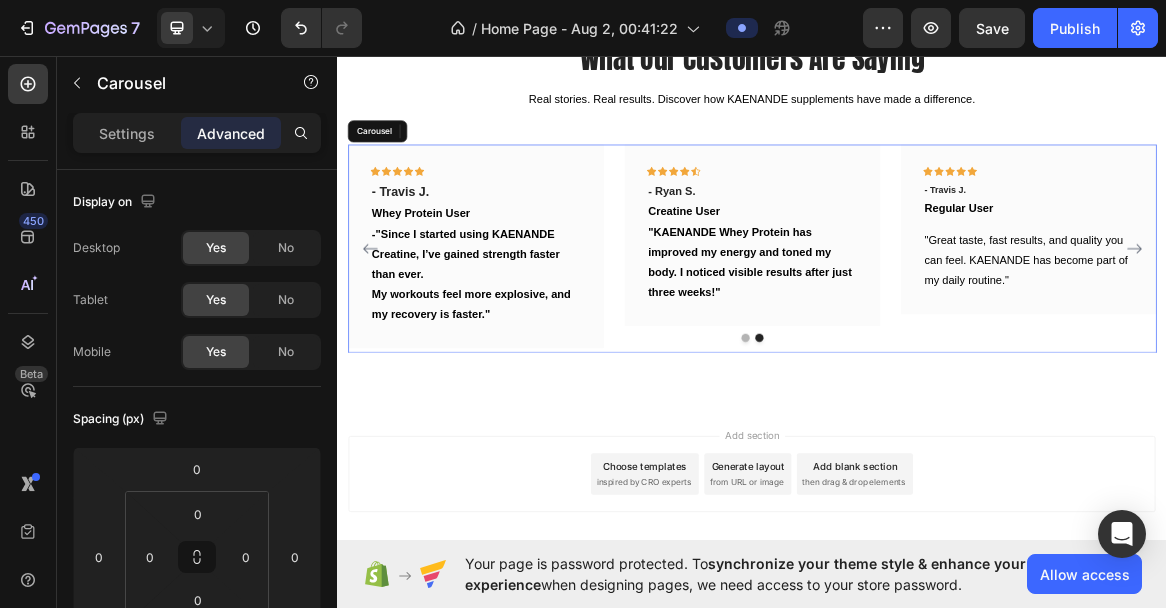 click 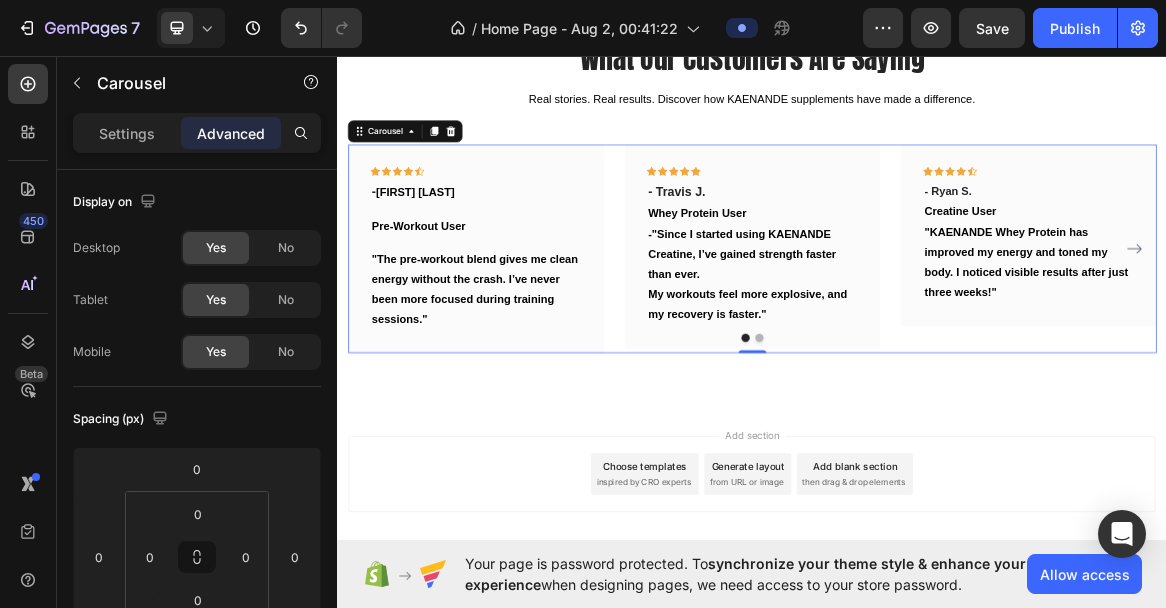 click 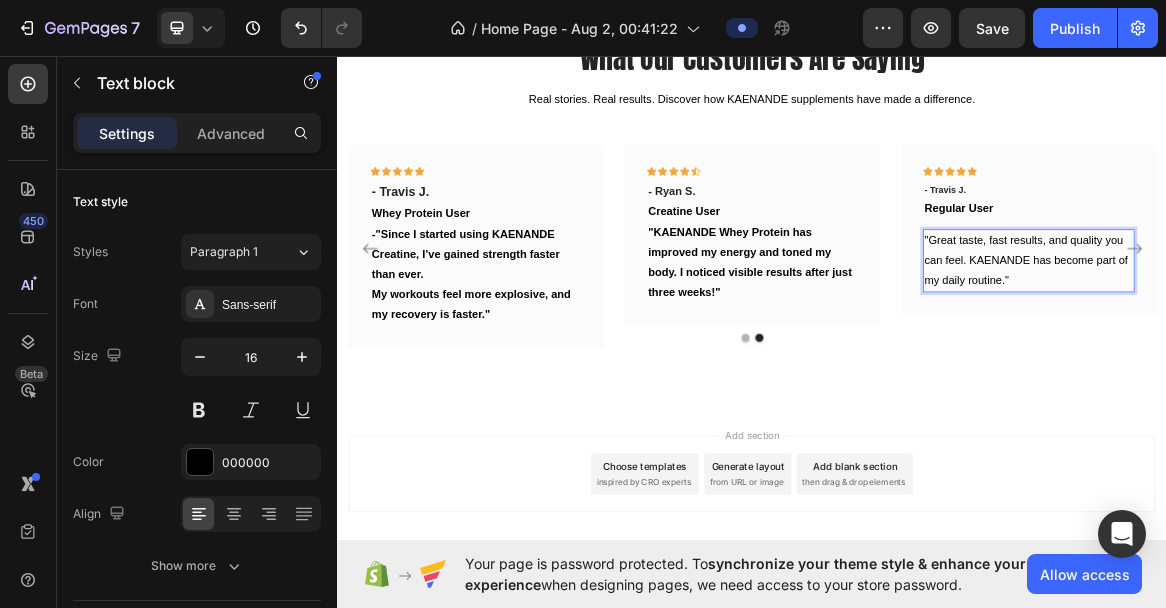 click on ""Great taste, fast results, and quality you can feel. KAENANDE has become part of my daily routine."" at bounding box center (1333, 356) 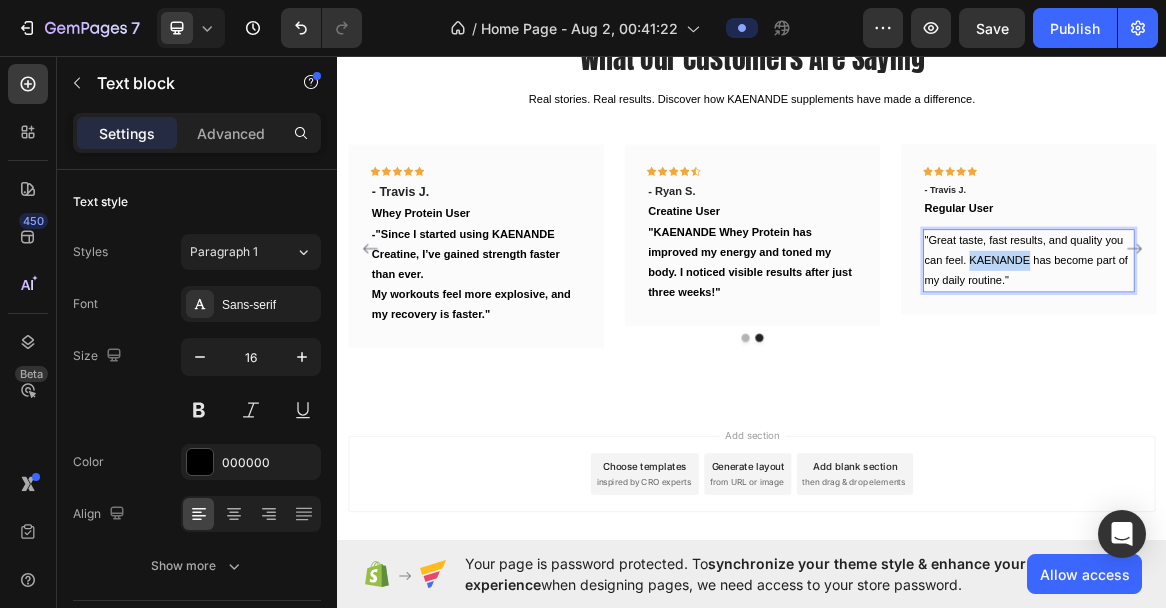 click on ""Great taste, fast results, and quality you can feel. KAENANDE has become part of my daily routine."" at bounding box center (1333, 356) 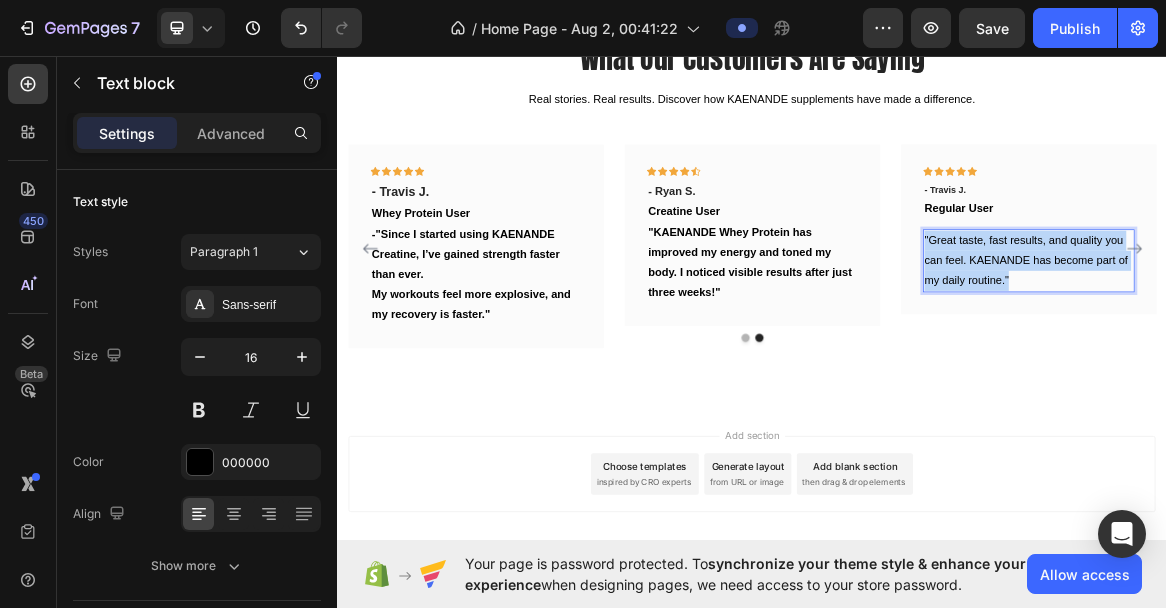 click on ""Great taste, fast results, and quality you can feel. KAENANDE has become part of my daily routine."" at bounding box center [1333, 356] 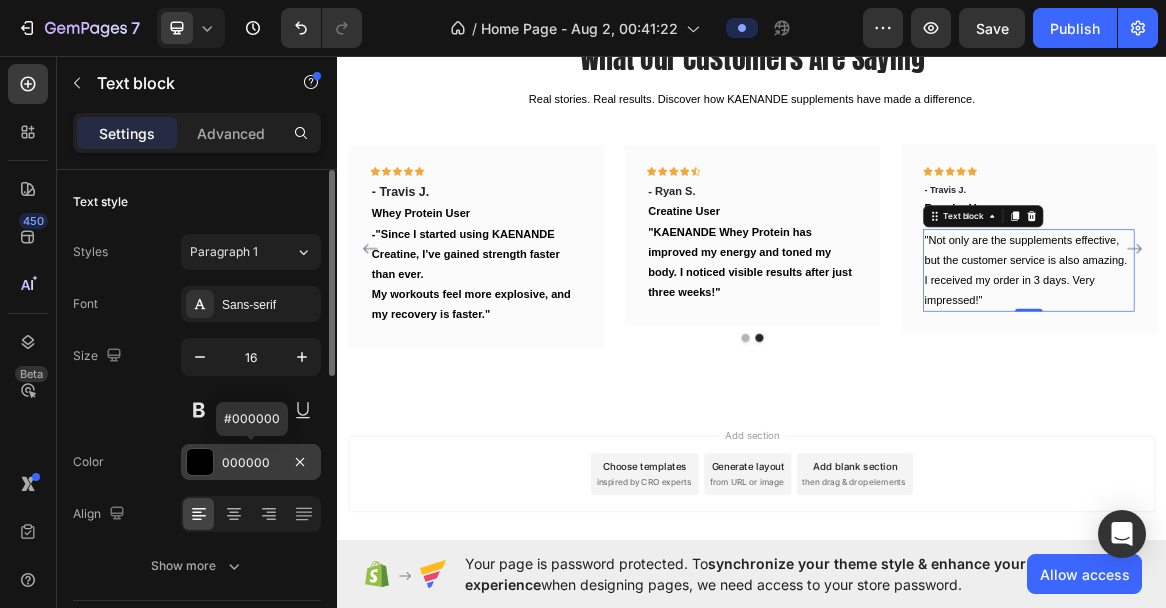 click at bounding box center [200, 462] 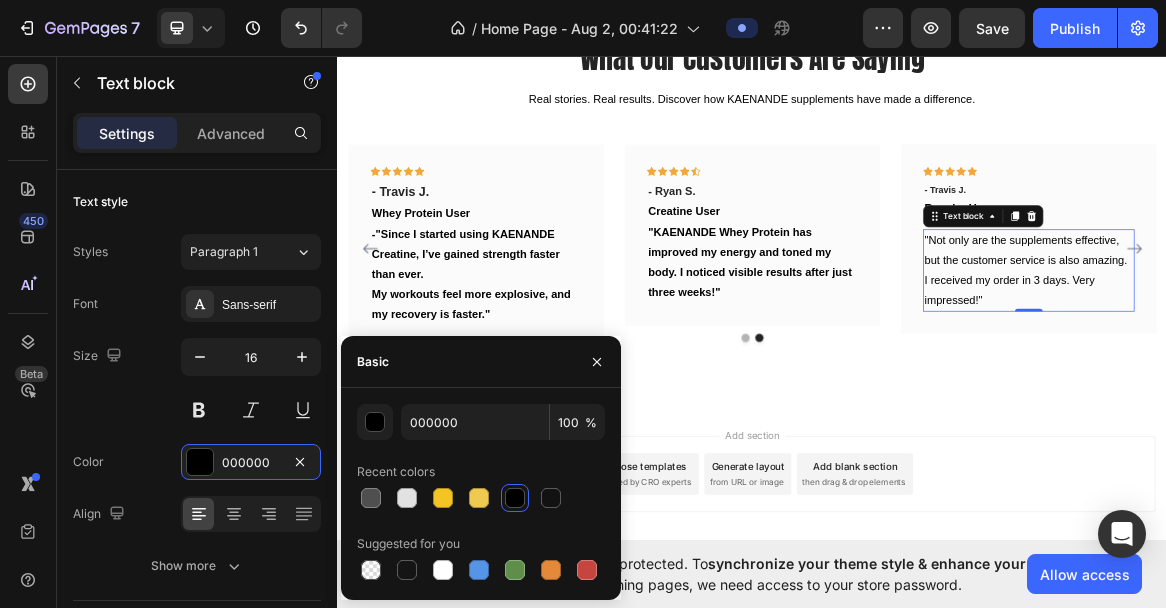 click at bounding box center (515, 498) 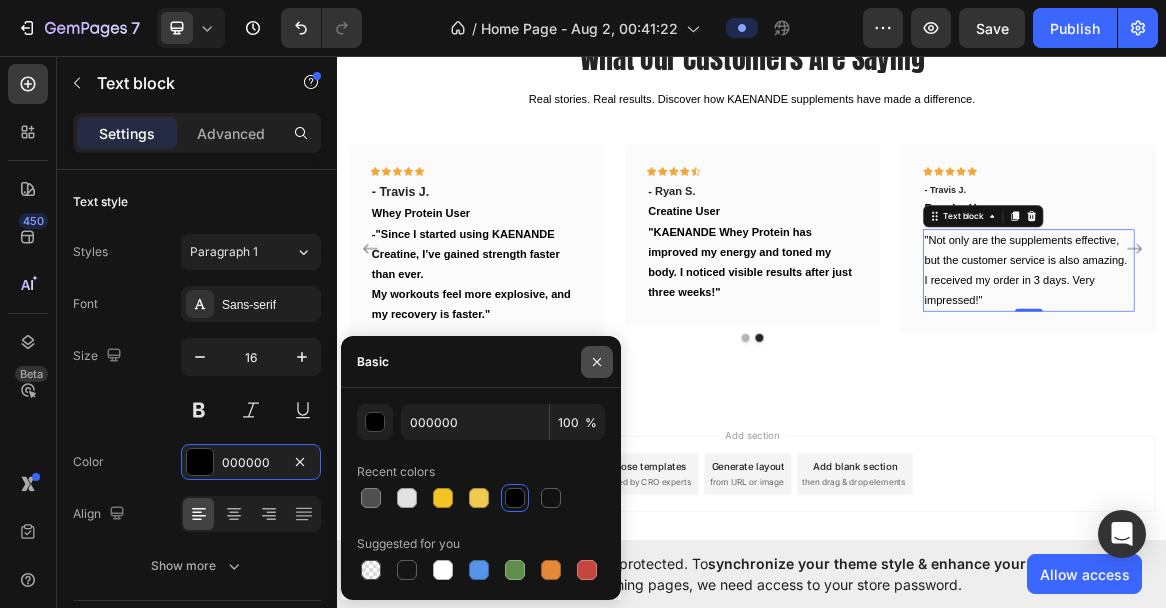 click 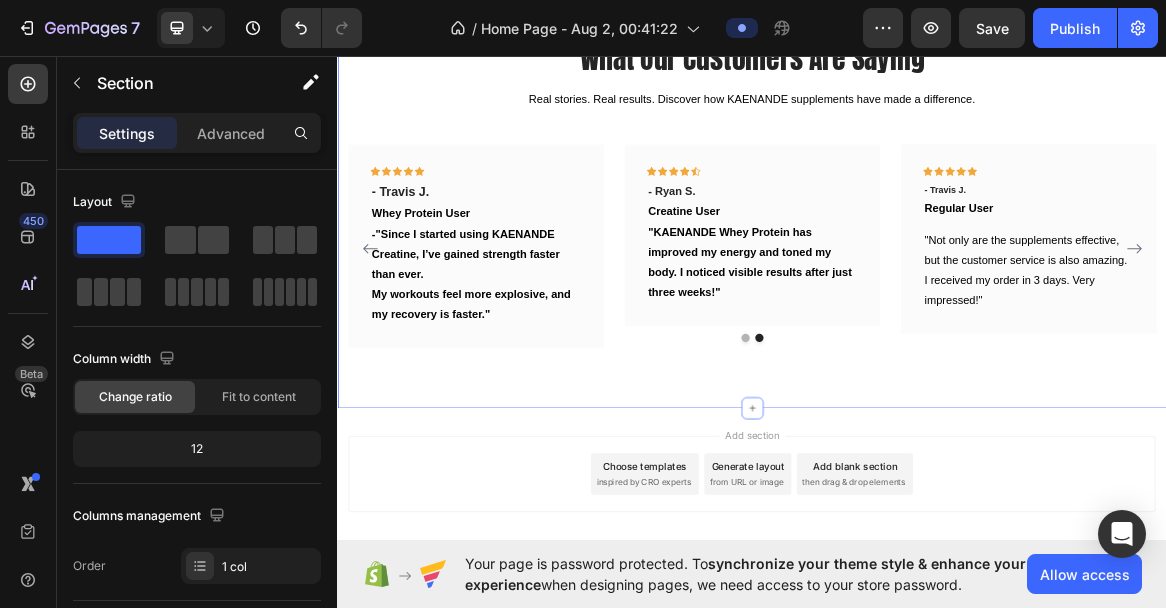 click on "What Our Customers Are Saying Heading Real stories. Real results. Discover how KAENANDE supplements have made a difference. Text block
Icon
Icon
Icon
Icon
Icon Row -  Chris D Text block Pre-Workout User Text block "The pre-workout blend gives me clean energy without the crash. I’ve never been more focused during training sessions." Text block Row
Icon
Icon
Icon
Icon
Icon Row - Travis J. Text block Whey Protein User Text block -"Since I started using KAENANDE Creatine, I’ve gained strength faster than ever.  My workouts feel more explosive, and my recovery is faster." Text block Row
Icon
Icon
Icon
Icon
Icon Row - Ryan S. Text block Creatine User Text block Text block Row
Icon
Icon
Icon
Icon" at bounding box center (937, 263) 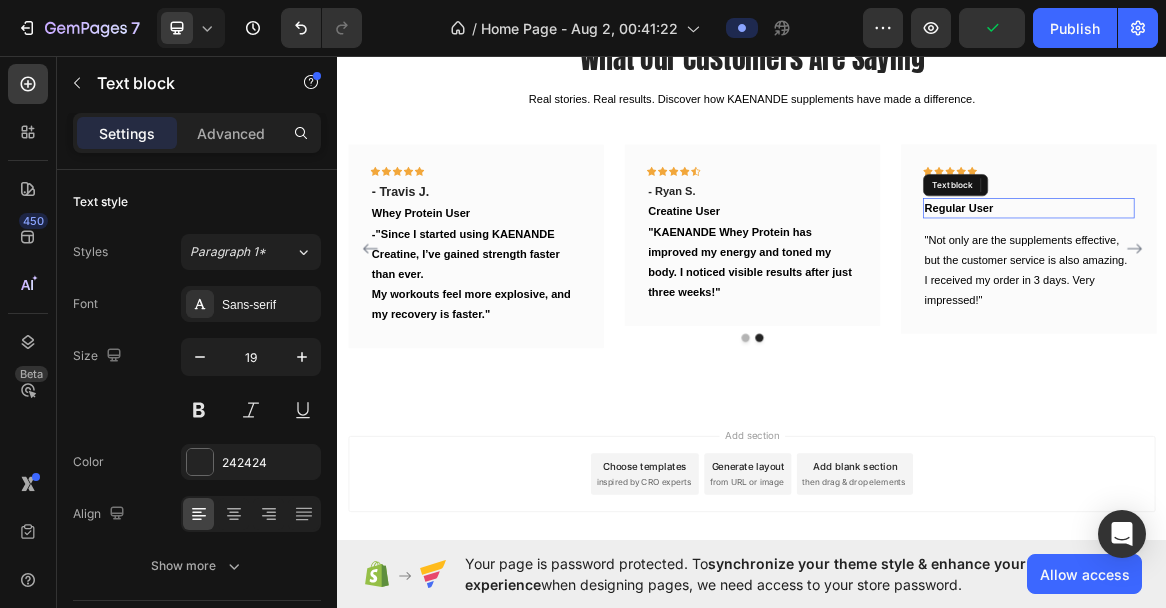 click on "Regular User" at bounding box center (1337, 282) 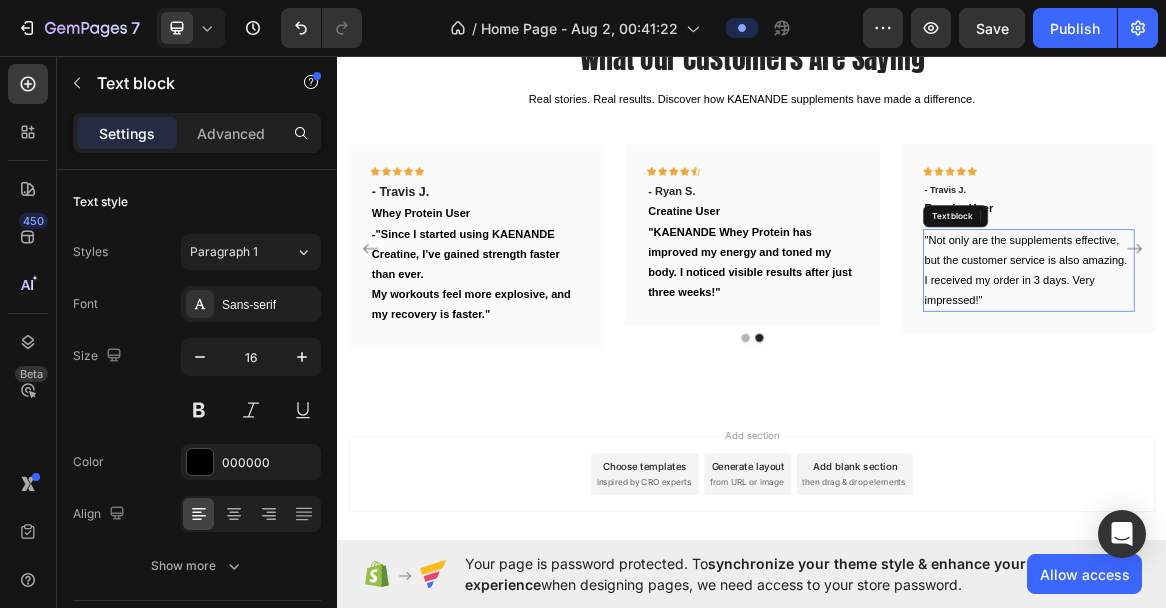 click on ""Not only are the supplements effective, but the customer service is also amazing. I received my order in 3 days. Very impressed!"" at bounding box center (1332, 370) 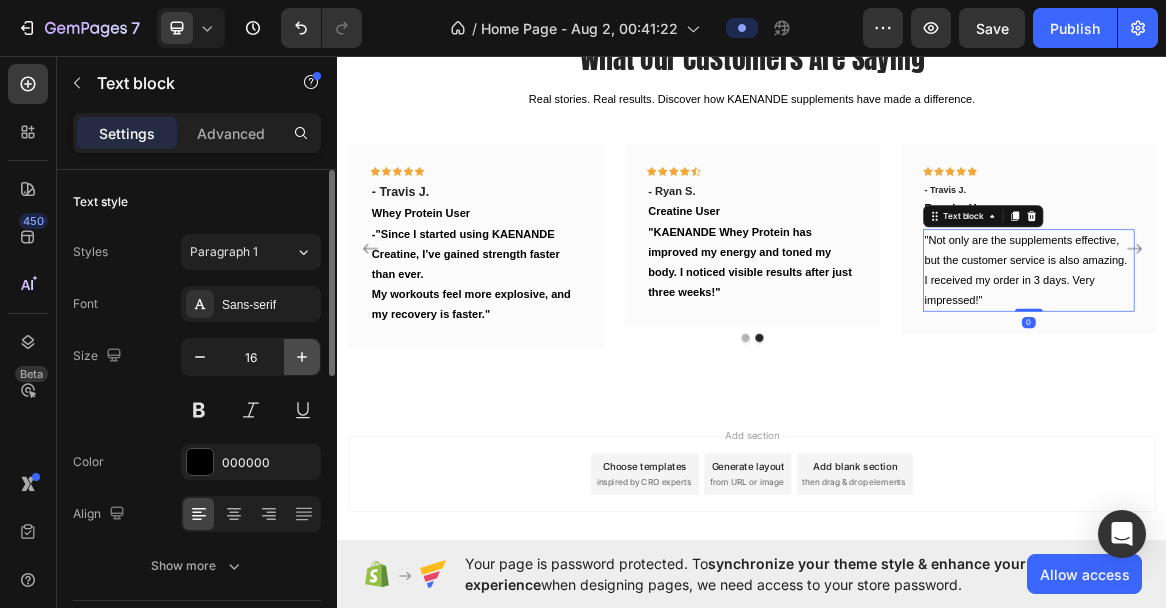 click 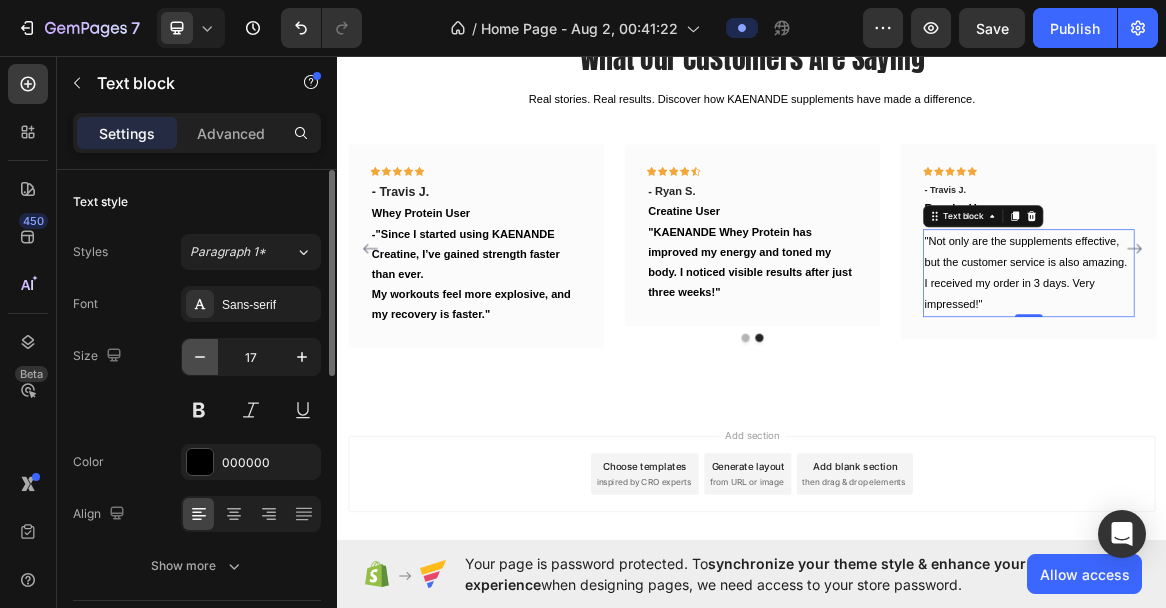 click 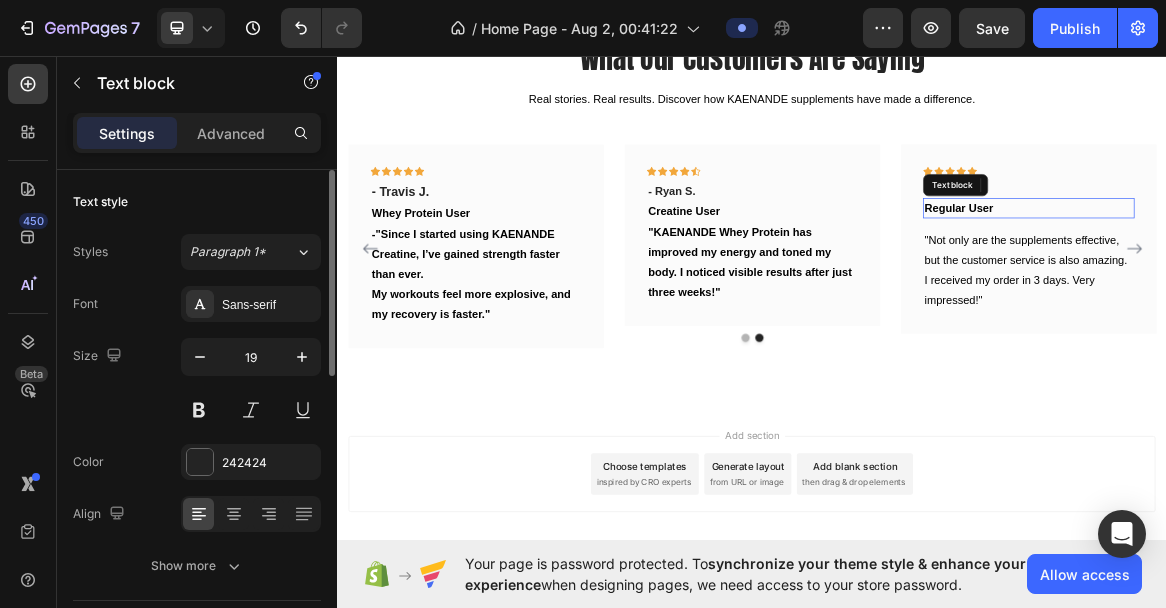click on "Regular User" at bounding box center [1337, 282] 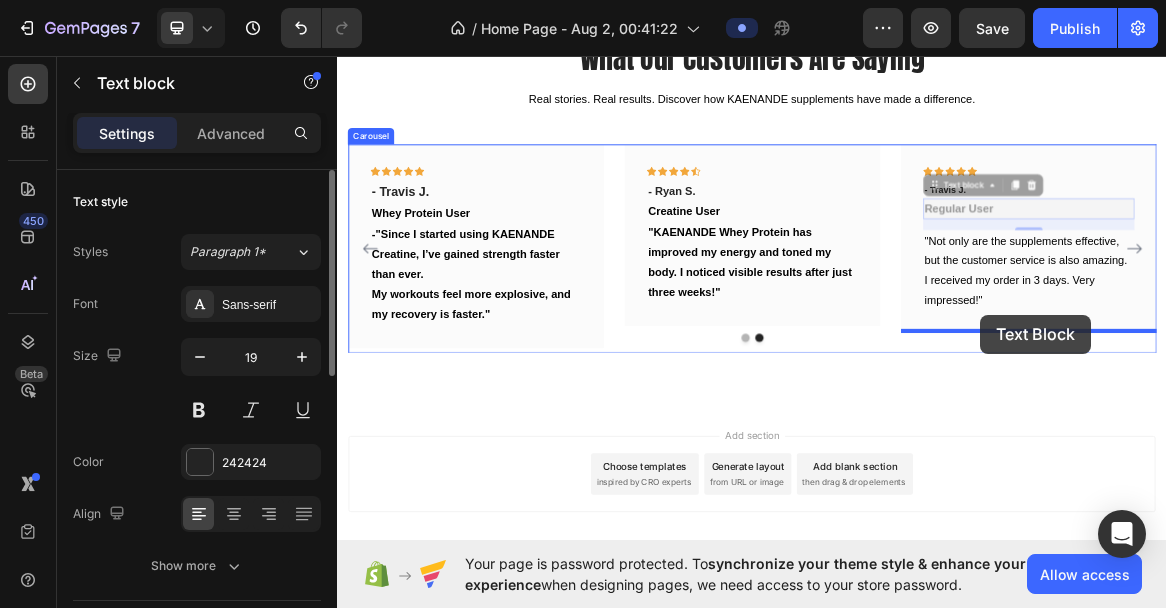 drag, startPoint x: 1203, startPoint y: 246, endPoint x: 1268, endPoint y: 435, distance: 199.86496 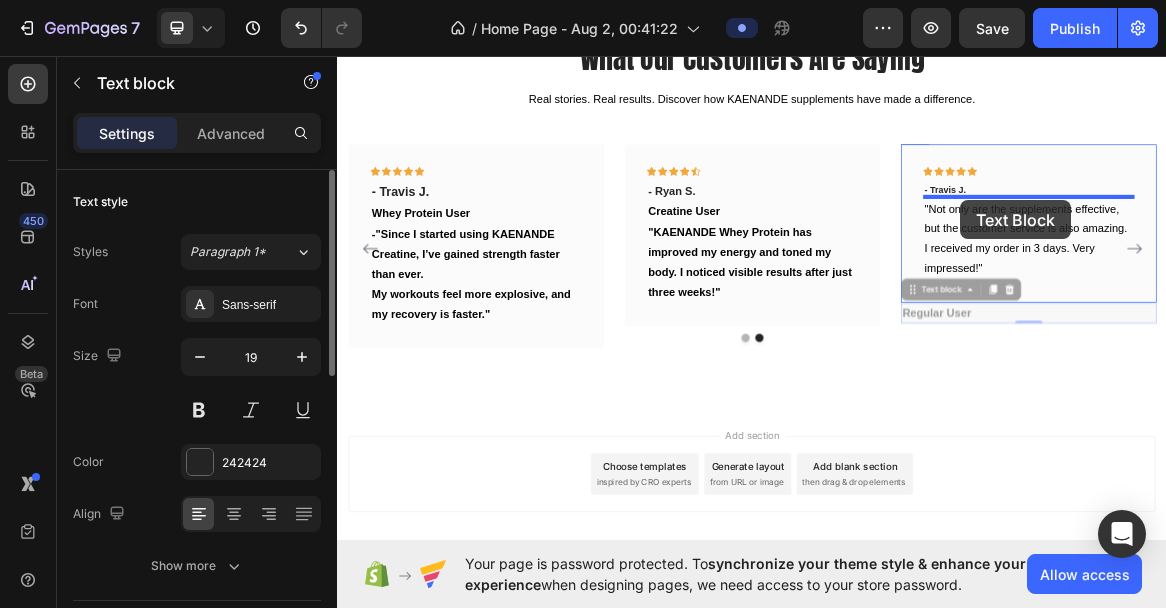 drag, startPoint x: 1169, startPoint y: 395, endPoint x: 1239, endPoint y: 269, distance: 144.13882 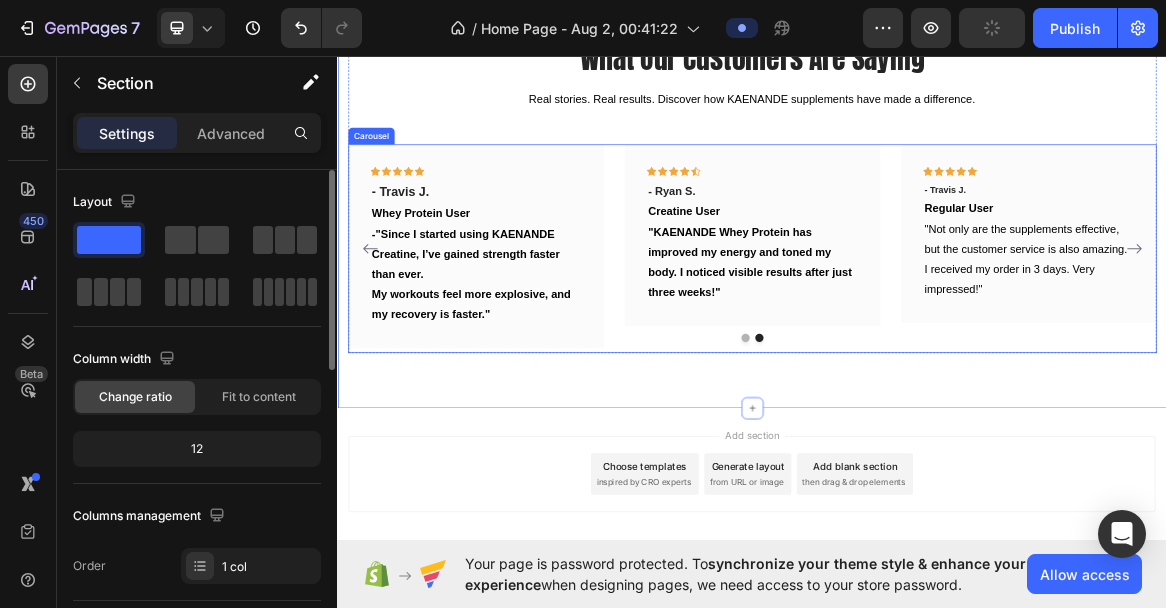 click 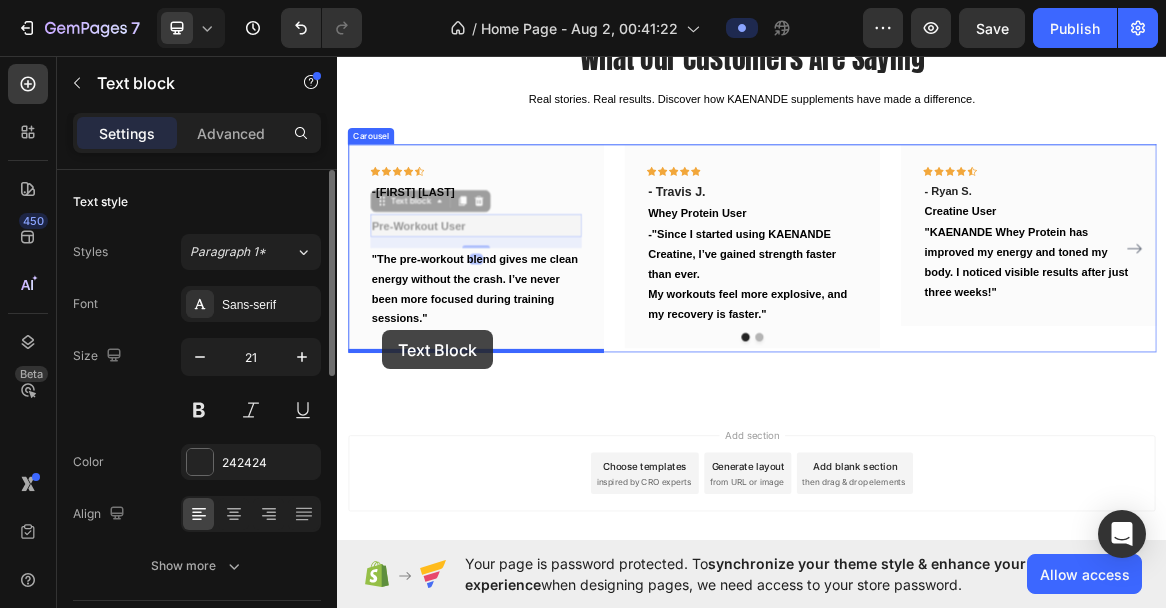 drag, startPoint x: 393, startPoint y: 274, endPoint x: 401, endPoint y: 454, distance: 180.17769 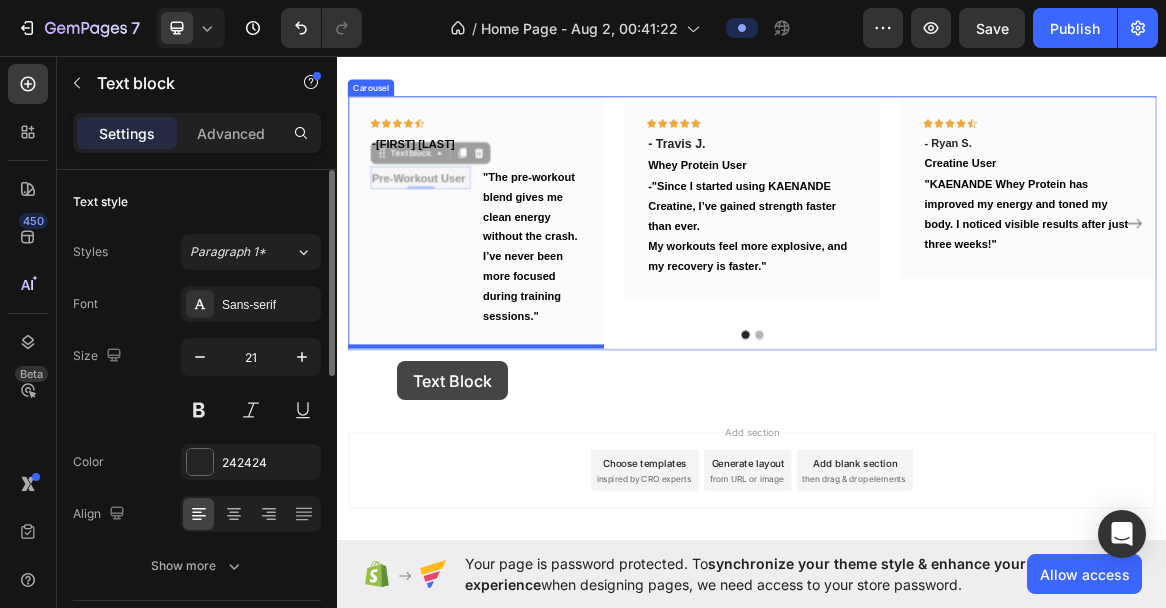 scroll, scrollTop: 2547, scrollLeft: 0, axis: vertical 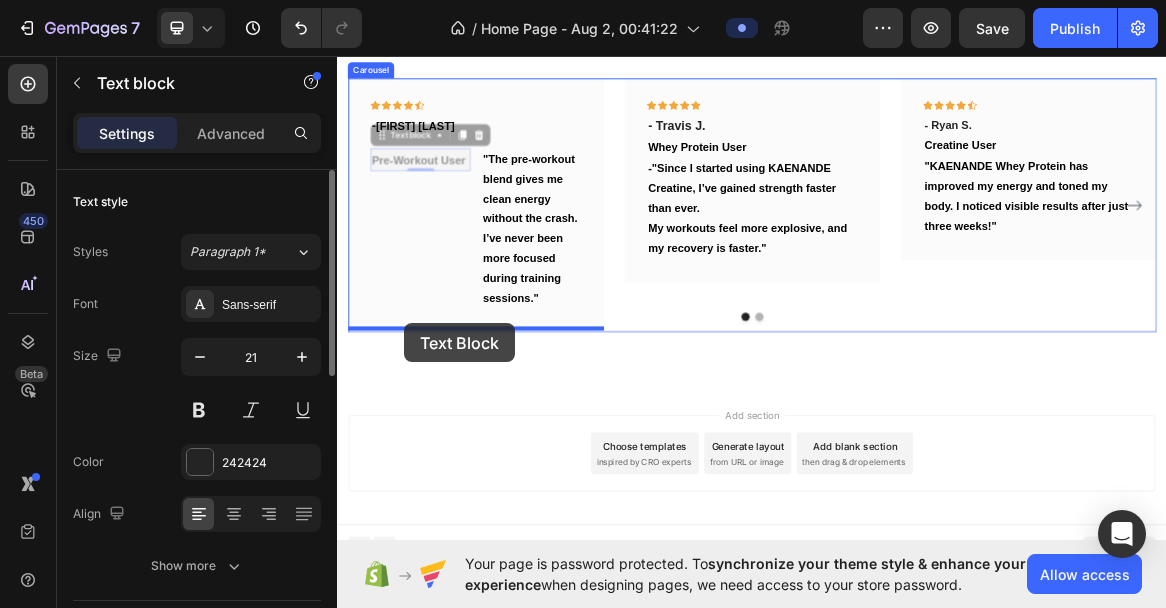 drag, startPoint x: 404, startPoint y: 273, endPoint x: 434, endPoint y: 447, distance: 176.56726 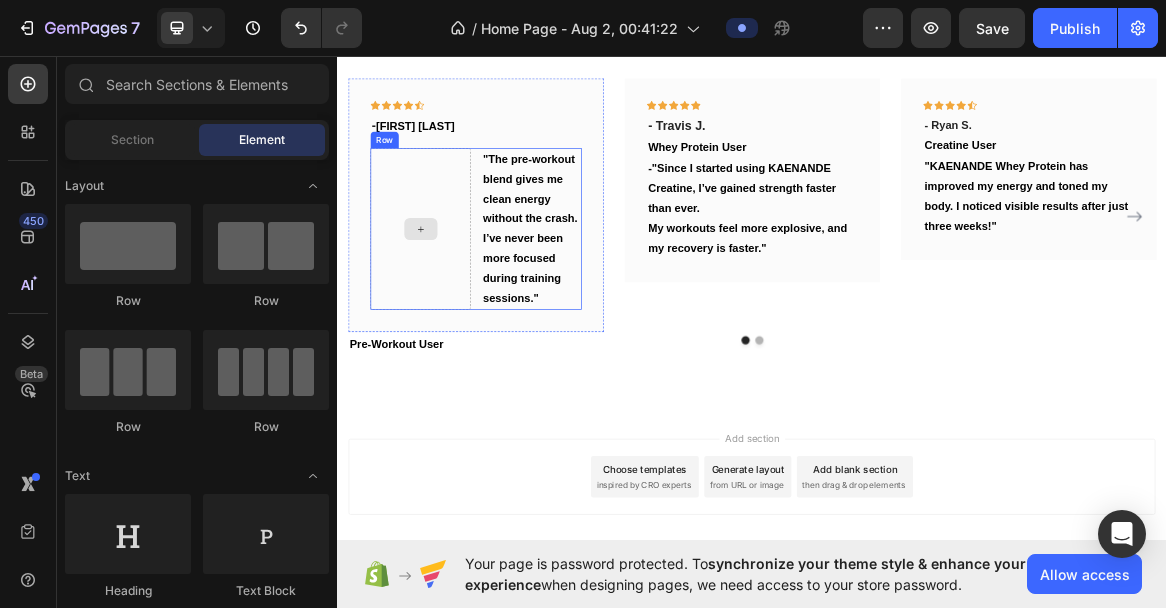 click at bounding box center [457, 312] 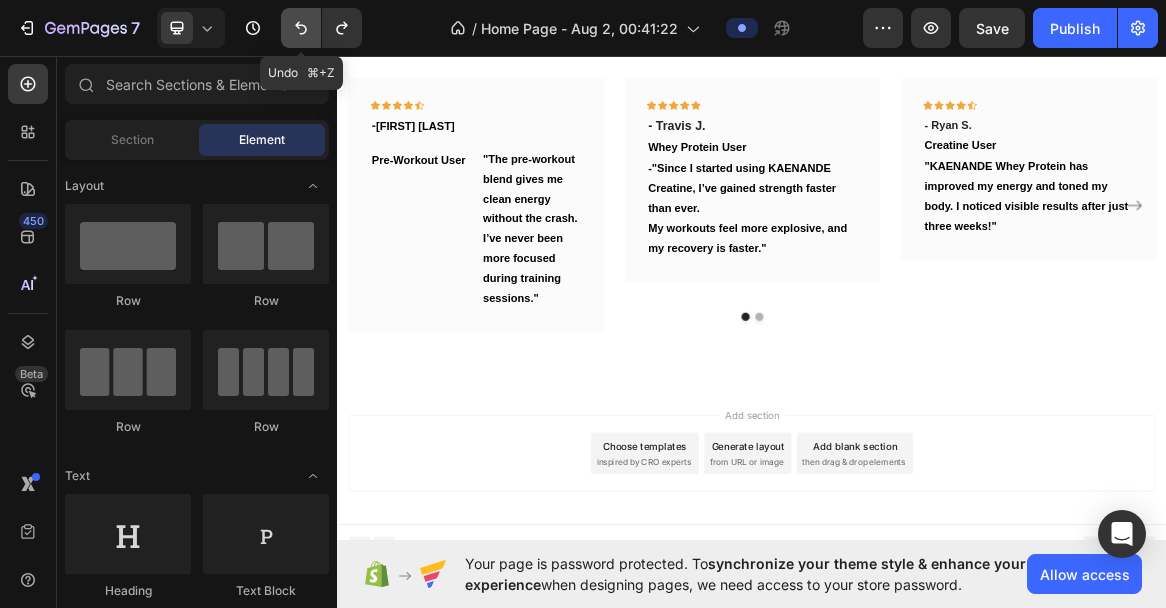click 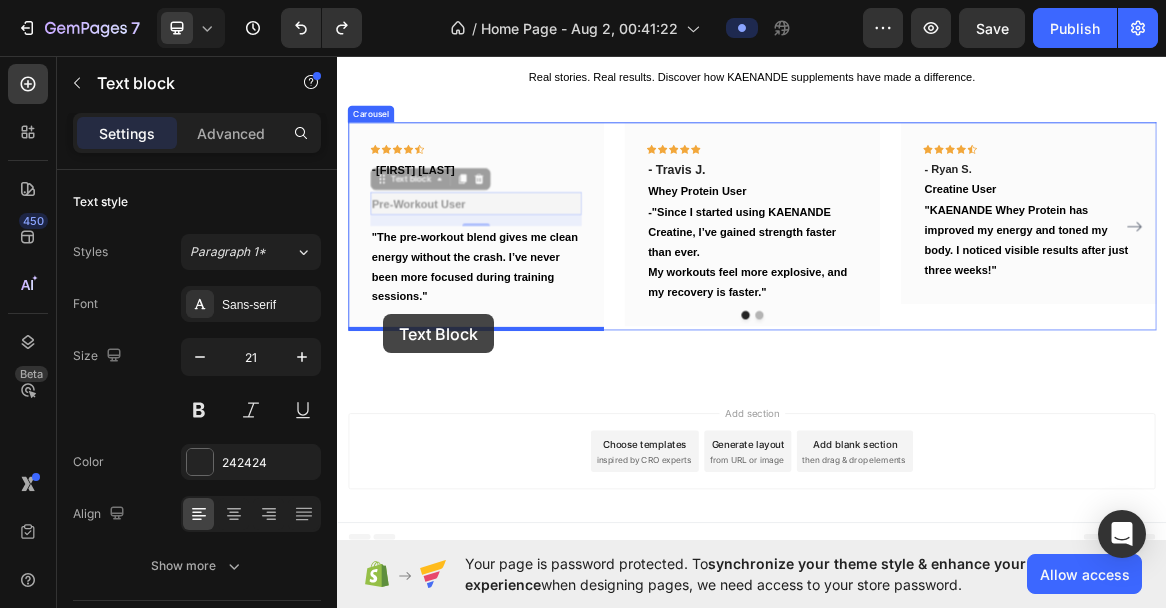 drag, startPoint x: 399, startPoint y: 241, endPoint x: 404, endPoint y: 434, distance: 193.06476 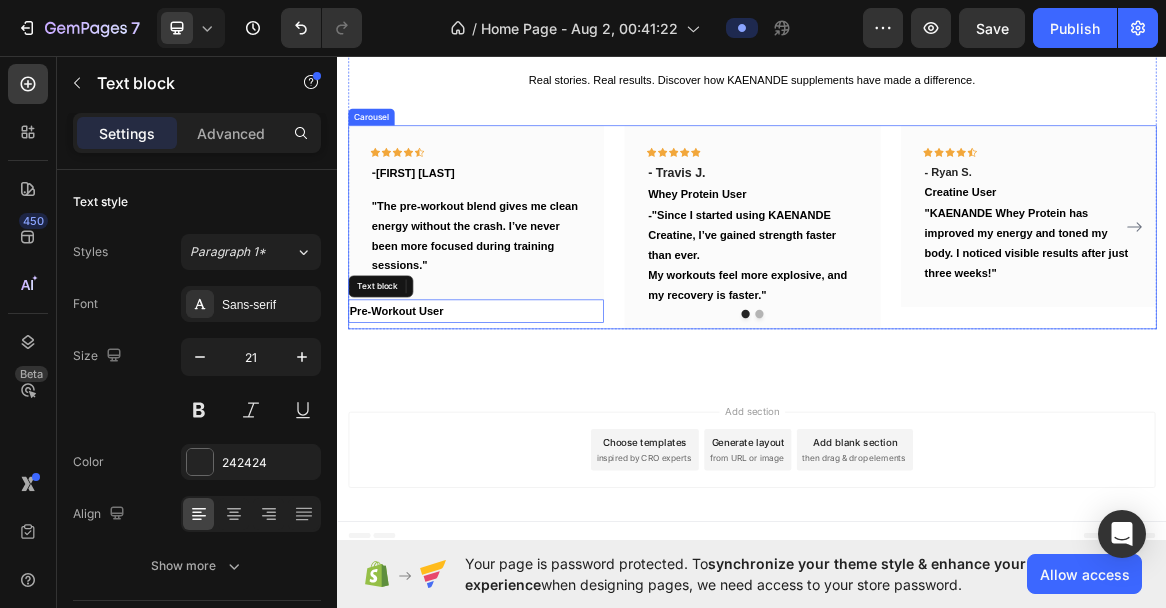 scroll, scrollTop: 2475, scrollLeft: 0, axis: vertical 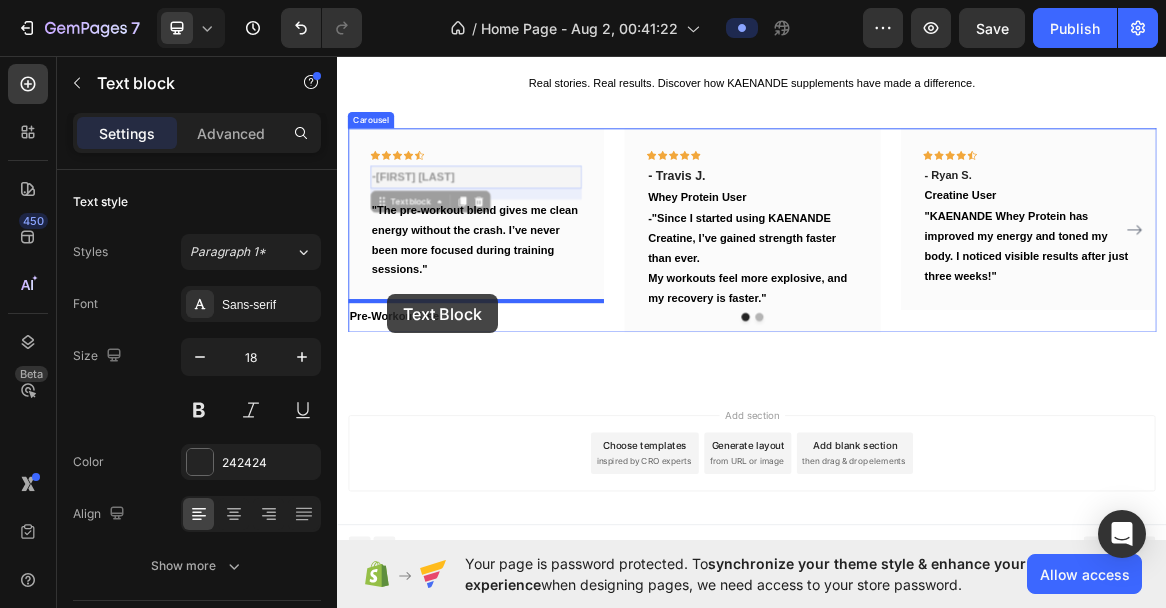 drag, startPoint x: 401, startPoint y: 269, endPoint x: 409, endPoint y: 397, distance: 128.24976 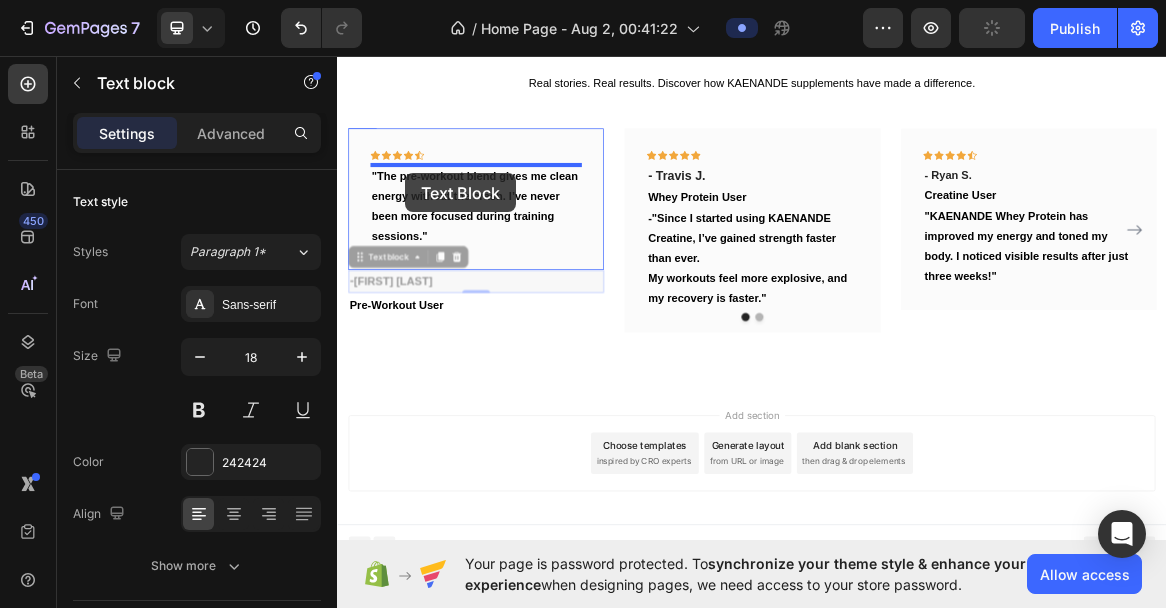 drag, startPoint x: 369, startPoint y: 353, endPoint x: 435, endPoint y: 230, distance: 139.58868 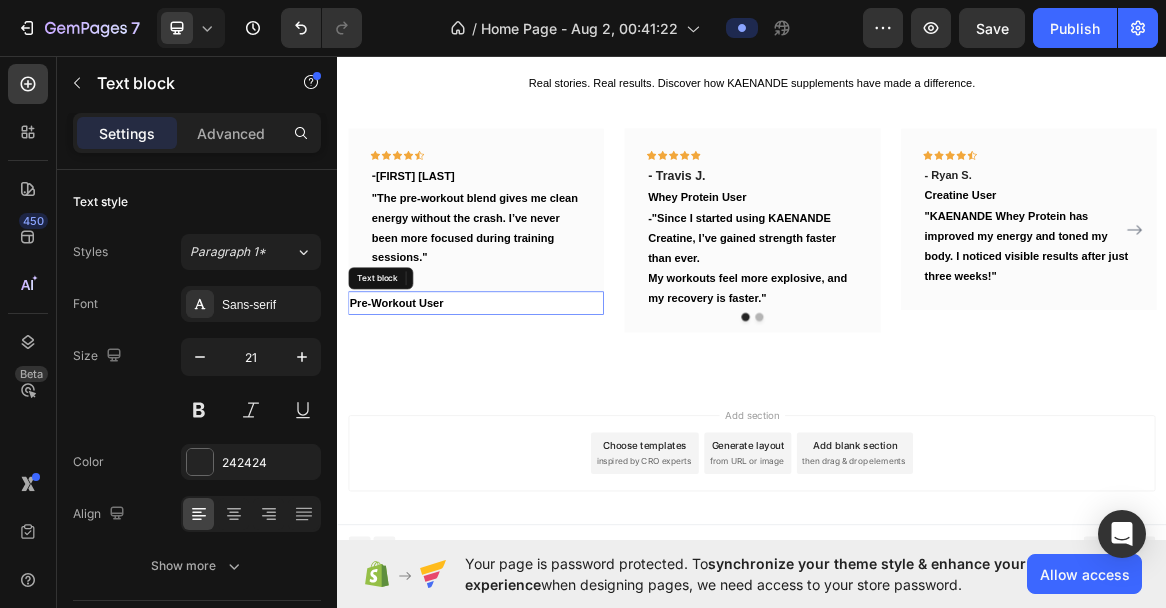 click on "Pre-Workout User" at bounding box center (422, 419) 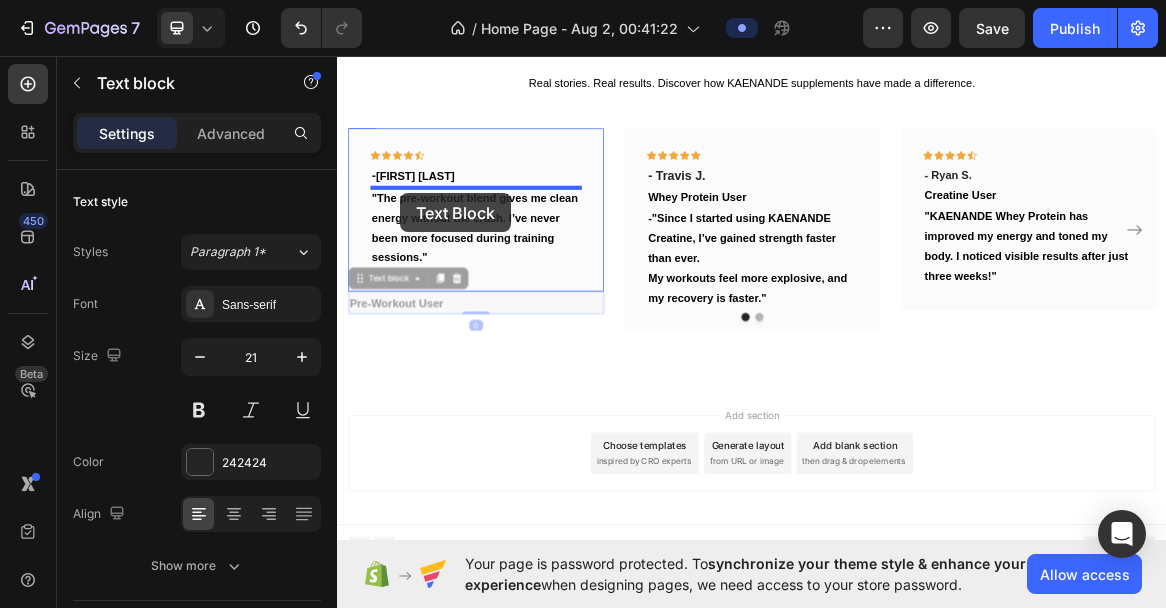 drag, startPoint x: 366, startPoint y: 383, endPoint x: 428, endPoint y: 259, distance: 138.63622 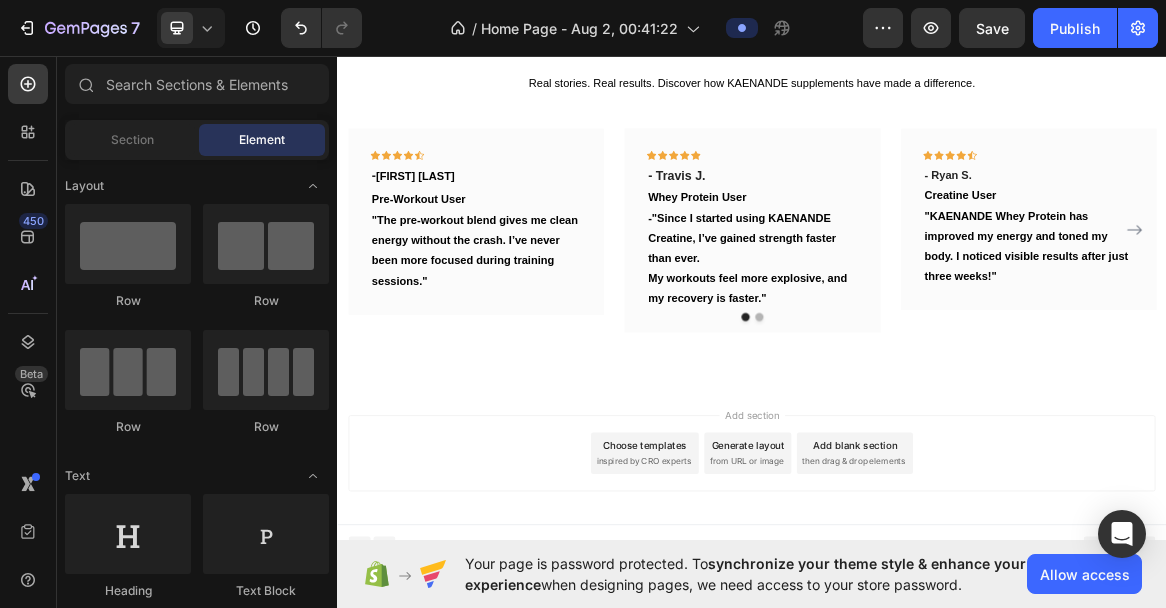 click on "Add section Choose templates inspired by CRO experts Generate layout from URL or image Add blank section then drag & drop elements" at bounding box center [937, 636] 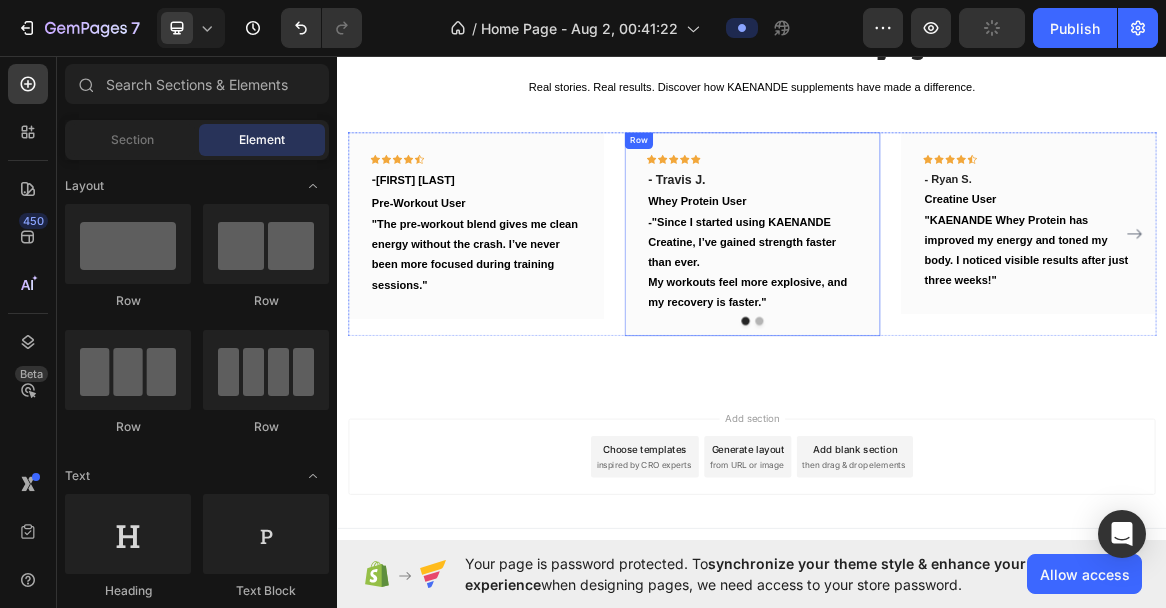 scroll, scrollTop: 2469, scrollLeft: 0, axis: vertical 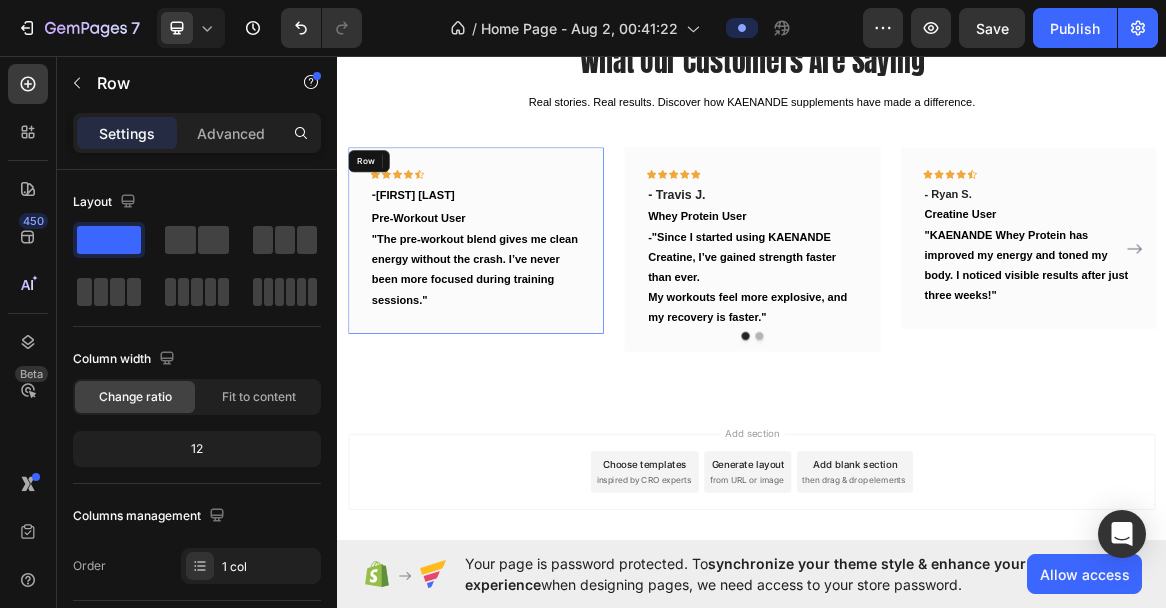 click on "Icon
Icon
Icon
Icon
Icon Row -  Chris D Text block Pre-Workout User Text block "The pre-workout blend gives me clean energy without the crash. I’ve never been more focused during training sessions." Text block Row" at bounding box center (537, 327) 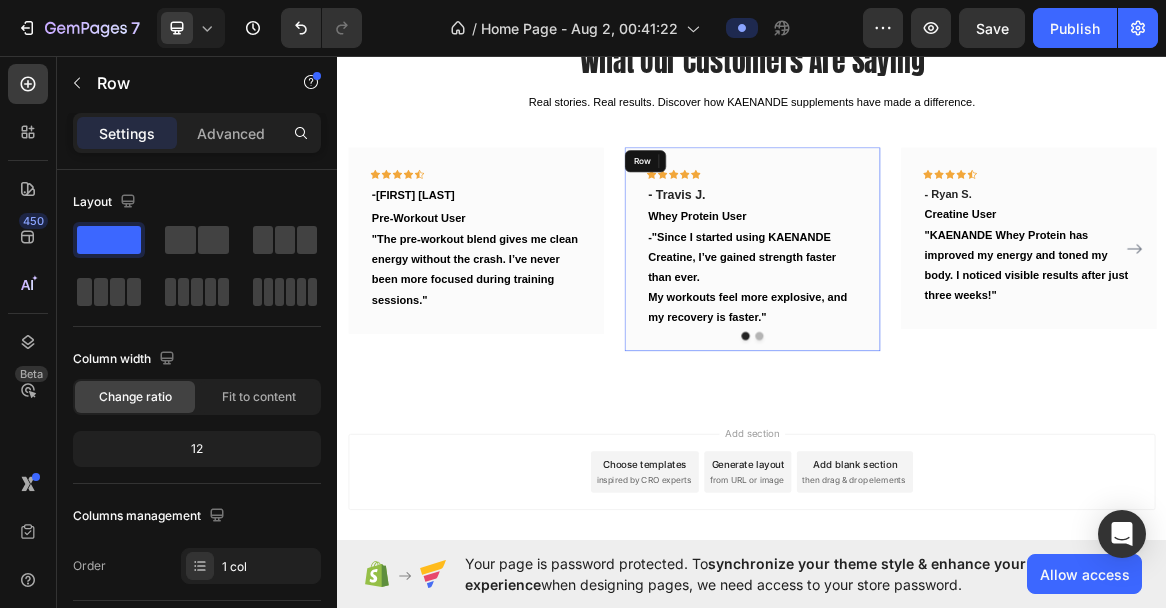 click on "Icon
Icon
Icon
Icon
Icon Row - Travis J. Text block Whey Protein User Text block -"Since I started using KAENANDE Creatine, I’ve gained strength faster than ever.  My workouts feel more explosive, and my recovery is faster." Text block Row" at bounding box center [937, 340] 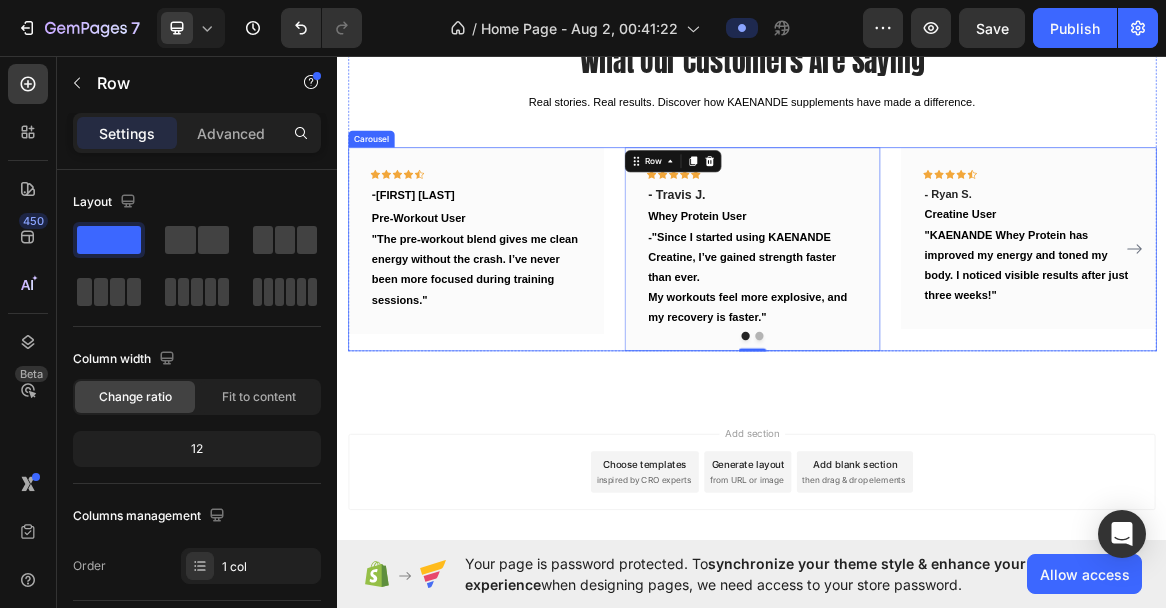 click on "Icon
Icon
Icon
Icon
Icon Row -  Chris D Text block Pre-Workout User Text block "The pre-workout blend gives me clean energy without the crash. I’ve never been more focused during training sessions." Text block Row" at bounding box center (537, 340) 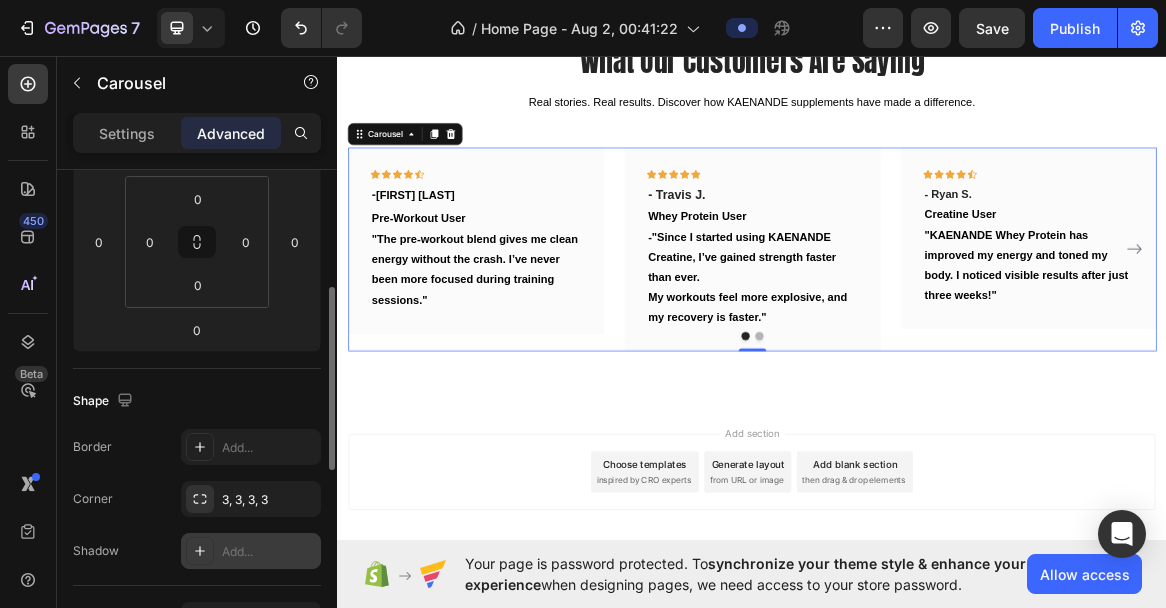 scroll, scrollTop: 288, scrollLeft: 0, axis: vertical 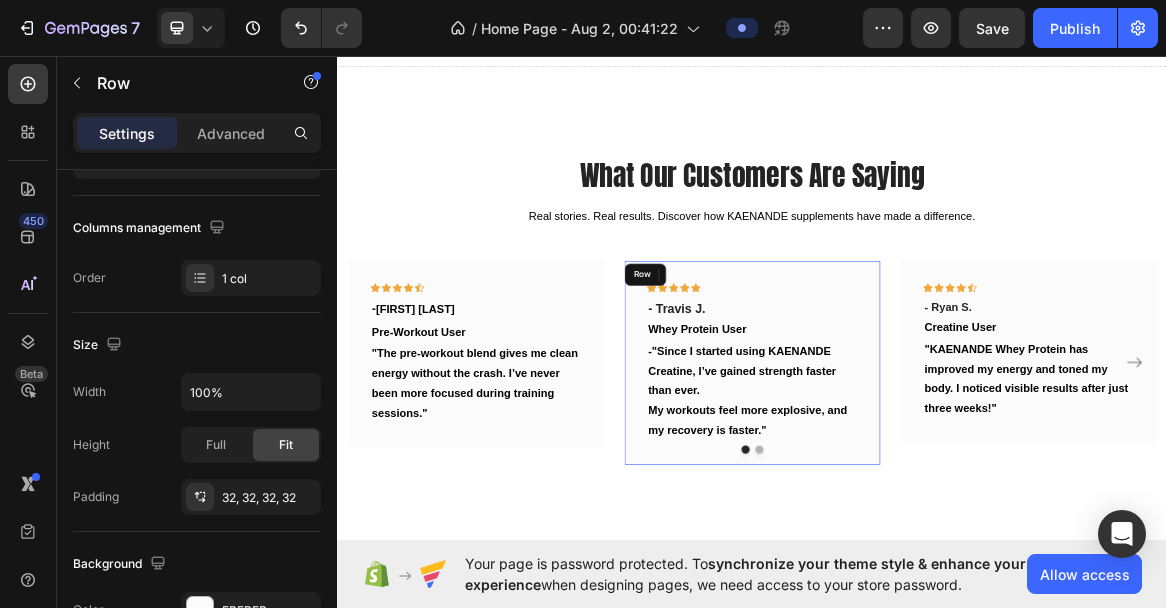 click on "Icon
Icon
Icon
Icon
Icon Row - Travis J. Text block Whey Protein User Text block -"Since I started using KAENANDE Creatine, I’ve gained strength faster than ever.  My workouts feel more explosive, and my recovery is faster." Text block Row" at bounding box center [937, 505] 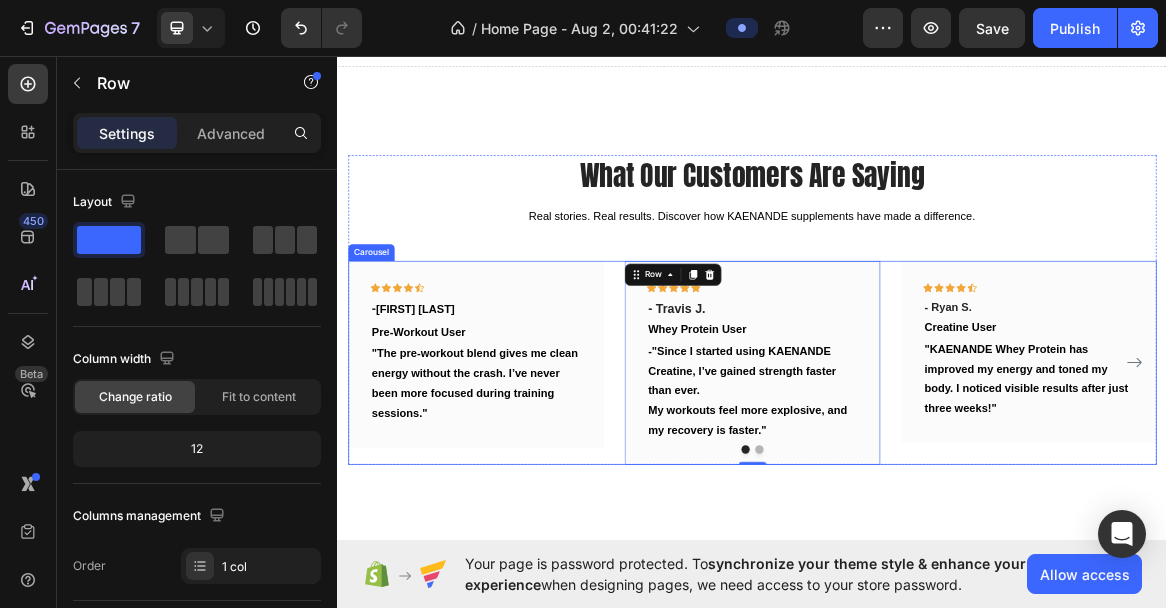 click on "Icon
Icon
Icon
Icon
Icon Row -  Chris D Text block Pre-Workout User Text block "The pre-workout blend gives me clean energy without the crash. I’ve never been more focused during training sessions." Text block Row" at bounding box center [537, 505] 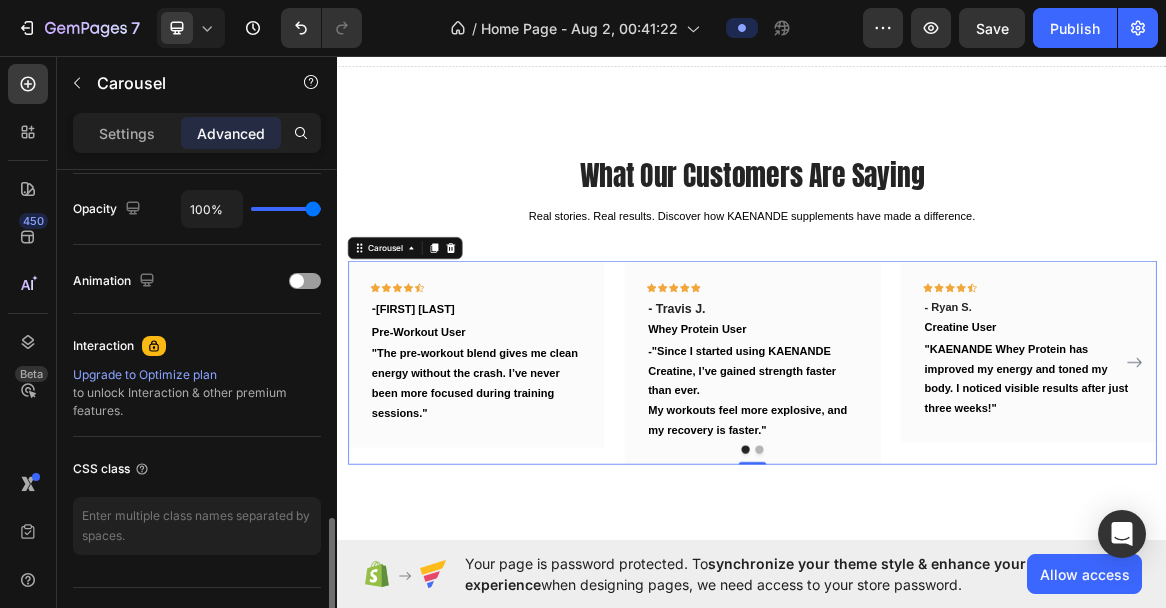 scroll, scrollTop: 839, scrollLeft: 0, axis: vertical 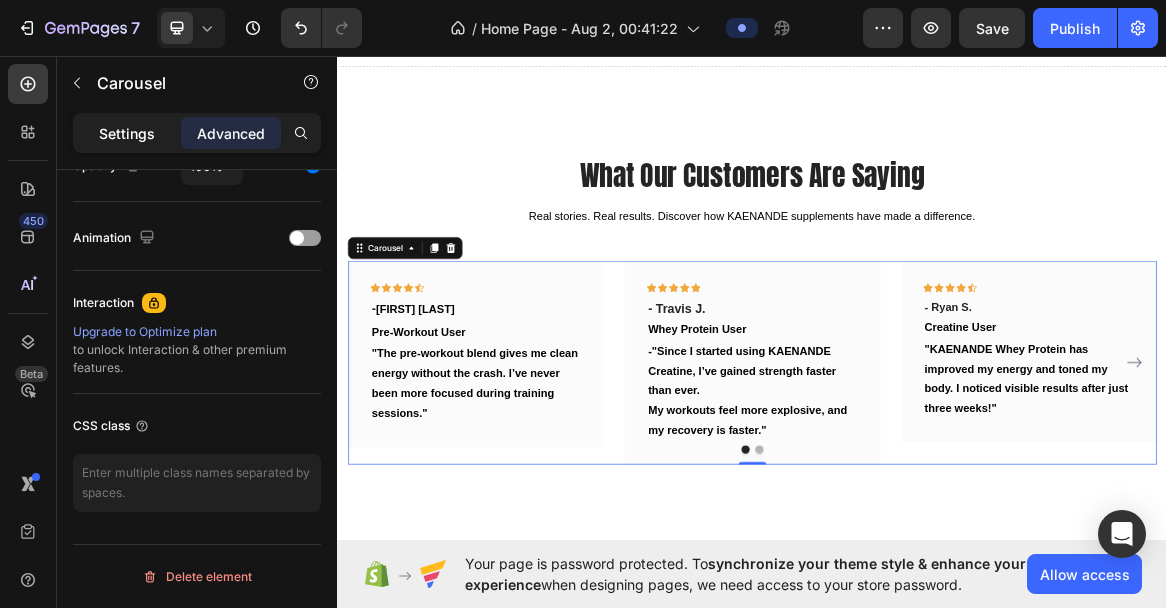 click on "Settings" at bounding box center [127, 133] 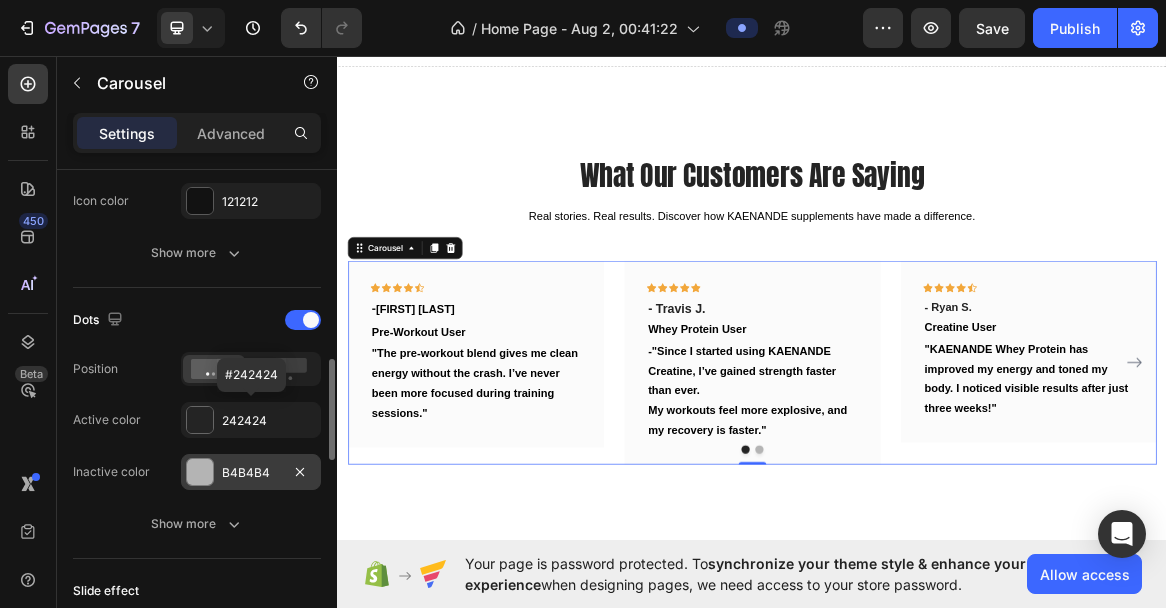 scroll, scrollTop: 912, scrollLeft: 0, axis: vertical 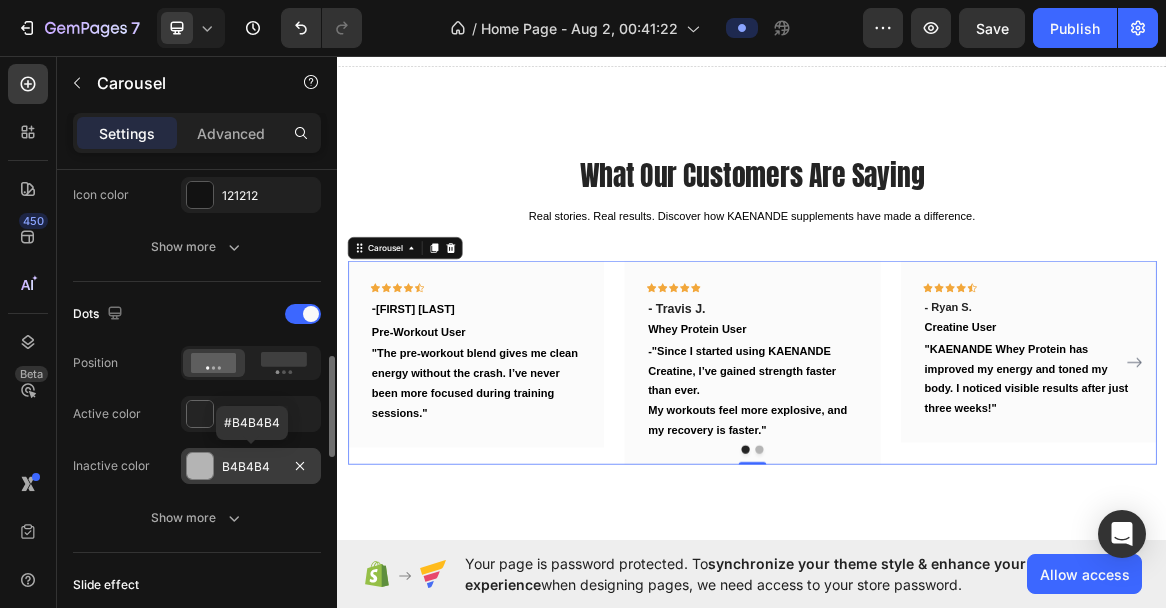click on "B4B4B4" at bounding box center [251, 467] 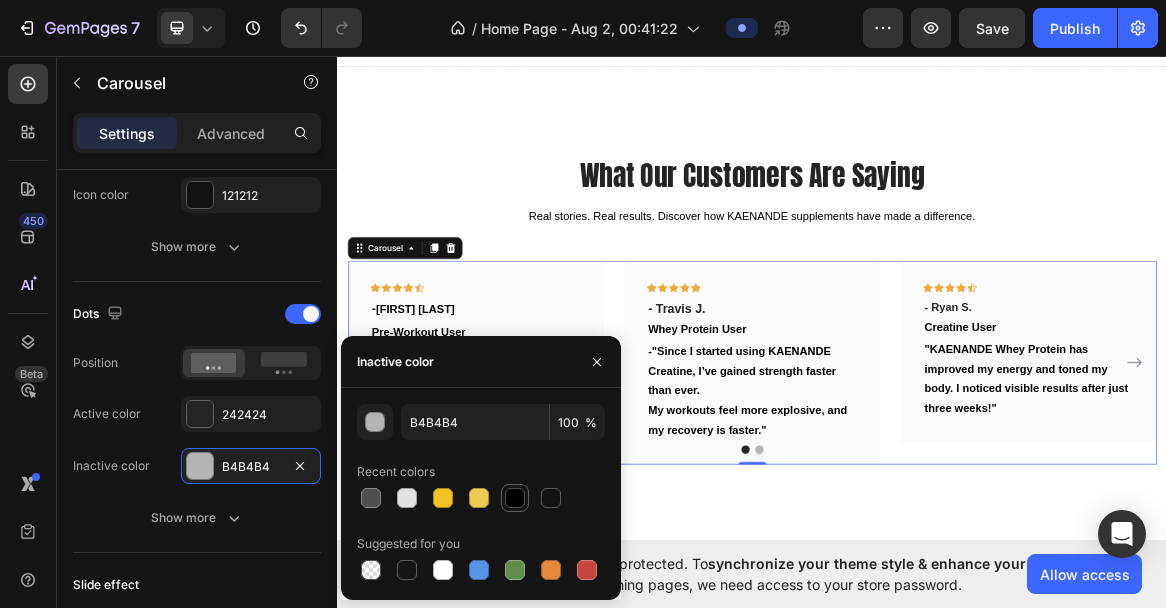 click at bounding box center (515, 498) 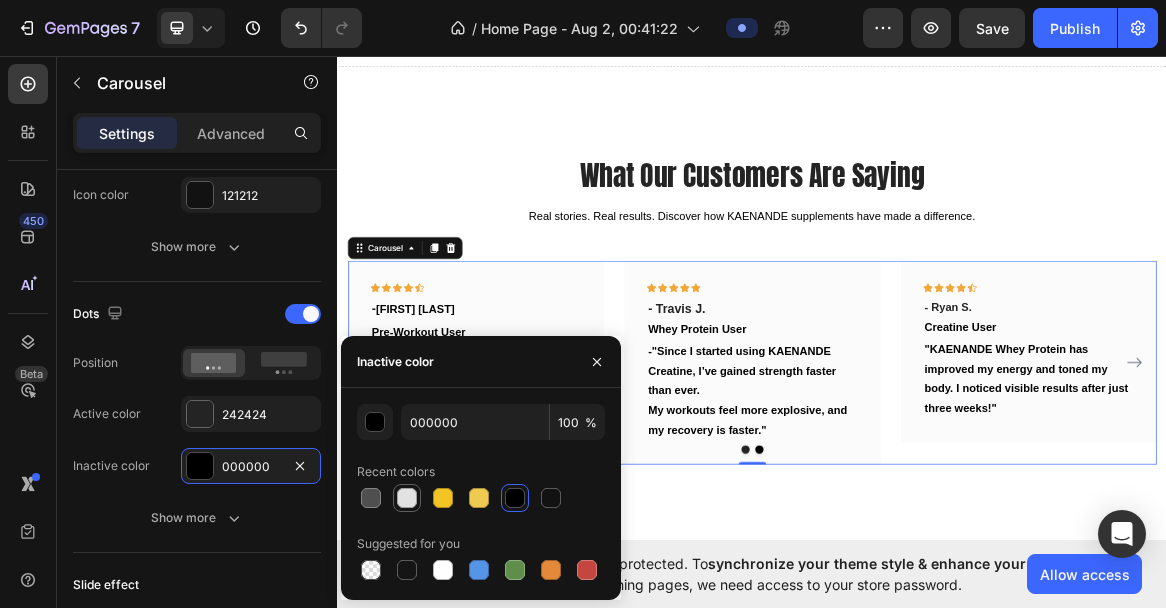 click at bounding box center (407, 498) 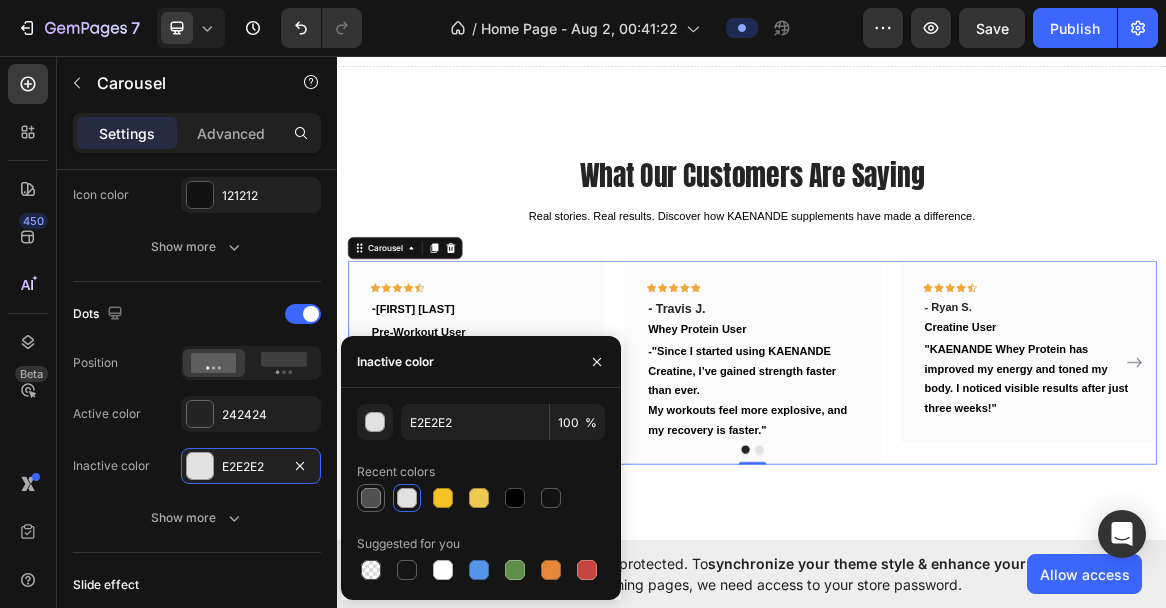click at bounding box center [371, 498] 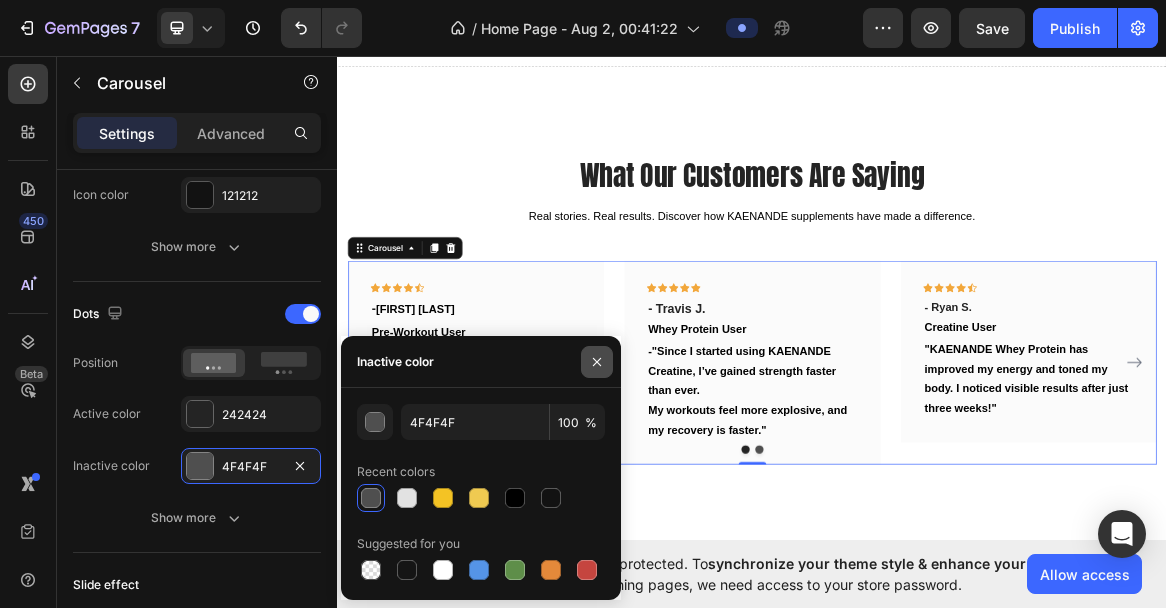 click 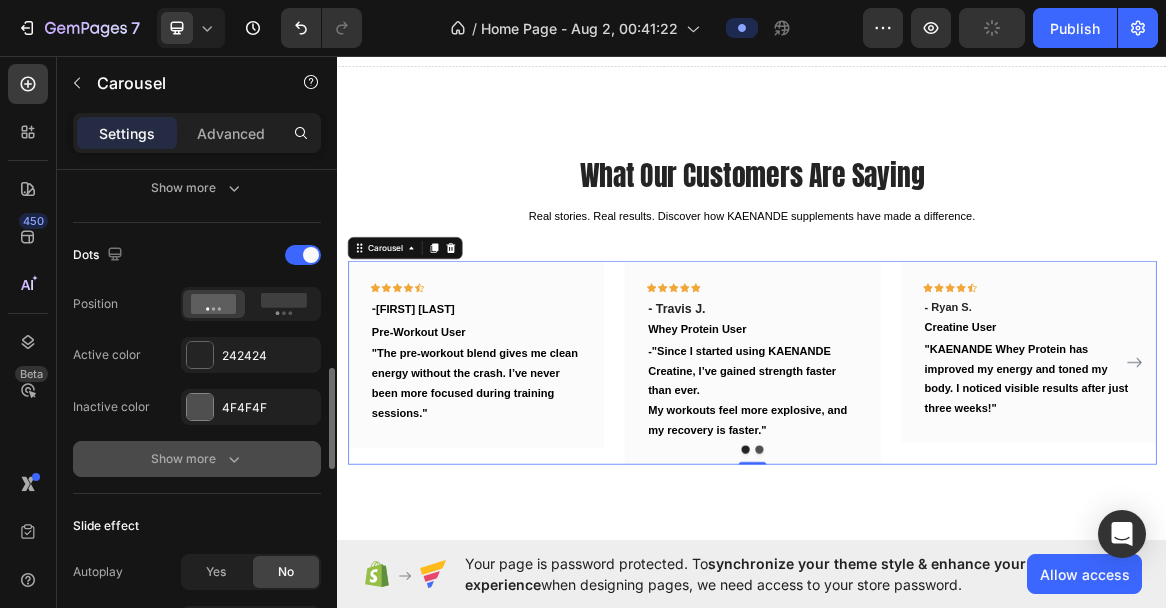 scroll, scrollTop: 972, scrollLeft: 0, axis: vertical 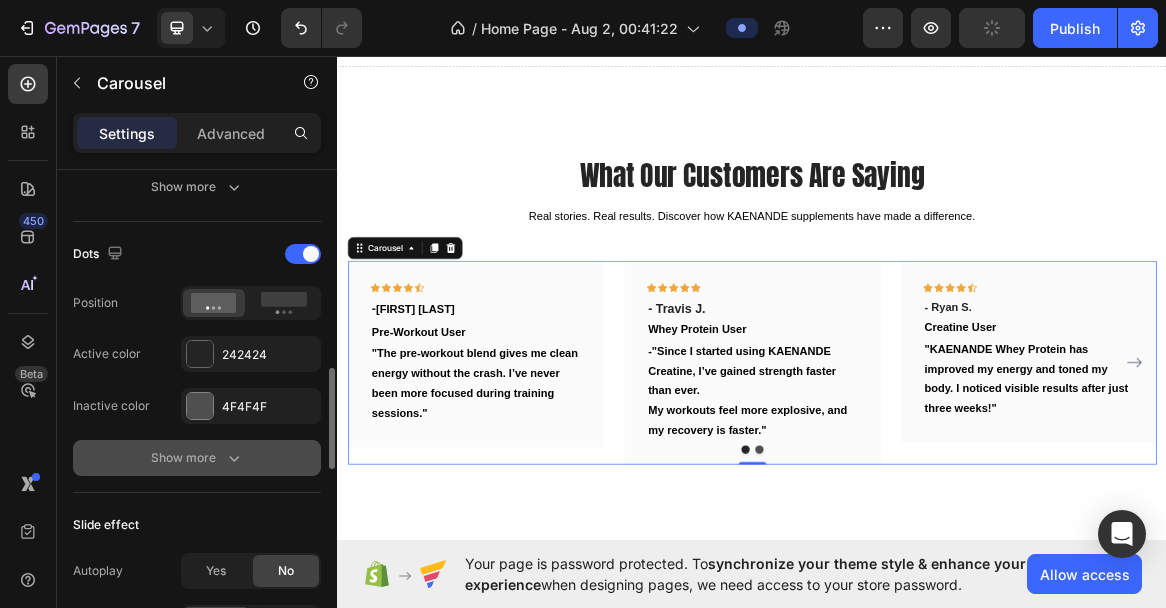 click 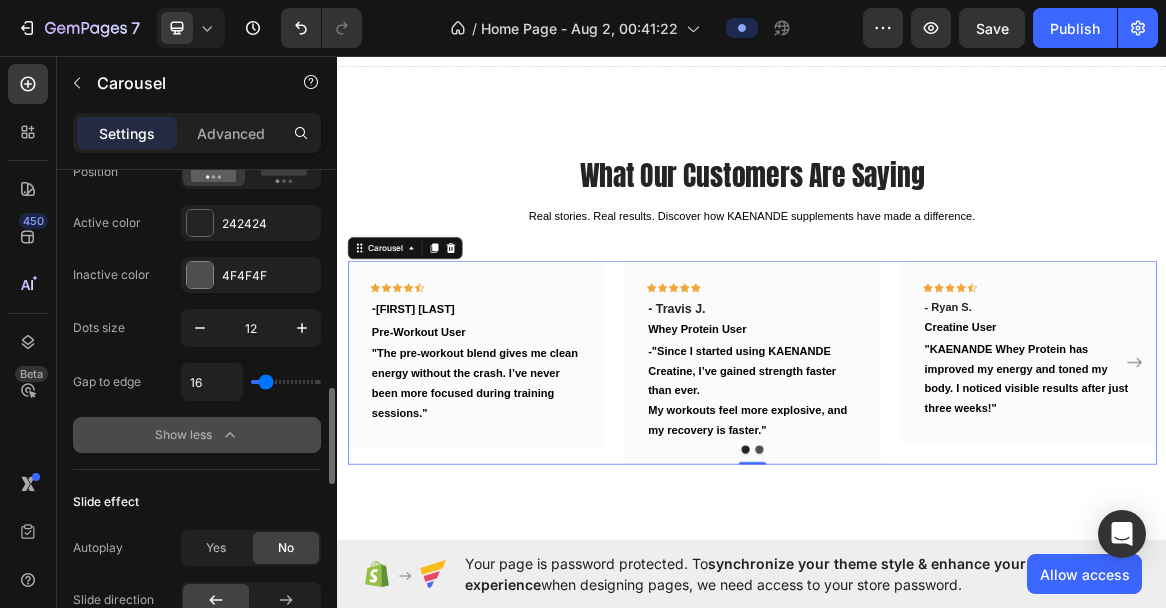 scroll, scrollTop: 1109, scrollLeft: 0, axis: vertical 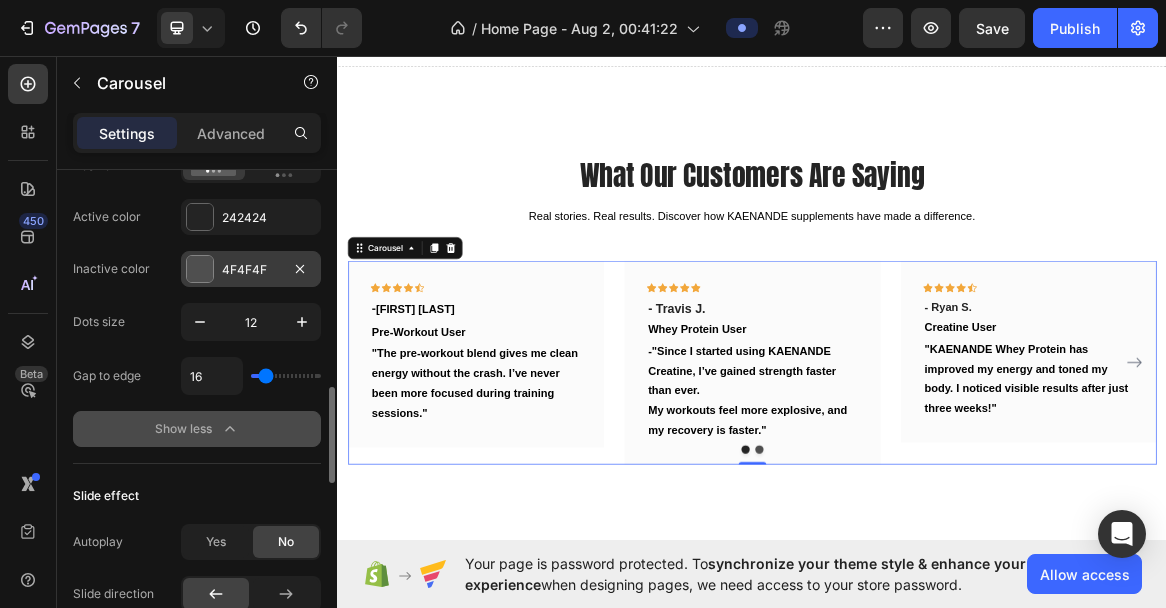 click on "4F4F4F" at bounding box center [251, 270] 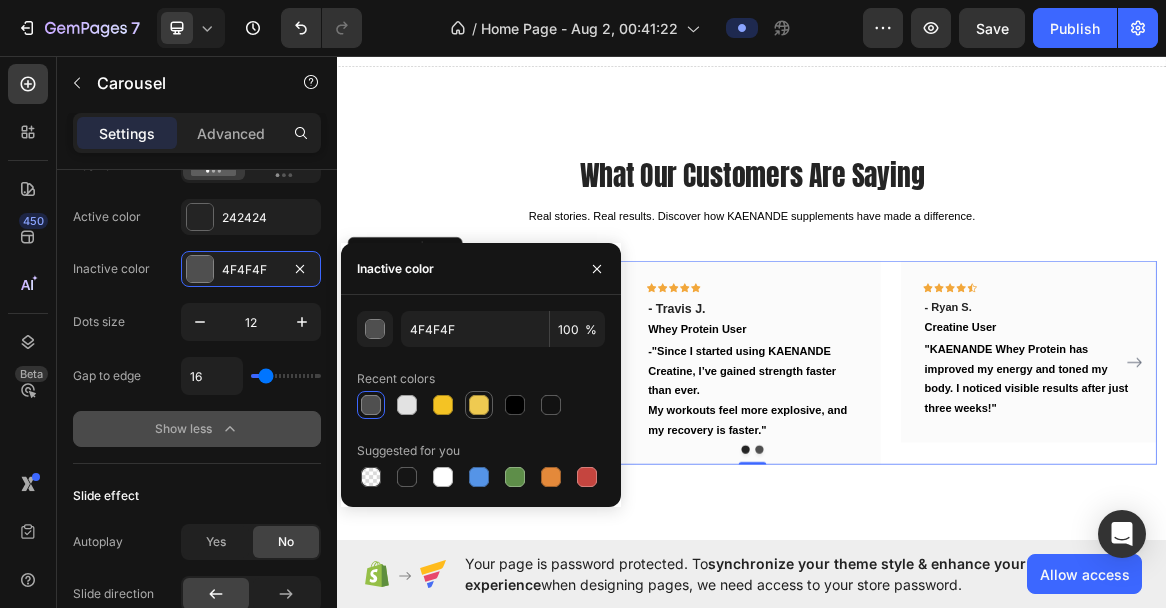 click at bounding box center (479, 405) 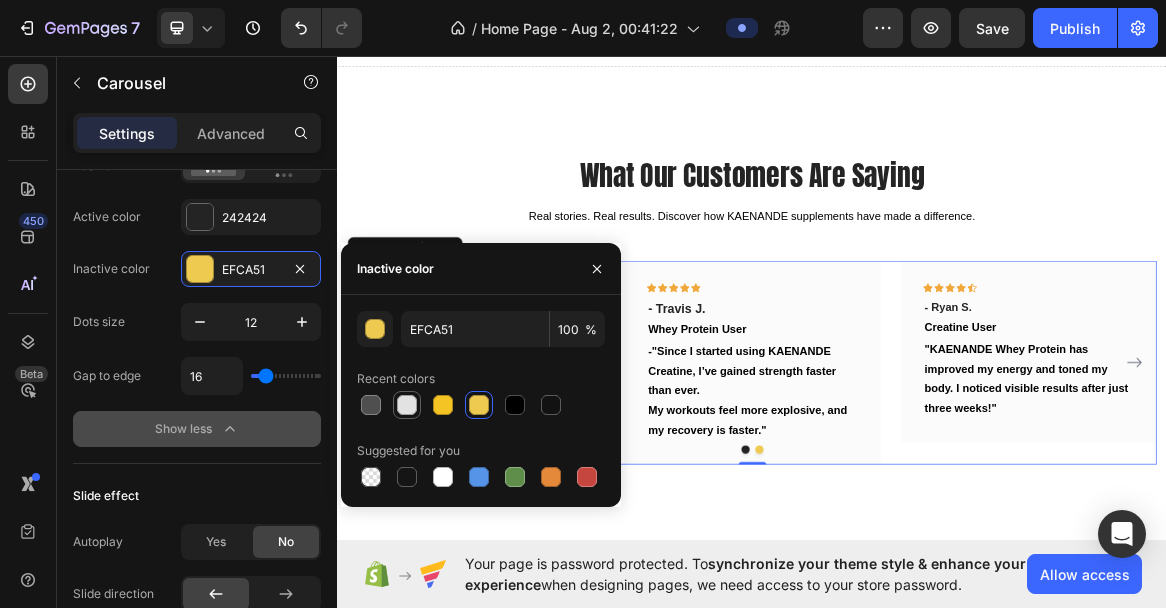 click at bounding box center [407, 405] 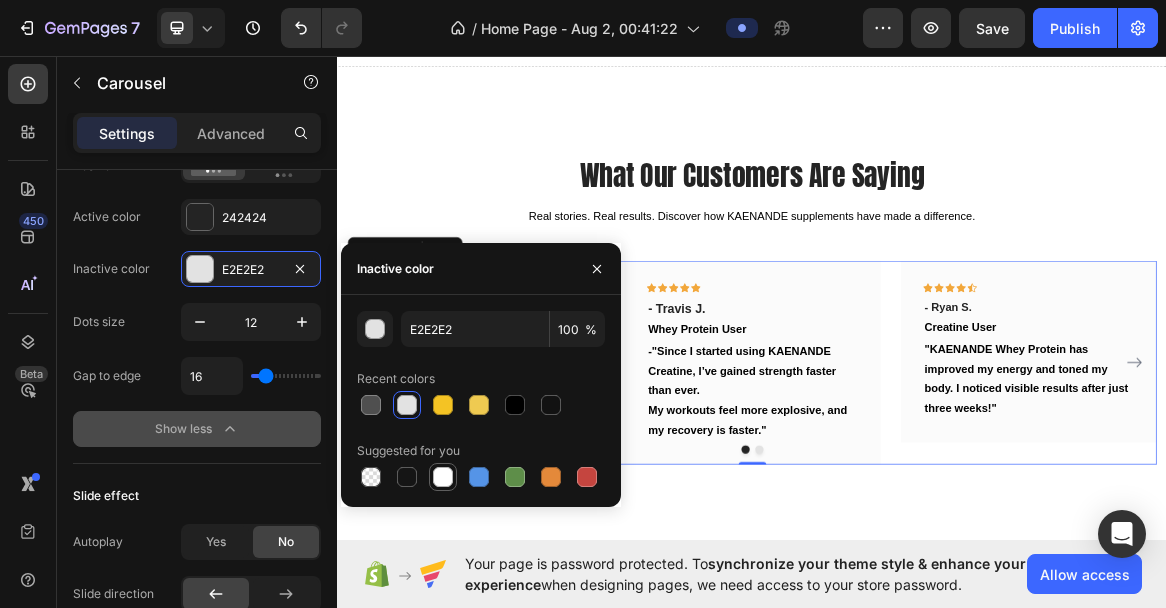 click at bounding box center (443, 477) 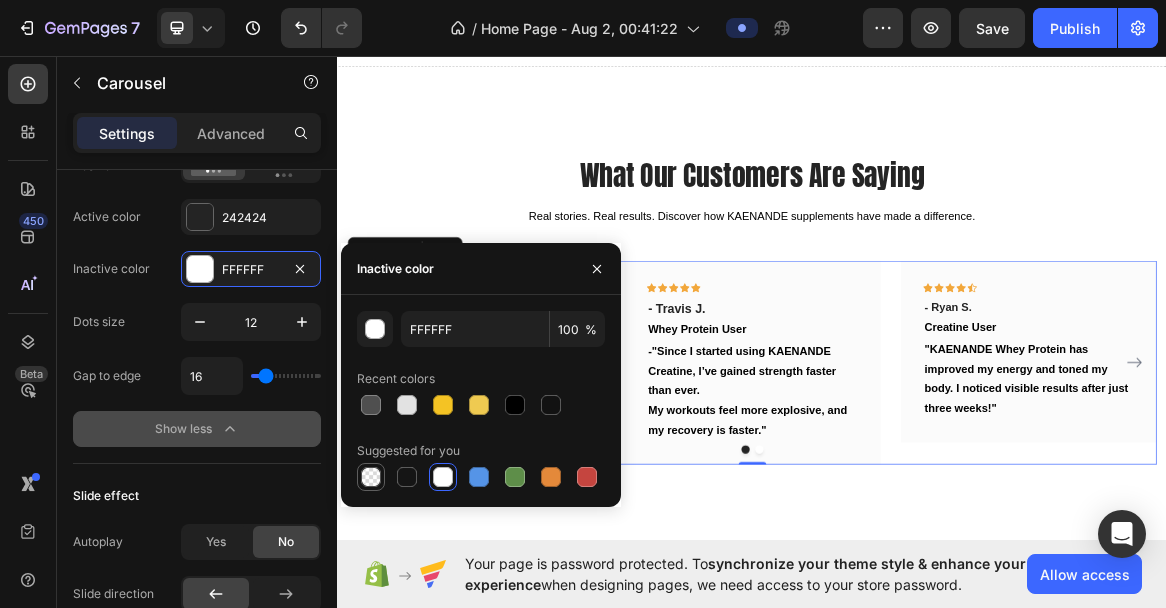 click at bounding box center [371, 477] 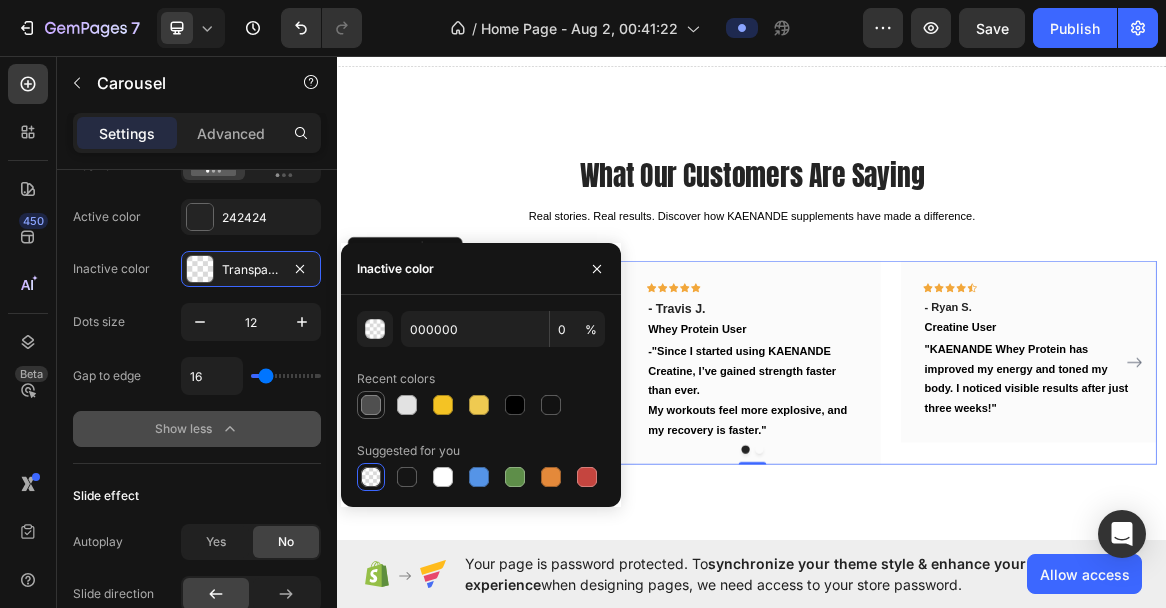 click at bounding box center (371, 405) 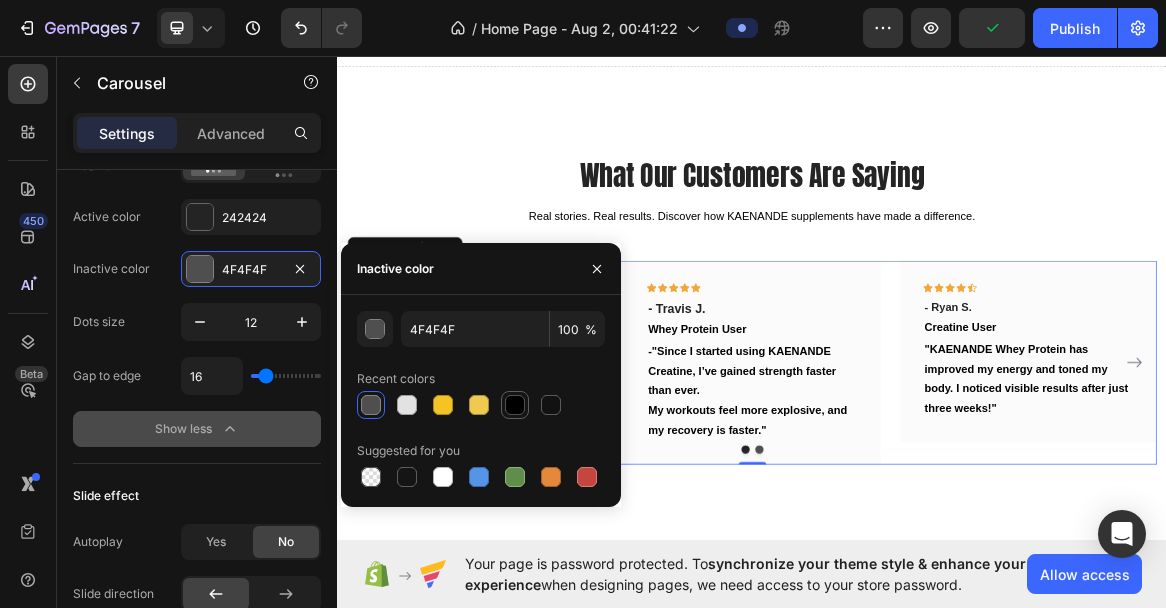 click at bounding box center [515, 405] 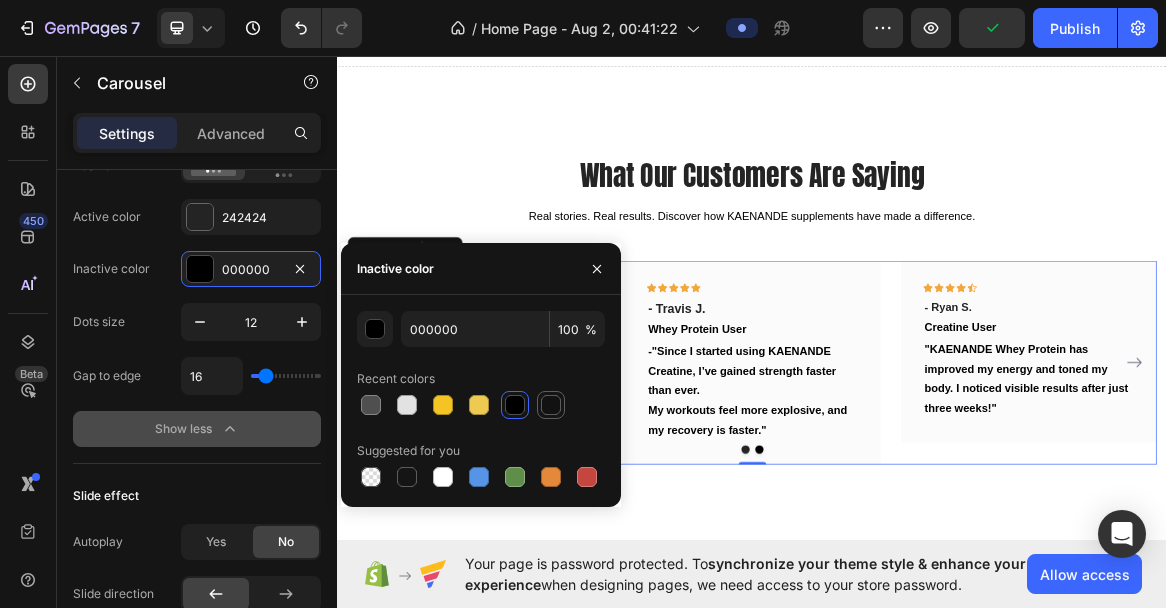 click at bounding box center (551, 405) 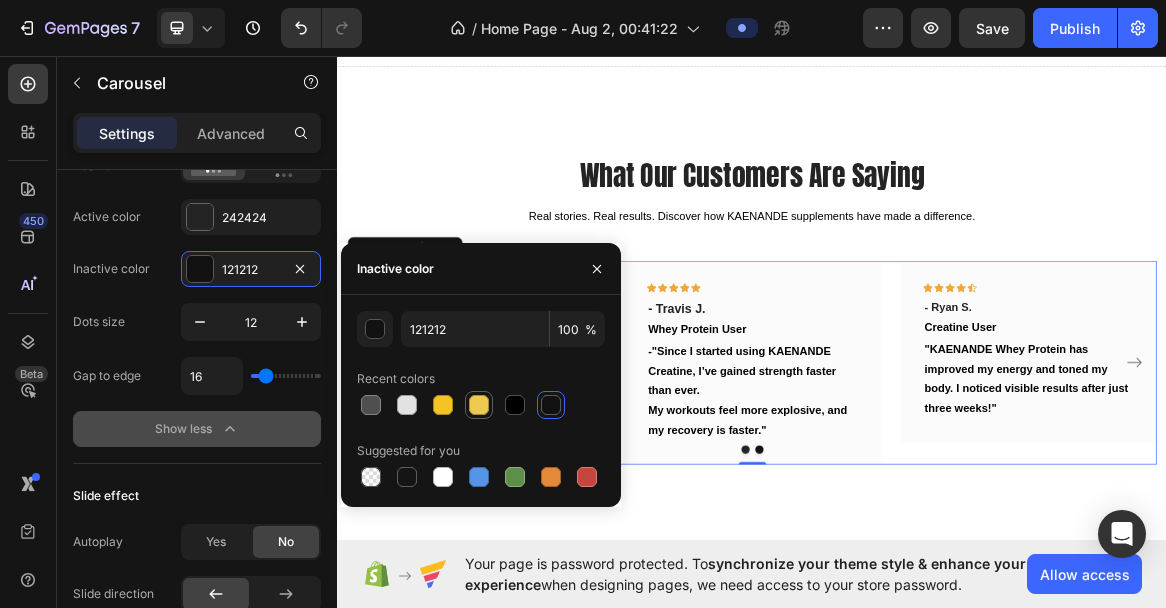 click at bounding box center [479, 405] 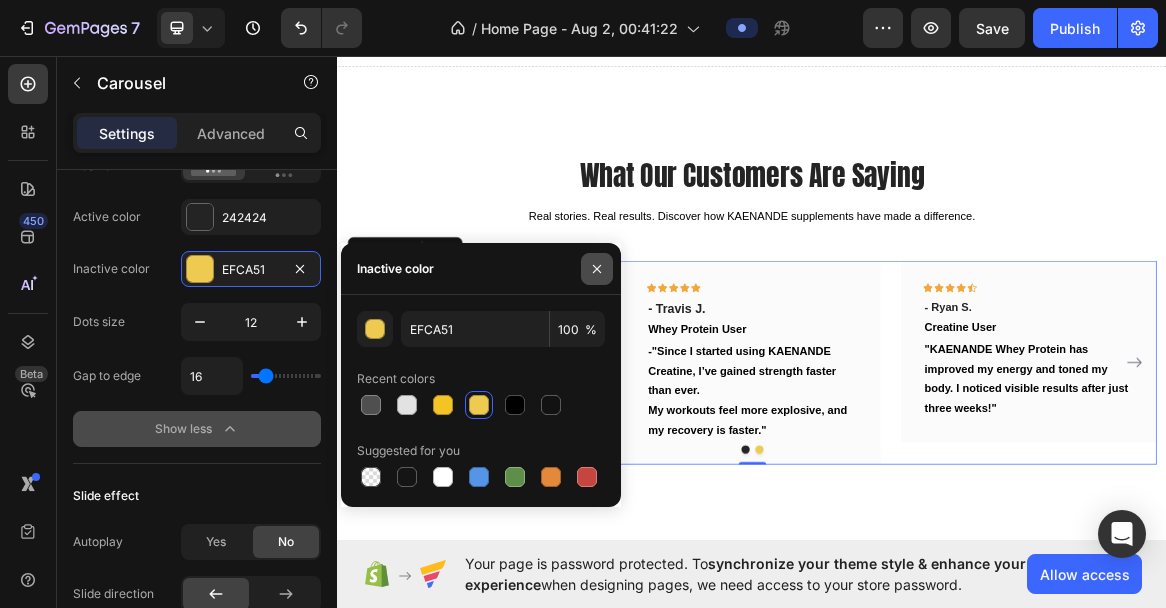 click 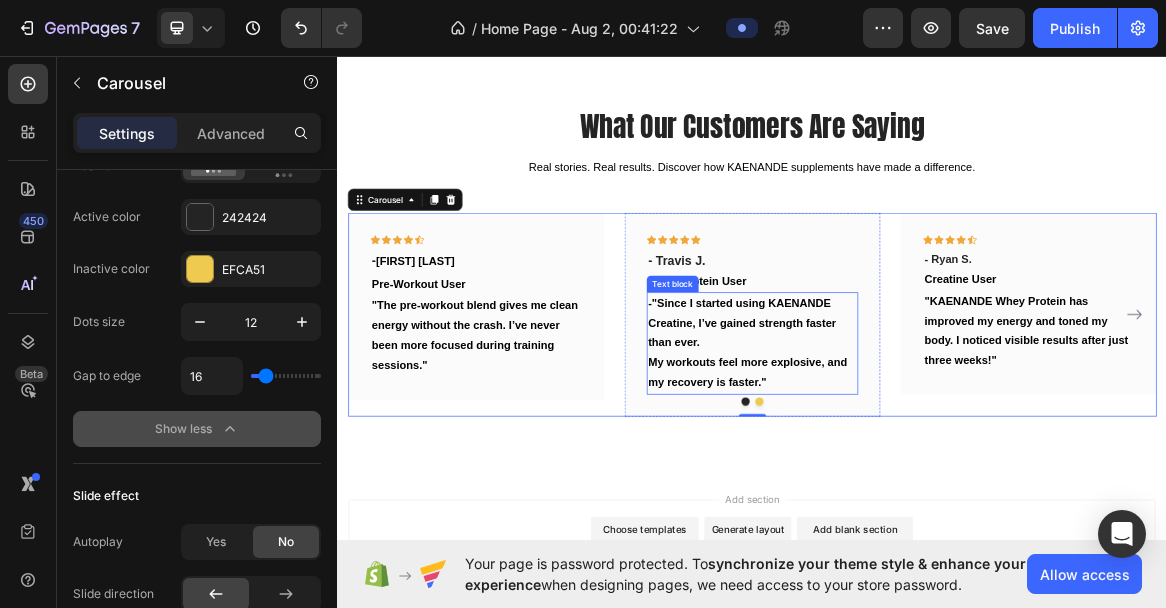 scroll, scrollTop: 1760, scrollLeft: 0, axis: vertical 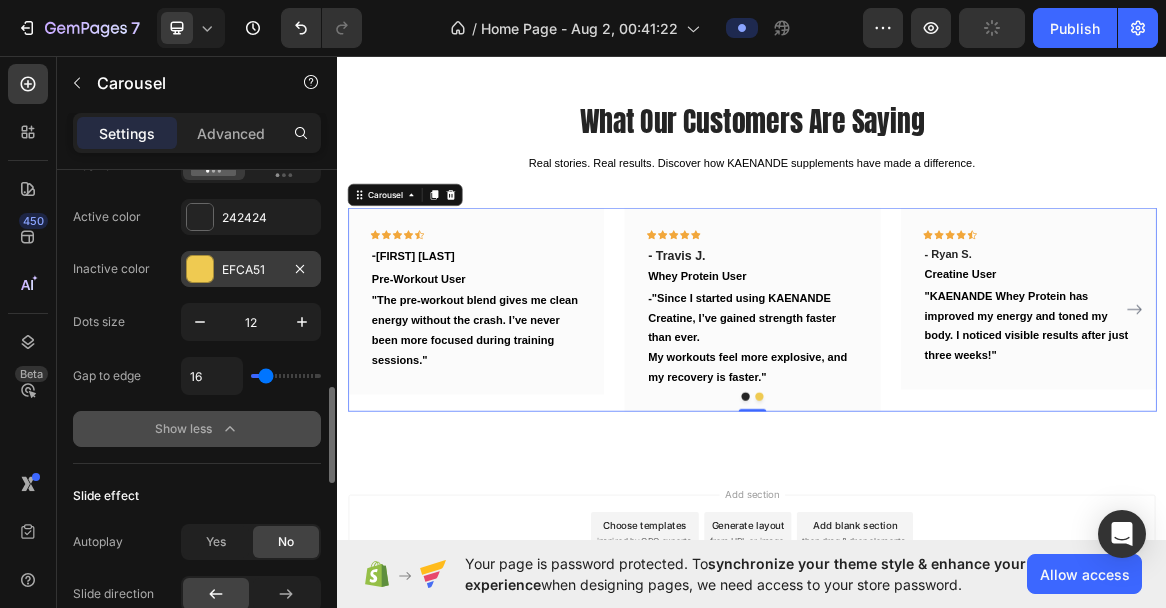 click on "EFCA51" at bounding box center [251, 270] 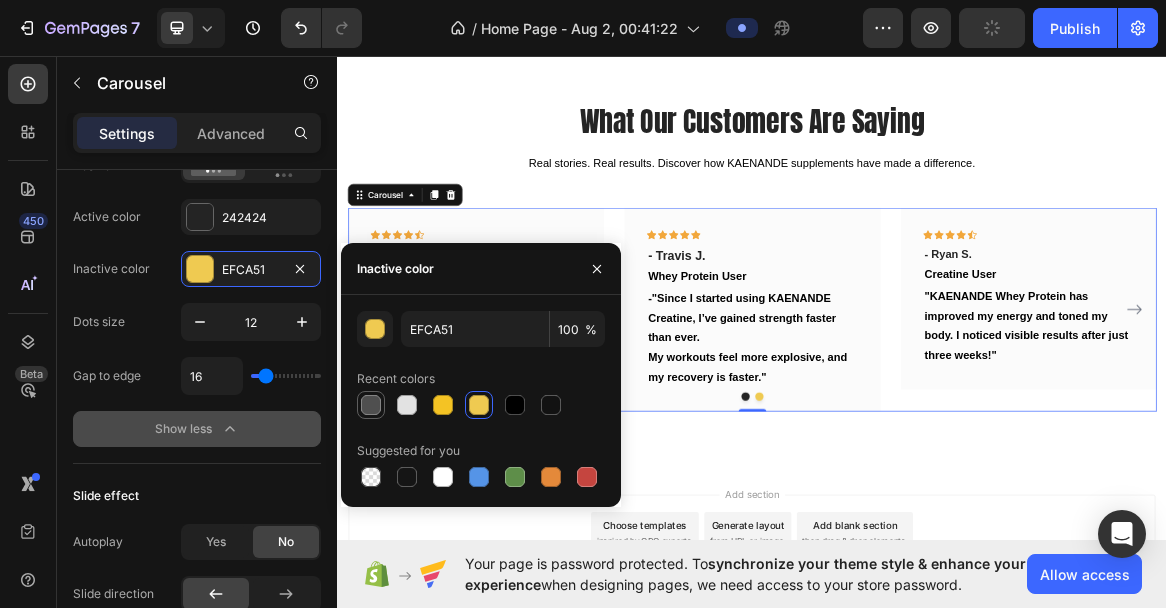 click at bounding box center [371, 405] 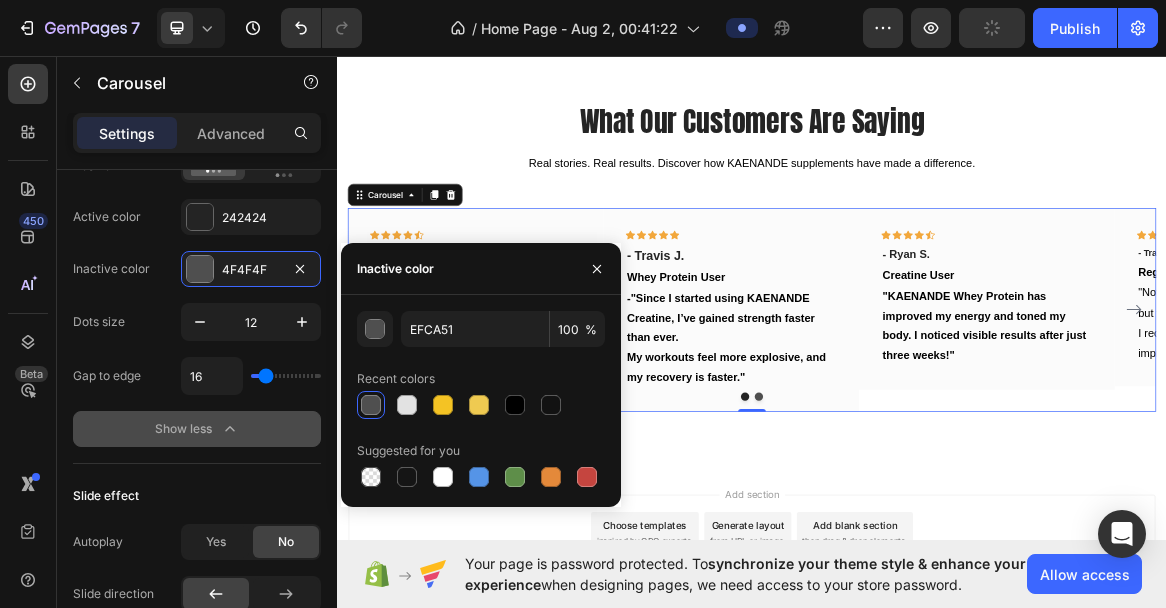 type on "4F4F4F" 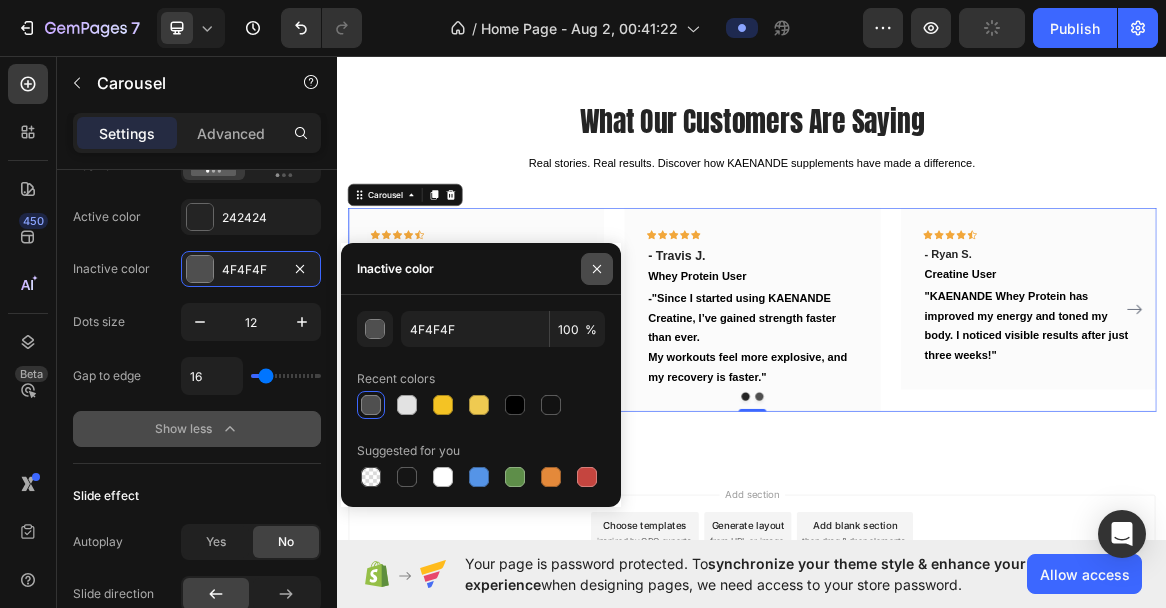 click at bounding box center [597, 269] 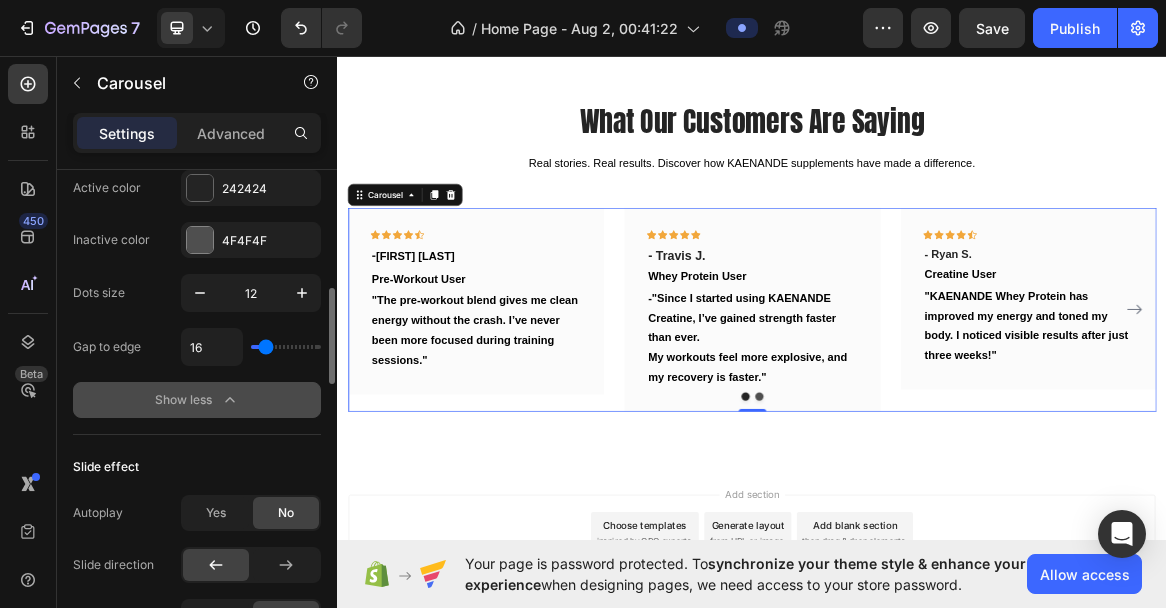 scroll, scrollTop: 1051, scrollLeft: 0, axis: vertical 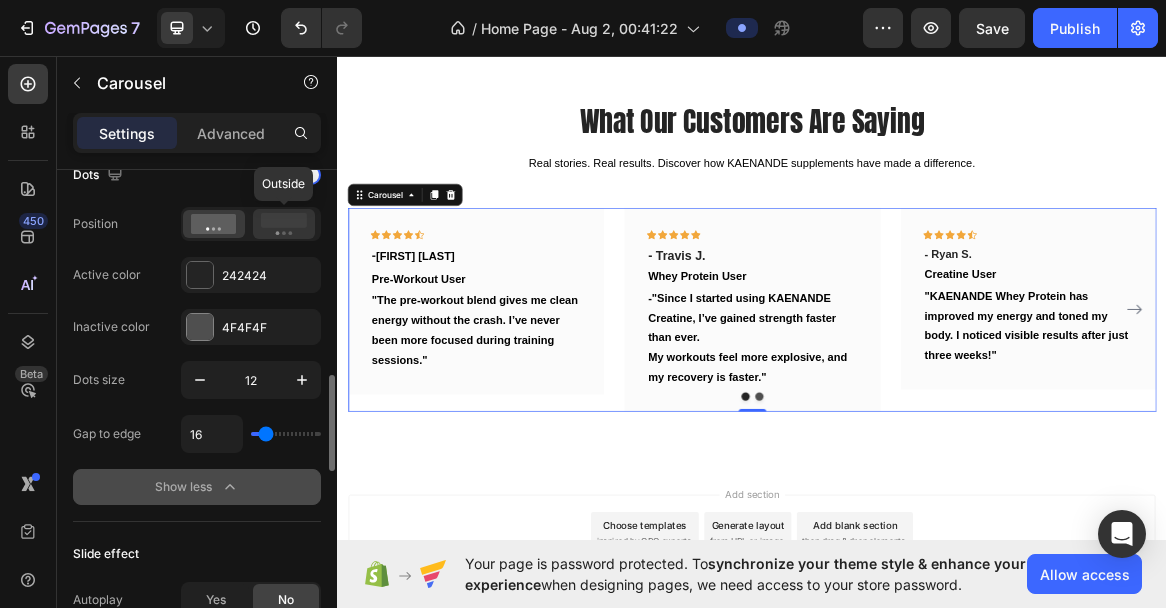 click 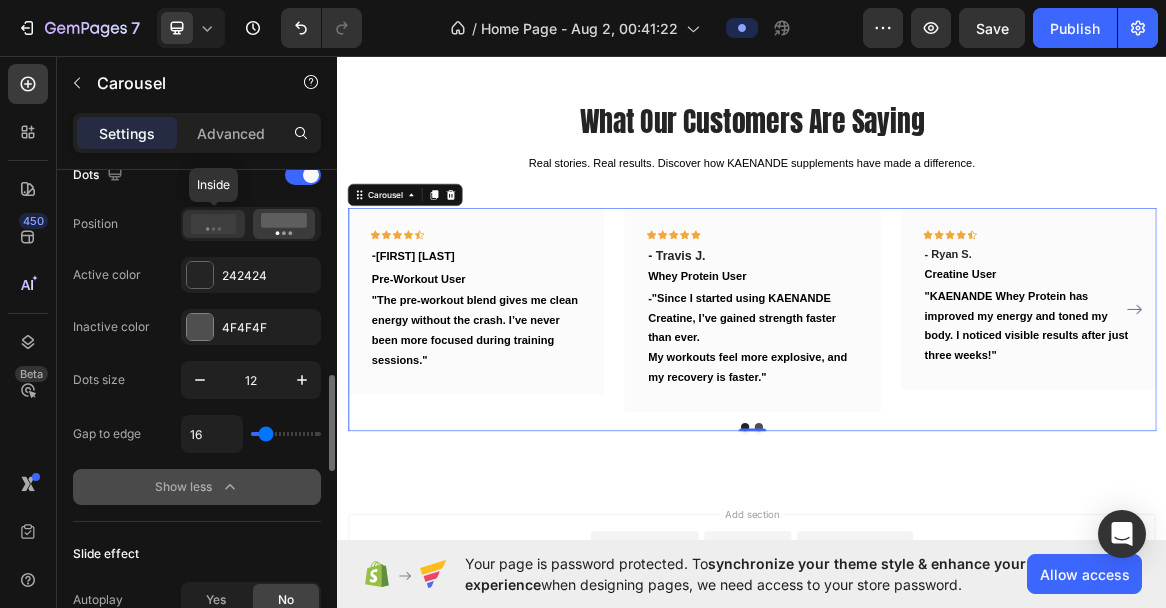 click 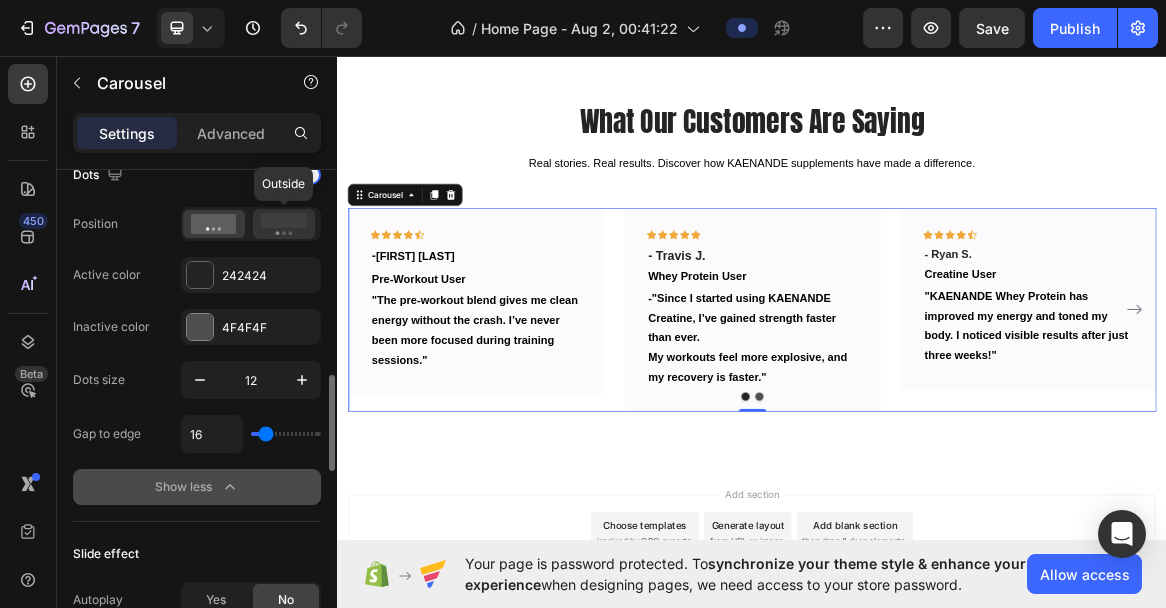 click 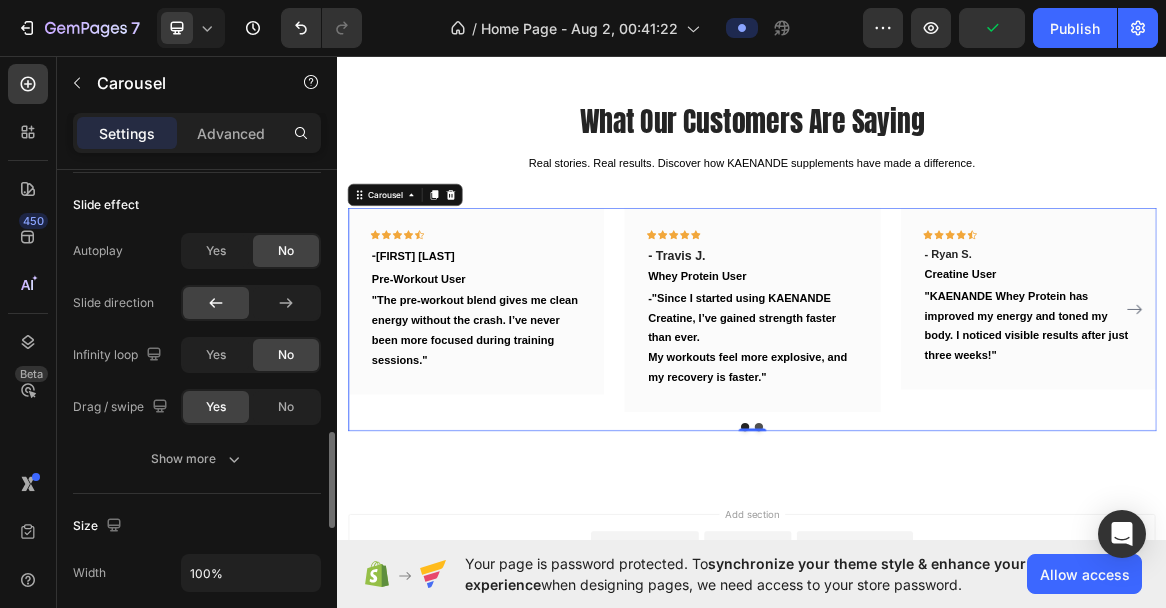 scroll, scrollTop: 1401, scrollLeft: 0, axis: vertical 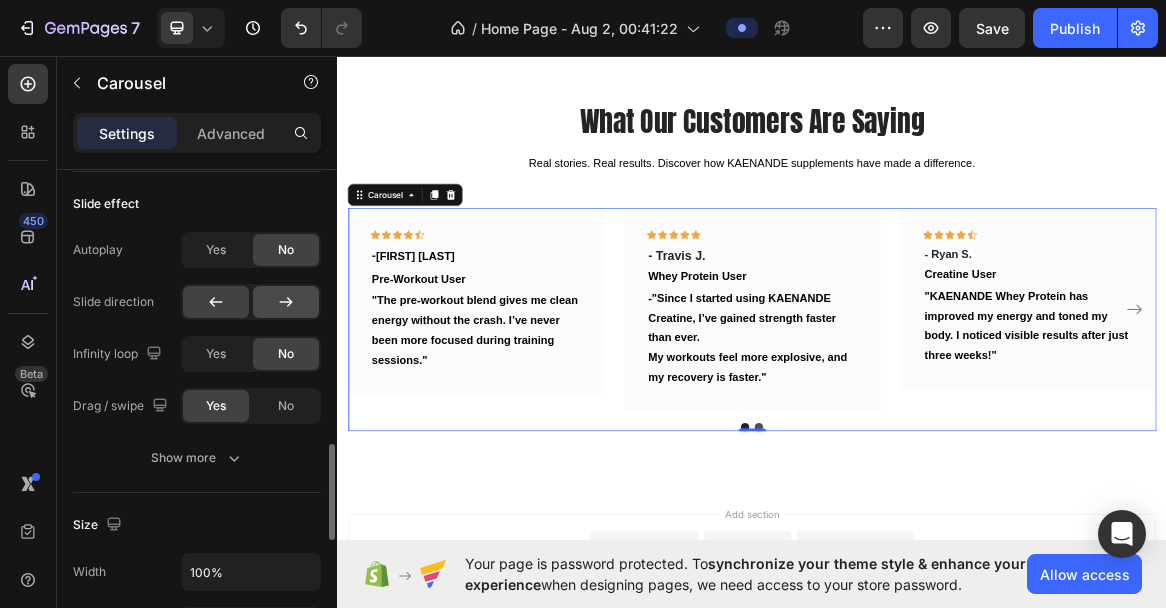 click 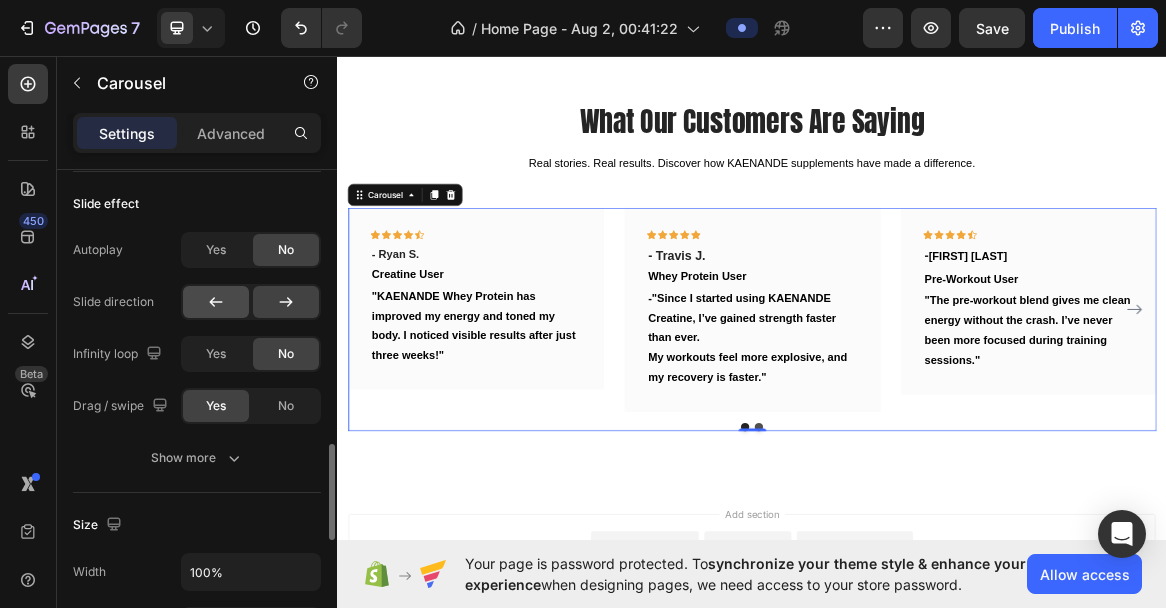 click 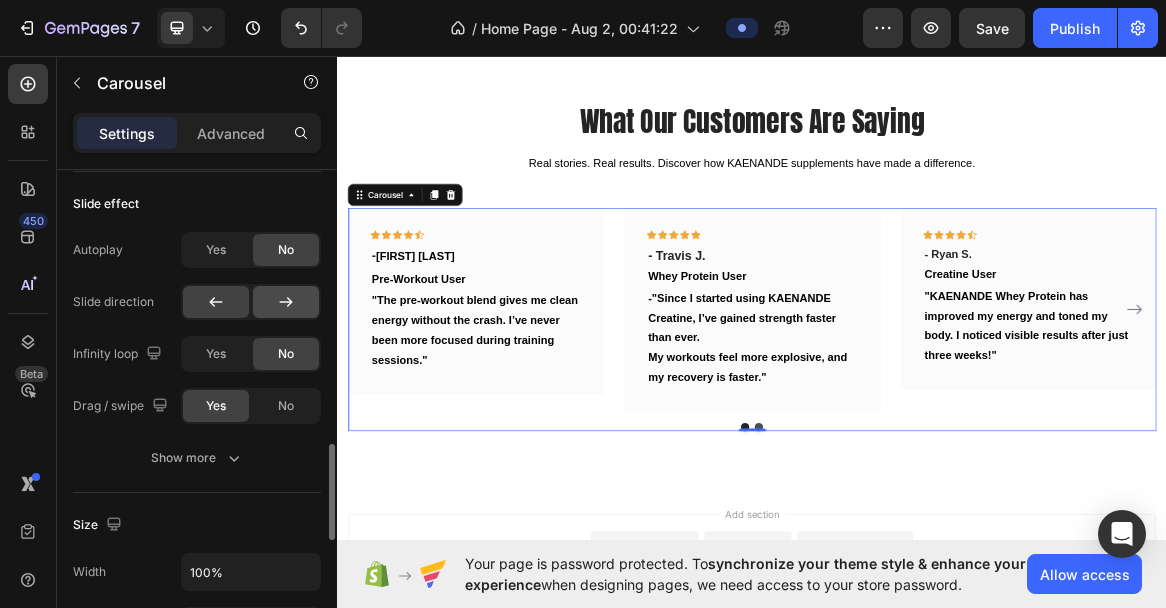click 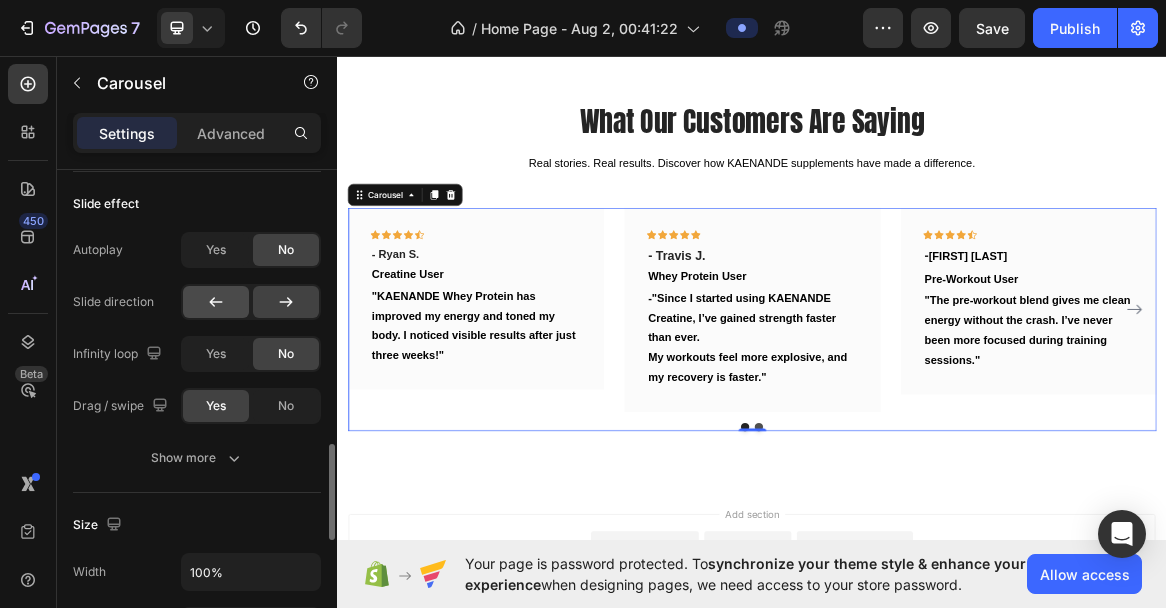 click 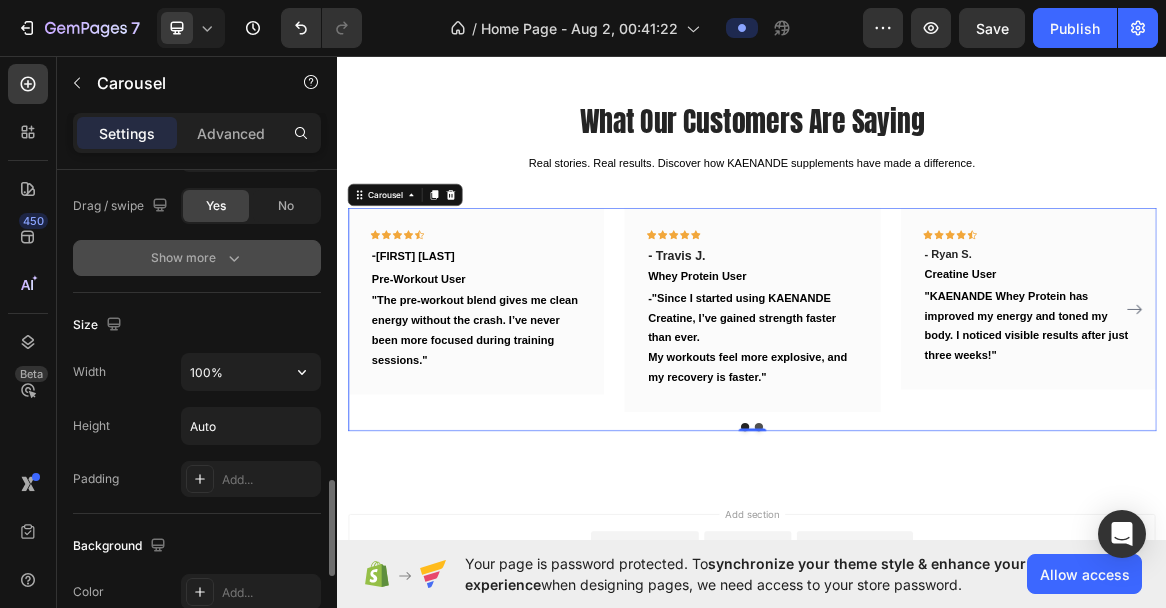scroll, scrollTop: 1598, scrollLeft: 0, axis: vertical 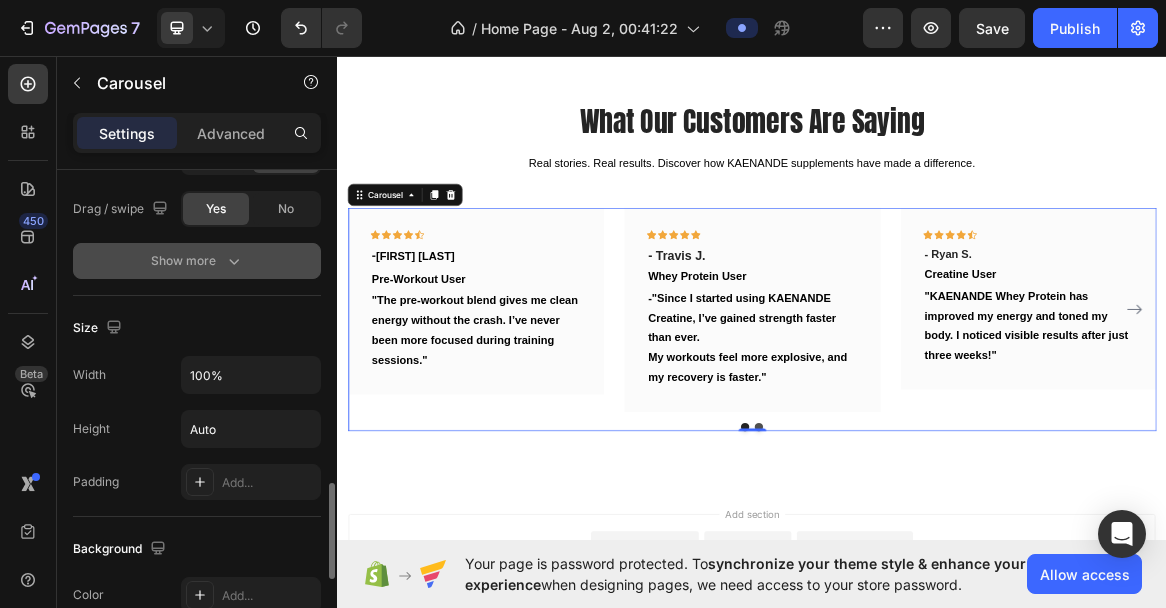 click 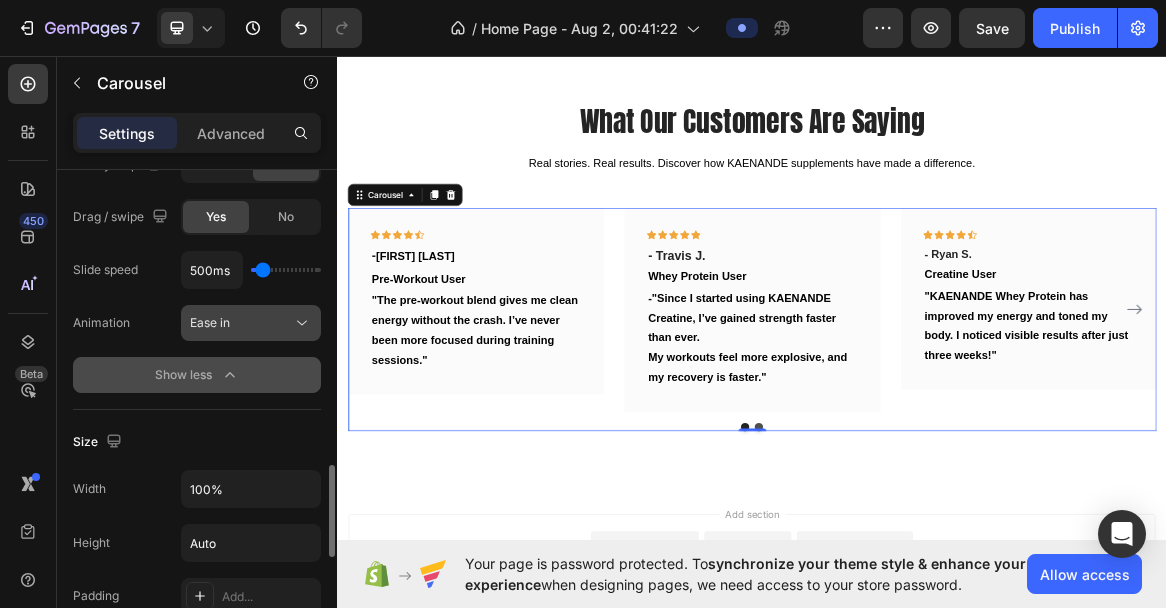 scroll, scrollTop: 1581, scrollLeft: 0, axis: vertical 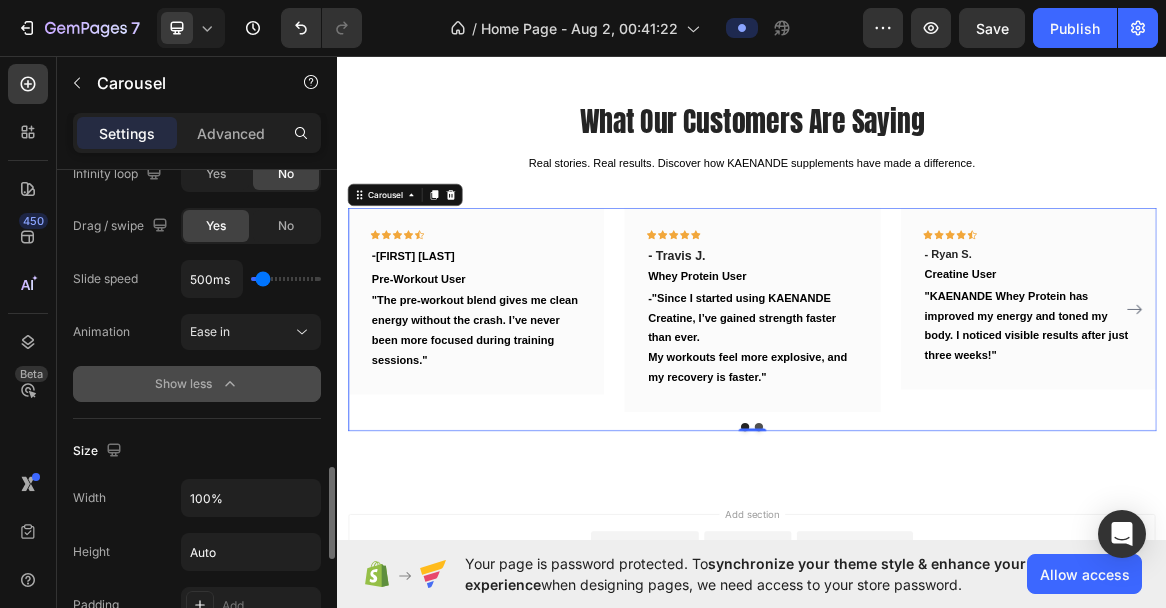 click 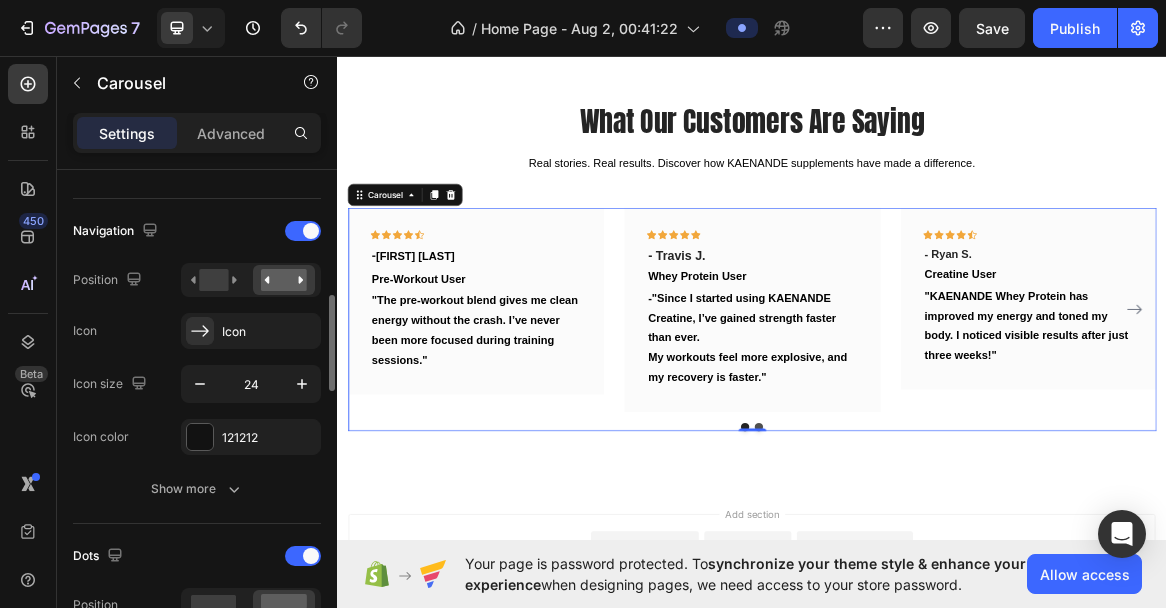 scroll, scrollTop: 679, scrollLeft: 0, axis: vertical 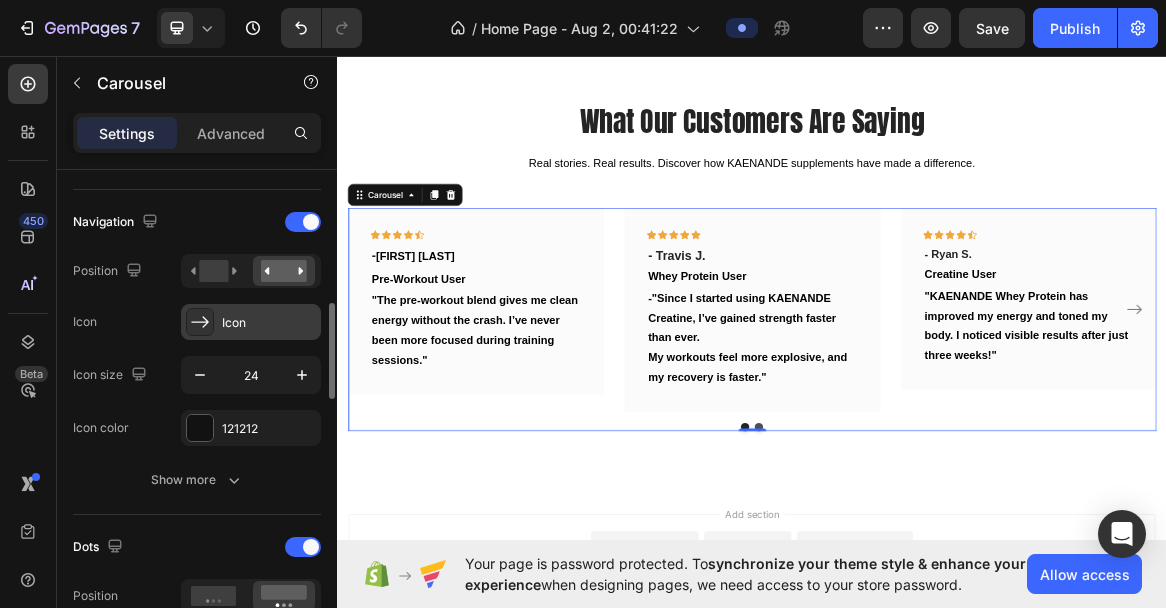 click on "Icon" at bounding box center (269, 323) 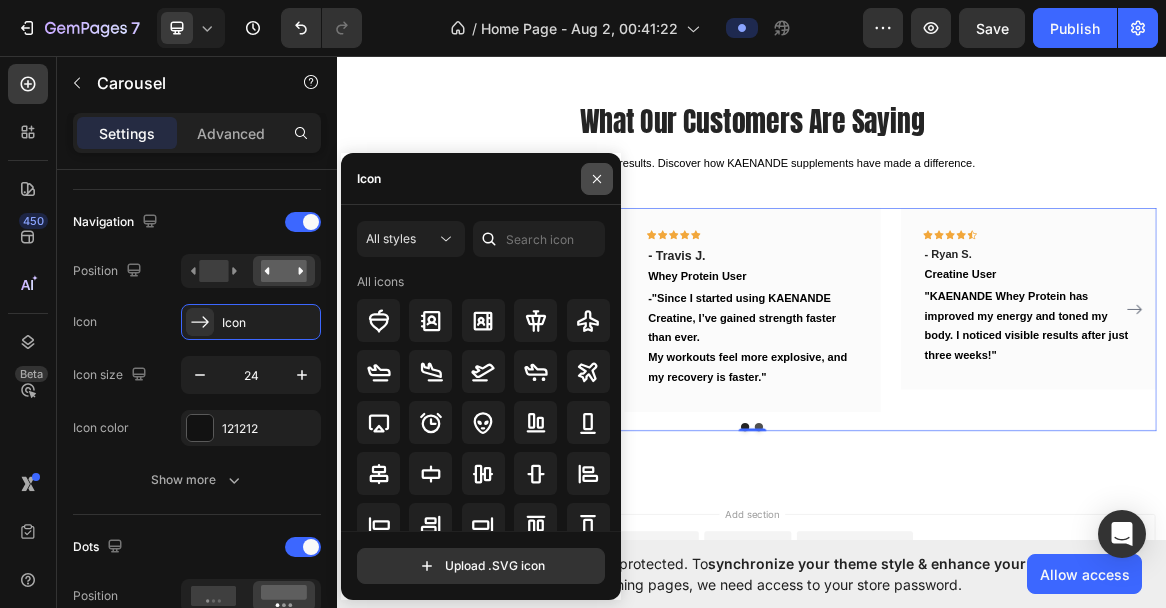 click 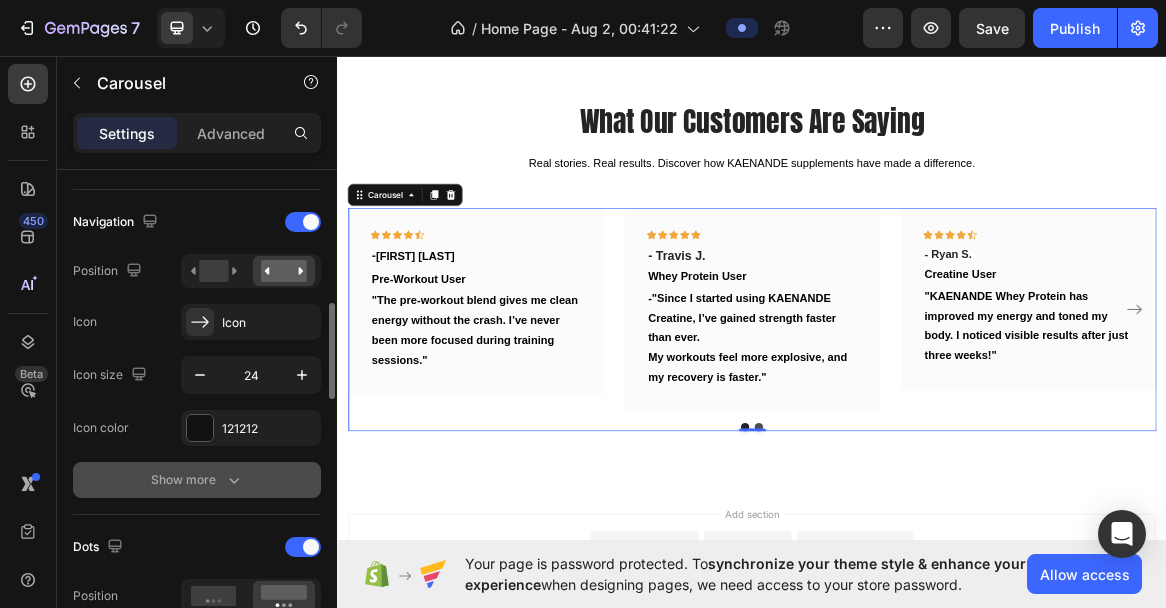 click on "Show more" at bounding box center (197, 480) 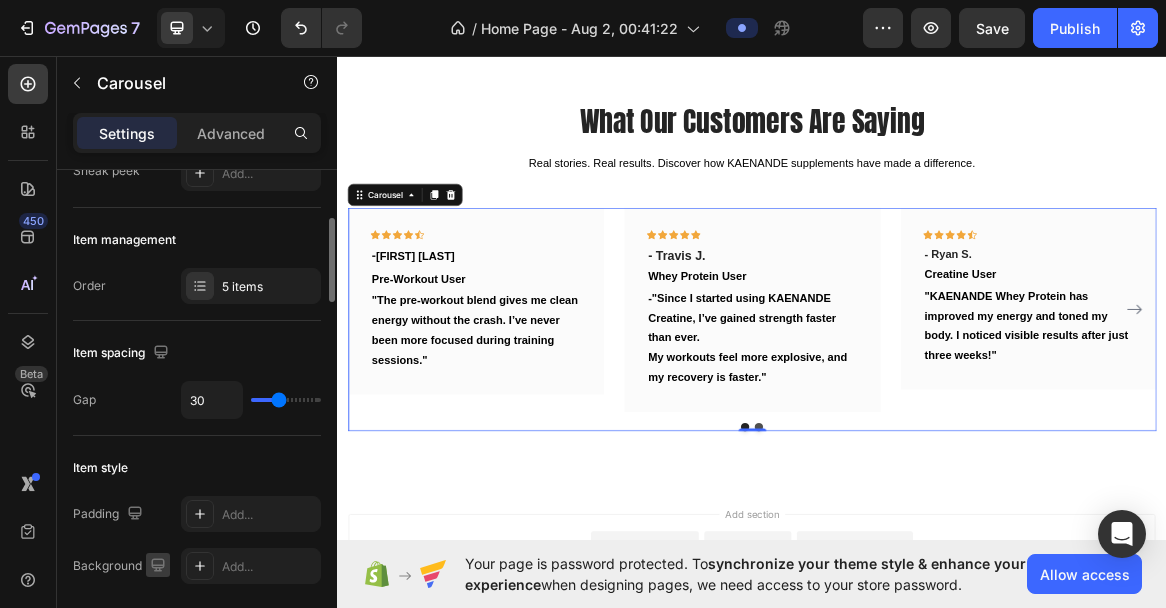 scroll, scrollTop: 207, scrollLeft: 0, axis: vertical 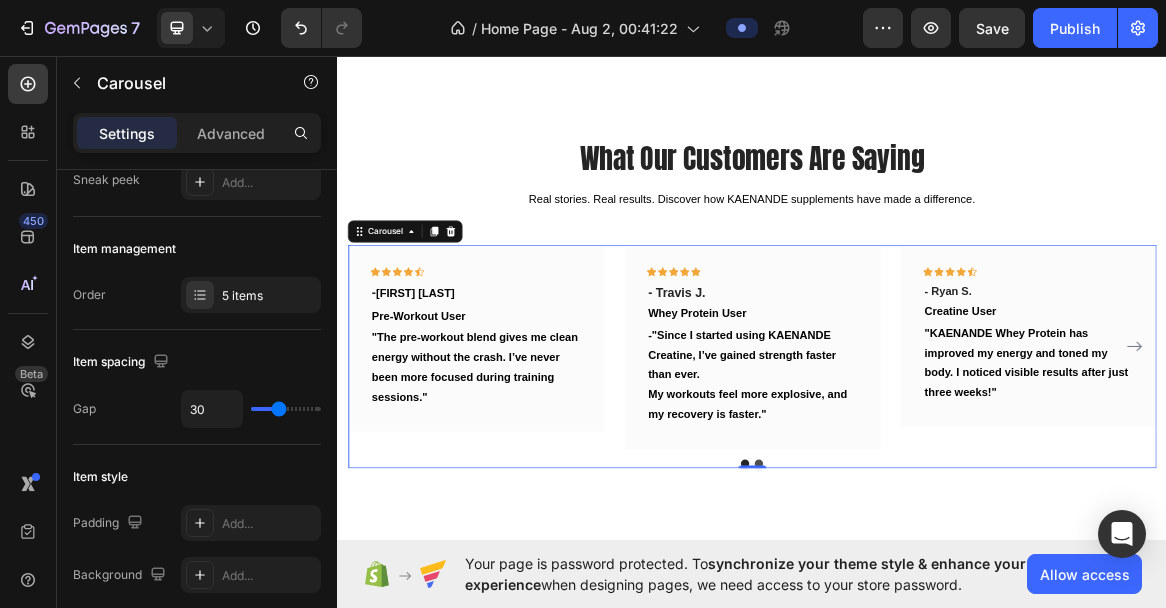 click 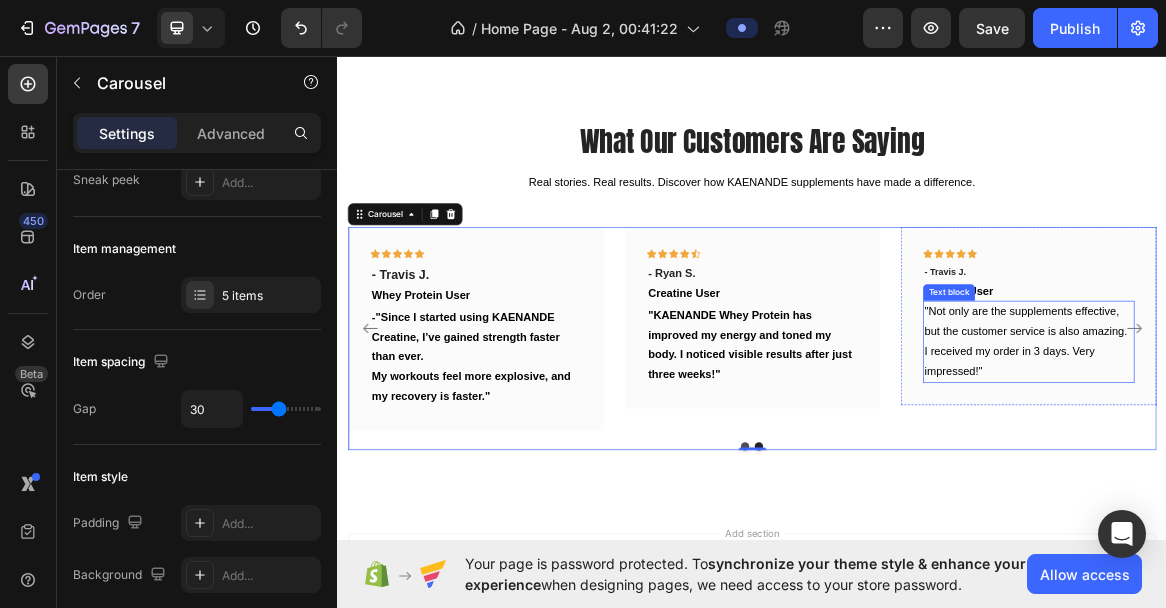 scroll, scrollTop: 1743, scrollLeft: 0, axis: vertical 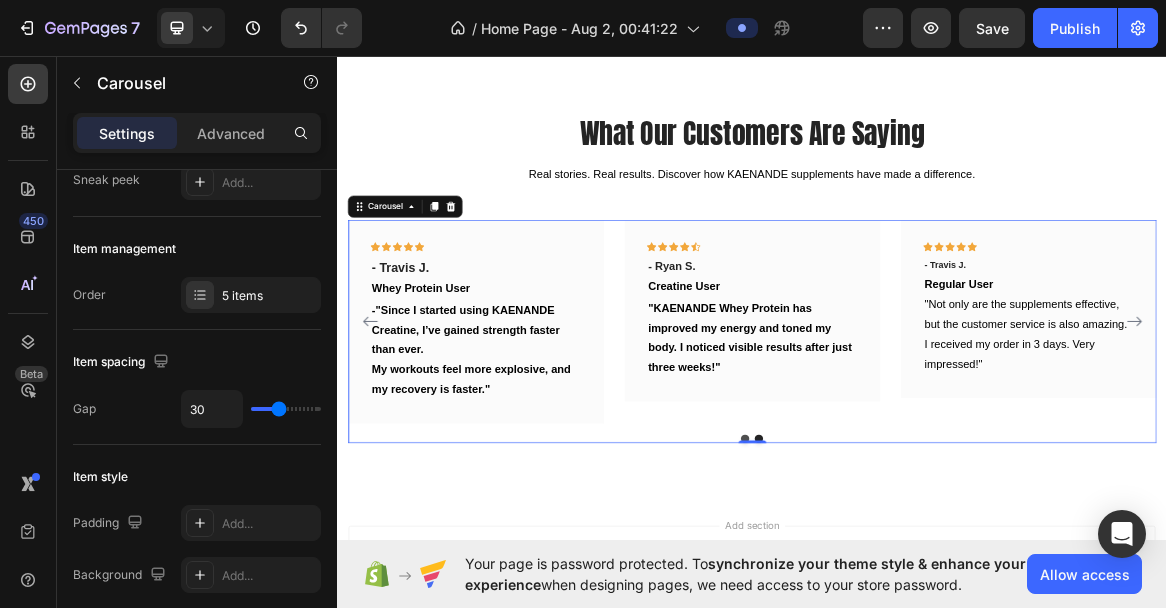 click 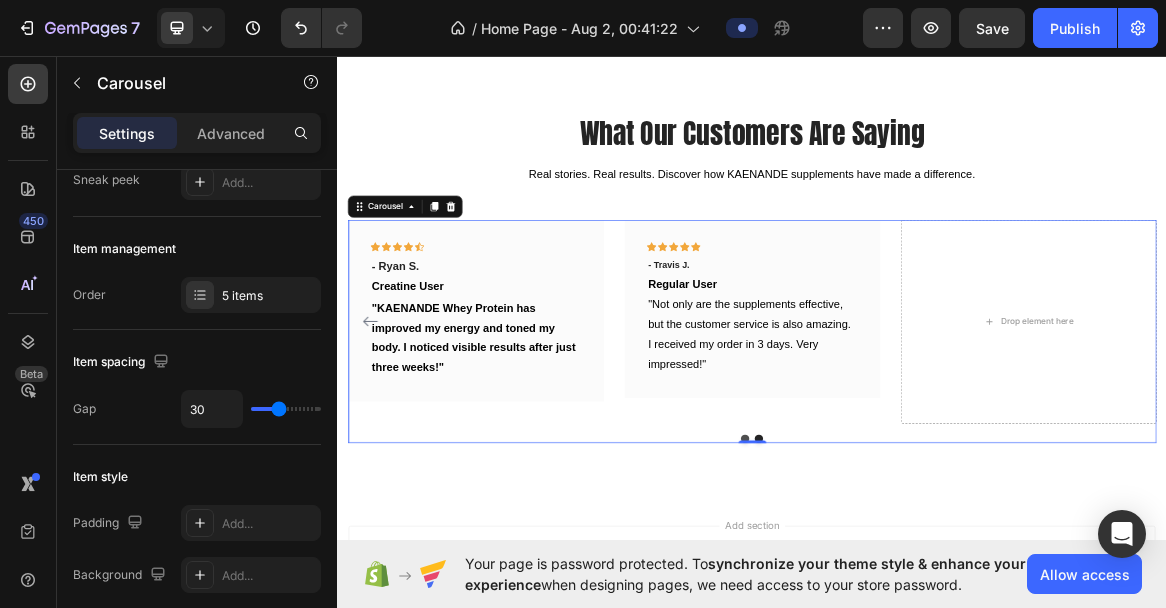 click 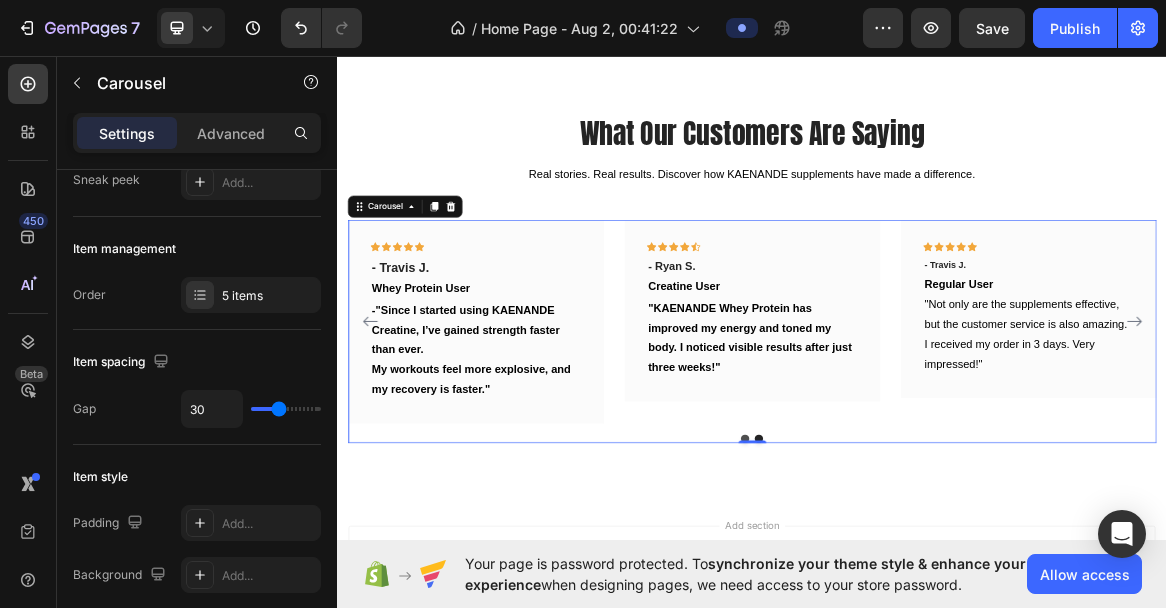 click 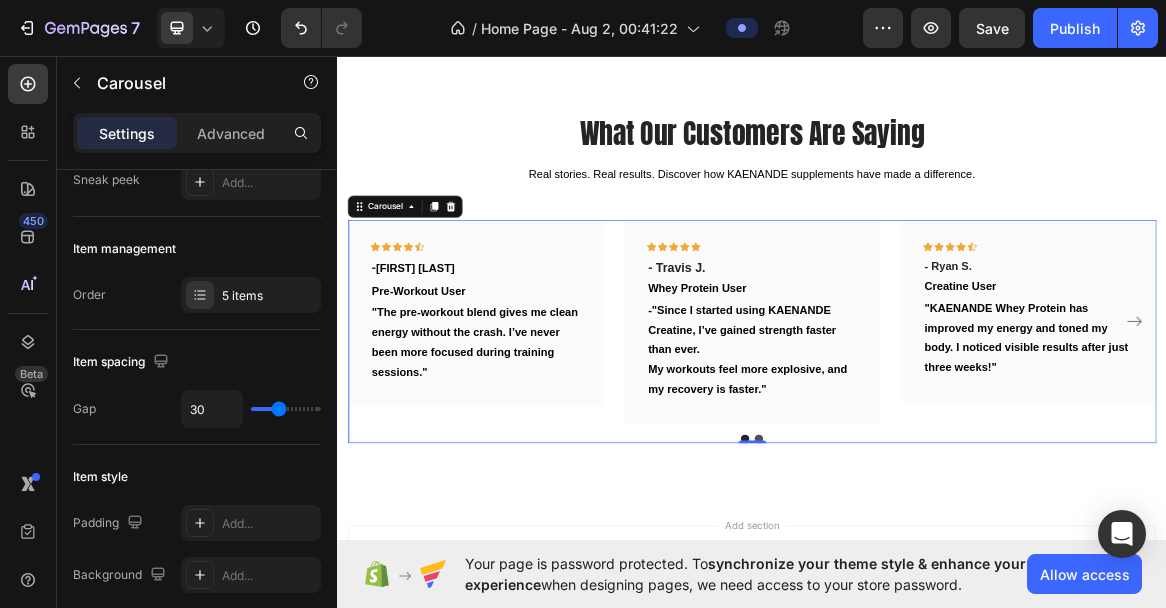 click on "Icon
Icon
Icon
Icon
Icon Row -  Chris D Text block Pre-Workout User Text block "The pre-workout blend gives me clean energy without the crash. I’ve never been more focused during training sessions." Text block Row" at bounding box center (537, 445) 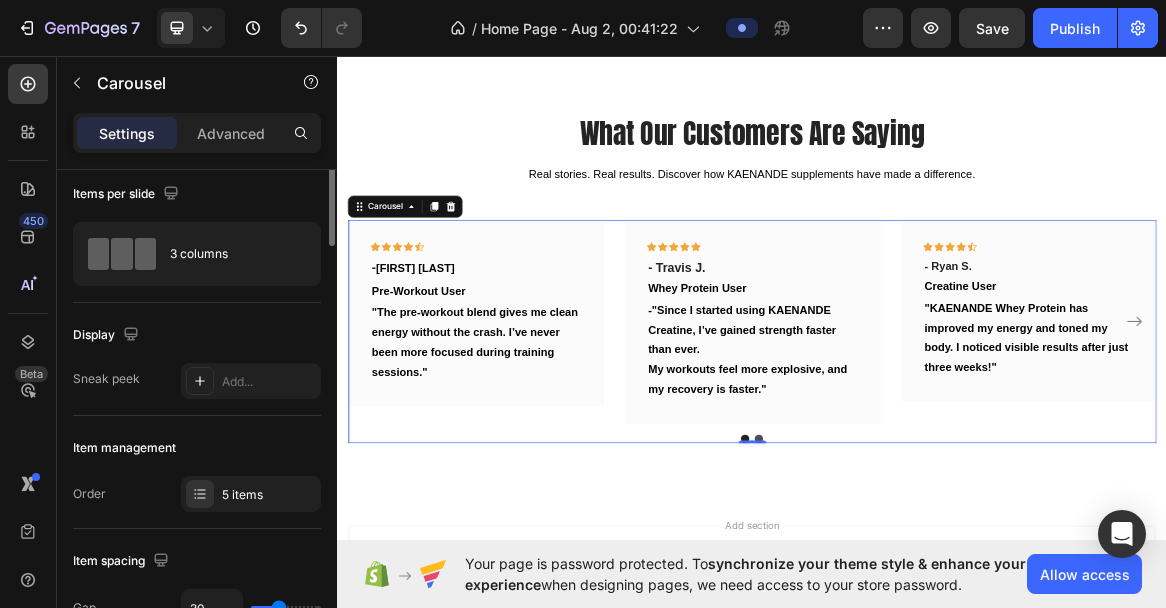 scroll, scrollTop: 0, scrollLeft: 0, axis: both 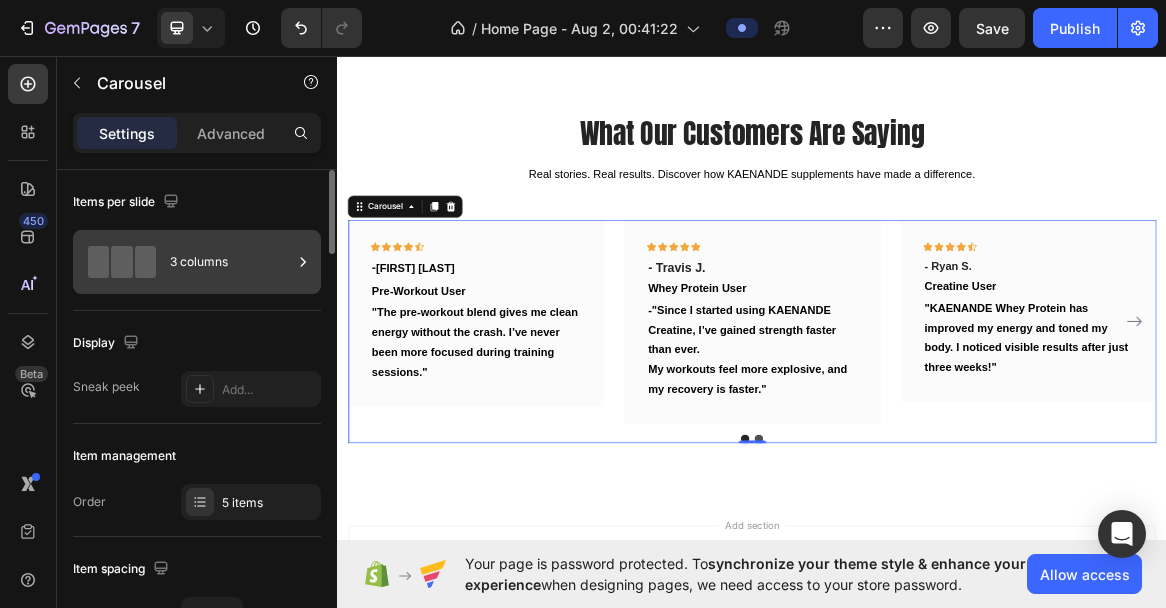 click on "3 columns" at bounding box center [231, 262] 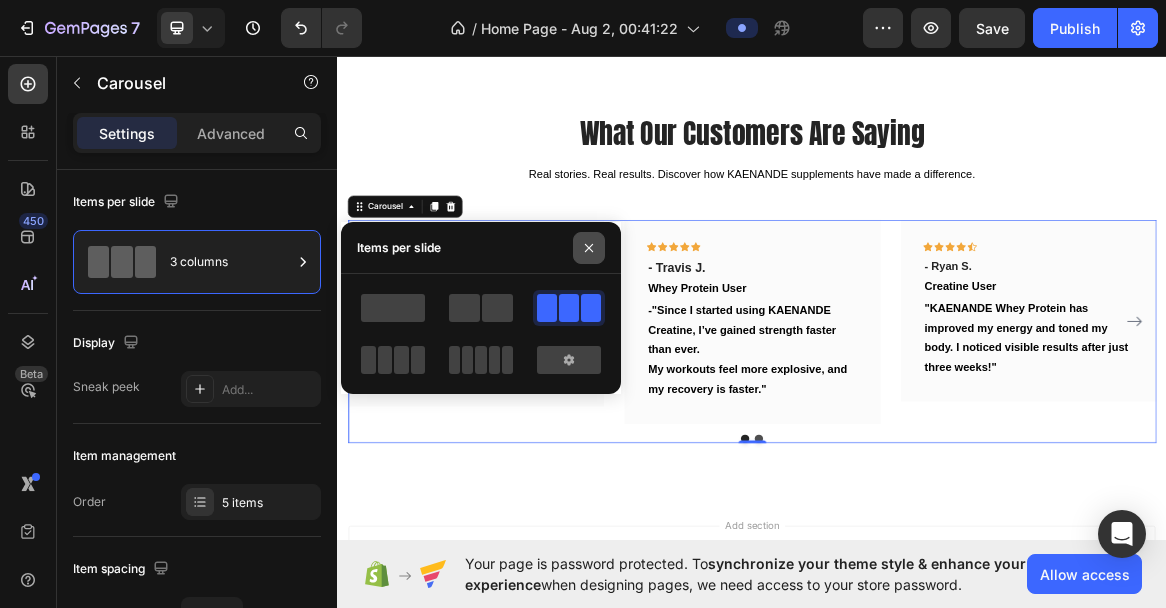 click 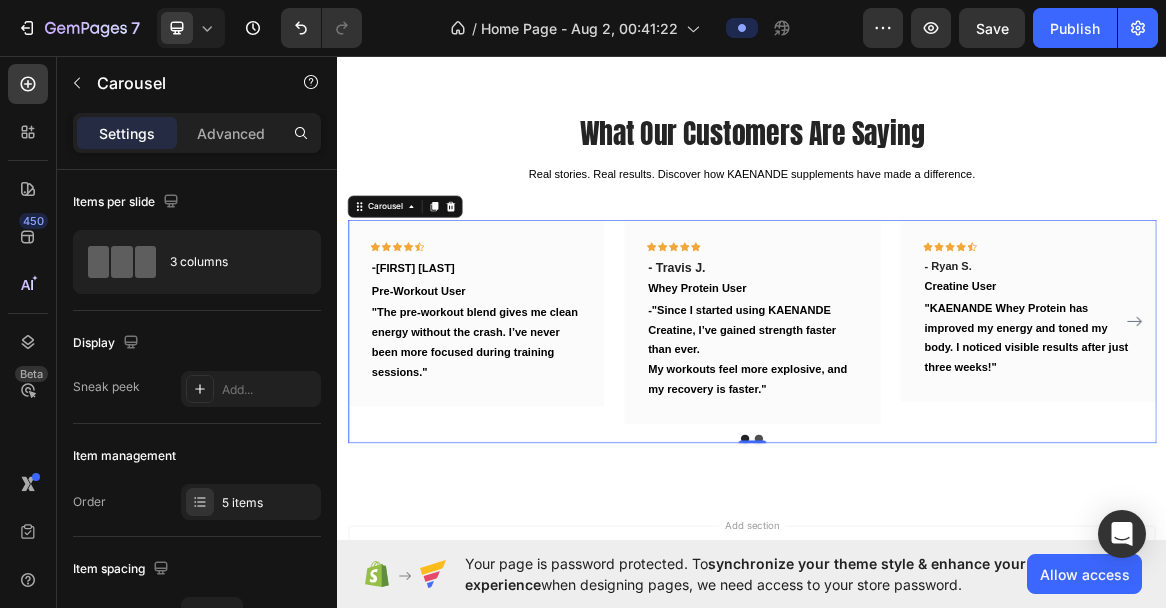 click 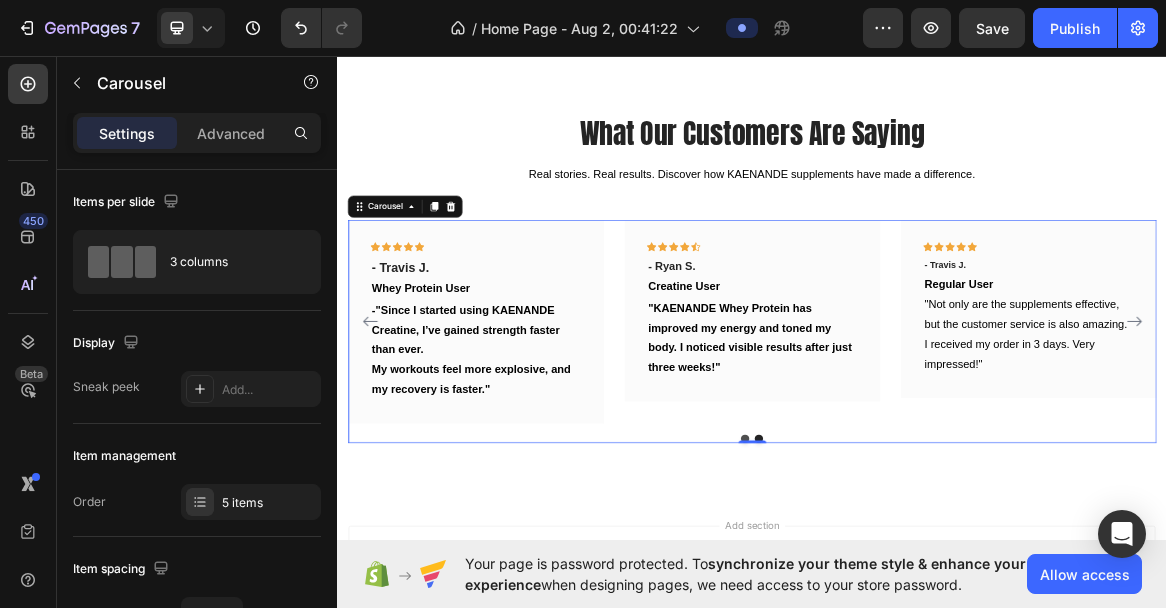 click 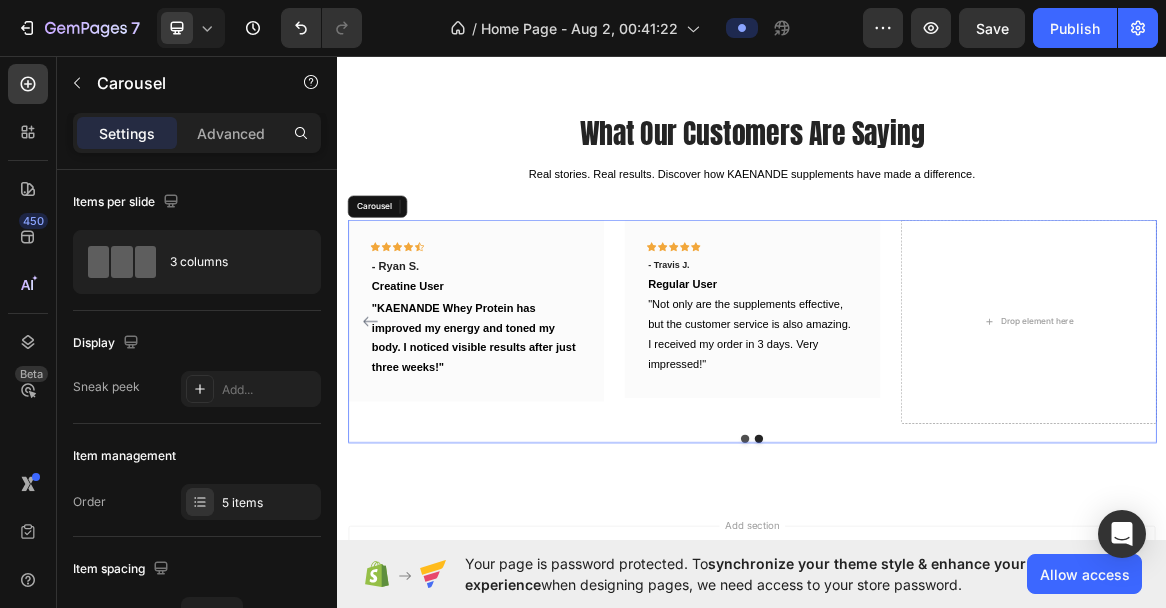 click on "Icon
Icon
Icon
Icon
Icon Row -  Chris D Text block Pre-Workout User Text block "The pre-workout blend gives me clean energy without the crash. I’ve never been more focused during training sessions." Text block Row
Icon
Icon
Icon
Icon
Icon Row - Travis J. Text block Whey Protein User Text block -"Since I started using KAENANDE Creatine, I’ve gained strength faster than ever.  My workouts feel more explosive, and my recovery is faster." Text block Row
Icon
Icon
Icon
Icon
Icon Row - Ryan S. Text block Creatine User Text block "KAENANDE Whey Protein has improved my energy and toned my body. I noticed visible results after just three weeks!" Text block Row
Icon
Icon
Icon
Icon
Icon Row Text block" at bounding box center (937, 445) 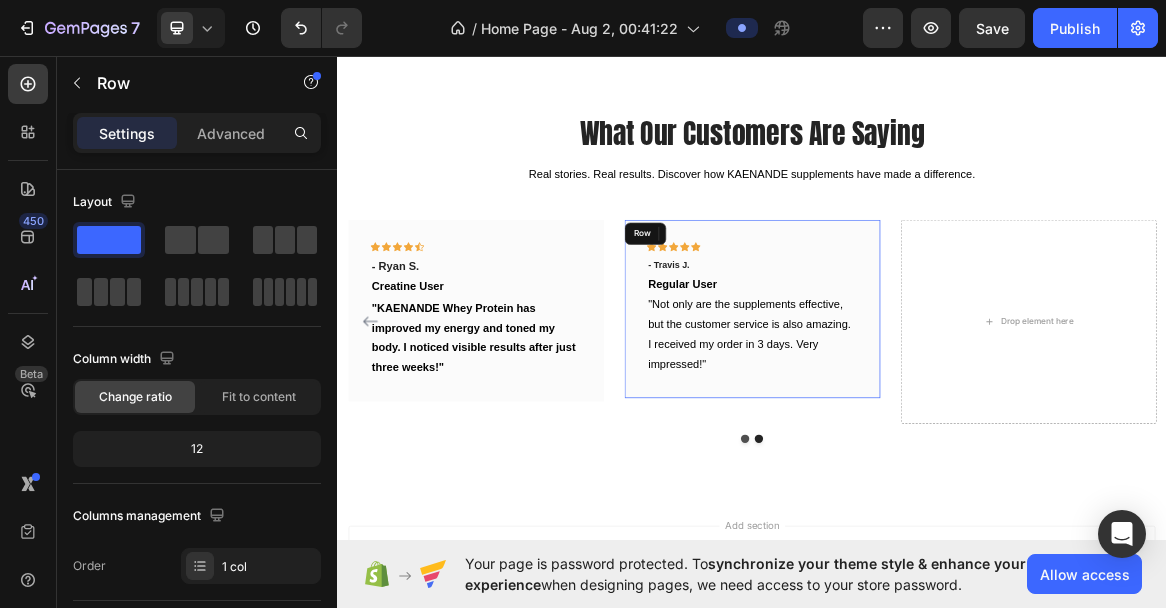 click on "Icon
Icon
Icon
Icon
Icon Row - Travis J. Text block Regular User Text block "Not only are the supplements effective, but the customer service is also amazing. I received my order in 3 days. Very impressed!" Text block Row" at bounding box center [937, 427] 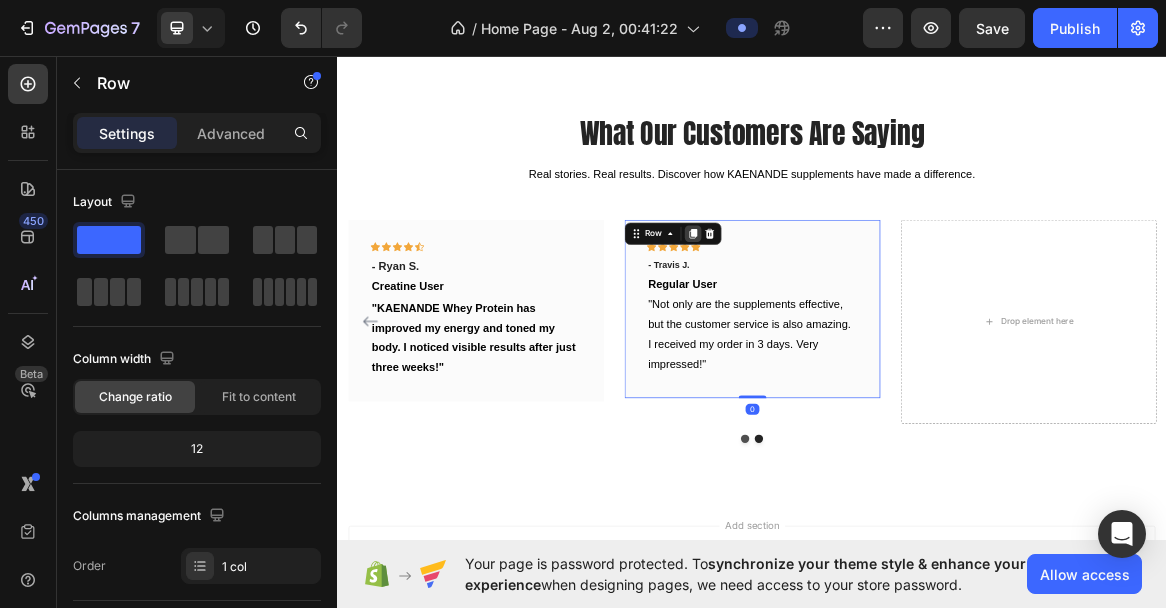 click 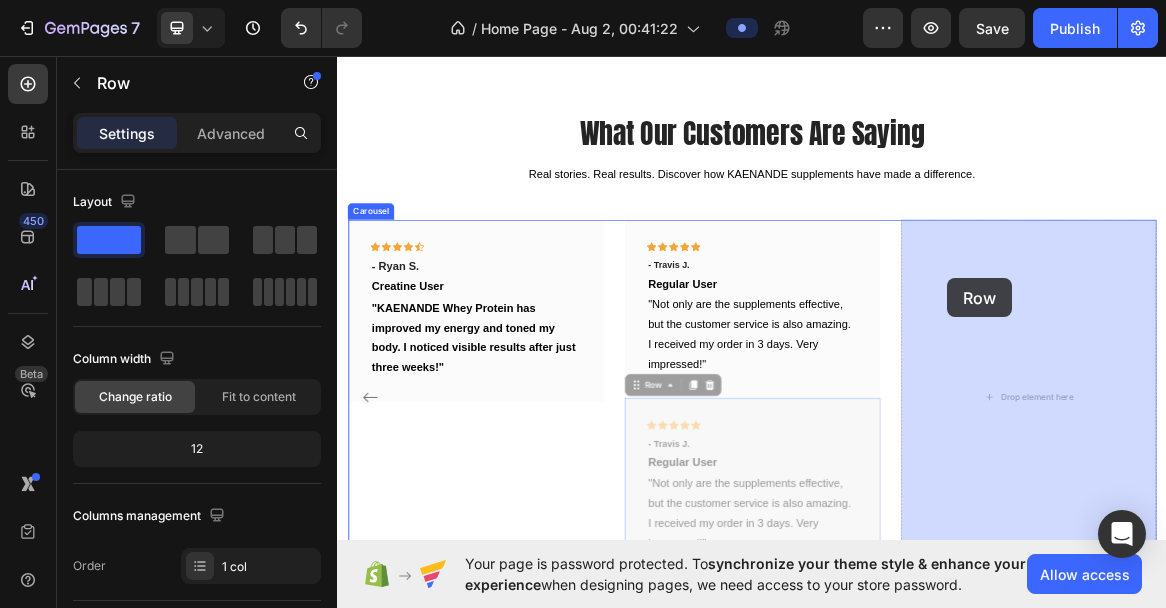 drag, startPoint x: 765, startPoint y: 535, endPoint x: 1219, endPoint y: 382, distance: 479.08768 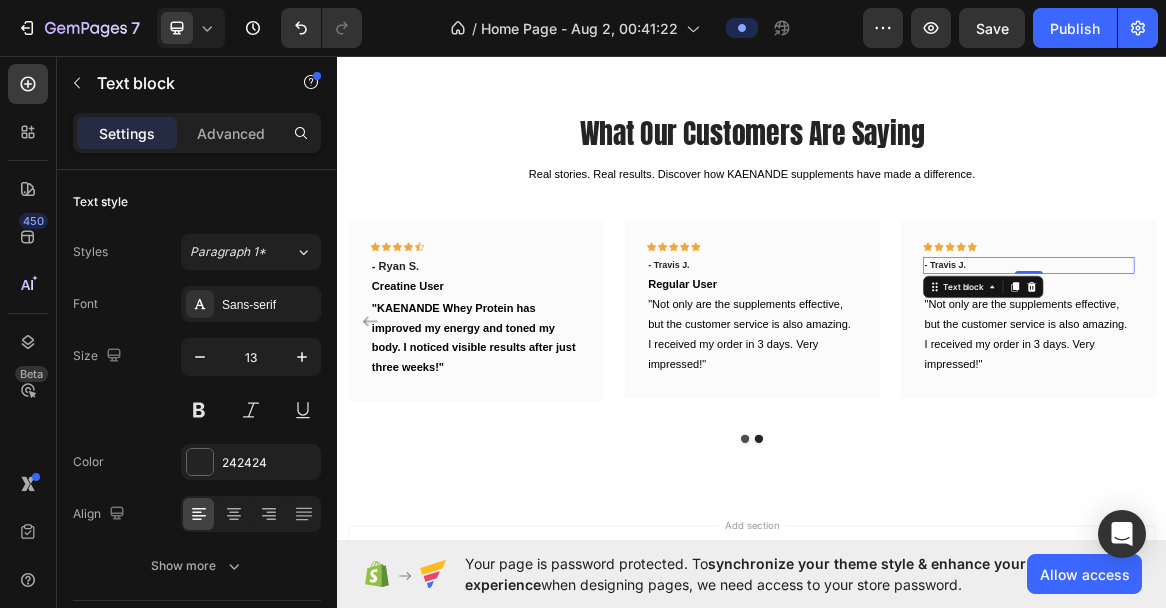 click on "- Travis J." at bounding box center (1337, 364) 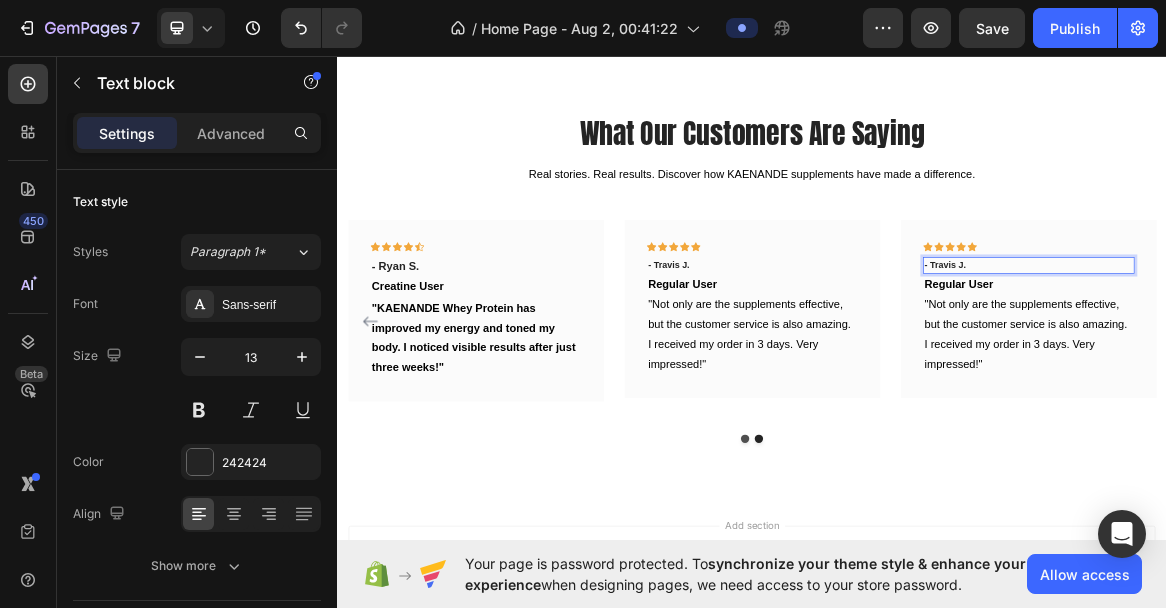 click on "- Travis J." at bounding box center [1337, 364] 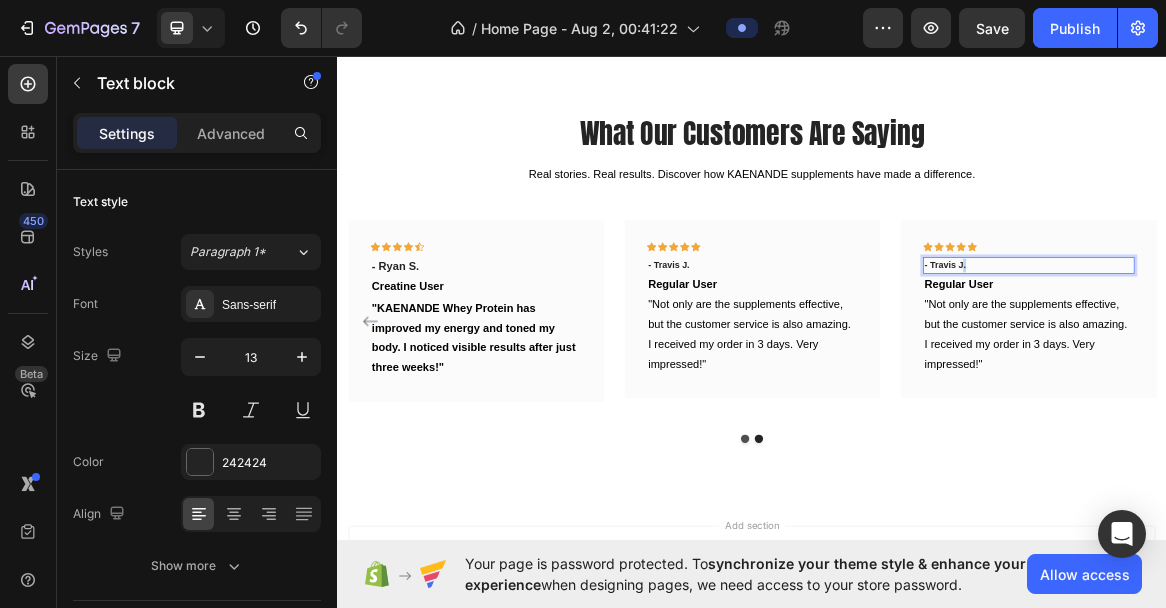 click on "- Travis J." at bounding box center [1337, 364] 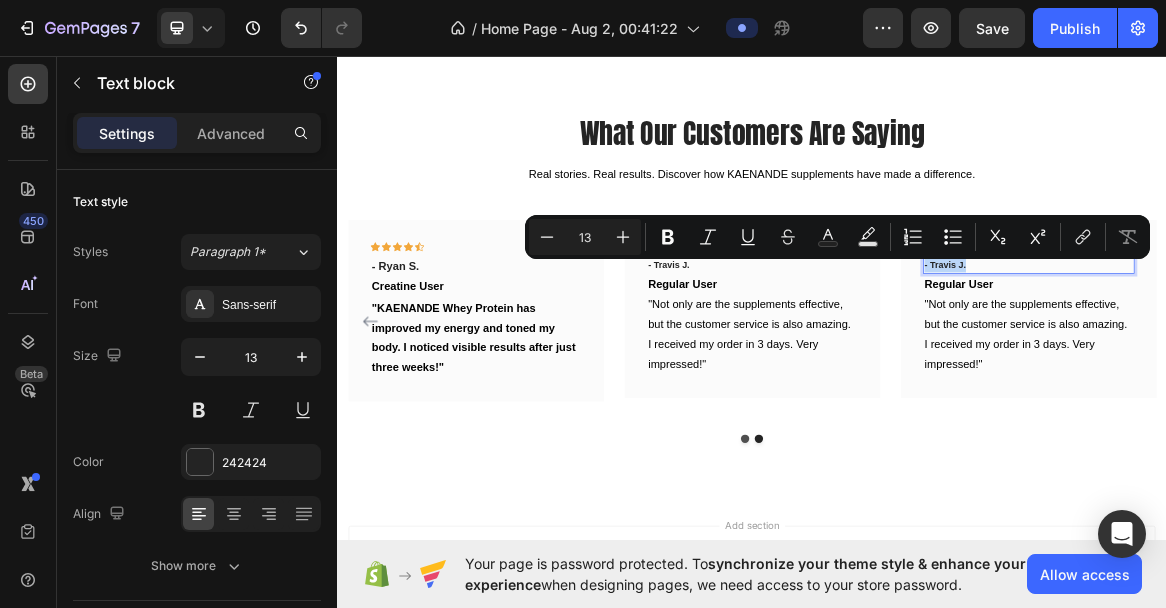 click on "- Travis J." at bounding box center [1337, 364] 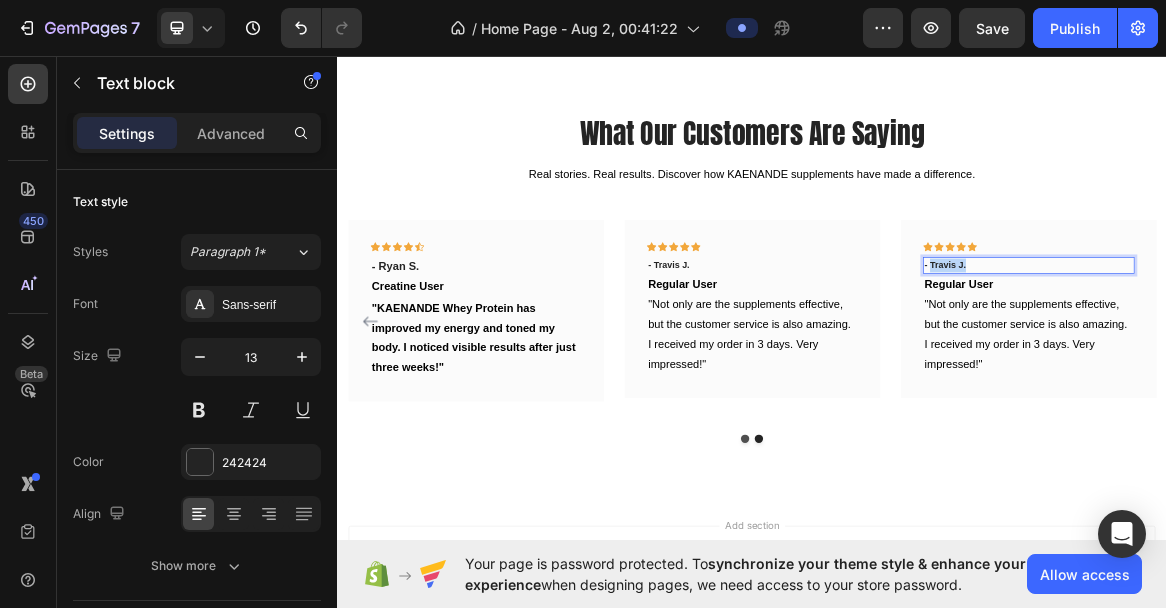 drag, startPoint x: 1247, startPoint y: 361, endPoint x: 1194, endPoint y: 370, distance: 53.75872 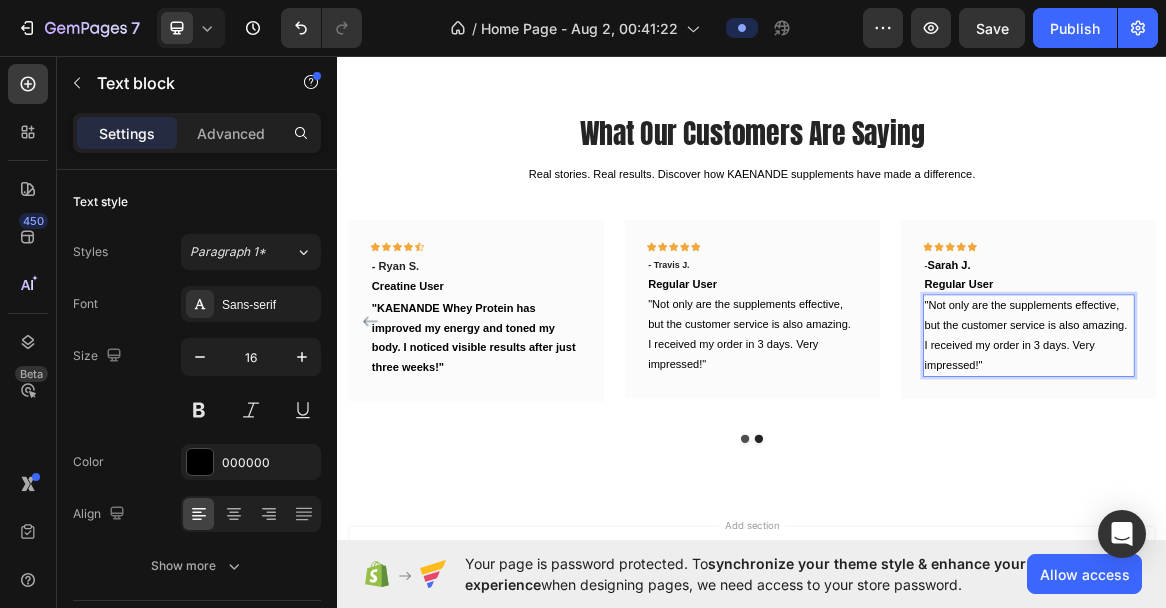 click on ""Not only are the supplements effective, but the customer service is also amazing. I received my order in 3 days. Very impressed!"" at bounding box center [1332, 464] 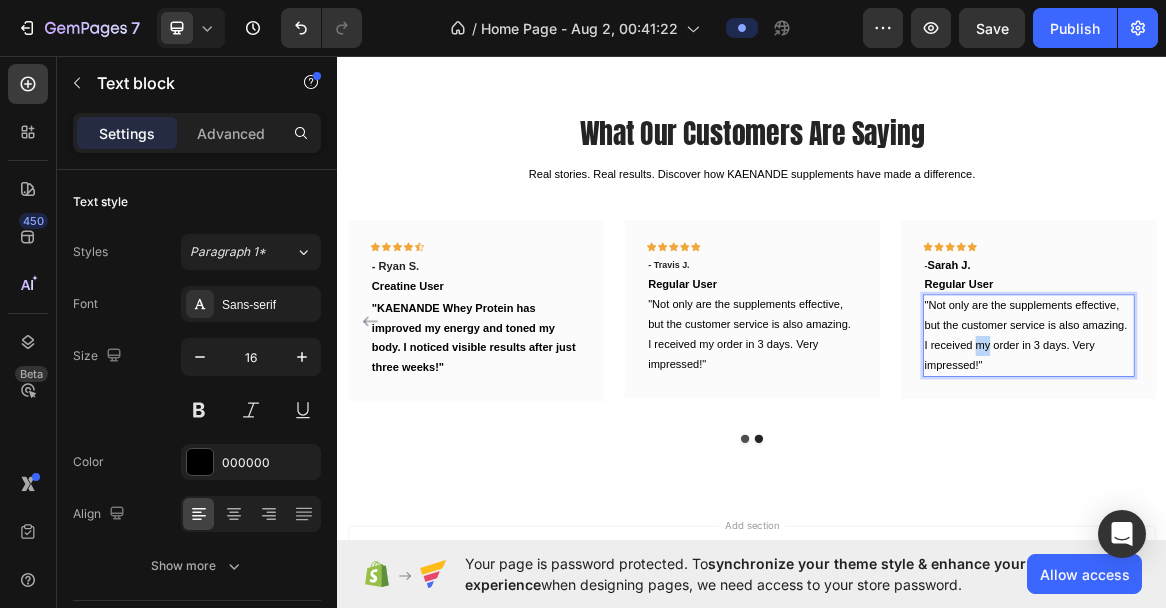 click on ""Not only are the supplements effective, but the customer service is also amazing. I received my order in 3 days. Very impressed!"" at bounding box center [1332, 464] 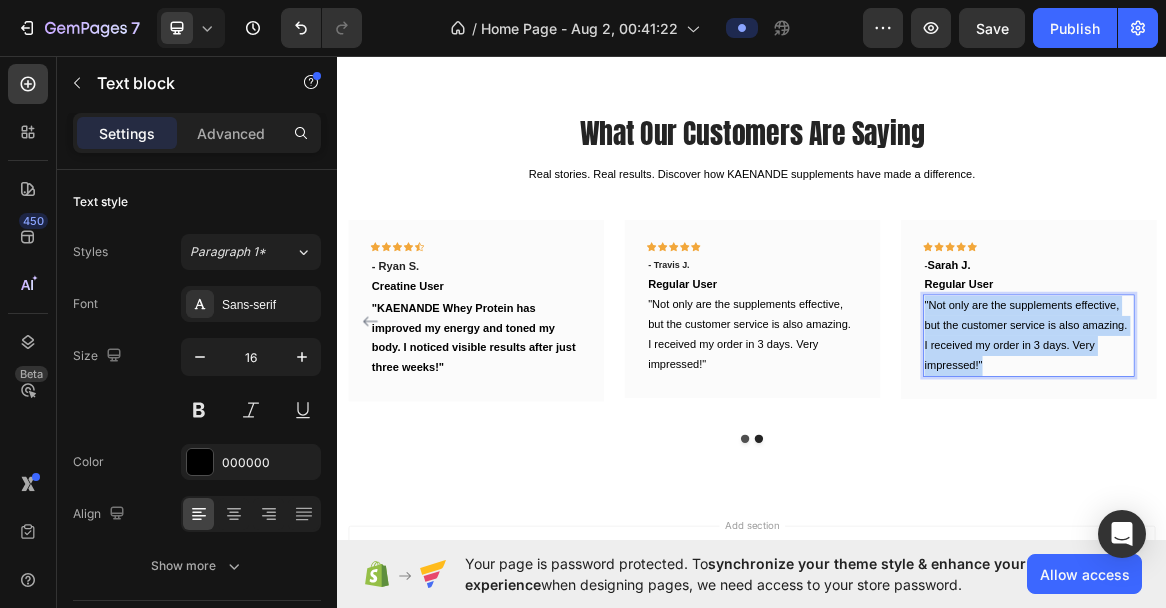 click on ""Not only are the supplements effective, but the customer service is also amazing. I received my order in 3 days. Very impressed!"" at bounding box center [1332, 464] 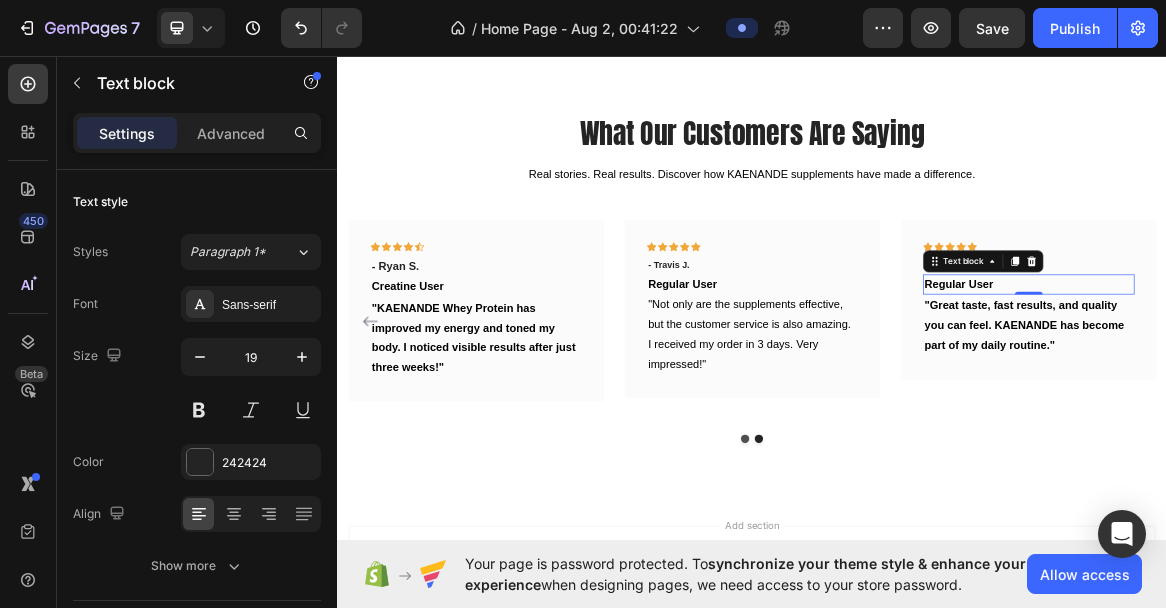 click on "Regular User" at bounding box center (1236, 391) 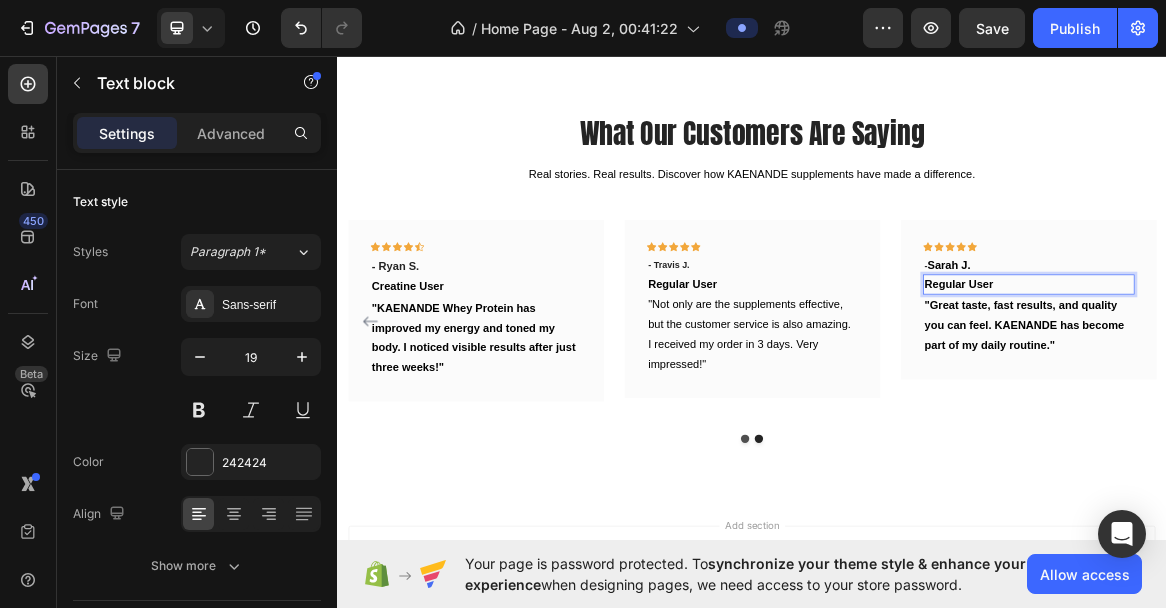 click on "Regular User" at bounding box center [1236, 391] 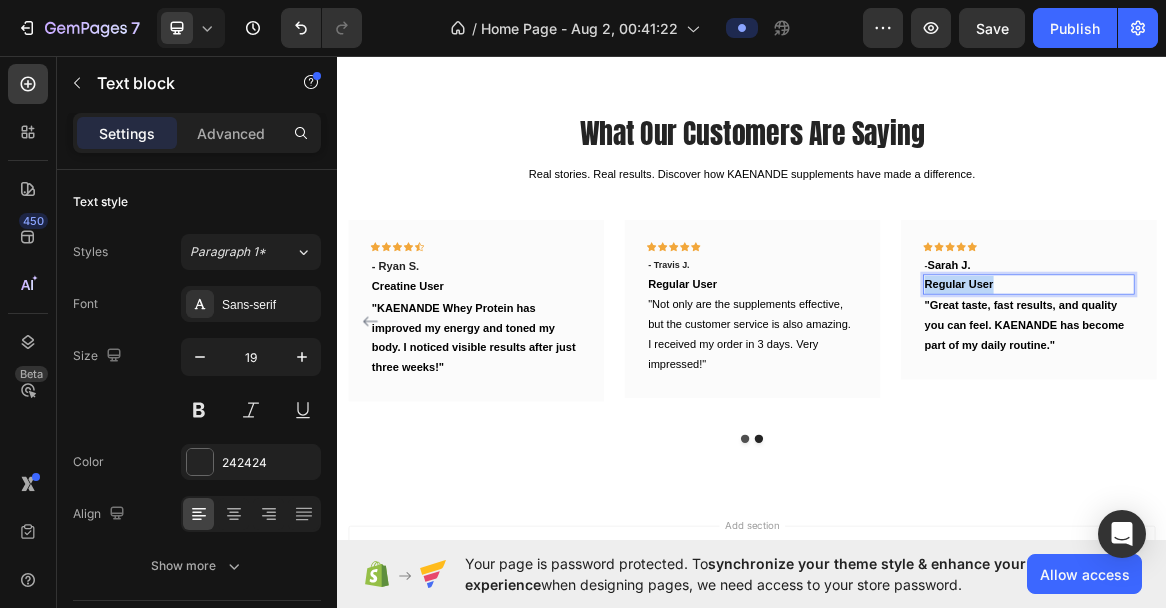 click on "Regular User" at bounding box center [1236, 391] 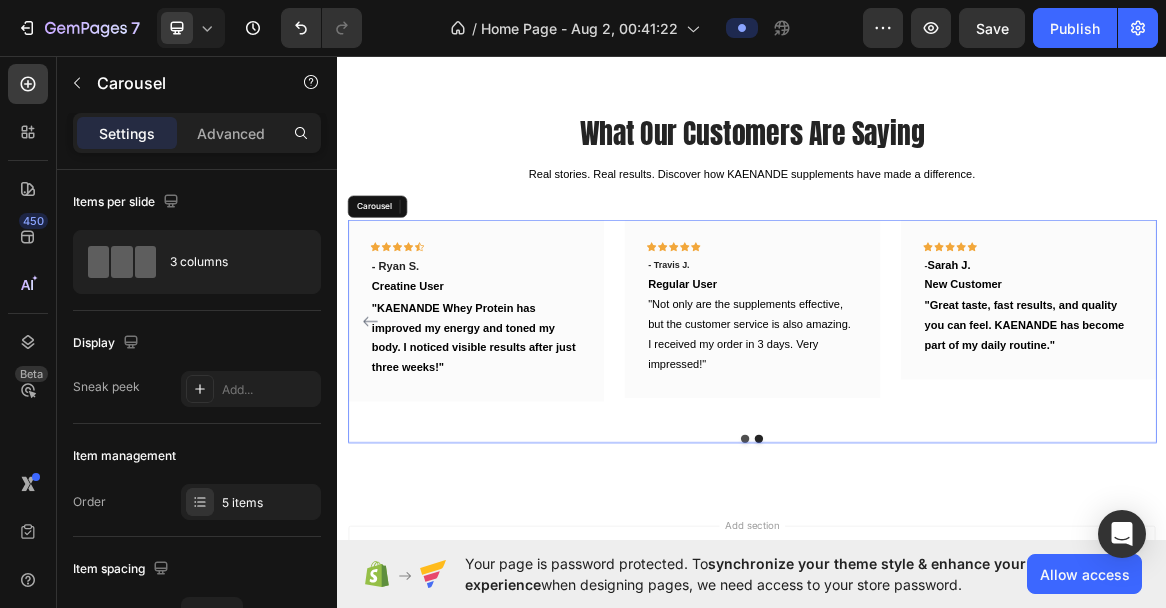 click on "Icon
Icon
Icon
Icon
Icon Row - Travis J. Text block Regular User Text block "Not only are the supplements effective, but the customer service is also amazing. I received my order in 3 days. Very impressed!" Text block Row" at bounding box center [937, 445] 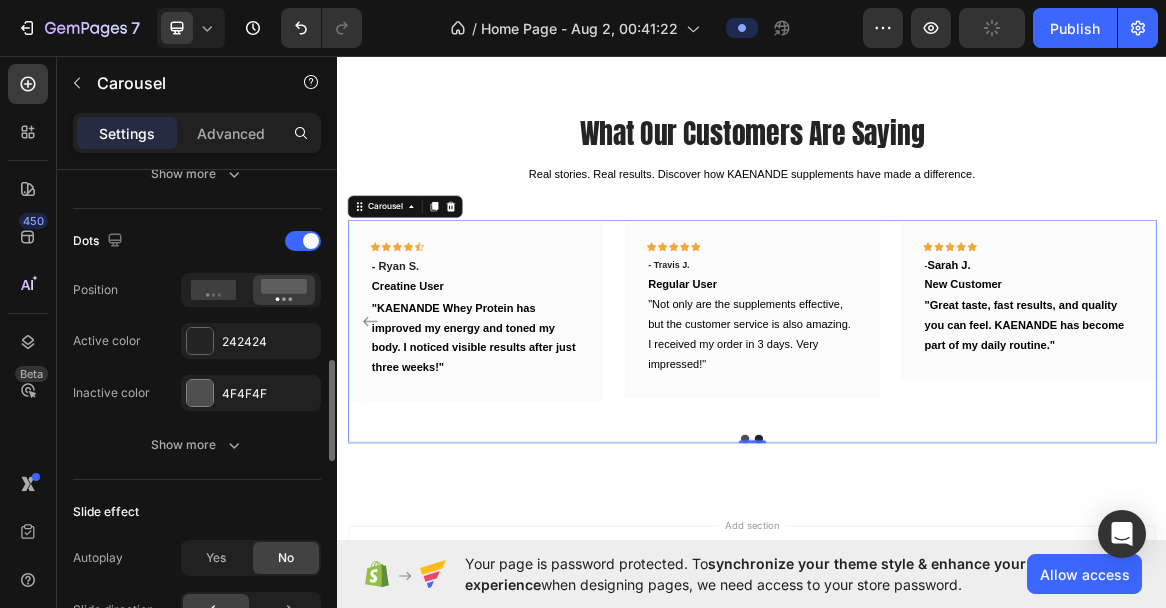 scroll, scrollTop: 974, scrollLeft: 0, axis: vertical 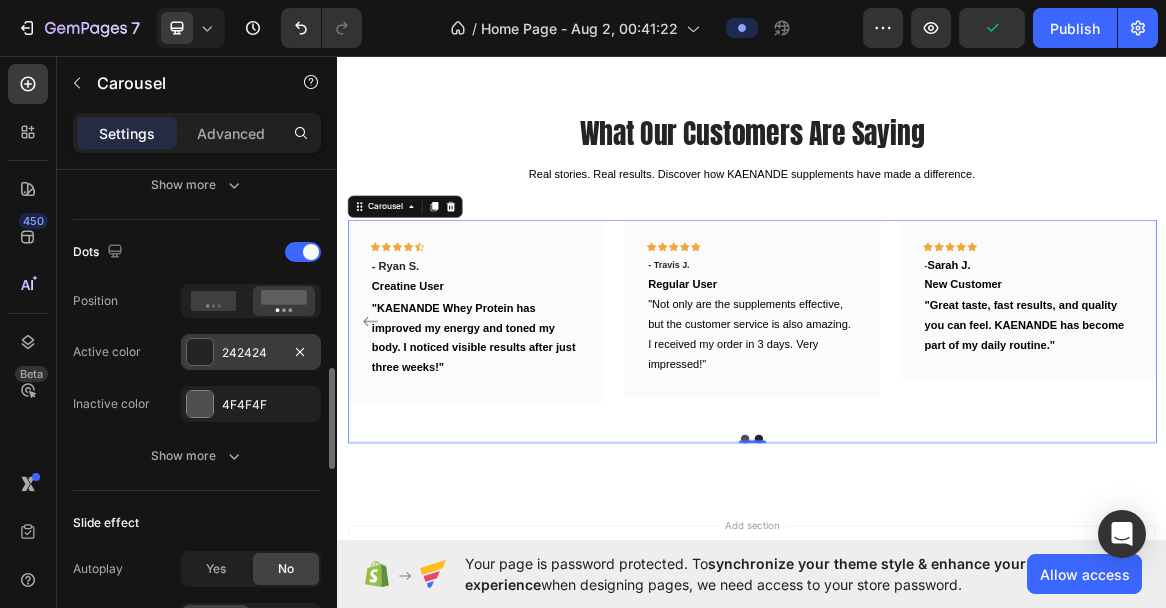 click on "242424" at bounding box center [251, 353] 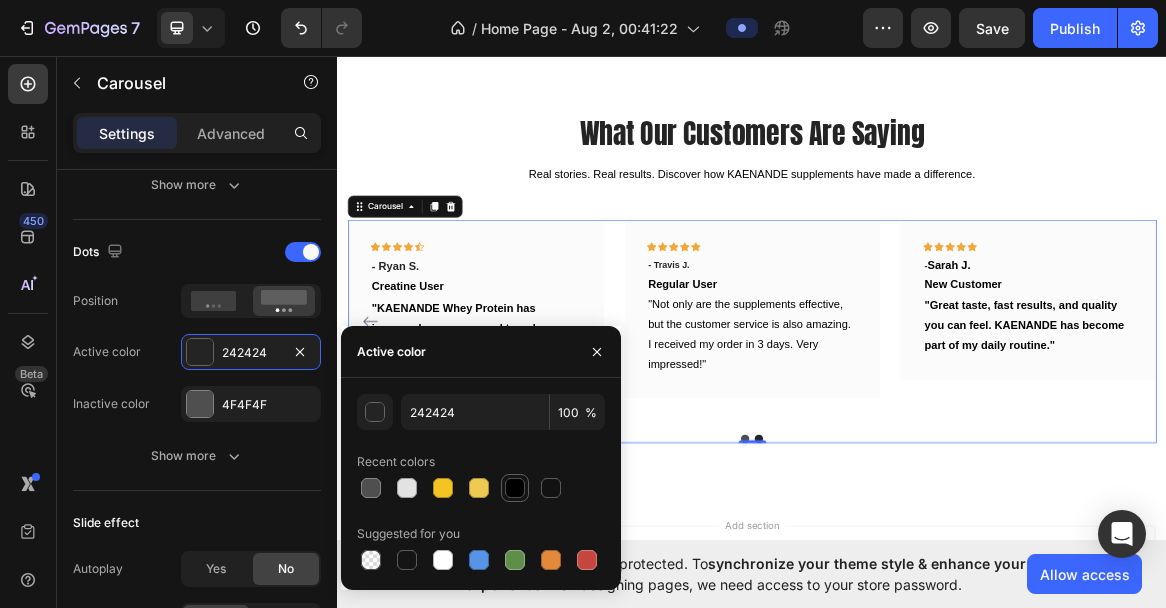 click at bounding box center [515, 488] 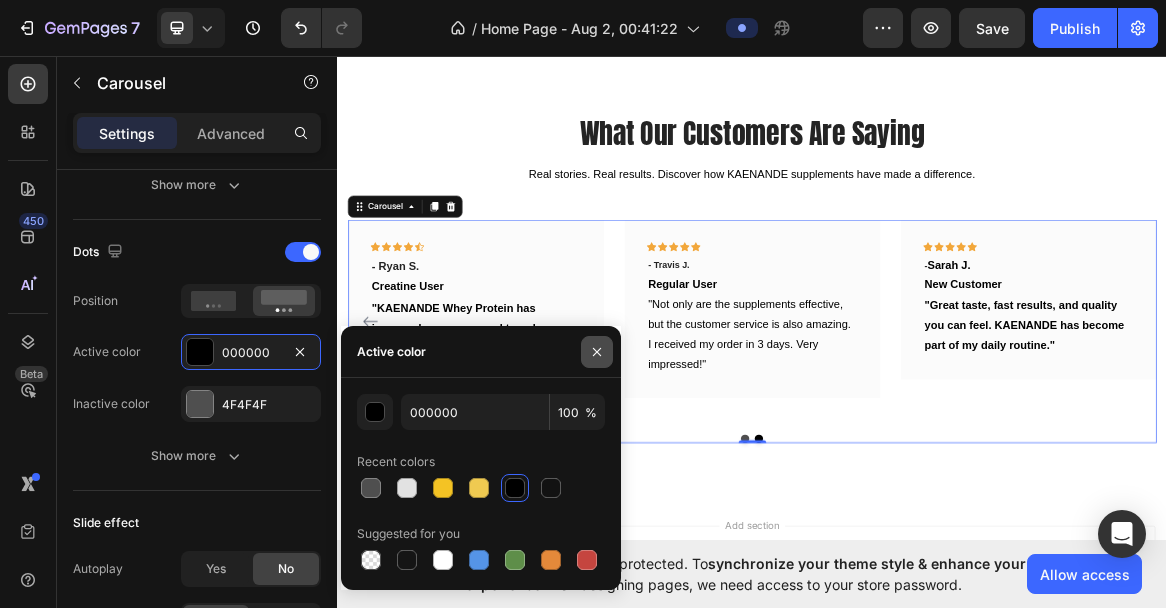 drag, startPoint x: 600, startPoint y: 348, endPoint x: 316, endPoint y: 442, distance: 299.15213 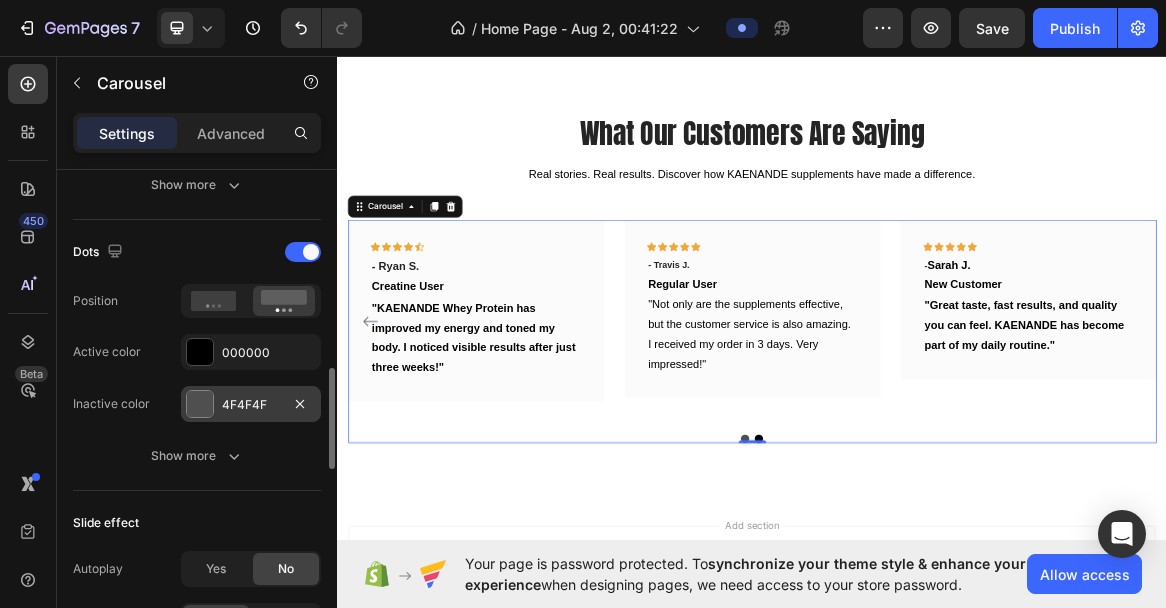 click on "4F4F4F" at bounding box center (251, 405) 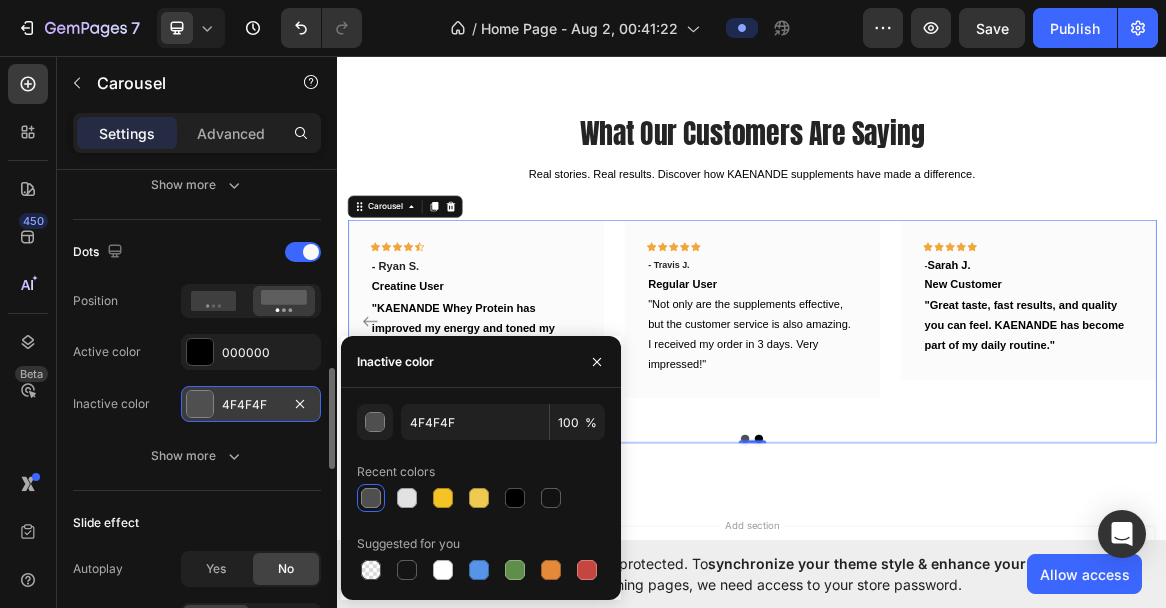 click at bounding box center [200, 404] 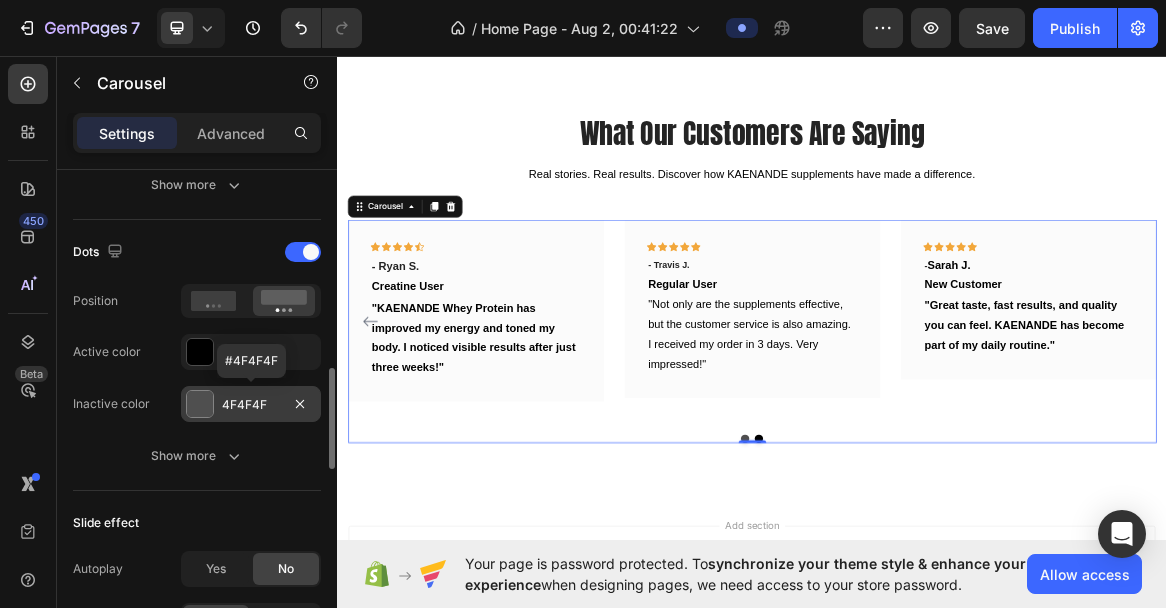 click at bounding box center (200, 404) 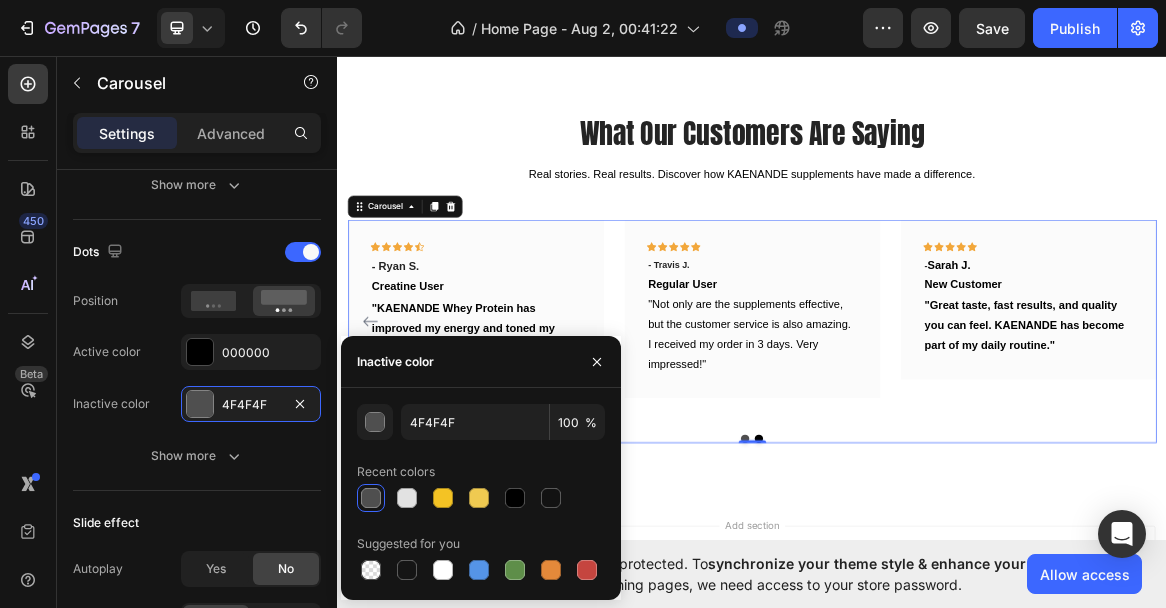 click at bounding box center (371, 498) 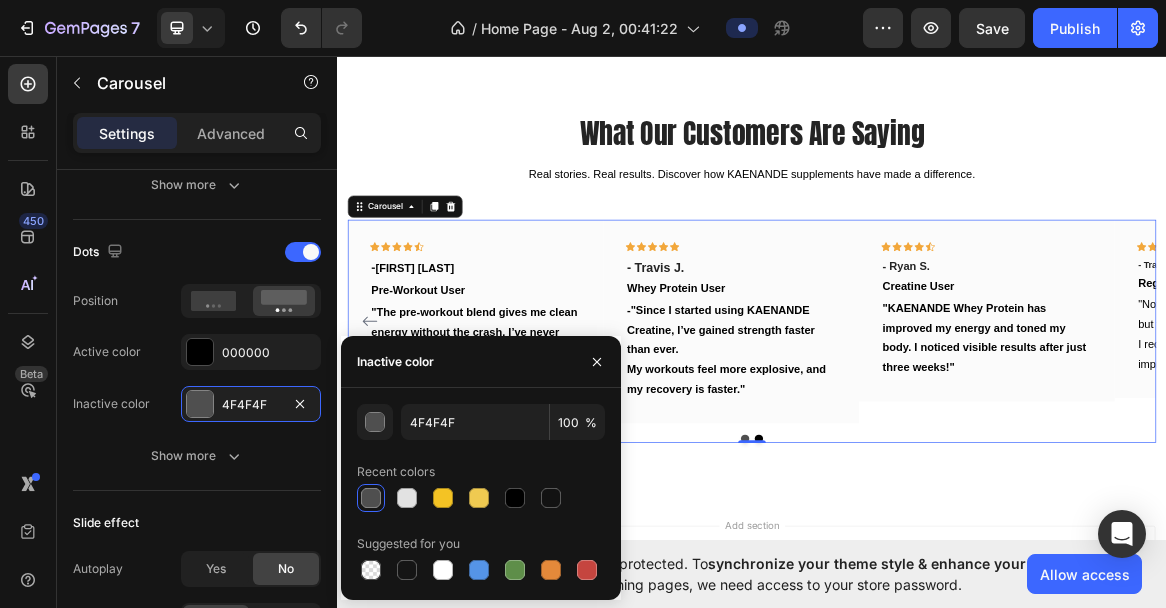 click at bounding box center [371, 498] 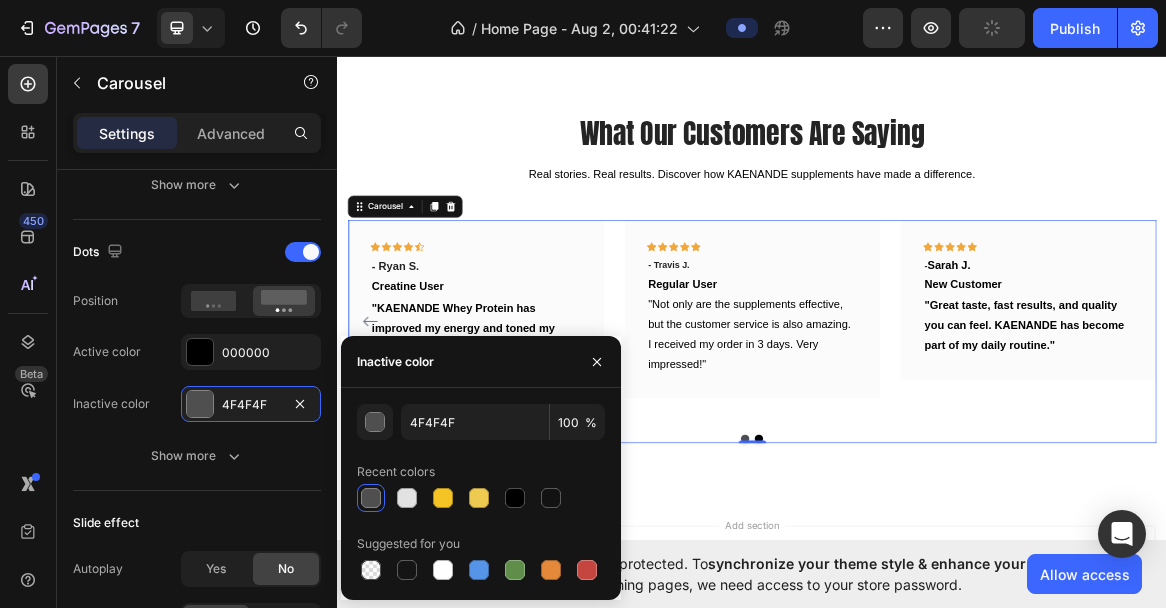 click at bounding box center (371, 498) 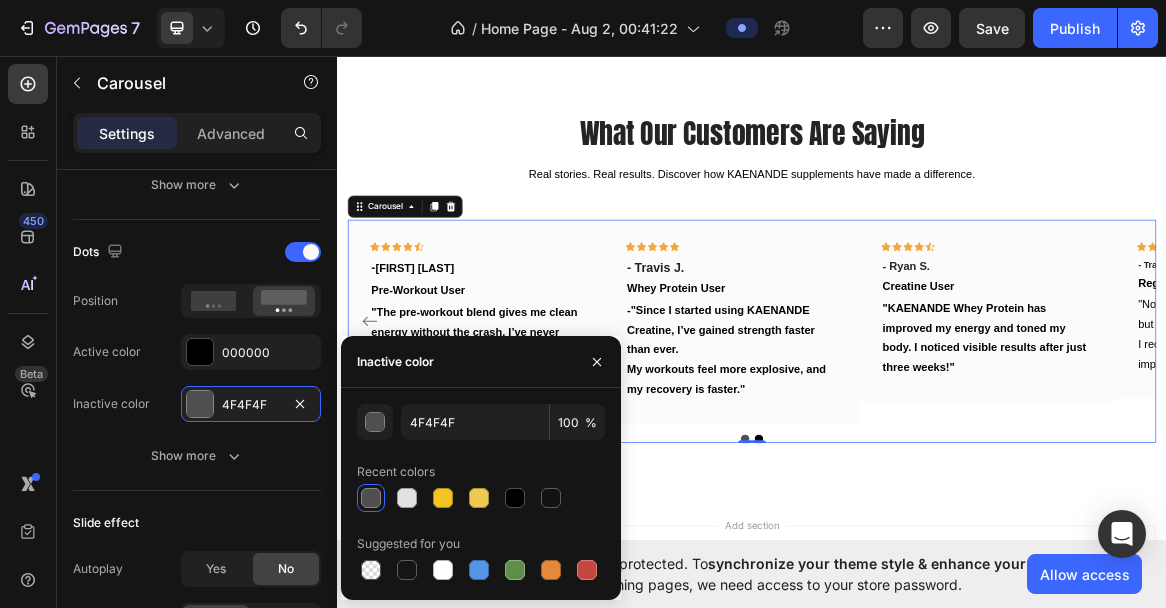 click at bounding box center (371, 498) 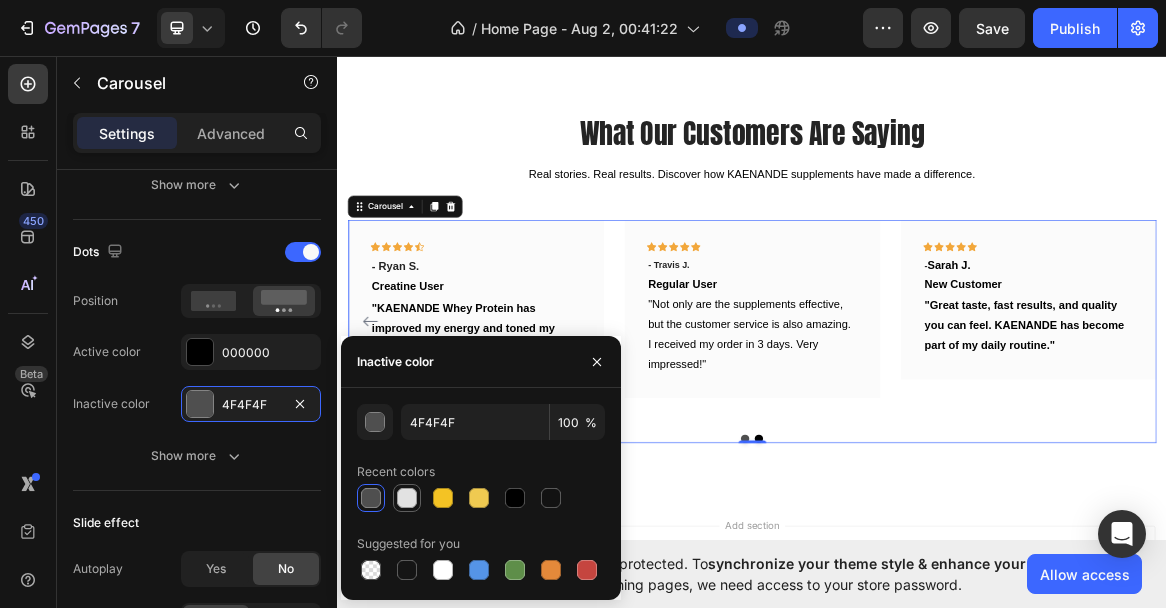 click at bounding box center [407, 498] 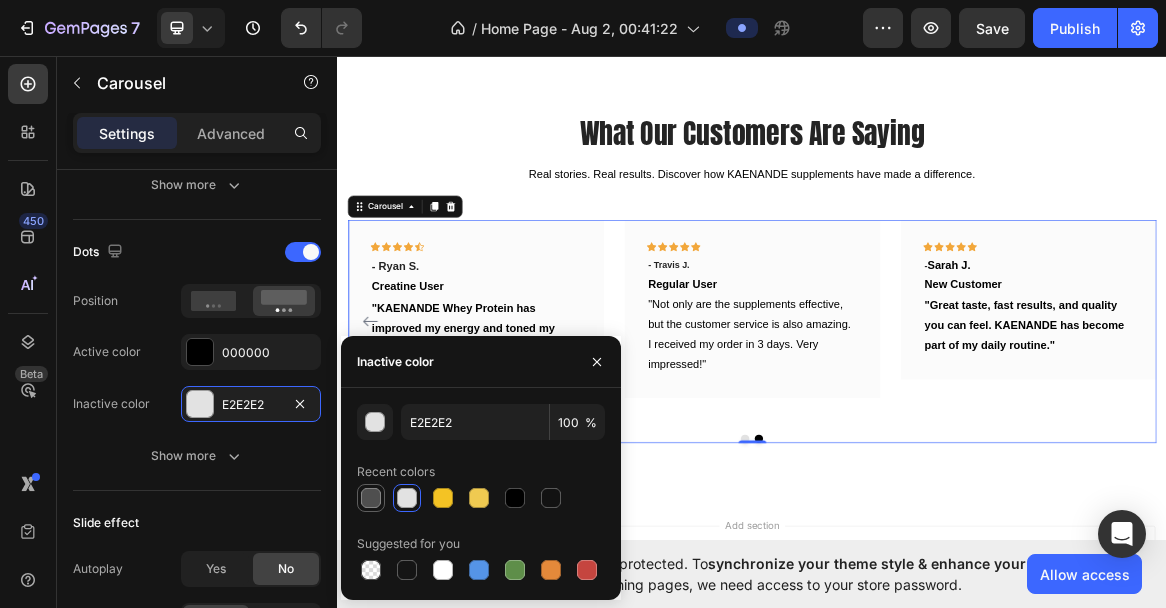 click at bounding box center [371, 498] 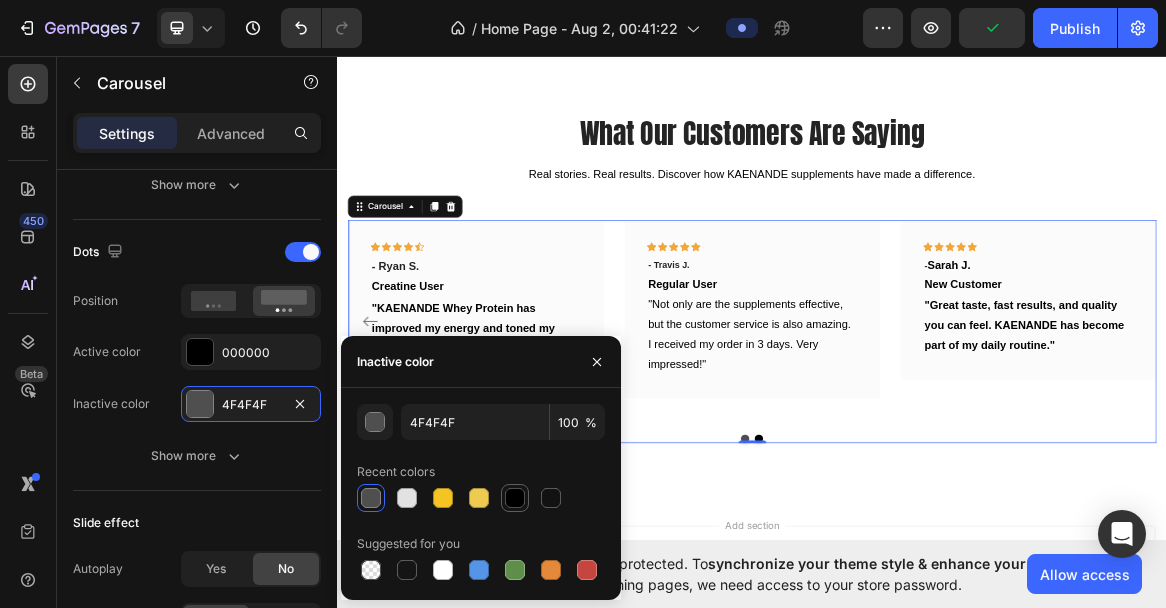 click at bounding box center [515, 498] 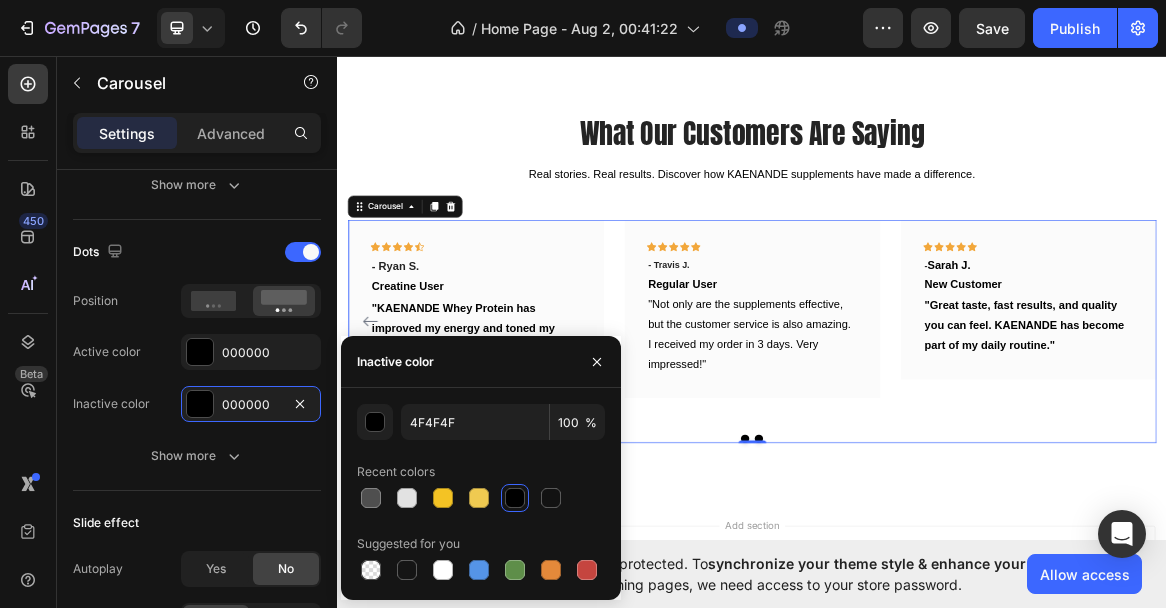 type on "000000" 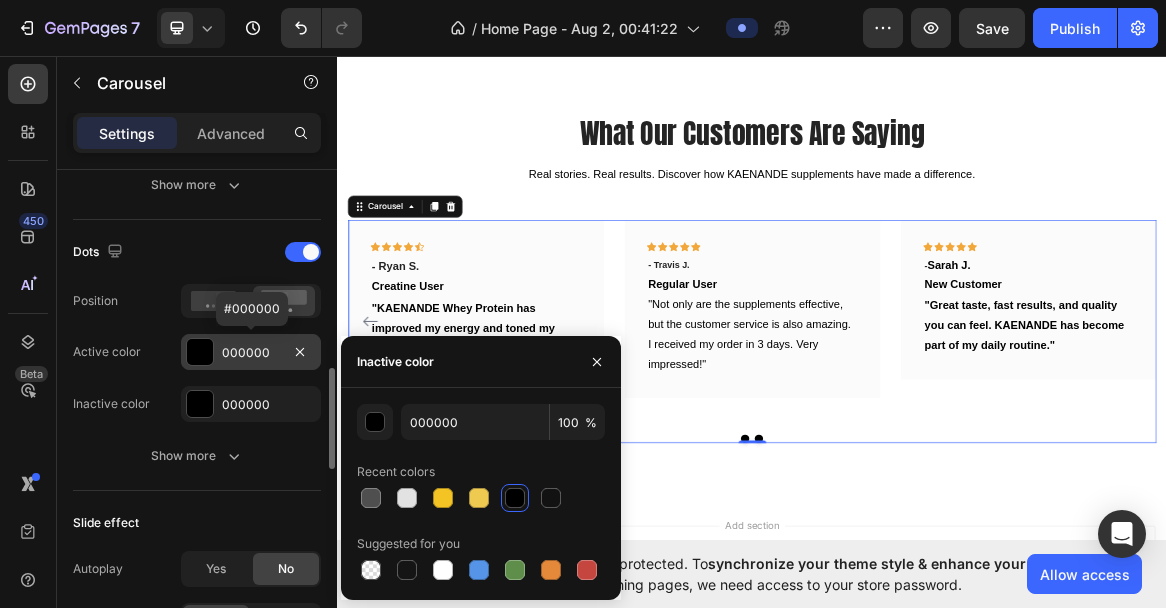 click on "000000" at bounding box center (251, 353) 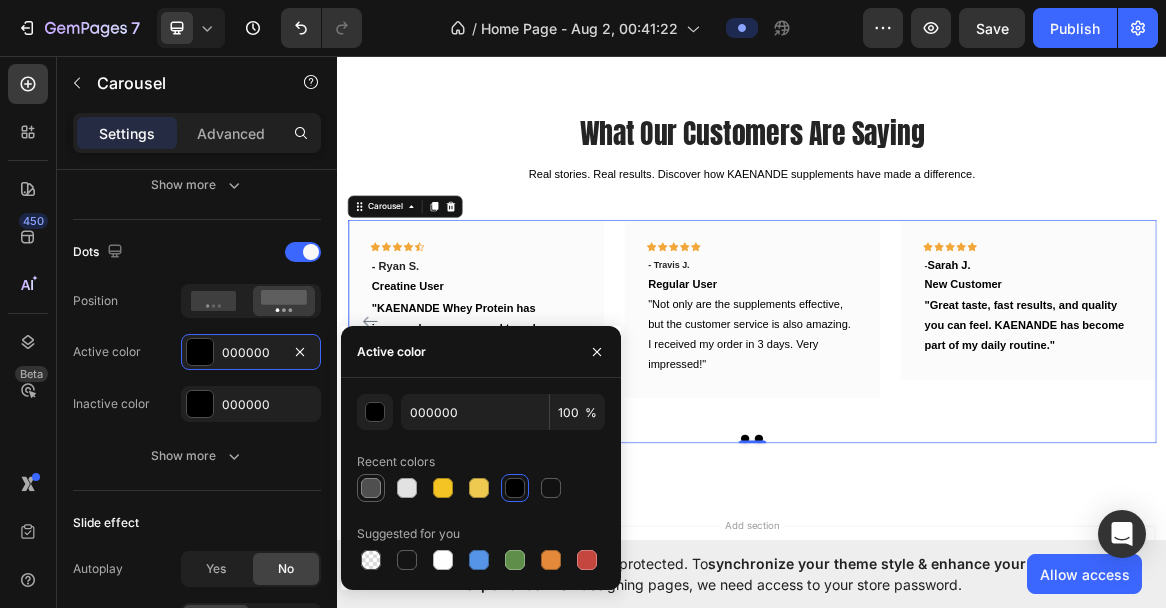 click at bounding box center (371, 488) 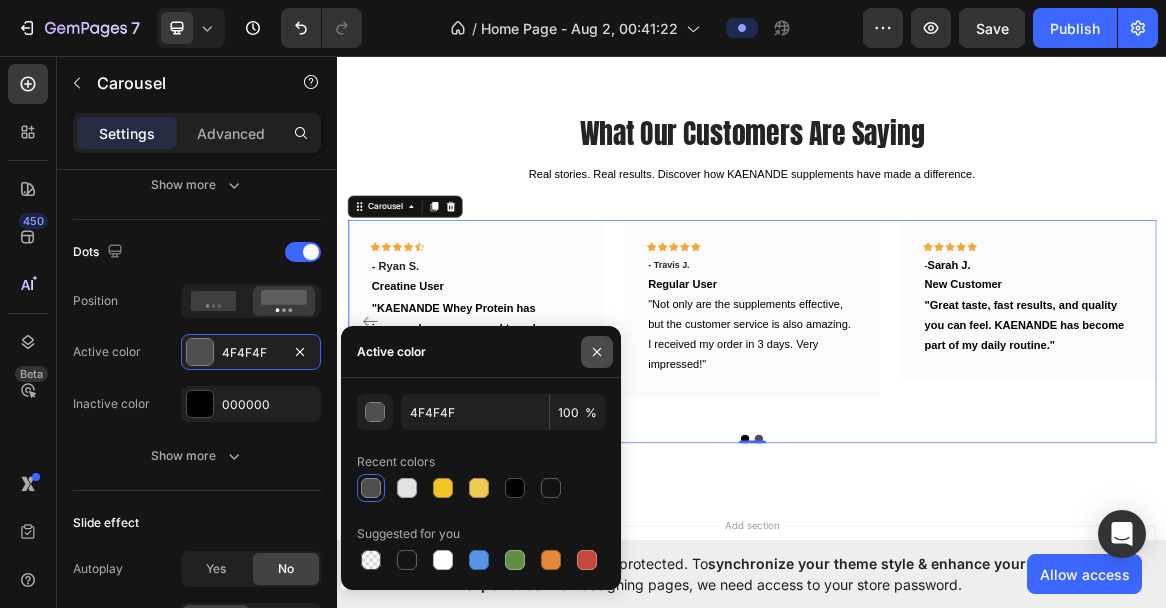 click at bounding box center (597, 352) 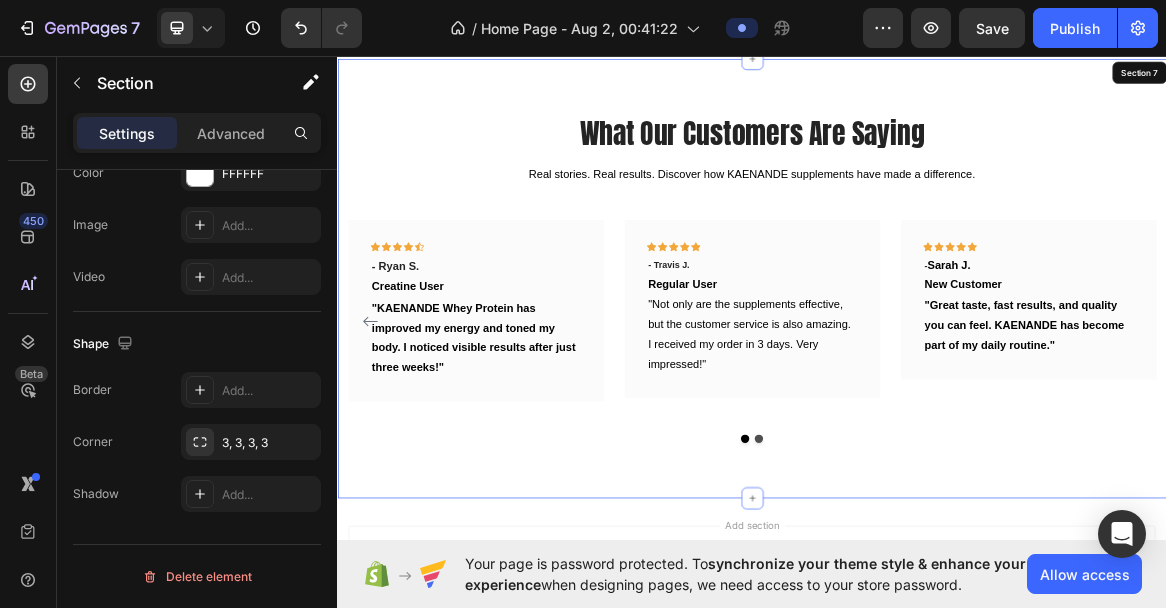 scroll, scrollTop: 0, scrollLeft: 0, axis: both 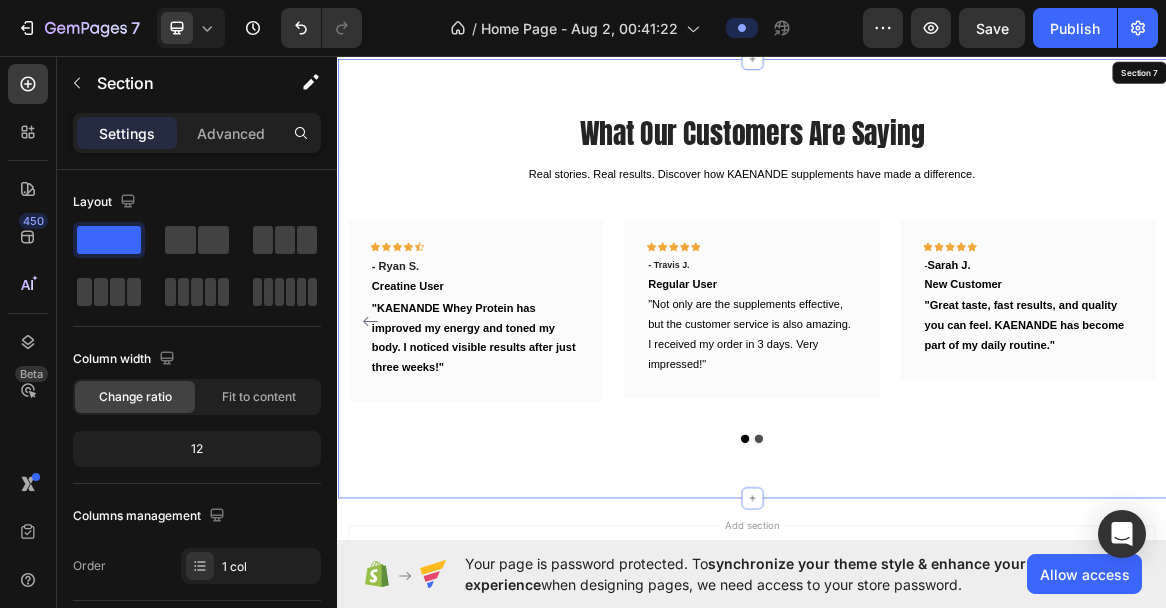 click on "What Our Customers Are Saying Heading Real stories. Real results. Discover how KAENANDE supplements have made a difference. Text block
Icon
Icon
Icon
Icon
Icon Row -  Chris D Text block Pre-Workout User Text block "The pre-workout blend gives me clean energy without the crash. I’ve never been more focused during training sessions." Text block Row
Icon
Icon
Icon
Icon
Icon Row - Travis J. Text block Whey Protein User Text block -"Since I started using KAENANDE Creatine, I’ve gained strength faster than ever.  My workouts feel more explosive, and my recovery is faster." Text block Row
Icon
Icon
Icon
Icon
Icon Row - Ryan S. Text block Creatine User Text block Text block Row
Icon
Icon
Icon
Icon" at bounding box center [937, 382] 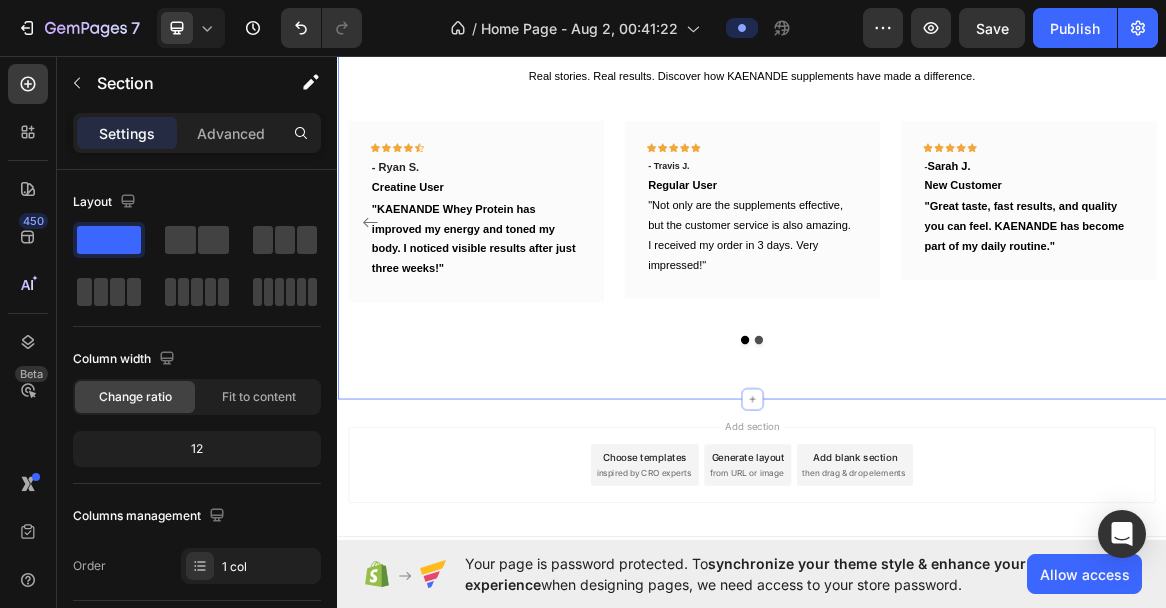 scroll, scrollTop: 1902, scrollLeft: 0, axis: vertical 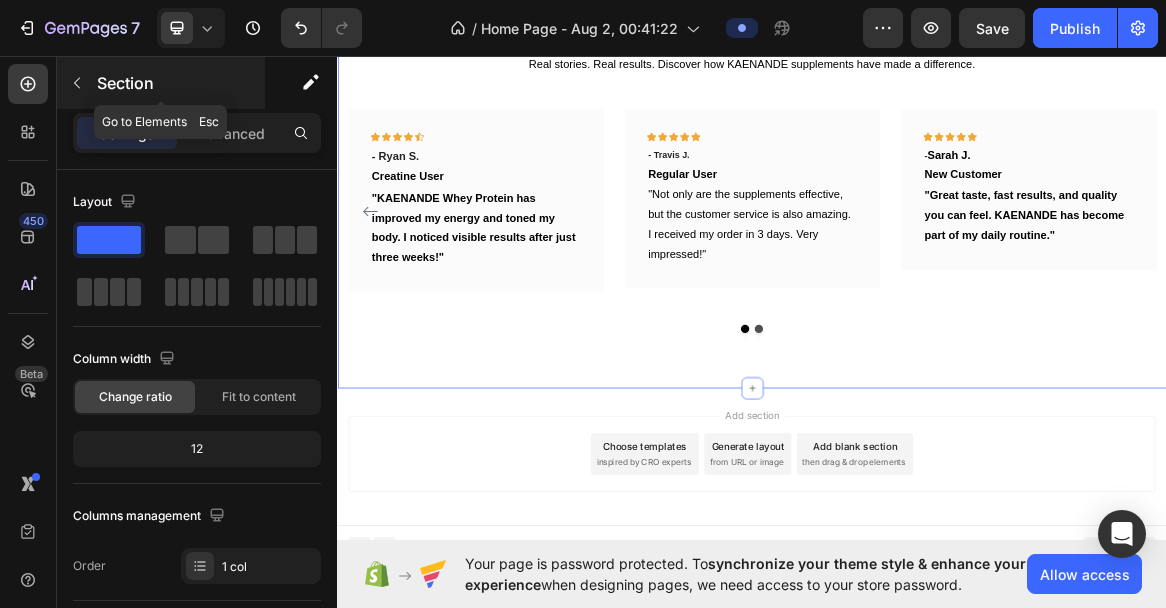 click 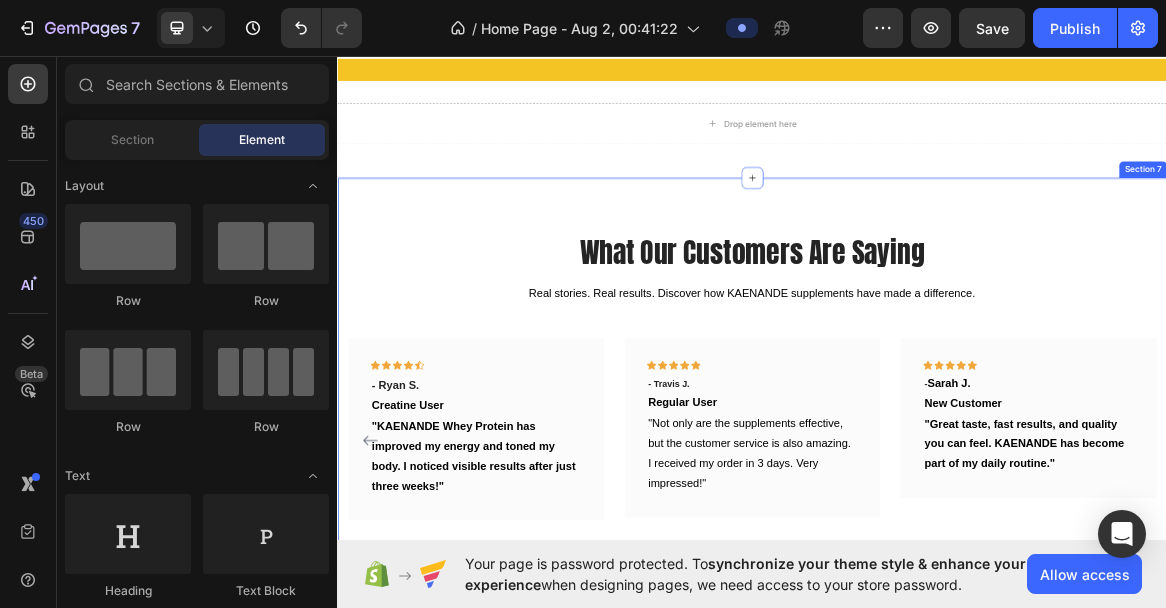 scroll, scrollTop: 1579, scrollLeft: 0, axis: vertical 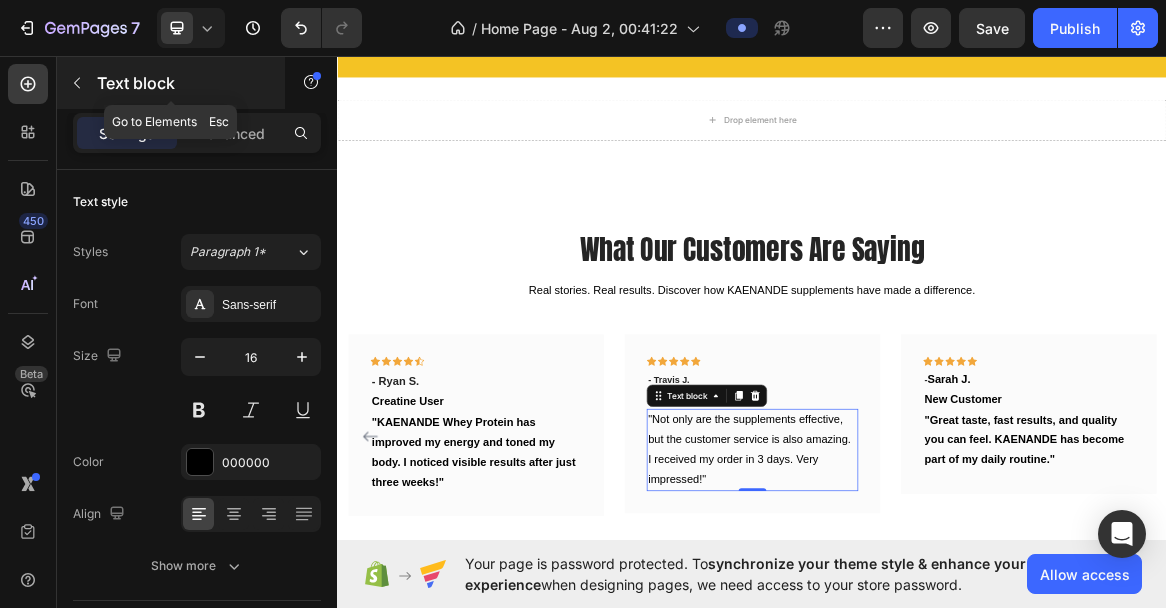 click 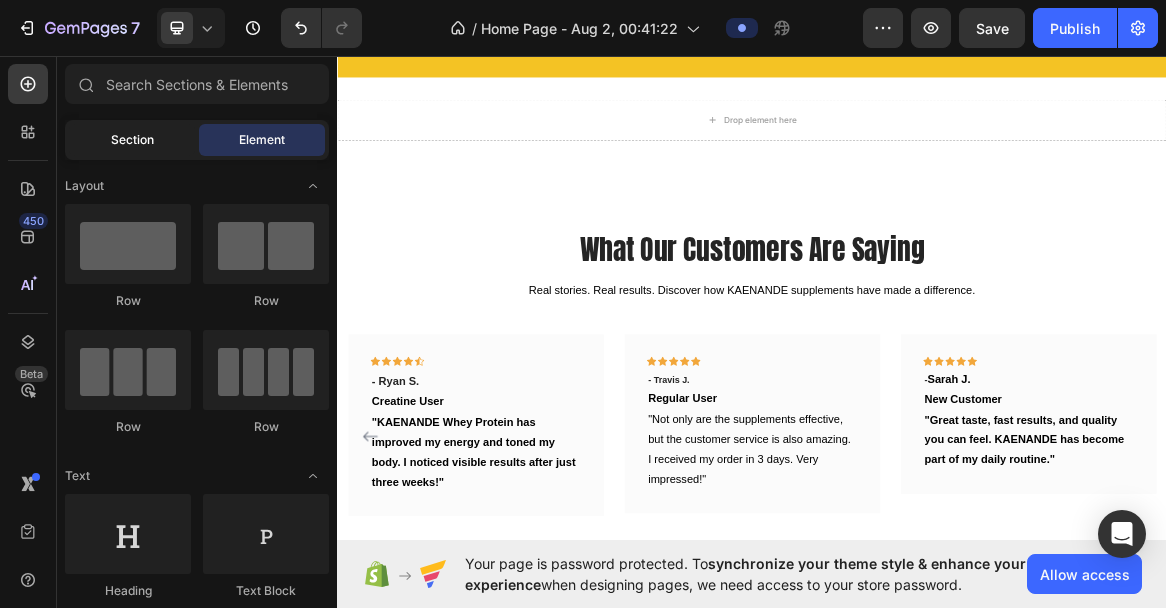 click on "Section" at bounding box center [132, 140] 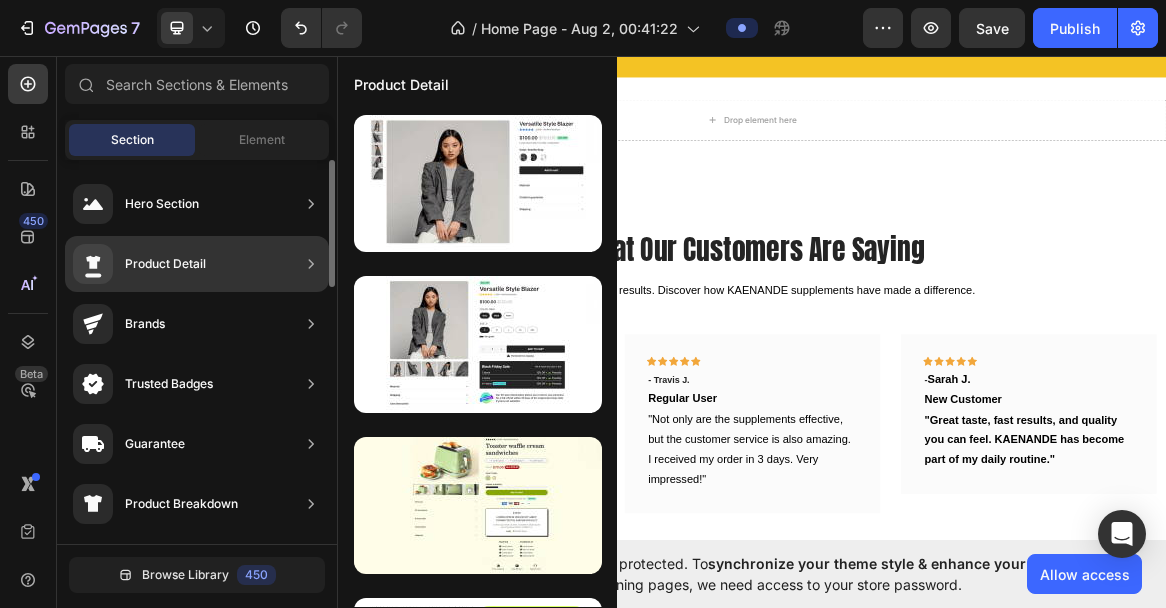 scroll, scrollTop: 6, scrollLeft: 0, axis: vertical 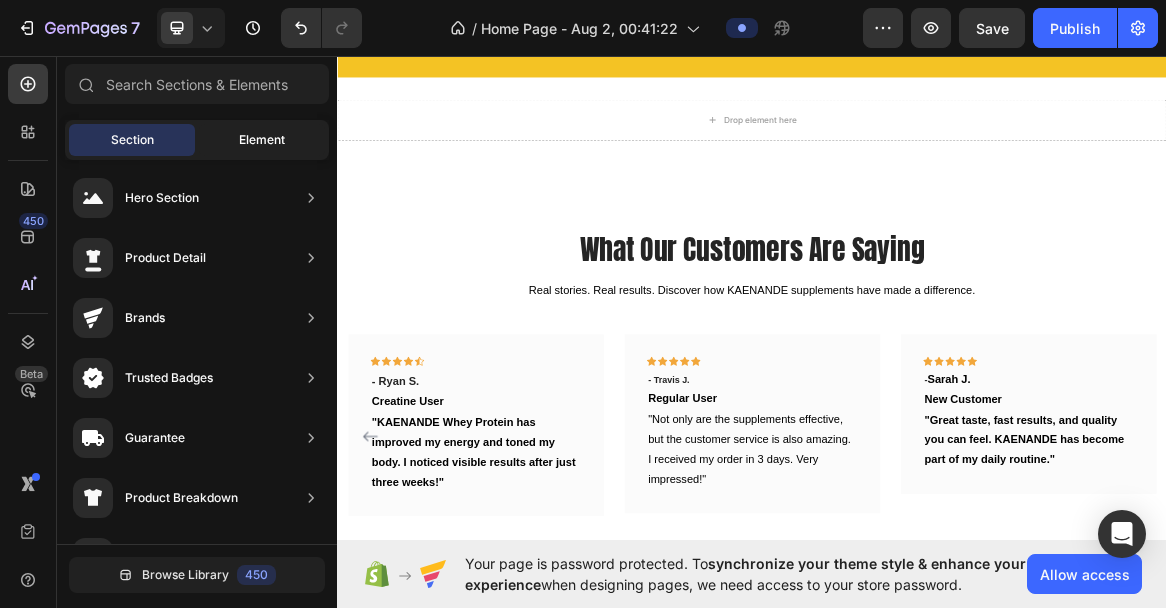 click on "Element" at bounding box center [262, 140] 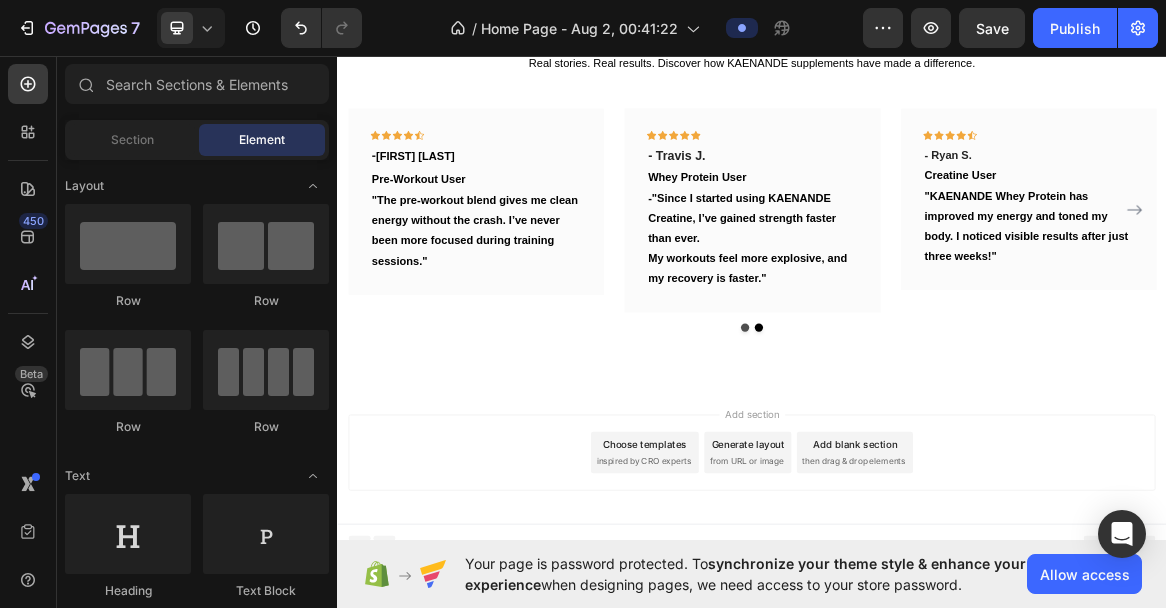 scroll, scrollTop: 2503, scrollLeft: 0, axis: vertical 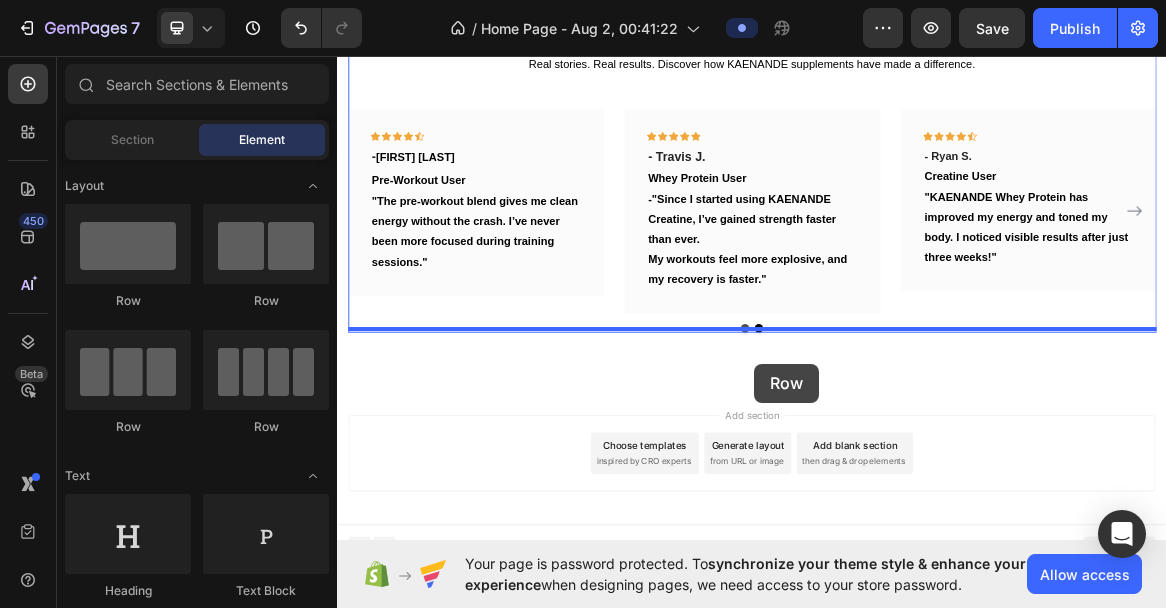 drag, startPoint x: 476, startPoint y: 272, endPoint x: 941, endPoint y: 506, distance: 520.55835 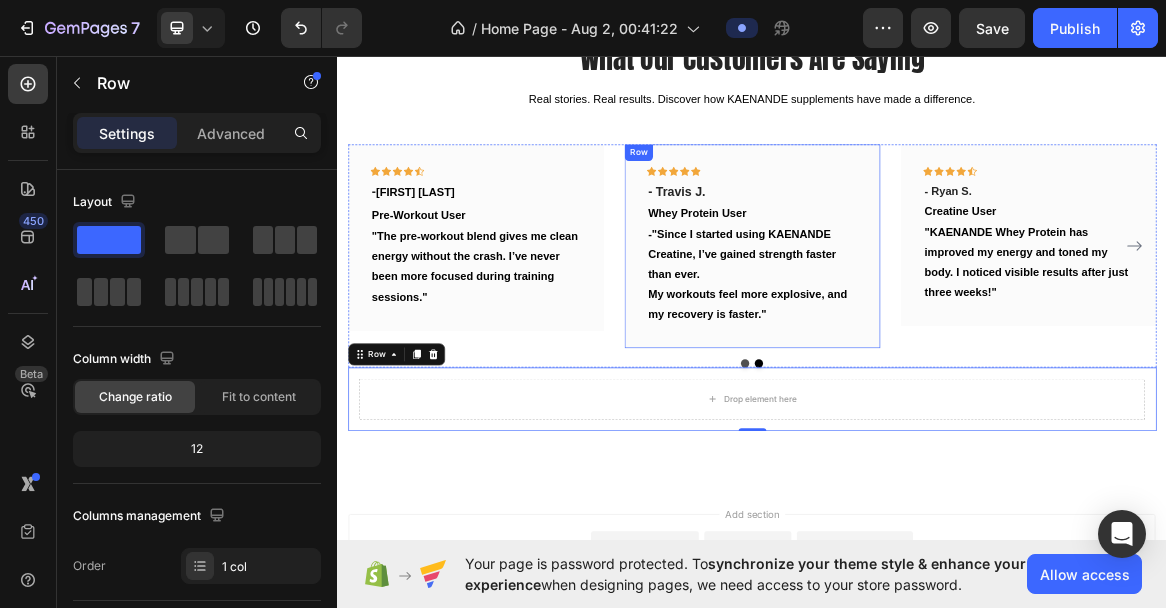 scroll, scrollTop: 2270, scrollLeft: 0, axis: vertical 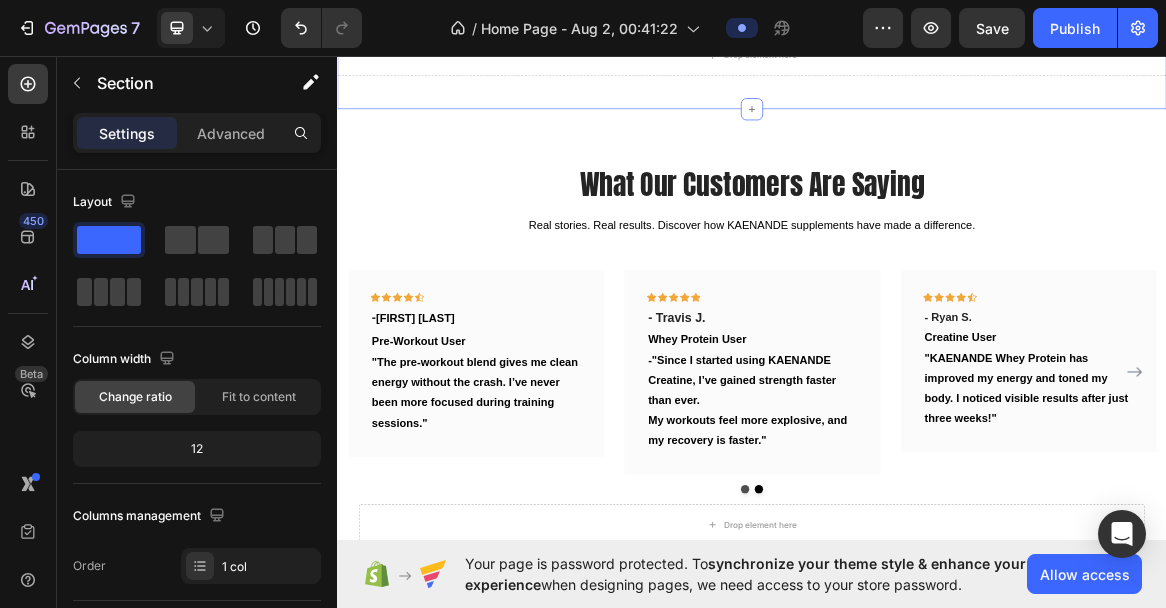 drag, startPoint x: 554, startPoint y: 108, endPoint x: 554, endPoint y: 121, distance: 13 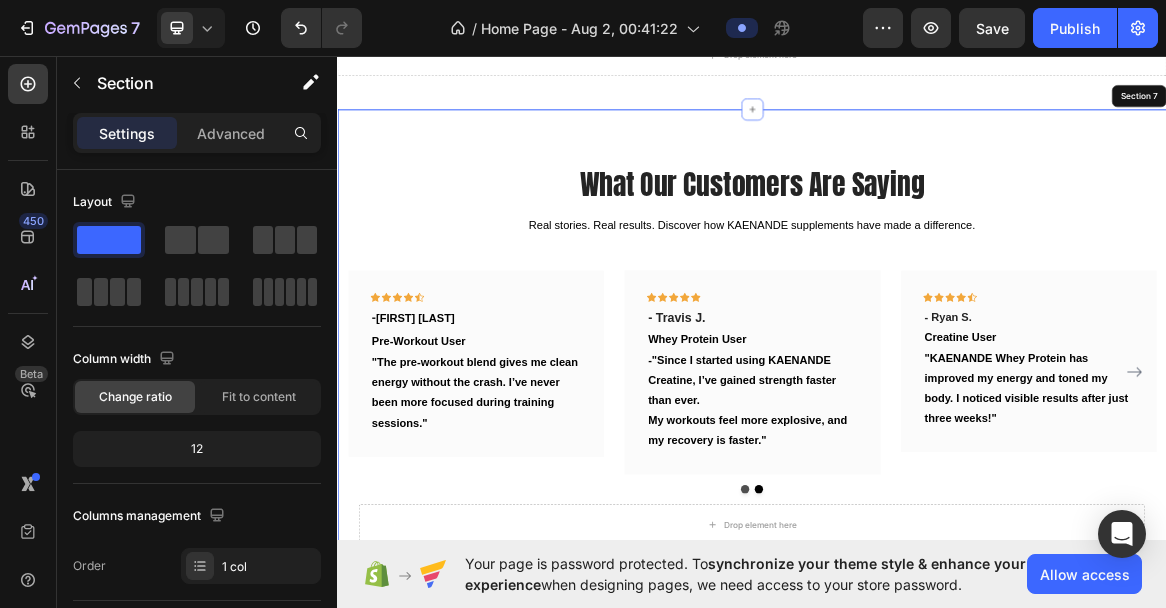 click on "What Our Customers Are Saying Heading Real stories. Real results. Discover how KAENANDE supplements have made a difference. Text block
Icon
Icon
Icon
Icon
Icon Row -  Chris D Text block Pre-Workout User Text block "The pre-workout blend gives me clean energy without the crash. I’ve never been more focused during training sessions." Text block Row
Icon
Icon
Icon
Icon
Icon Row - Travis J. Text block Whey Protein User Text block -"Since I started using KAENANDE Creatine, I’ve gained strength faster than ever.  My workouts feel more explosive, and my recovery is faster." Text block Row
Icon
Icon
Icon
Icon
Icon Row - Ryan S. Text block Creatine User Text block Text block Row
Icon
Icon
Icon
Icon" at bounding box center (937, 501) 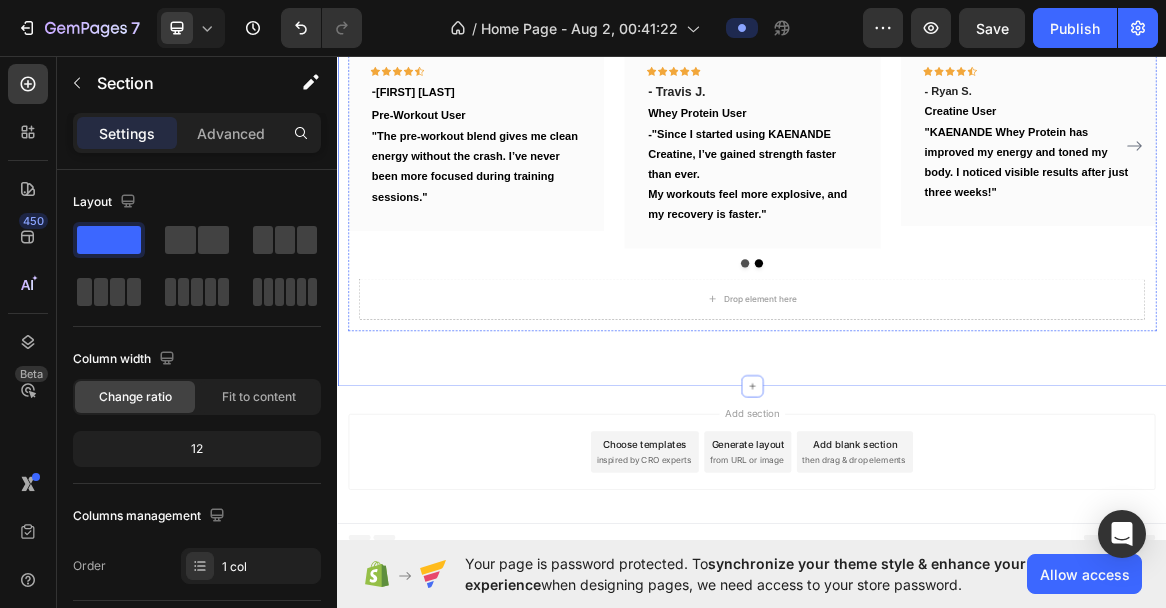scroll, scrollTop: 2595, scrollLeft: 0, axis: vertical 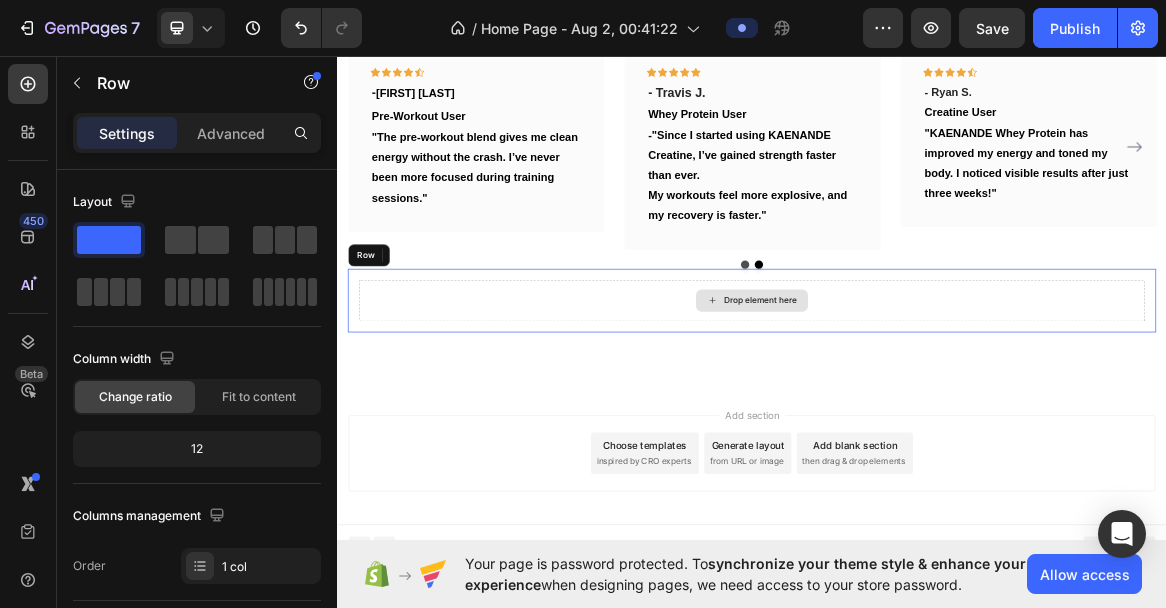 click on "Drop element here" at bounding box center (937, 415) 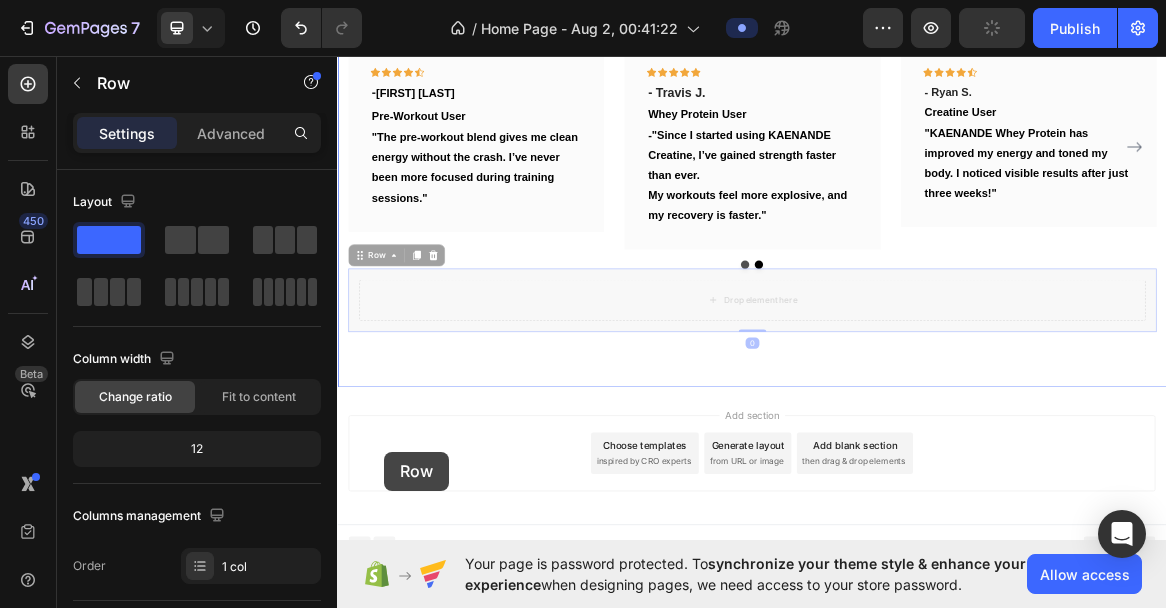 drag, startPoint x: 369, startPoint y: 344, endPoint x: 405, endPoint y: 633, distance: 291.23358 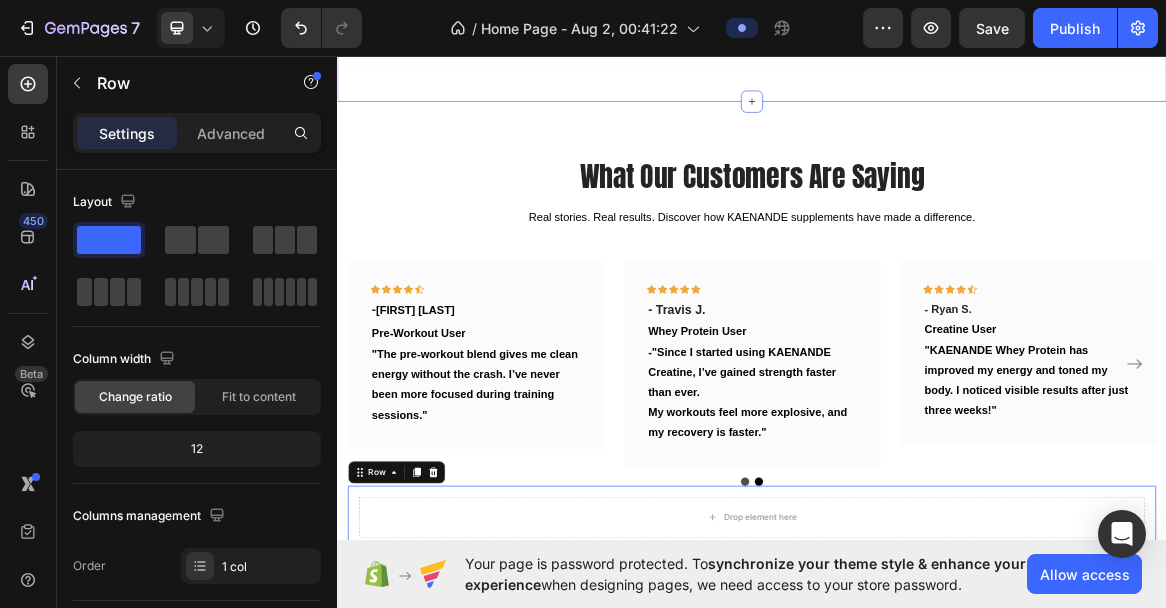 scroll, scrollTop: 2280, scrollLeft: 0, axis: vertical 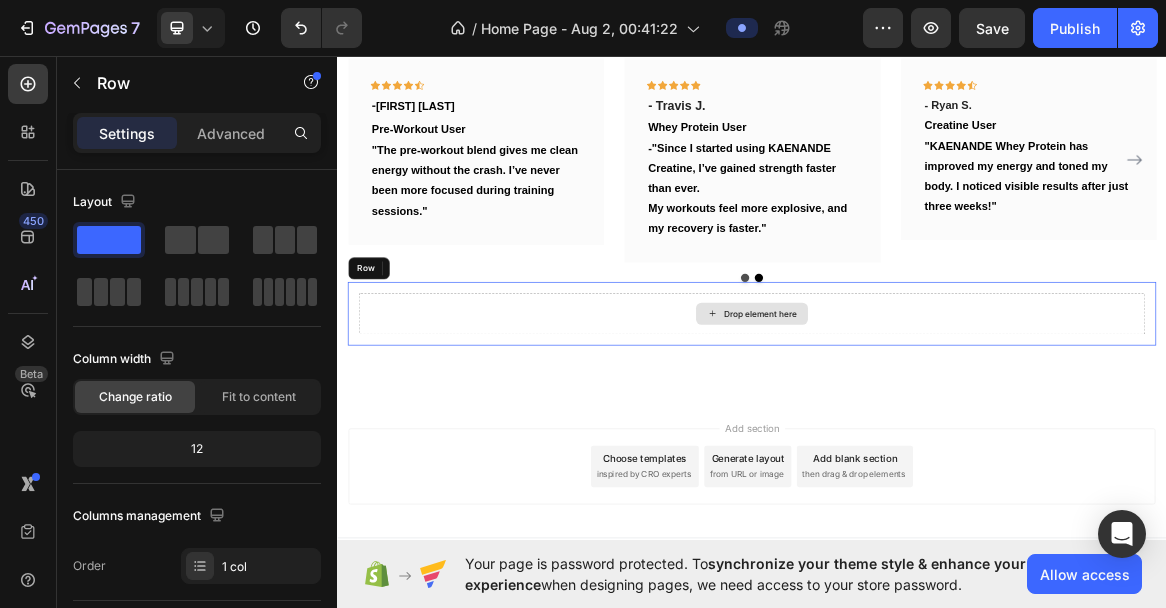 click on "Drop element here" at bounding box center (937, 434) 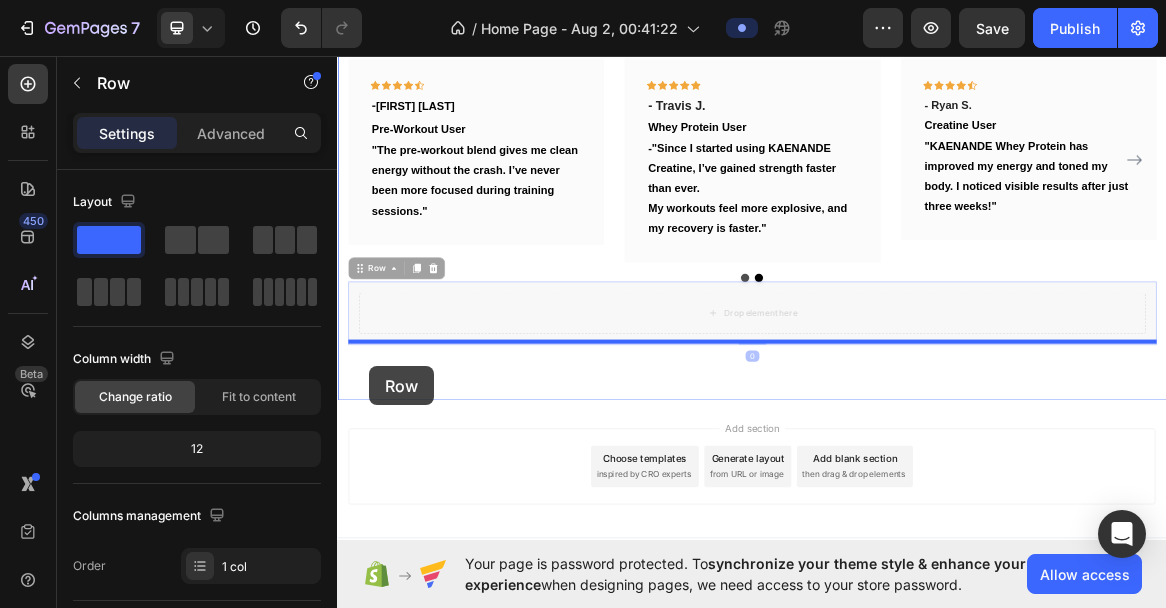 scroll, scrollTop: 2595, scrollLeft: 0, axis: vertical 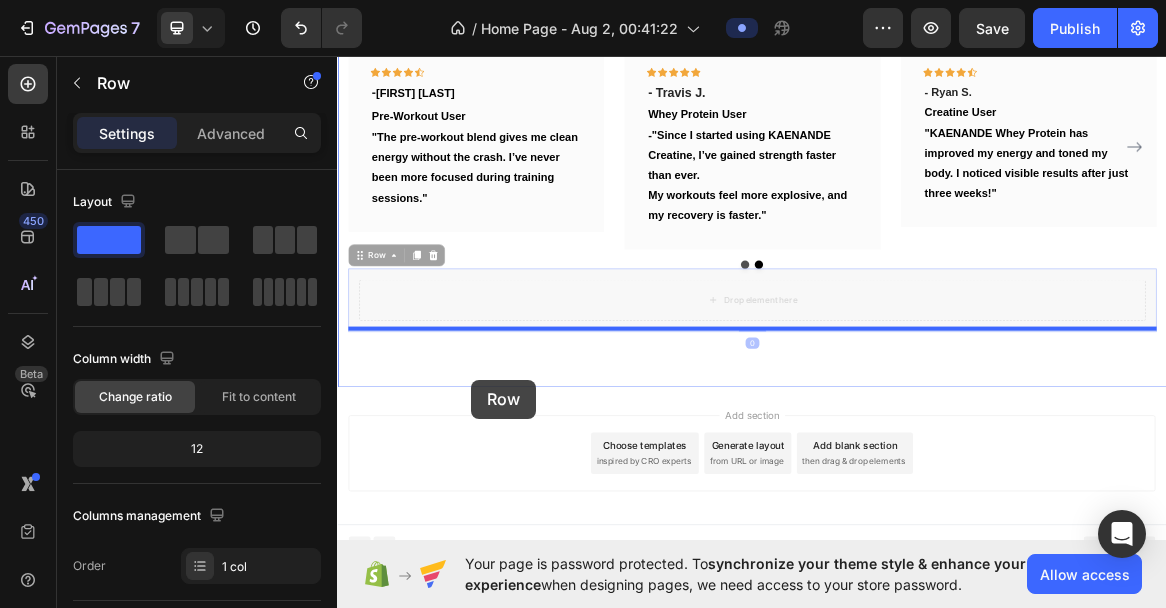 drag, startPoint x: 369, startPoint y: 367, endPoint x: 490, endPoint y: 496, distance: 176.86719 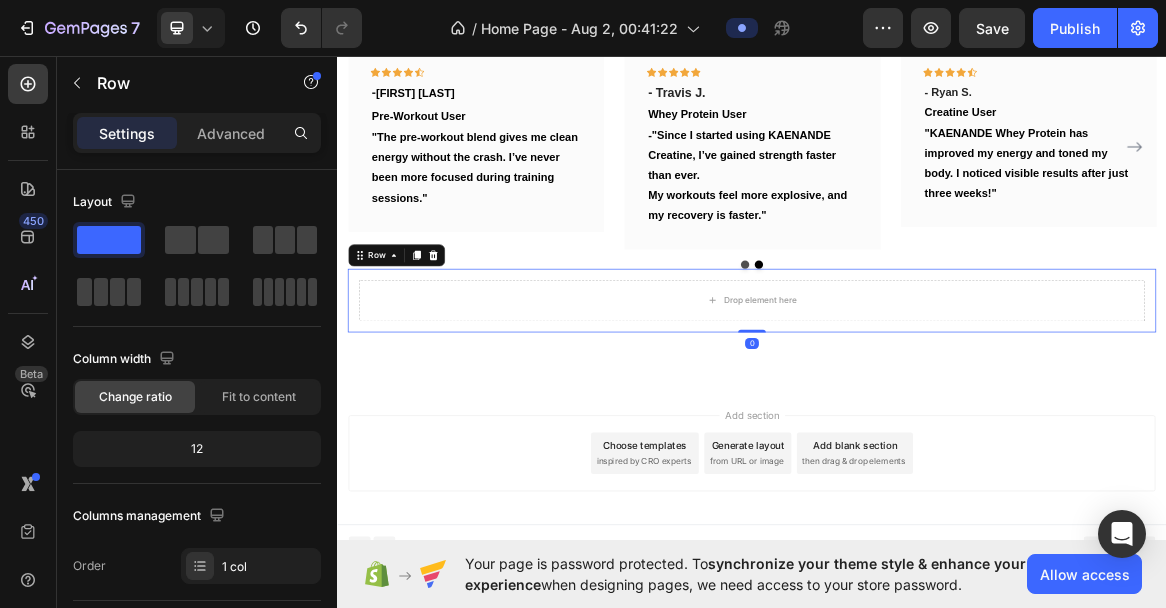 click on "Row" at bounding box center [422, 350] 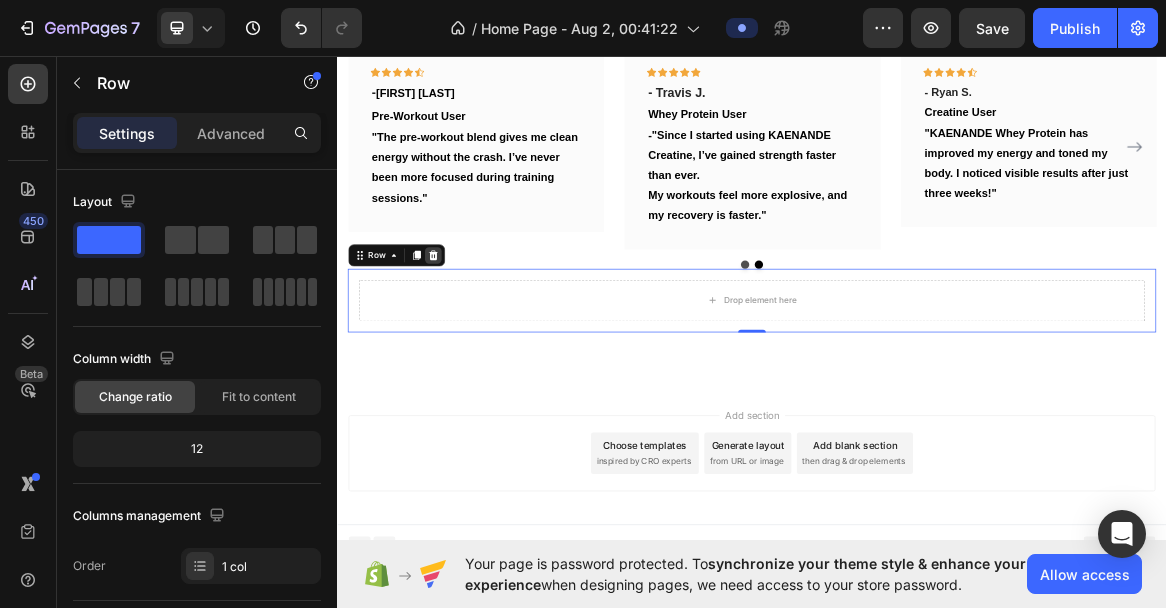 click 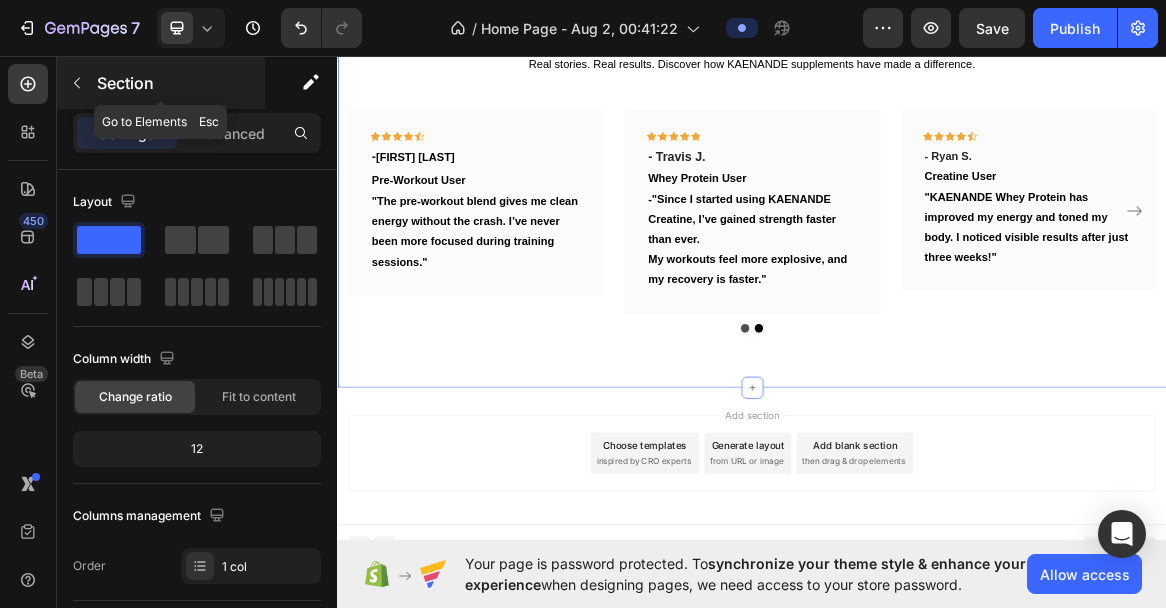click at bounding box center (77, 83) 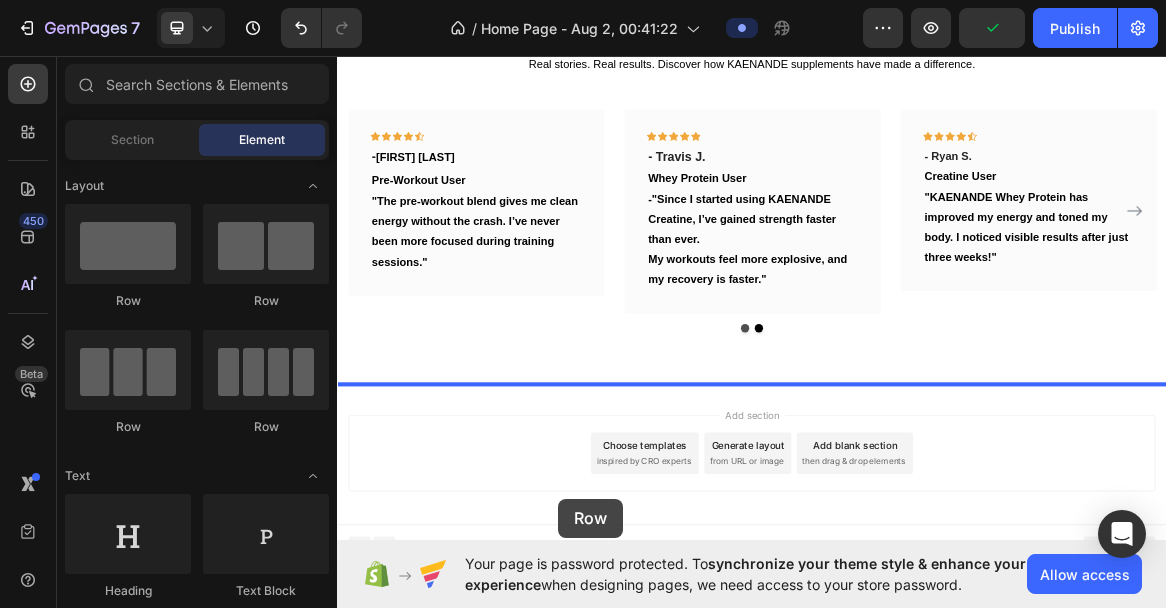 drag, startPoint x: 453, startPoint y: 302, endPoint x: 657, endPoint y: 701, distance: 448.1261 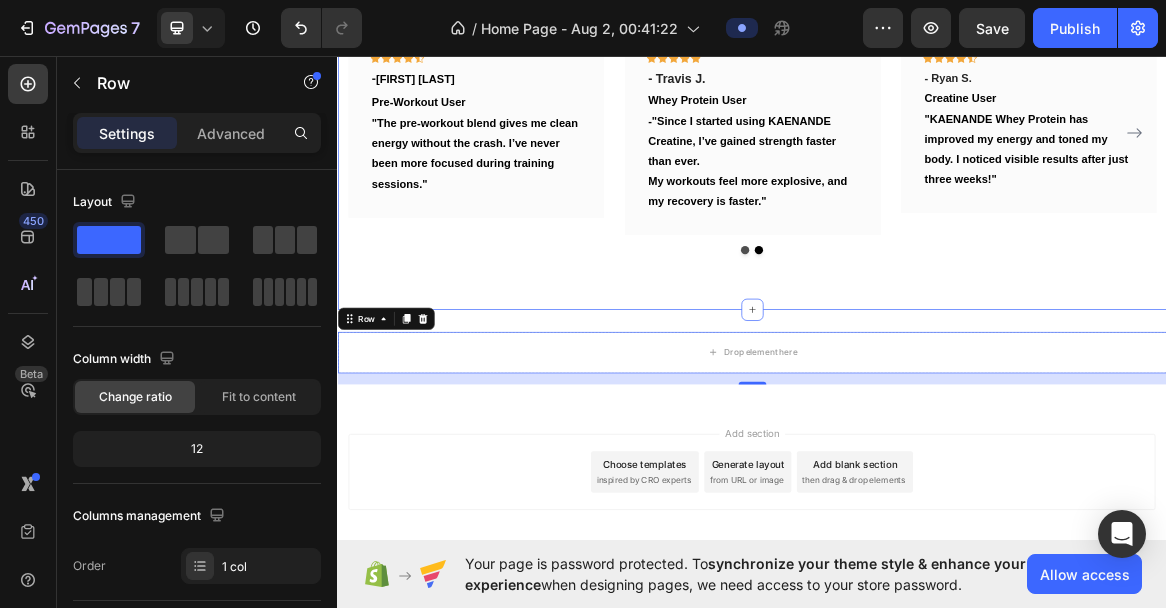scroll, scrollTop: 2617, scrollLeft: 0, axis: vertical 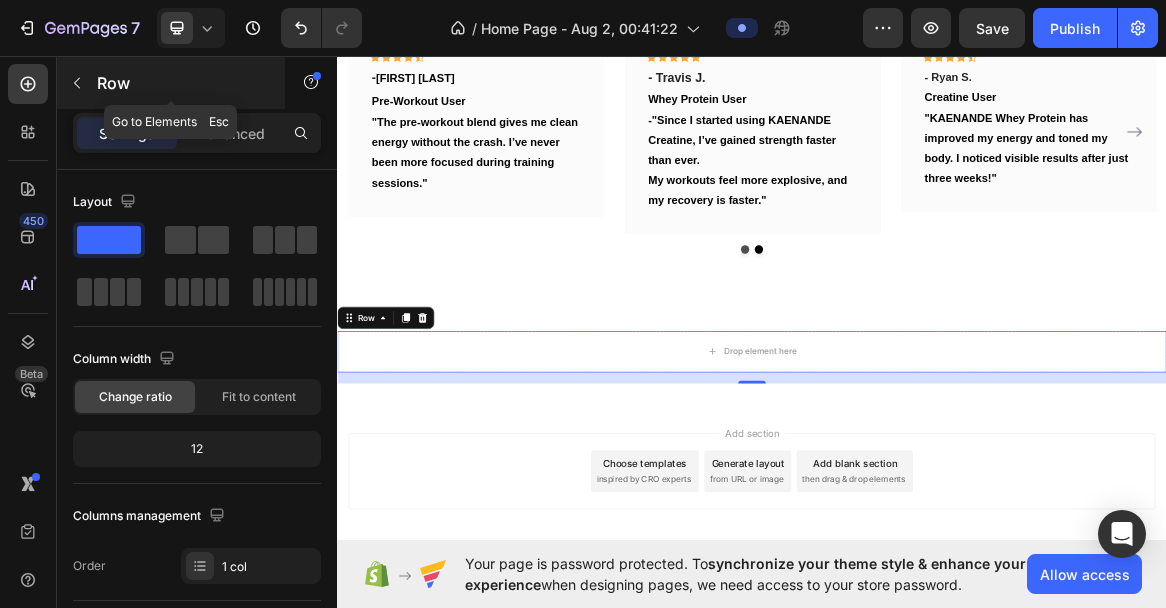 click 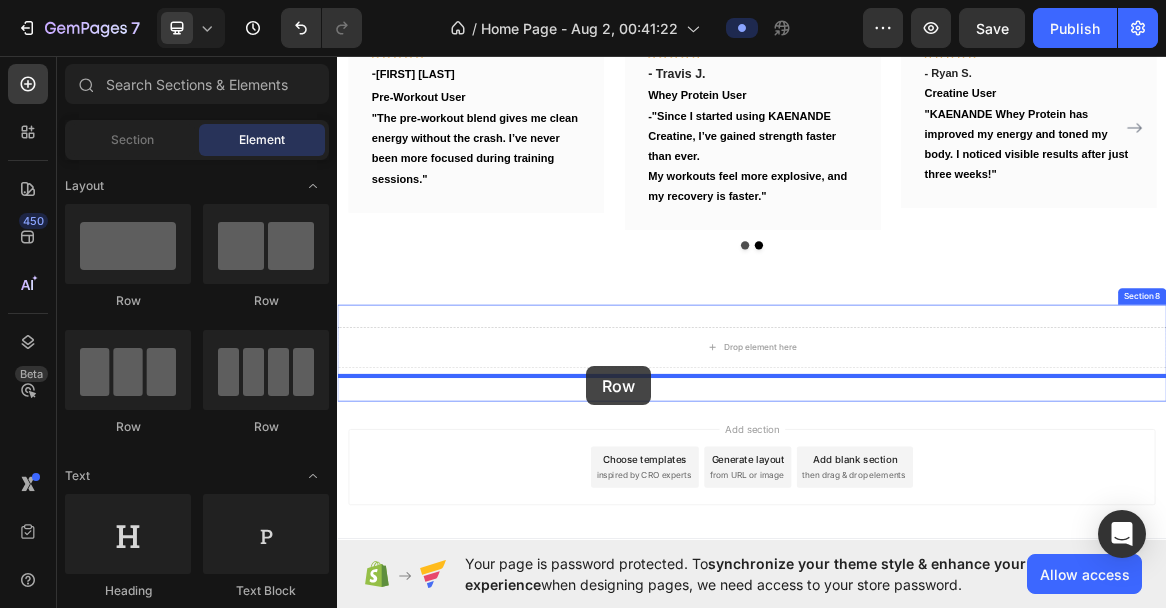 scroll, scrollTop: 2643, scrollLeft: 0, axis: vertical 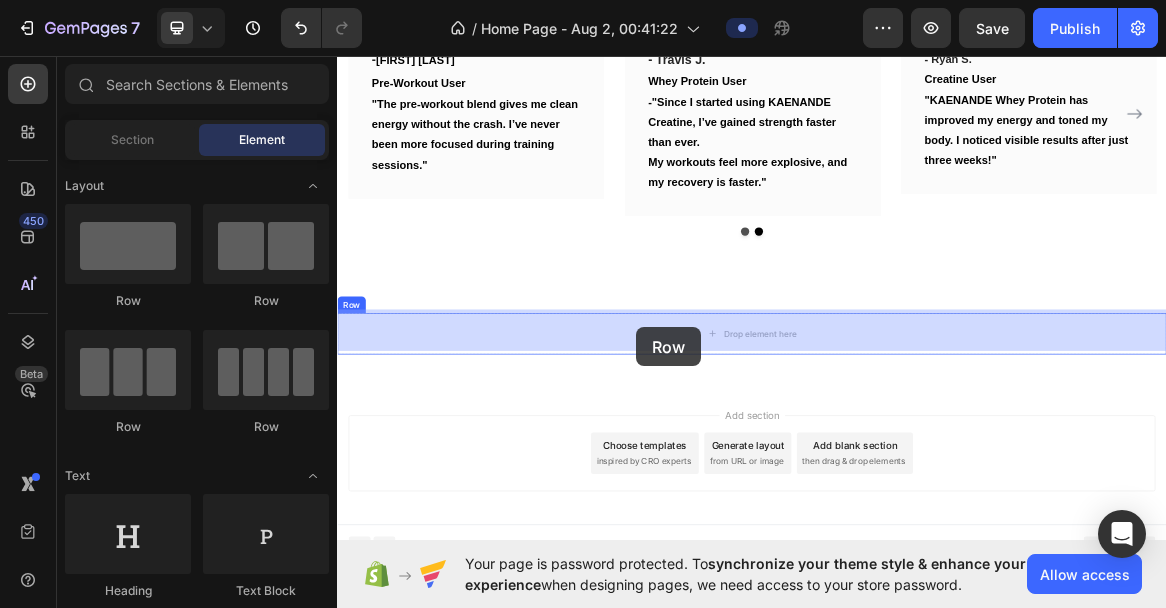 drag, startPoint x: 617, startPoint y: 301, endPoint x: 770, endPoint y: 453, distance: 215.66873 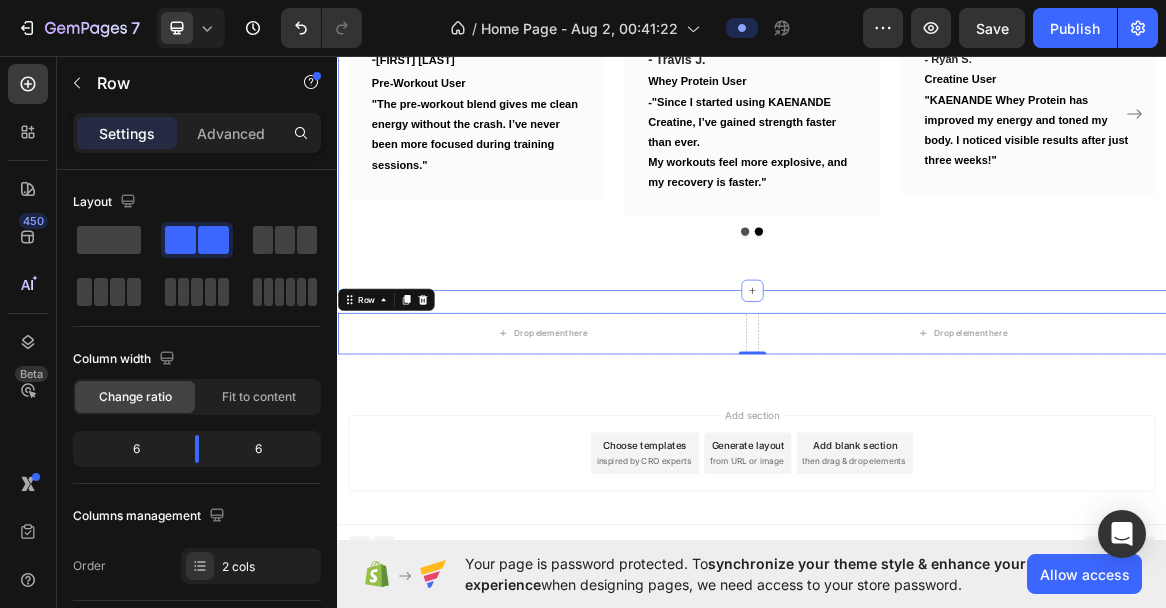 click on "What Our Customers Are Saying Heading Real stories. Real results. Discover how KAENANDE supplements have made a difference. Text block
Icon
Icon
Icon
Icon
Icon Row -  Chris D Text block Pre-Workout User Text block "The pre-workout blend gives me clean energy without the crash. I’ve never been more focused during training sessions." Text block Row
Icon
Icon
Icon
Icon
Icon Row - Travis J. Text block Whey Protein User Text block -"Since I started using KAENANDE Creatine, I’ve gained strength faster than ever.  My workouts feel more explosive, and my recovery is faster." Text block Row
Icon
Icon
Icon
Icon
Icon Row - Ryan S. Text block Creatine User Text block Text block Row
Icon
Icon
Icon
Icon" at bounding box center [937, 82] 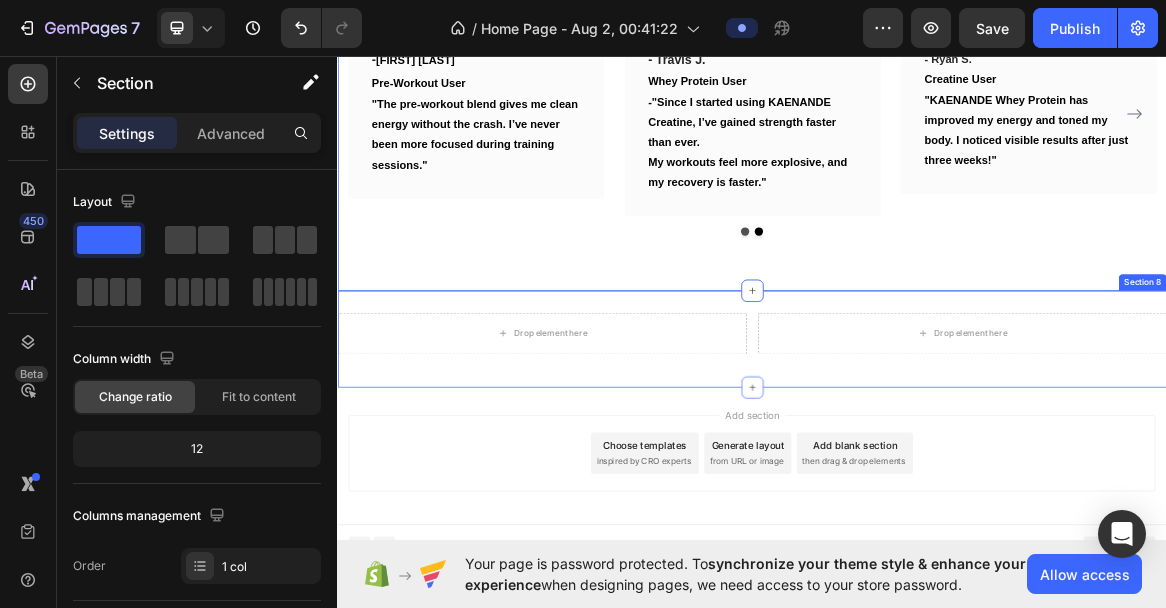 click on "Drop element here
Drop element here Row Row Section 8" at bounding box center [937, 471] 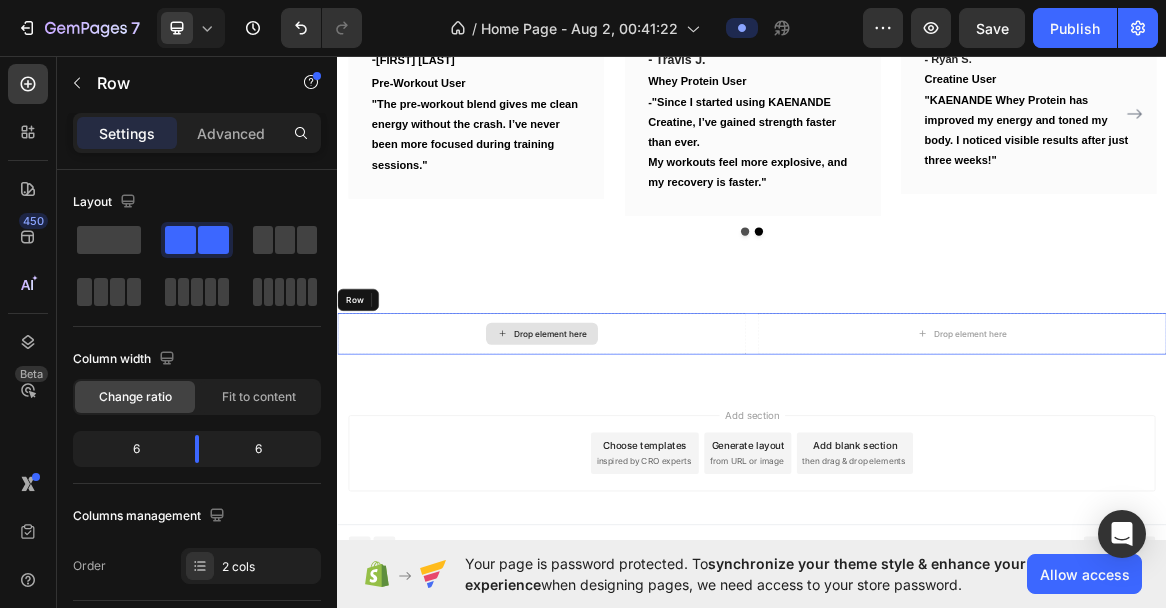 click on "Drop element here" at bounding box center [633, 463] 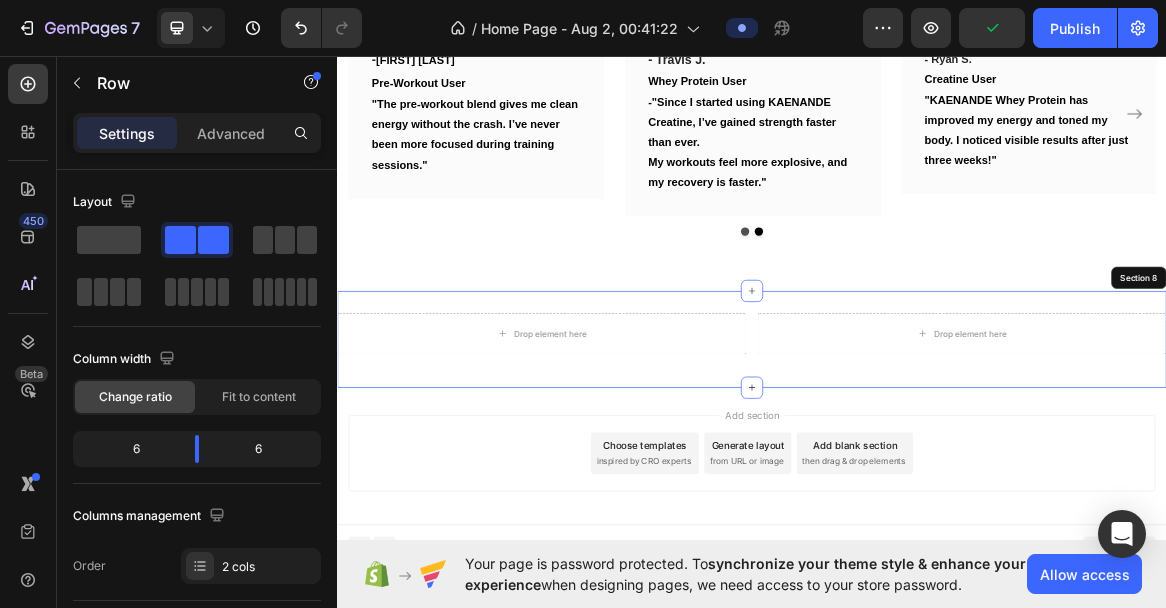 click on "Drop element here
Drop element here Row   0 Row Section 8" at bounding box center (937, 471) 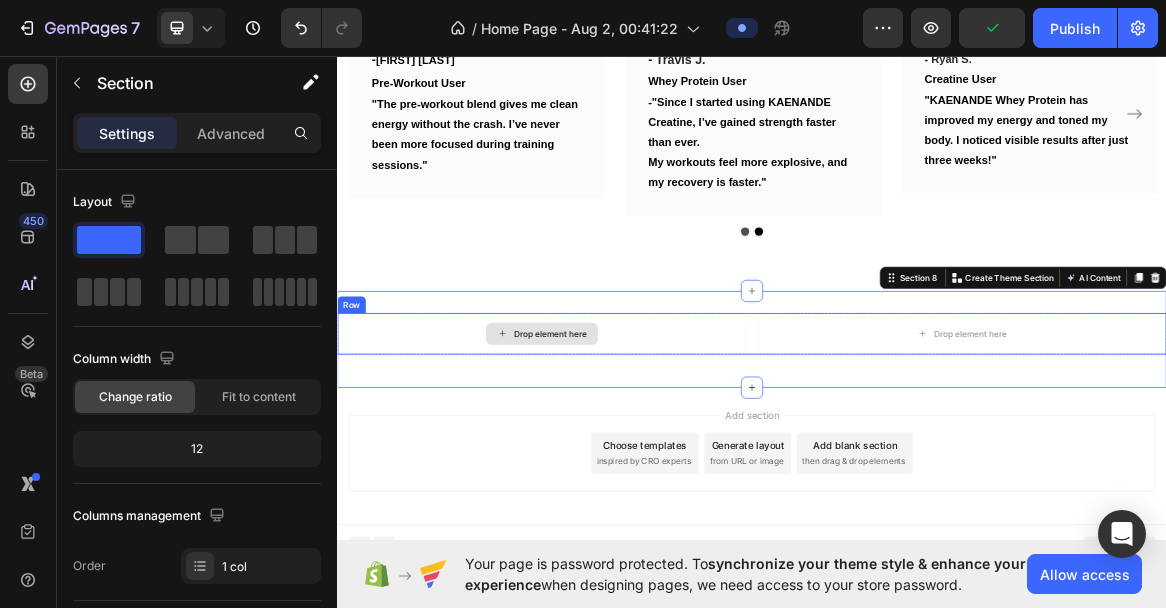 click on "Drop element here" at bounding box center (633, 463) 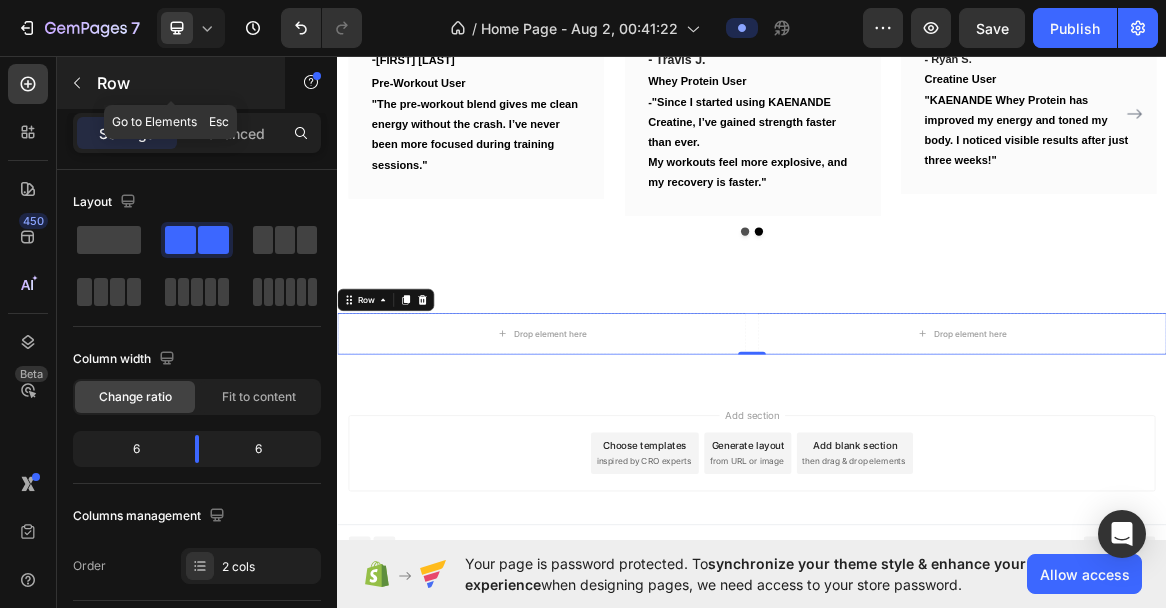 click 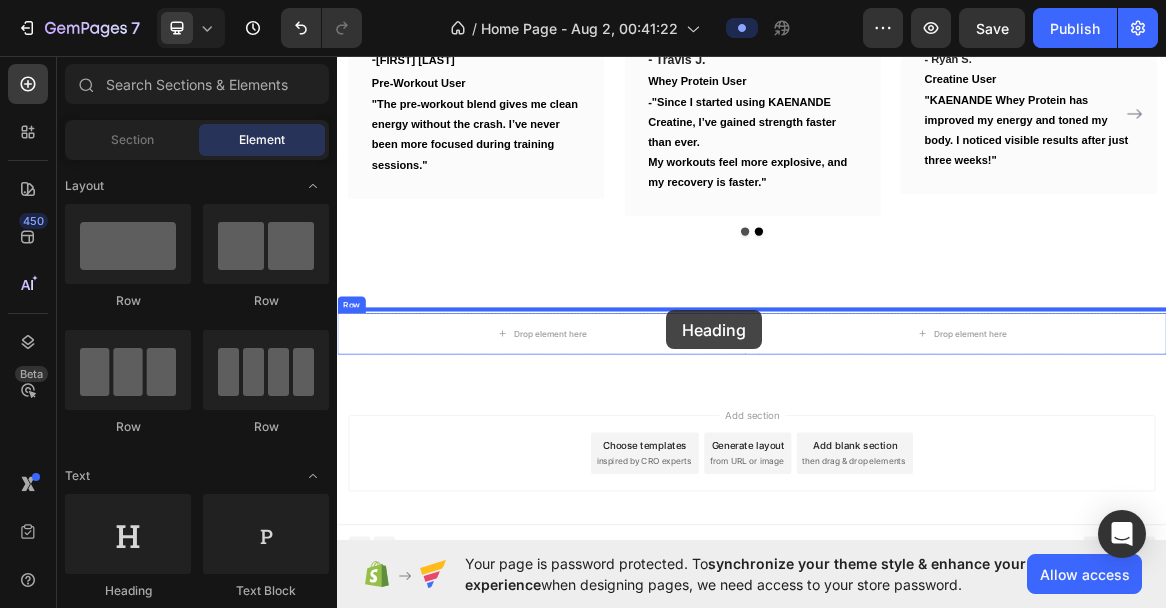 drag, startPoint x: 470, startPoint y: 576, endPoint x: 813, endPoint y: 429, distance: 373.17288 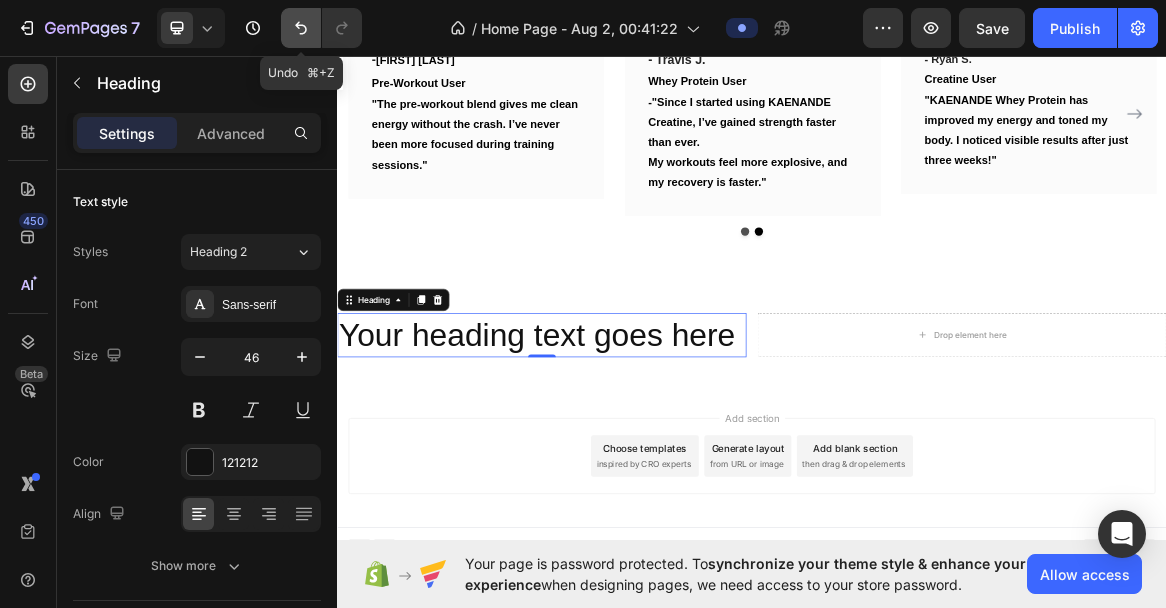 click 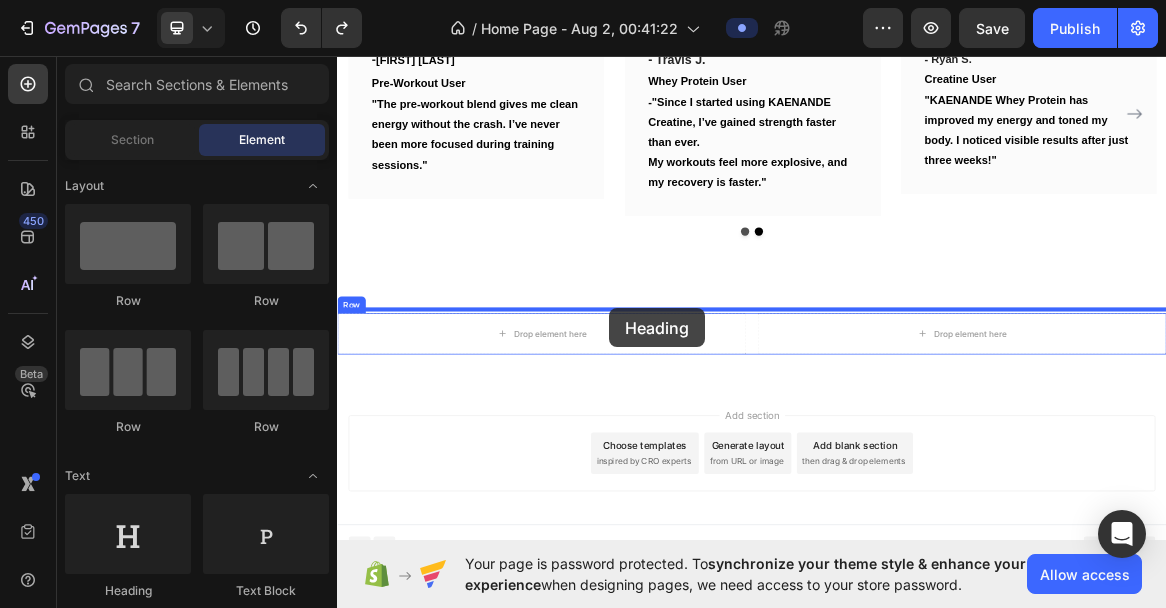 drag, startPoint x: 457, startPoint y: 582, endPoint x: 731, endPoint y: 425, distance: 315.79266 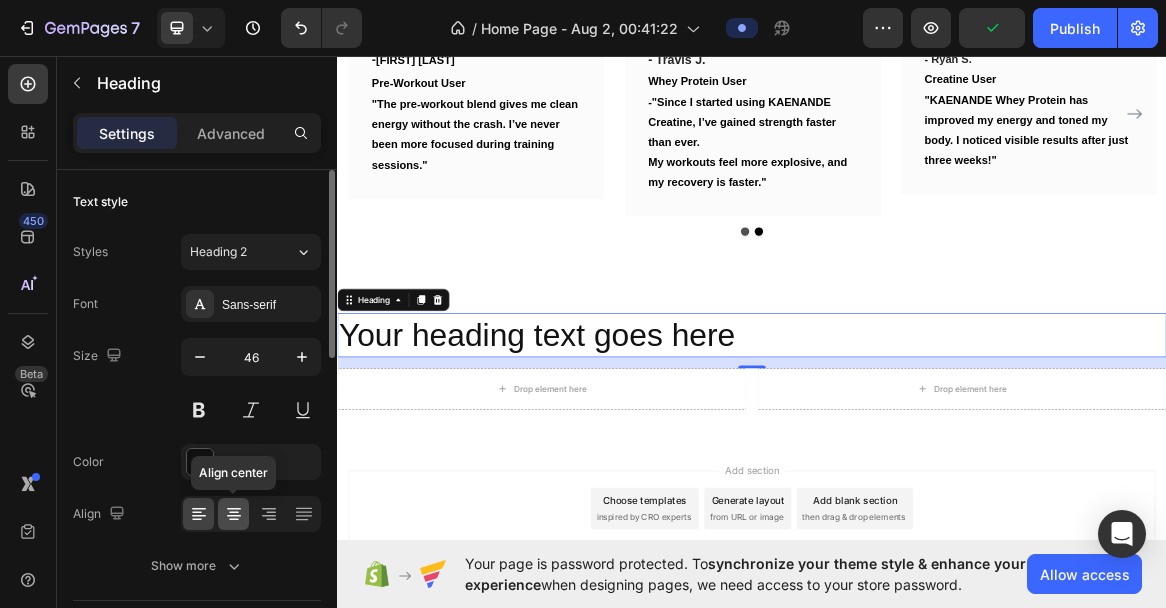 click 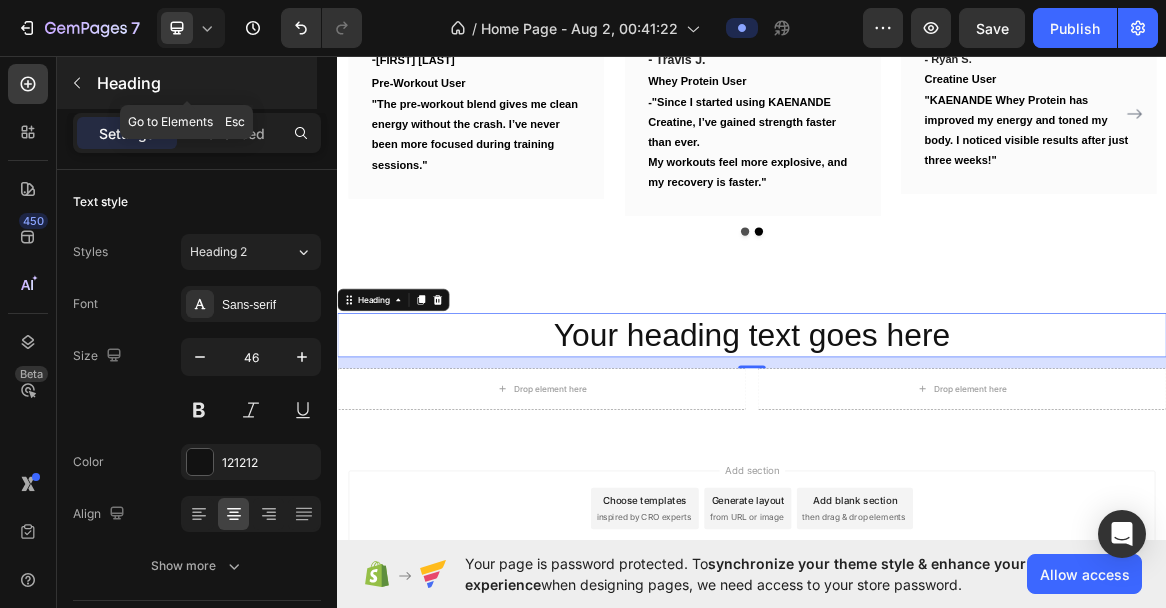 click at bounding box center [77, 83] 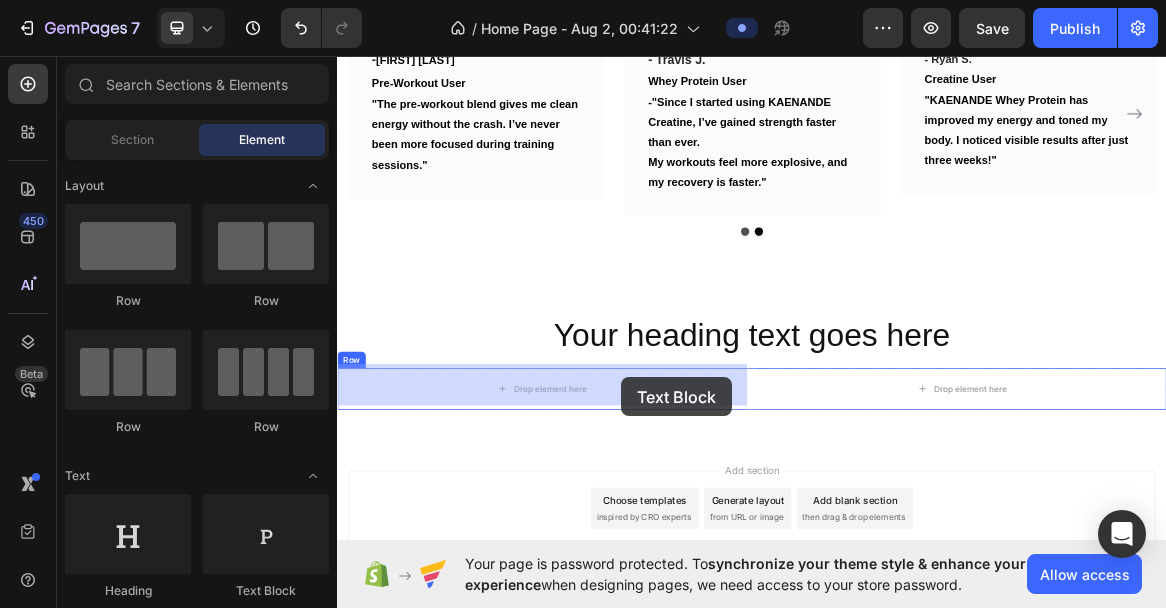 scroll, scrollTop: 2722, scrollLeft: 0, axis: vertical 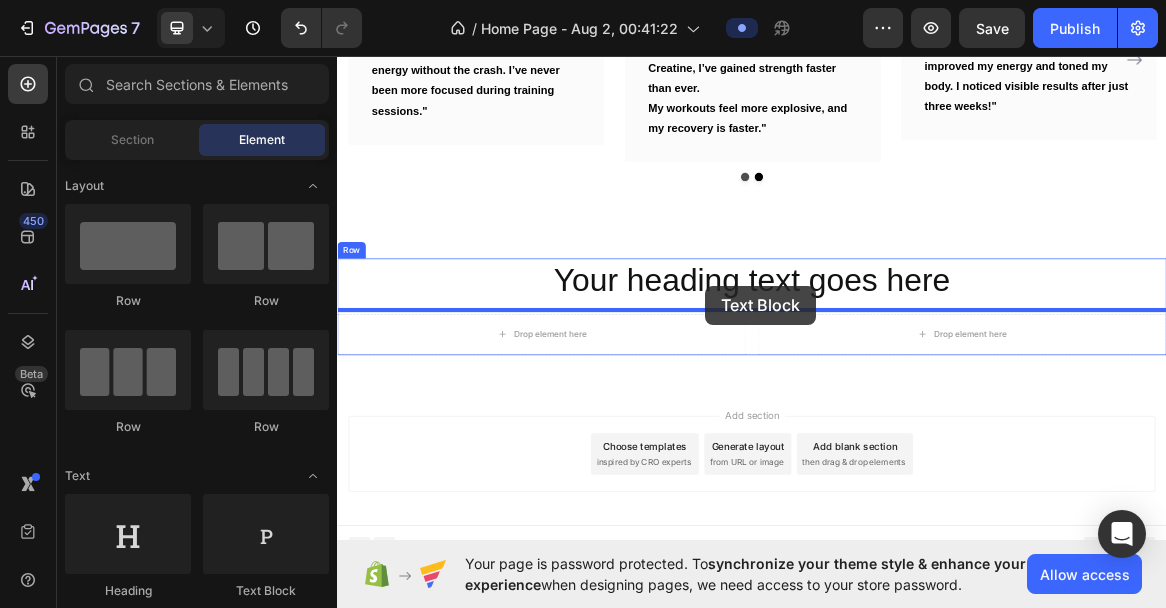 drag, startPoint x: 613, startPoint y: 586, endPoint x: 870, endPoint y: 395, distance: 320.20306 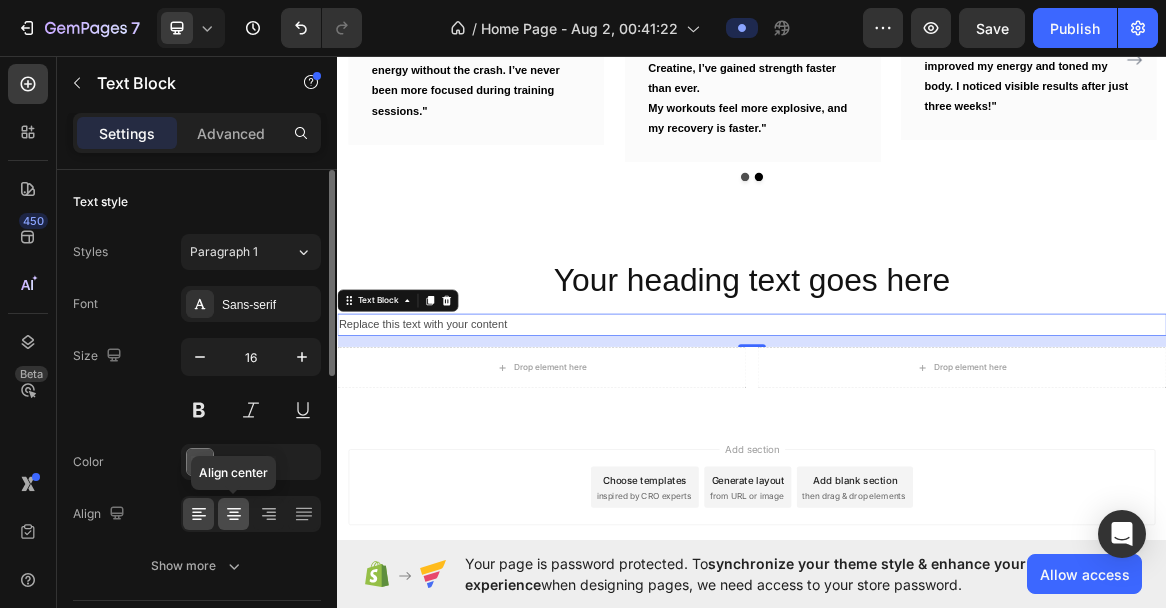 click 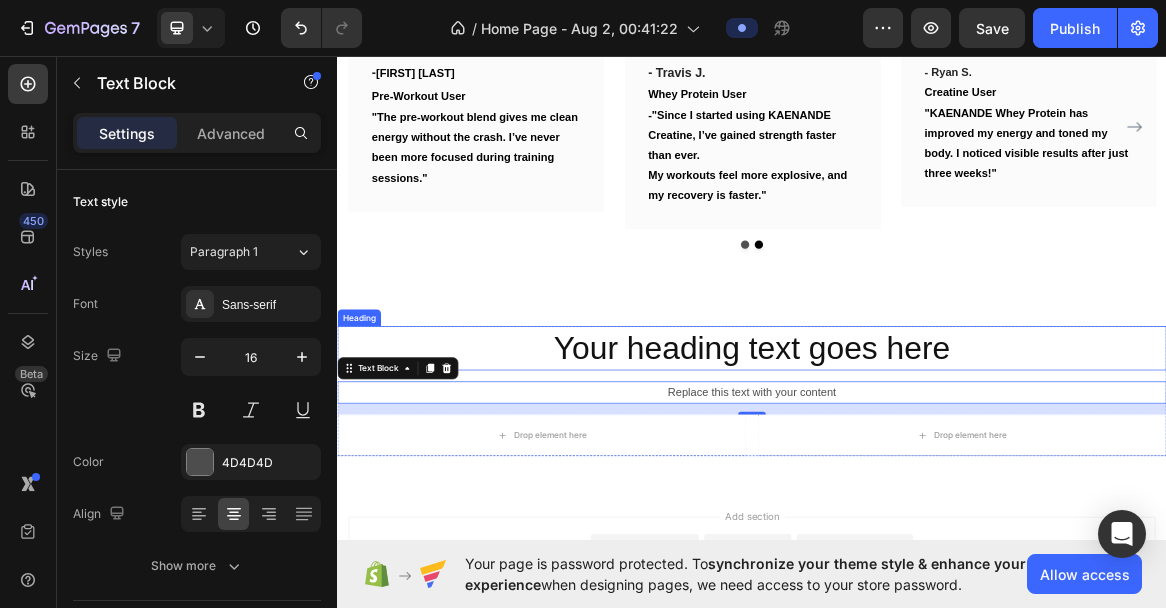 scroll, scrollTop: 2622, scrollLeft: 0, axis: vertical 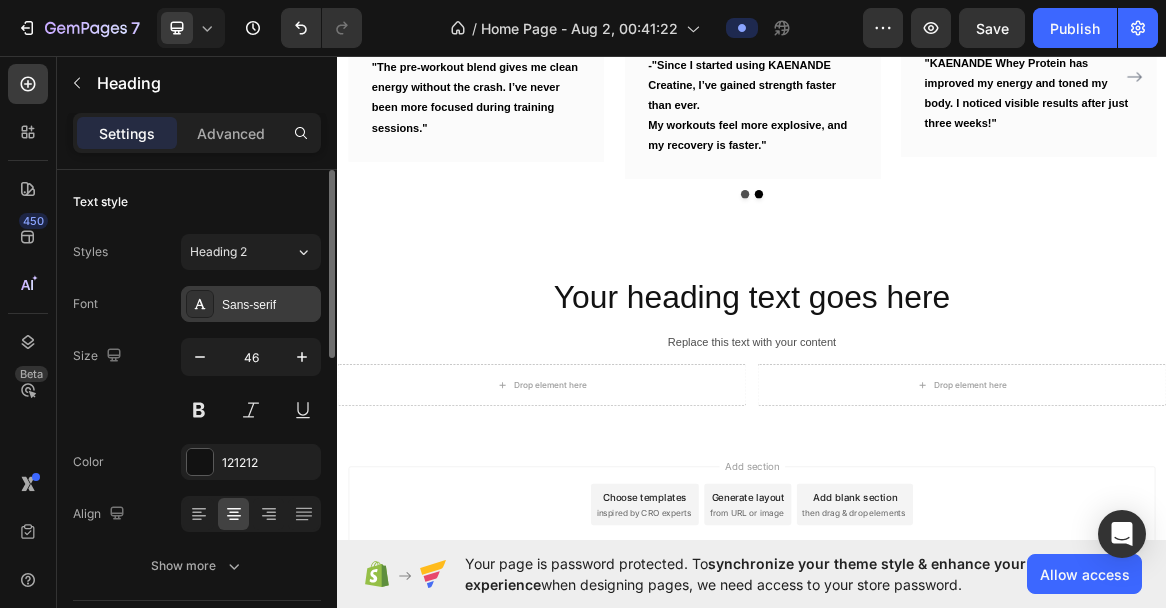 click on "Sans-serif" at bounding box center [269, 305] 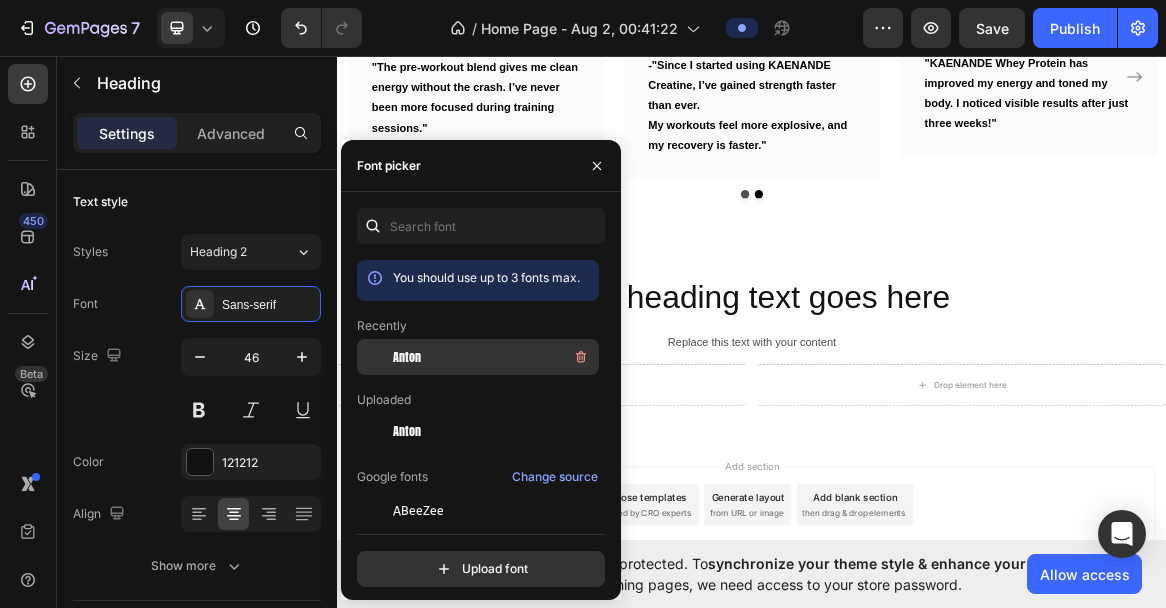 click on "Anton" at bounding box center (407, 357) 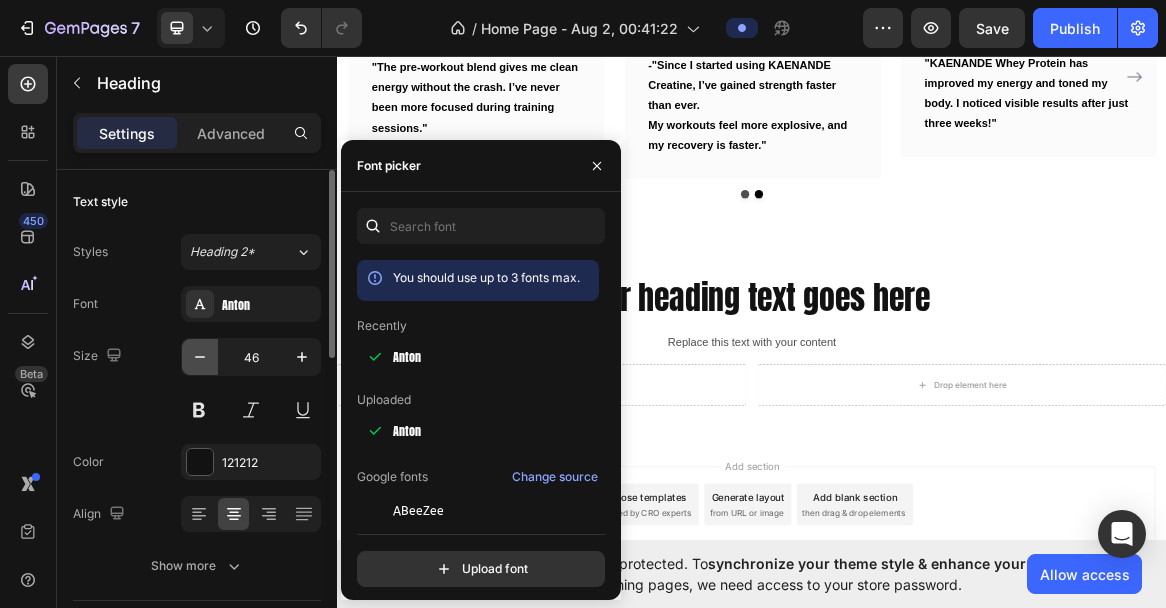 click 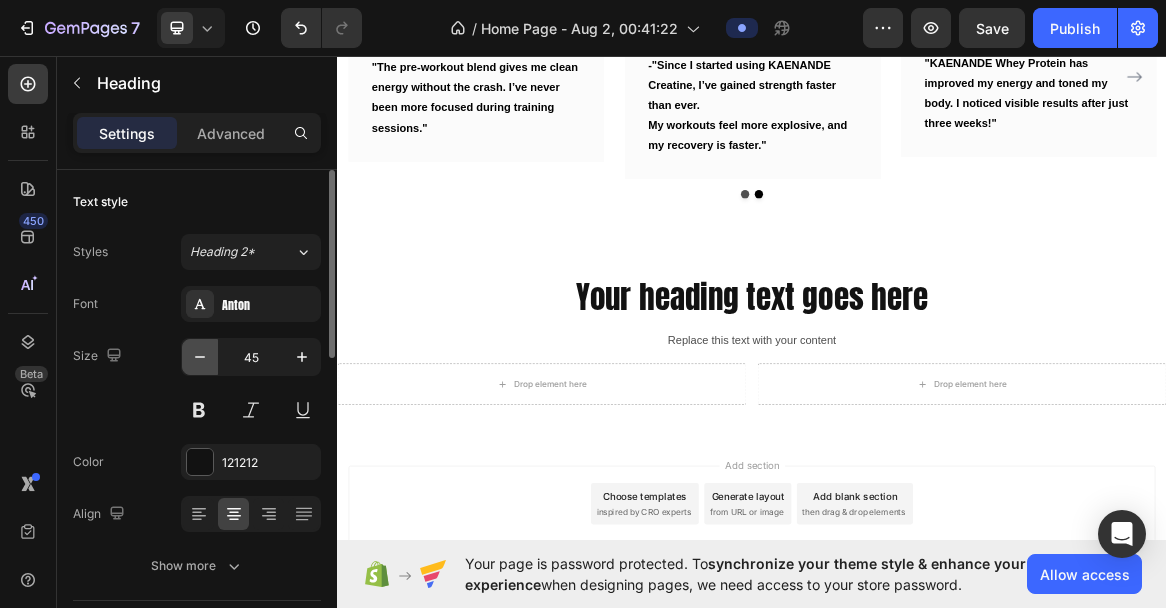 click 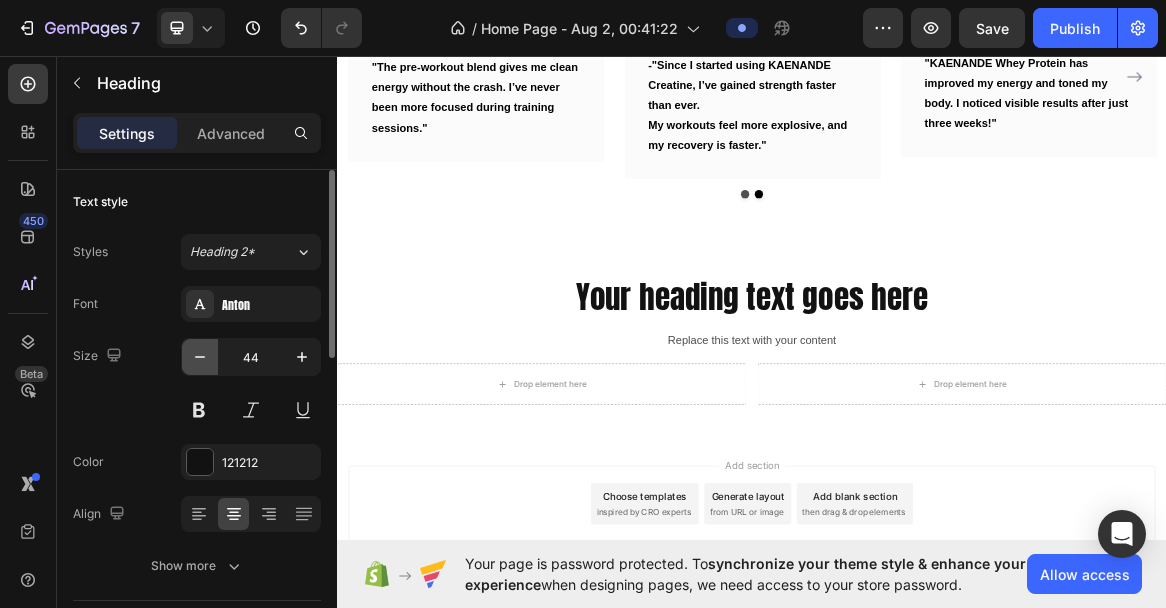 click 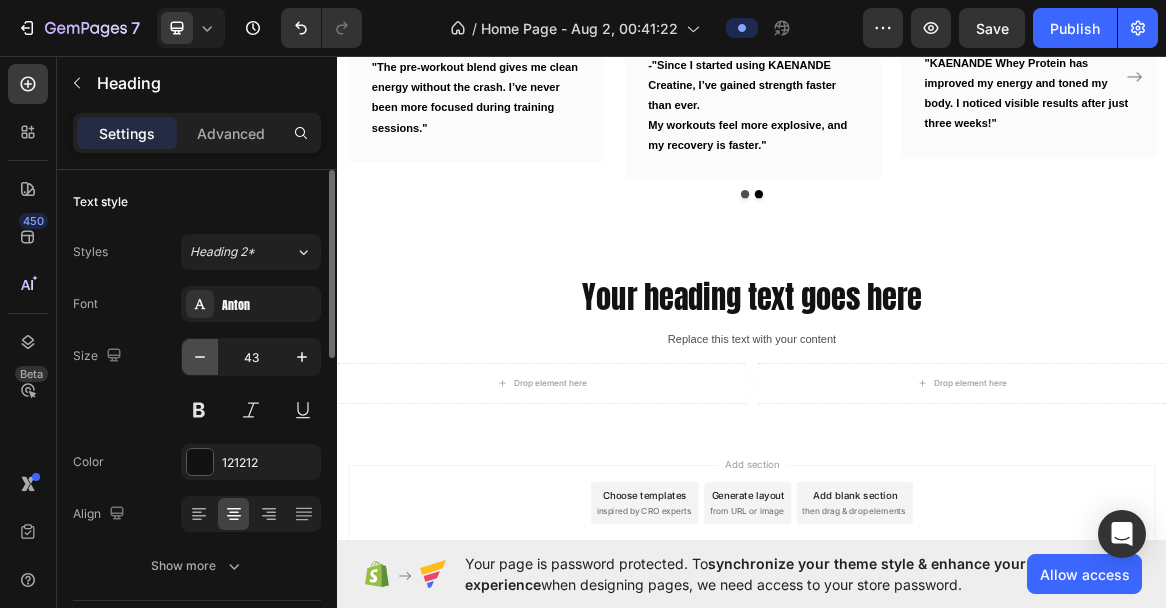 click 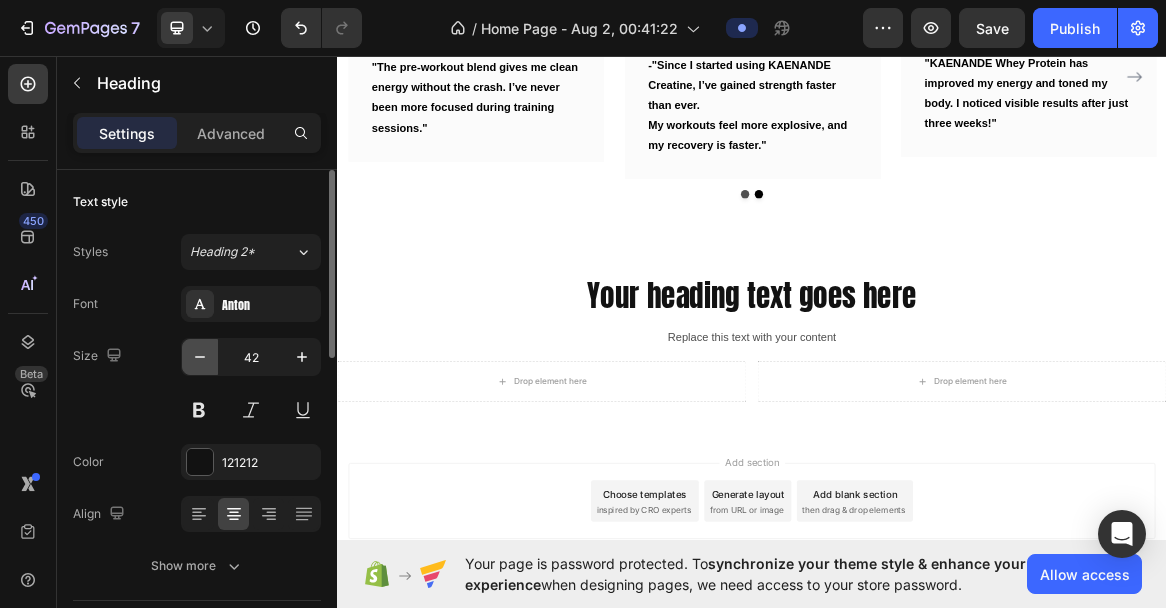 click 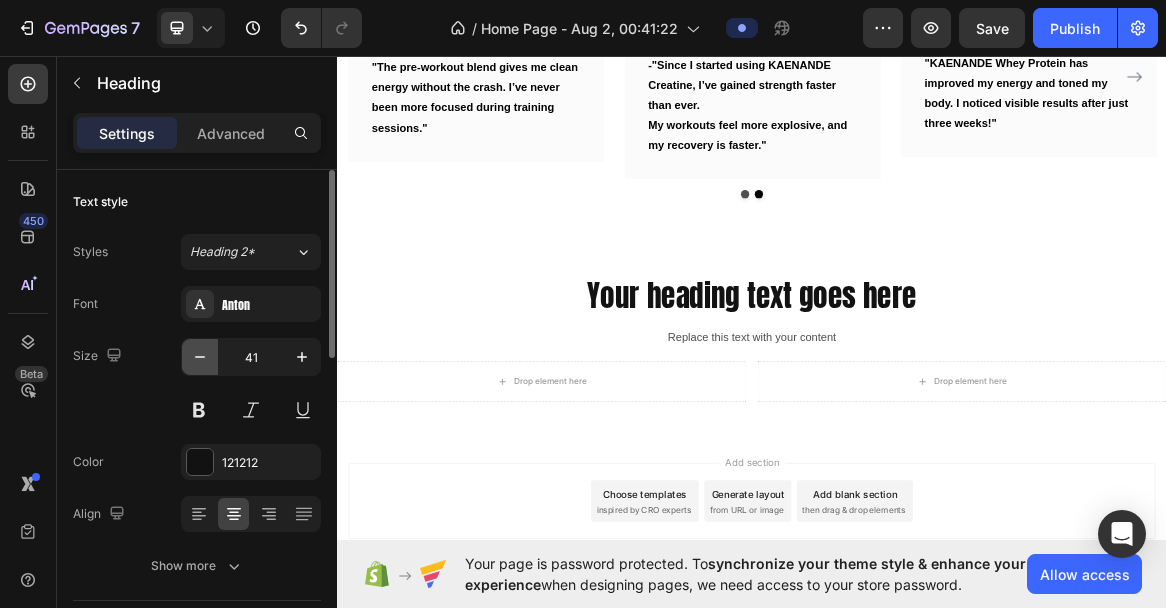 click 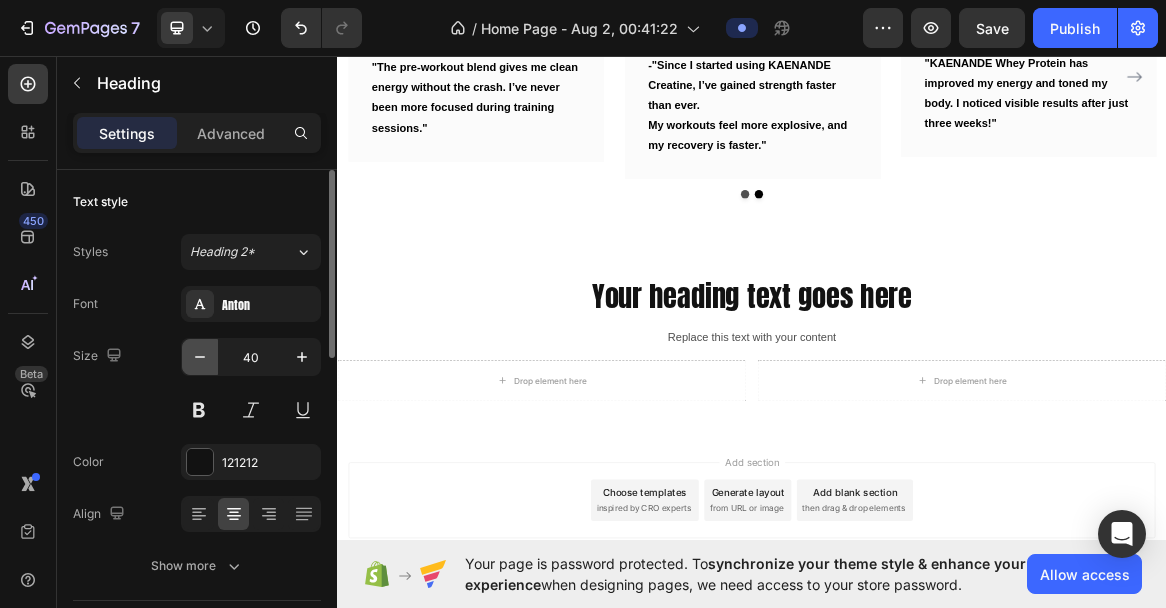 click 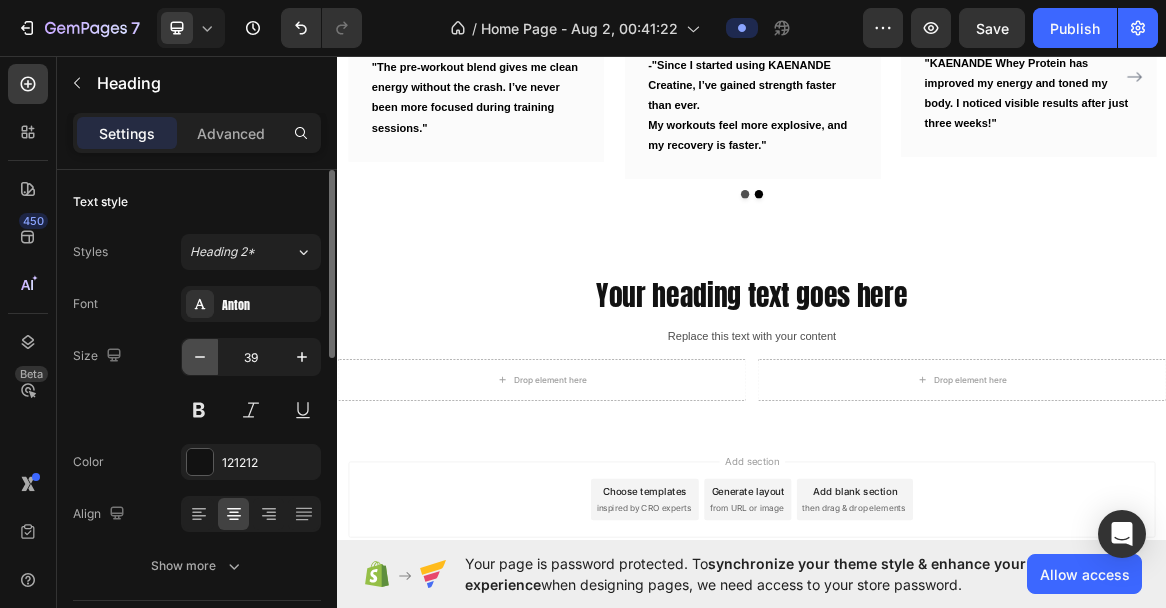 click 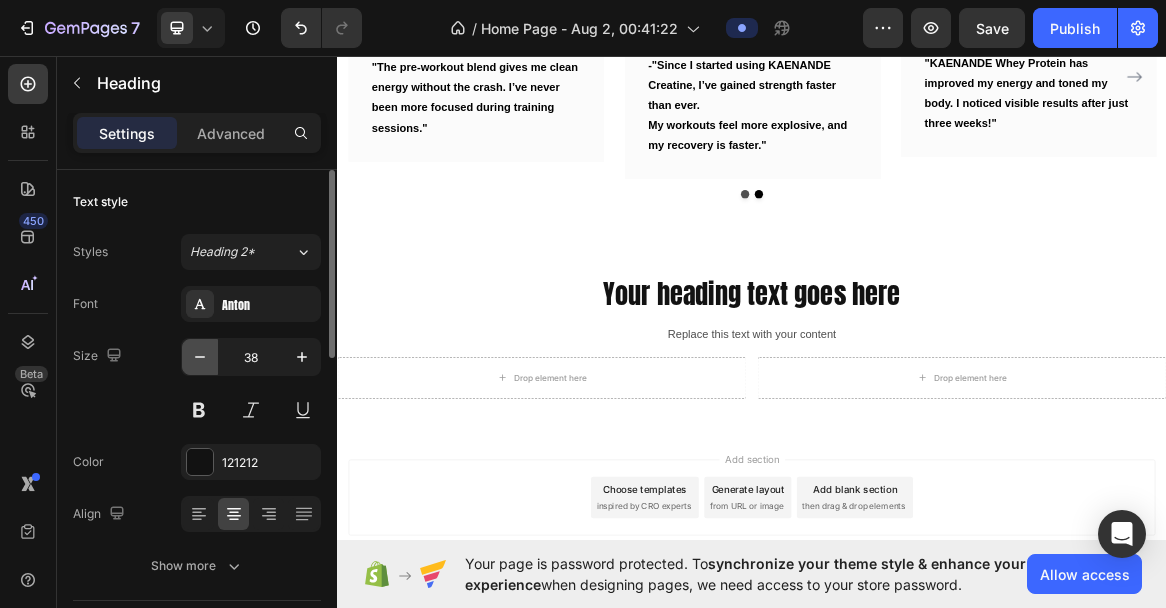 click 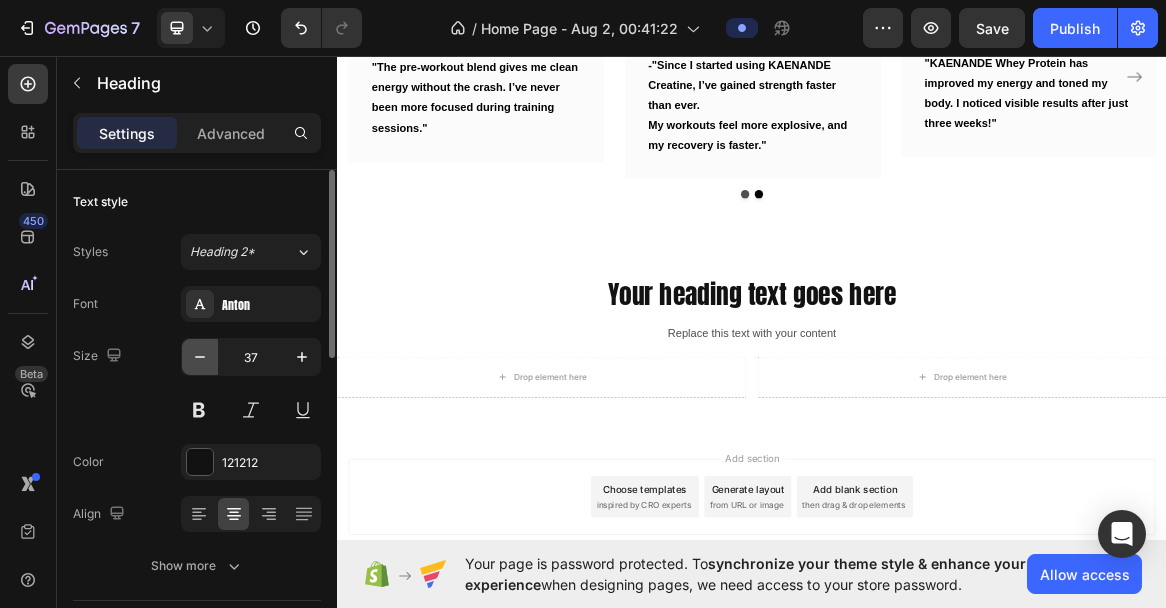 click 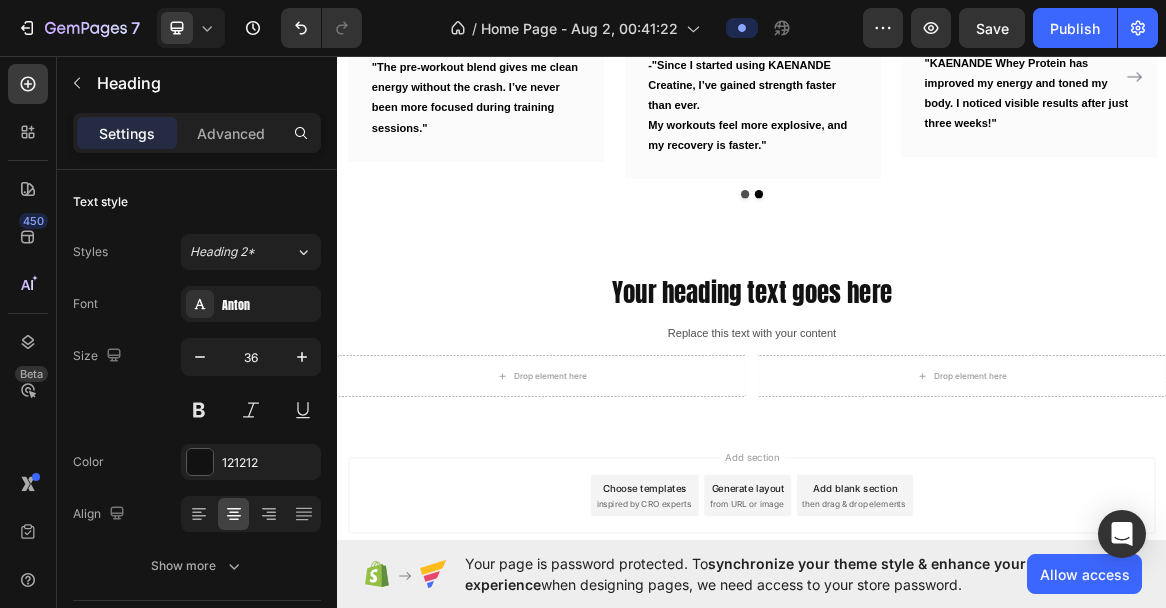 click on "Your heading text goes here" at bounding box center [937, 404] 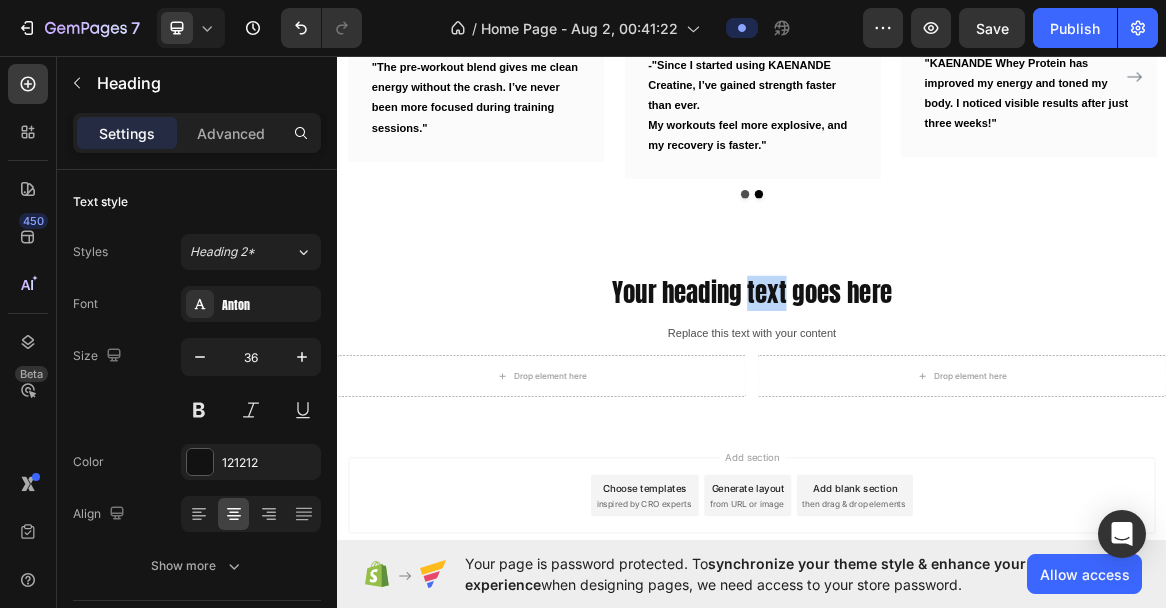click on "Your heading text goes here" at bounding box center (937, 404) 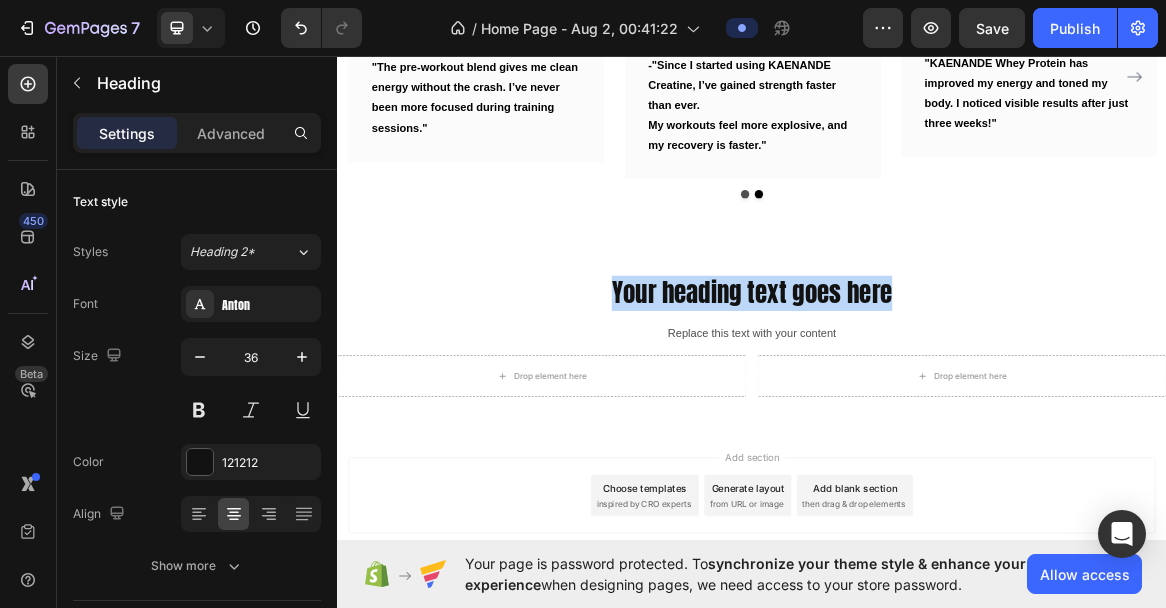 click on "Your heading text goes here" at bounding box center [937, 404] 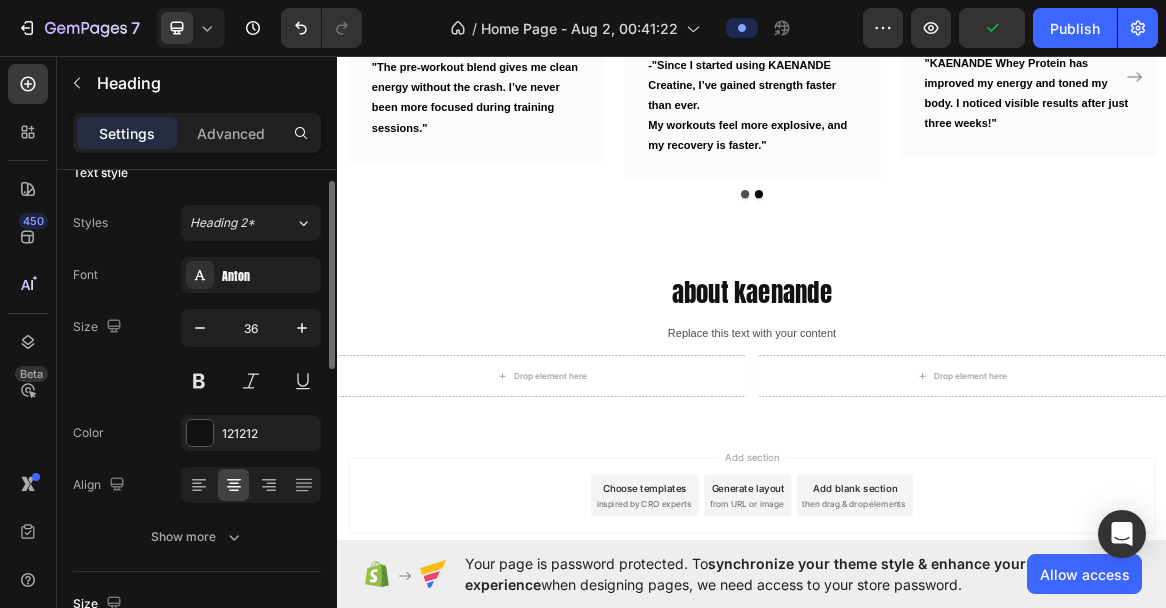 scroll, scrollTop: 29, scrollLeft: 0, axis: vertical 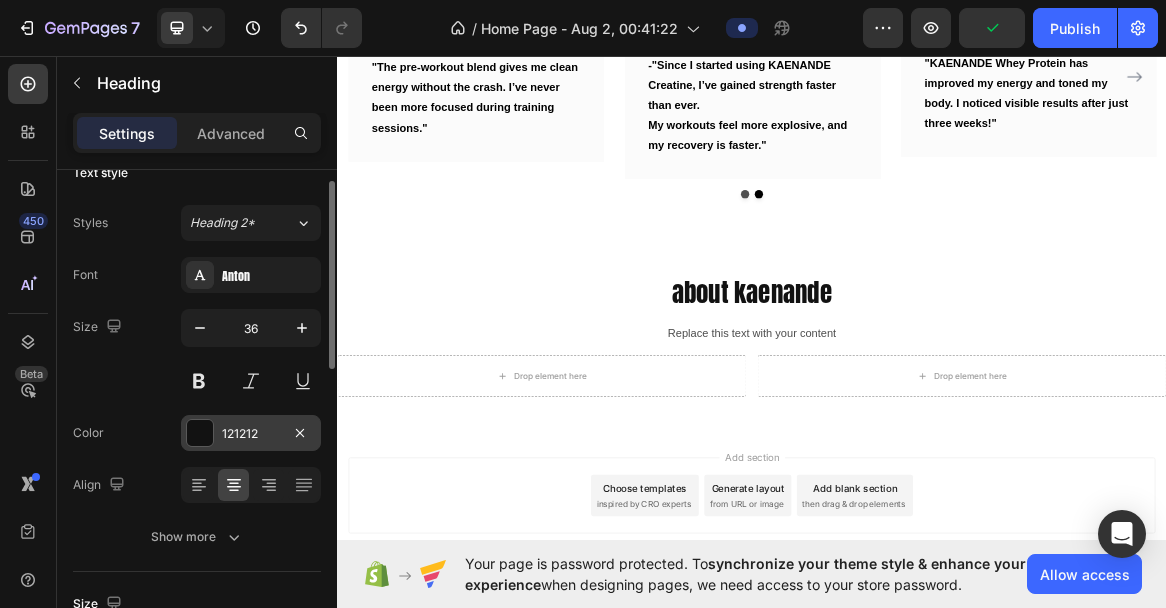 click on "121212" at bounding box center [251, 434] 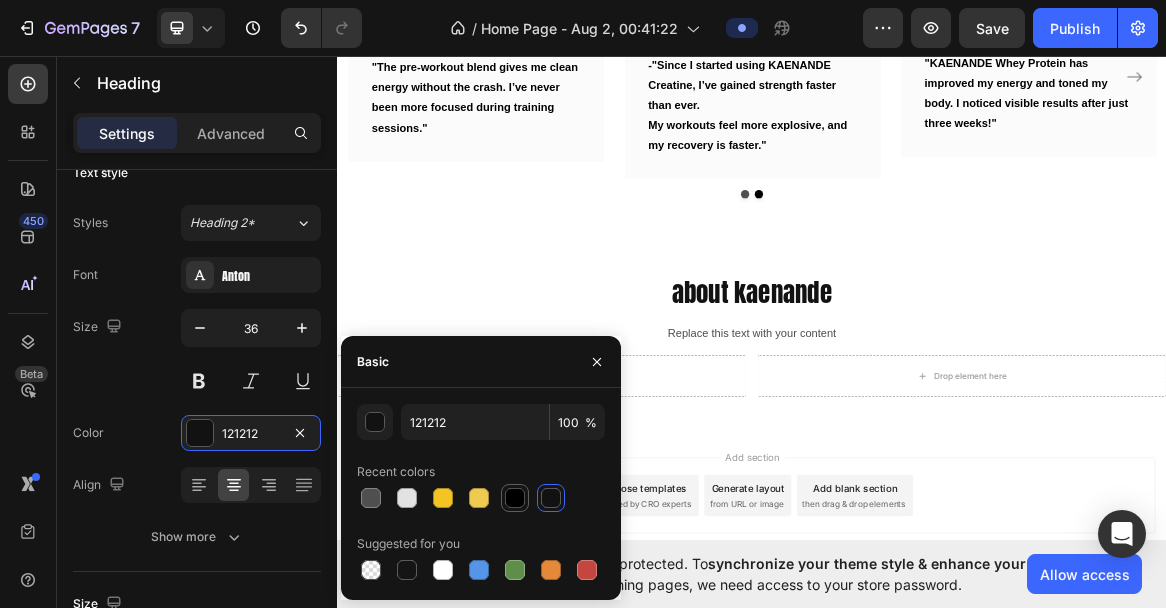 click at bounding box center (515, 498) 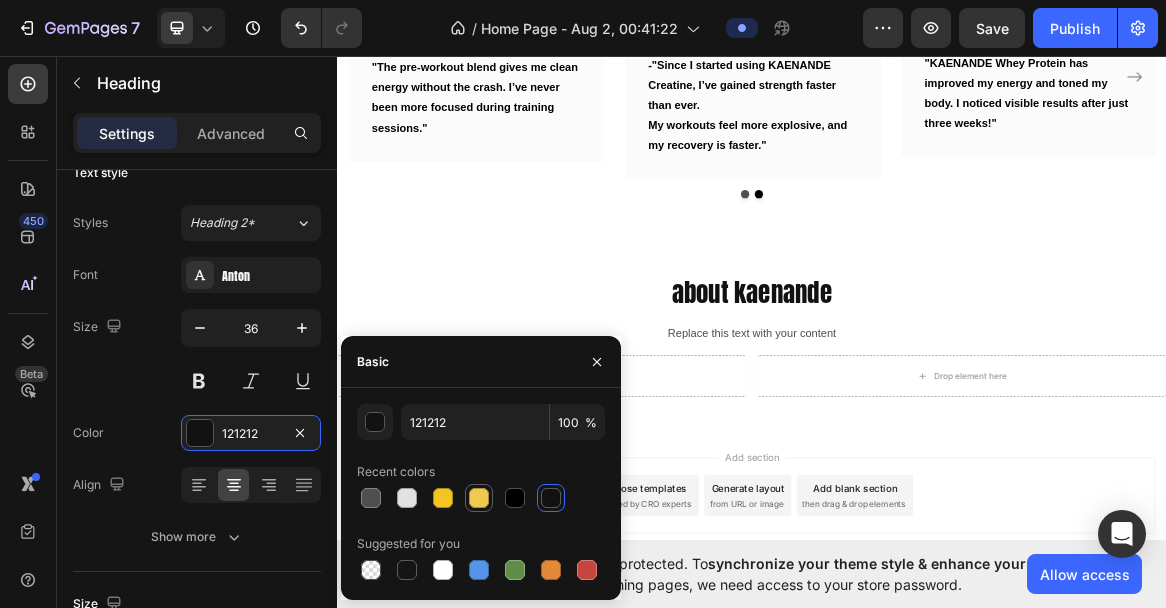 type on "000000" 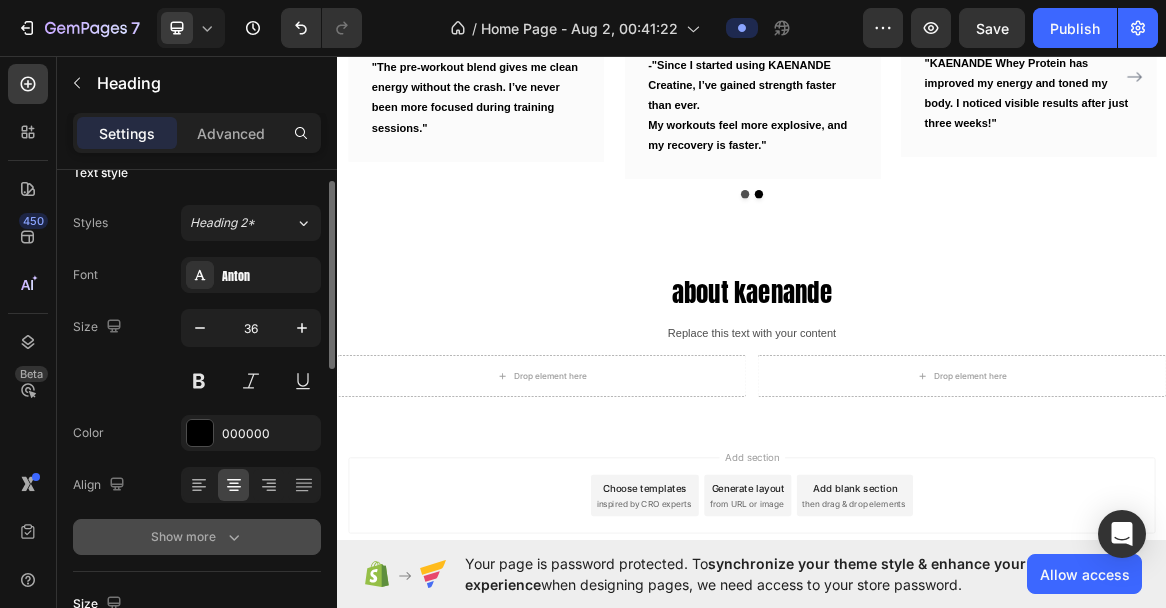 click 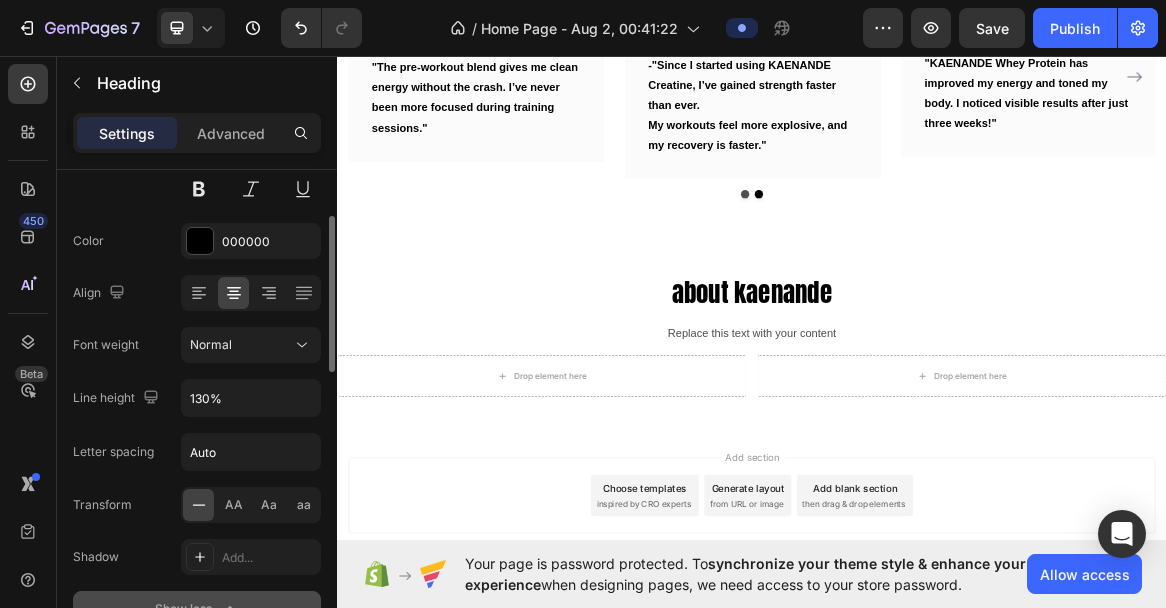 scroll, scrollTop: 234, scrollLeft: 0, axis: vertical 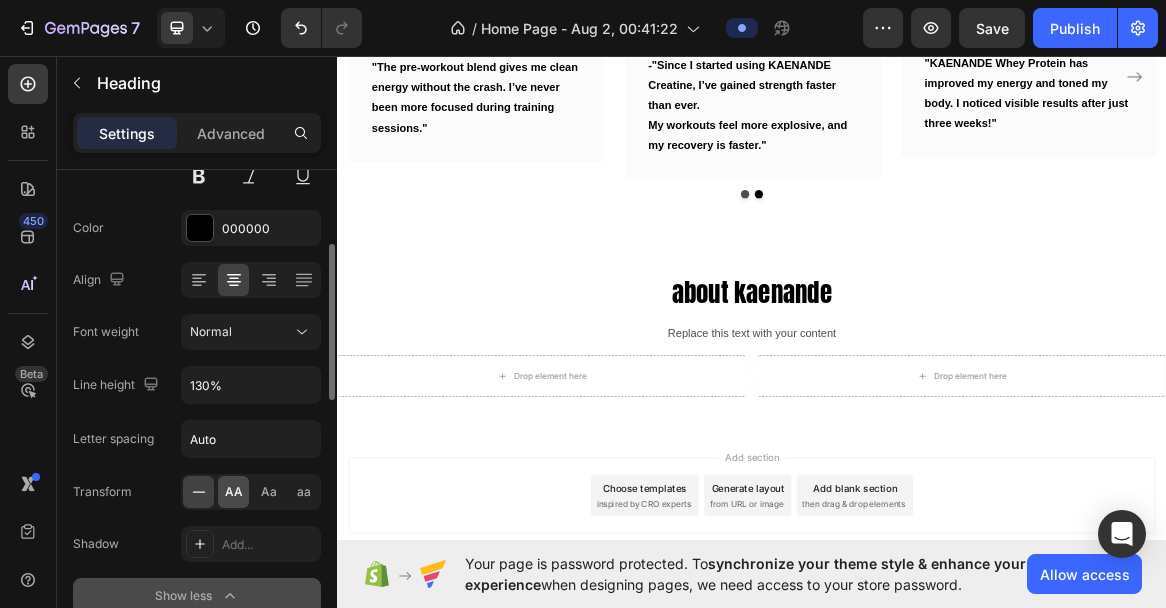 click on "AA" 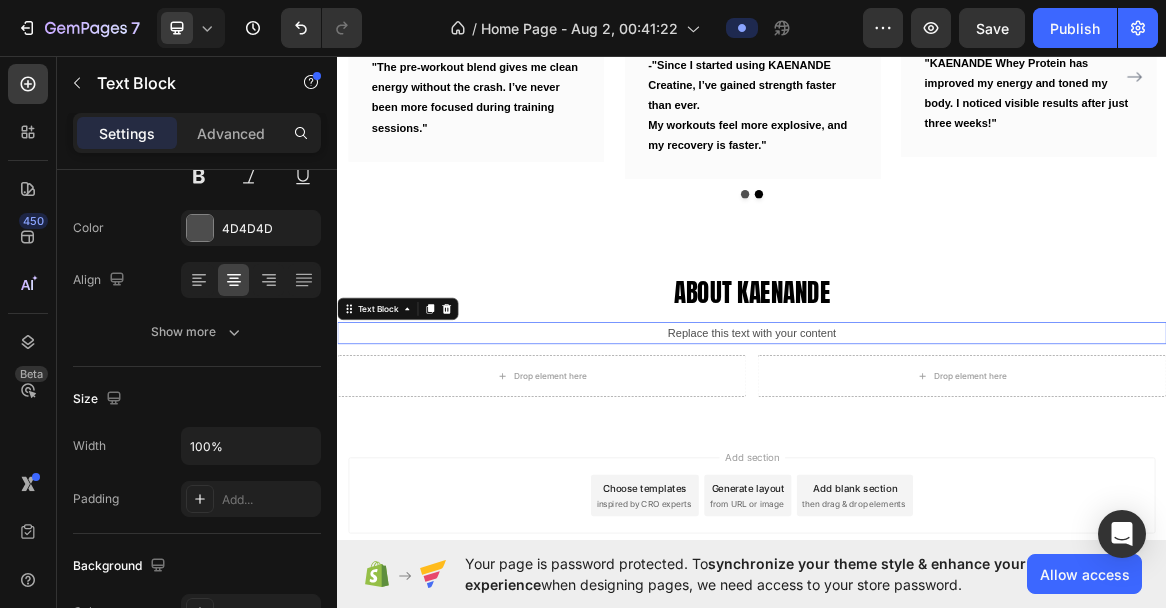 scroll, scrollTop: 0, scrollLeft: 0, axis: both 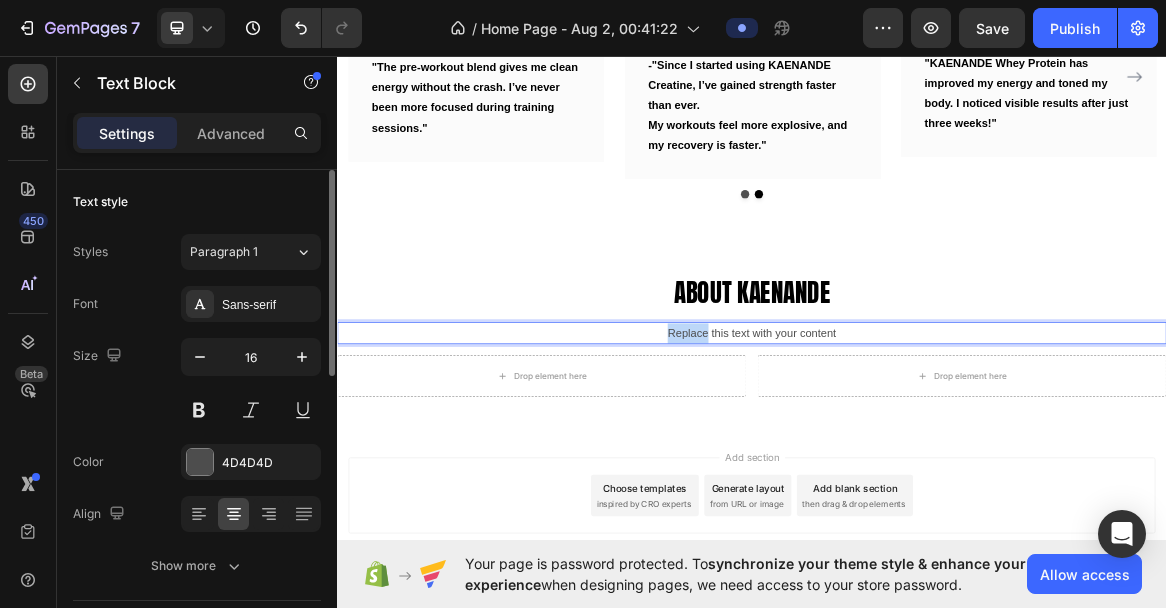 click on "Replace this text with your content" at bounding box center [937, 462] 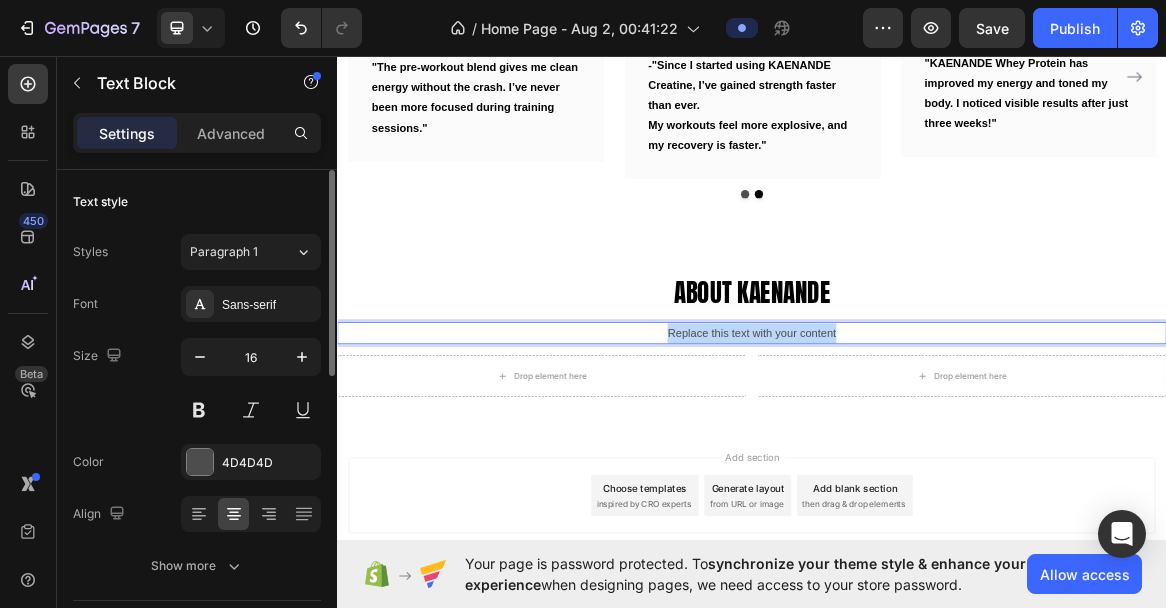 click on "Replace this text with your content" at bounding box center (937, 462) 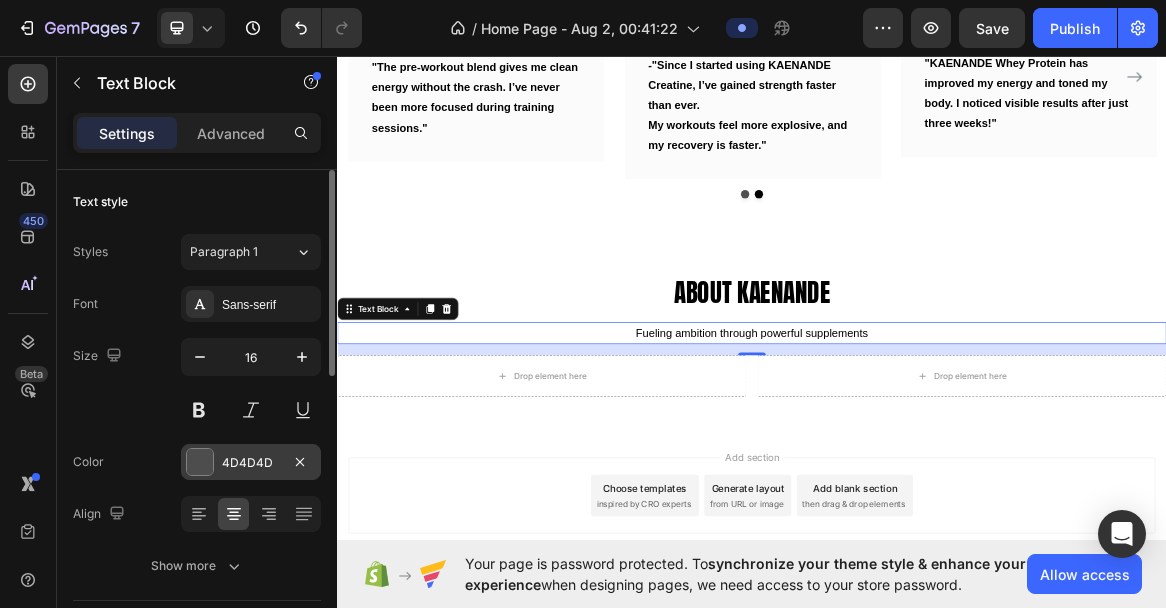 click on "4D4D4D" at bounding box center (251, 463) 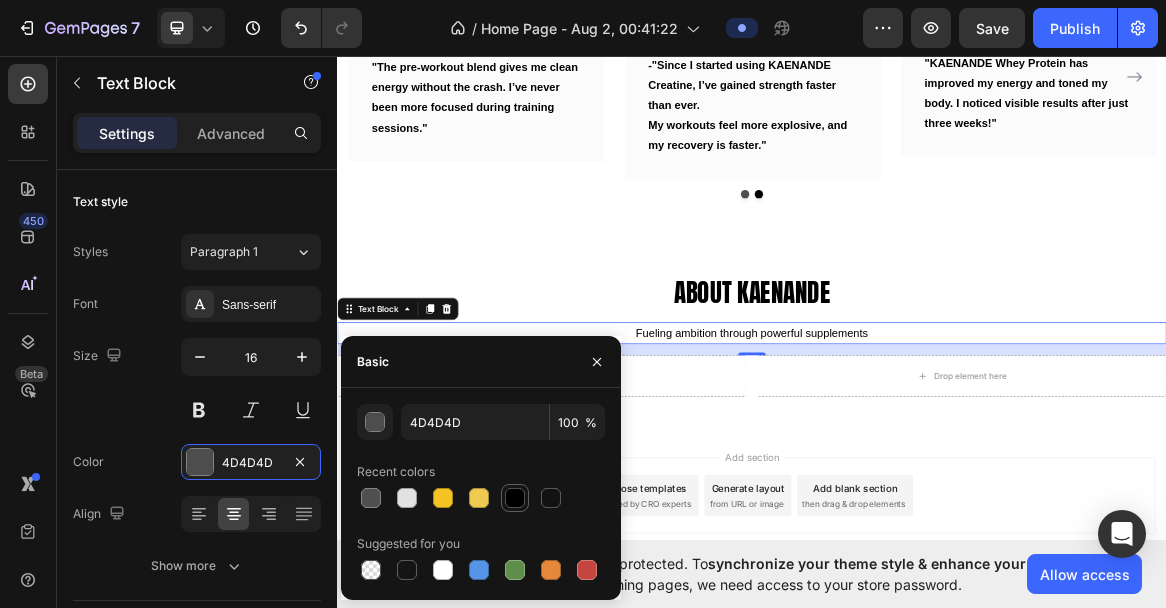 click at bounding box center (515, 498) 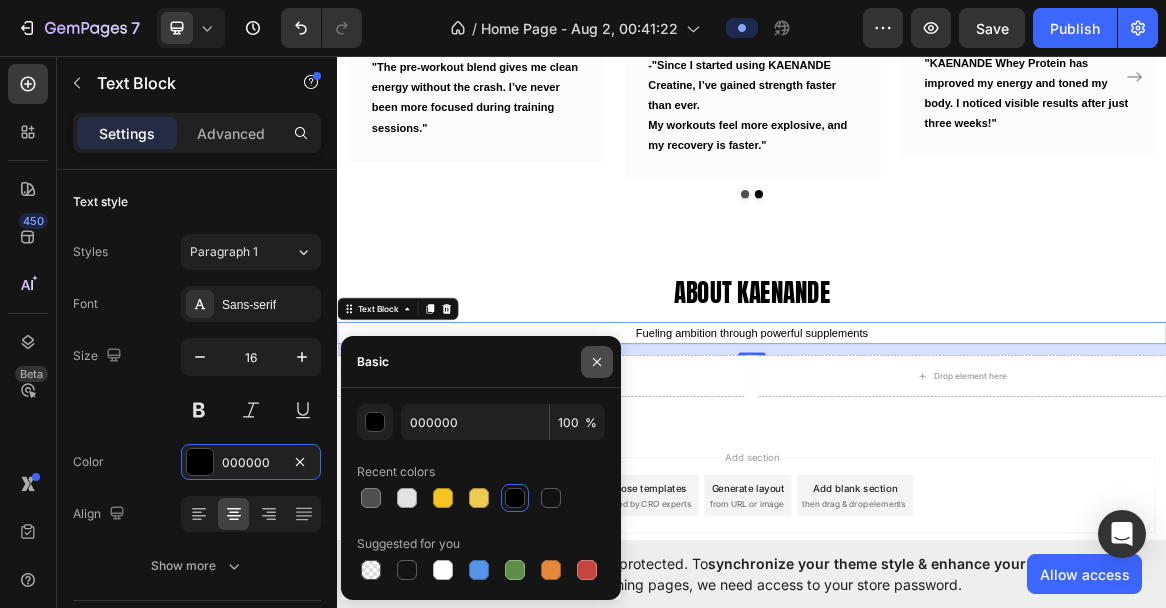 click at bounding box center [597, 362] 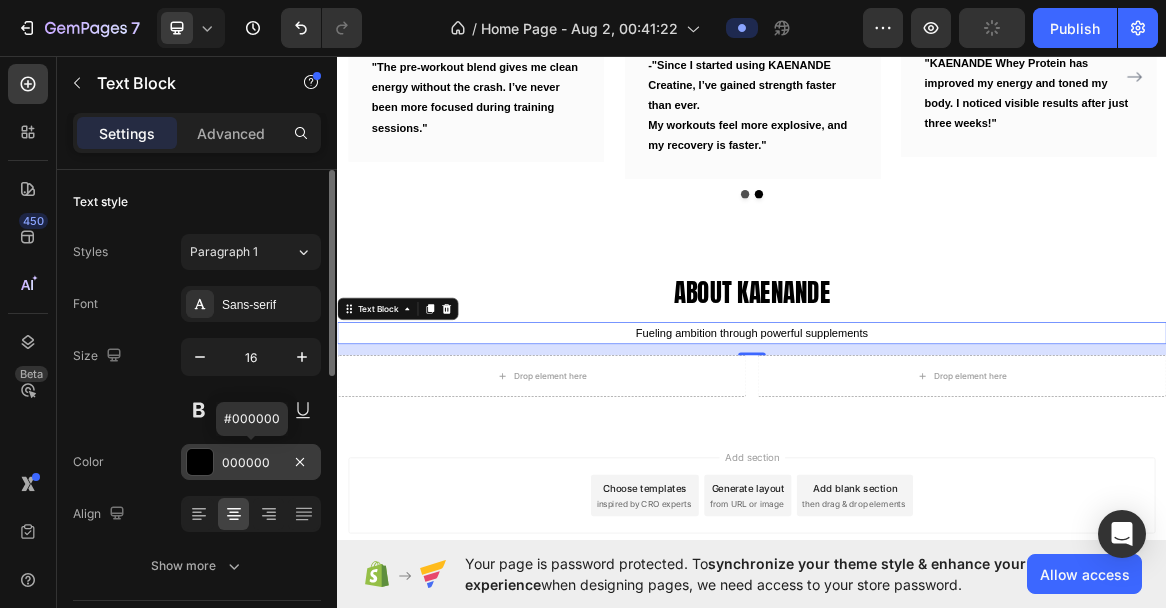 click on "000000" at bounding box center (251, 463) 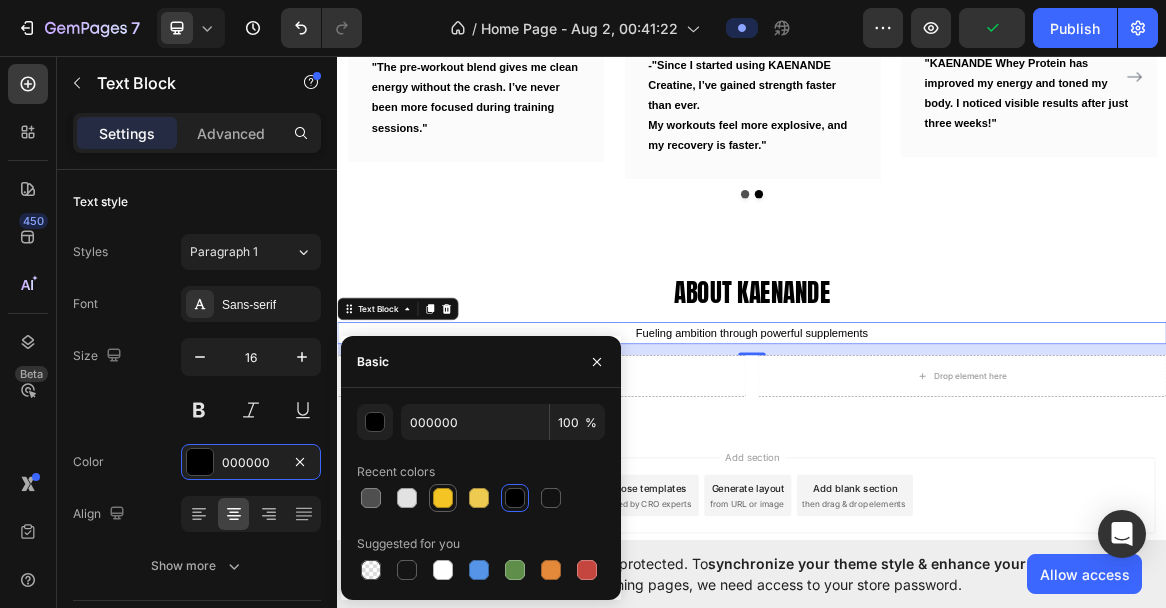 click at bounding box center (443, 498) 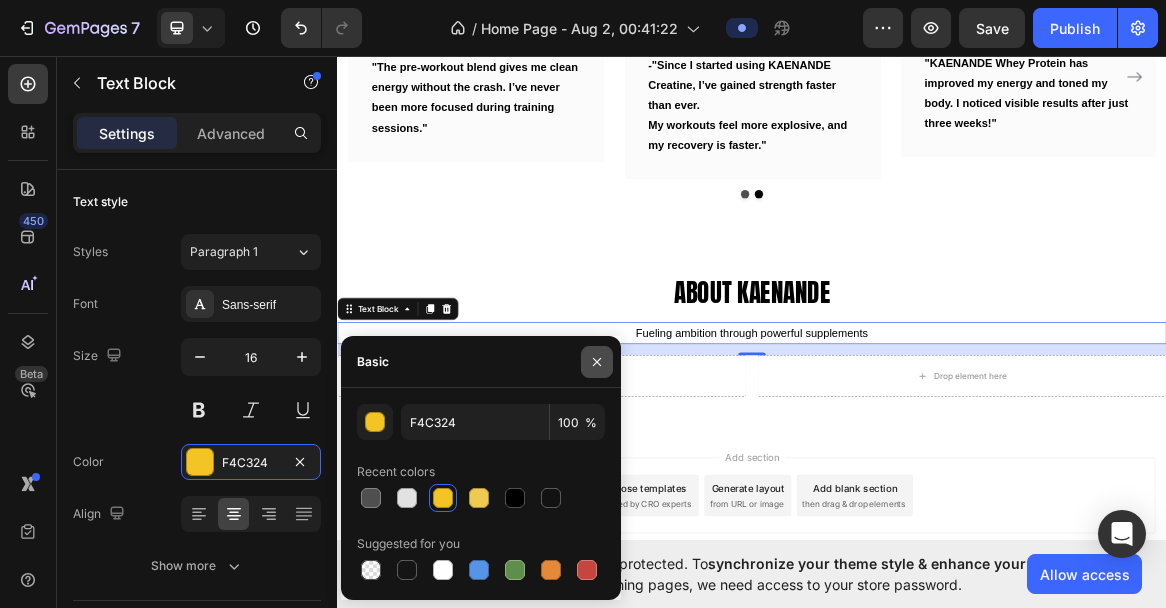 click 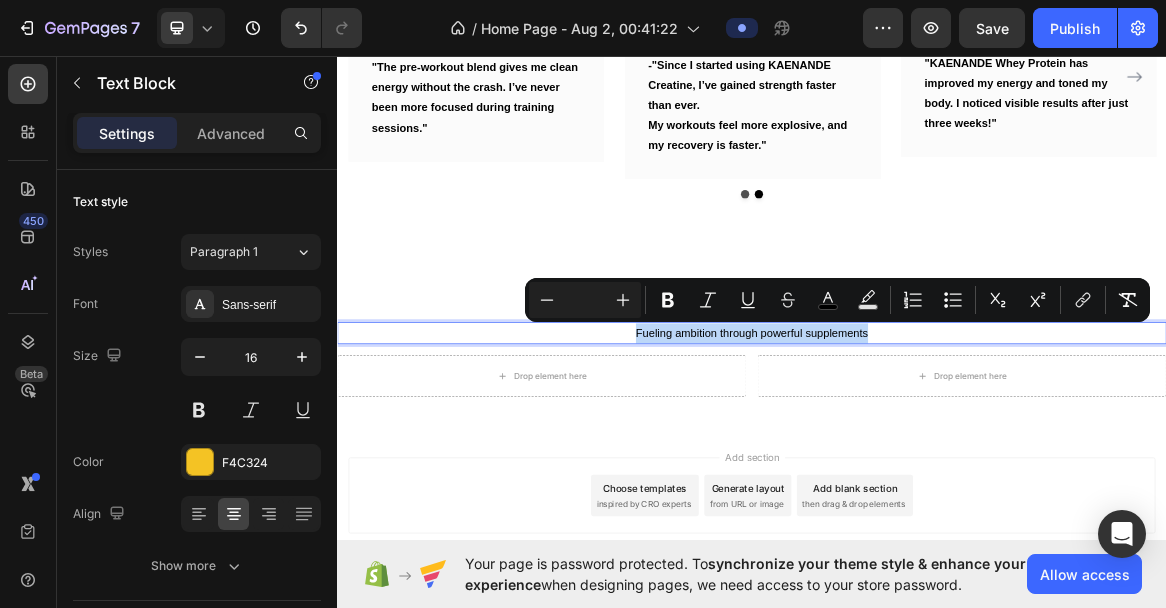 drag, startPoint x: 1110, startPoint y: 444, endPoint x: 764, endPoint y: 455, distance: 346.1748 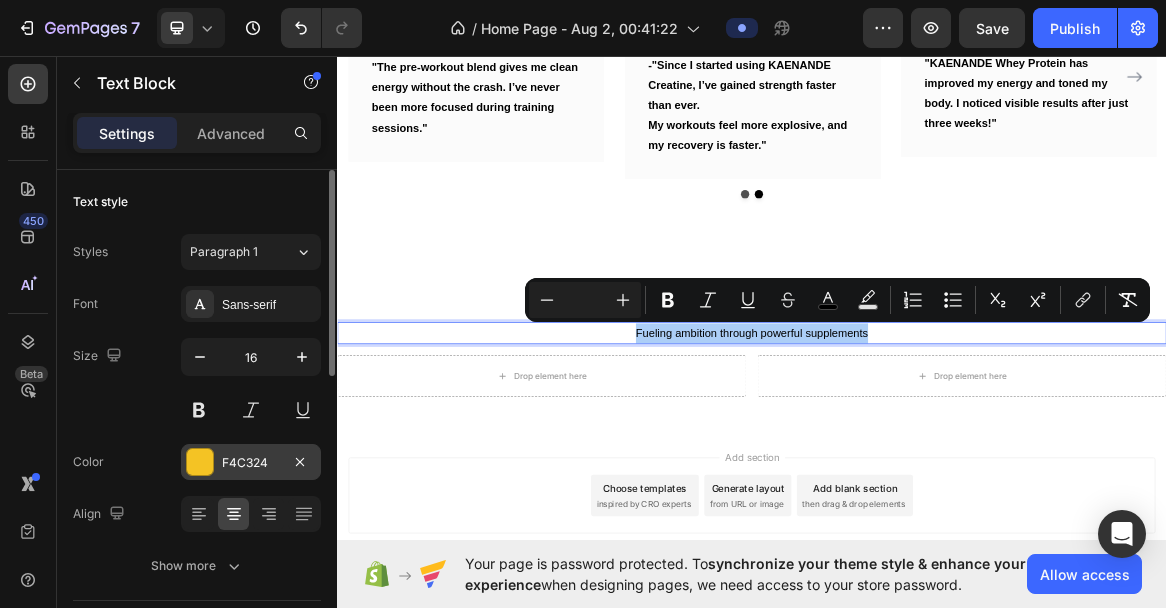 click on "F4C324" at bounding box center (251, 463) 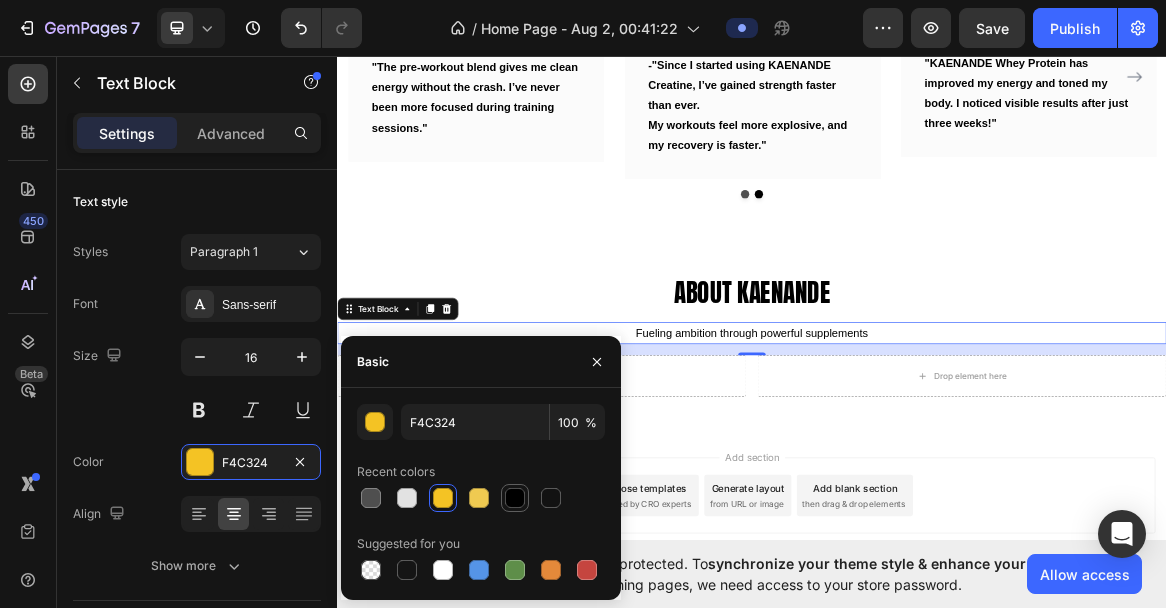 click at bounding box center [515, 498] 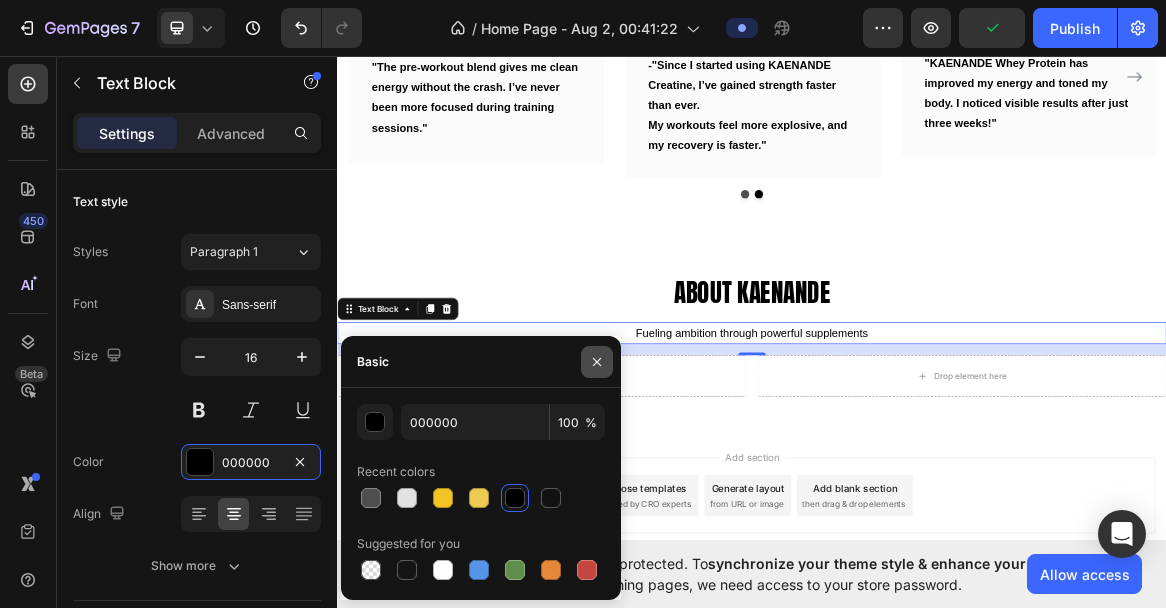 click 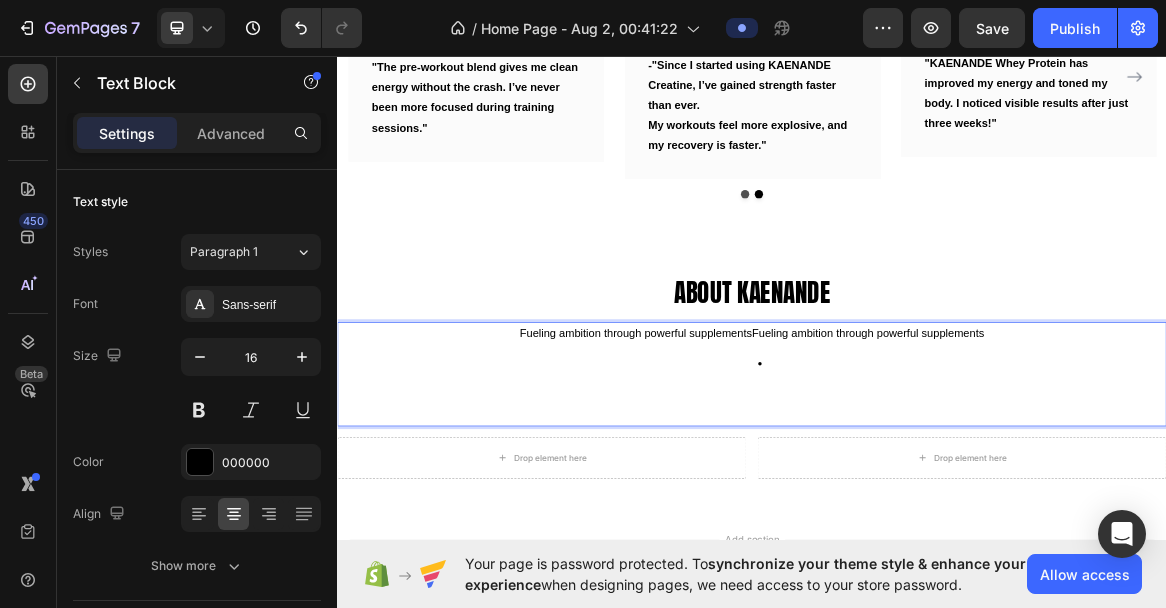 click on "Fueling ambition through powerful supplements  Fueling ambition through powerful supplements" at bounding box center (937, 462) 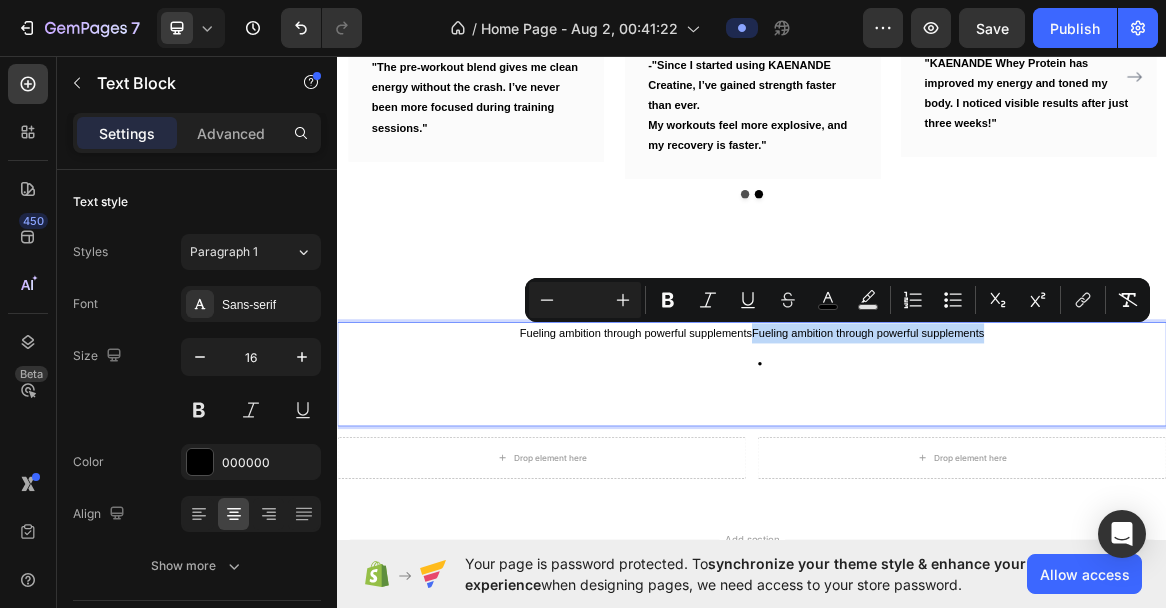 drag, startPoint x: 933, startPoint y: 450, endPoint x: 1284, endPoint y: 457, distance: 351.0698 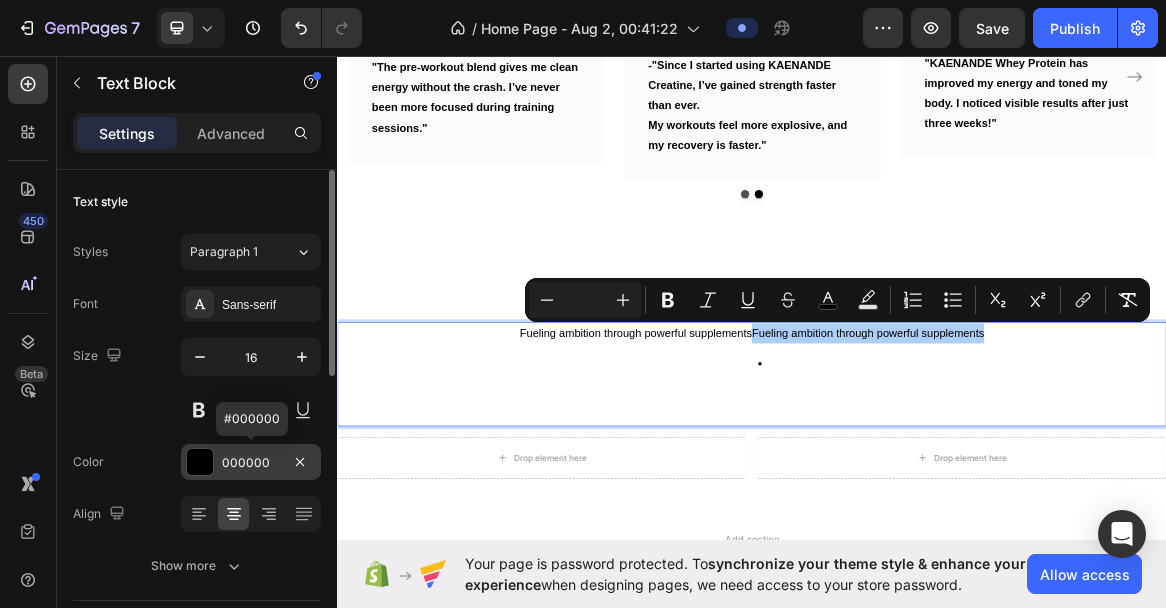 click on "000000" at bounding box center (251, 463) 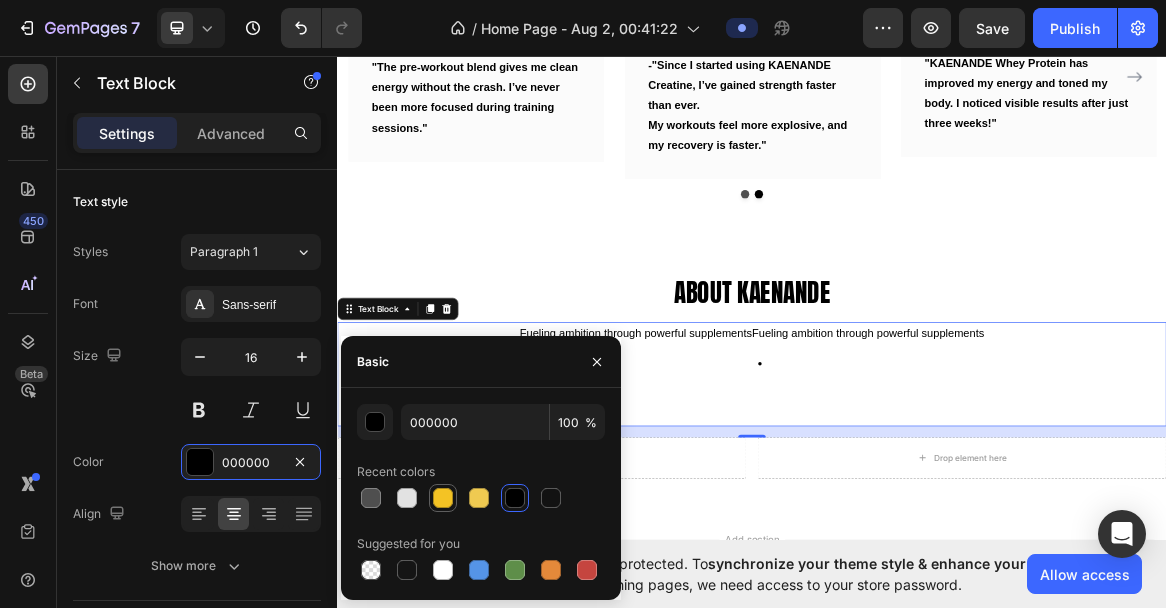 click at bounding box center (443, 498) 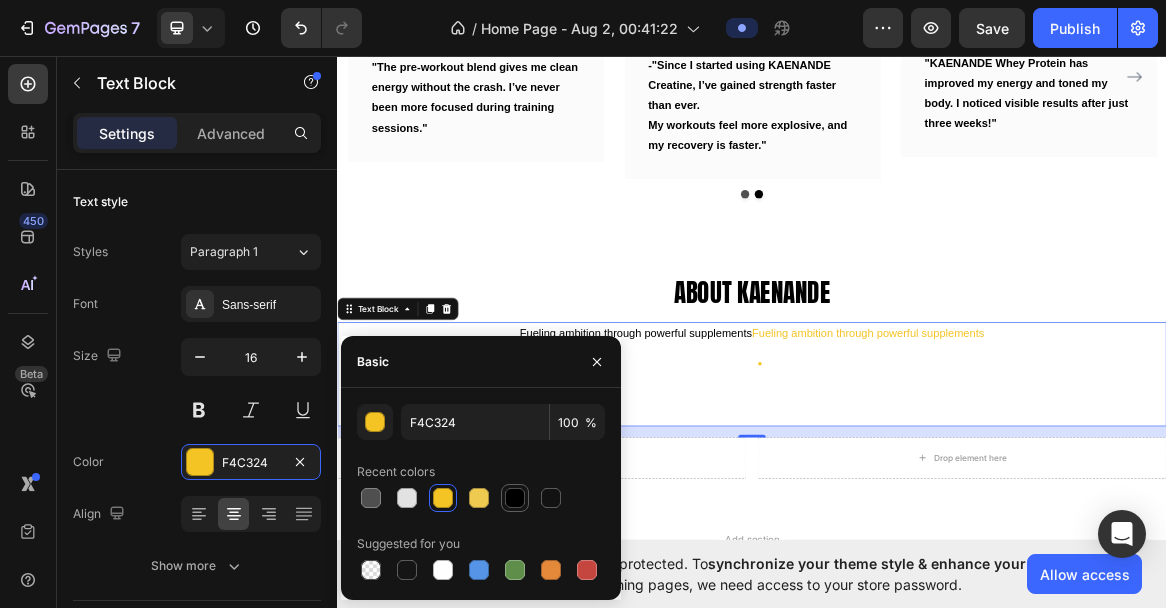 click at bounding box center [515, 498] 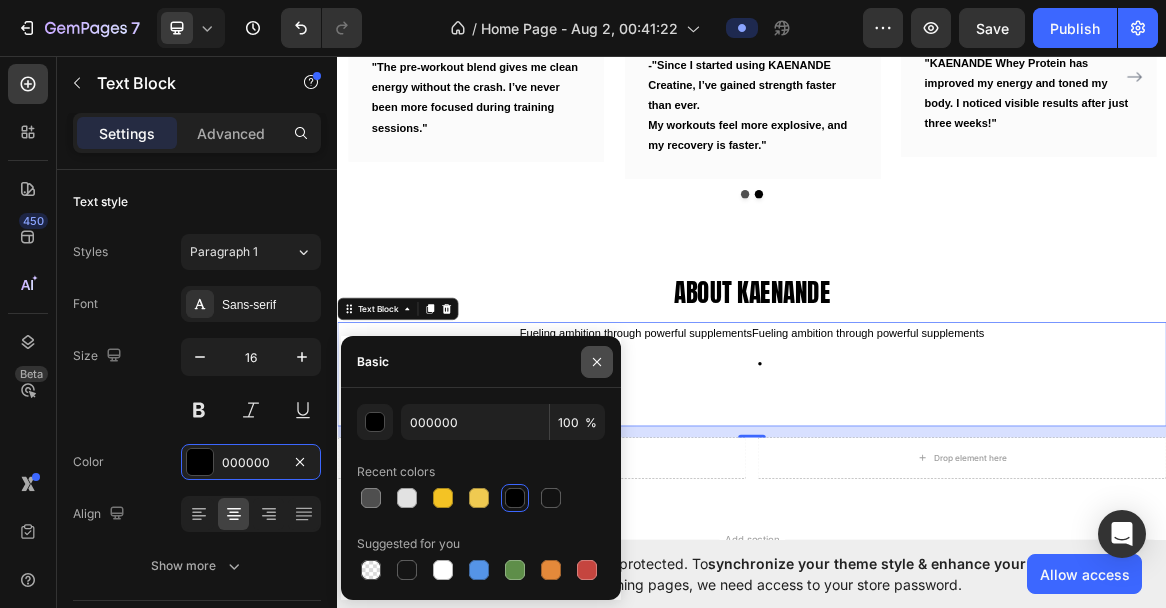 click 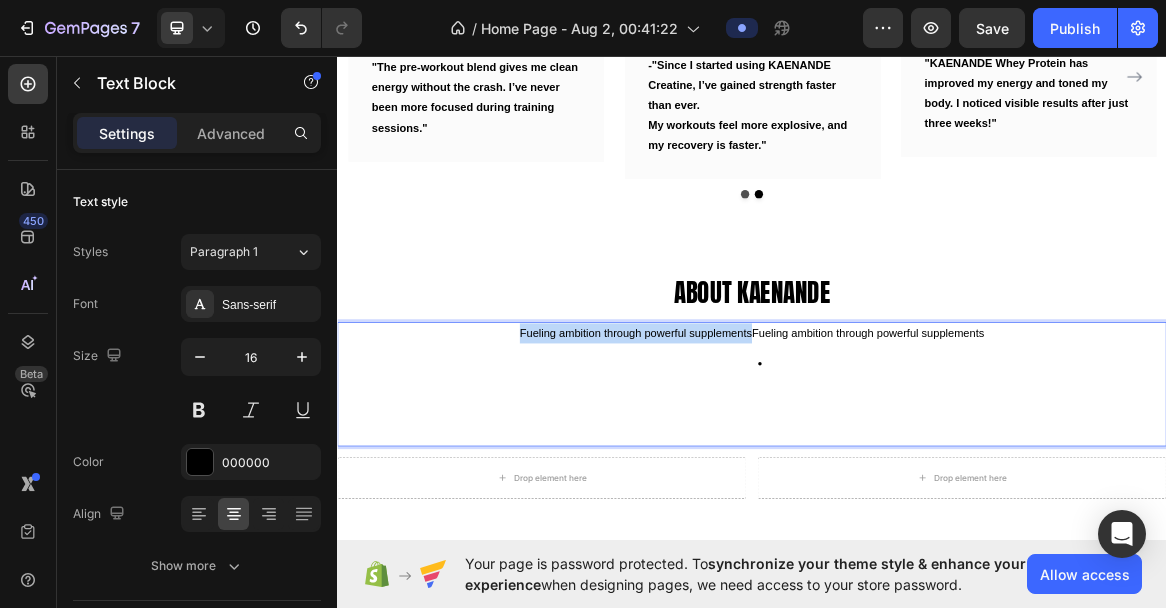 drag, startPoint x: 932, startPoint y: 447, endPoint x: 593, endPoint y: 458, distance: 339.1784 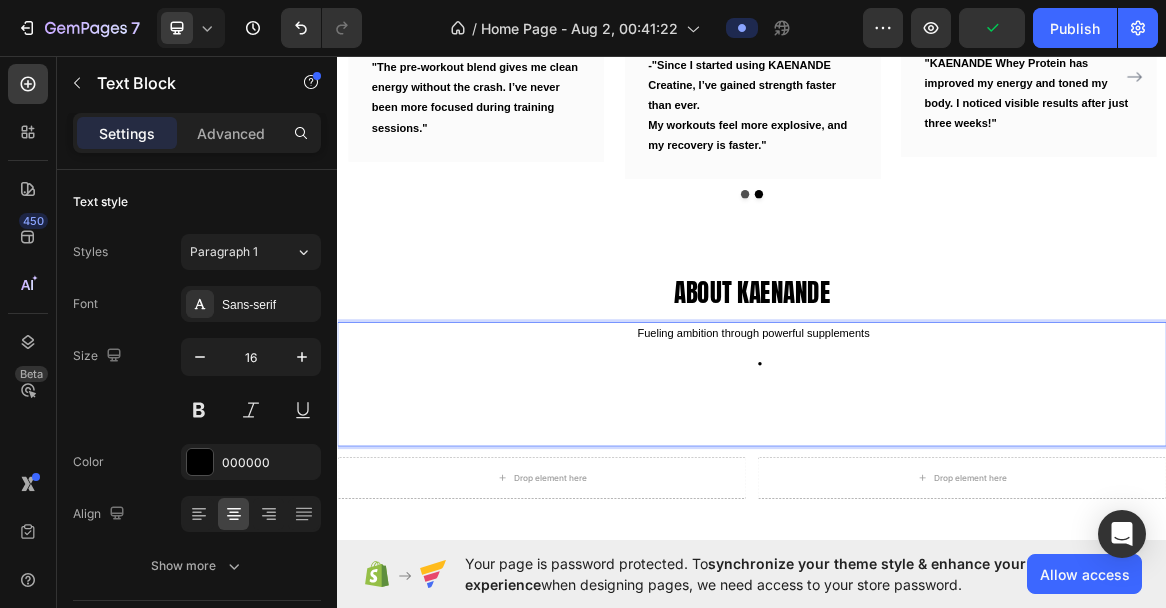 click at bounding box center [937, 580] 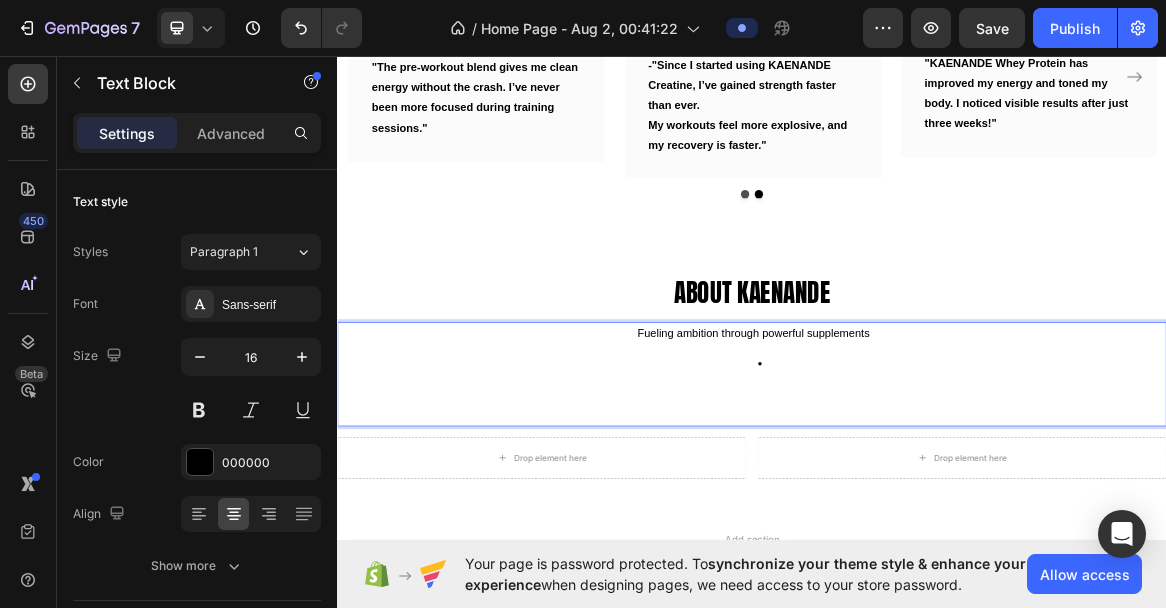 click at bounding box center [937, 566] 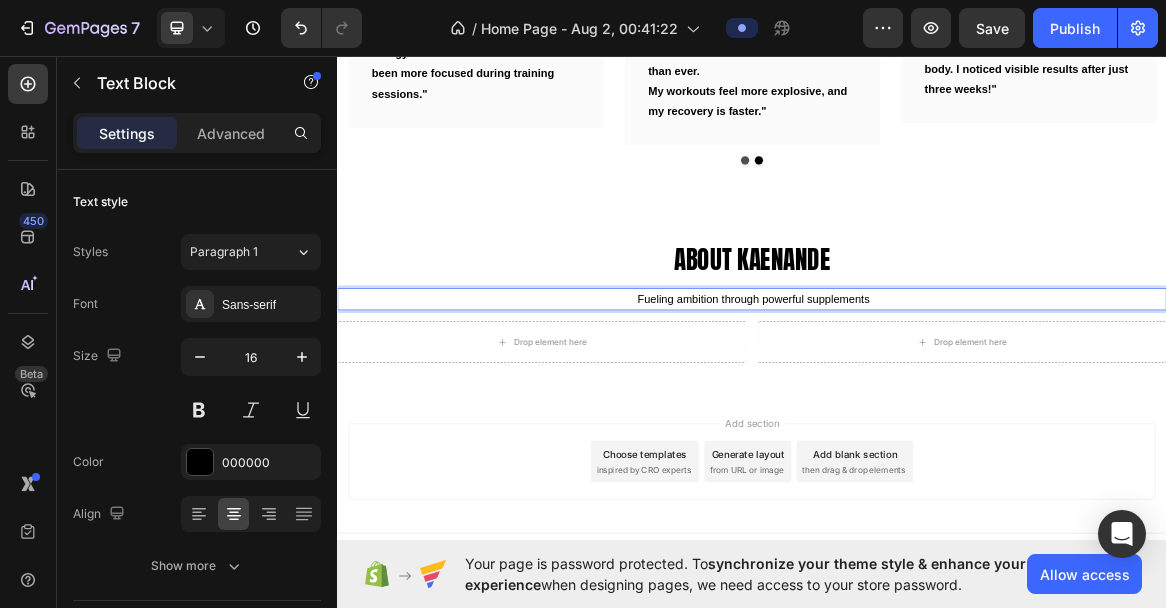 scroll, scrollTop: 2749, scrollLeft: 0, axis: vertical 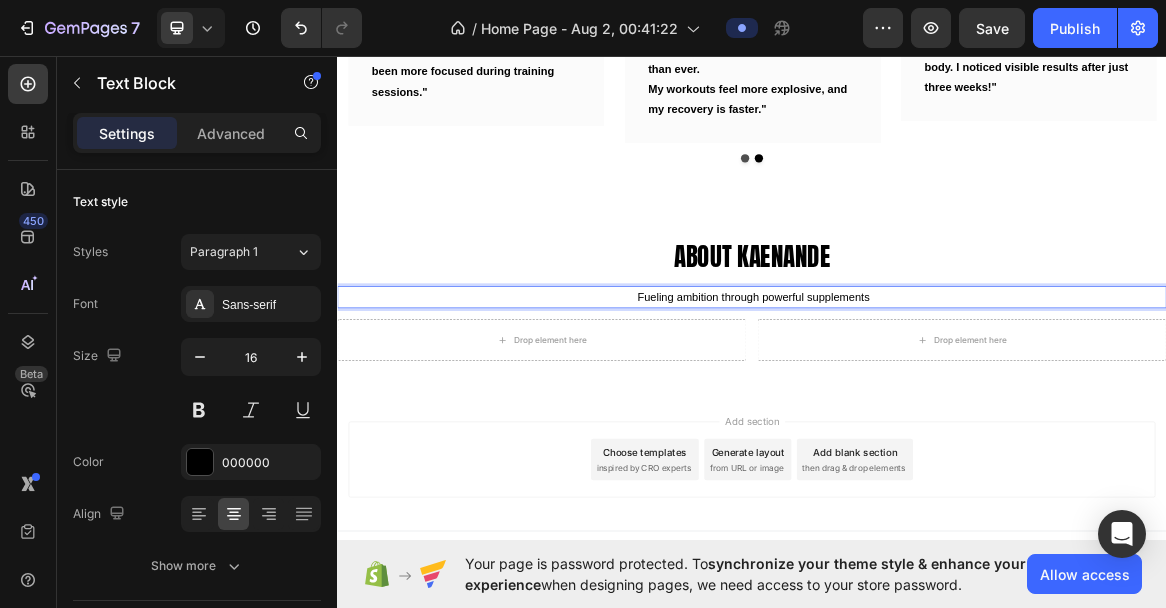click on "Add section Choose templates inspired by CRO experts Generate layout from URL or image Add blank section then drag & drop elements" at bounding box center (937, 649) 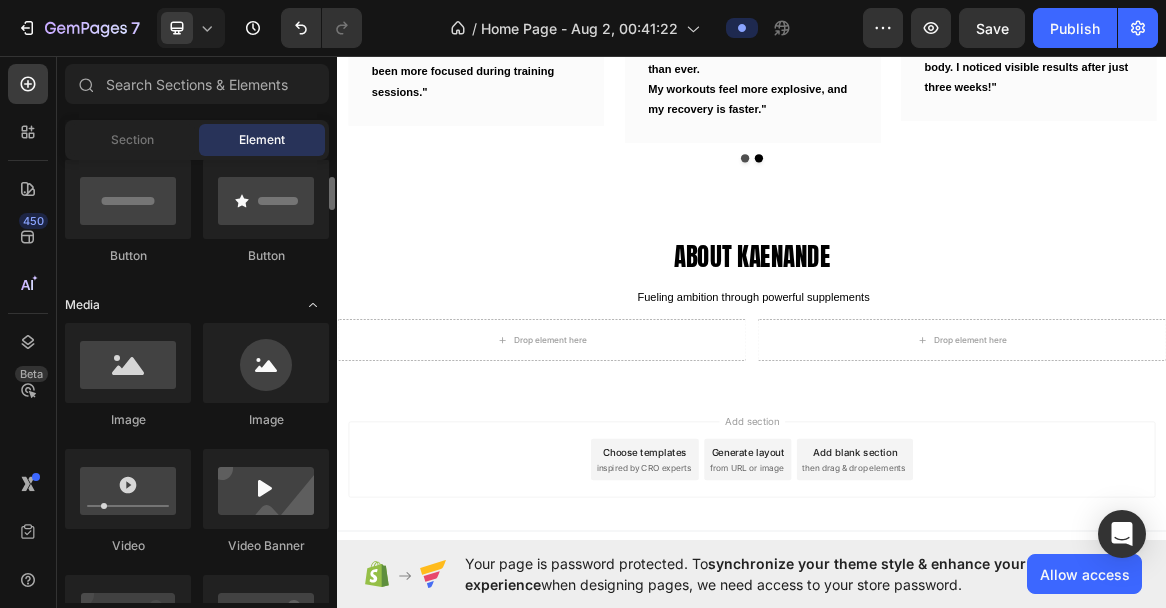 scroll, scrollTop: 500, scrollLeft: 0, axis: vertical 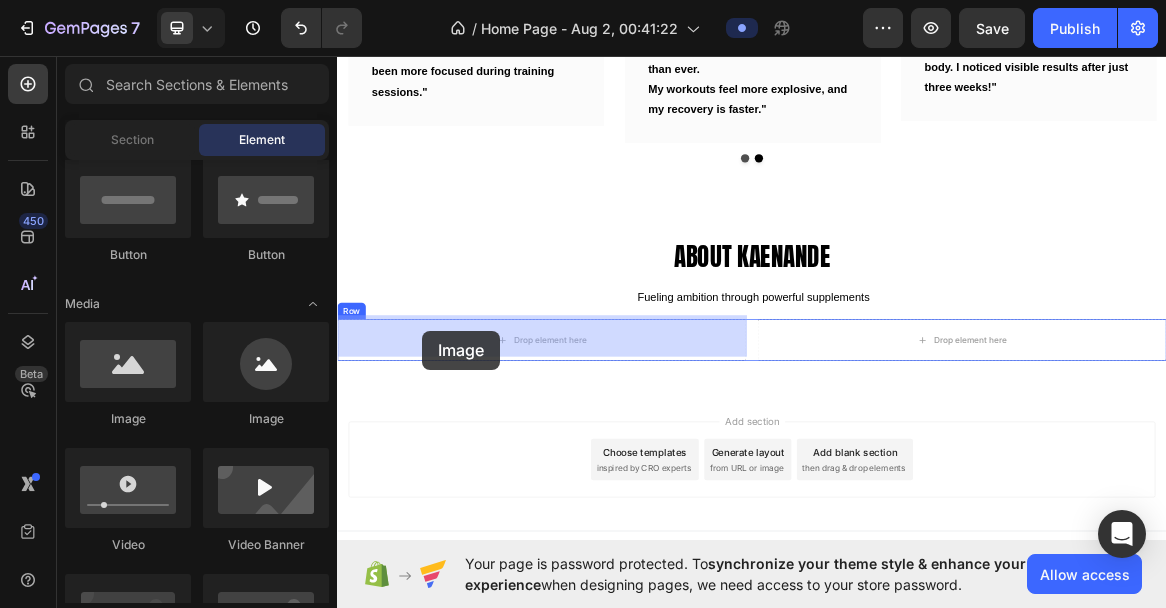 drag, startPoint x: 468, startPoint y: 433, endPoint x: 460, endPoint y: 458, distance: 26.24881 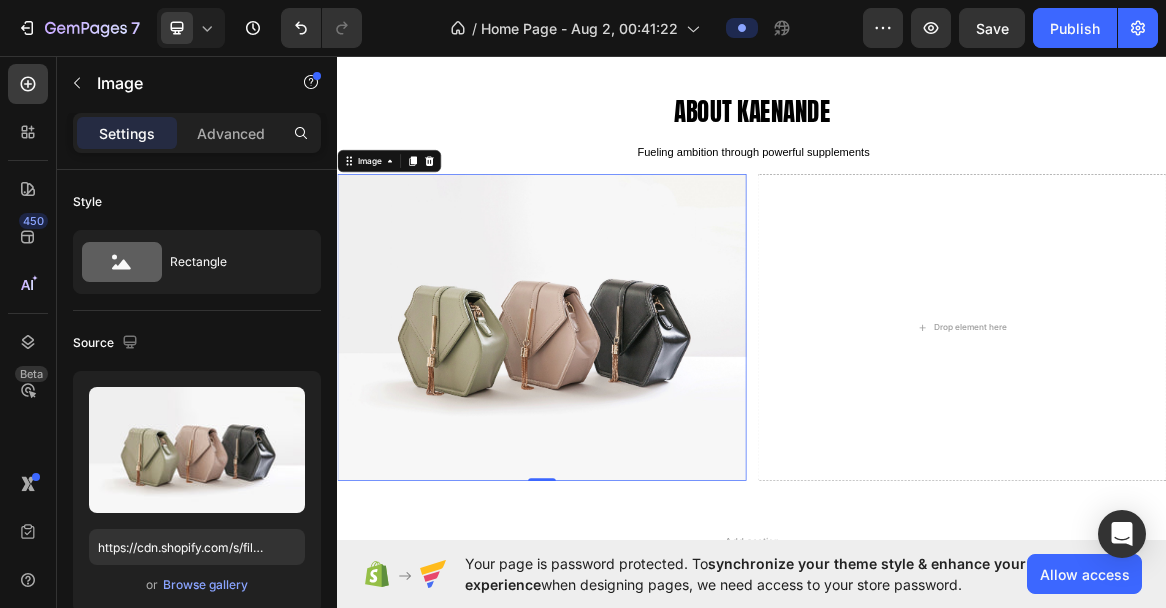 scroll, scrollTop: 3013, scrollLeft: 0, axis: vertical 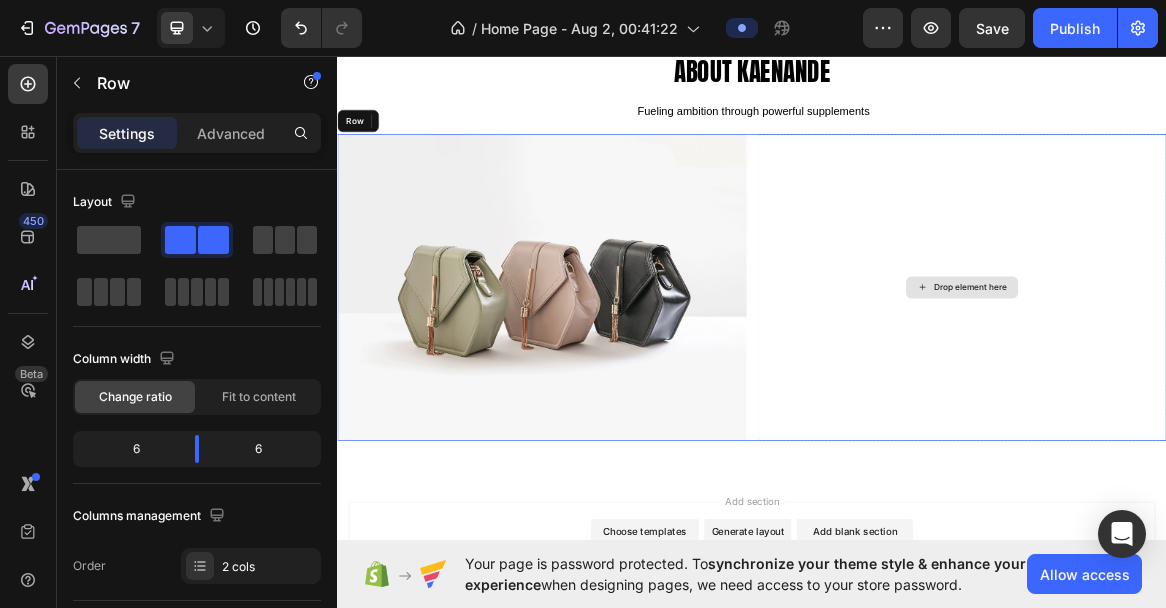 click on "Drop element here" at bounding box center [1241, 396] 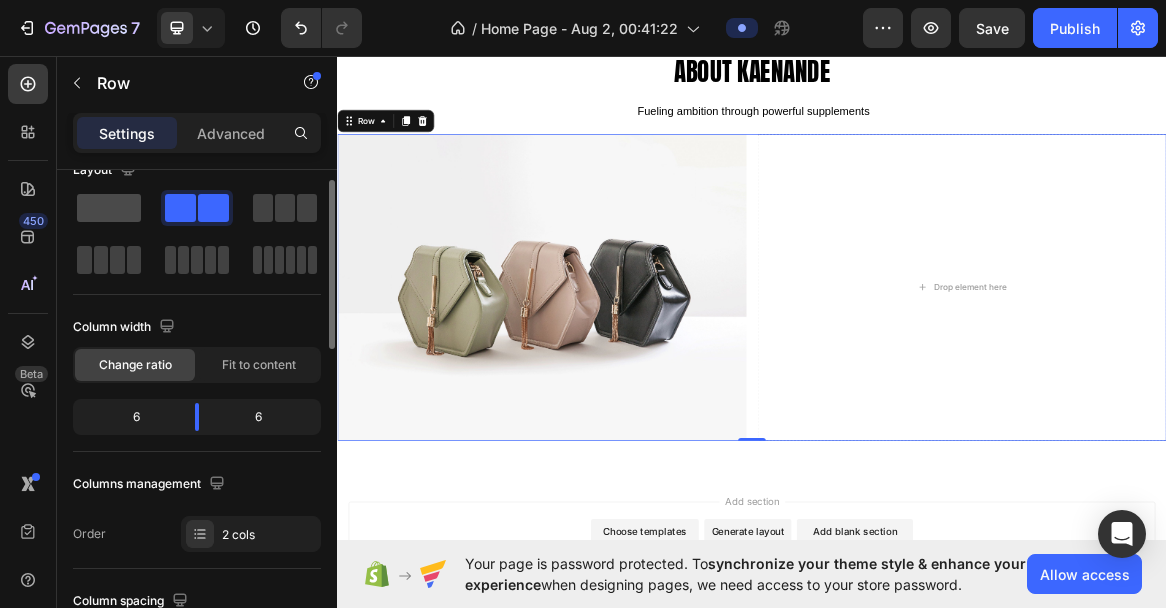 scroll, scrollTop: 30, scrollLeft: 0, axis: vertical 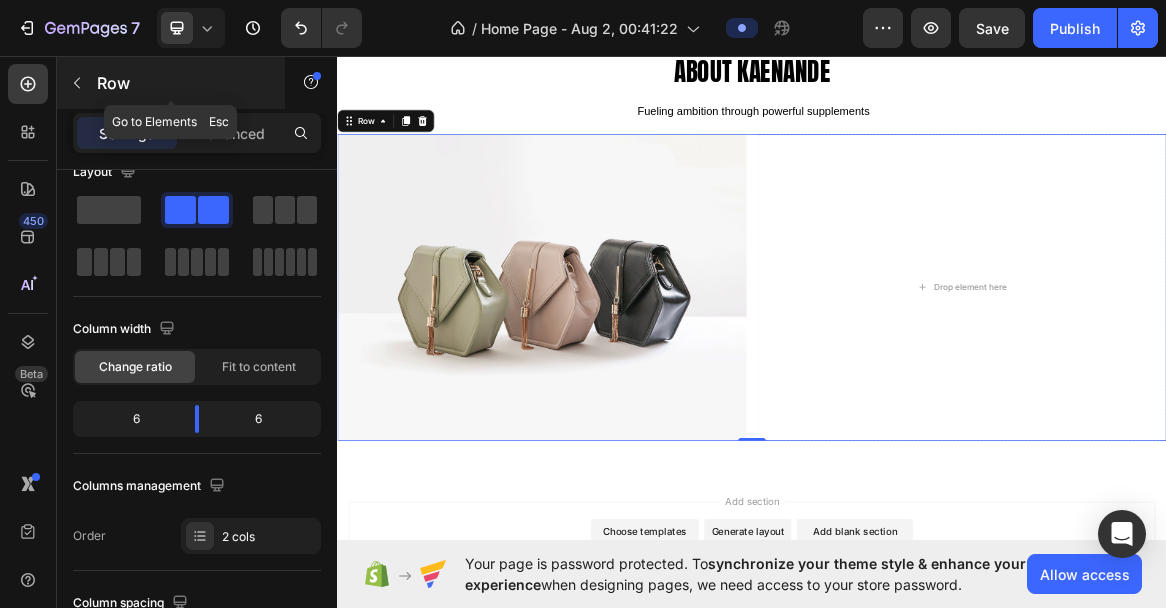 click 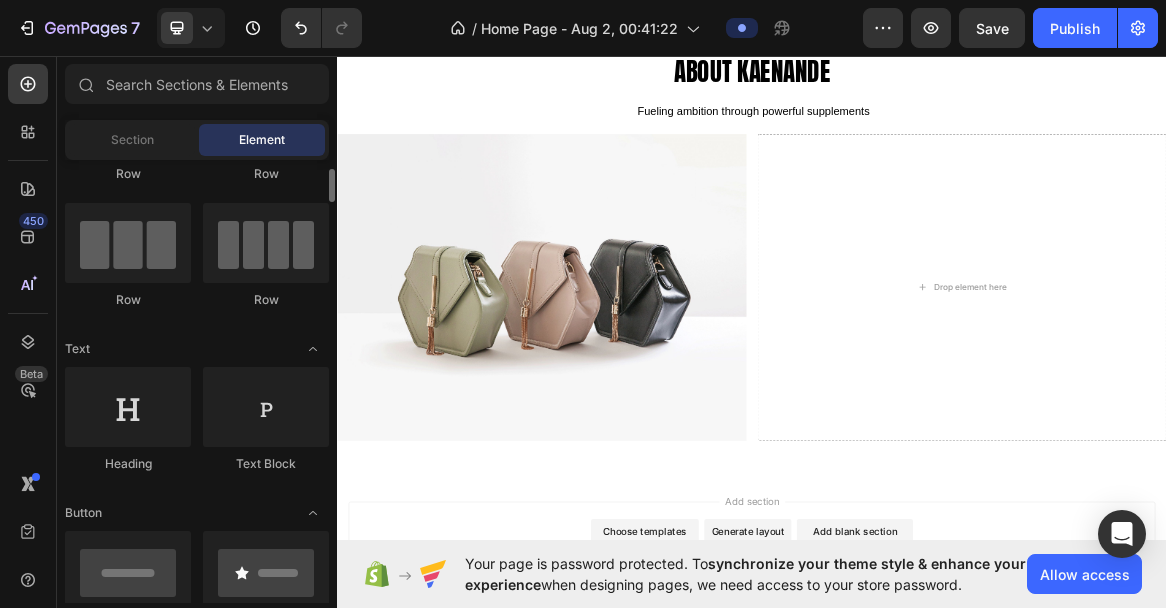 scroll, scrollTop: 66, scrollLeft: 0, axis: vertical 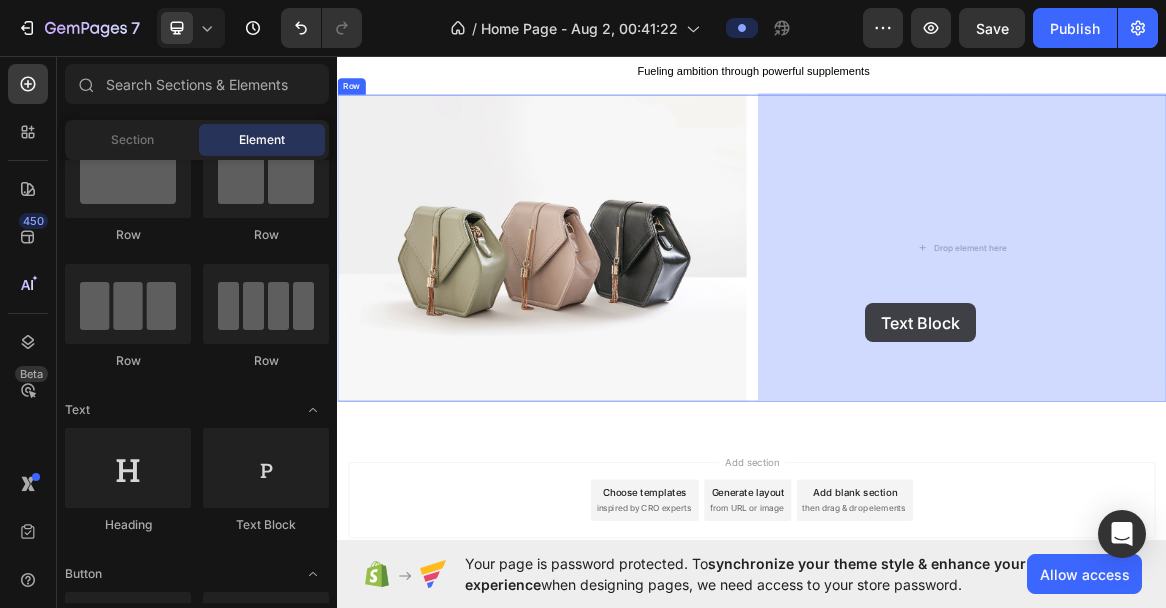drag, startPoint x: 603, startPoint y: 535, endPoint x: 1101, endPoint y: 418, distance: 511.5594 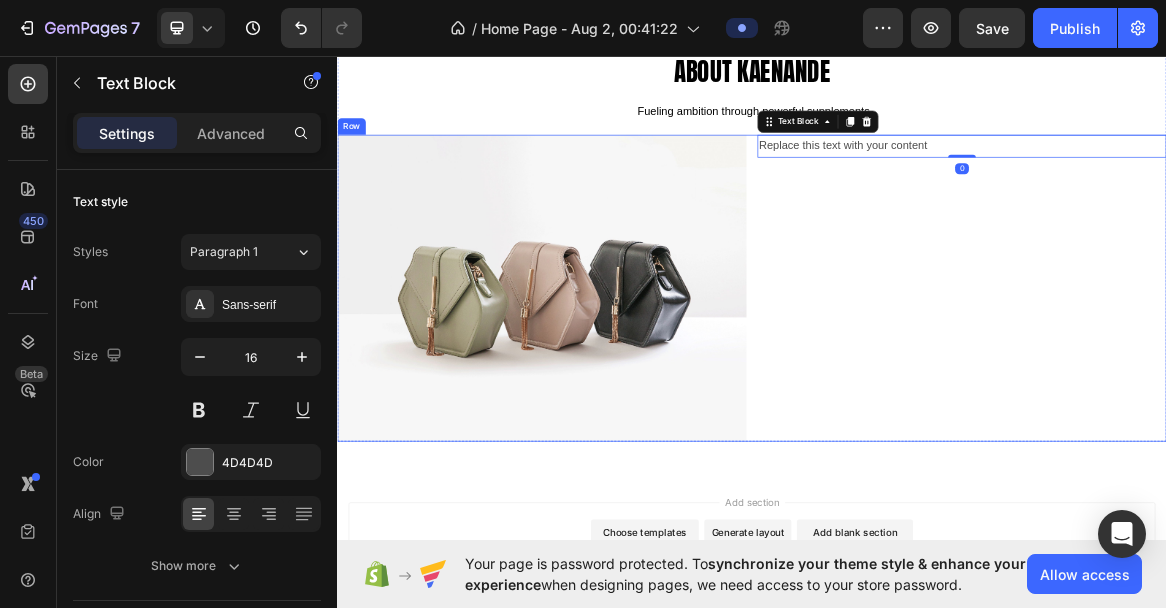 scroll, scrollTop: 3010, scrollLeft: 0, axis: vertical 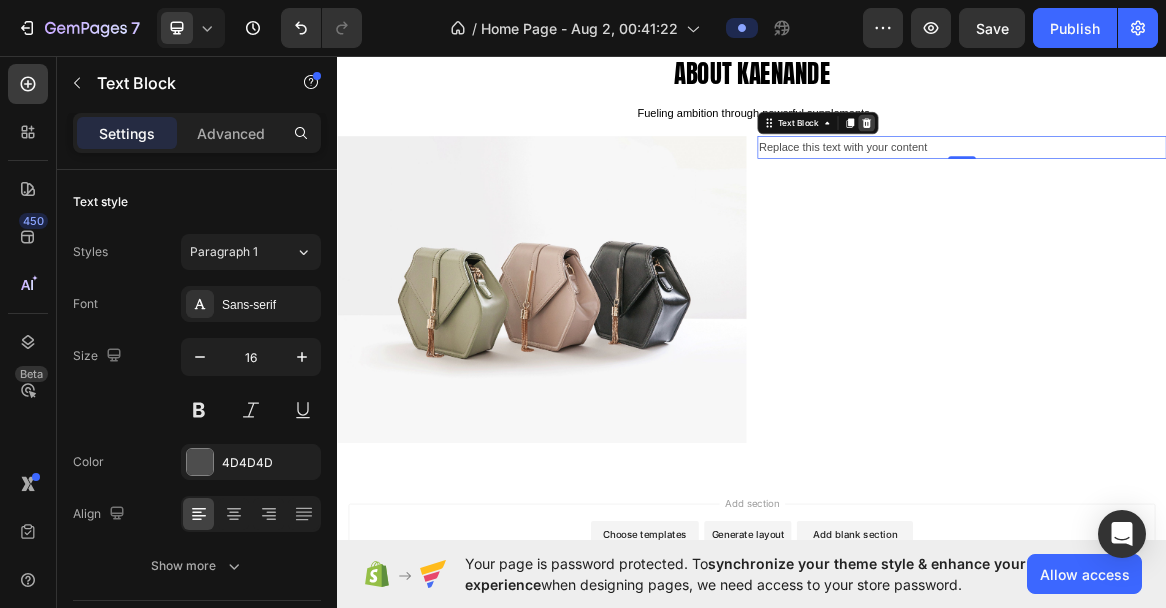click 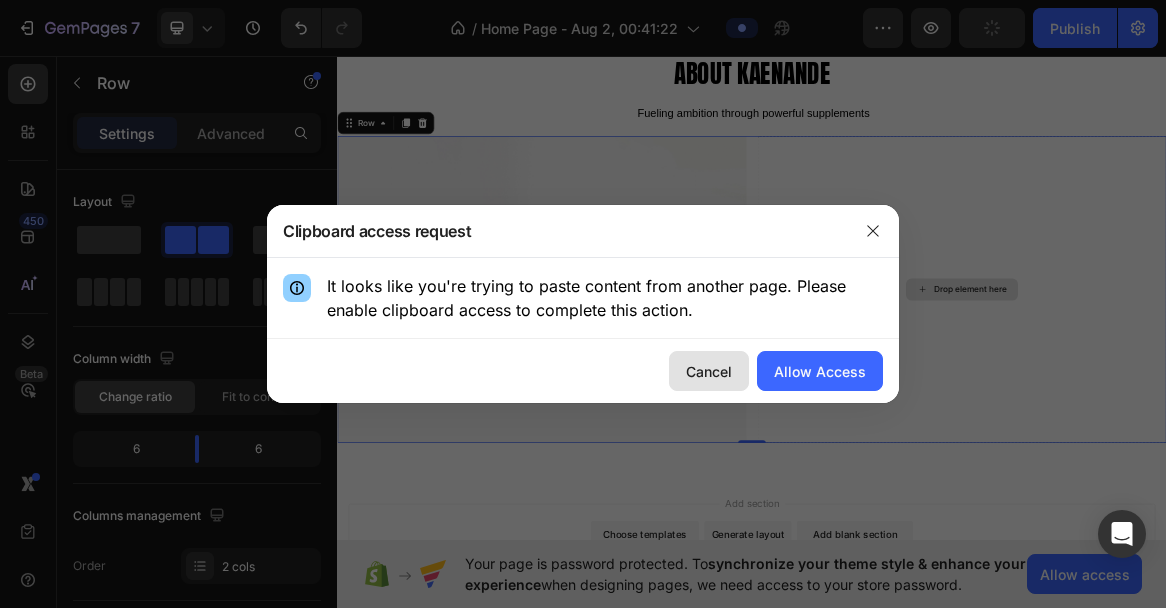click on "Cancel" at bounding box center [709, 371] 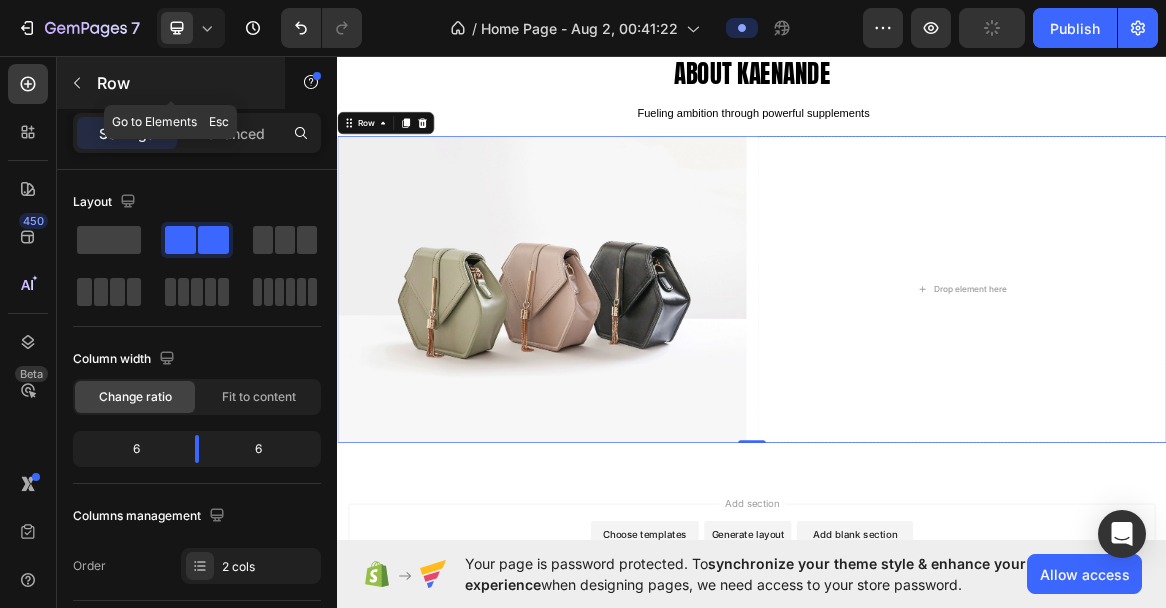 click 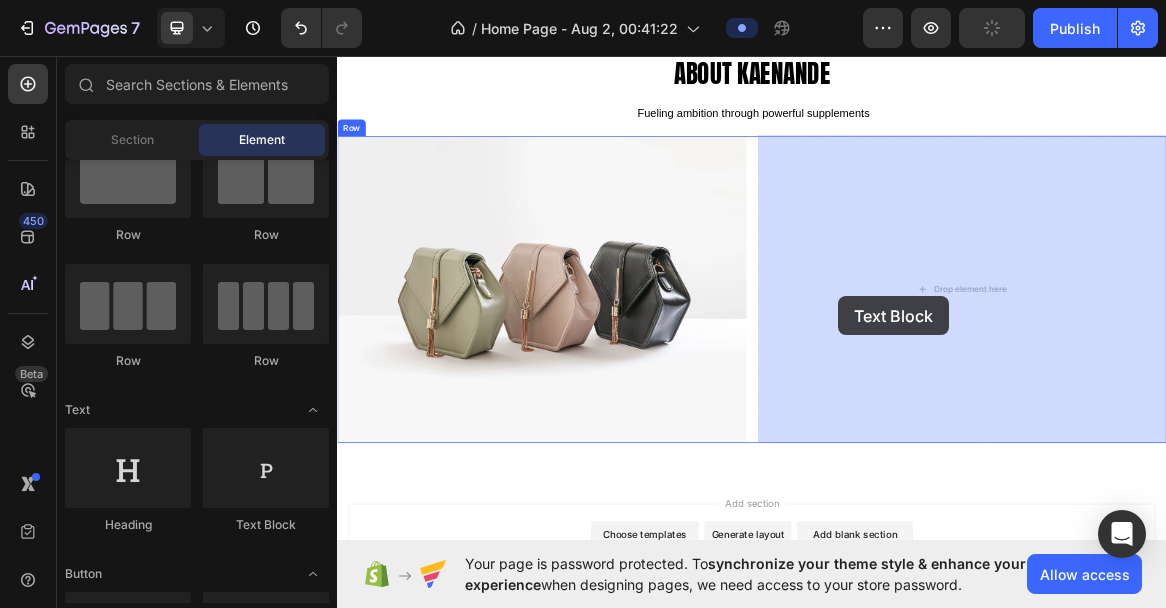drag, startPoint x: 578, startPoint y: 521, endPoint x: 1062, endPoint y: 408, distance: 497.01608 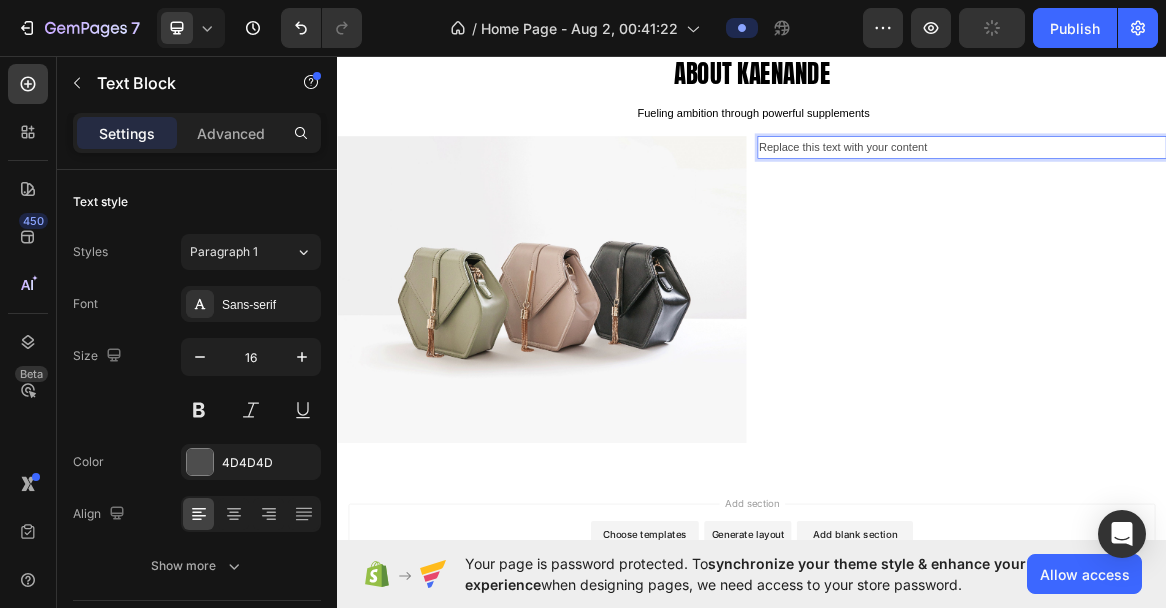click on "Replace this text with your content" at bounding box center (1241, 193) 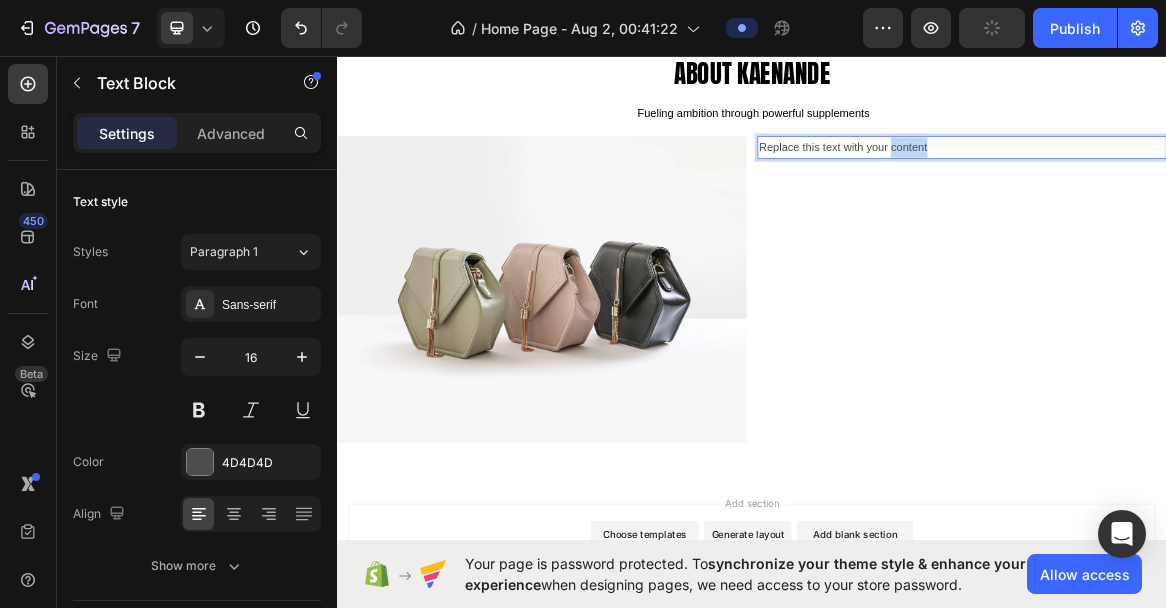 click on "Replace this text with your content" at bounding box center (1241, 193) 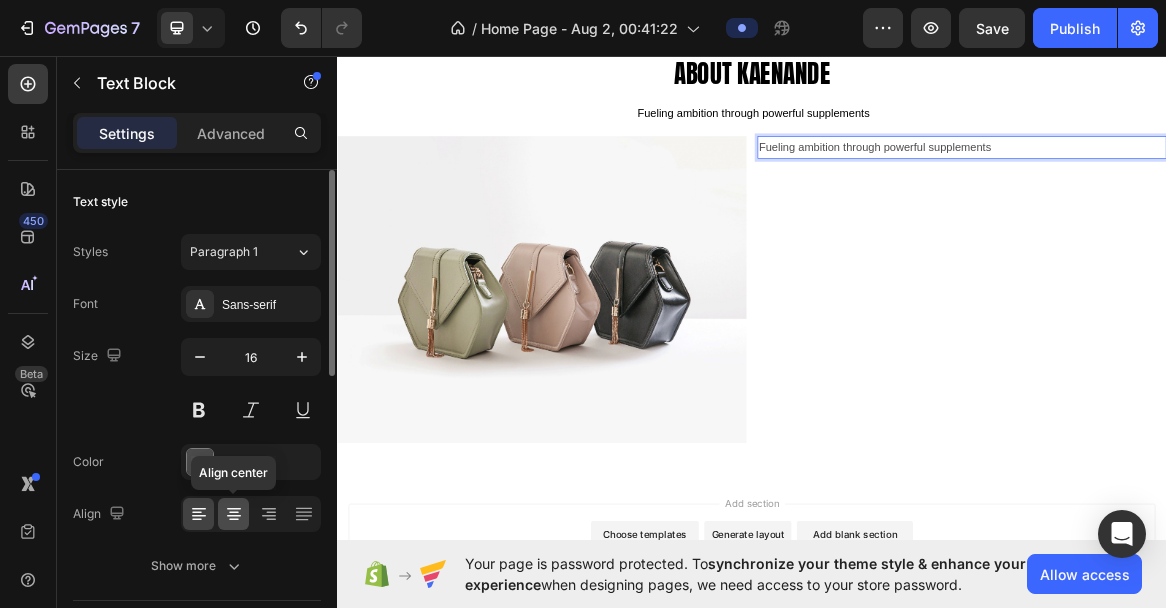 click 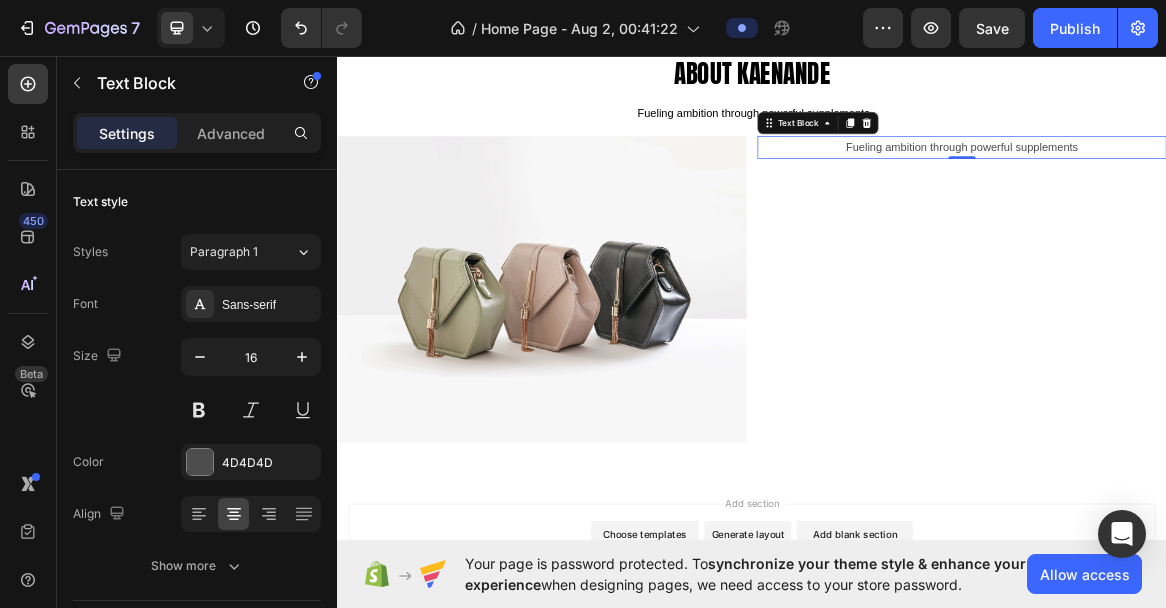 click on "Fueling ambition through powerful supplements" at bounding box center (1241, 193) 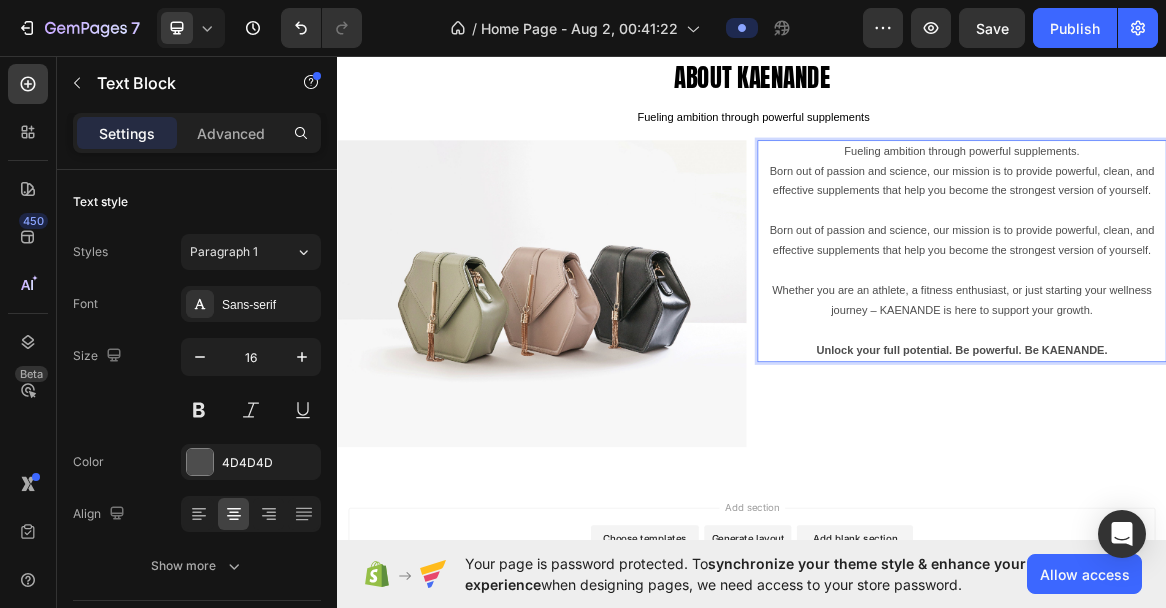 scroll, scrollTop: 2980, scrollLeft: 0, axis: vertical 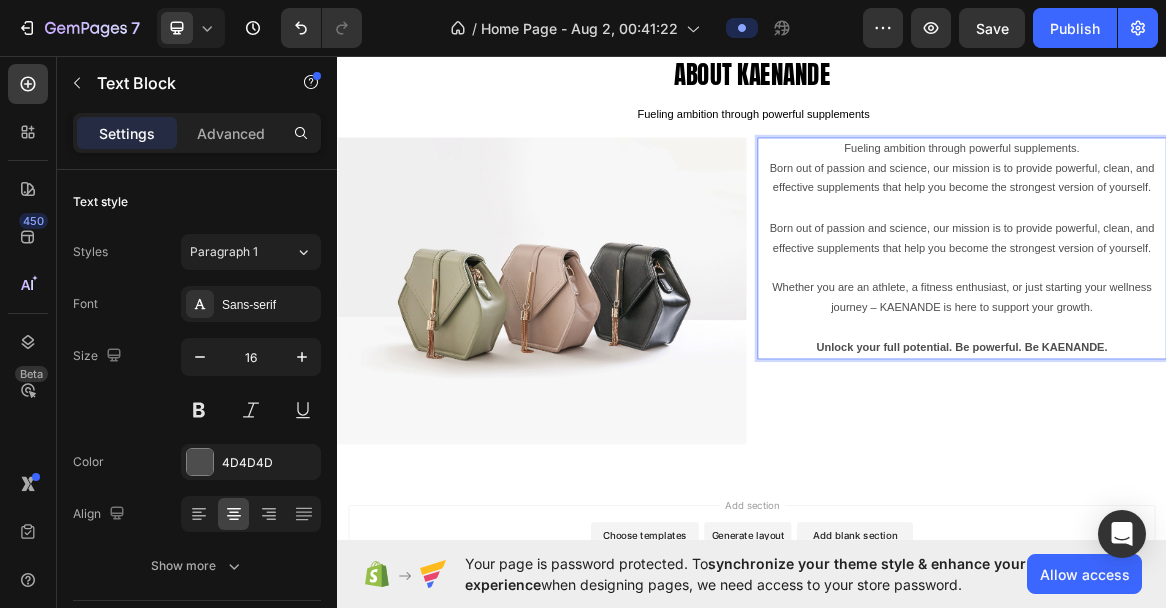 click on "Unlock your full potential. Be powerful. Be KAENANDE." at bounding box center [1240, 482] 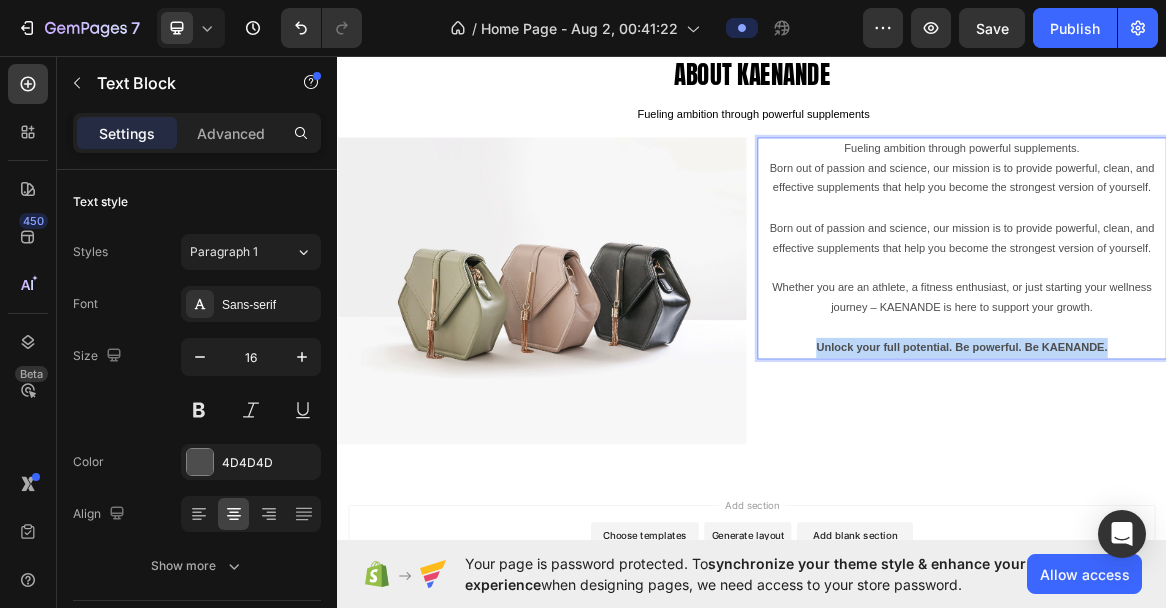 click on "Unlock your full potential. Be powerful. Be KAENANDE." at bounding box center (1240, 482) 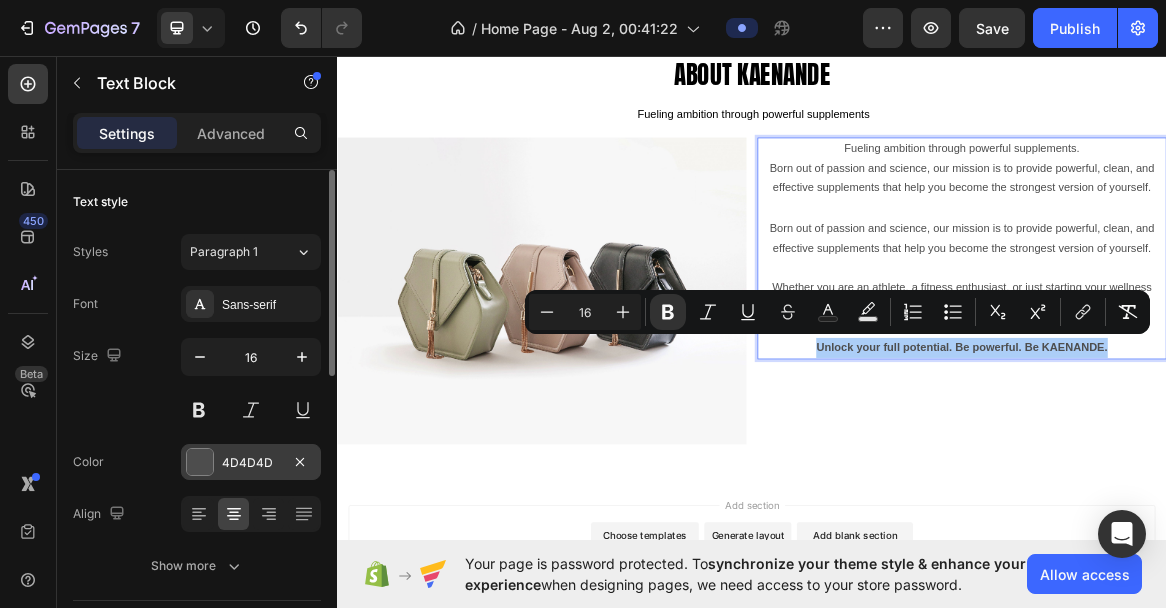 click on "4D4D4D" at bounding box center (251, 463) 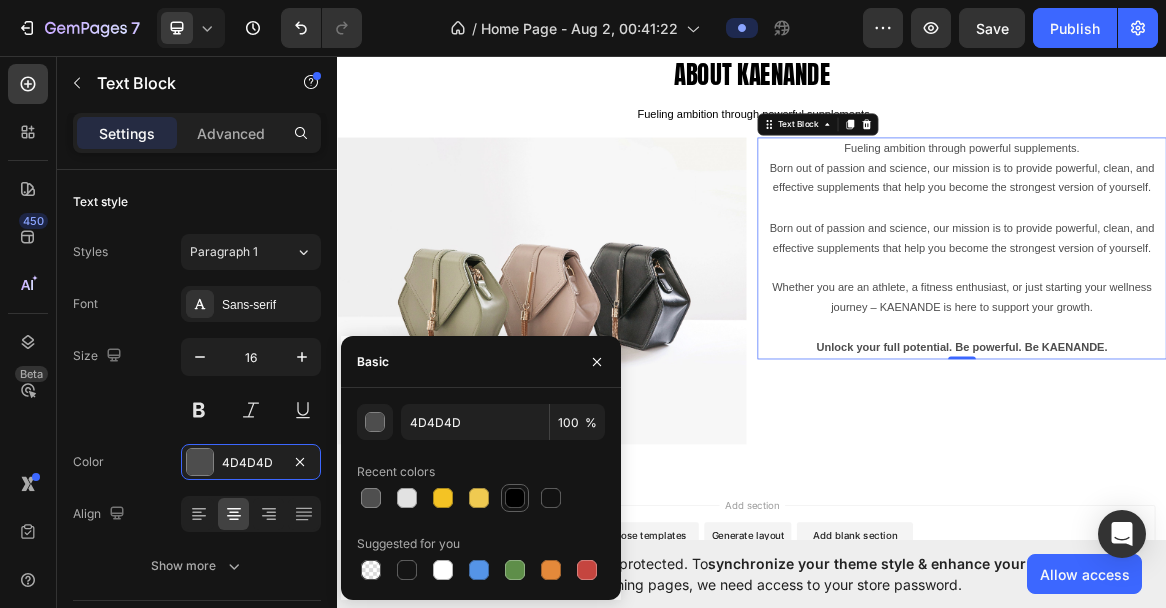 click at bounding box center [515, 498] 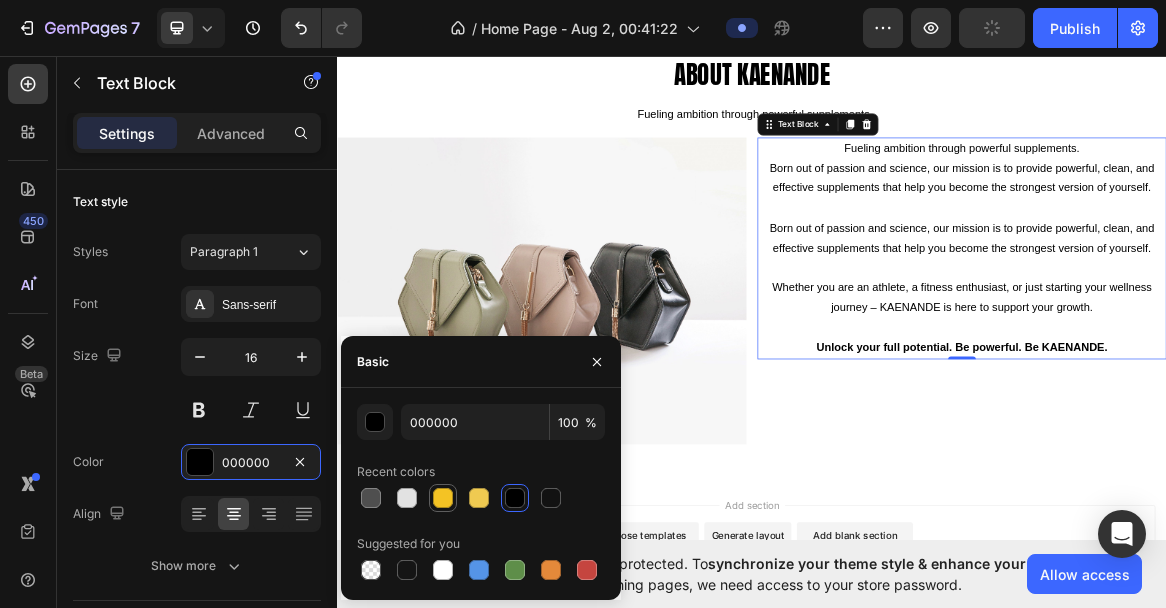 click at bounding box center [443, 498] 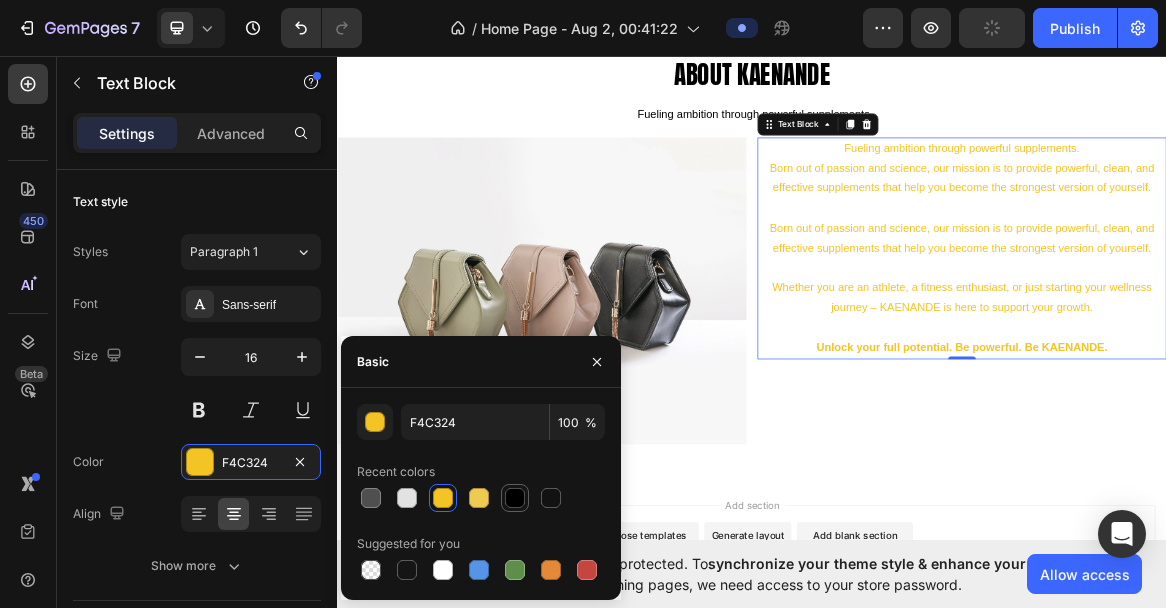 click at bounding box center [515, 498] 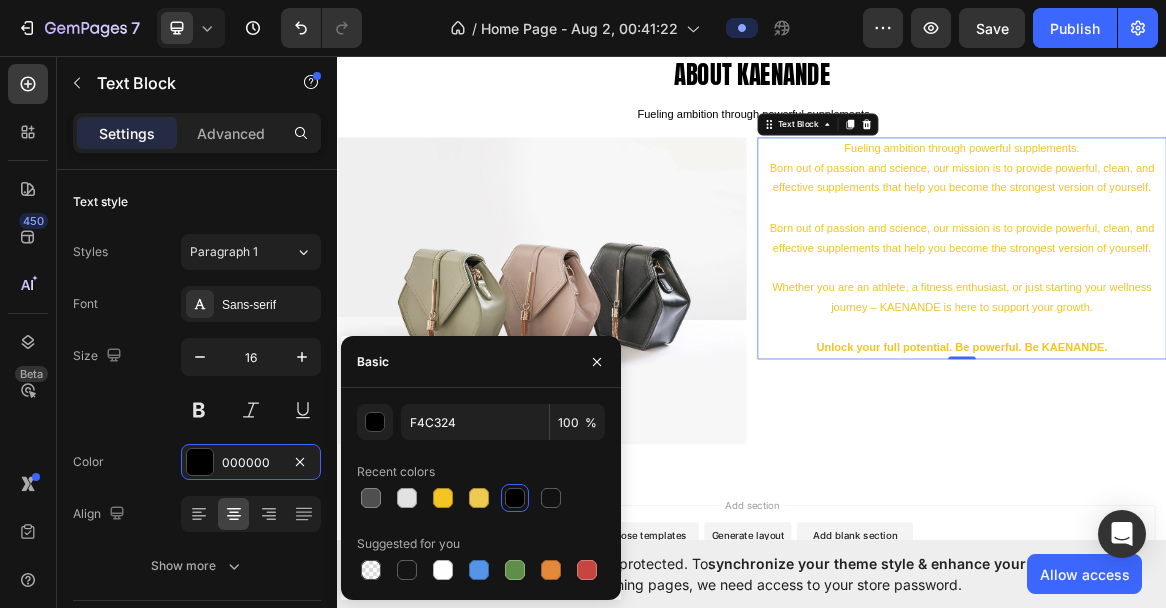 type on "000000" 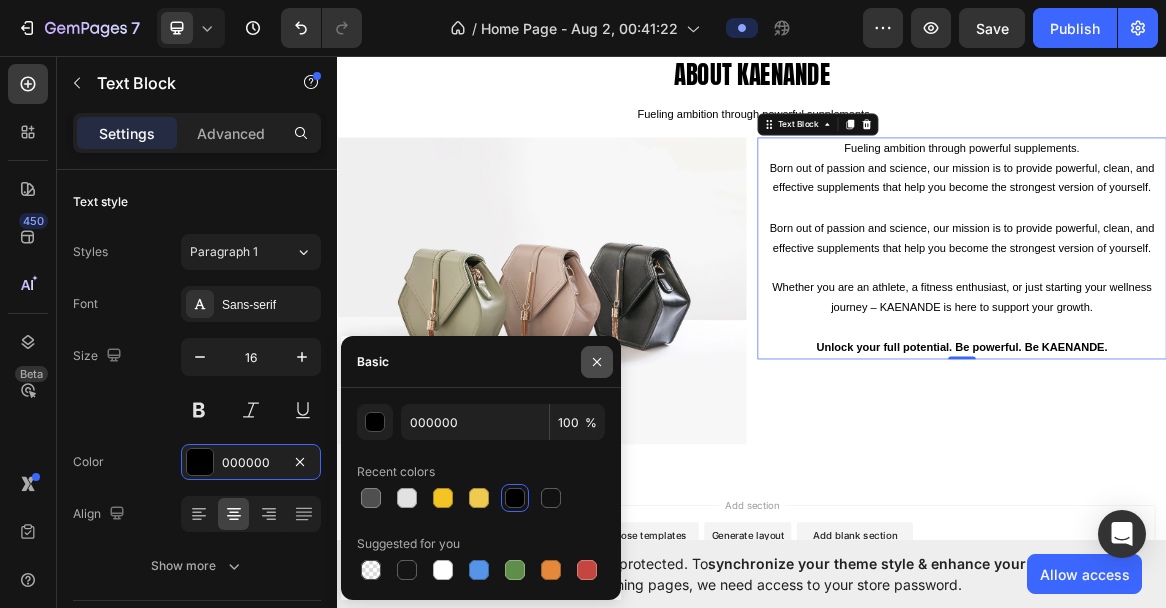 click 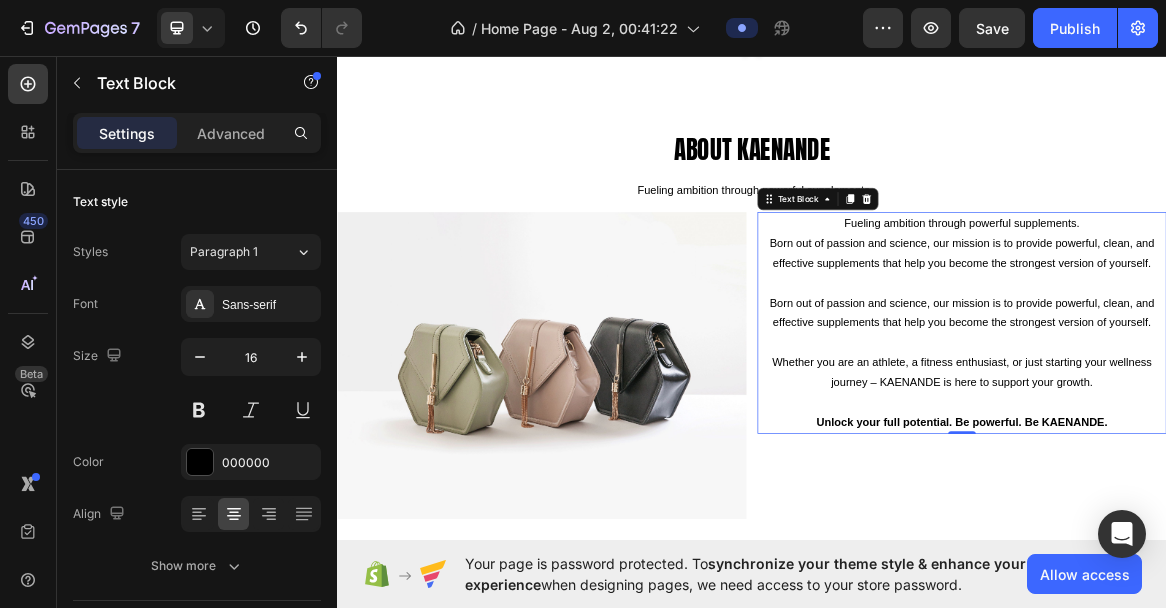 scroll, scrollTop: 2891, scrollLeft: 0, axis: vertical 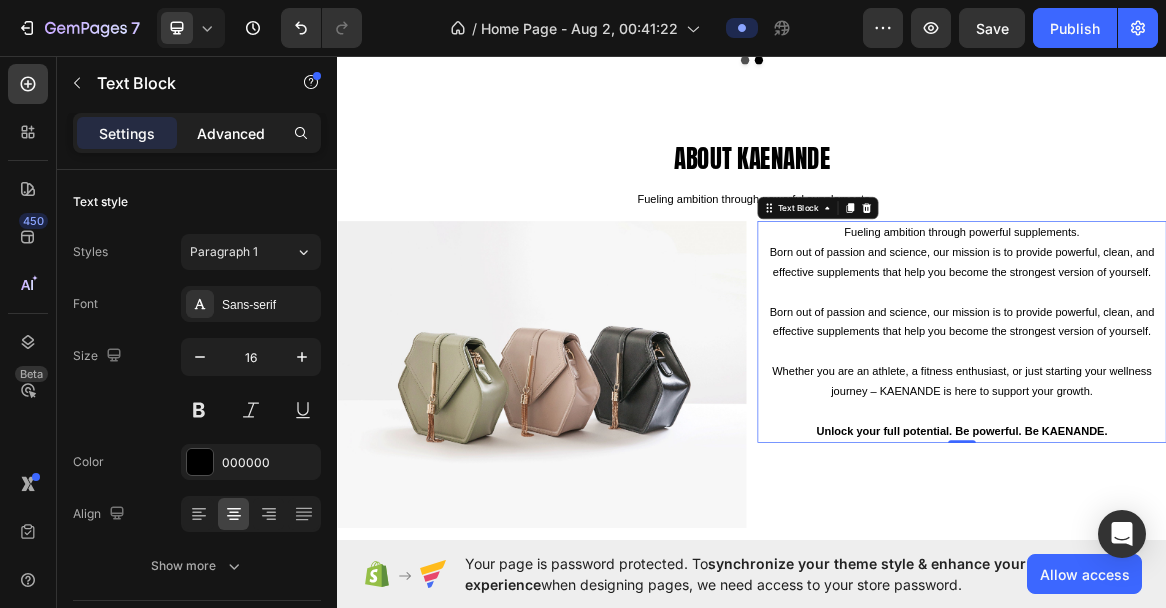 click on "Advanced" at bounding box center (231, 133) 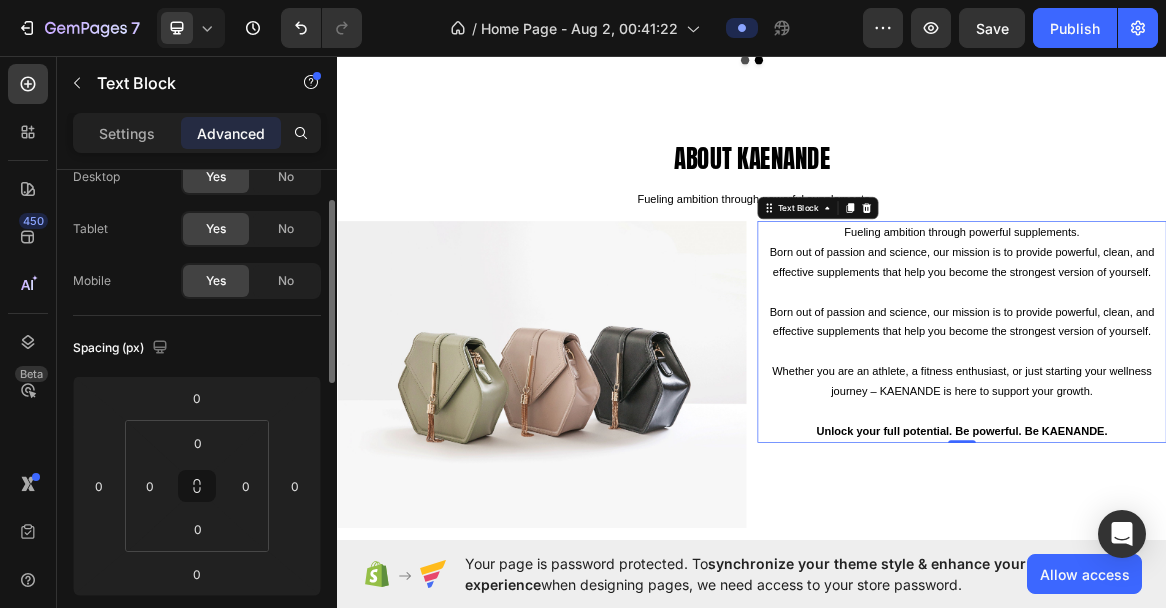 scroll, scrollTop: 74, scrollLeft: 0, axis: vertical 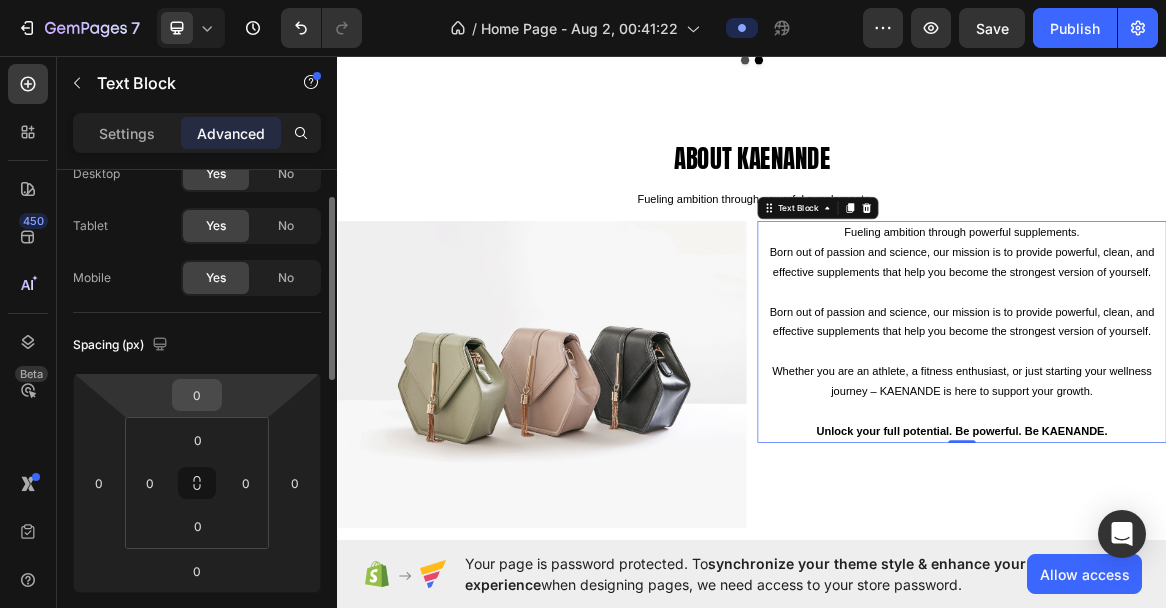 click on "0" at bounding box center [197, 395] 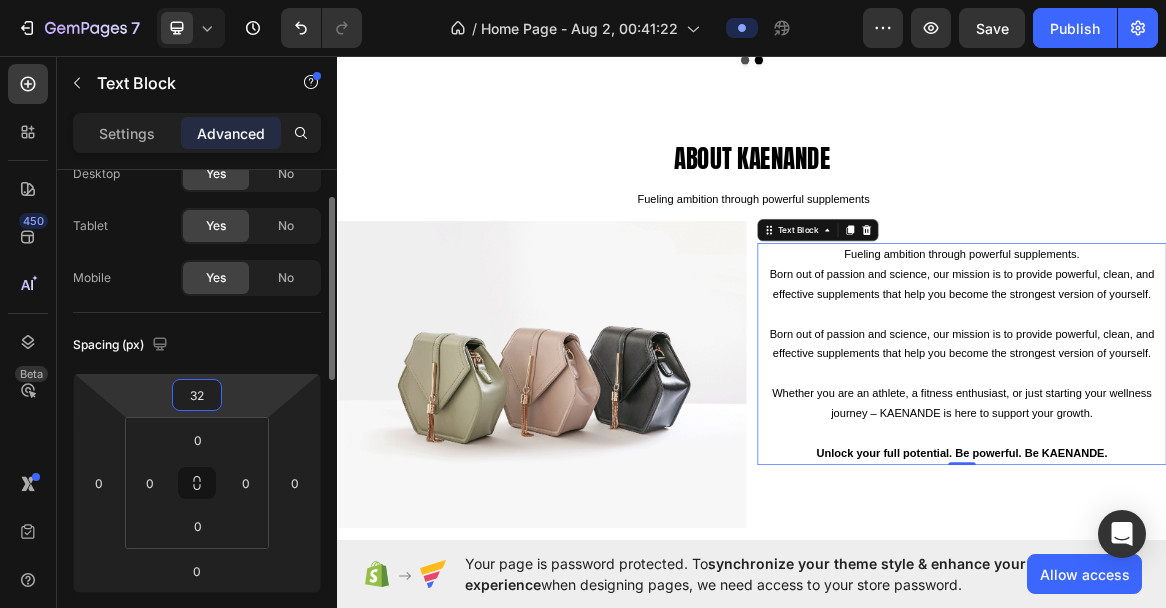 type on "3" 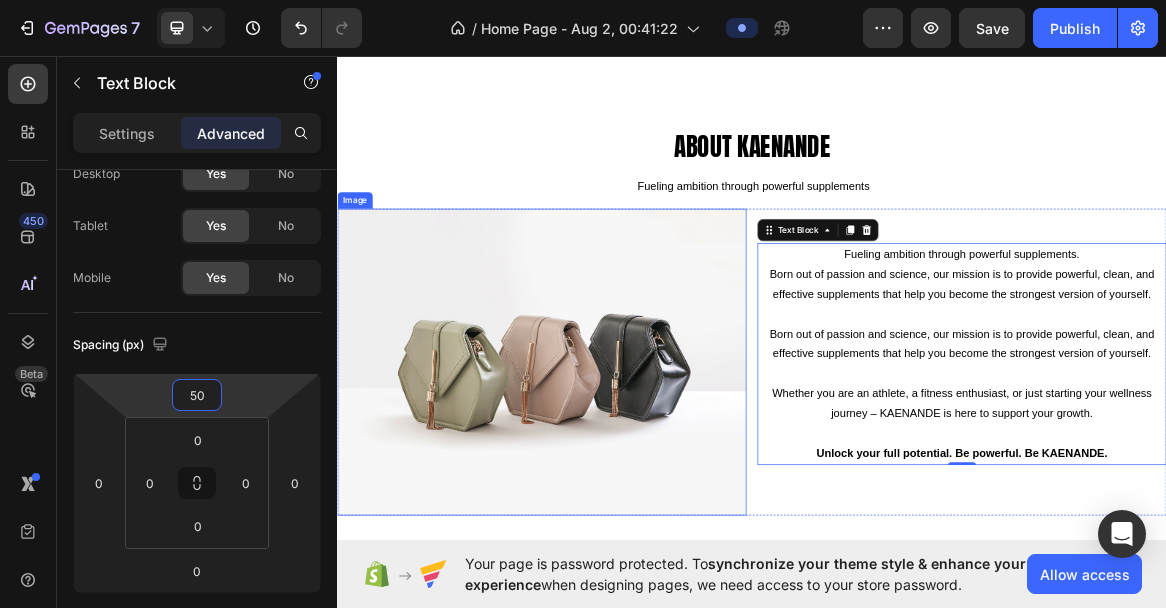 scroll, scrollTop: 2917, scrollLeft: 0, axis: vertical 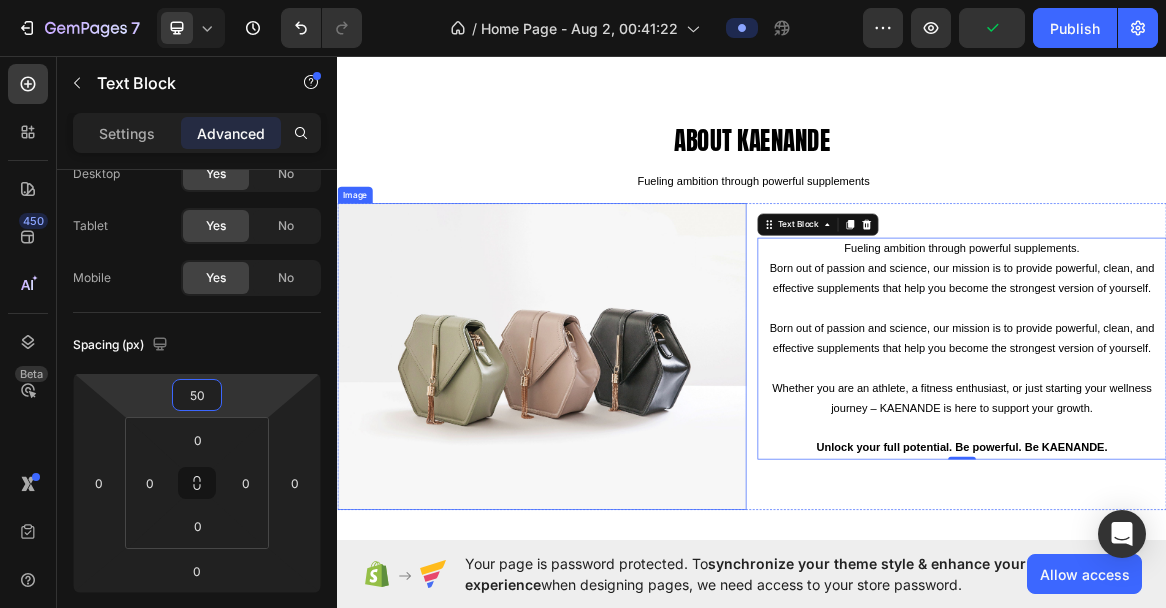 type on "5" 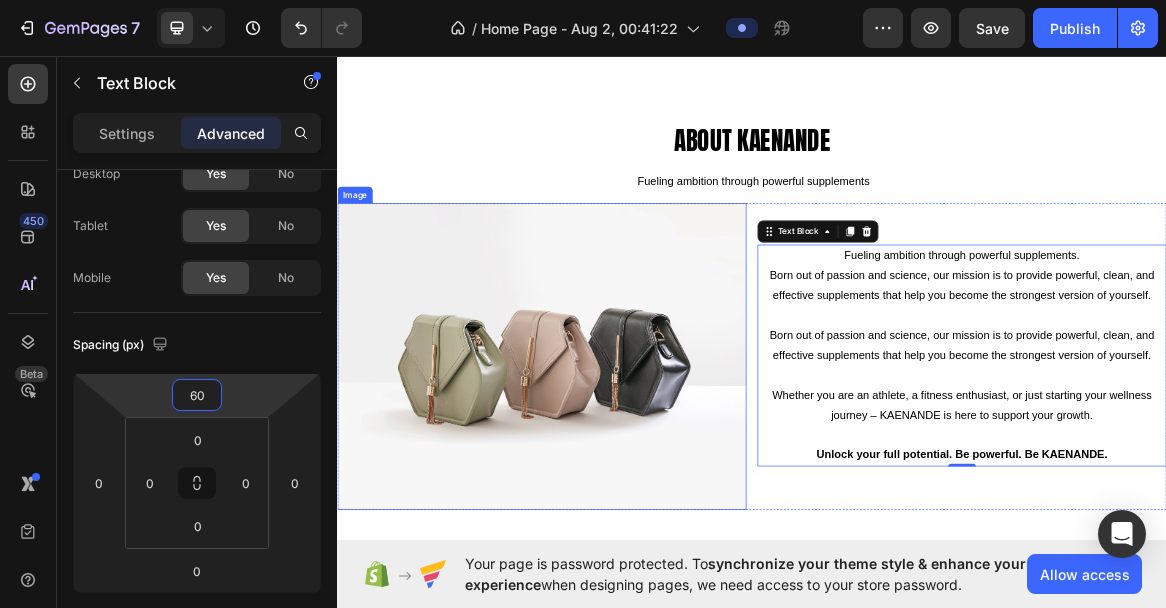 type on "6" 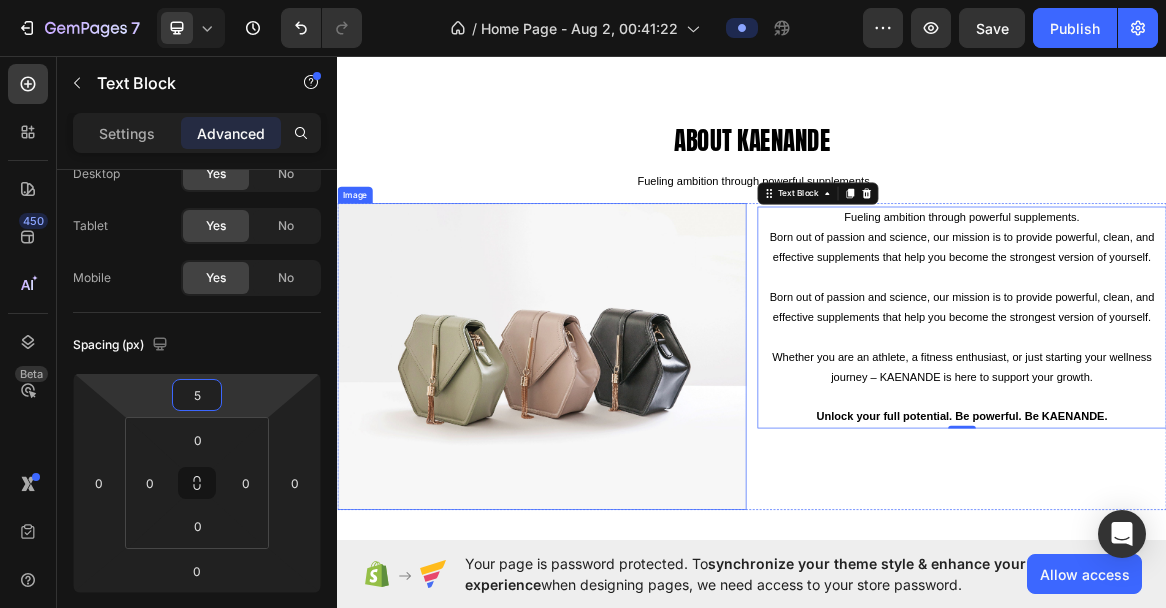 type on "50" 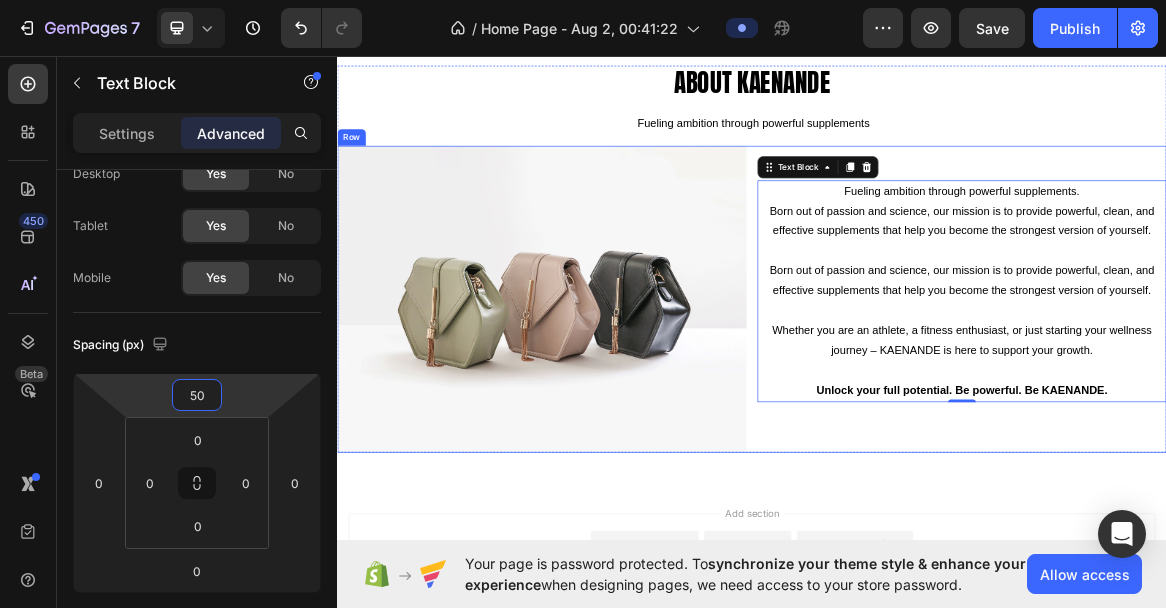 scroll, scrollTop: 3000, scrollLeft: 0, axis: vertical 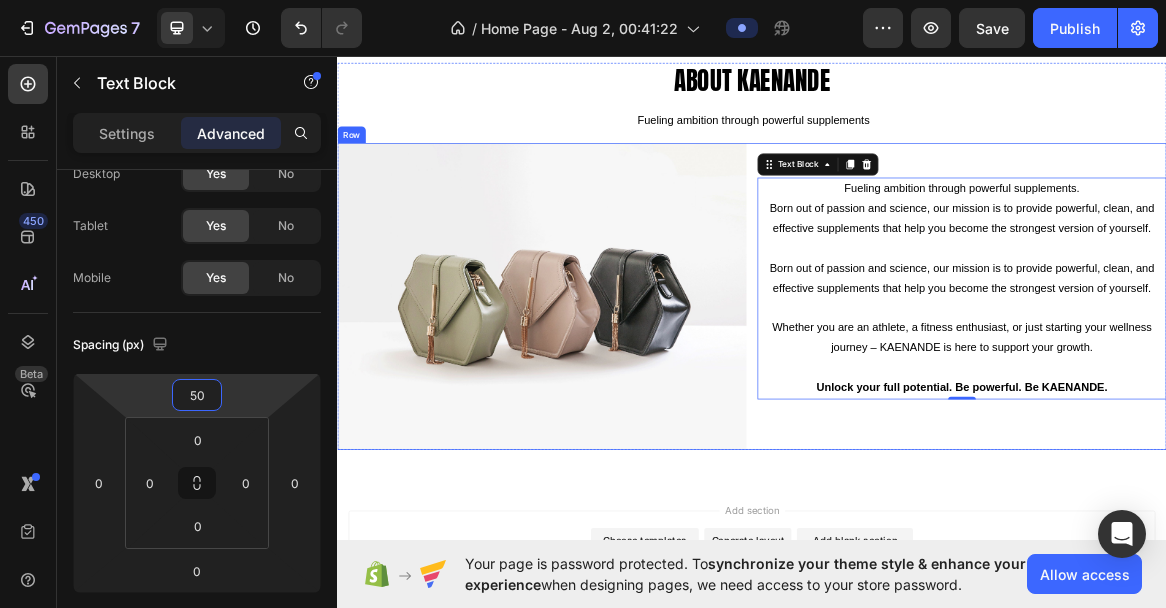 click on "Fueling ambition through powerful supplements. Born out of passion and science, our mission is to provide powerful, clean, and effective supplements that help you become the strongest version of yourself. Born out of passion and science, our mission is to provide powerful, clean, and effective supplements that help you become the strongest version of yourself. Whether you are an athlete, a fitness enthusiast, or just starting your wellness journey – KAENANDE is here to support your growth. Unlock your full potential. Be powerful. Be KAENANDE. Text Block   0" at bounding box center [1241, 409] 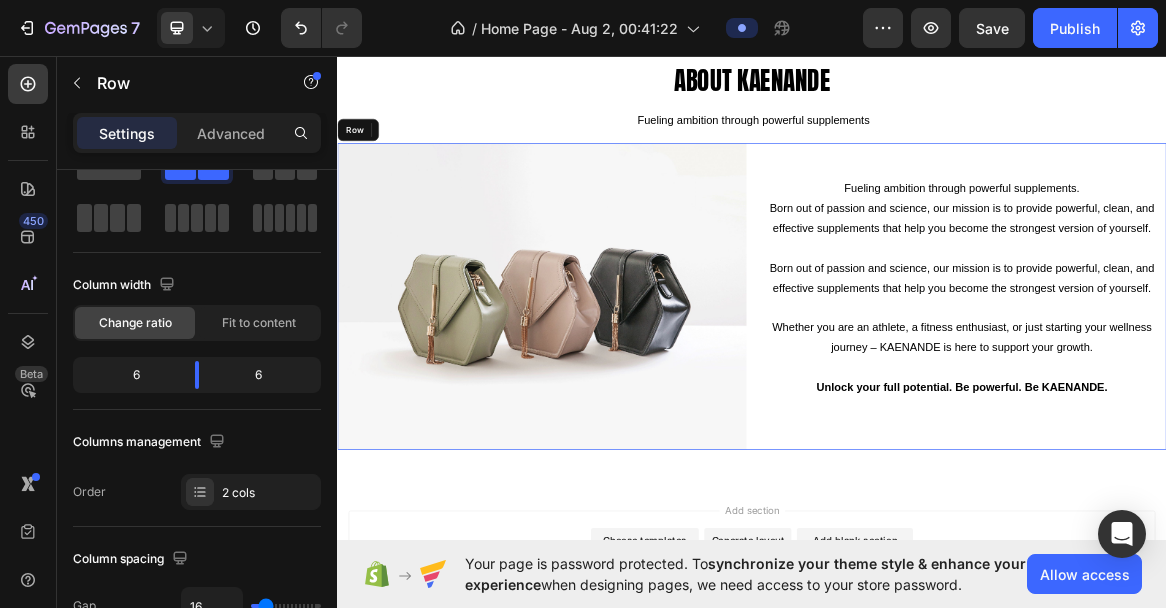 scroll, scrollTop: 0, scrollLeft: 0, axis: both 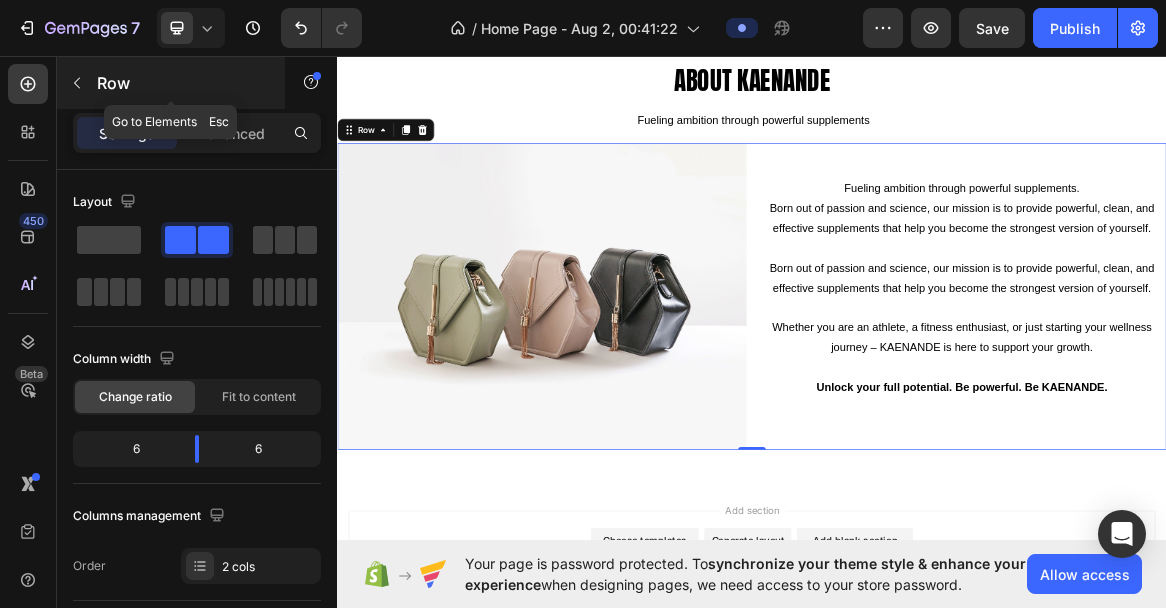 click 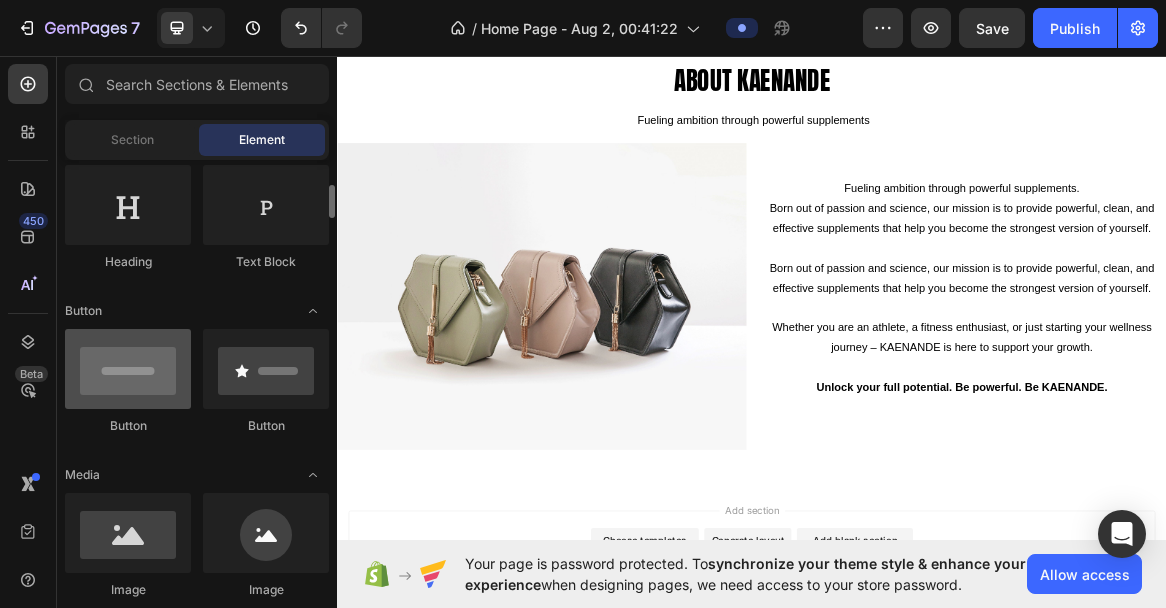 scroll, scrollTop: 330, scrollLeft: 0, axis: vertical 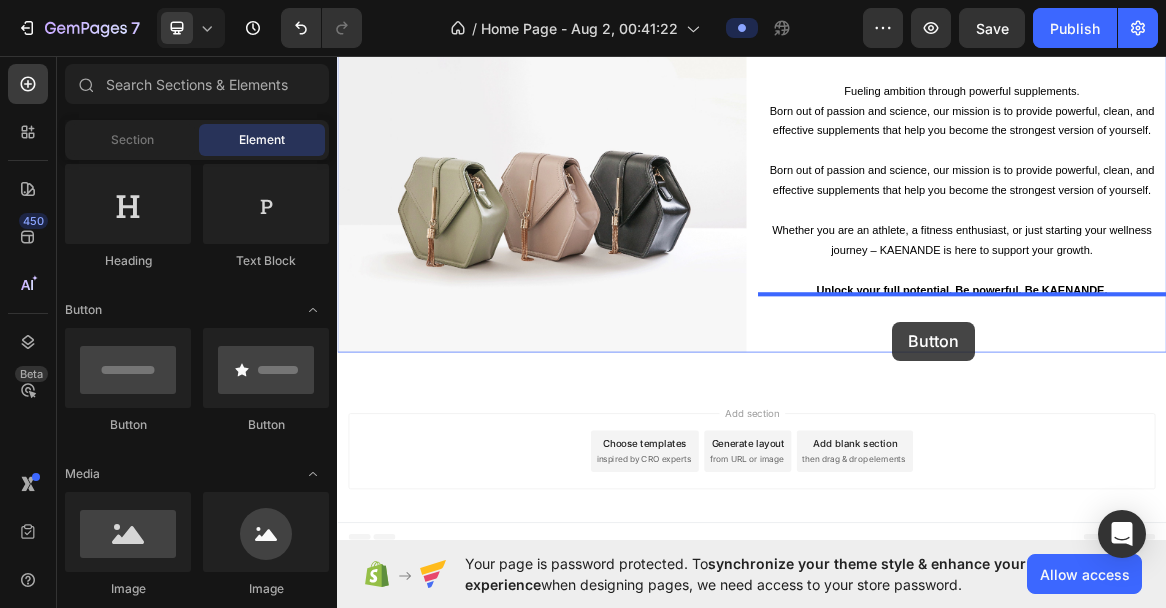 drag, startPoint x: 463, startPoint y: 399, endPoint x: 1140, endPoint y: 445, distance: 678.561 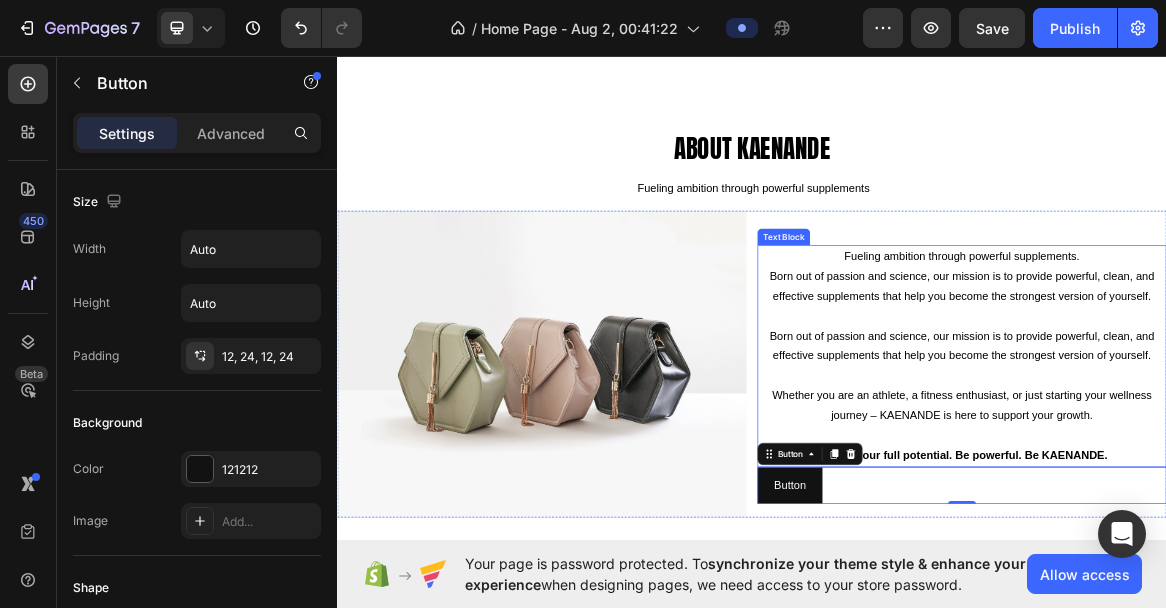 scroll, scrollTop: 2907, scrollLeft: 0, axis: vertical 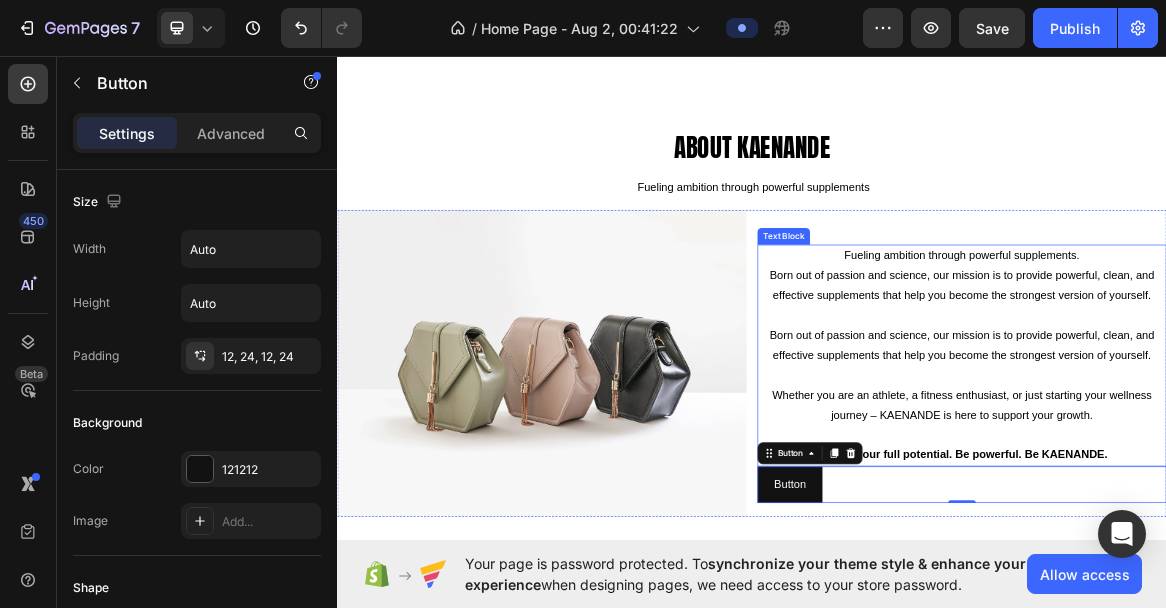 click on "Born out of passion and science, our mission is to provide powerful, clean, and effective supplements that help you become the strongest version of yourself." at bounding box center (1241, 481) 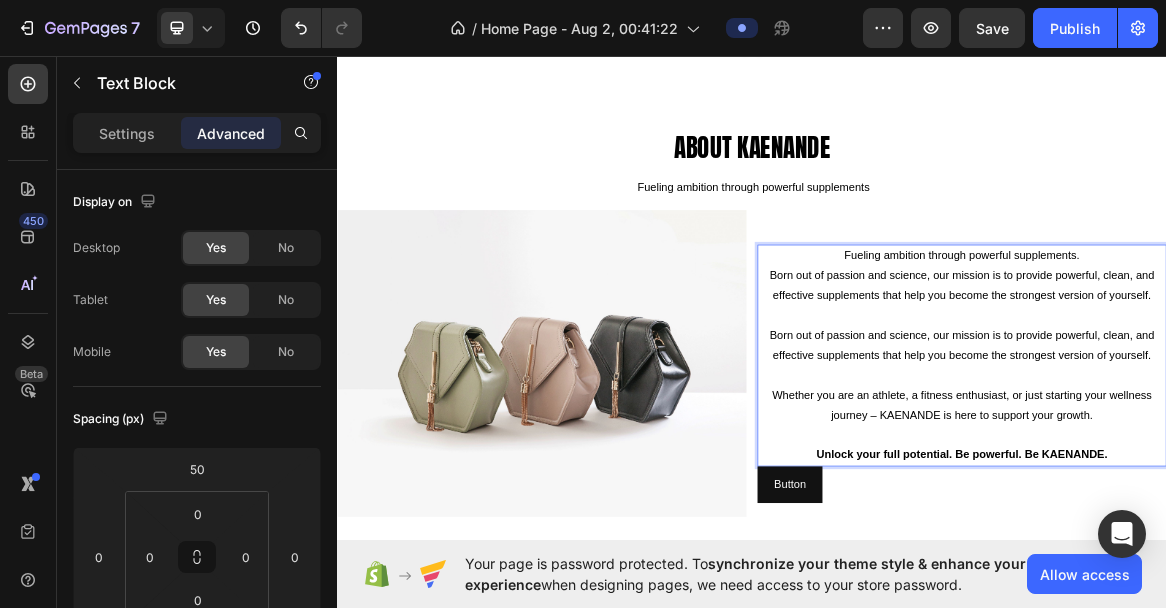 click on "Fueling ambition through powerful supplements." at bounding box center [1241, 350] 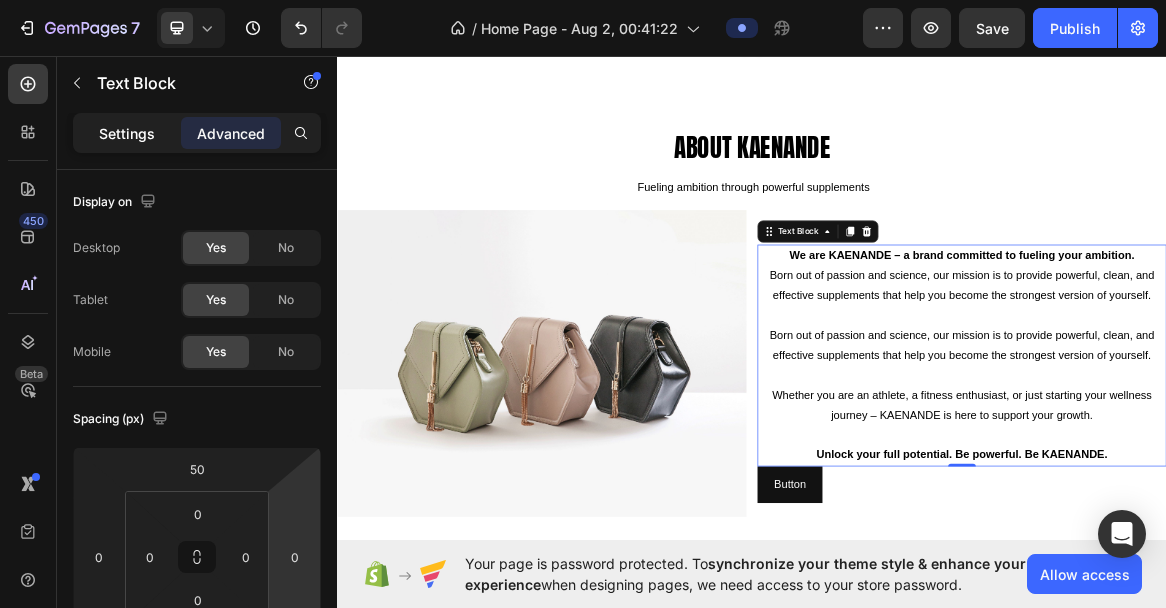 click on "Settings" 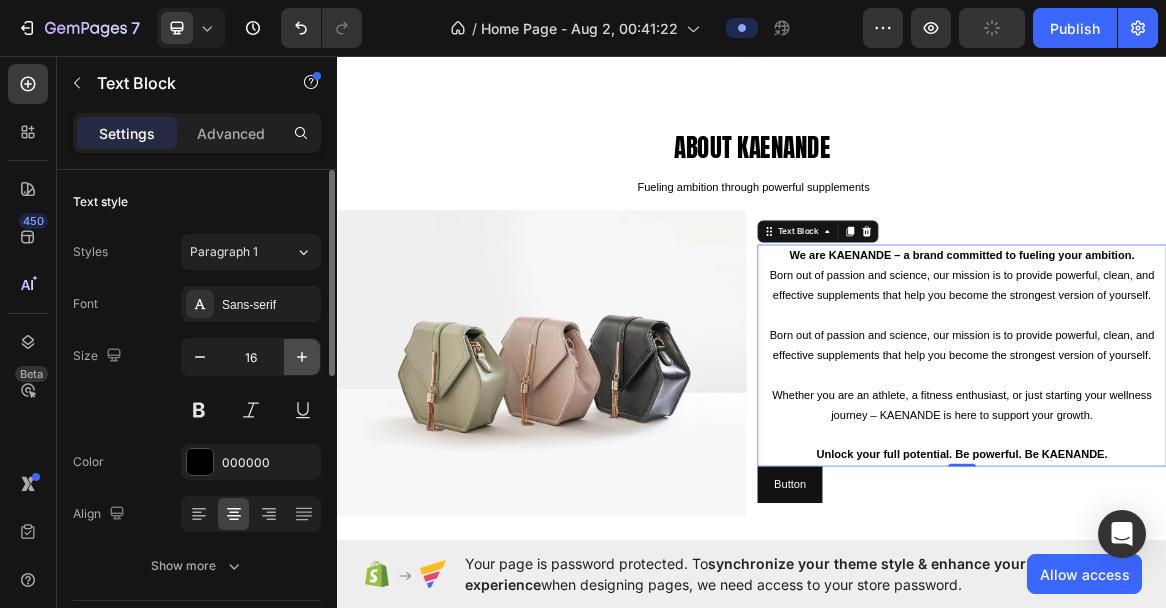click 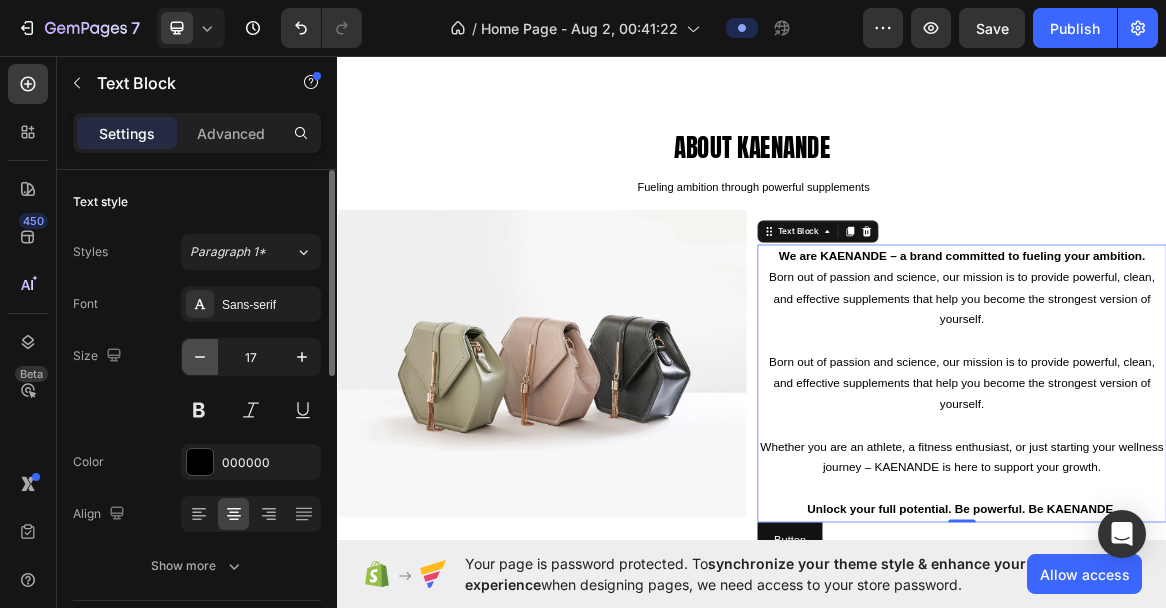 click 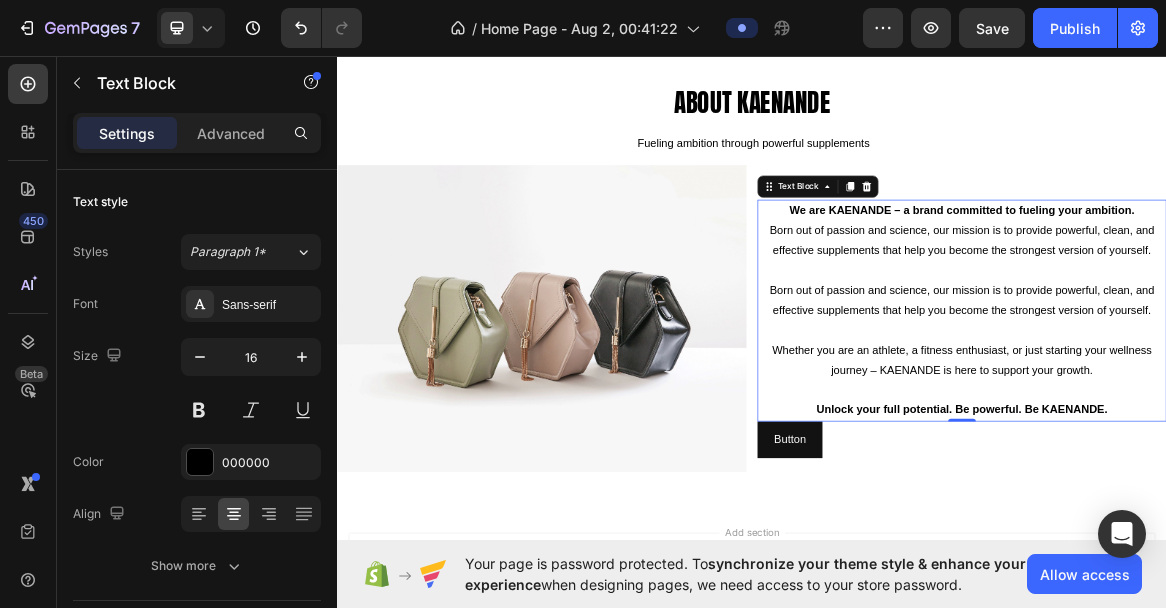 scroll, scrollTop: 2969, scrollLeft: 0, axis: vertical 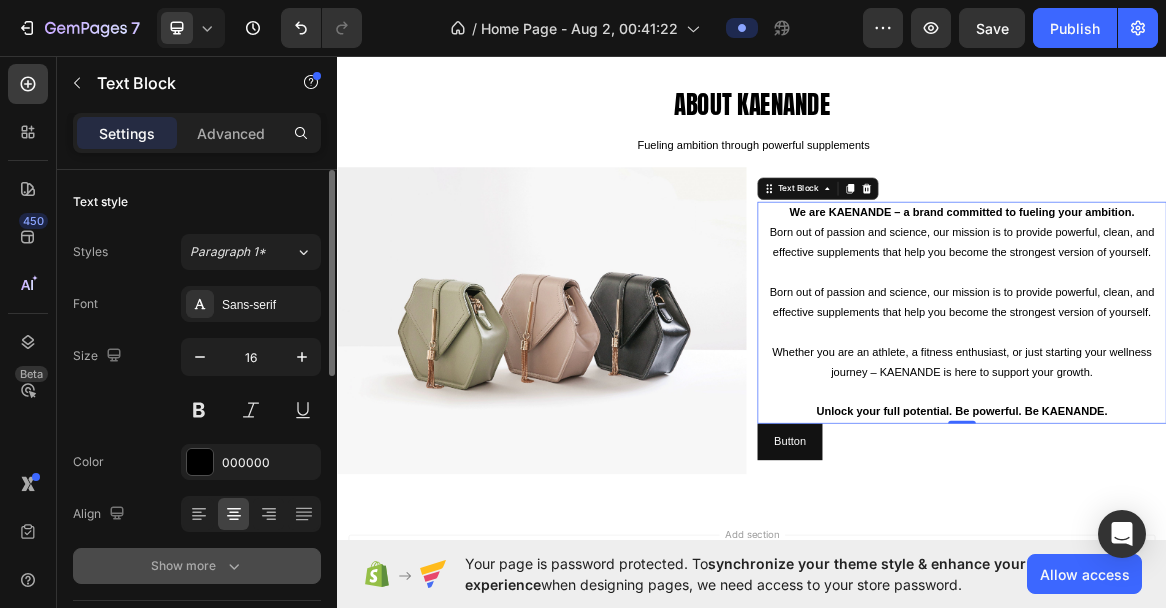 click 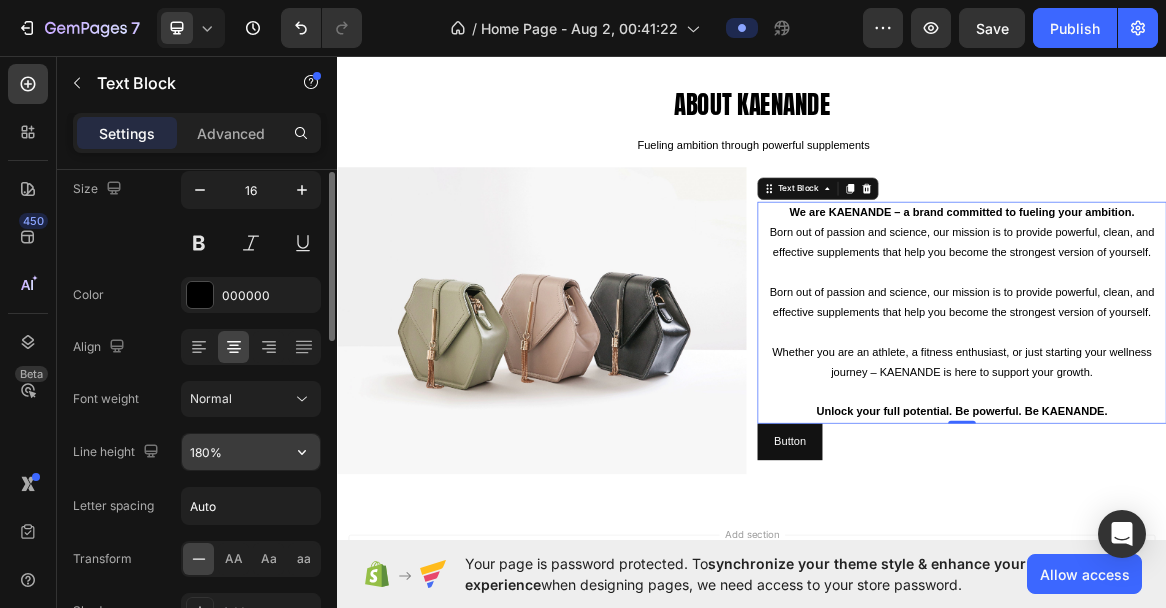 scroll, scrollTop: 175, scrollLeft: 0, axis: vertical 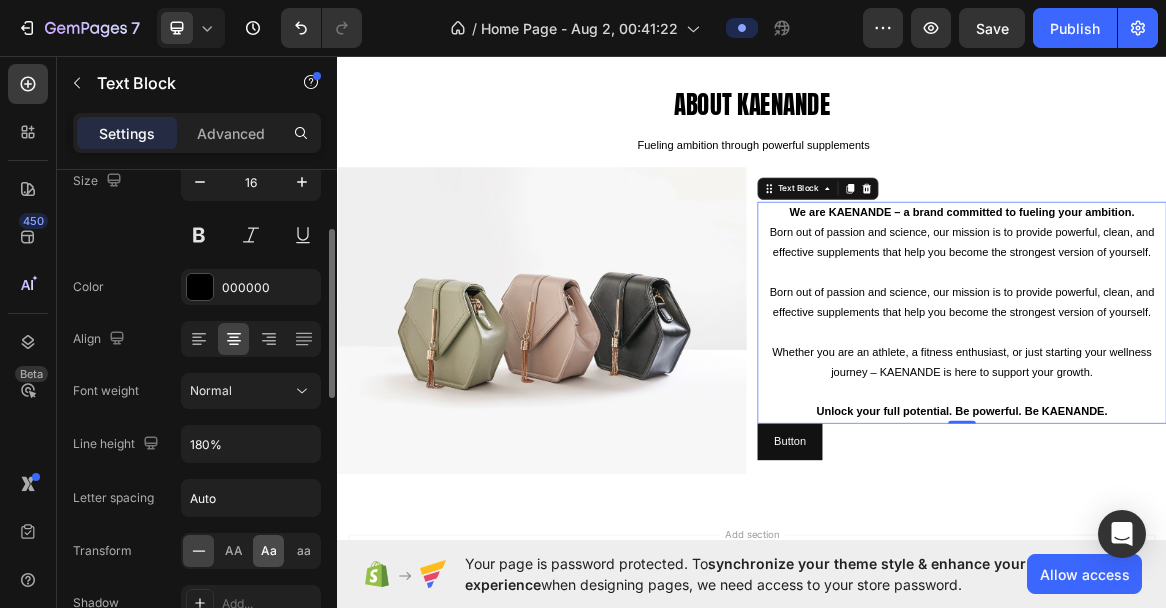 click on "Aa" 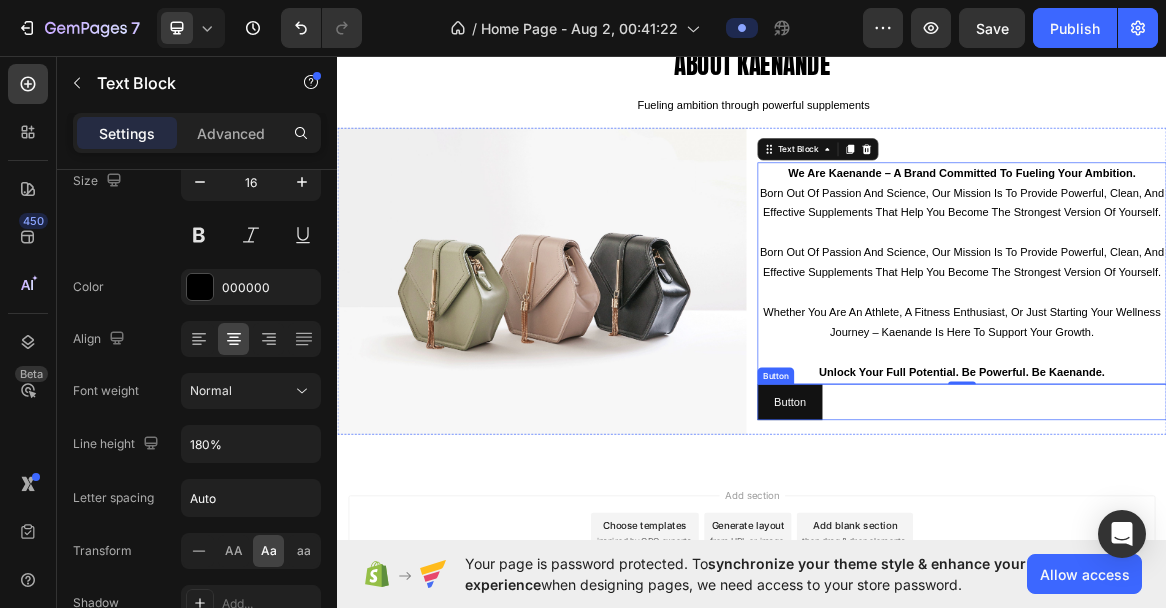 scroll, scrollTop: 3008, scrollLeft: 0, axis: vertical 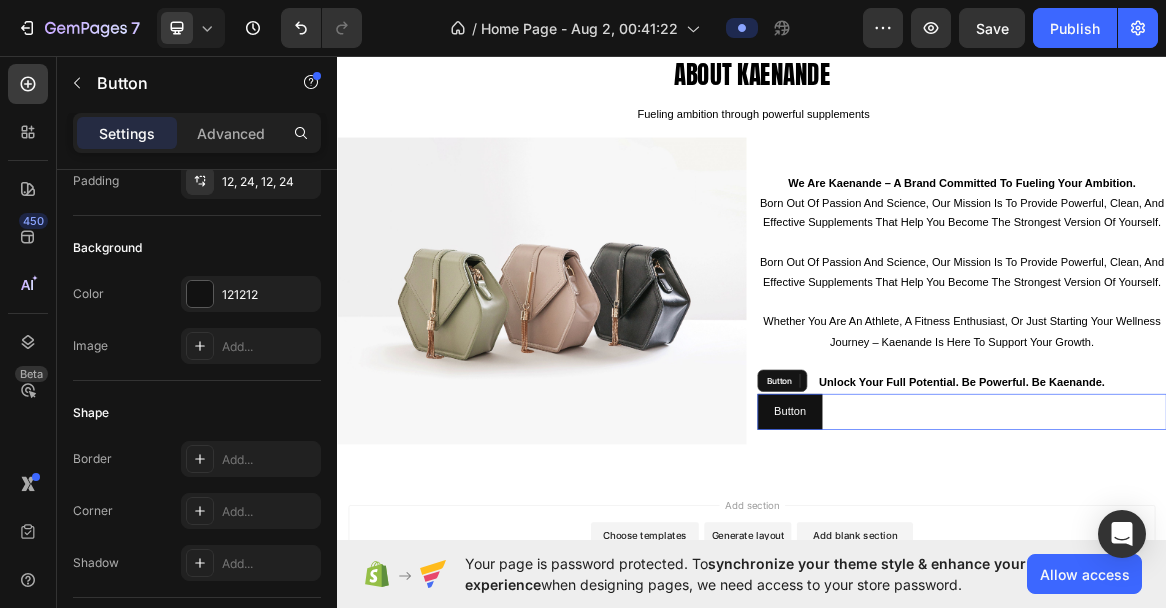 click on "Button Button" at bounding box center (1241, 576) 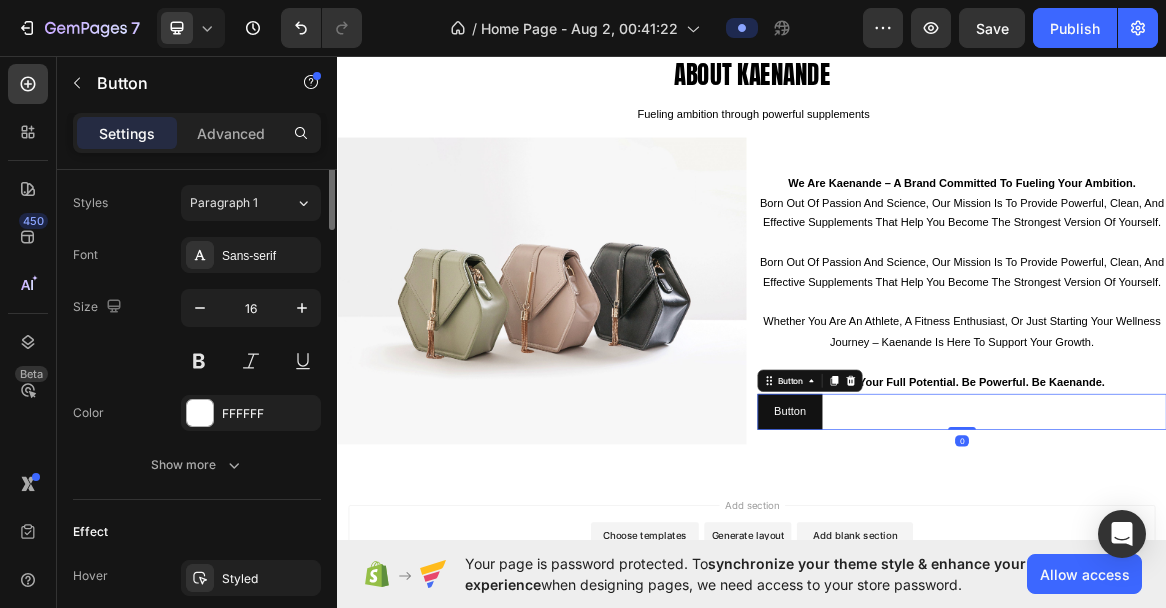 scroll, scrollTop: 939, scrollLeft: 0, axis: vertical 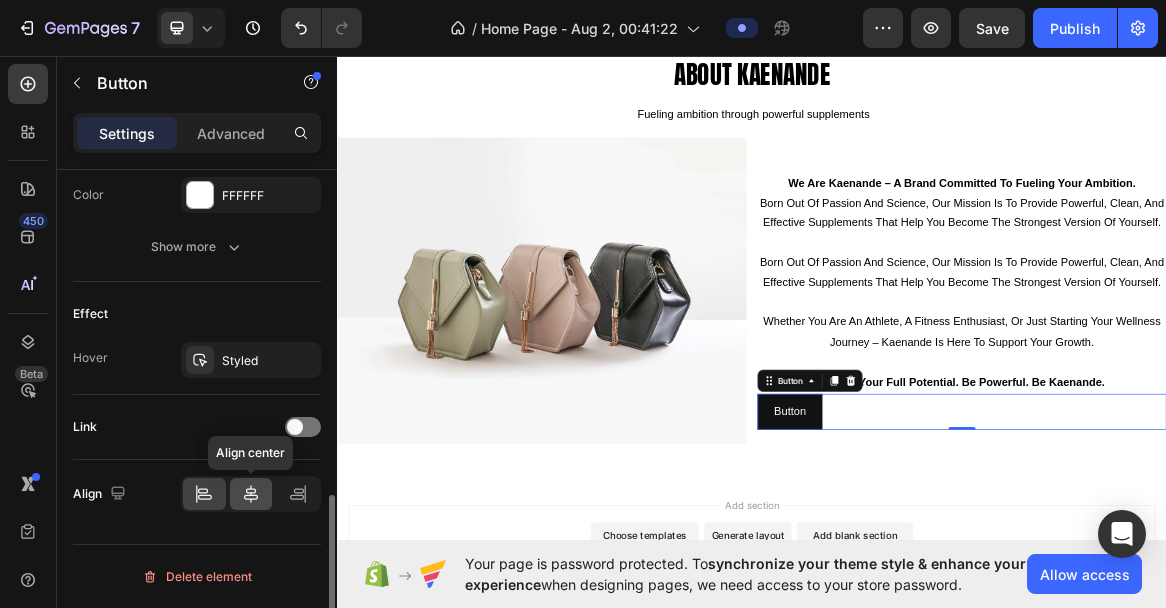 click 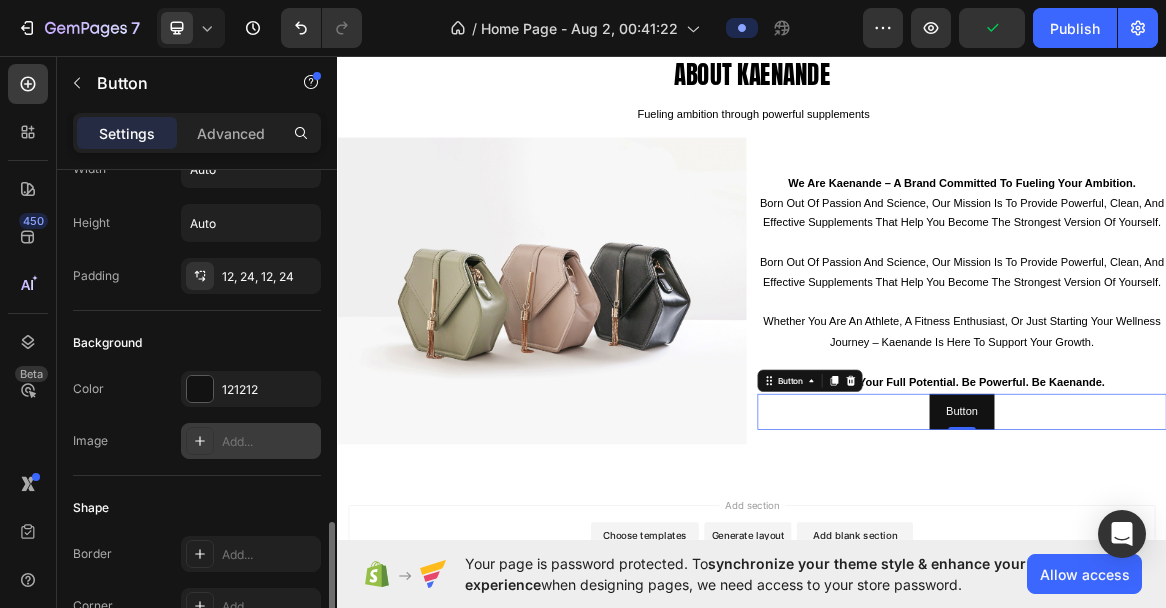 scroll, scrollTop: 0, scrollLeft: 0, axis: both 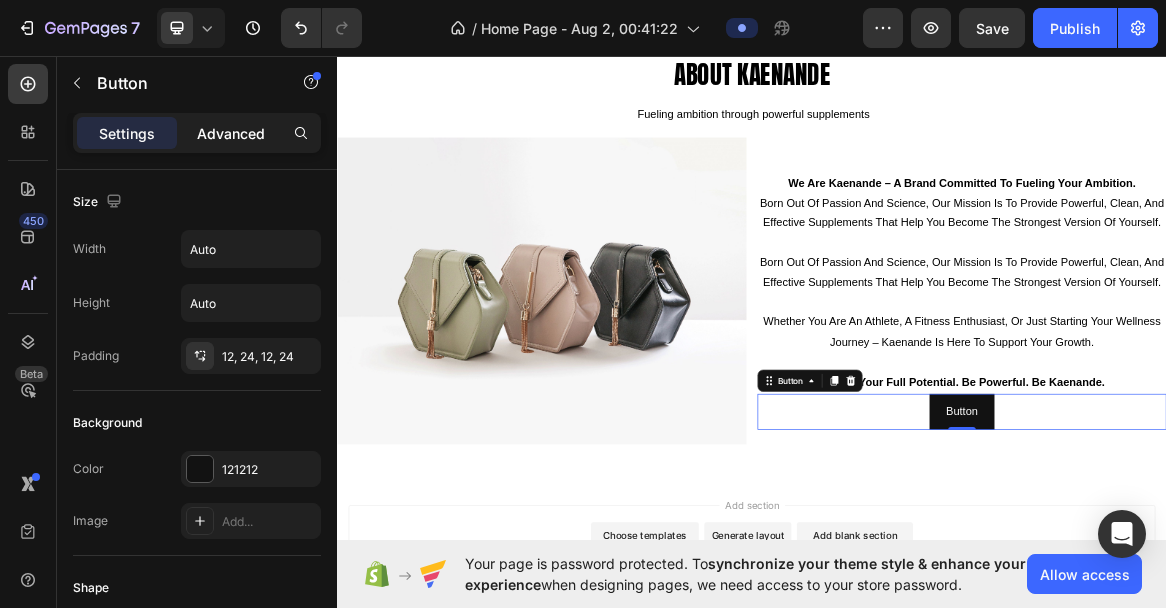 click on "Advanced" at bounding box center [231, 133] 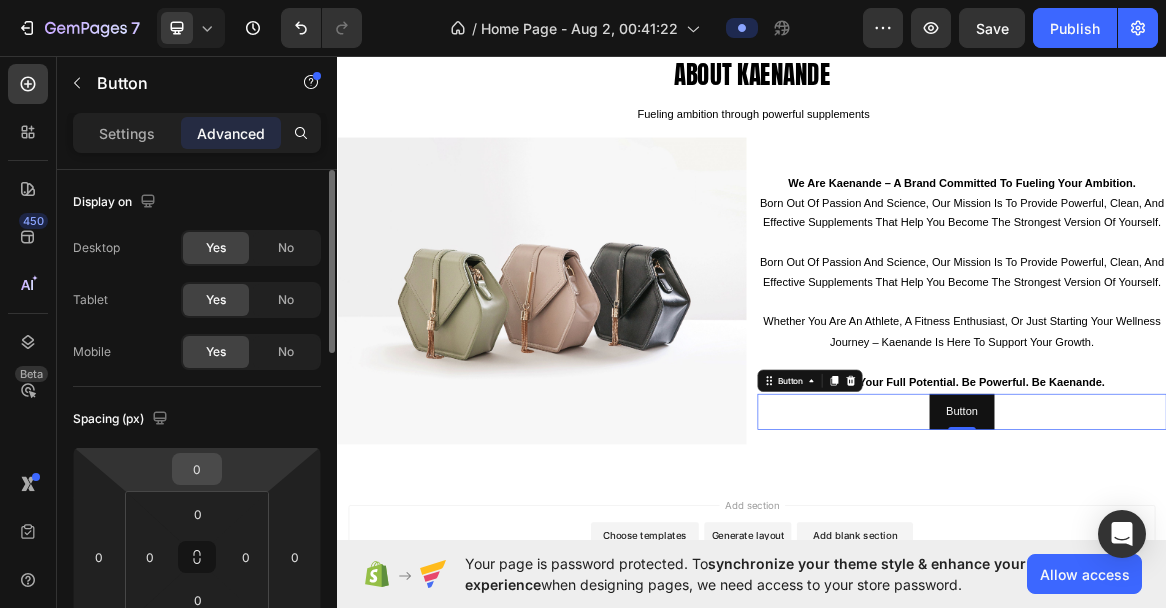 click on "0" at bounding box center (197, 469) 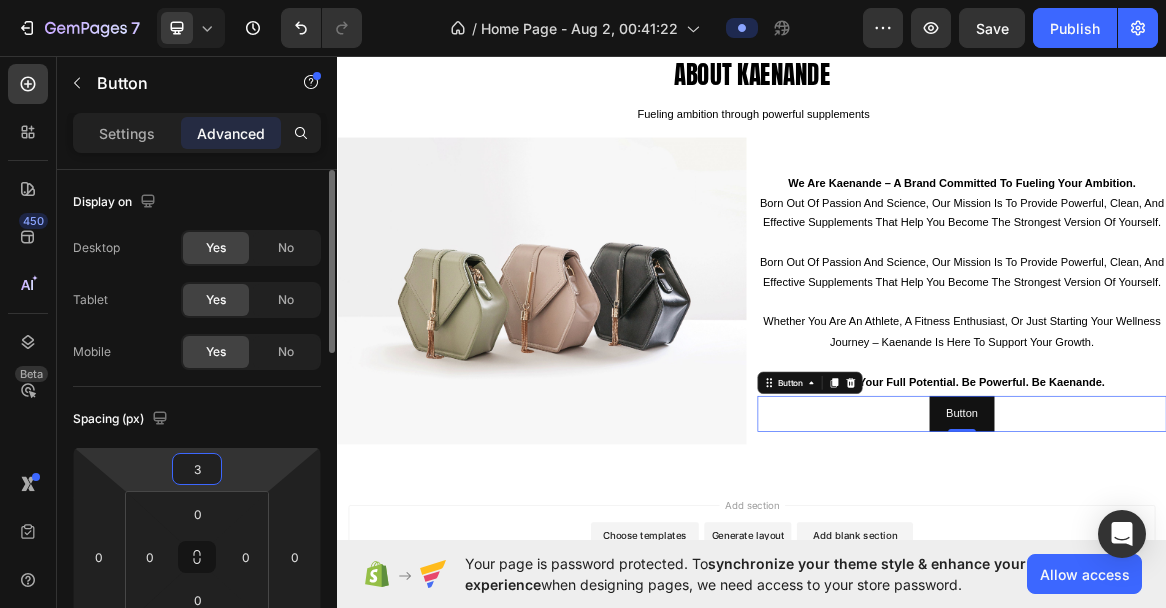 type on "32" 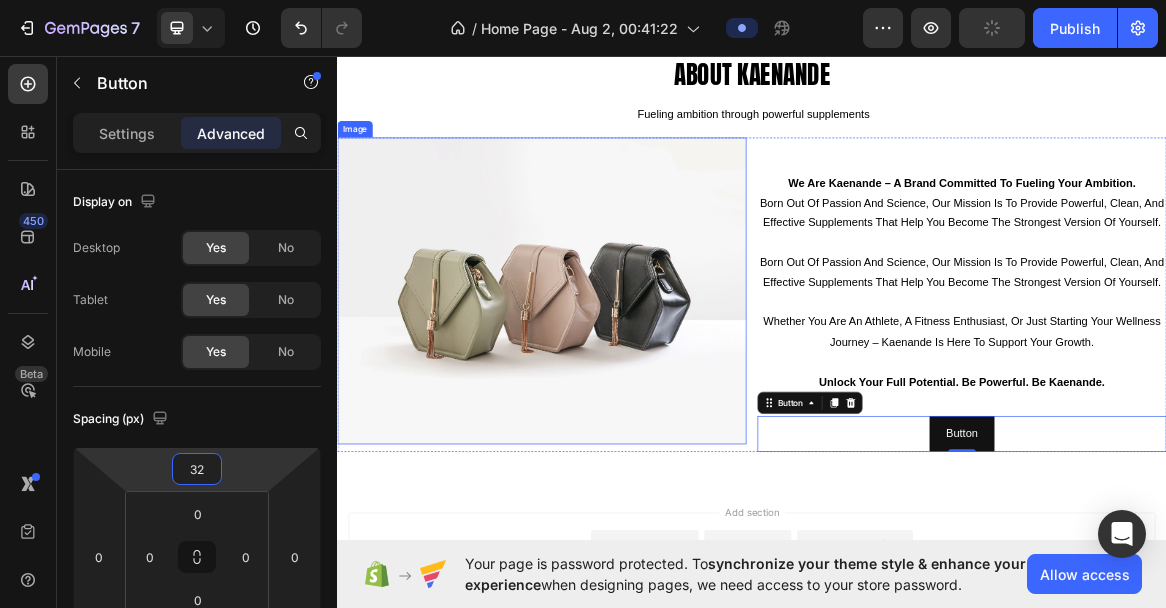 click at bounding box center [633, 401] 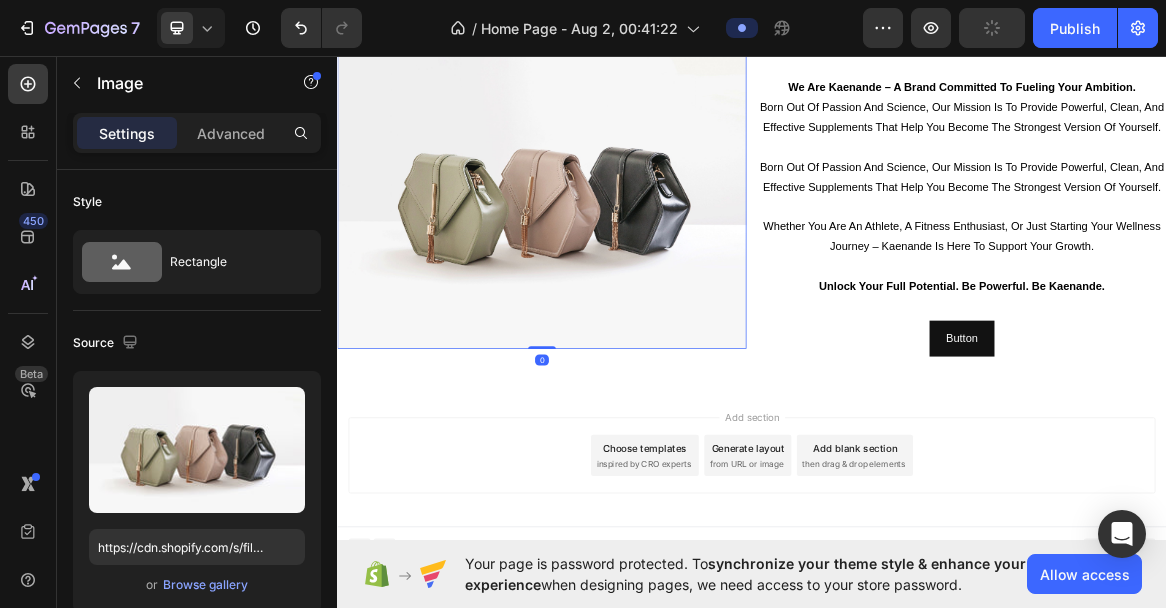 scroll, scrollTop: 3143, scrollLeft: 0, axis: vertical 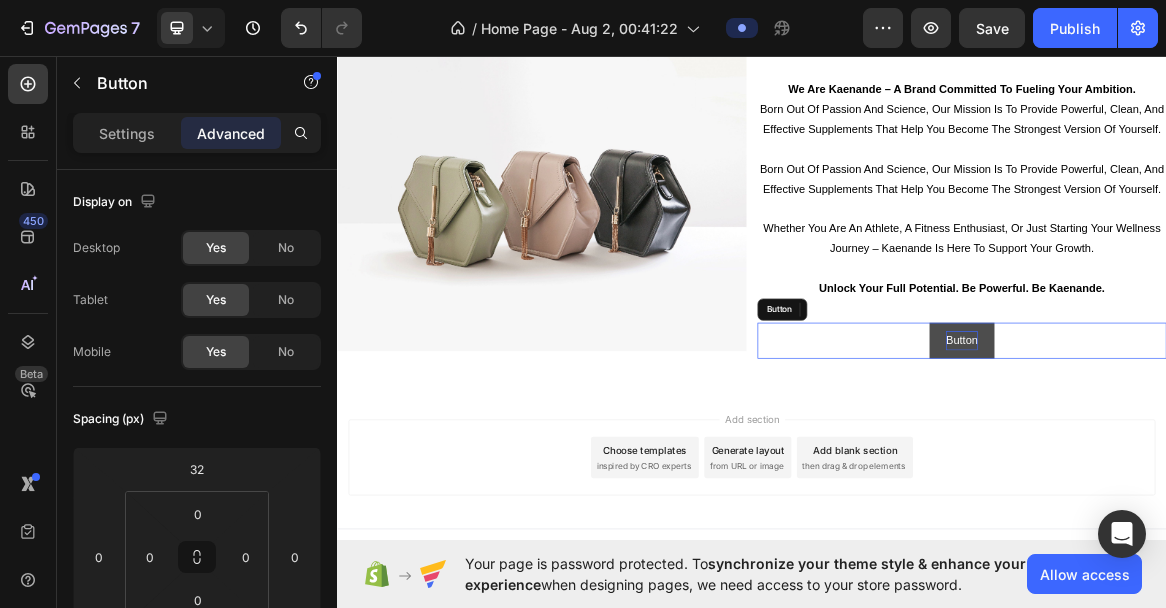 click on "Button" at bounding box center [1241, 473] 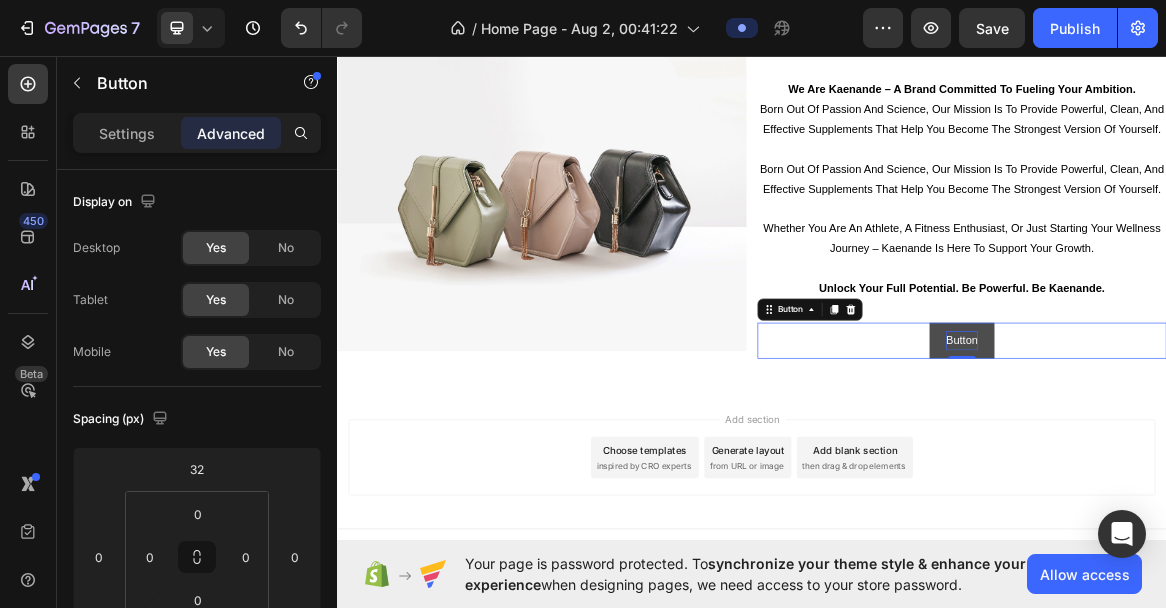 click on "Button" at bounding box center (1241, 473) 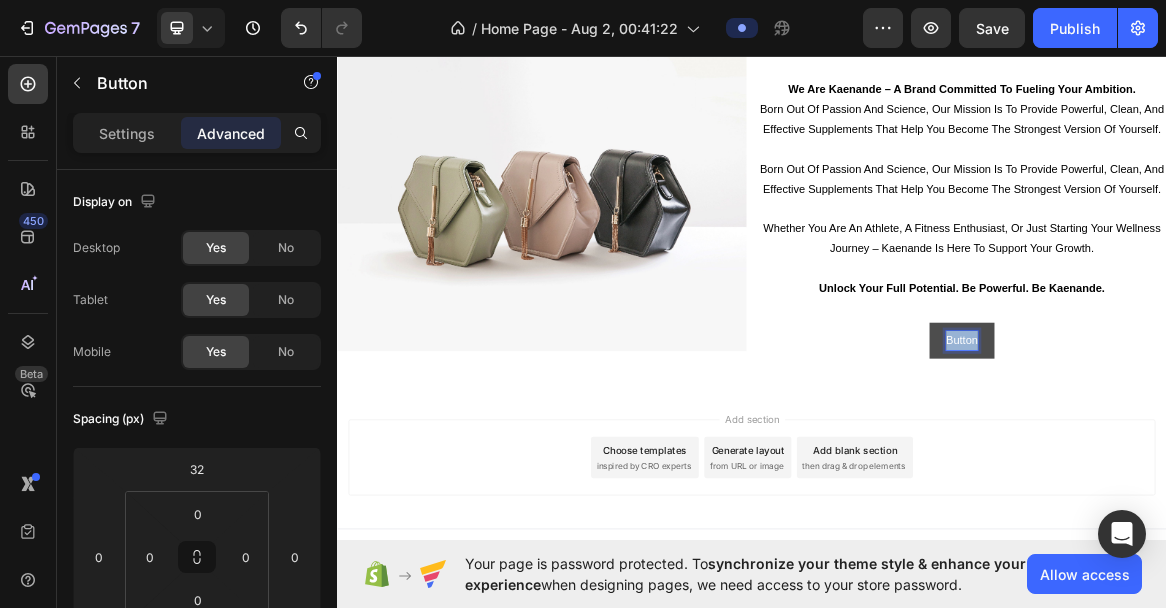 click on "Button" at bounding box center (1241, 473) 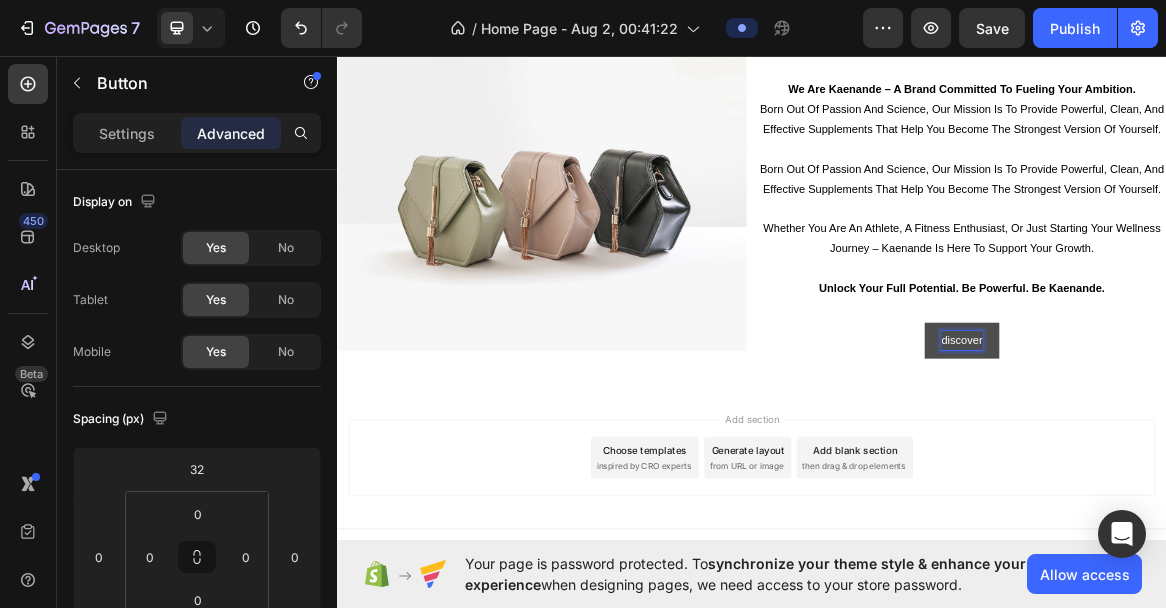 click on "discover" at bounding box center [1241, 473] 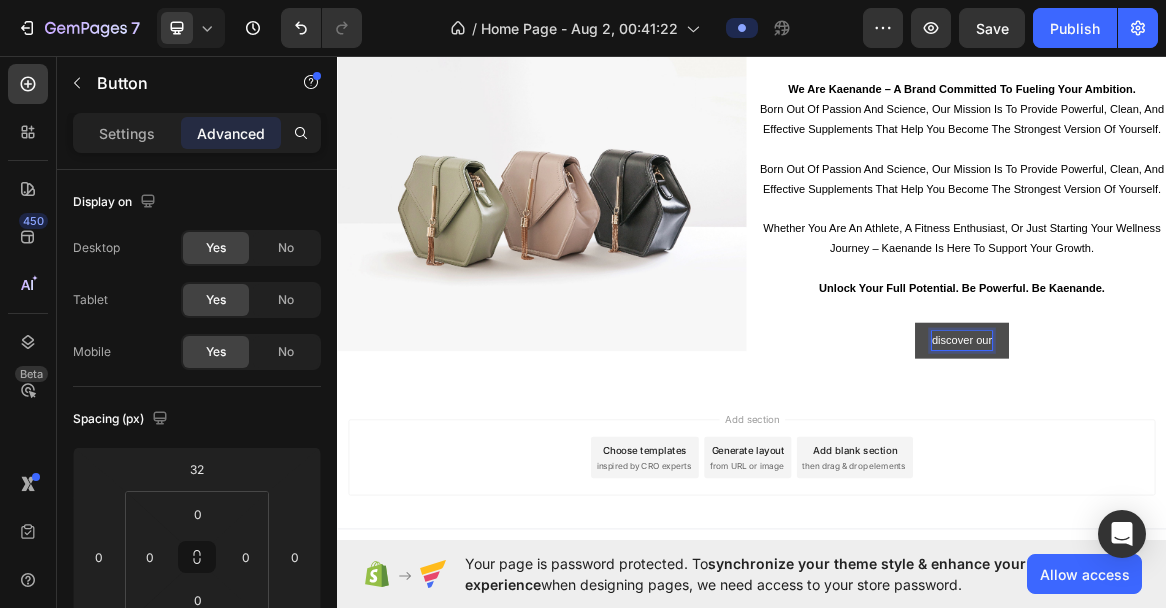 click on "discover our" at bounding box center (1240, 473) 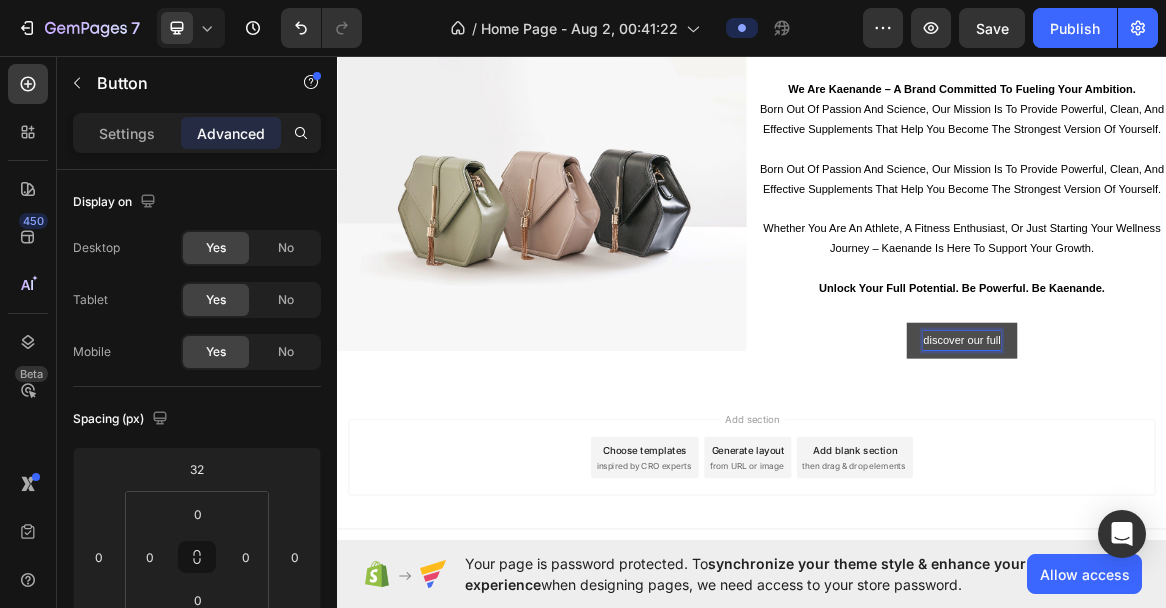 click on "discover our full" at bounding box center [1241, 473] 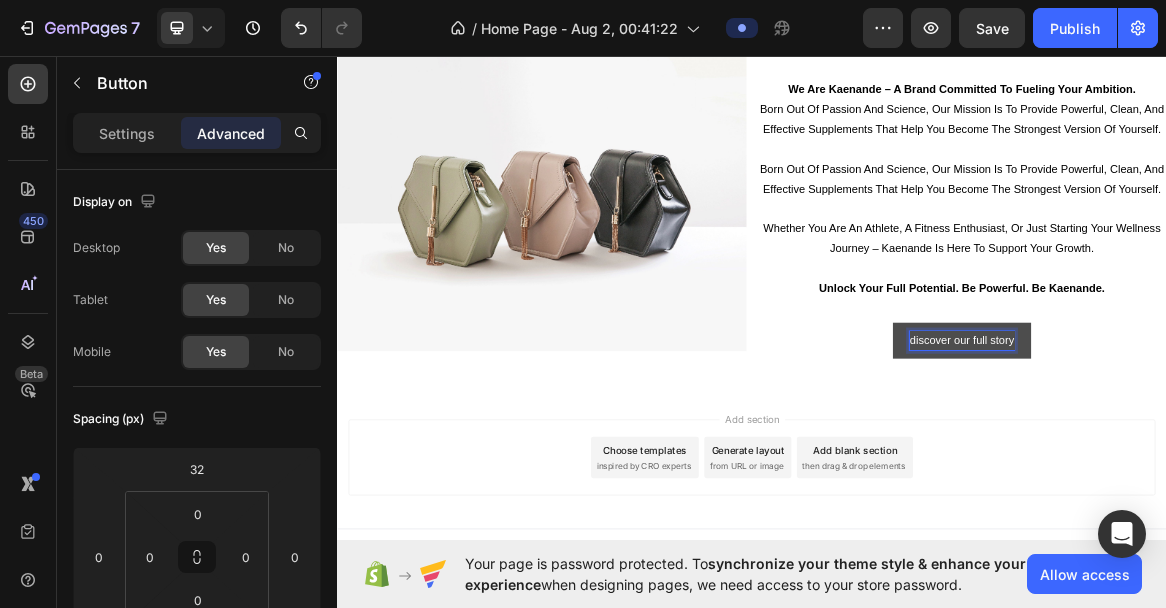 click on "discover our full story" at bounding box center [1240, 473] 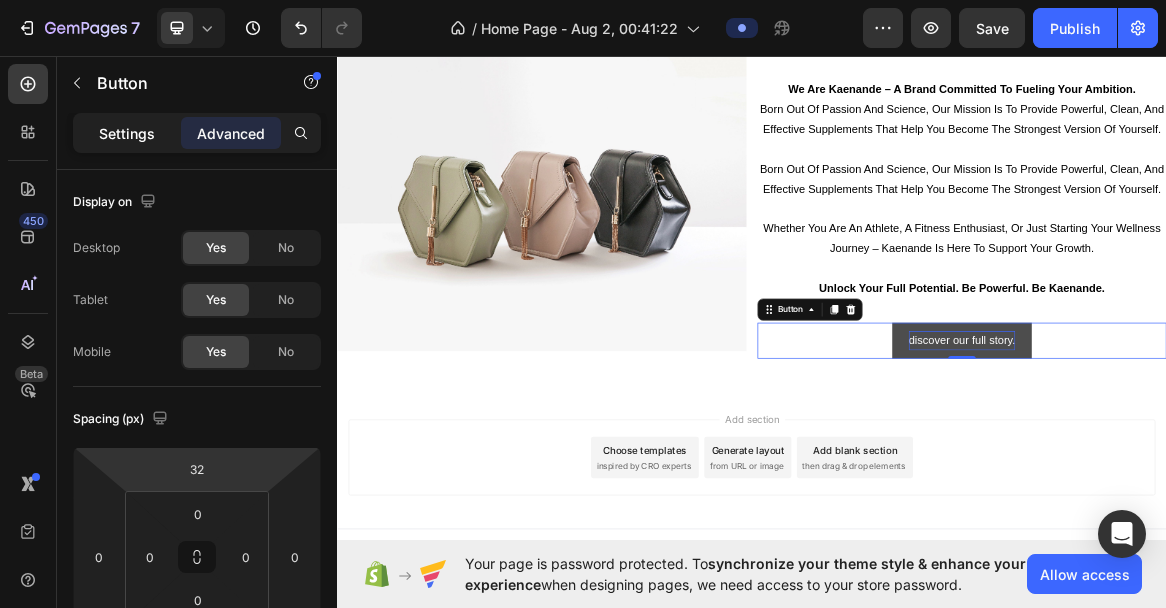 click on "Settings" 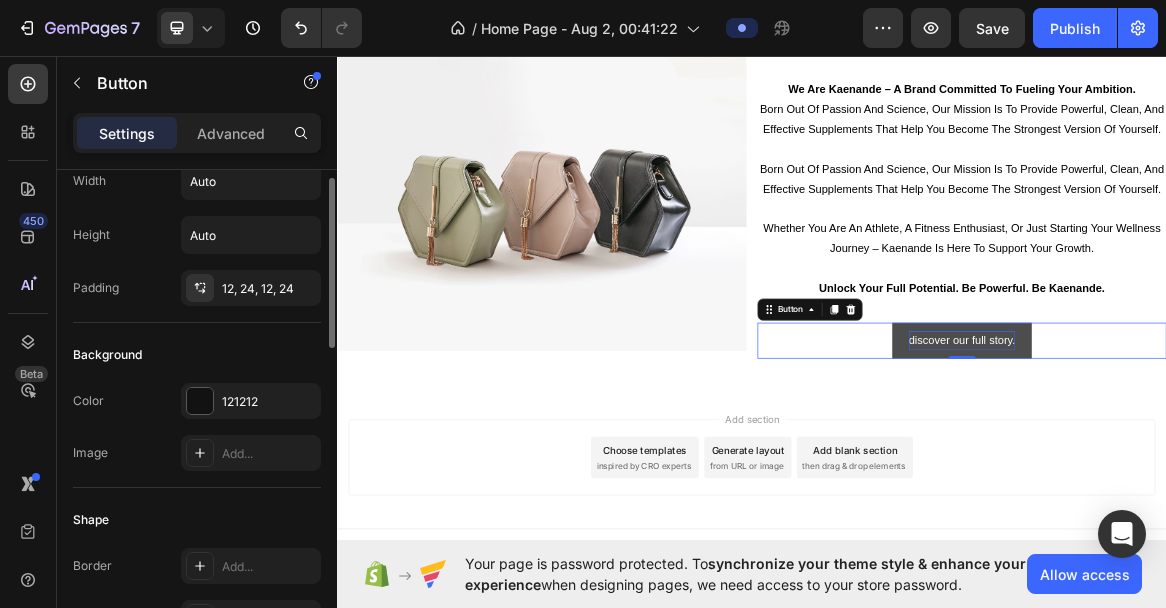 scroll, scrollTop: 73, scrollLeft: 0, axis: vertical 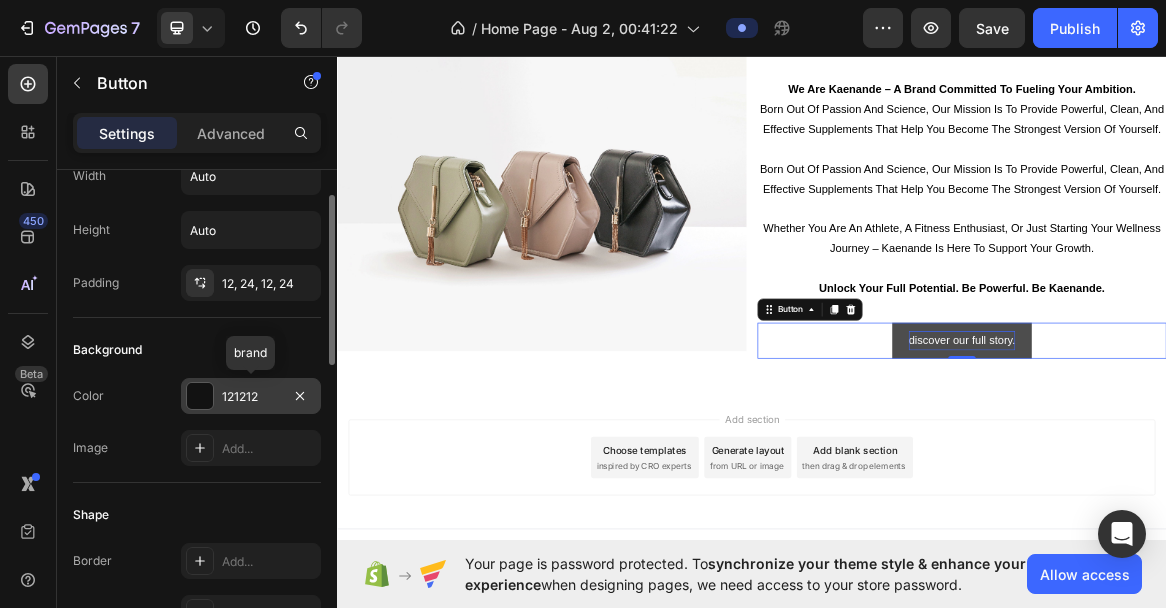 click on "121212" at bounding box center (251, 397) 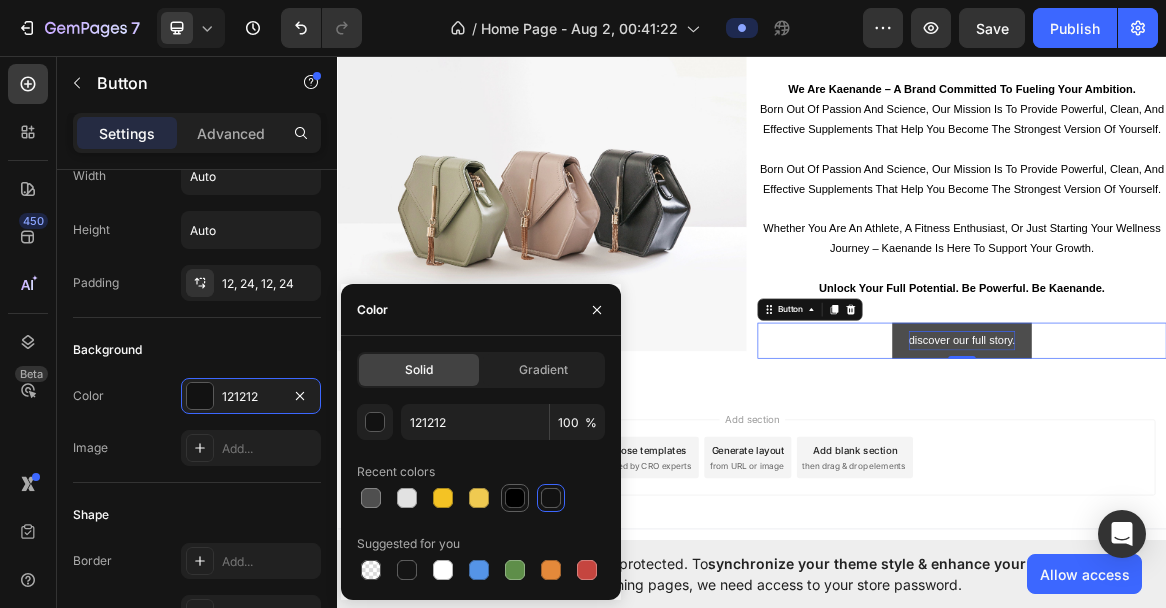 click at bounding box center (515, 498) 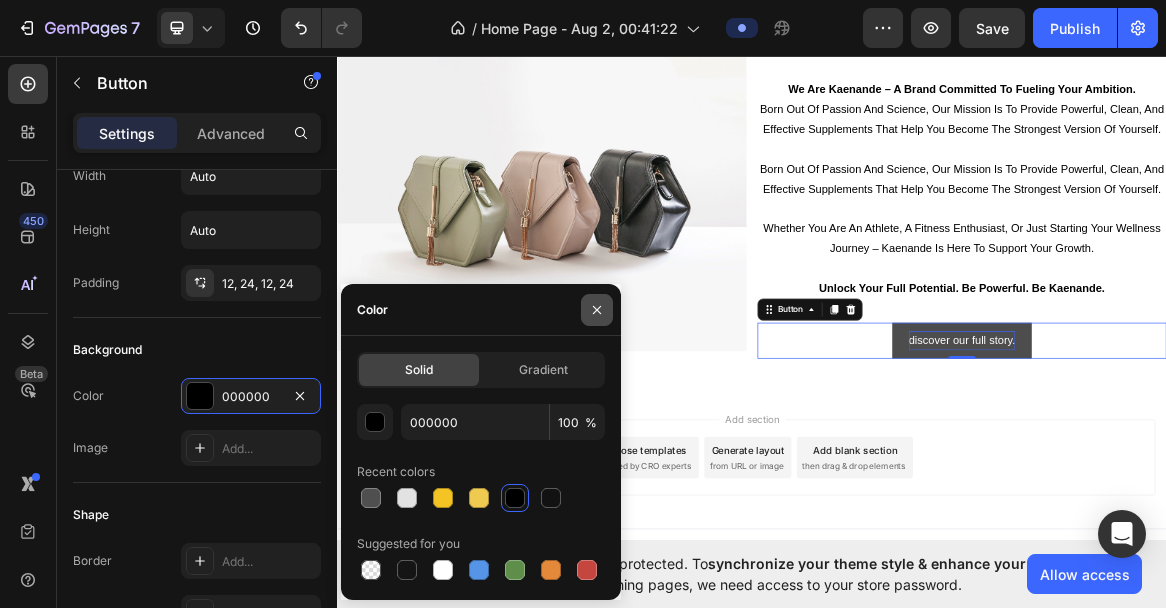 click 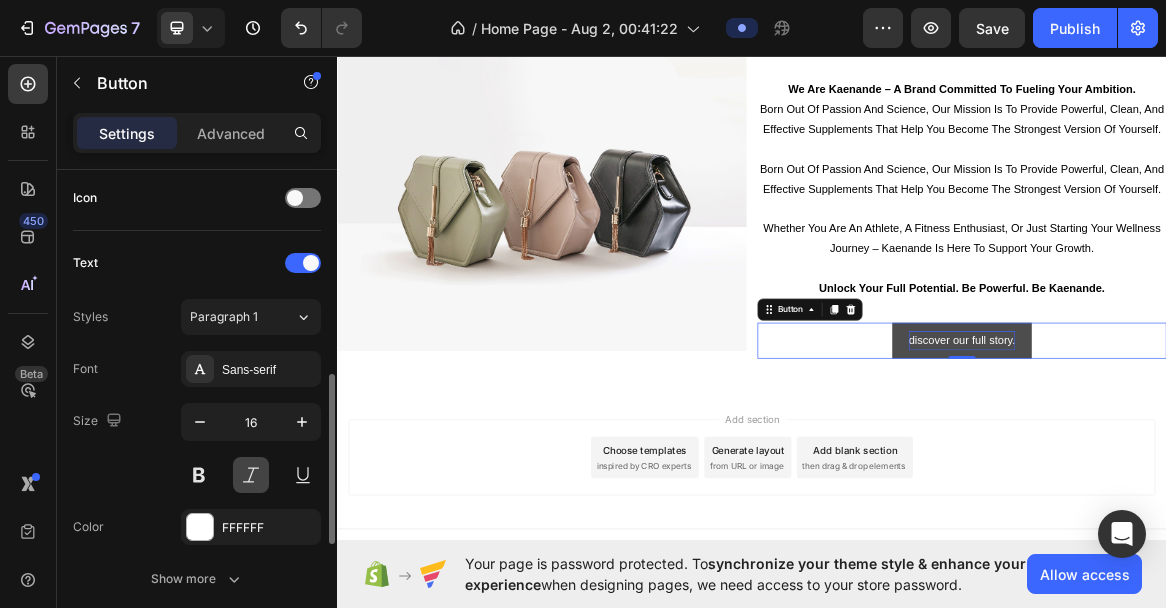 scroll, scrollTop: 609, scrollLeft: 0, axis: vertical 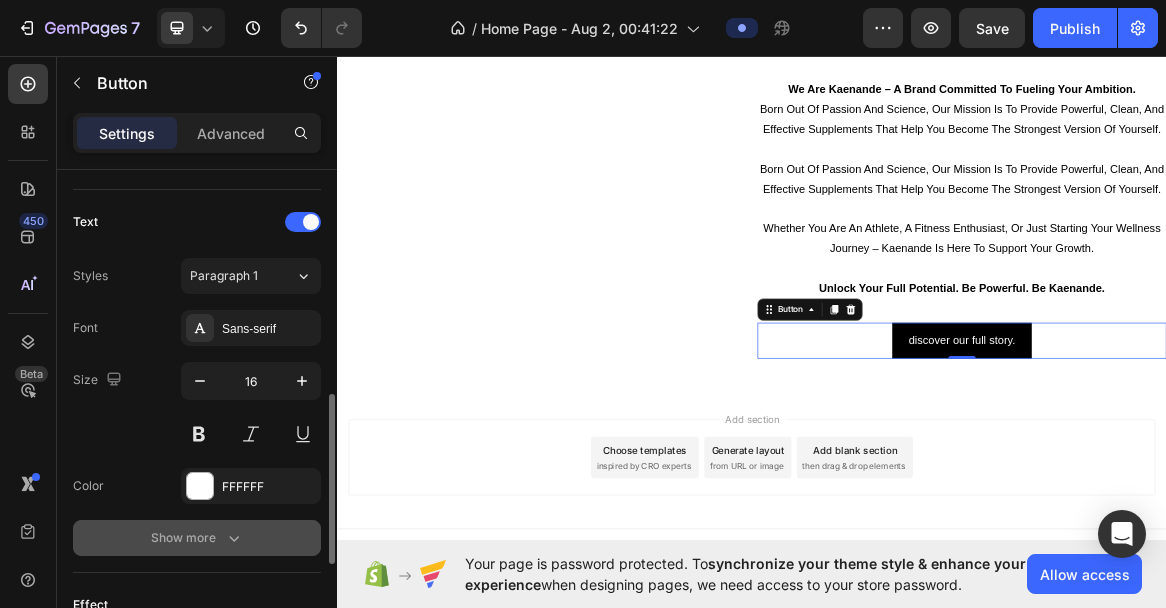 click on "Show more" at bounding box center (197, 538) 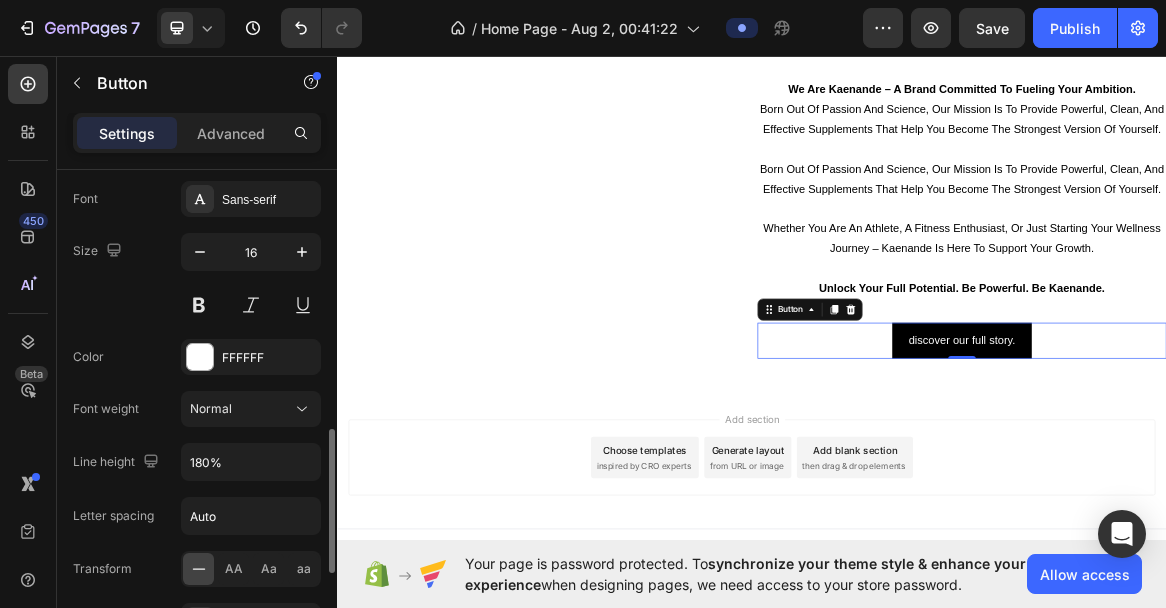 scroll, scrollTop: 802, scrollLeft: 0, axis: vertical 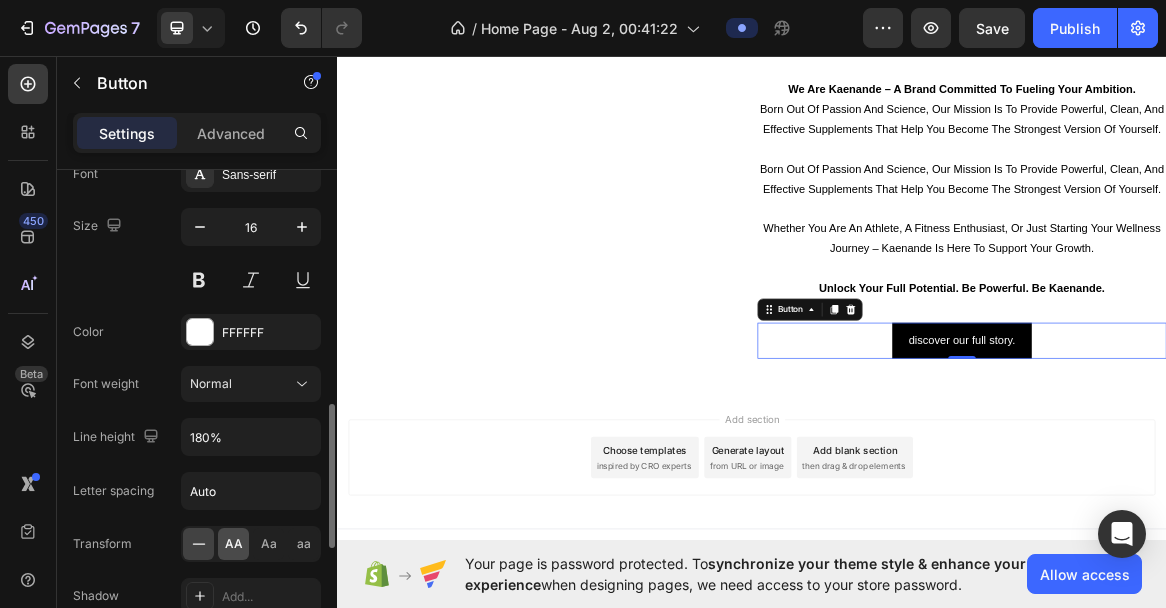 click on "AA" 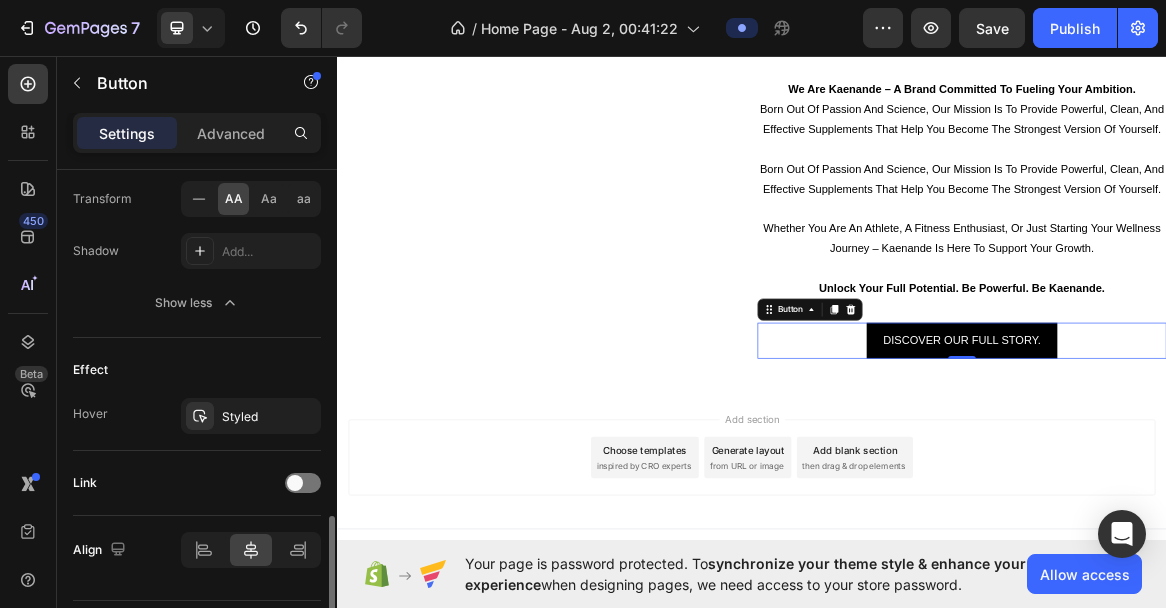 scroll, scrollTop: 1141, scrollLeft: 0, axis: vertical 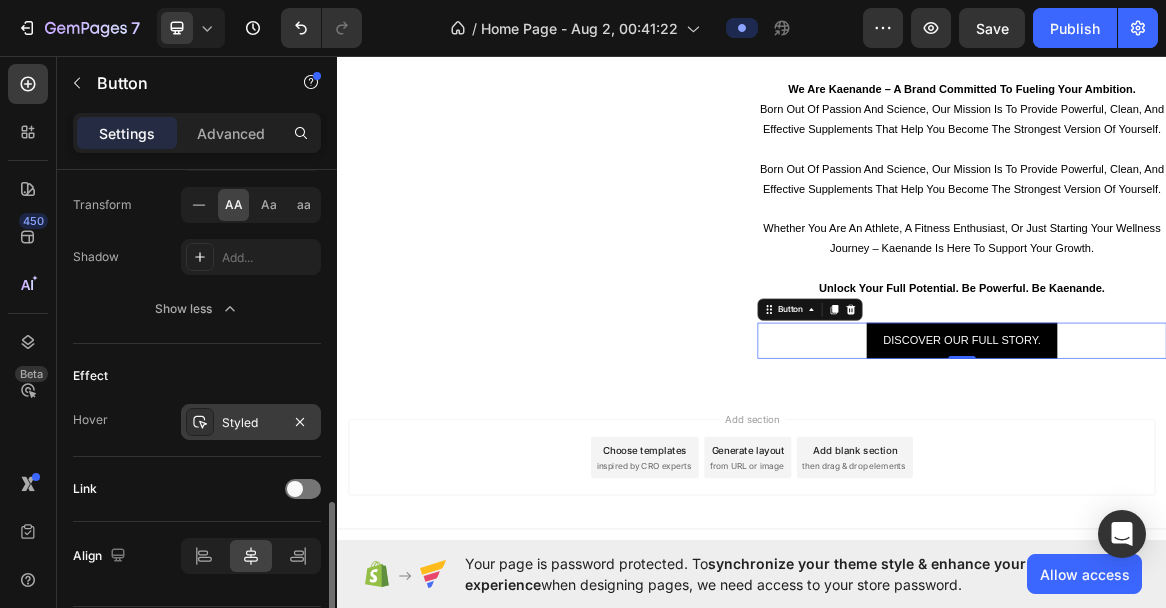 click on "Styled" at bounding box center [251, 423] 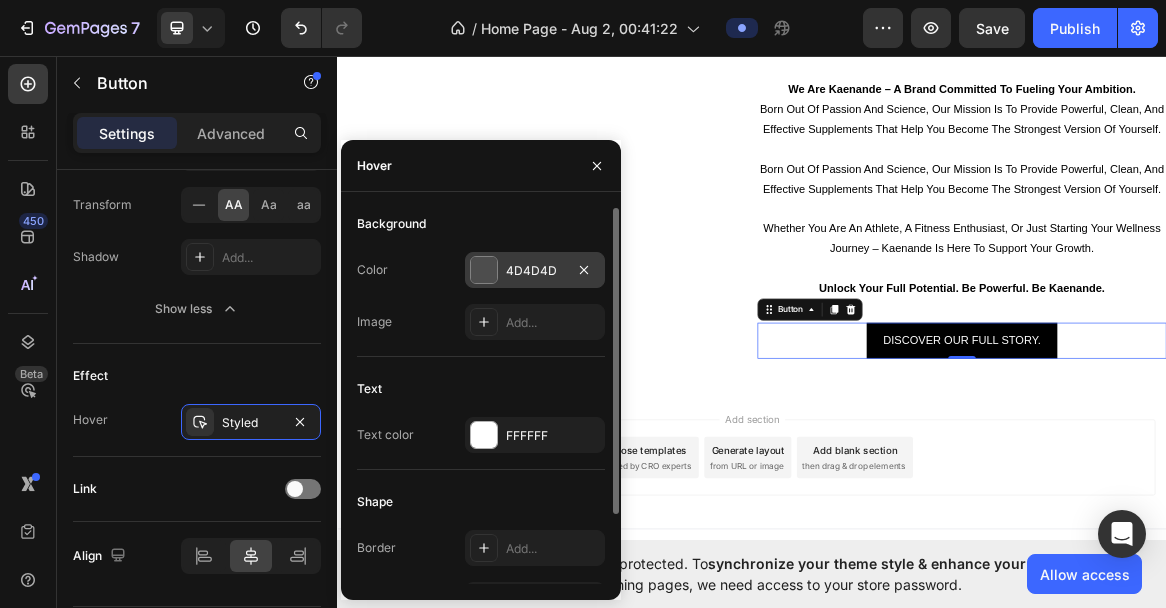 click at bounding box center [484, 270] 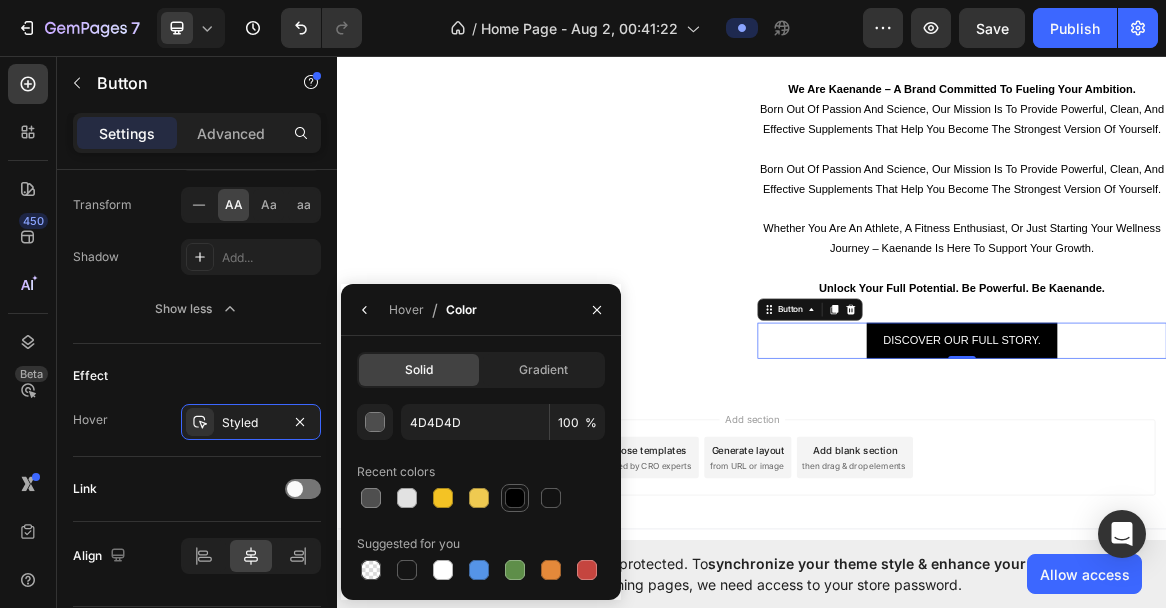 click at bounding box center (515, 498) 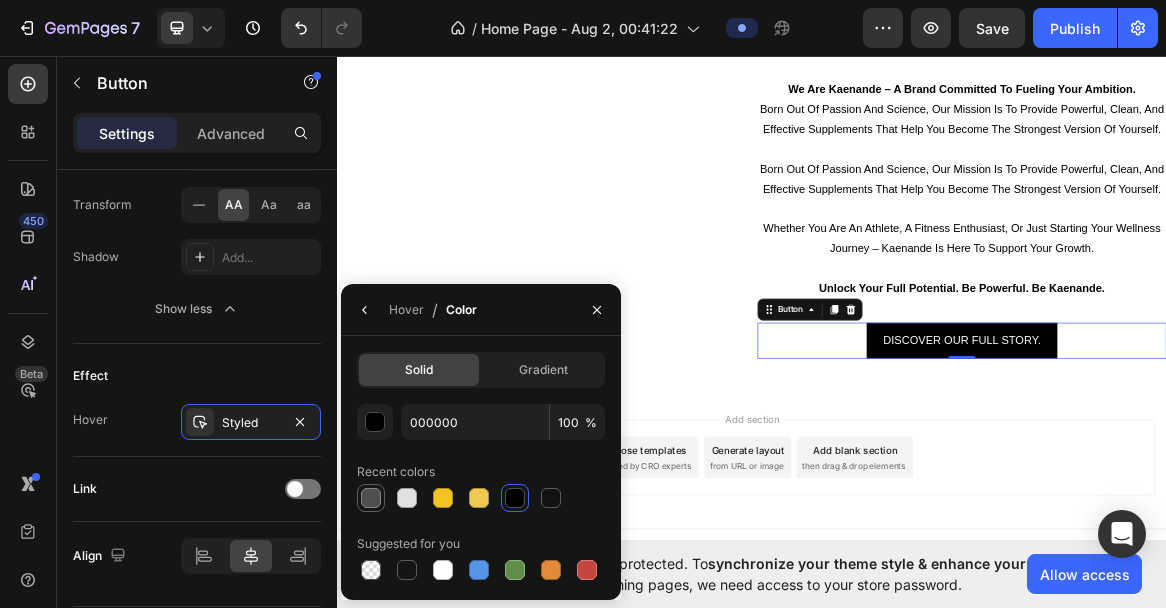 click at bounding box center [371, 498] 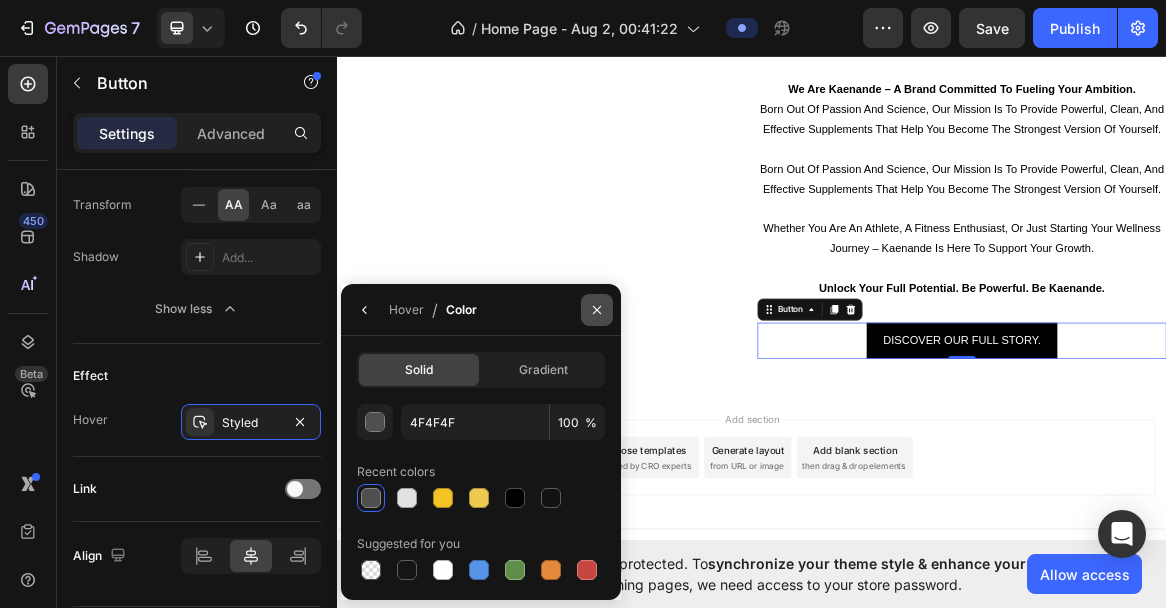 click at bounding box center [597, 310] 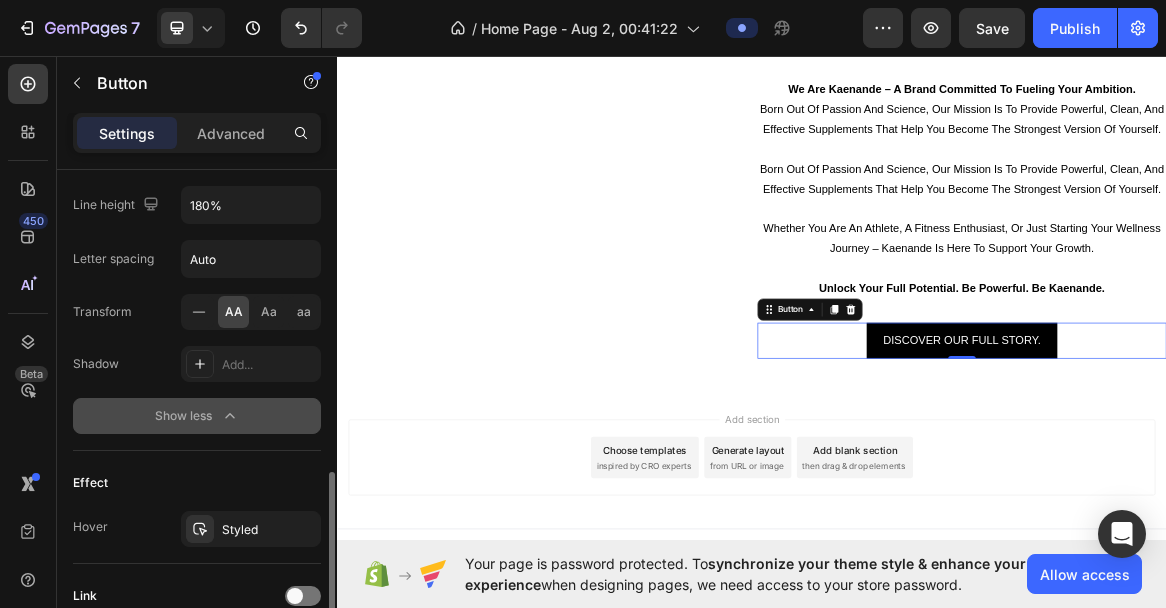 scroll, scrollTop: 1033, scrollLeft: 0, axis: vertical 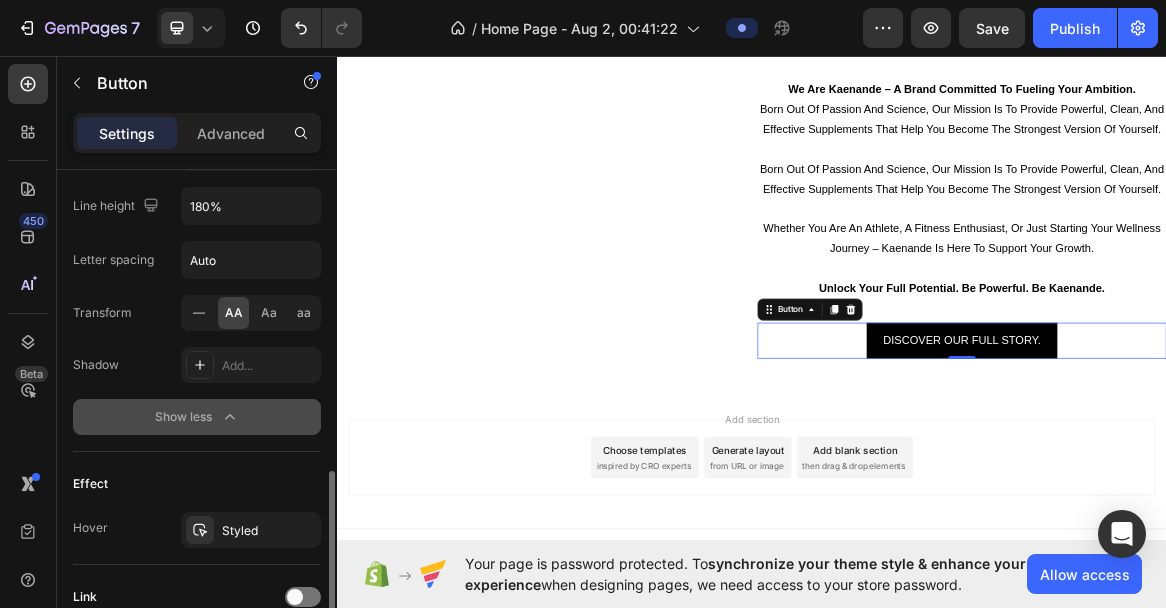click 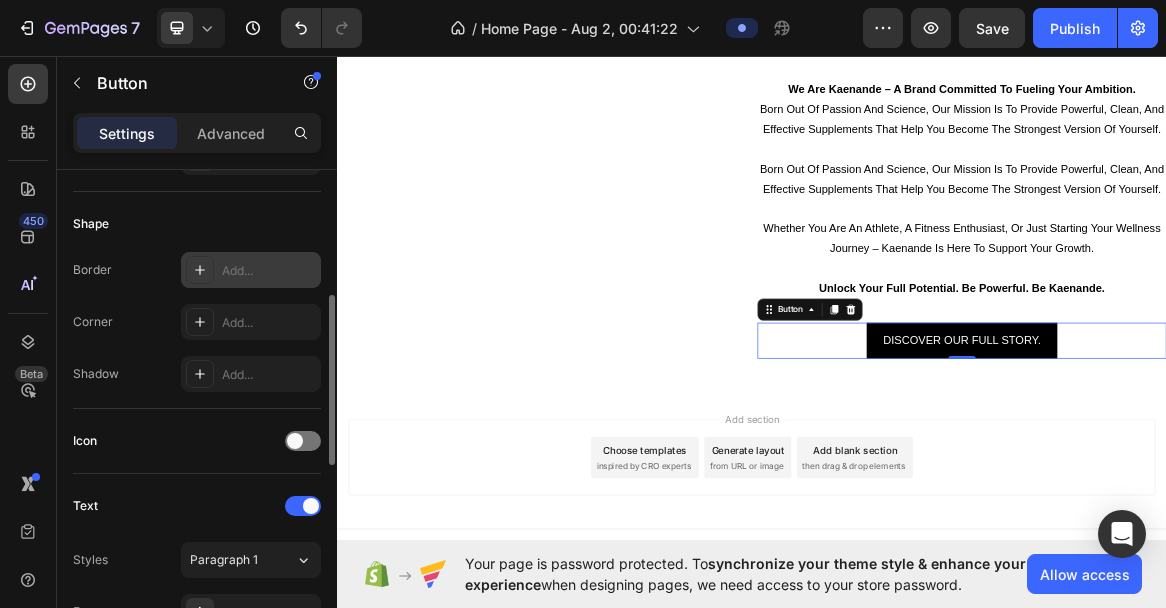 scroll, scrollTop: 355, scrollLeft: 0, axis: vertical 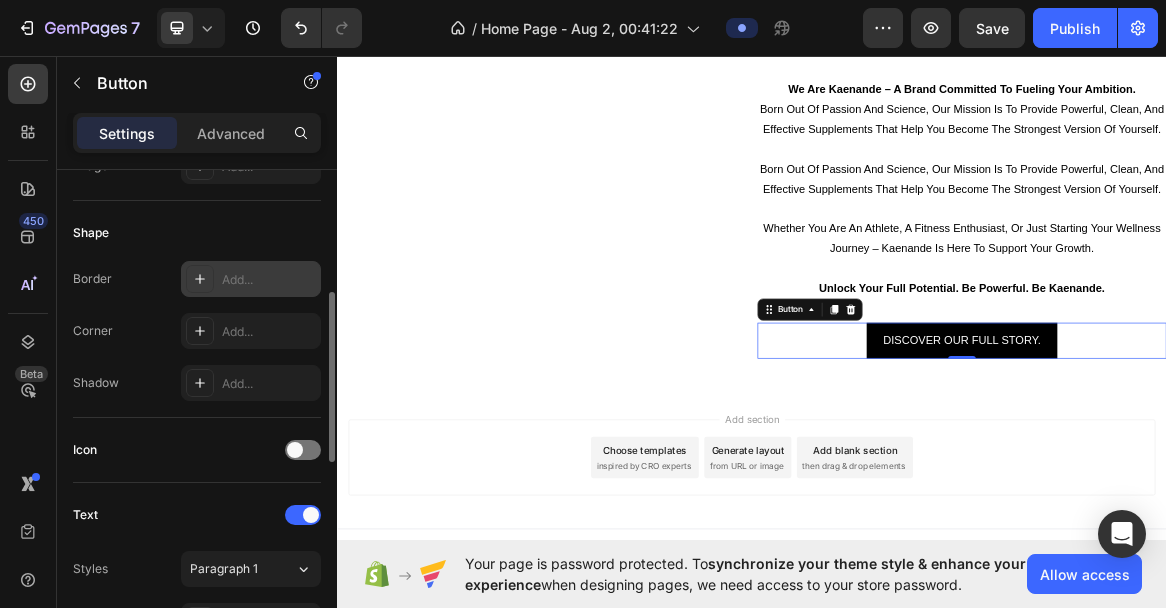 click on "Add..." at bounding box center (269, 280) 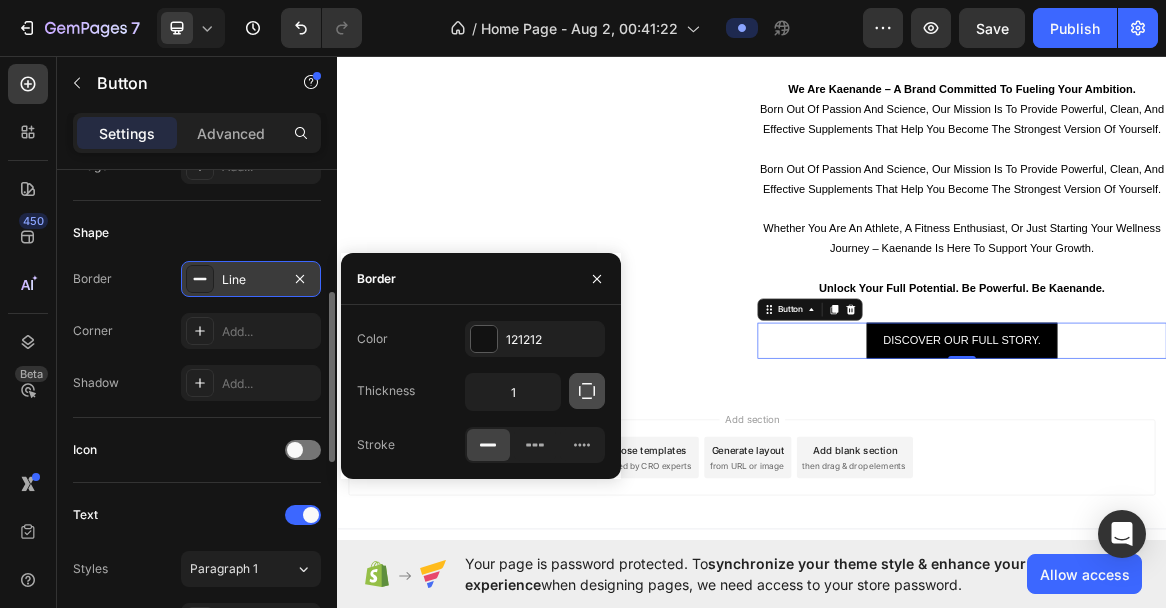 click 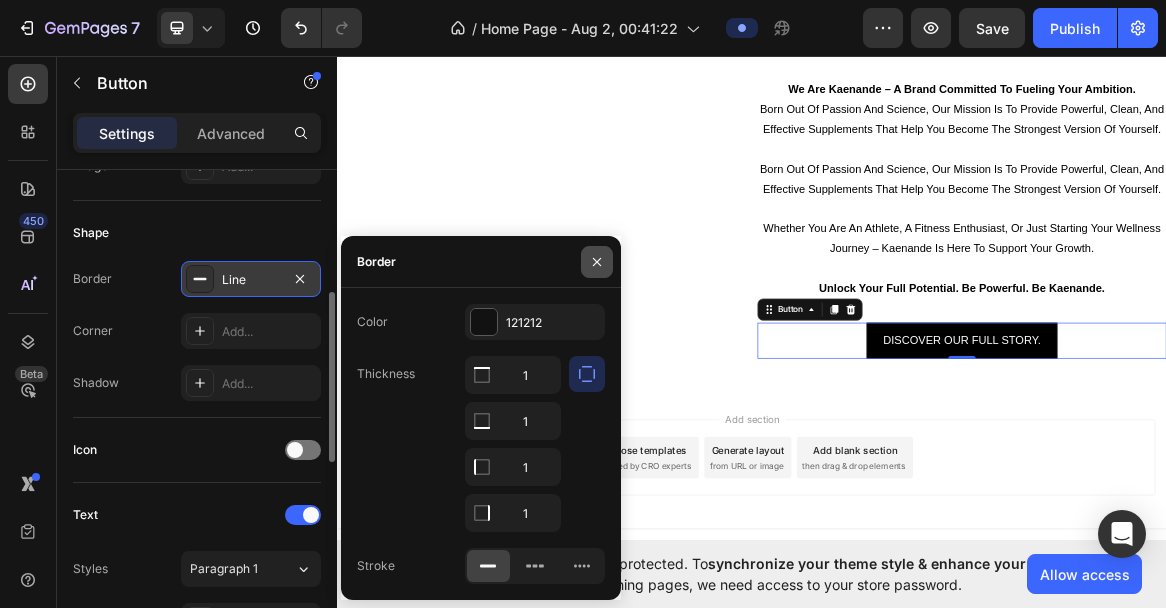 click 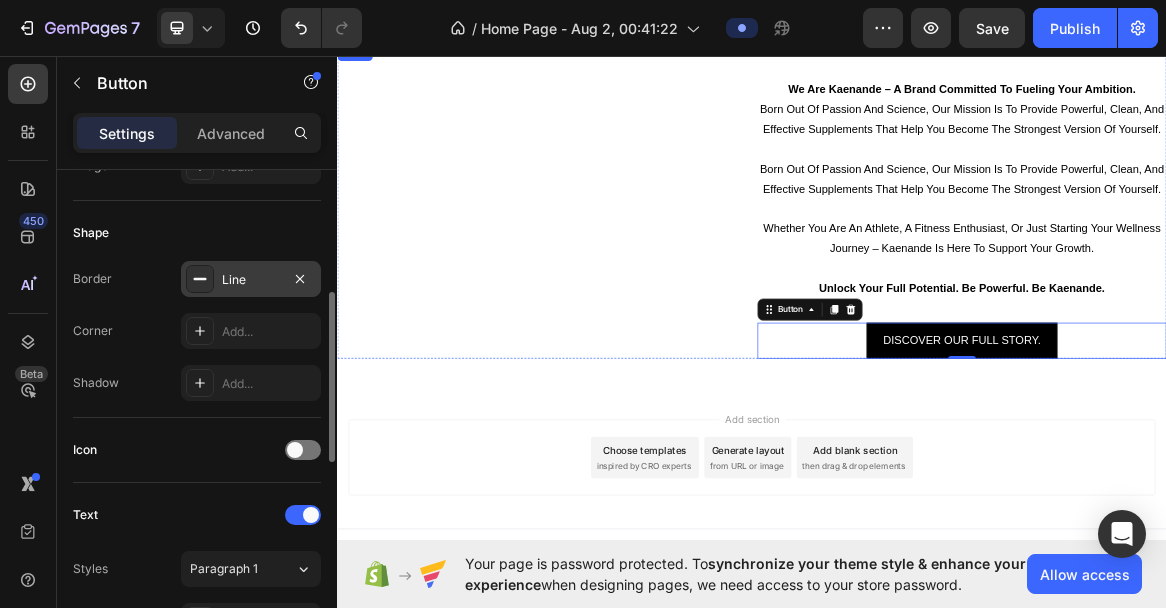 click at bounding box center (633, 44) 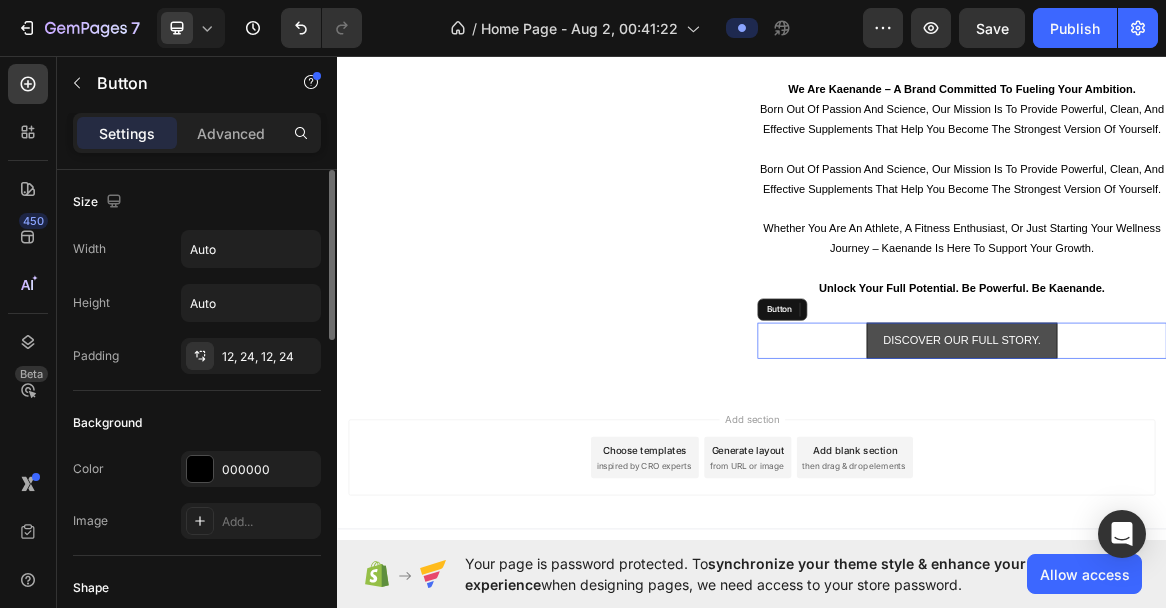 click on "discover our full story." at bounding box center [1241, 473] 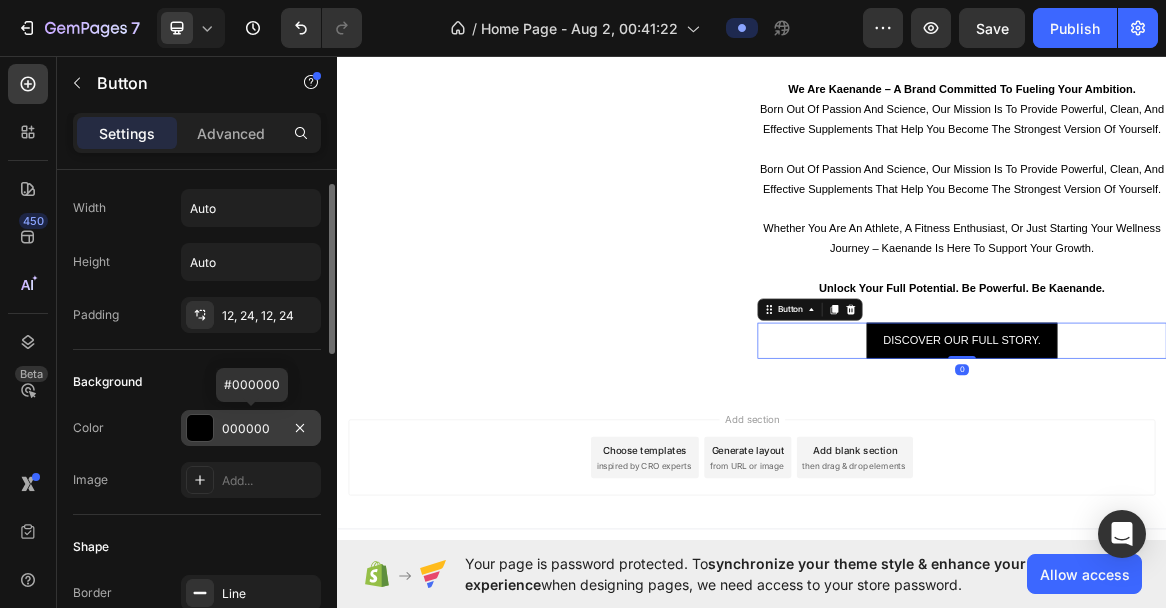 scroll, scrollTop: 0, scrollLeft: 0, axis: both 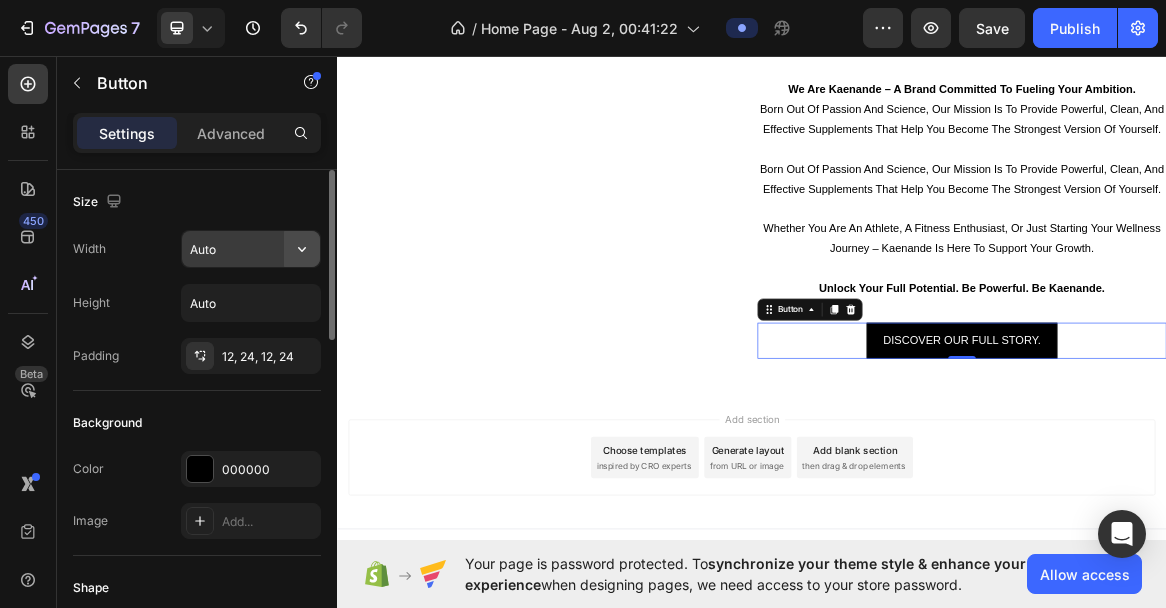 click 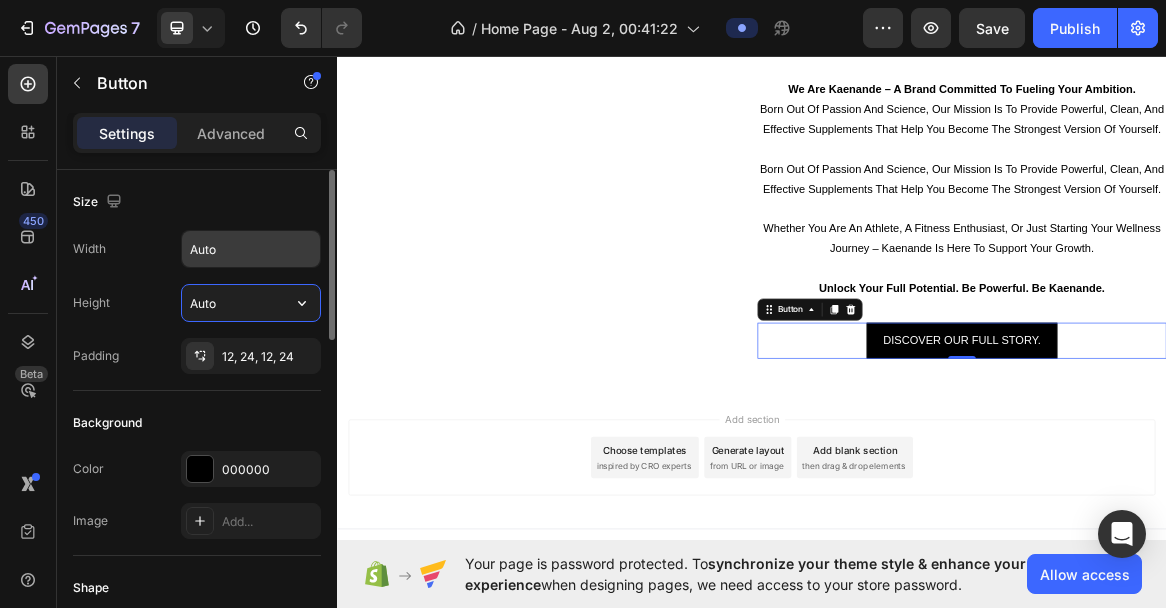 click on "Auto" at bounding box center [251, 303] 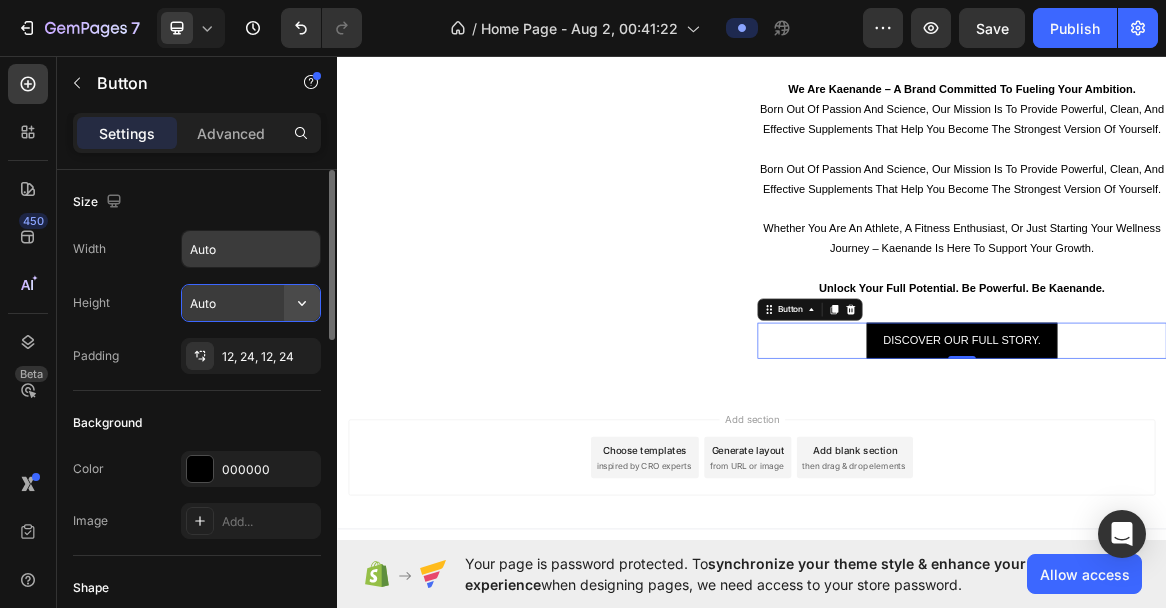 click 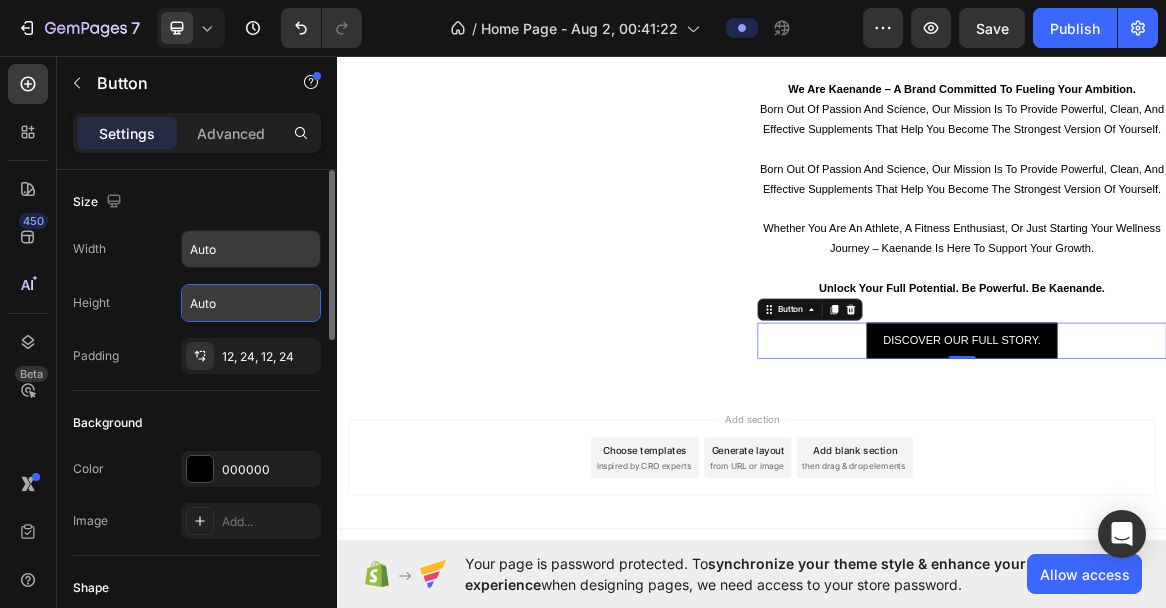 click on "Auto" at bounding box center [251, 303] 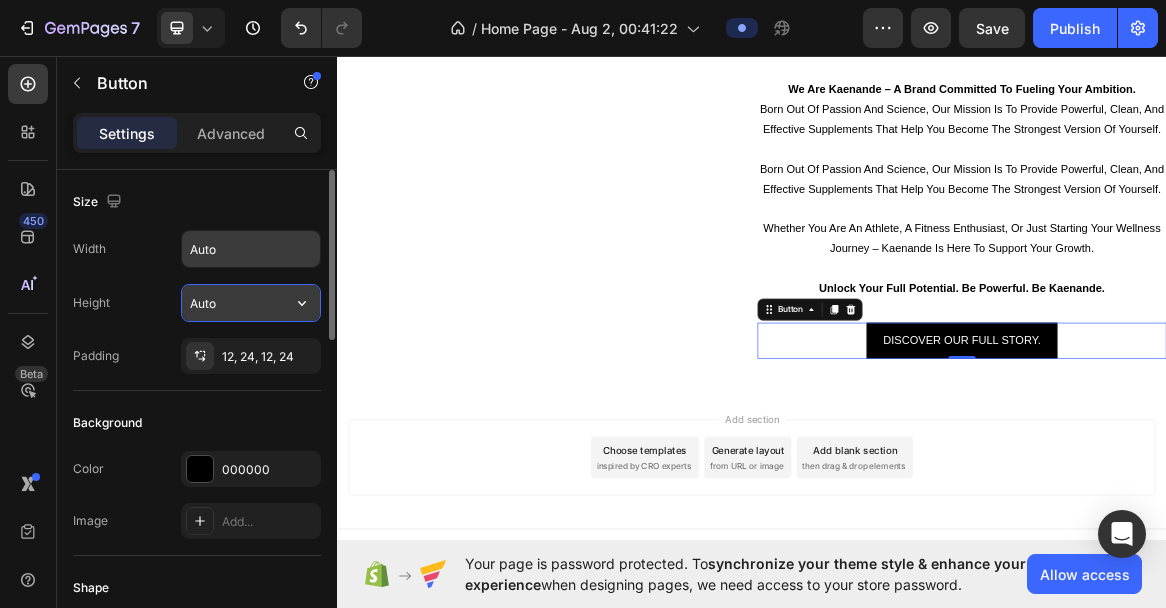 click 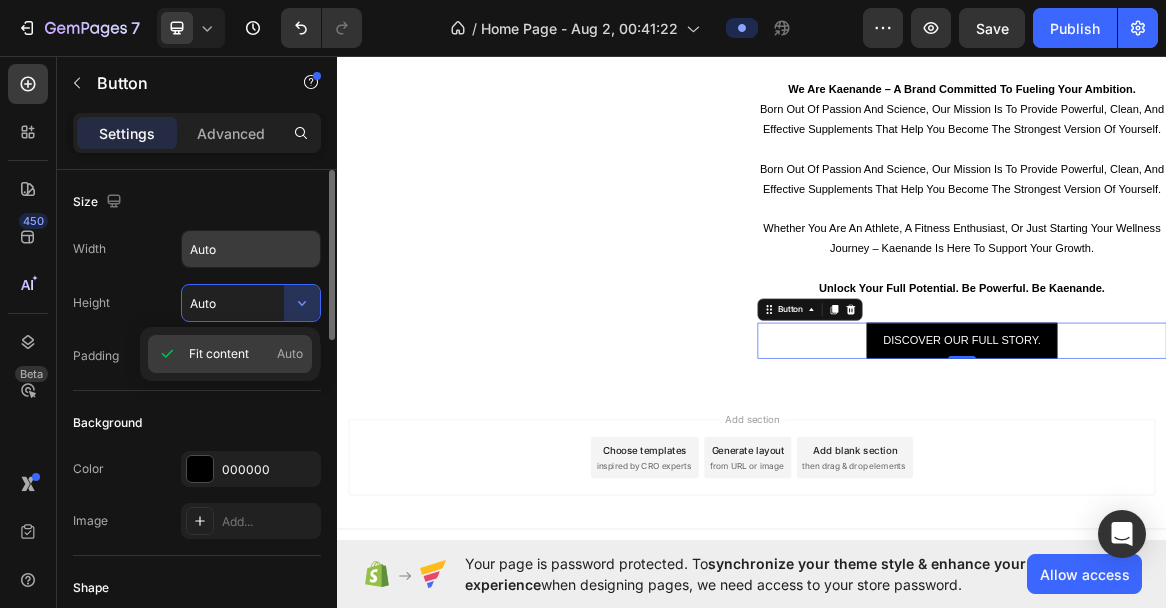 click on "Fit content" at bounding box center [219, 354] 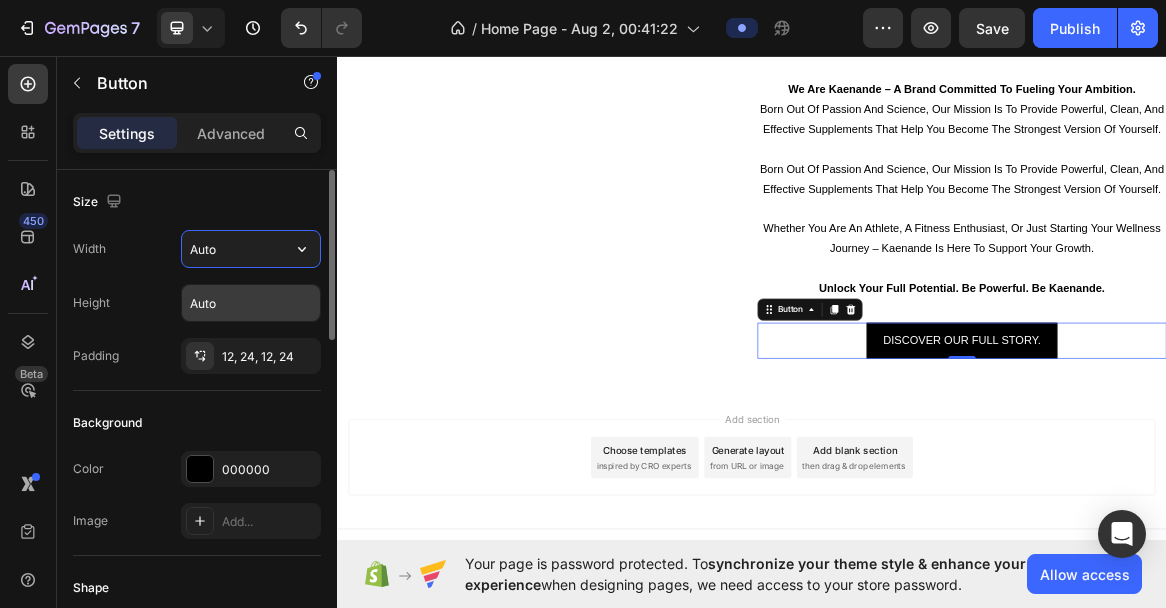 click on "Auto" at bounding box center [251, 249] 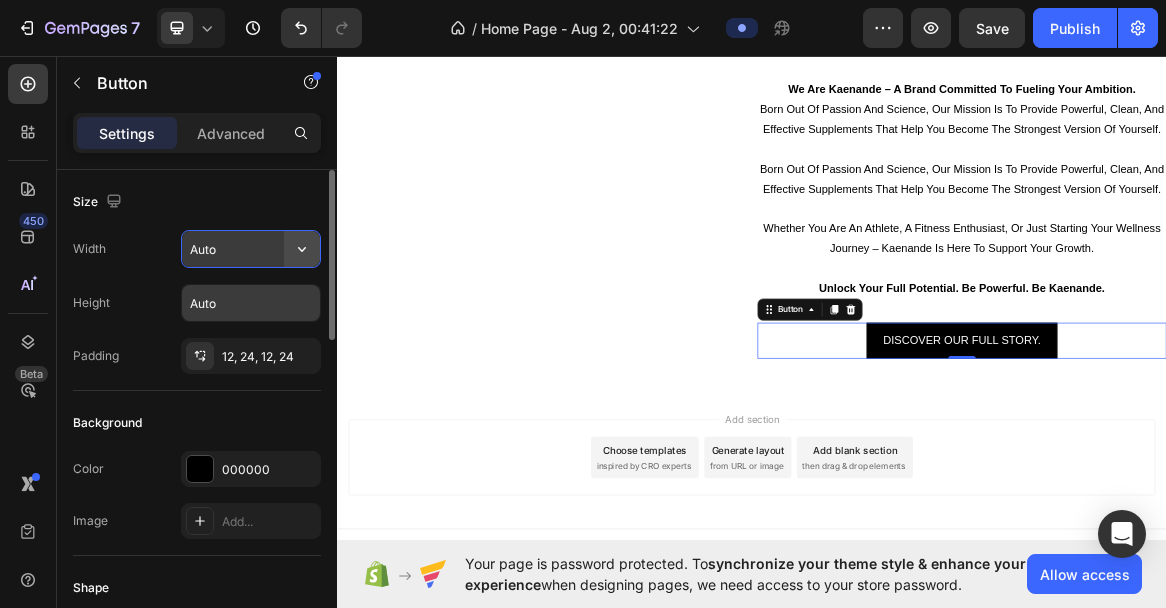 click 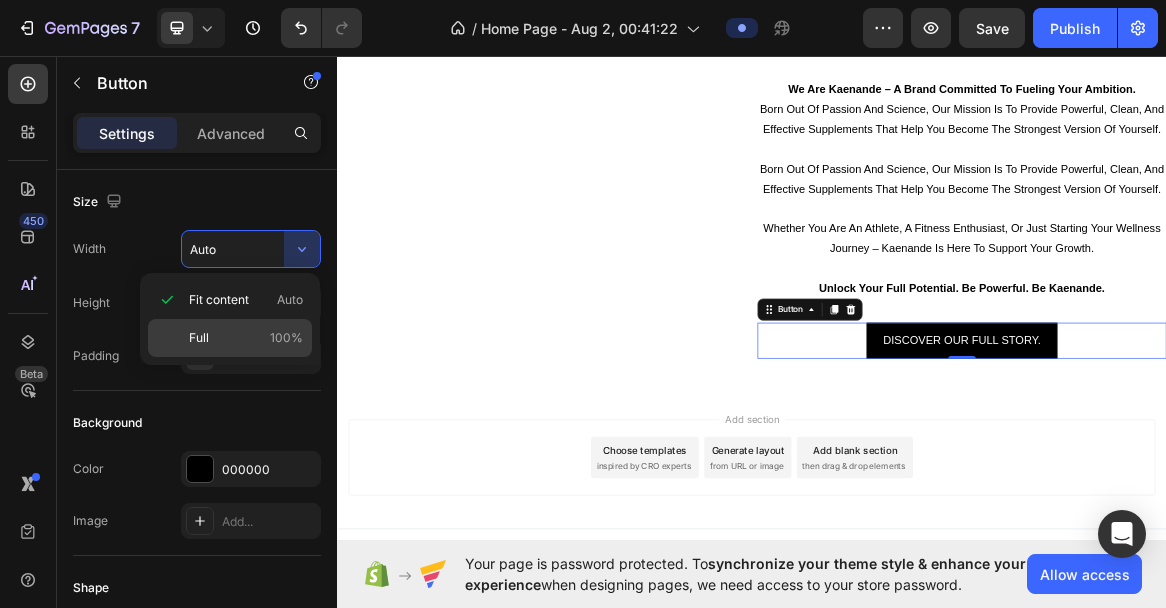 click on "Full 100%" at bounding box center (246, 338) 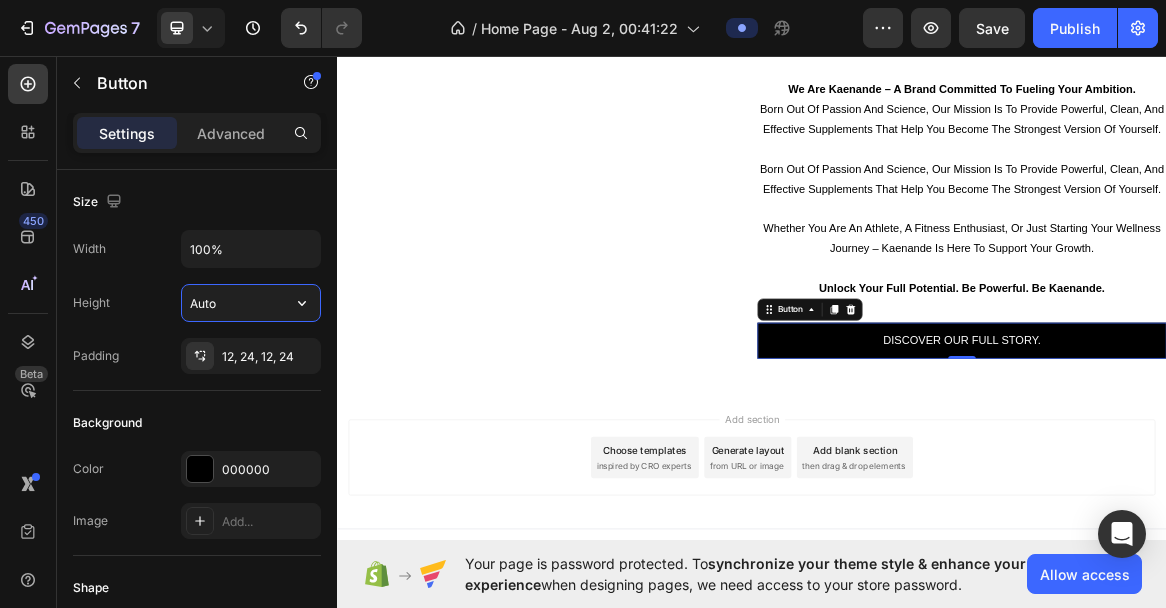 click on "Auto" at bounding box center [251, 303] 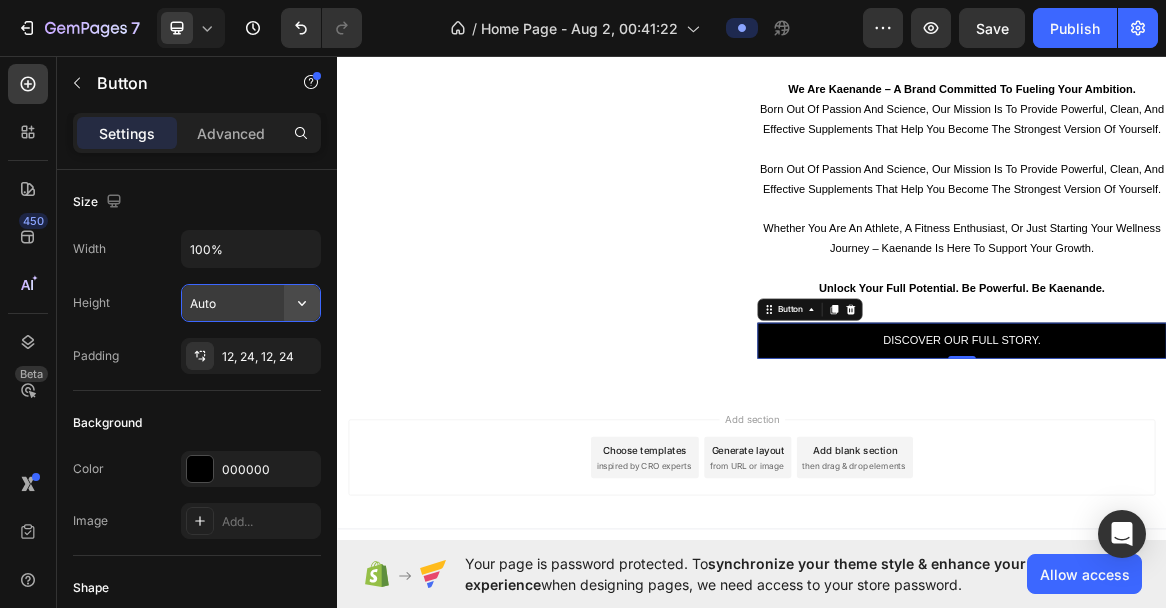 click 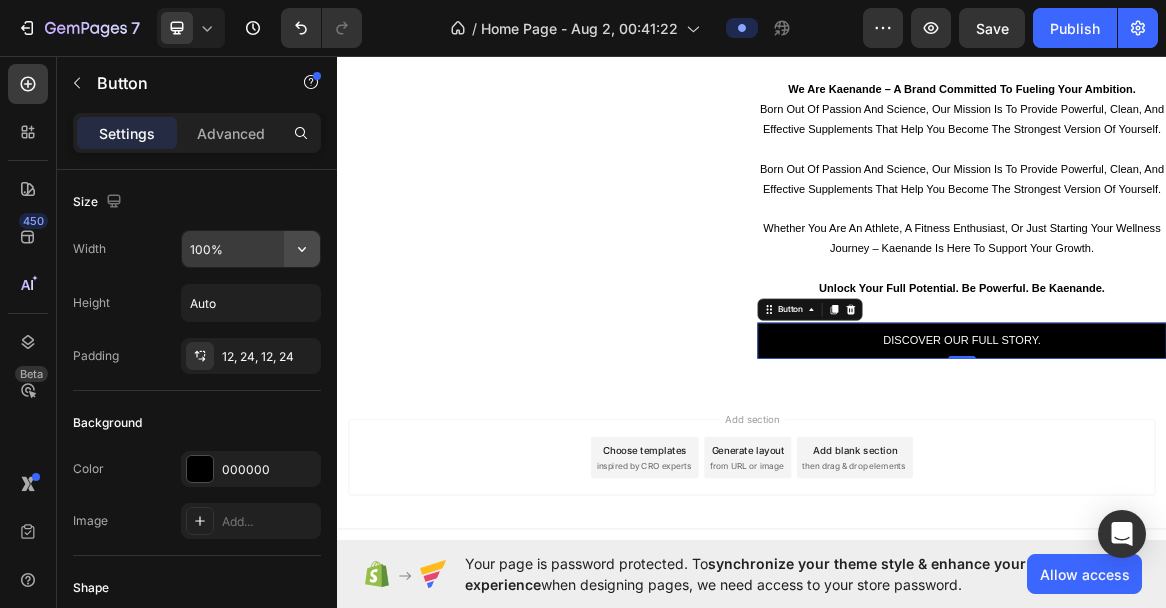 click 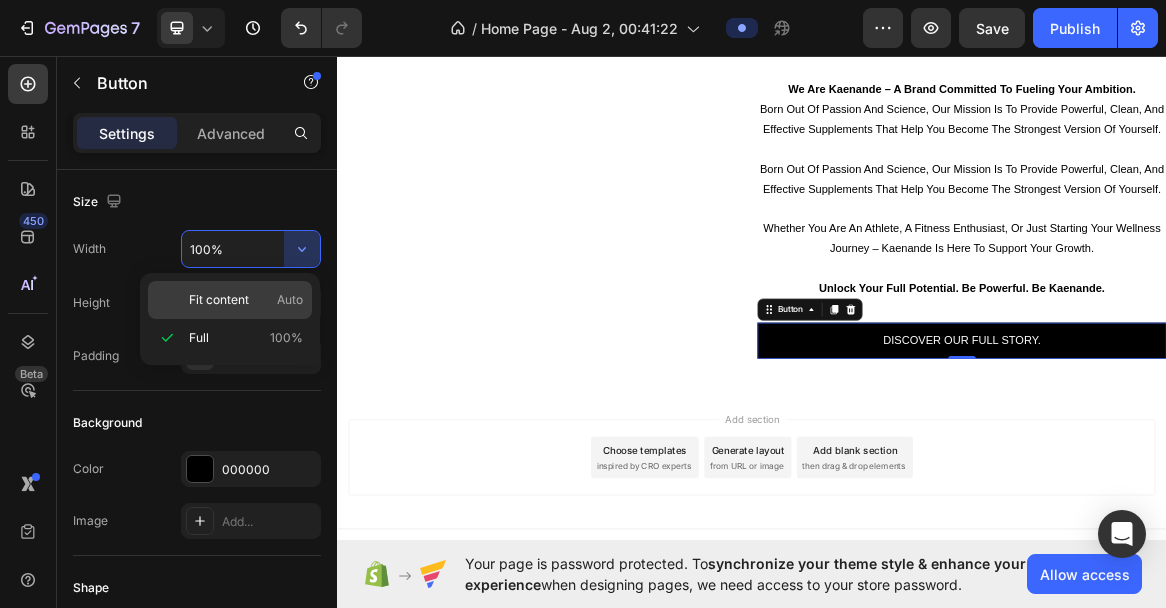 click on "Fit content Auto" 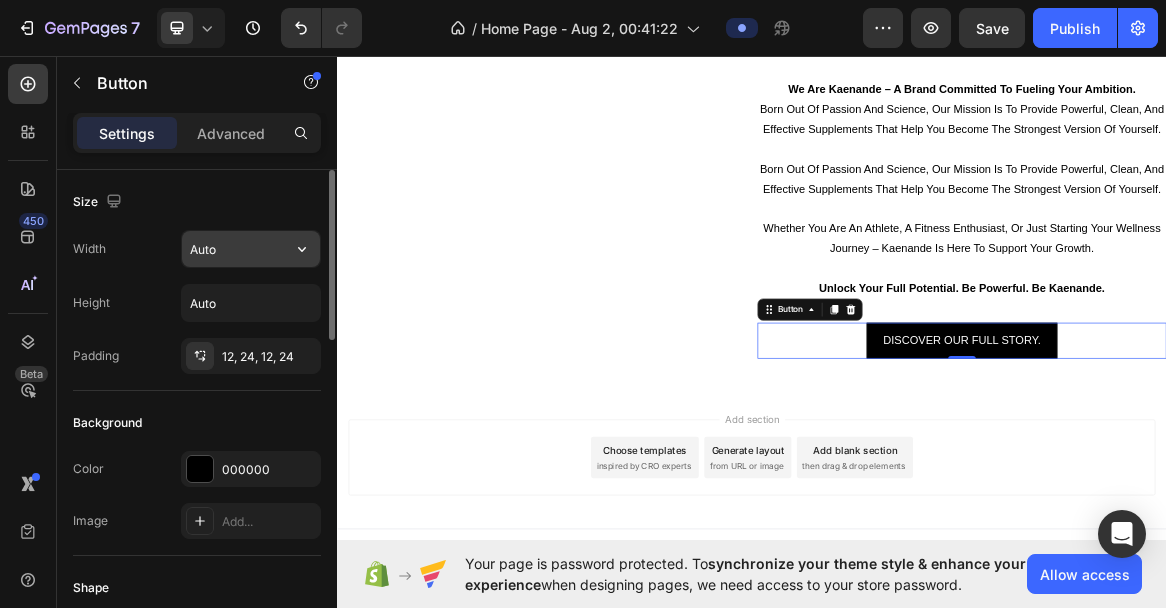click on "Auto" at bounding box center [251, 249] 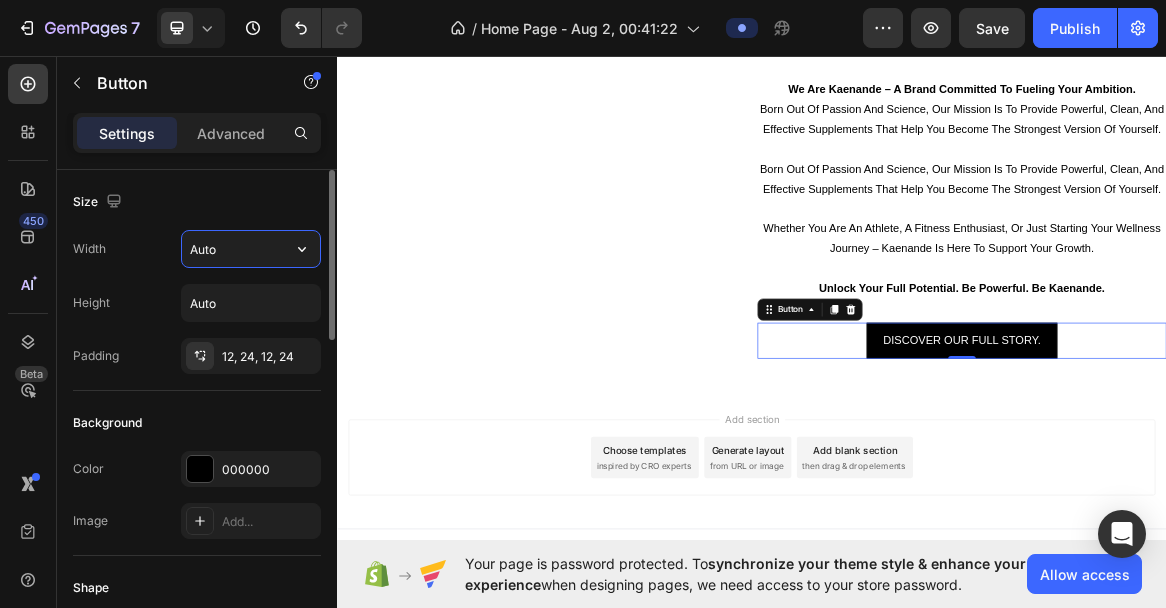 click on "Auto" at bounding box center [251, 249] 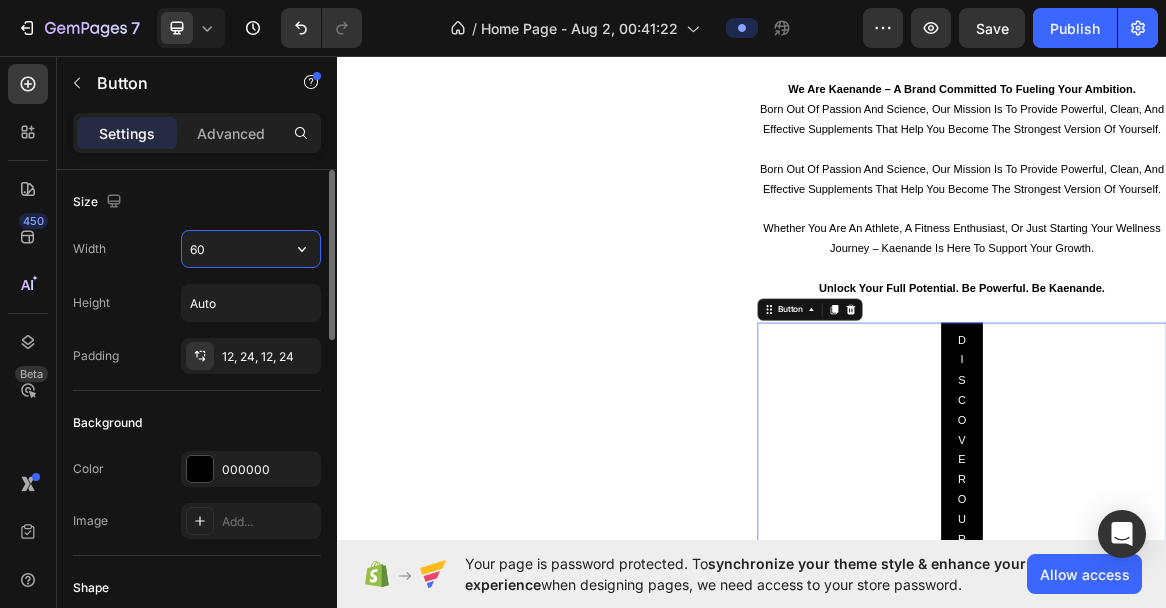 type on "6" 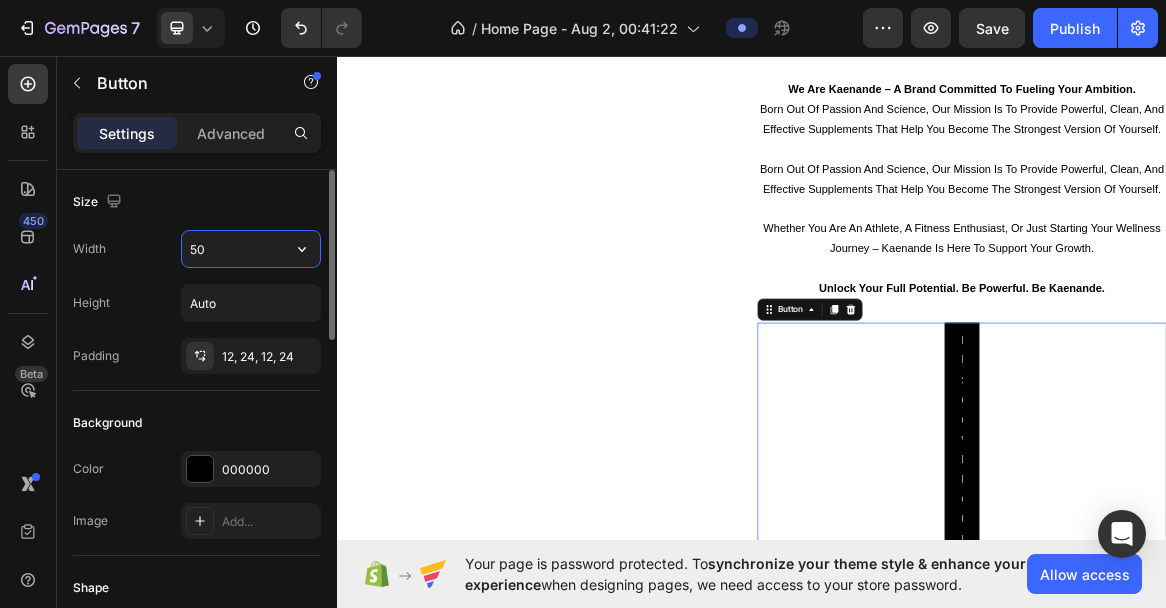 type on "5" 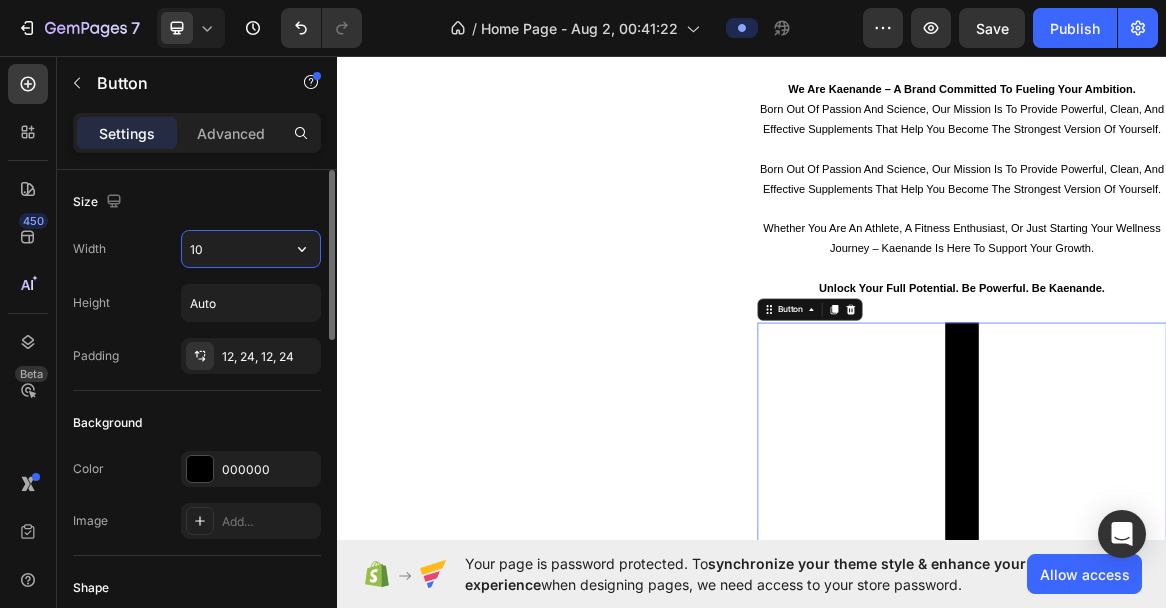 type on "1" 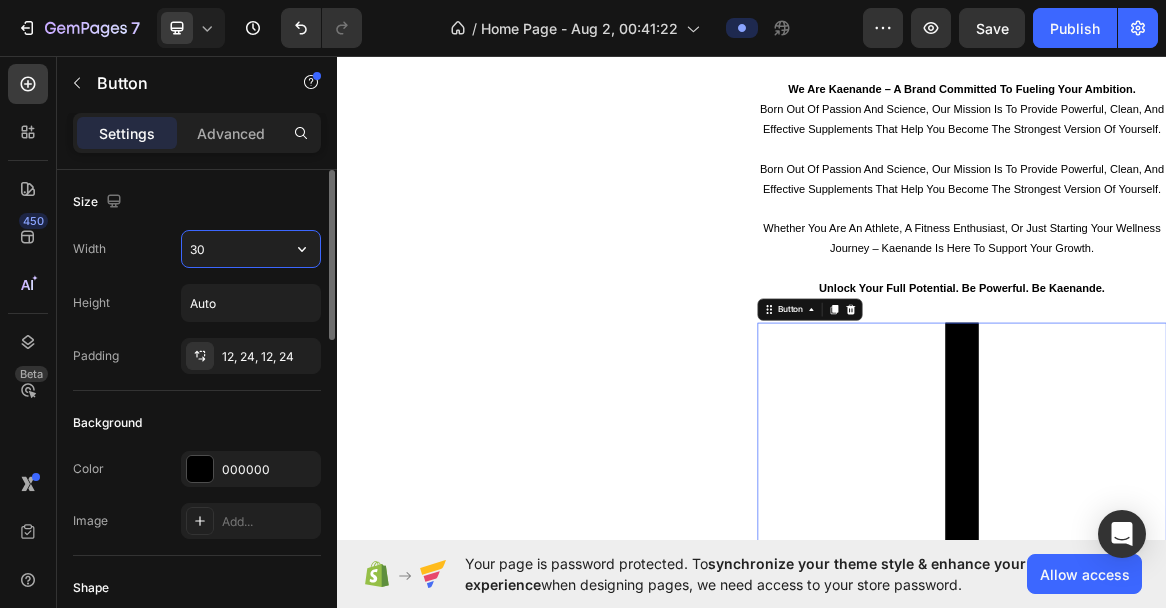 type on "3" 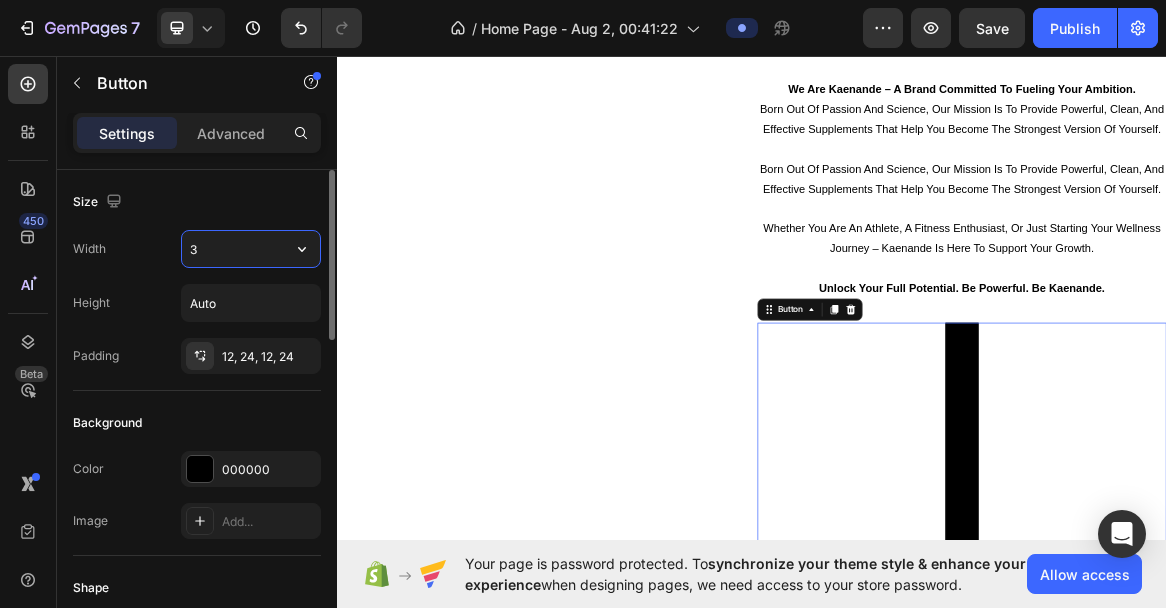 type 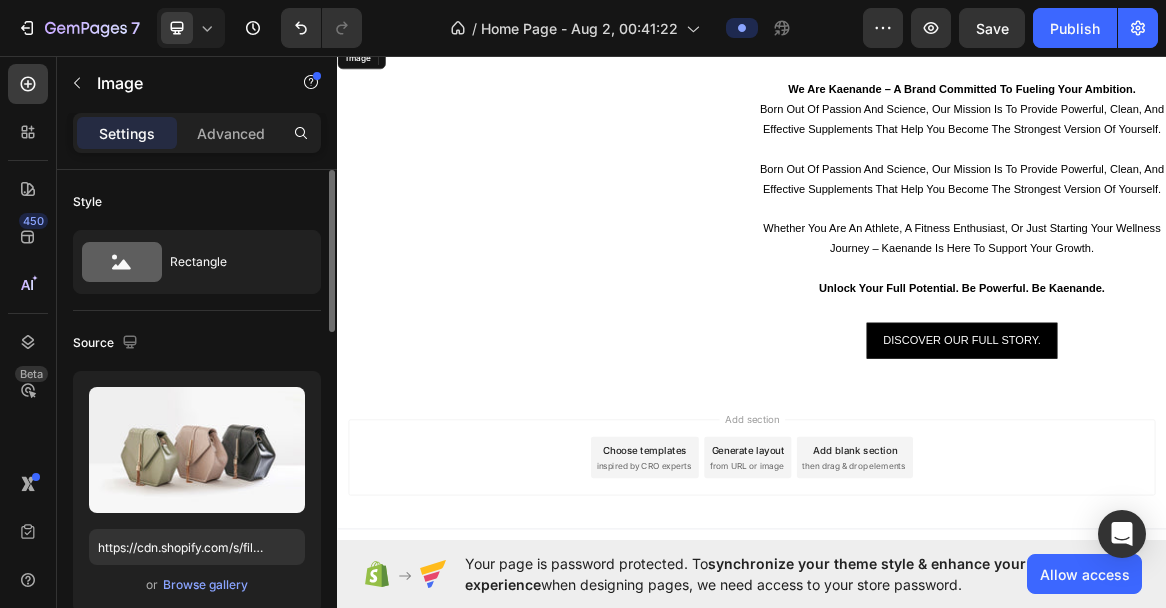 click at bounding box center (633, 44) 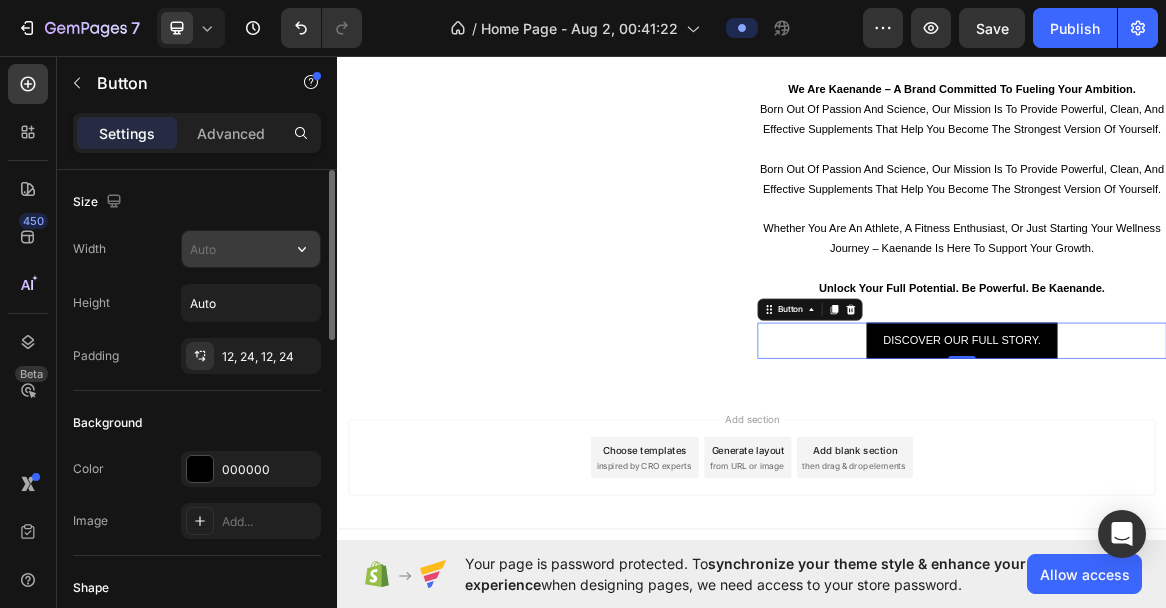 click at bounding box center (251, 249) 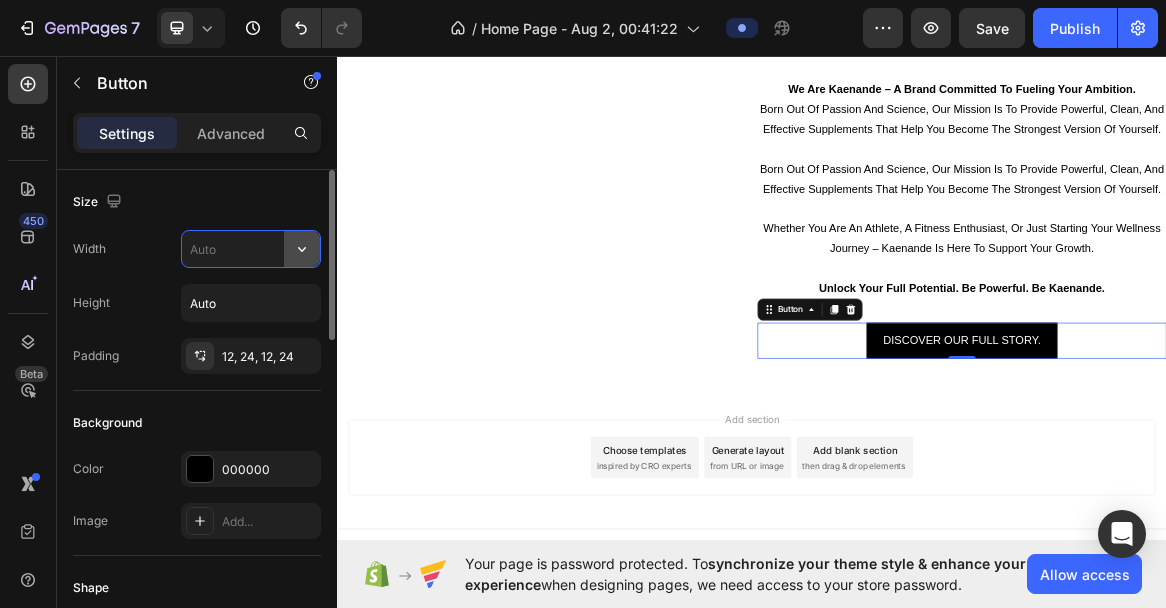 click 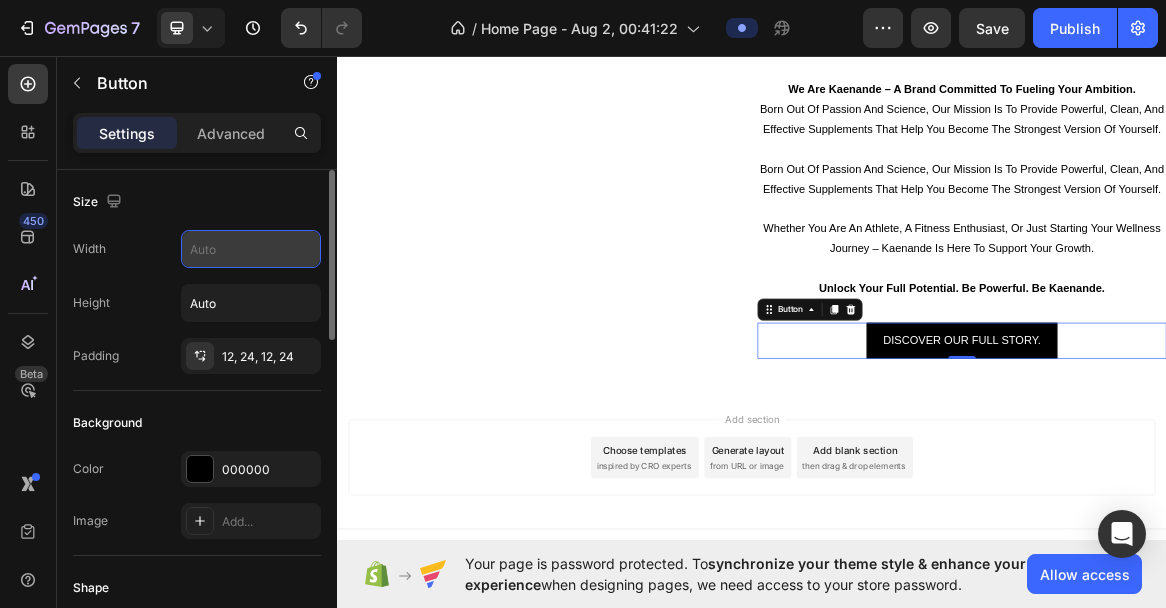 click at bounding box center (251, 249) 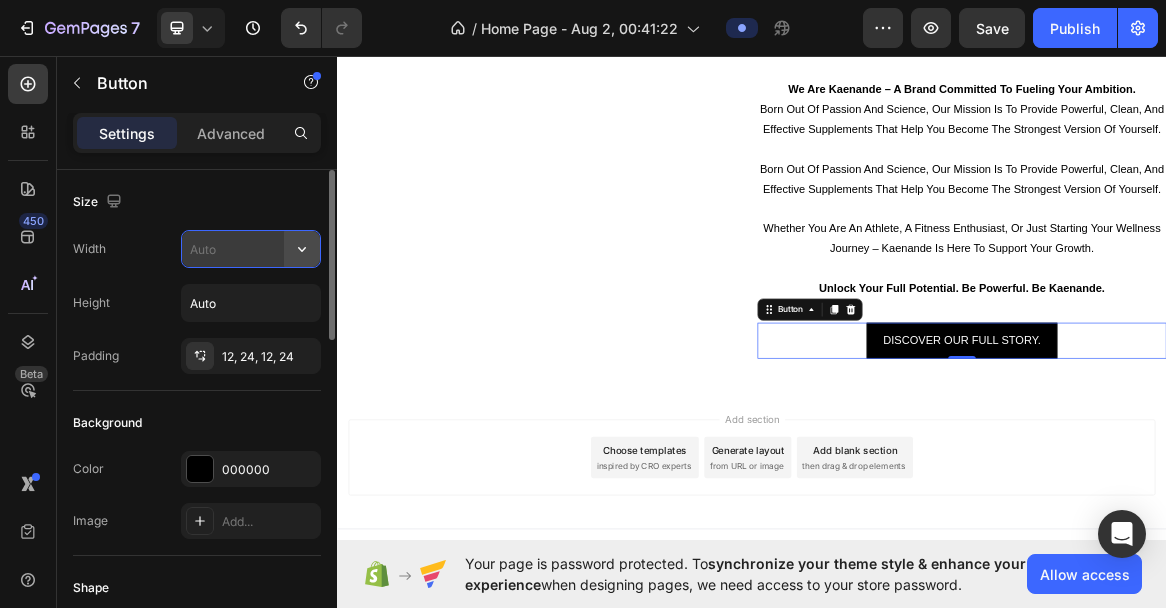 click 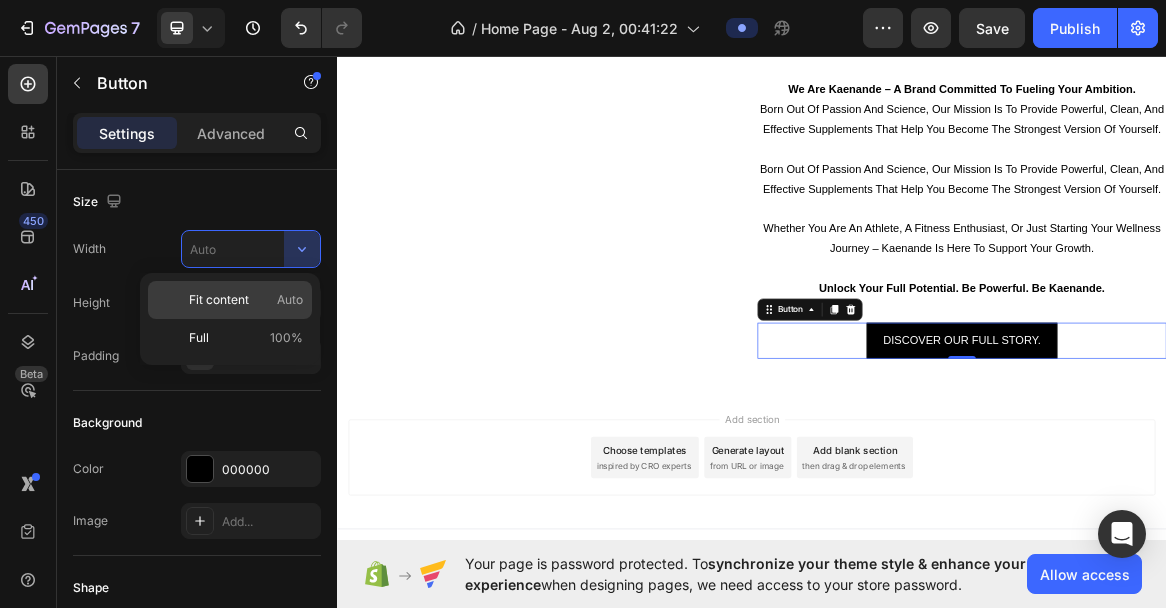 click on "Fit content Auto" at bounding box center (246, 300) 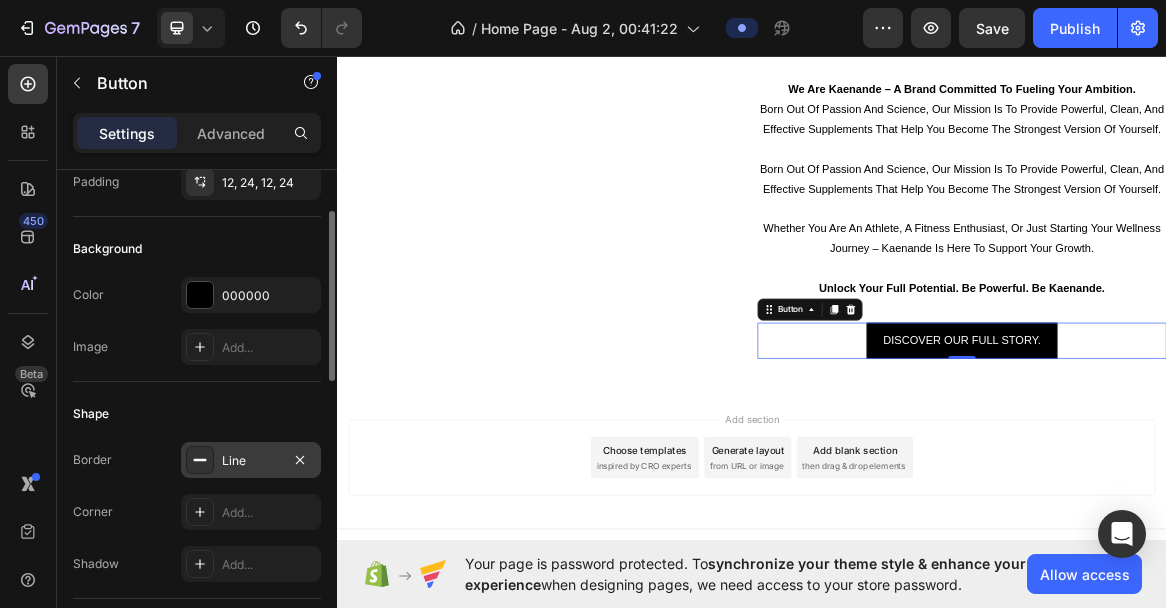 scroll, scrollTop: 187, scrollLeft: 0, axis: vertical 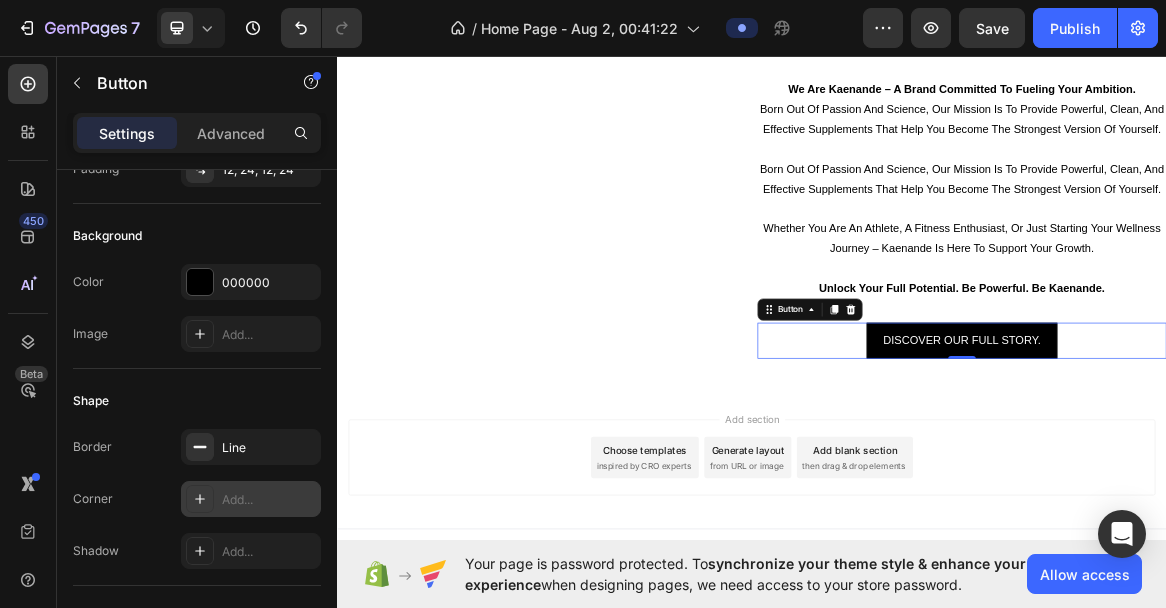 click on "Add..." at bounding box center (251, 499) 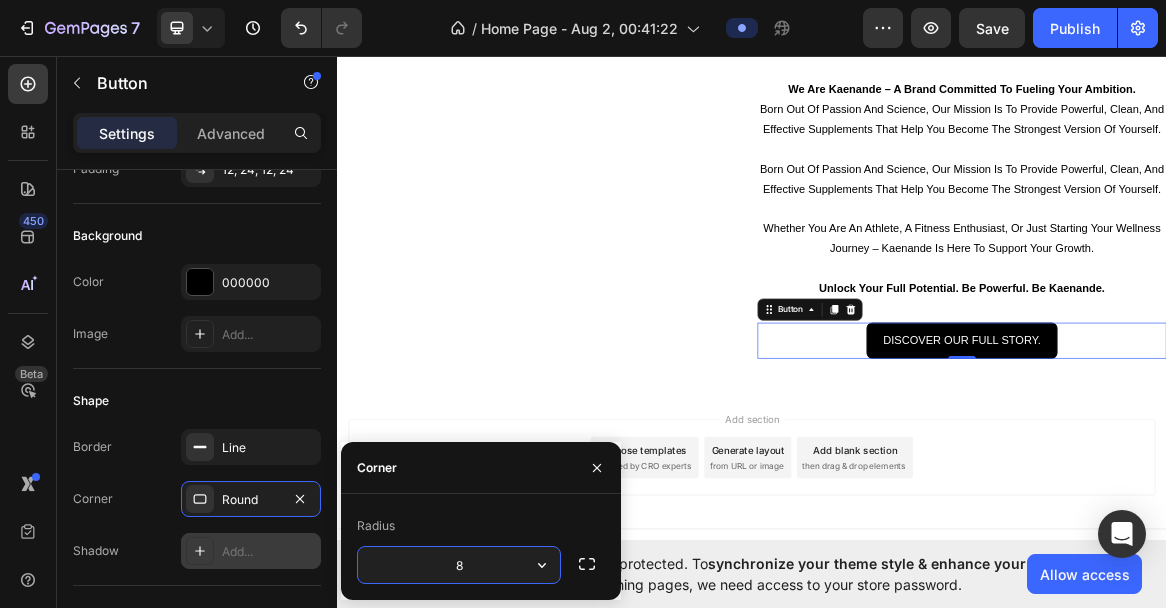 click on "Add..." at bounding box center [269, 552] 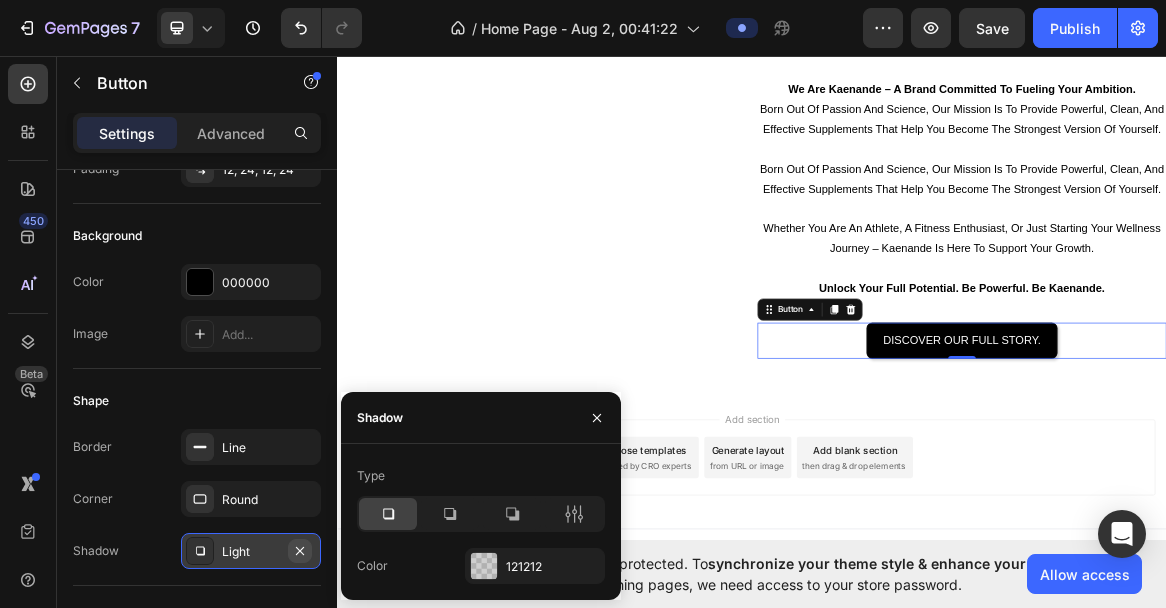 click 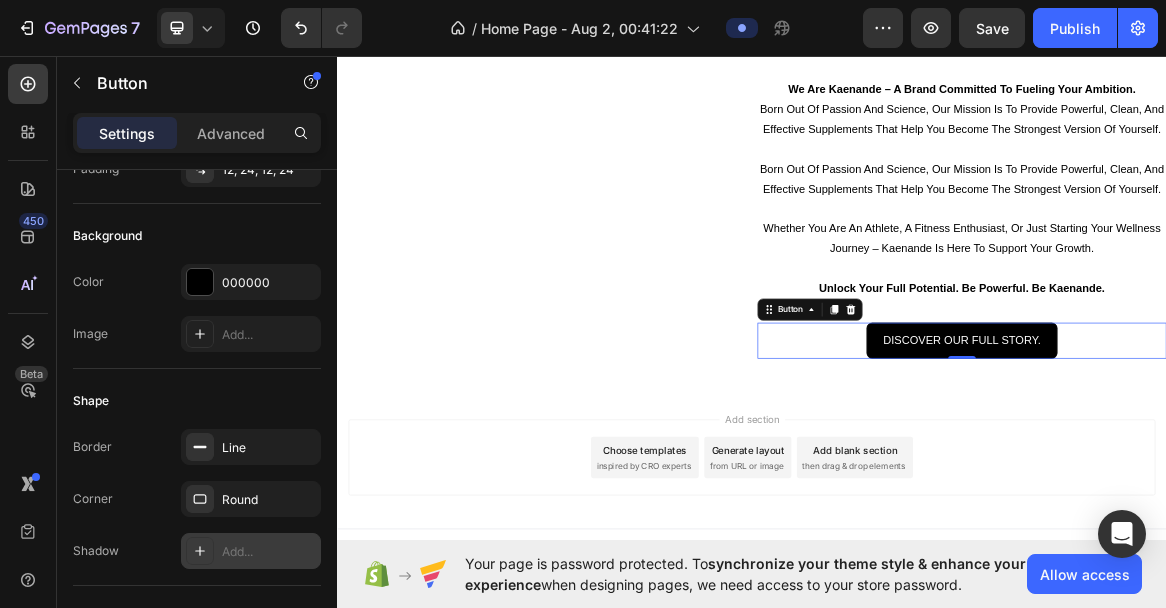 click on "Add section Choose templates inspired by CRO experts Generate layout from URL or image Add blank section then drag & drop elements" at bounding box center [937, 642] 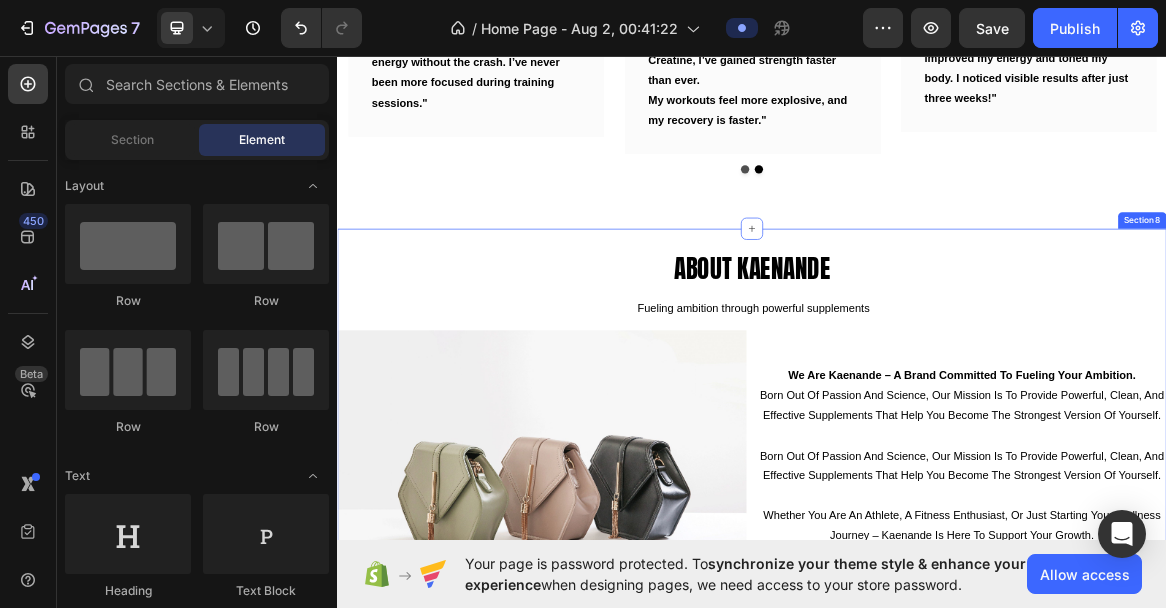scroll, scrollTop: 2722, scrollLeft: 0, axis: vertical 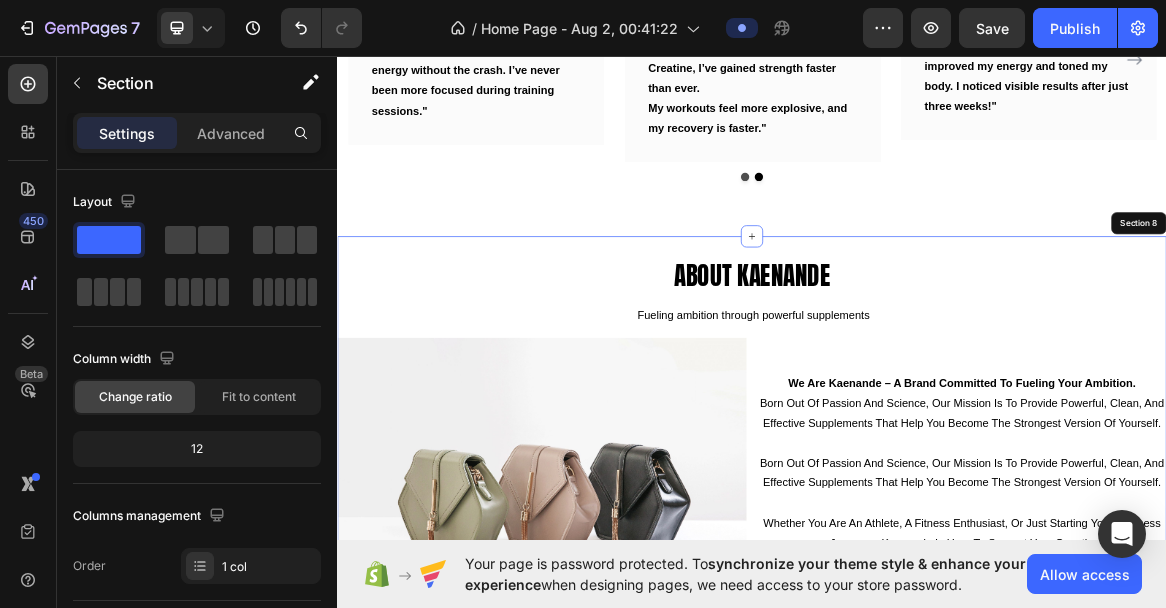 click on "about kaenande Heading   Fueling ambition through powerful supplements Text Block Image we are kaenande – a brand committed to fueling your ambition. born out of passion and science, our mission is to provide powerful, clean, and effective supplements that help you become the strongest version of yourself.   born out of passion and science, our mission is to provide powerful, clean, and effective supplements that help you become the strongest version of yourself.   whether you are an athlete, a fitness enthusiast, or just starting your wellness journey – kaenande is here to support your growth.   unlock your full potential. be powerful. be kaenande. Text Block discover our full story. Button Row Row Section 8" at bounding box center (937, 647) 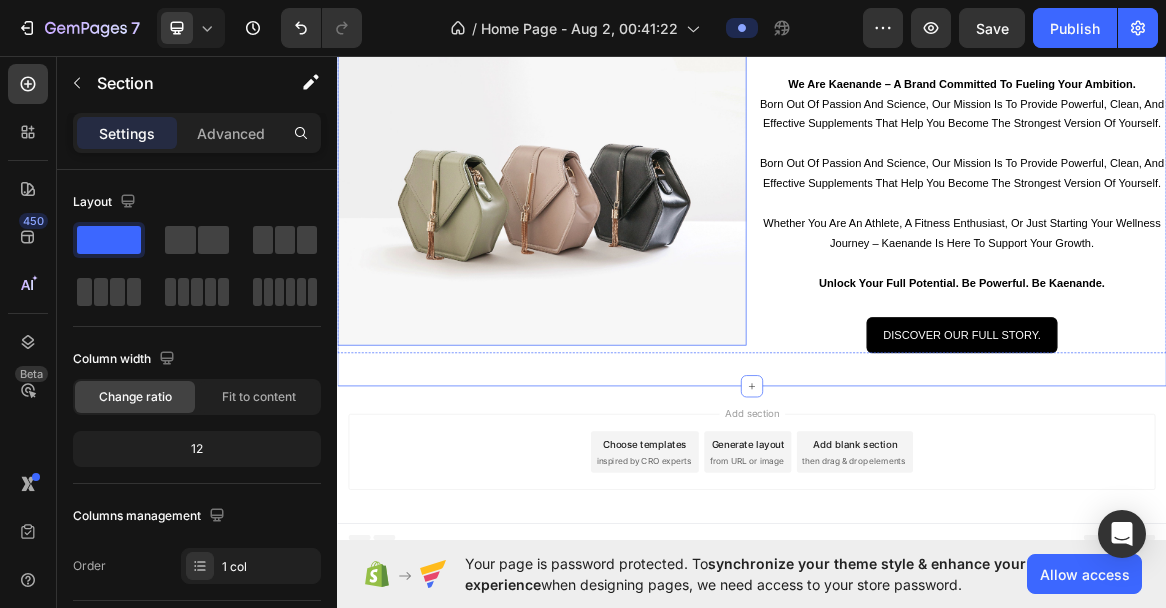 scroll, scrollTop: 3143, scrollLeft: 0, axis: vertical 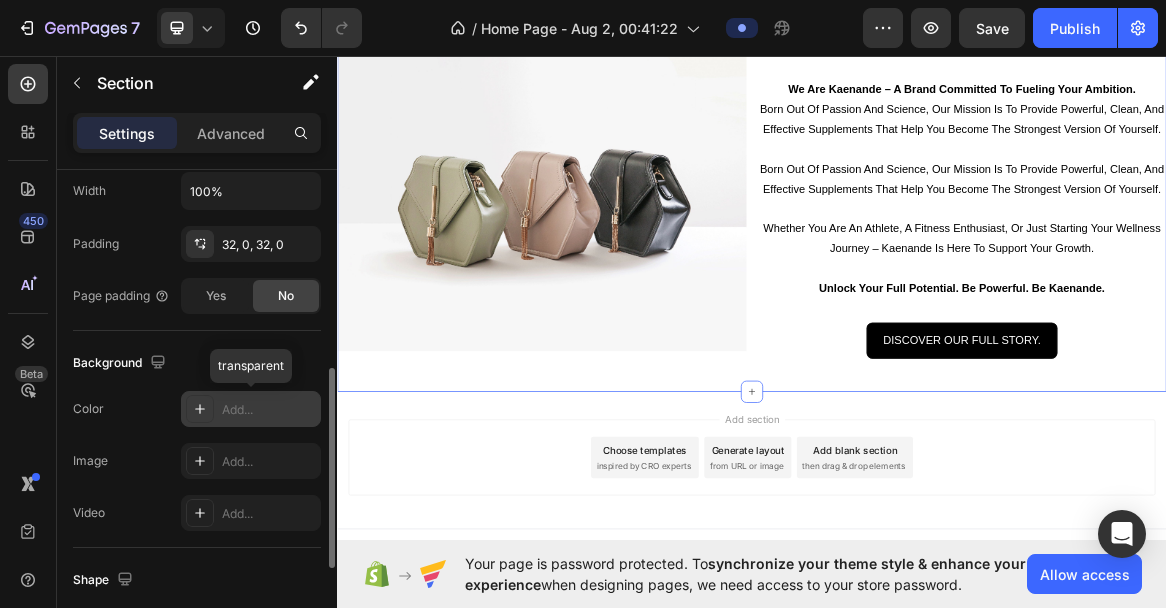 click on "Add..." at bounding box center [269, 410] 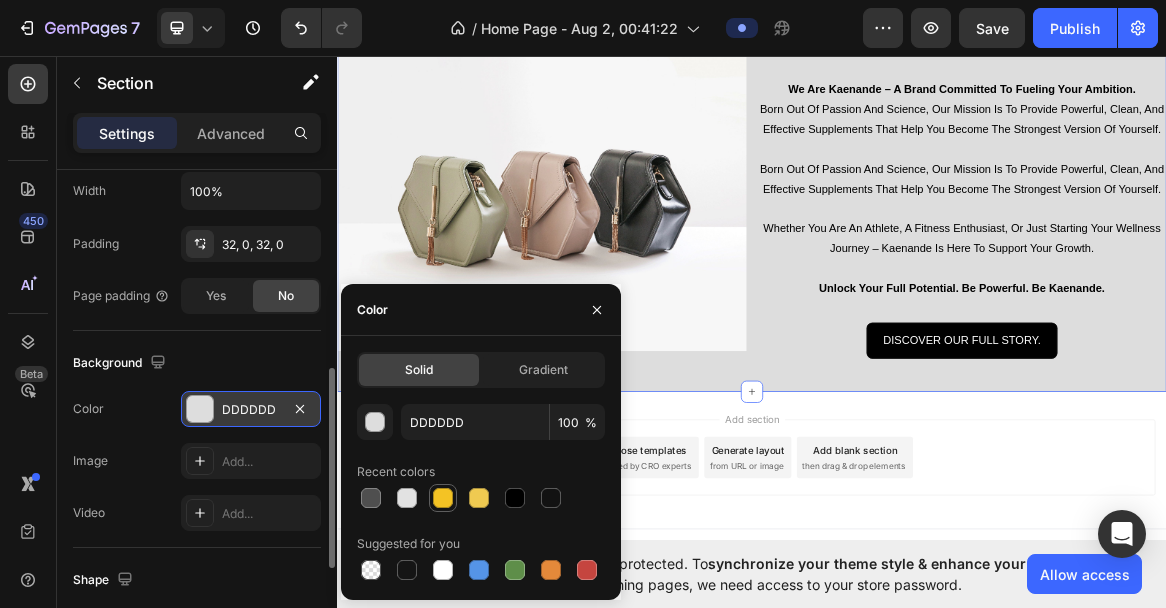 click at bounding box center [443, 498] 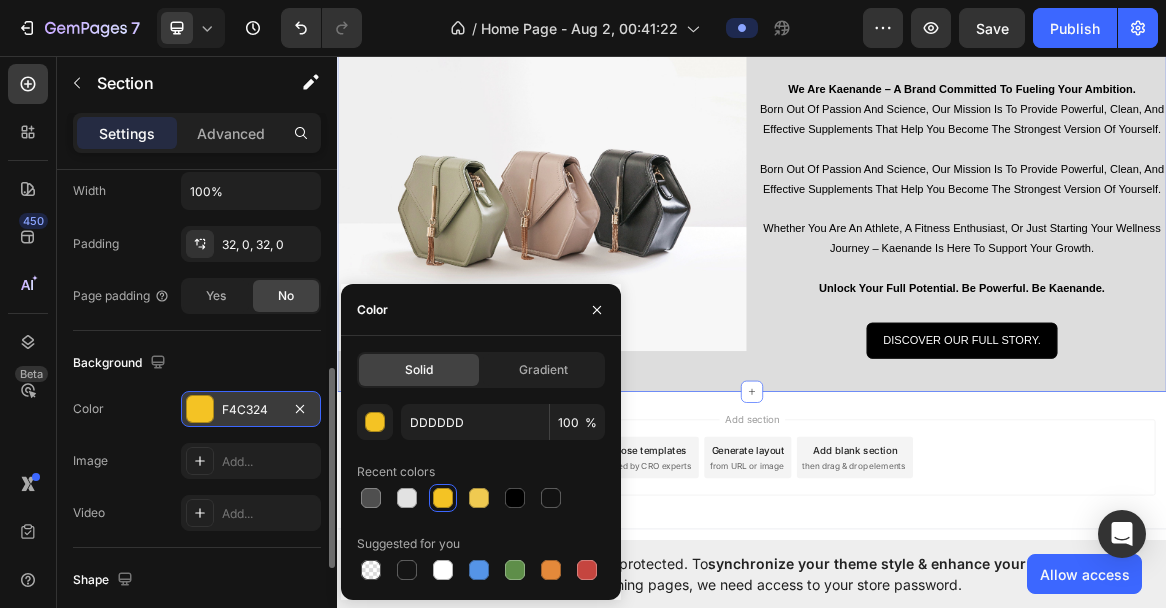 type on "F4C324" 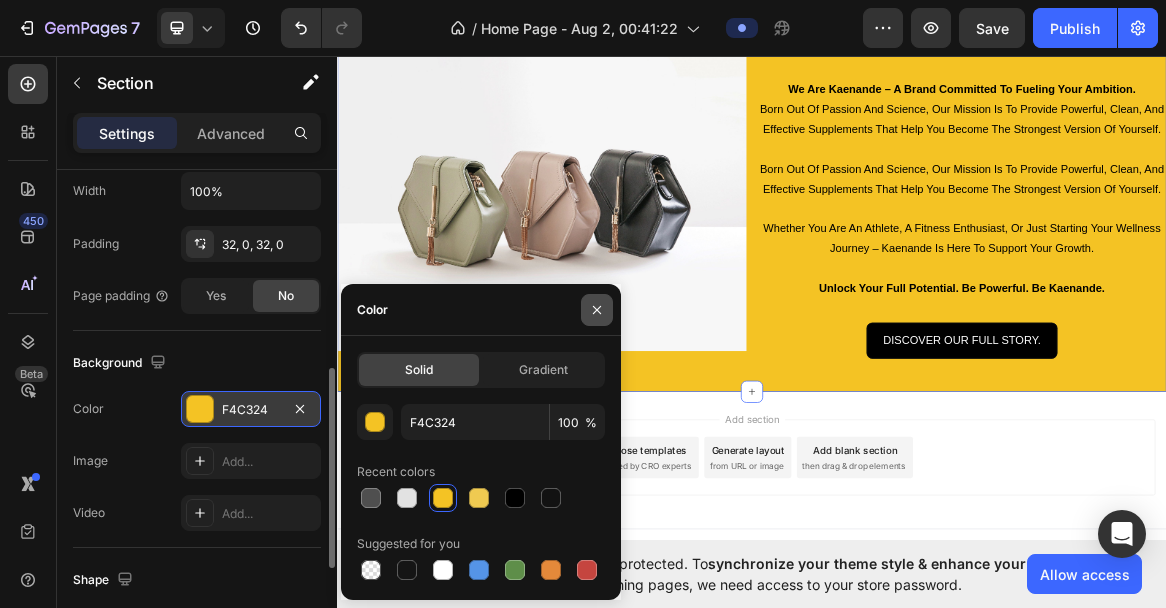 click 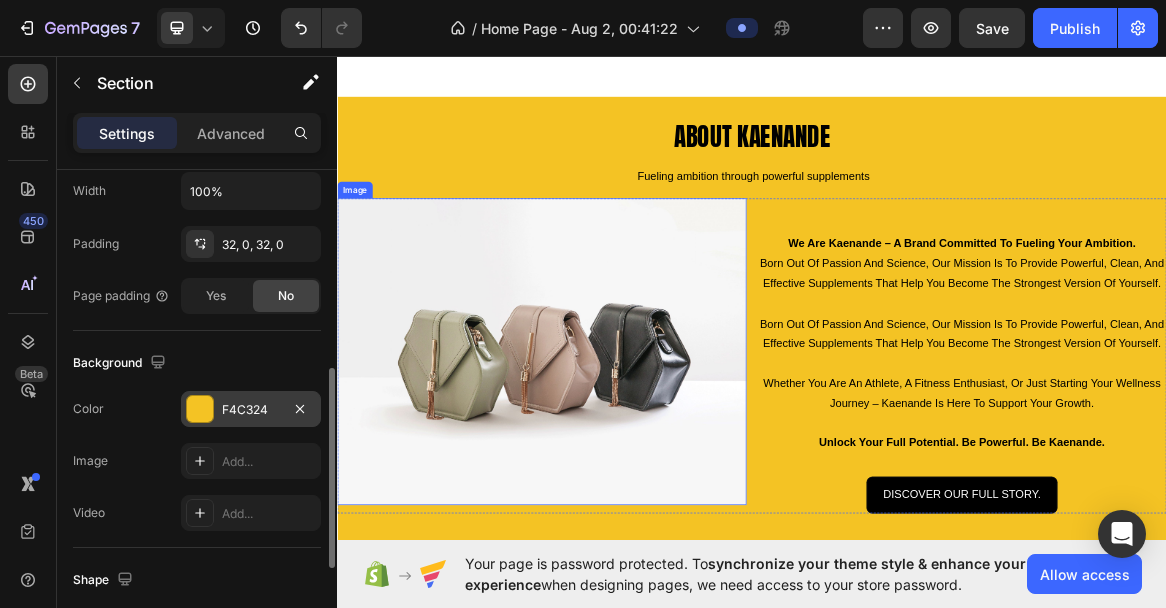 scroll, scrollTop: 2872, scrollLeft: 0, axis: vertical 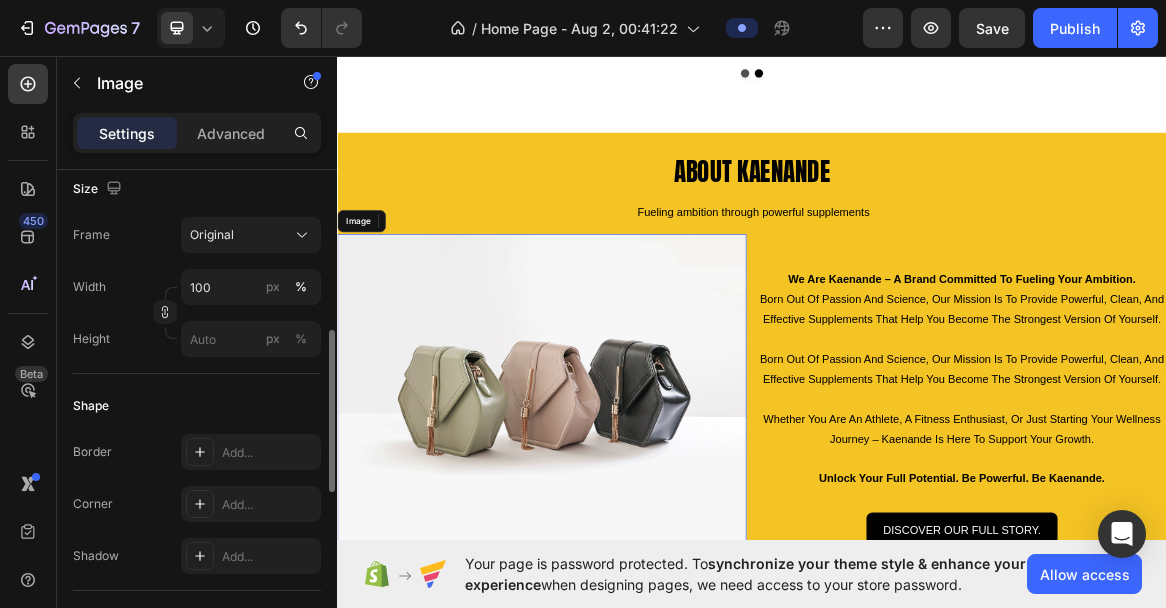 click at bounding box center [633, 541] 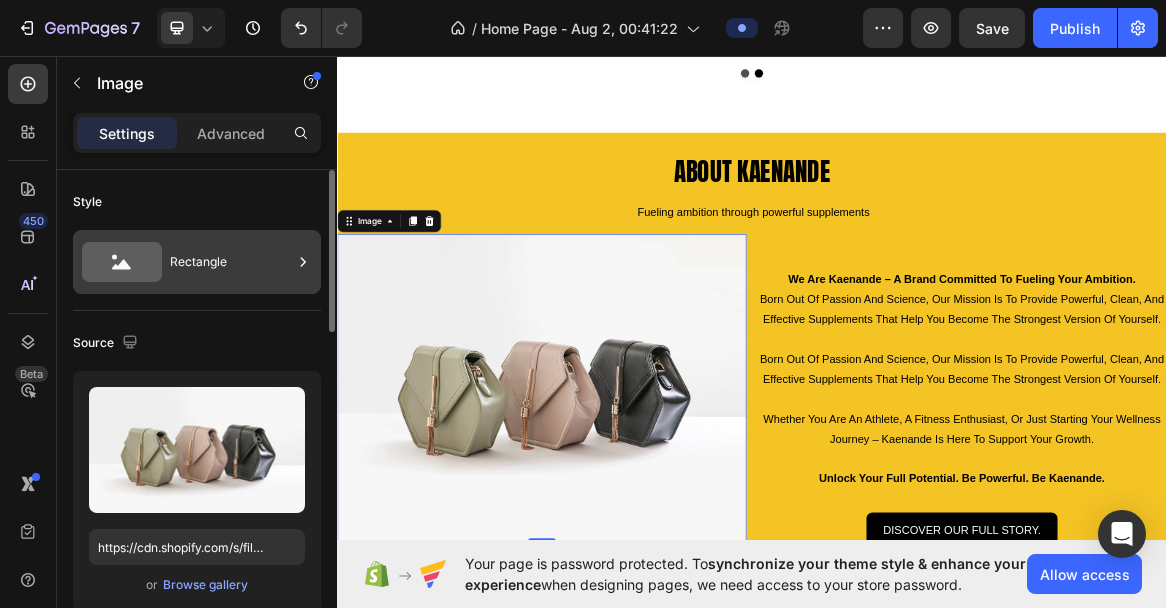 click on "Rectangle" at bounding box center [231, 262] 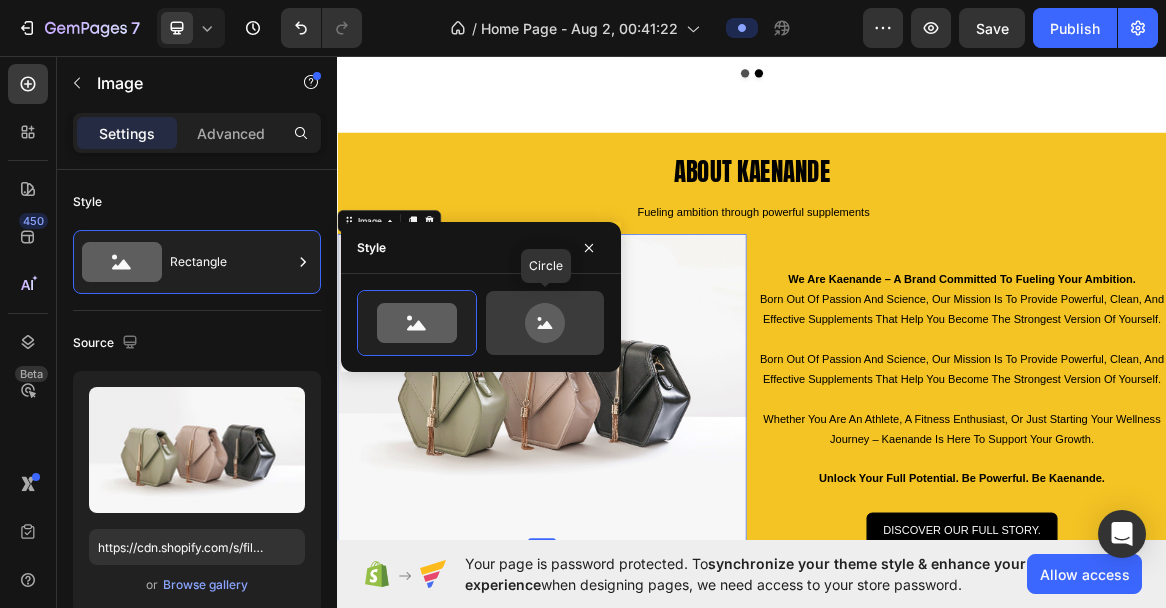 click 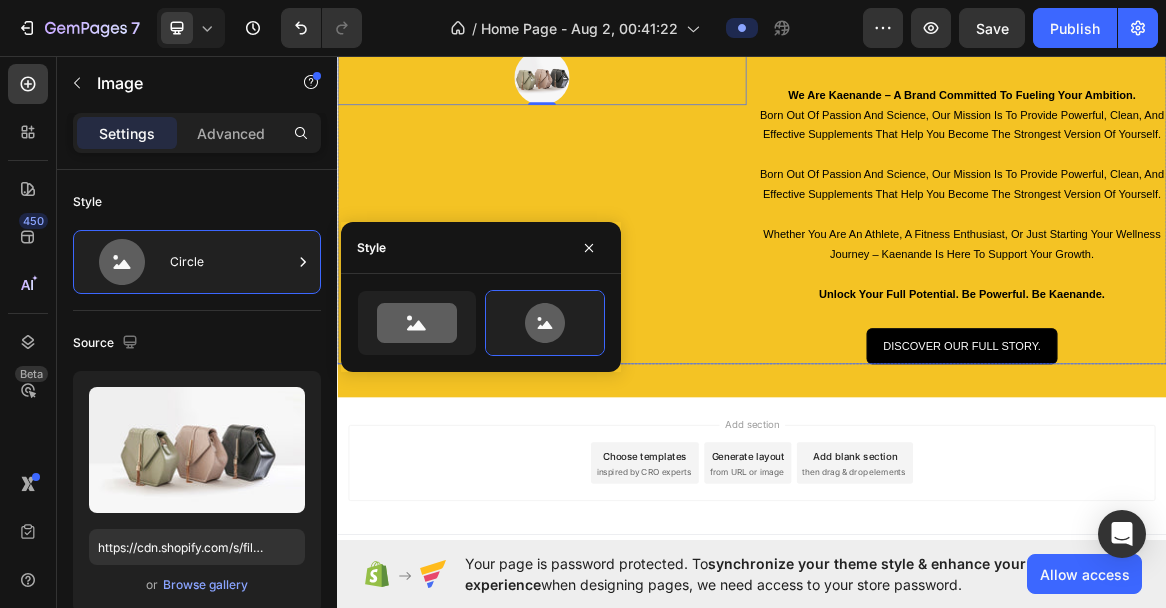 scroll, scrollTop: 3140, scrollLeft: 0, axis: vertical 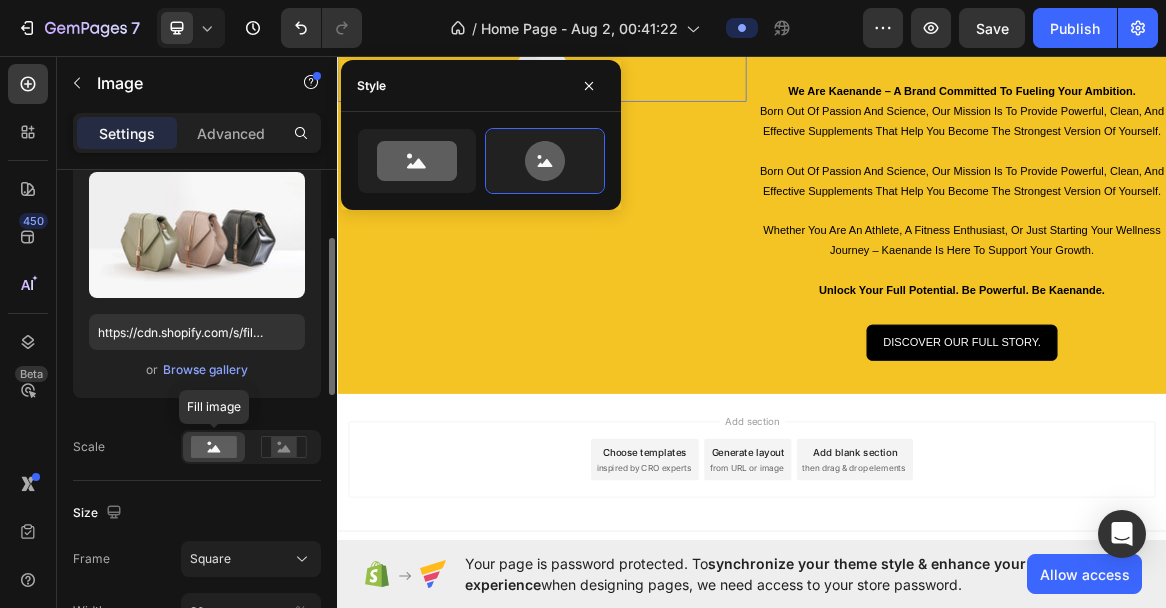 click 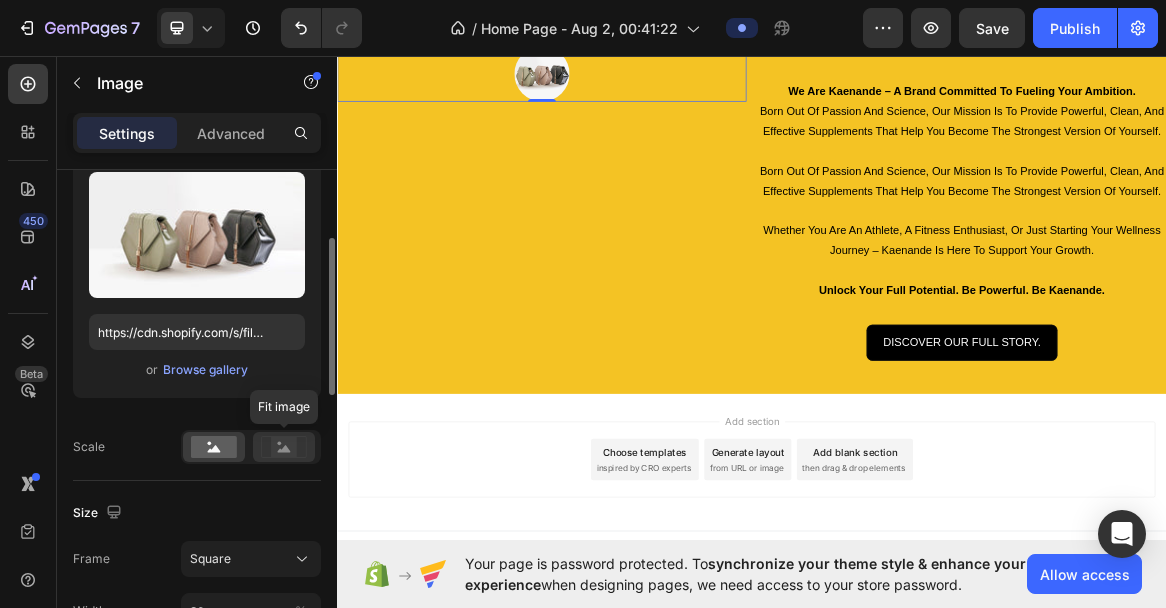click 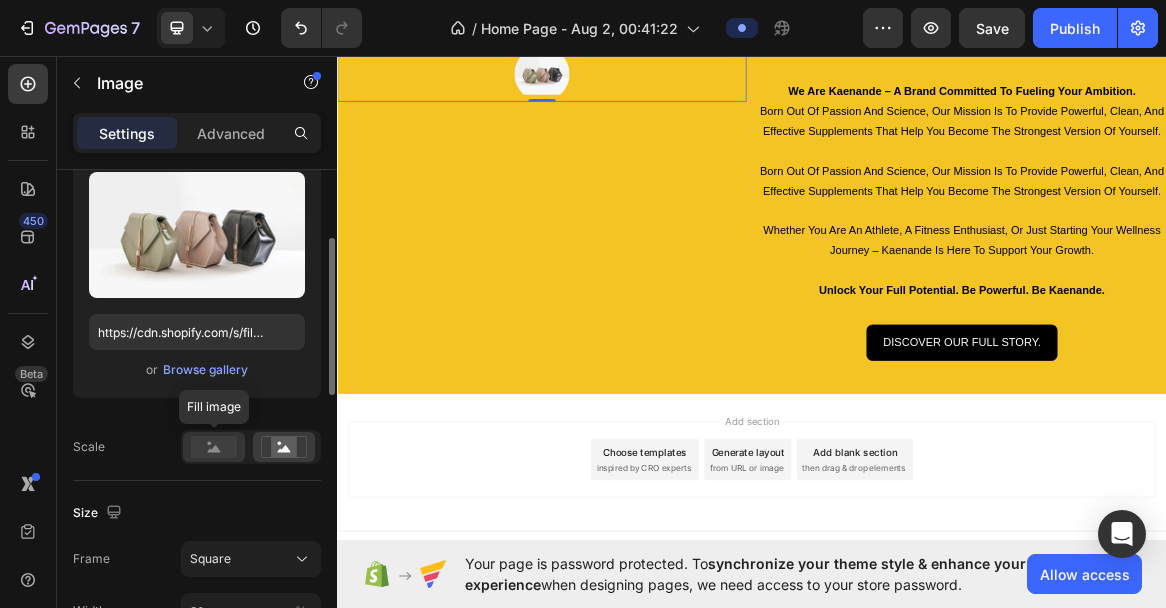 click 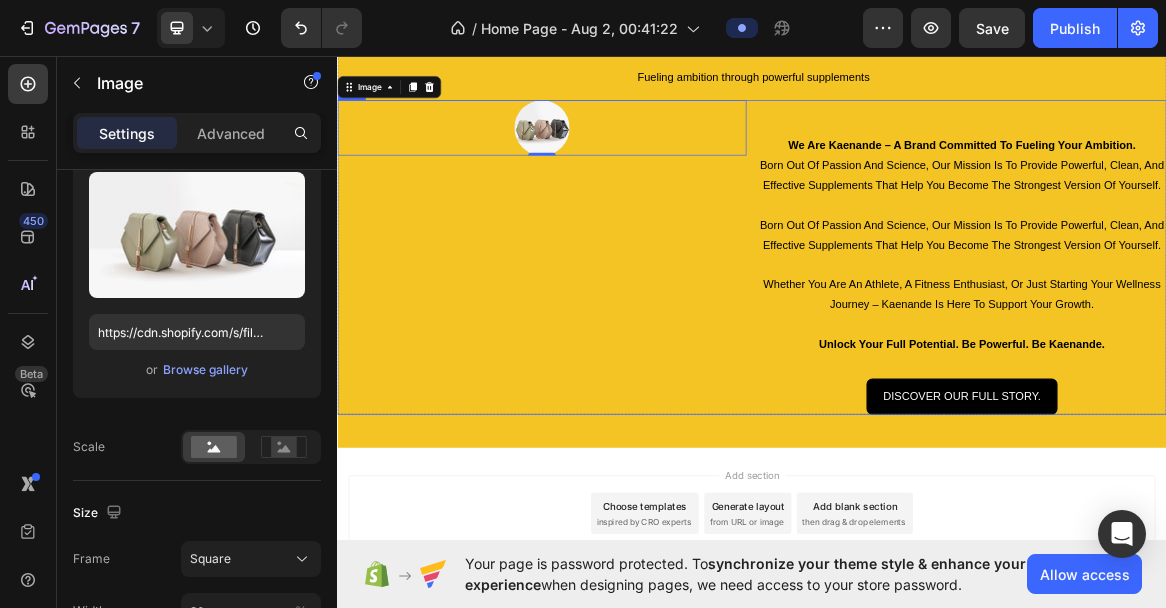 scroll, scrollTop: 2905, scrollLeft: 0, axis: vertical 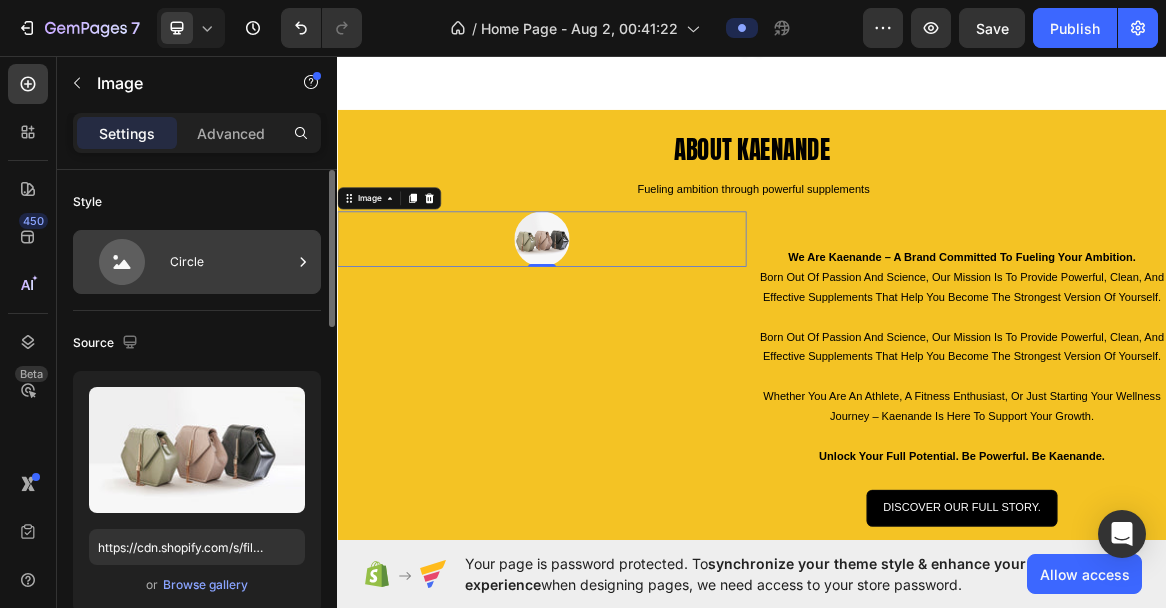 click on "Circle" at bounding box center [231, 262] 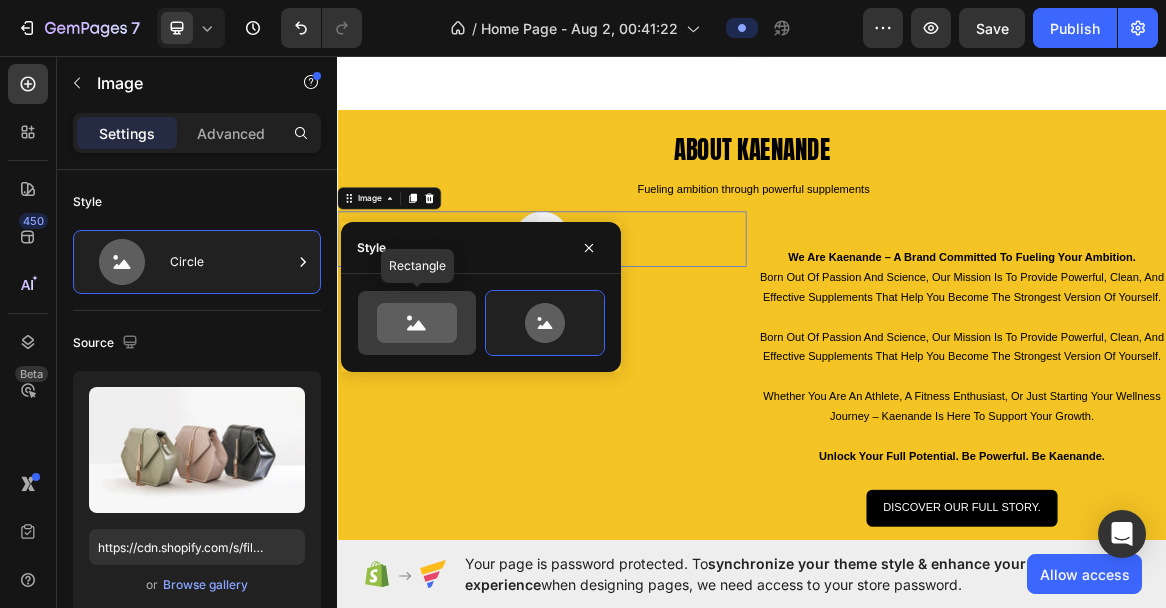 click 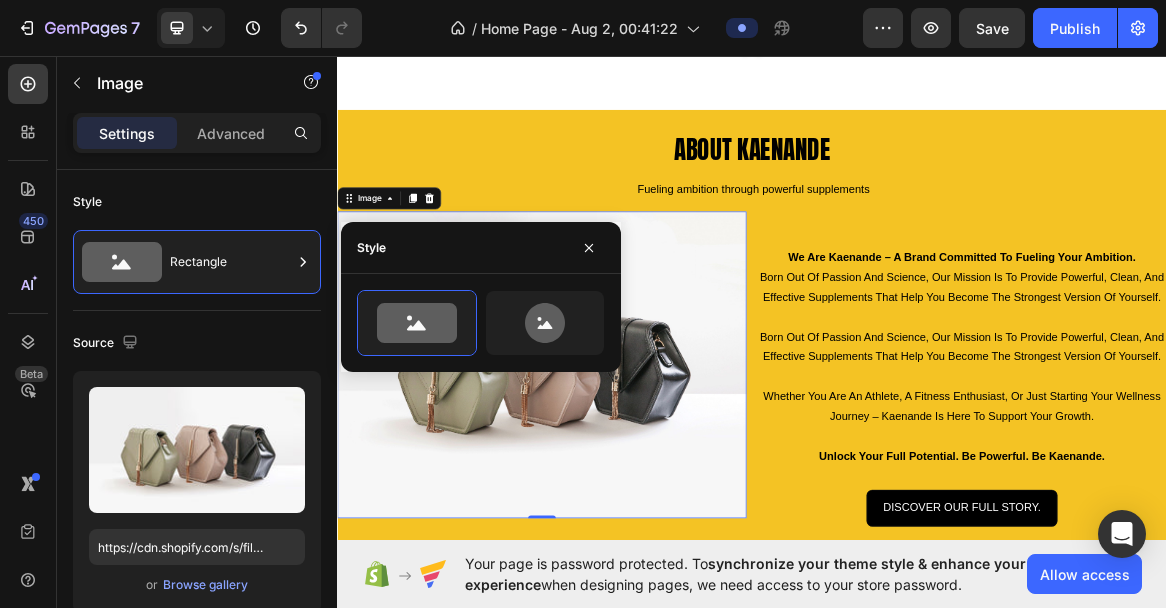 click at bounding box center [633, 508] 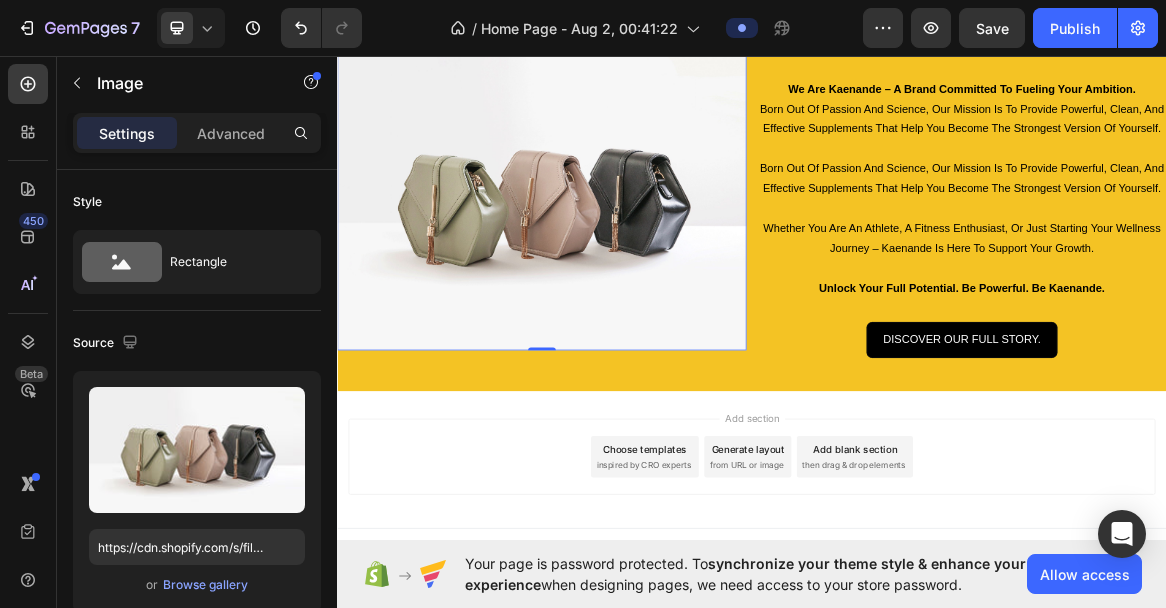 scroll, scrollTop: 3143, scrollLeft: 0, axis: vertical 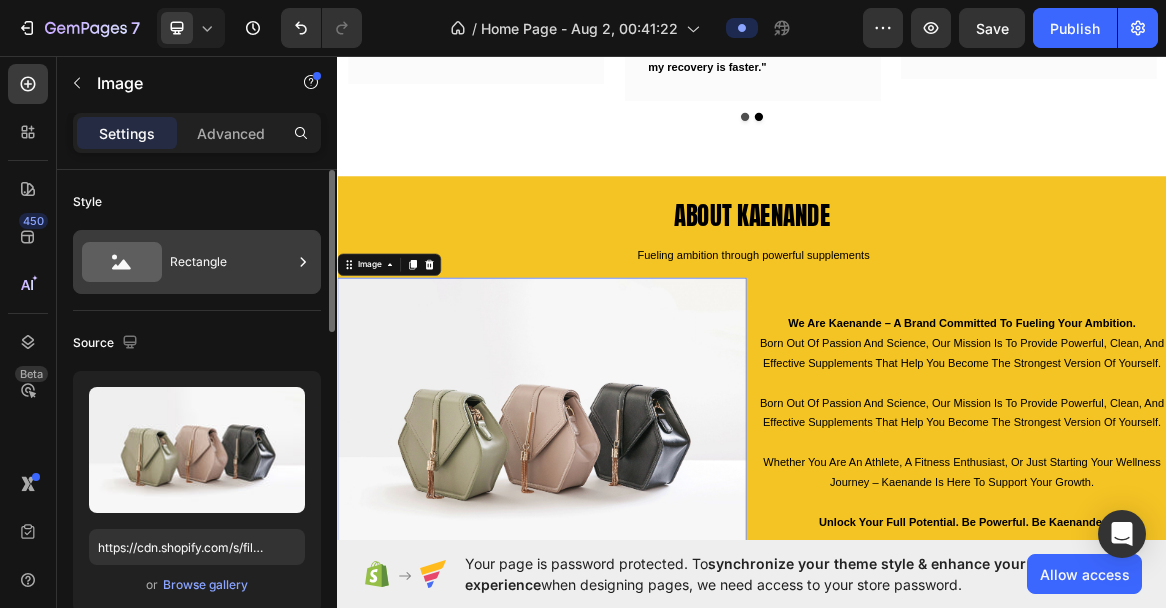 click on "Rectangle" at bounding box center [231, 262] 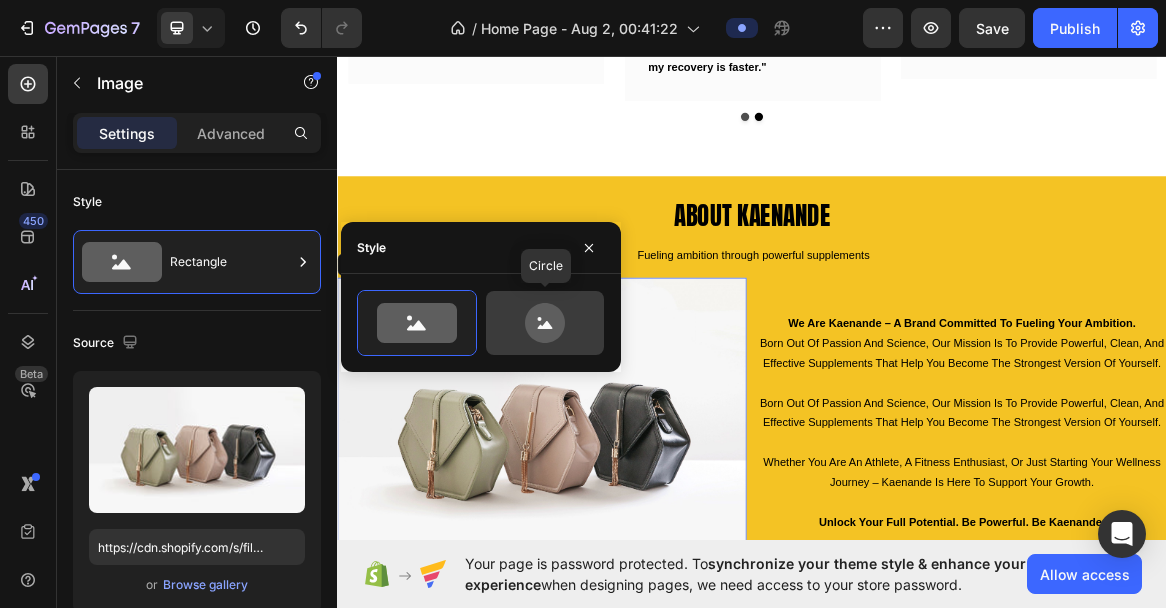 click 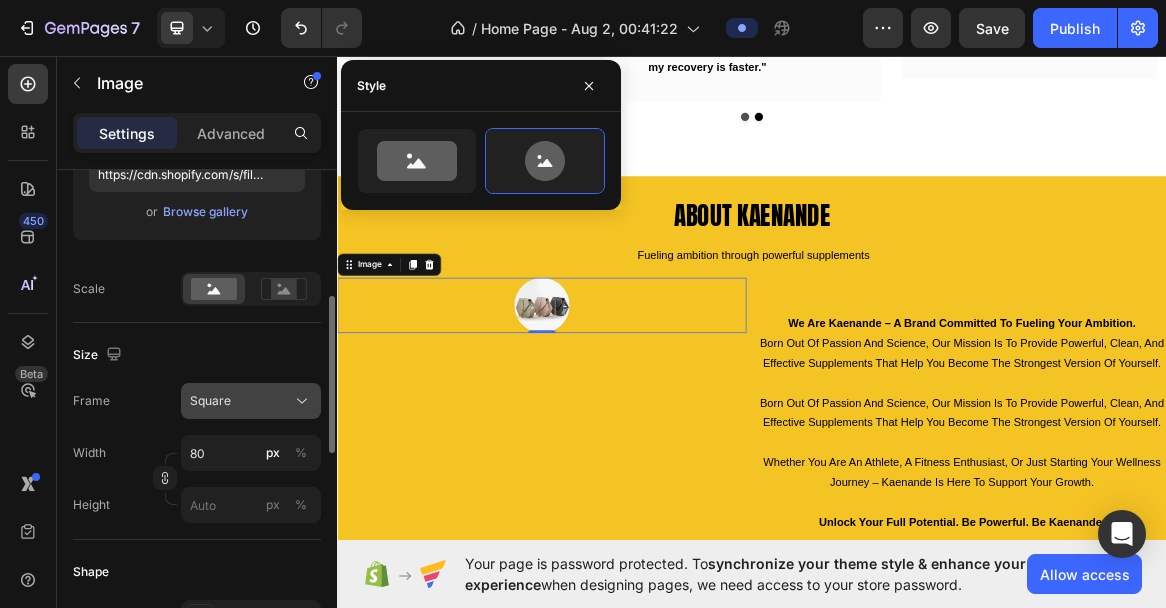 scroll, scrollTop: 379, scrollLeft: 0, axis: vertical 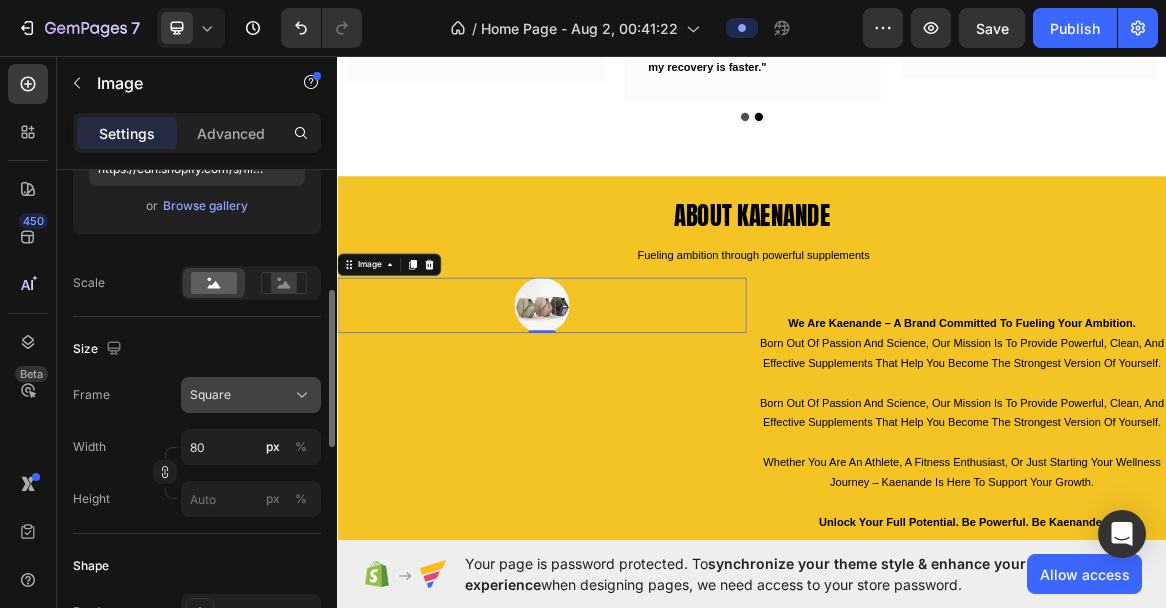click 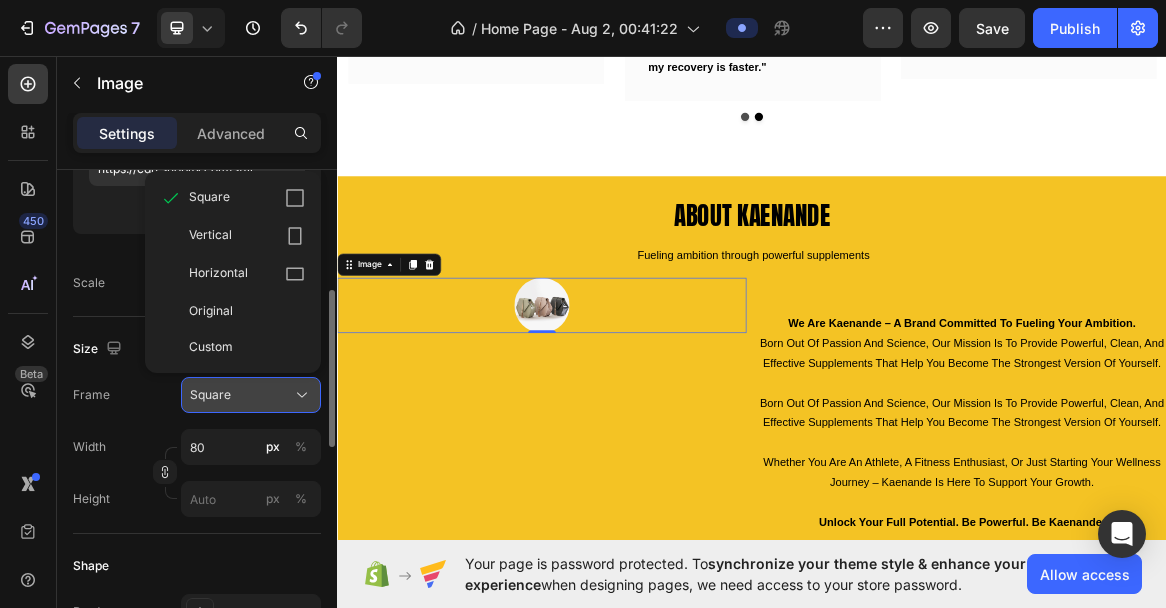 click 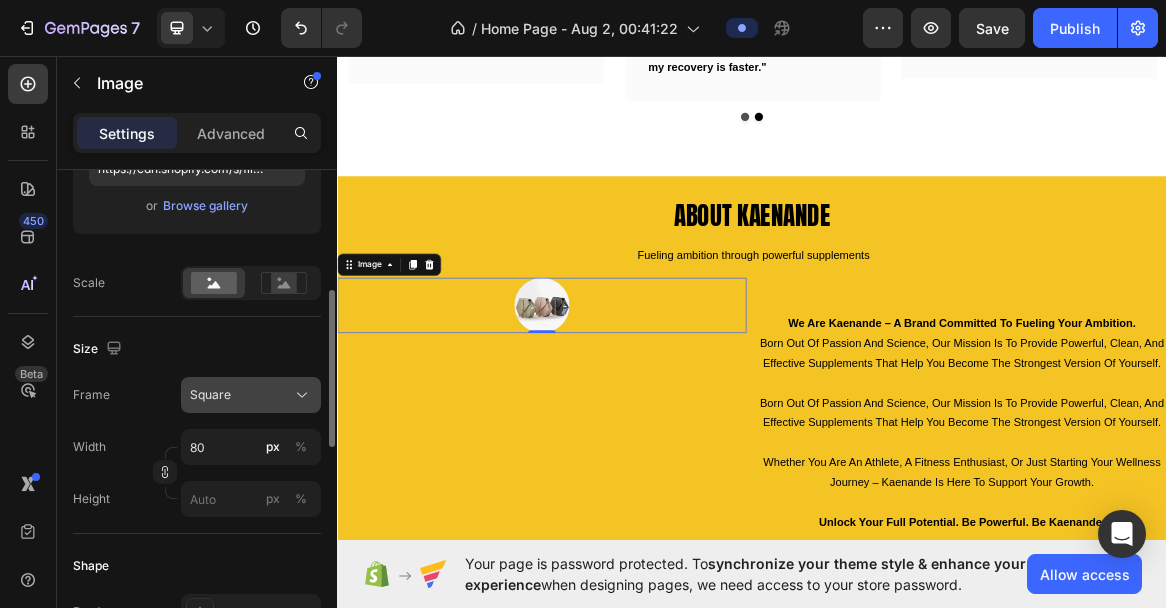 click 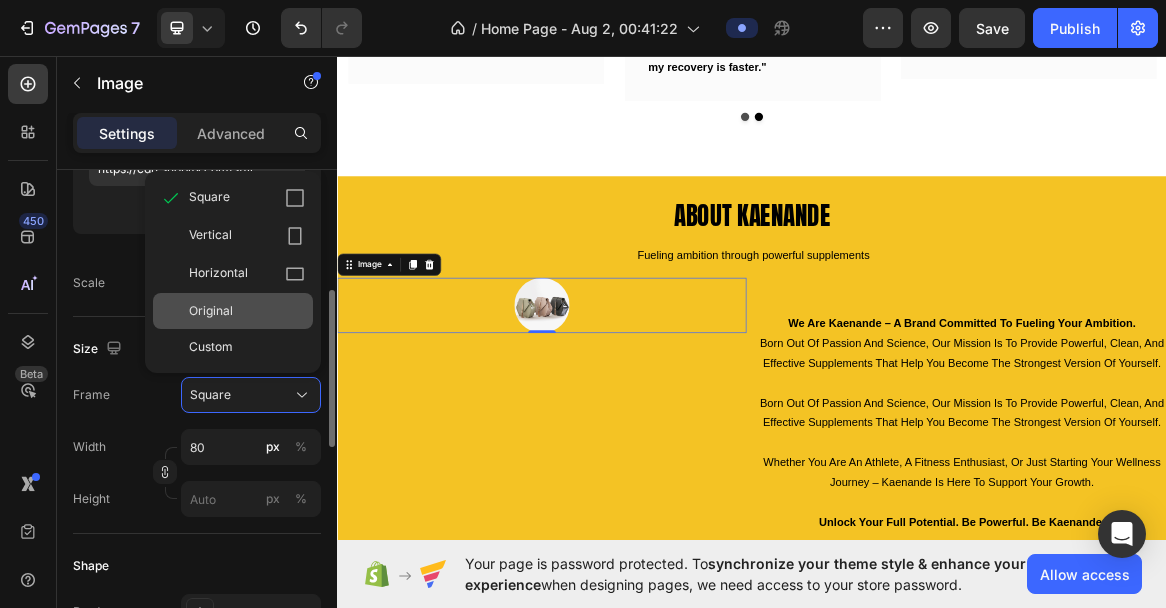 click on "Original" 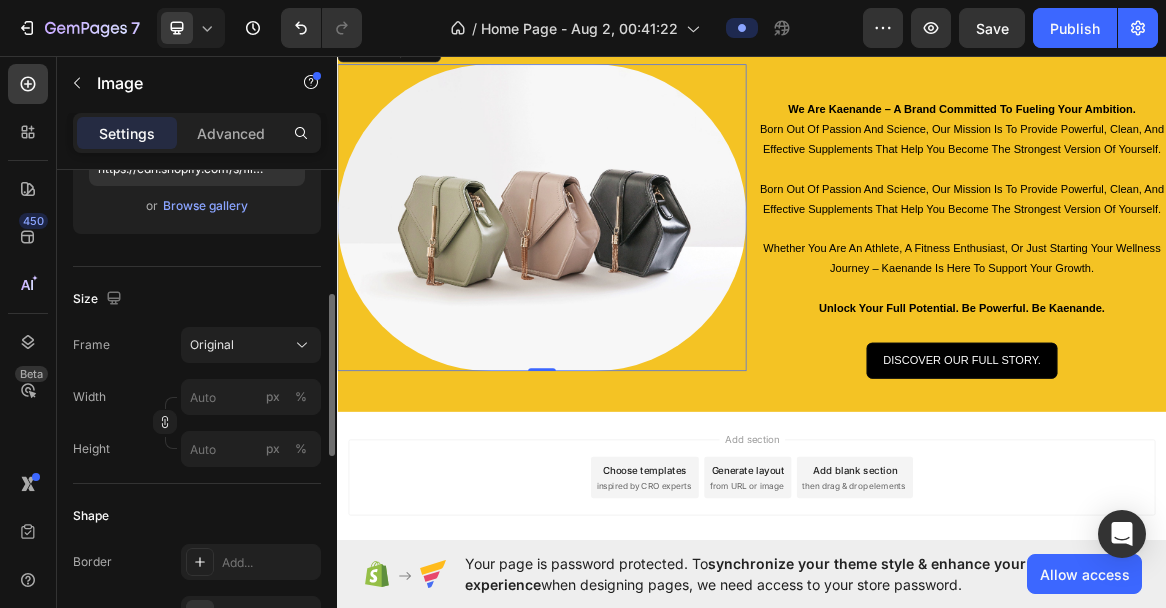 scroll, scrollTop: 3136, scrollLeft: 0, axis: vertical 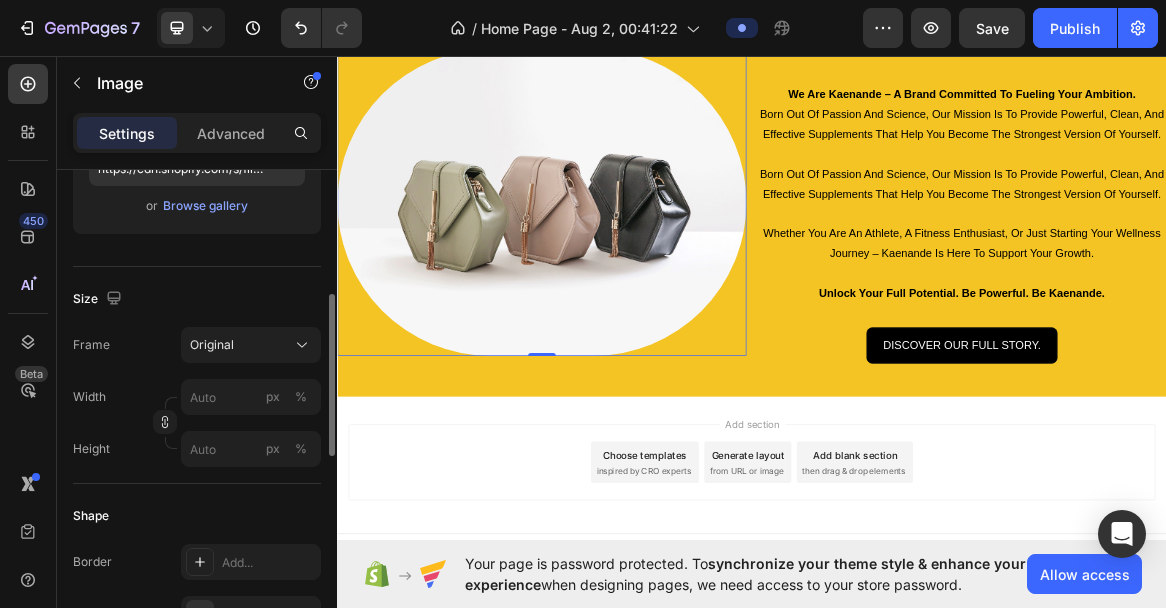 click on "Add section Choose templates inspired by CRO experts Generate layout from URL or image Add blank section then drag & drop elements" at bounding box center (937, 649) 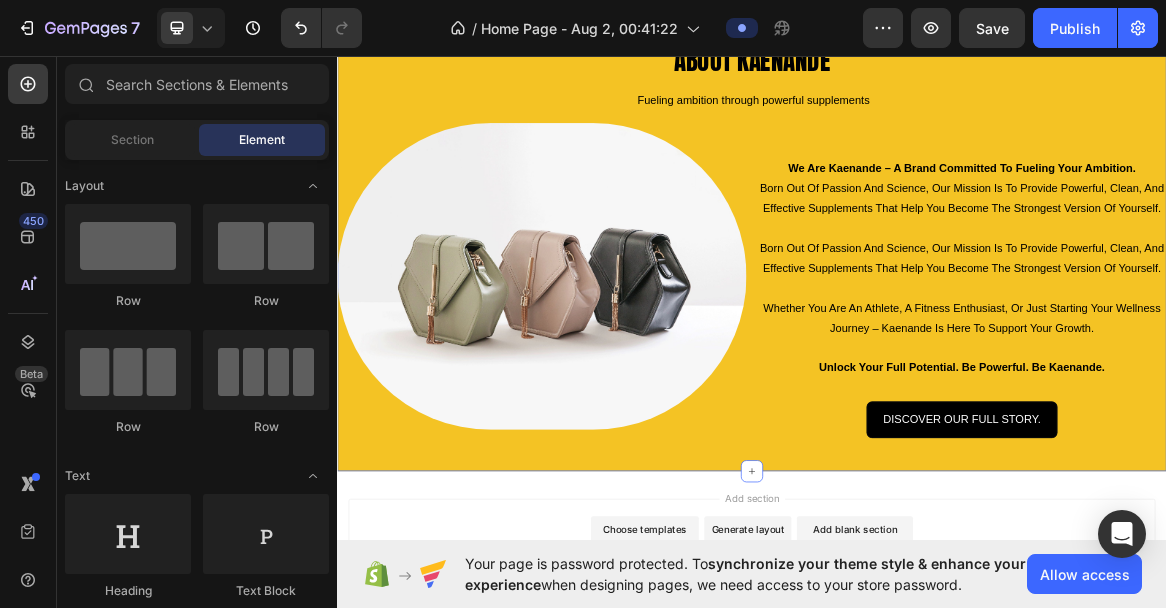 scroll, scrollTop: 2943, scrollLeft: 0, axis: vertical 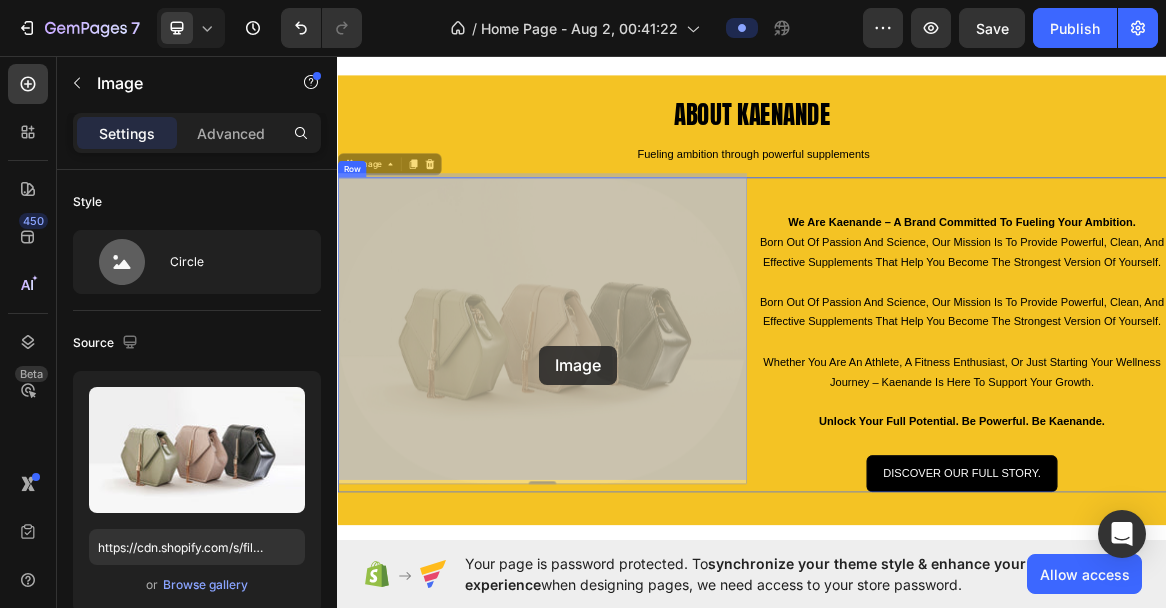 drag, startPoint x: 631, startPoint y: 518, endPoint x: 629, endPoint y: 480, distance: 38.052597 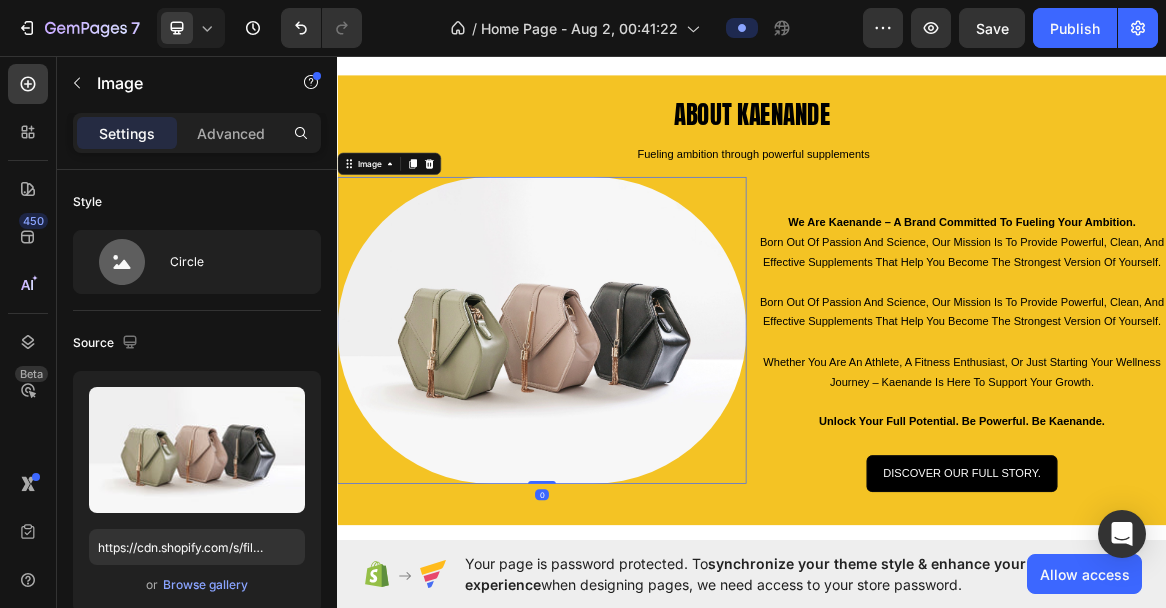 scroll, scrollTop: 2963, scrollLeft: 0, axis: vertical 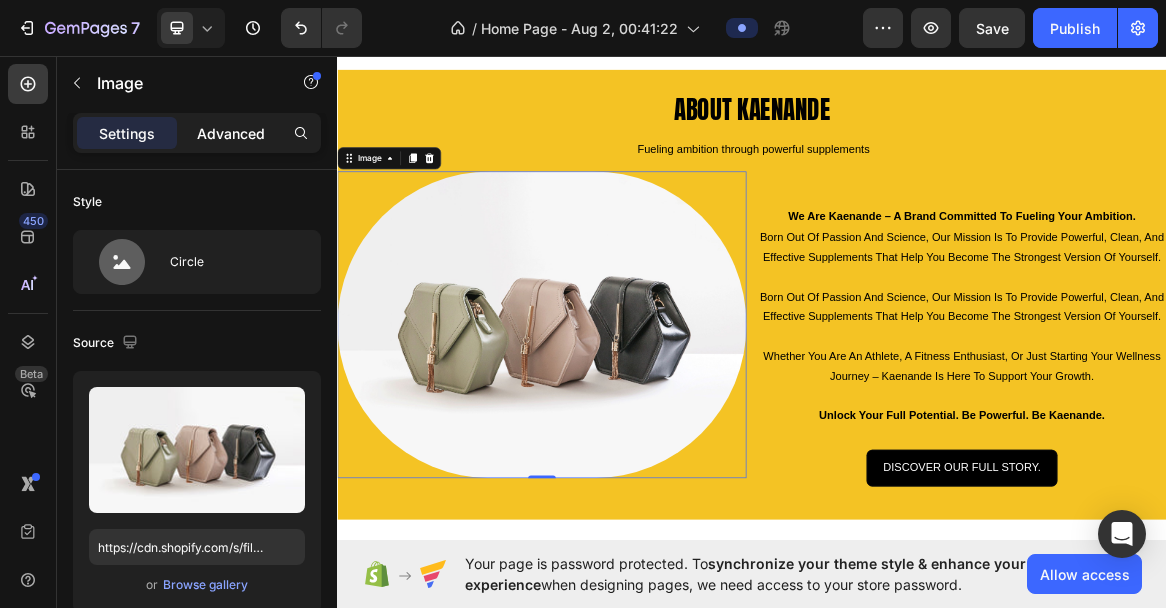 click on "Advanced" at bounding box center (231, 133) 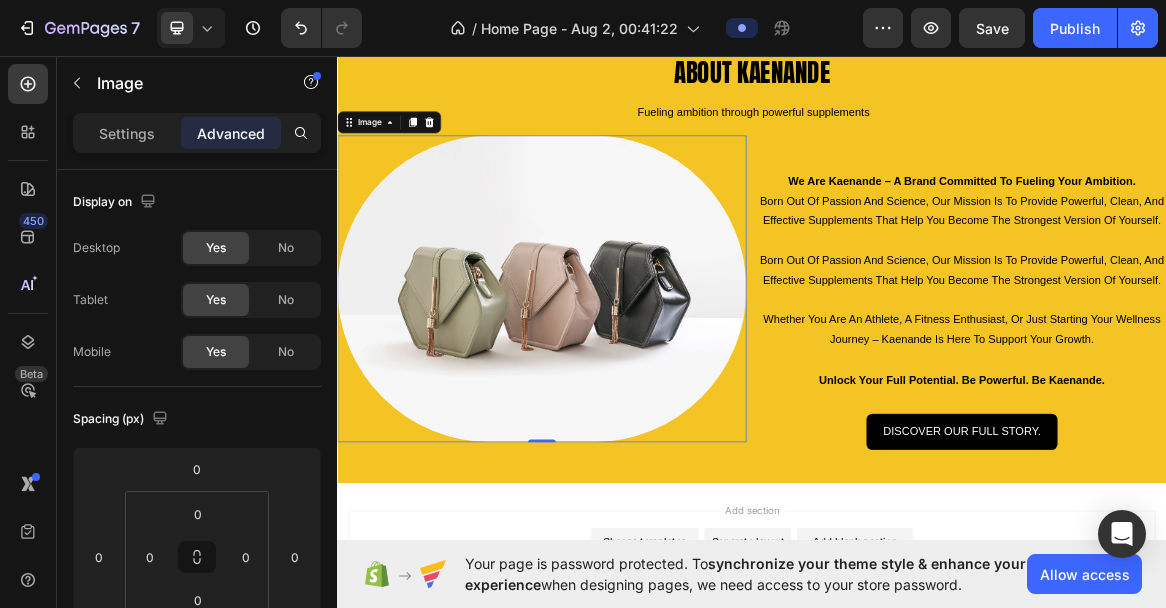 scroll, scrollTop: 3018, scrollLeft: 0, axis: vertical 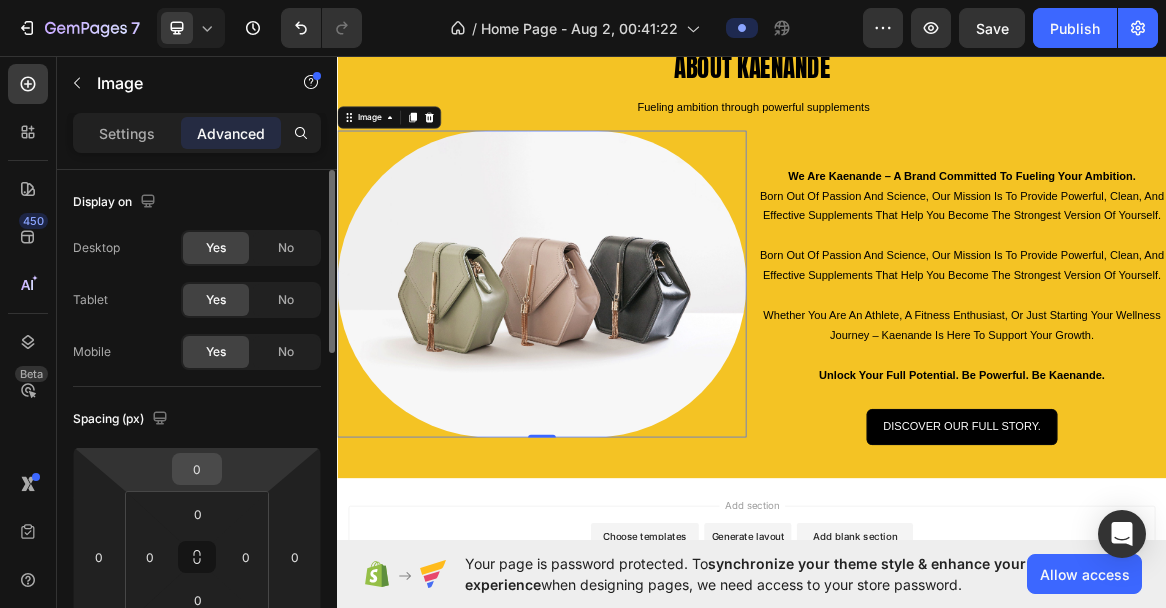 click on "0" at bounding box center (197, 469) 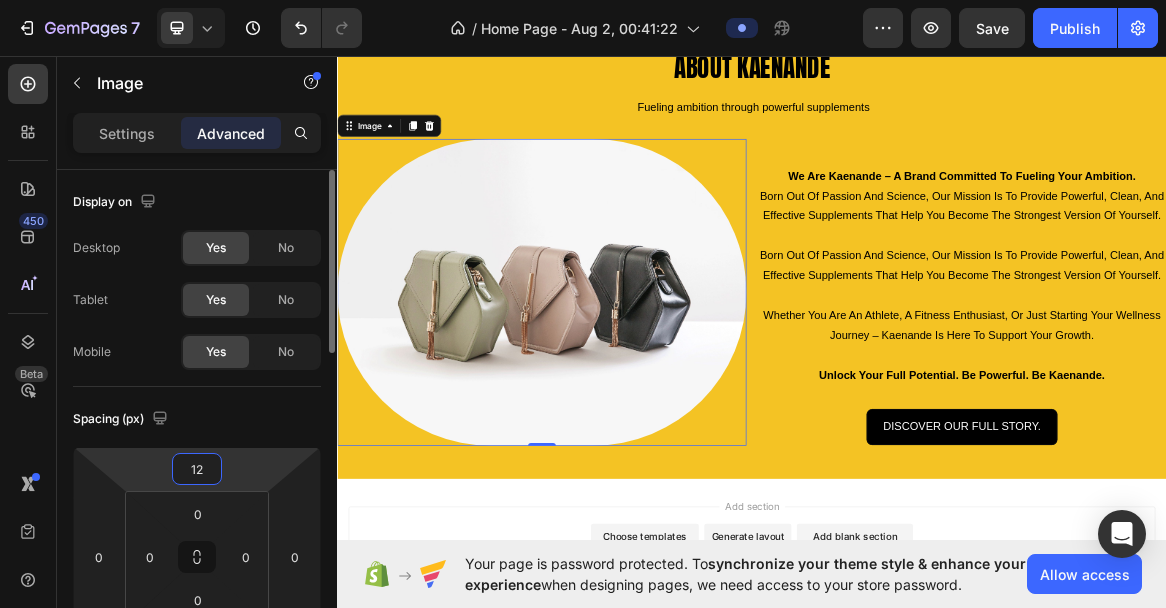 type on "1" 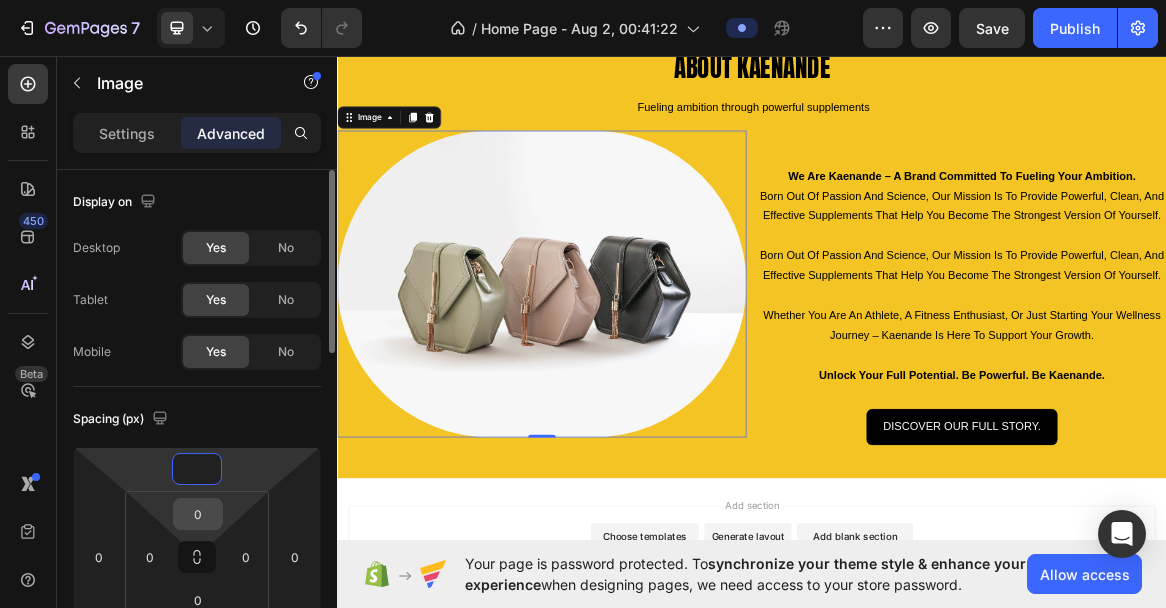 type on "0" 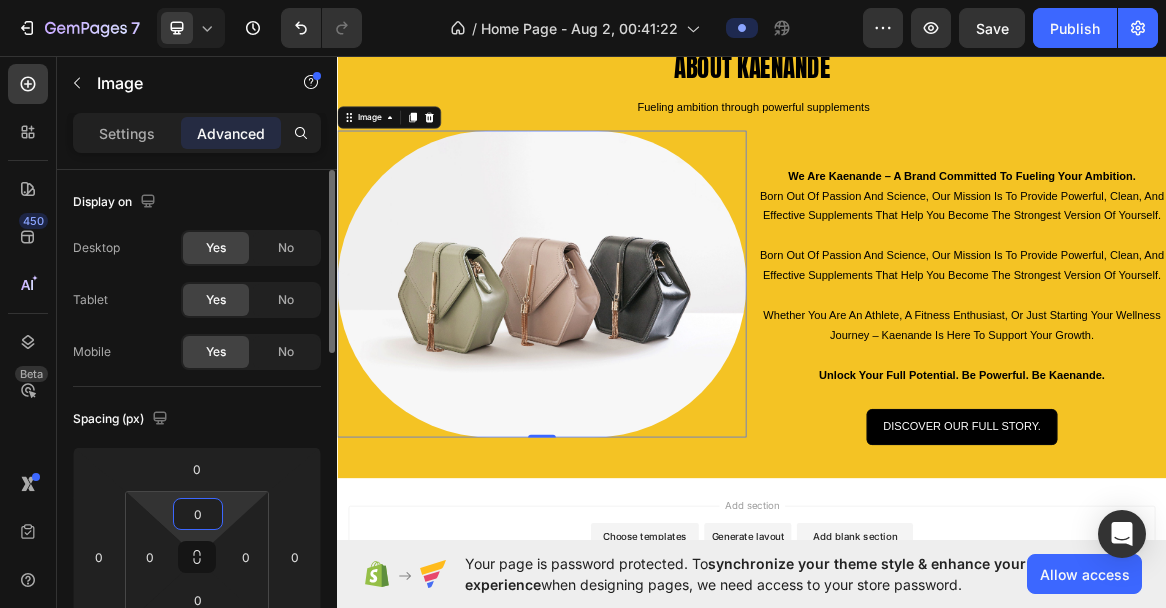 click on "0" at bounding box center [198, 514] 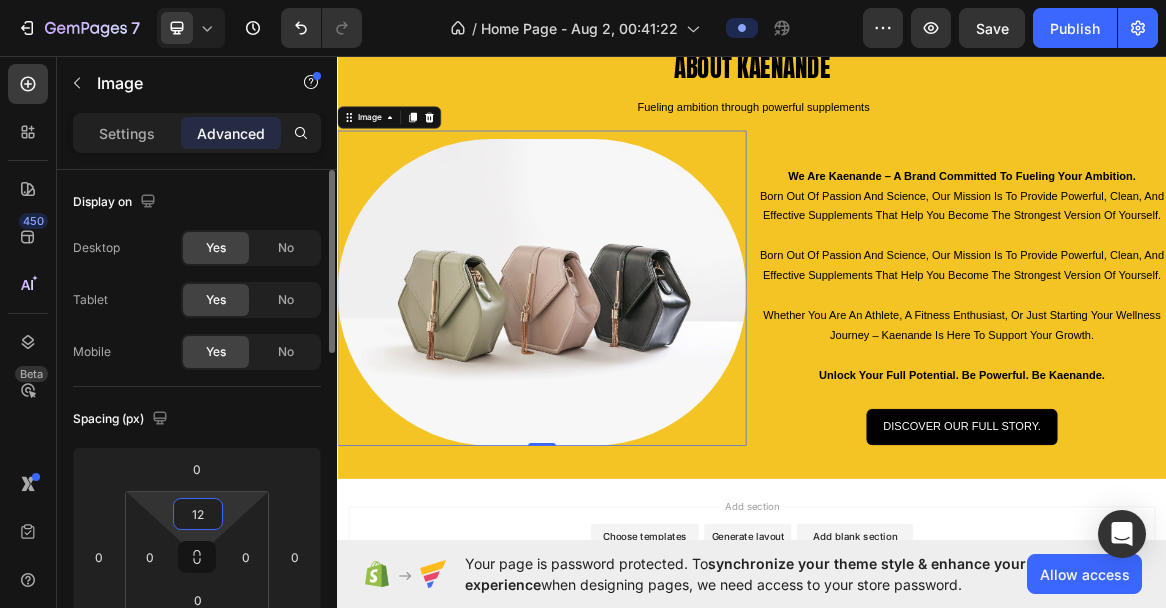 type on "1" 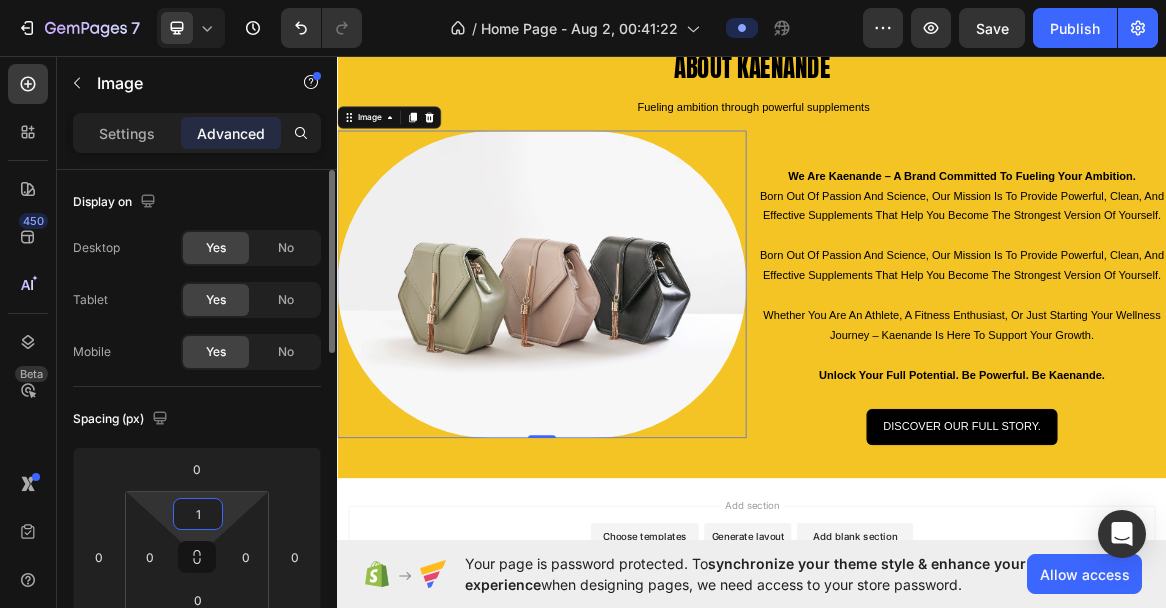 type 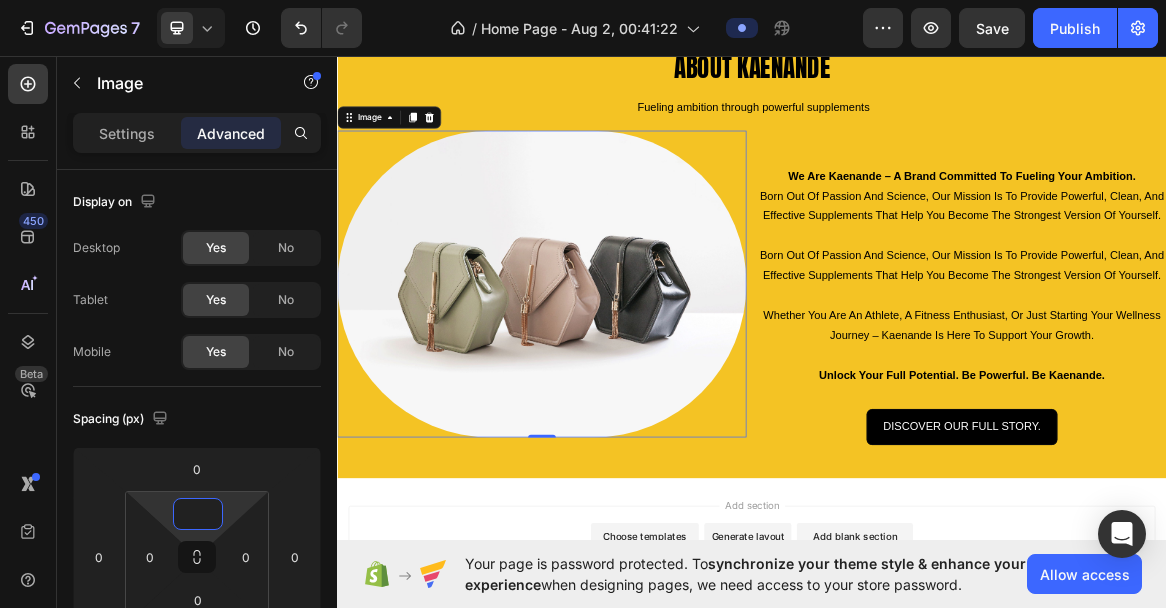 scroll, scrollTop: 3052, scrollLeft: 0, axis: vertical 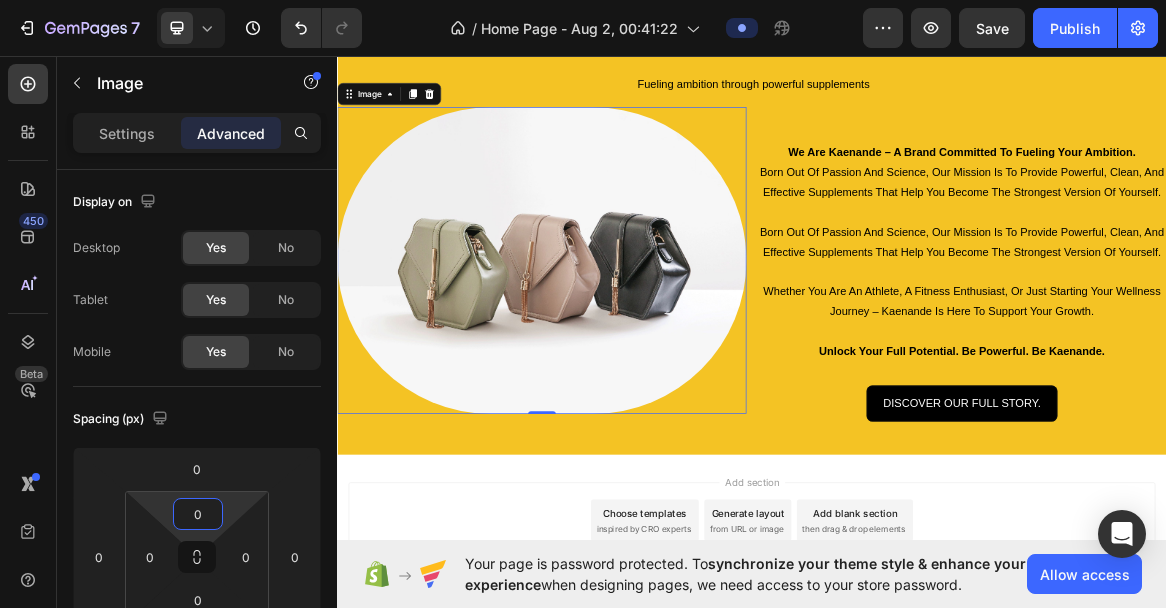 click on "Add section Choose templates inspired by CRO experts Generate layout from URL or image Add blank section then drag & drop elements" at bounding box center (937, 733) 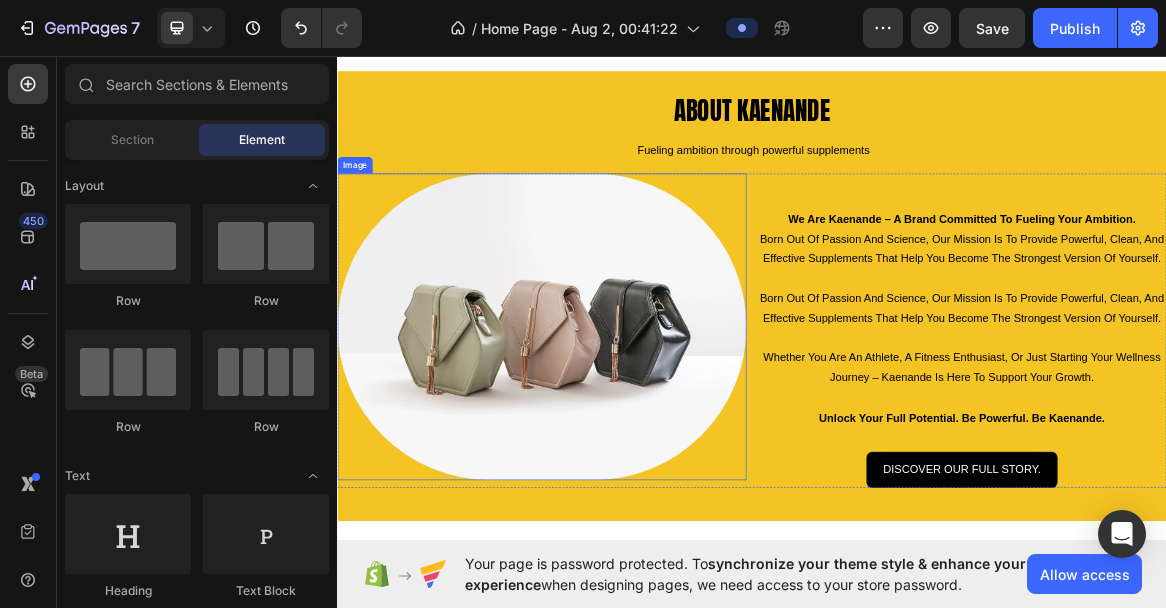 scroll, scrollTop: 3109, scrollLeft: 0, axis: vertical 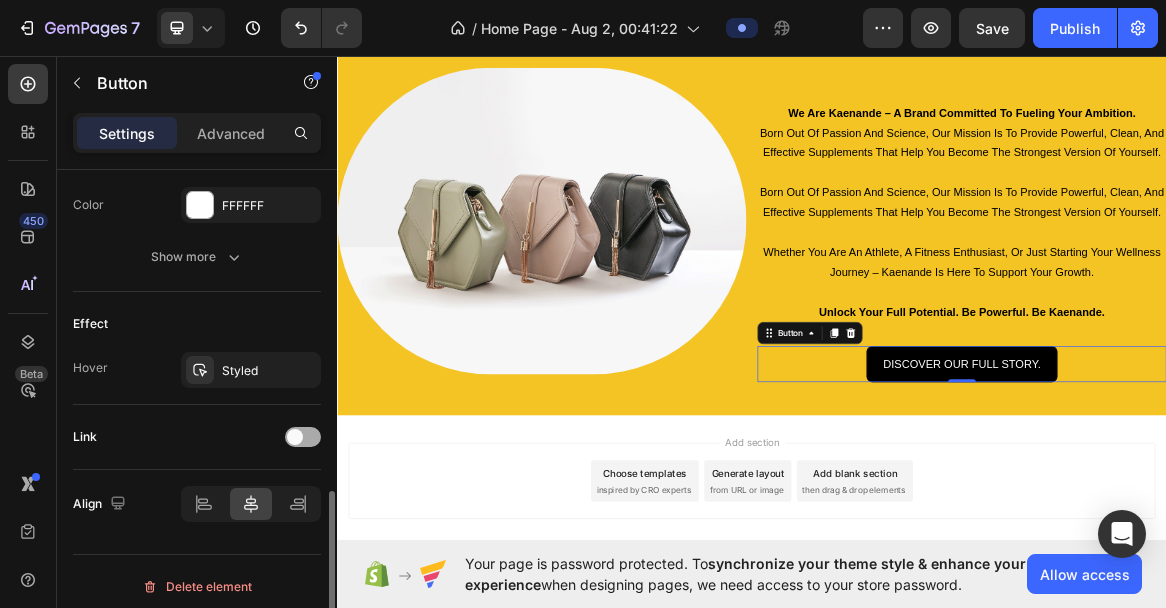 click at bounding box center [303, 437] 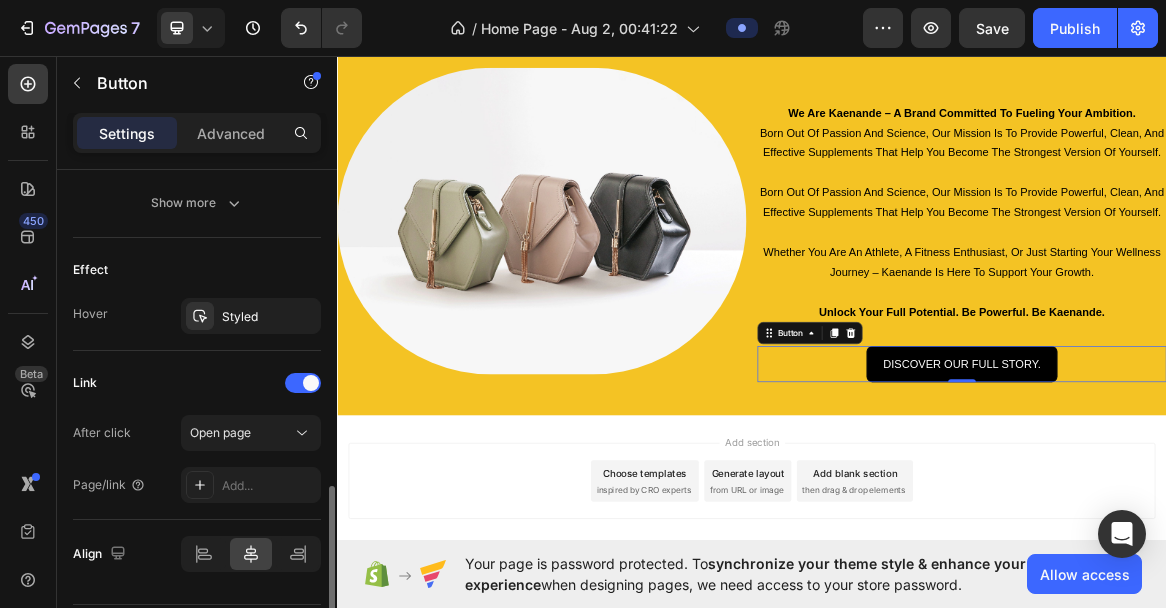 scroll, scrollTop: 983, scrollLeft: 0, axis: vertical 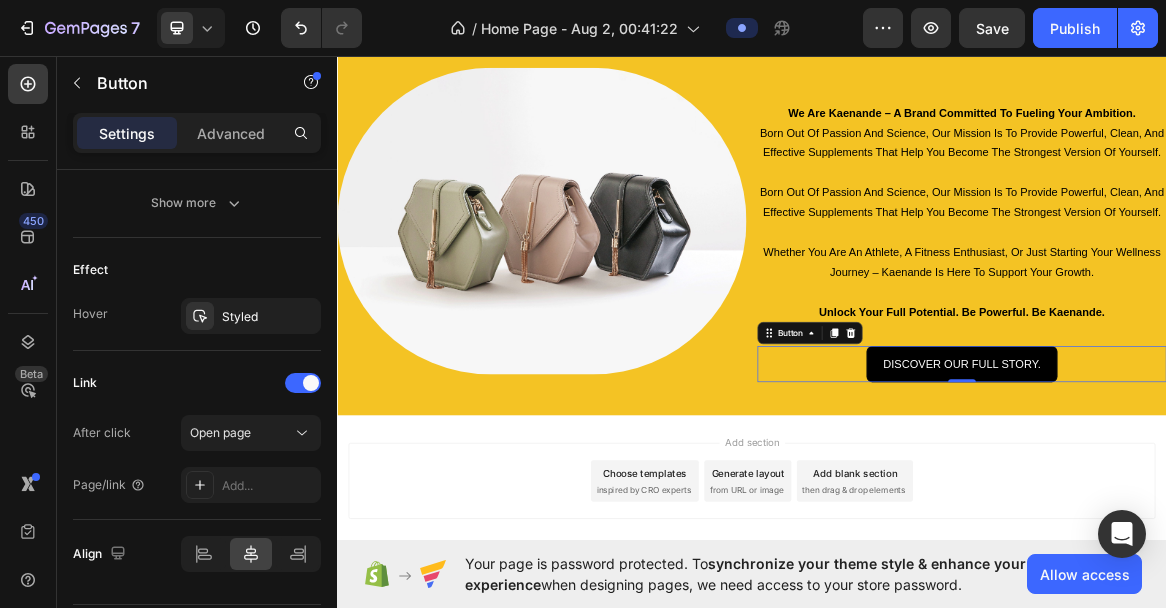 click on "Add section Choose templates inspired by CRO experts Generate layout from URL or image Add blank section then drag & drop elements" at bounding box center (937, 680) 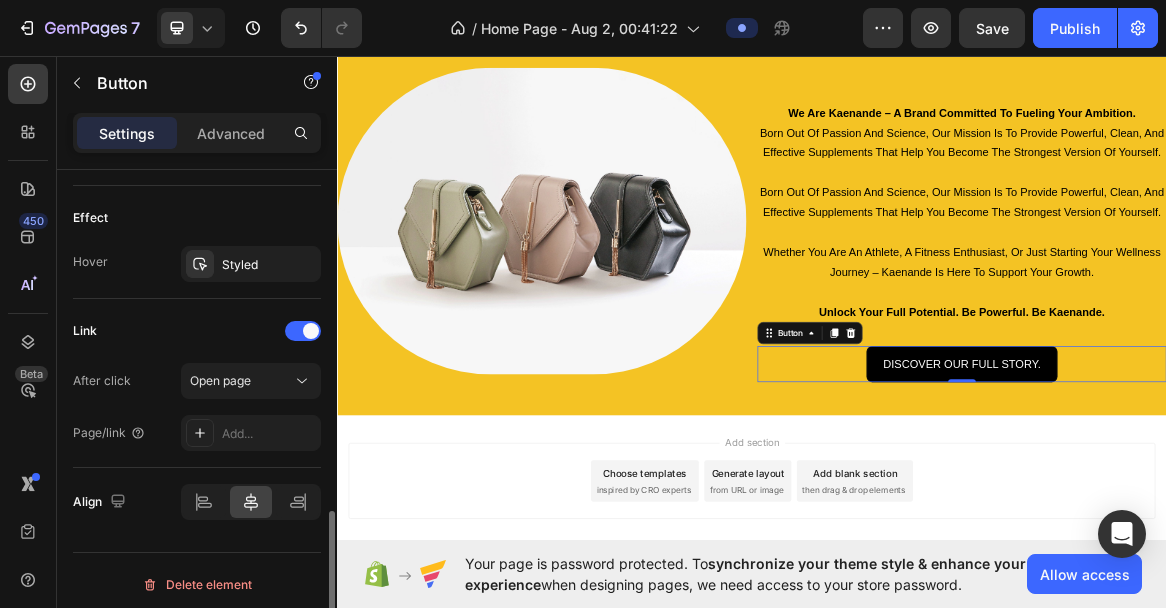 scroll, scrollTop: 1043, scrollLeft: 0, axis: vertical 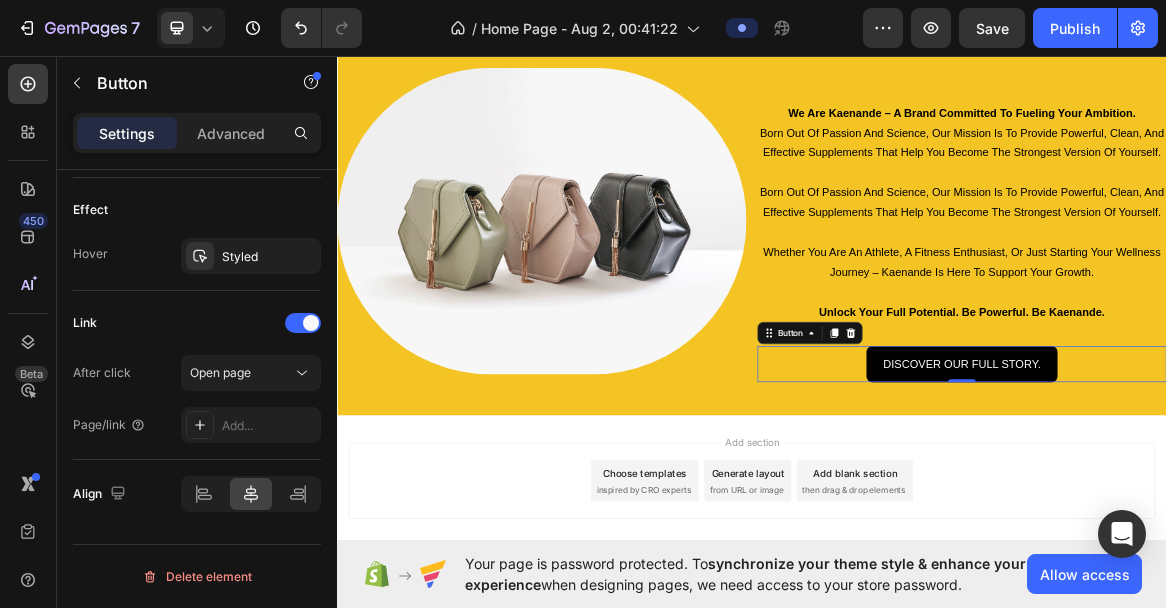 click on "Add section Choose templates inspired by CRO experts Generate layout from URL or image Add blank section then drag & drop elements" at bounding box center [937, 676] 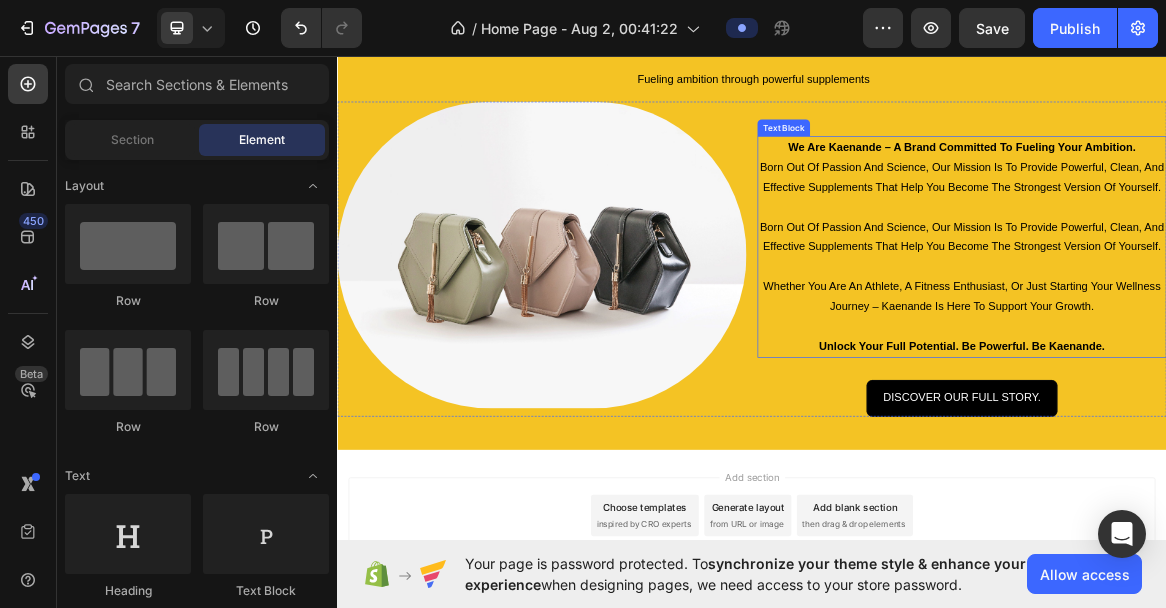 scroll, scrollTop: 2955, scrollLeft: 0, axis: vertical 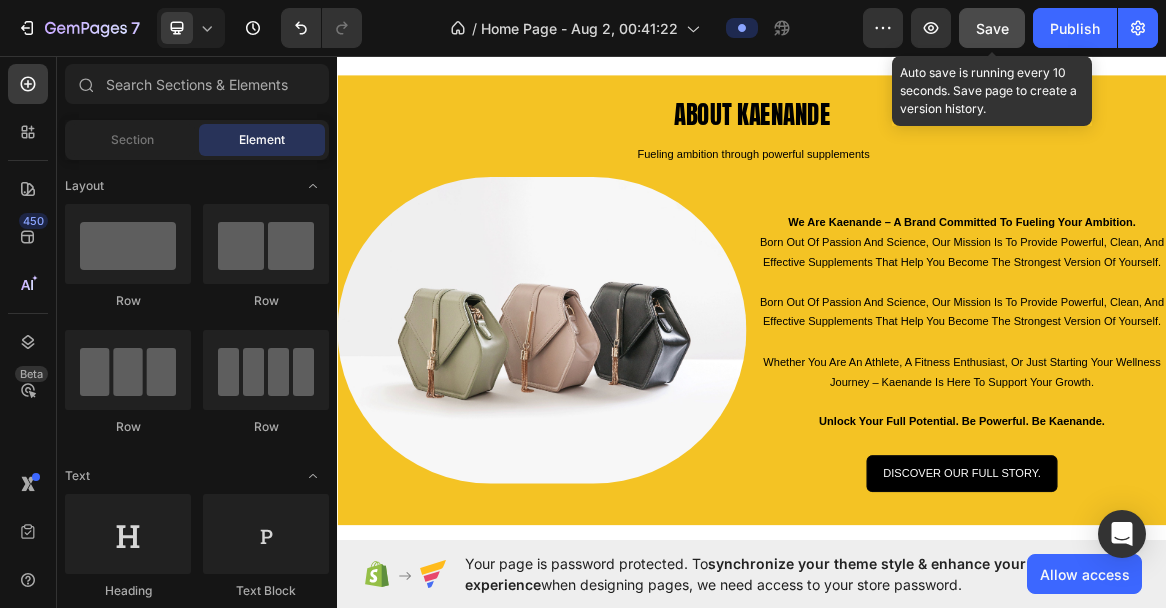 click on "Save" at bounding box center (992, 28) 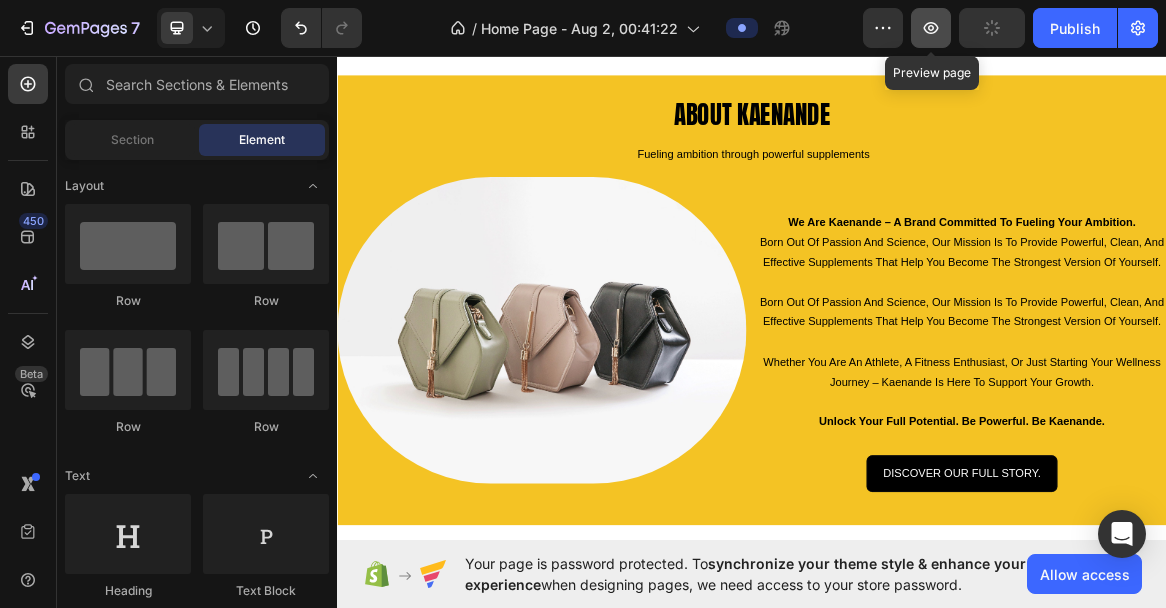 click 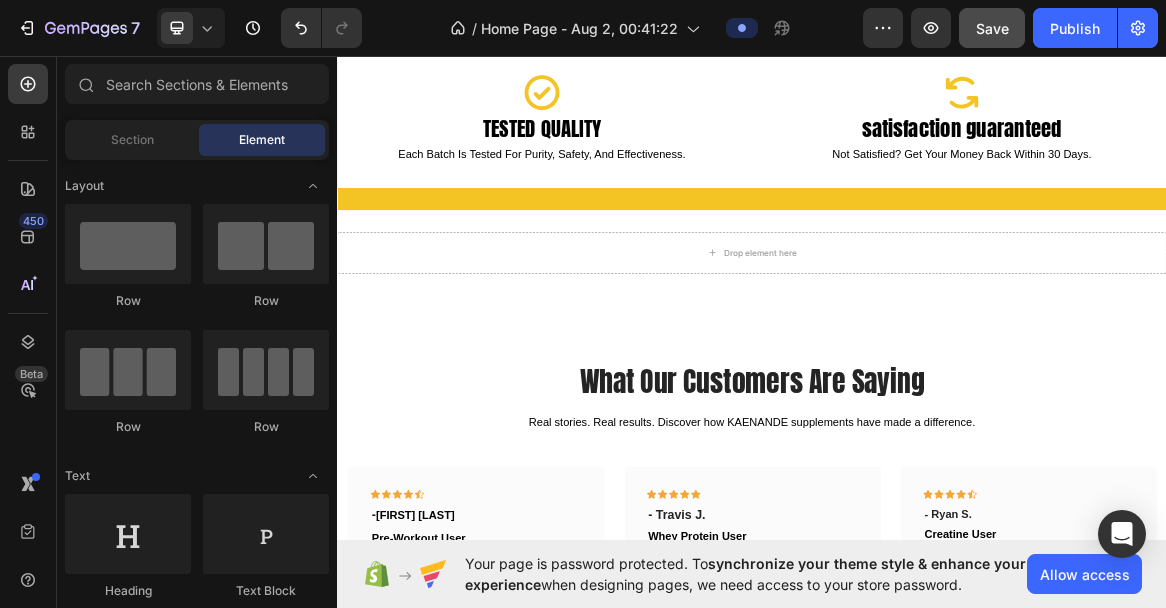 scroll, scrollTop: 1388, scrollLeft: 0, axis: vertical 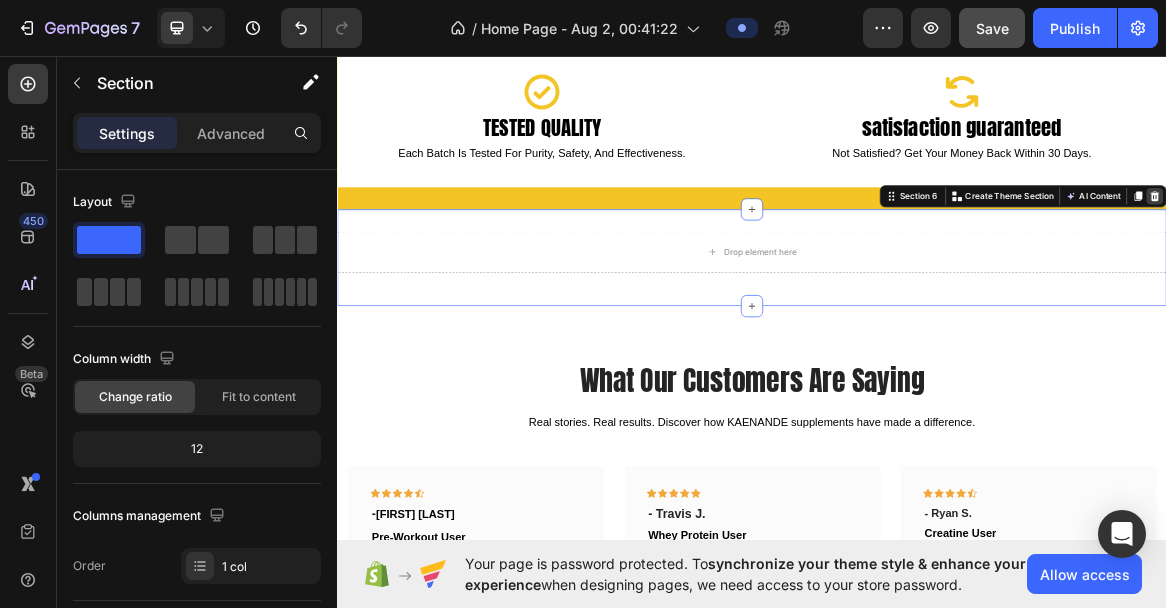 click 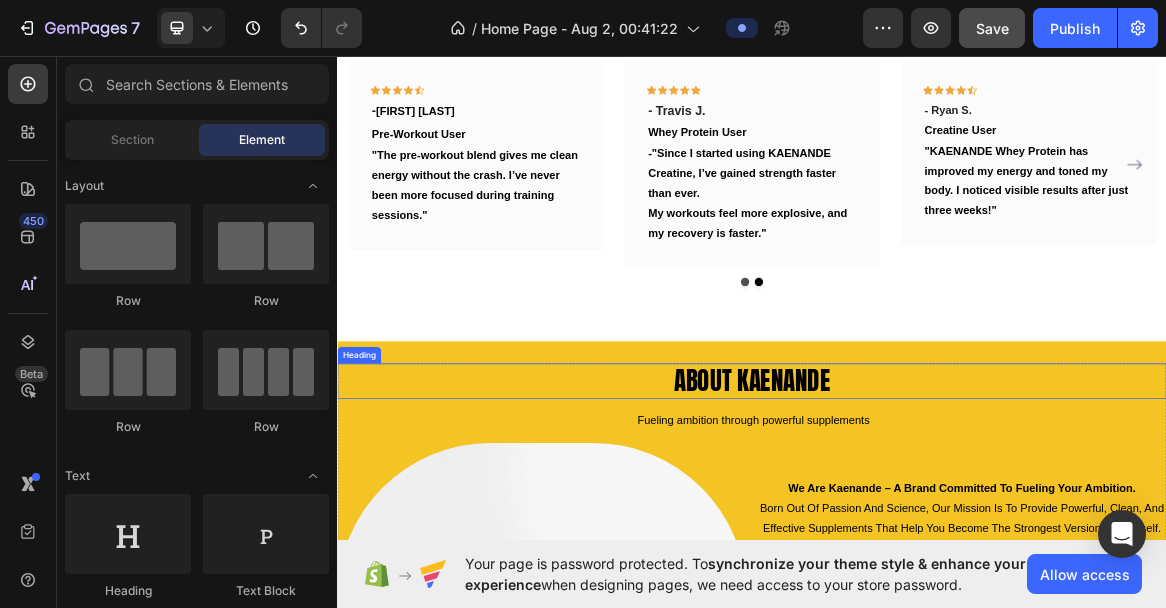 scroll, scrollTop: 1837, scrollLeft: 0, axis: vertical 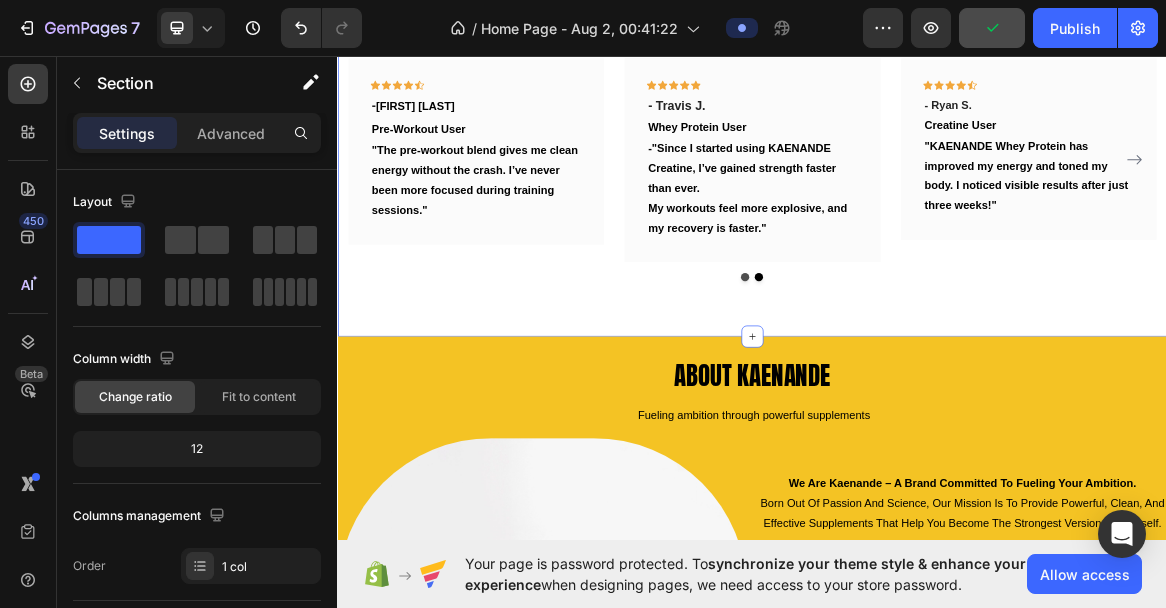 click on "What Our Customers Are Saying Heading Real stories. Real results. Discover how KAENANDE supplements have made a difference. Text block
Icon
Icon
Icon
Icon
Icon Row -  Chris D Text block Pre-Workout User Text block "The pre-workout blend gives me clean energy without the crash. I’ve never been more focused during training sessions." Text block Row
Icon
Icon
Icon
Icon
Icon Row - Travis J. Text block Whey Protein User Text block -"Since I started using KAENANDE Creatine, I’ve gained strength faster than ever.  My workouts feel more explosive, and my recovery is faster." Text block Row
Icon
Icon
Icon
Icon
Icon Row - Ryan S. Text block Creatine User Text block Text block Row
Icon
Icon
Icon
Icon" at bounding box center (937, 148) 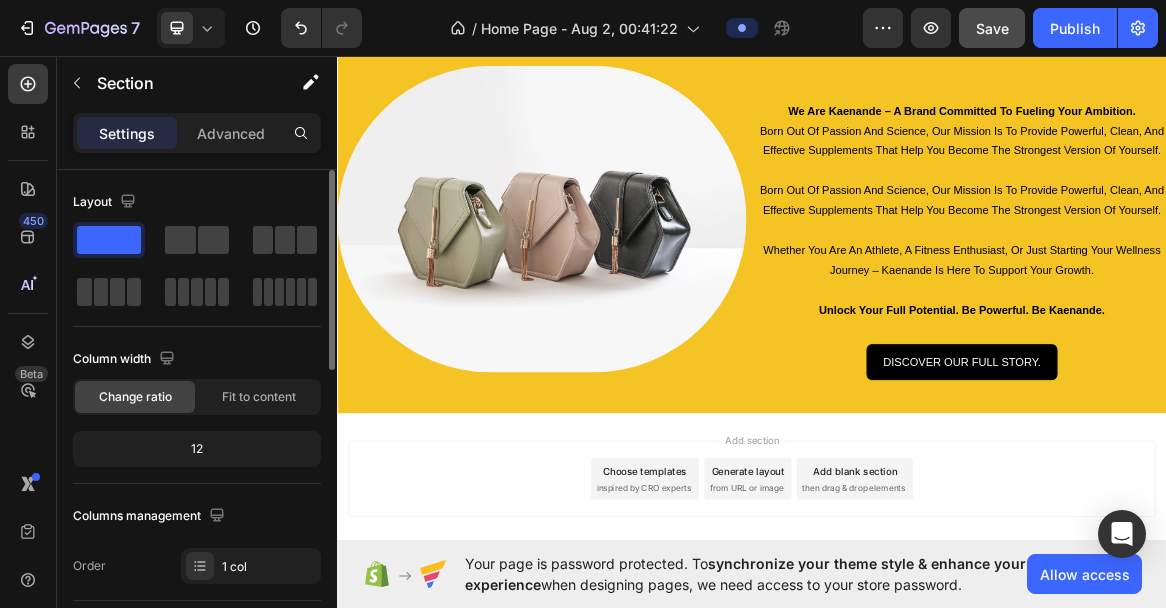 scroll, scrollTop: 2375, scrollLeft: 0, axis: vertical 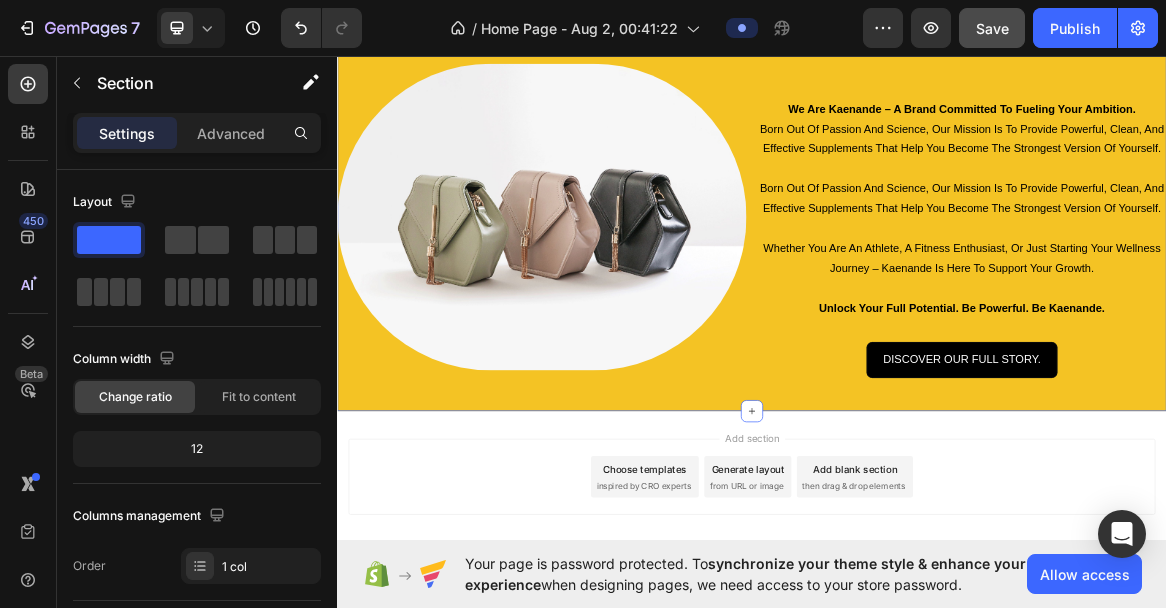 click on "about kaenande Heading   Fueling ambition through powerful supplements Text Block Image we are kaenande – a brand committed to fueling your ambition. born out of passion and science, our mission is to provide powerful, clean, and effective supplements that help you become the strongest version of yourself.   born out of passion and science, our mission is to provide powerful, clean, and effective supplements that help you become the strongest version of yourself.   whether you are an athlete, a fitness enthusiast, or just starting your wellness journey – kaenande is here to support your growth.   unlock your full potential. be powerful. be kaenande. Text Block discover our full story. Button Row Row Section 7   You can create reusable sections Create Theme Section AI Content Write with GemAI What would you like to describe here? Tone and Voice Persuasive Product Show more Generate" at bounding box center [937, 249] 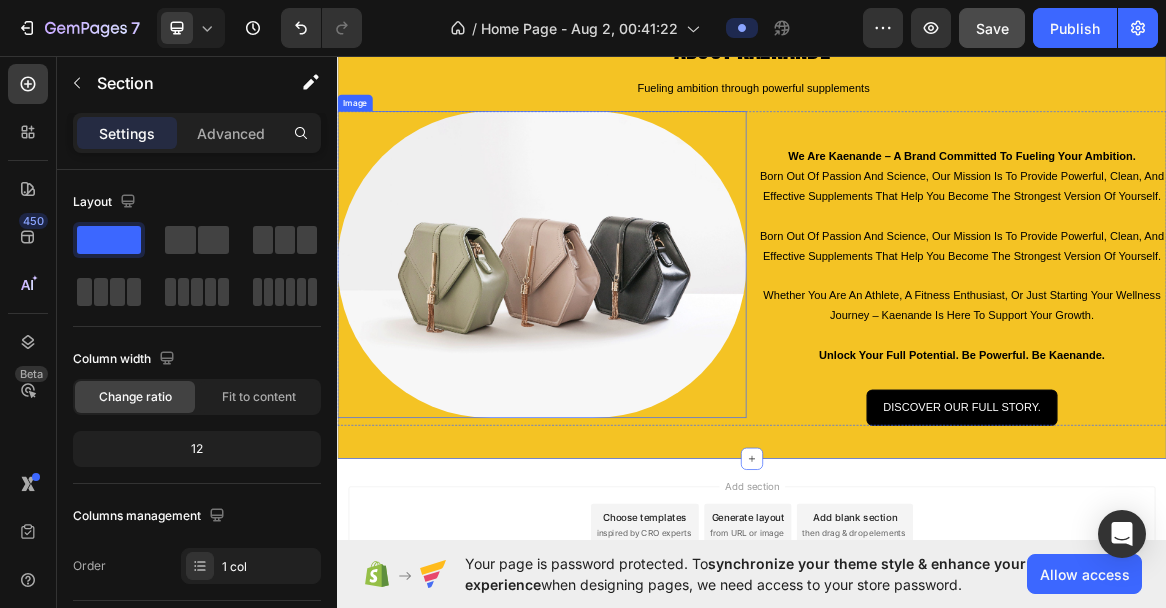 scroll, scrollTop: 2288, scrollLeft: 0, axis: vertical 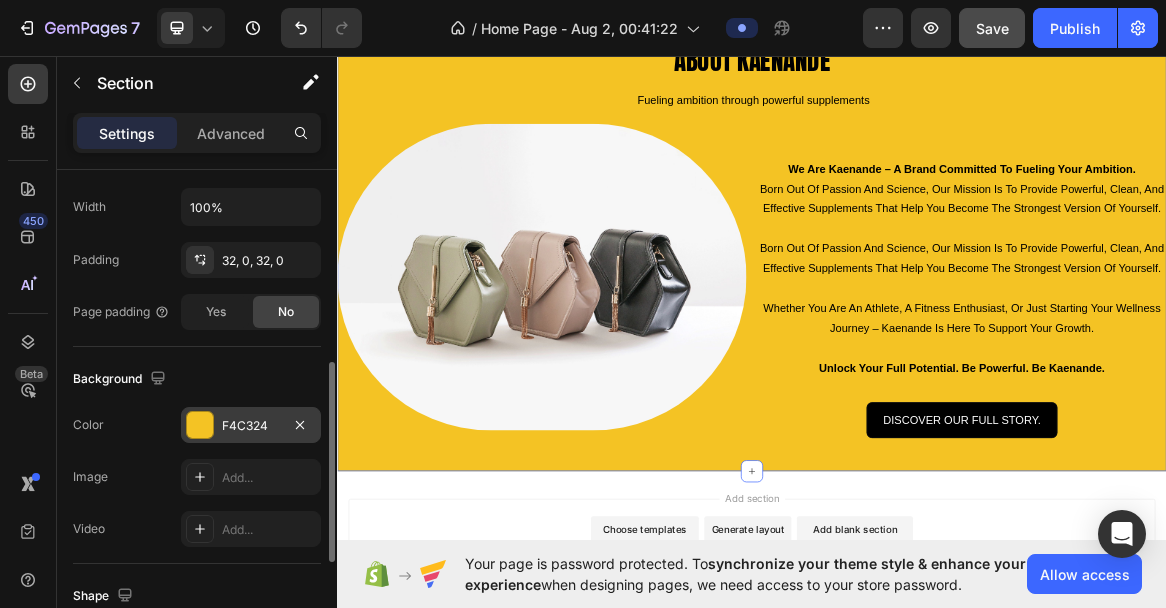 click on "F4C324" at bounding box center [251, 426] 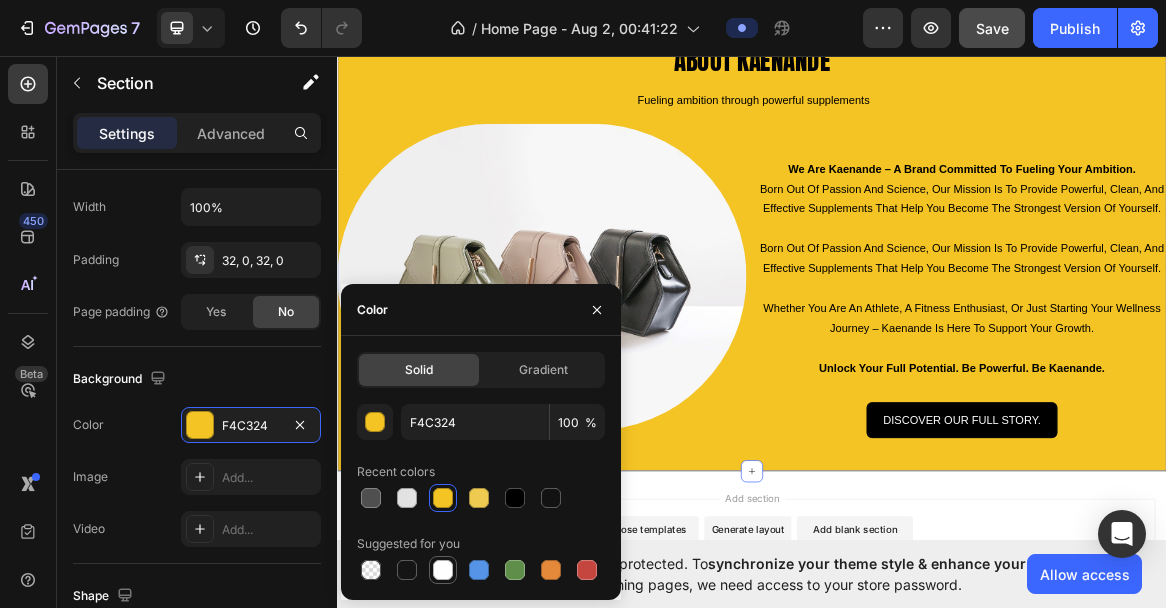 click at bounding box center (443, 570) 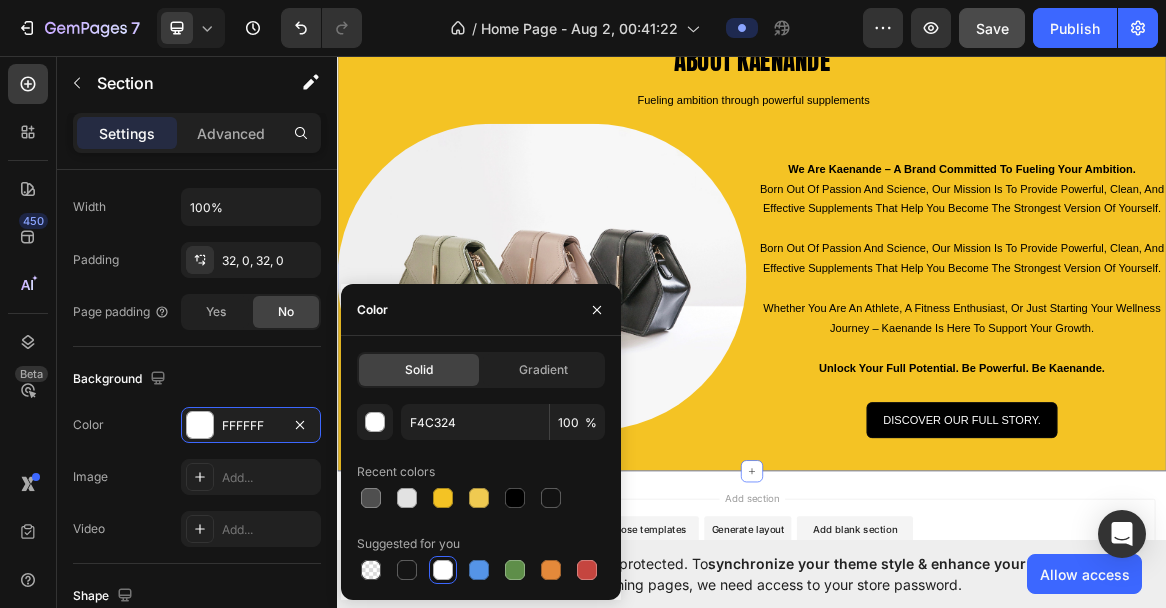 type on "FFFFFF" 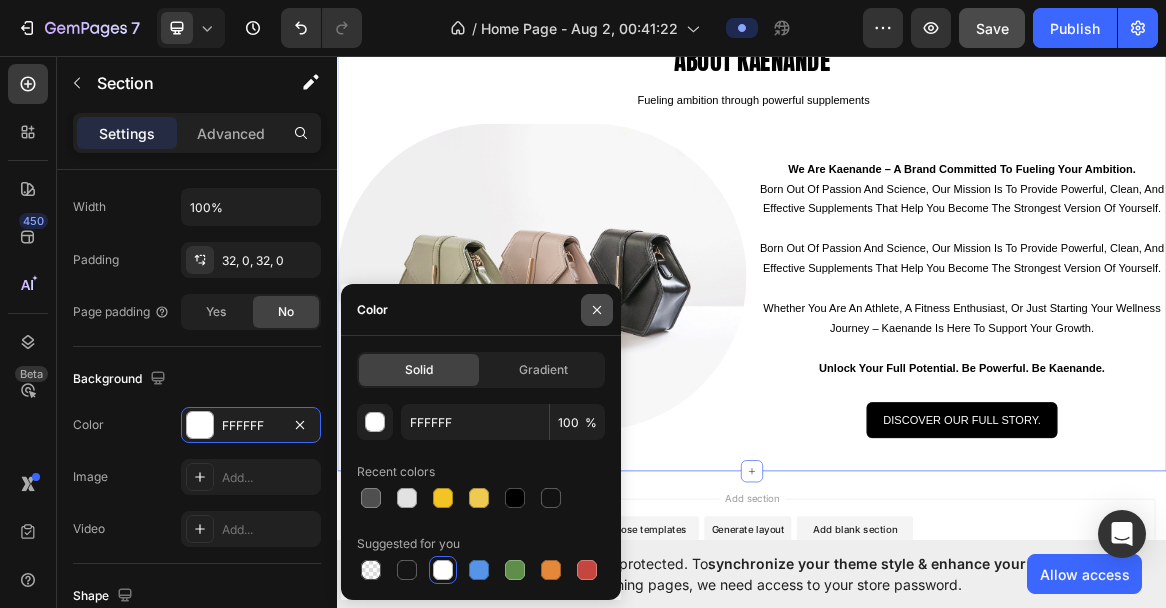 click 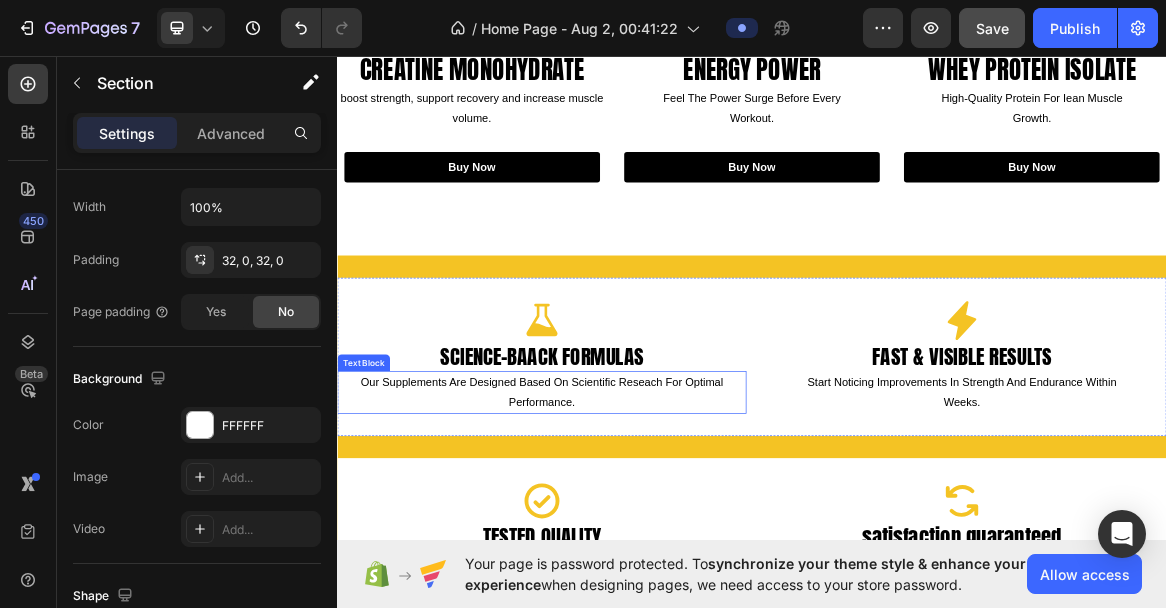scroll, scrollTop: 1354, scrollLeft: 0, axis: vertical 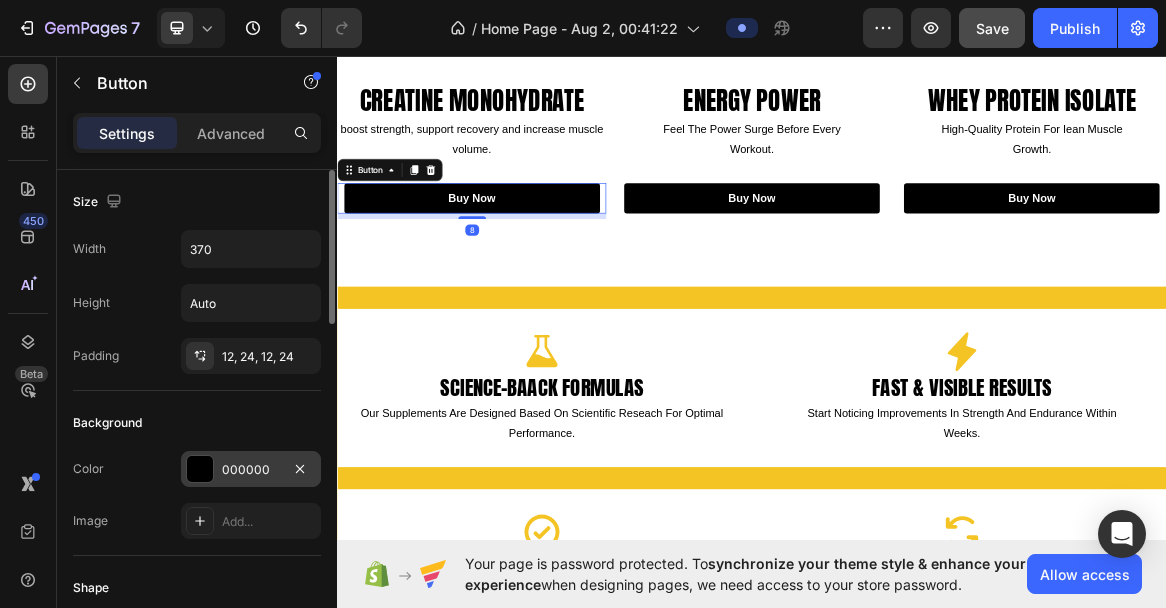 click on "000000" at bounding box center [251, 470] 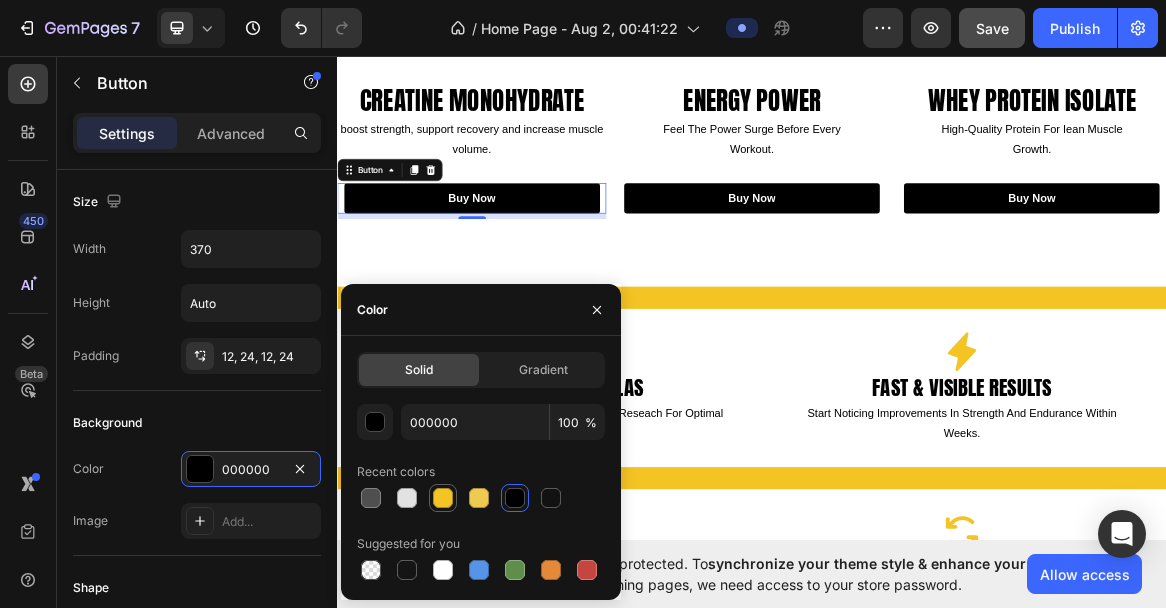 click at bounding box center (443, 498) 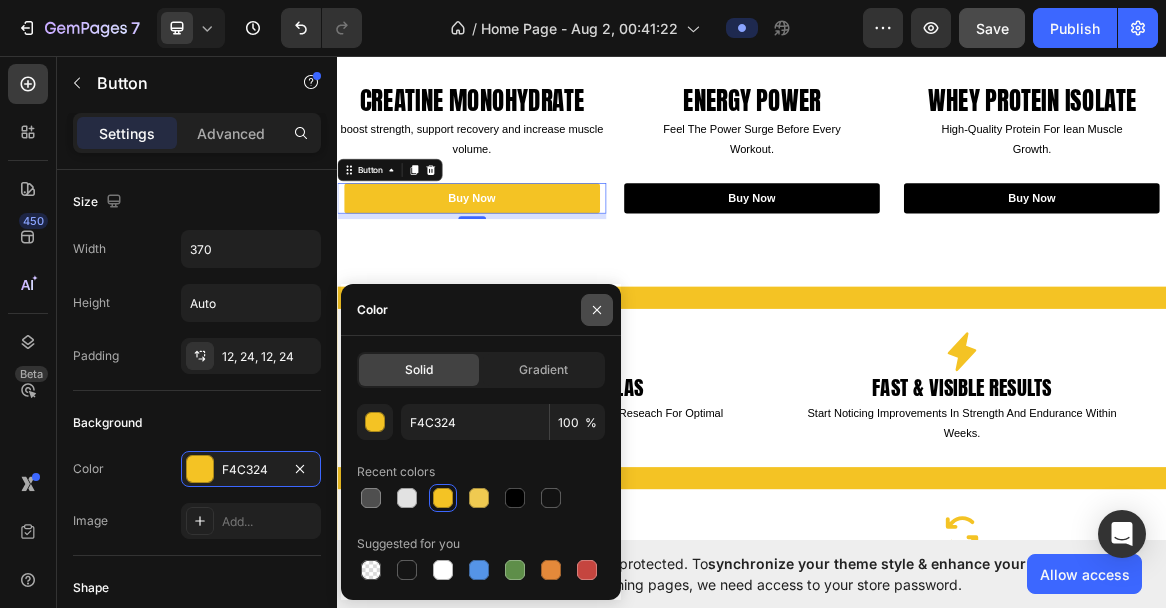 click 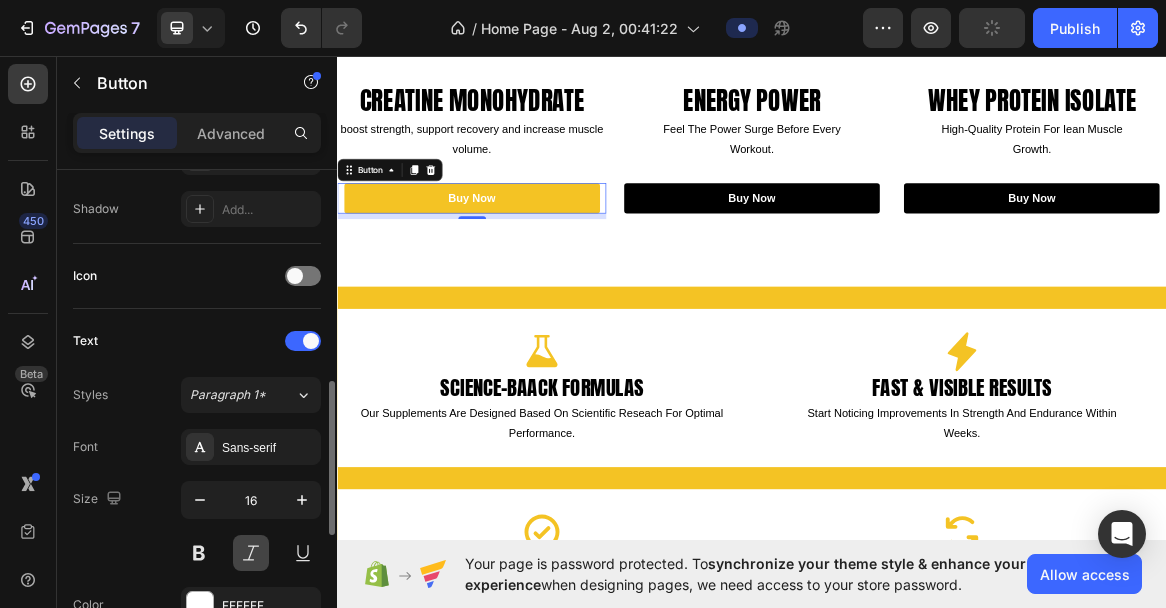 scroll, scrollTop: 576, scrollLeft: 0, axis: vertical 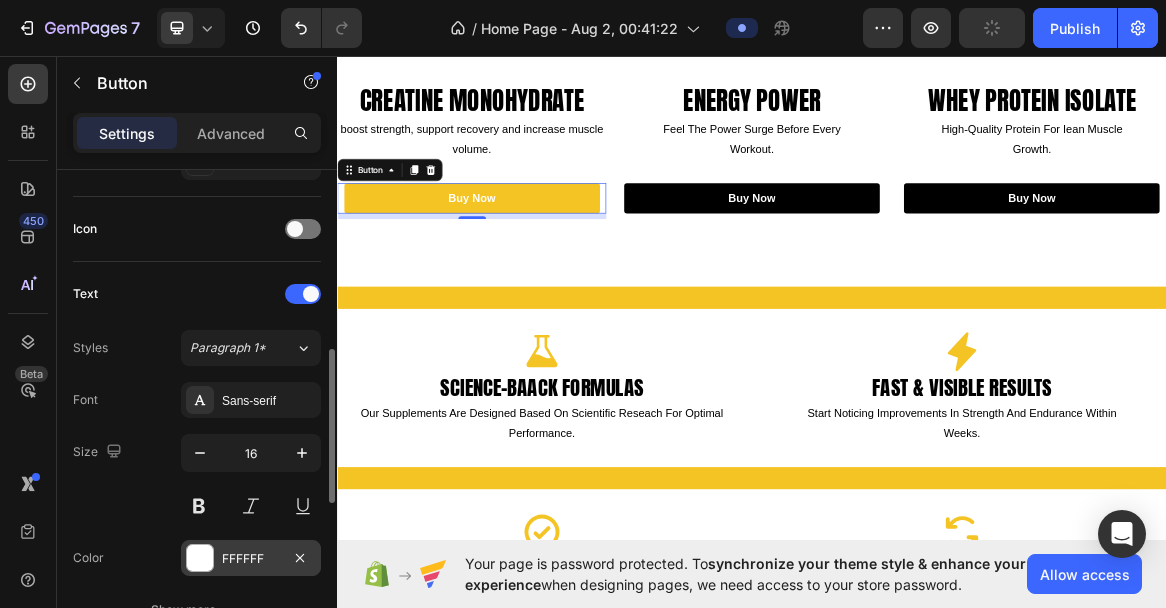 click on "FFFFFF" at bounding box center [251, 559] 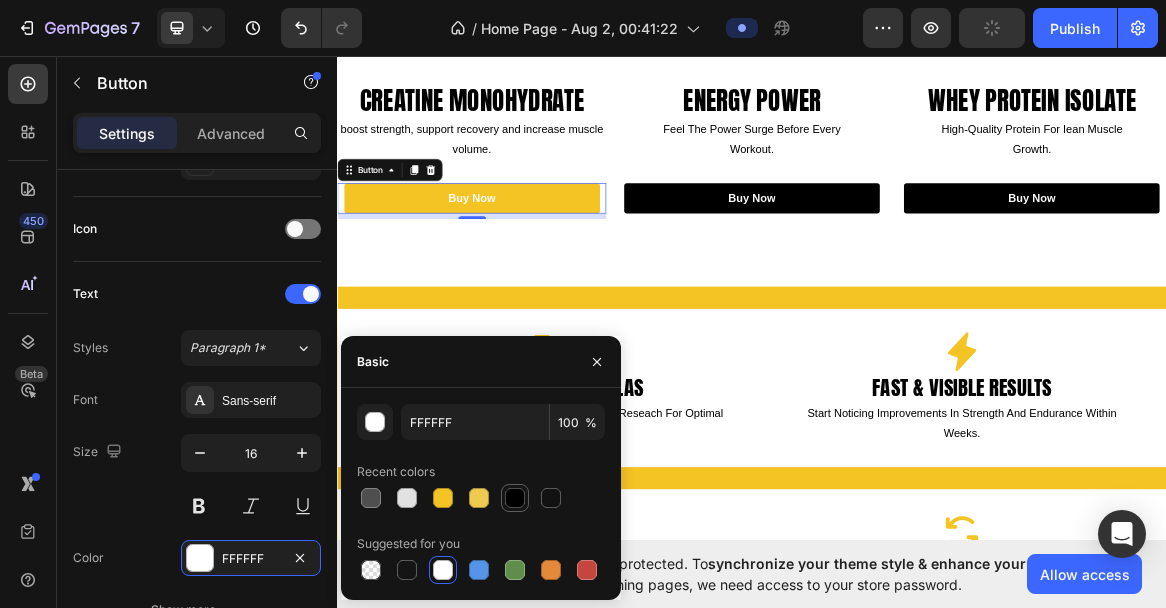click at bounding box center (515, 498) 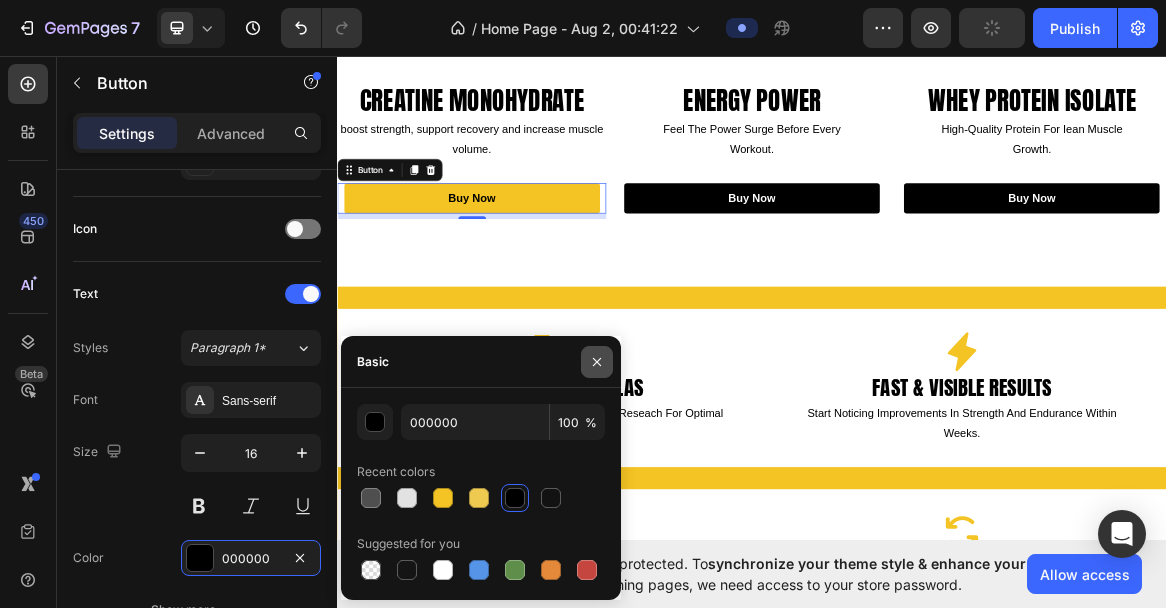 click 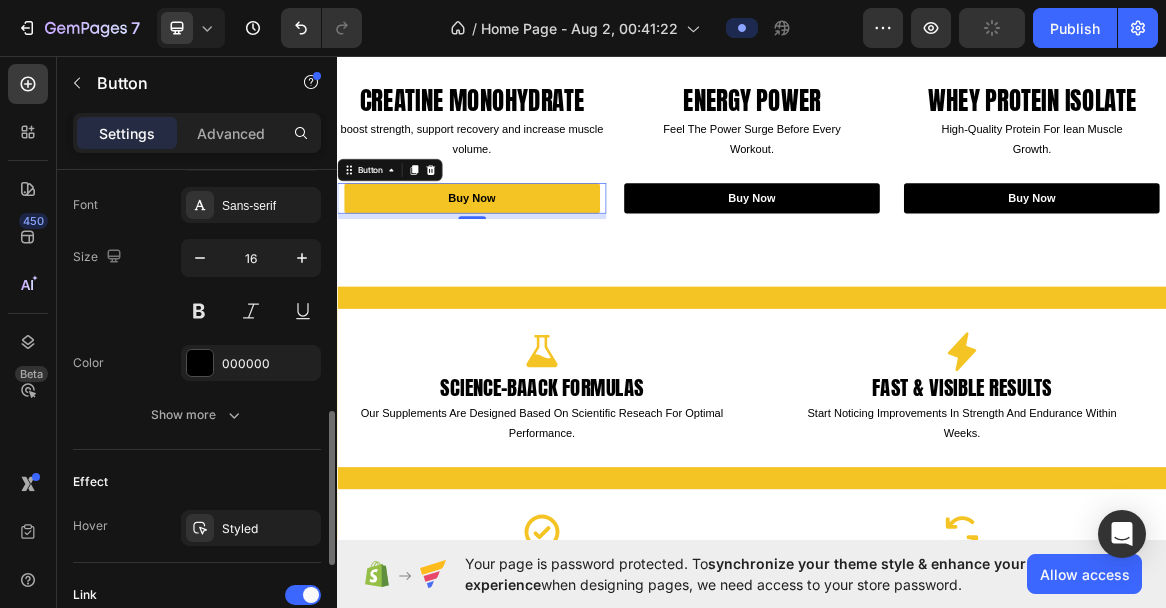 scroll, scrollTop: 773, scrollLeft: 0, axis: vertical 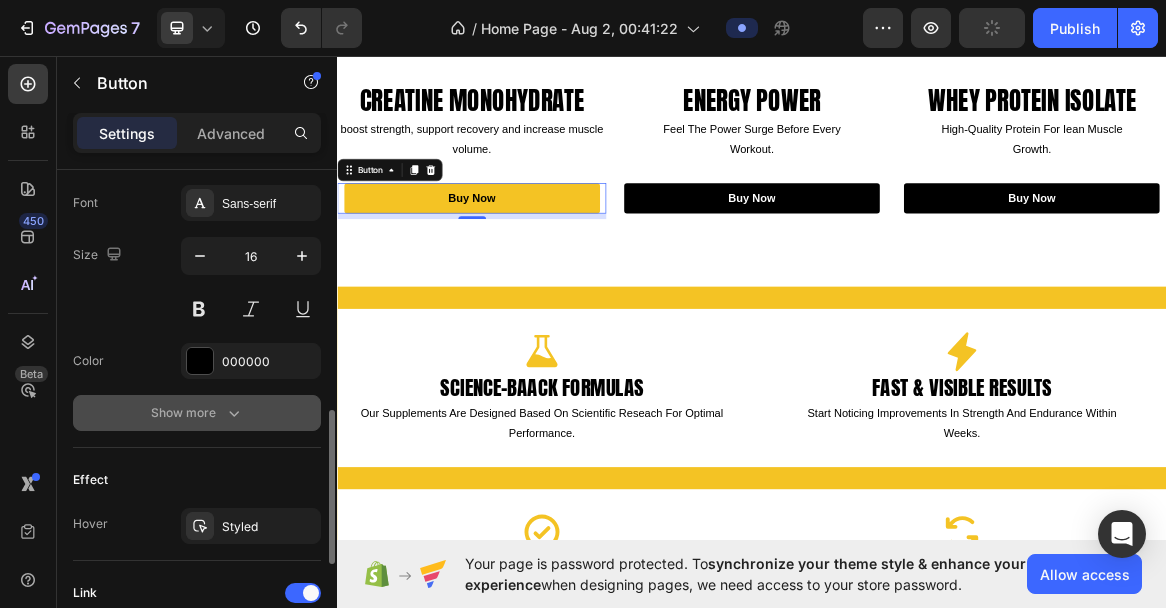 click on "Show more" at bounding box center [197, 413] 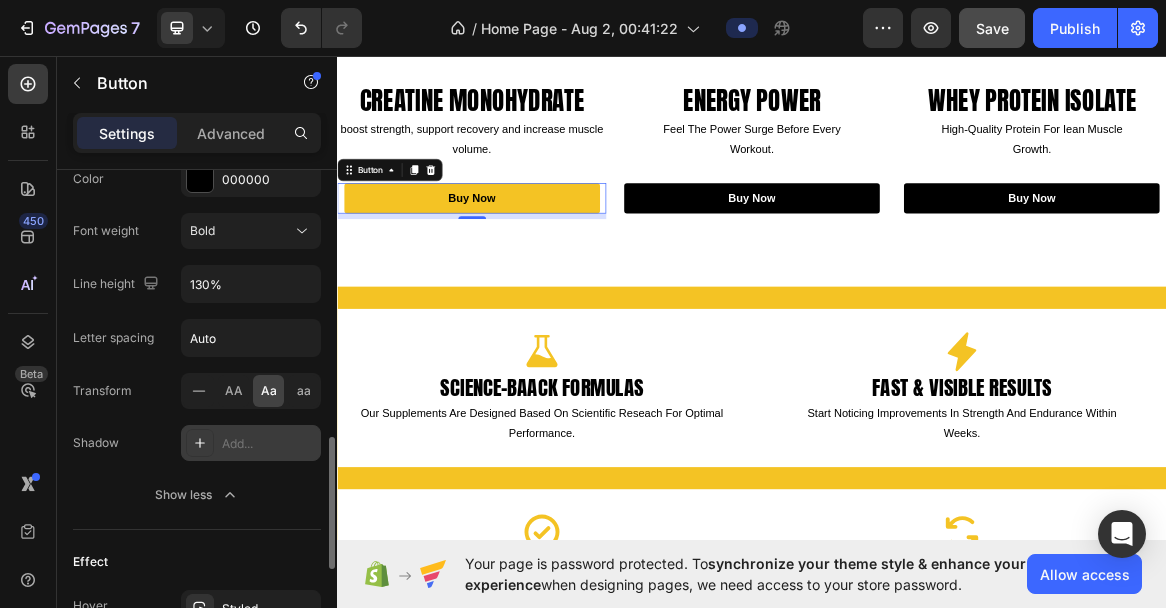 scroll, scrollTop: 966, scrollLeft: 0, axis: vertical 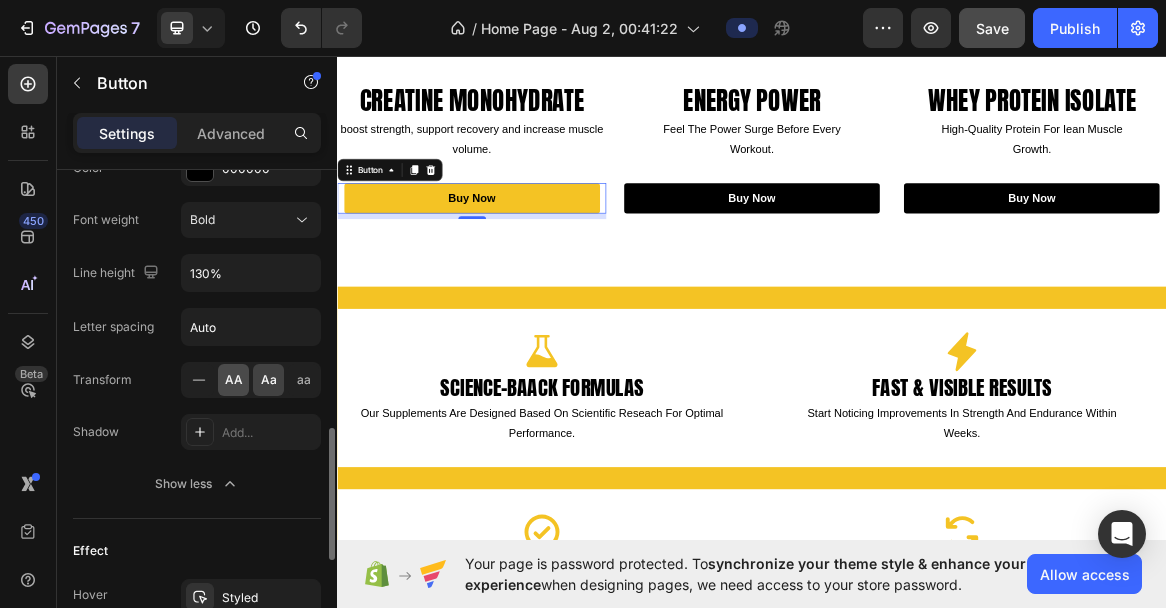 click on "AA" 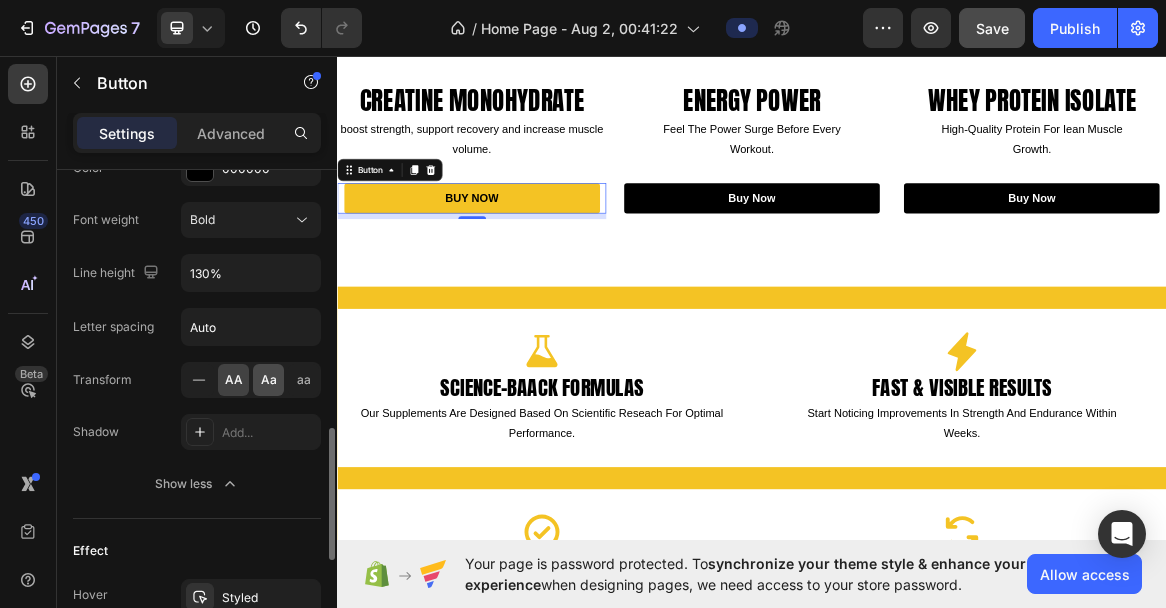 click on "Aa" 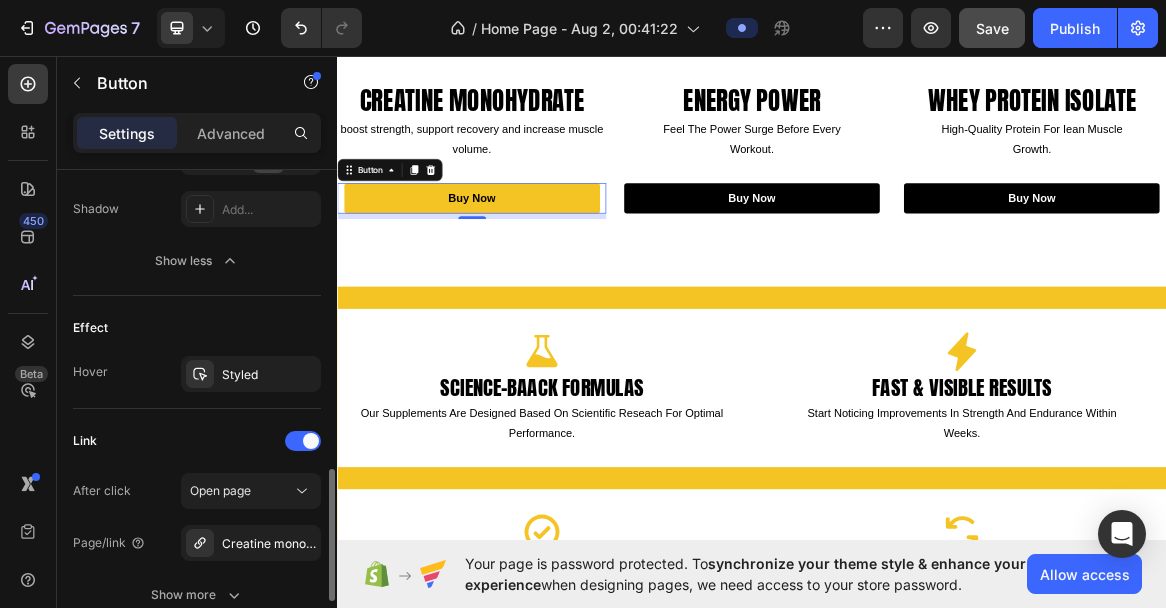 scroll, scrollTop: 1191, scrollLeft: 0, axis: vertical 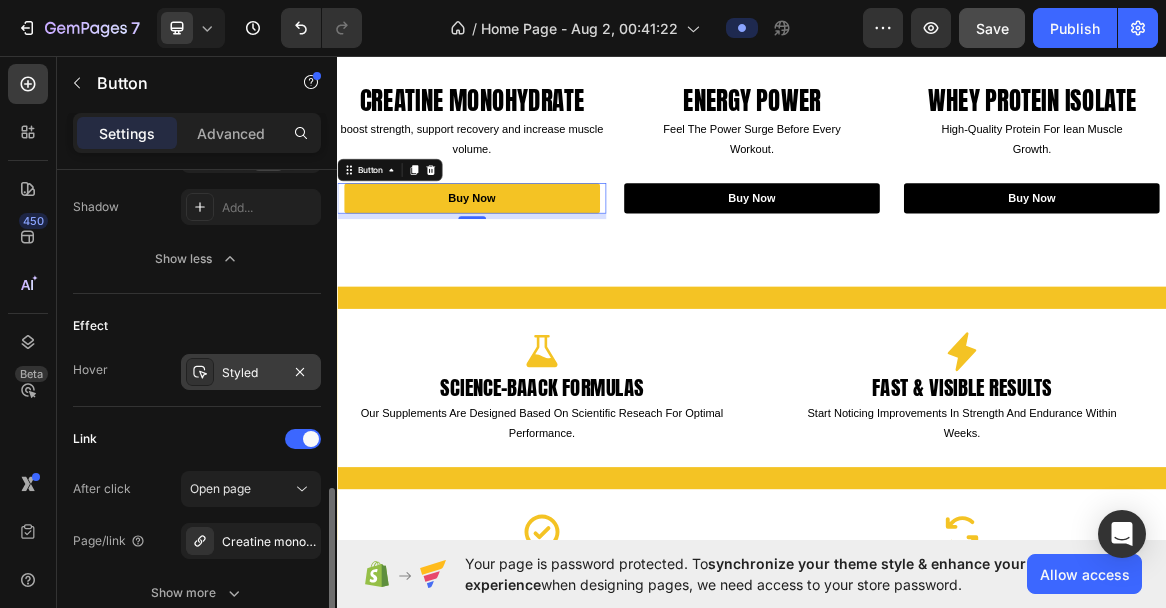 click on "Styled" at bounding box center (251, 373) 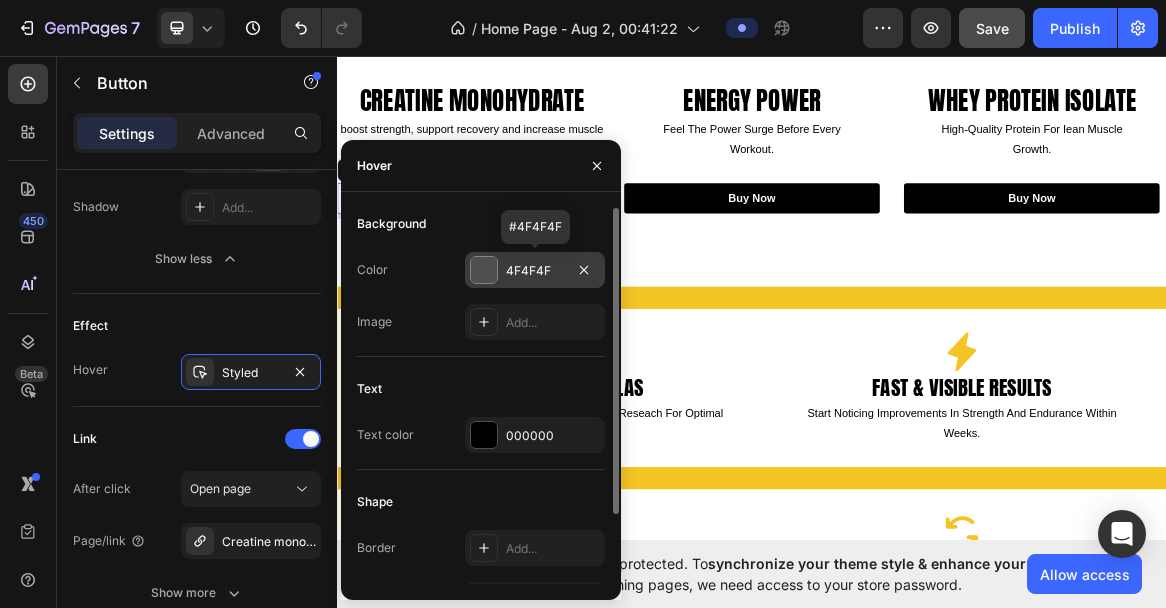 click on "4F4F4F" at bounding box center [535, 271] 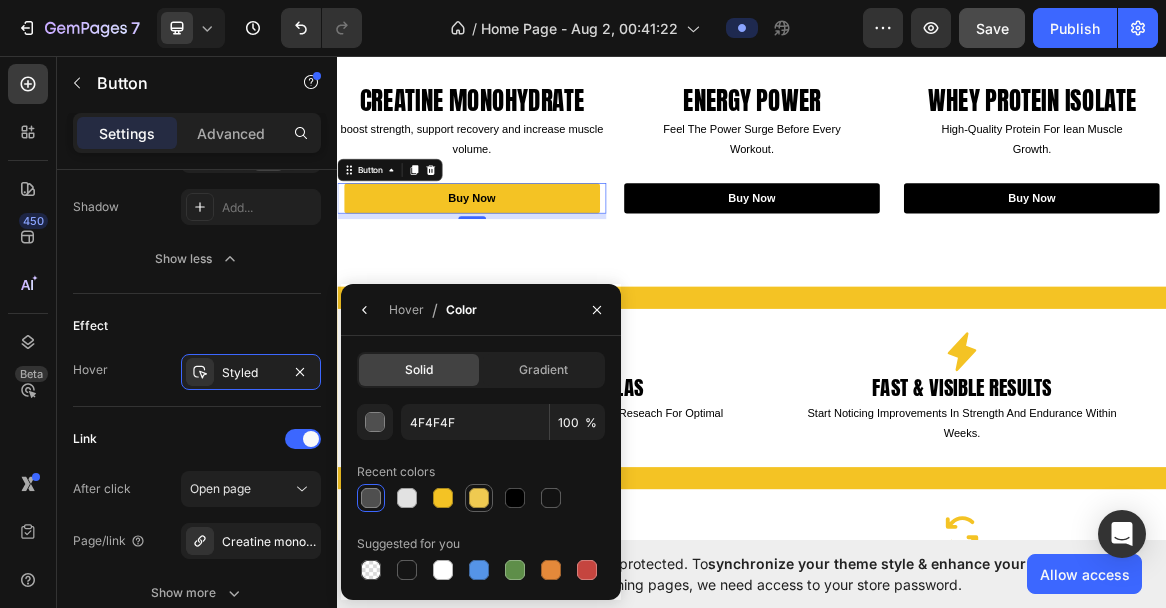 click at bounding box center [479, 498] 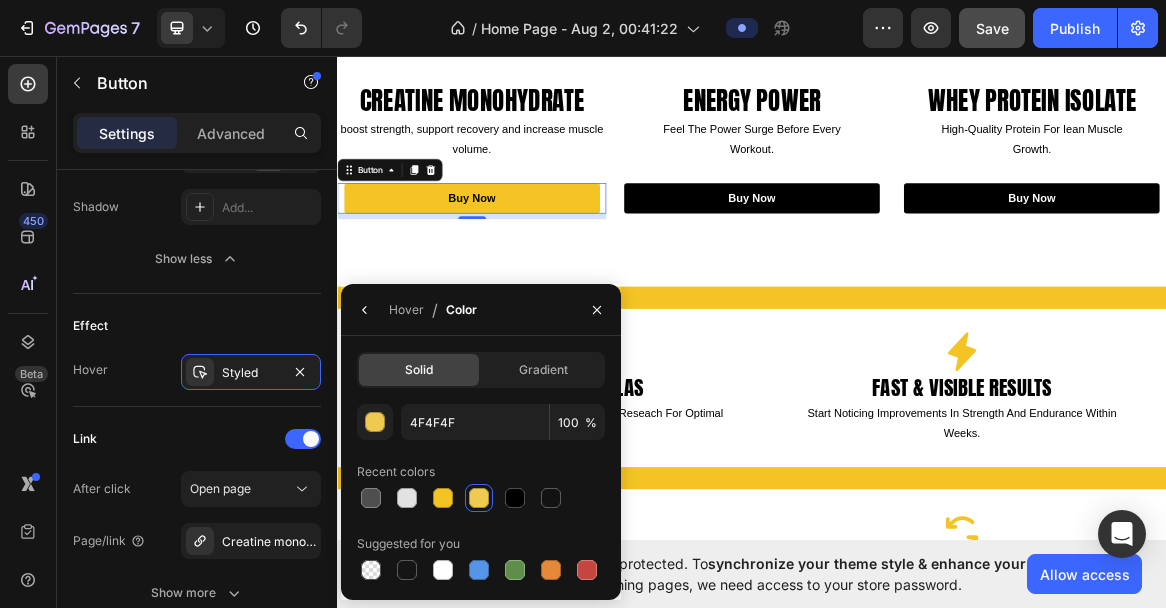 type on "EFCA51" 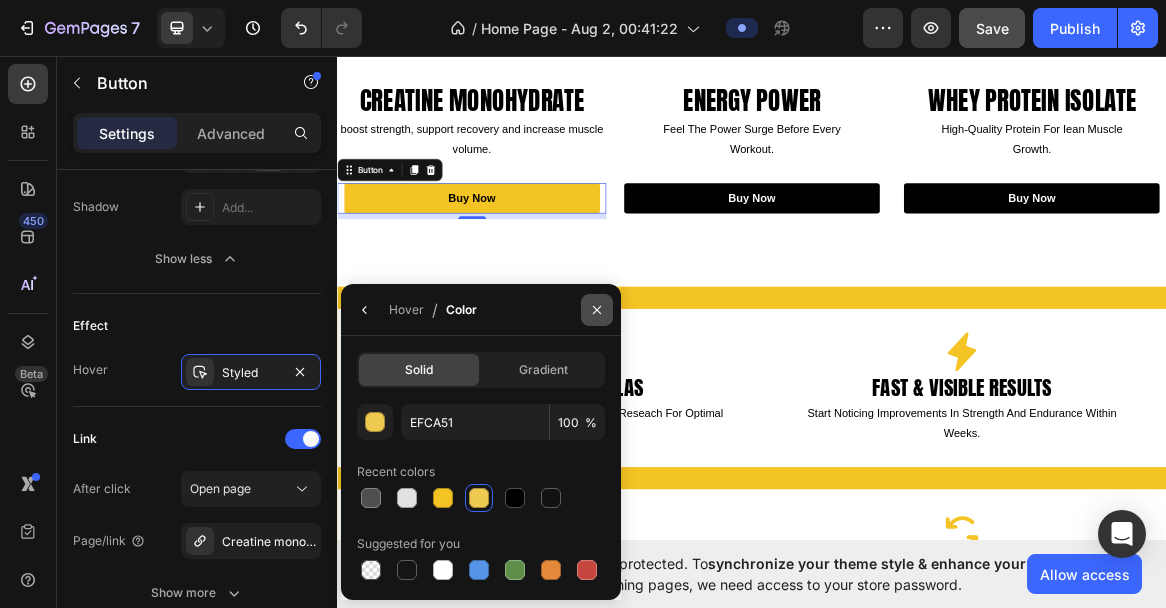 click 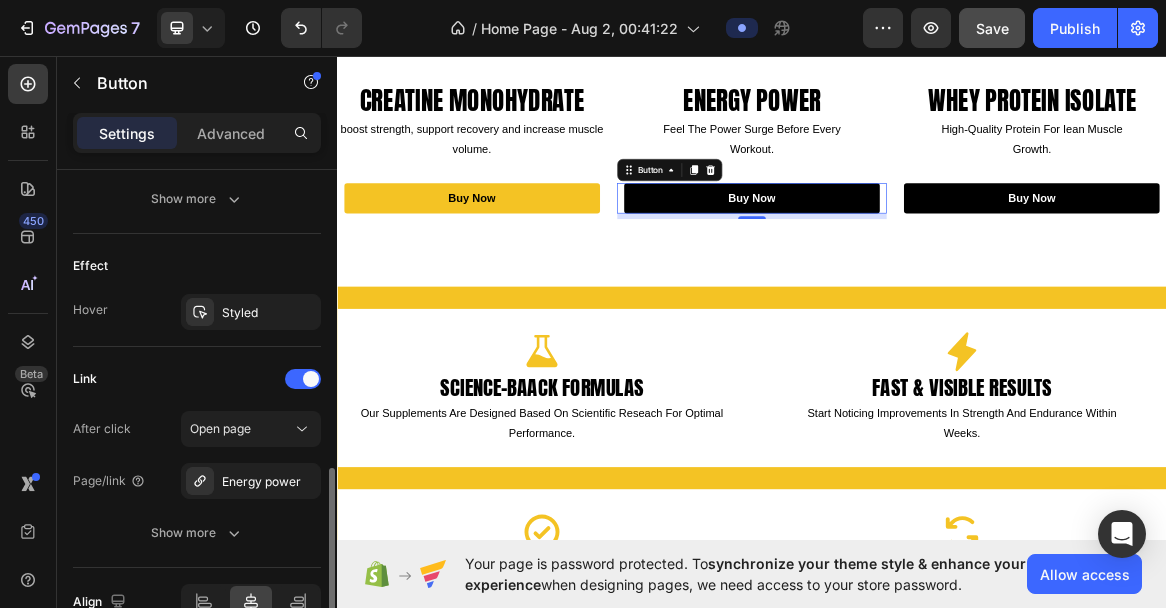 scroll, scrollTop: 980, scrollLeft: 0, axis: vertical 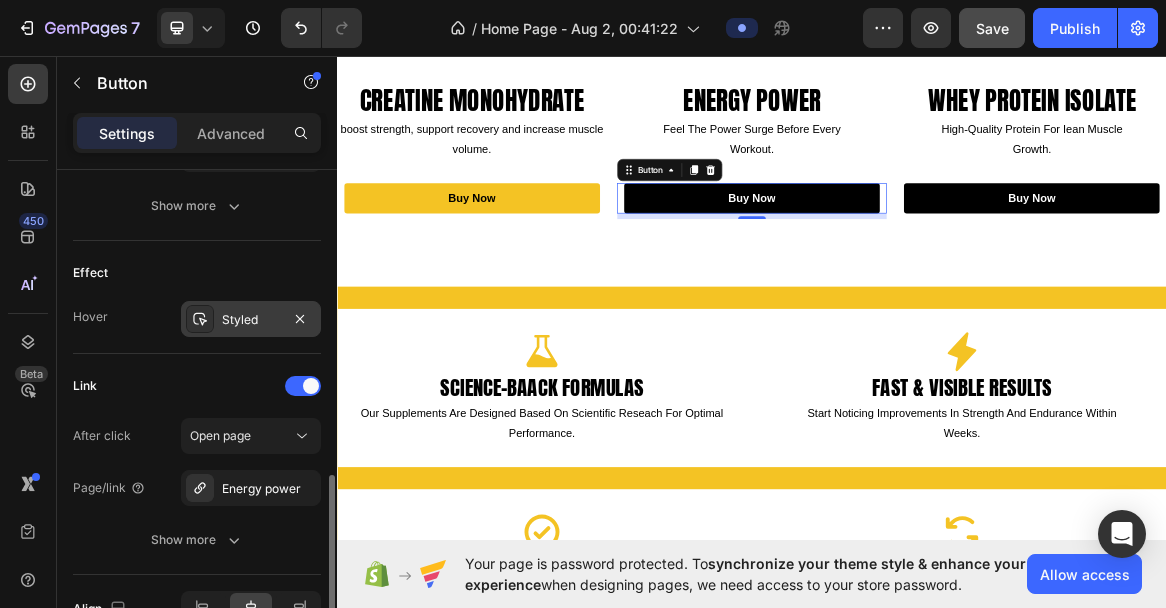 click on "Styled" at bounding box center [251, 319] 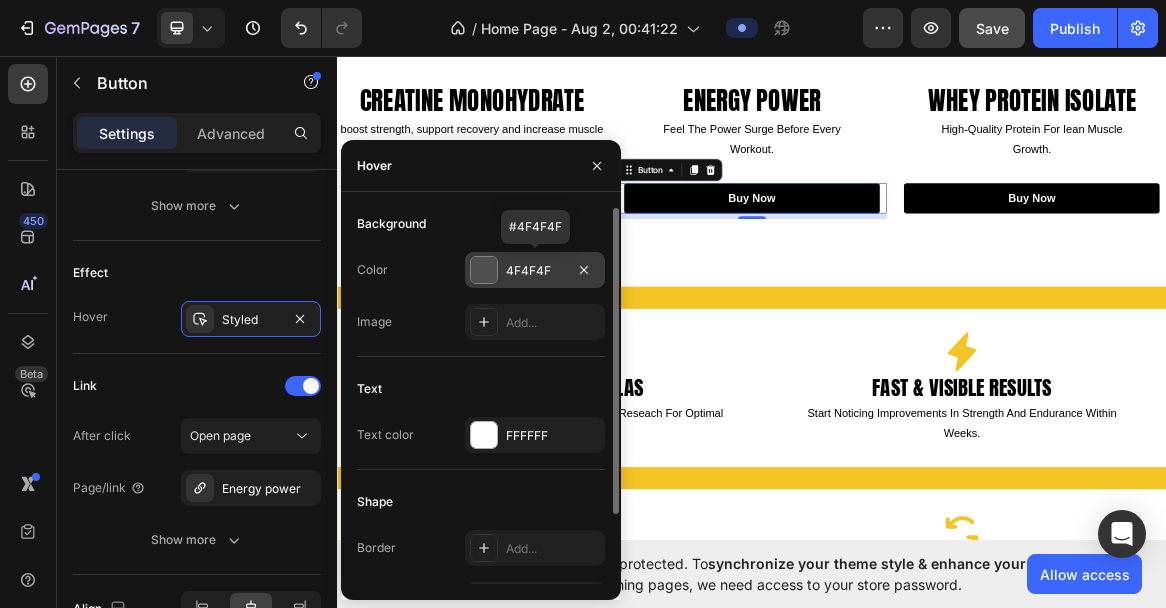 click on "4F4F4F" at bounding box center [535, 271] 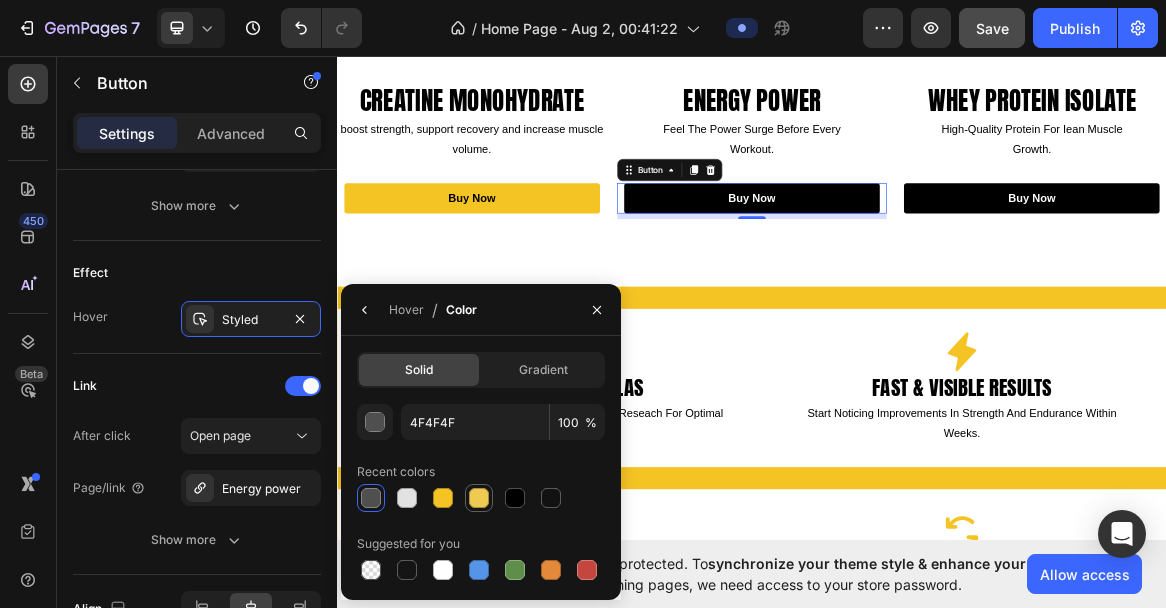 click at bounding box center (479, 498) 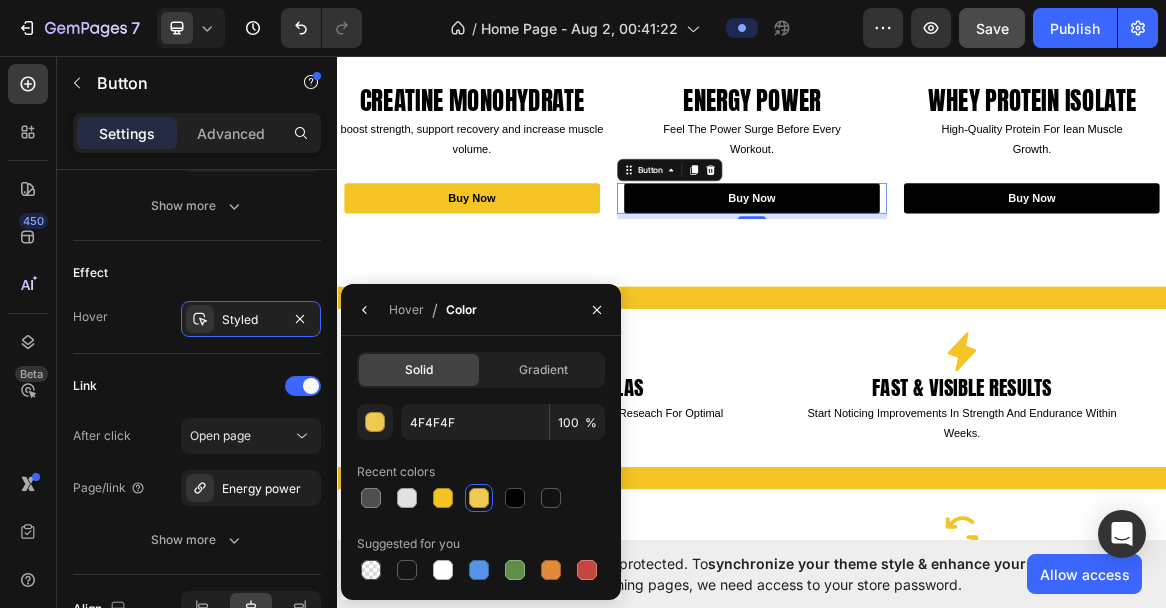 type on "EFCA51" 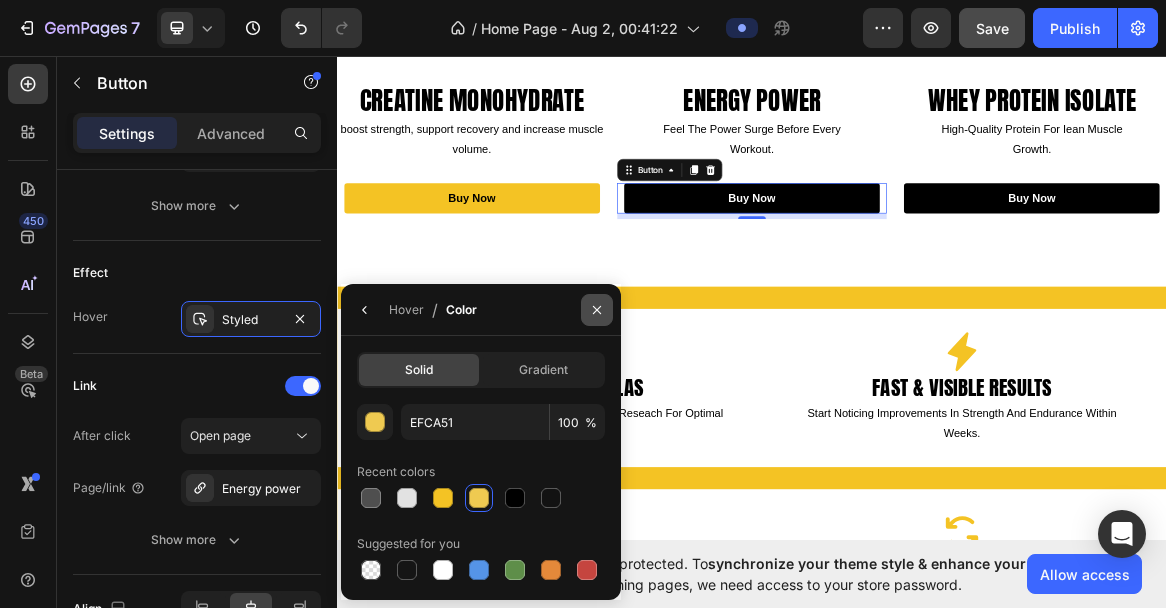 click 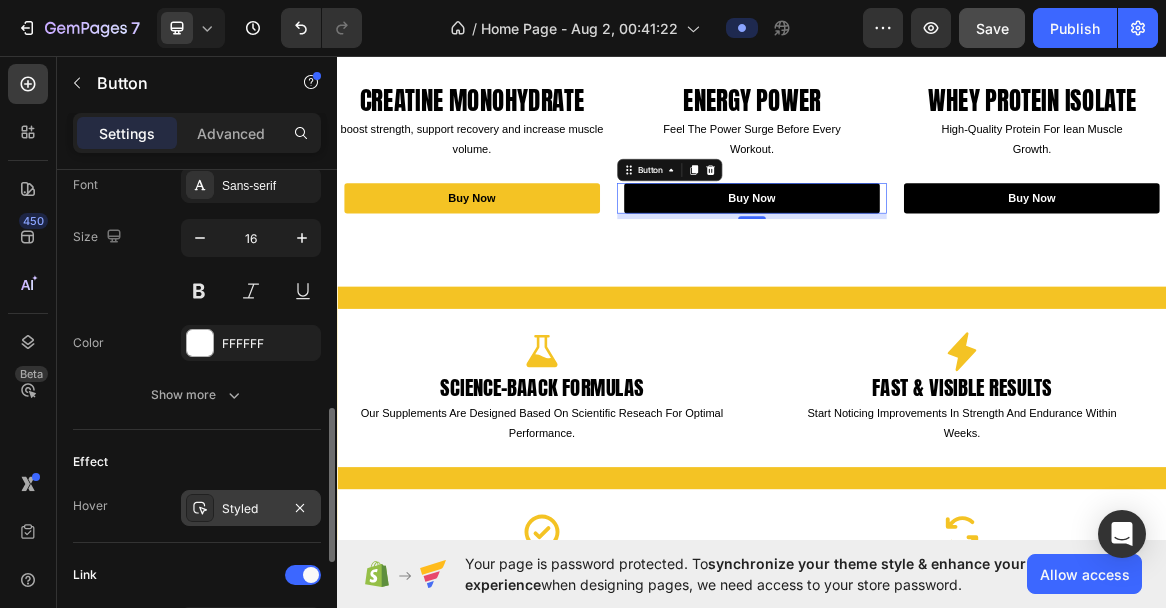 scroll, scrollTop: 785, scrollLeft: 0, axis: vertical 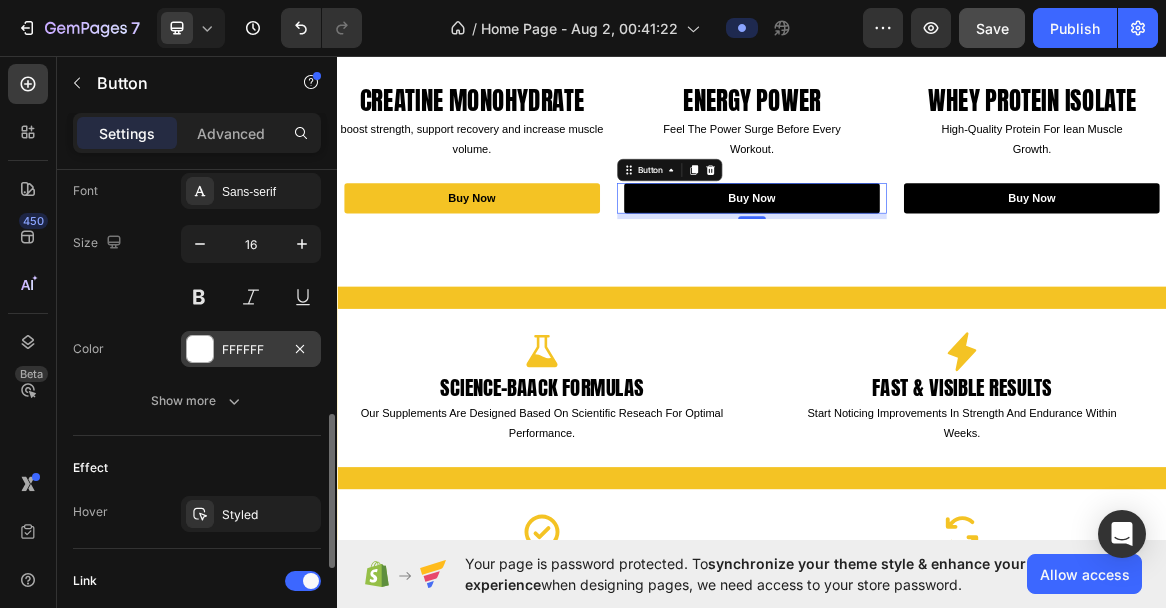 click on "FFFFFF" at bounding box center [251, 350] 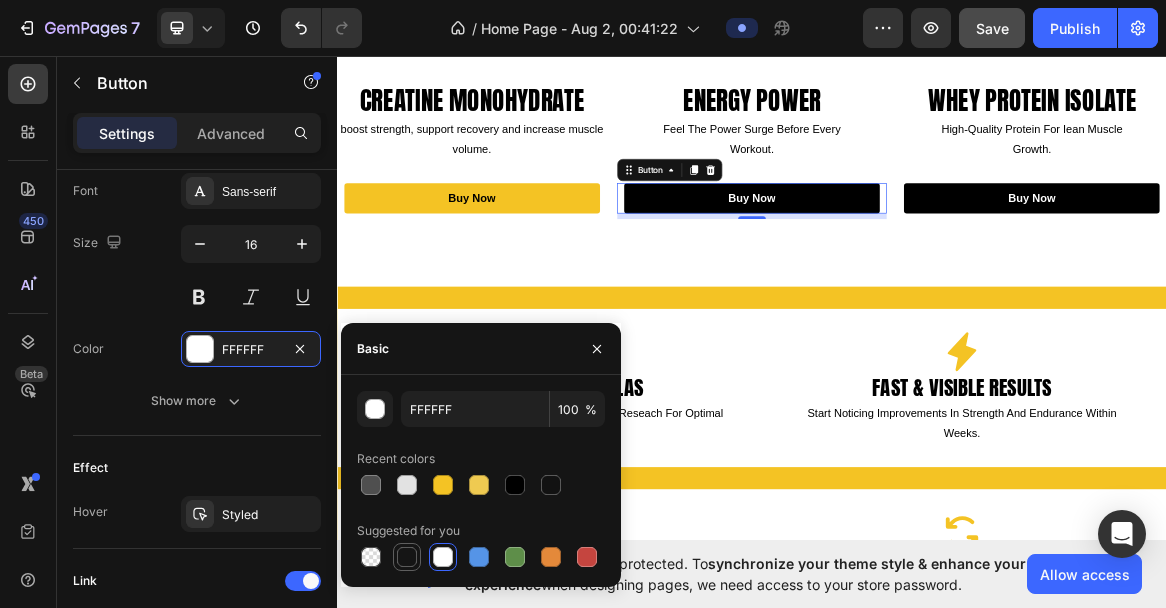 click at bounding box center [407, 557] 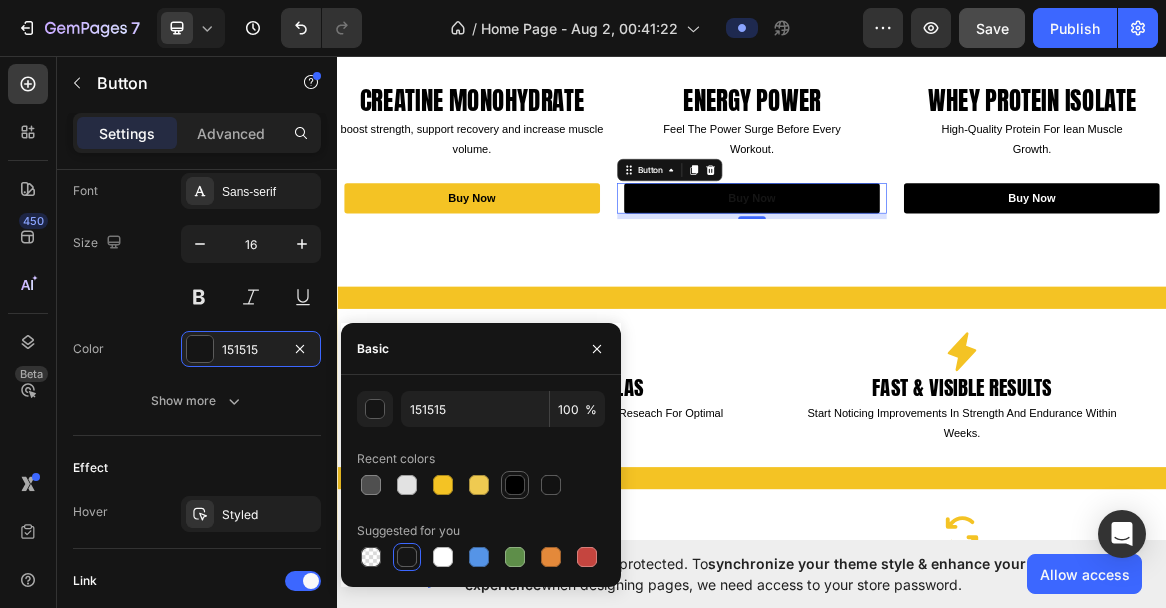 click at bounding box center [515, 485] 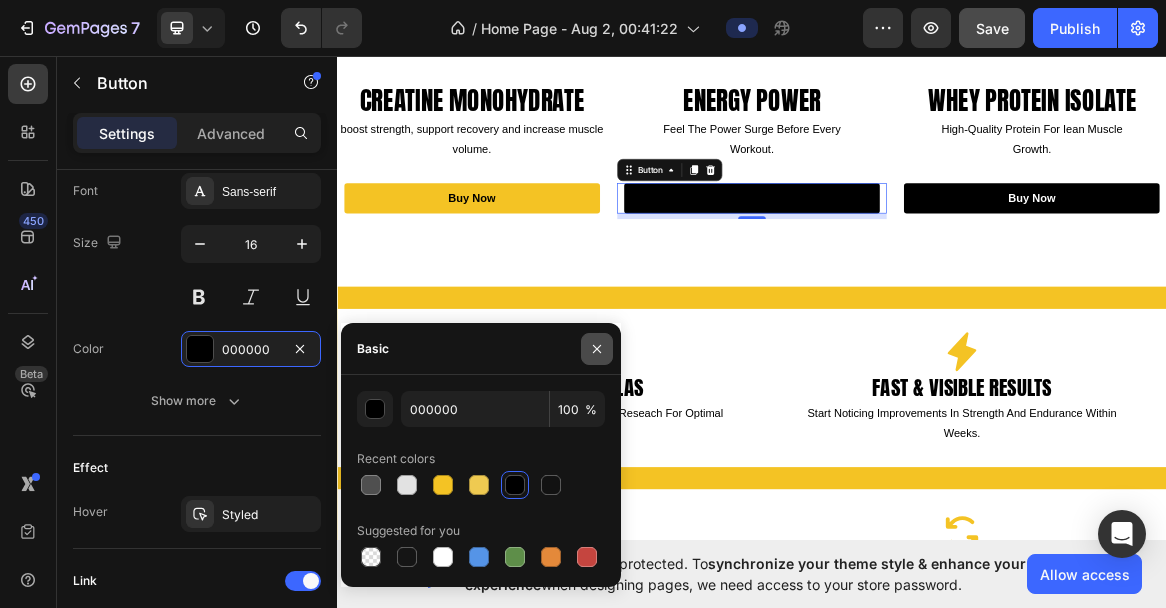 click 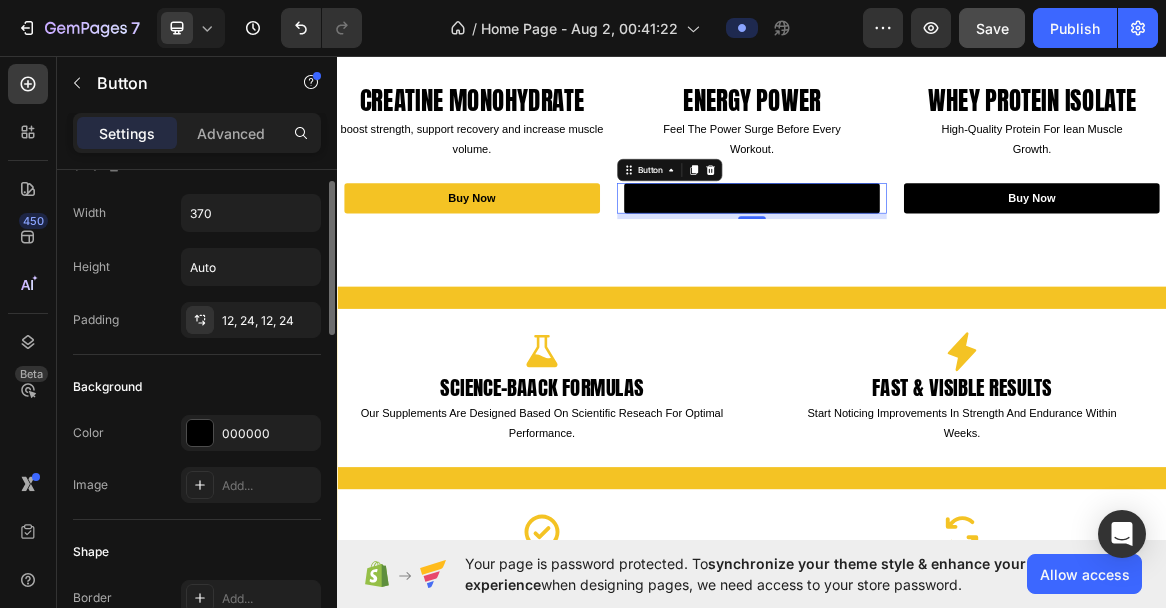 scroll, scrollTop: 15, scrollLeft: 0, axis: vertical 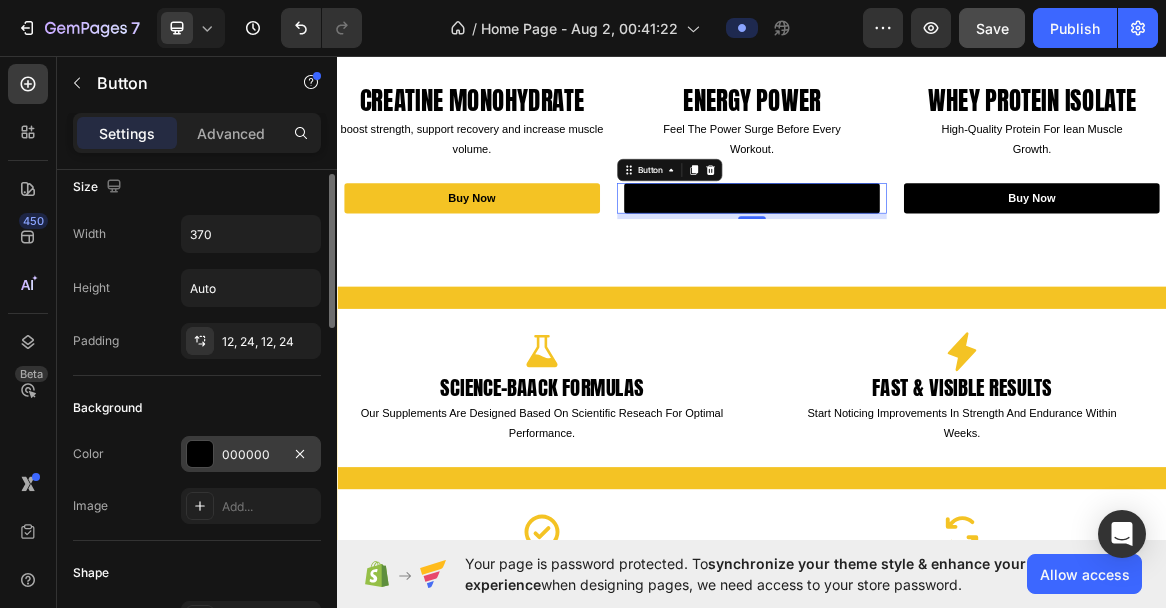 click on "000000" at bounding box center [251, 455] 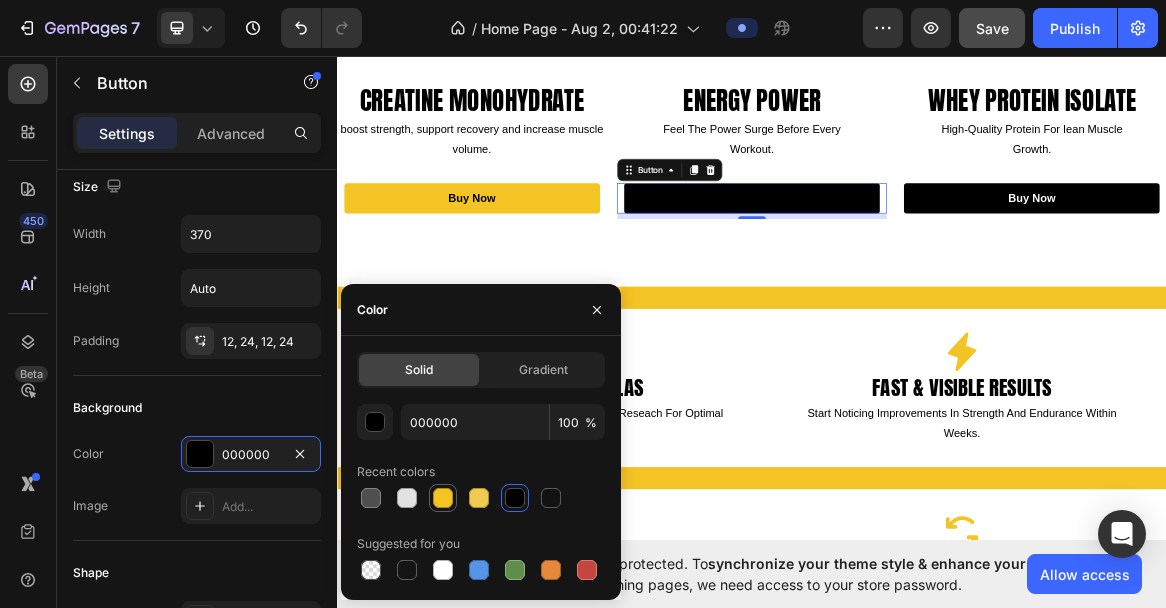 click at bounding box center (443, 498) 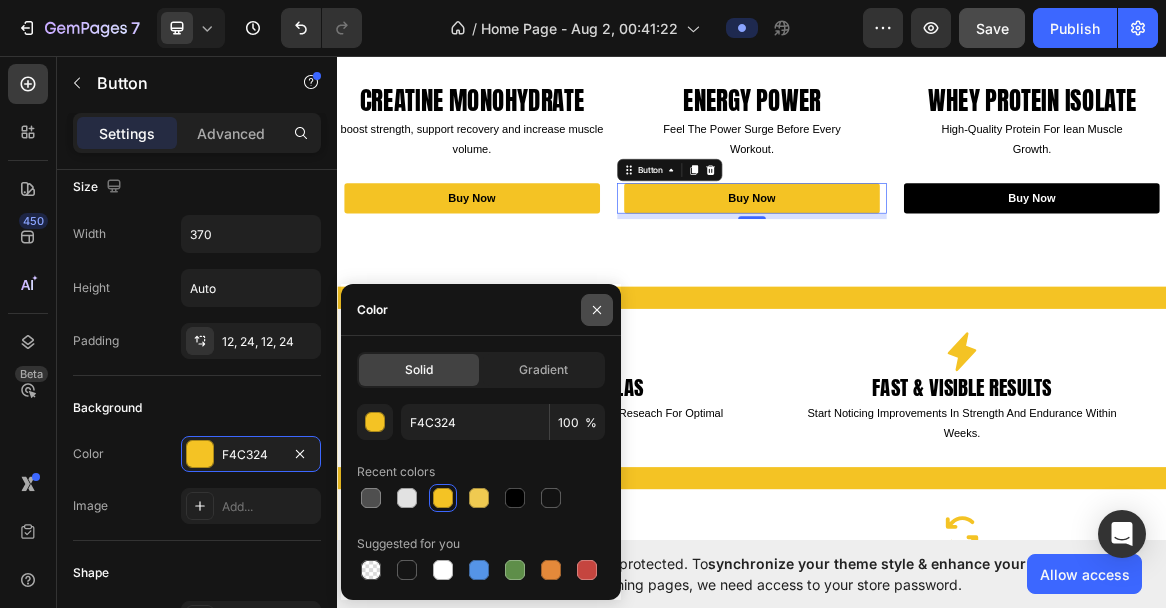 click at bounding box center (597, 310) 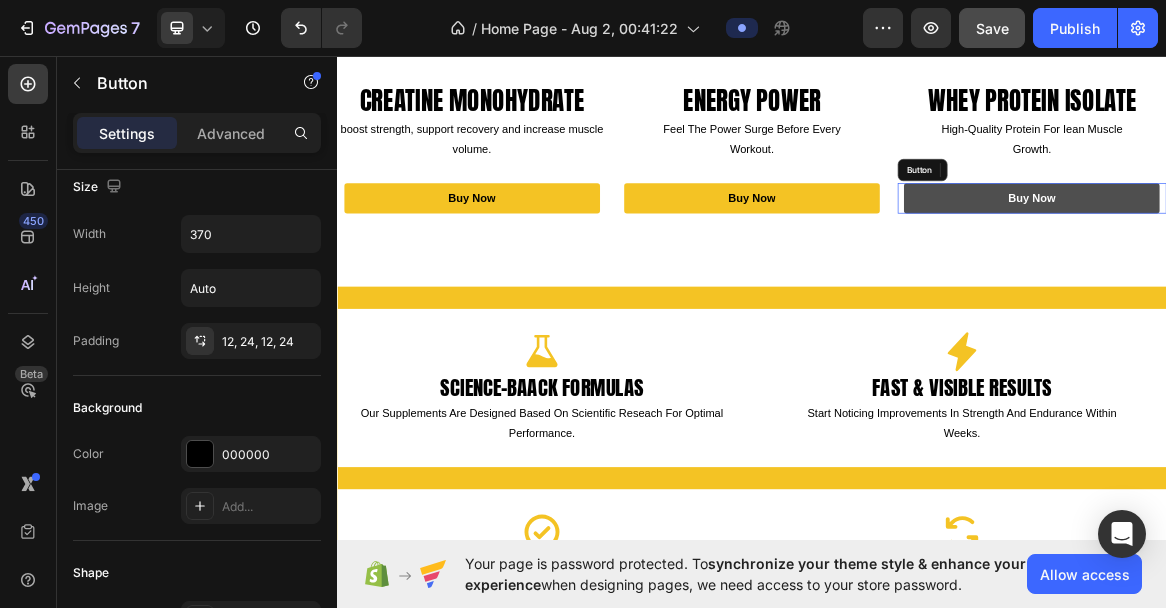 click on "buy now Button" at bounding box center (1342, 255) 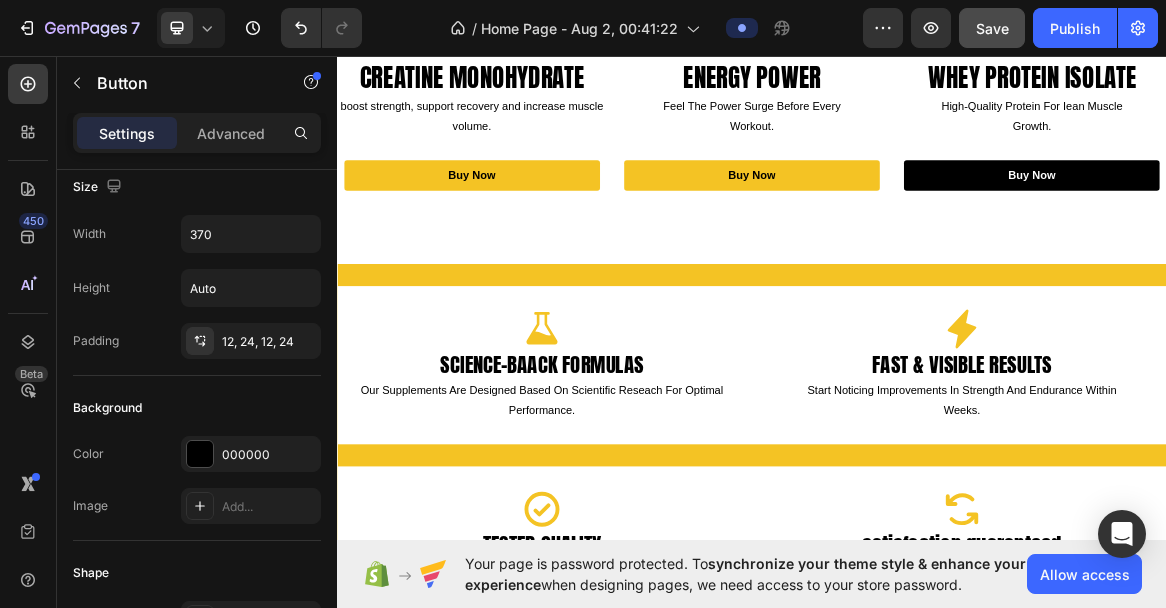 scroll, scrollTop: 811, scrollLeft: 0, axis: vertical 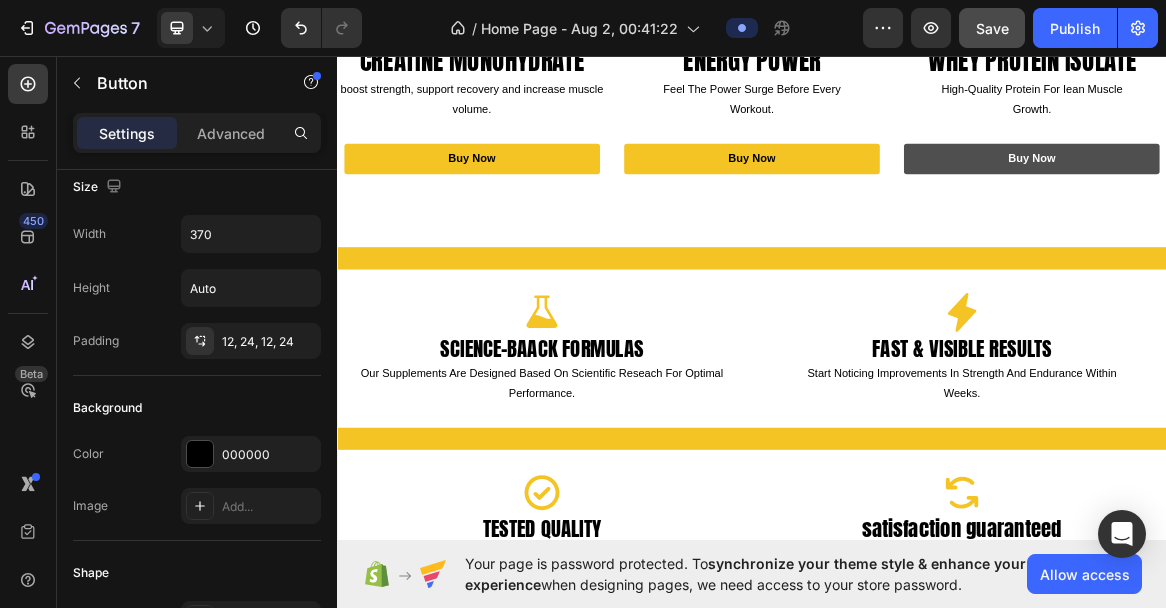 click on "buy now" at bounding box center (1342, 210) 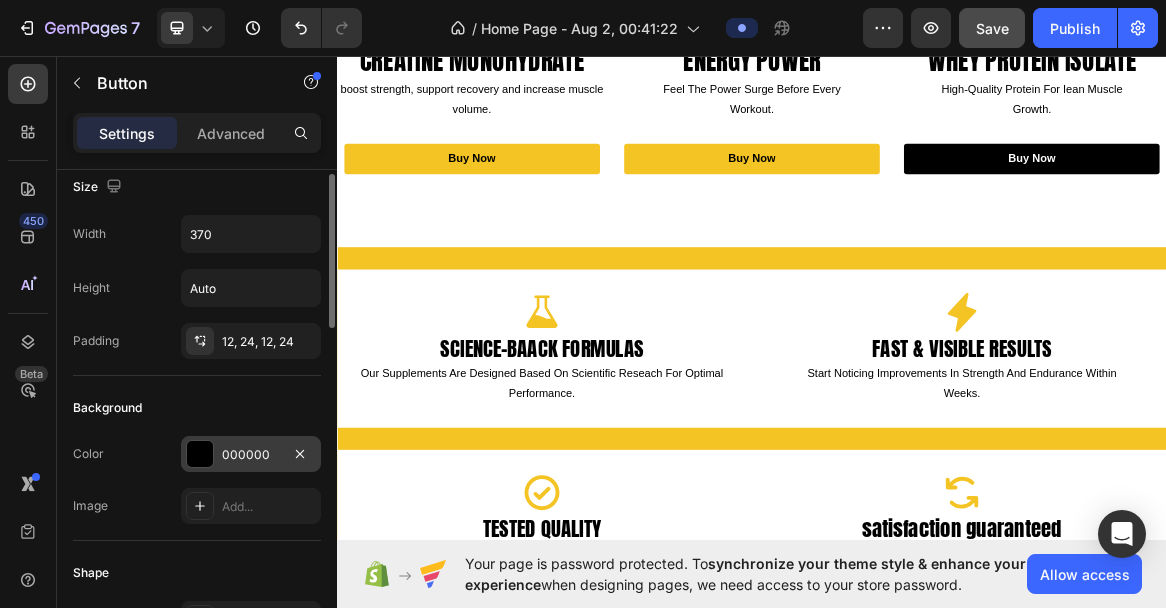 click on "000000" at bounding box center (251, 454) 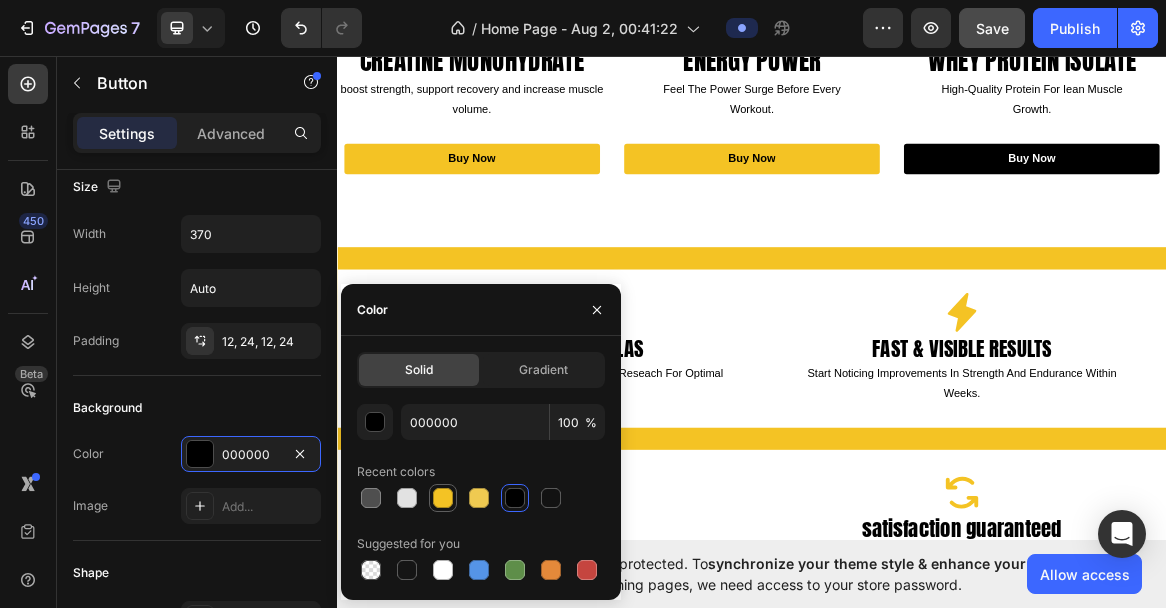 click at bounding box center [443, 498] 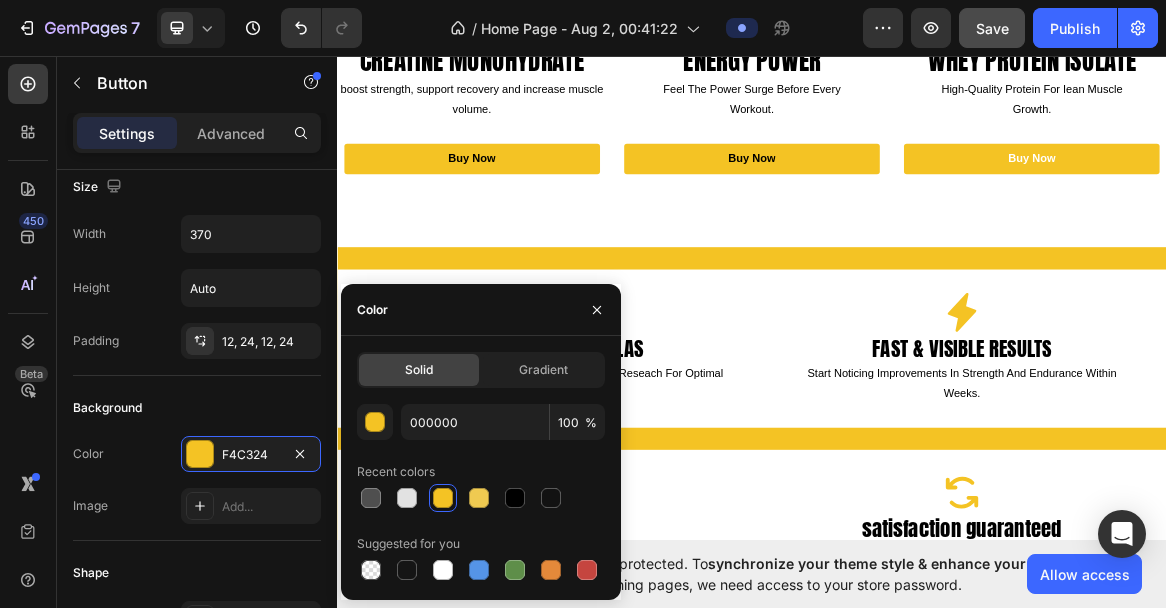type on "F4C324" 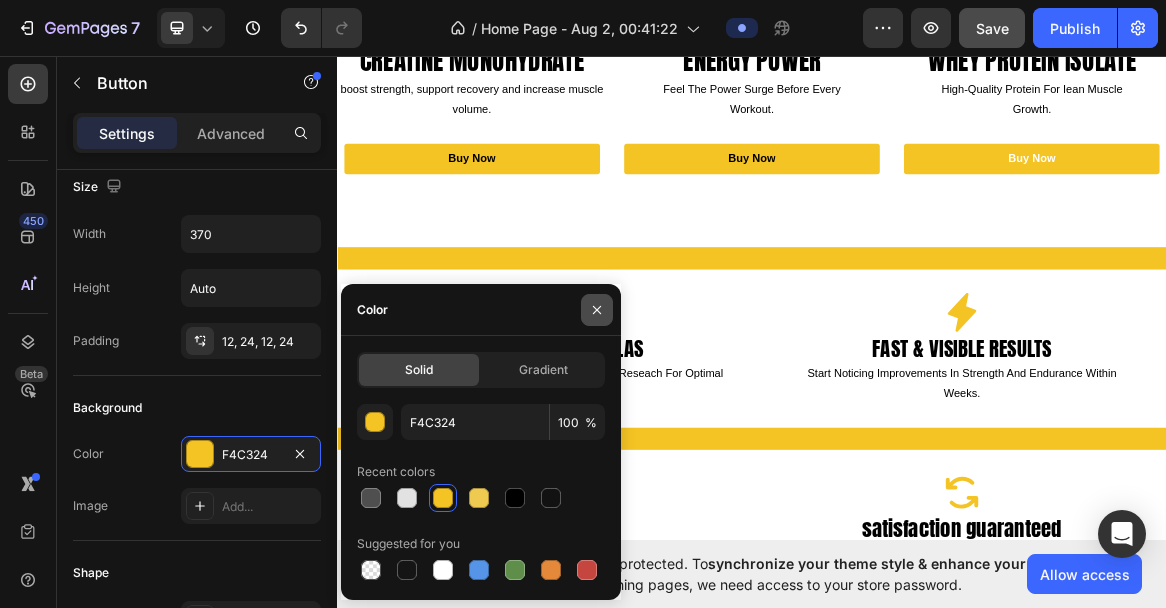 click 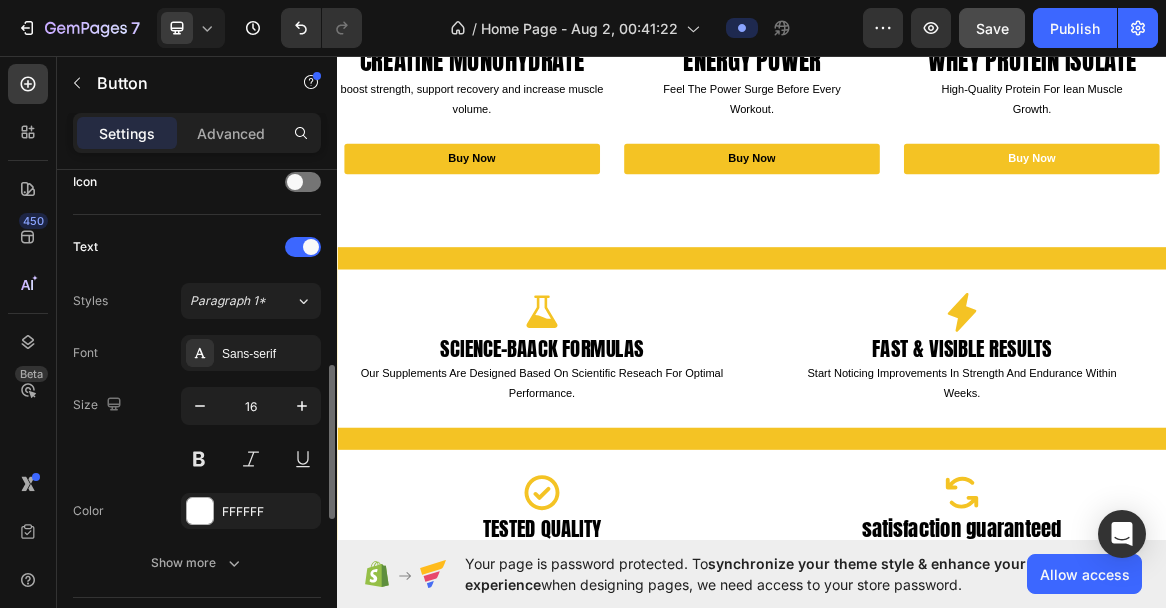 scroll, scrollTop: 624, scrollLeft: 0, axis: vertical 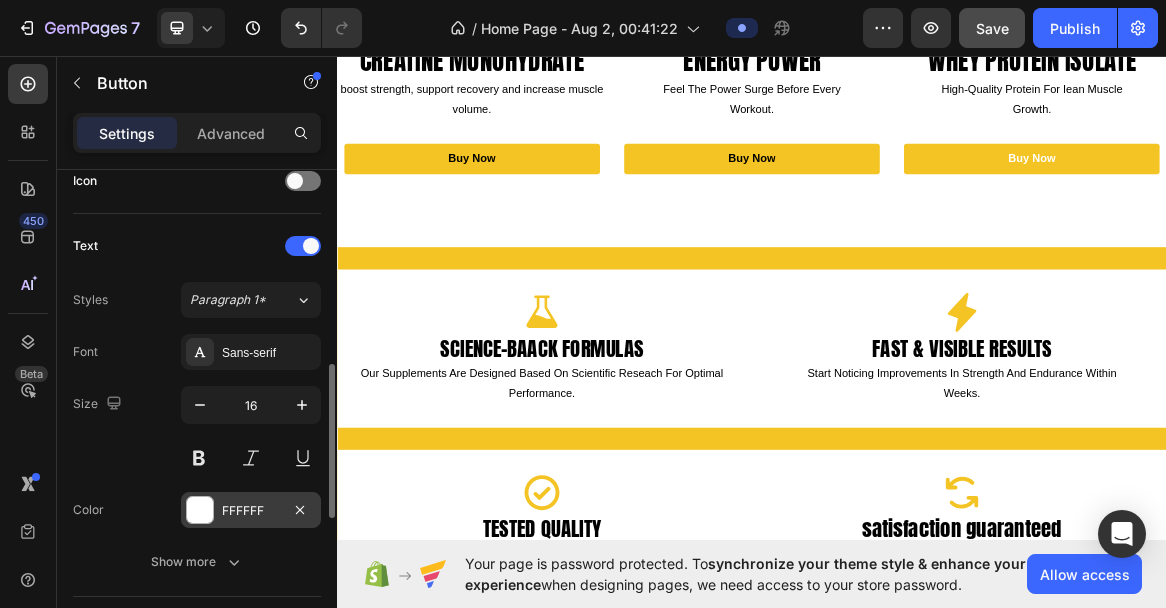 click on "FFFFFF" at bounding box center (251, 511) 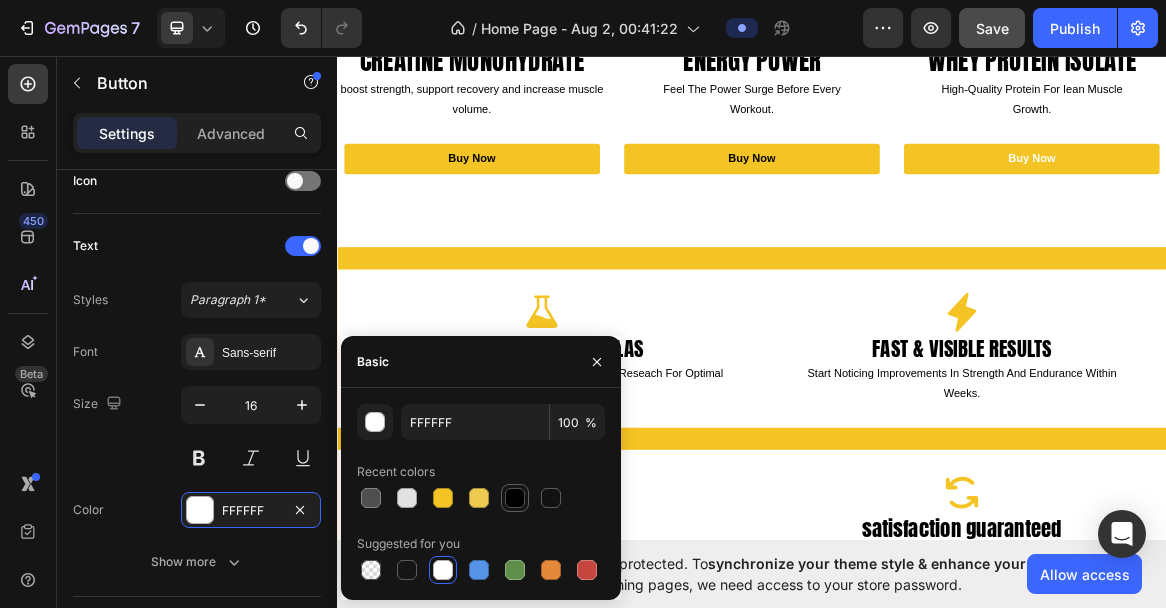 click at bounding box center (515, 498) 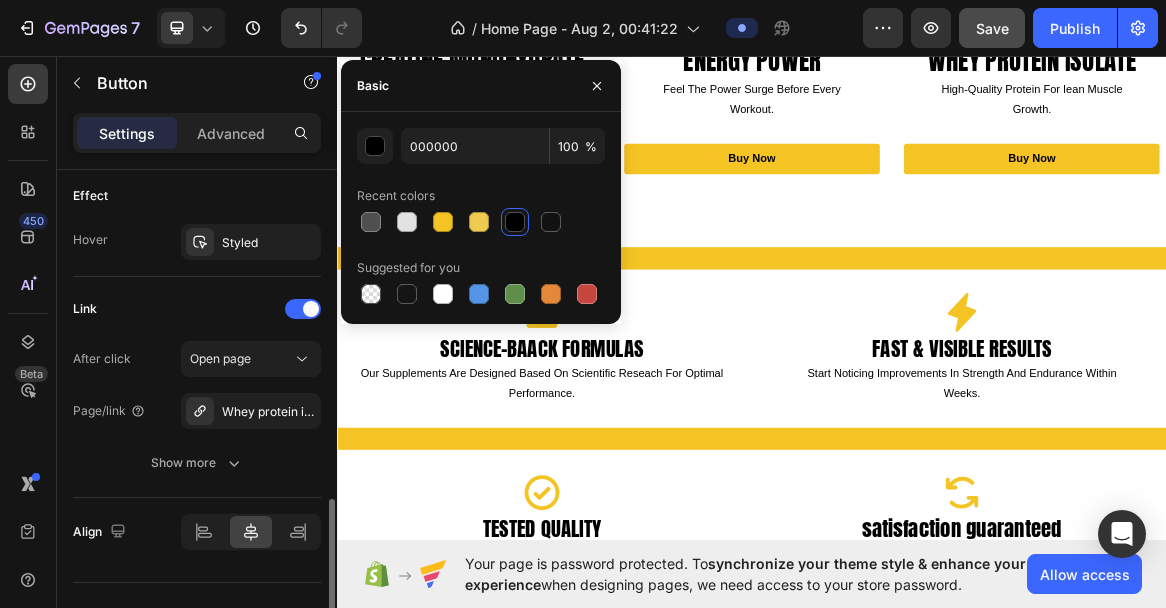 scroll, scrollTop: 1064, scrollLeft: 0, axis: vertical 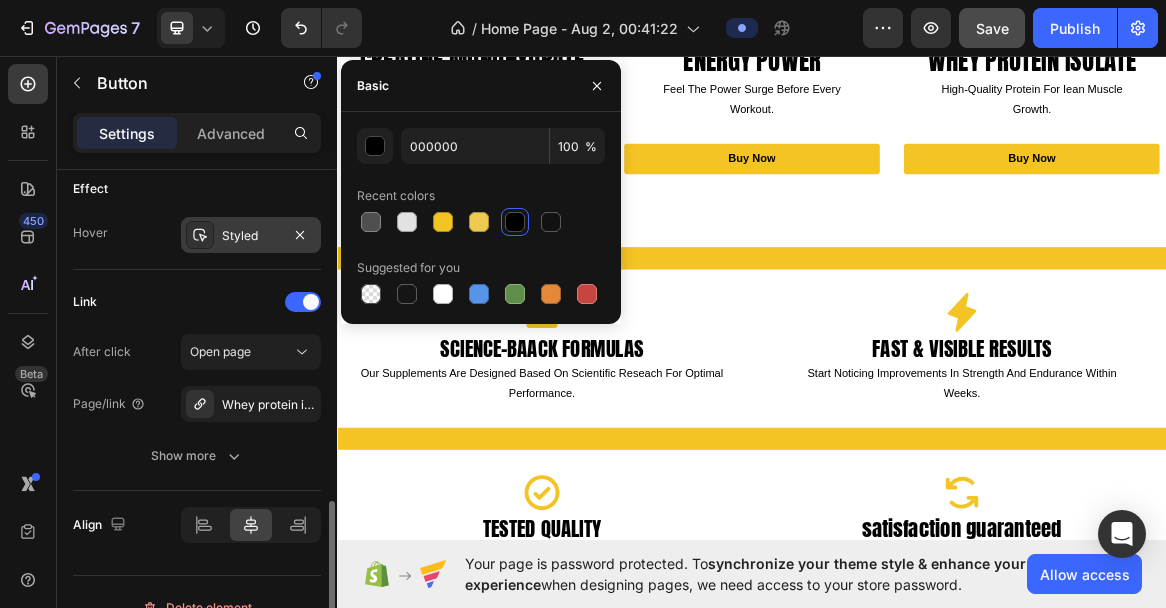 click on "Styled" at bounding box center [251, 235] 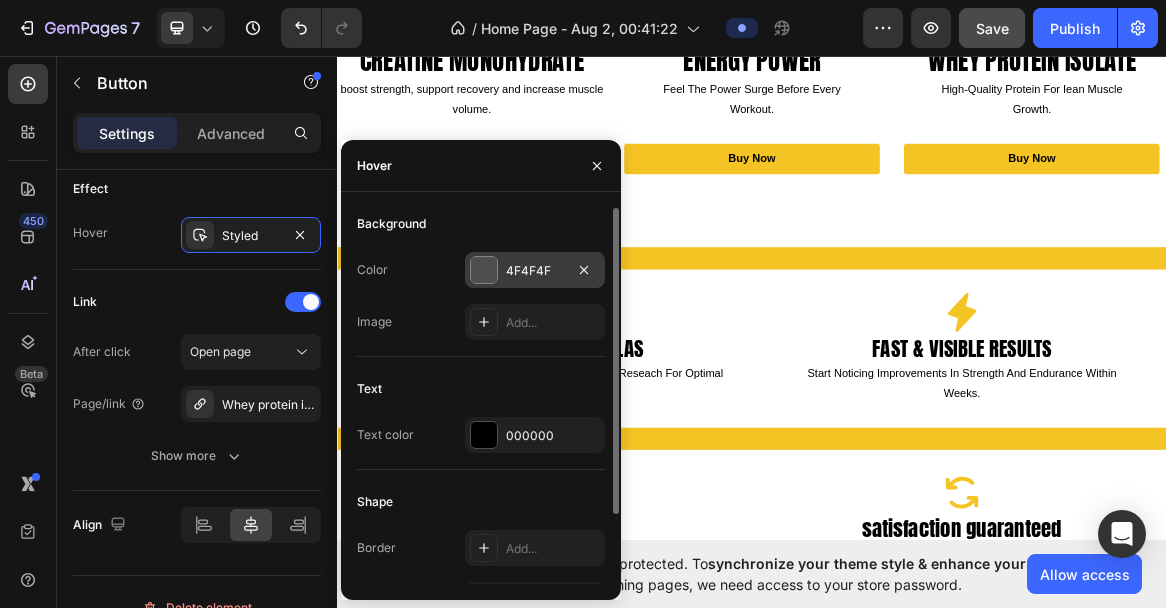 click on "4F4F4F" at bounding box center [535, 271] 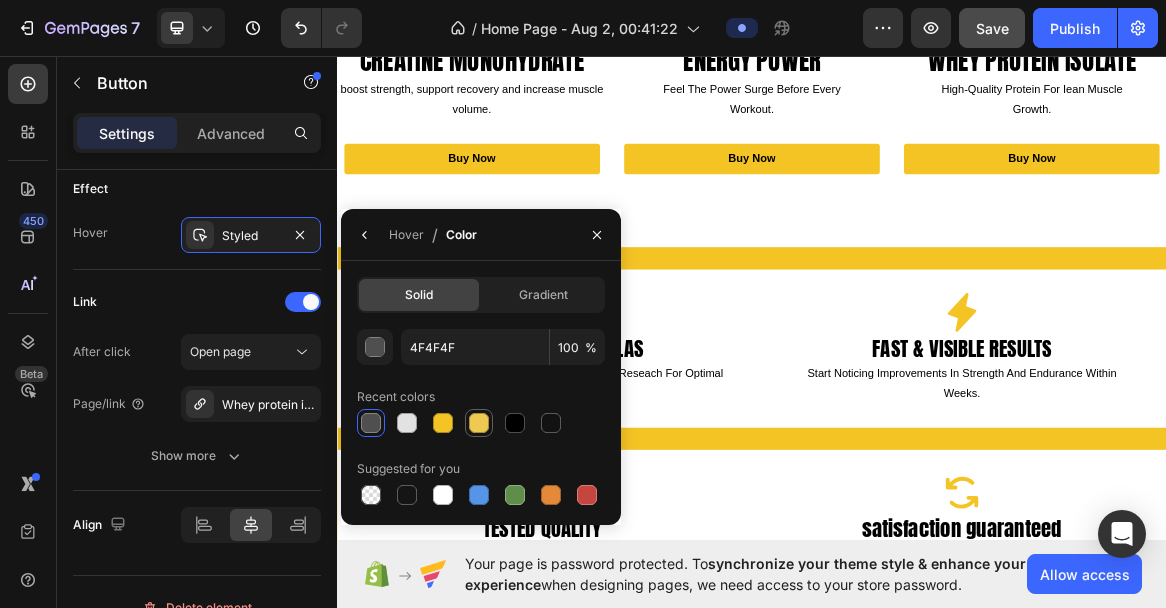 click at bounding box center (479, 423) 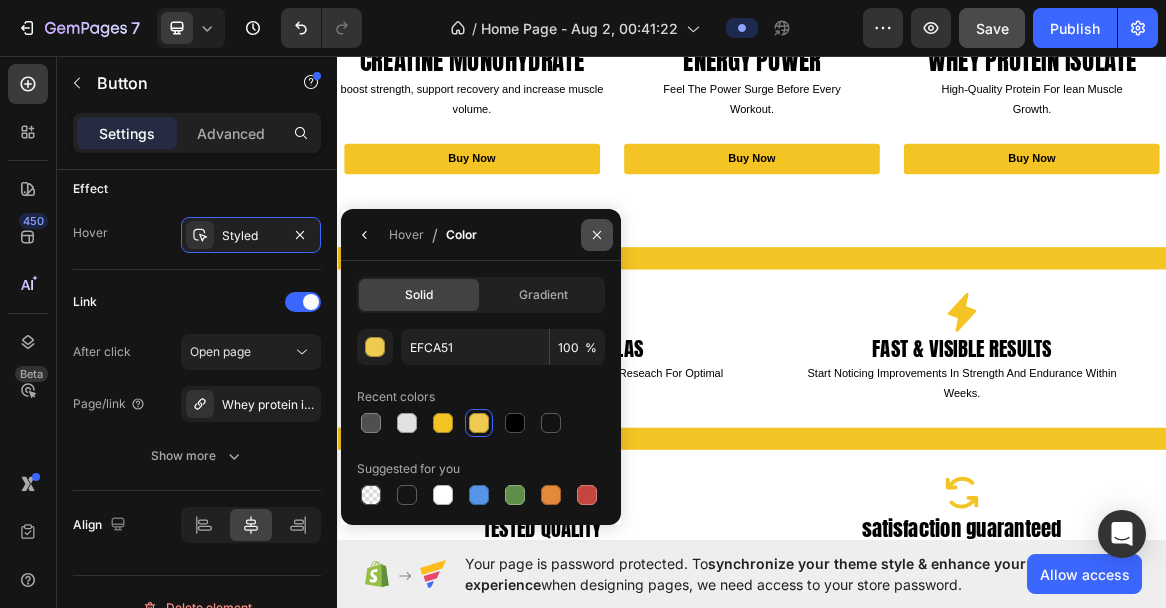 click 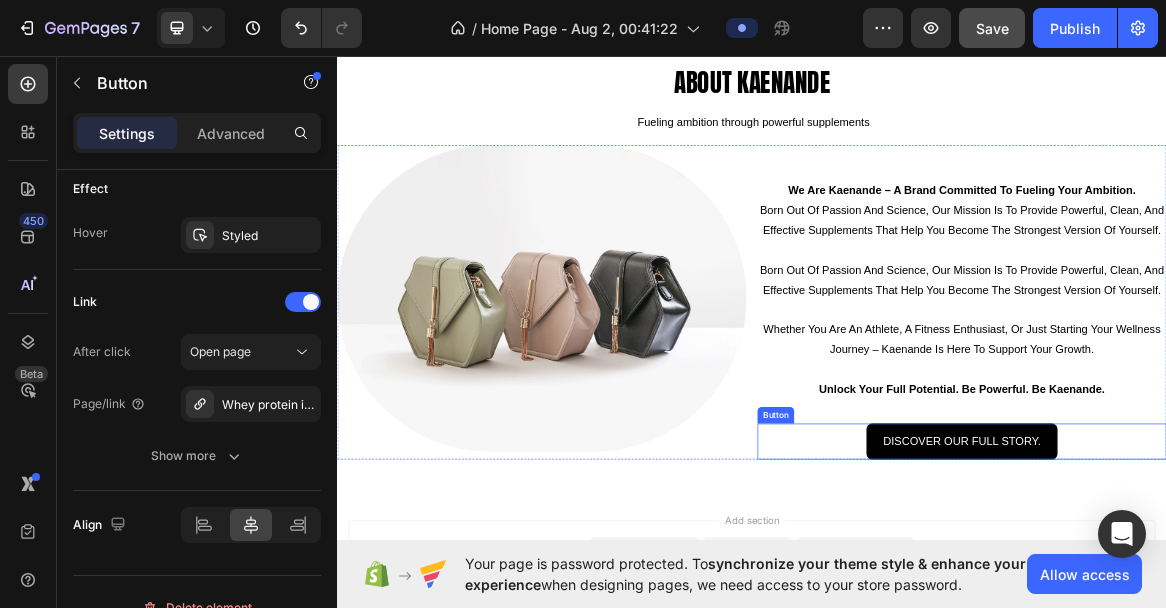 scroll, scrollTop: 2862, scrollLeft: 0, axis: vertical 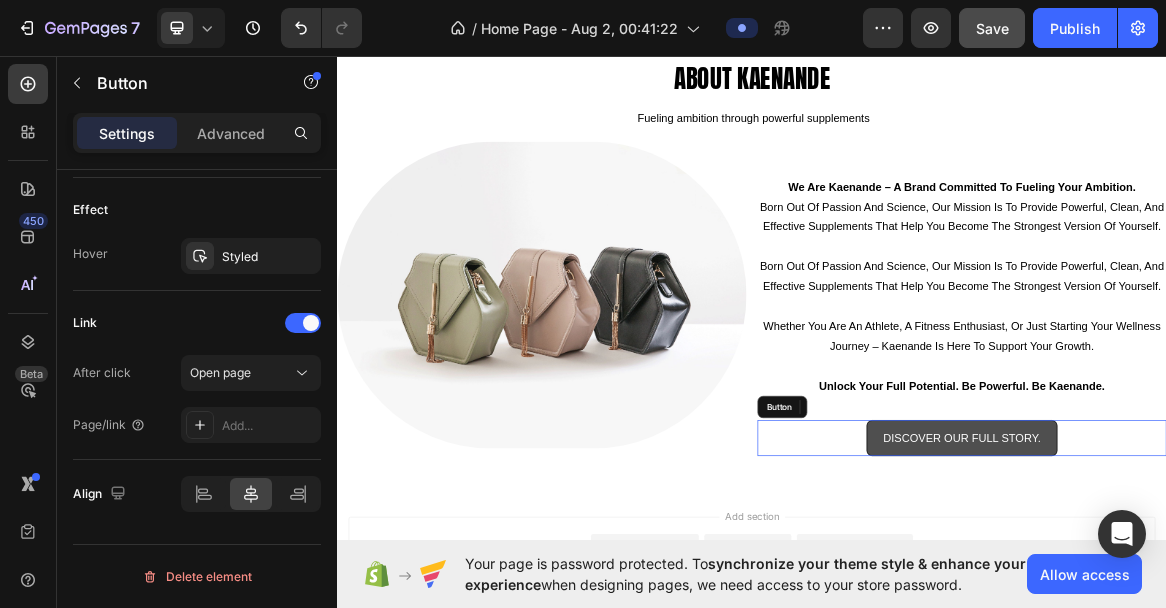 click on "discover our full story." at bounding box center [1241, 614] 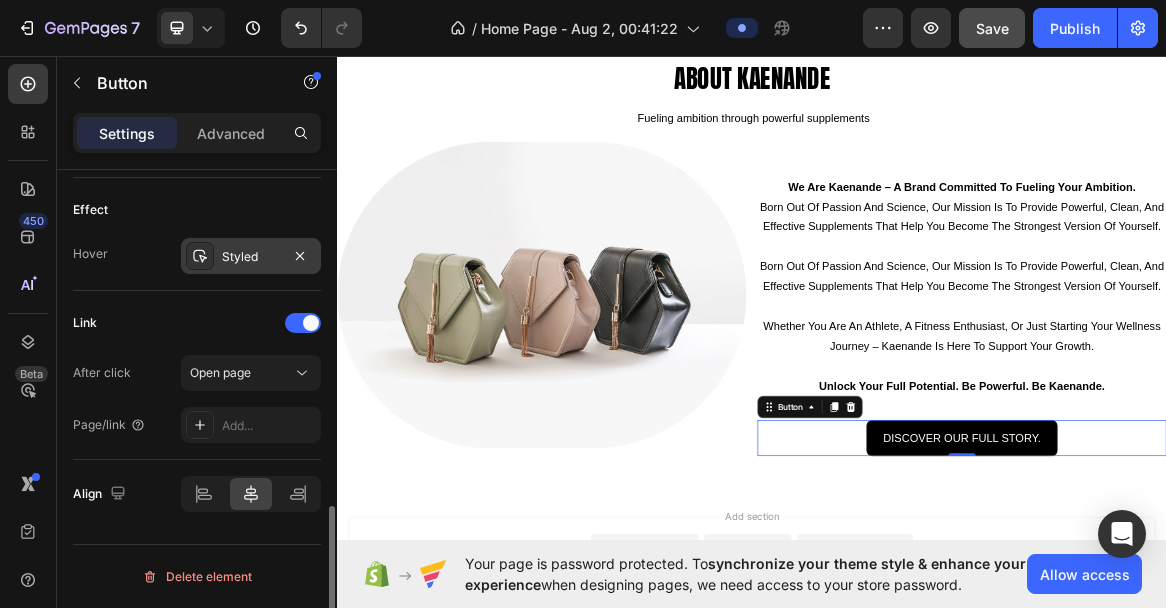 click on "Styled" at bounding box center (251, 256) 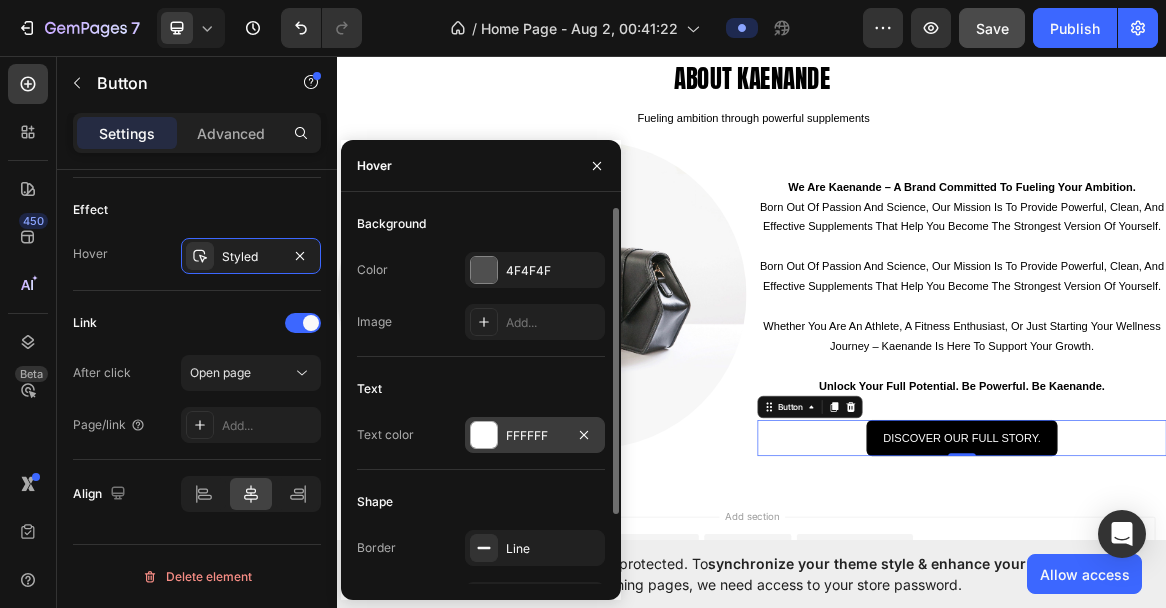 click on "FFFFFF" at bounding box center (535, 436) 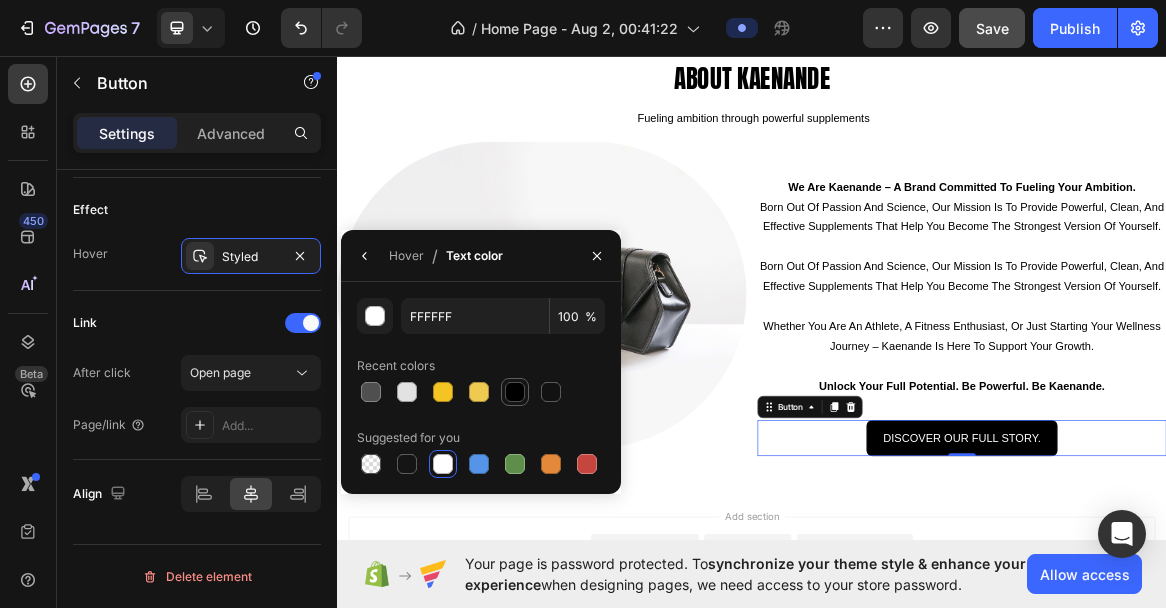 click at bounding box center [515, 392] 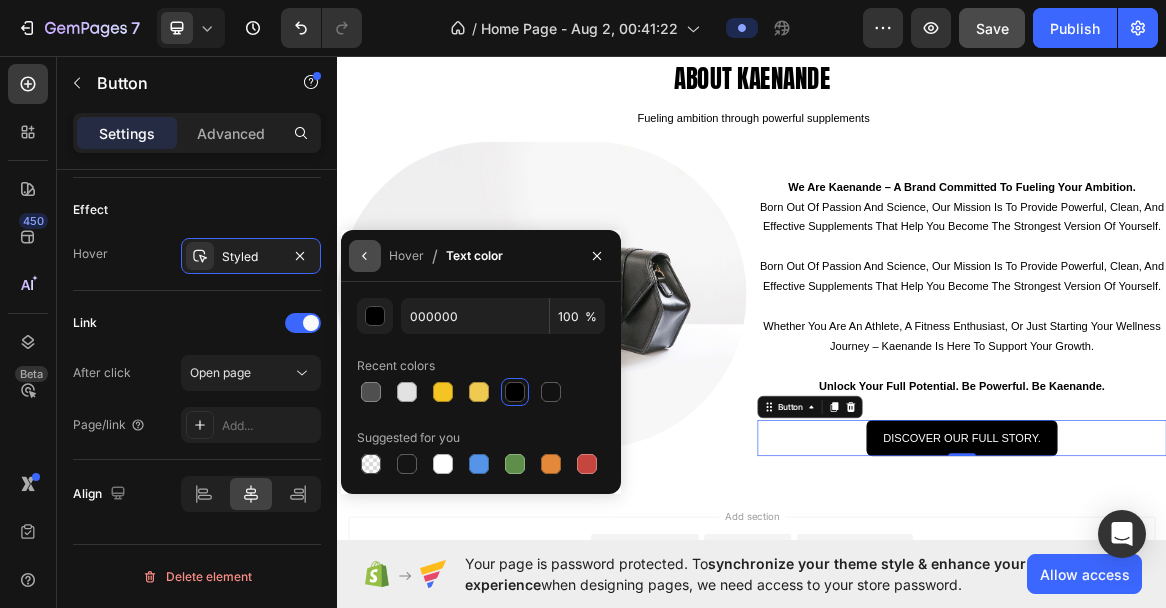 click 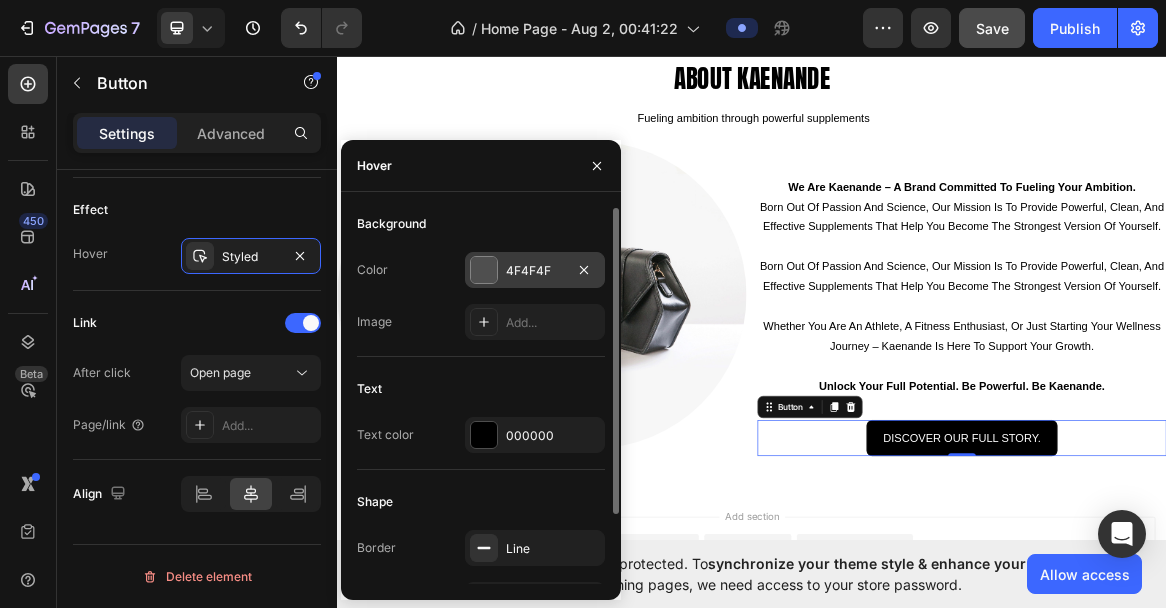 click on "4F4F4F" at bounding box center (535, 271) 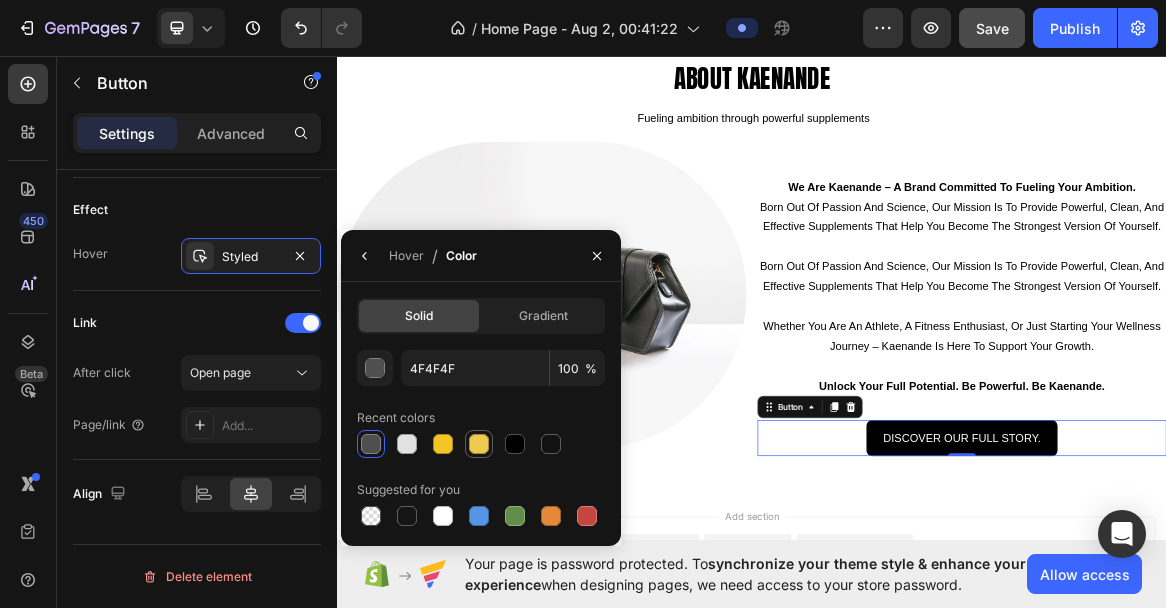 click at bounding box center (479, 444) 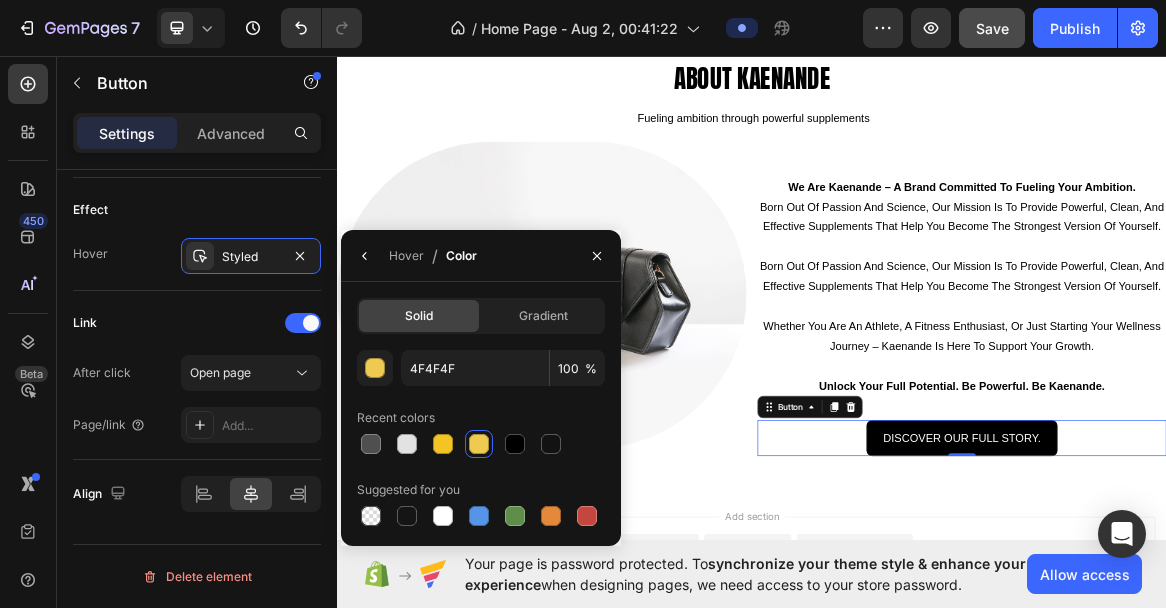 type on "EFCA51" 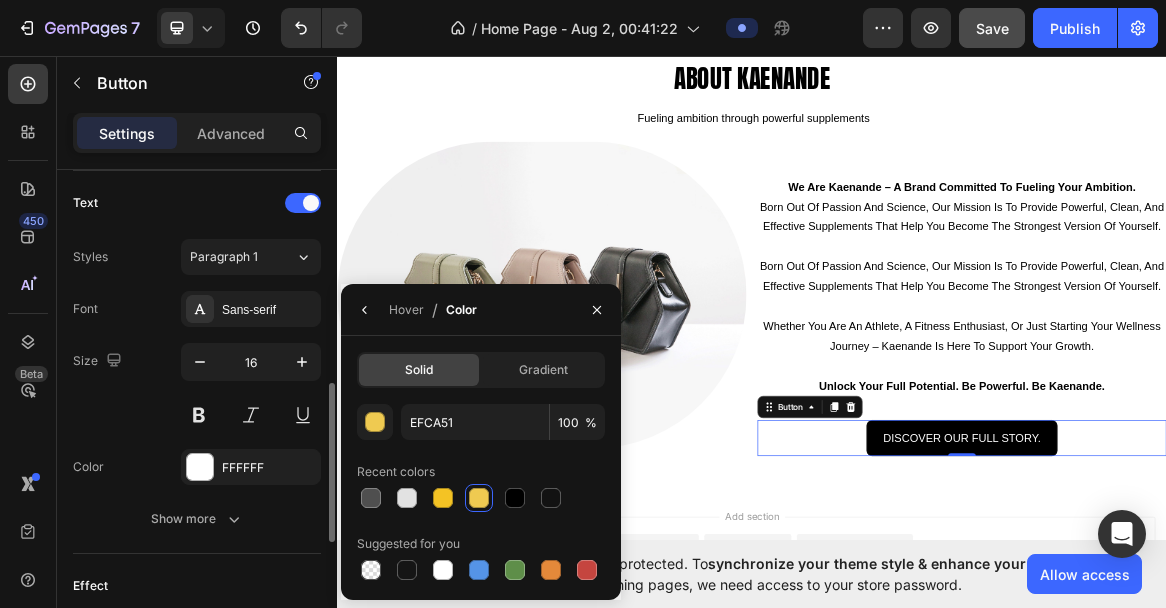 scroll, scrollTop: 664, scrollLeft: 0, axis: vertical 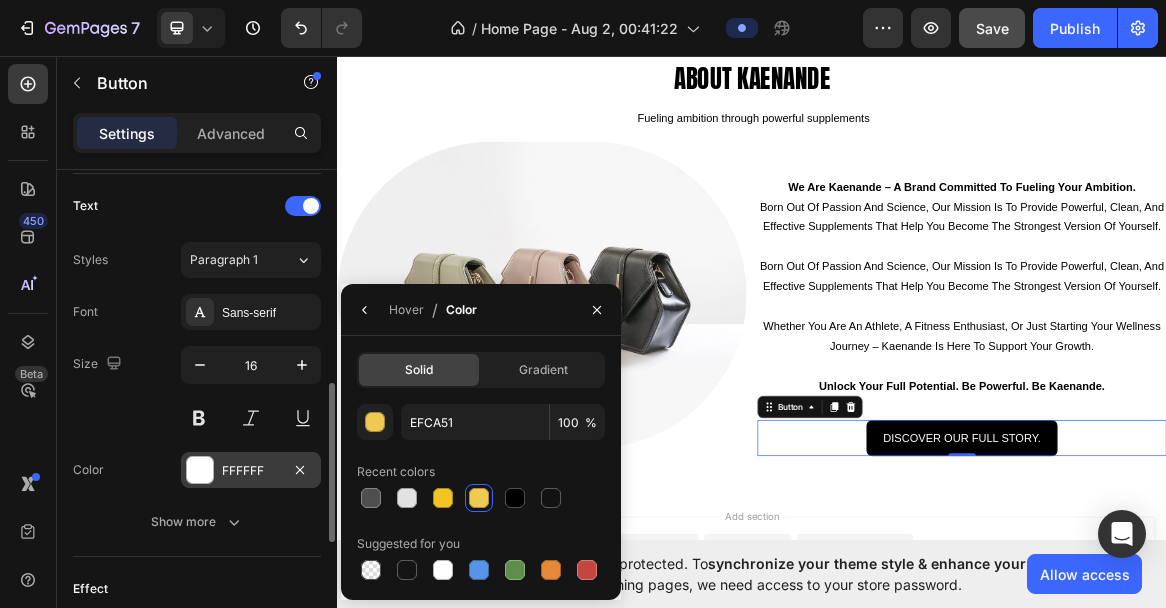 click on "FFFFFF" at bounding box center (251, 471) 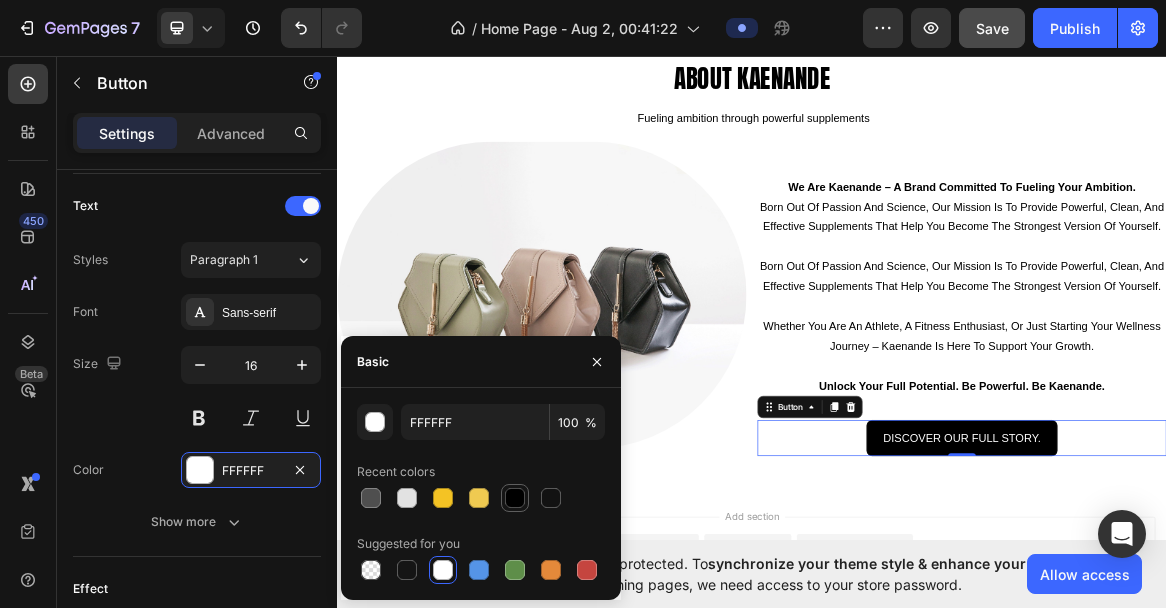 click at bounding box center (515, 498) 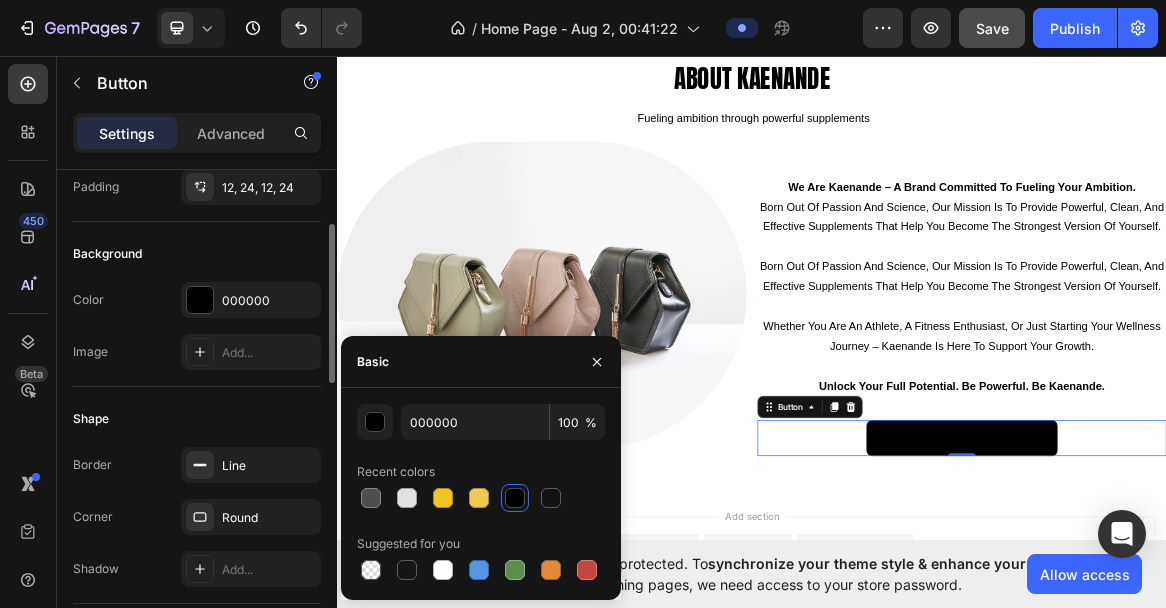 scroll, scrollTop: 159, scrollLeft: 0, axis: vertical 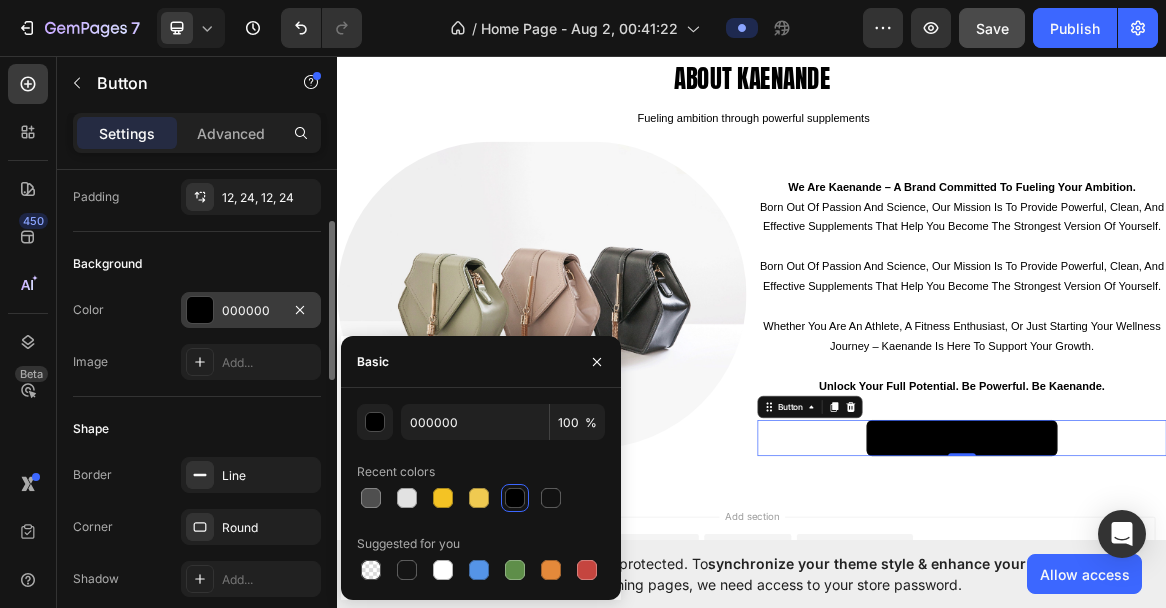 click on "000000" at bounding box center [251, 311] 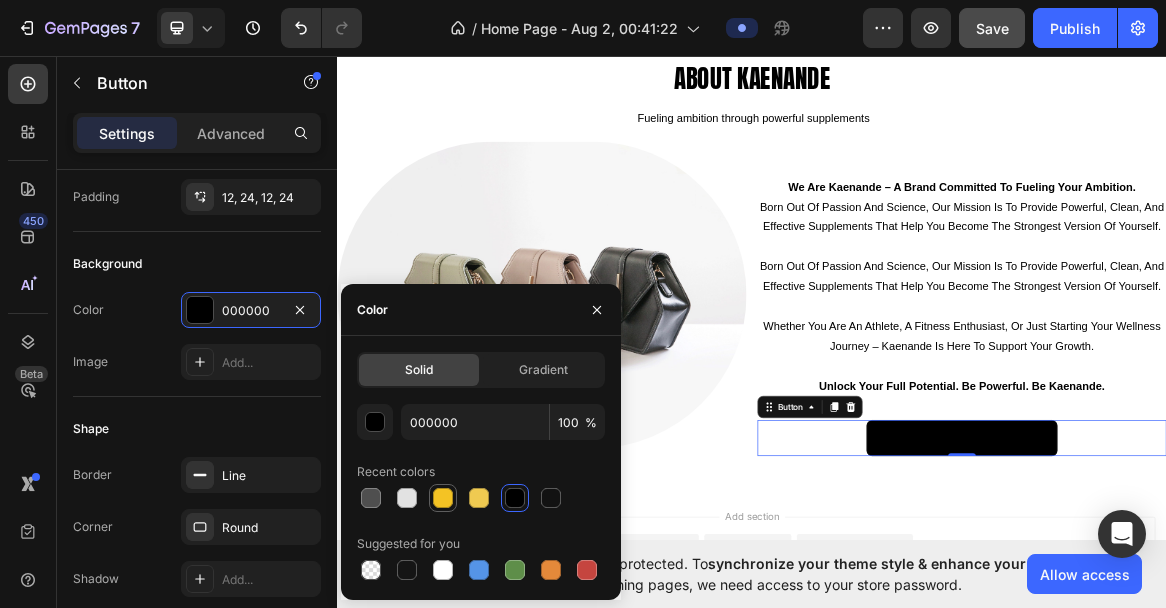 click at bounding box center [443, 498] 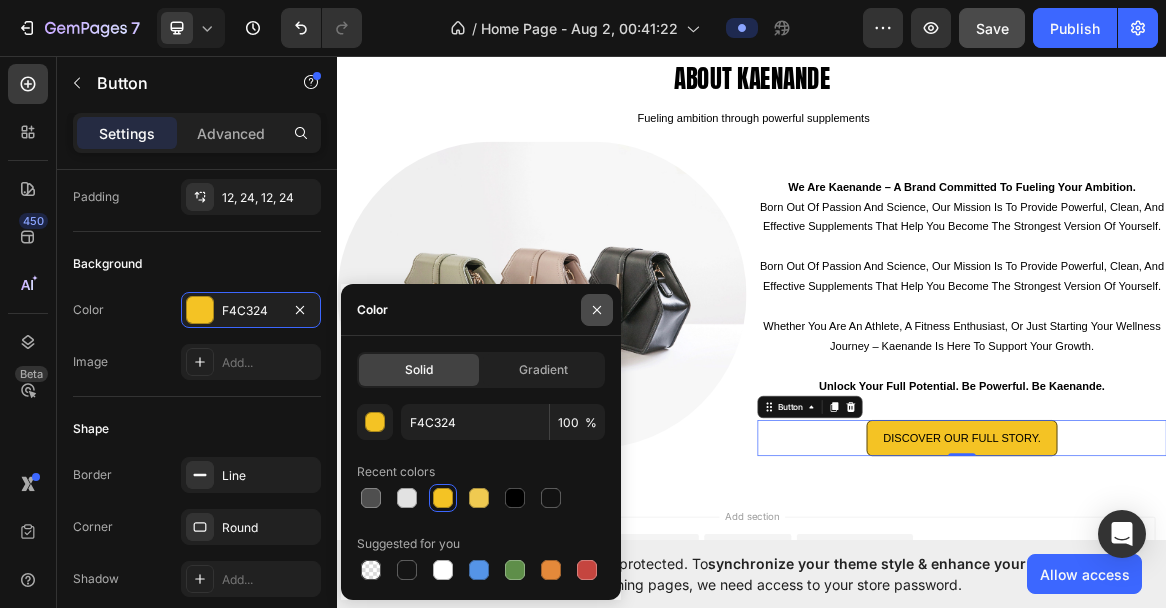 click 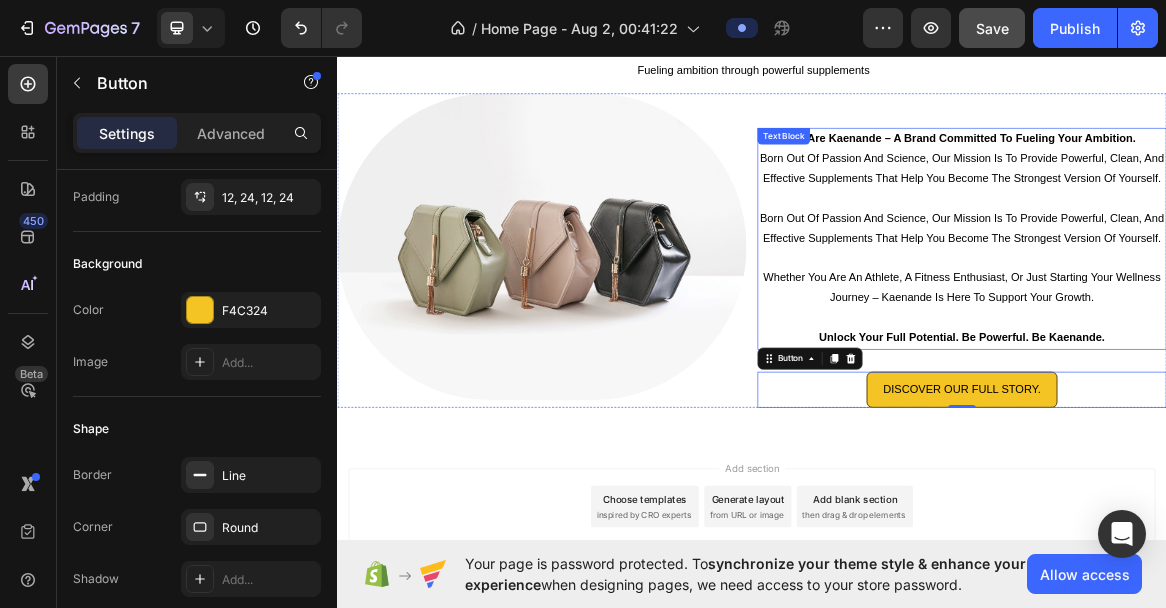 scroll, scrollTop: 2898, scrollLeft: 0, axis: vertical 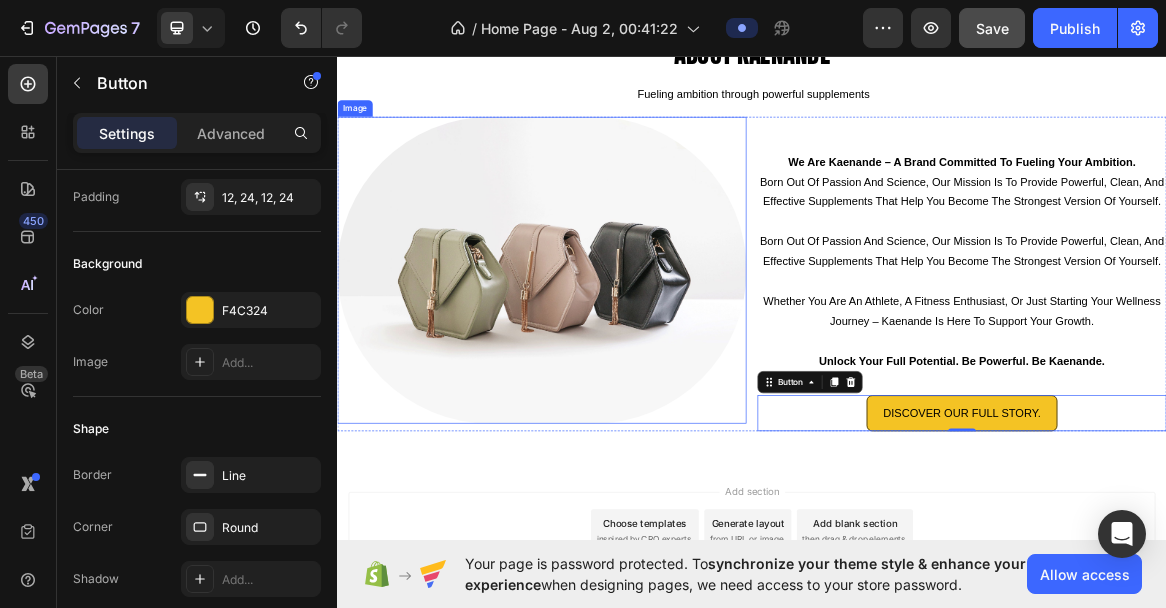 click at bounding box center (633, 371) 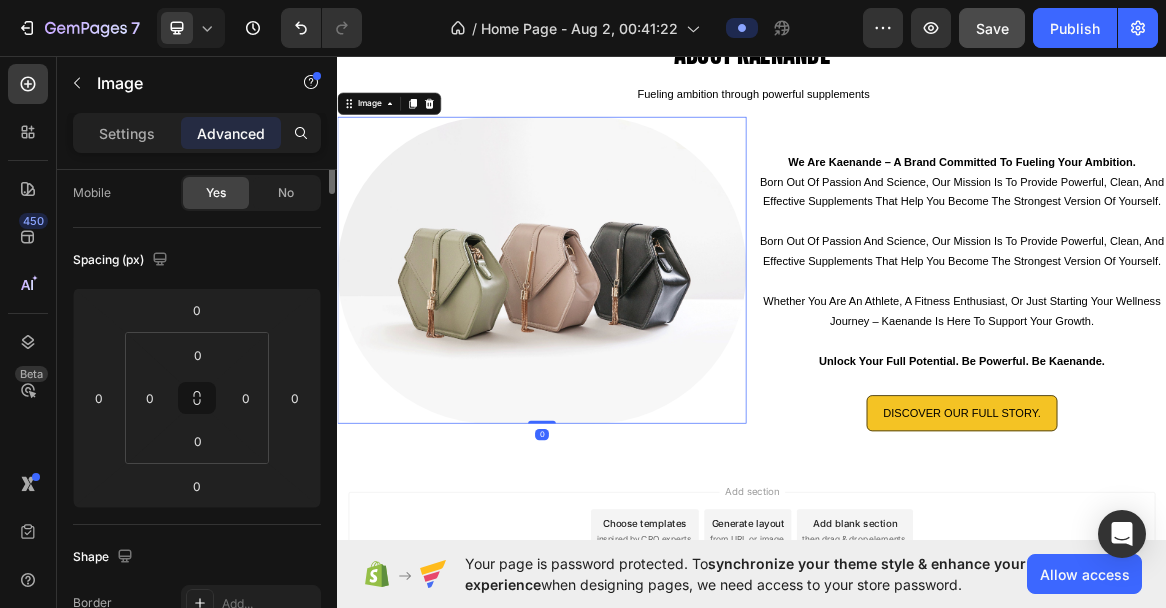 scroll, scrollTop: 0, scrollLeft: 0, axis: both 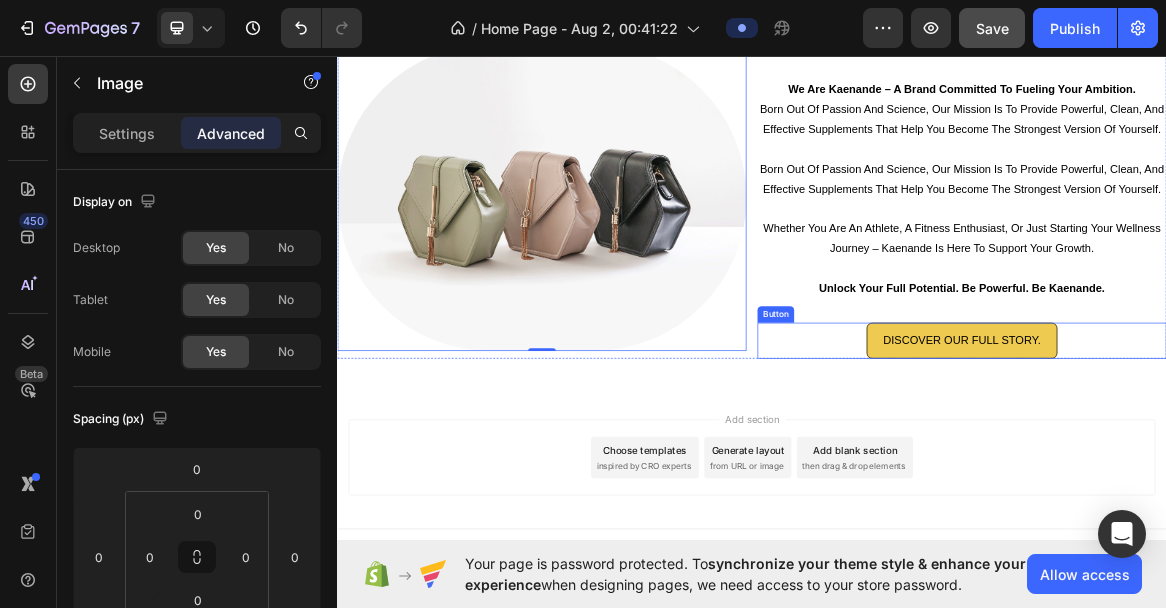 click on "discover our full story." at bounding box center (1241, 473) 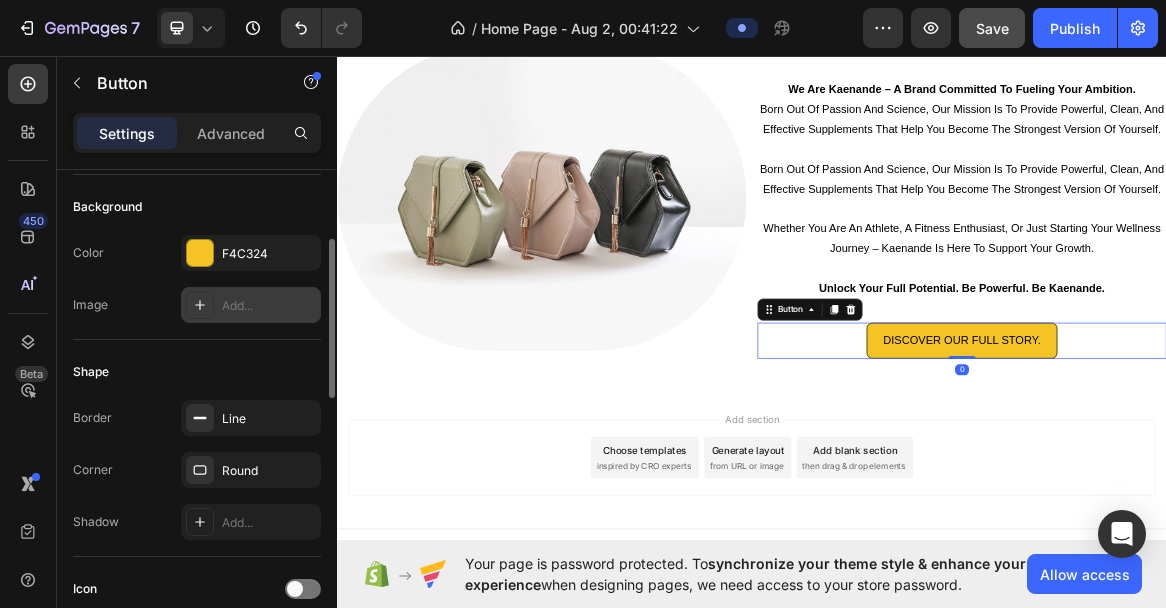 scroll, scrollTop: 216, scrollLeft: 0, axis: vertical 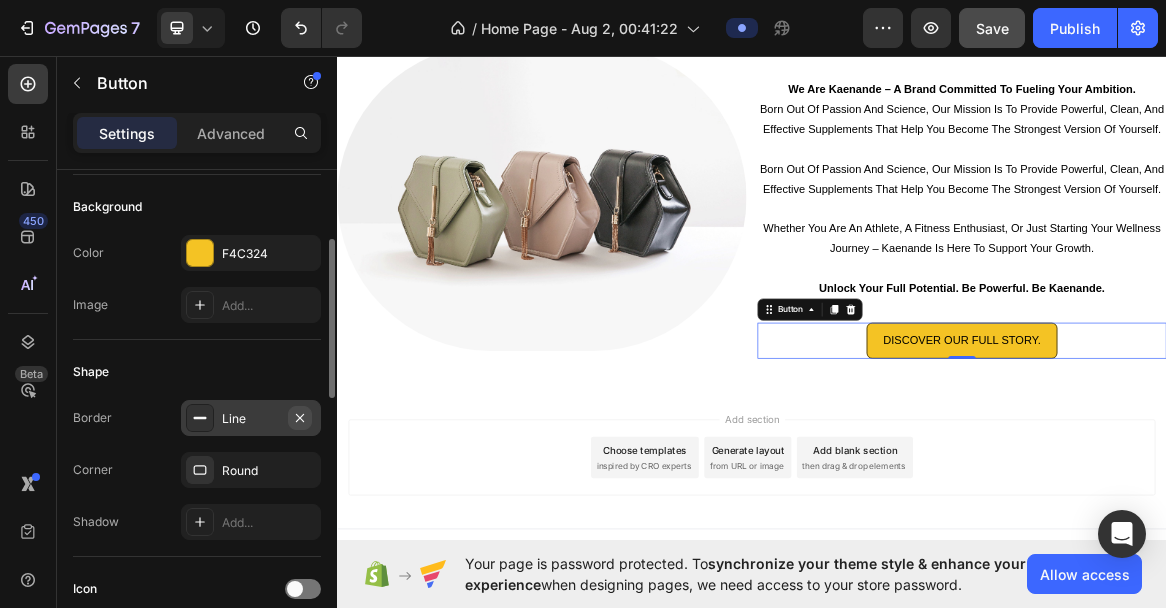 click 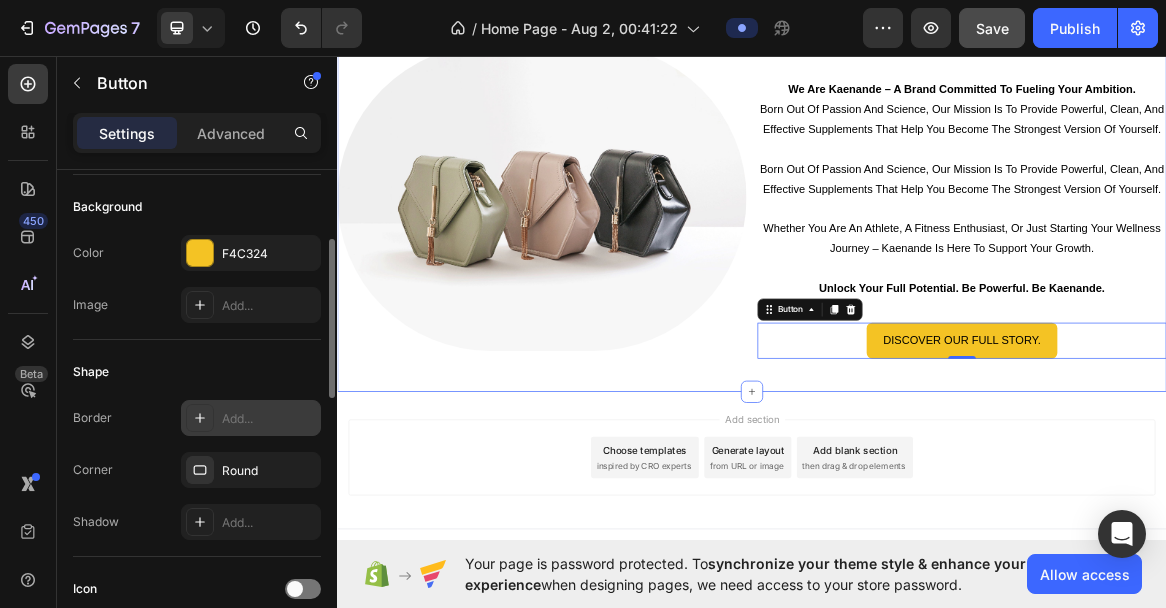 click on "about kaenande Heading   Fueling ambition through powerful supplements Text Block Image we are kaenande – a brand committed to fueling your ambition. born out of passion and science, our mission is to provide powerful, clean, and effective supplements that help you become the strongest version of yourself.   born out of passion and science, our mission is to provide powerful, clean, and effective supplements that help you become the strongest version of yourself.   whether you are an athlete, a fitness enthusiast, or just starting your wellness journey – kaenande is here to support your growth.   unlock your full potential. be powerful. be kaenande. Text Block discover our full story. Button   0 Row Row Section 7" at bounding box center [937, 221] 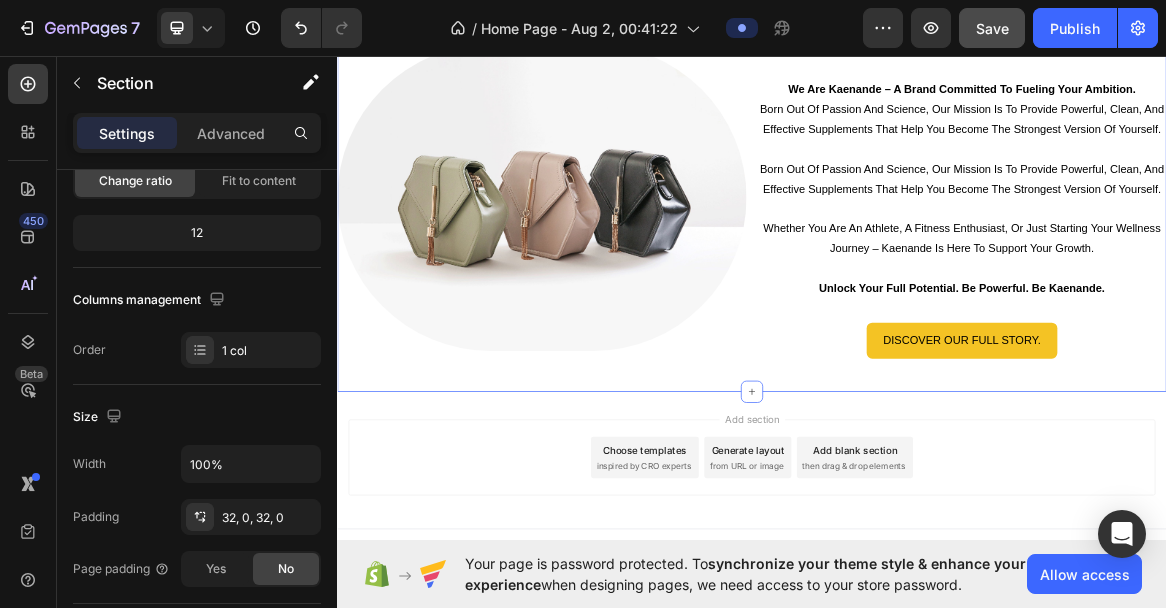 scroll, scrollTop: 0, scrollLeft: 0, axis: both 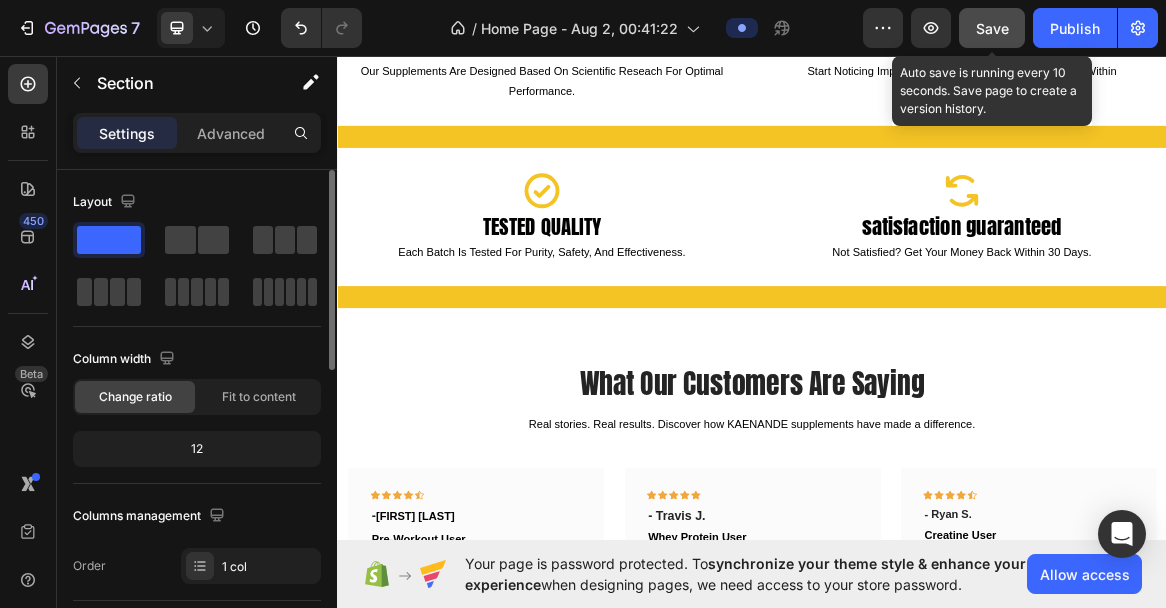 click on "Save" at bounding box center (992, 28) 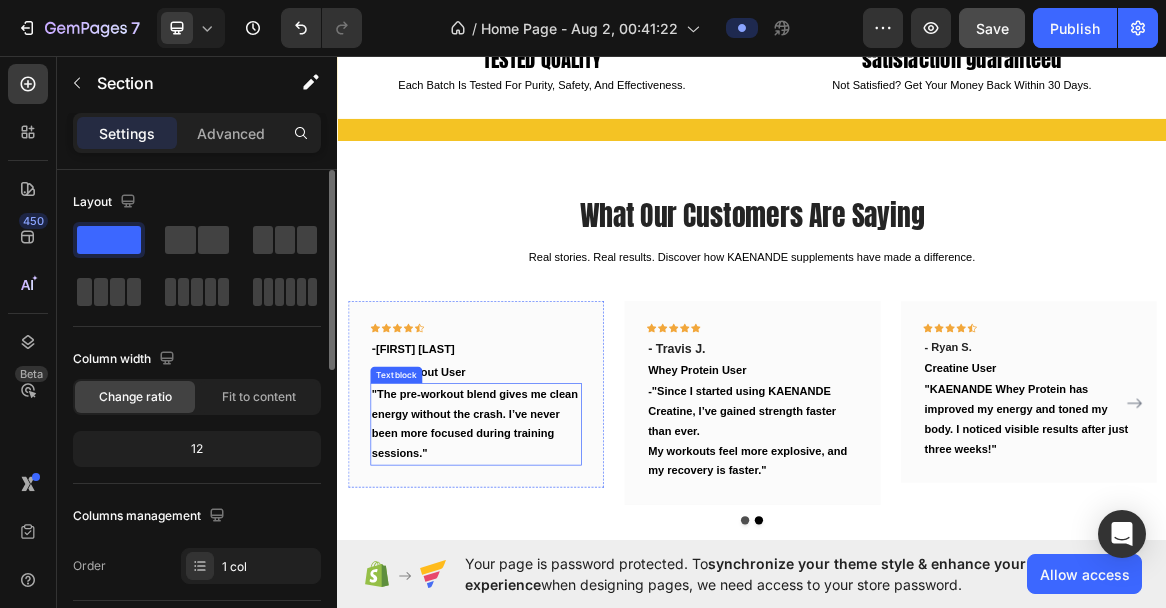 scroll, scrollTop: 2095, scrollLeft: 0, axis: vertical 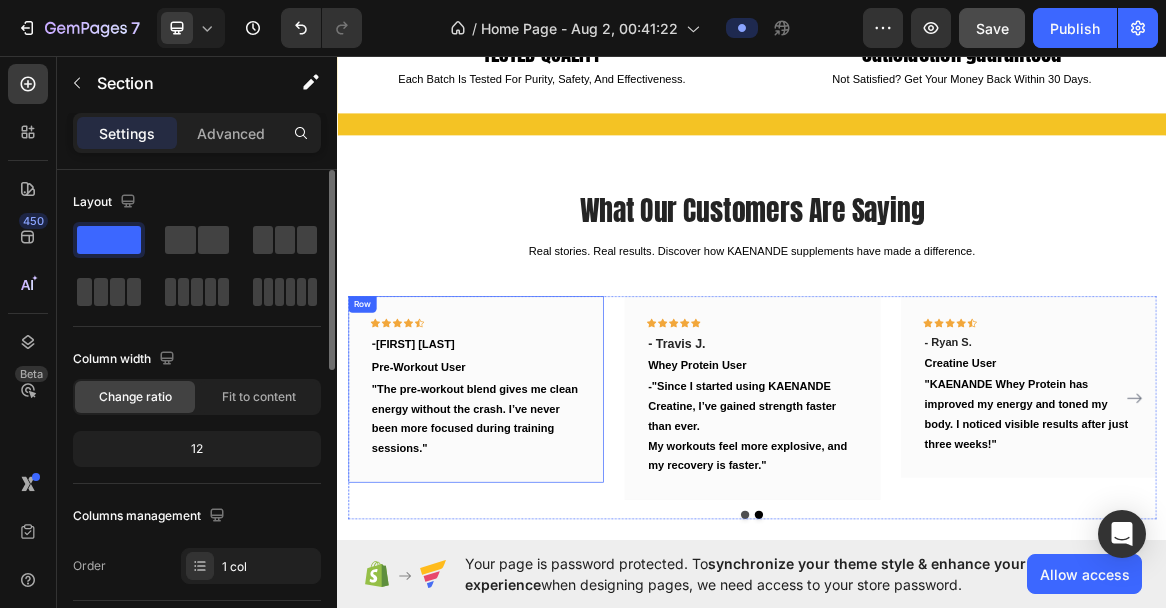 click on "Icon
Icon
Icon
Icon
Icon Row -  Chris D Text block Pre-Workout User Text block "The pre-workout blend gives me clean energy without the crash. I’ve never been more focused during training sessions." Text block Row" at bounding box center [537, 542] 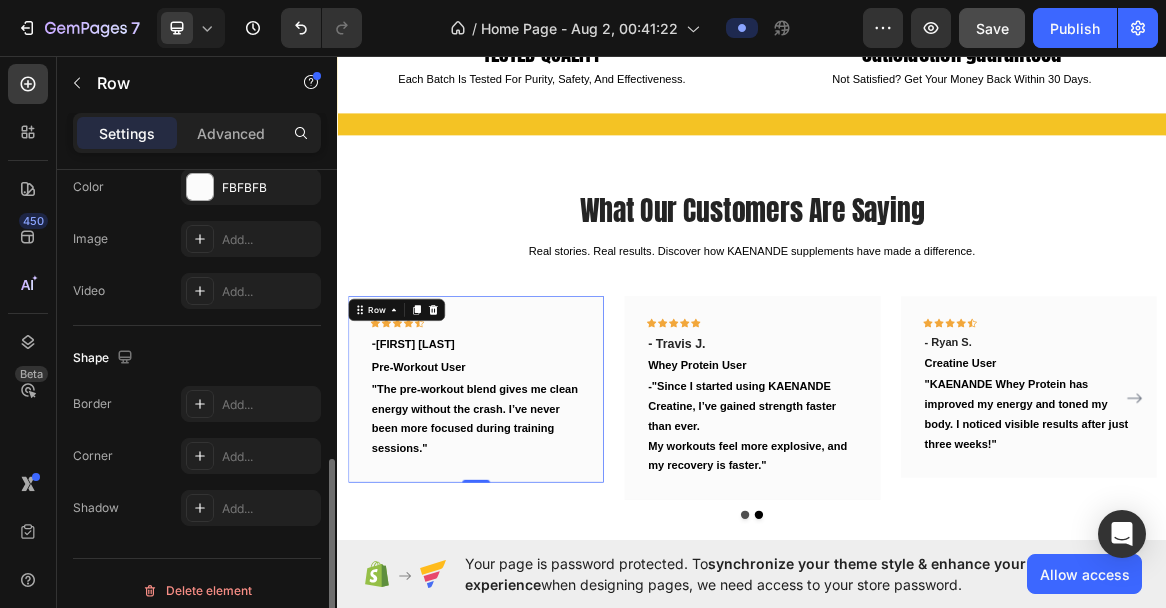 scroll, scrollTop: 710, scrollLeft: 0, axis: vertical 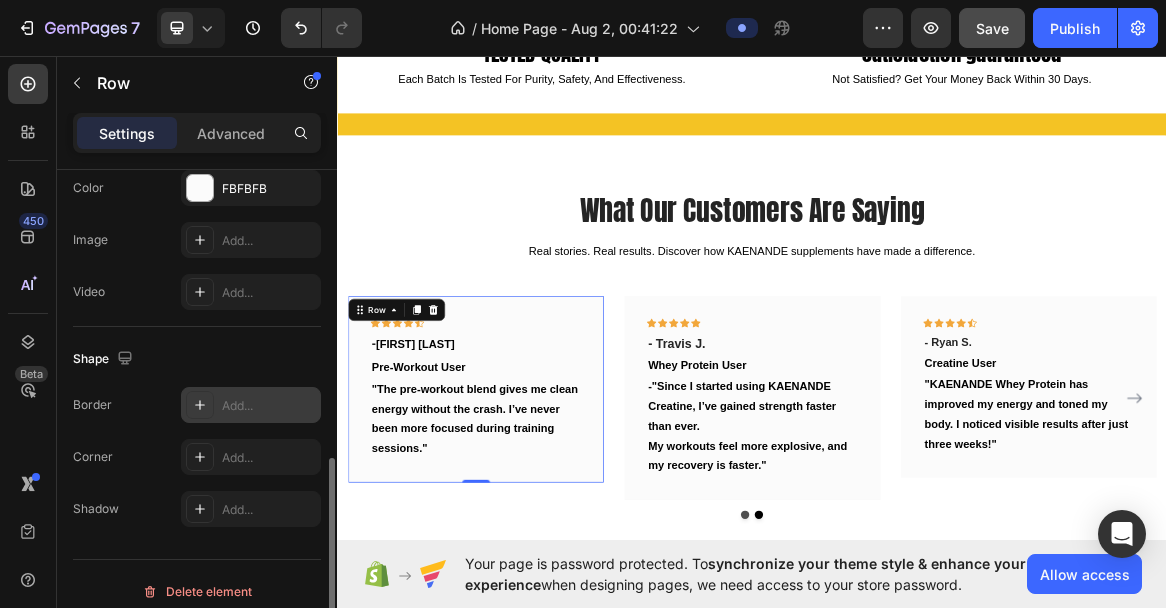 click on "Add..." at bounding box center (251, 405) 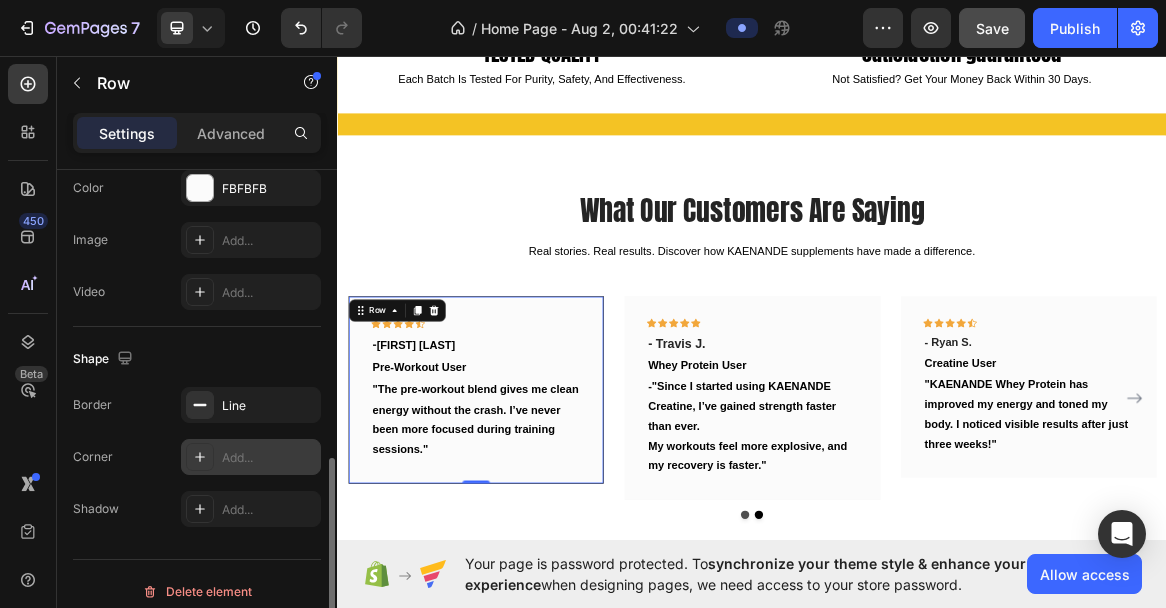 click on "Add..." at bounding box center (269, 458) 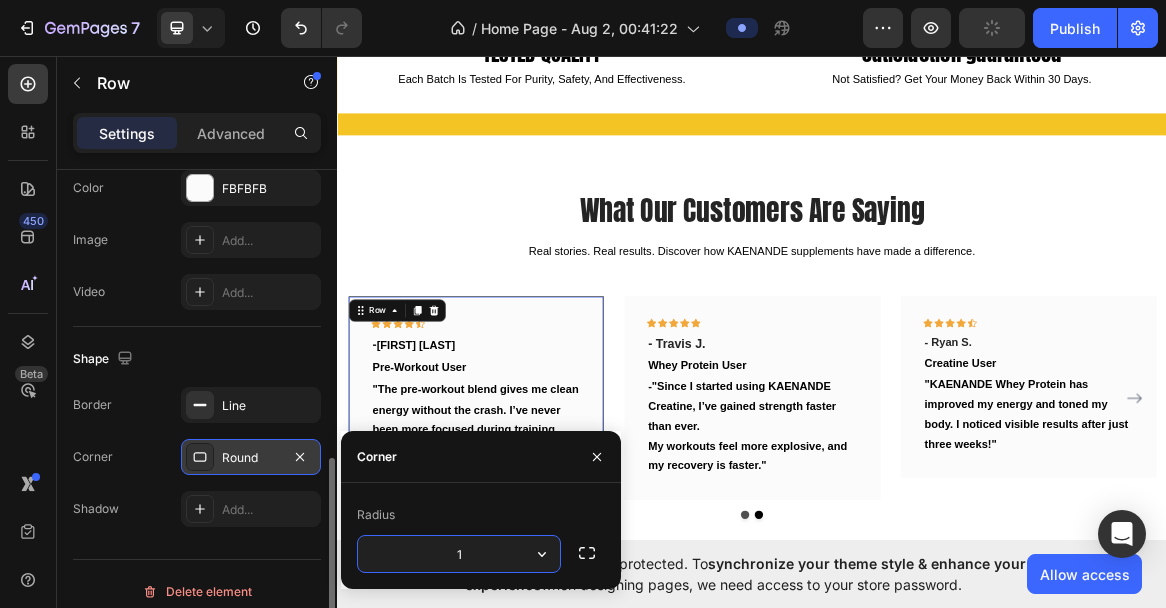 type on "15" 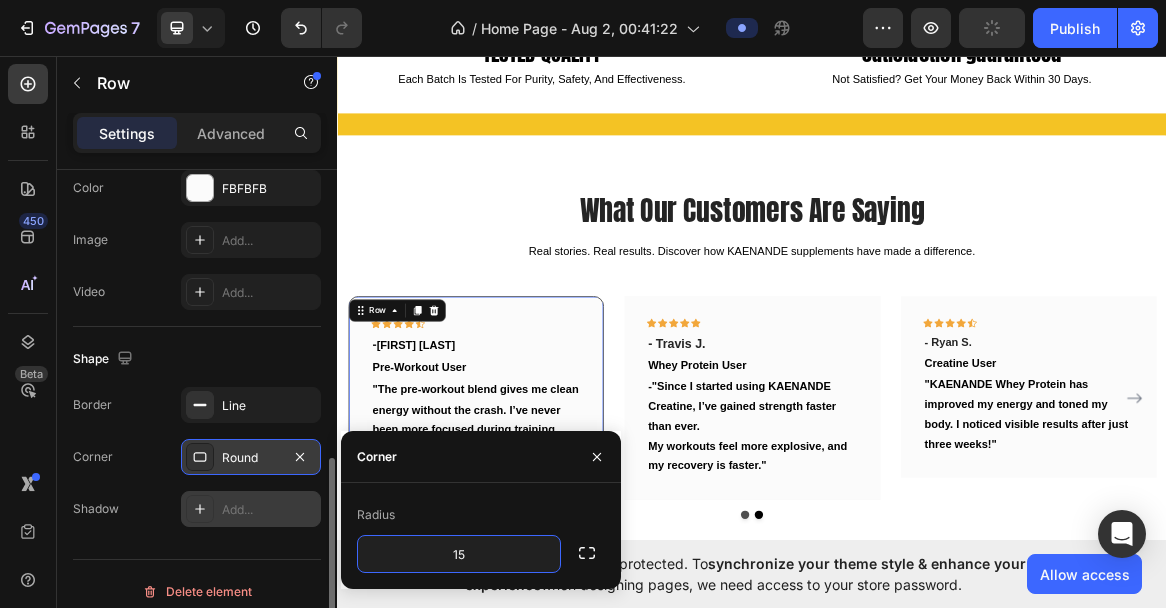 click on "Add..." at bounding box center [269, 510] 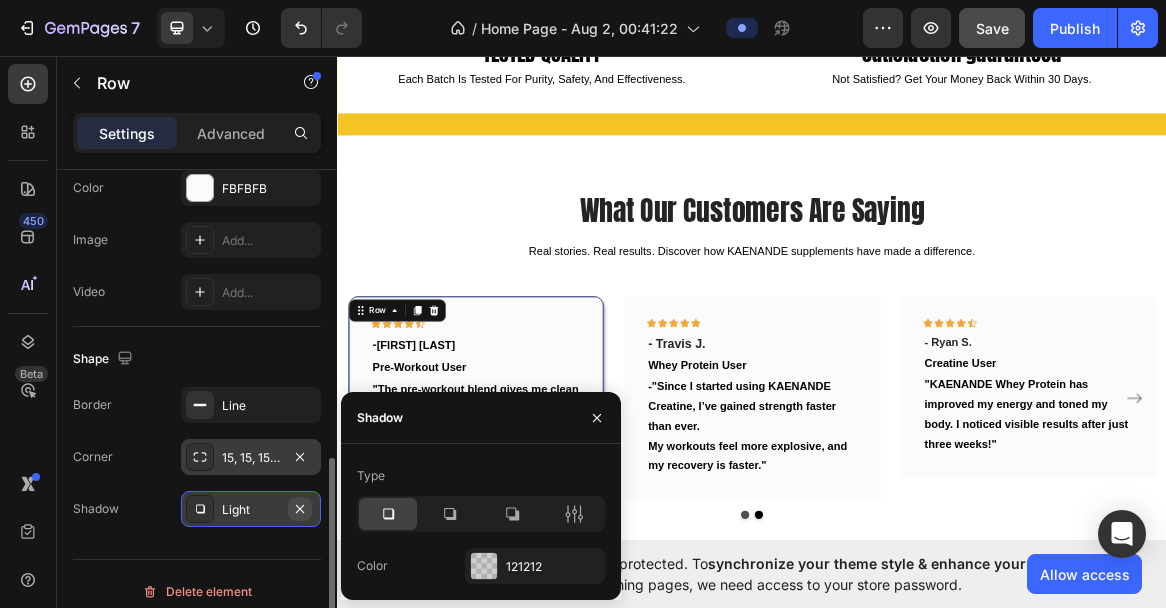 click 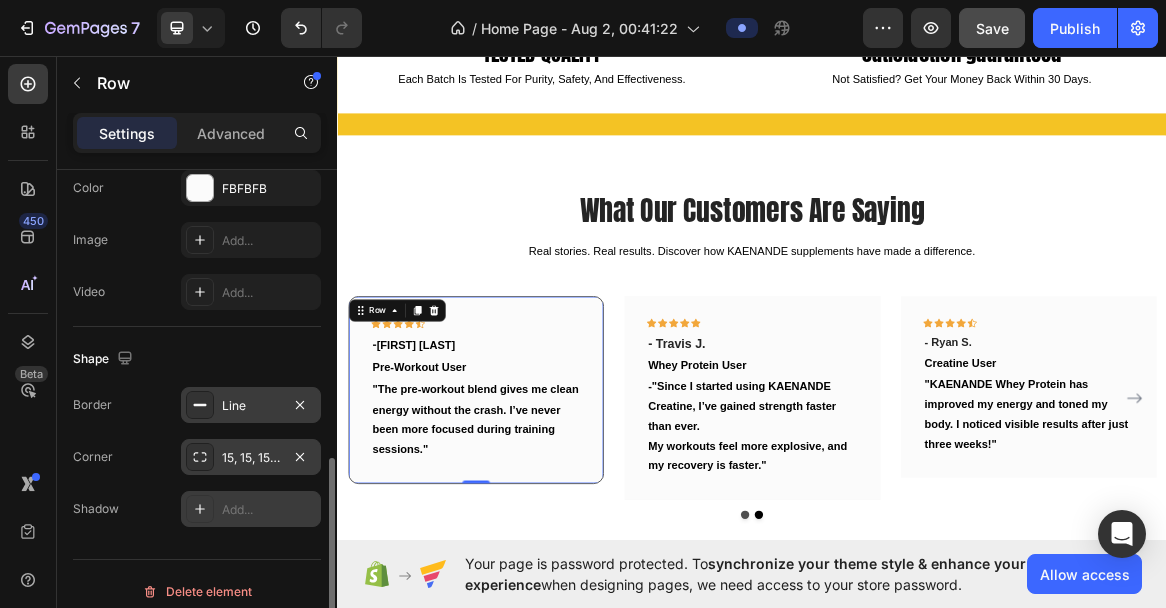 click on "Line" at bounding box center (251, 406) 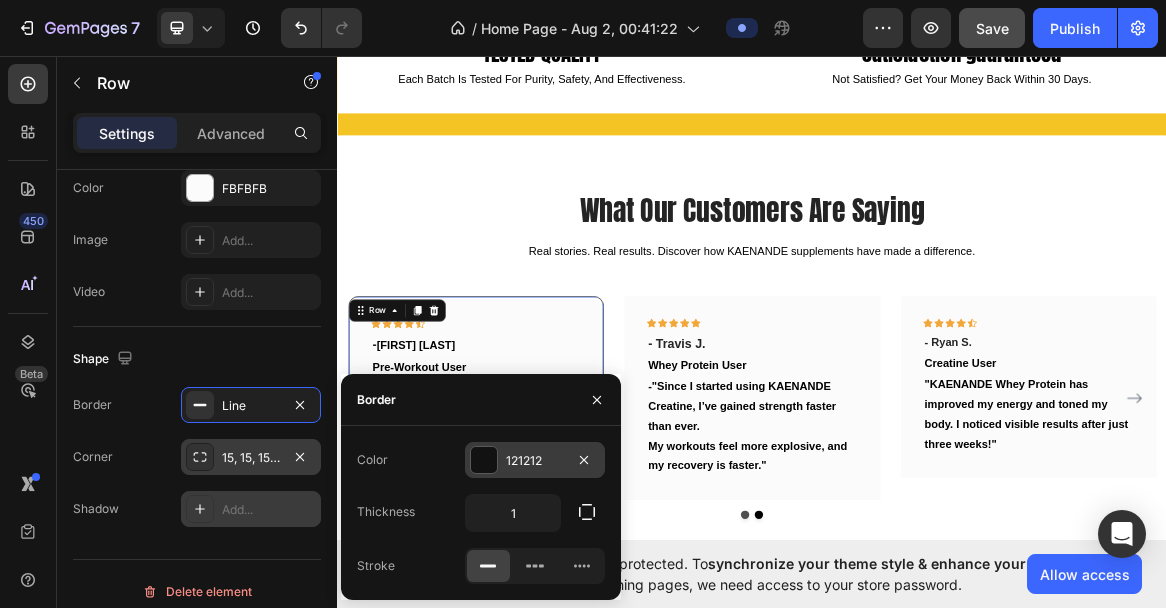 click on "121212" at bounding box center (535, 461) 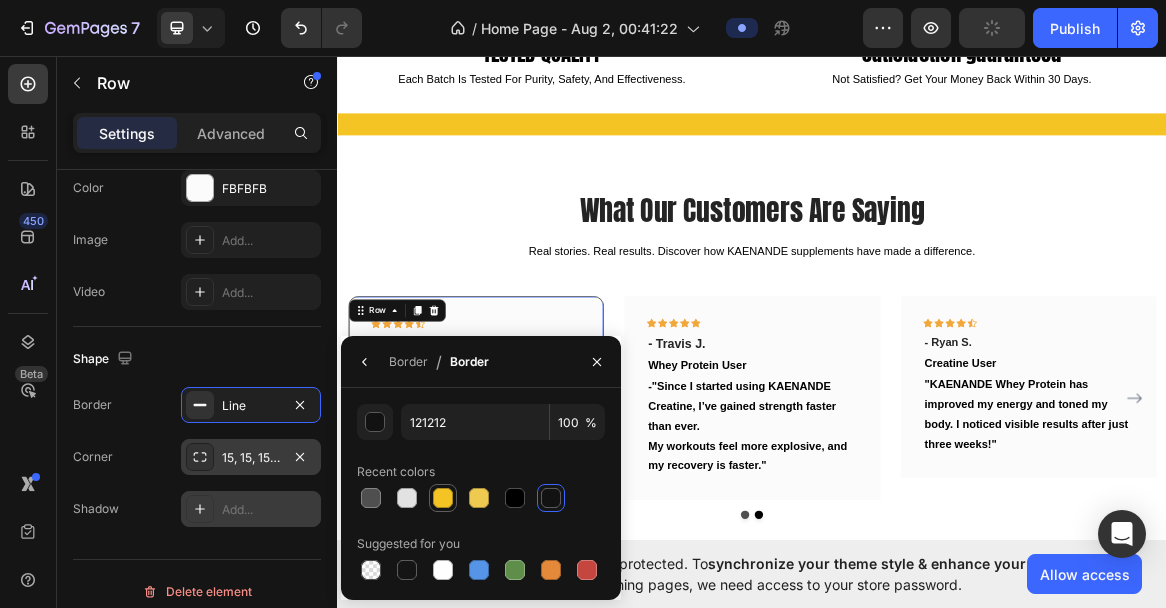 click at bounding box center [443, 498] 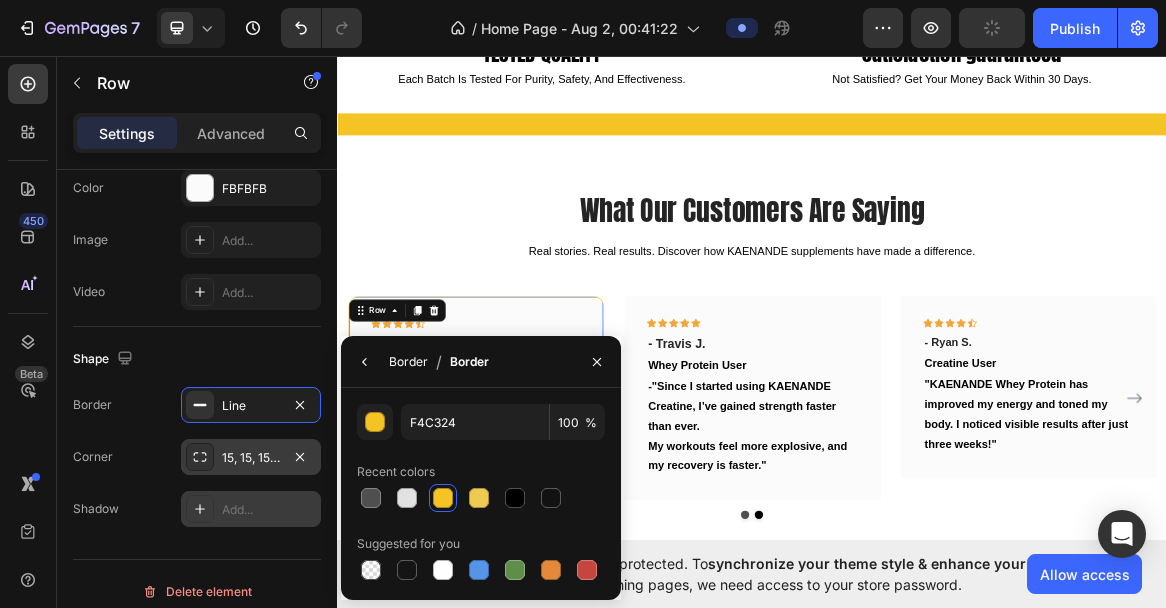 click on "Border" at bounding box center (408, 362) 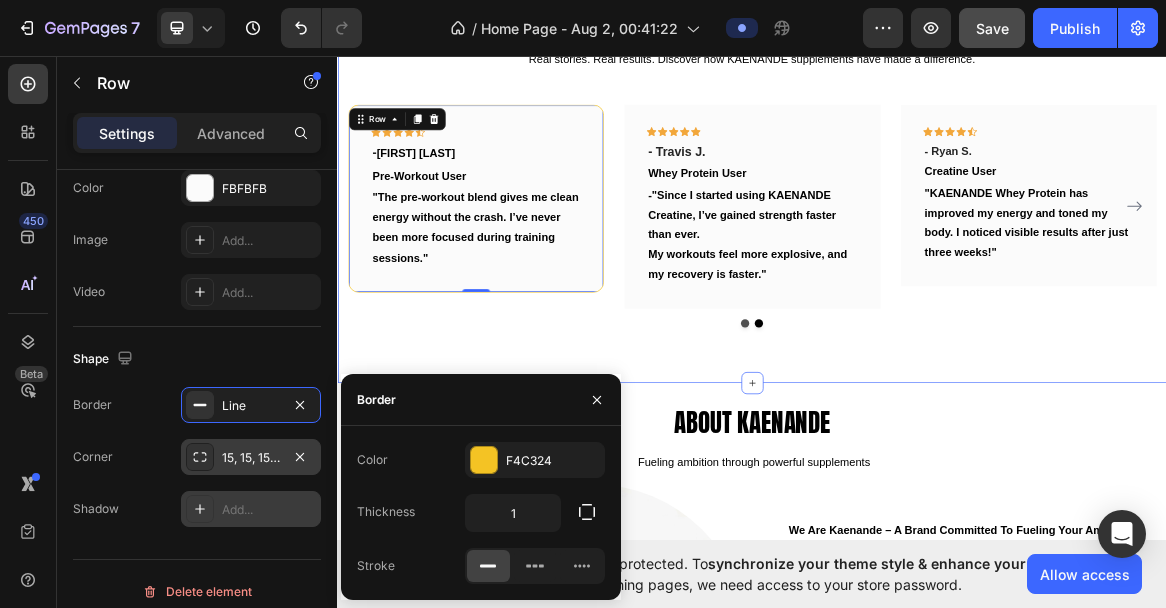 scroll, scrollTop: 2368, scrollLeft: 0, axis: vertical 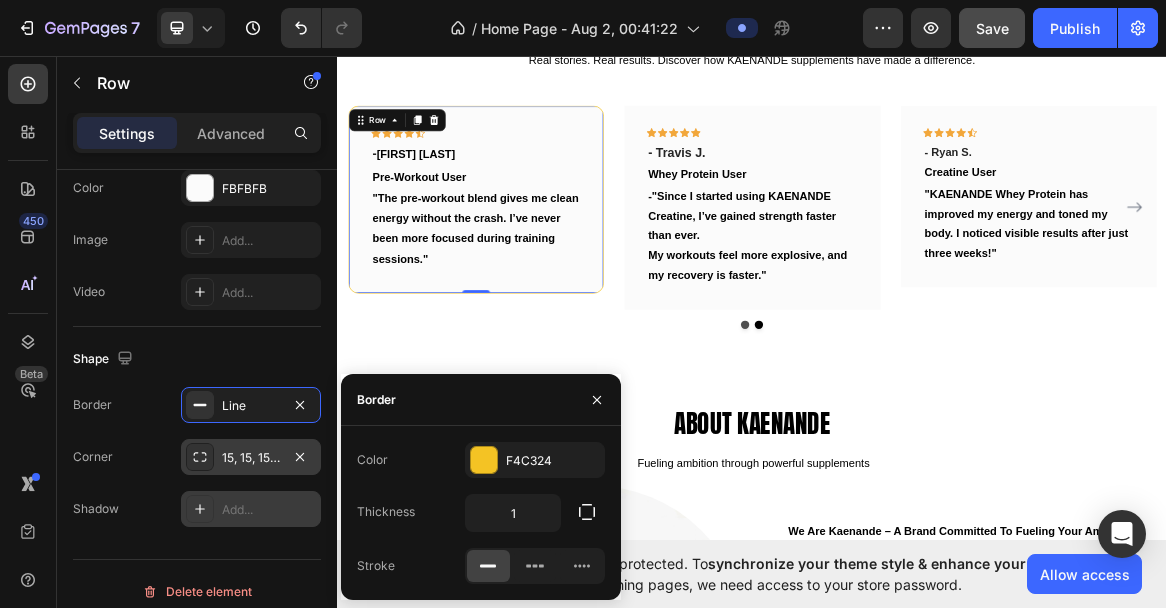 click 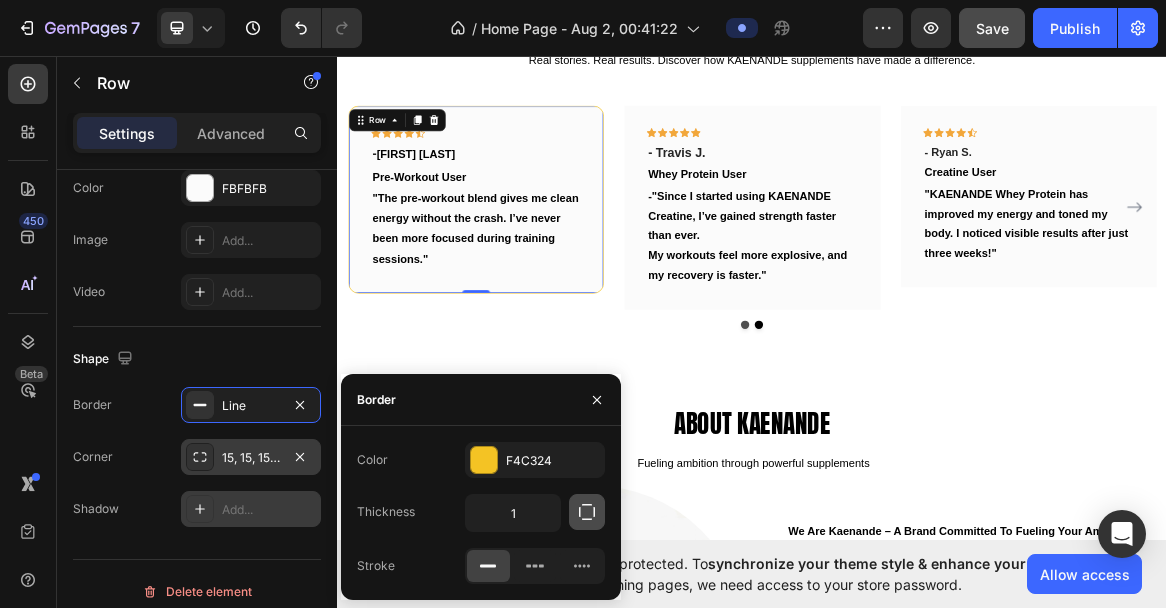 click 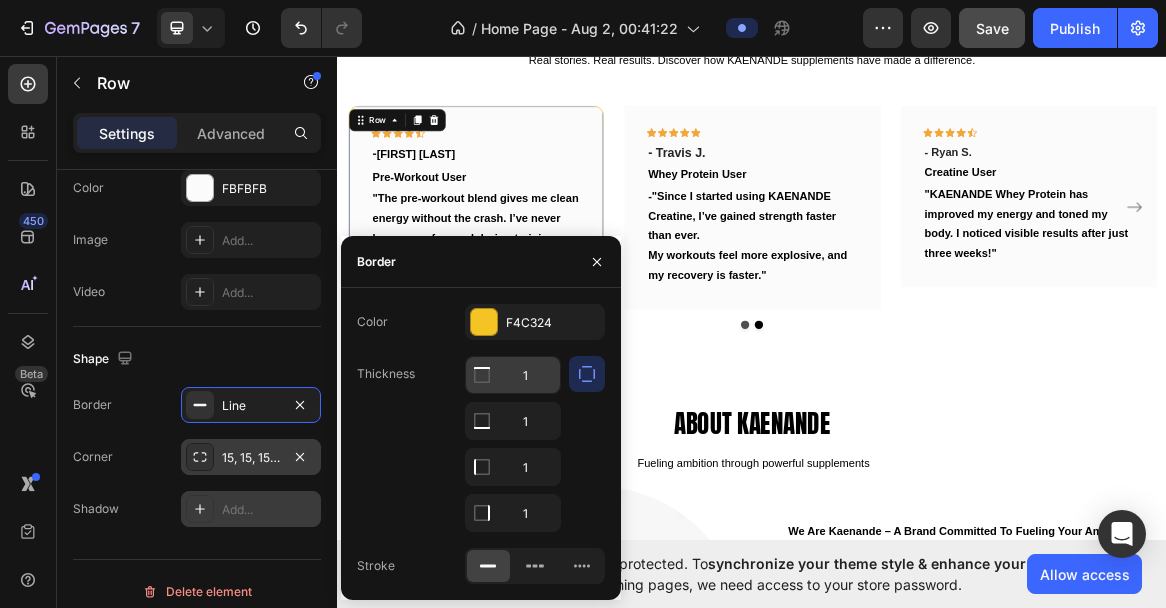 click on "1" at bounding box center (513, 375) 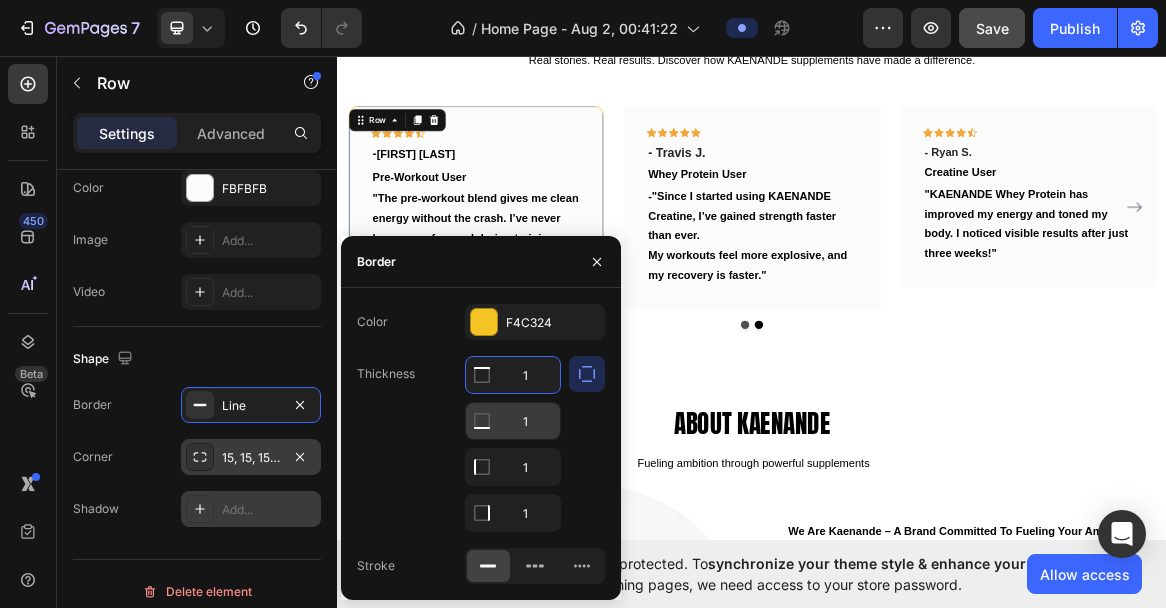 click 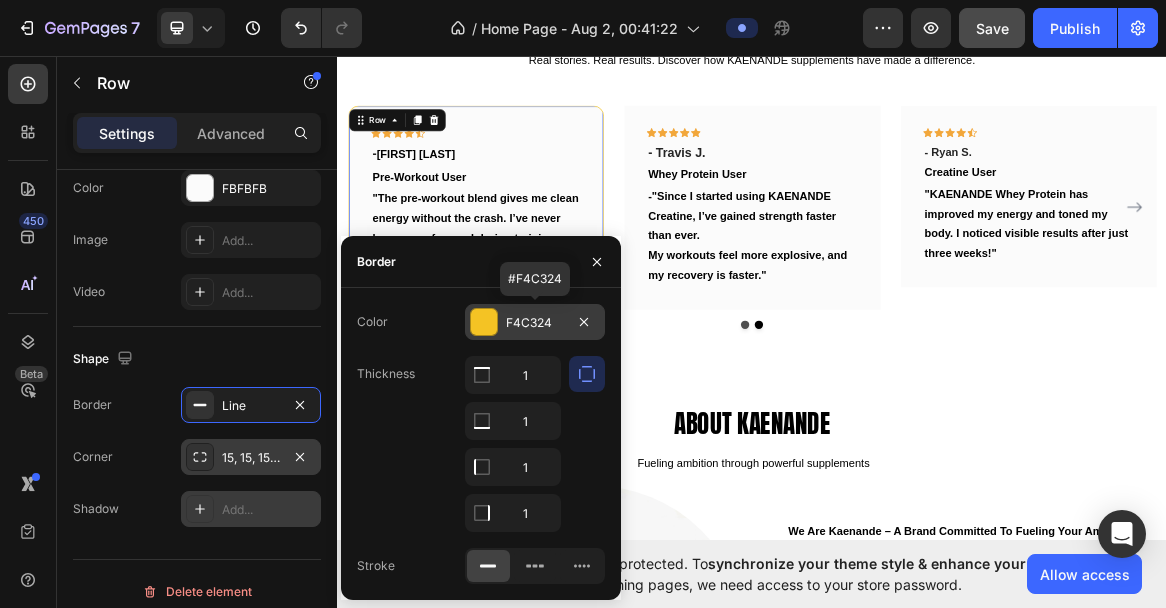 click at bounding box center (484, 322) 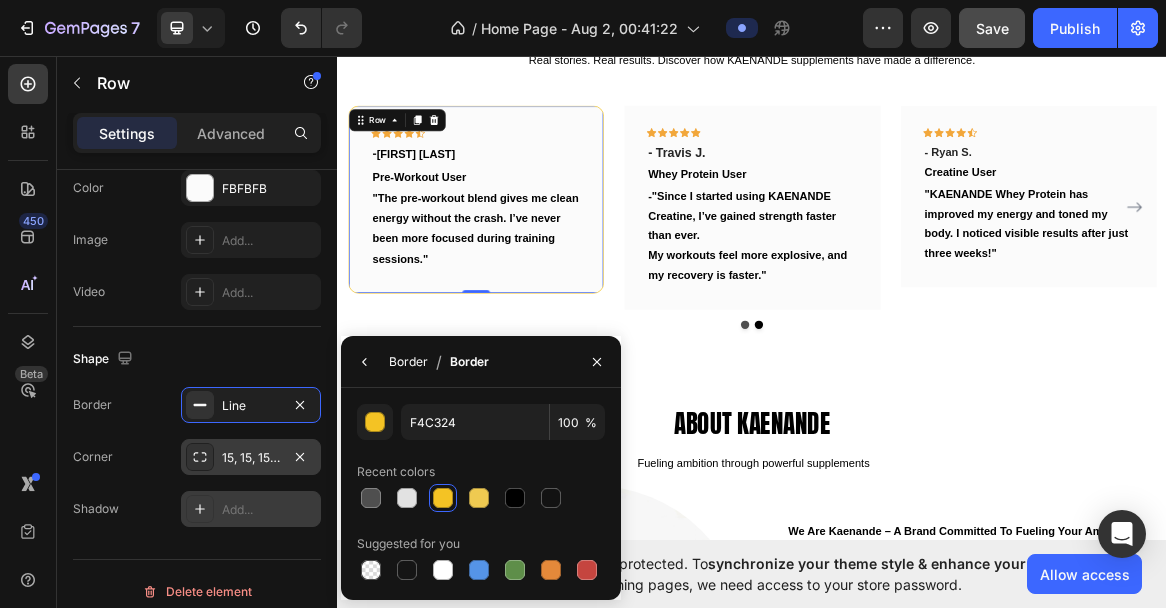 click on "Border" at bounding box center [408, 362] 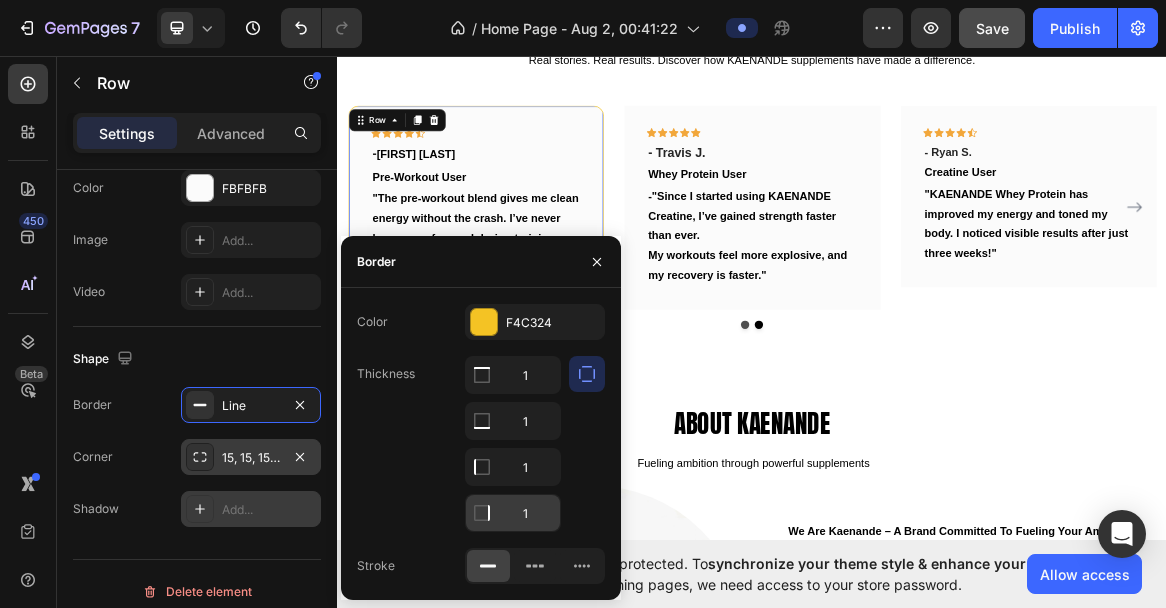 click 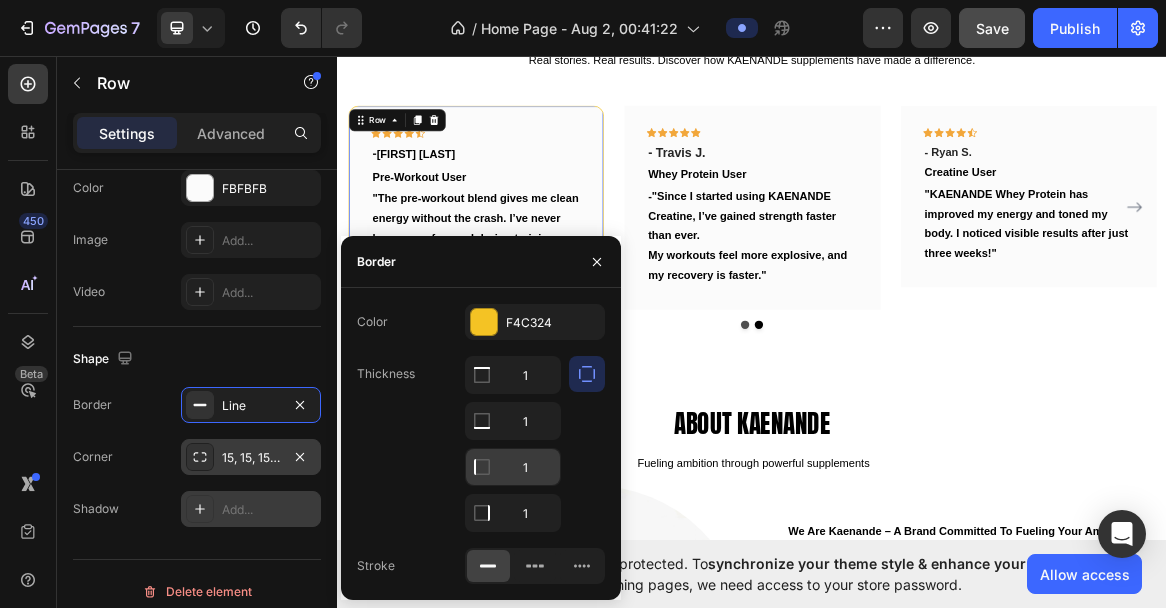 click 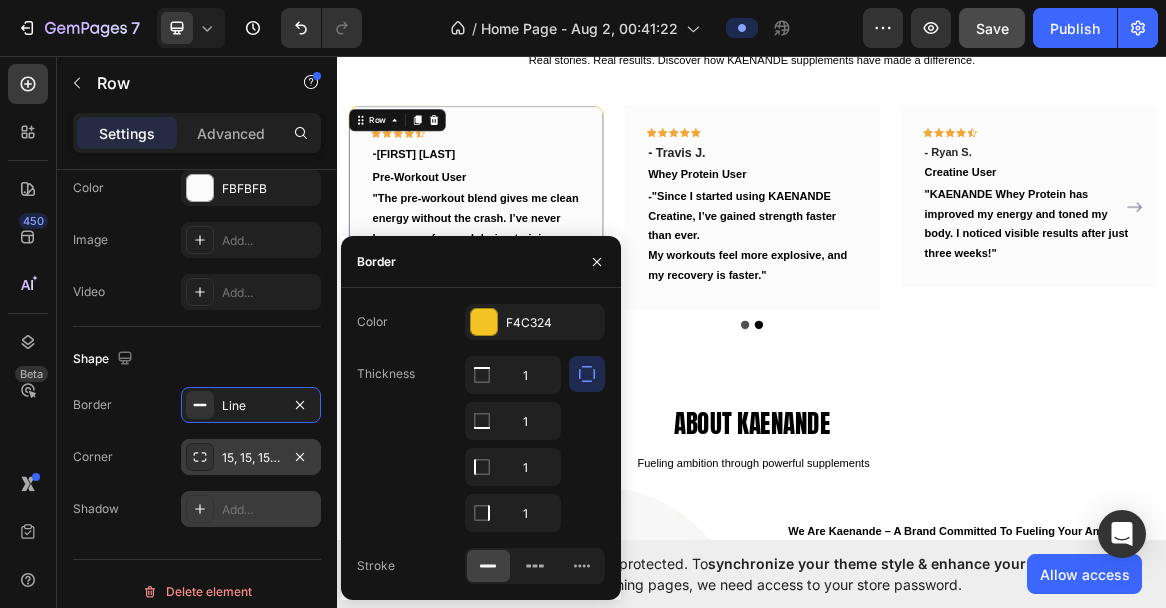 click on "Color" at bounding box center [372, 322] 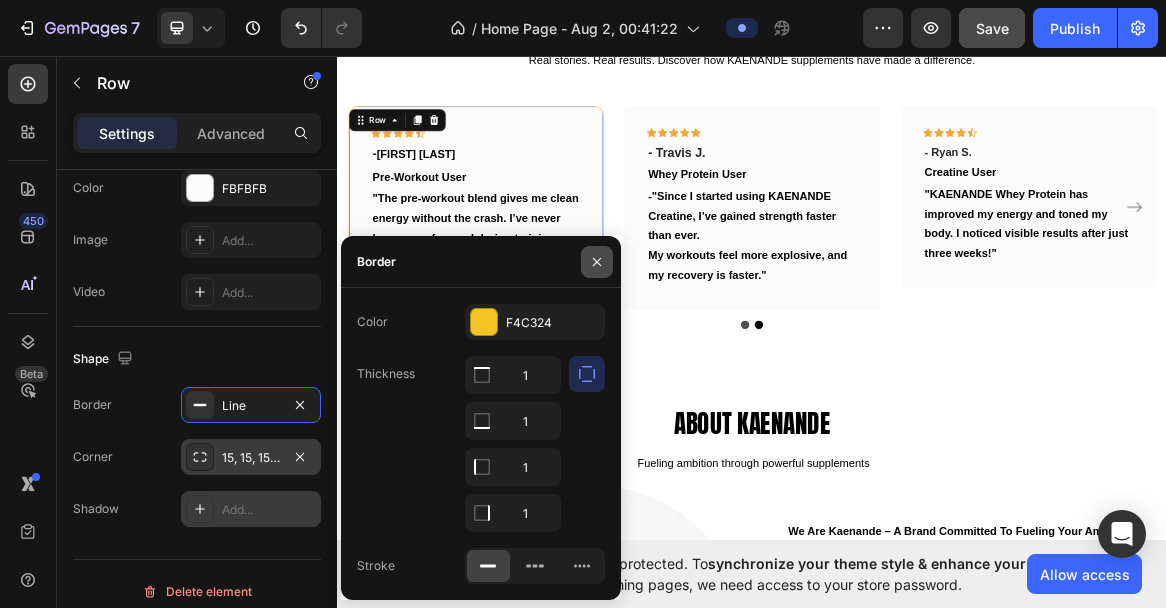 click 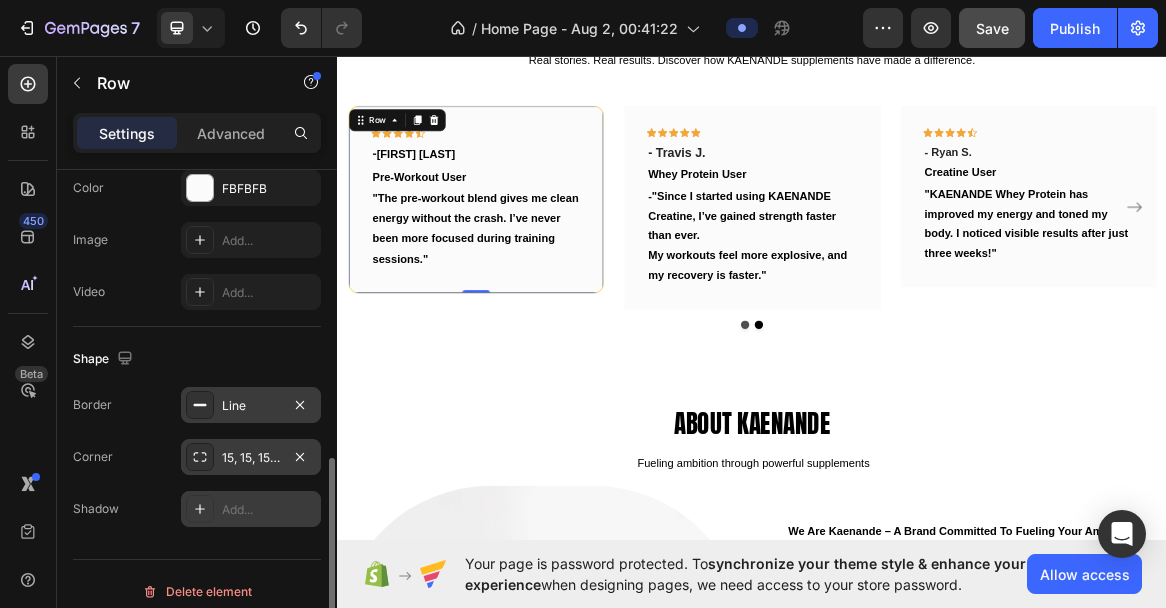 click on "Line" at bounding box center [251, 406] 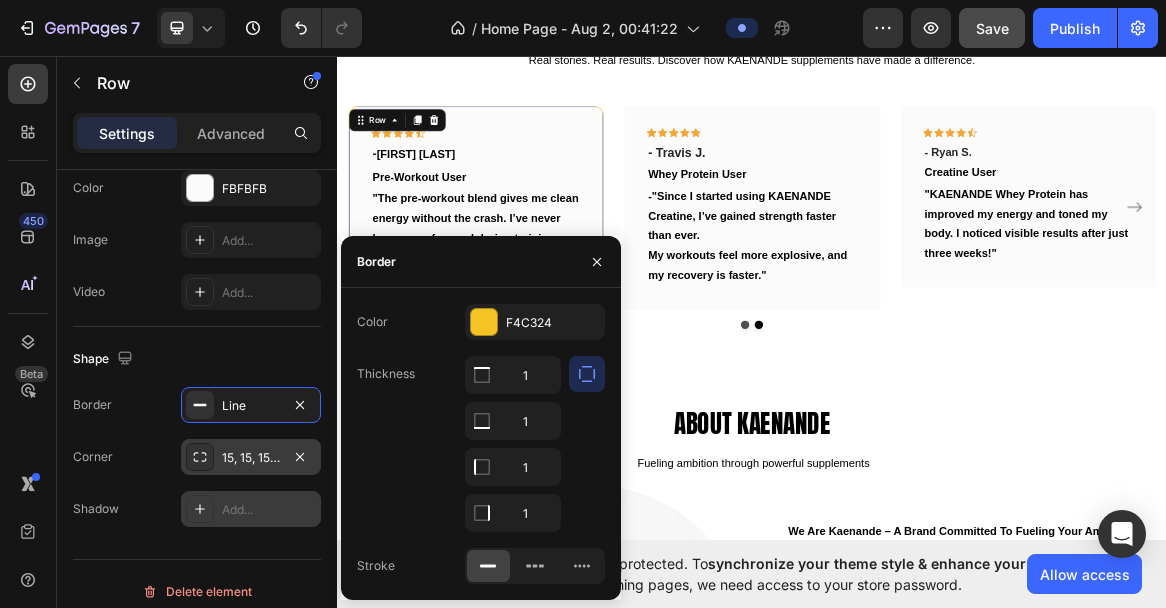 click 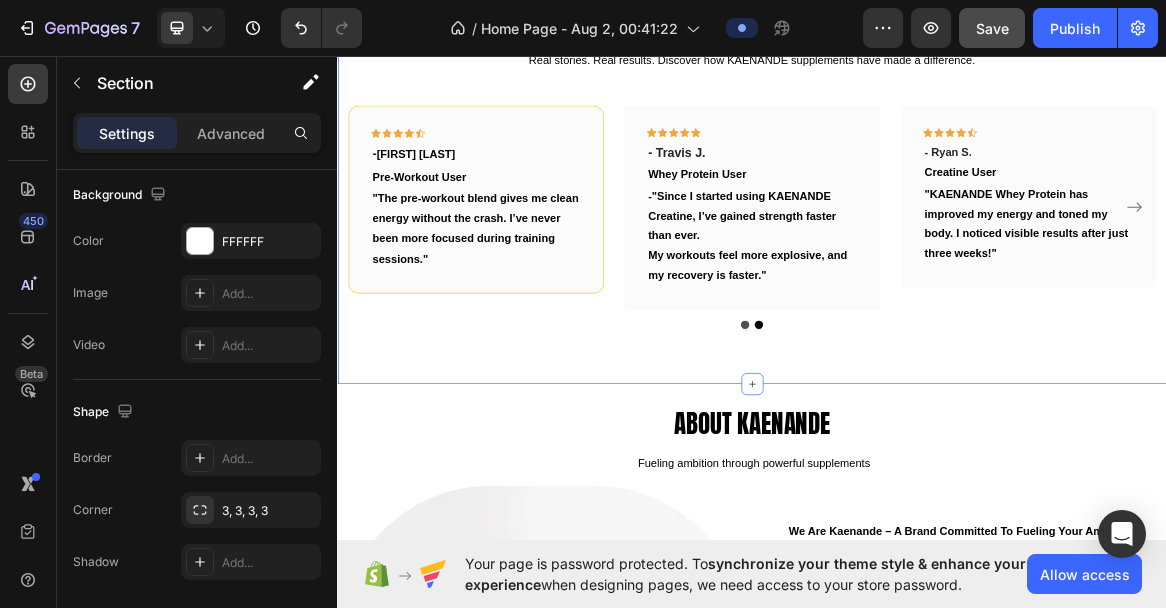 scroll, scrollTop: 0, scrollLeft: 0, axis: both 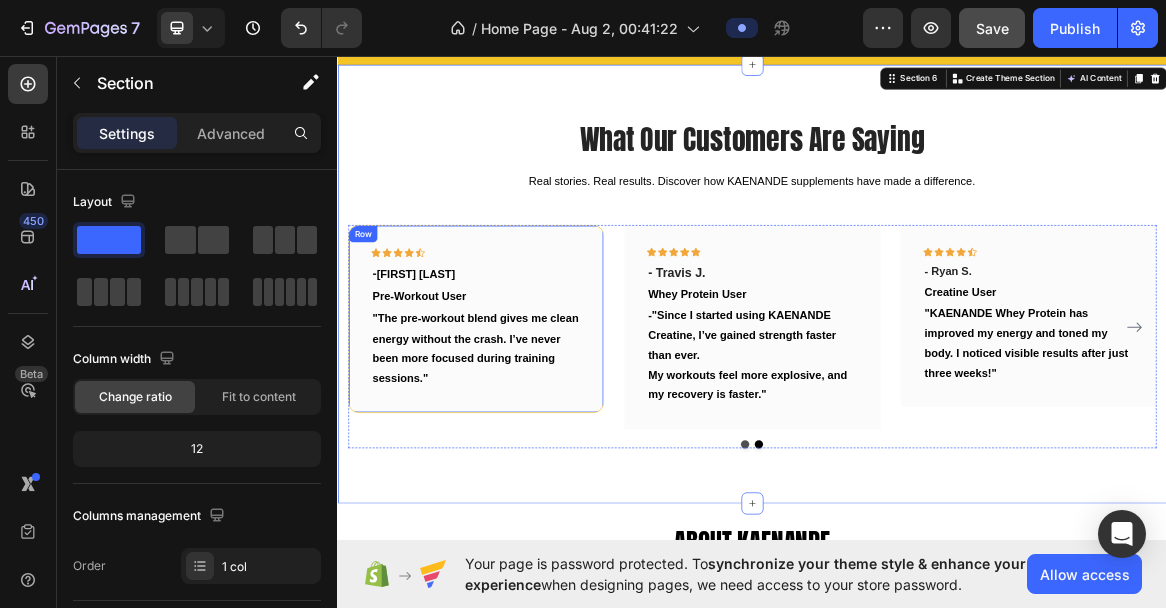 click on "Icon
Icon
Icon
Icon
Icon Row -  Chris D Text block Pre-Workout User Text block "The pre-workout blend gives me clean energy without the crash. I’ve never been more focused during training sessions." Text block Row" at bounding box center (537, 441) 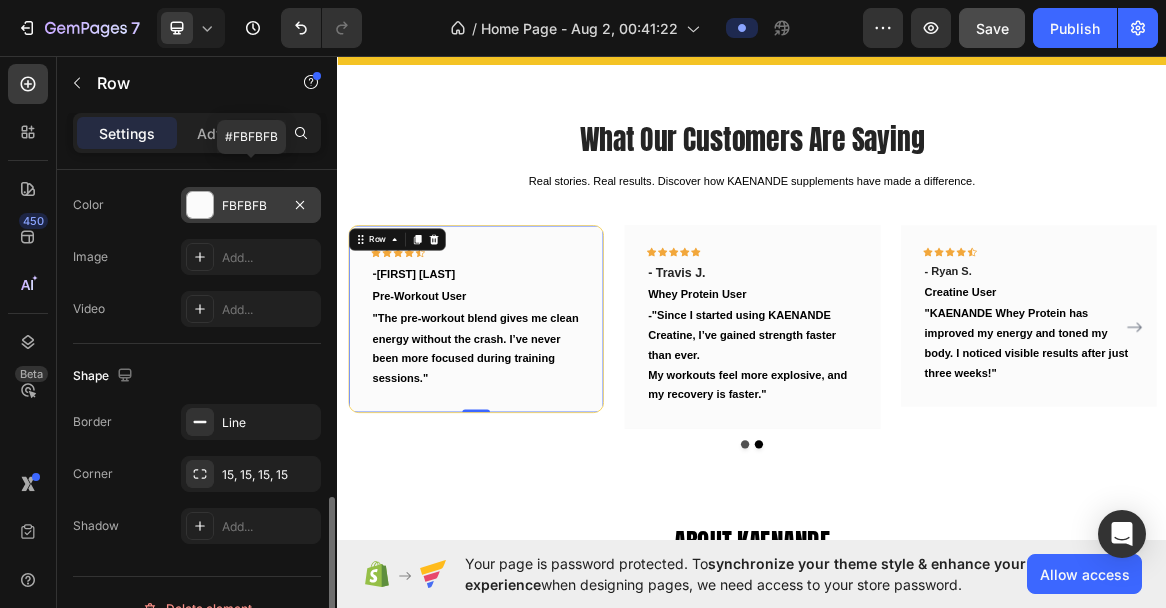 scroll, scrollTop: 725, scrollLeft: 0, axis: vertical 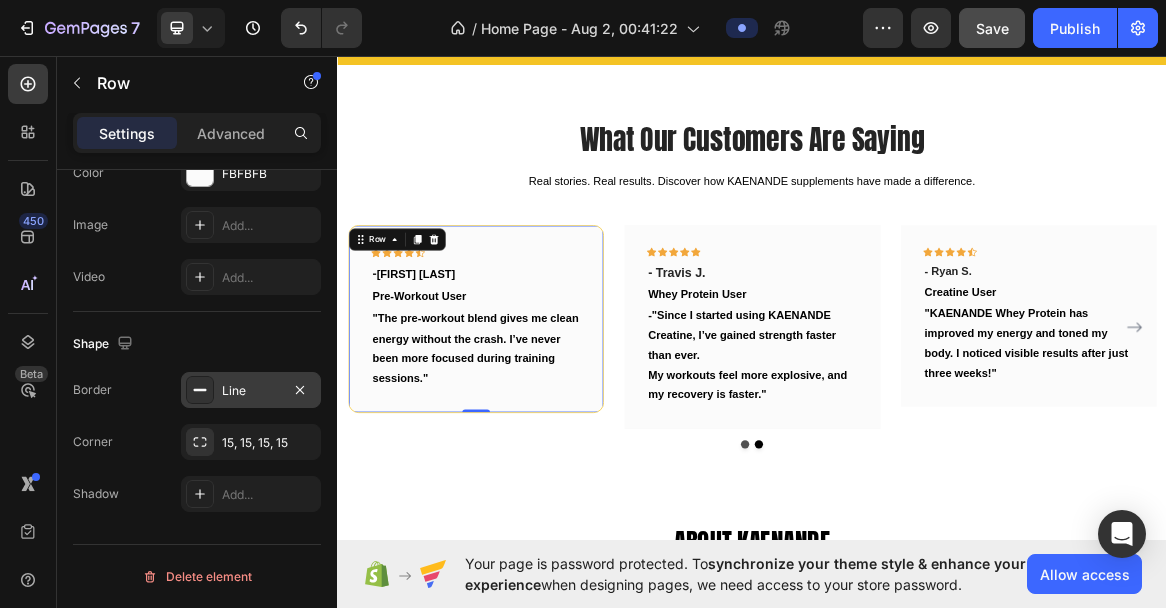 click on "Line" at bounding box center (251, 391) 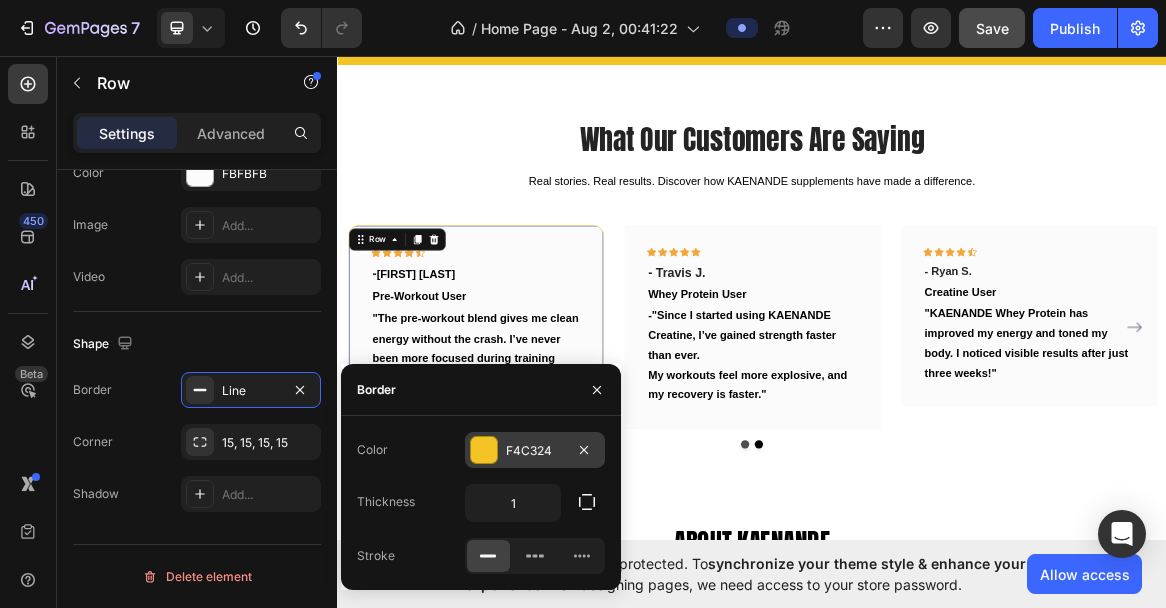 click on "F4C324" at bounding box center (535, 451) 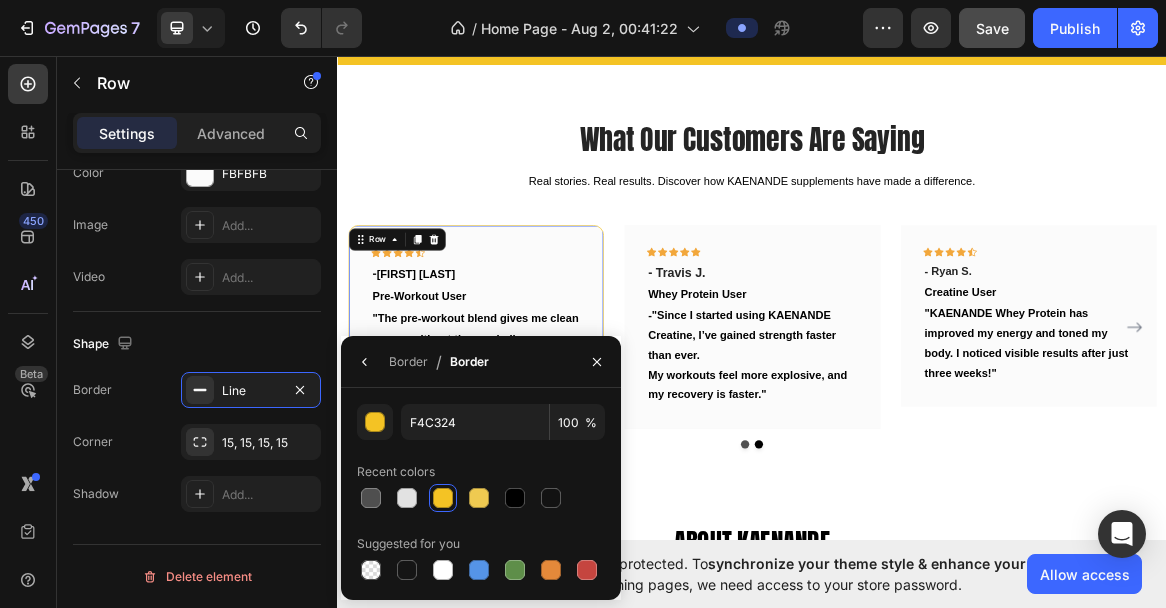 click at bounding box center [443, 498] 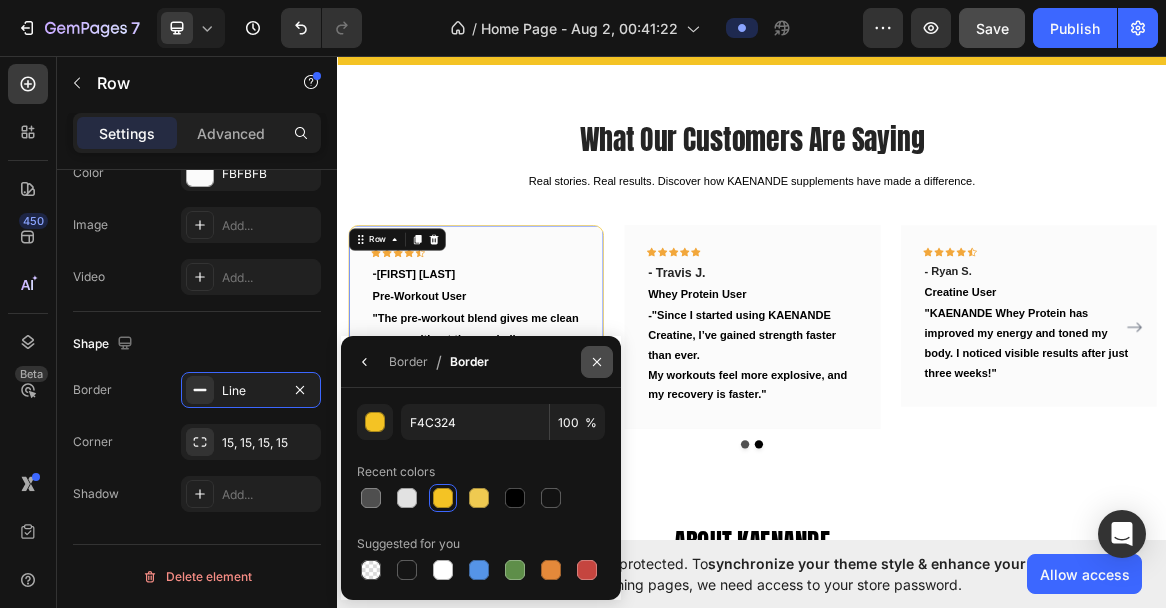 click 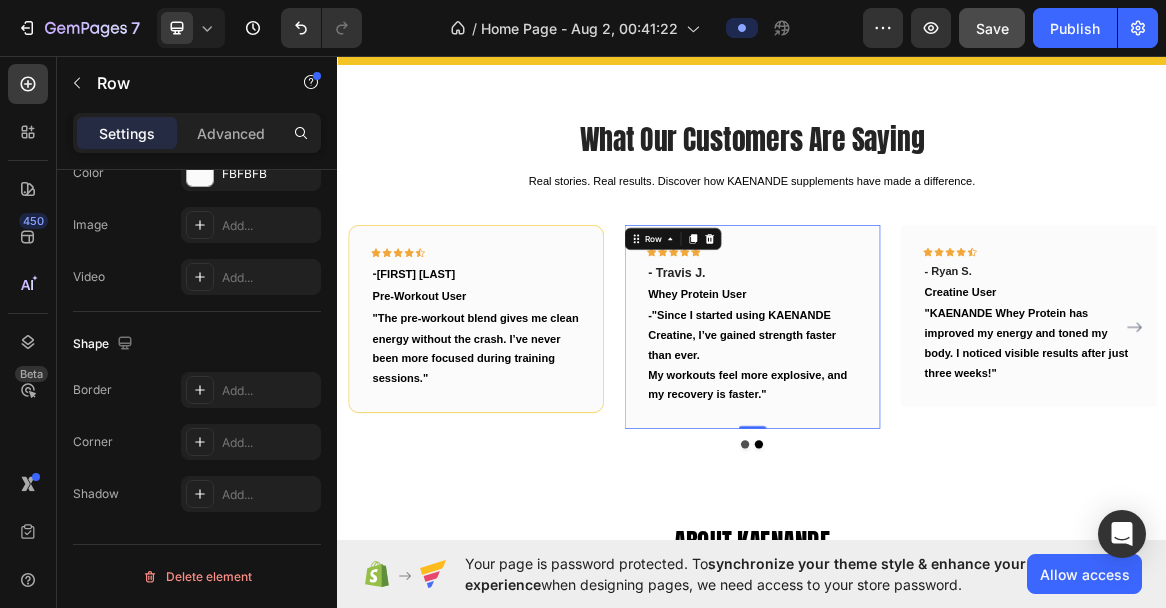 click on "Icon
Icon
Icon
Icon
Icon Row - Travis J. Text block Whey Protein User Text block -"Since I started using KAENANDE Creatine, I’ve gained strength faster than ever.  My workouts feel more explosive, and my recovery is faster." Text block Row   0" at bounding box center (937, 453) 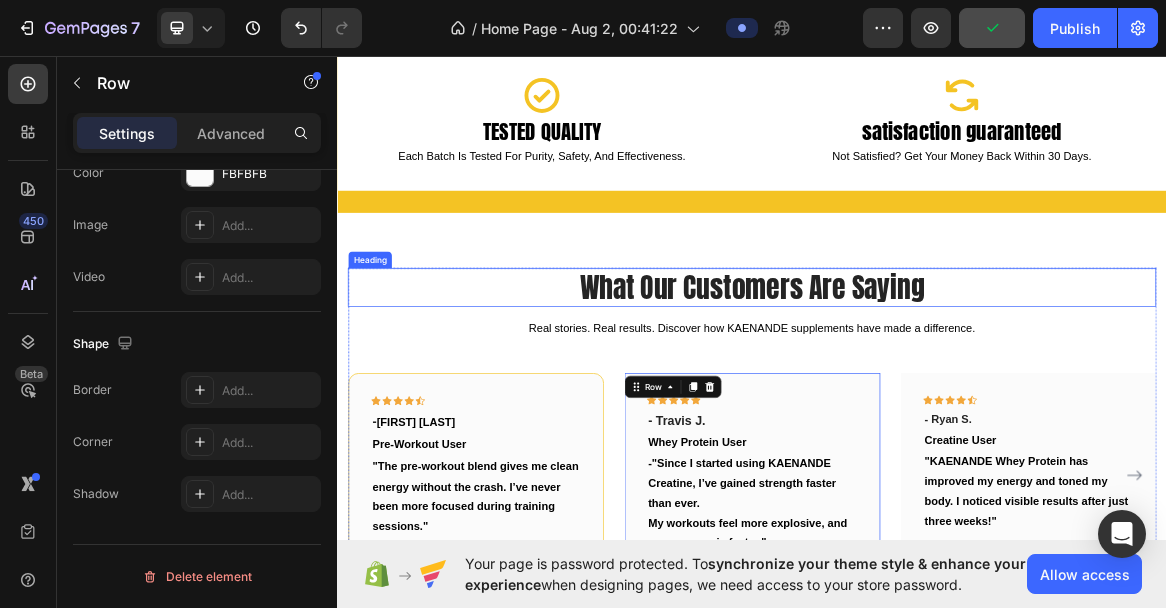 scroll, scrollTop: 2002, scrollLeft: 0, axis: vertical 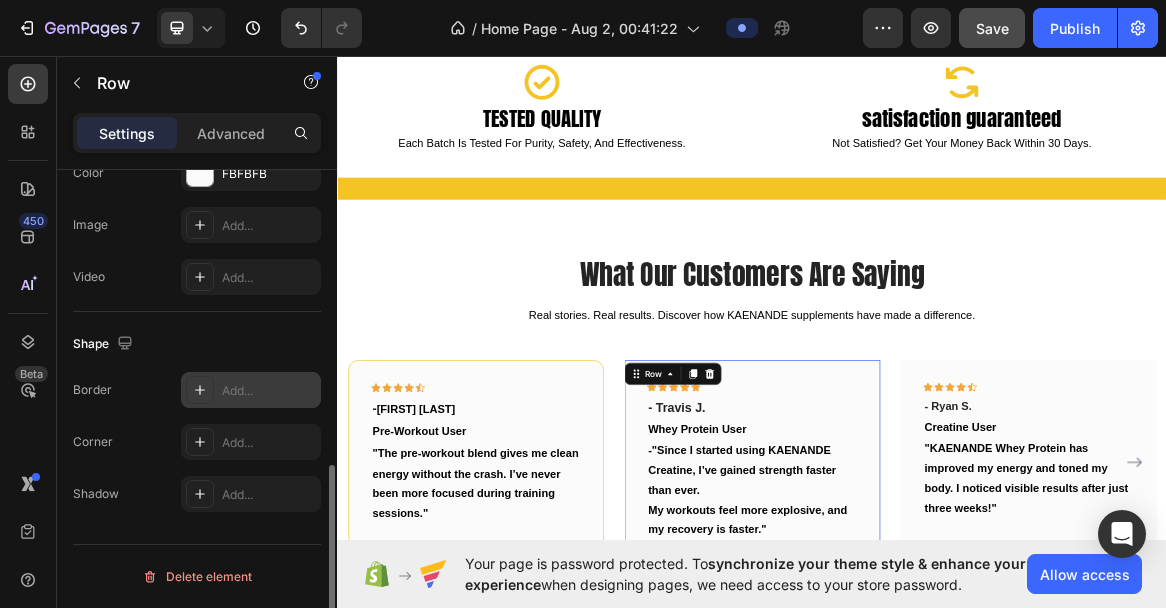 click on "Add..." at bounding box center [269, 391] 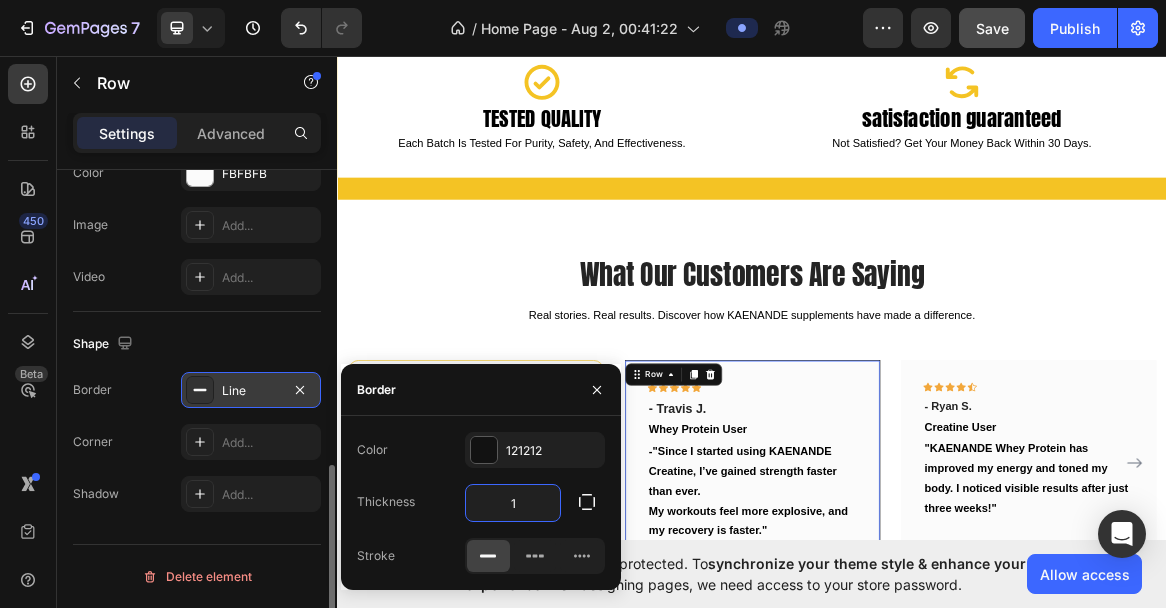 click on "1" at bounding box center (513, 503) 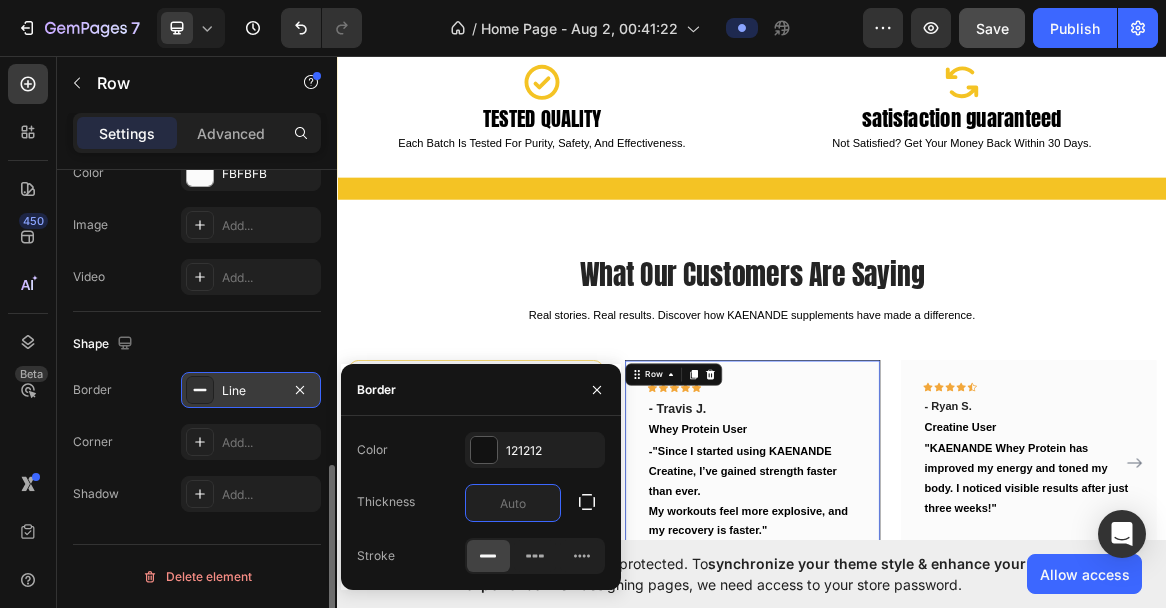 type on "3" 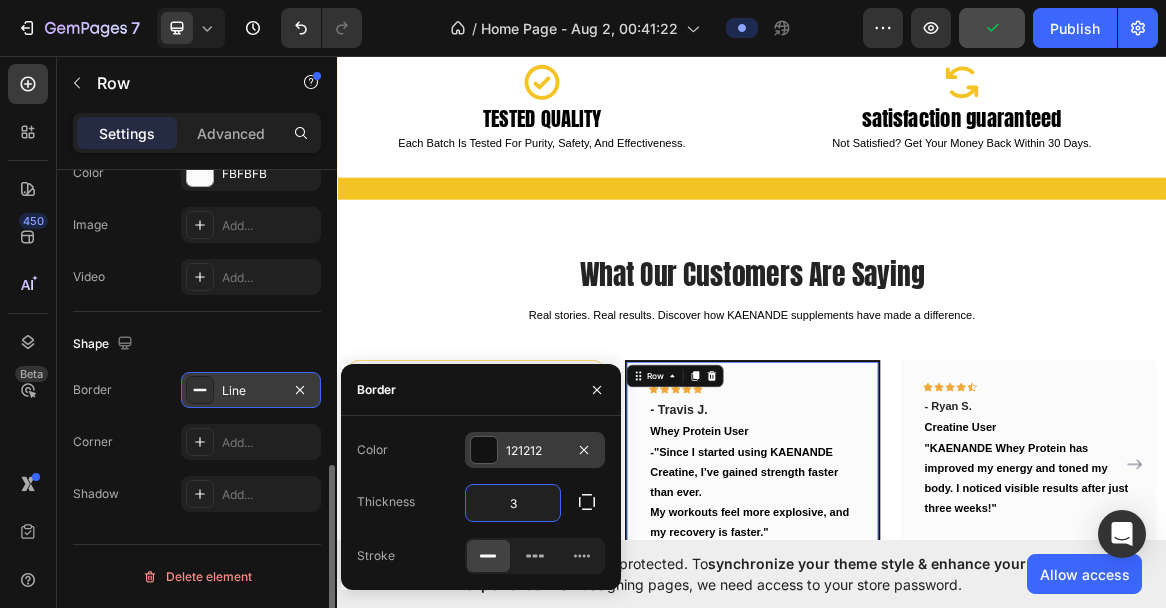 click on "121212" at bounding box center (535, 451) 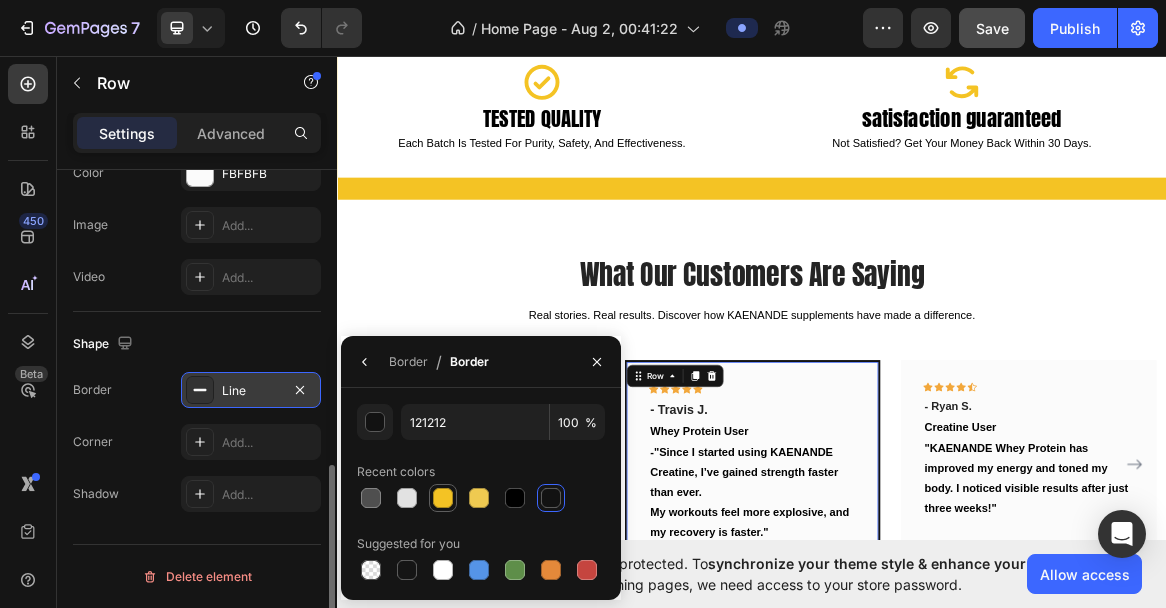click at bounding box center (443, 498) 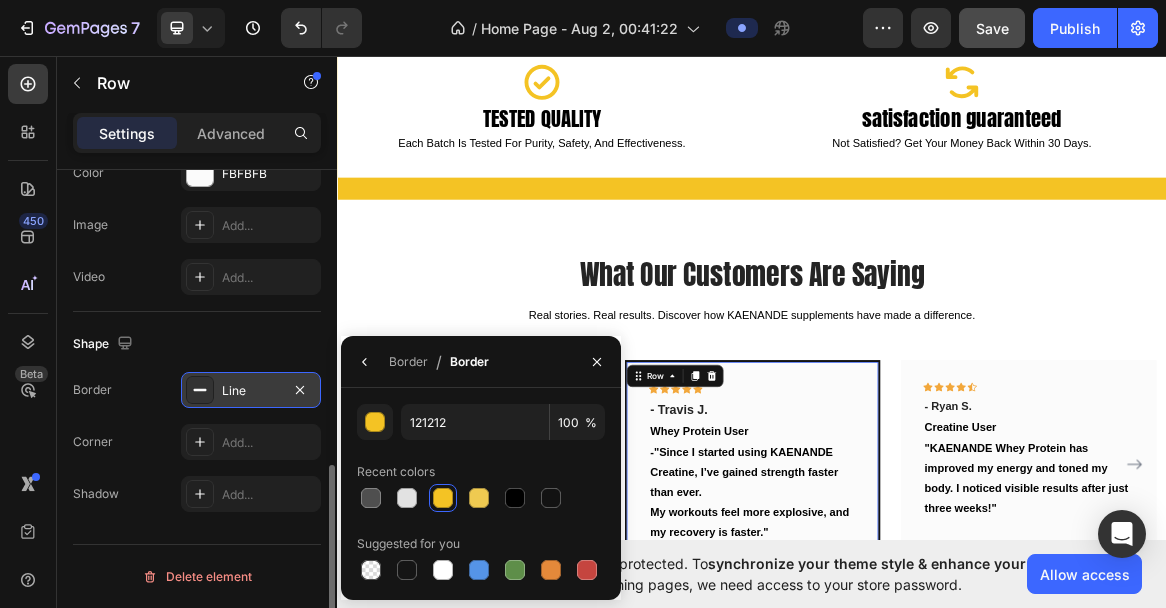 type on "F4C324" 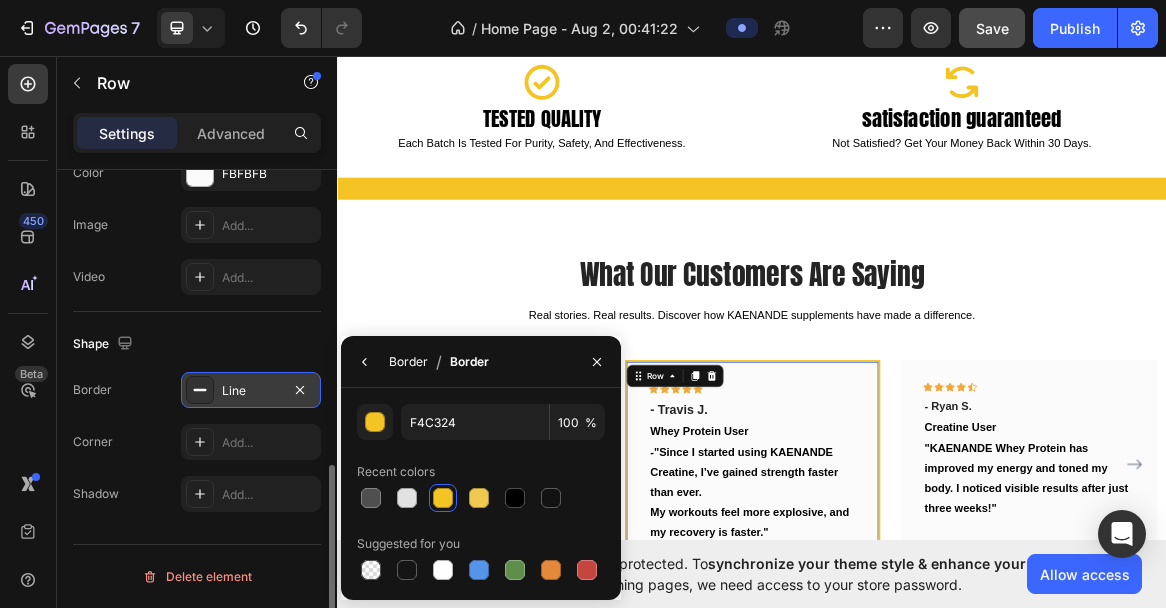 click on "Border" at bounding box center [408, 362] 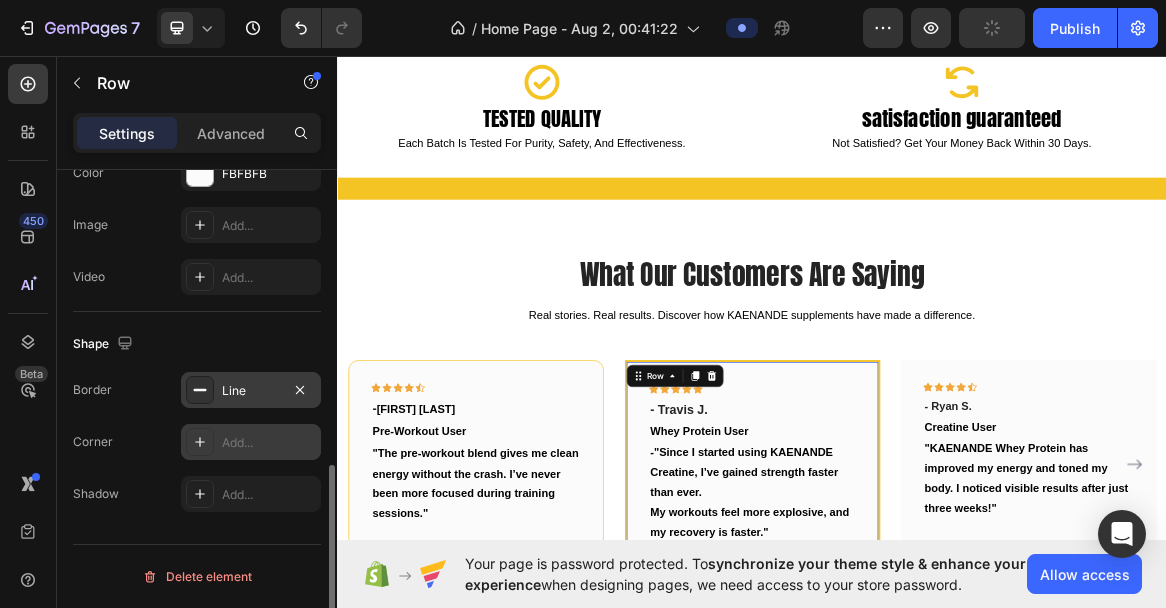 click on "Add..." at bounding box center [251, 442] 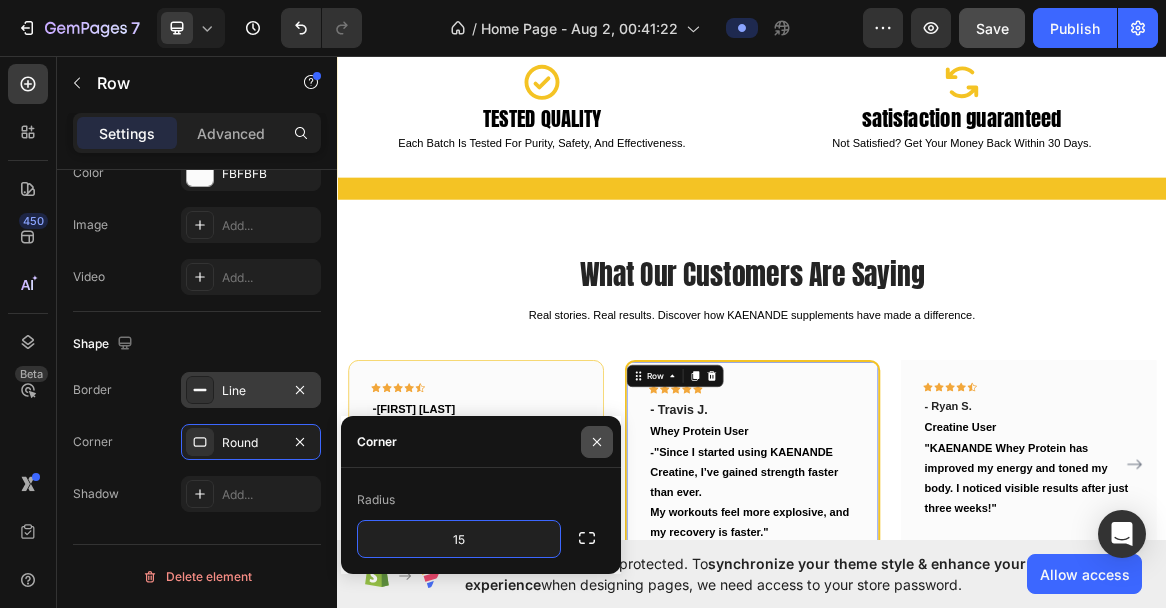 type on "15" 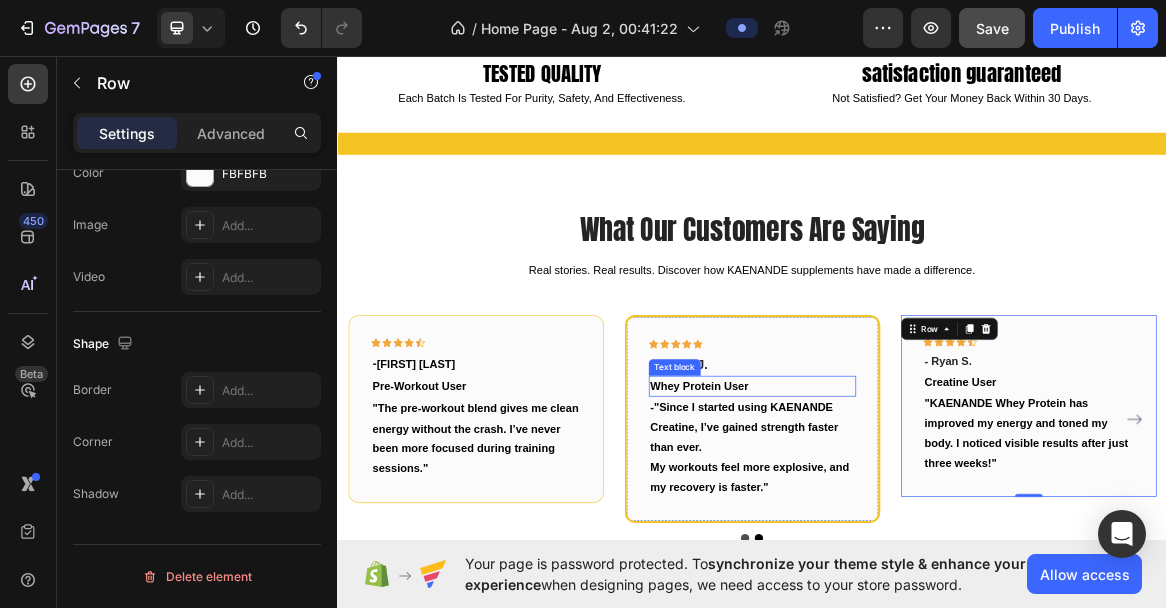 scroll, scrollTop: 2196, scrollLeft: 0, axis: vertical 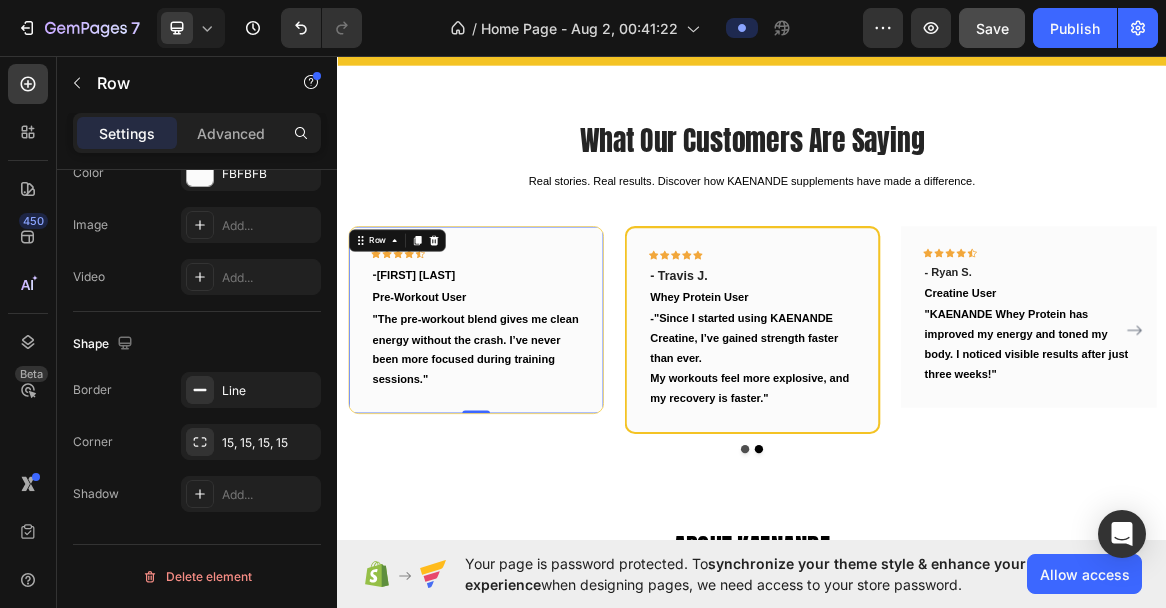 click on "Icon
Icon
Icon
Icon
Icon Row -  Chris D Text block Pre-Workout User Text block "The pre-workout blend gives me clean energy without the crash. I’ve never been more focused during training sessions." Text block Row   0" at bounding box center (537, 442) 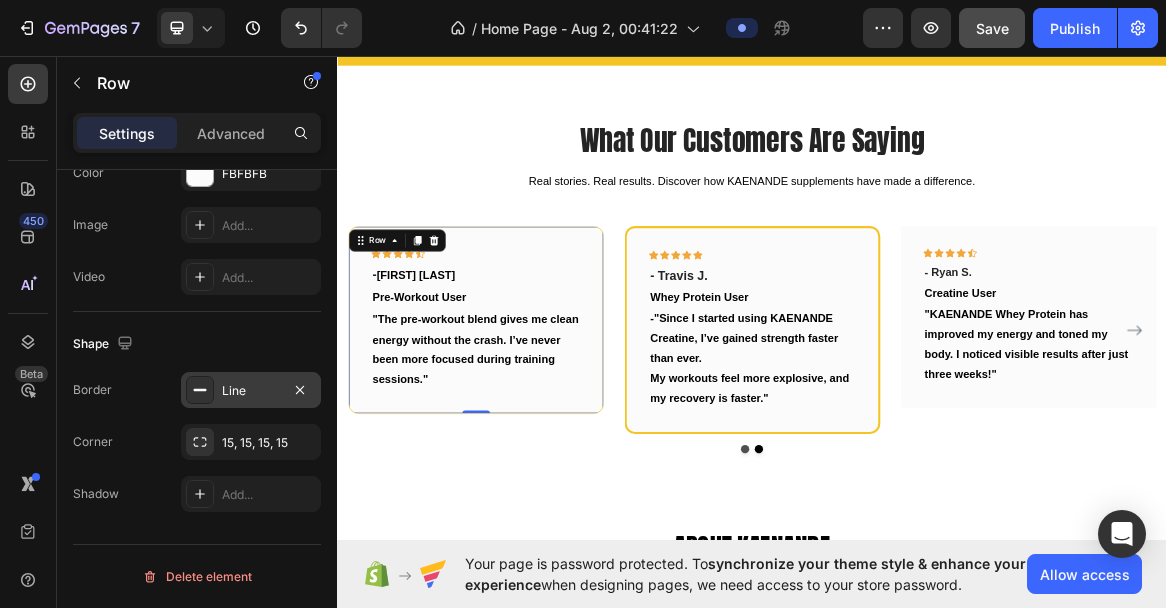 click on "Line" at bounding box center [251, 391] 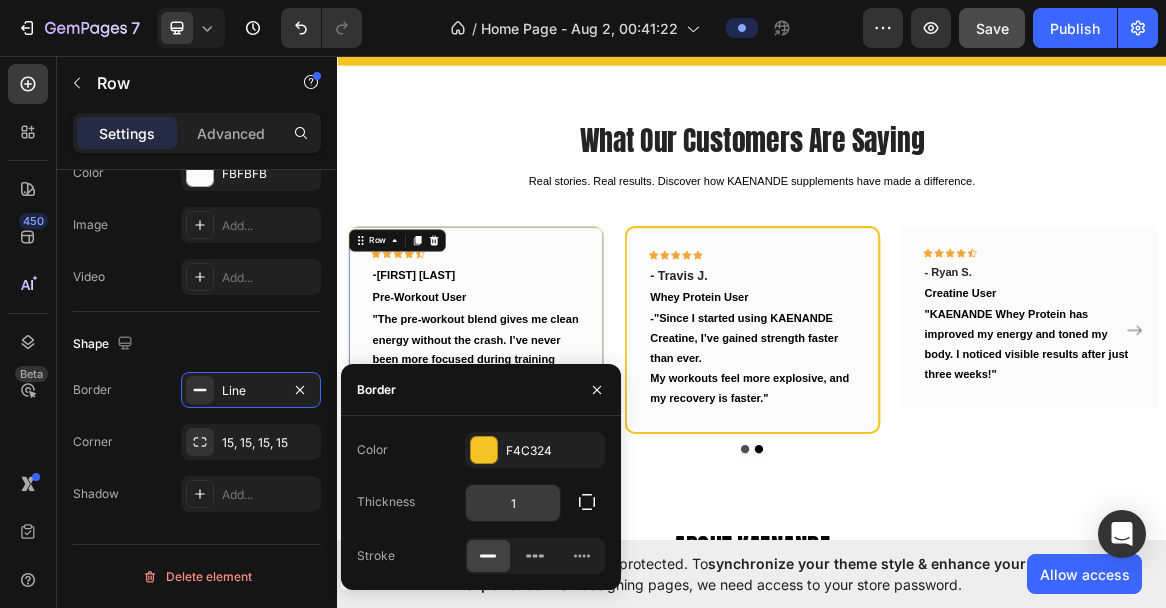 click on "1" at bounding box center [513, 503] 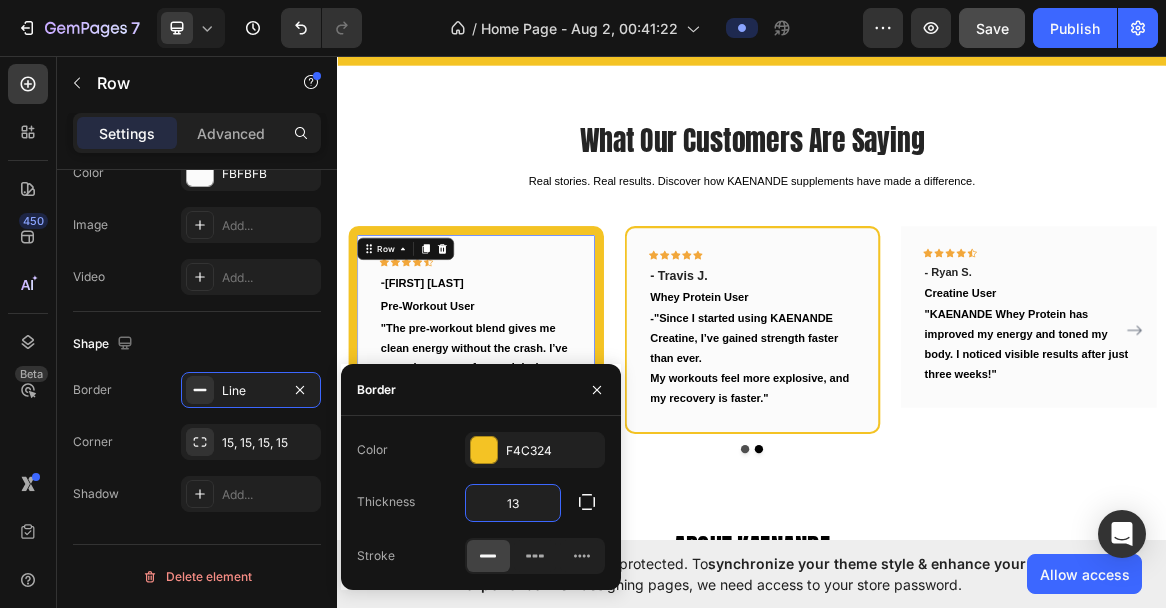 type on "1" 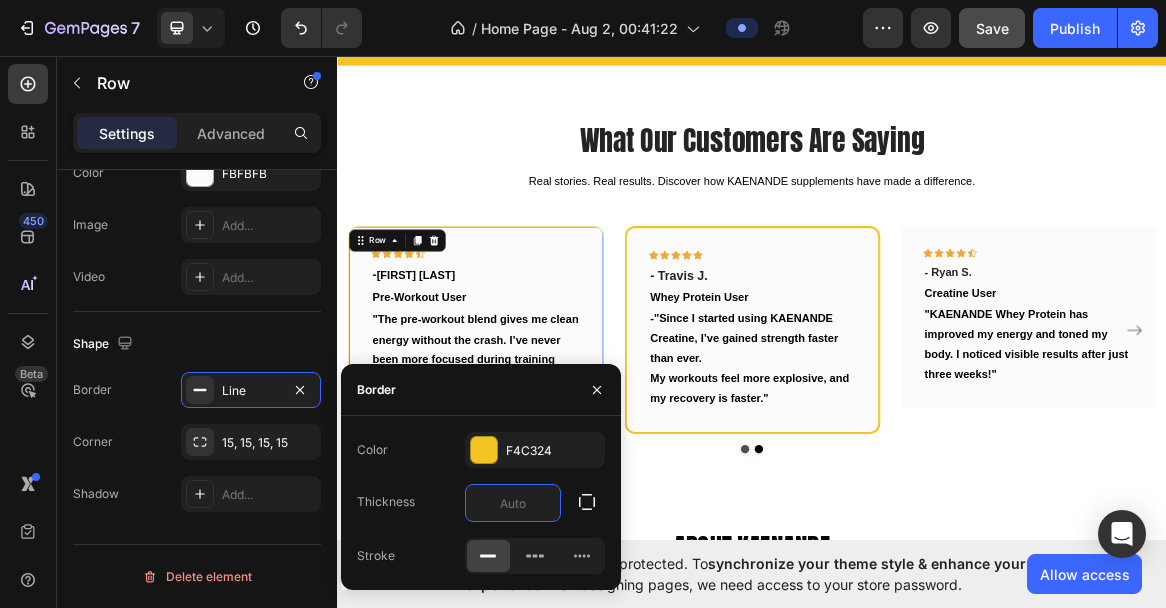 type on "3" 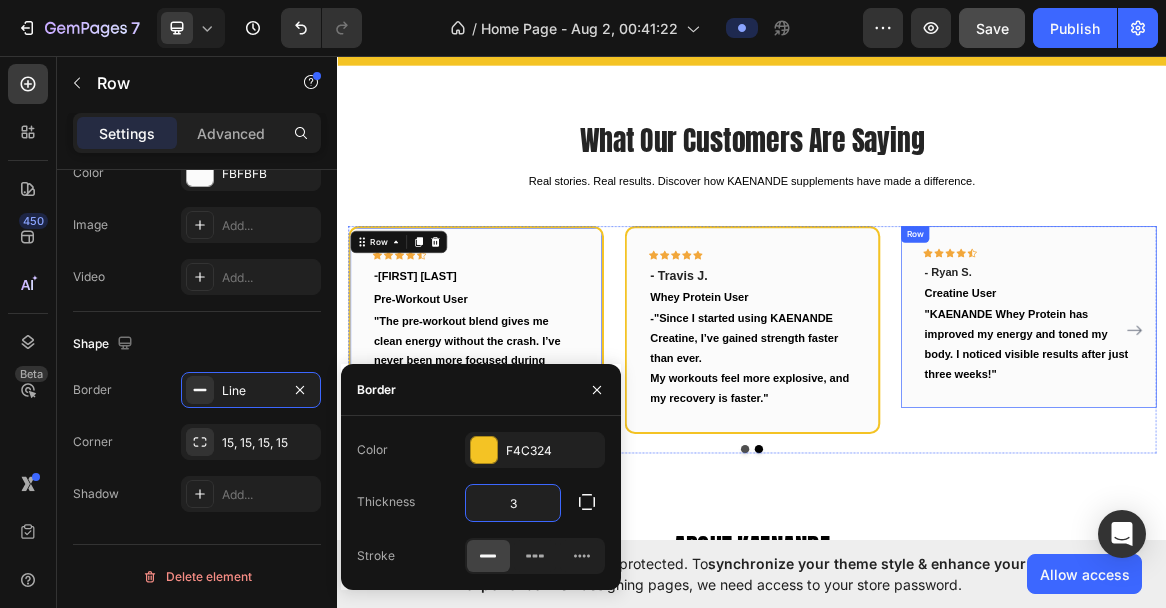 click on "Icon
Icon
Icon
Icon
Icon Row - Ryan S. Text block Creatine User Text block "KAENANDE Whey Protein has improved my energy and toned my body. I noticed visible results after just three weeks!" Text block Row" at bounding box center [1337, 438] 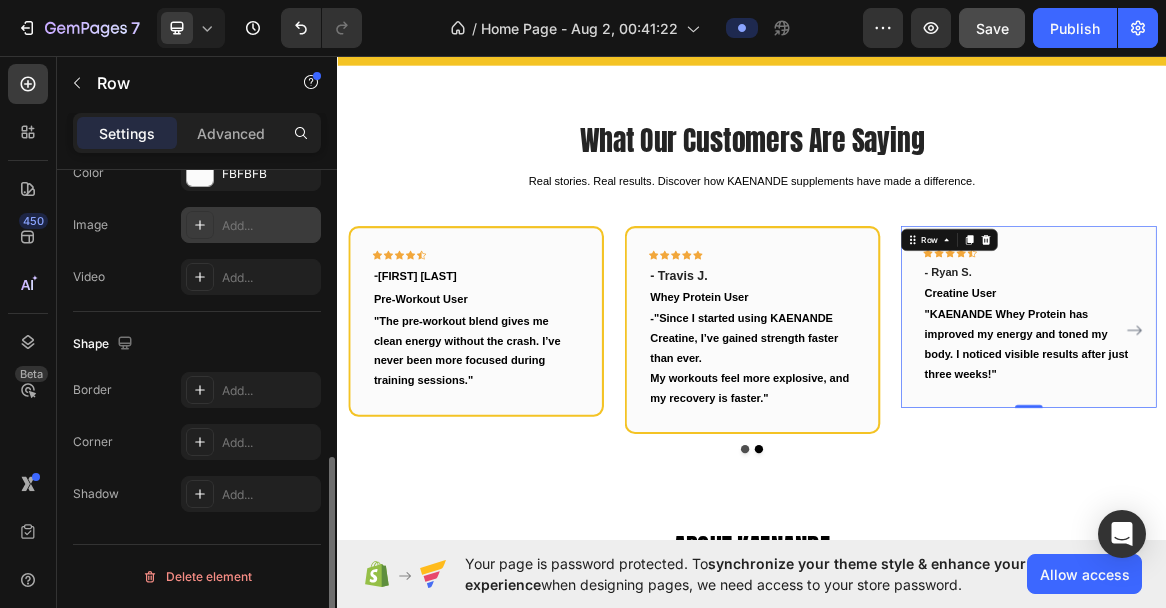 scroll, scrollTop: 719, scrollLeft: 0, axis: vertical 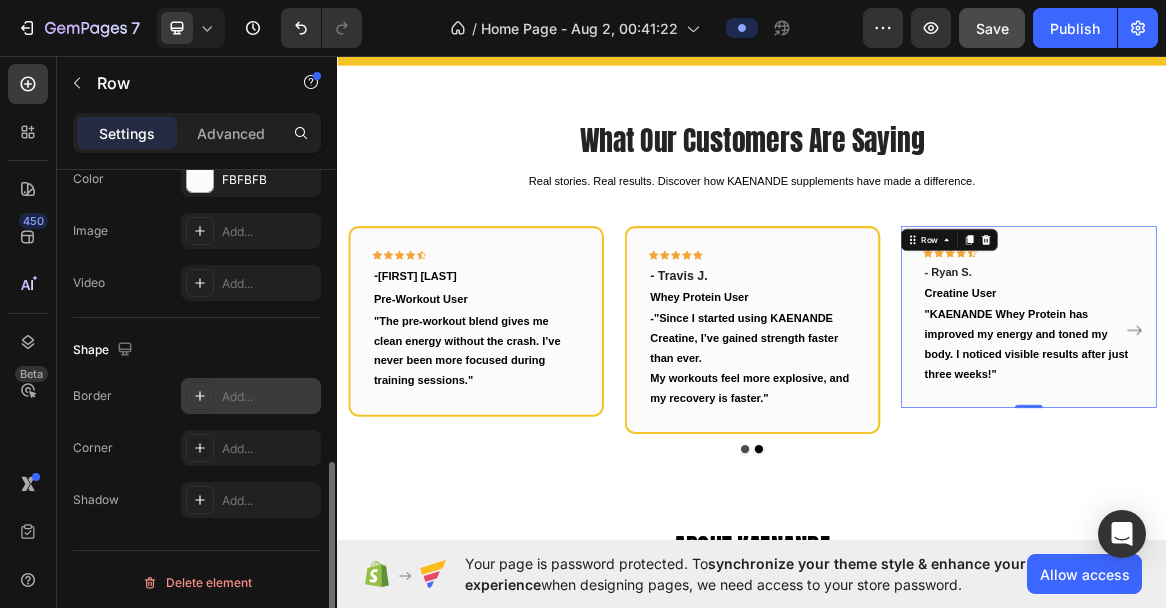 click on "Add..." at bounding box center (269, 397) 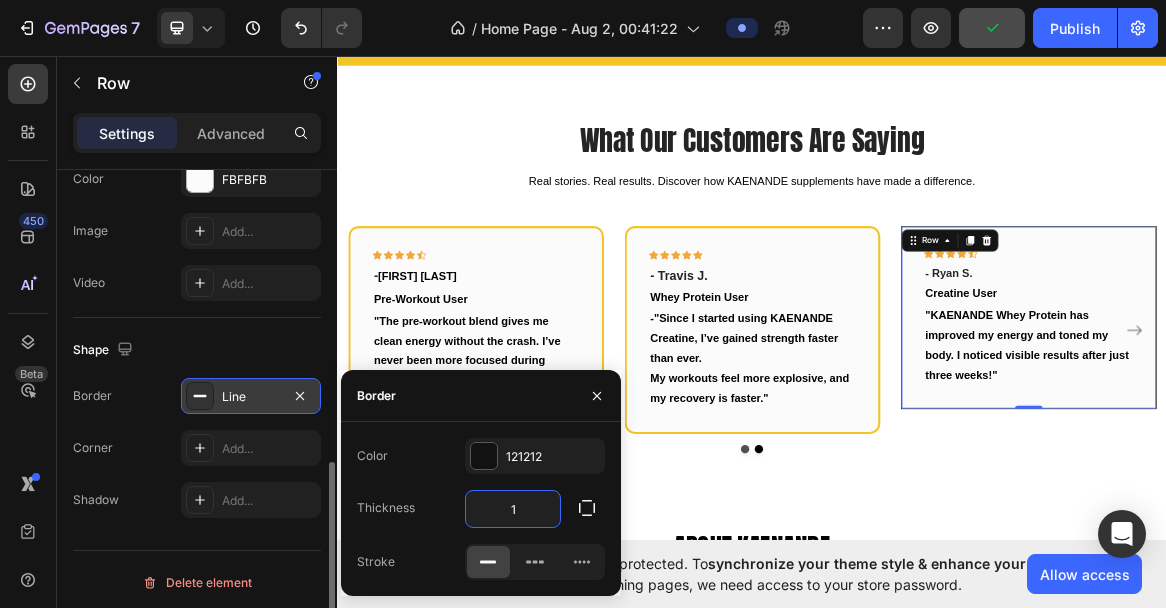 click on "1" at bounding box center (513, 509) 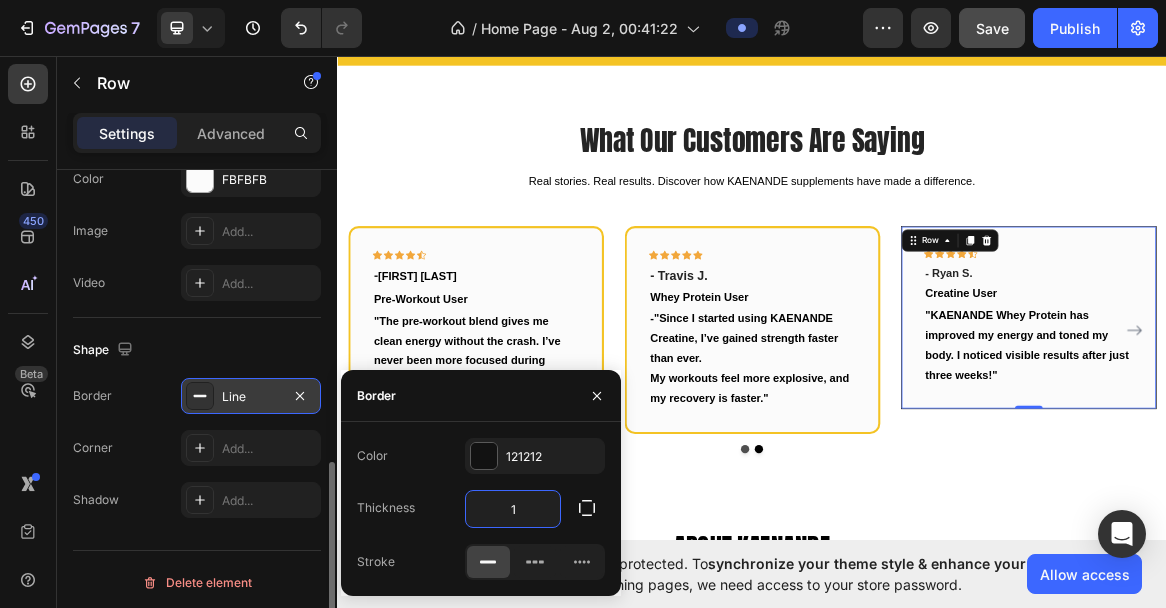 type on "3" 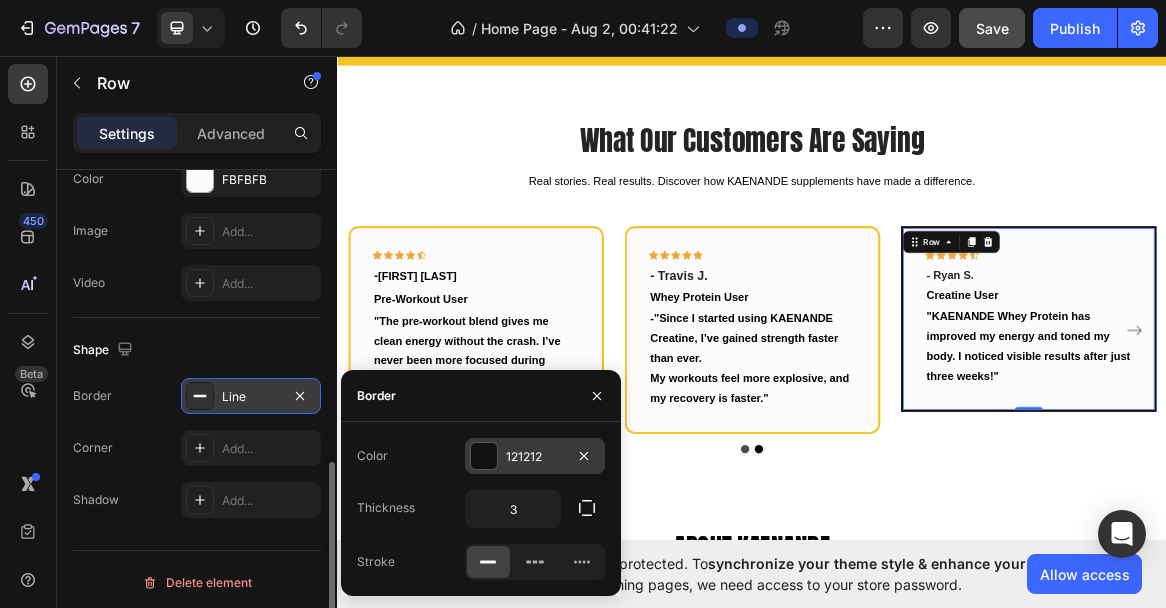 click on "121212" at bounding box center [535, 457] 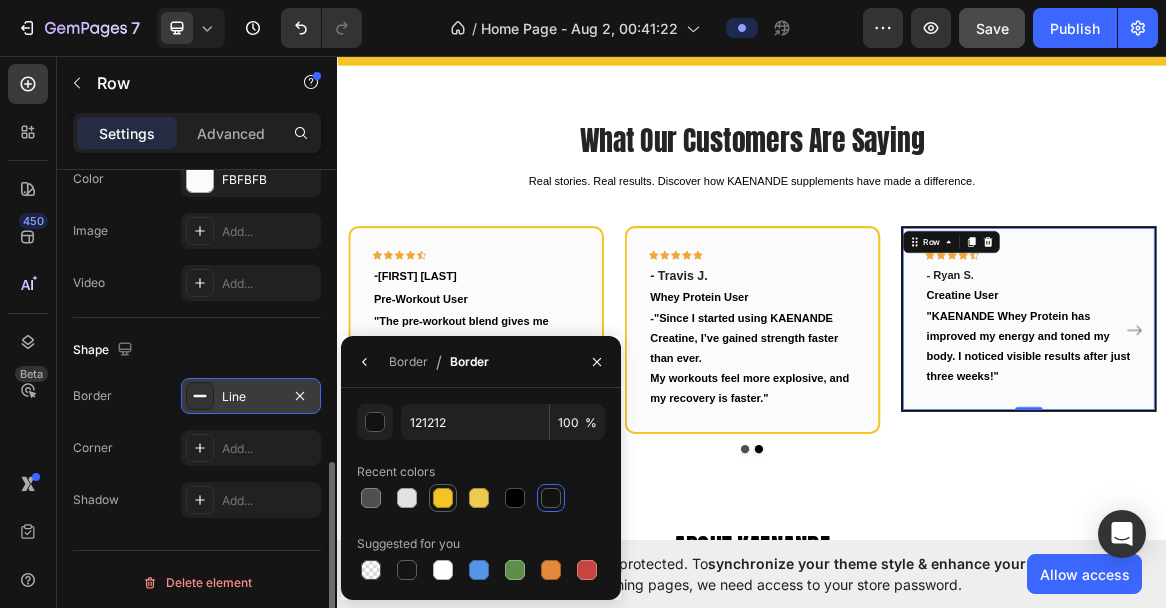 click at bounding box center [443, 498] 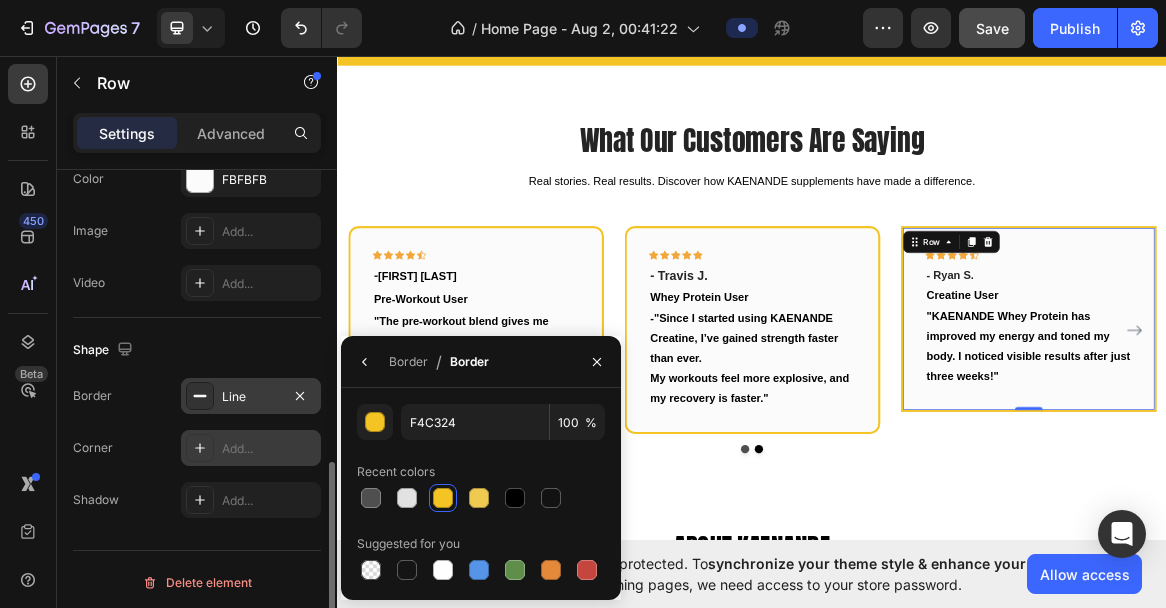 click on "Add..." at bounding box center [269, 449] 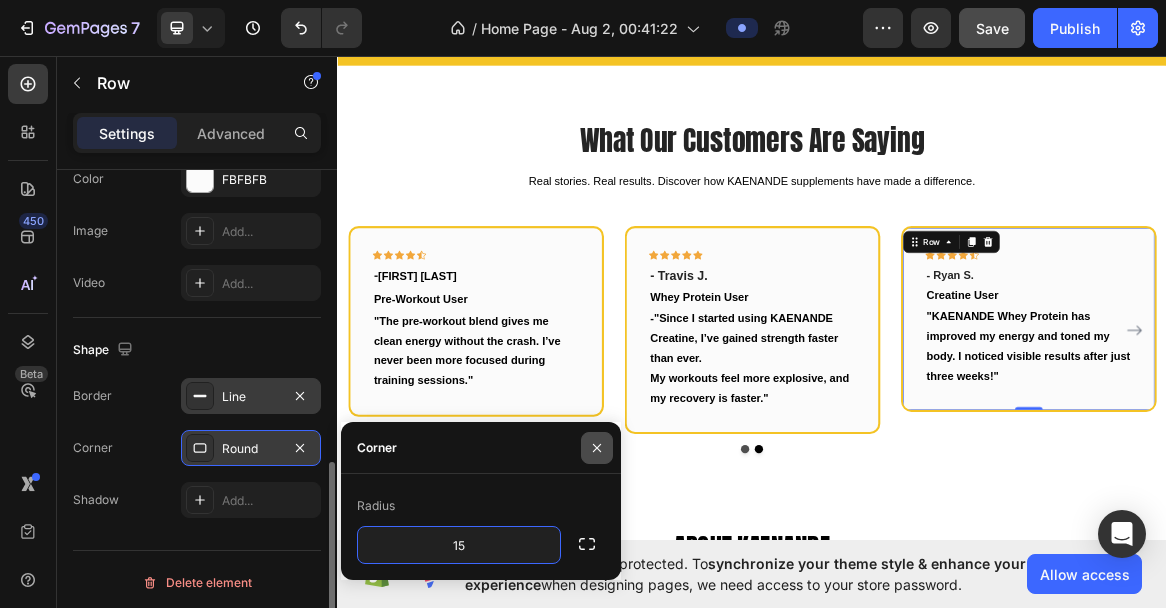 type on "15" 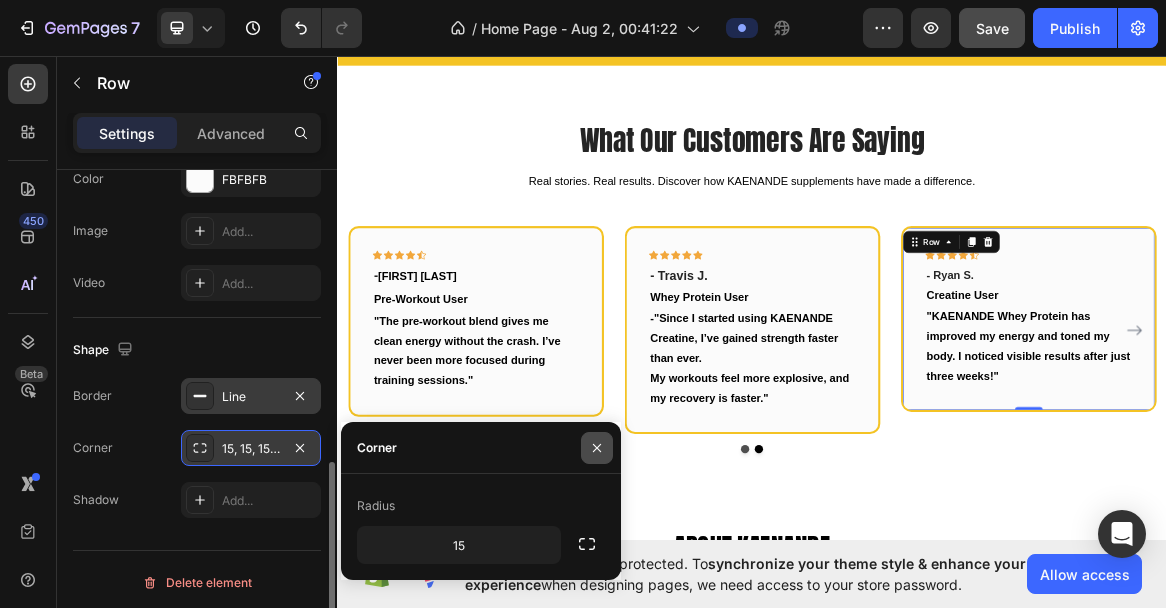 click 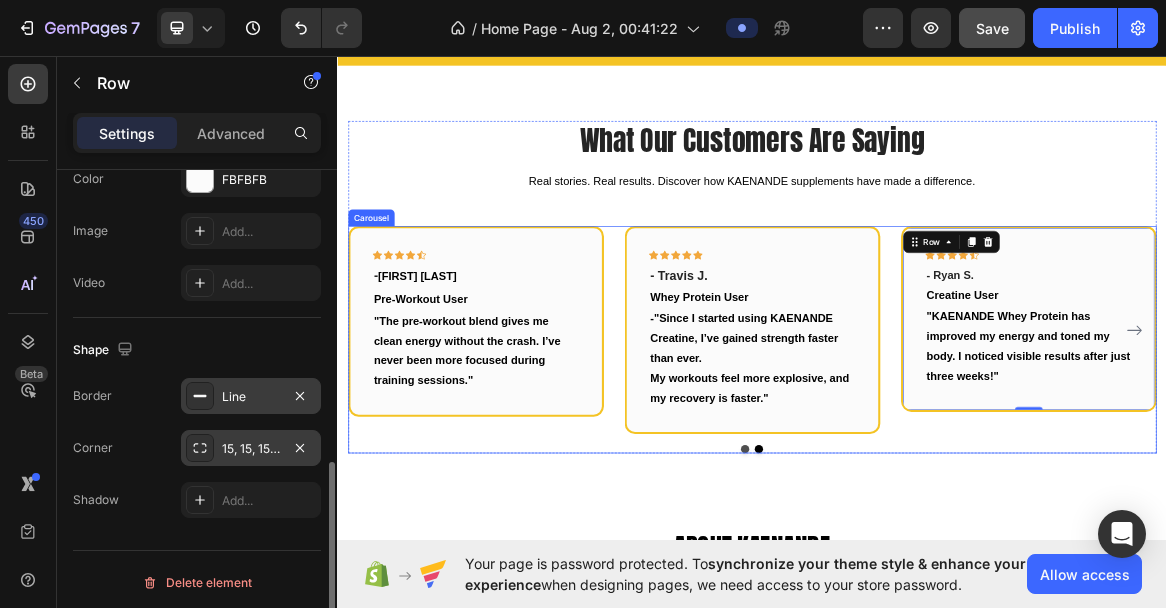 click 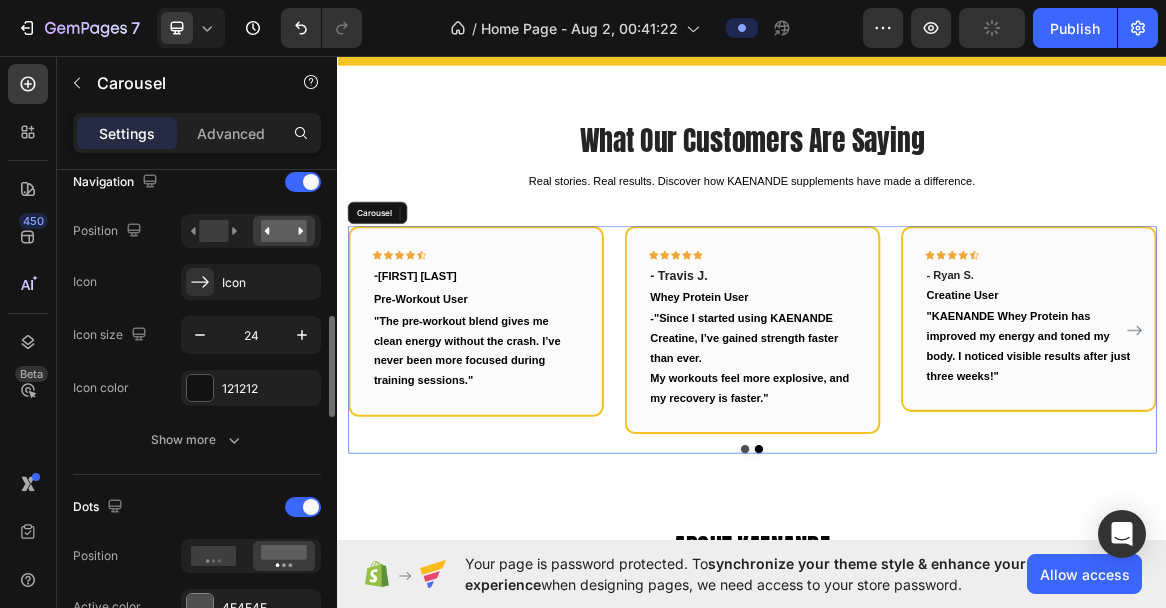 scroll, scrollTop: 0, scrollLeft: 0, axis: both 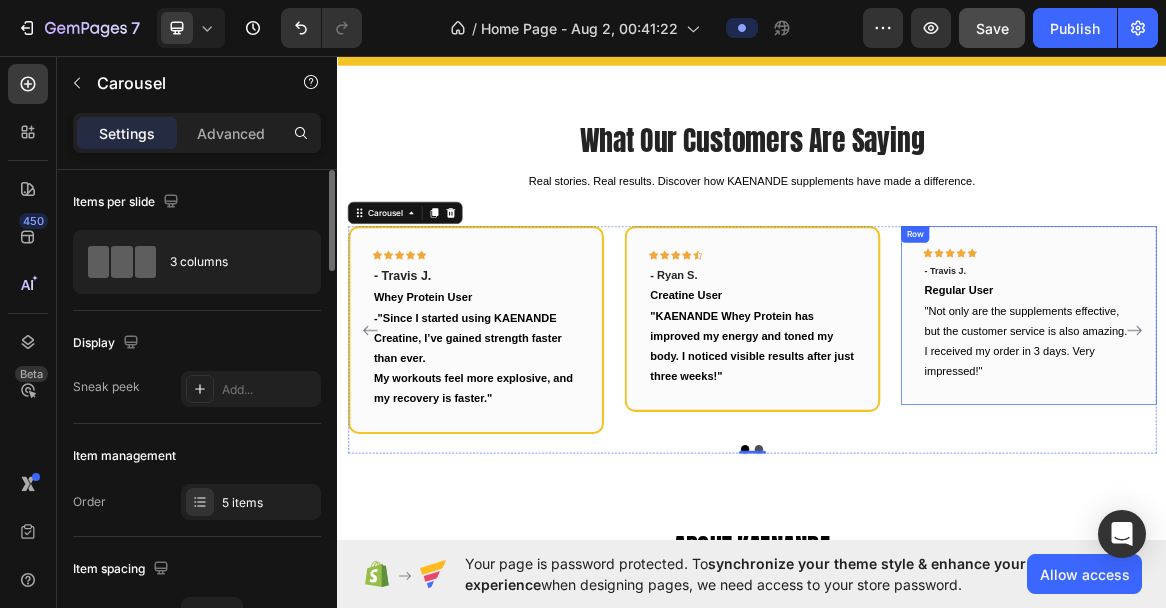 click on "Icon
Icon
Icon
Icon
Icon Row - Travis J. Text block Regular User Text block "Not only are the supplements effective, but the customer service is also amazing. I received my order in 3 days. Very impressed!" Text block Row" at bounding box center [1337, 436] 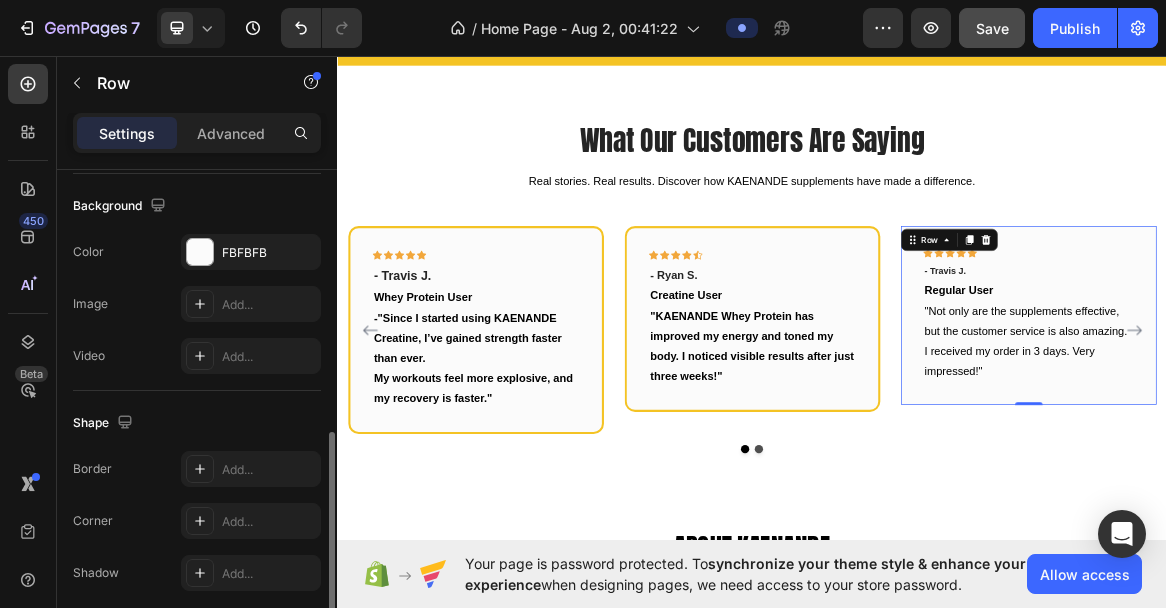 scroll, scrollTop: 652, scrollLeft: 0, axis: vertical 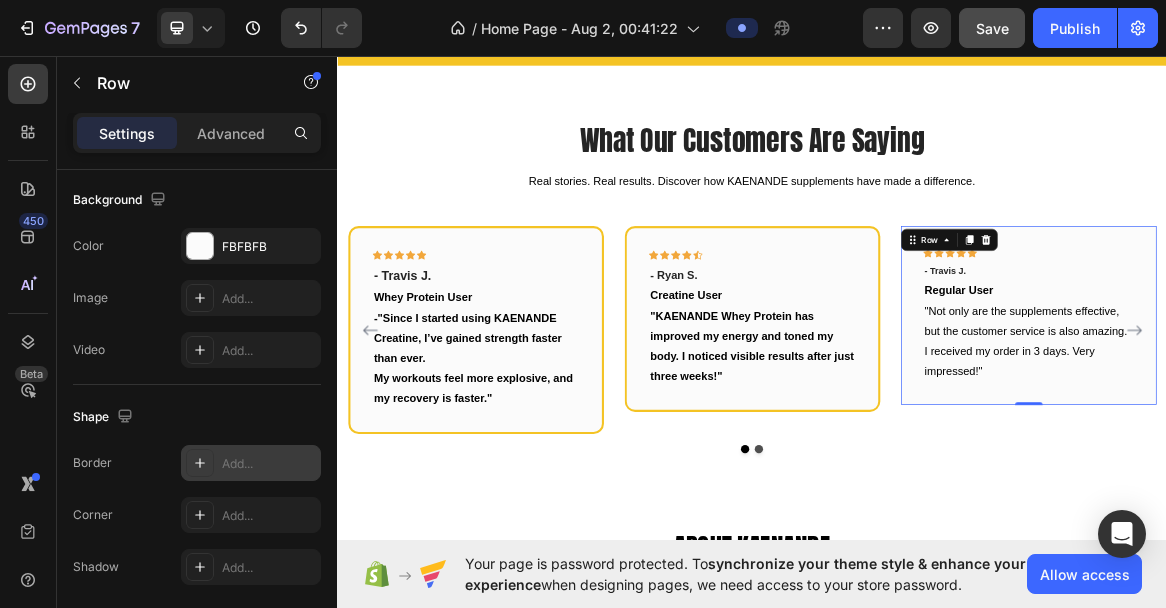 click on "Add..." at bounding box center (269, 464) 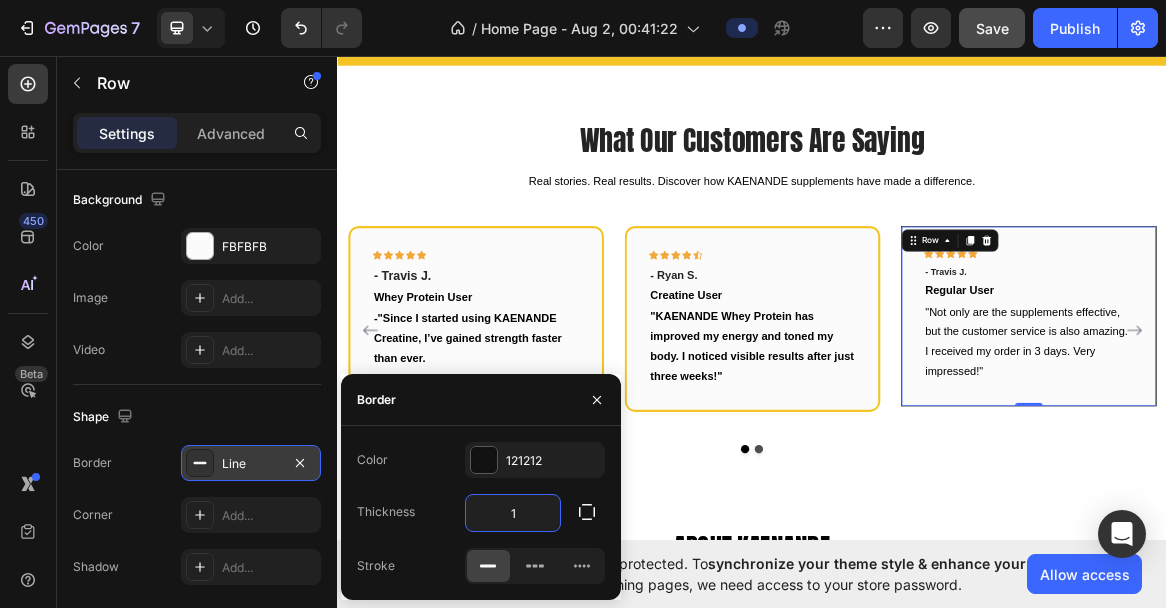 click on "1" at bounding box center (513, 513) 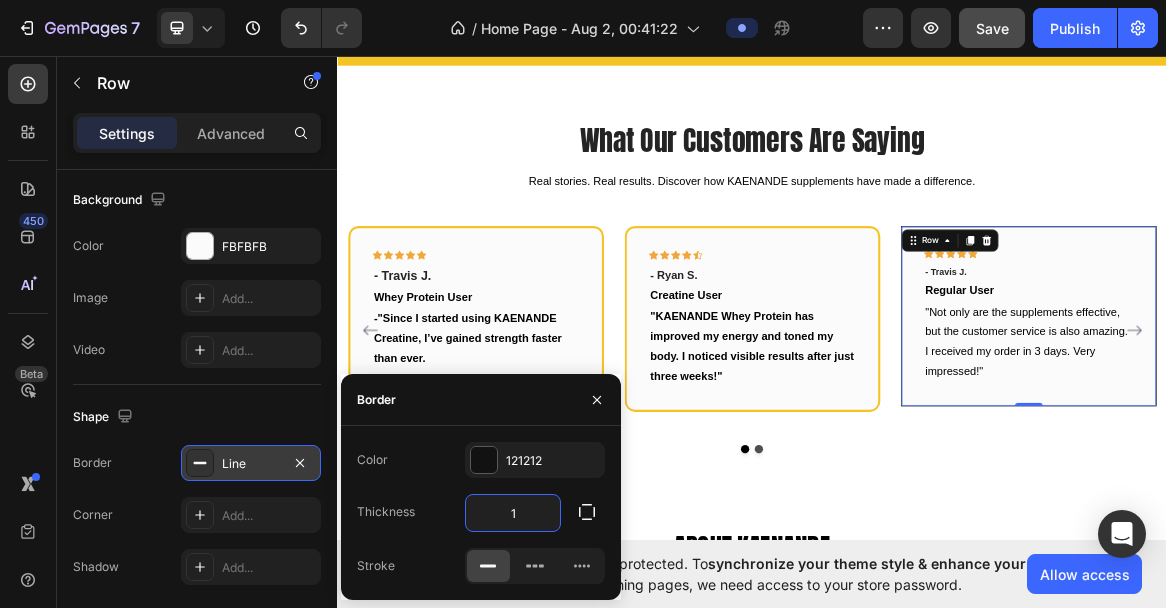 click on "1" at bounding box center (513, 513) 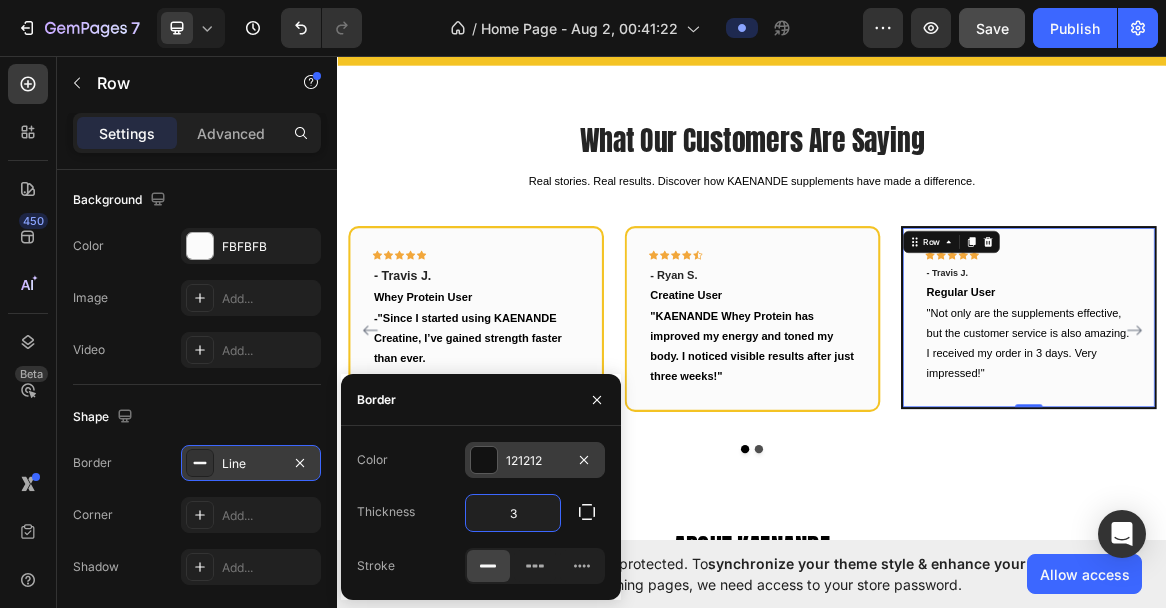 type on "3" 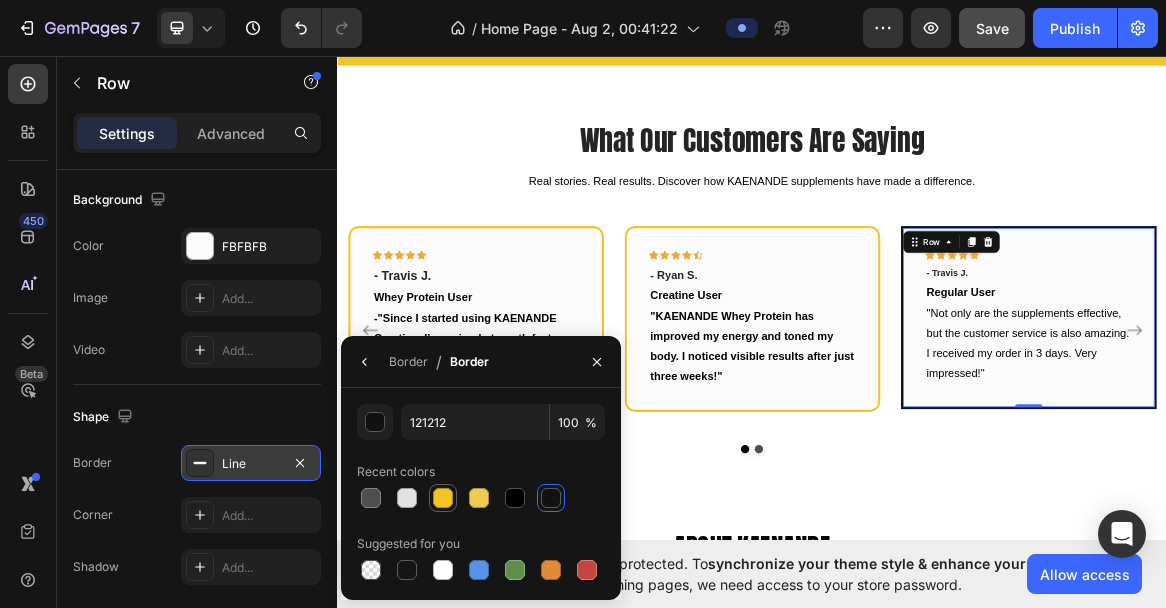 click at bounding box center (443, 498) 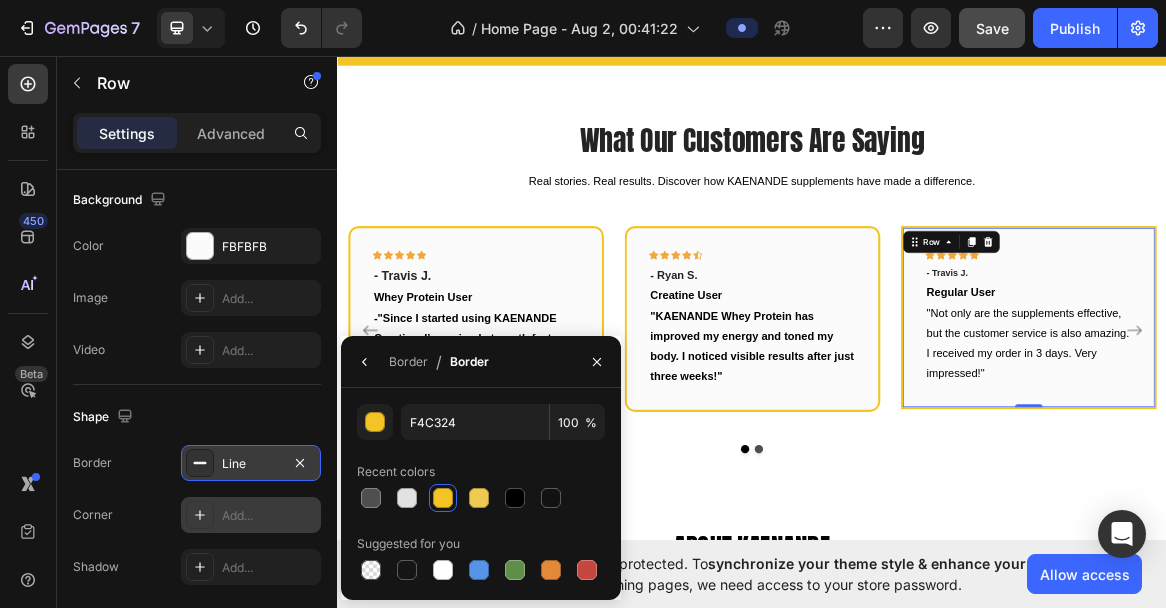 click on "Add..." at bounding box center (269, 516) 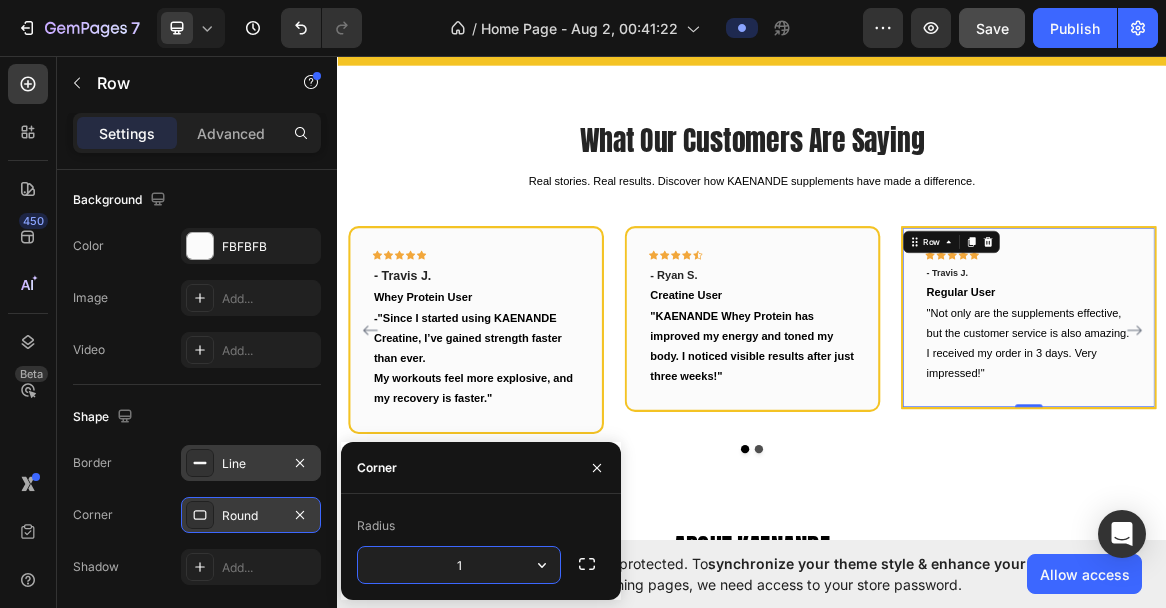 type on "15" 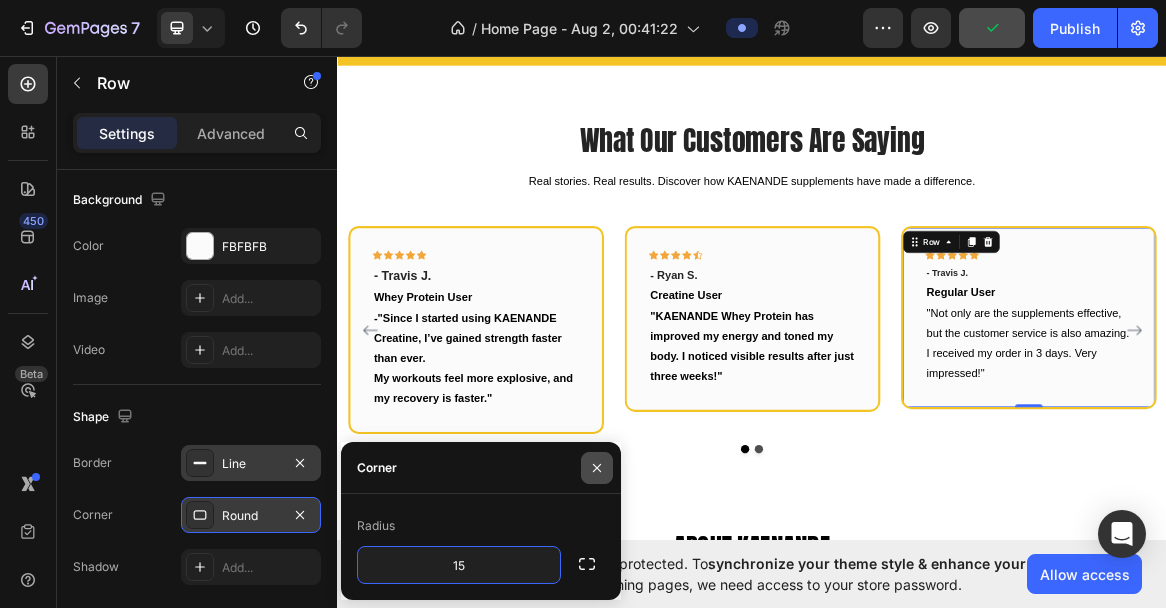 click 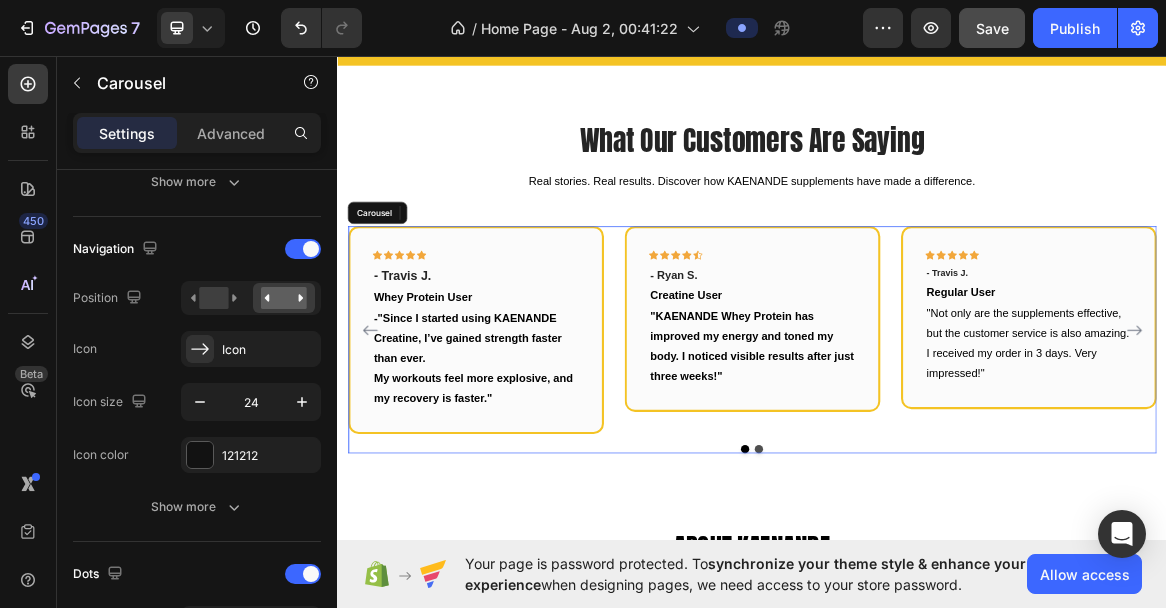 click 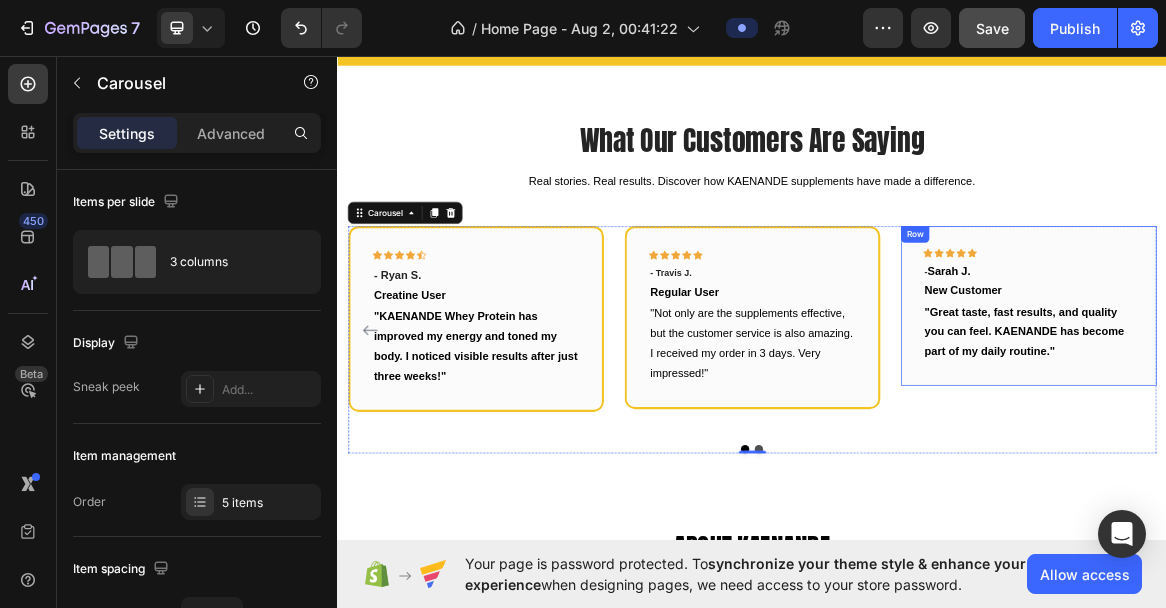 click on "Icon
Icon
Icon
Icon
Icon Row -  Sarah J. Text block New Customer Text block "Great taste, fast results, and quality you can feel. KAENANDE has become part of my daily routine." Text block Row" at bounding box center [1337, 422] 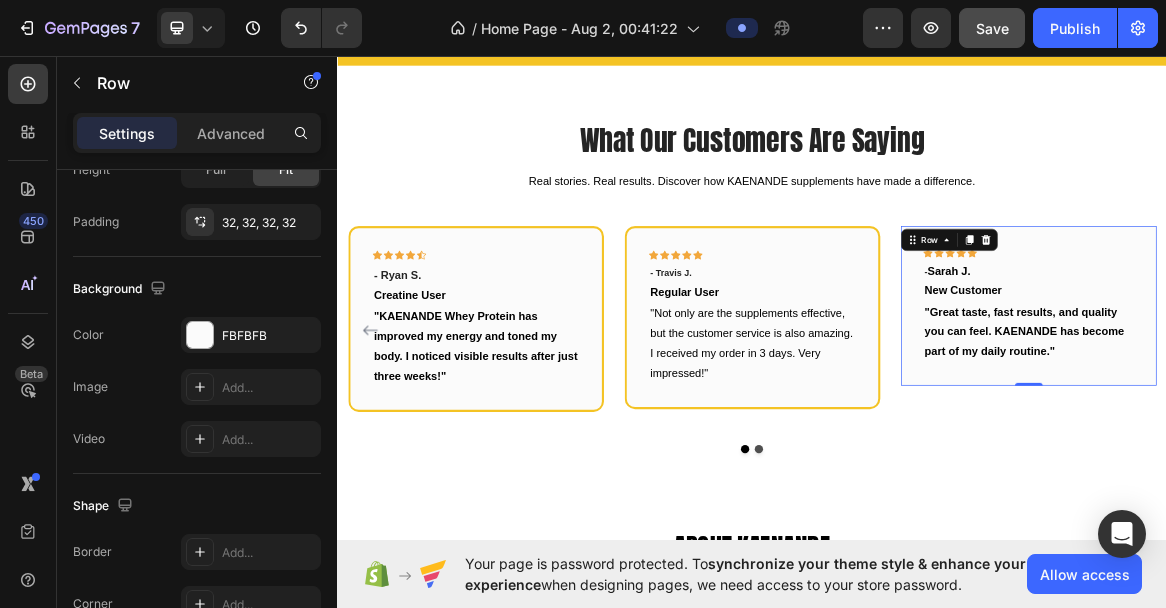 scroll, scrollTop: 624, scrollLeft: 0, axis: vertical 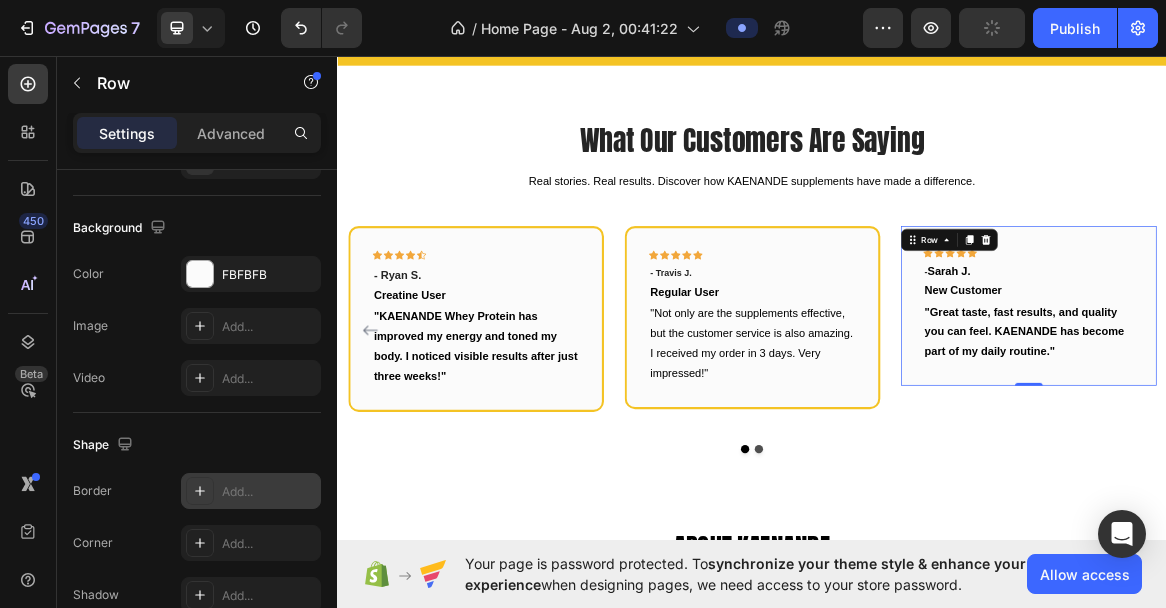 click on "Add..." at bounding box center [269, 492] 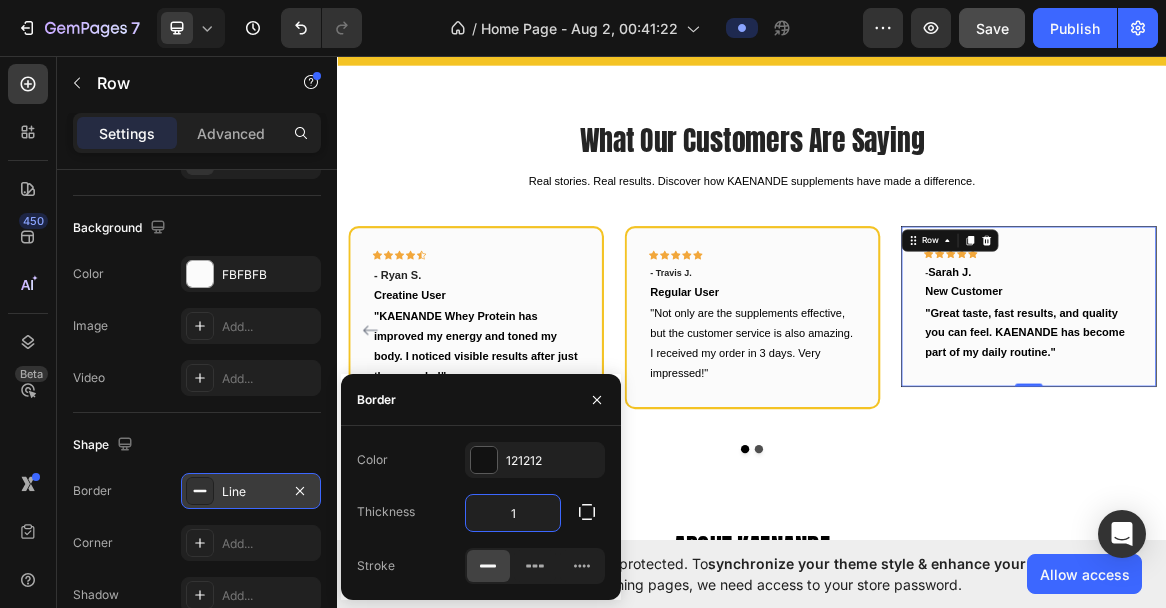 click on "1" at bounding box center [513, 513] 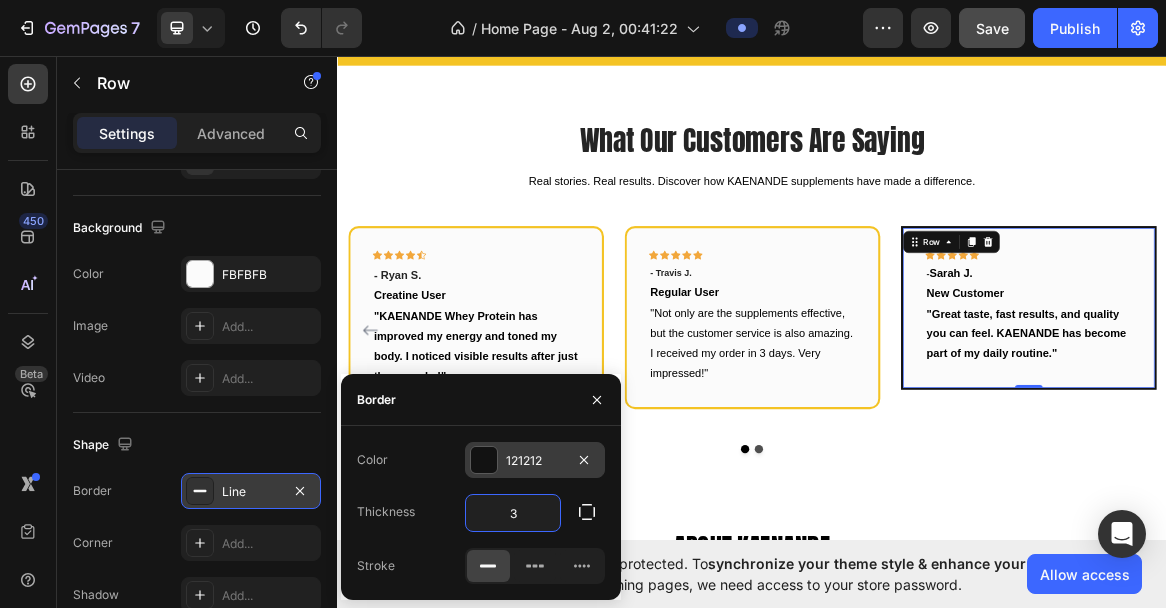 type on "3" 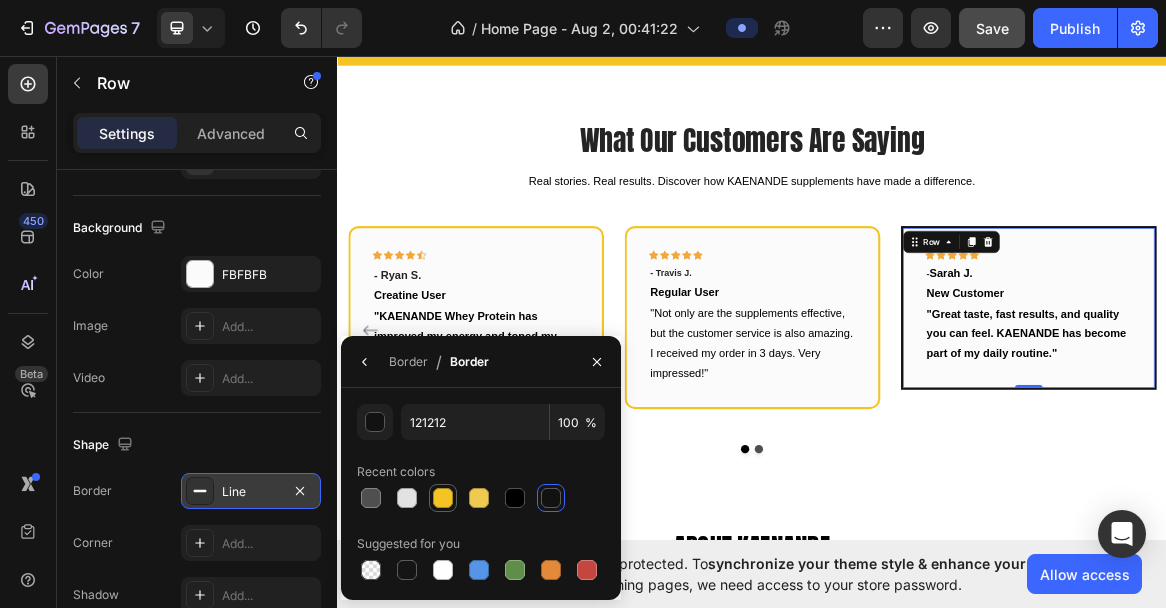 click at bounding box center [443, 498] 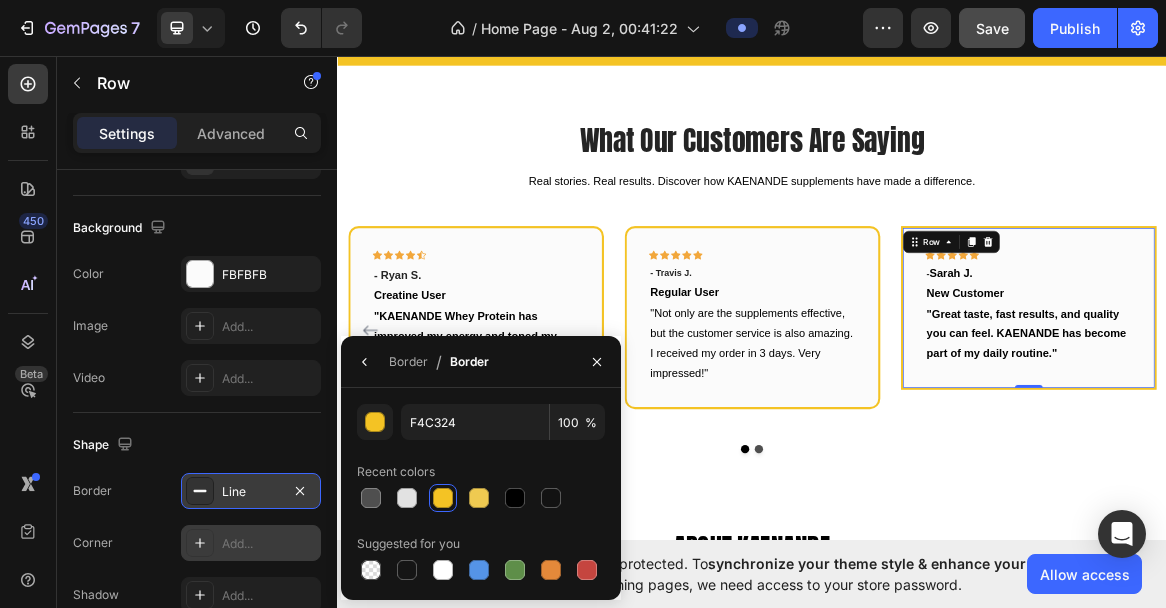 click on "Add..." at bounding box center [269, 544] 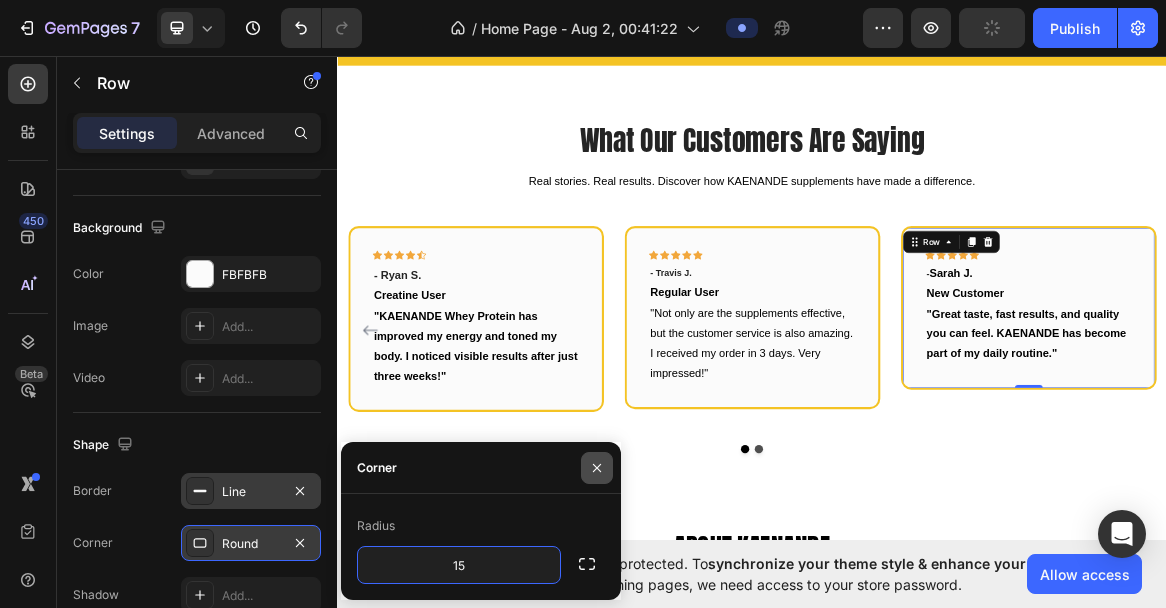 type on "15" 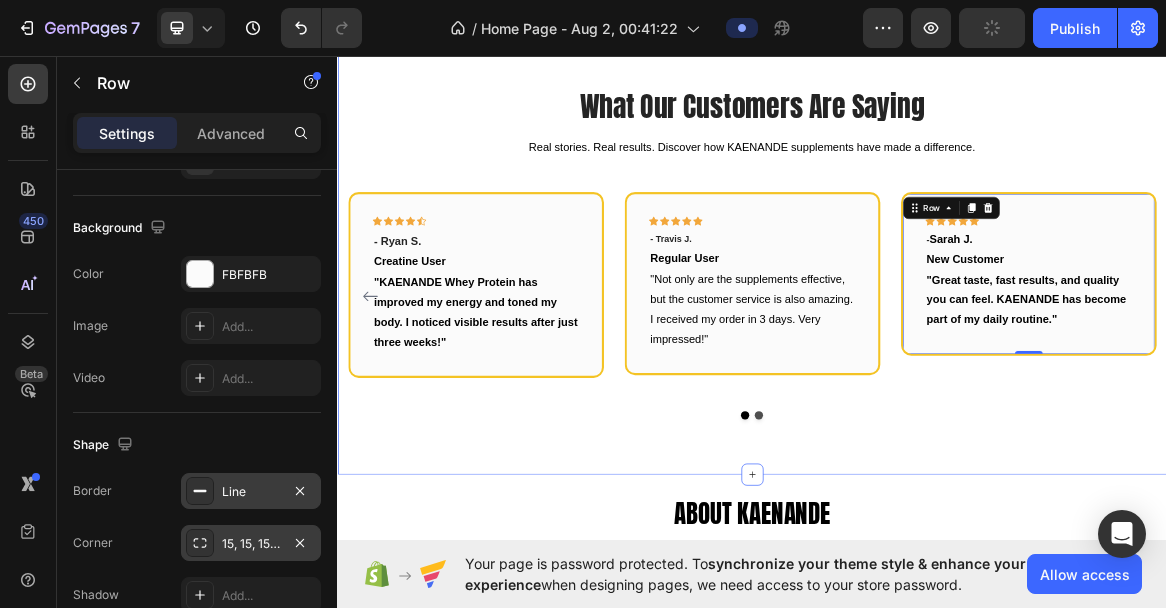 scroll, scrollTop: 2255, scrollLeft: 0, axis: vertical 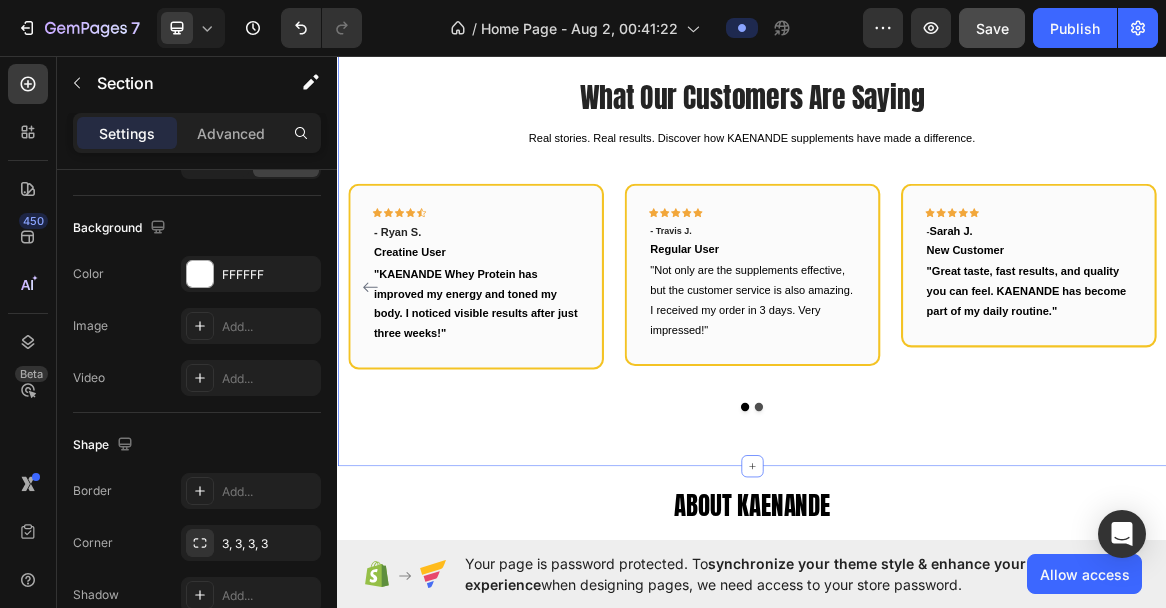 click on "What Our Customers Are Saying Heading Real stories. Real results. Discover how KAENANDE supplements have made a difference. Text block
Icon
Icon
Icon
Icon
Icon Row -  Chris D Text block Pre-Workout User Text block "The pre-workout blend gives me clean energy without the crash. I’ve never been more focused during training sessions." Text block Row
Icon
Icon
Icon
Icon
Icon Row - Travis J. Text block Whey Protein User Text block -"Since I started using KAENANDE Creatine, I’ve gained strength faster than ever.  My workouts feel more explosive, and my recovery is faster." Text block Row
Icon
Icon
Icon
Icon
Icon Row - Ryan S. Text block Creatine User Text block Text block Row
Icon
Icon
Icon
Icon" at bounding box center (937, 333) 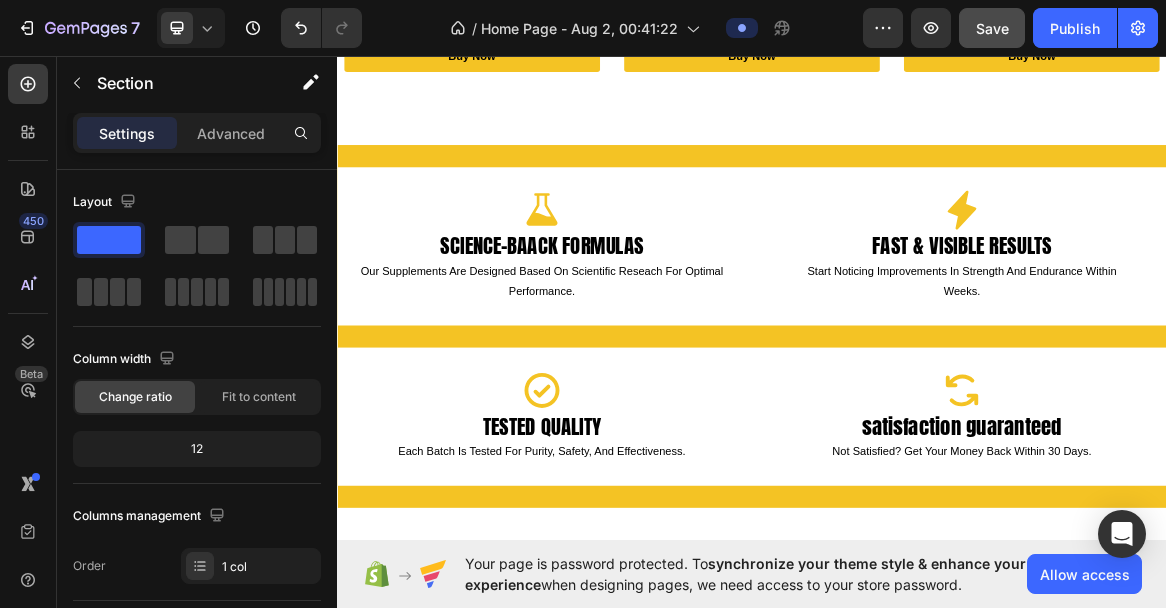 scroll, scrollTop: 1557, scrollLeft: 0, axis: vertical 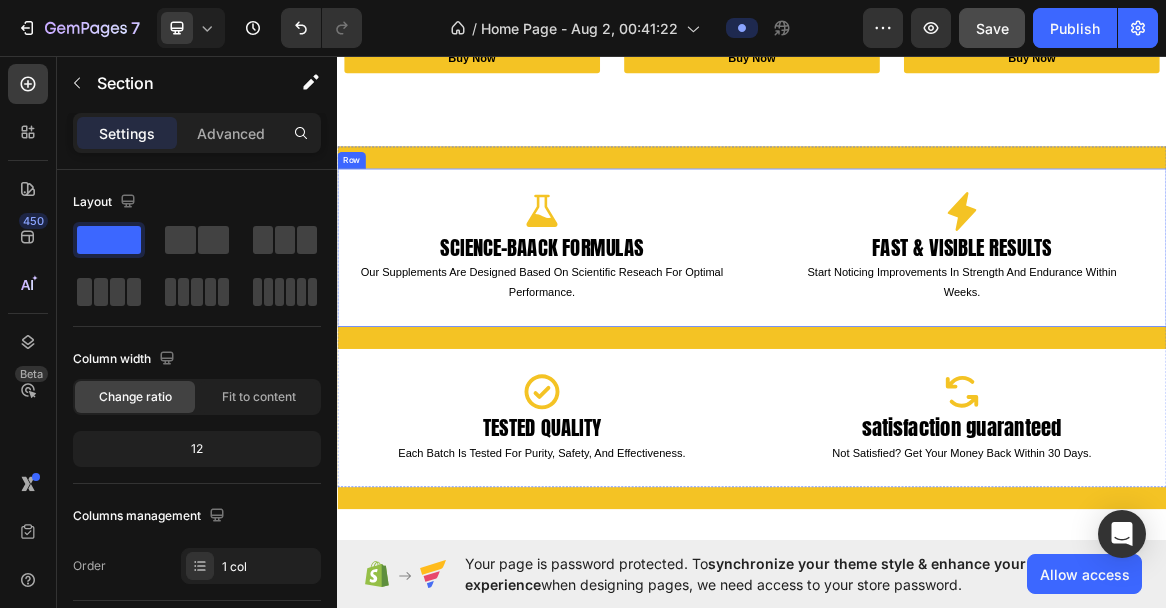click on "Icon science-baack formulas Heading our supplements are designed based on scientific reseach for optimal performance. Text Block
Icon  fast & visible results  Heading start noticing improvements in strength and endurance within  weeks. Text Block Row" at bounding box center (937, 338) 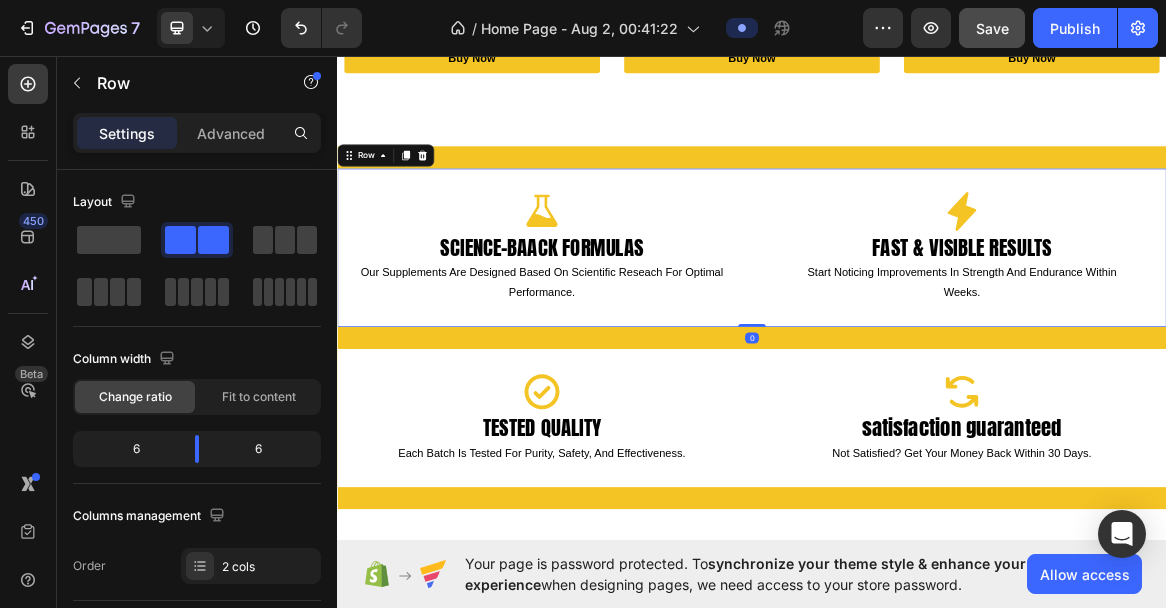 click on "Icon science-baack formulas Heading our supplements are designed based on scientific reseach for optimal performance. Text Block
Icon  fast & visible results  Heading start noticing improvements in strength and endurance within  weeks. Text Block Row   0" at bounding box center [937, 338] 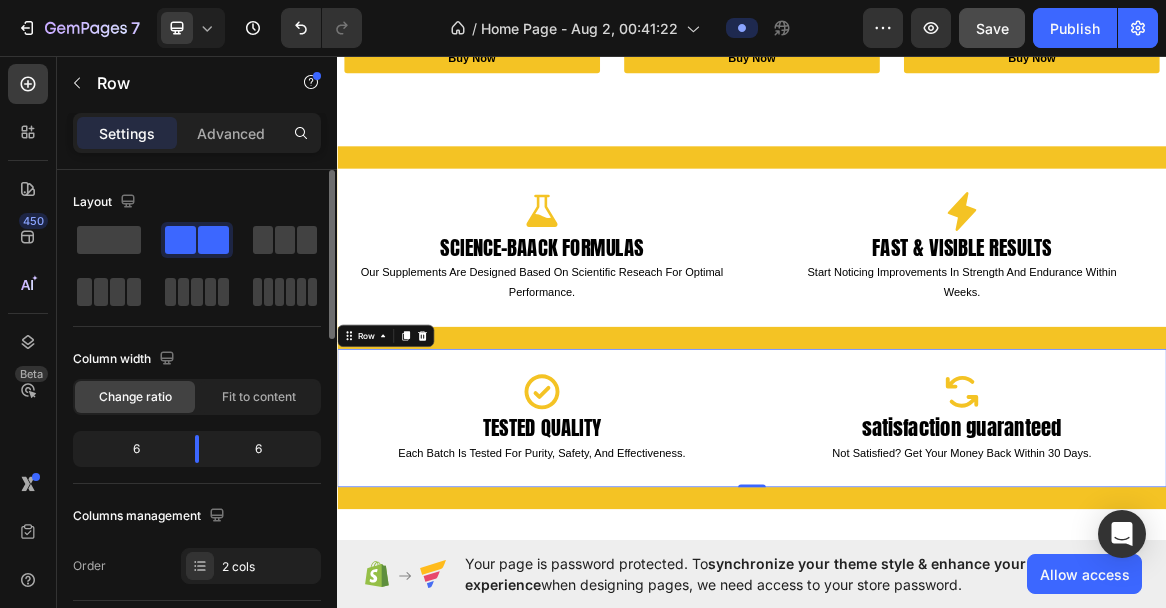 click on "6" 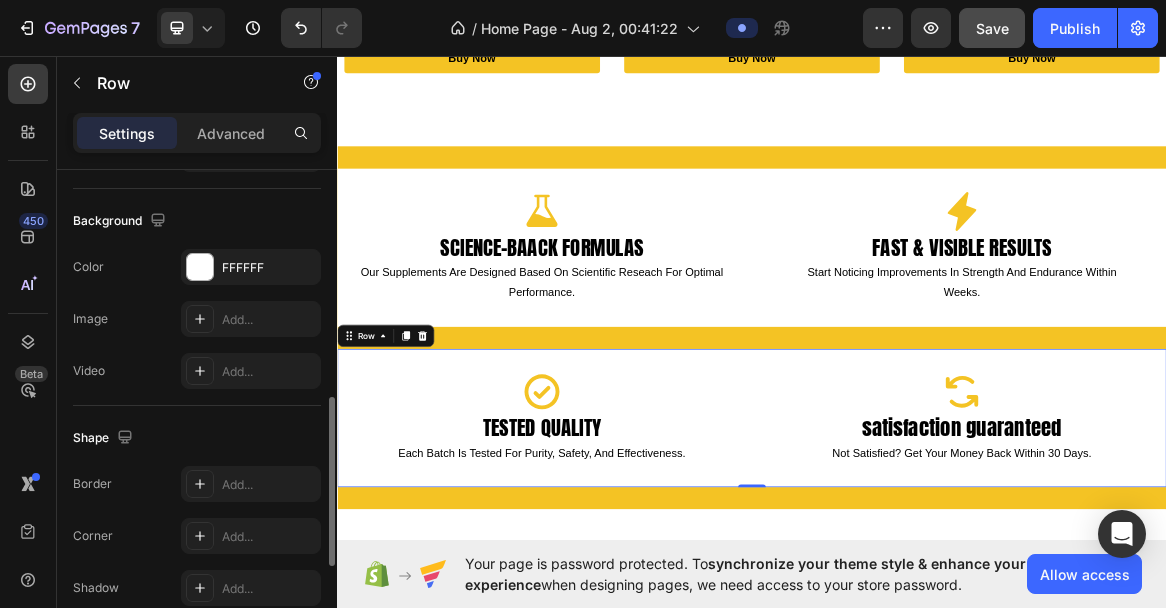 scroll, scrollTop: 759, scrollLeft: 0, axis: vertical 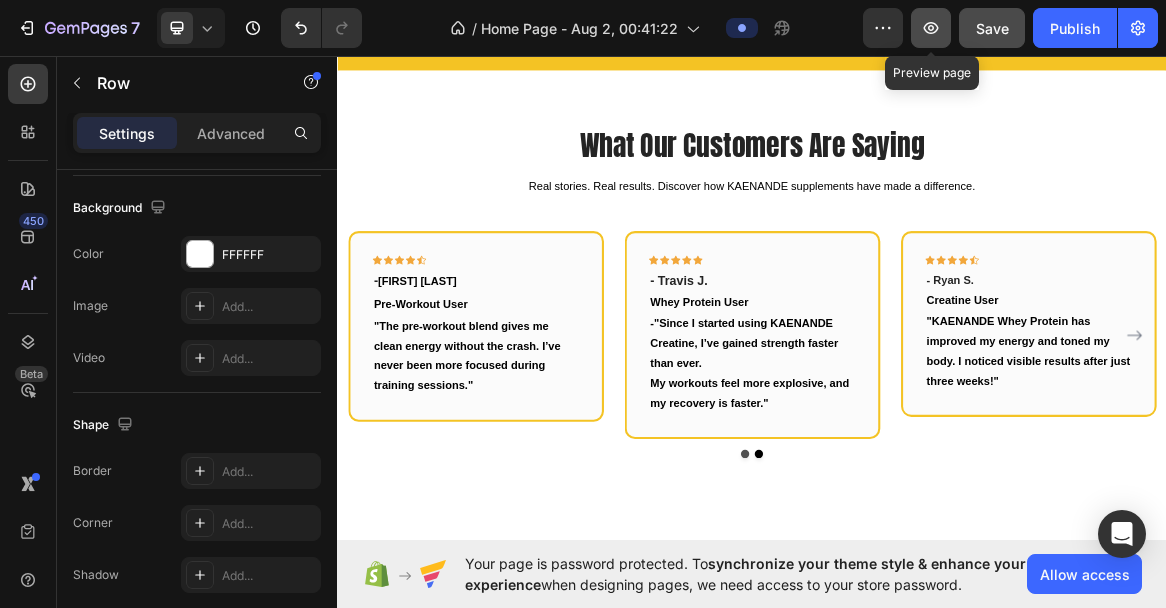 click 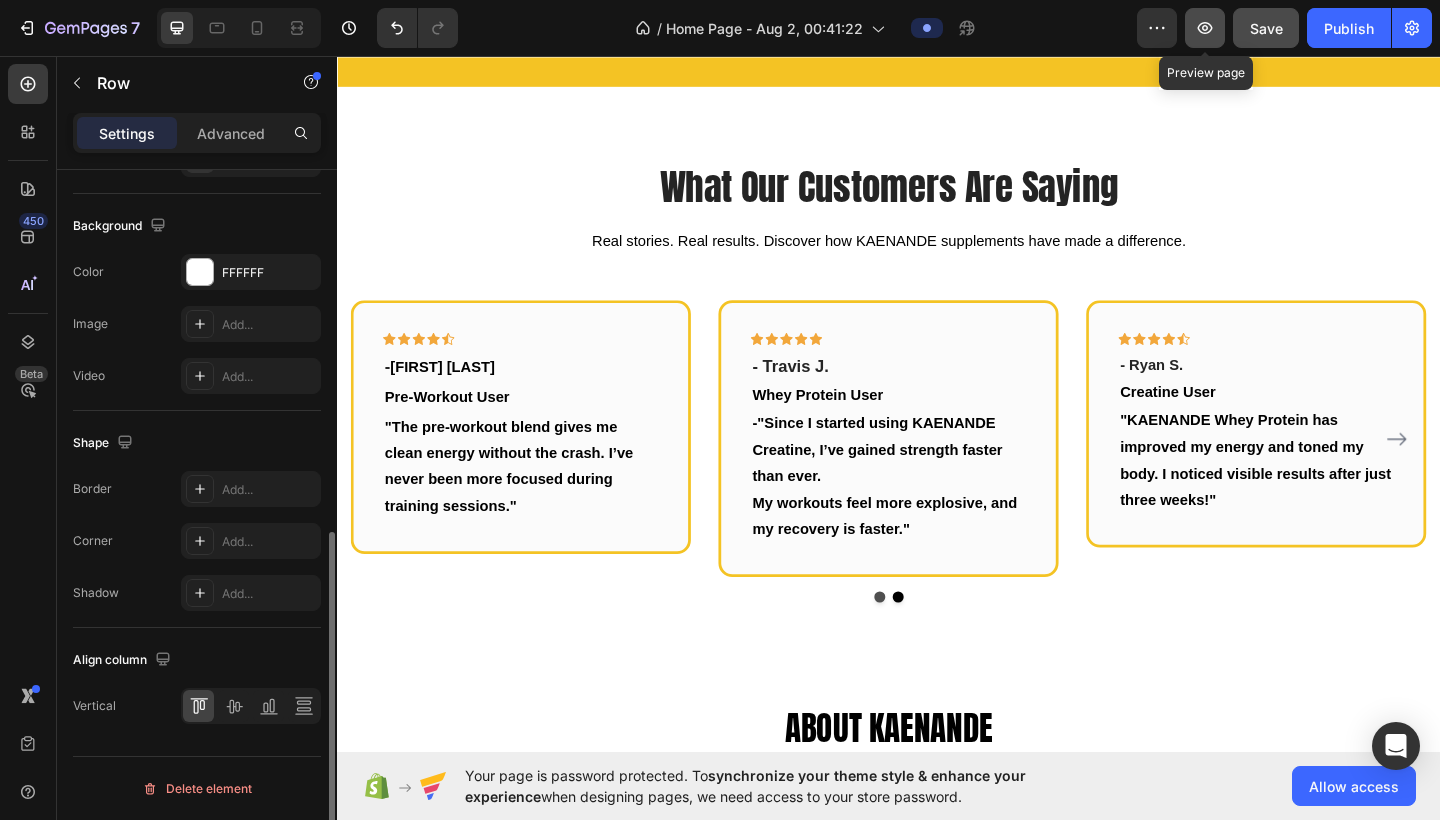 scroll, scrollTop: 741, scrollLeft: 0, axis: vertical 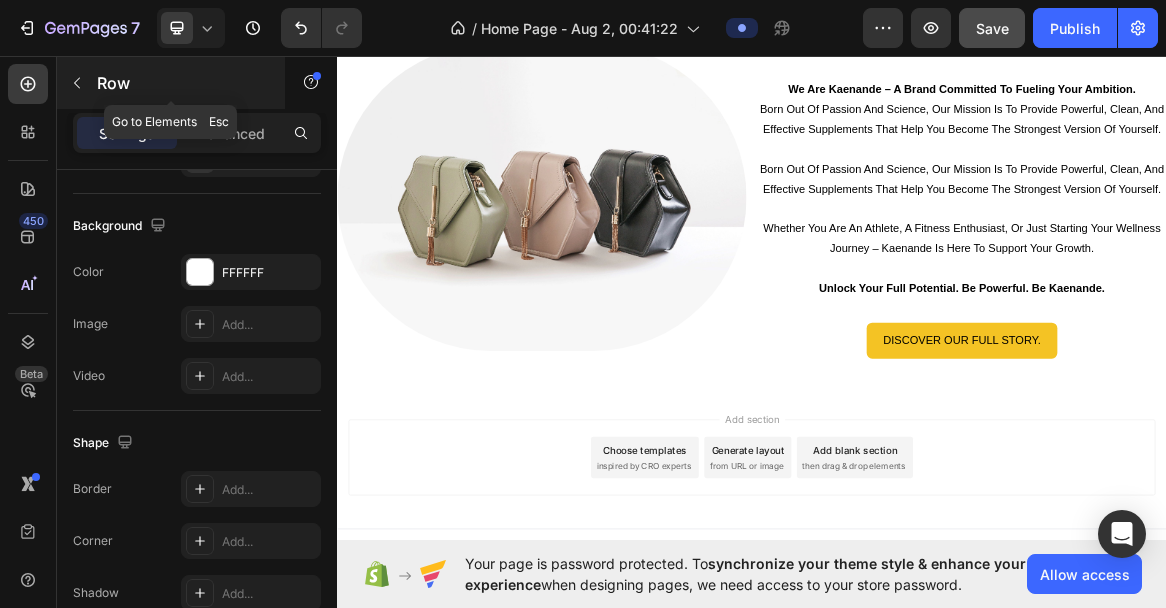 click 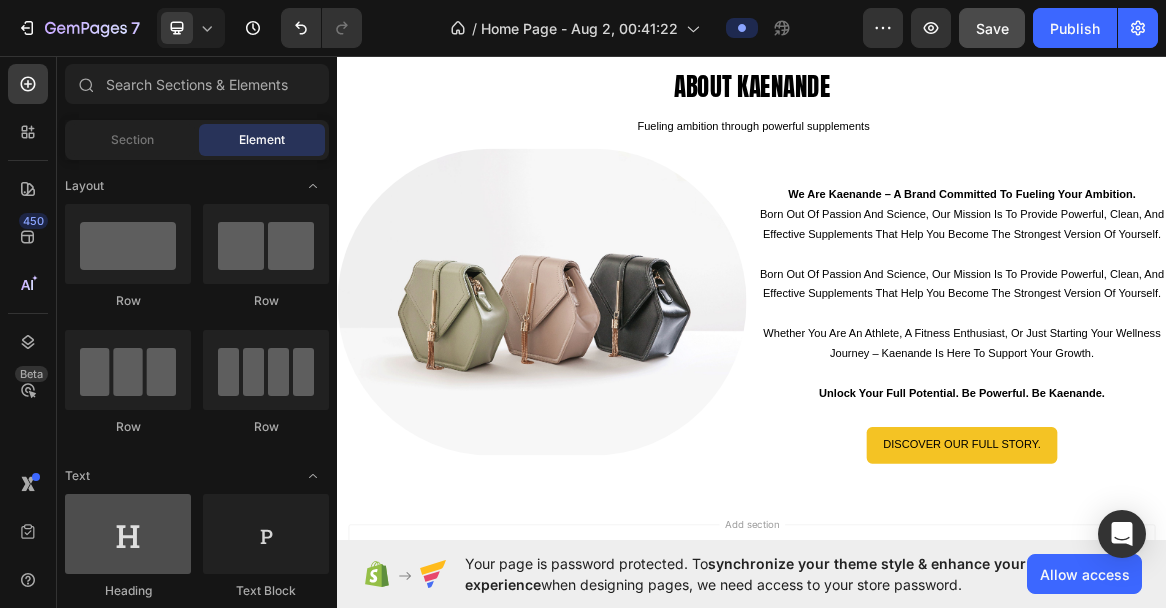 scroll, scrollTop: 2218, scrollLeft: 0, axis: vertical 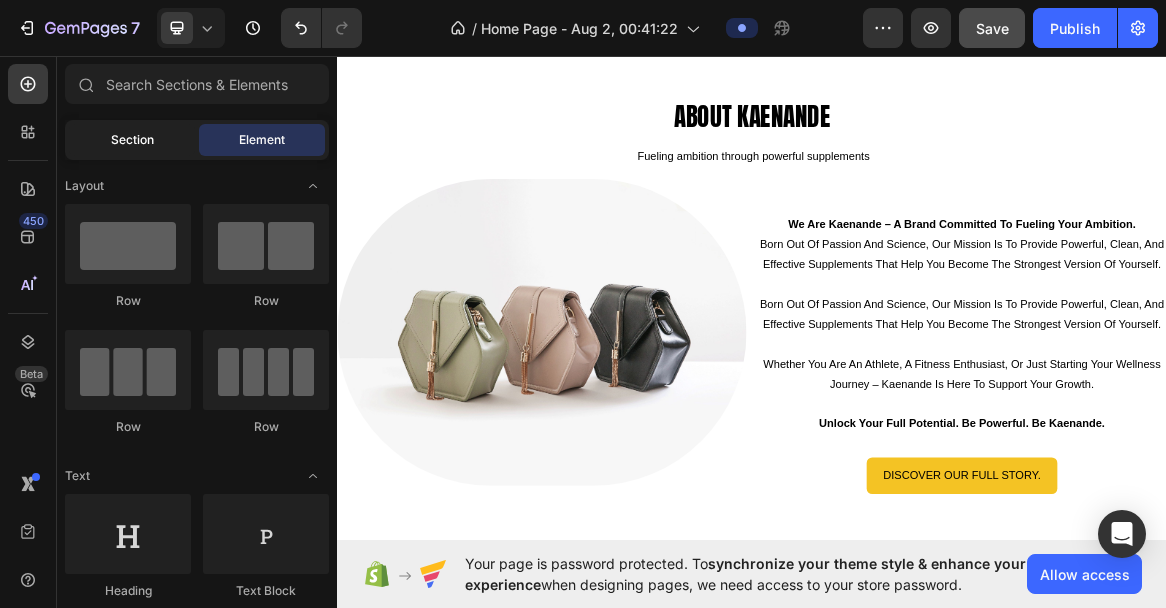 click on "Section" at bounding box center (132, 140) 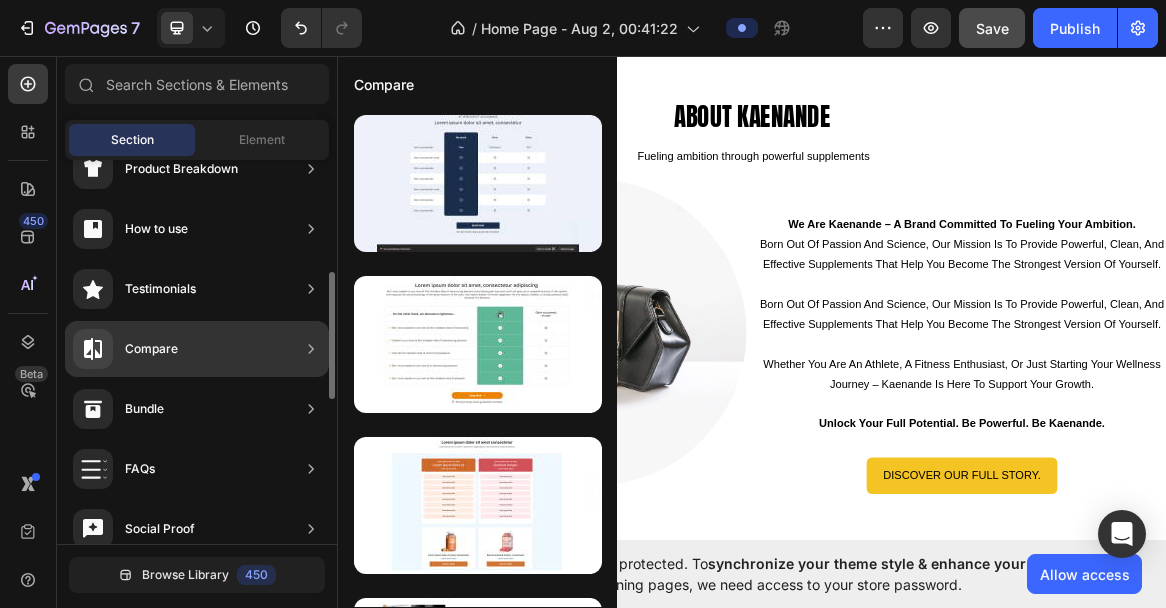 scroll, scrollTop: 339, scrollLeft: 0, axis: vertical 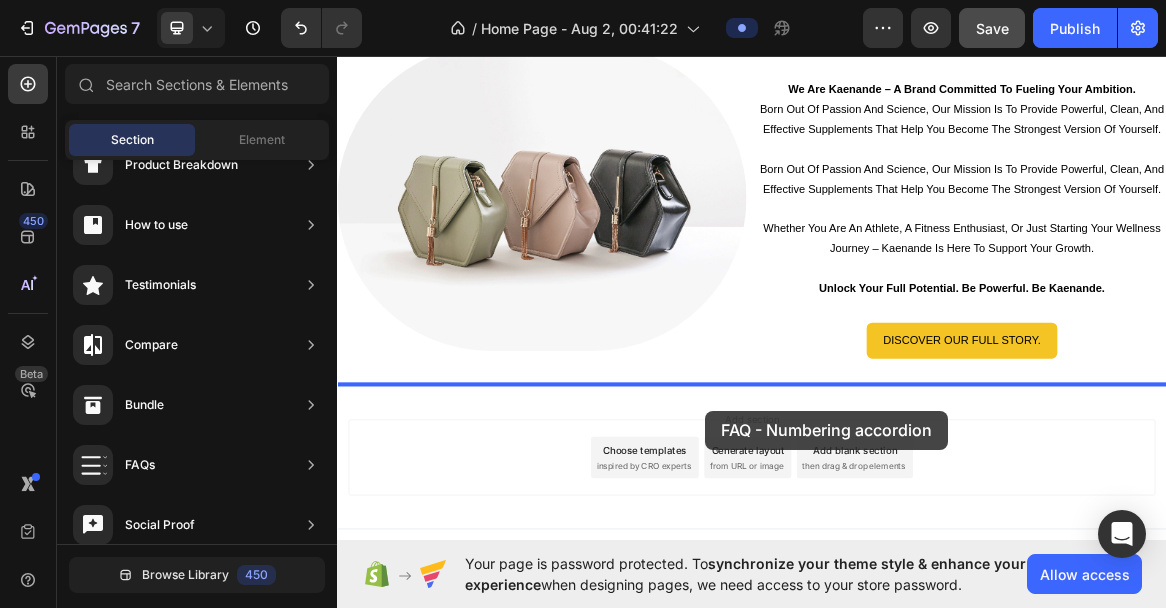 drag, startPoint x: 875, startPoint y: 259, endPoint x: 870, endPoint y: 574, distance: 315.03967 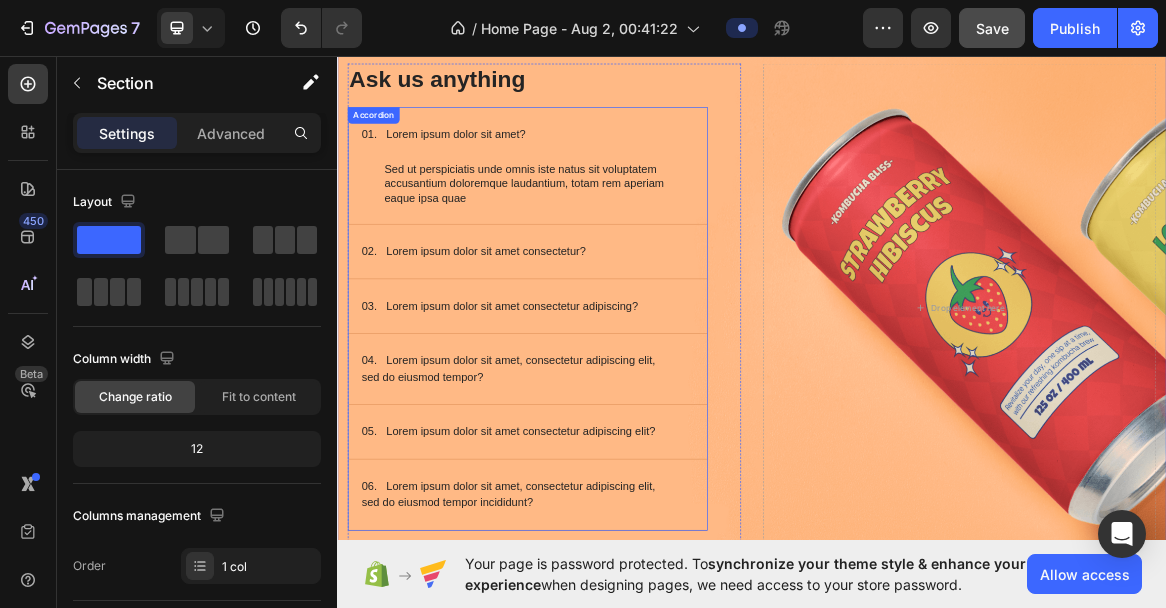 scroll, scrollTop: 2945, scrollLeft: 0, axis: vertical 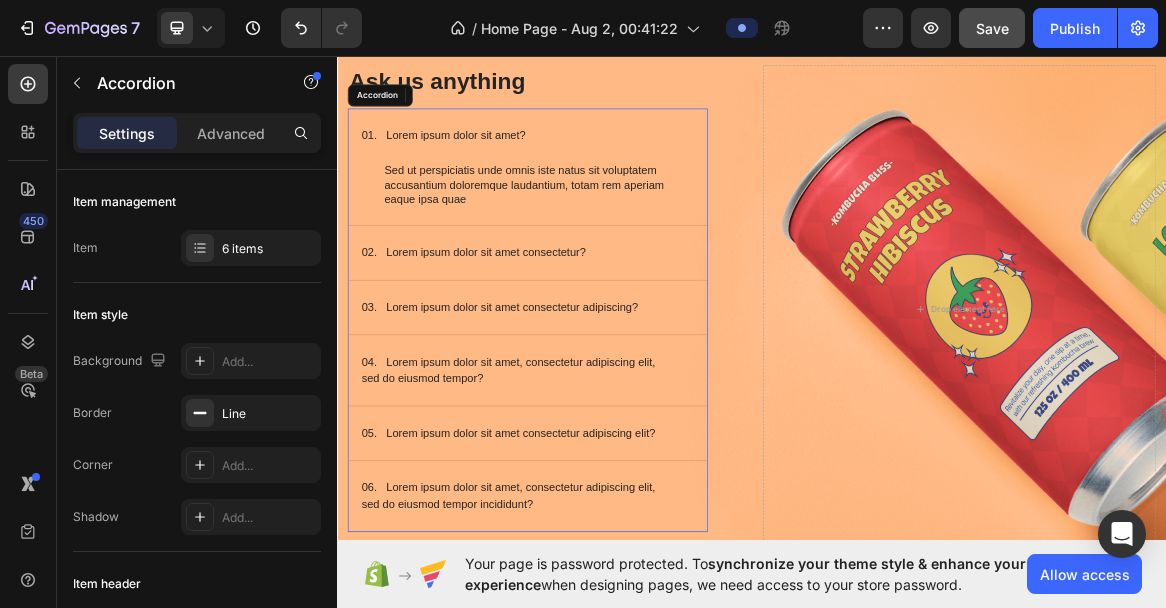 click on "01.   Lorem ipsum dolor sit amet?" at bounding box center [490, 176] 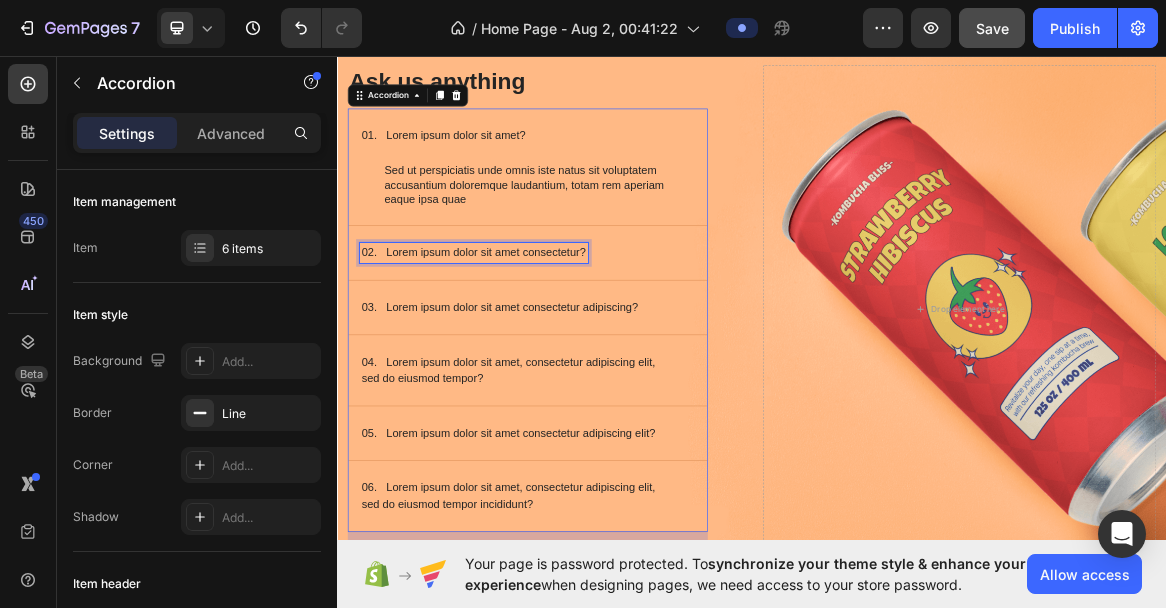 click on "02.   Lorem ipsum dolor sit amet consectetur?" at bounding box center (534, 346) 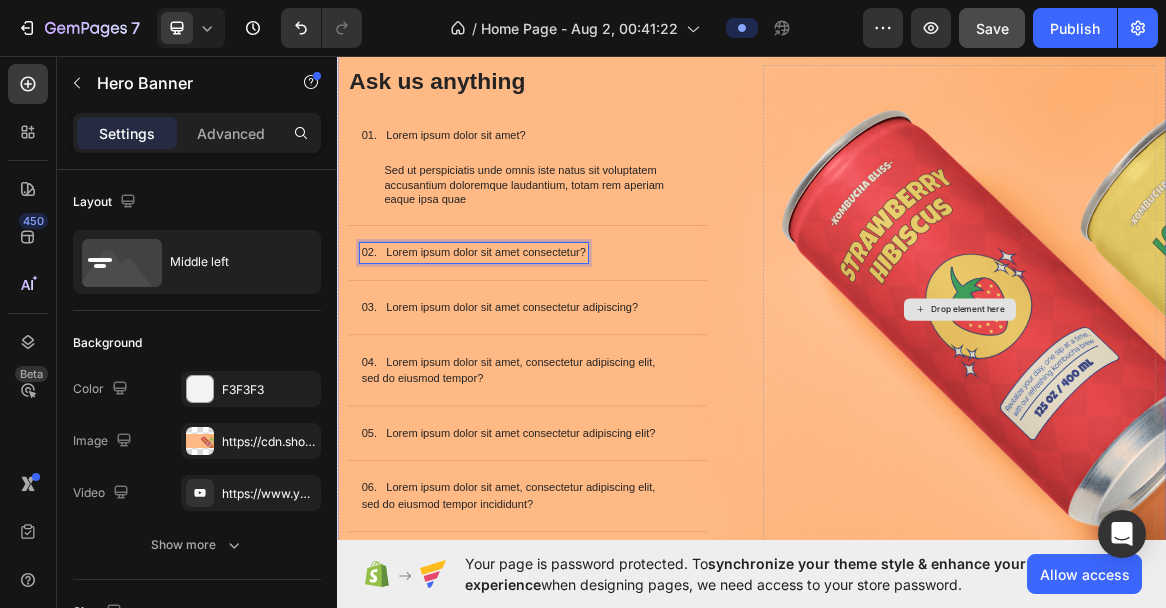 click on "Drop element here" at bounding box center (1237, 427) 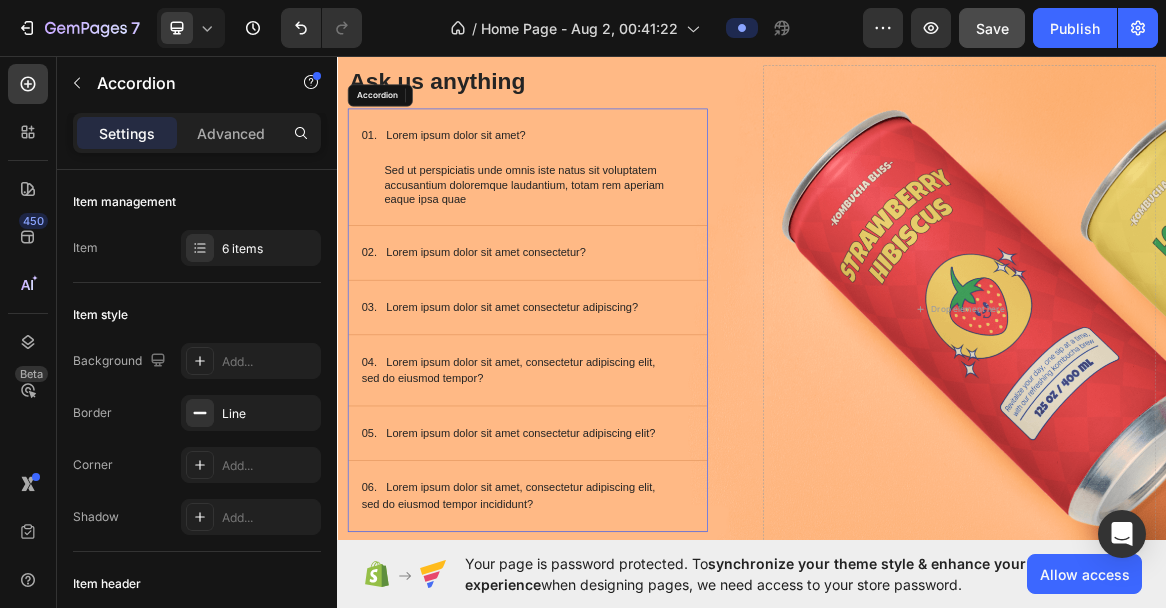 click on "03.   Lorem ipsum dolor sit amet consectetur adipiscing?" at bounding box center [572, 425] 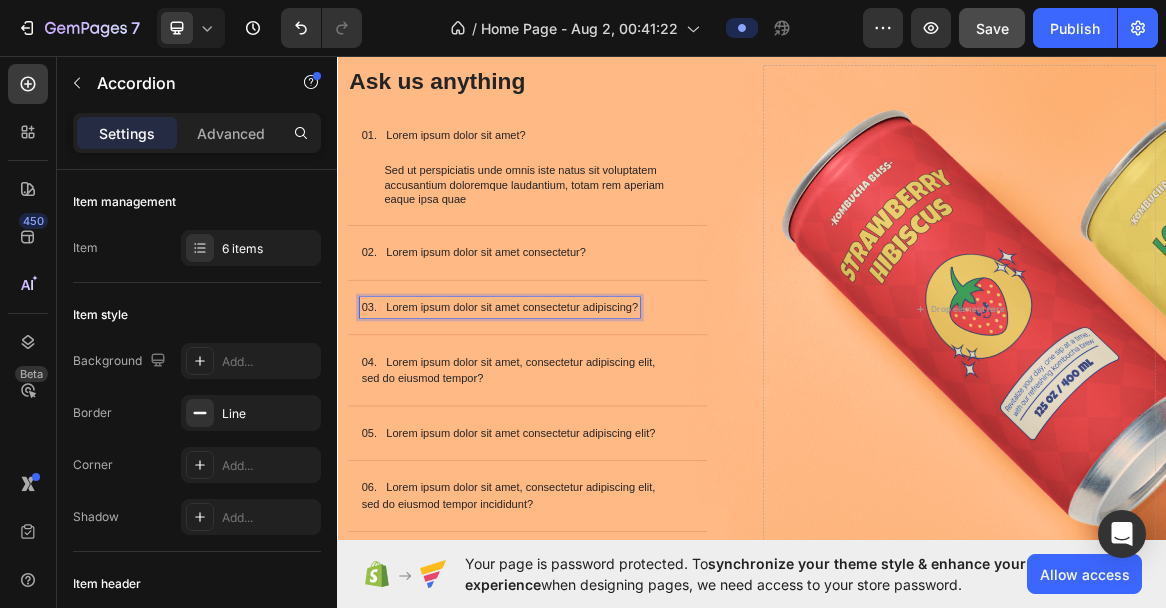 click on "03.   Lorem ipsum dolor sit amet consectetur adipiscing?" at bounding box center (572, 425) 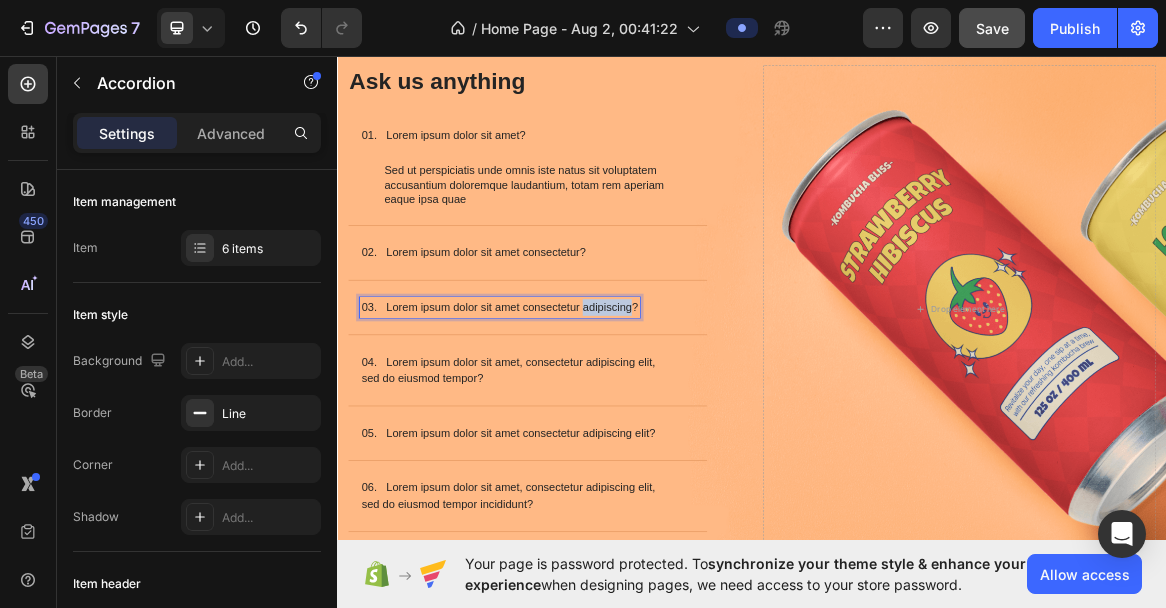 click on "03.   Lorem ipsum dolor sit amet consectetur adipiscing?" at bounding box center [572, 425] 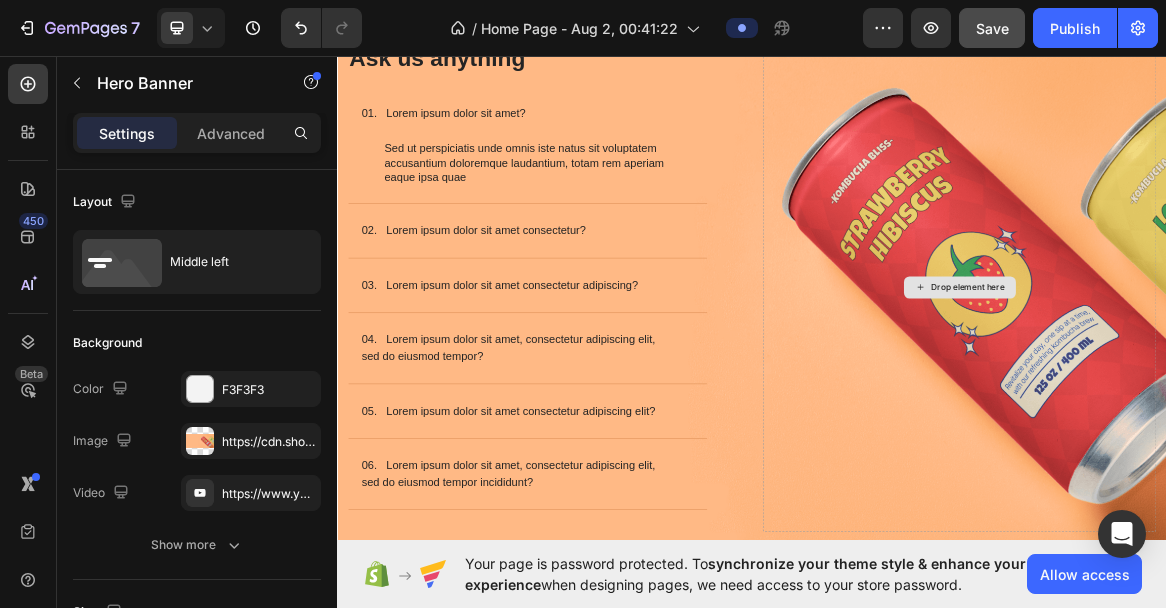 scroll, scrollTop: 2766, scrollLeft: 0, axis: vertical 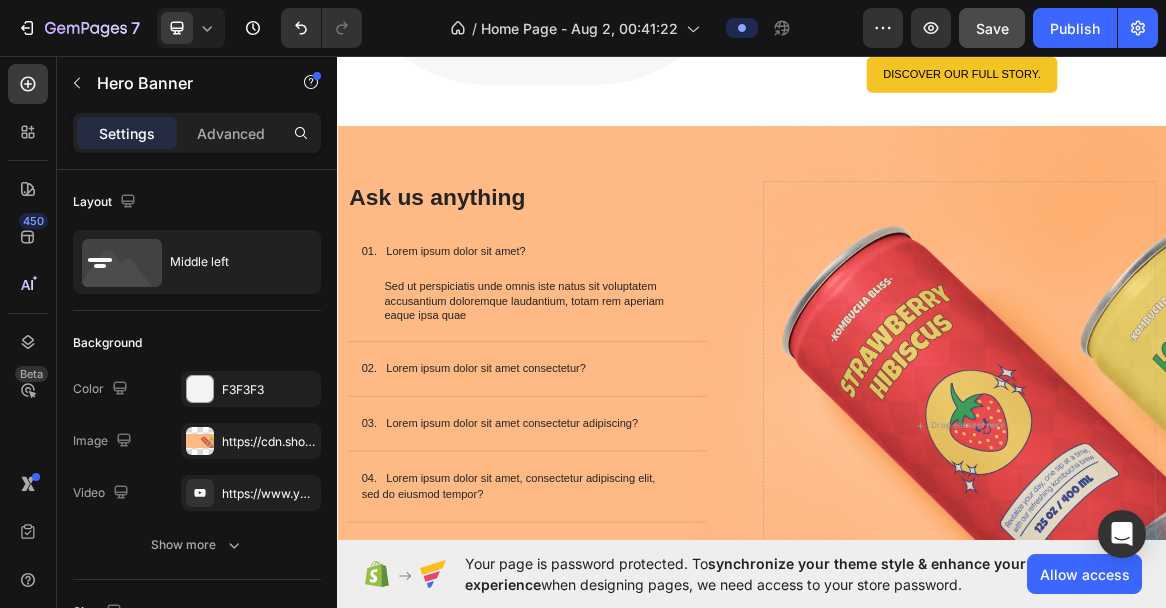 click on "Image Ask us anything Heading
01.   Lorem ipsum dolor sit amet? Sed ut perspiciatis unde omnis iste natus sit voluptatem accusantium doloremque laudantium, totam rem aperiam eaque ipsa quae  Text Block
02.   Lorem ipsum dolor sit amet consectetur?
03.   Lorem ipsum dolor sit amet consectetur adipiscing?
04.   Lorem ipsum dolor sit amet, consectetur adipiscing elit, sed do eiusmod tempor?
05.   Lorem ipsum dolor sit amet consectetur adipiscing elit?
06.   Lorem ipsum dolor sit amet, consectetur adipiscing elit, sed do eiusmod tempor incididunt? Accordion Row
Drop element here" at bounding box center [937, 575] 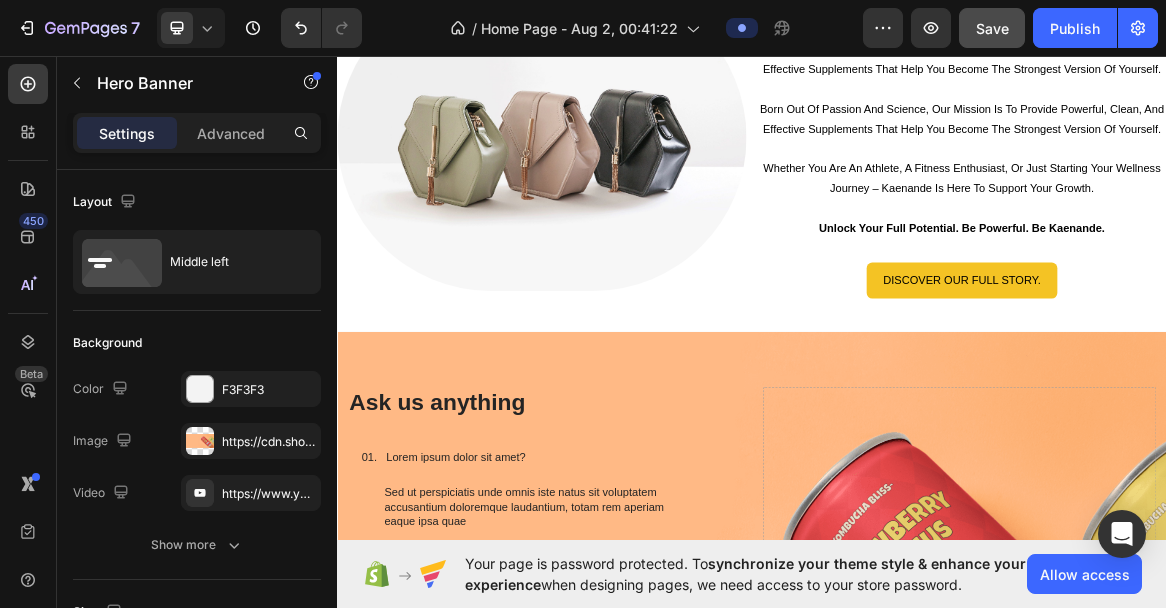 scroll, scrollTop: 2435, scrollLeft: 0, axis: vertical 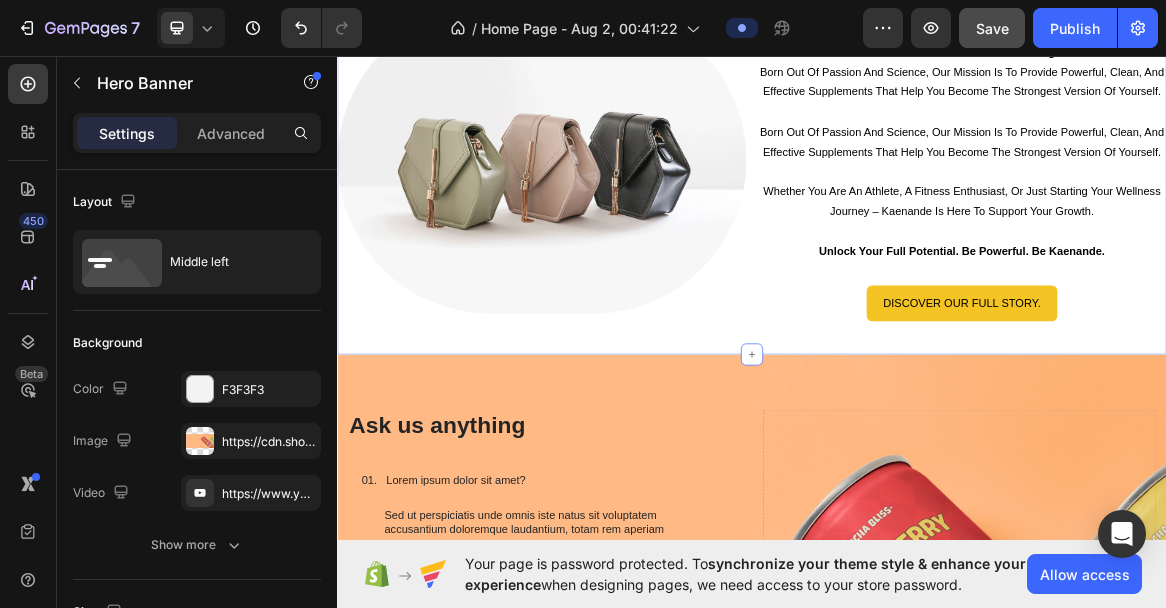 click on "about kaenande Heading   Fueling ambition through powerful supplements Text Block Image we are kaenande – a brand committed to fueling your ambition. born out of passion and science, our mission is to provide powerful, clean, and effective supplements that help you become the strongest version of yourself.   born out of passion and science, our mission is to provide powerful, clean, and effective supplements that help you become the strongest version of yourself.   whether you are an athlete, a fitness enthusiast, or just starting your wellness journey – kaenande is here to support your growth.   unlock your full potential. be powerful. be kaenande. Text Block discover our full story. Button Row Row Section 7" at bounding box center (937, 167) 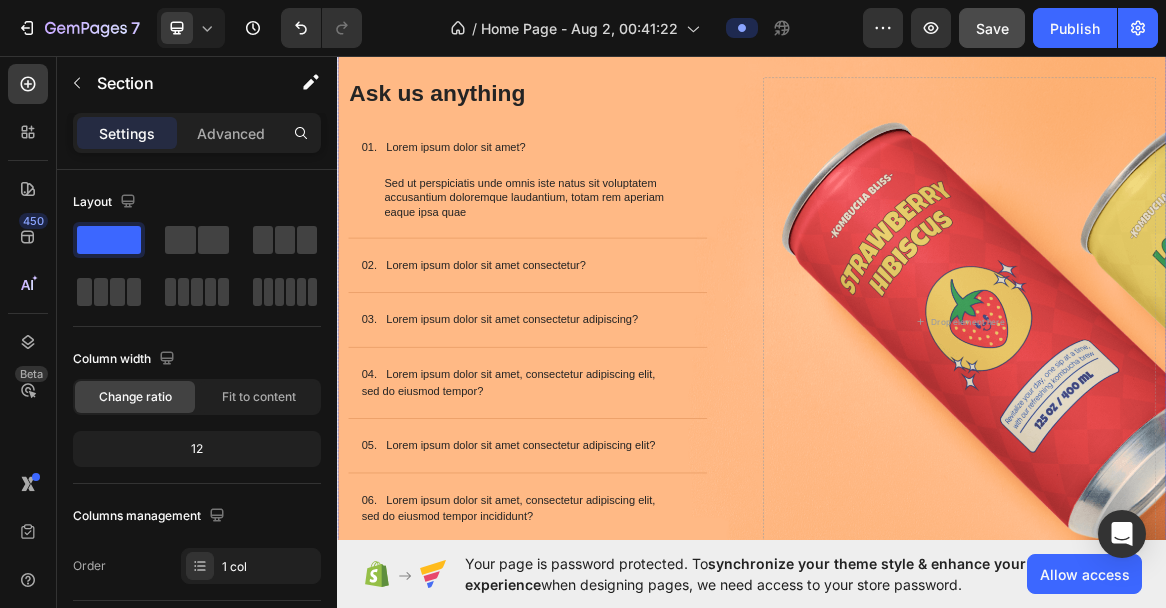 scroll, scrollTop: 3204, scrollLeft: 0, axis: vertical 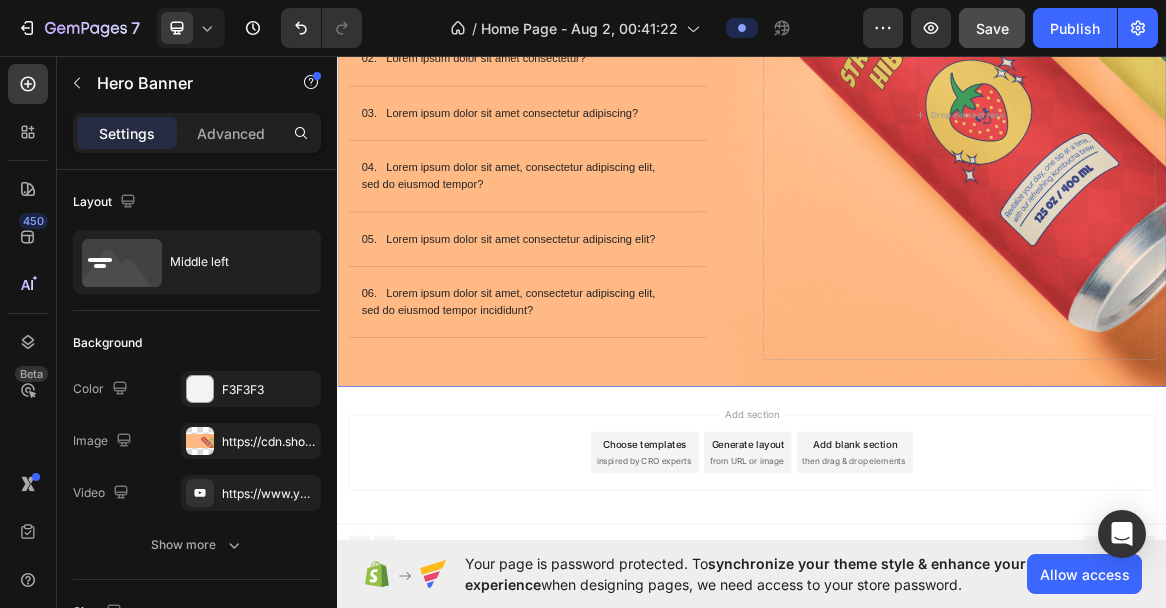 click on "Image Ask us anything Heading
01.   Lorem ipsum dolor sit amet? Sed ut perspiciatis unde omnis iste natus sit voluptatem accusantium doloremque laudantium, totam rem aperiam eaque ipsa quae  Text Block
02.   Lorem ipsum dolor sit amet consectetur?
03.   Lorem ipsum dolor sit amet consectetur adipiscing?
04.   Lorem ipsum dolor sit amet, consectetur adipiscing elit, sed do eiusmod tempor?
05.   Lorem ipsum dolor sit amet consectetur adipiscing elit?
06.   Lorem ipsum dolor sit amet, consectetur adipiscing elit, sed do eiusmod tempor incididunt? Accordion Row
Drop element here Hero Banner" at bounding box center (937, 126) 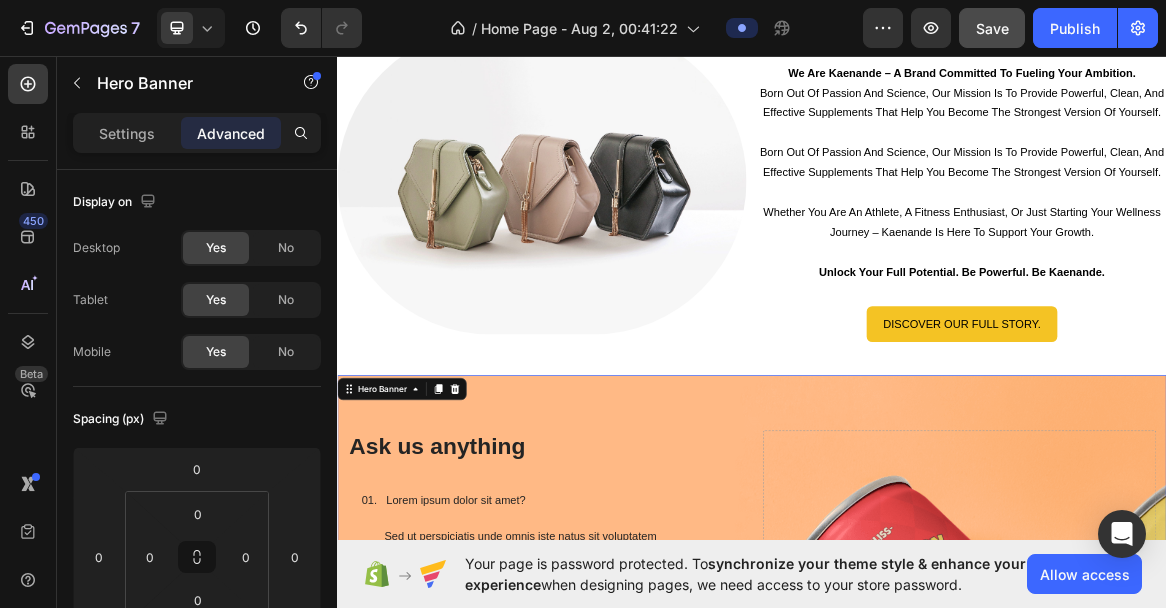 scroll, scrollTop: 2325, scrollLeft: 0, axis: vertical 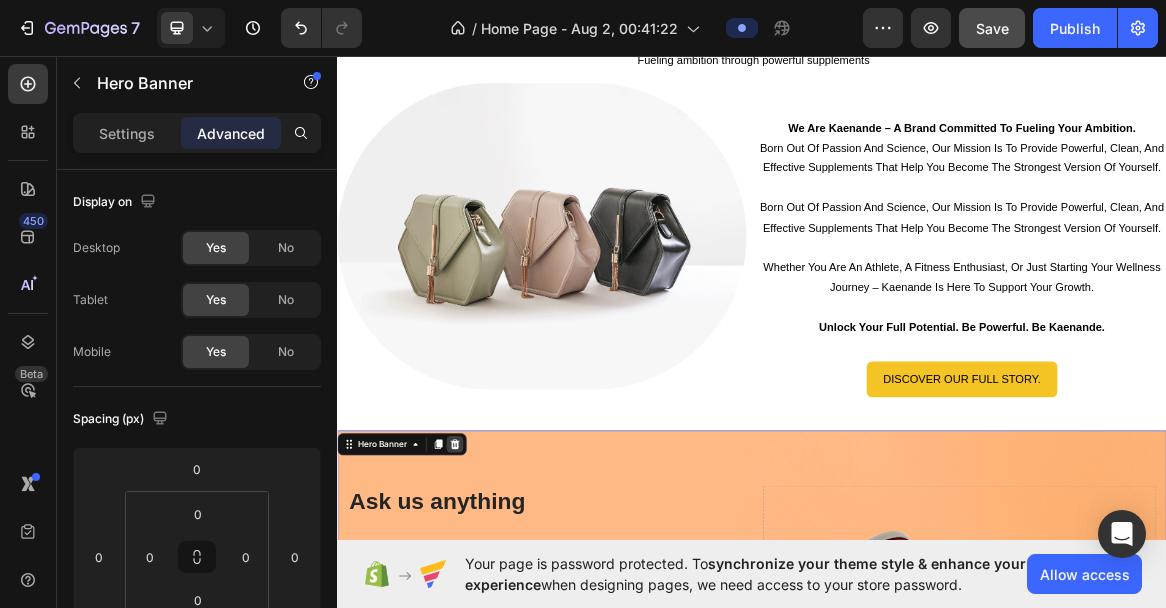 click 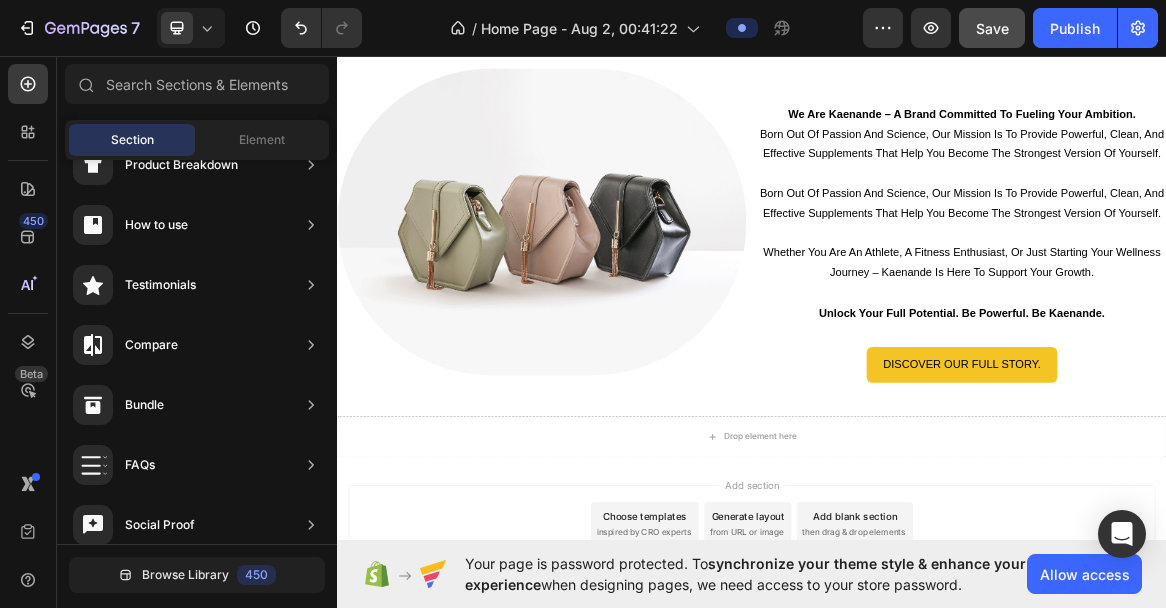scroll, scrollTop: 2367, scrollLeft: 0, axis: vertical 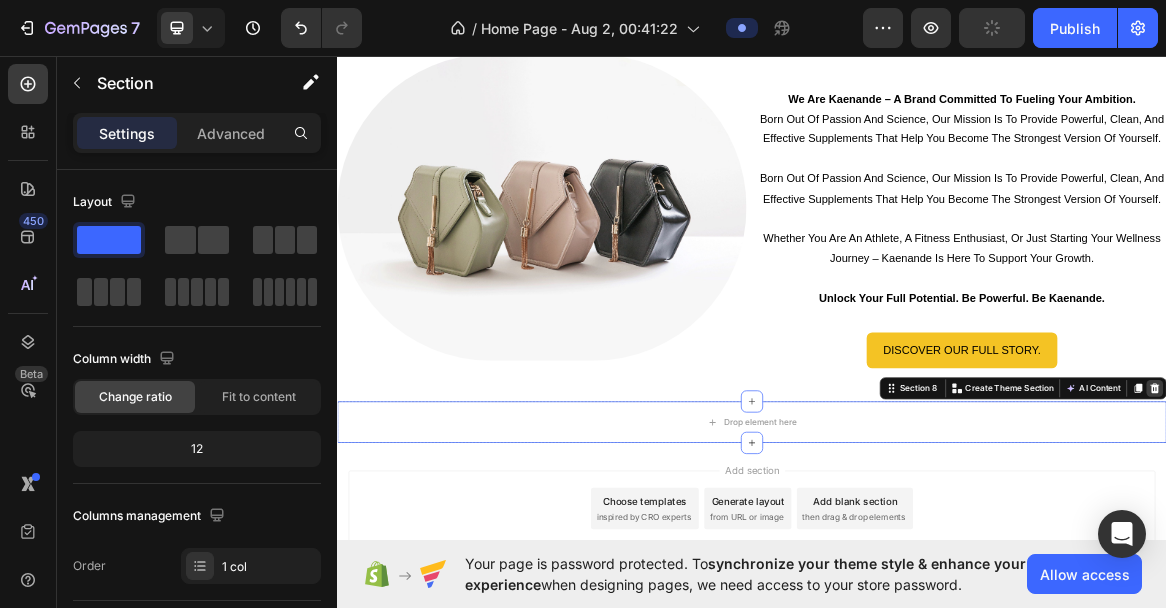click 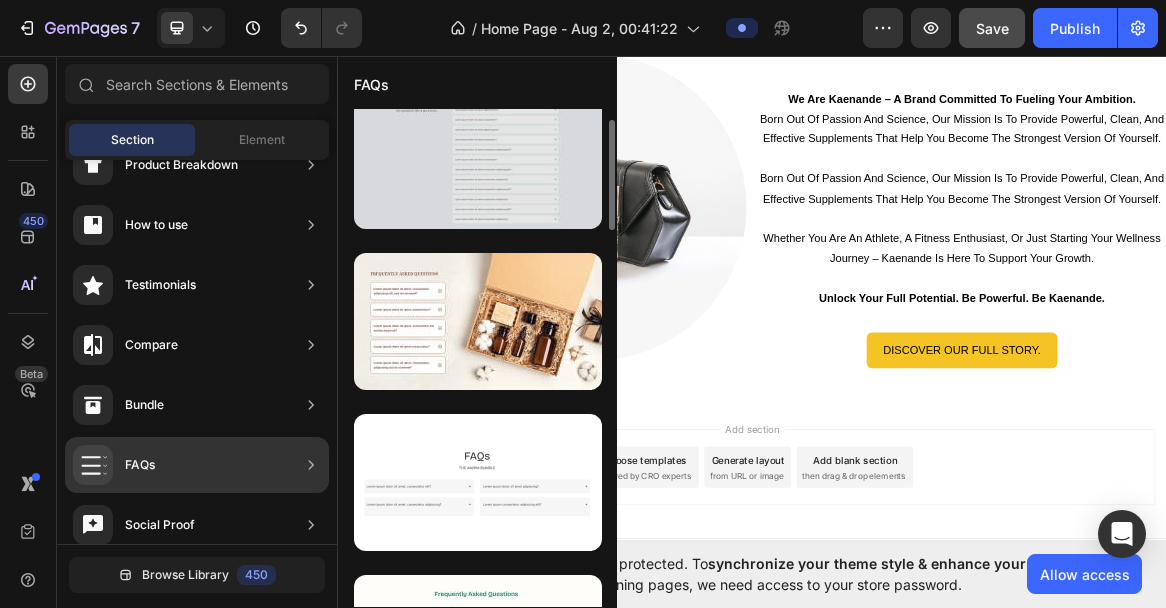 scroll, scrollTop: 205, scrollLeft: 0, axis: vertical 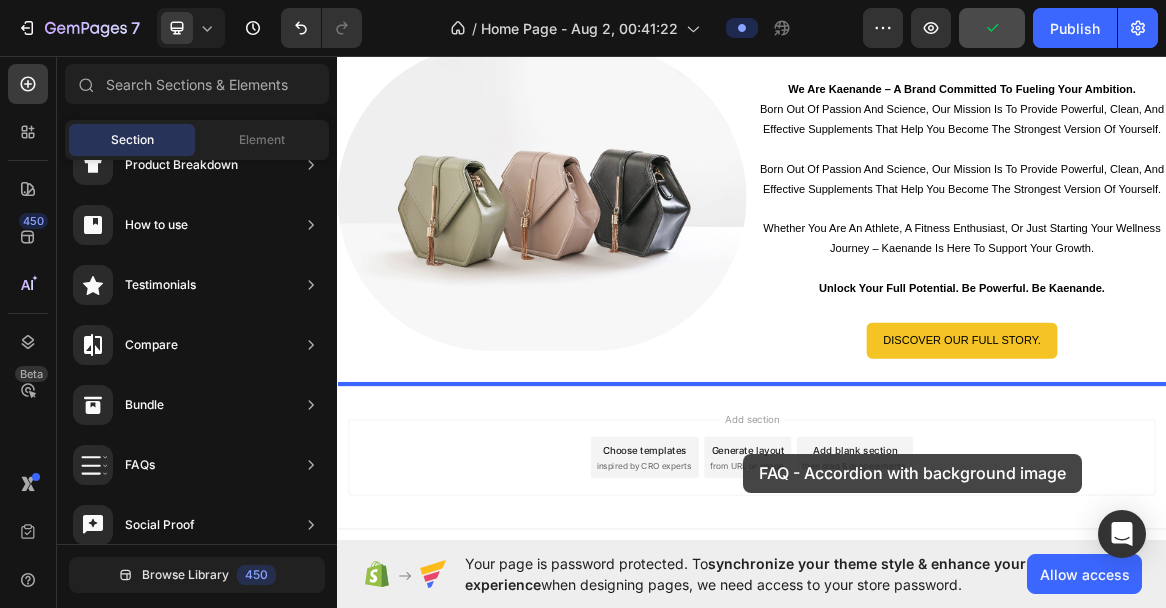 drag, startPoint x: 781, startPoint y: 373, endPoint x: 925, endPoint y: 636, distance: 299.8416 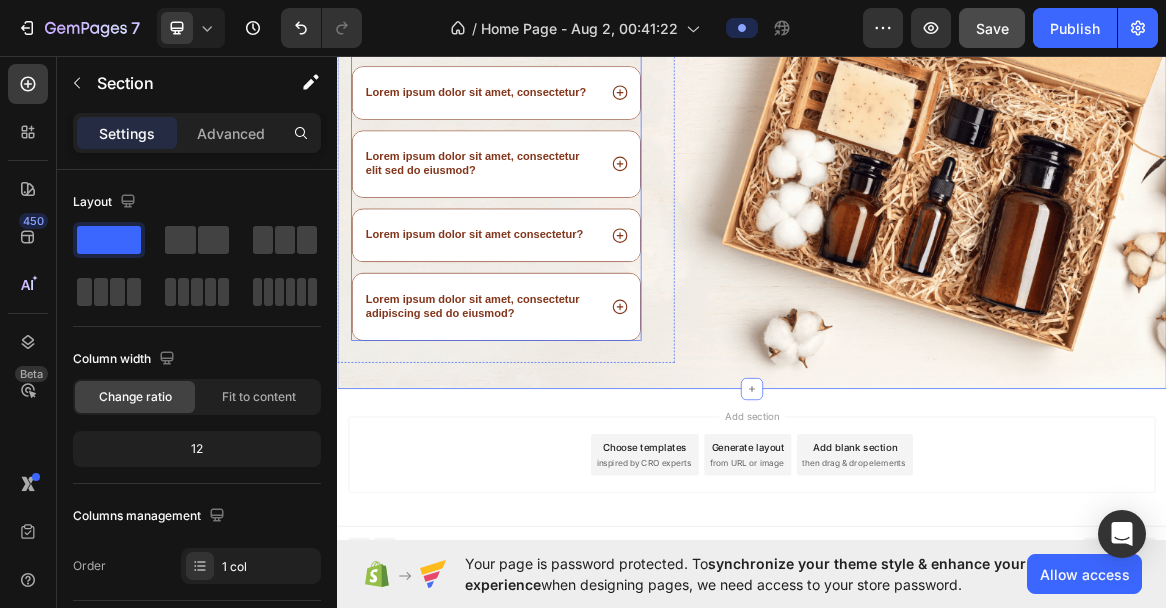 scroll, scrollTop: 3100, scrollLeft: 0, axis: vertical 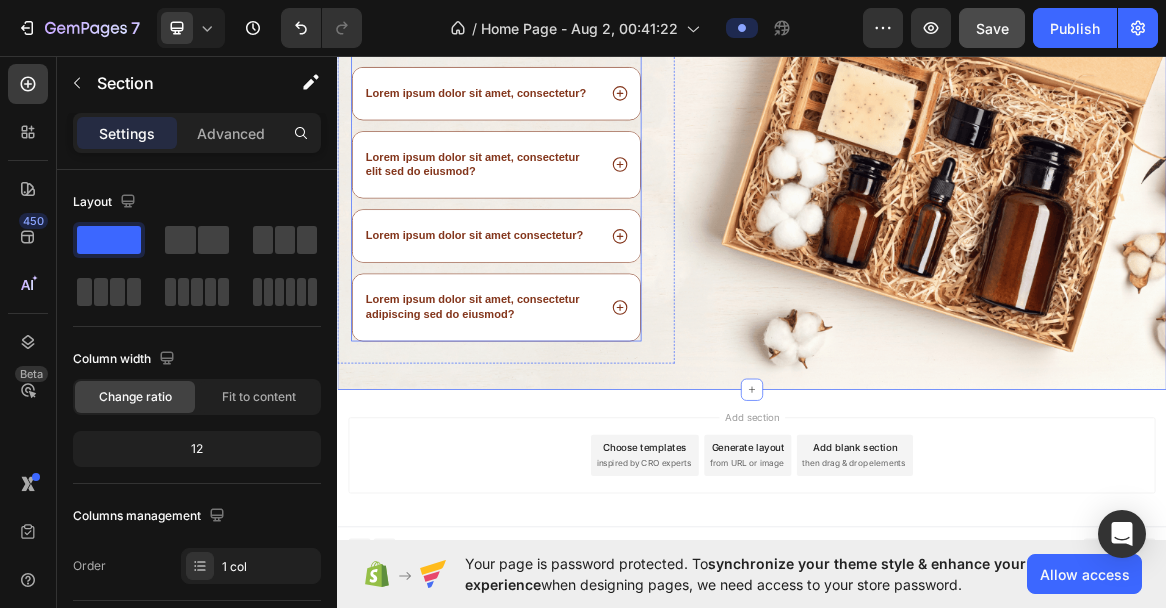 click 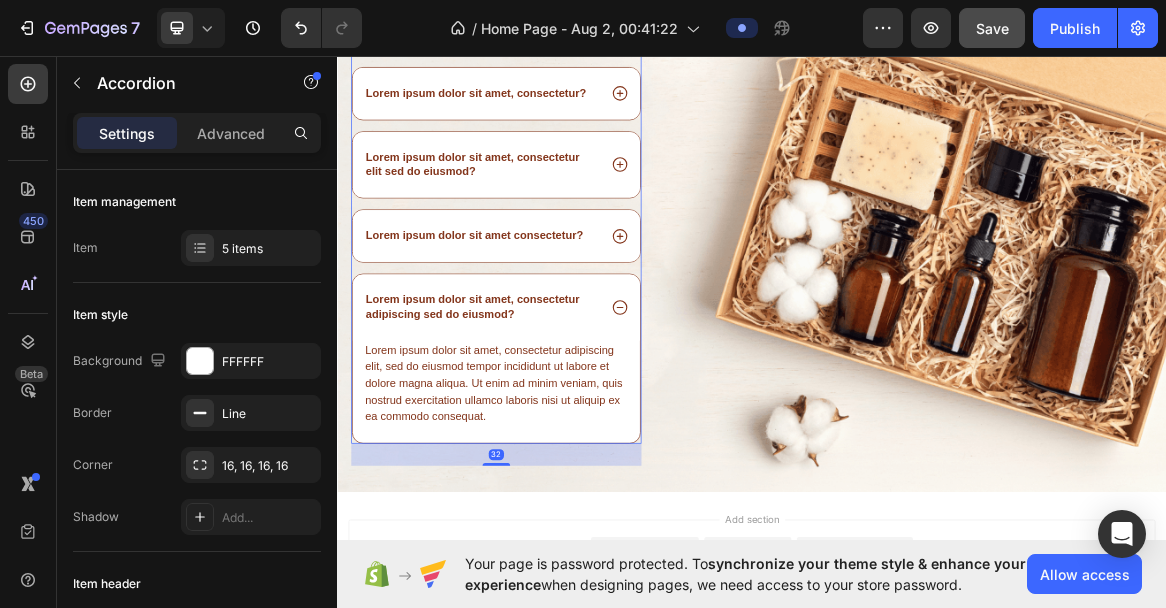 click 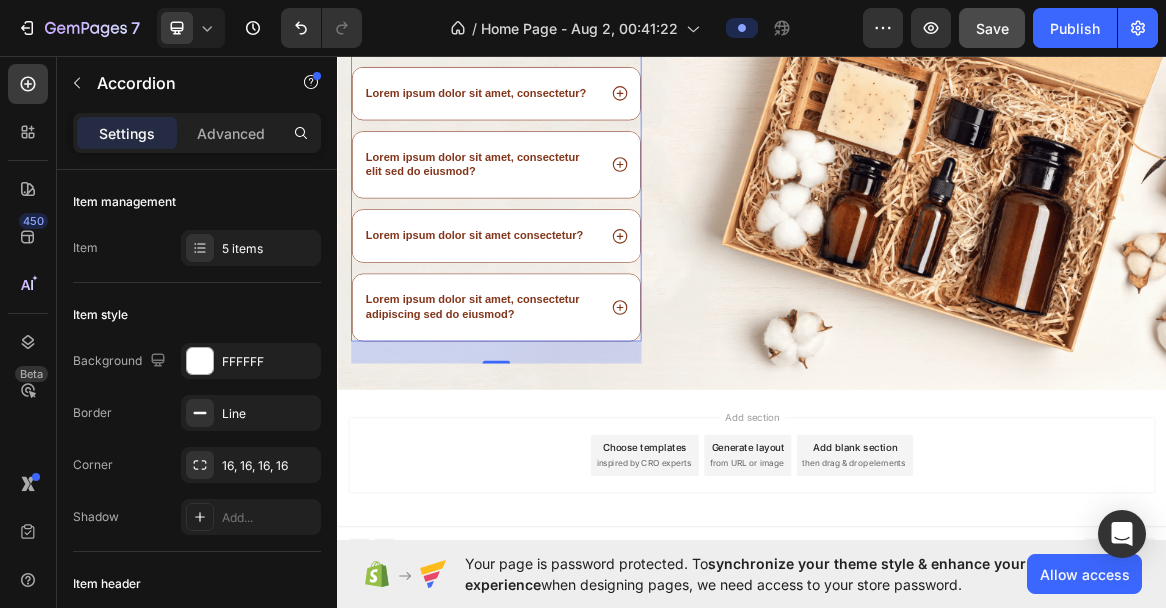 click 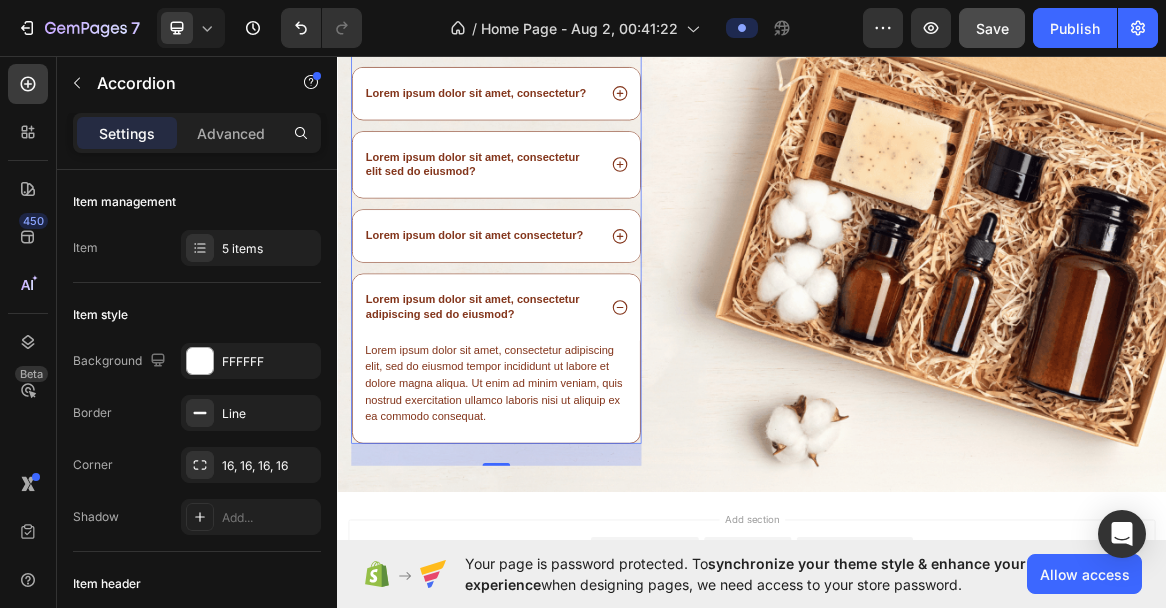 click 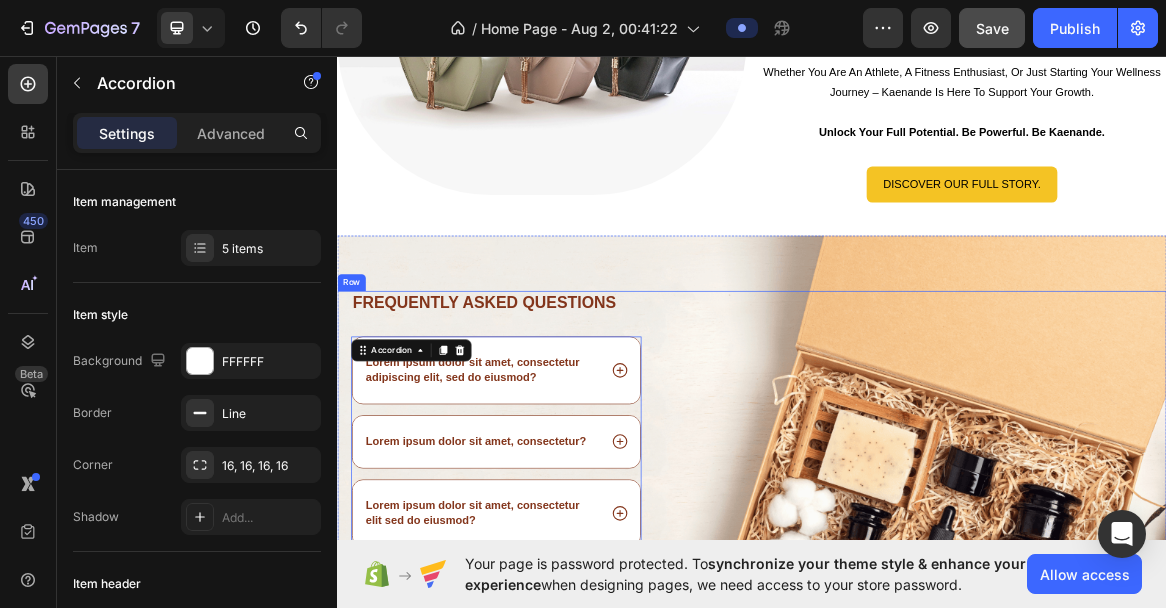 scroll, scrollTop: 2605, scrollLeft: 0, axis: vertical 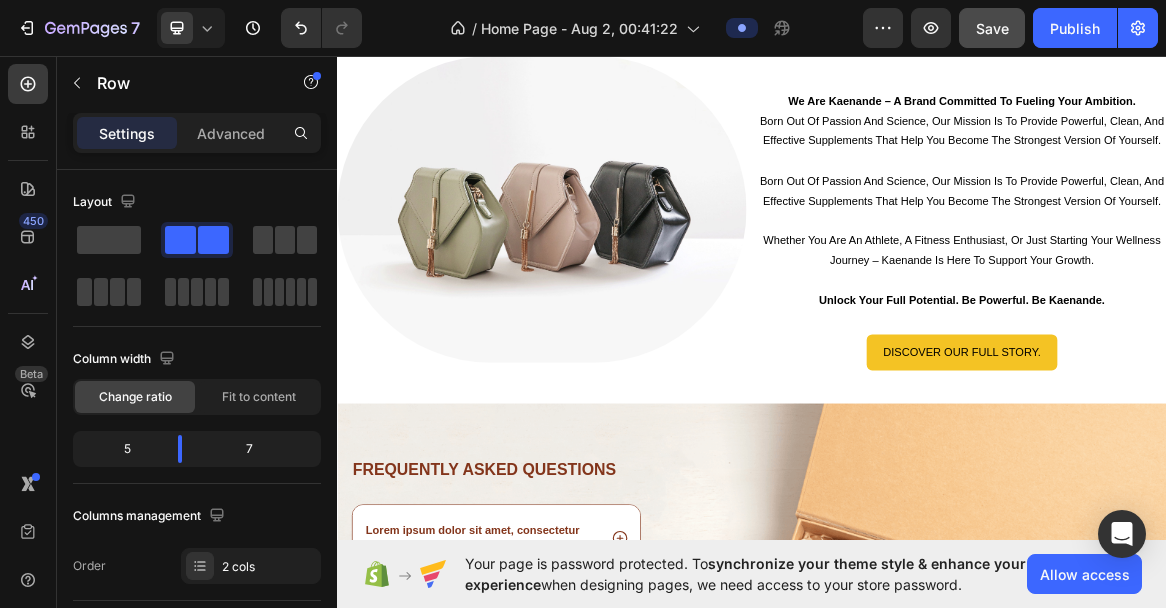click on "Image" at bounding box center (1196, 967) 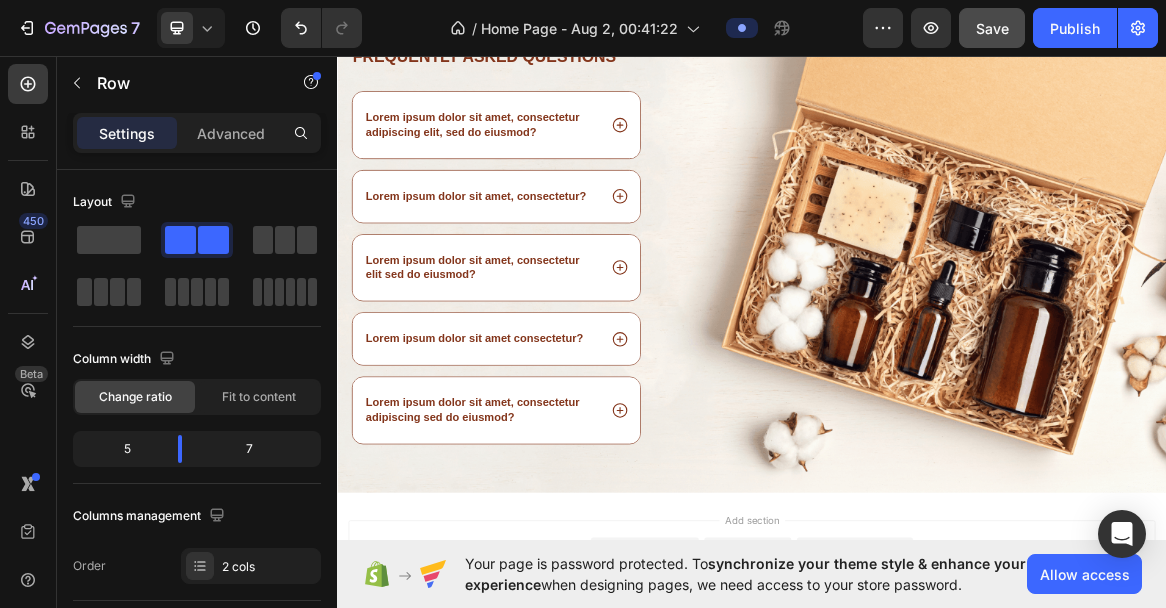 scroll, scrollTop: 2977, scrollLeft: 0, axis: vertical 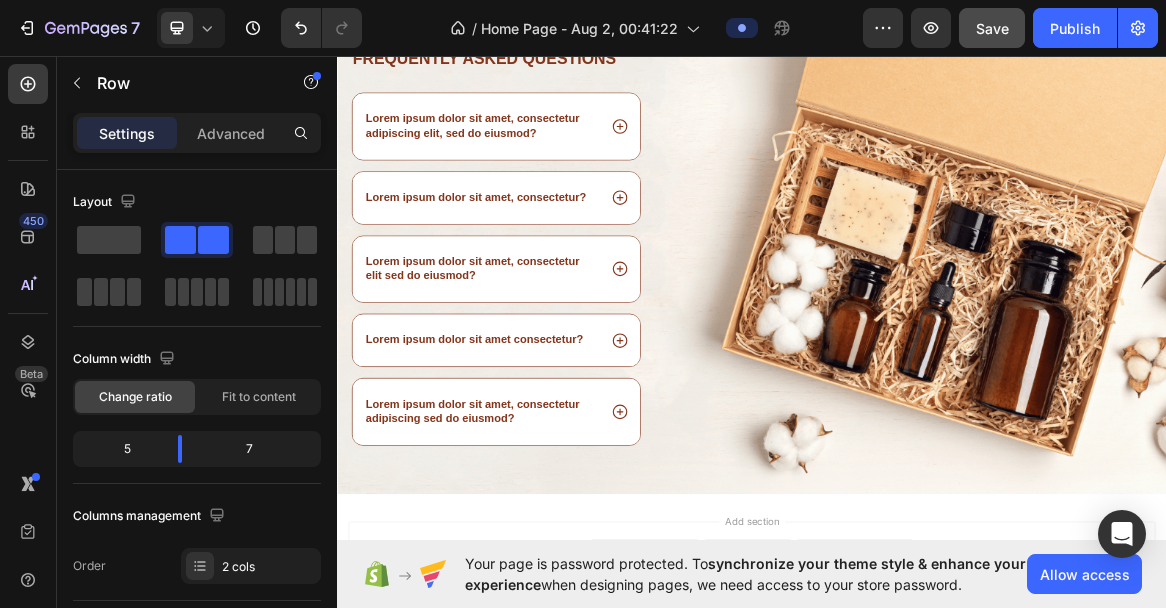 click on "Image" at bounding box center [1196, 371] 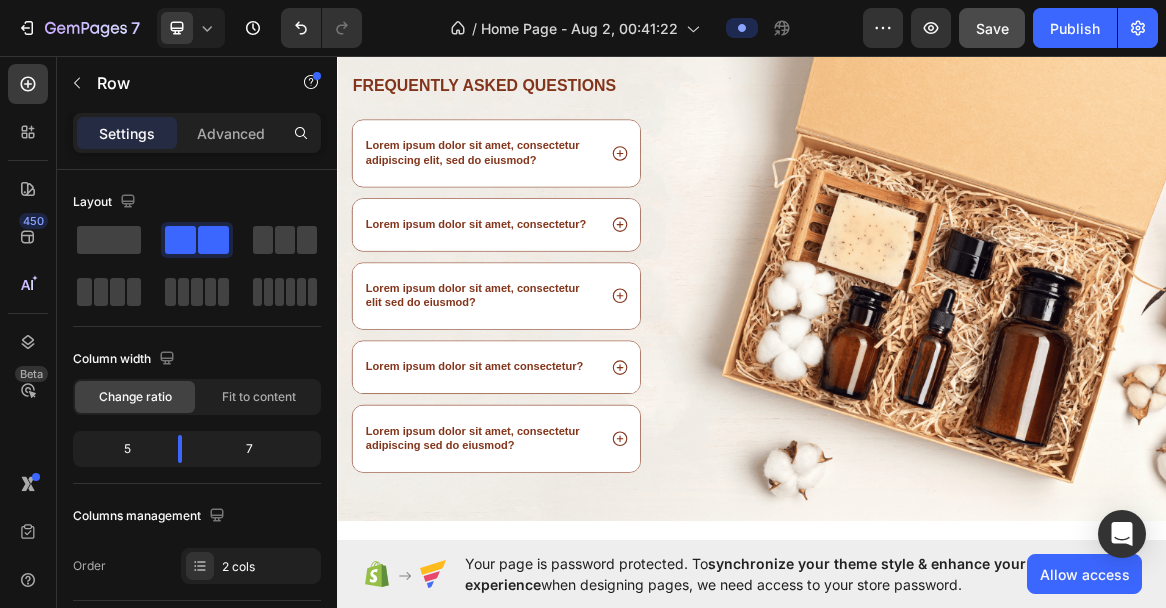 scroll, scrollTop: 2906, scrollLeft: 0, axis: vertical 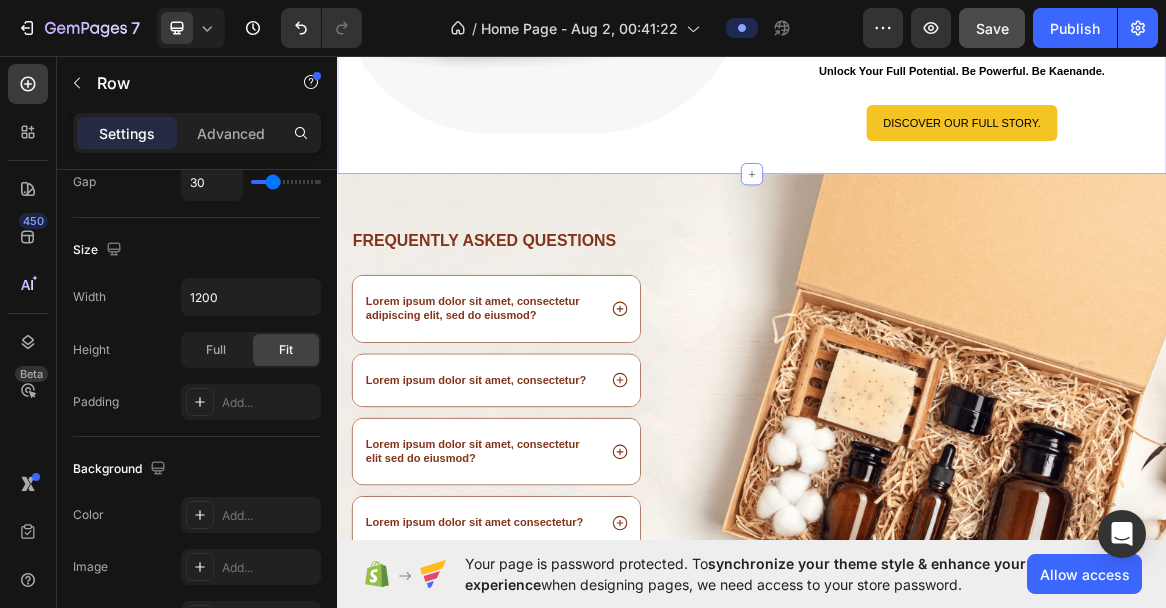 click on "about kaenande Heading   Fueling ambition through powerful supplements Text Block Image we are kaenande – a brand committed to fueling your ambition. born out of passion and science, our mission is to provide powerful, clean, and effective supplements that help you become the strongest version of yourself.   born out of passion and science, our mission is to provide powerful, clean, and effective supplements that help you become the strongest version of yourself.   whether you are an athlete, a fitness enthusiast, or just starting your wellness journey – kaenande is here to support your growth.   unlock your full potential. be powerful. be kaenande. Text Block discover our full story. Button Row Row Section 7" at bounding box center (937, -94) 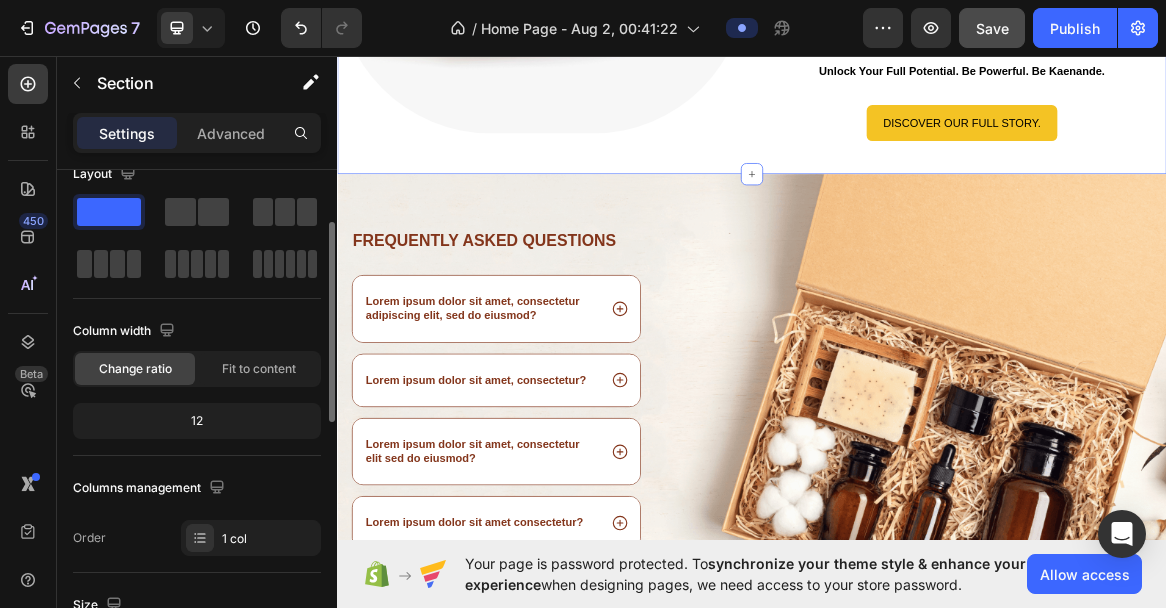 scroll, scrollTop: 0, scrollLeft: 0, axis: both 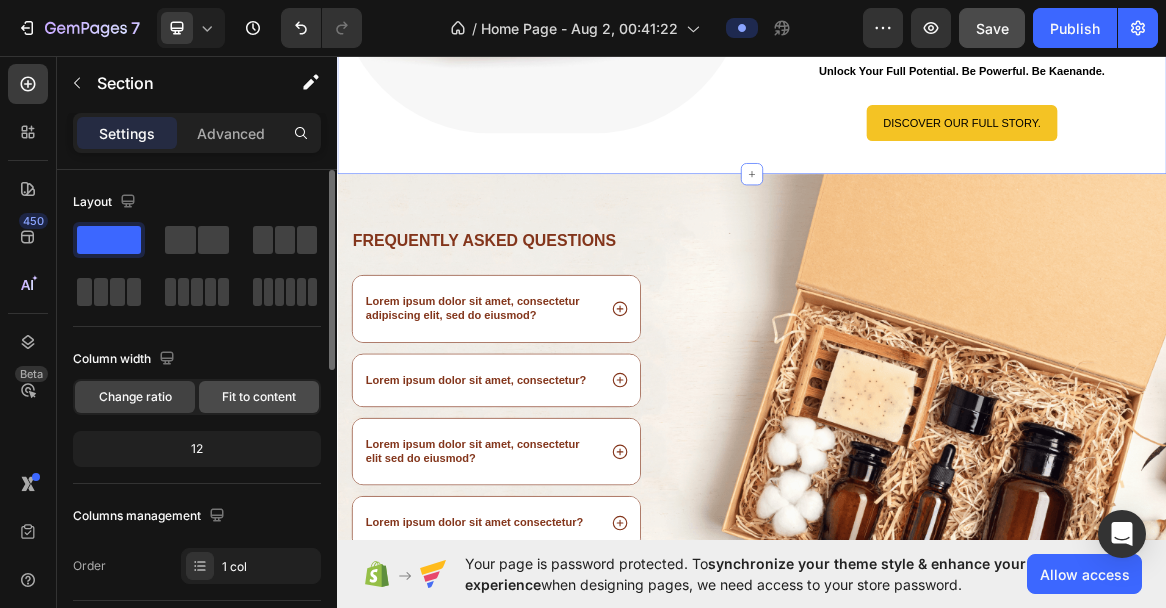 click on "Fit to content" 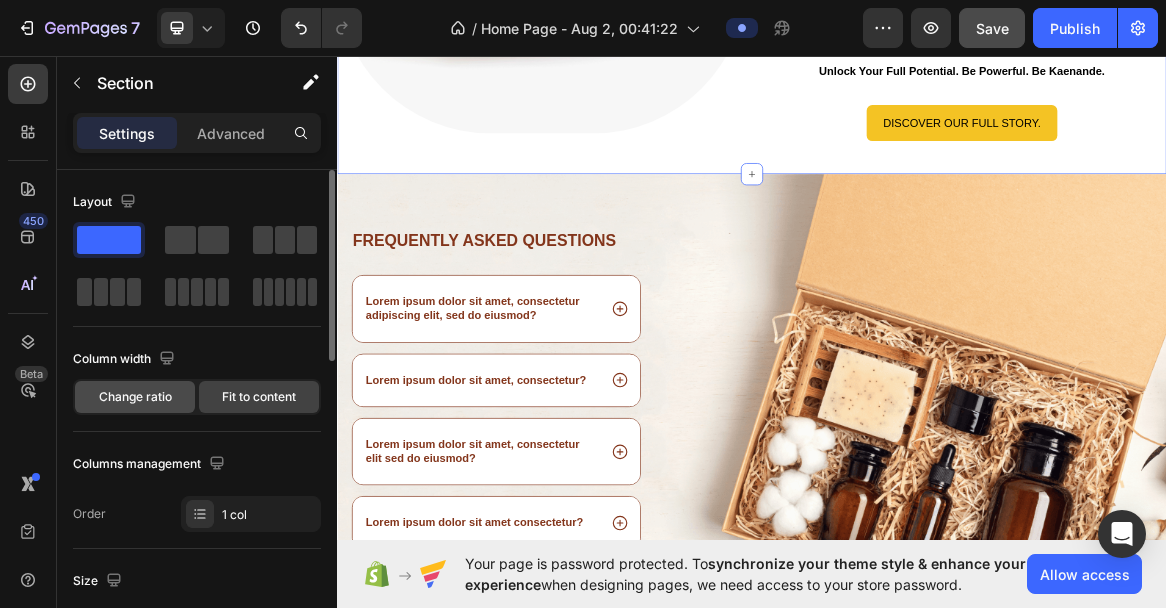click on "Change ratio" 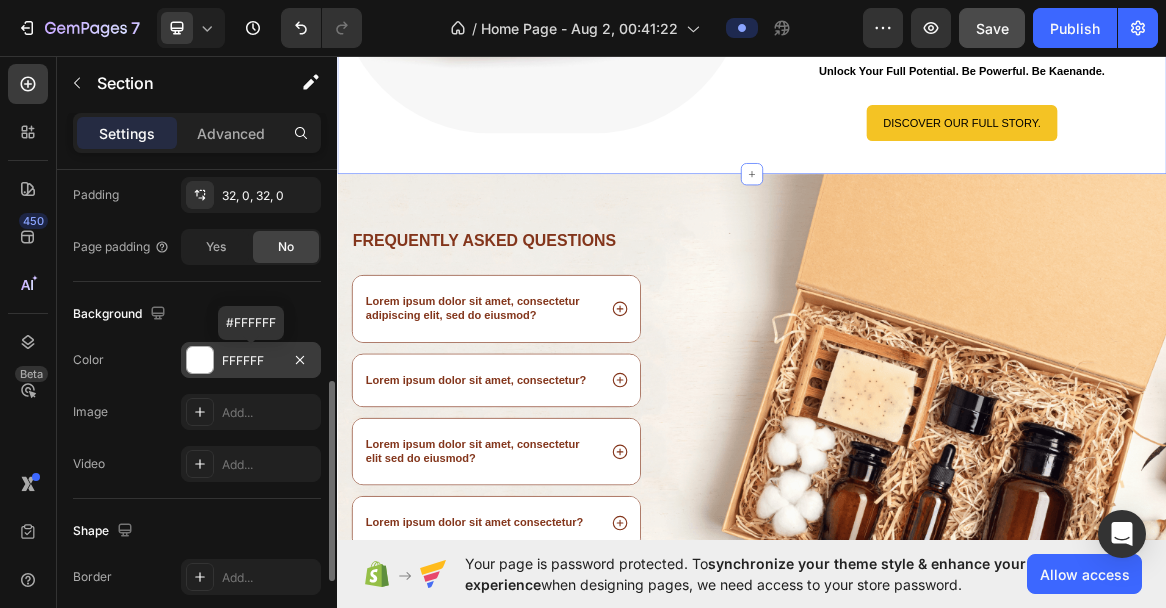 scroll, scrollTop: 538, scrollLeft: 0, axis: vertical 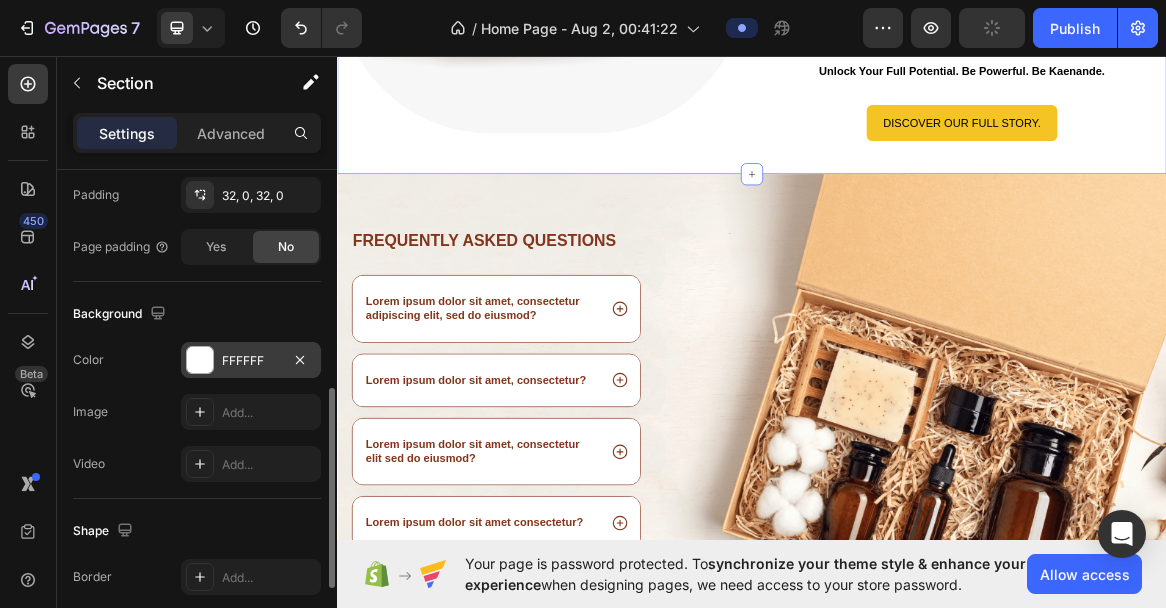 click on "FFFFFF" at bounding box center (251, 361) 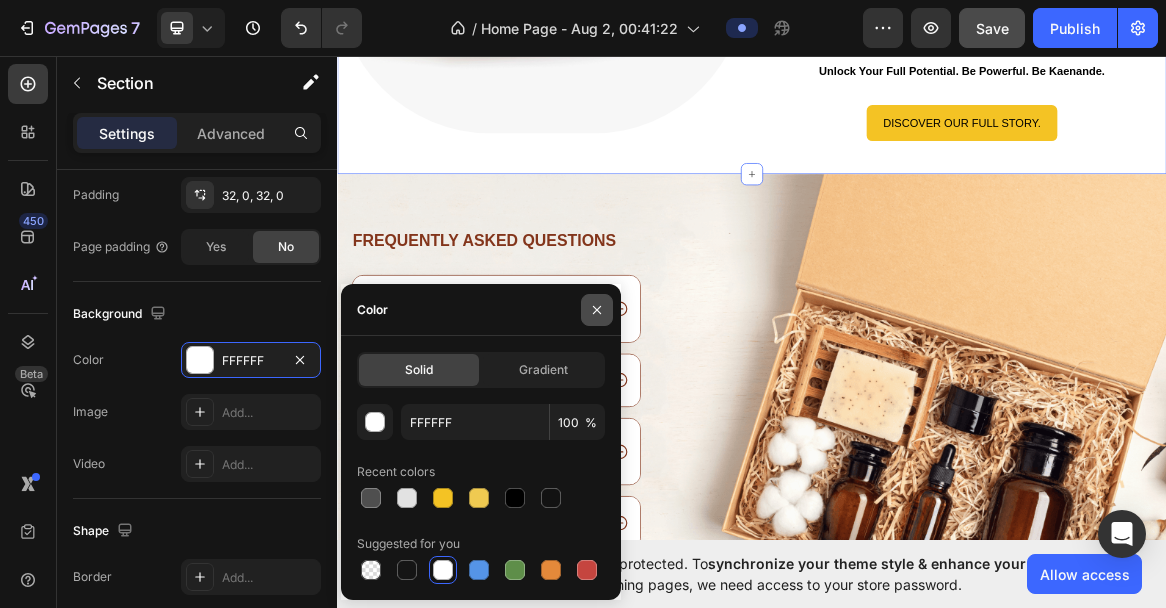 click at bounding box center (597, 310) 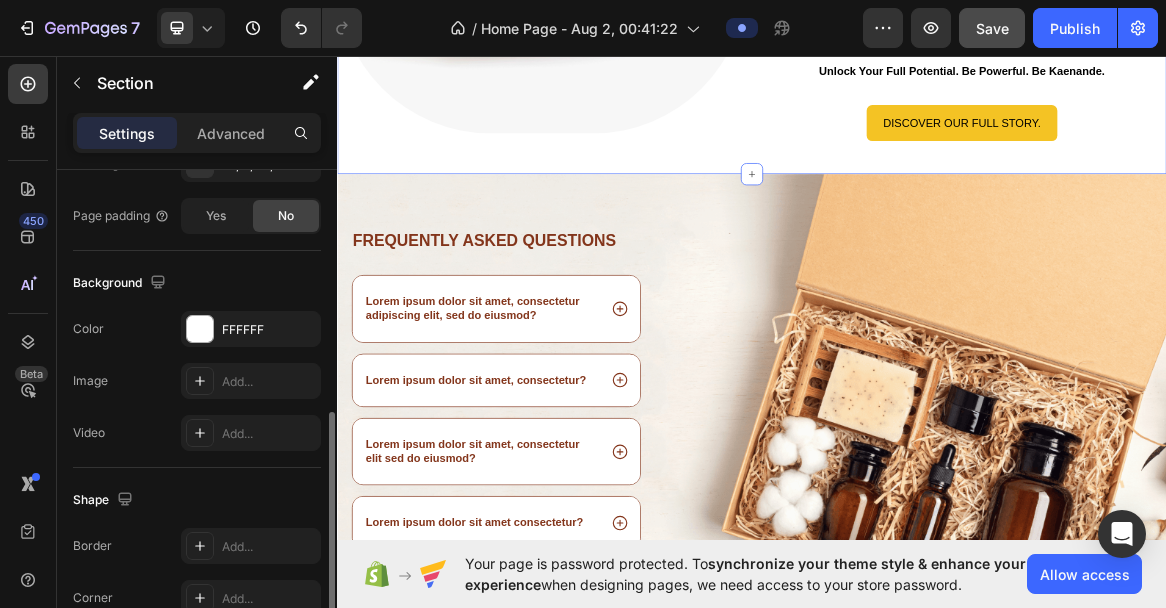 scroll, scrollTop: 569, scrollLeft: 0, axis: vertical 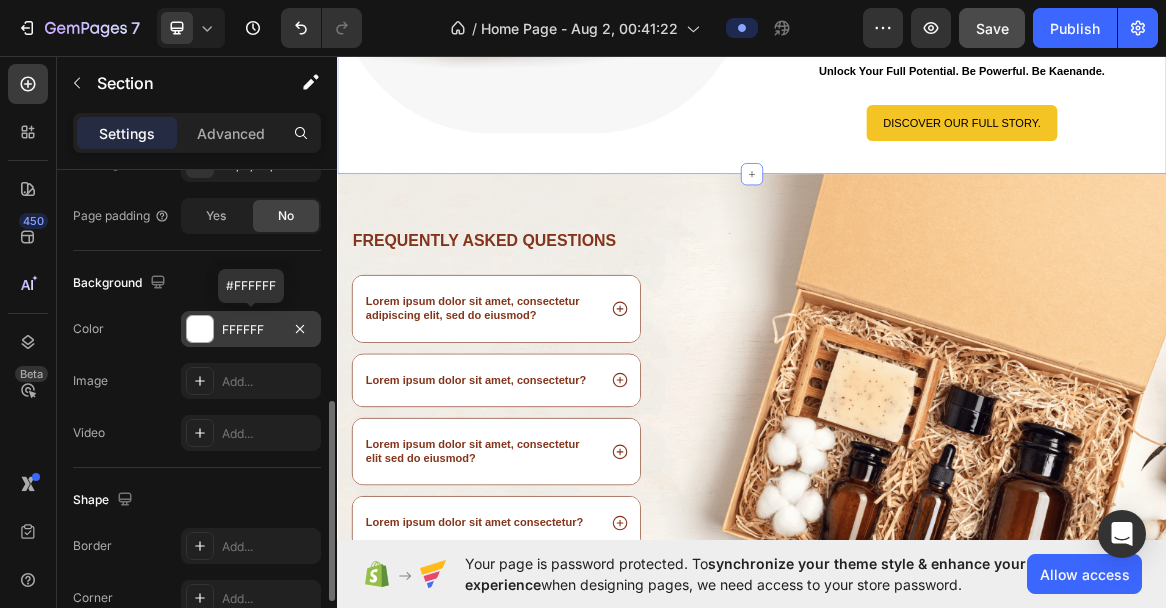 click on "FFFFFF" at bounding box center (251, 330) 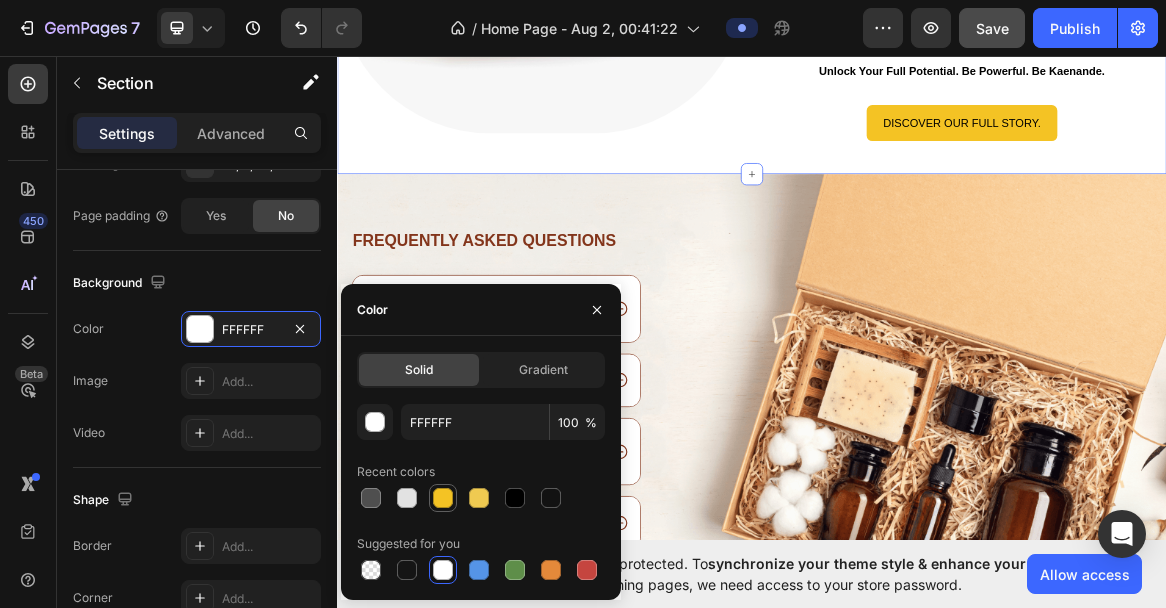 click at bounding box center (443, 498) 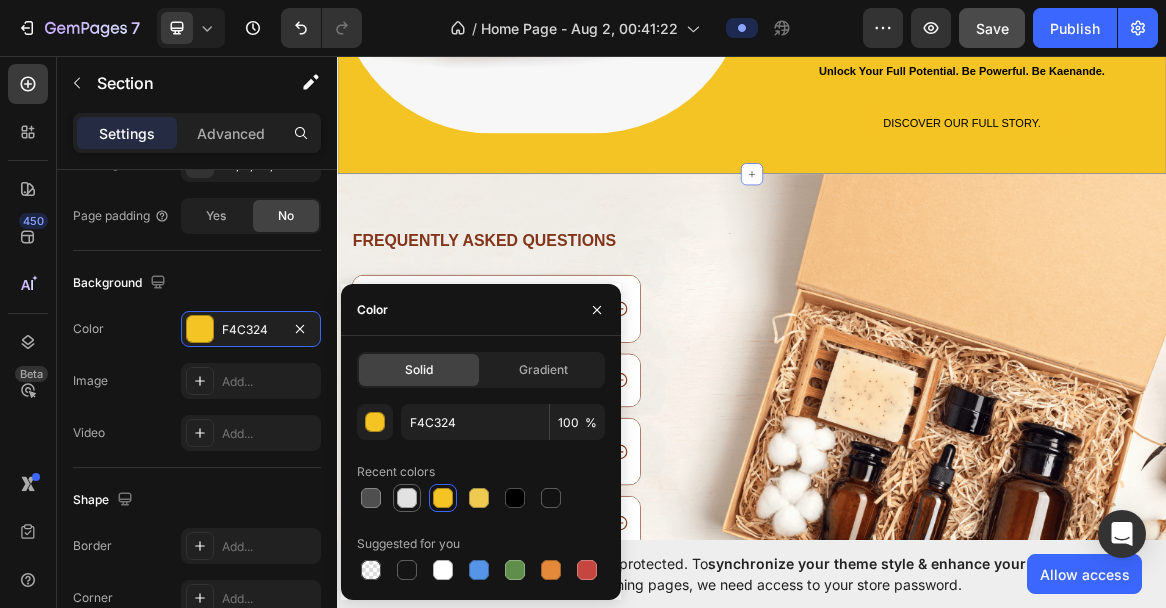 click at bounding box center [407, 498] 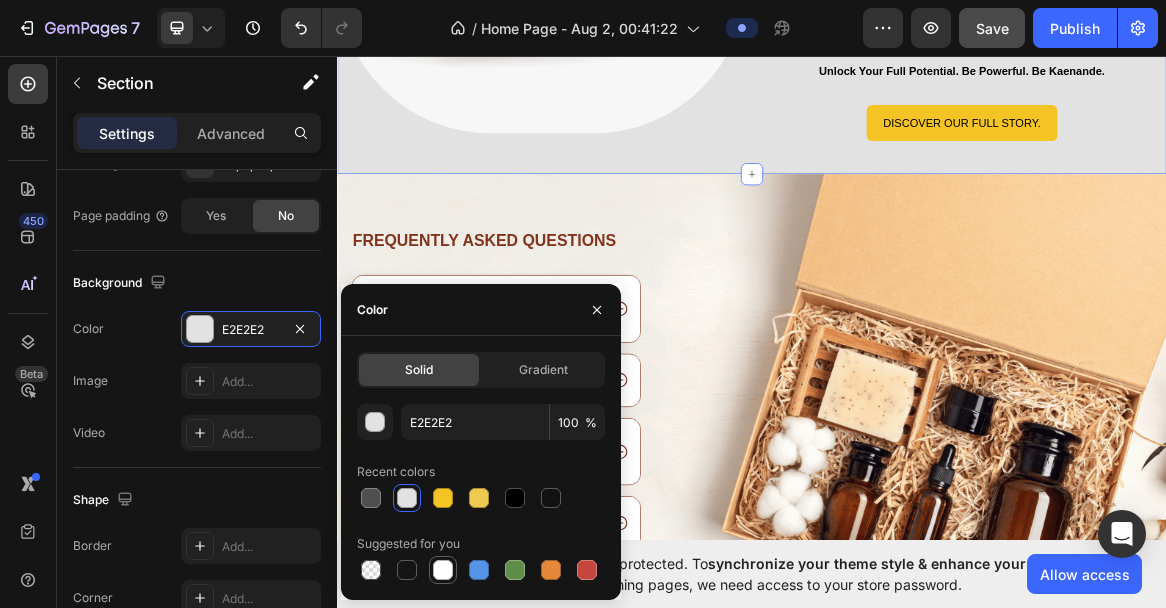 click at bounding box center (443, 570) 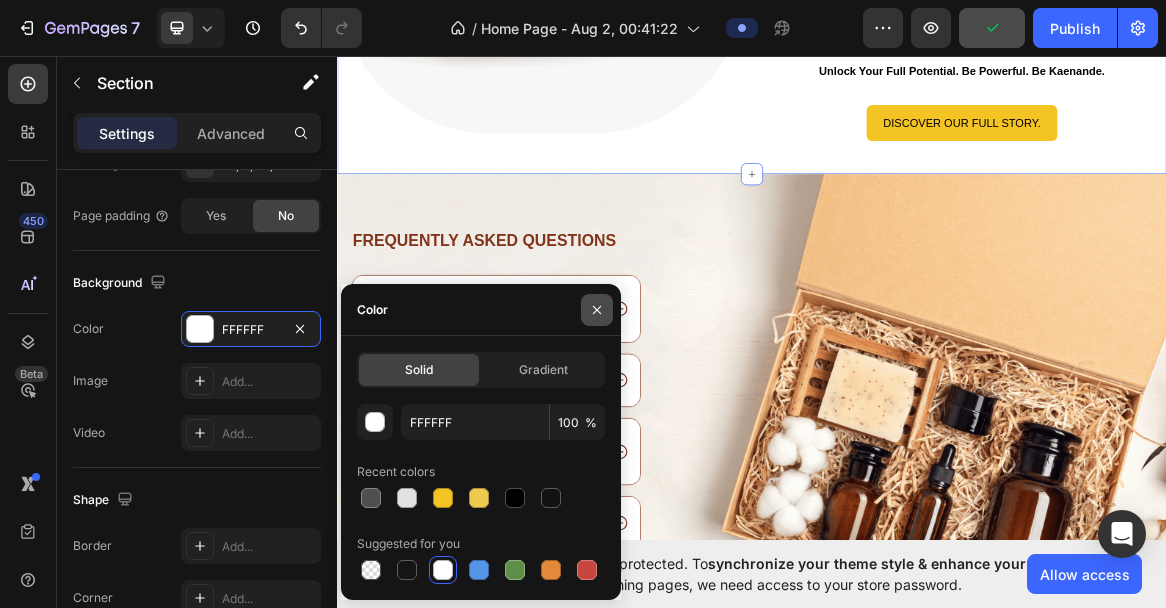 click 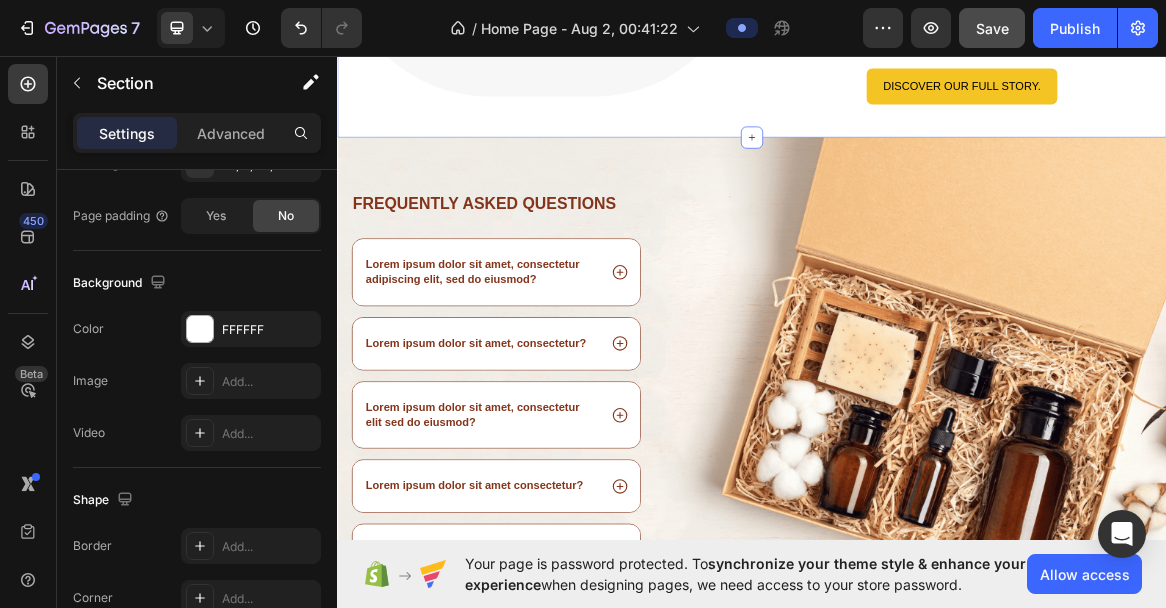 scroll, scrollTop: 2784, scrollLeft: 0, axis: vertical 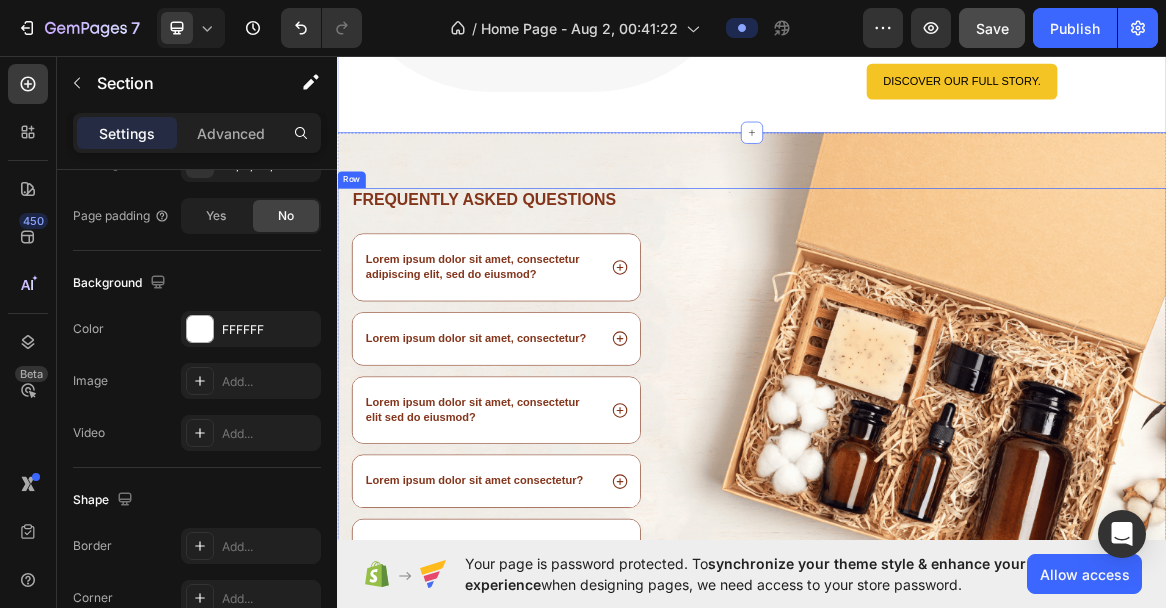 click on "Image" at bounding box center [1196, 575] 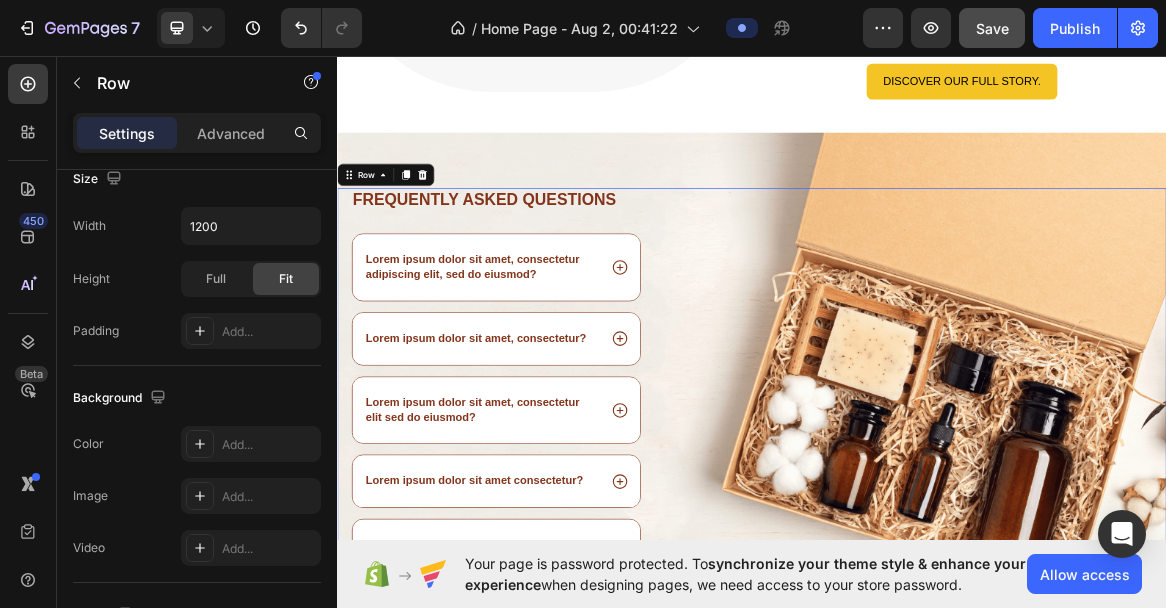 scroll, scrollTop: 0, scrollLeft: 0, axis: both 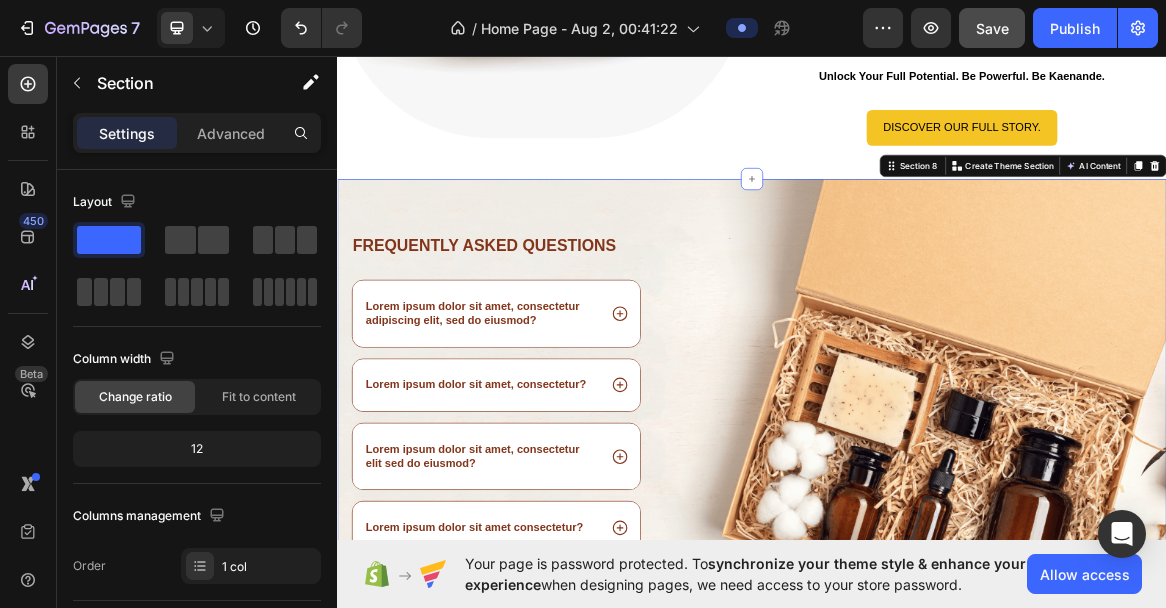 click on "Frequently asked questions Heading
Lorem ipsum dolor sit amet, consectetur adipiscing elit, sed do eiusmod?
Lorem ipsum dolor sit amet, consectetur?
Lorem ipsum dolor sit amet, consectetur elit sed do eiusmod?
Lorem ipsum dolor sit amet consectetur?
Lorem ipsum dolor sit amet, consectetur adipiscing sed do eiusmod? Accordion Row Image Row Section 8   You can create reusable sections Create Theme Section AI Content Write with GemAI What would you like to describe here? Tone and Voice Persuasive Product Show more Generate" at bounding box center [937, 602] 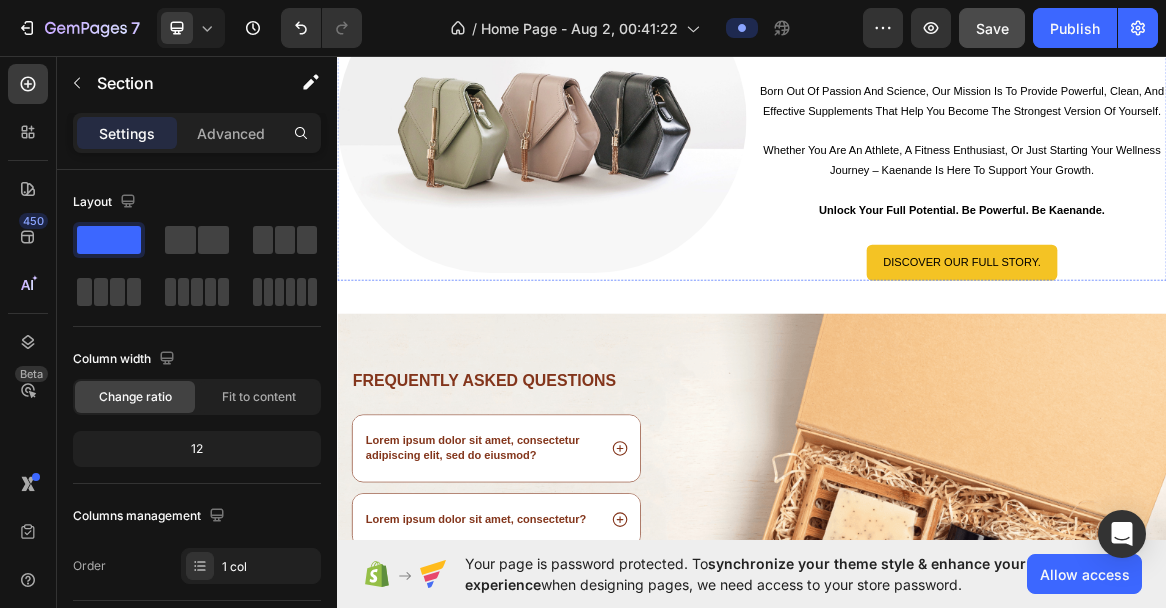 scroll, scrollTop: 2546, scrollLeft: 0, axis: vertical 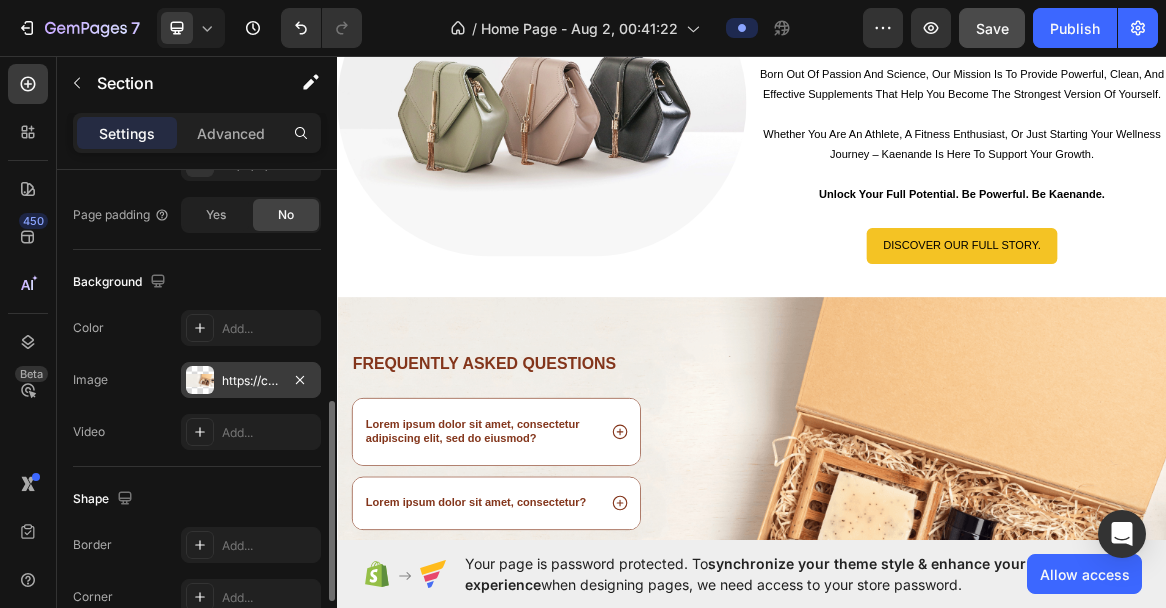 click on "https://cdn.shopify.com/s/files/1/0763/9855/9458/files/gempages_578021231245132562-6d06b78b-a71b-4961-88a6-1aa95f0a436d.png" at bounding box center (251, 381) 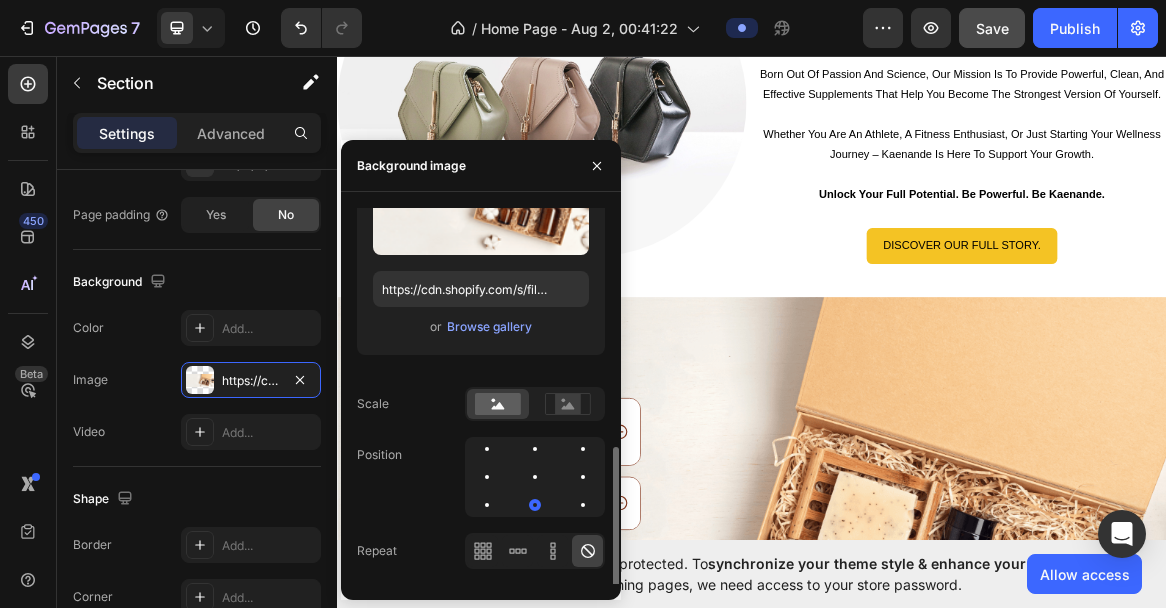 scroll, scrollTop: 111, scrollLeft: 0, axis: vertical 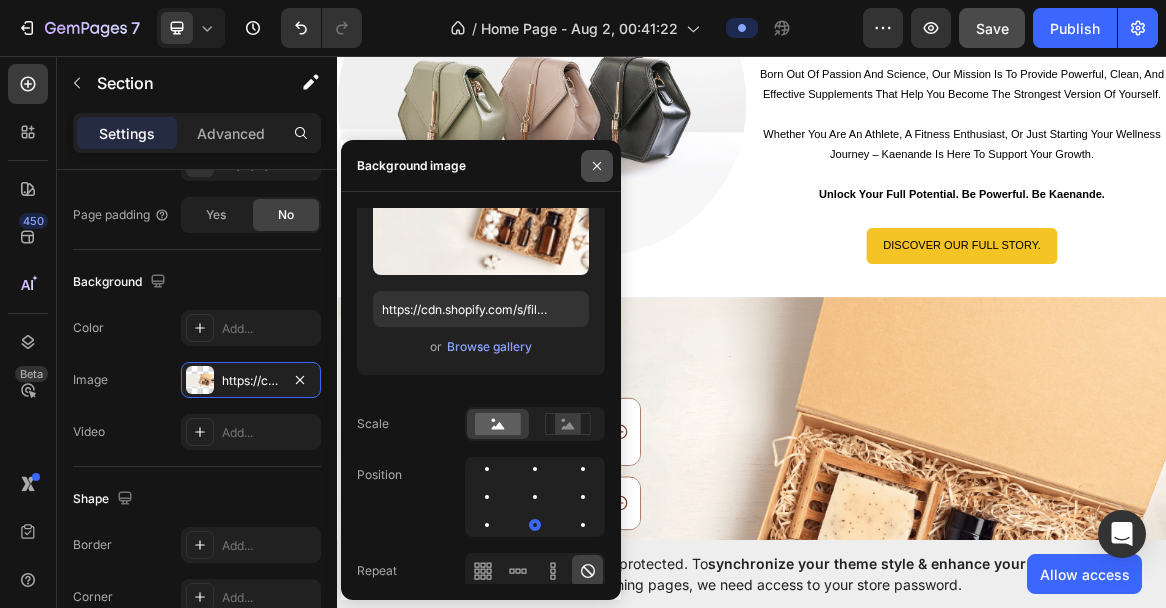 click 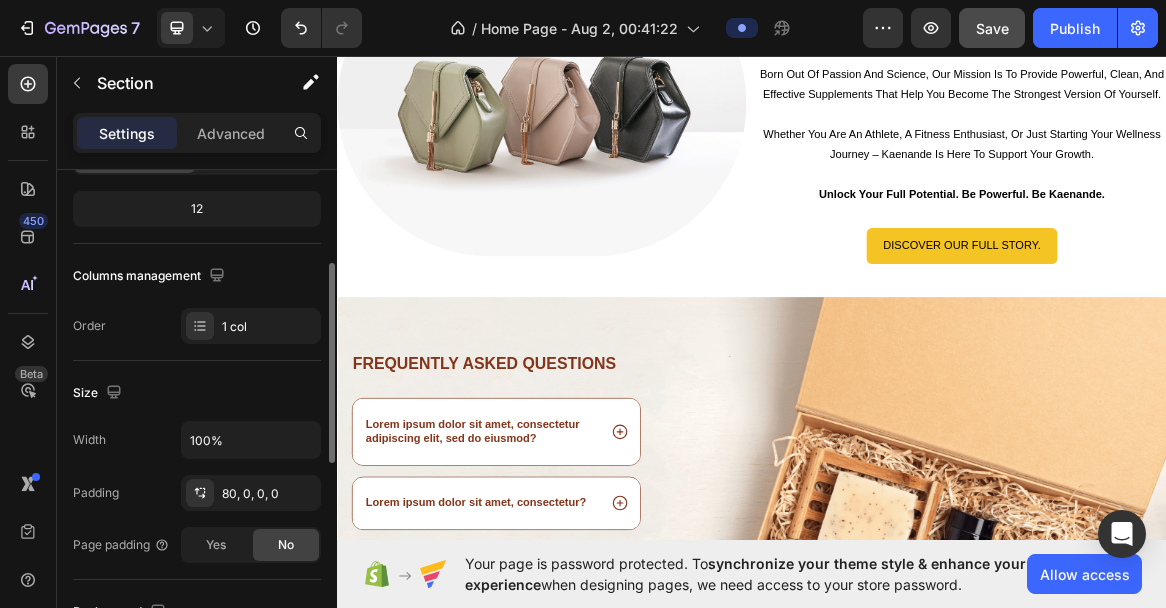 scroll, scrollTop: 232, scrollLeft: 0, axis: vertical 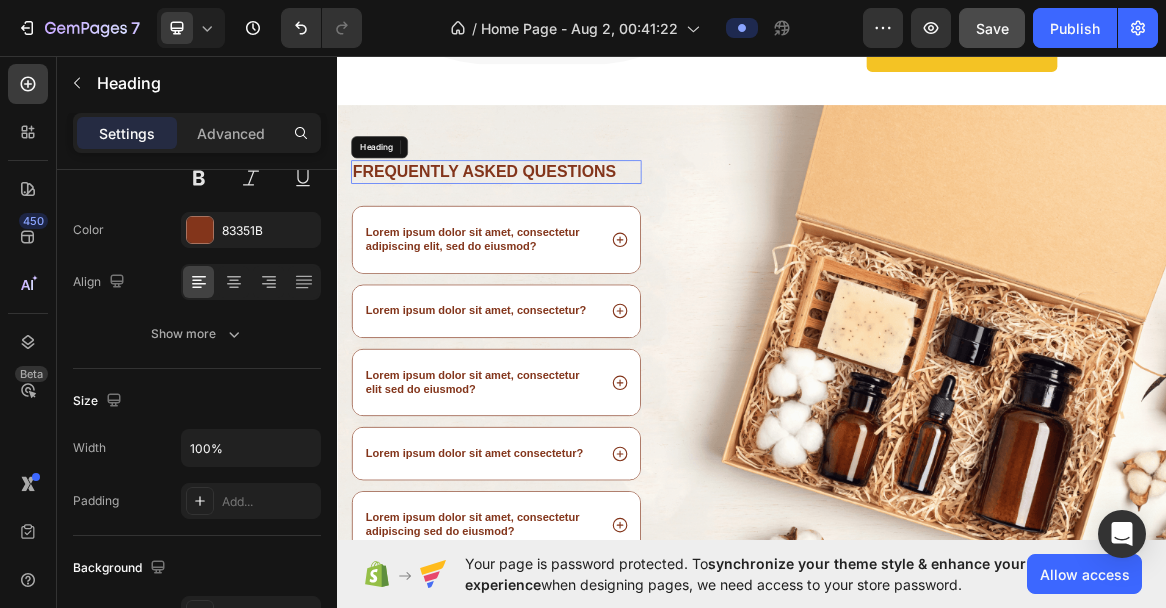 click on "Frequently asked questions" at bounding box center [567, 229] 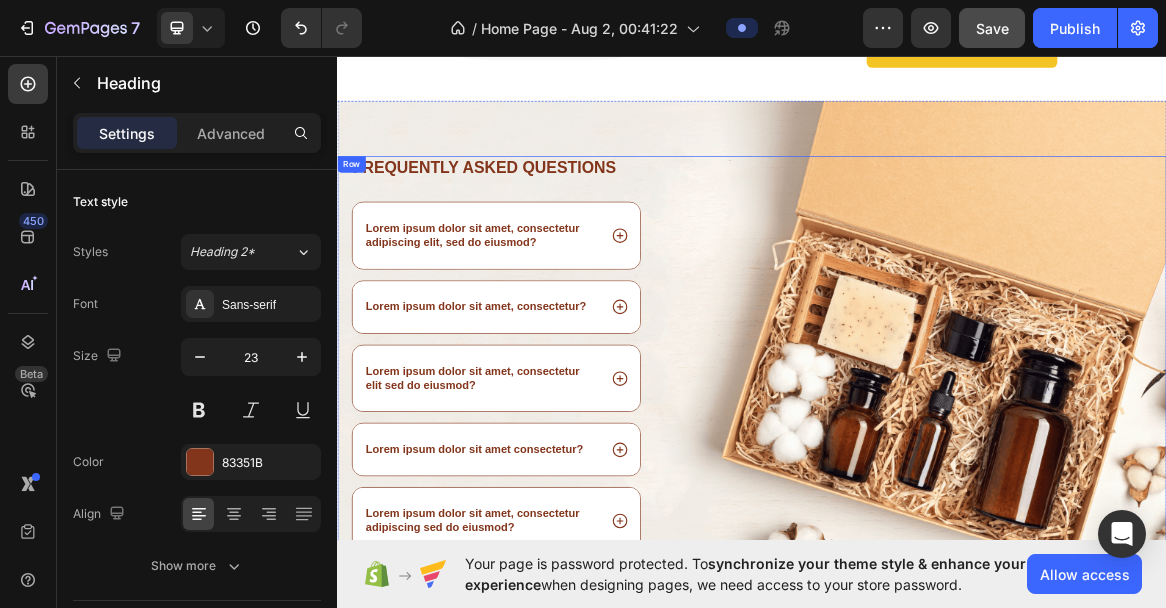 scroll, scrollTop: 3417, scrollLeft: 0, axis: vertical 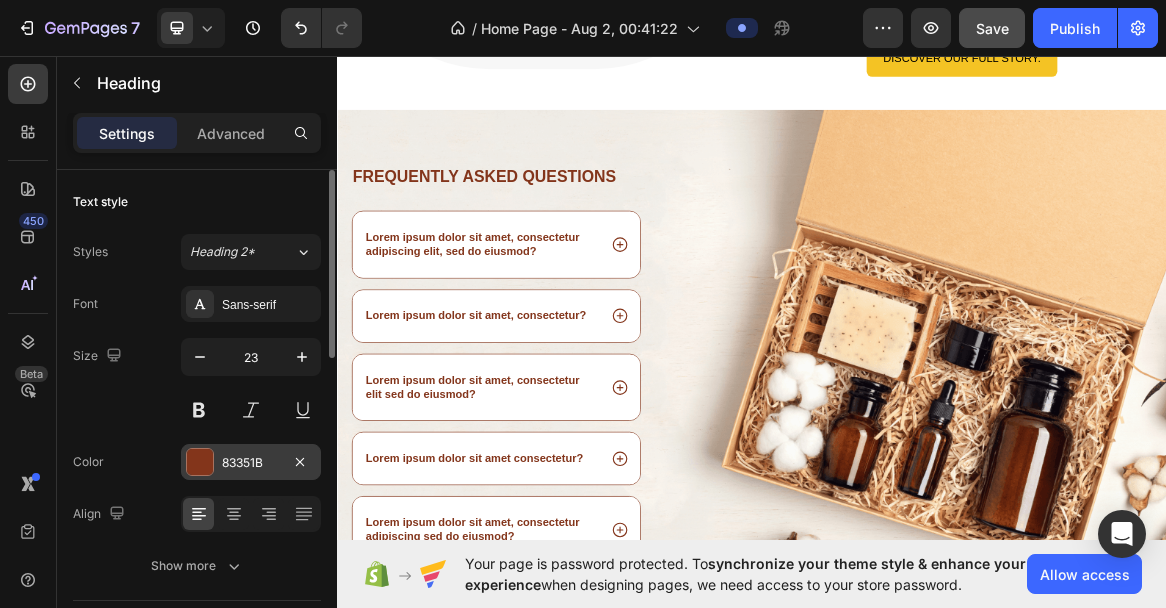 click on "83351B" at bounding box center [251, 463] 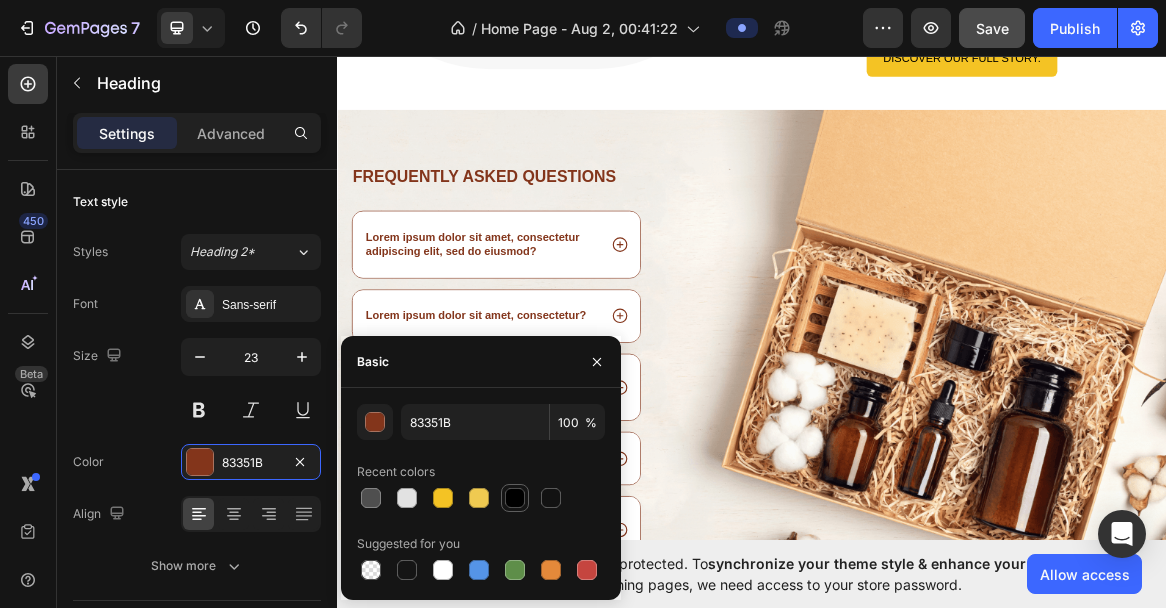click at bounding box center [515, 498] 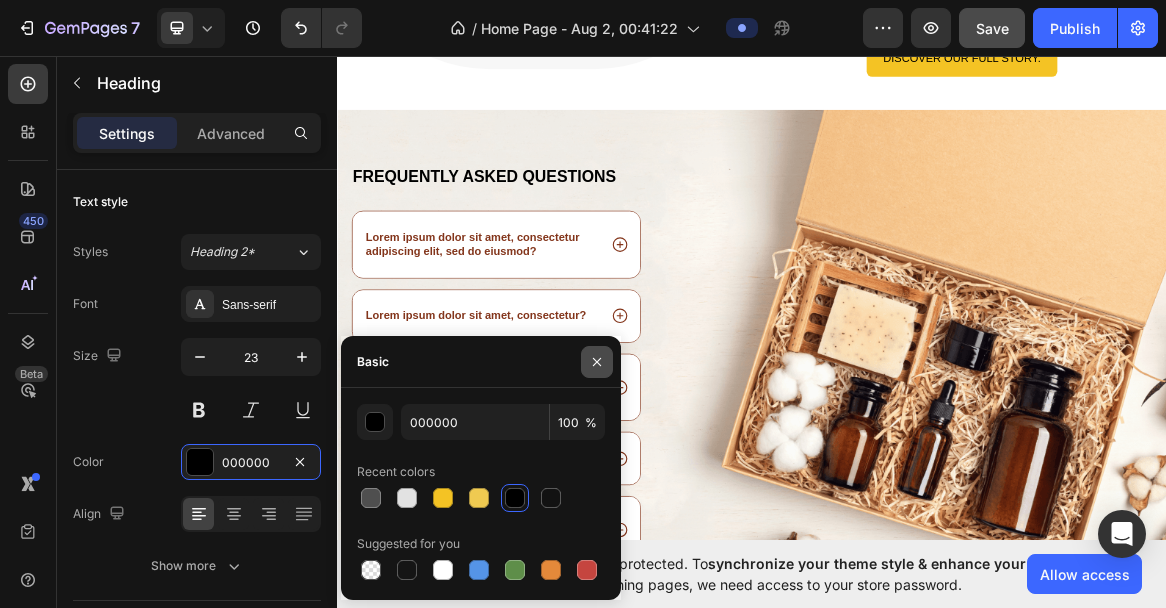 click at bounding box center (597, 362) 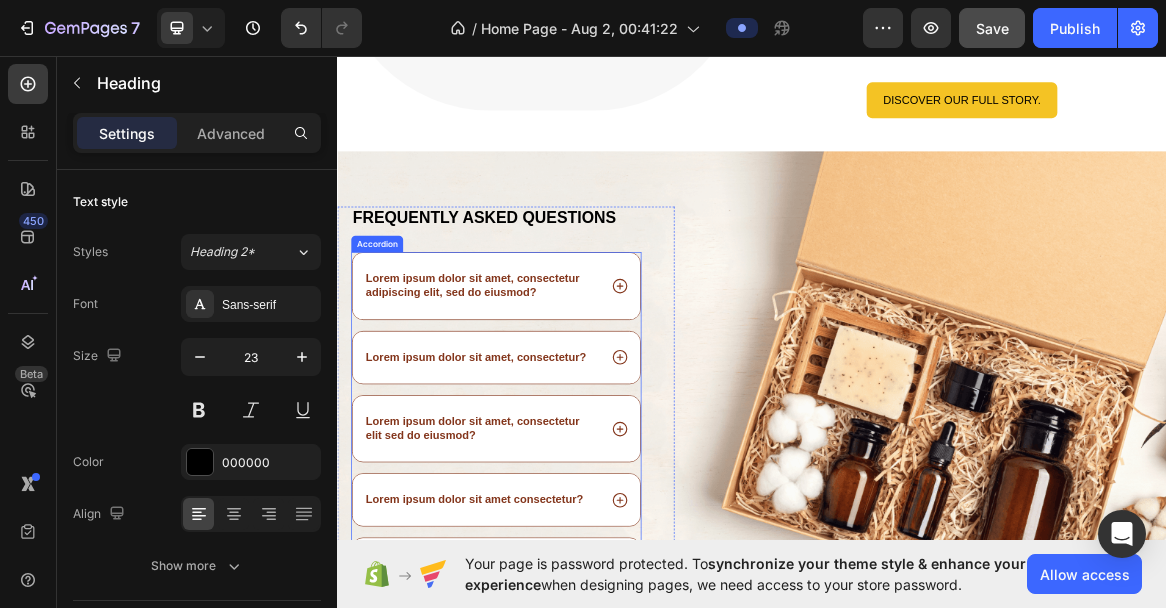 scroll, scrollTop: 3350, scrollLeft: 0, axis: vertical 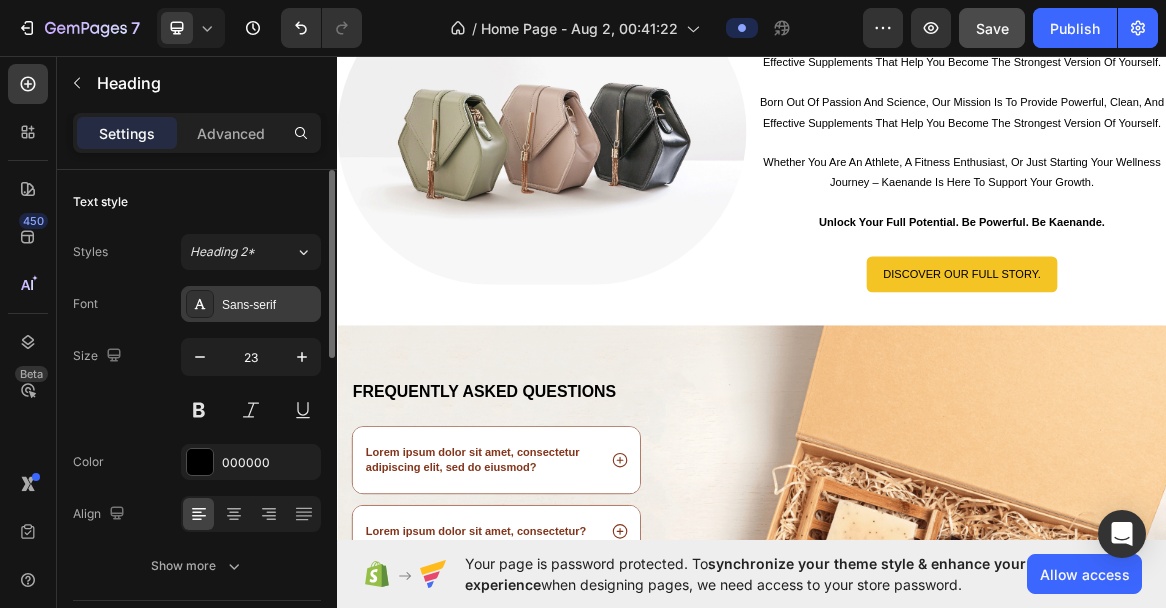 click on "Sans-serif" at bounding box center [269, 305] 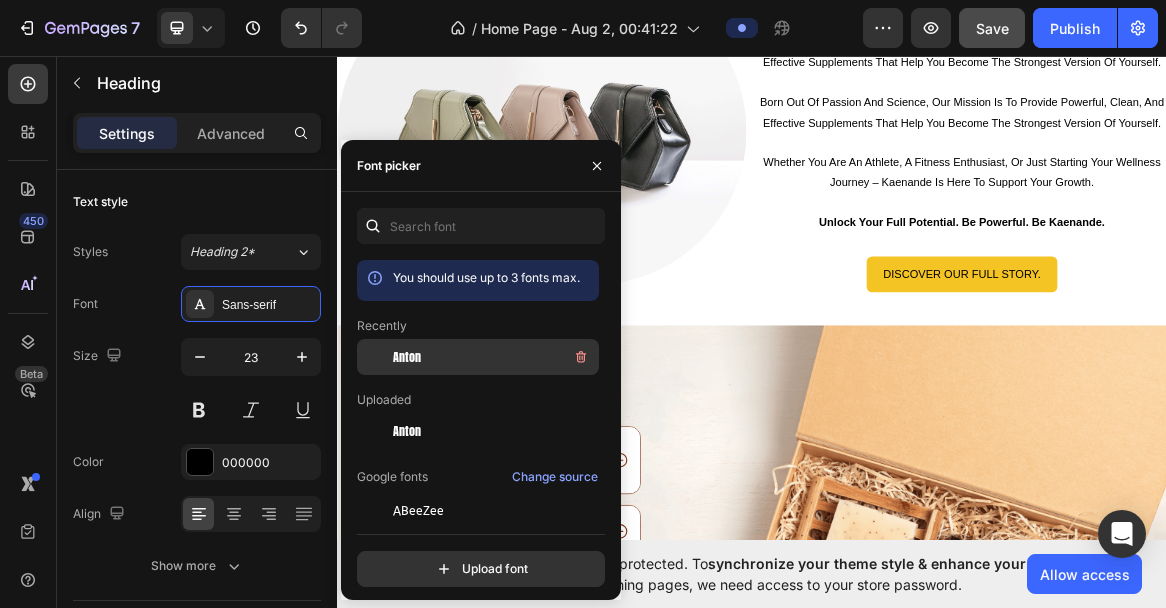 click at bounding box center [375, 357] 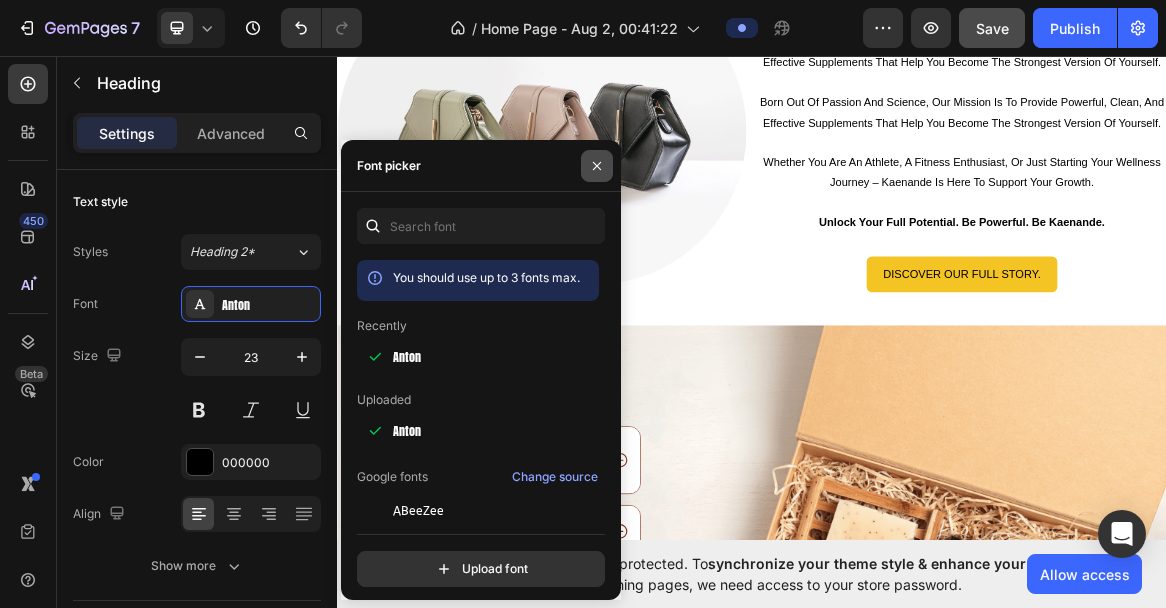 click 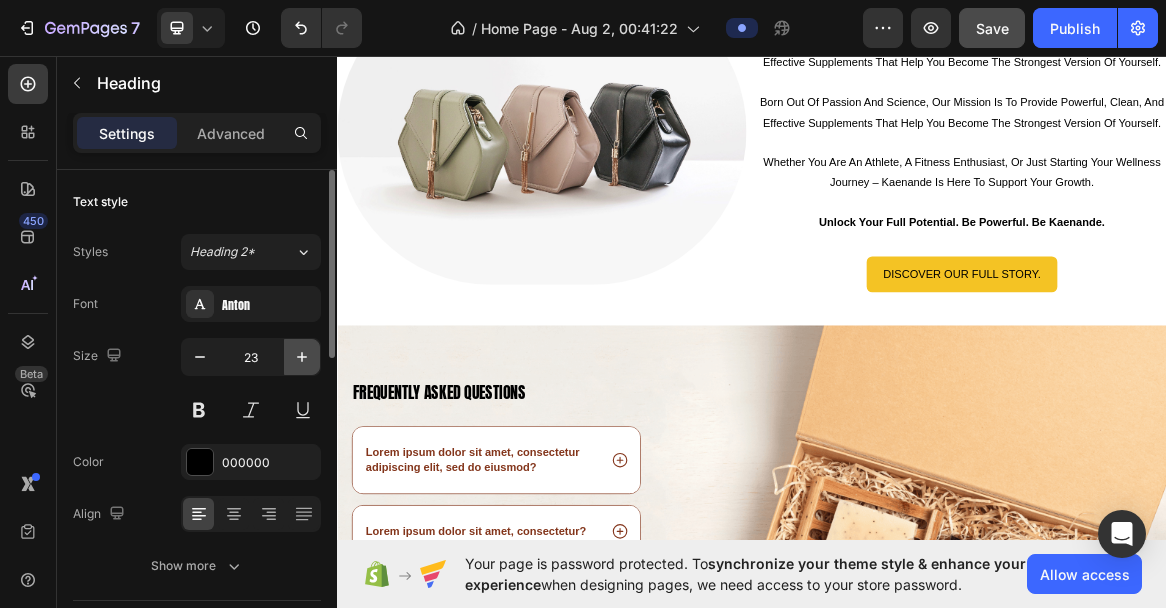 click 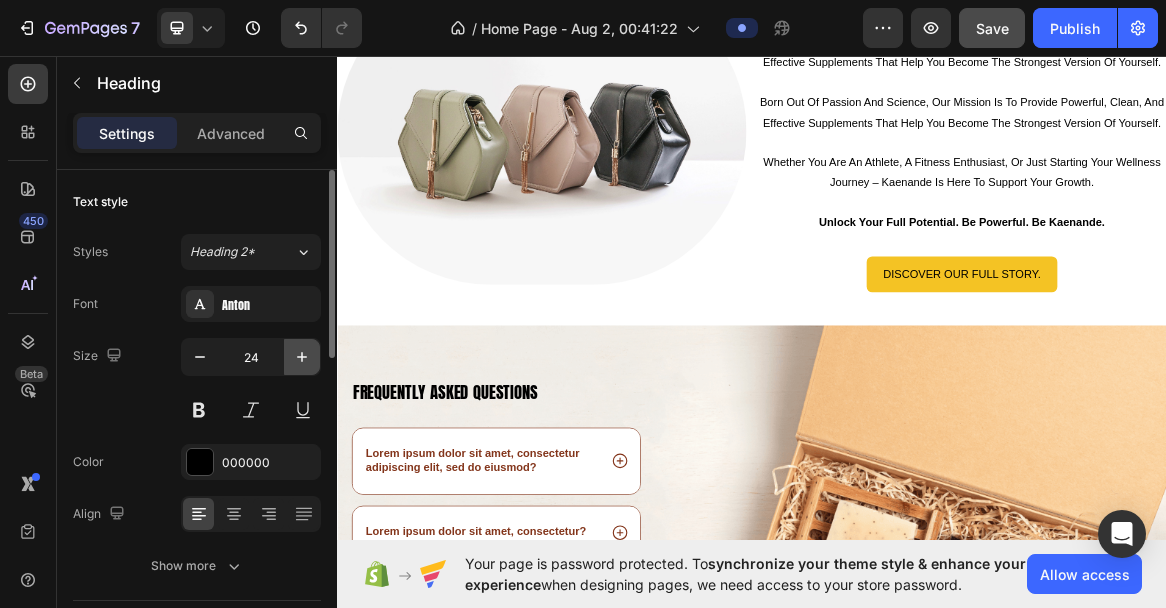 click 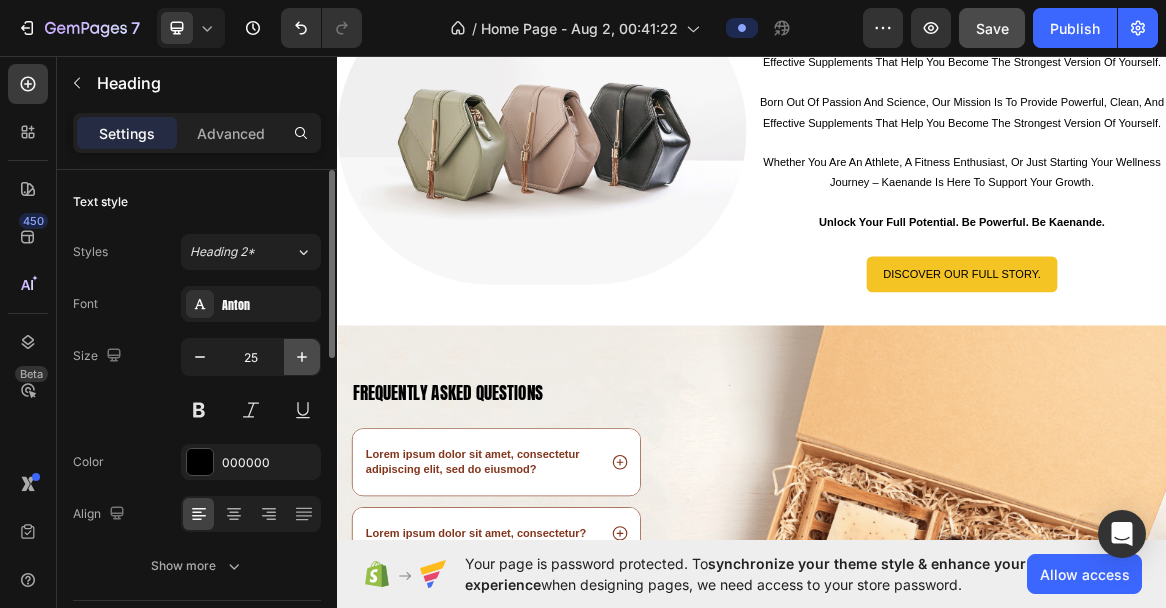 click 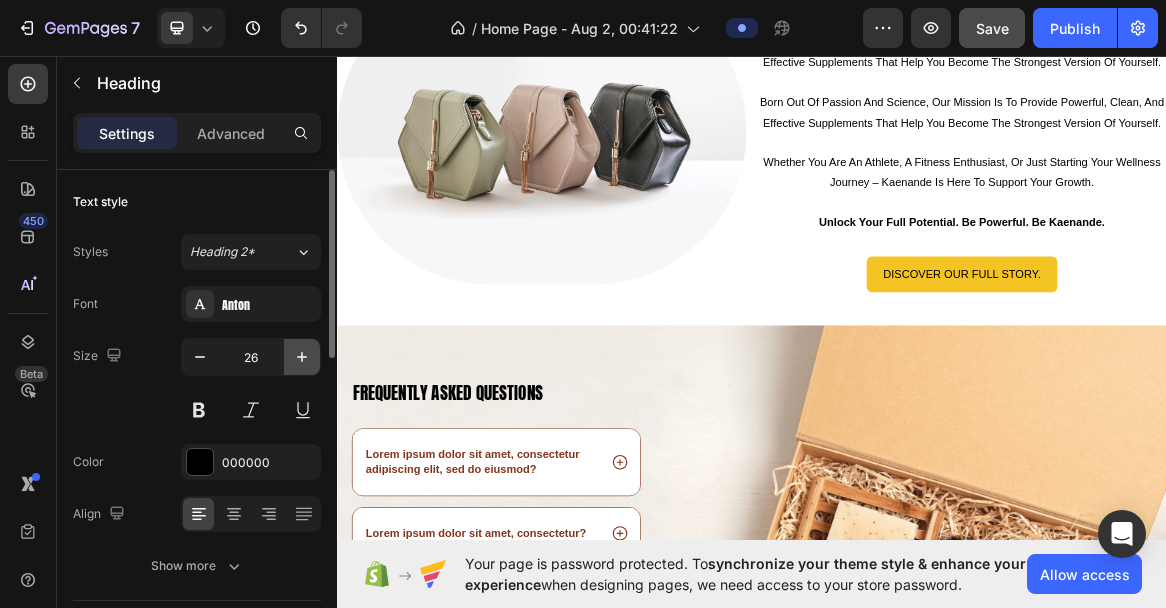 click 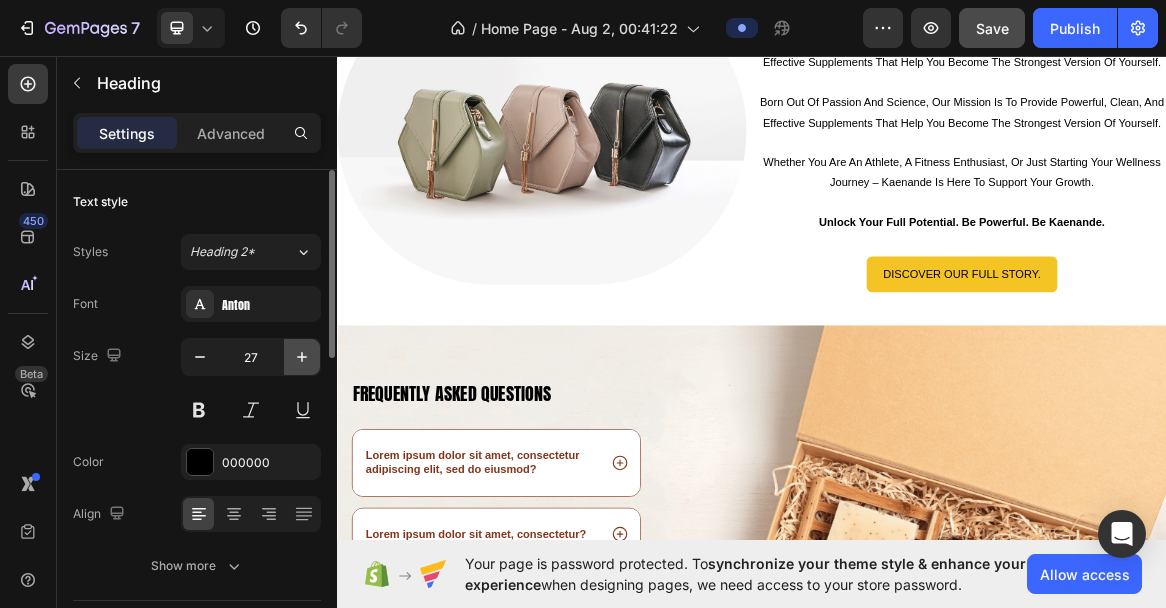 click 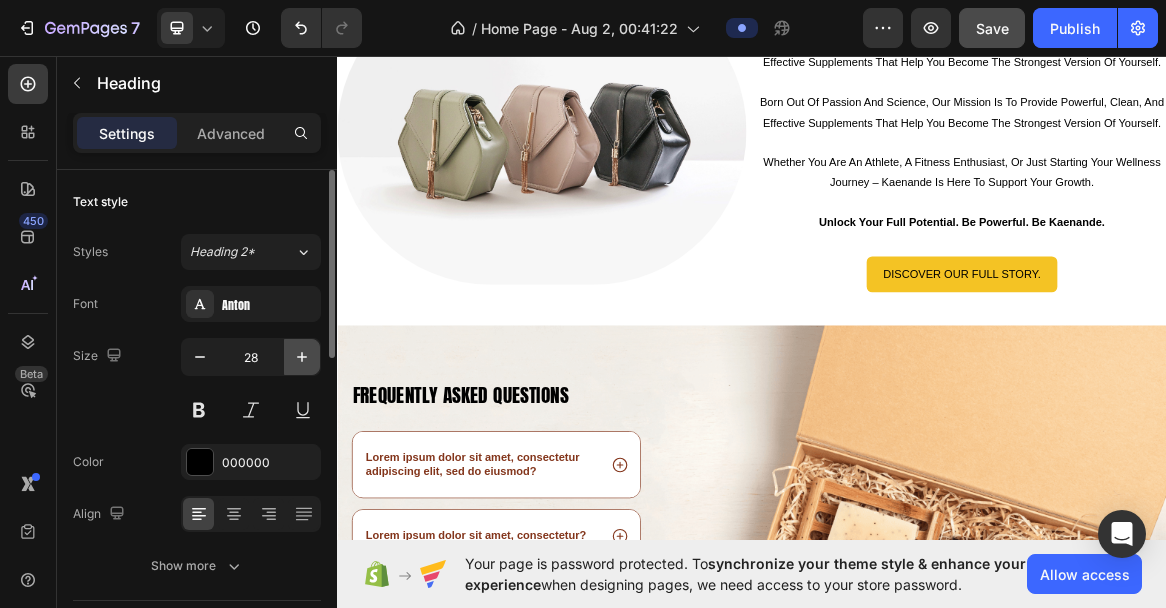 click 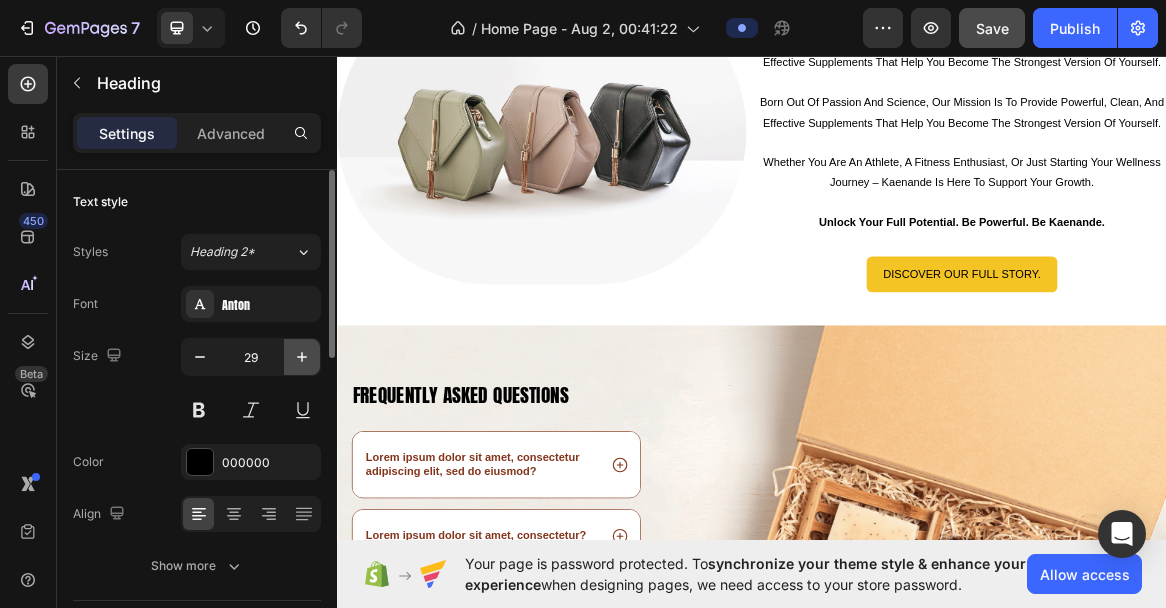 click 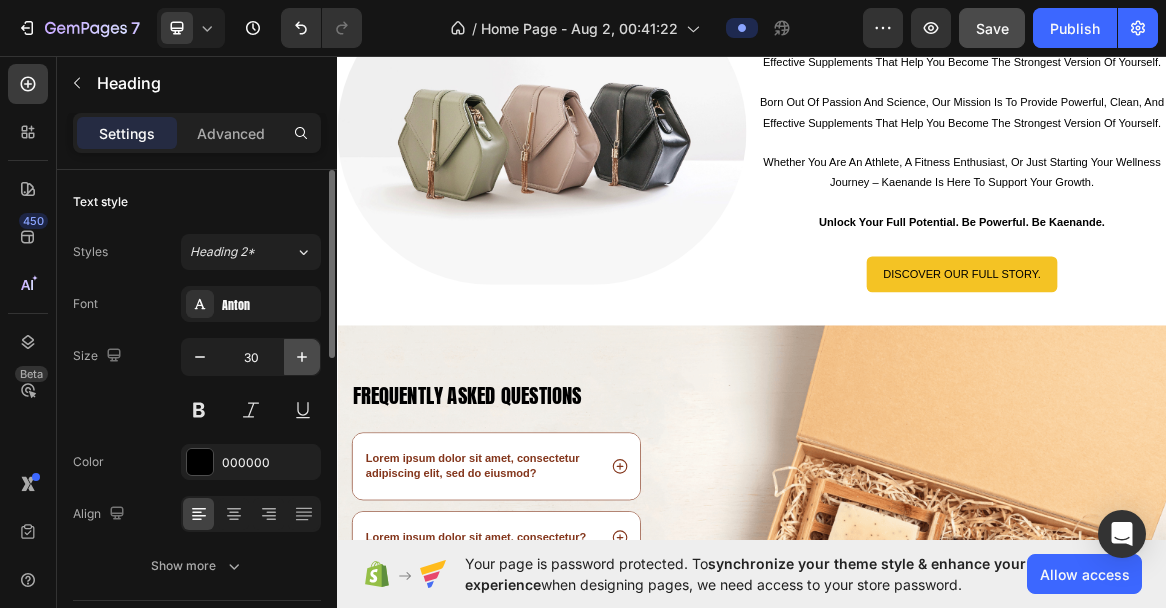 click 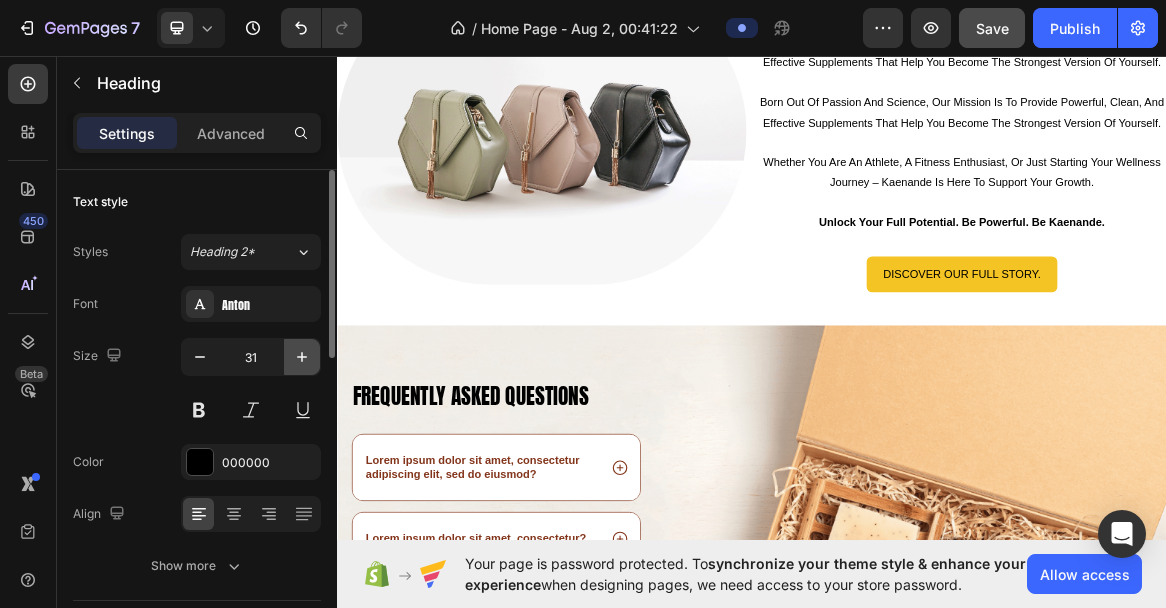 click 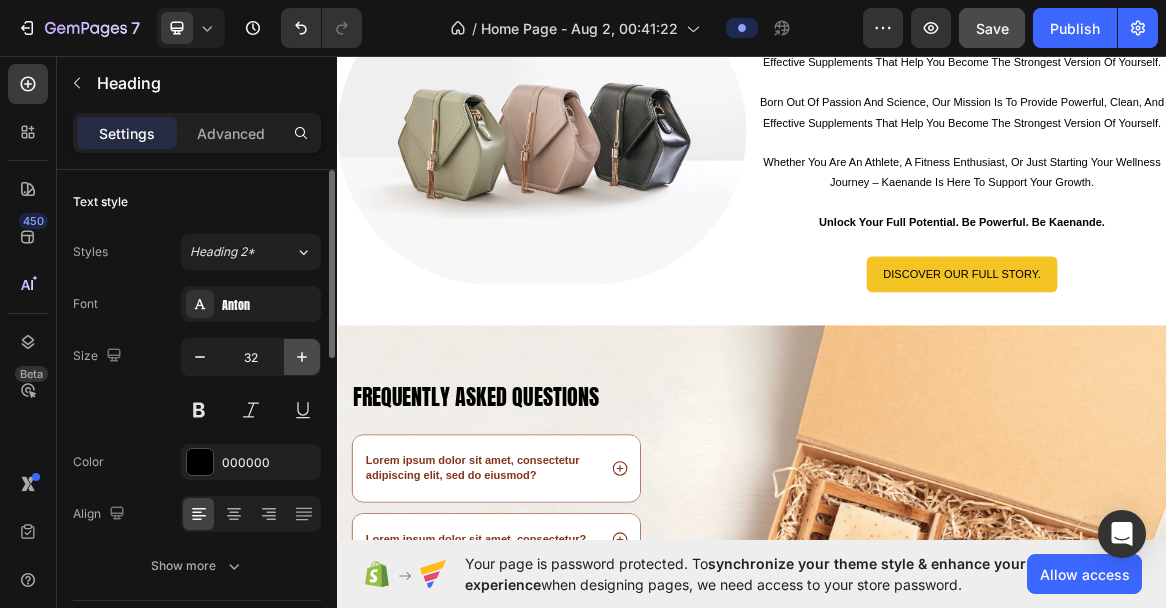 click 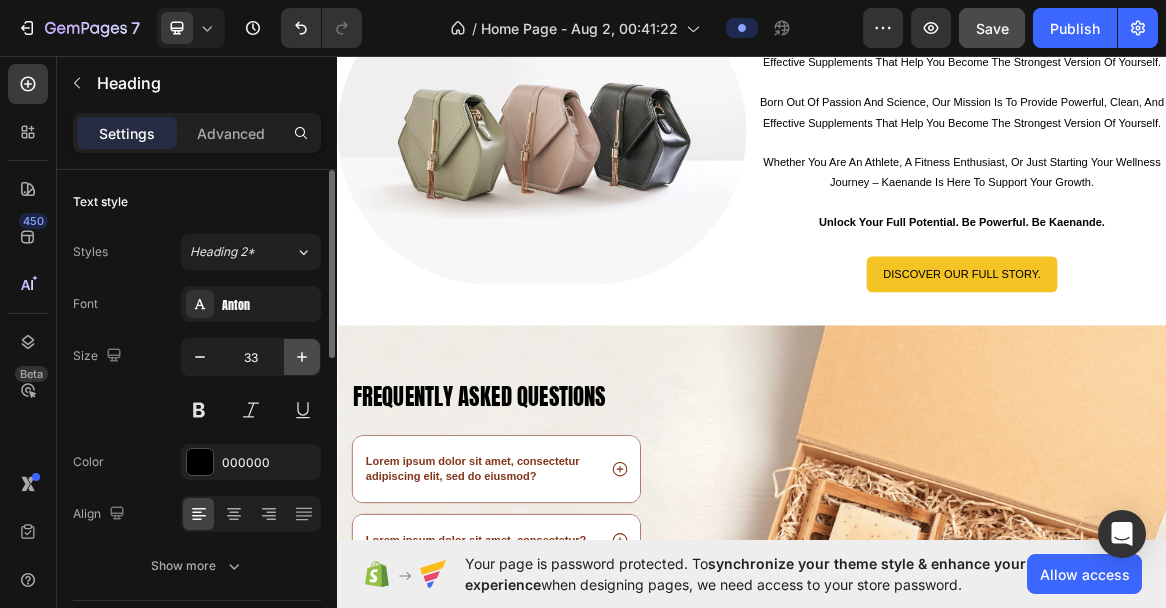 click 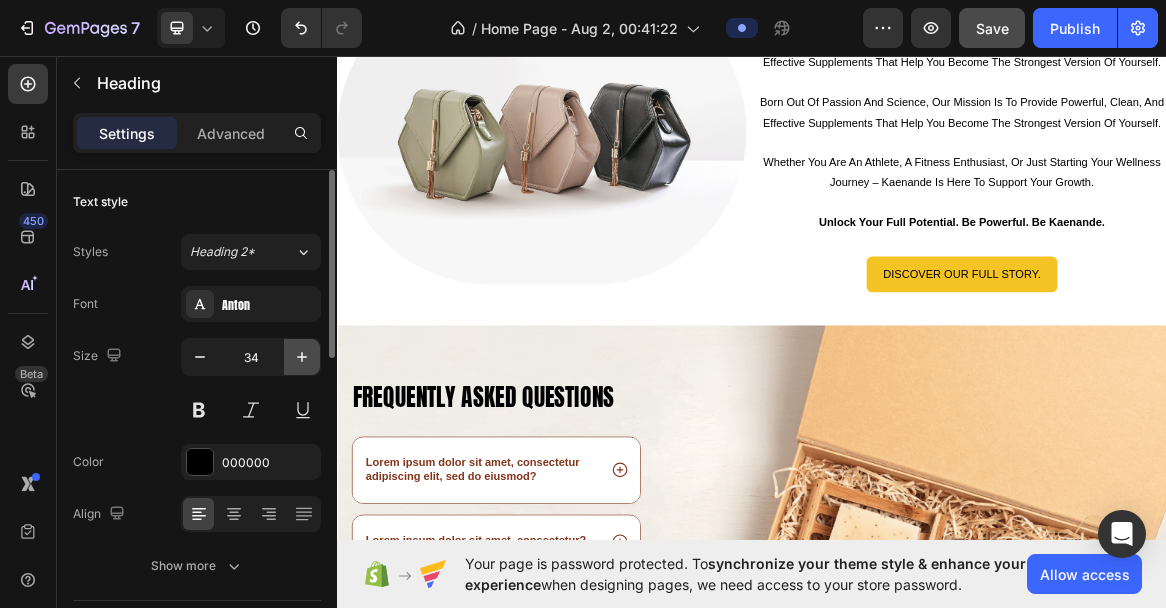 click 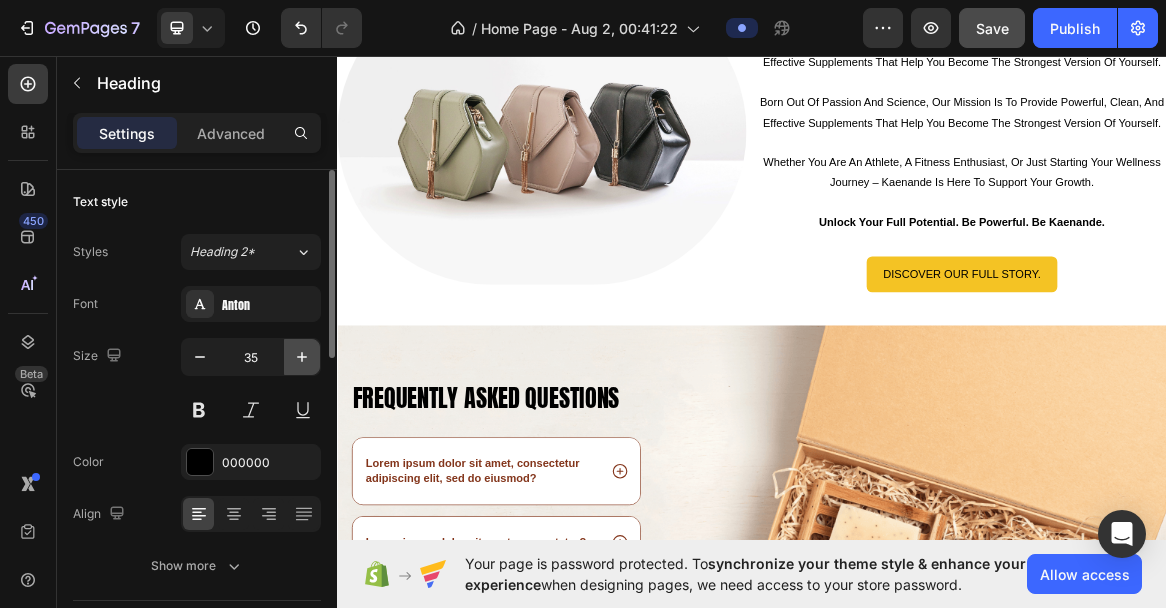 click 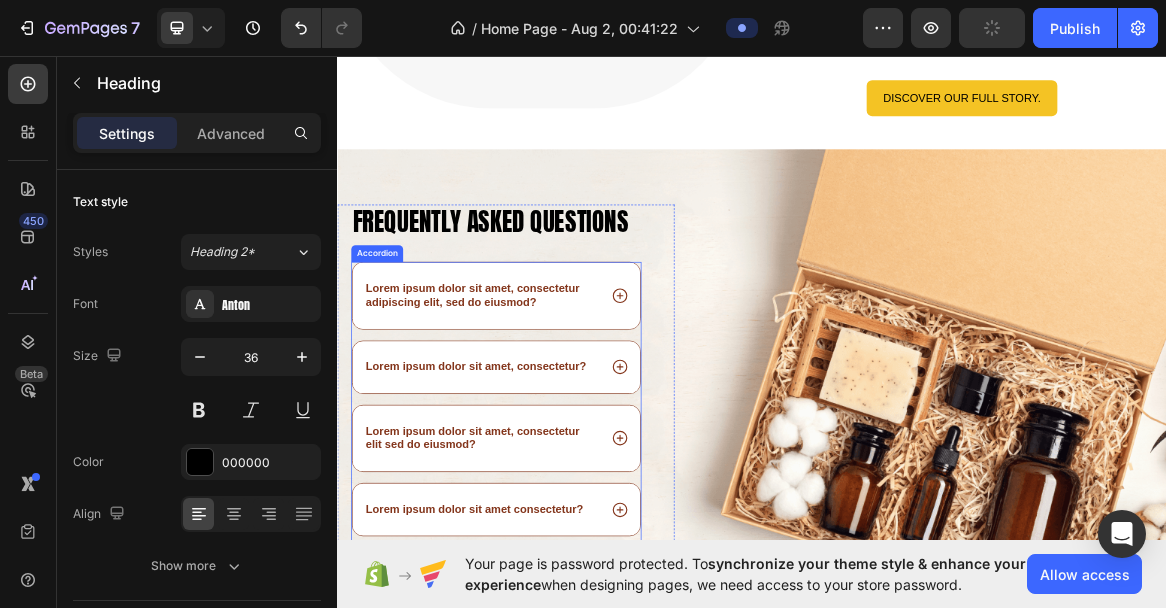 scroll, scrollTop: 3350, scrollLeft: 0, axis: vertical 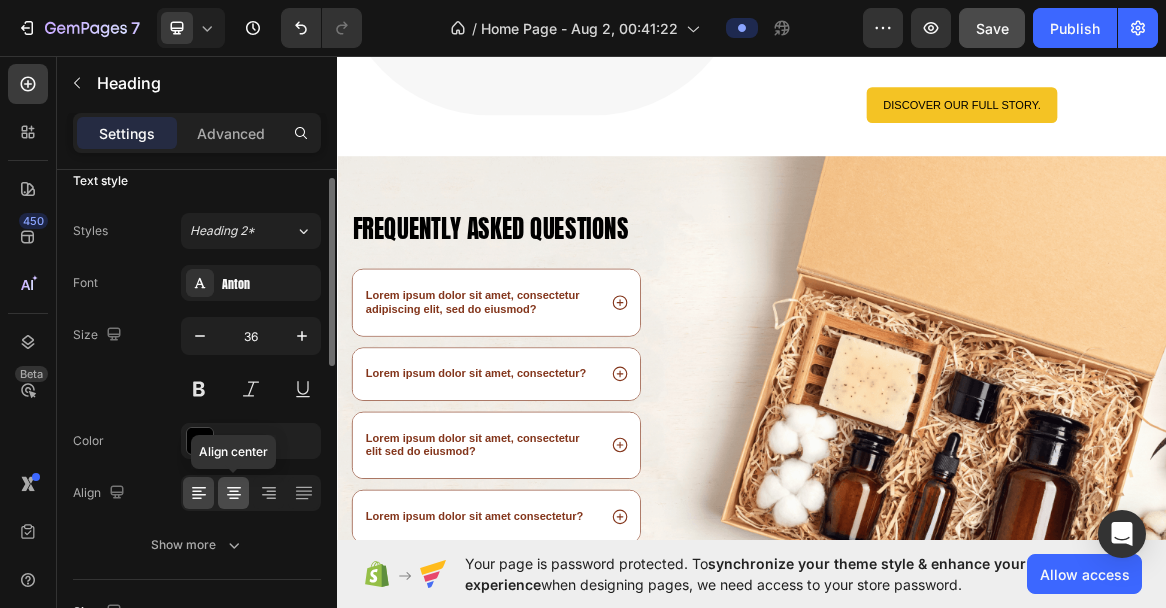 click 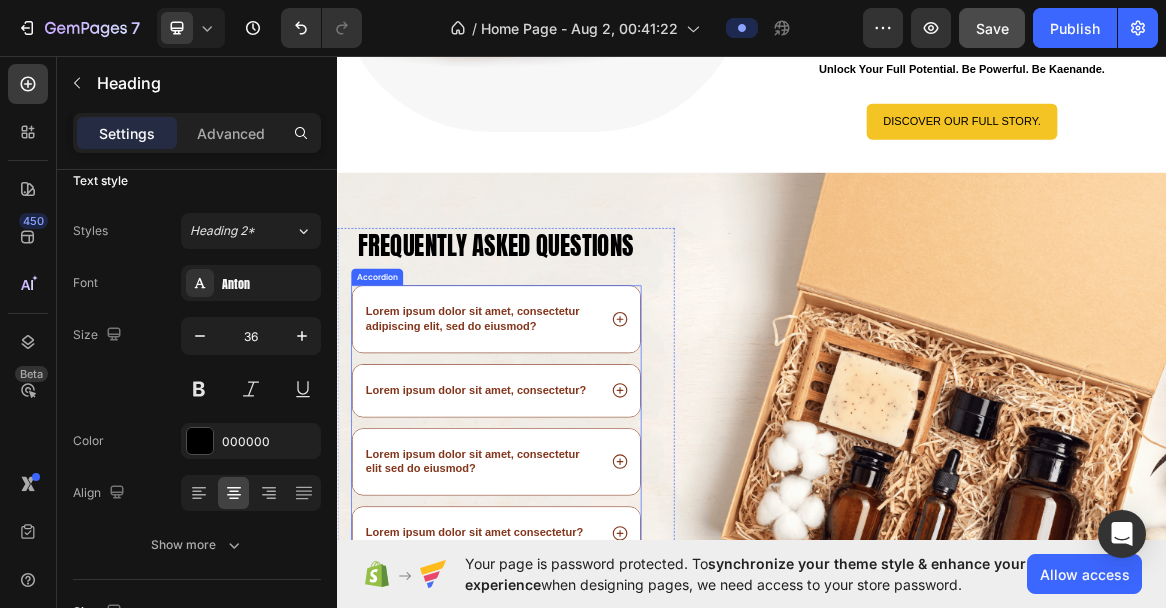 scroll, scrollTop: 3322, scrollLeft: 0, axis: vertical 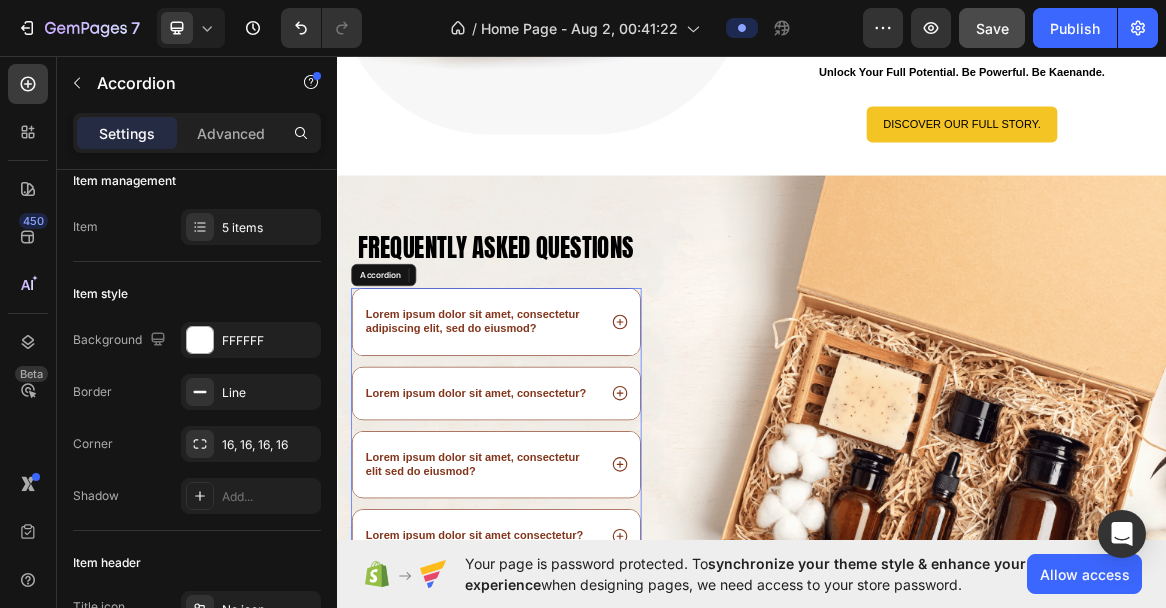 click on "Lorem ipsum dolor sit amet, consectetur adipiscing elit, sed do eiusmod?" at bounding box center [546, 446] 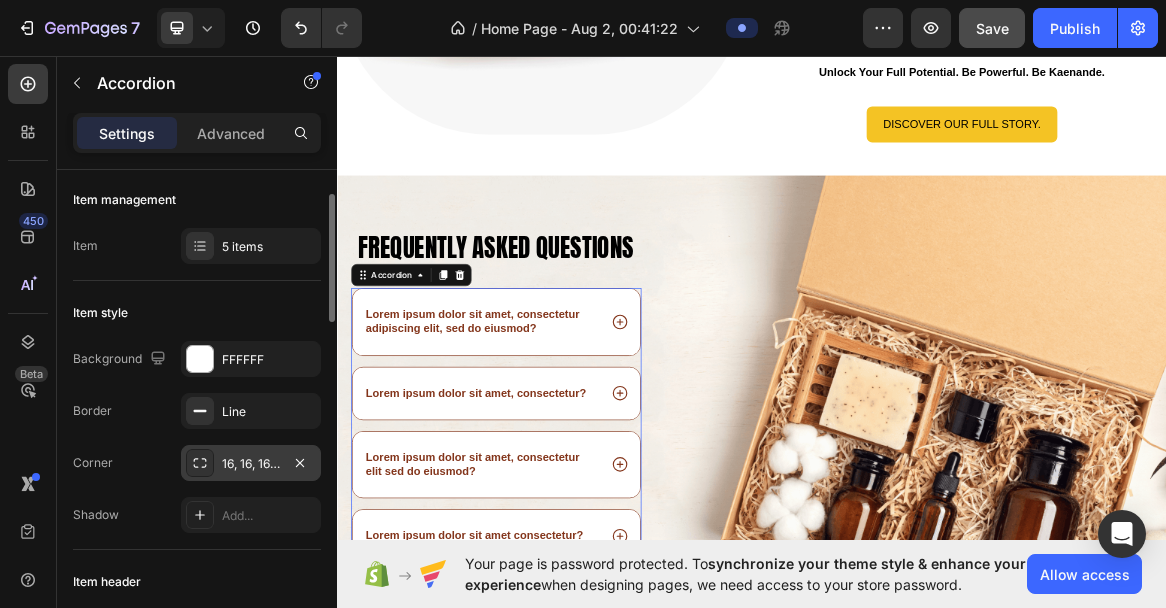 scroll, scrollTop: 0, scrollLeft: 0, axis: both 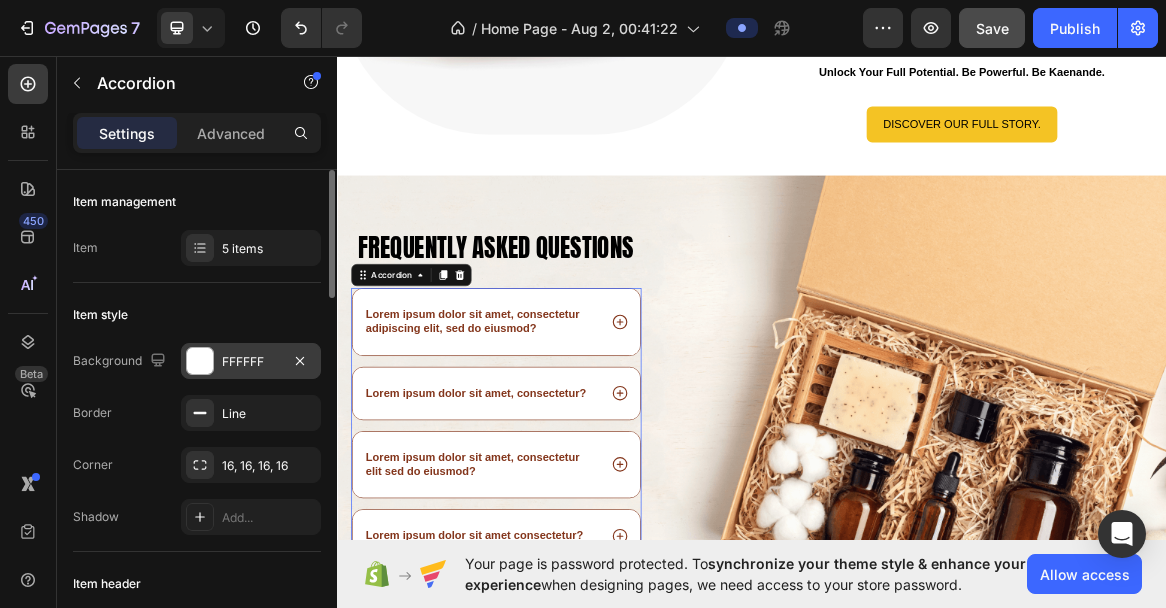 click on "FFFFFF" at bounding box center (251, 362) 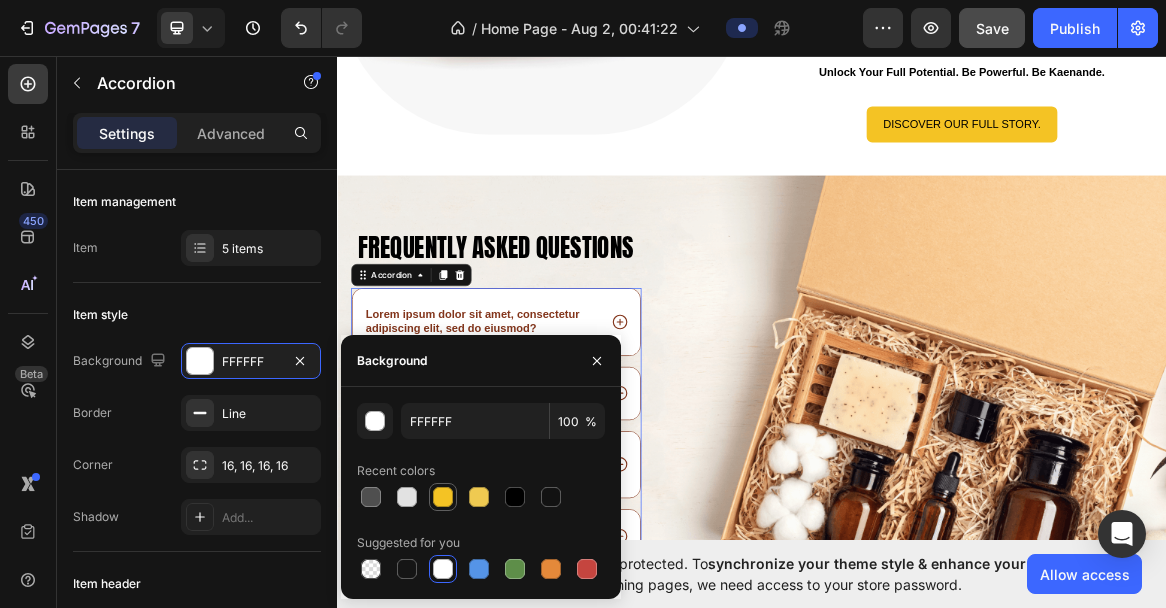 click at bounding box center (443, 497) 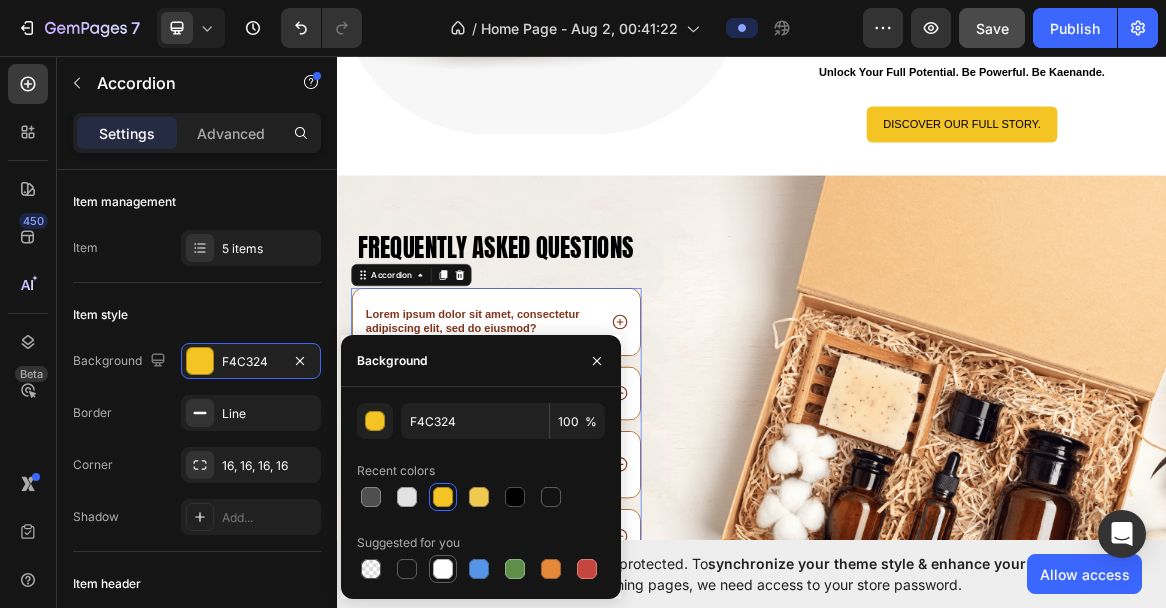 click at bounding box center [443, 569] 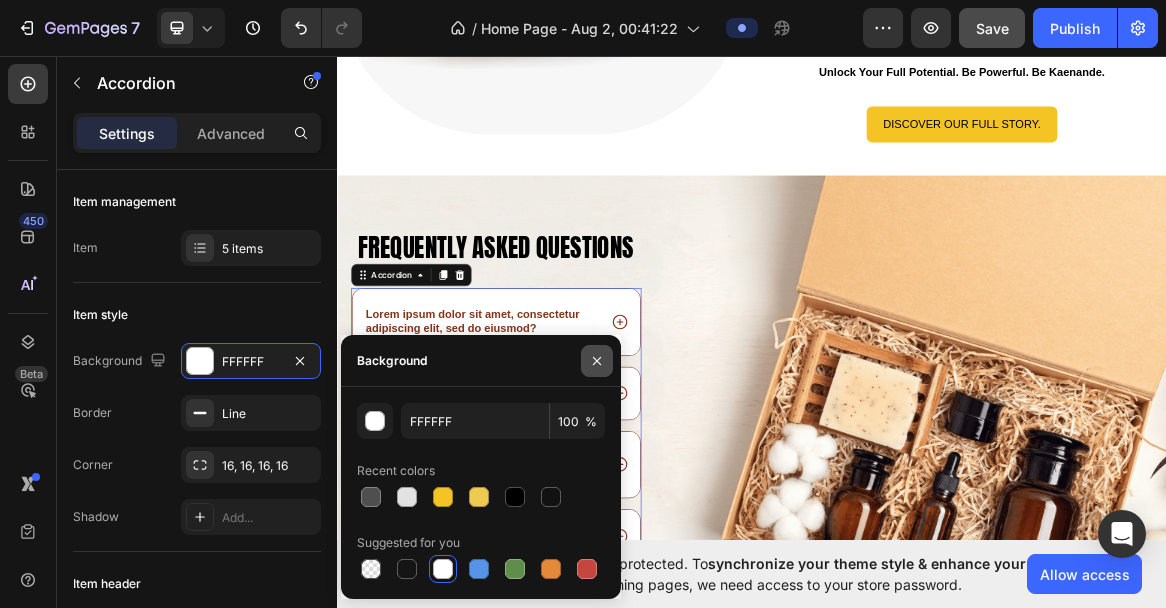 click 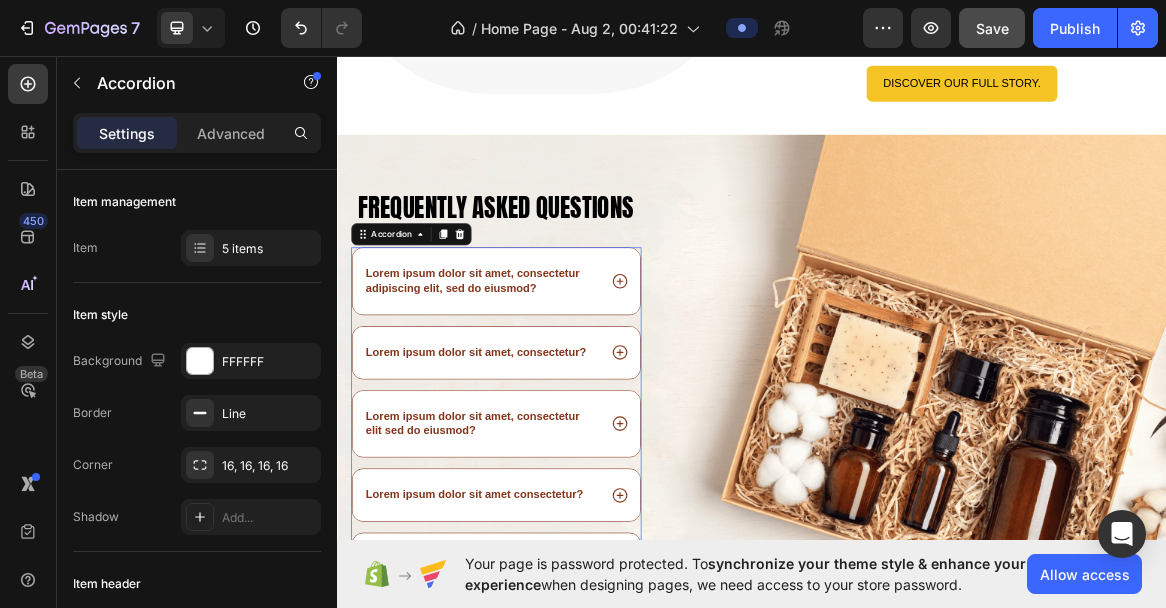 scroll, scrollTop: 3384, scrollLeft: 0, axis: vertical 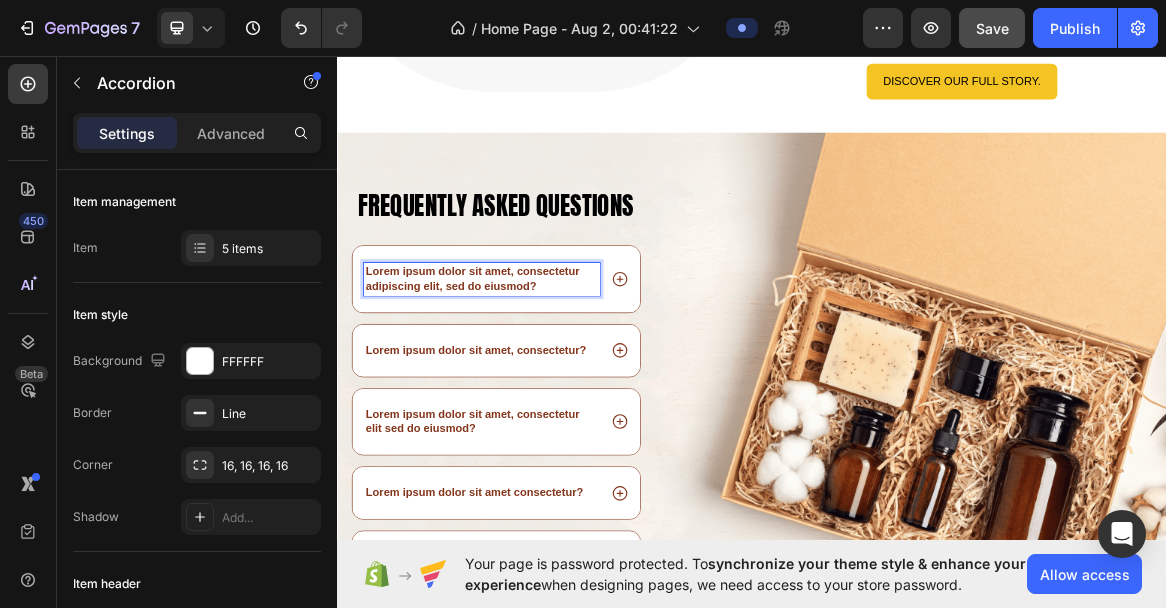 click on "Lorem ipsum dolor sit amet, consectetur adipiscing elit, sed do eiusmod?" at bounding box center [546, 384] 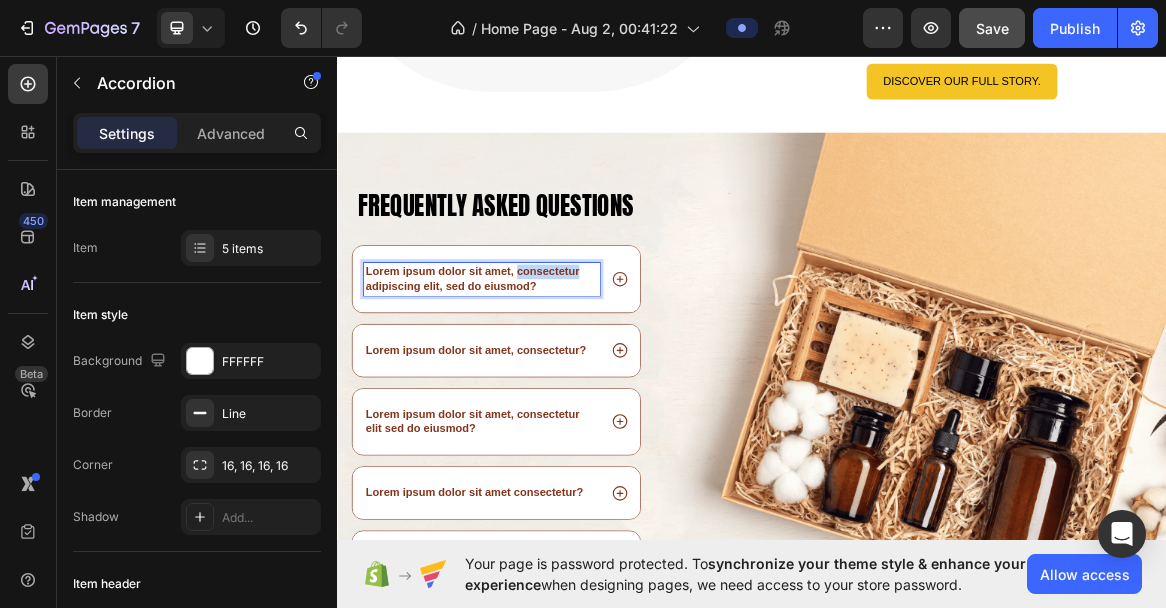 click on "Lorem ipsum dolor sit amet, consectetur adipiscing elit, sed do eiusmod?" at bounding box center (546, 384) 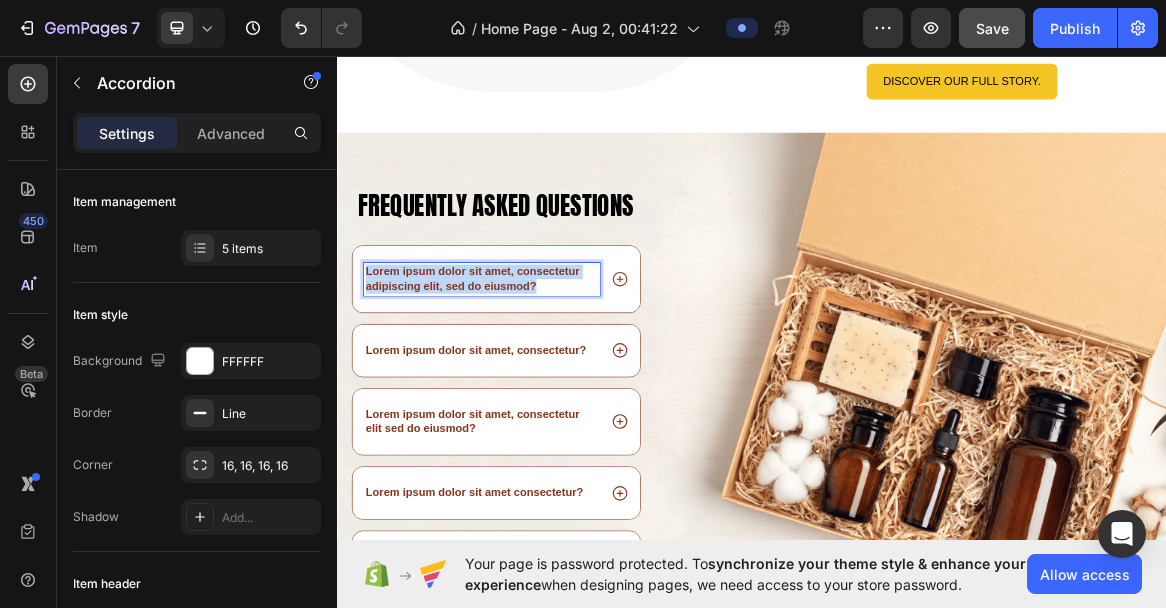 click on "Lorem ipsum dolor sit amet, consectetur adipiscing elit, sed do eiusmod?" at bounding box center (546, 384) 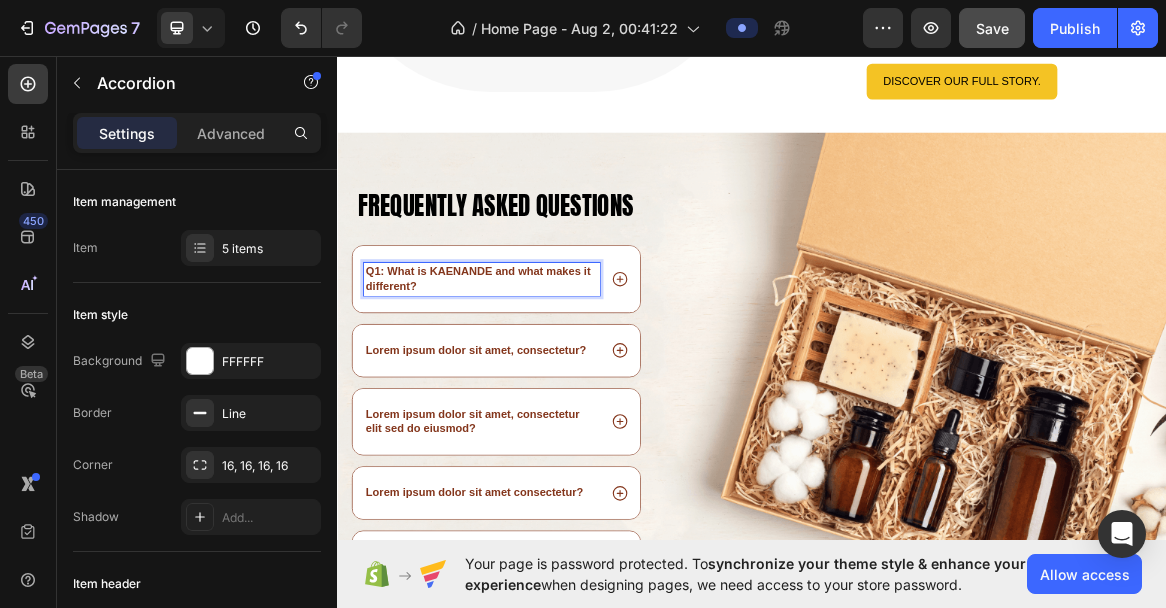 click on "Q1: What is KAENANDE and what makes it different?" at bounding box center [540, 383] 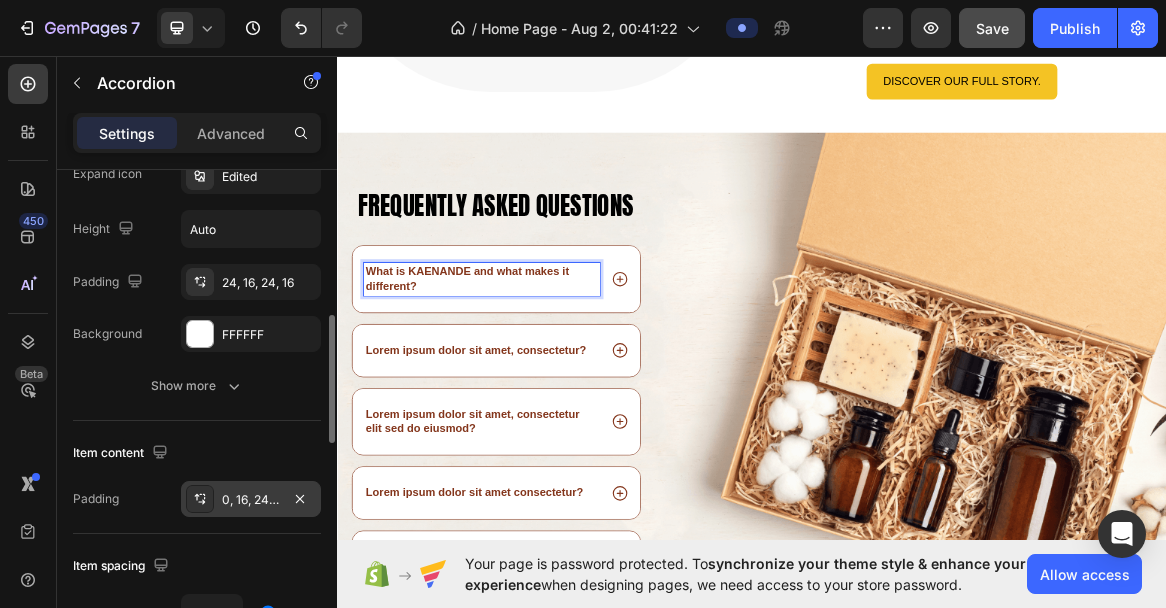 scroll, scrollTop: 554, scrollLeft: 0, axis: vertical 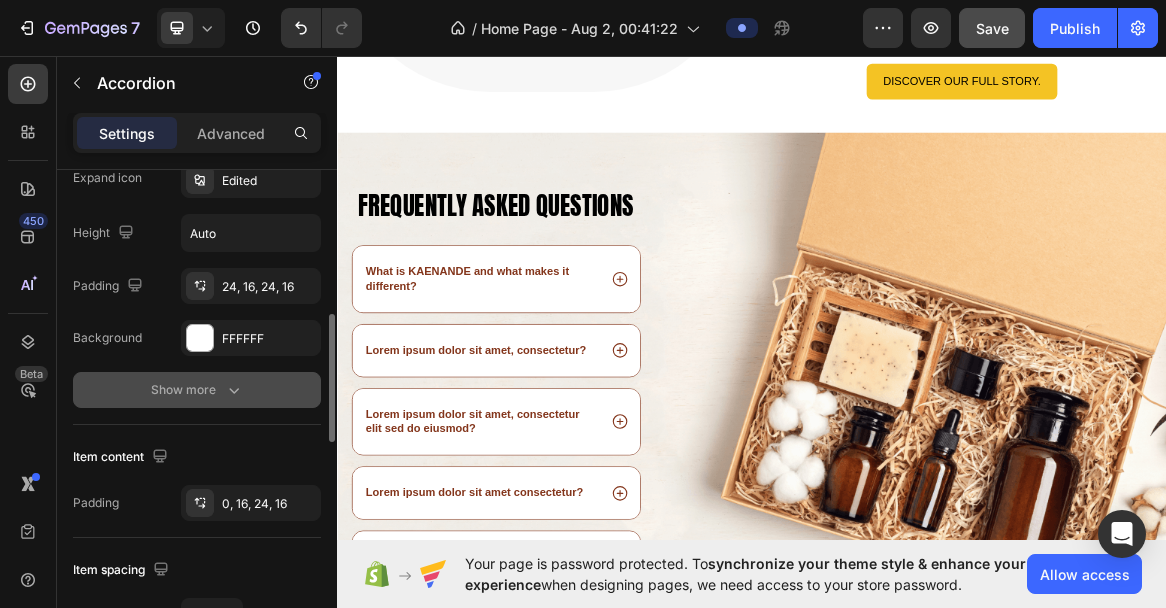 click 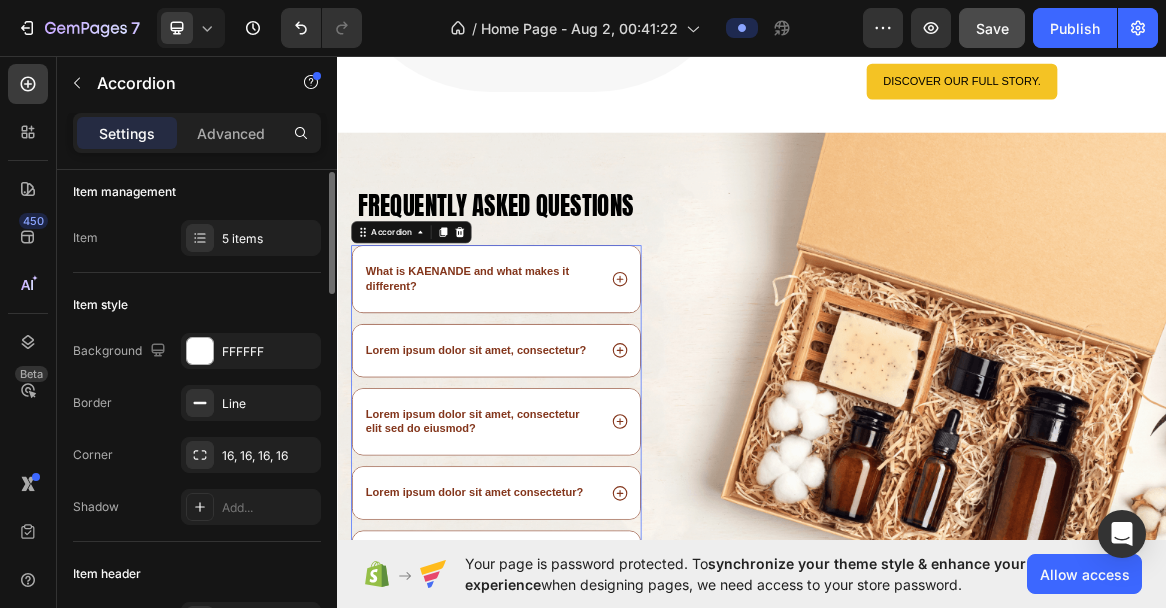 scroll, scrollTop: 0, scrollLeft: 0, axis: both 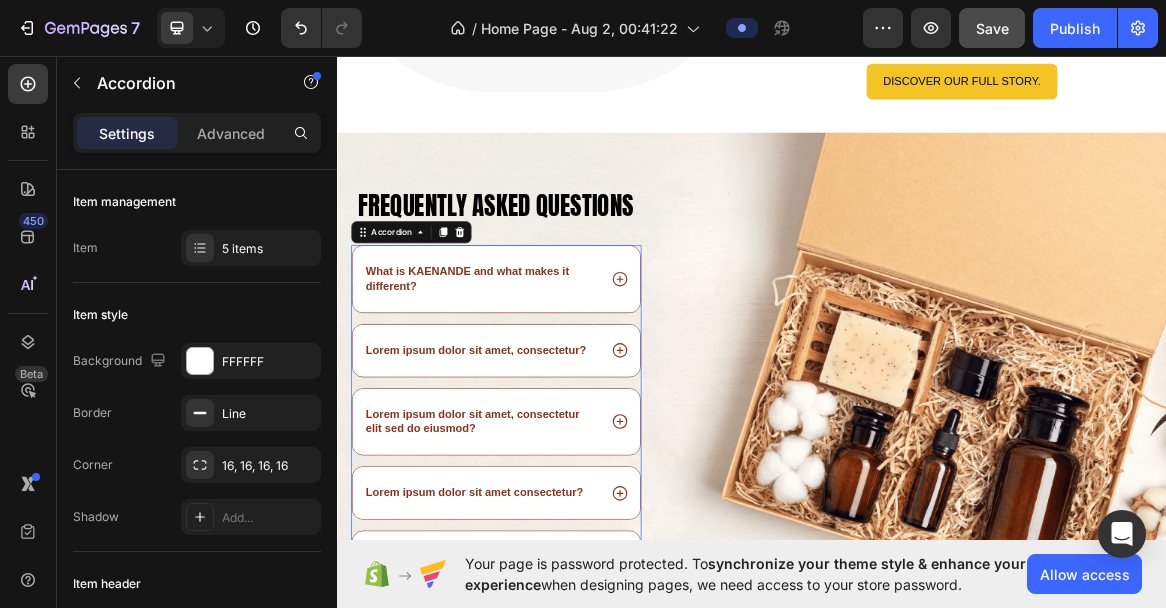 click on "What is KAENANDE and what makes it different?" at bounding box center (525, 383) 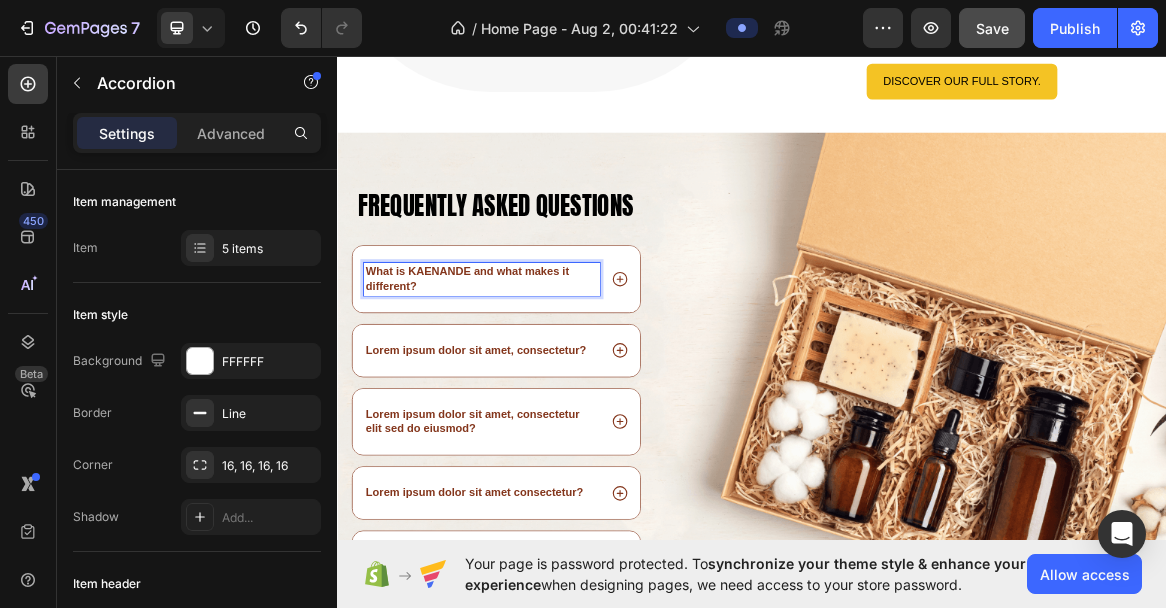 click on "What is KAENANDE and what makes it different?" at bounding box center [546, 384] 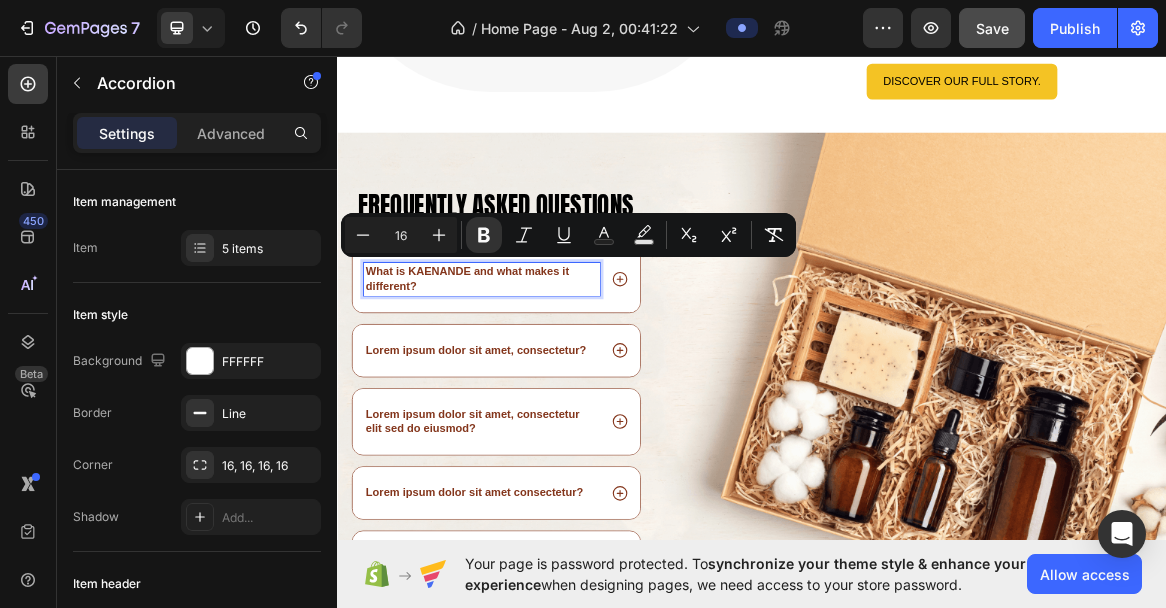 drag, startPoint x: 454, startPoint y: 380, endPoint x: 386, endPoint y: 366, distance: 69.426216 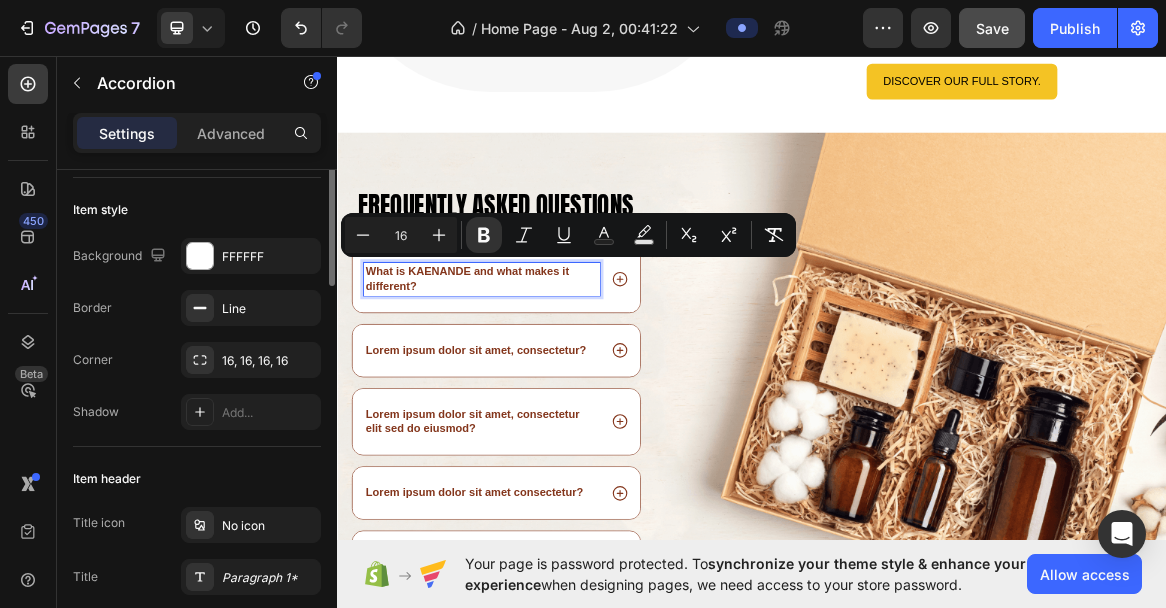scroll, scrollTop: 0, scrollLeft: 0, axis: both 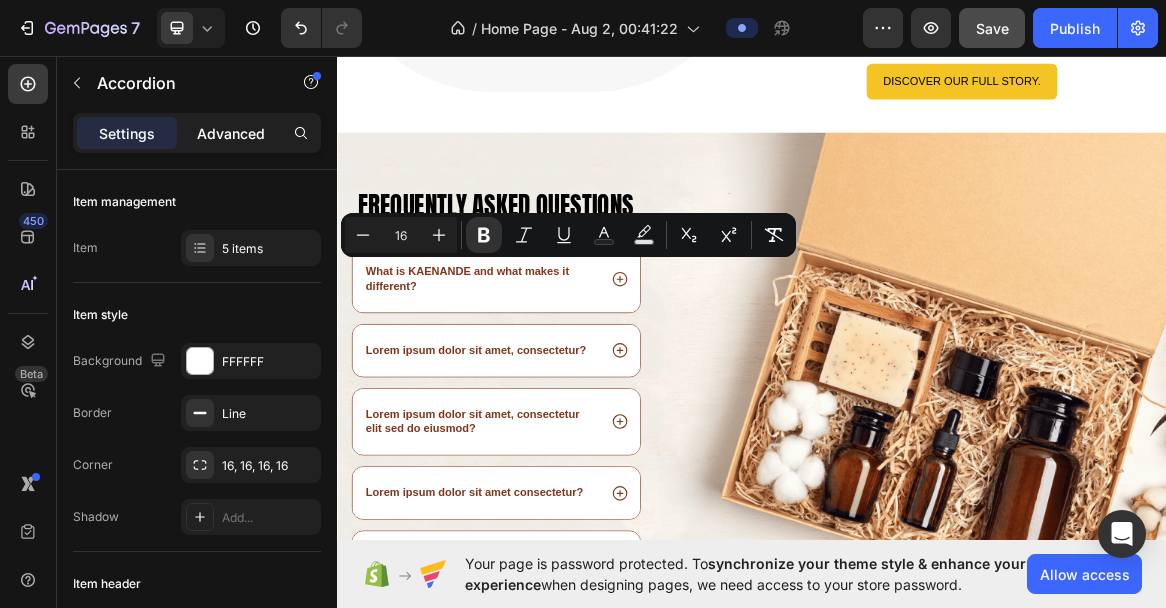 click on "Advanced" at bounding box center [231, 133] 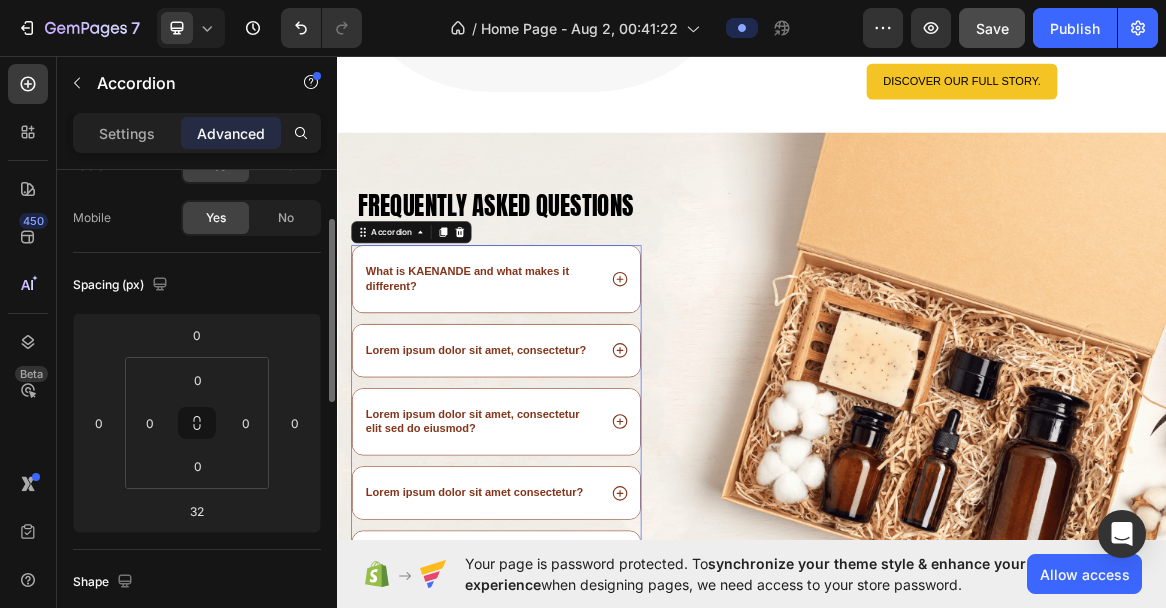 scroll, scrollTop: 0, scrollLeft: 0, axis: both 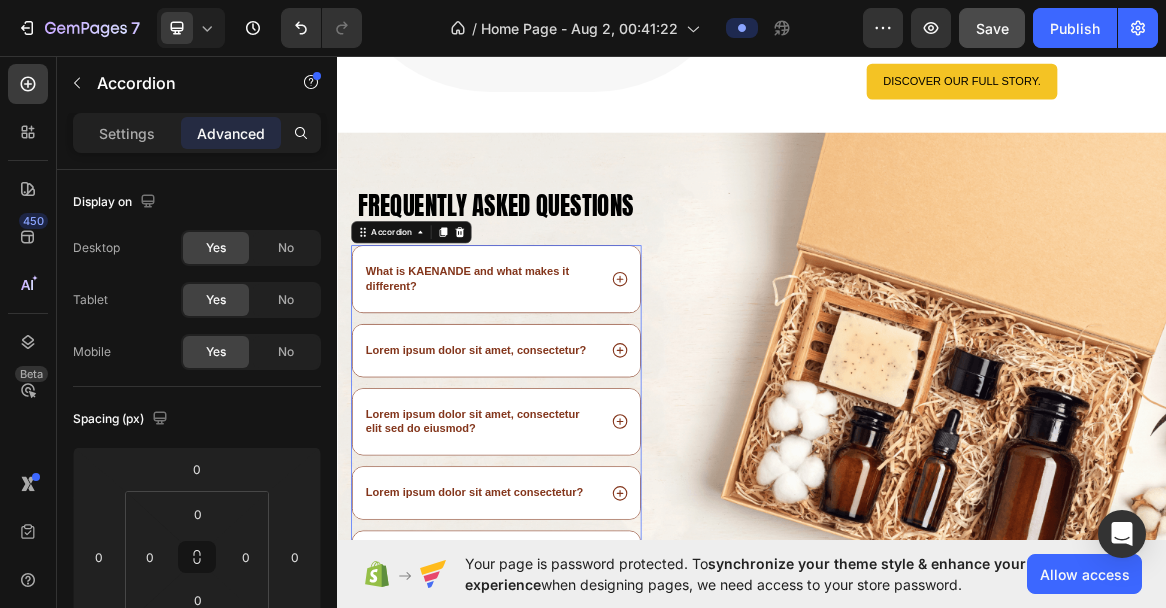 drag, startPoint x: 139, startPoint y: 136, endPoint x: 182, endPoint y: 159, distance: 48.76474 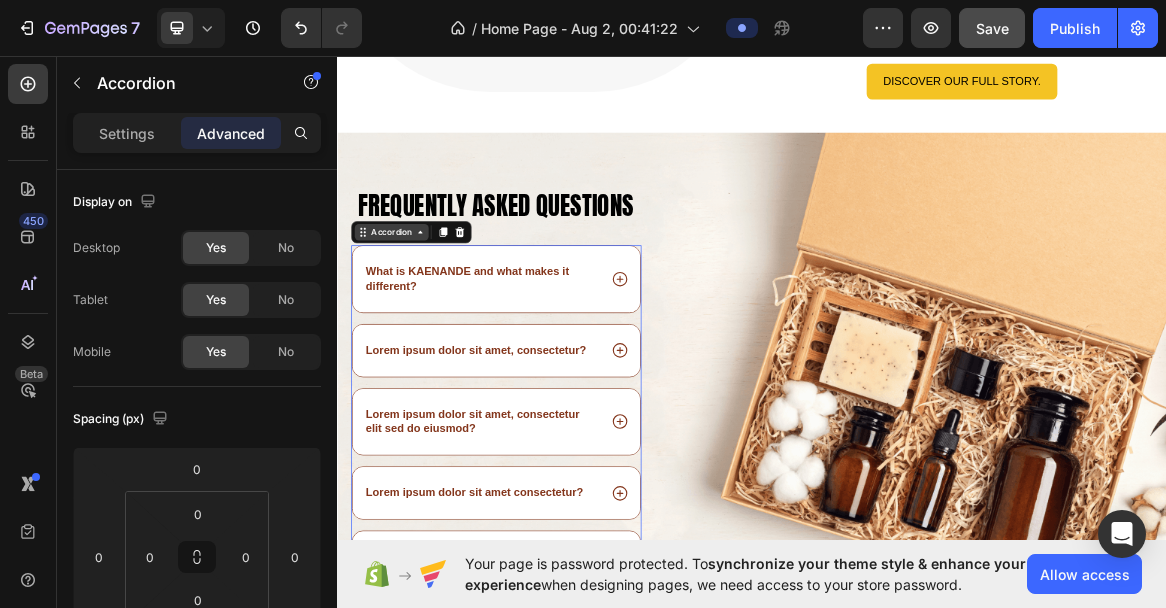 type on "16" 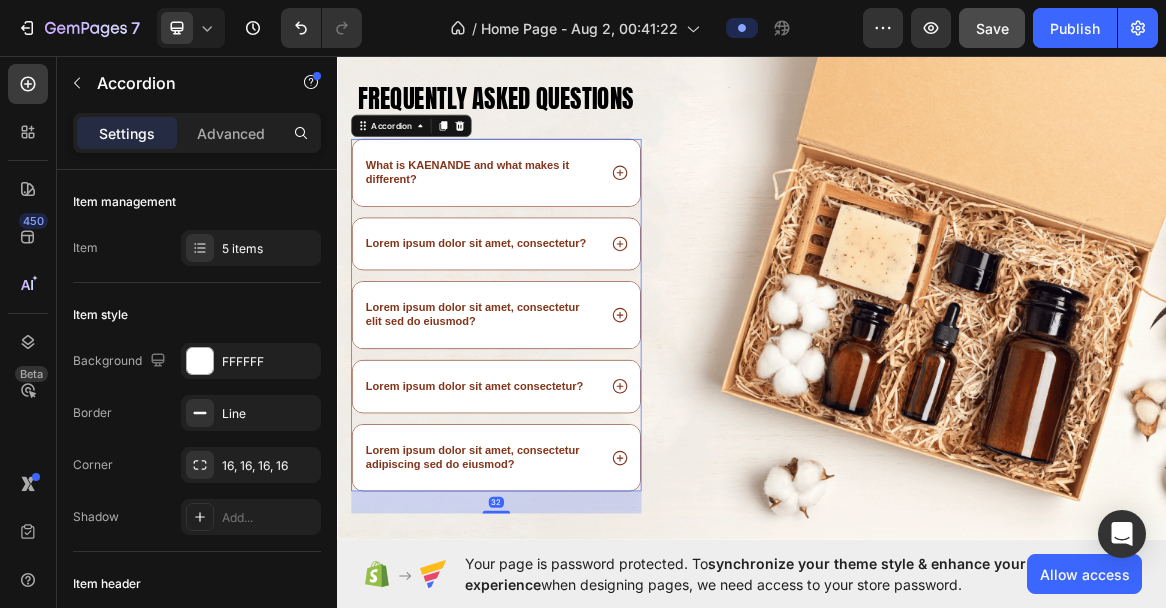 scroll, scrollTop: 3531, scrollLeft: 0, axis: vertical 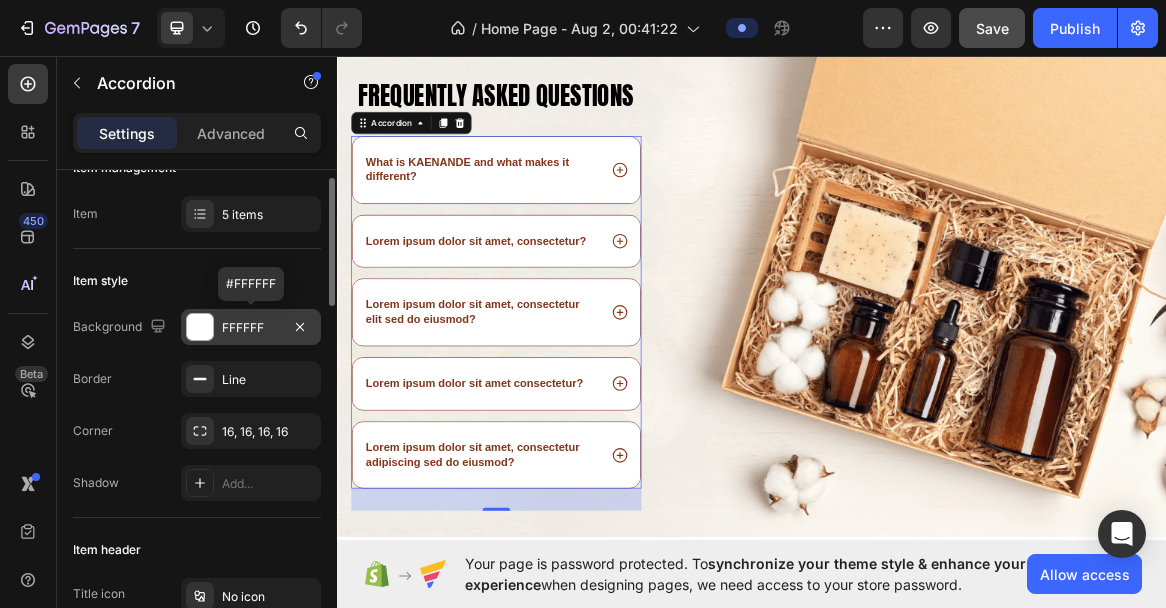 click on "FFFFFF" at bounding box center [251, 328] 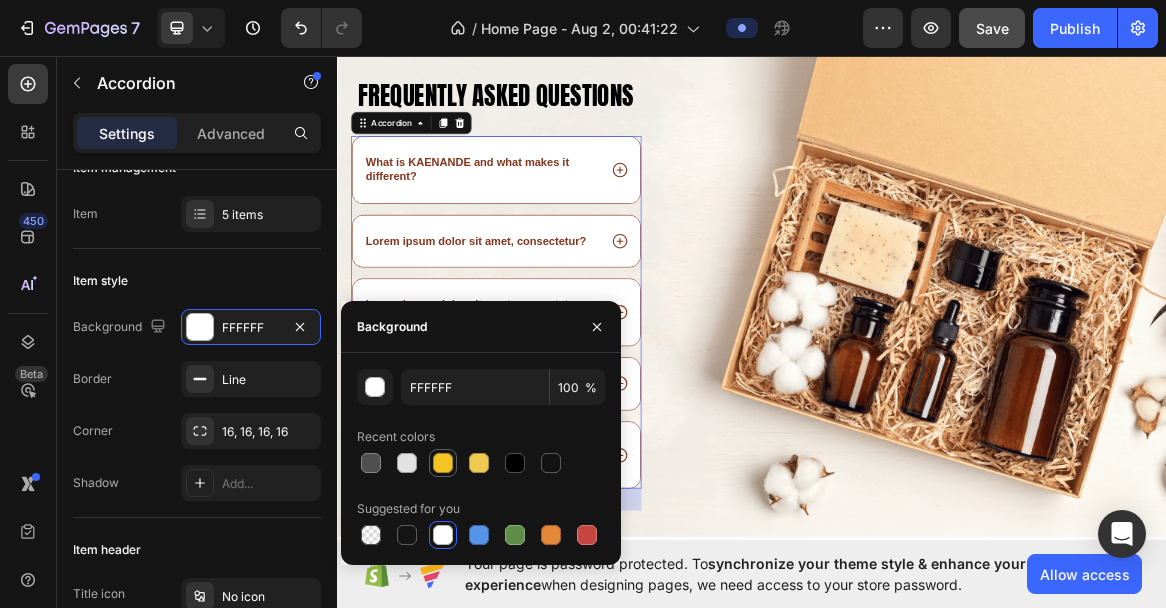 click at bounding box center [443, 463] 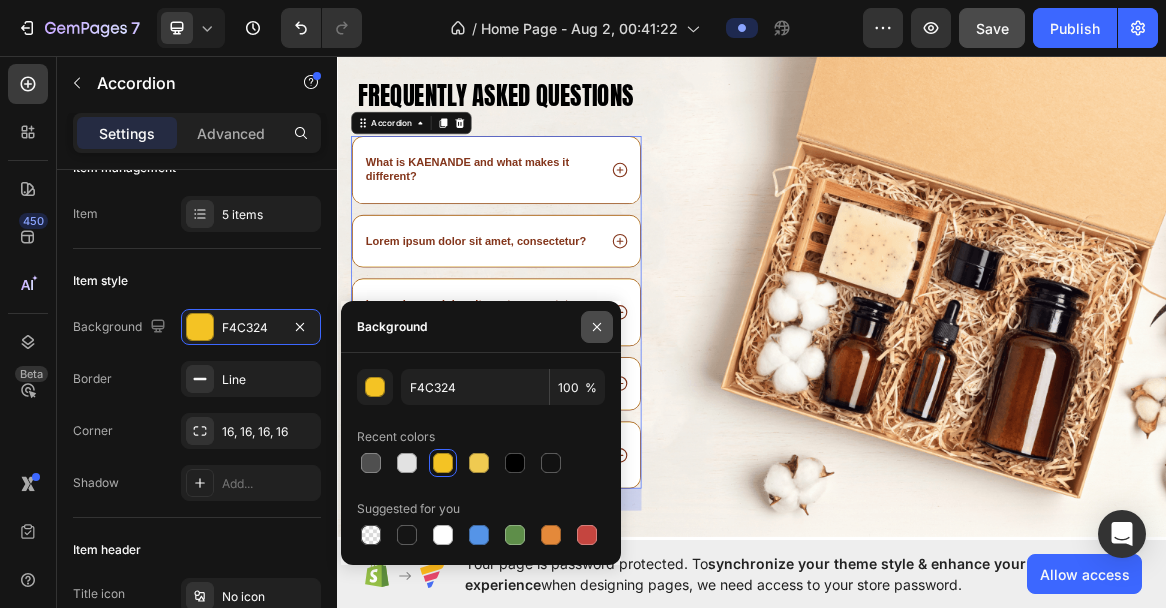 click 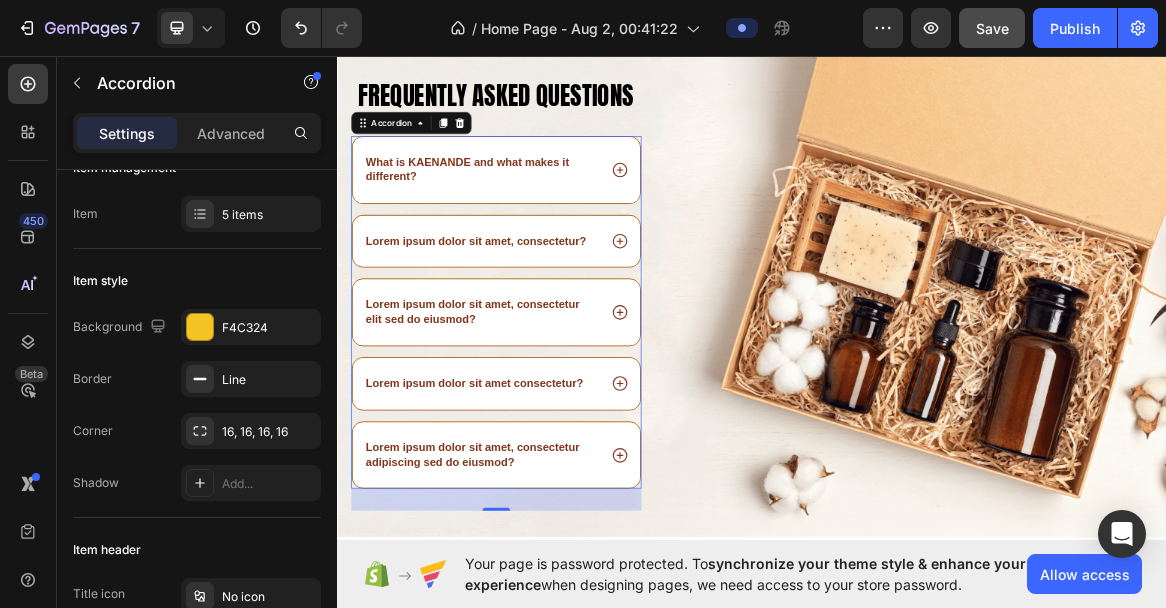 click 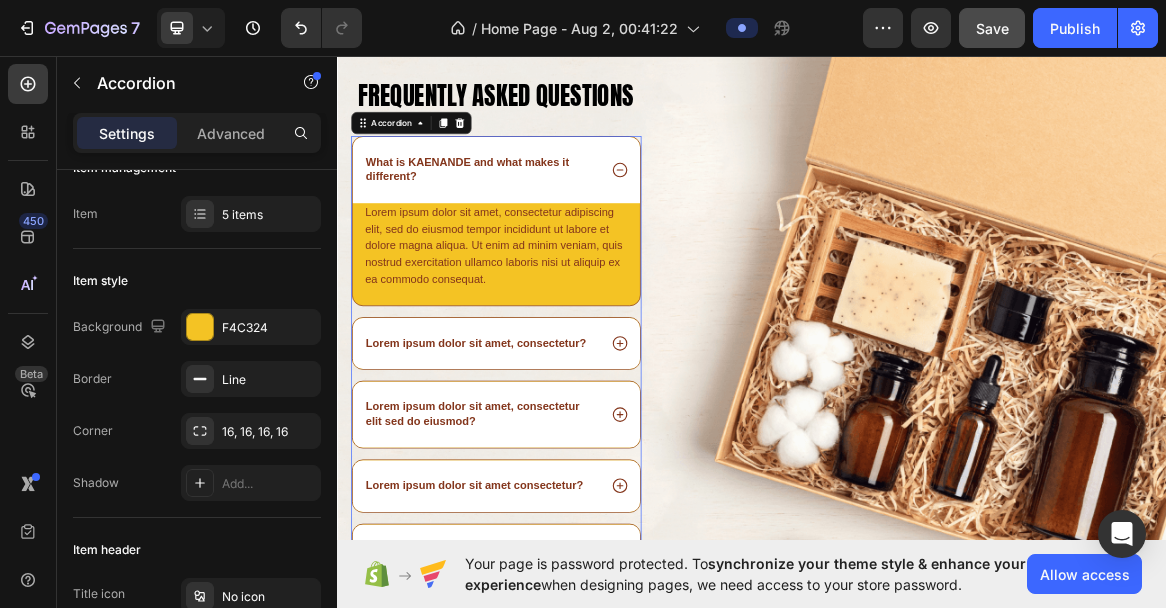 click 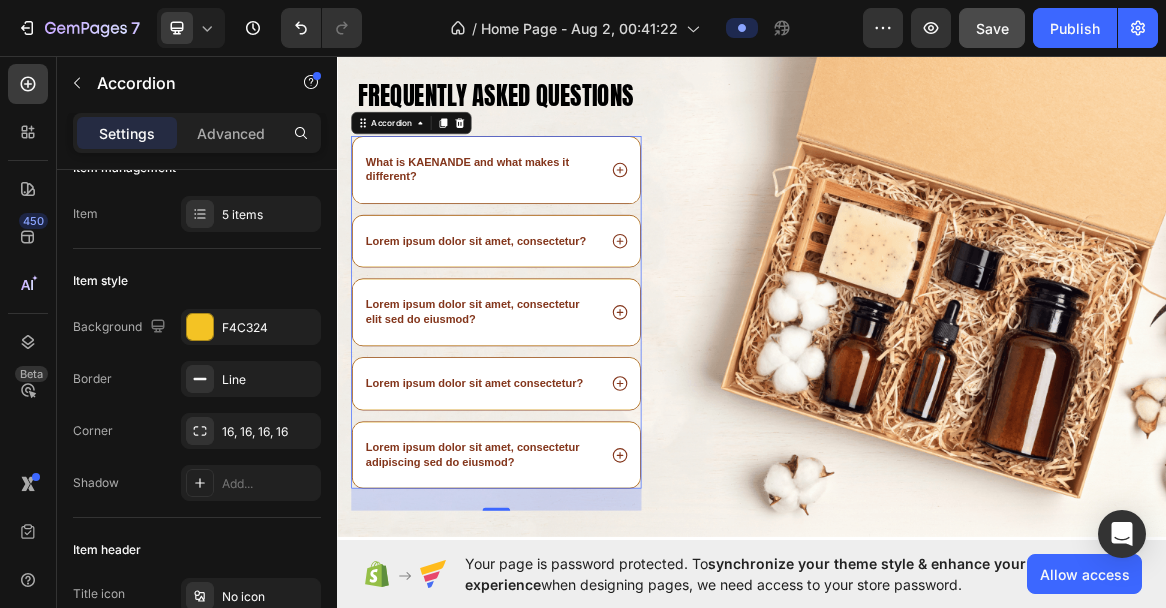 click 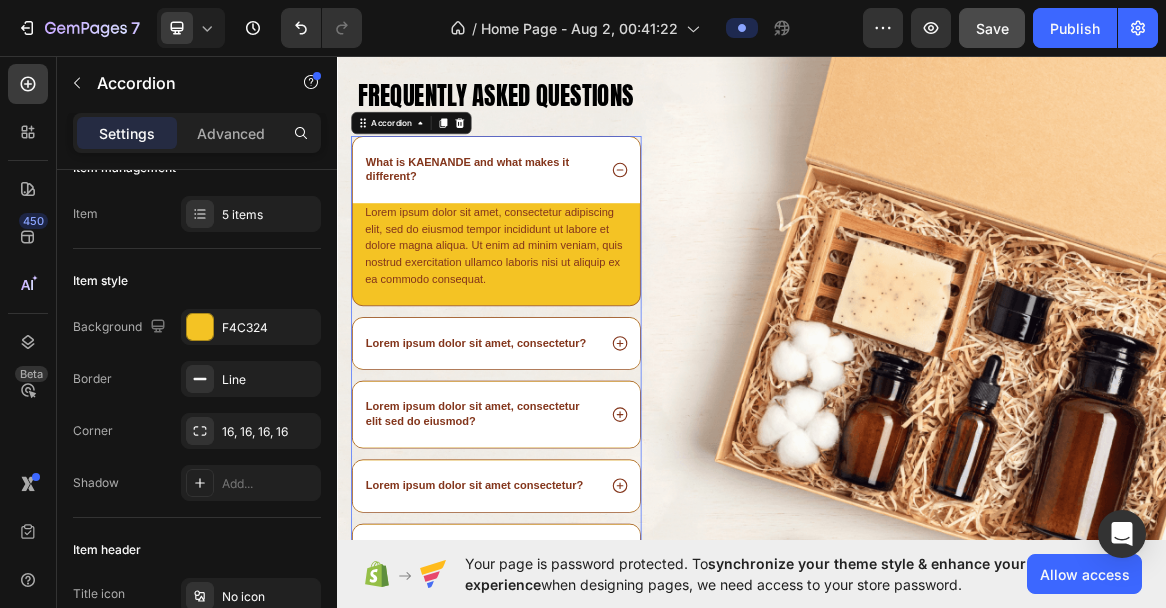 click 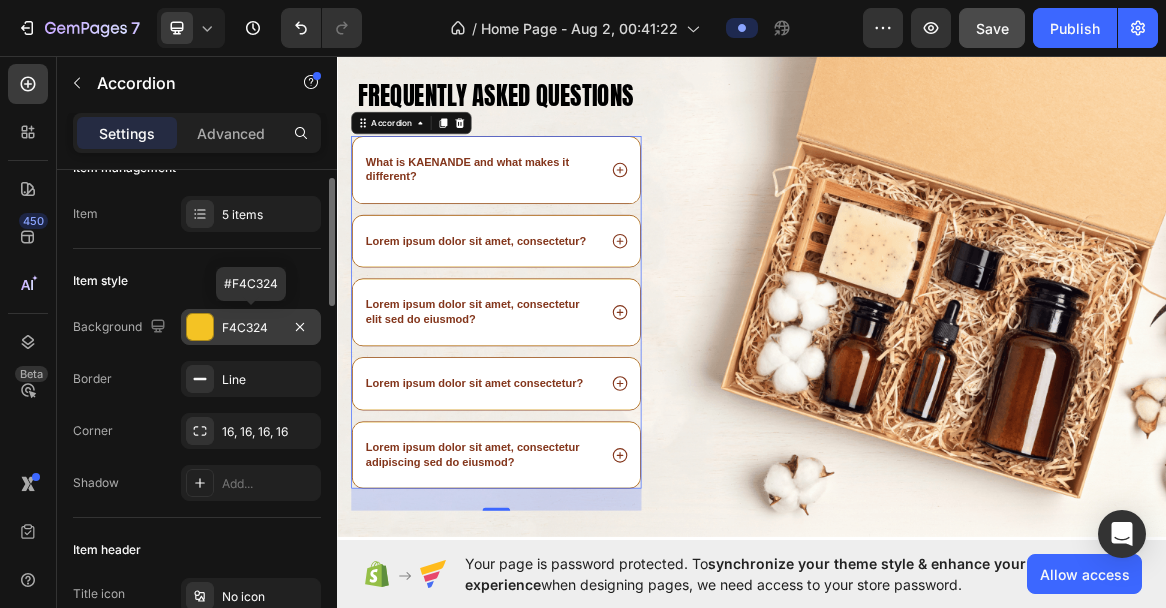 click on "F4C324" at bounding box center (251, 328) 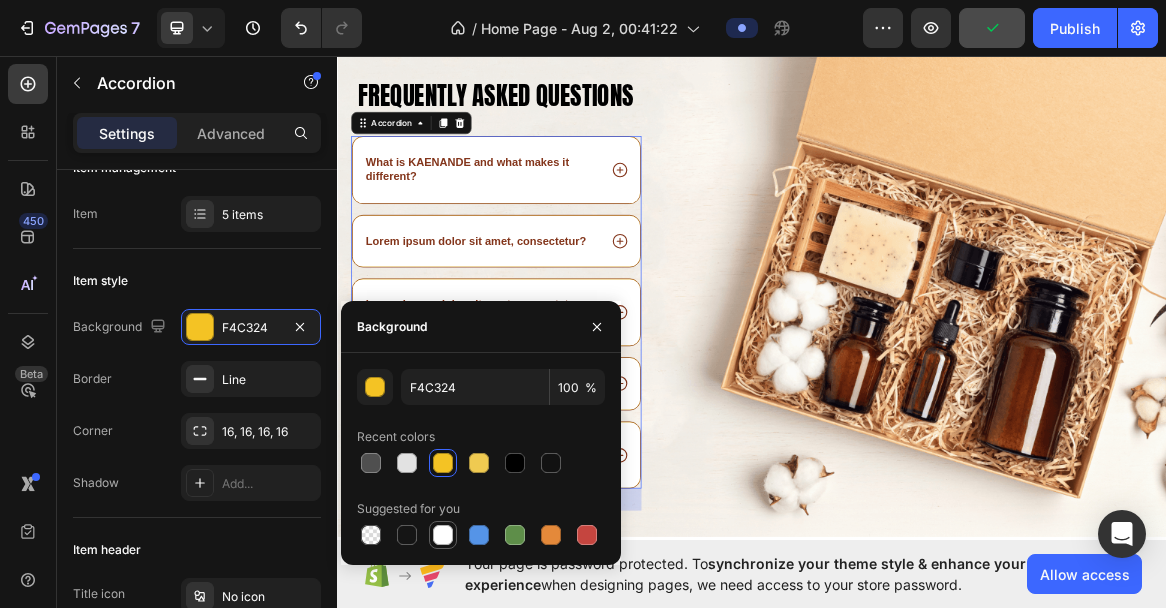 click at bounding box center [443, 535] 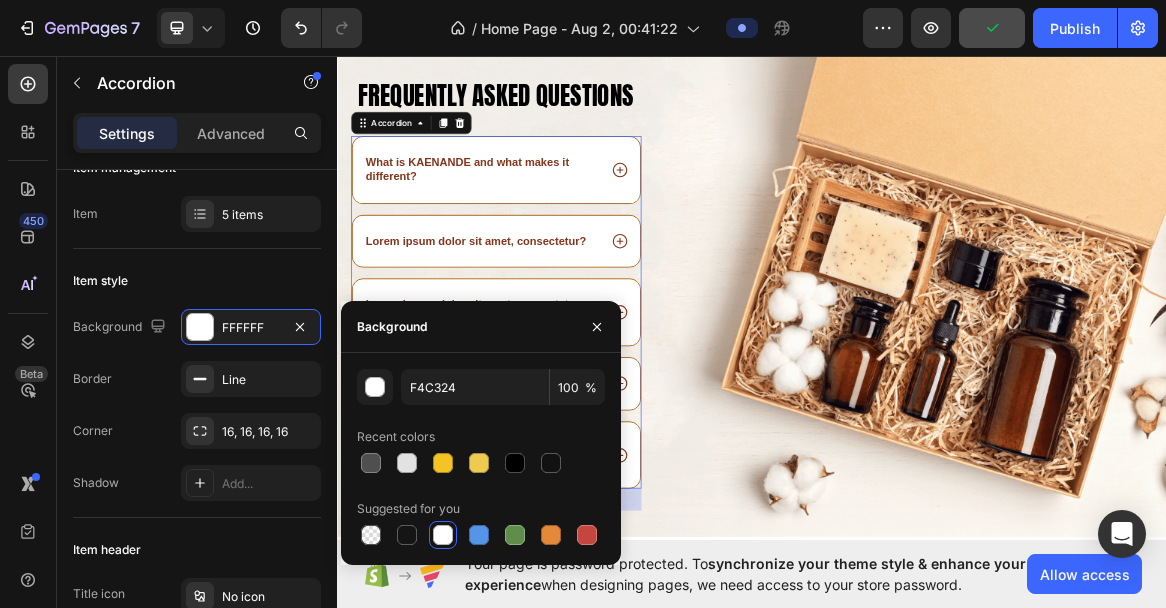 type on "FFFFFF" 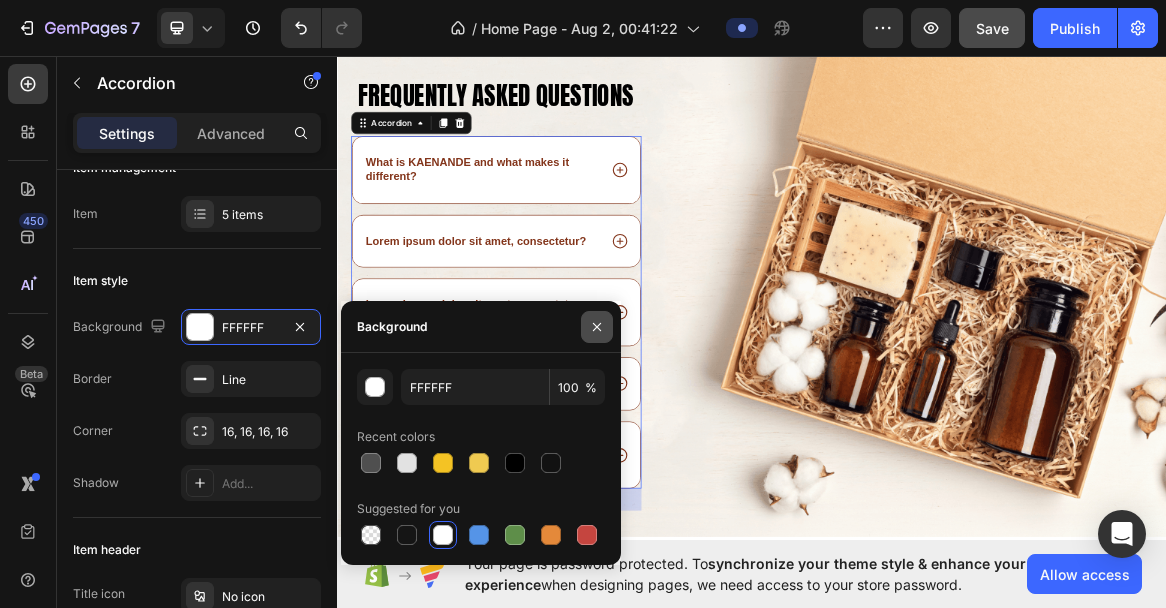 click 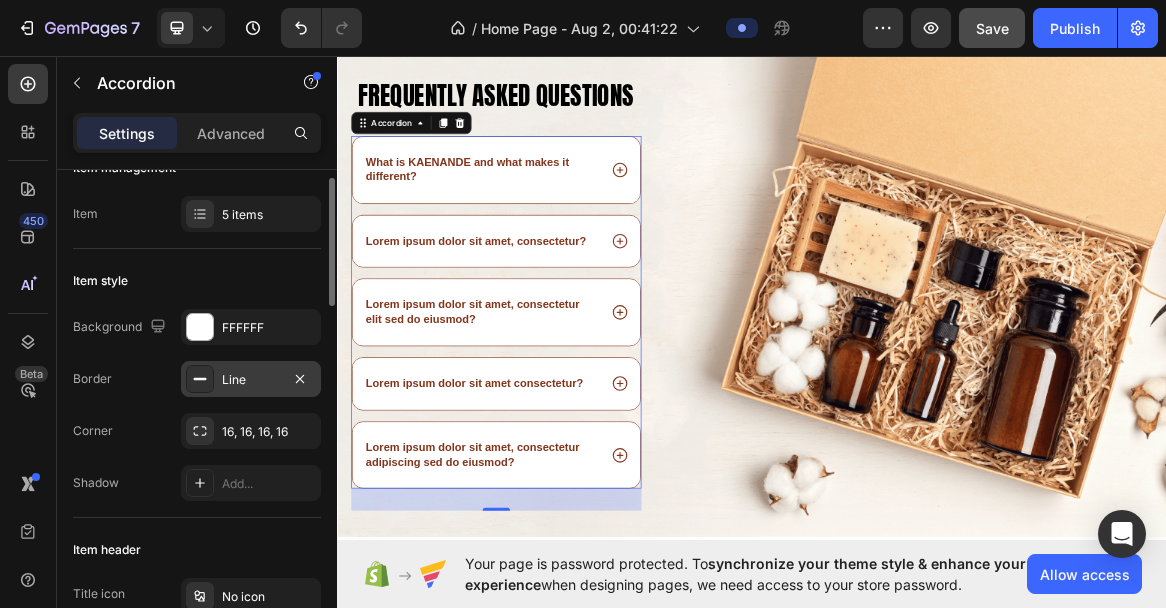click on "Line" at bounding box center [251, 380] 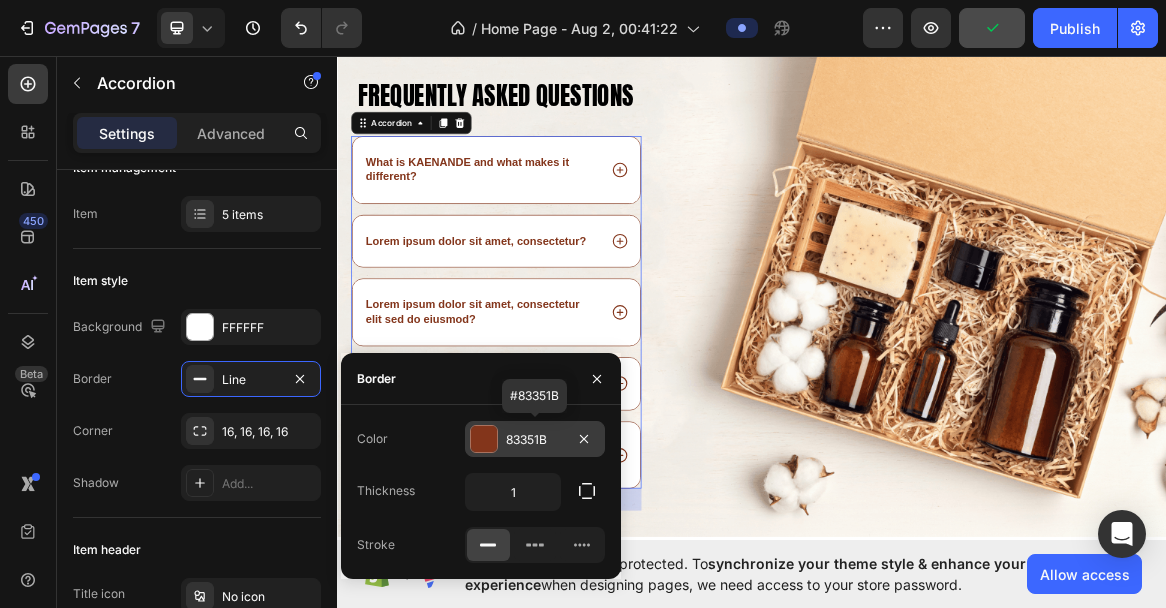 click at bounding box center [484, 439] 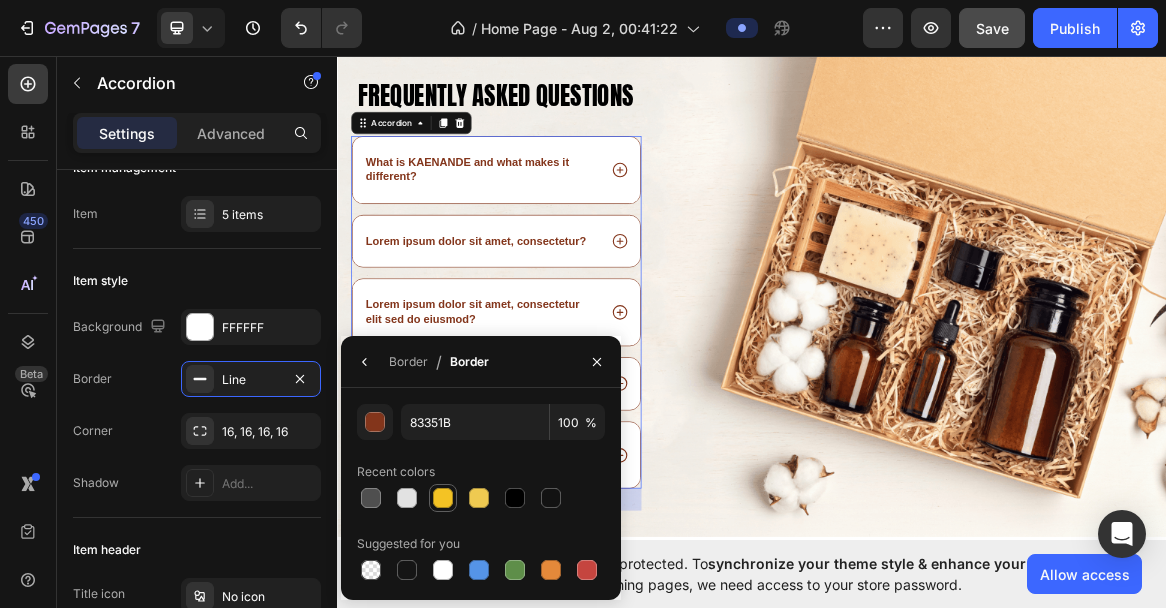 click at bounding box center (443, 498) 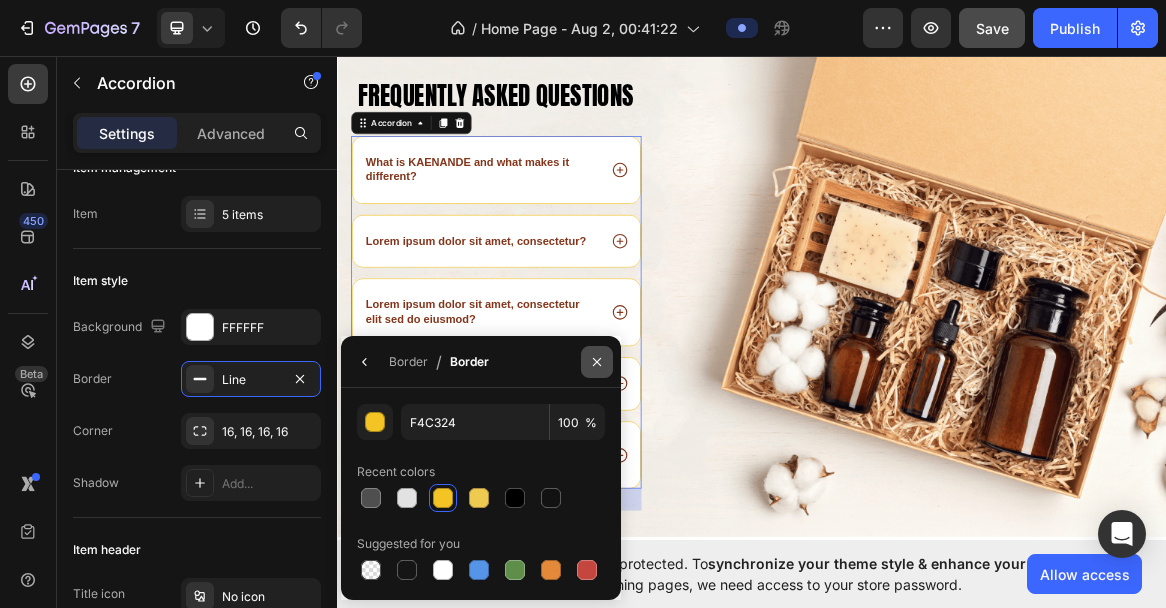 click 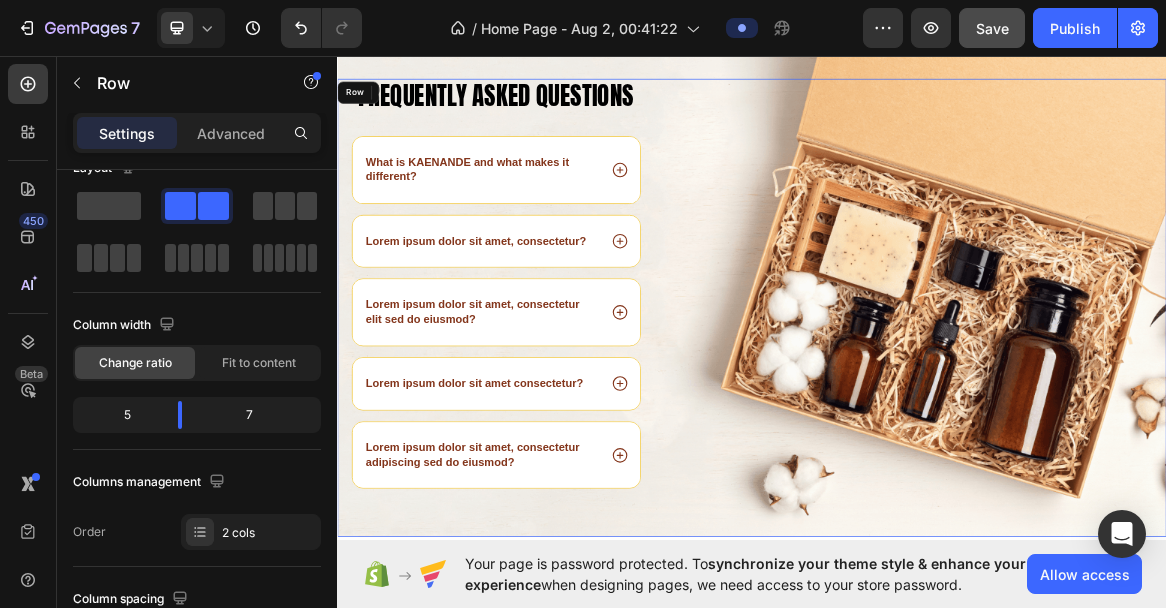 click on "Frequently asked questions Heading
What is KAENANDE and what makes it different?
Lorem ipsum dolor sit amet, consectetur?
Lorem ipsum dolor sit amet, consectetur elit sed do eiusmod?
Lorem ipsum dolor sit amet consectetur?
Lorem ipsum dolor sit amet, consectetur adipiscing sed do eiusmod? Accordion   32 Row Image Row" at bounding box center [937, 425] 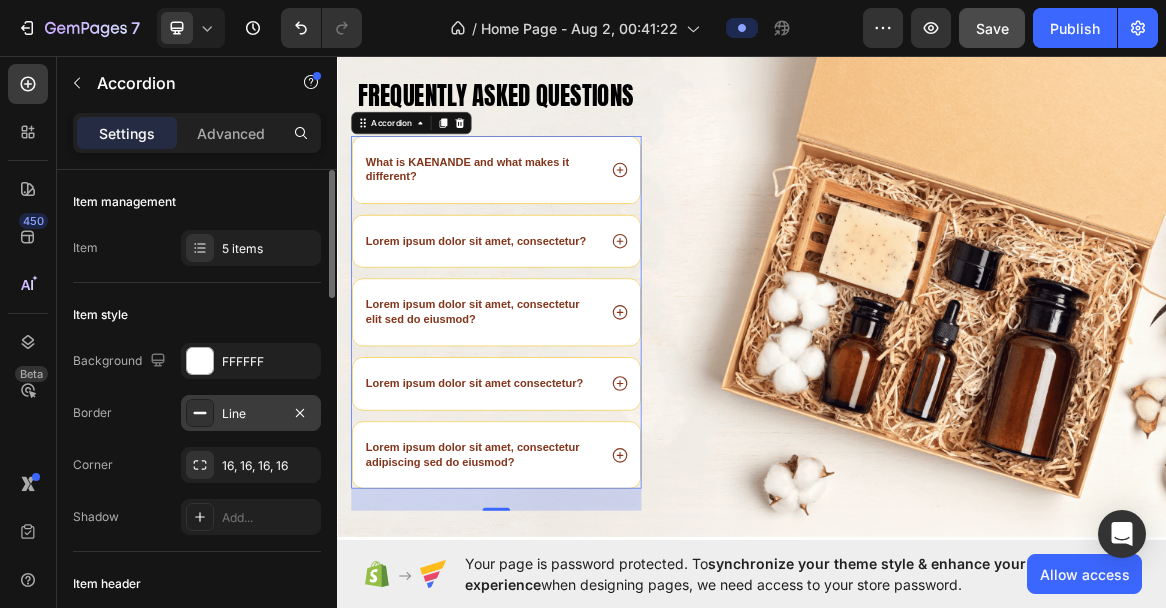 click on "Line" at bounding box center (251, 414) 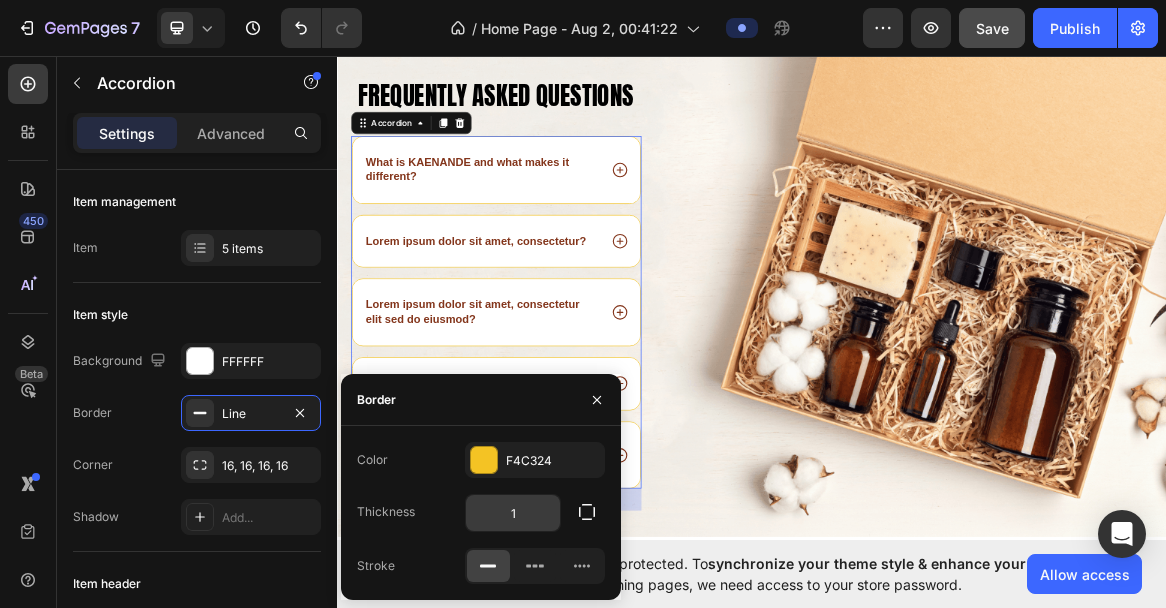 click on "1" at bounding box center (513, 513) 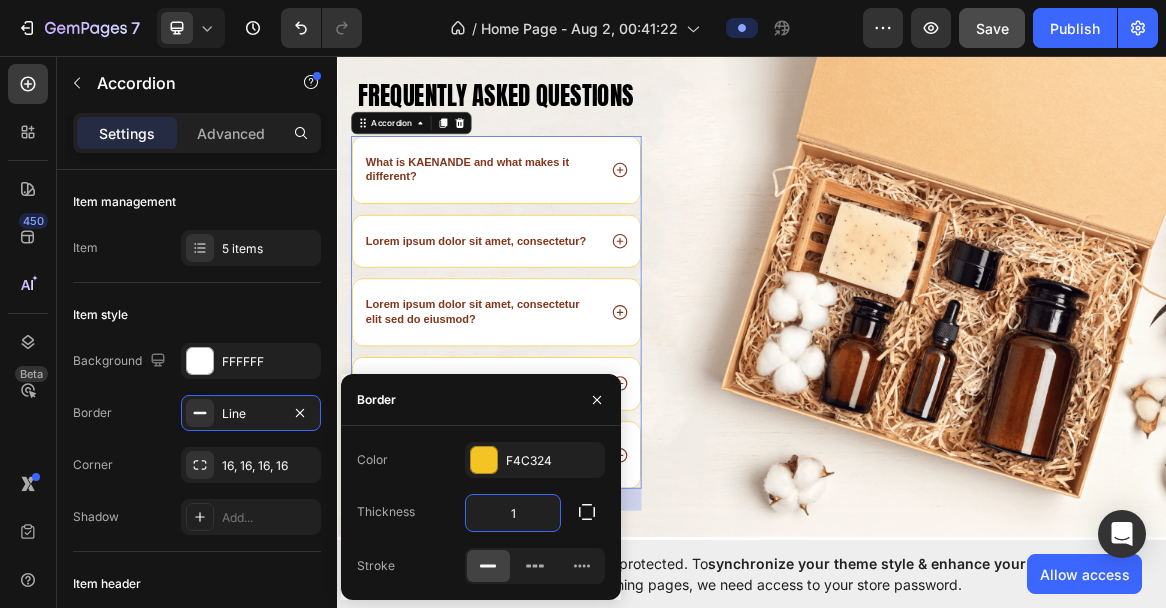 click on "1" at bounding box center (513, 513) 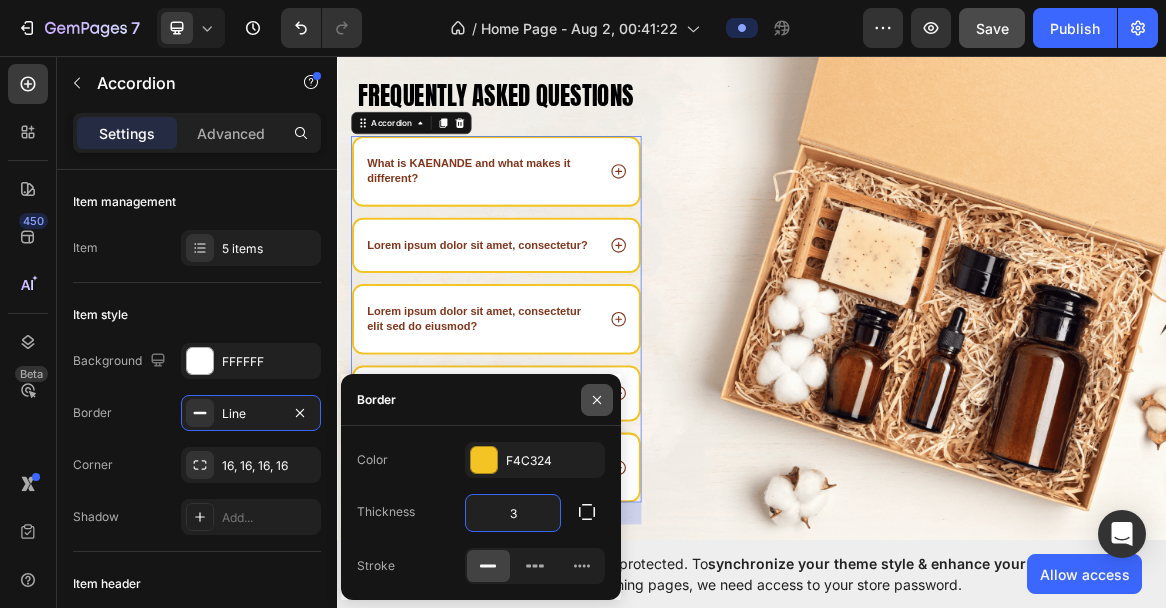 type on "3" 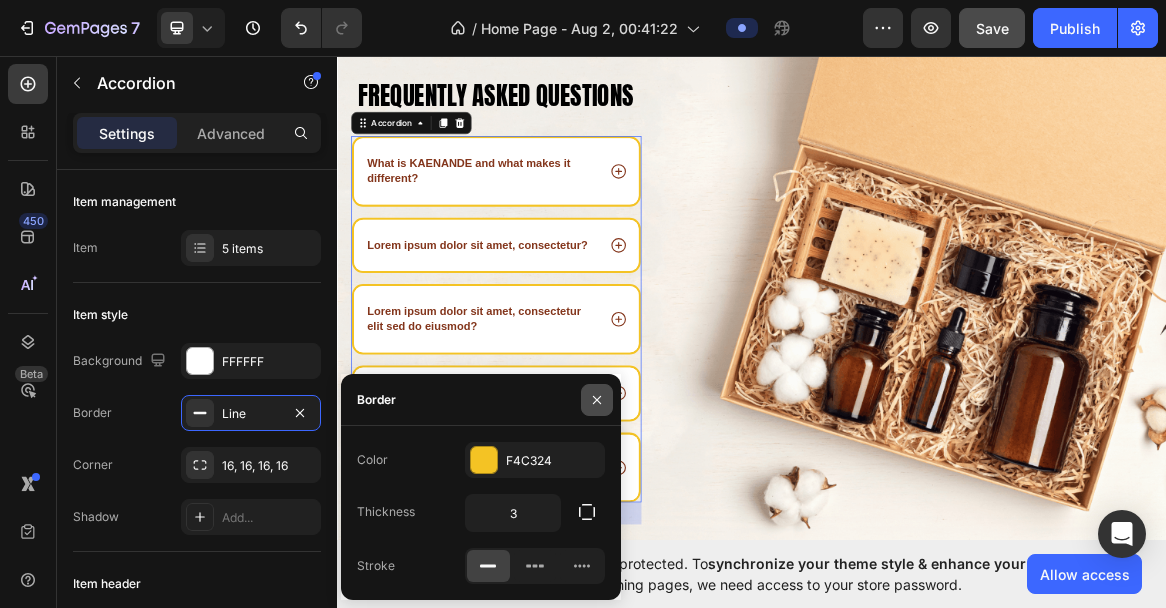 click 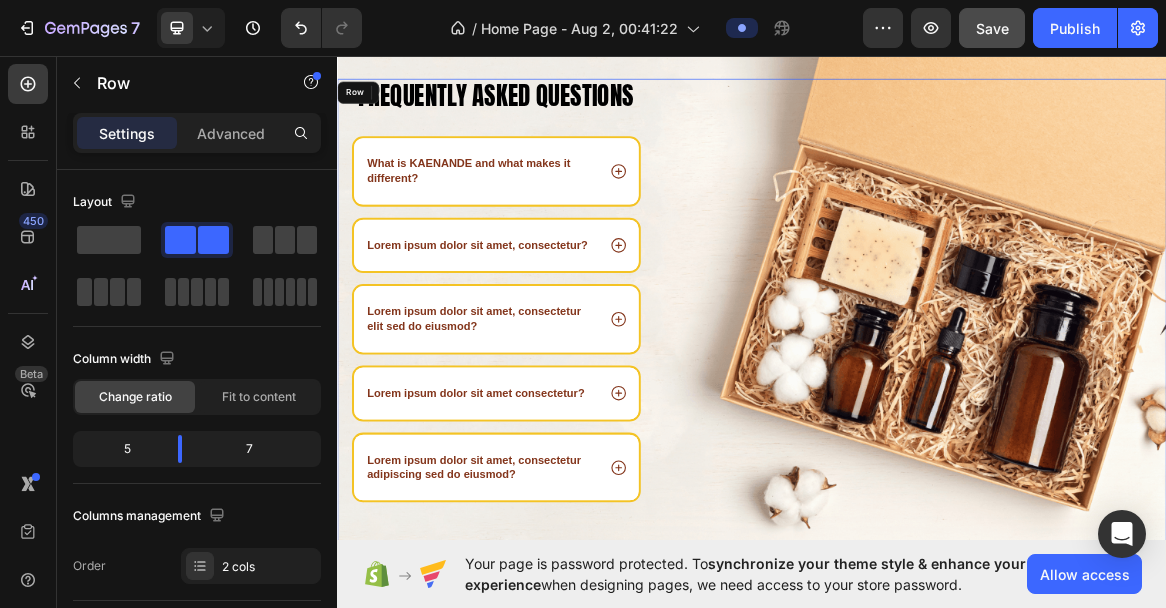 click on "Frequently asked questions Heading
What is KAENANDE and what makes it different?
Lorem ipsum dolor sit amet, consectetur?
Lorem ipsum dolor sit amet, consectetur elit sed do eiusmod?
Lorem ipsum dolor sit amet consectetur?
Lorem ipsum dolor sit amet, consectetur adipiscing sed do eiusmod? Accordion   32 Row Image Row" at bounding box center [937, 435] 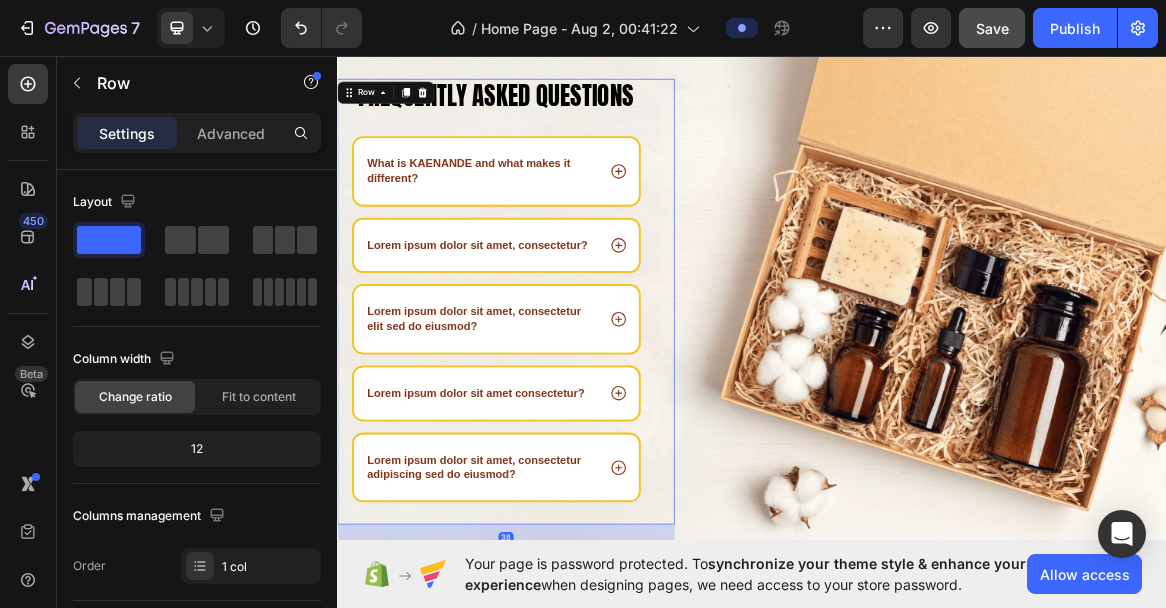 click on "Frequently asked questions Heading
What is KAENANDE and what makes it different?
Lorem ipsum dolor sit amet, consectetur?
Lorem ipsum dolor sit amet, consectetur elit sed do eiusmod?
Lorem ipsum dolor sit amet consectetur?
Lorem ipsum dolor sit amet, consectetur adipiscing sed do eiusmod? Accordion Row   38" at bounding box center (581, 416) 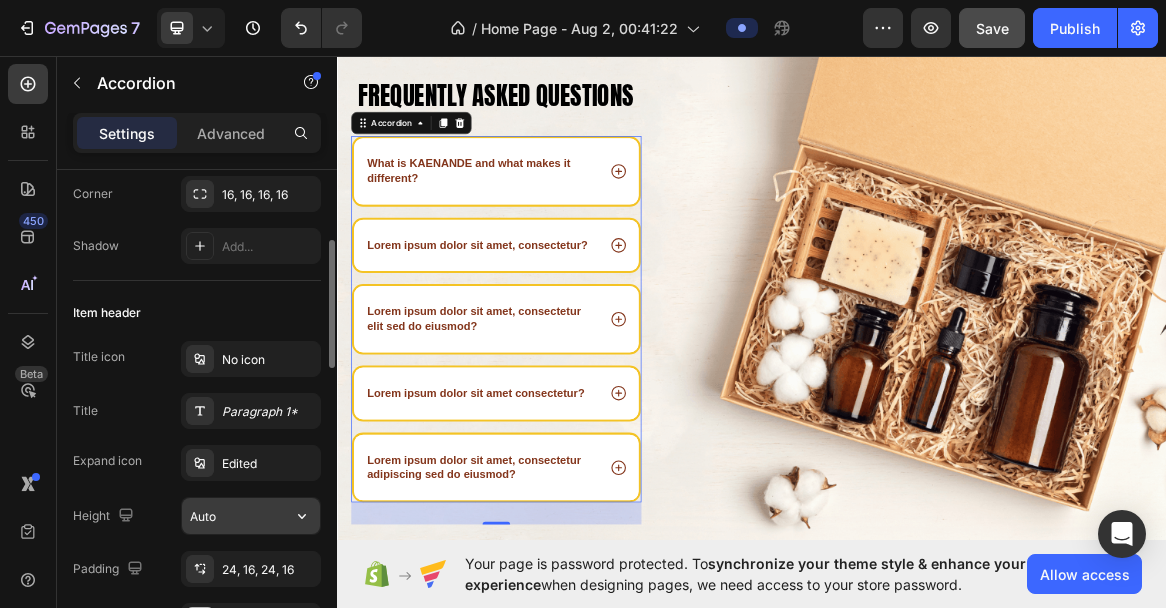 scroll, scrollTop: 273, scrollLeft: 0, axis: vertical 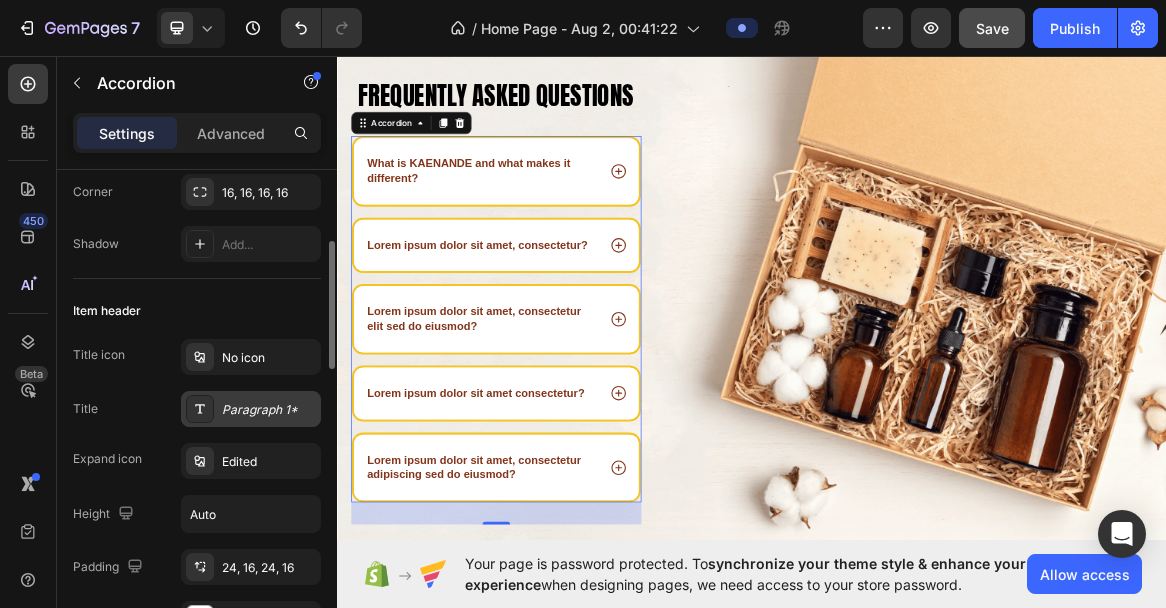 click on "Paragraph 1*" at bounding box center (269, 410) 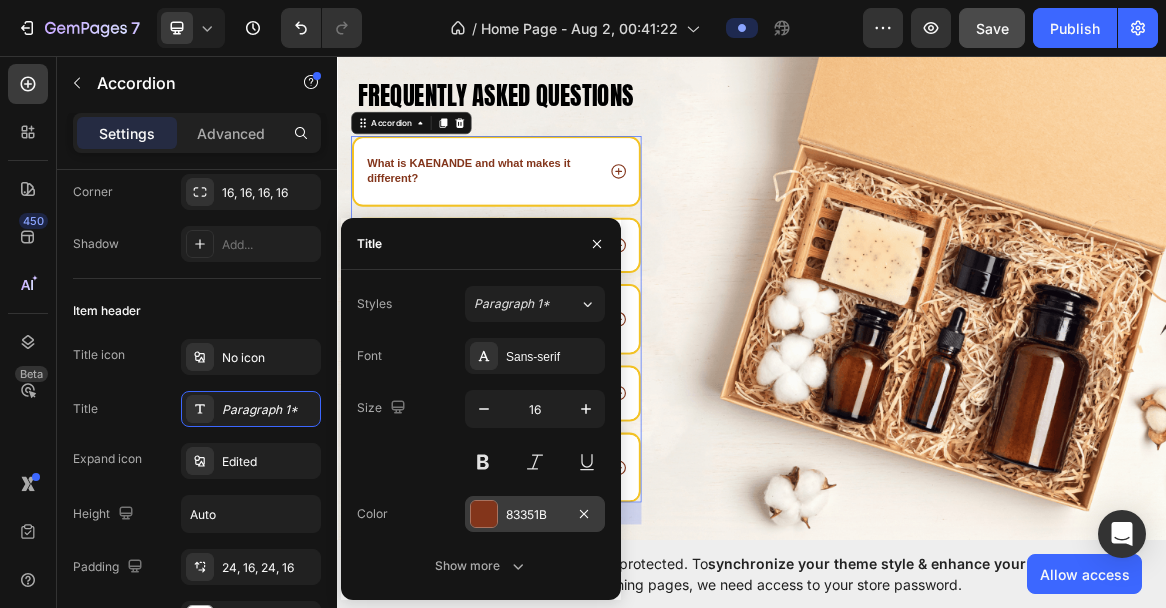 click at bounding box center (484, 514) 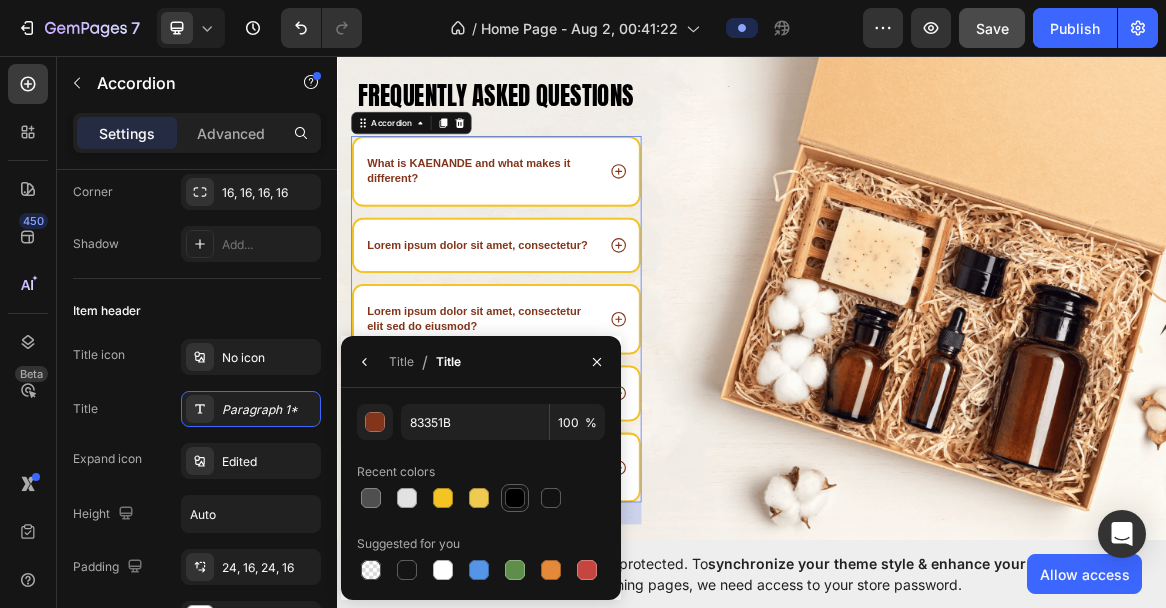 click at bounding box center [515, 498] 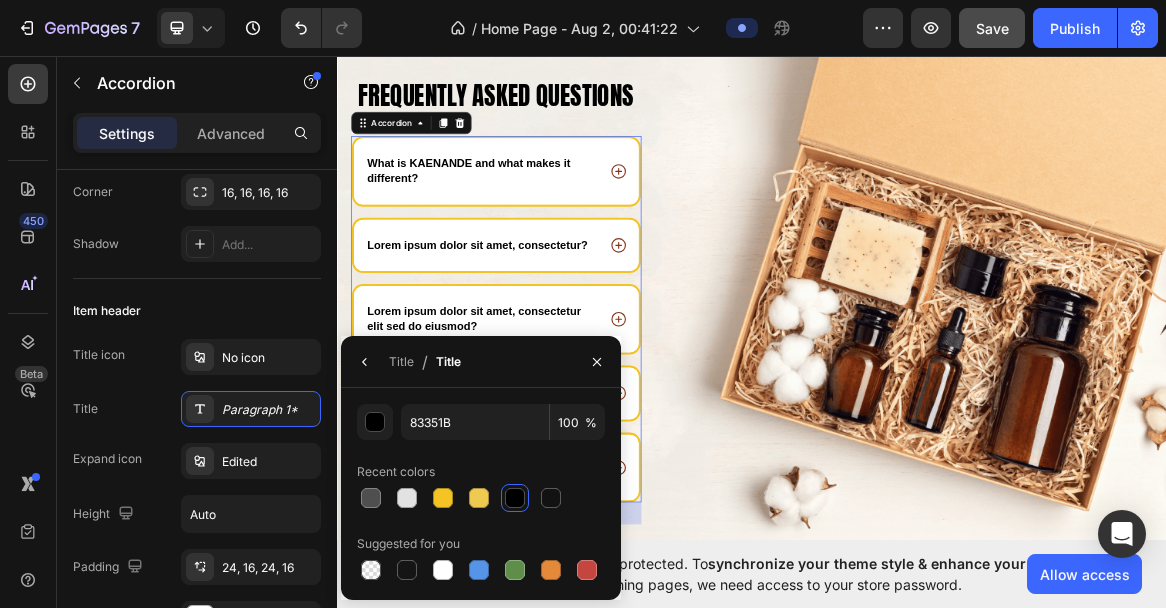 type on "000000" 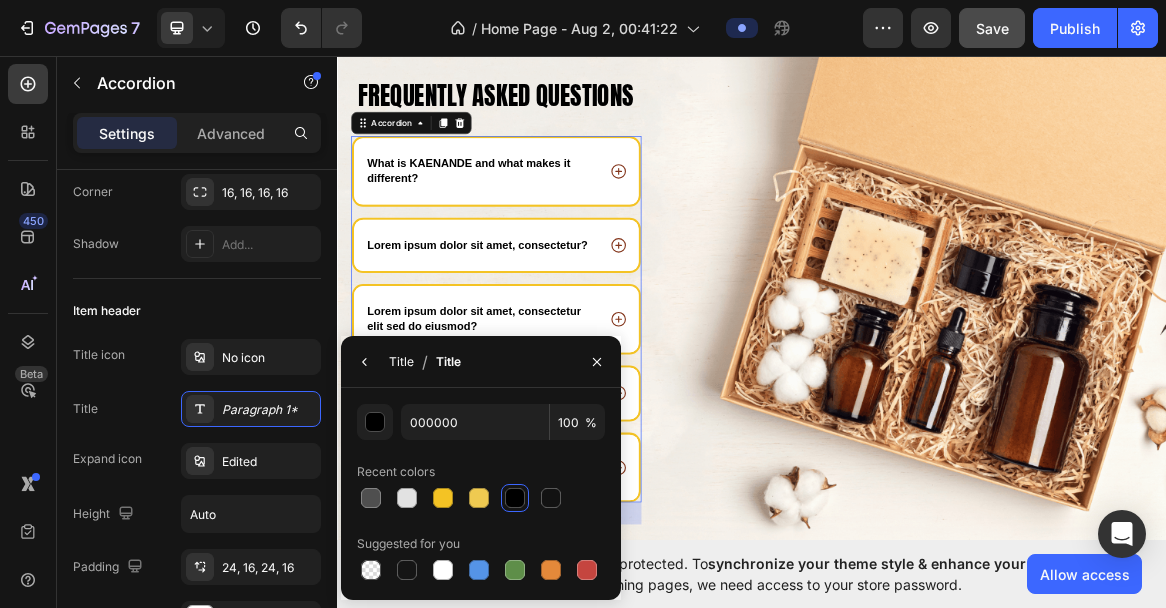 click on "Title" at bounding box center (401, 362) 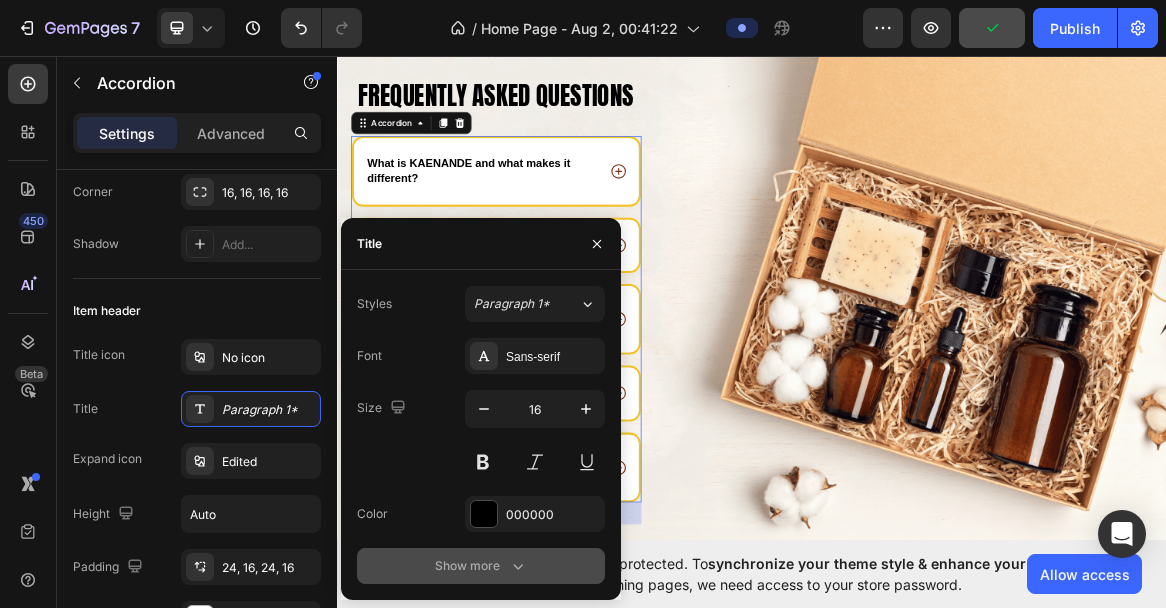 click 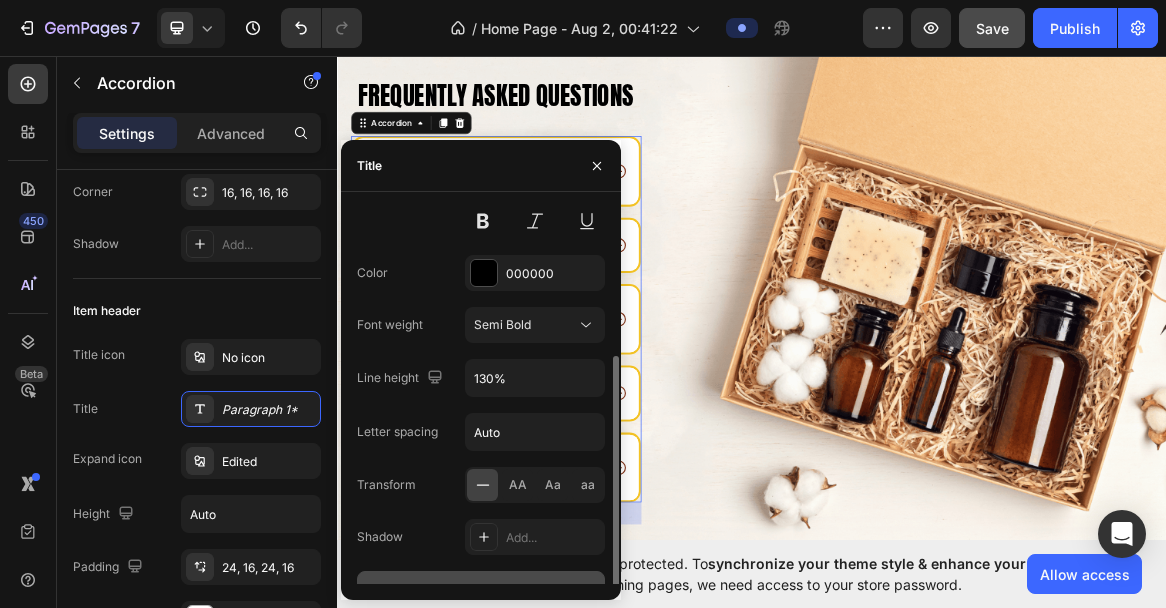 scroll, scrollTop: 186, scrollLeft: 0, axis: vertical 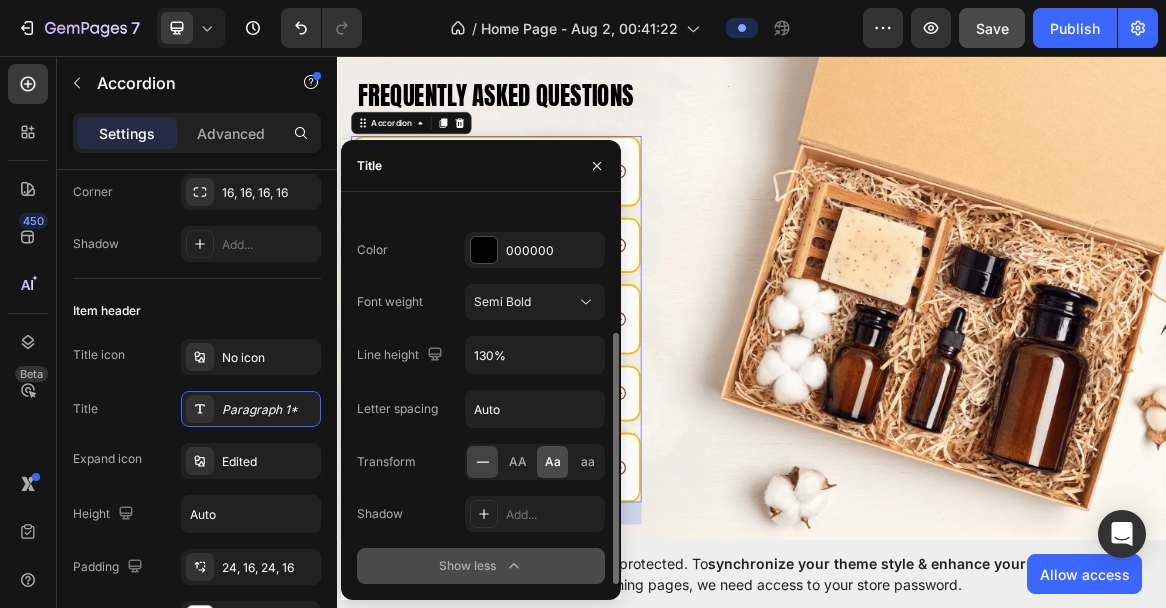 click on "Aa" 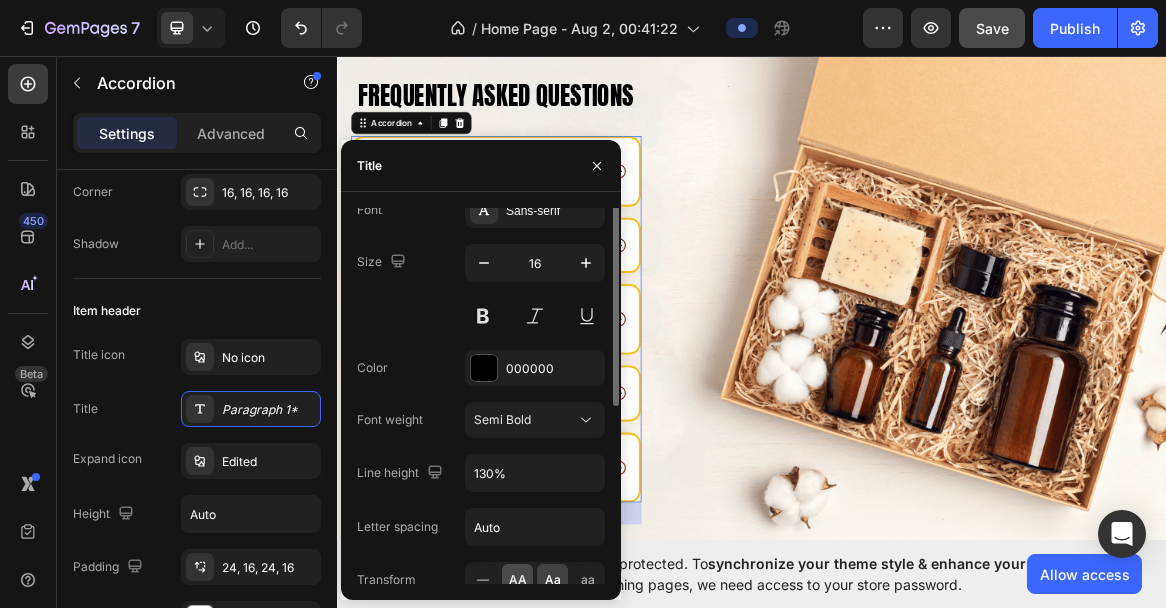 scroll, scrollTop: 0, scrollLeft: 0, axis: both 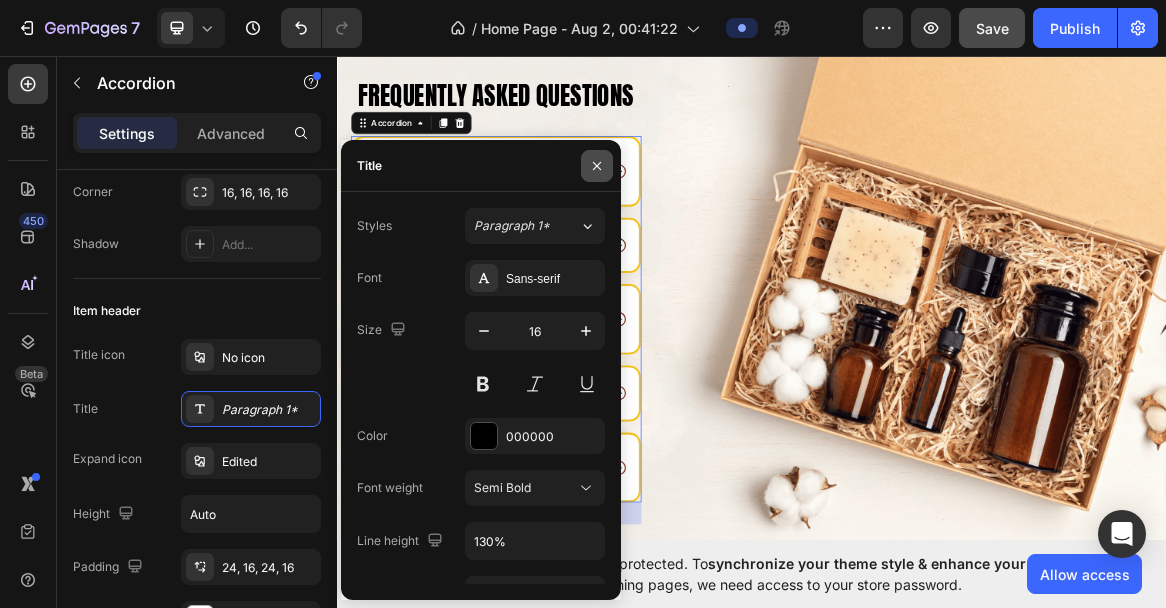click 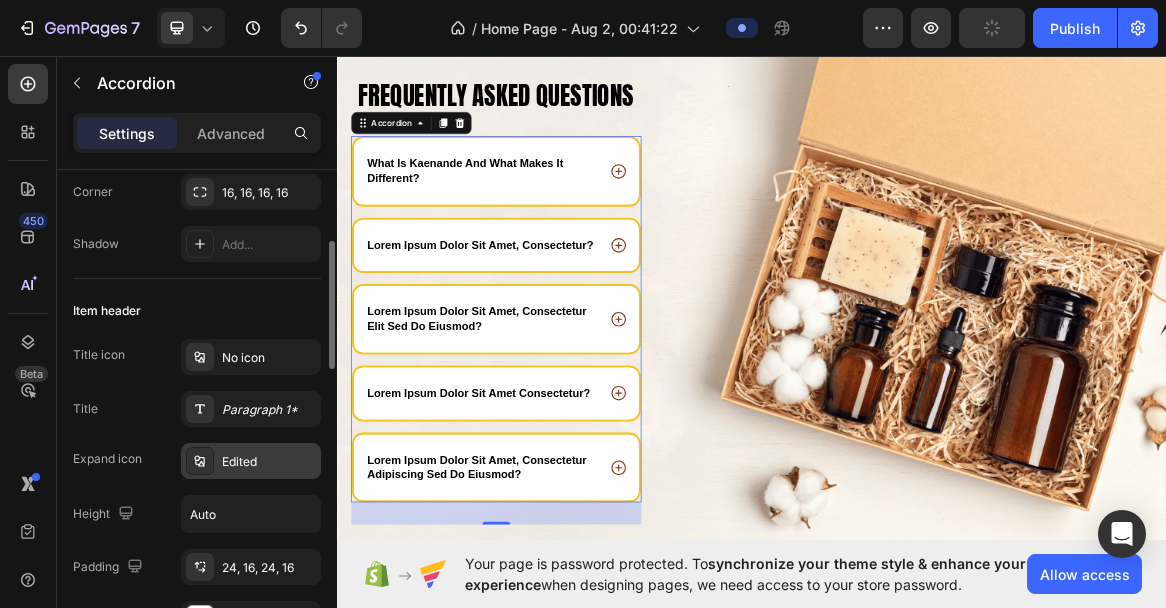 click on "Edited" at bounding box center [269, 462] 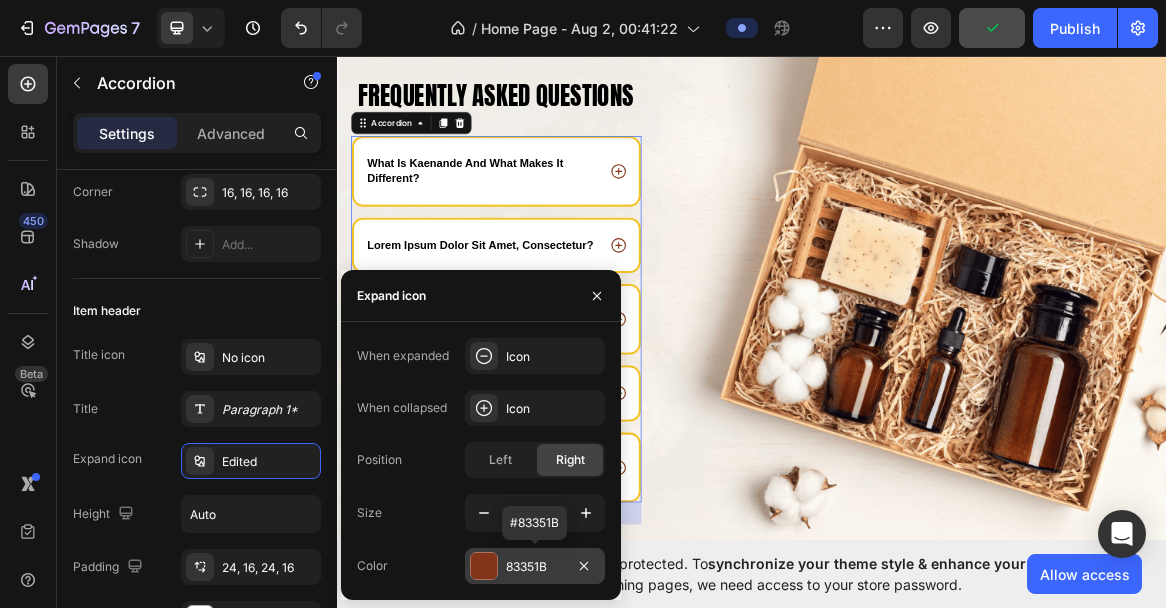 click on "83351B" at bounding box center [535, 567] 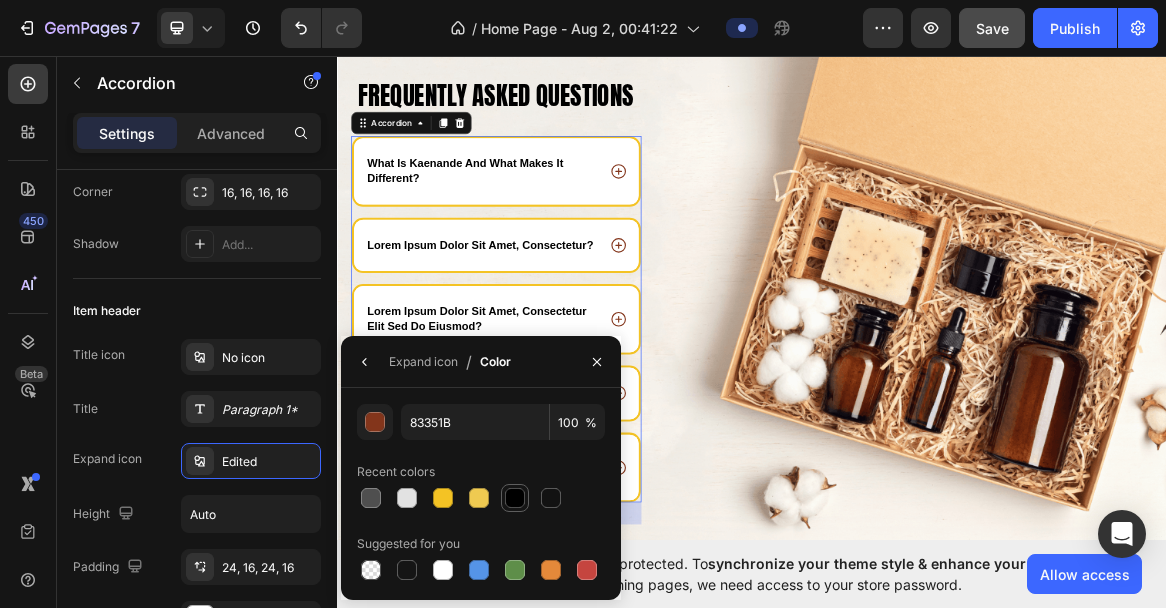 click at bounding box center [515, 498] 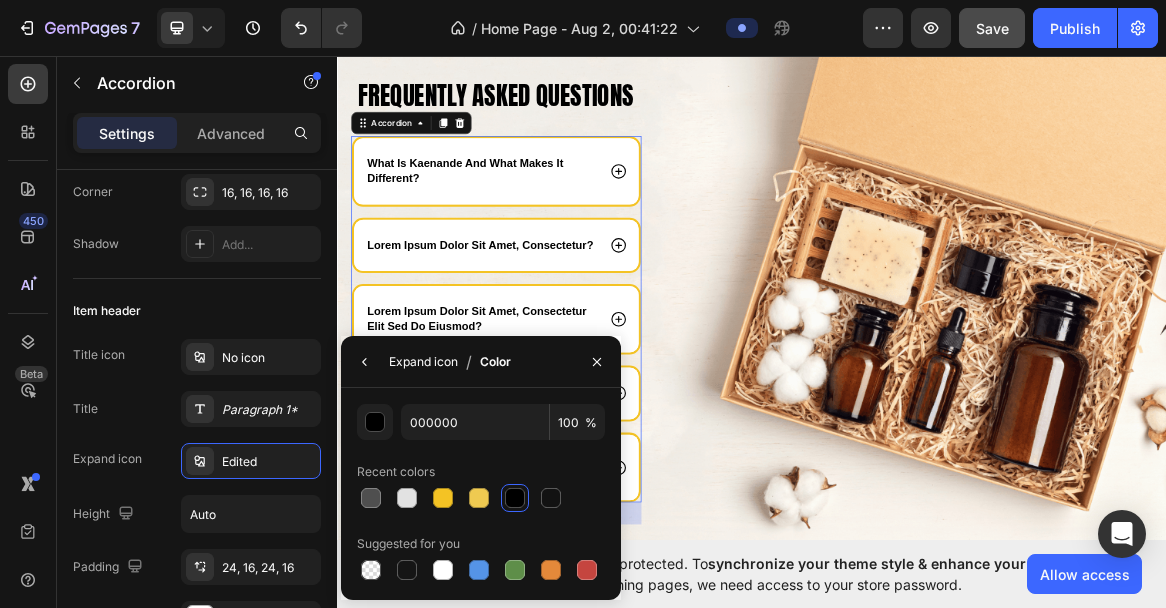 click on "Expand icon" at bounding box center [423, 362] 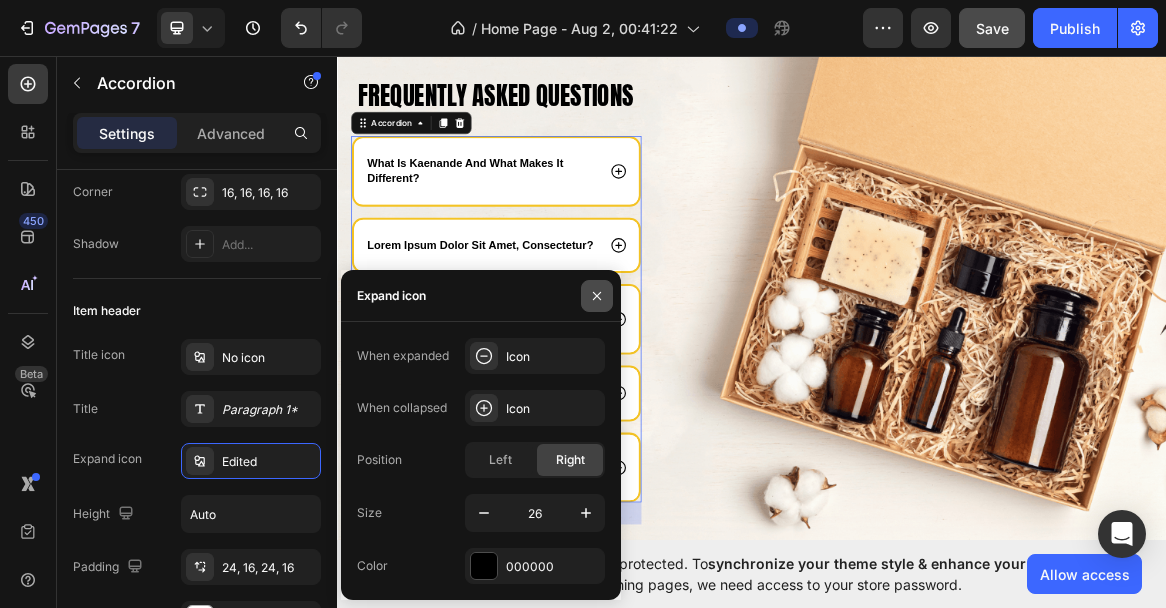 click 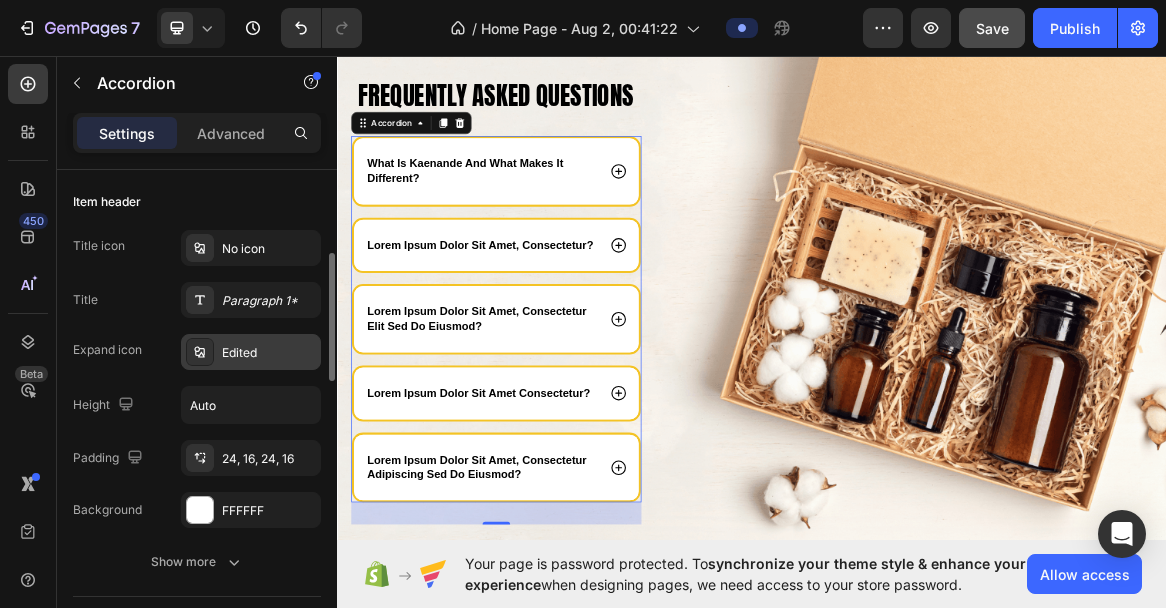scroll, scrollTop: 395, scrollLeft: 0, axis: vertical 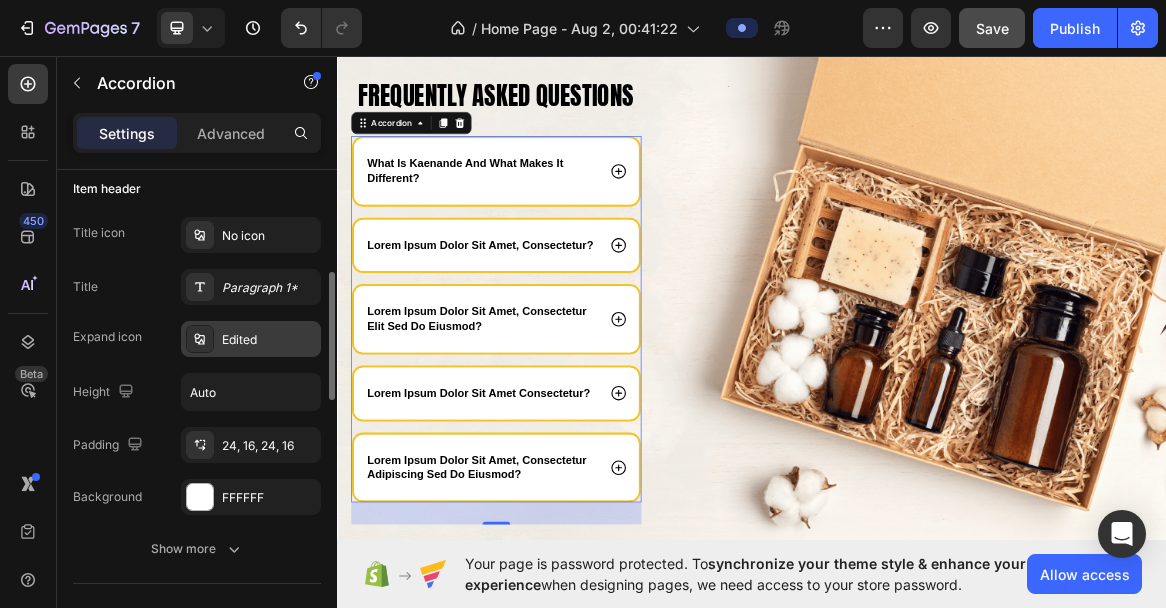 click on "Edited" at bounding box center (269, 340) 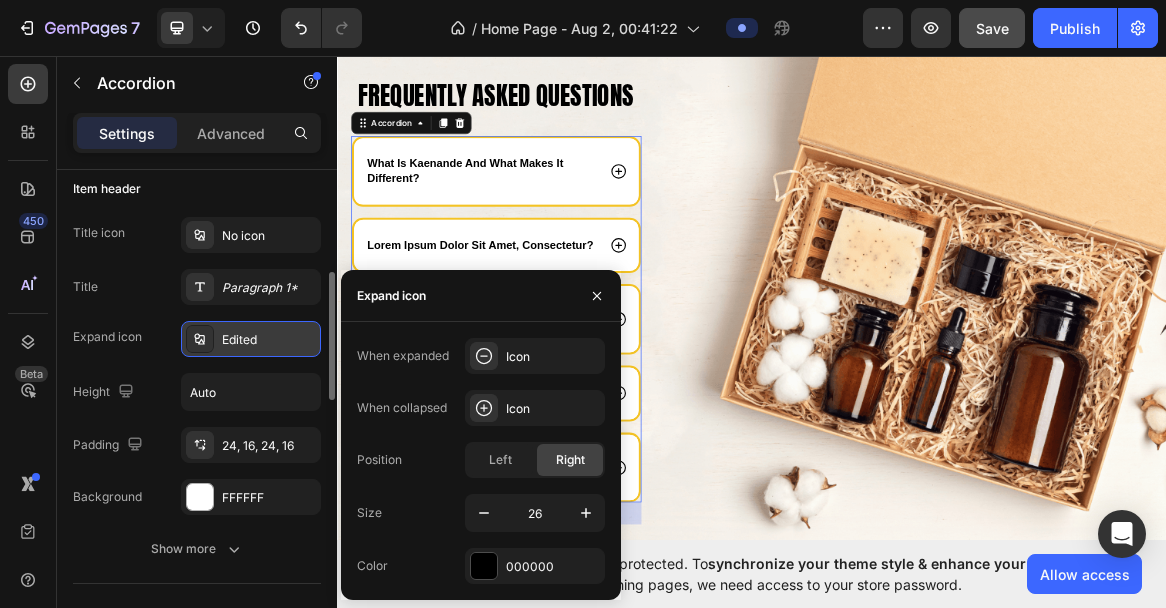 click on "Edited" at bounding box center (269, 340) 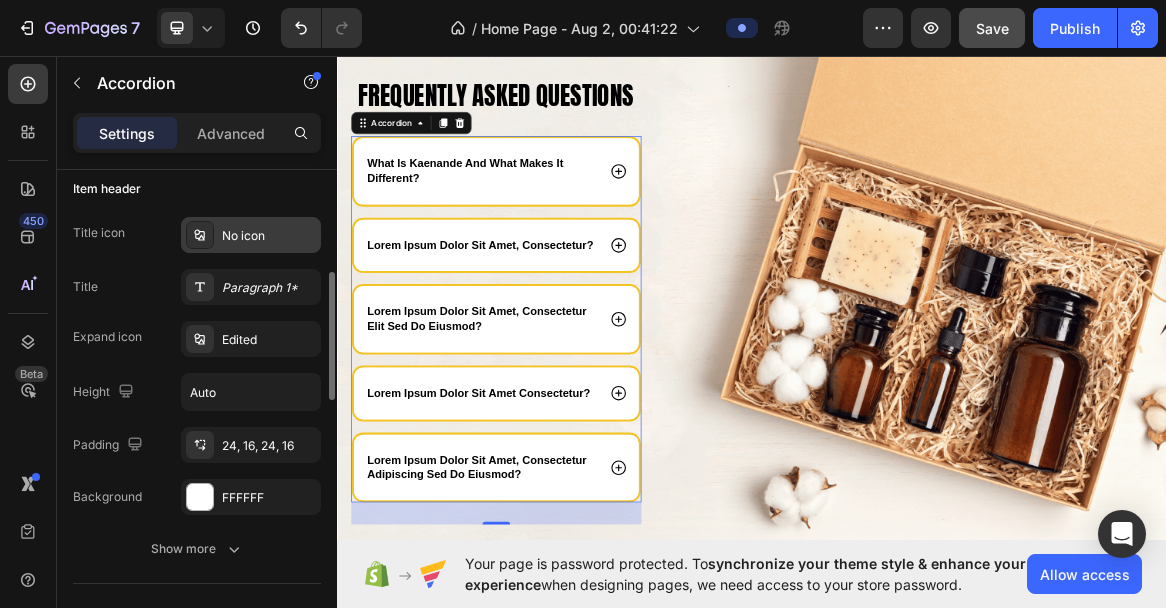 click on "No icon" at bounding box center [269, 236] 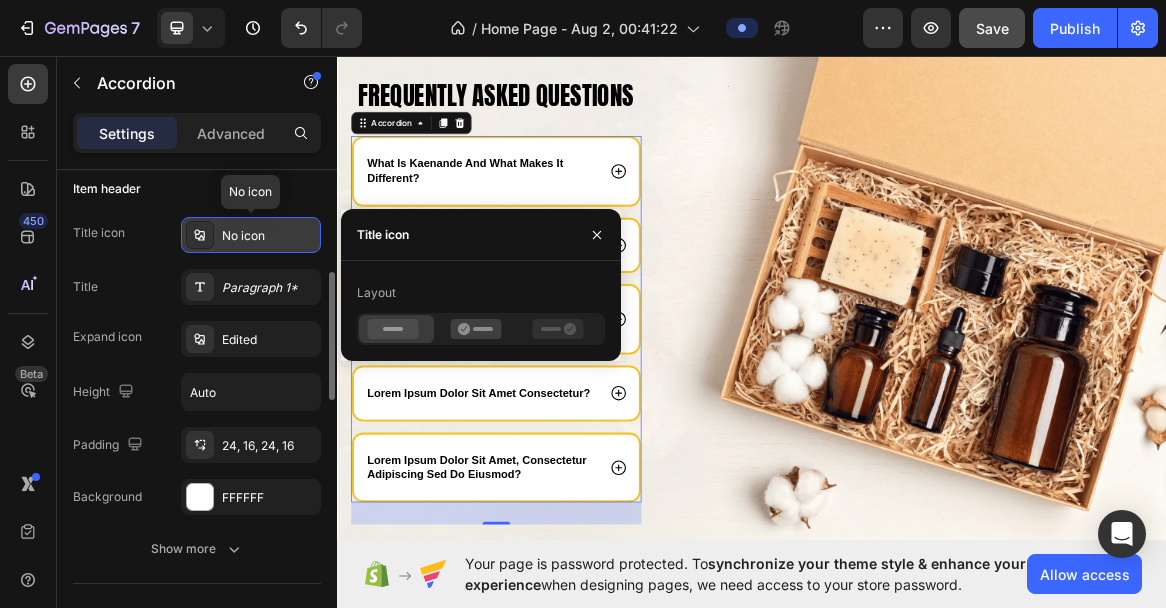 click on "No icon" at bounding box center [269, 236] 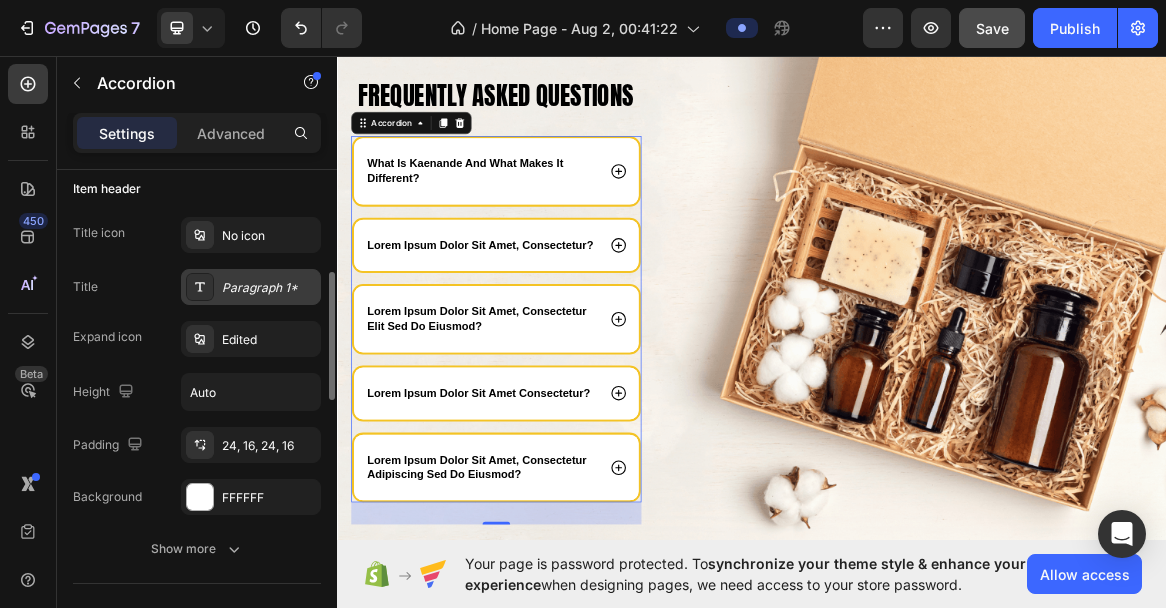click on "Paragraph 1*" at bounding box center [269, 288] 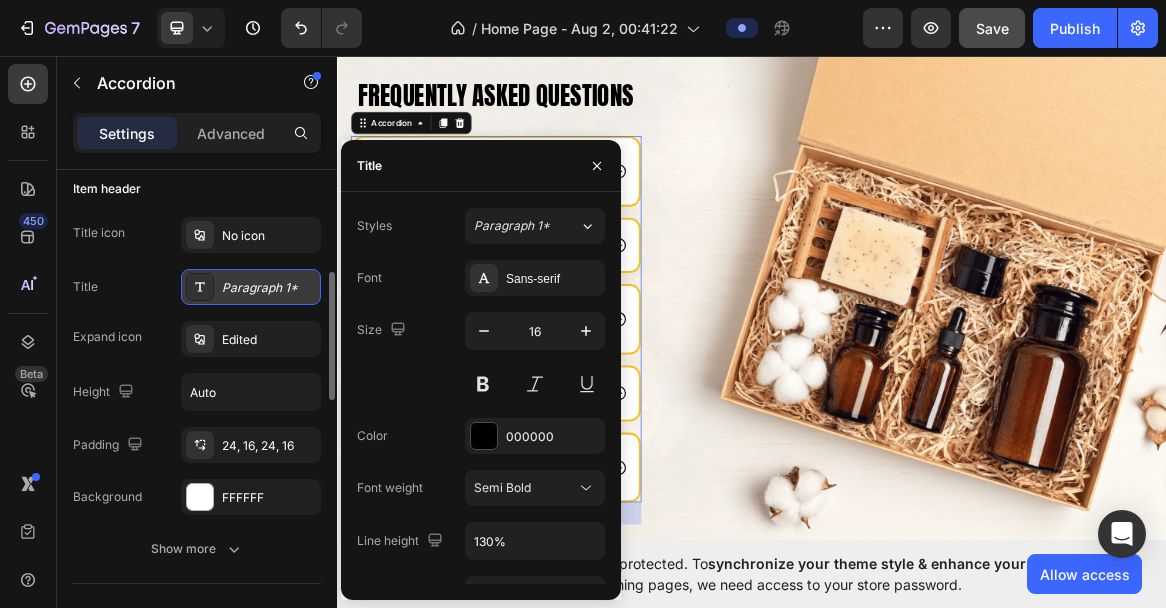 click on "Paragraph 1*" at bounding box center [269, 288] 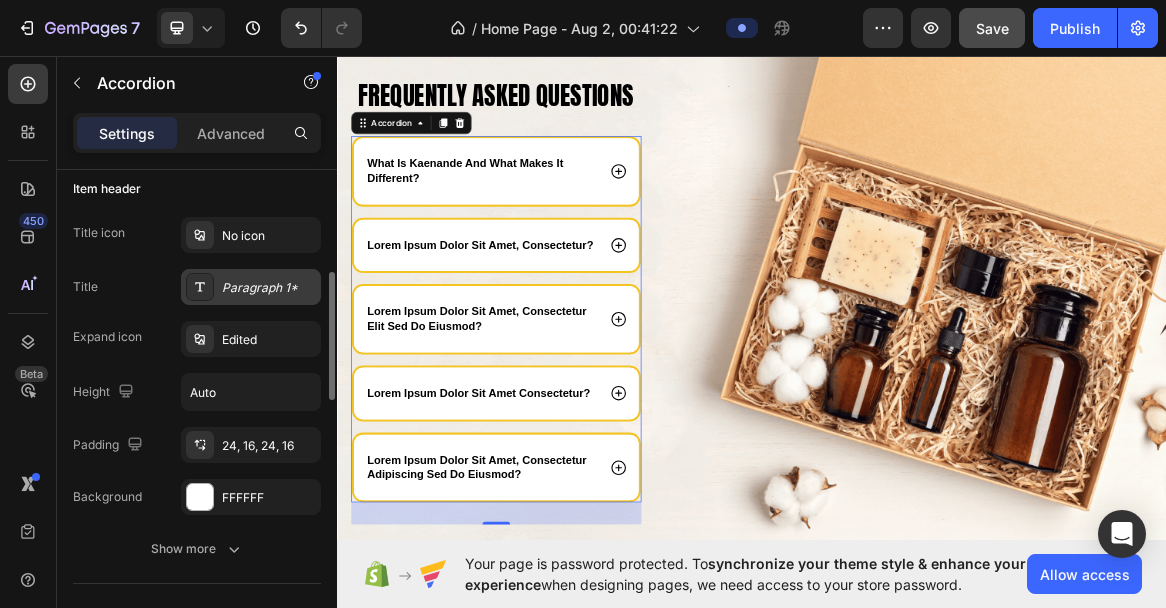 click on "Paragraph 1*" at bounding box center [269, 288] 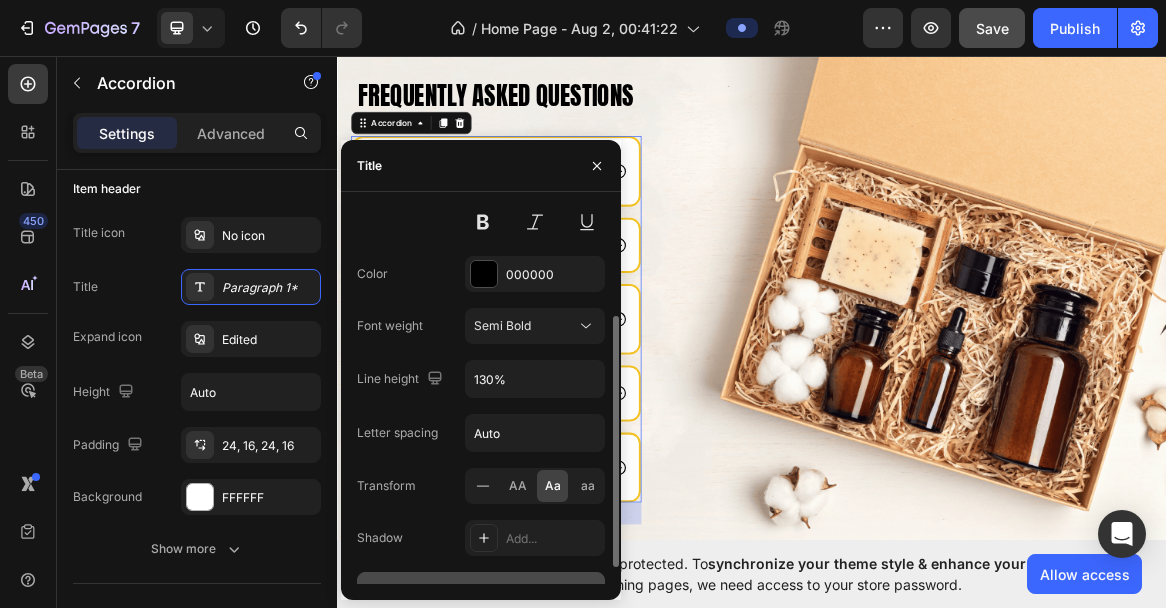 scroll, scrollTop: 186, scrollLeft: 0, axis: vertical 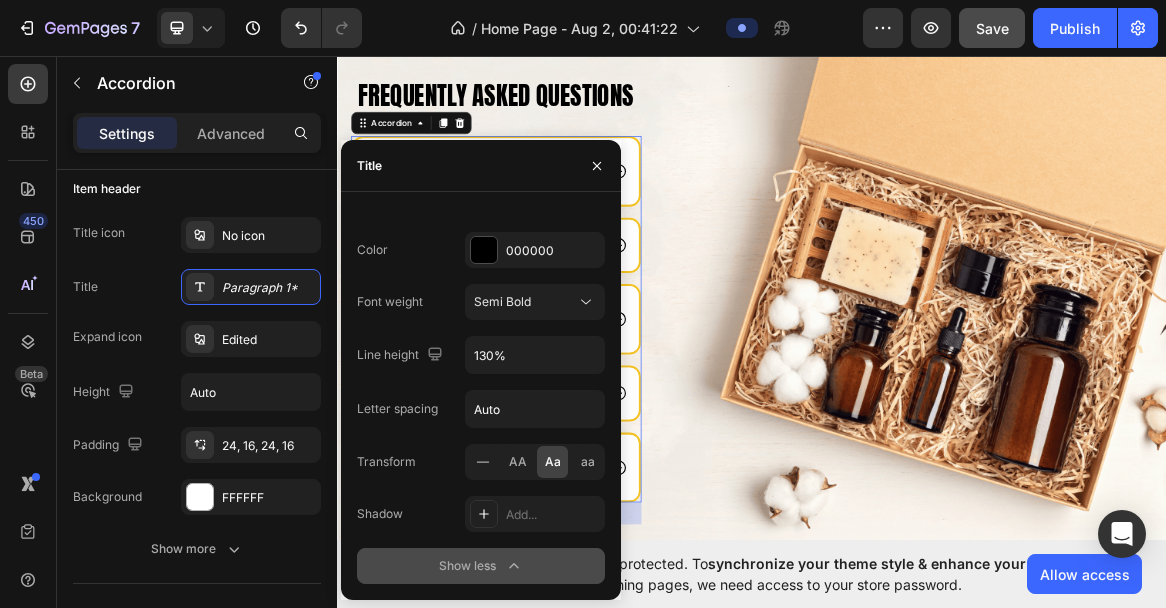 click 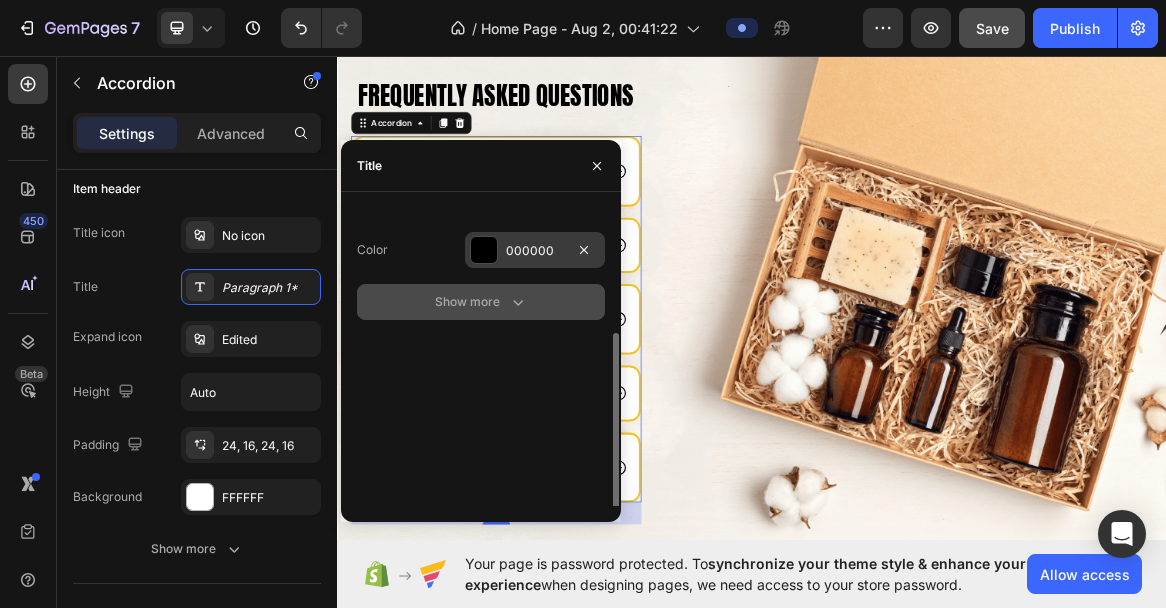 scroll, scrollTop: 0, scrollLeft: 0, axis: both 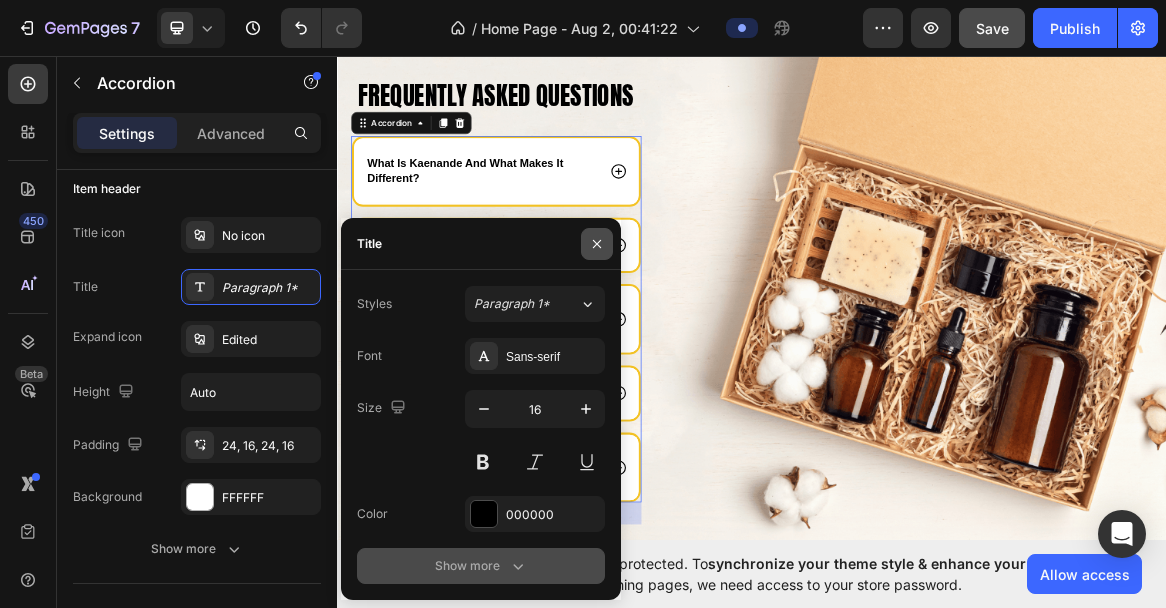 click 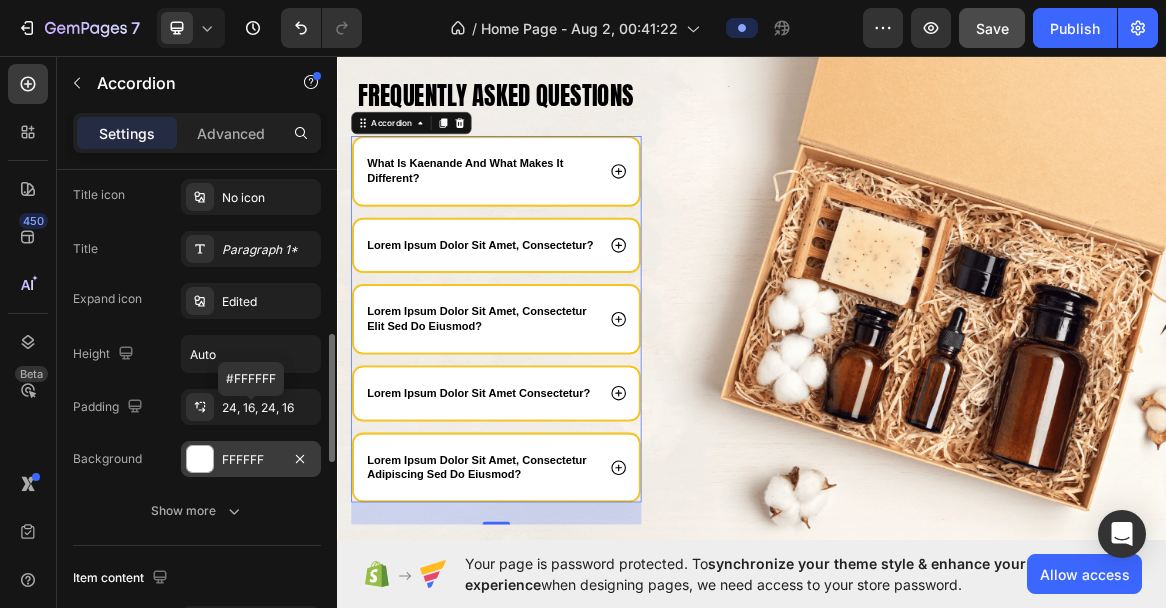scroll, scrollTop: 480, scrollLeft: 0, axis: vertical 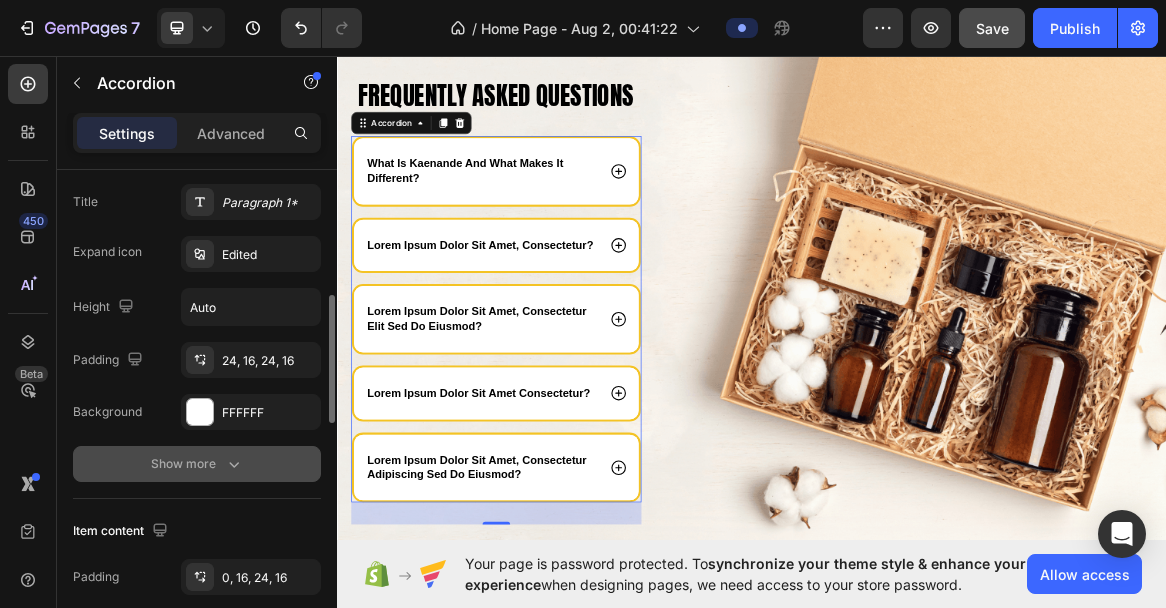 click 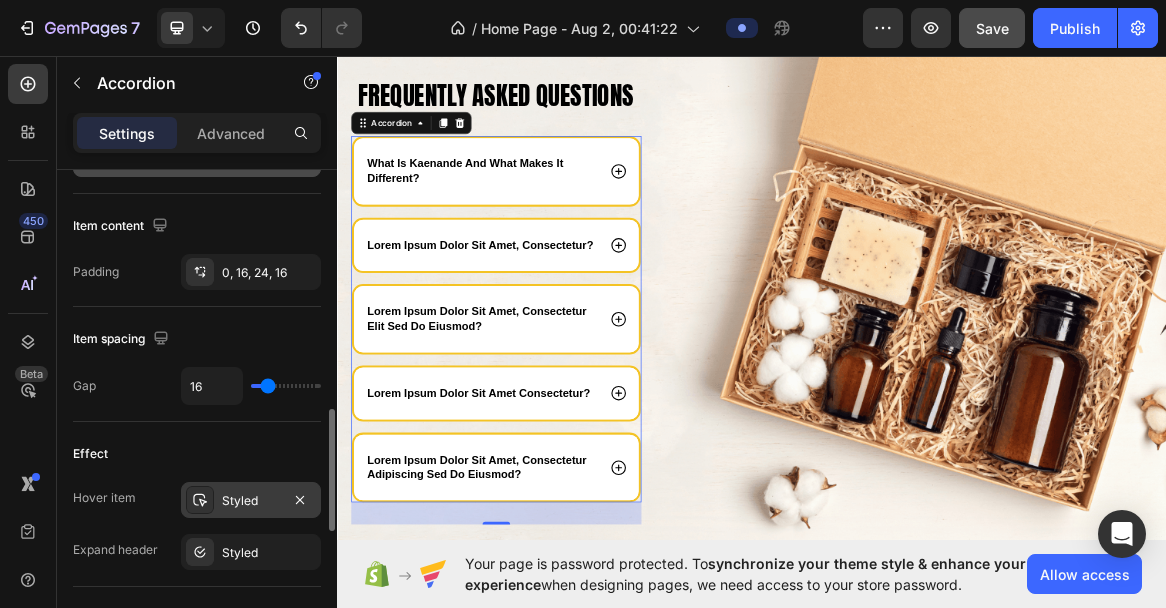 scroll, scrollTop: 884, scrollLeft: 0, axis: vertical 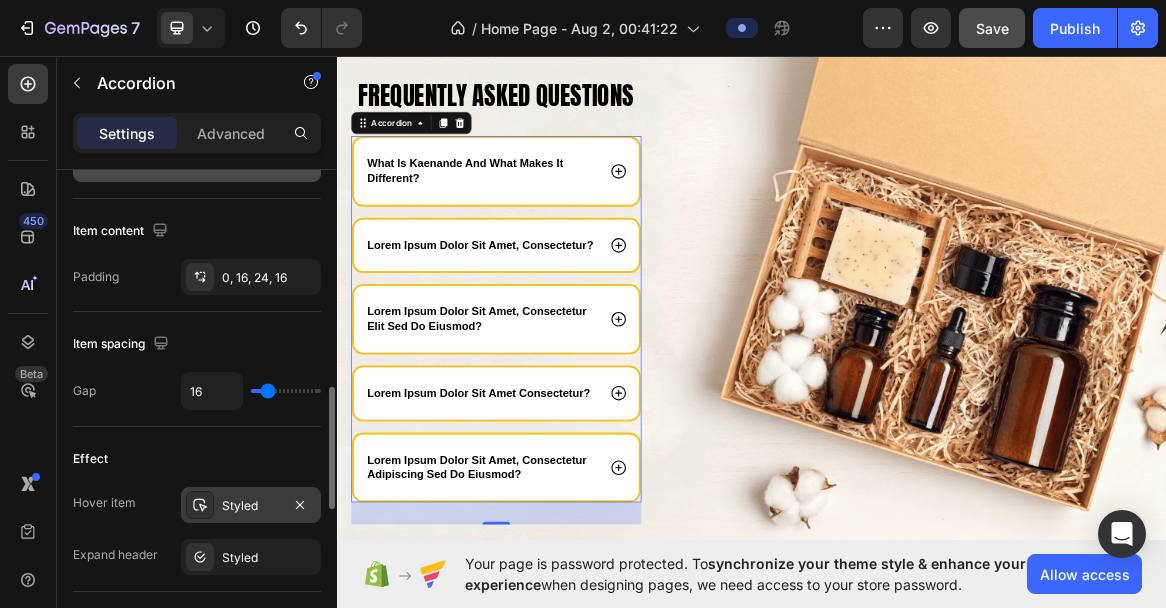 click on "Styled" at bounding box center (251, 506) 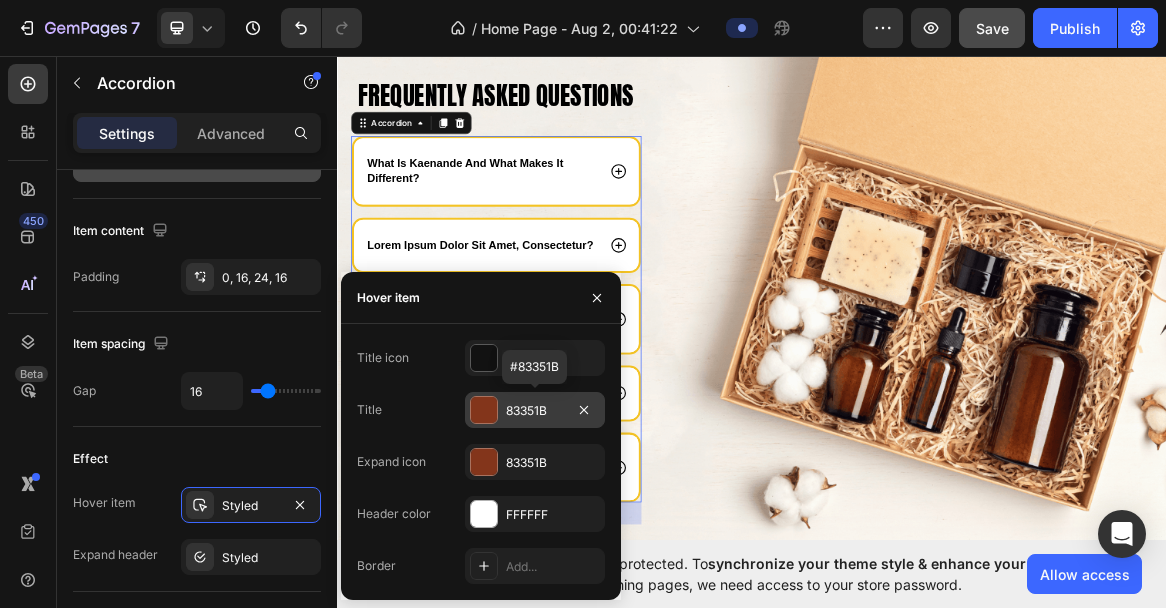 click at bounding box center (484, 410) 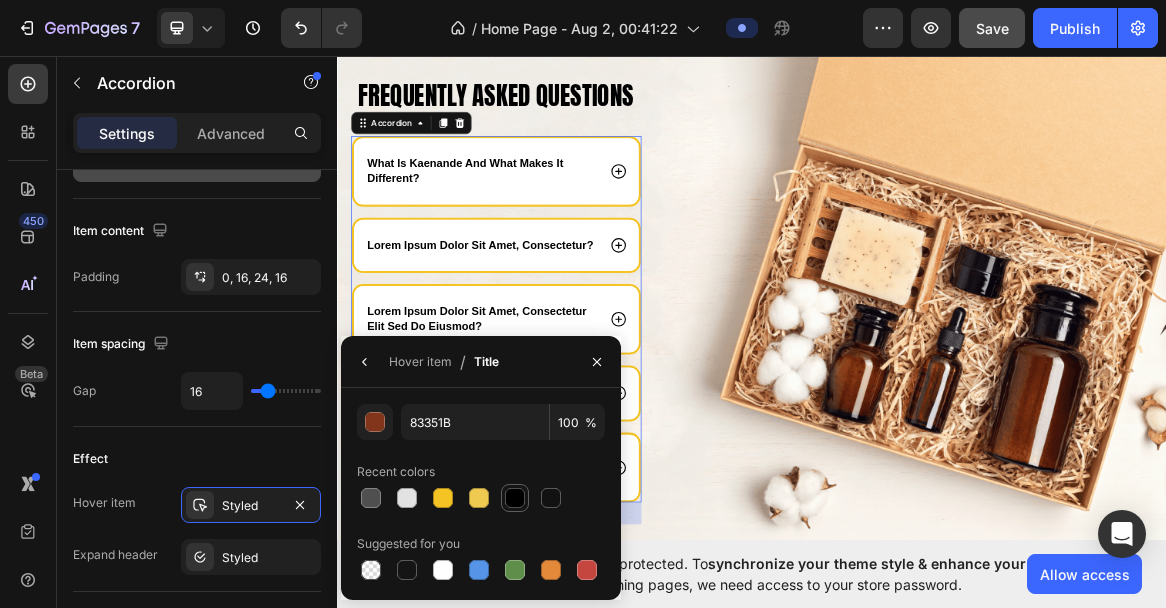 click at bounding box center (515, 498) 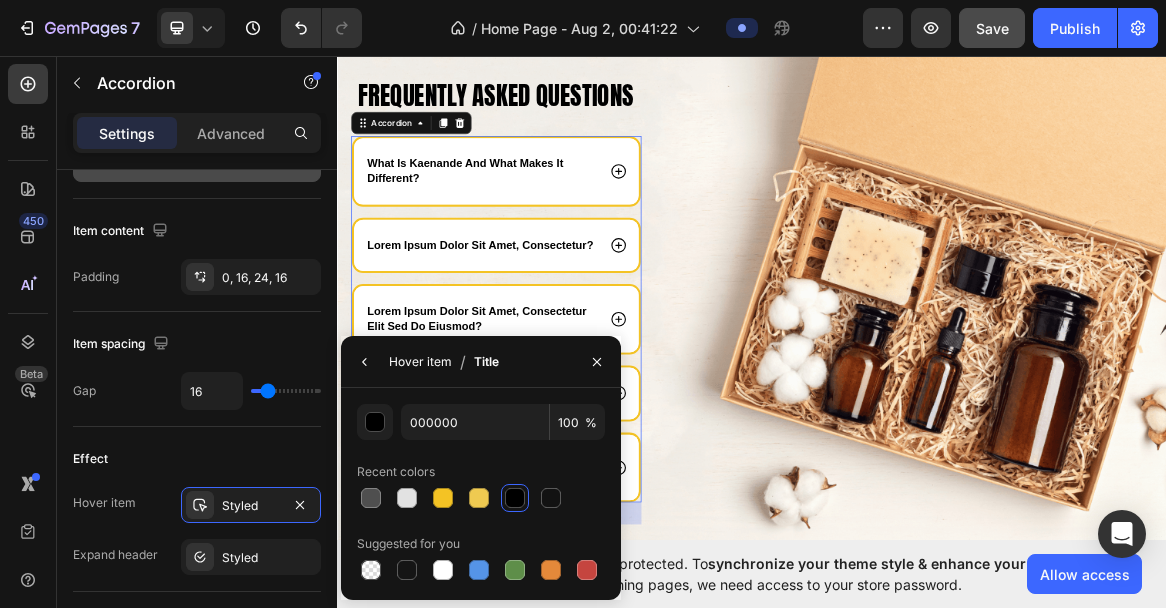 click on "Hover item" at bounding box center [420, 362] 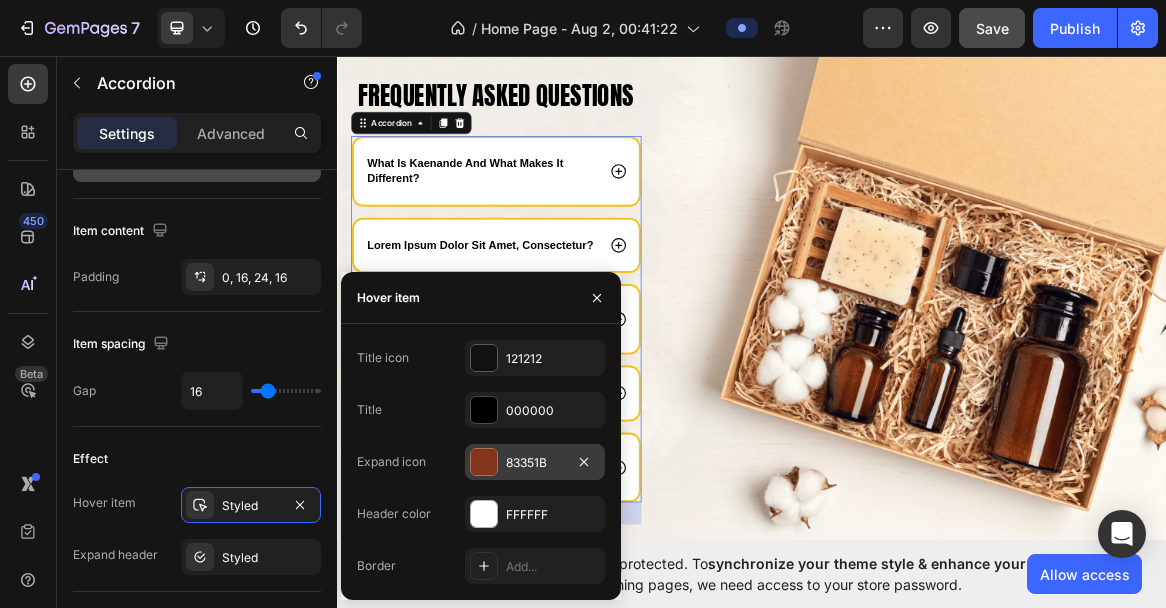click at bounding box center [484, 462] 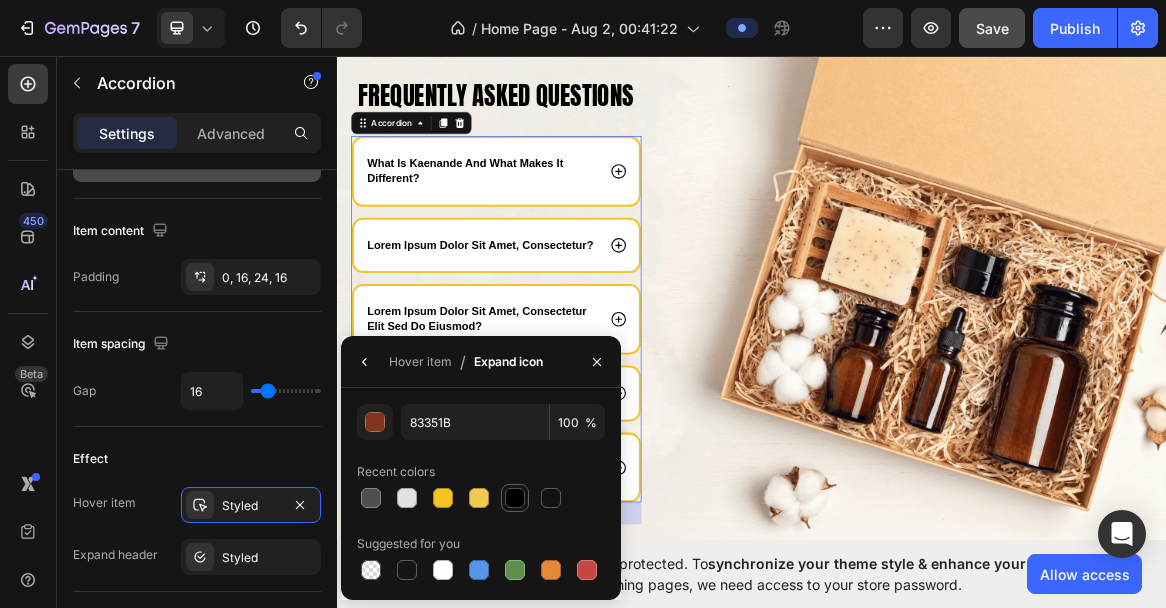 click at bounding box center (515, 498) 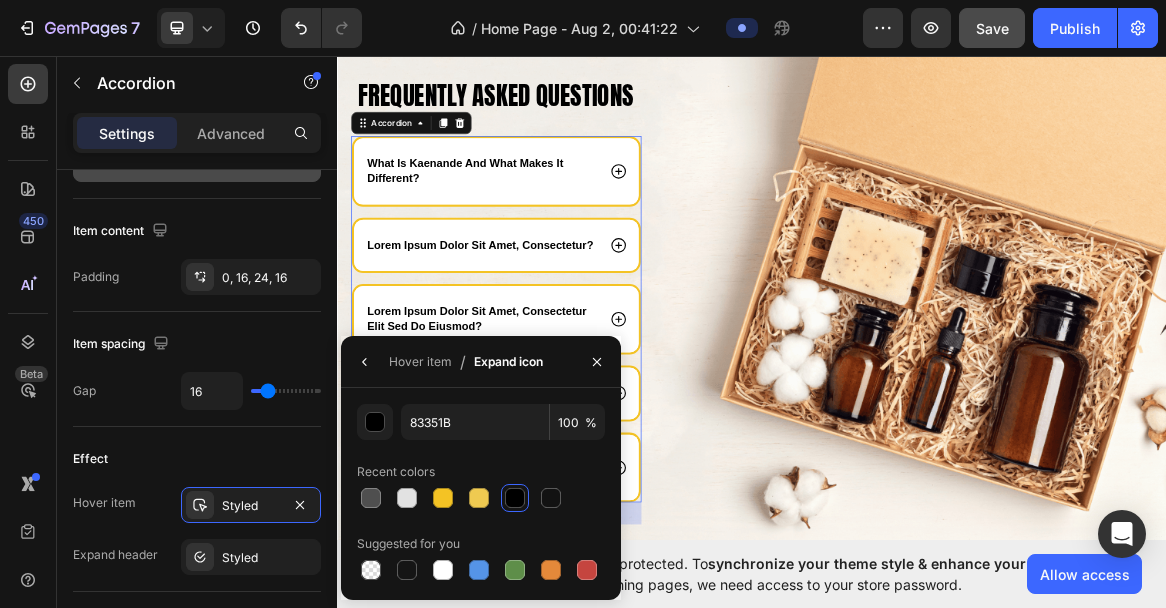 type on "000000" 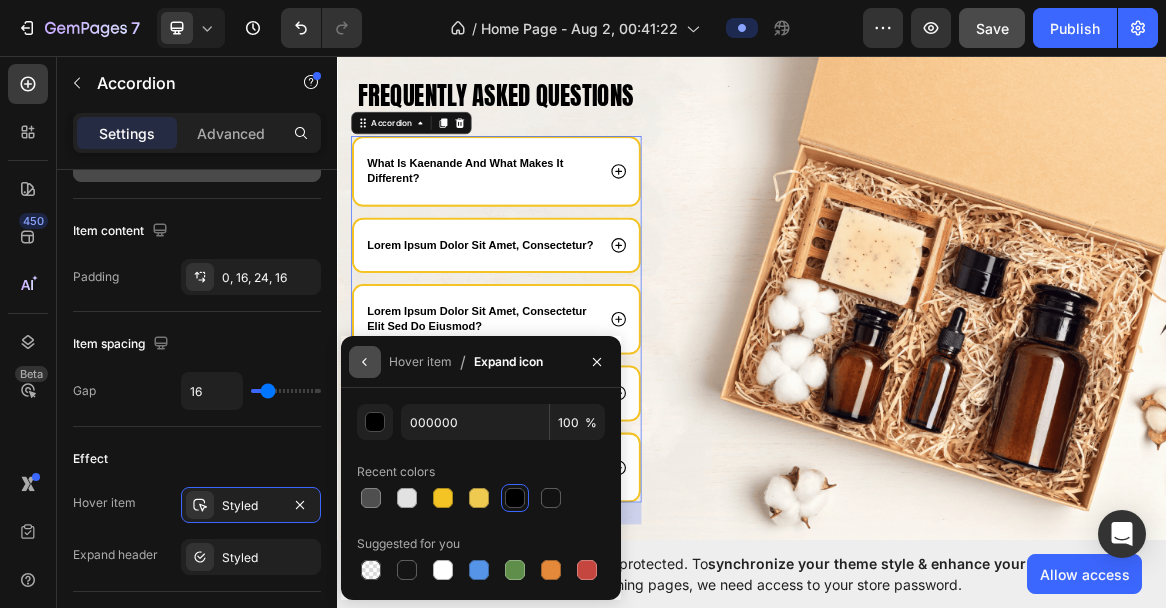 click 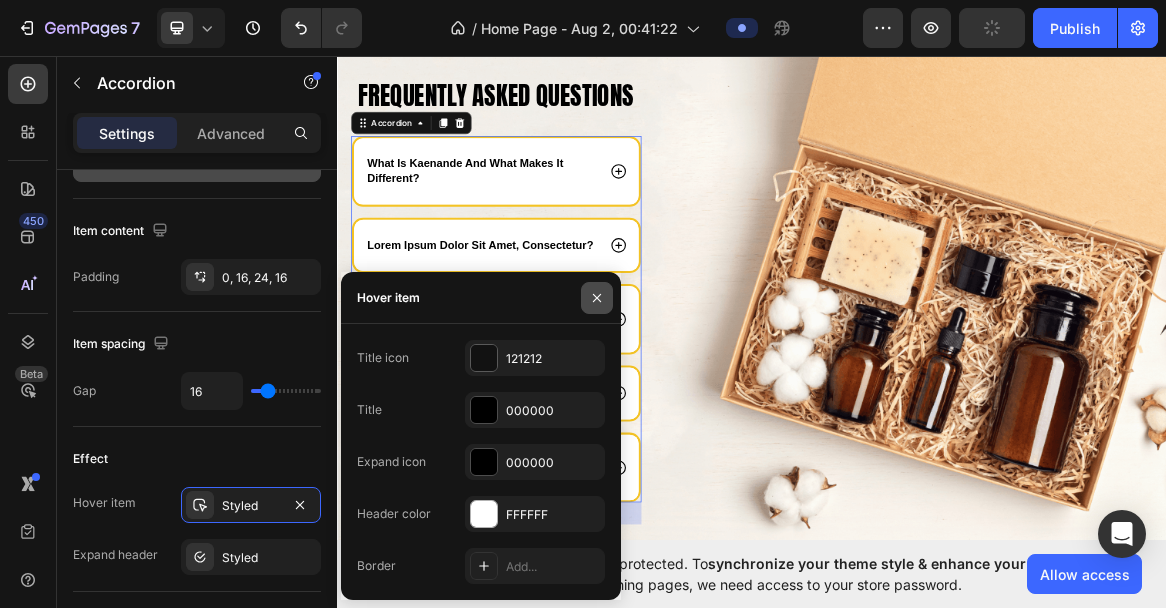 click 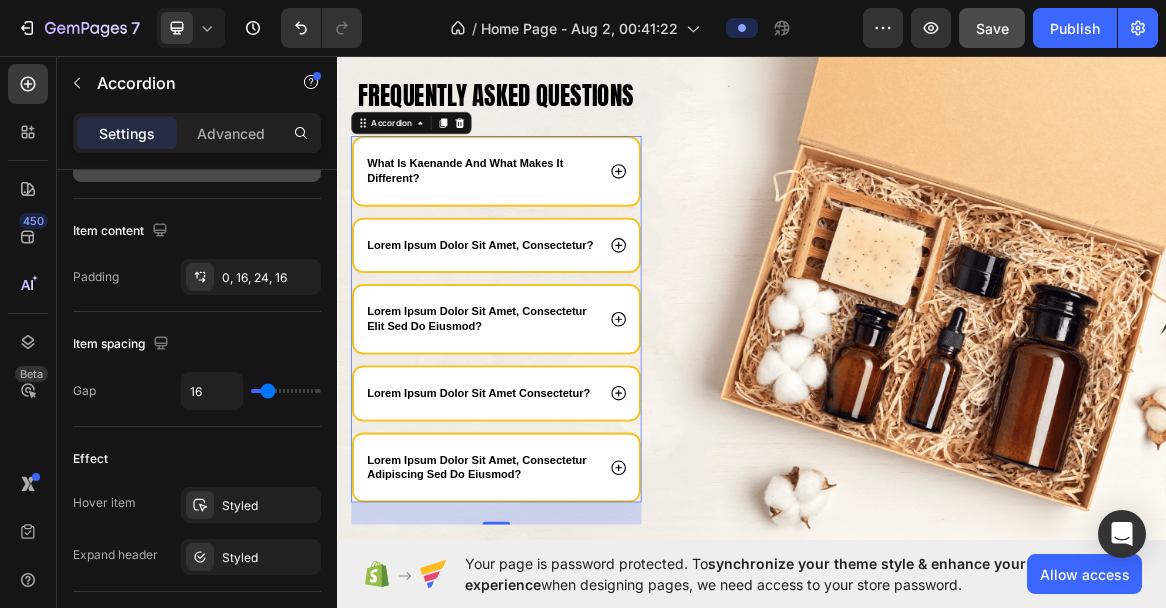 scroll, scrollTop: 3476, scrollLeft: 0, axis: vertical 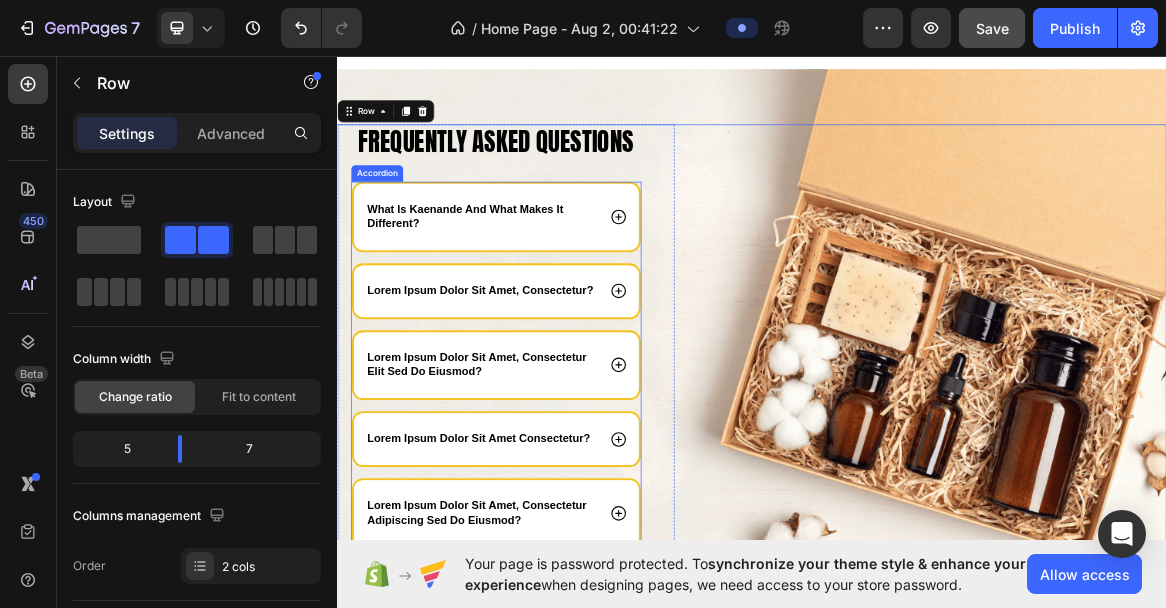 click 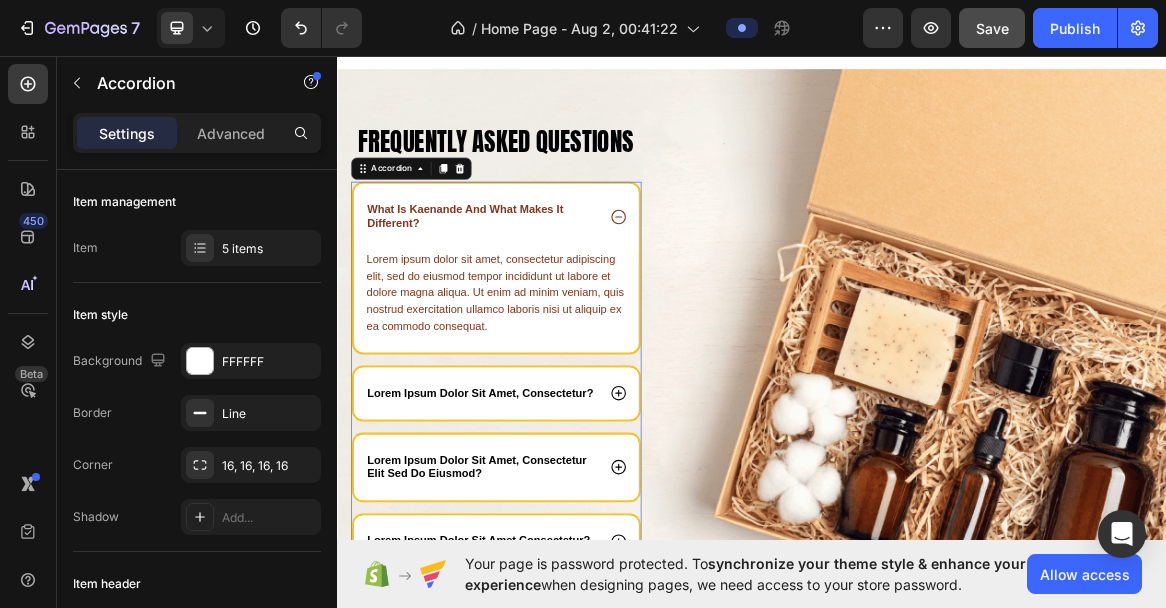 click 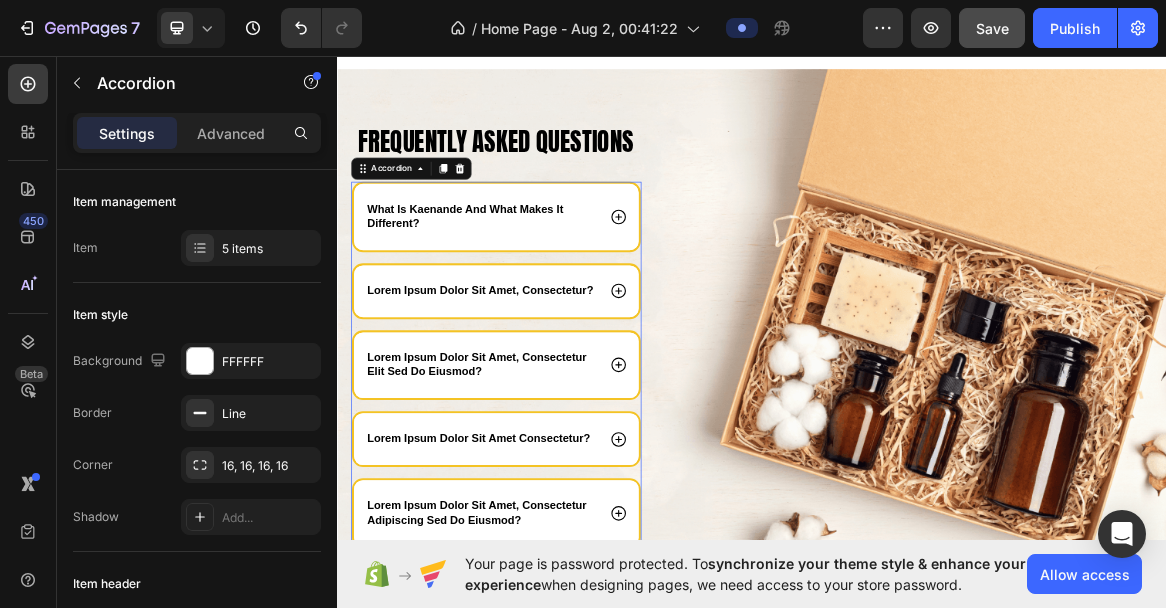 click 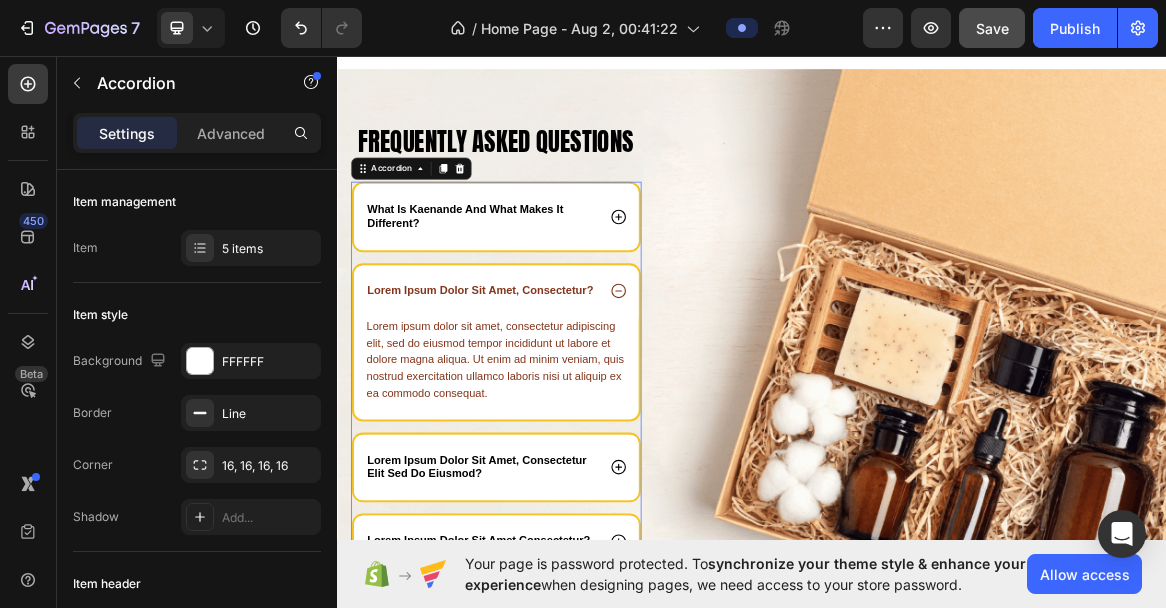 click 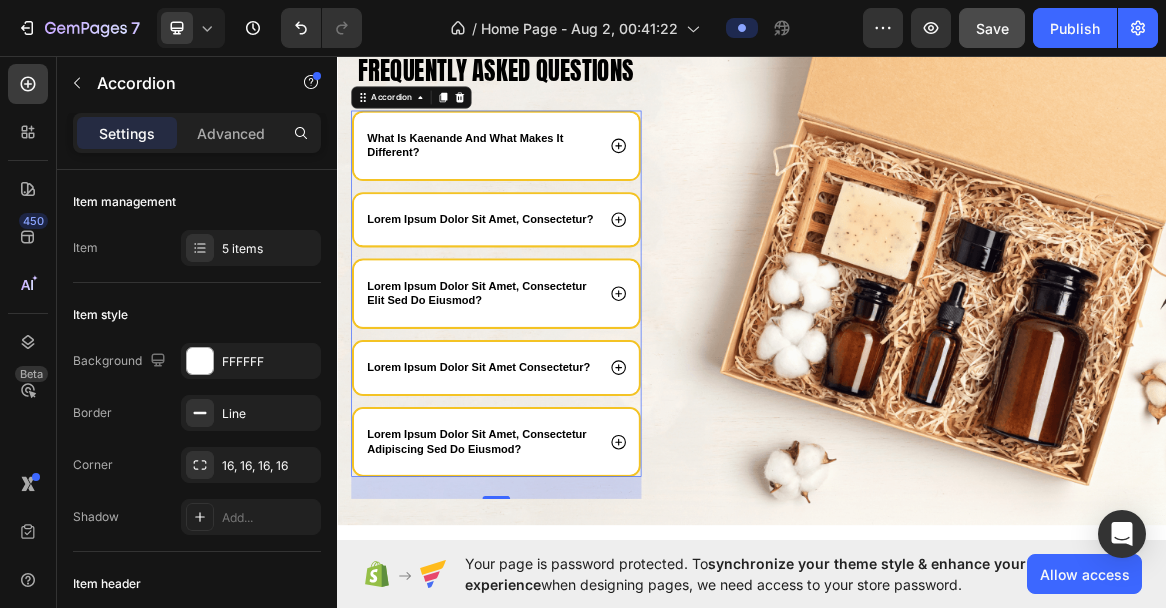 scroll, scrollTop: 3585, scrollLeft: 0, axis: vertical 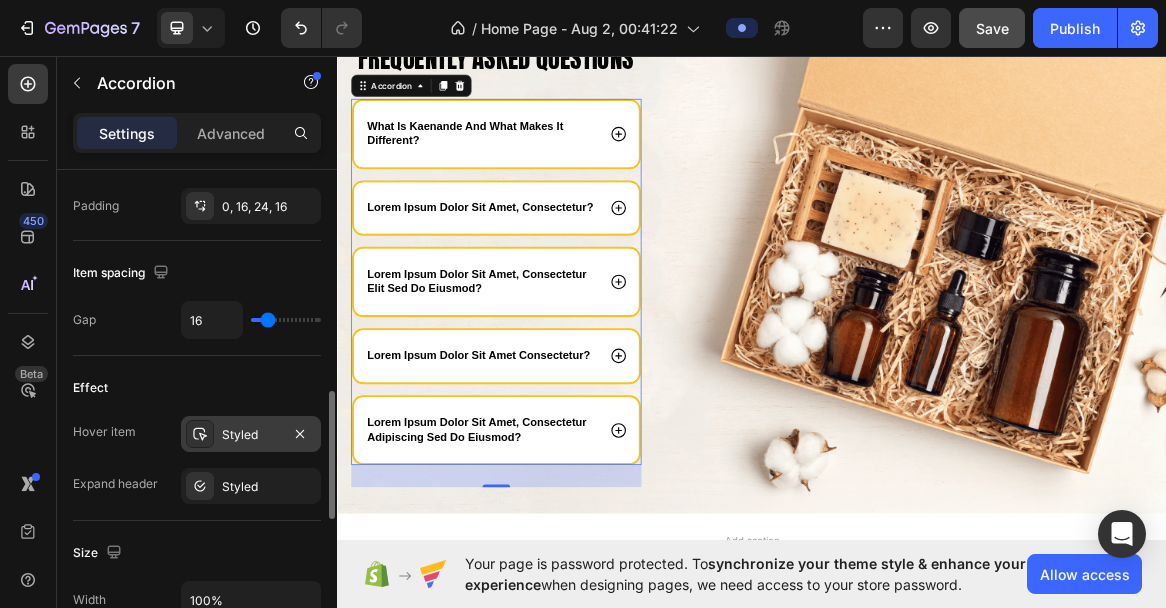 click on "Styled" at bounding box center (251, 435) 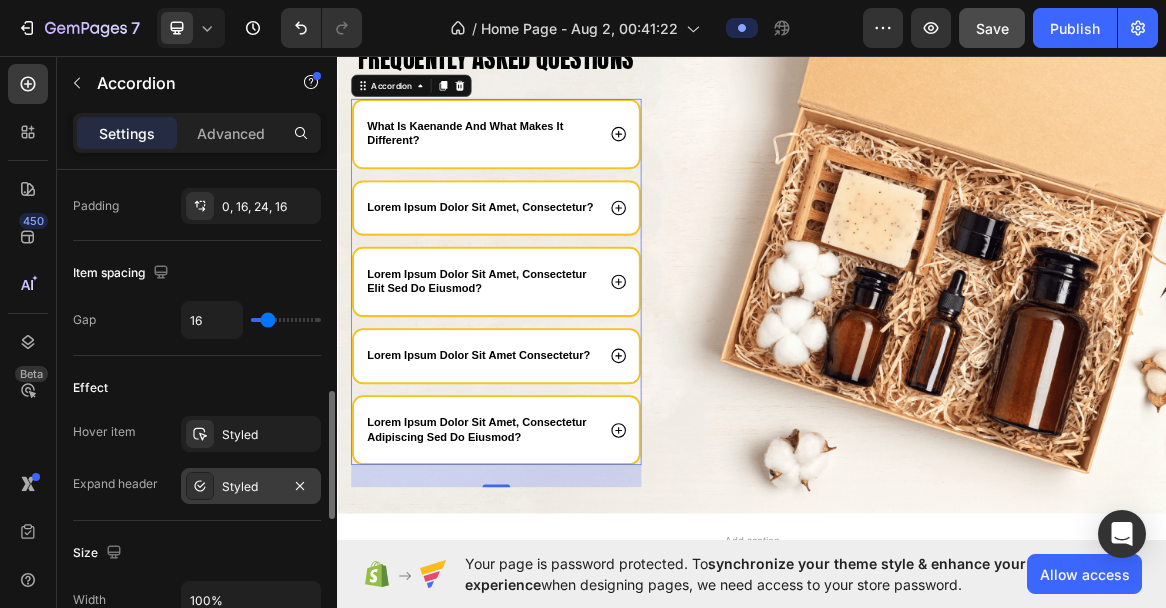 click on "Styled" at bounding box center (251, 487) 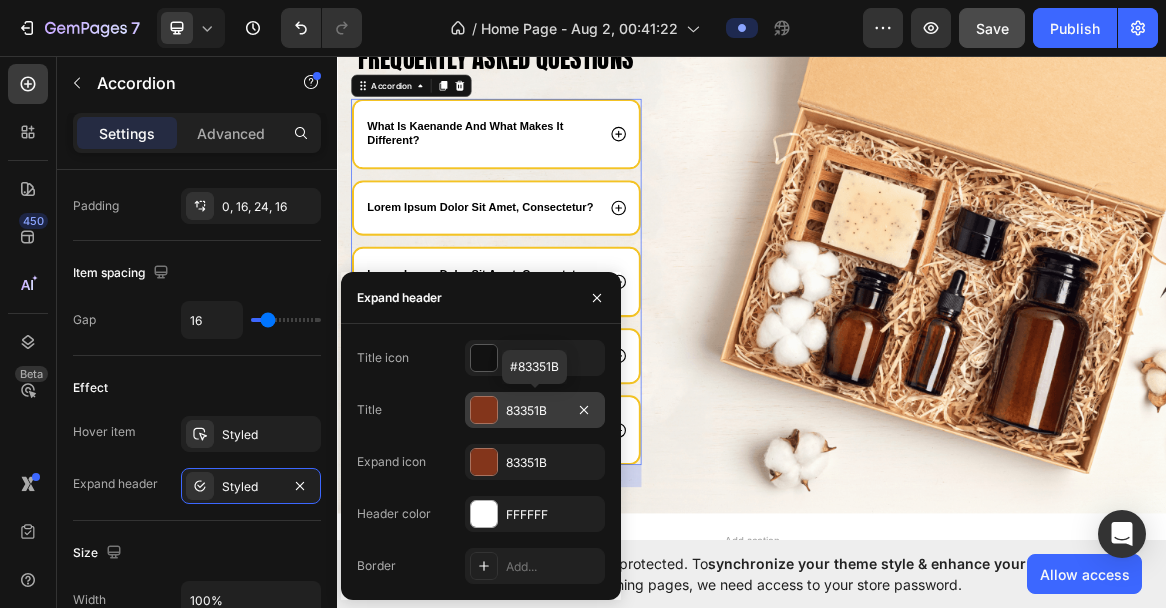 click on "83351B" at bounding box center [535, 410] 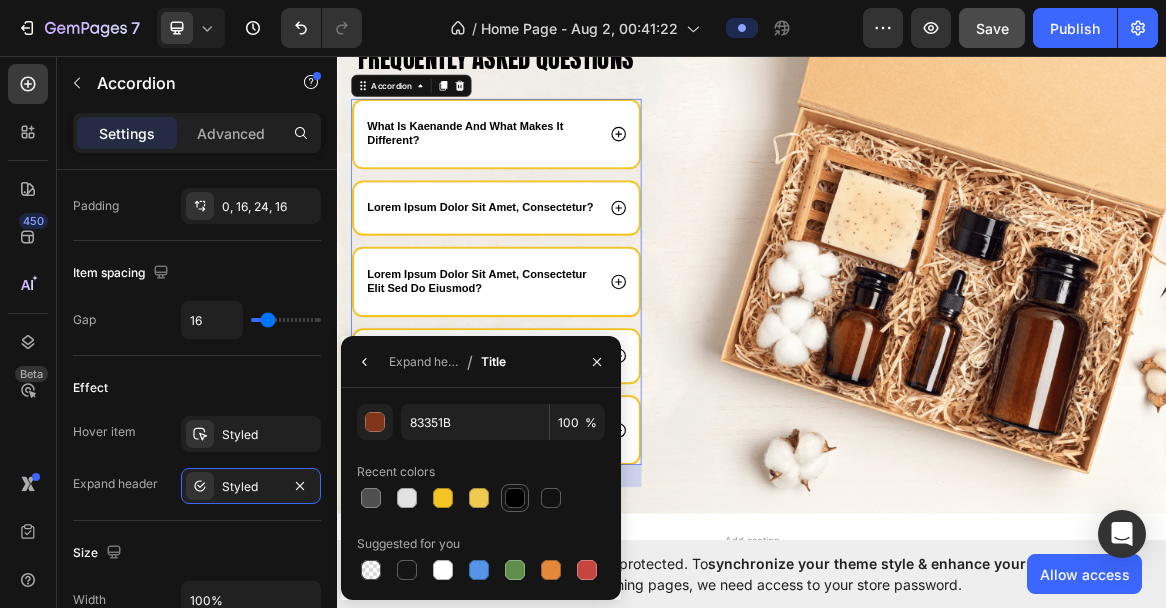 click at bounding box center (515, 498) 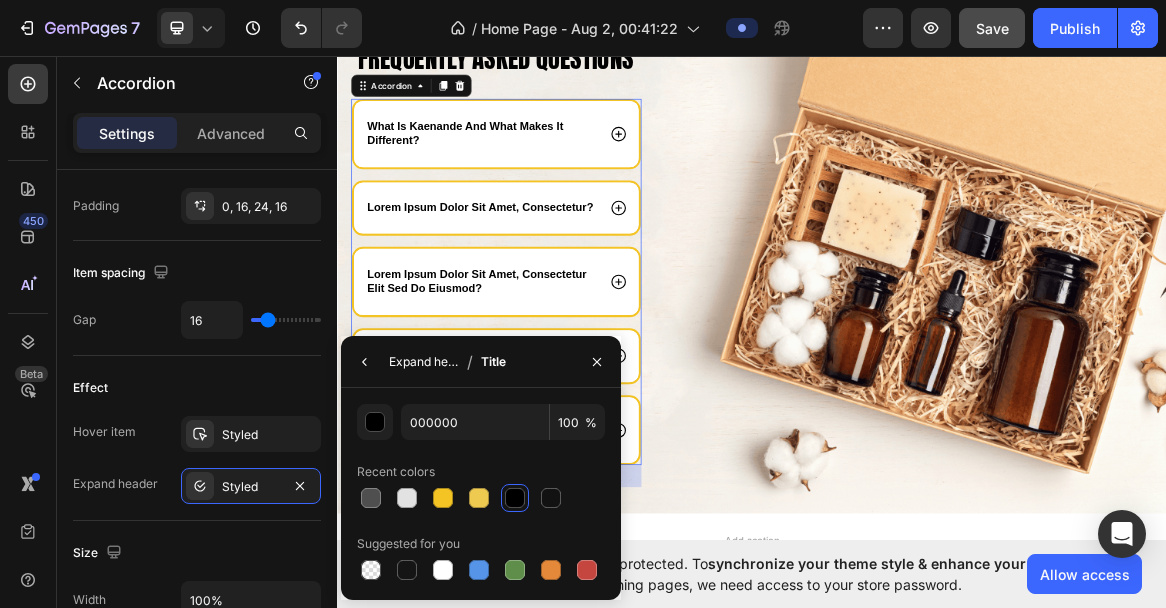click on "Expand header" at bounding box center [424, 362] 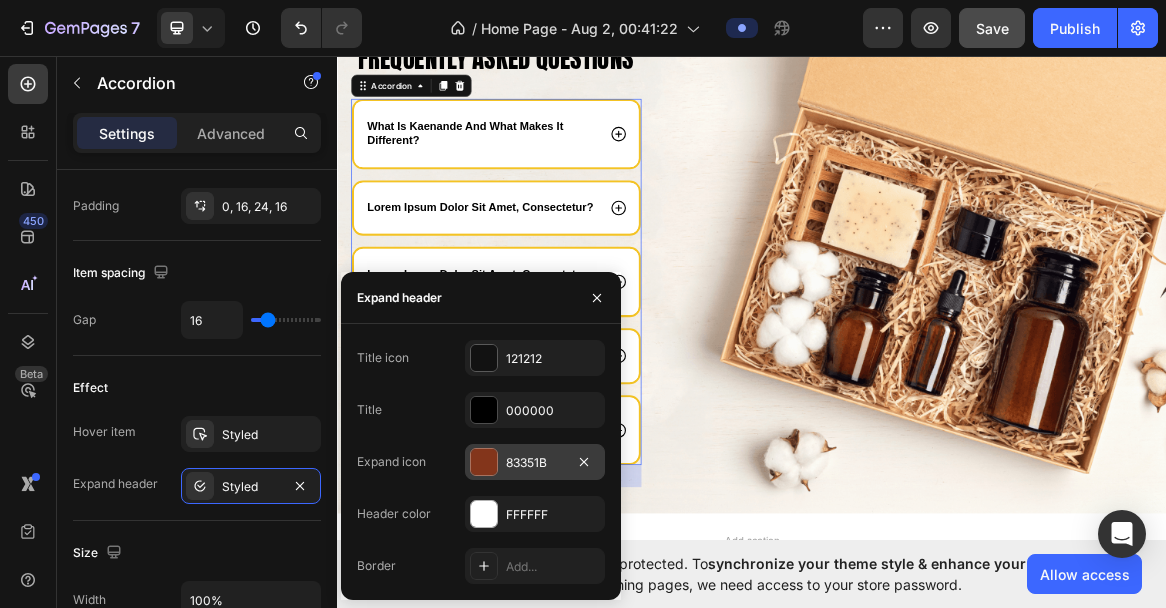 click at bounding box center [484, 462] 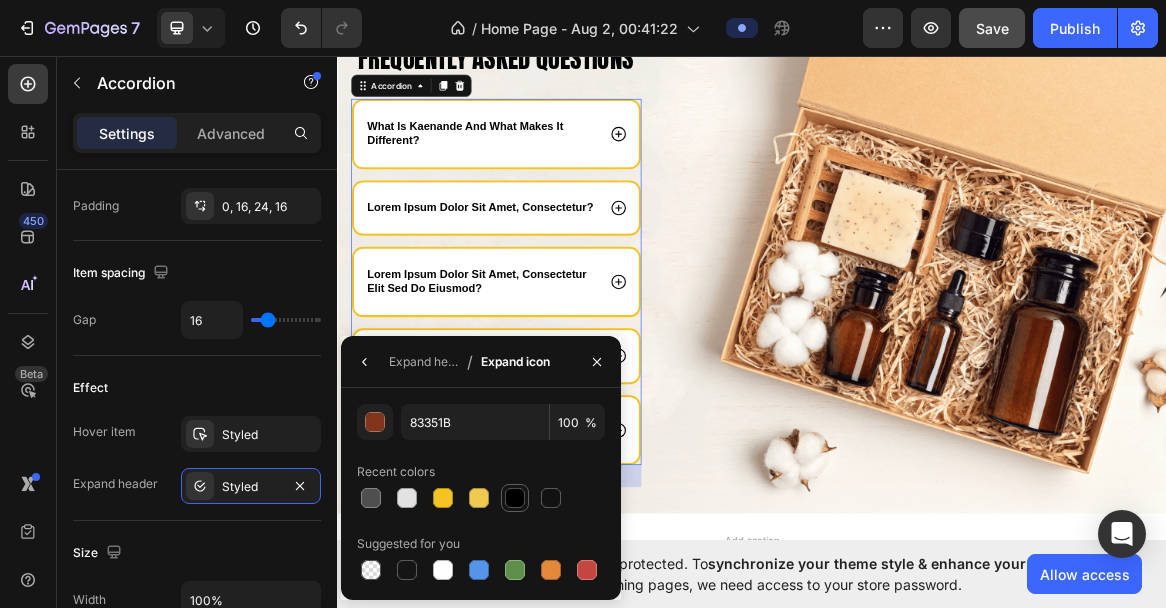 click at bounding box center (515, 498) 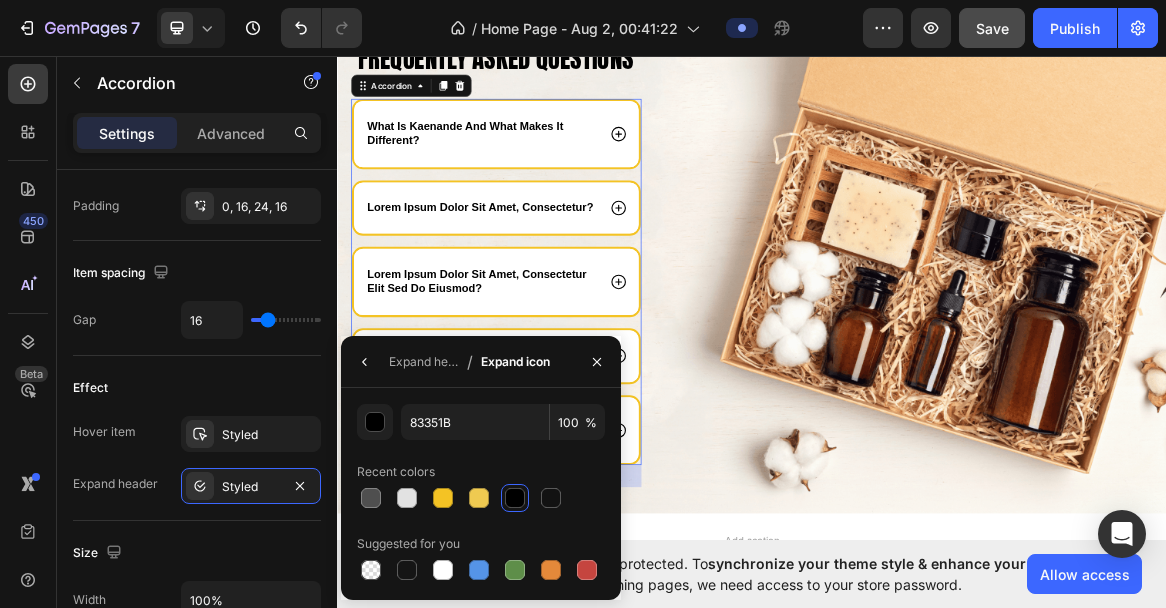 type on "000000" 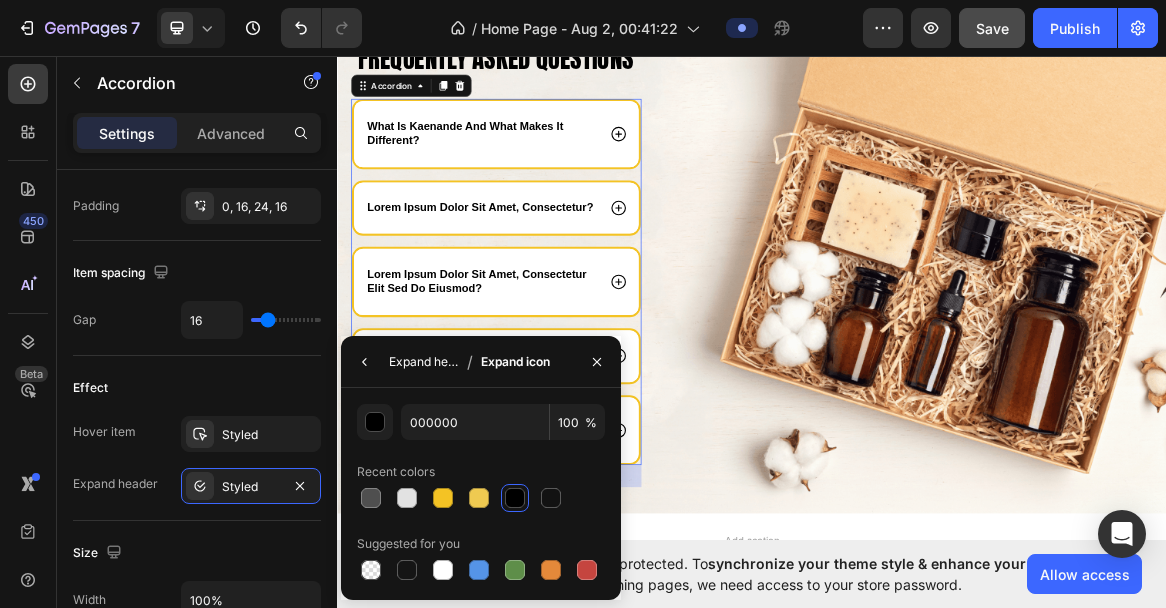 click on "Expand header" at bounding box center (424, 362) 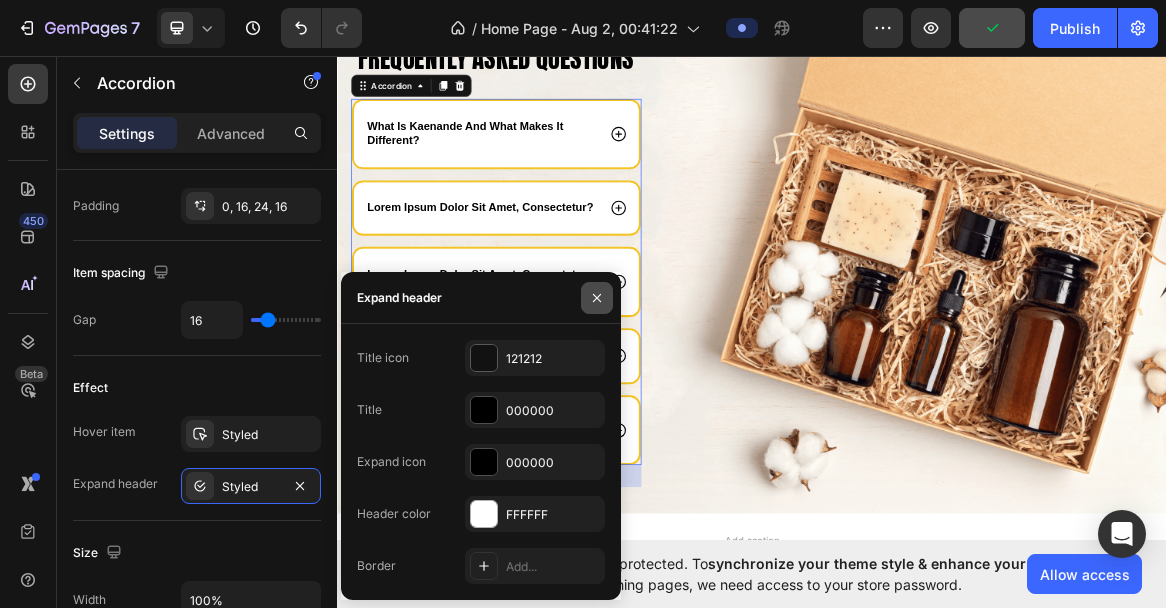 click 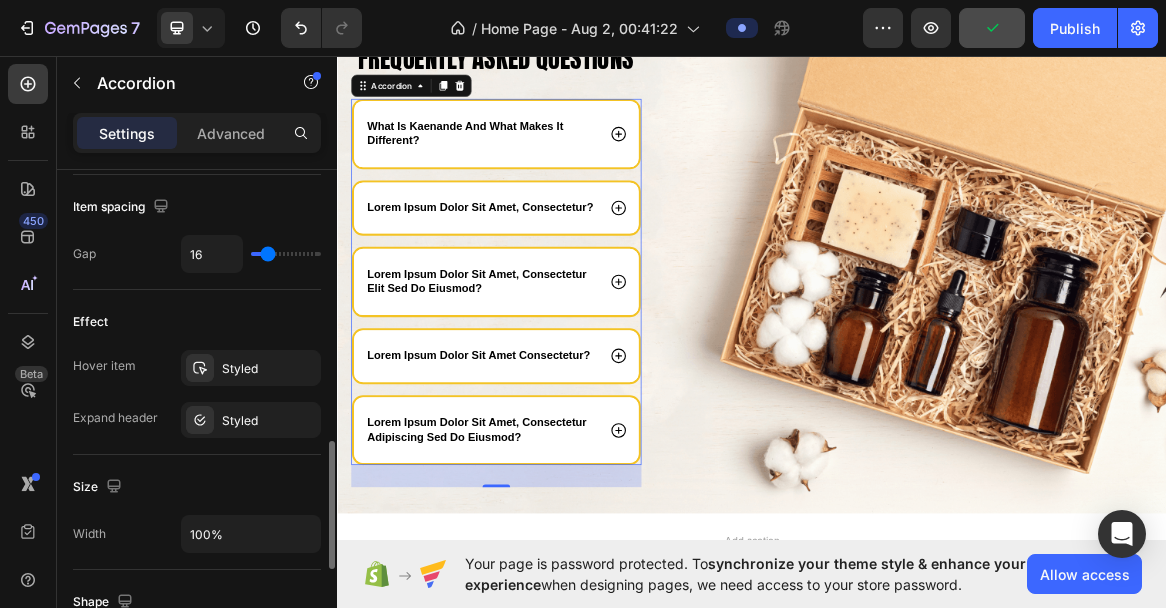 scroll, scrollTop: 949, scrollLeft: 0, axis: vertical 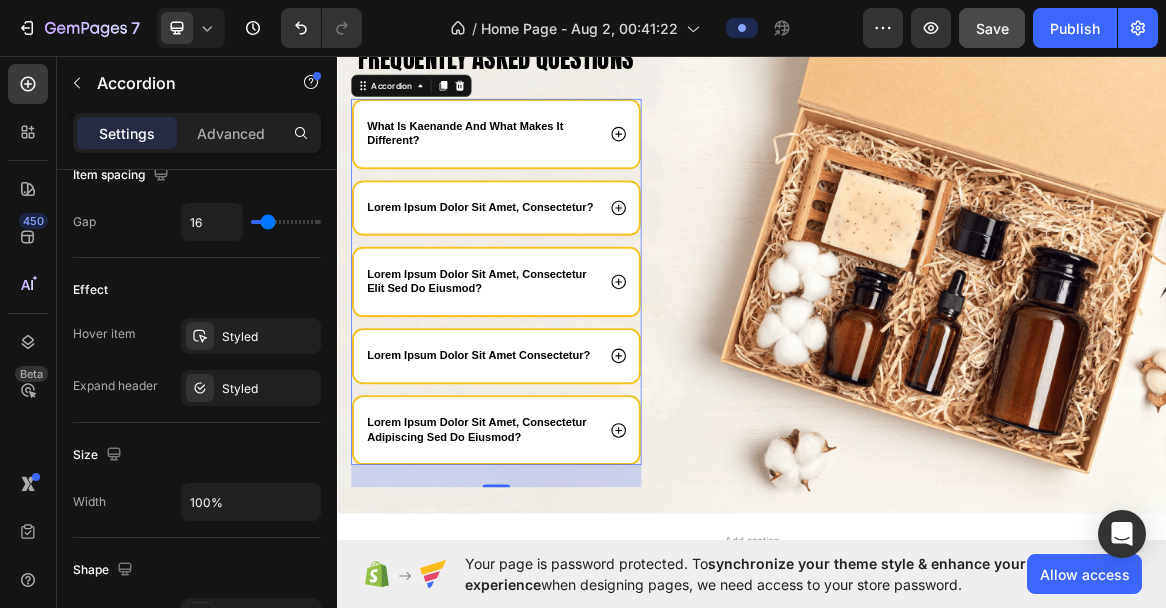 click 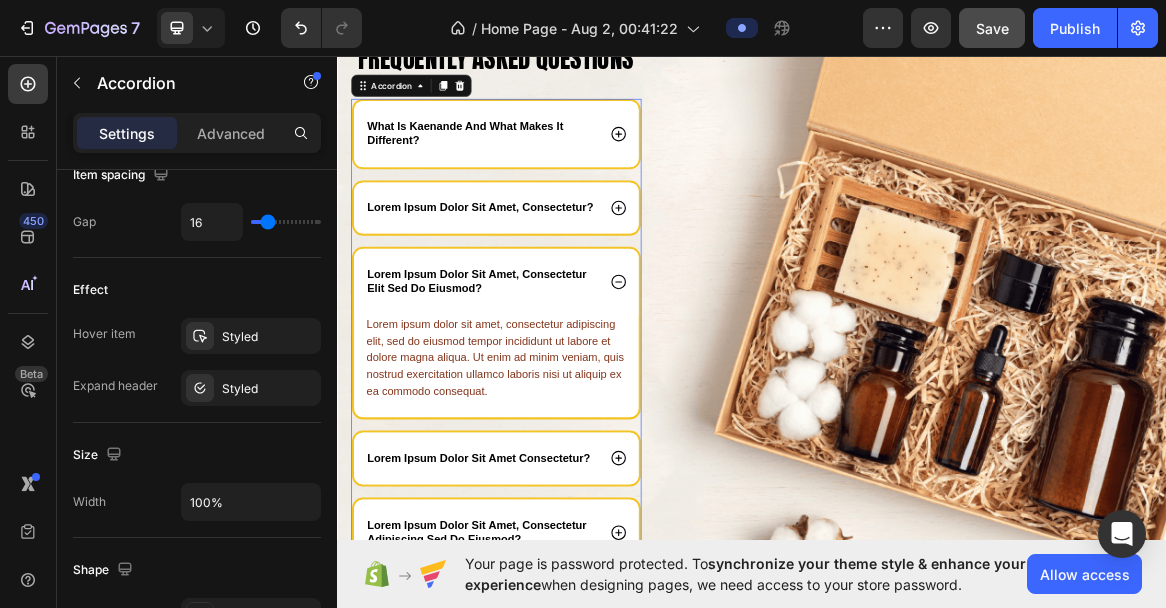 click 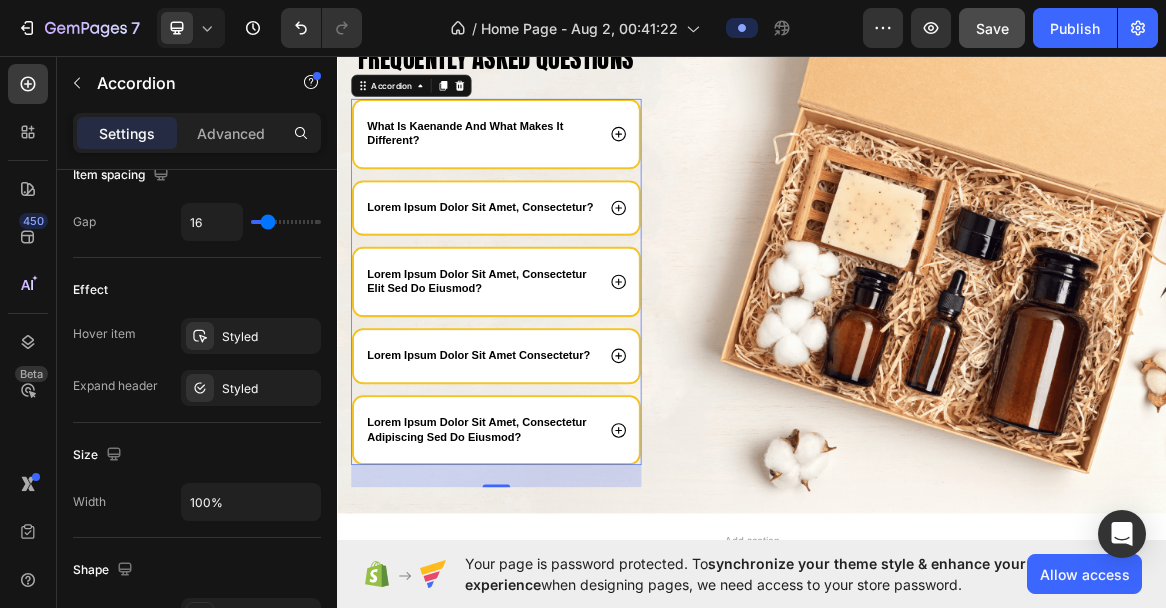 click on "lorem ipsum dolor sit amet consectetur?" at bounding box center (567, 495) 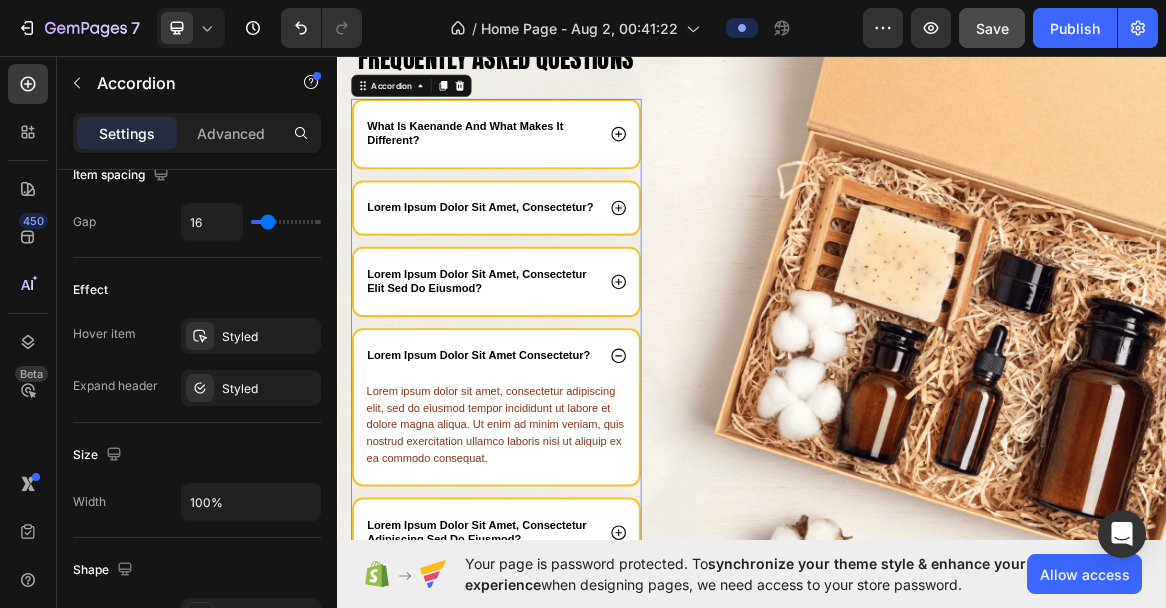 click on "lorem ipsum dolor sit amet consectetur?" at bounding box center [567, 495] 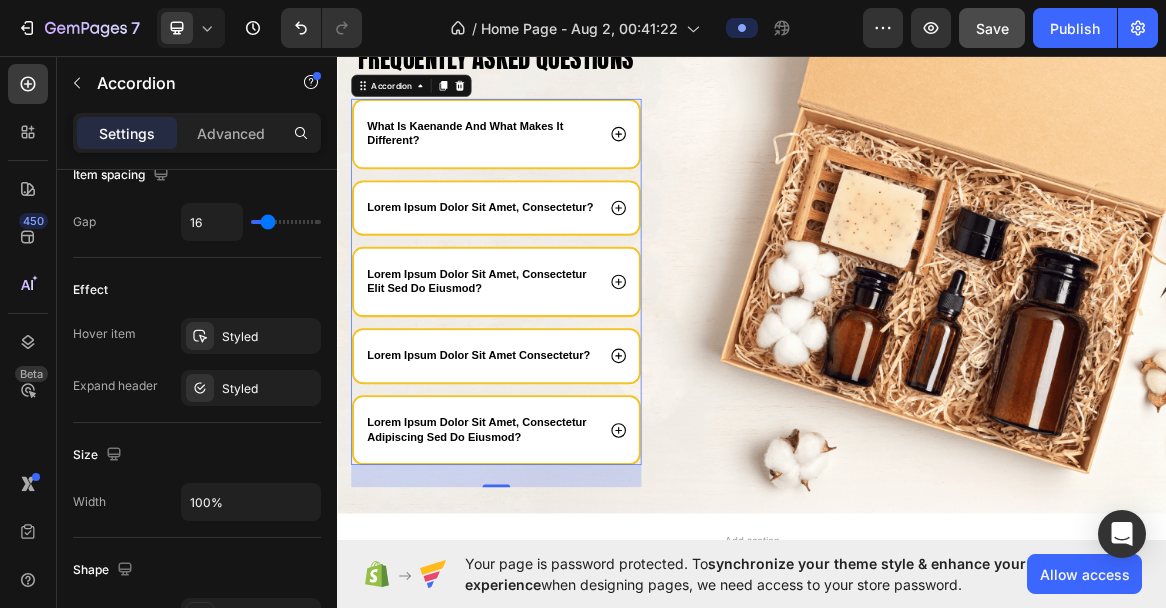 click 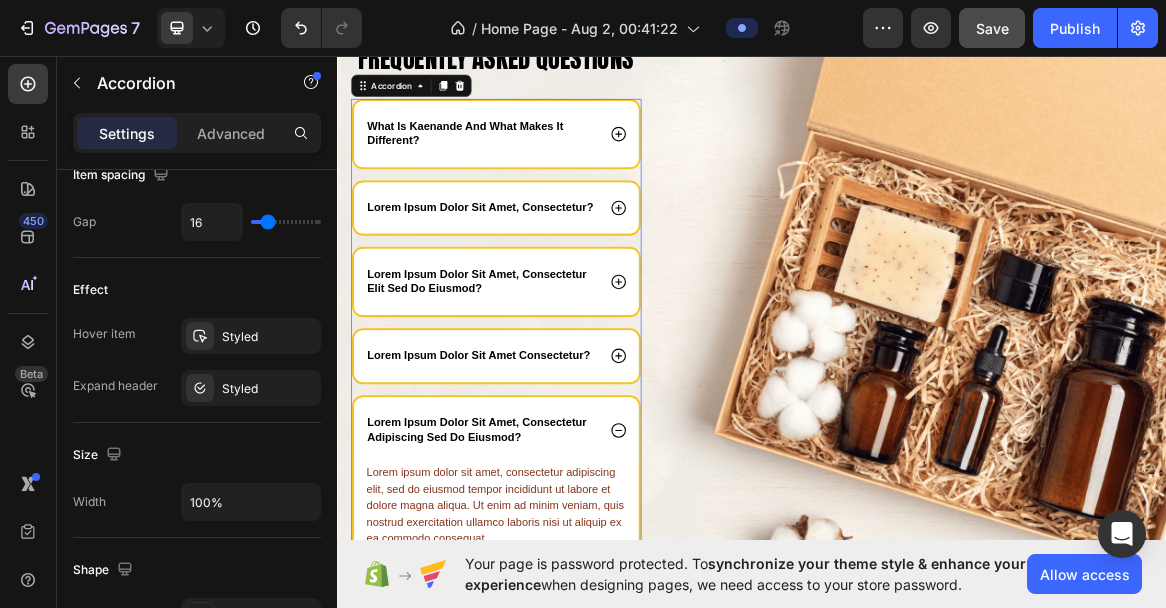 click 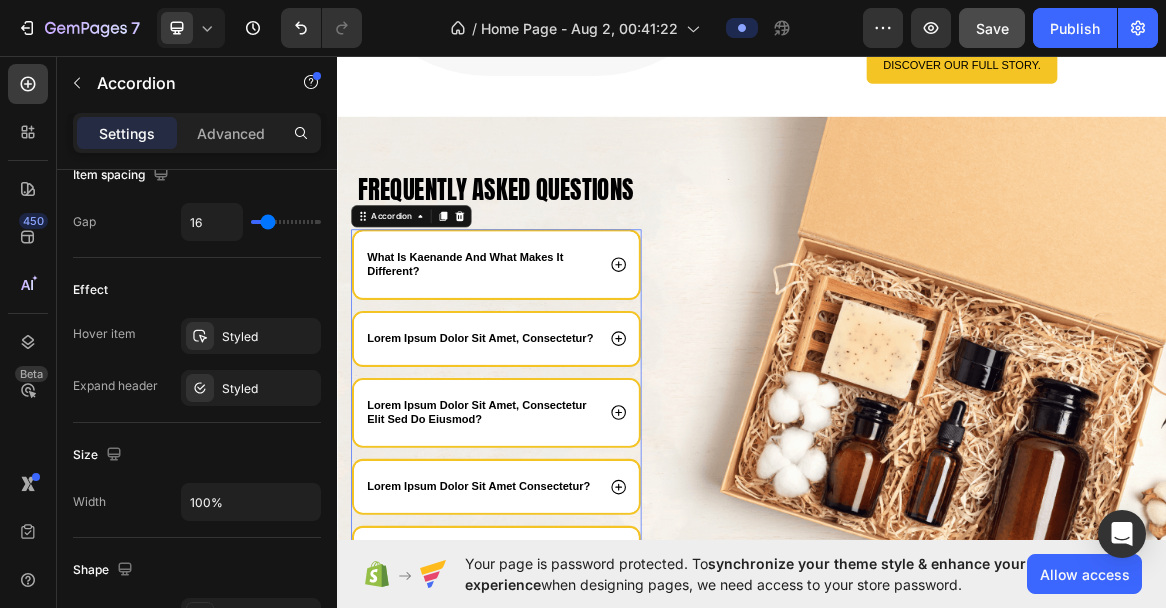 scroll, scrollTop: 3384, scrollLeft: 0, axis: vertical 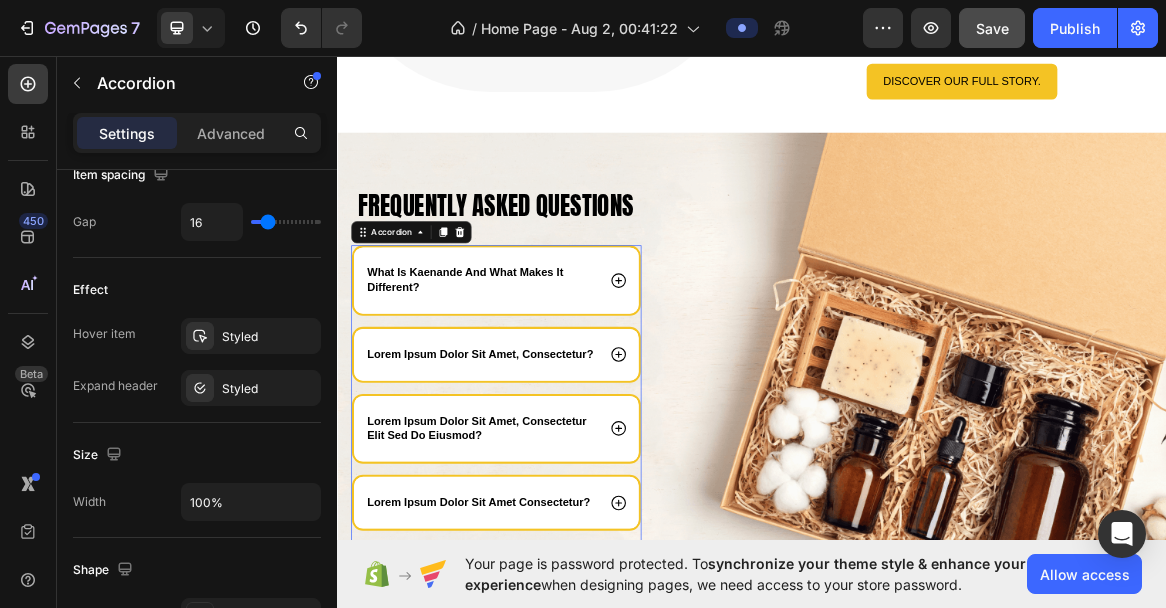 click 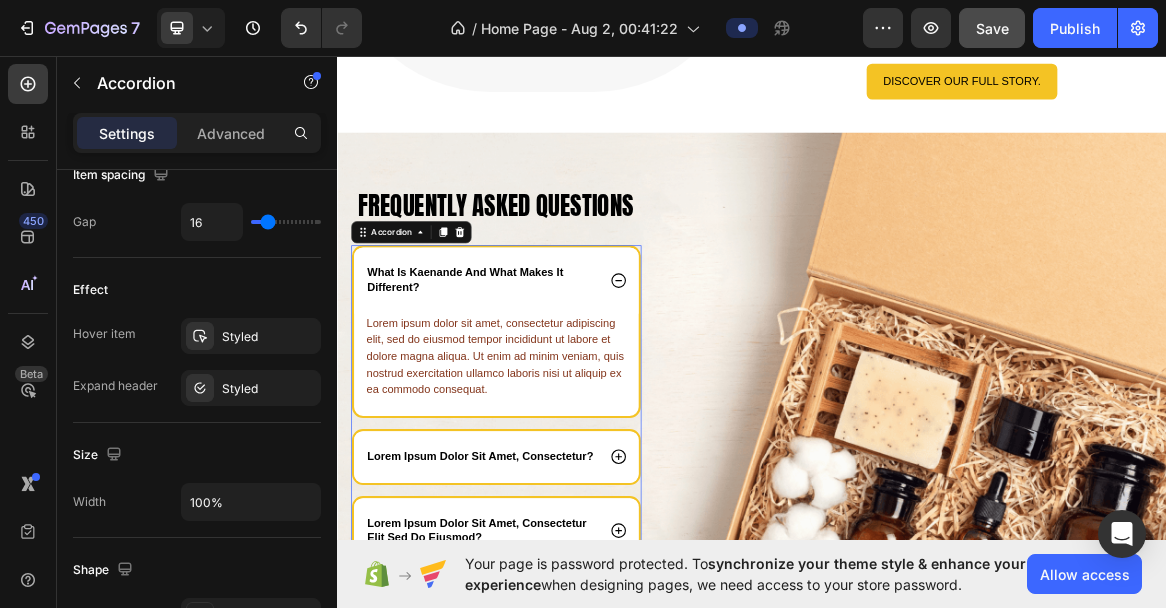 click 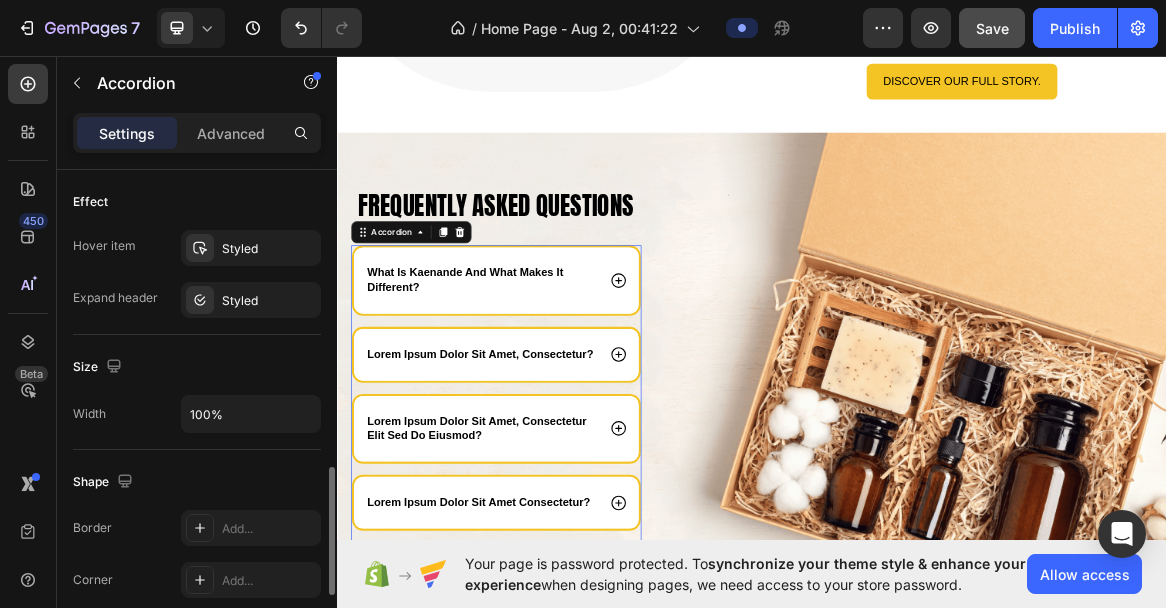 scroll, scrollTop: 1035, scrollLeft: 0, axis: vertical 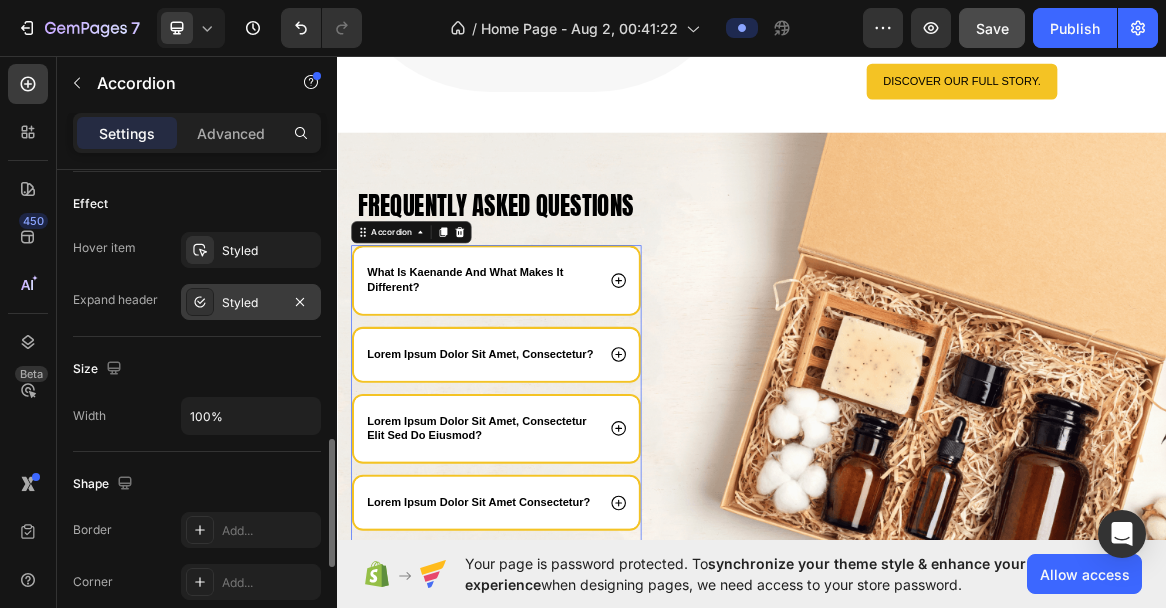 click on "Styled" at bounding box center (251, 303) 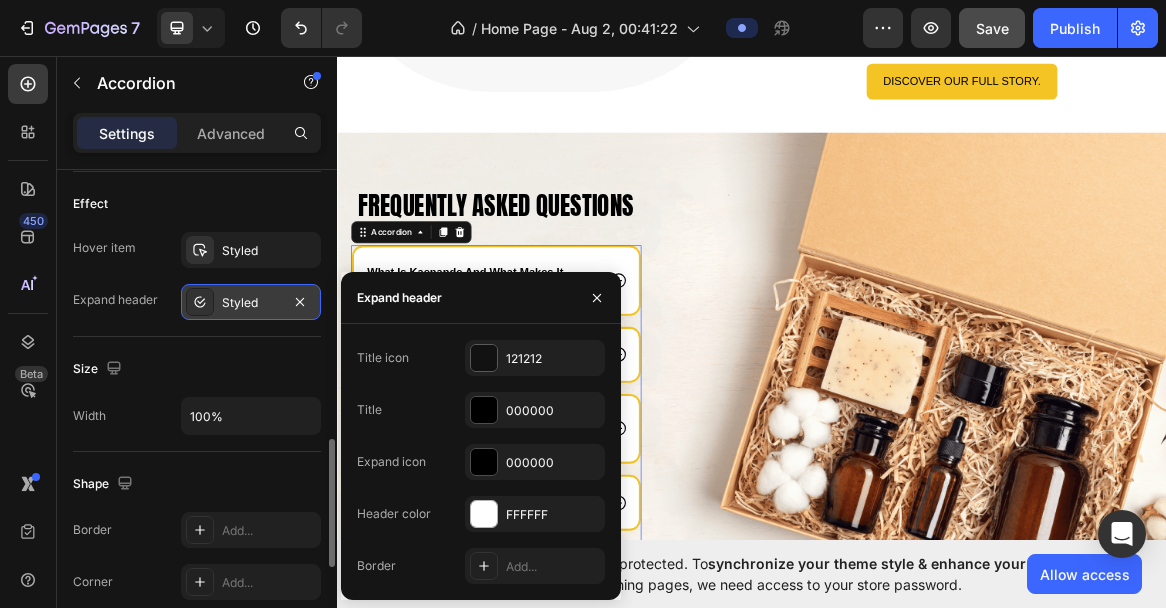 click on "Styled" at bounding box center (251, 303) 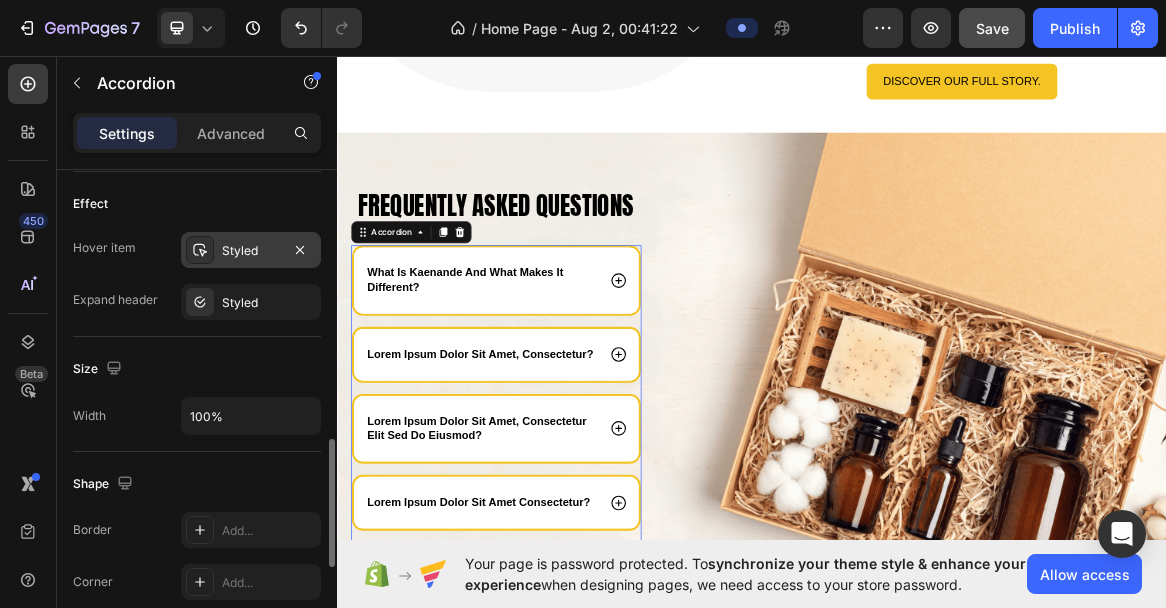 click on "Styled" at bounding box center [251, 250] 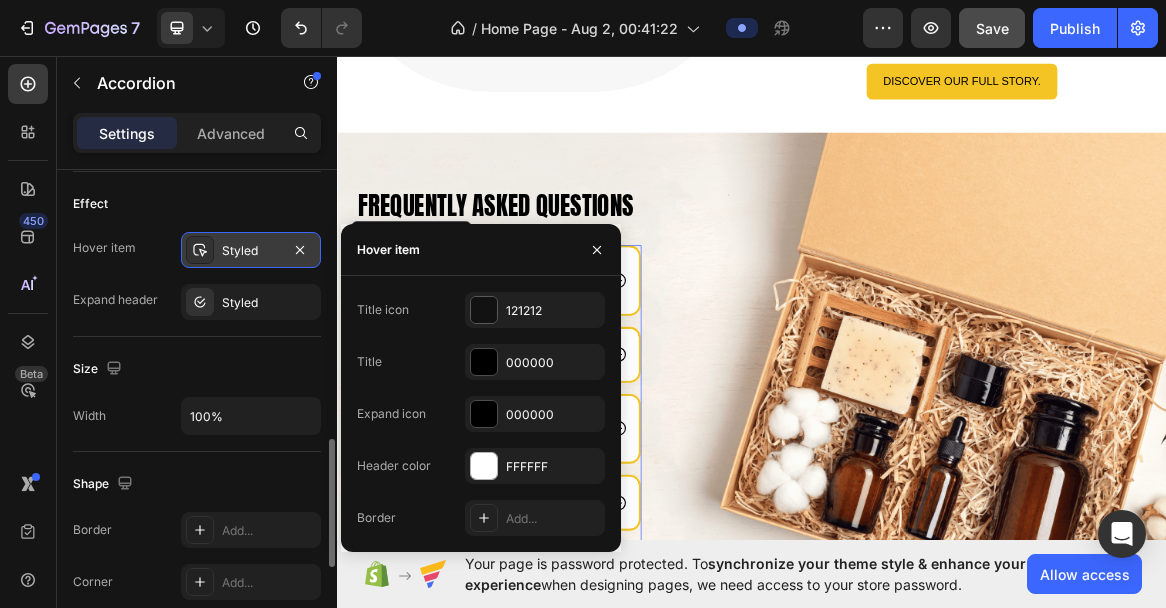 click on "Styled" at bounding box center [251, 250] 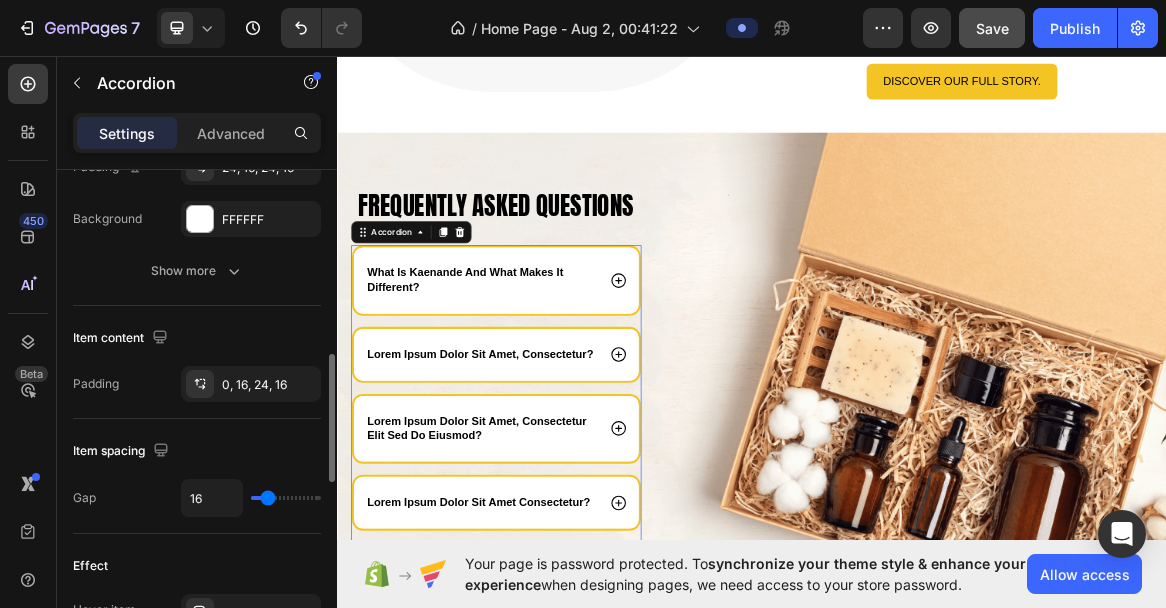 scroll, scrollTop: 668, scrollLeft: 0, axis: vertical 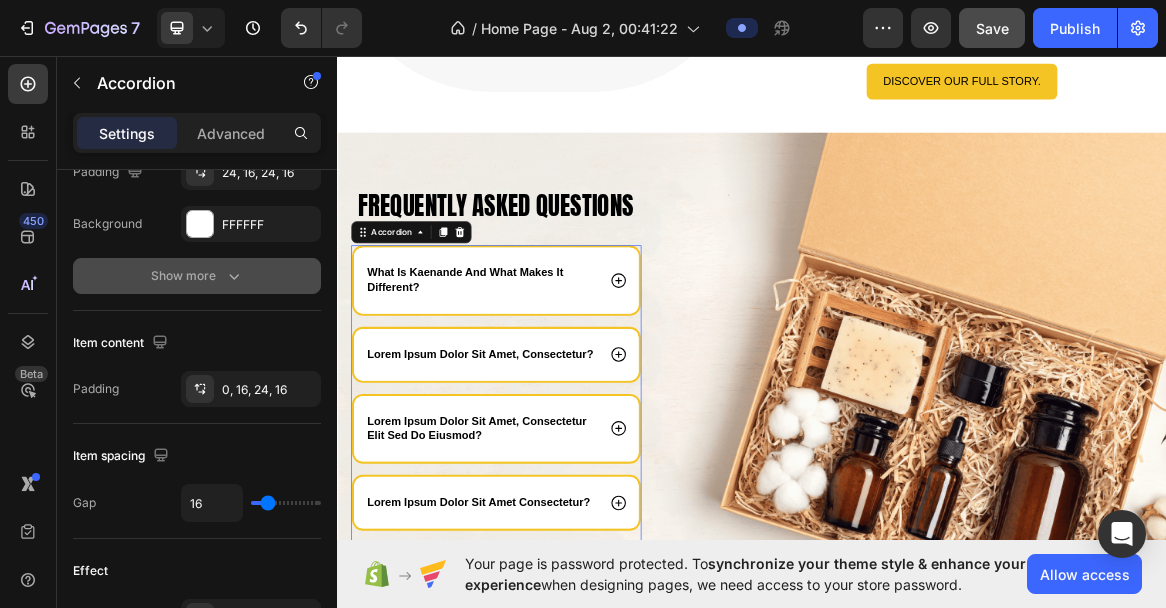 click 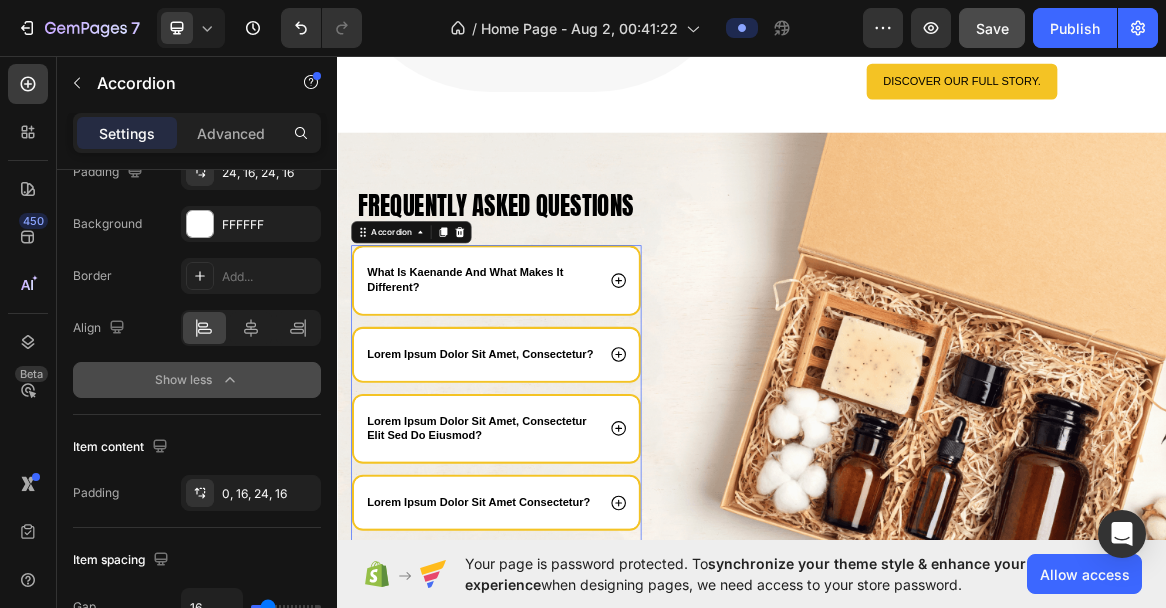 click 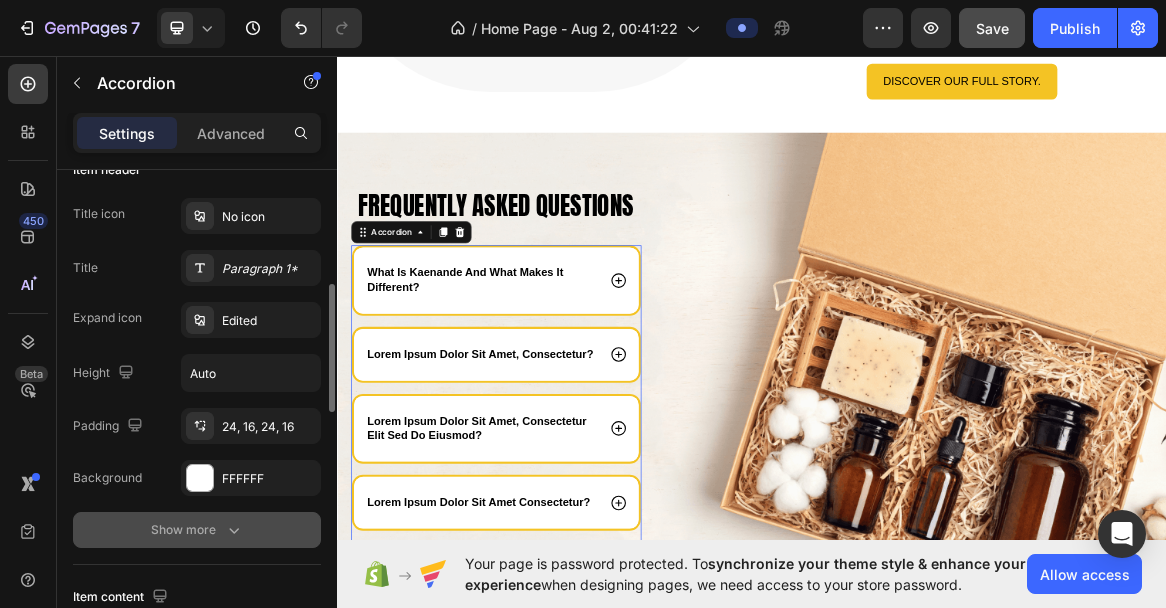 scroll, scrollTop: 414, scrollLeft: 0, axis: vertical 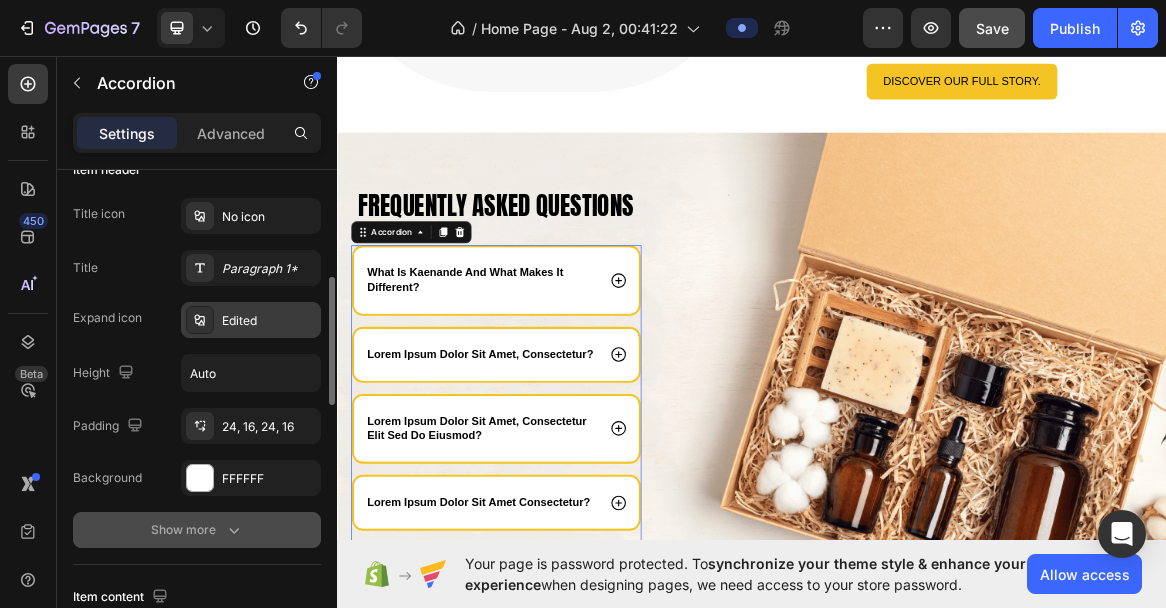 click on "Edited" at bounding box center [269, 321] 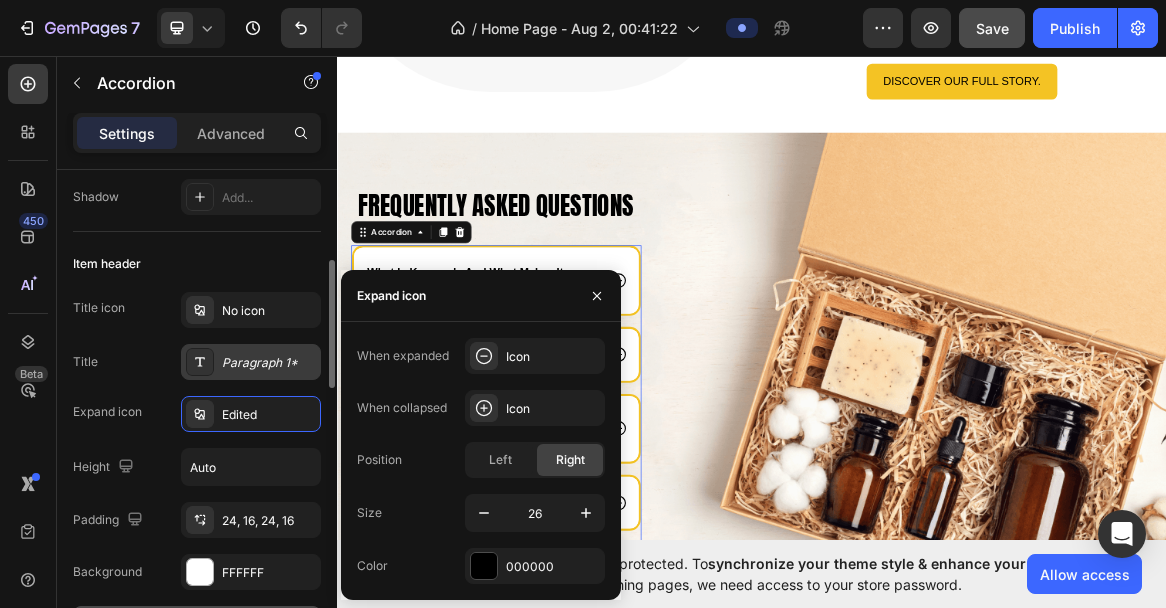scroll, scrollTop: 318, scrollLeft: 0, axis: vertical 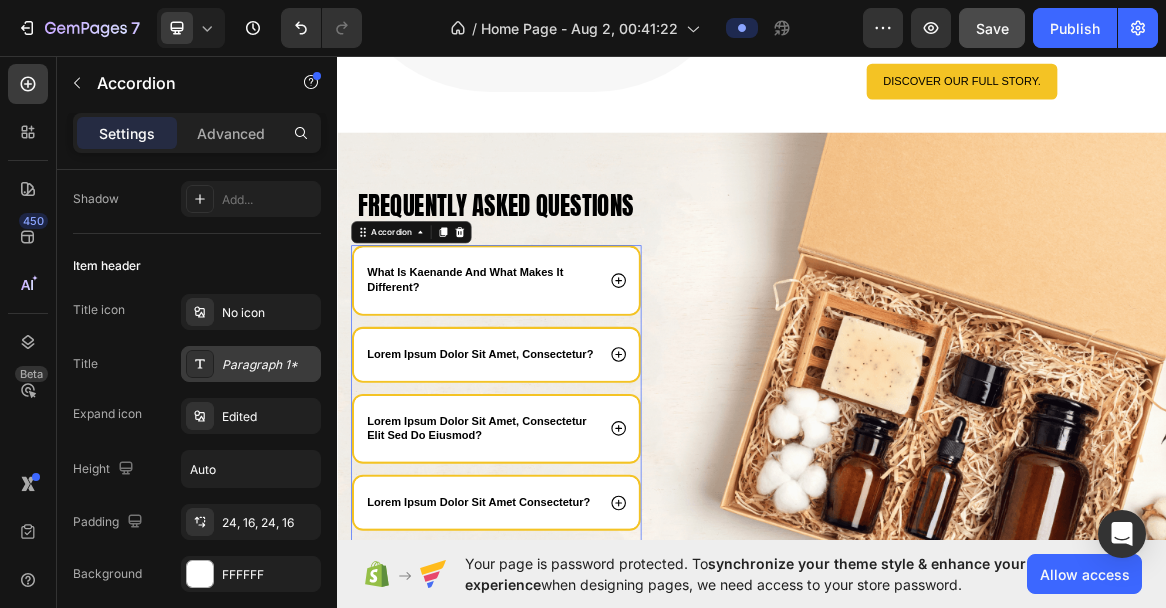 click on "Paragraph 1*" at bounding box center (269, 365) 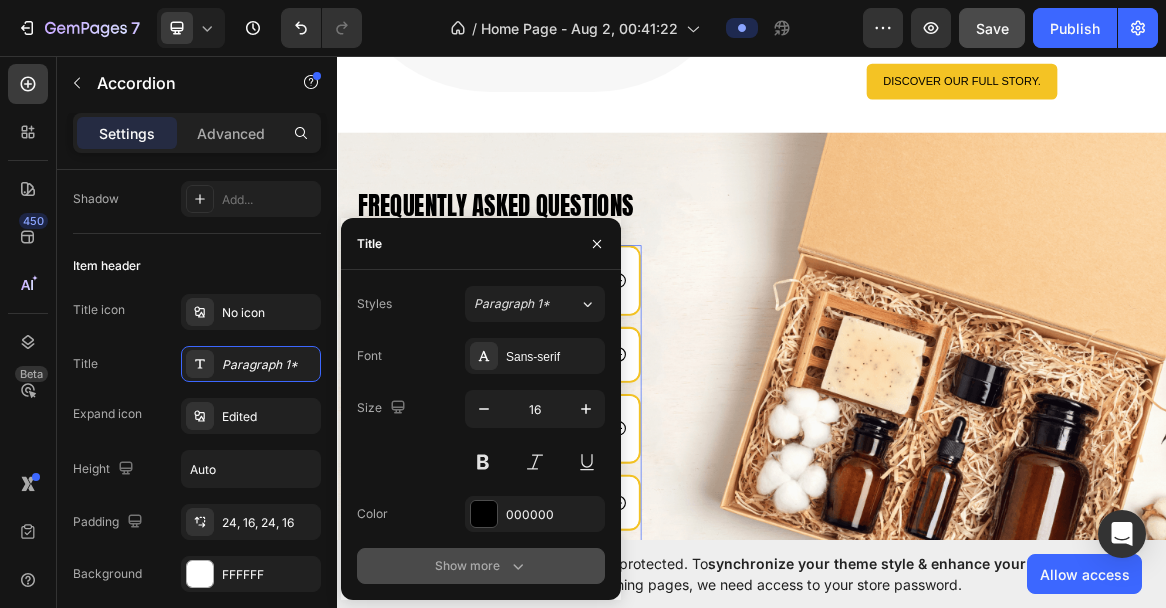 click 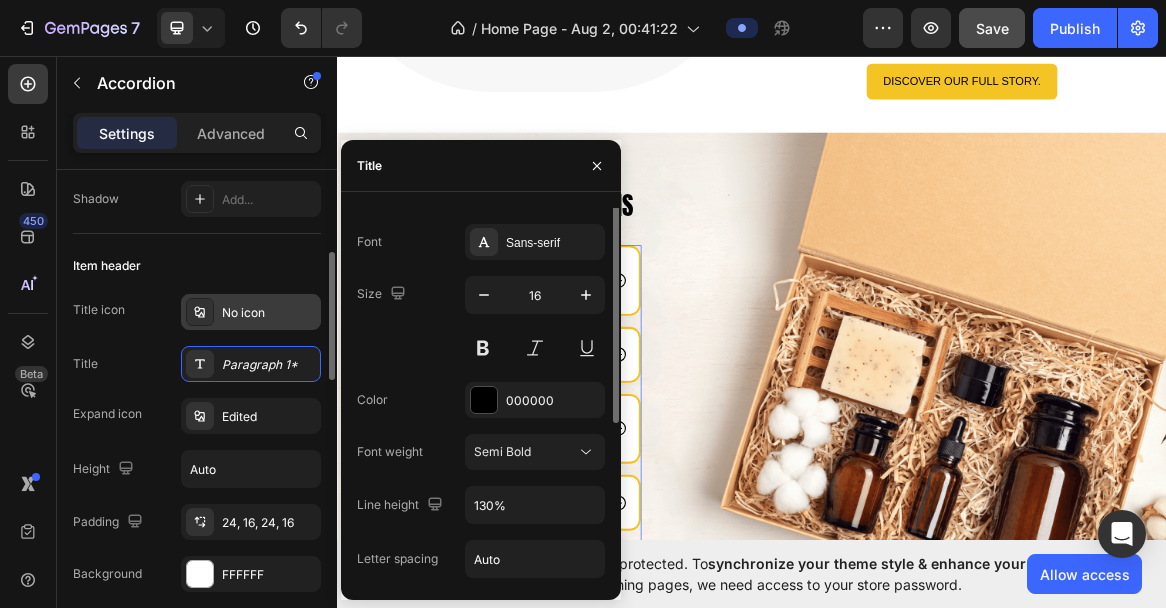 scroll, scrollTop: 0, scrollLeft: 0, axis: both 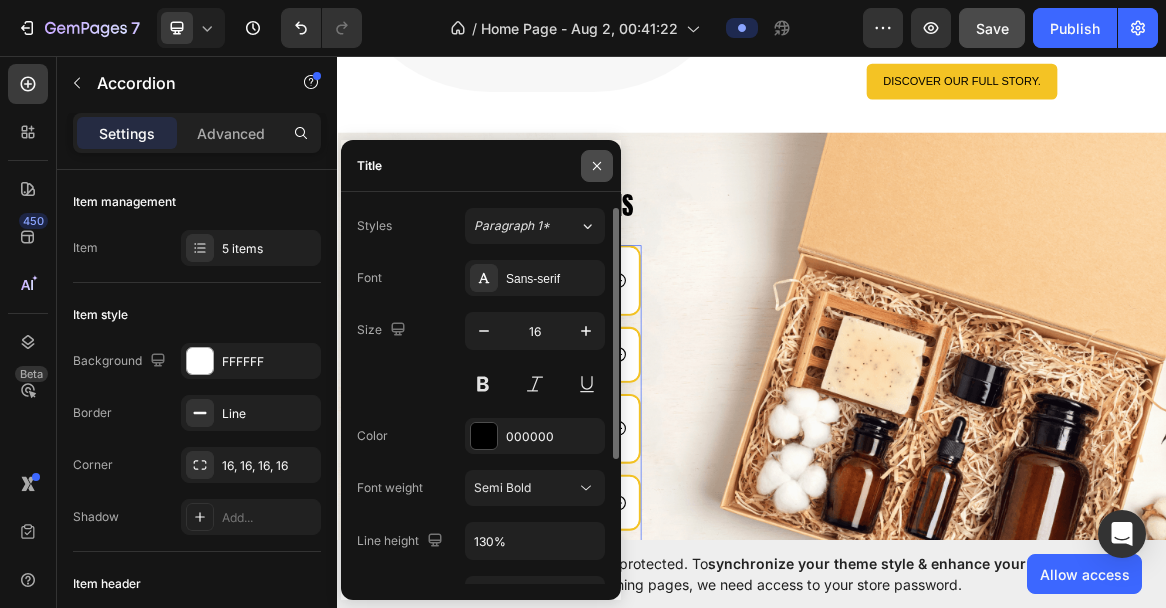 click 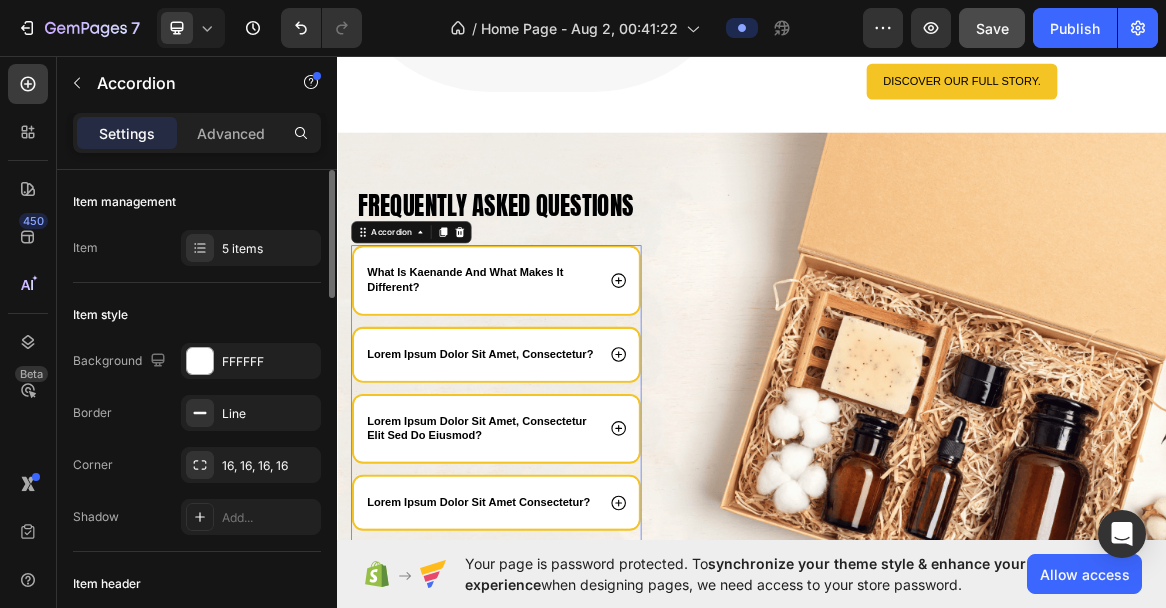 click on "Item" at bounding box center (85, 248) 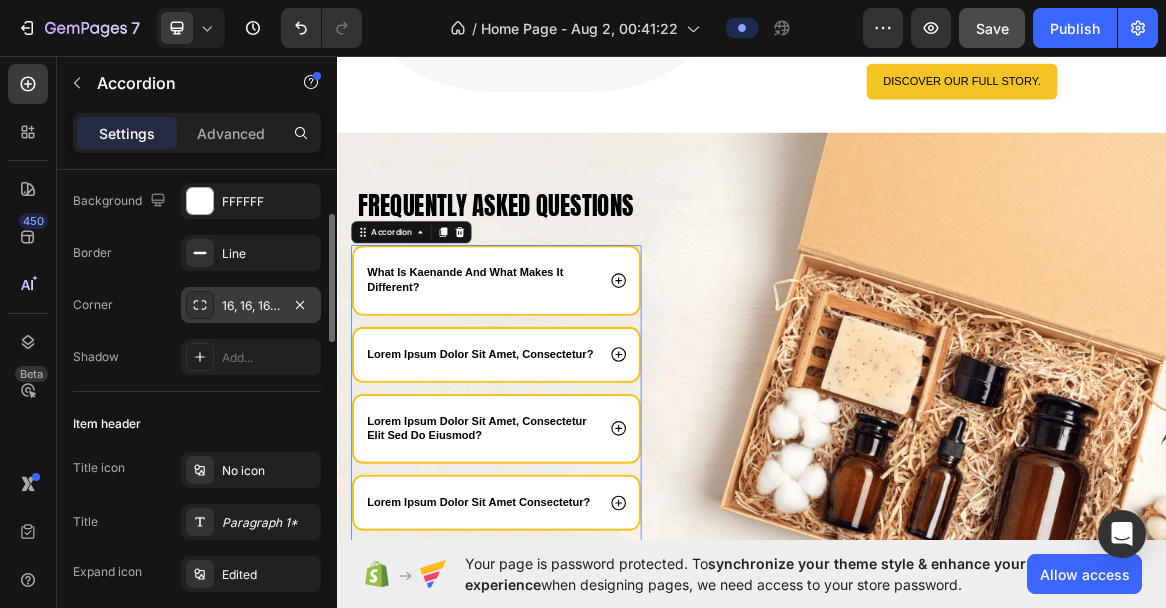 scroll, scrollTop: 162, scrollLeft: 0, axis: vertical 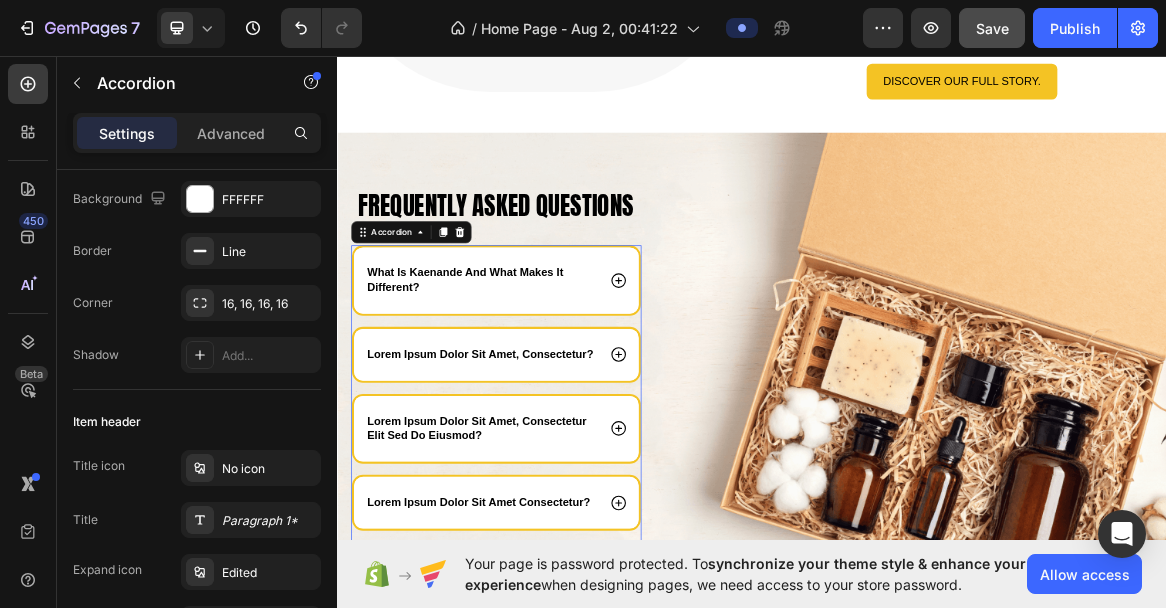 click on "what is kaenande and what makes it different?" at bounding box center [567, 386] 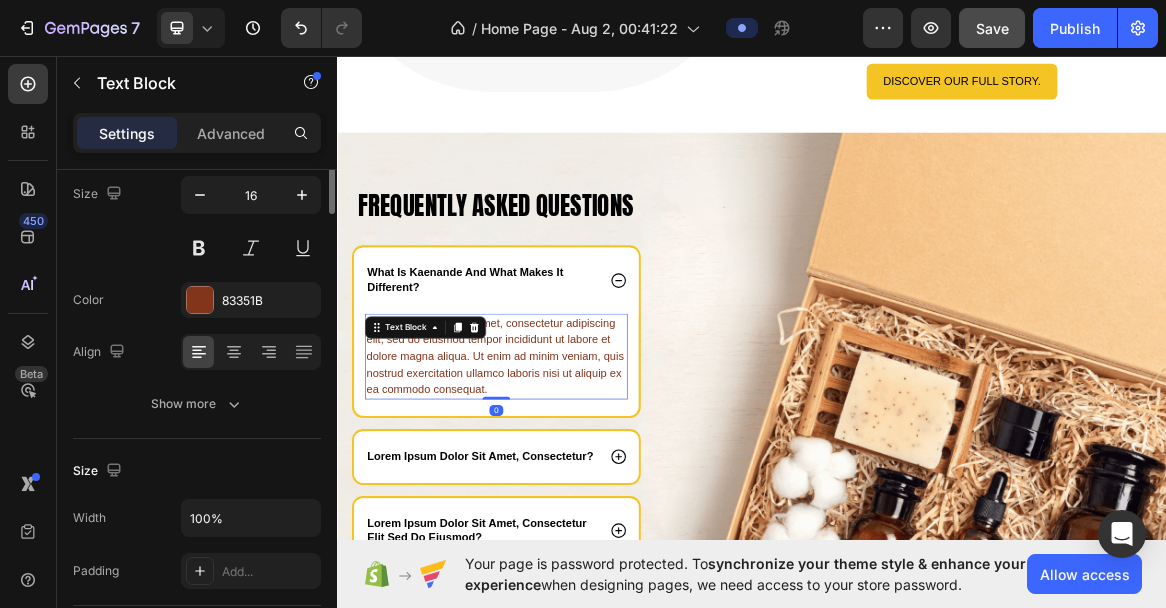 scroll, scrollTop: 0, scrollLeft: 0, axis: both 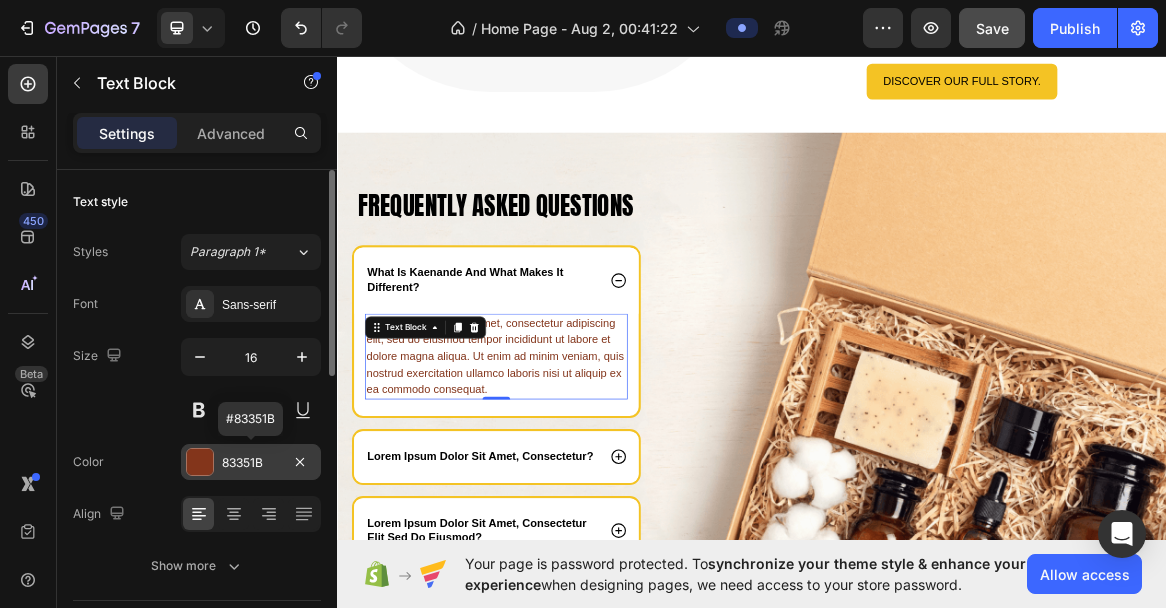 click at bounding box center [200, 462] 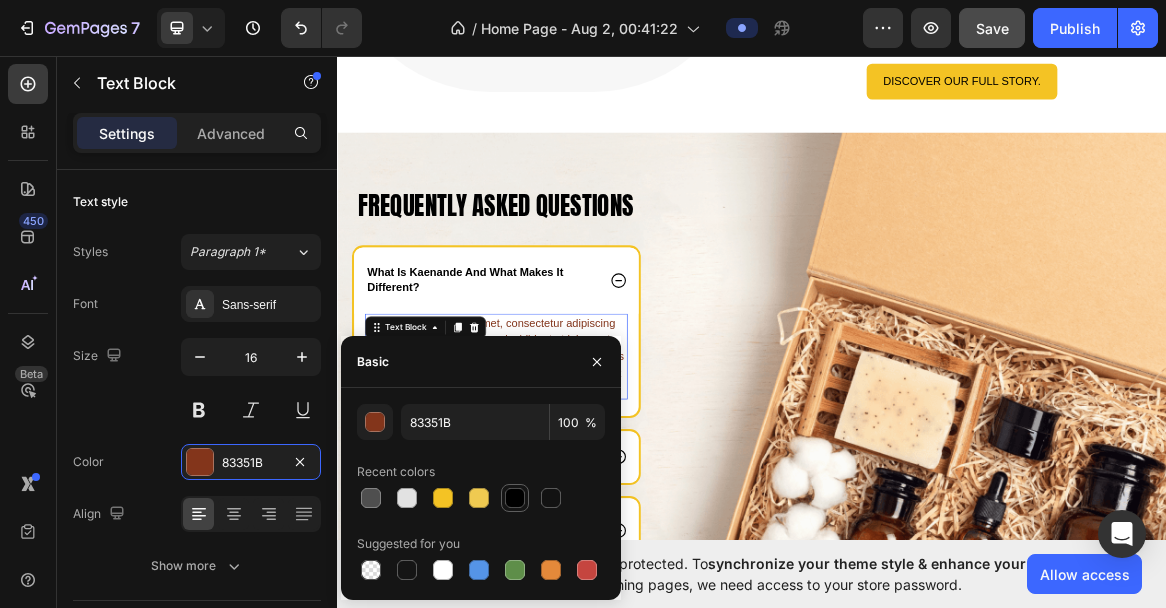 click at bounding box center [515, 498] 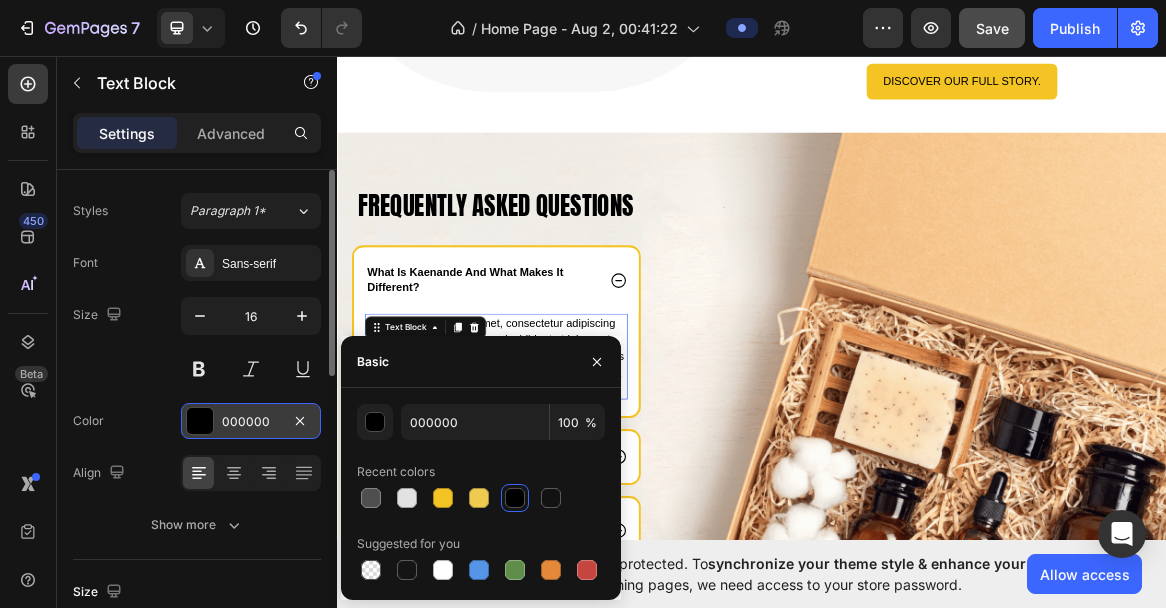 scroll, scrollTop: 55, scrollLeft: 0, axis: vertical 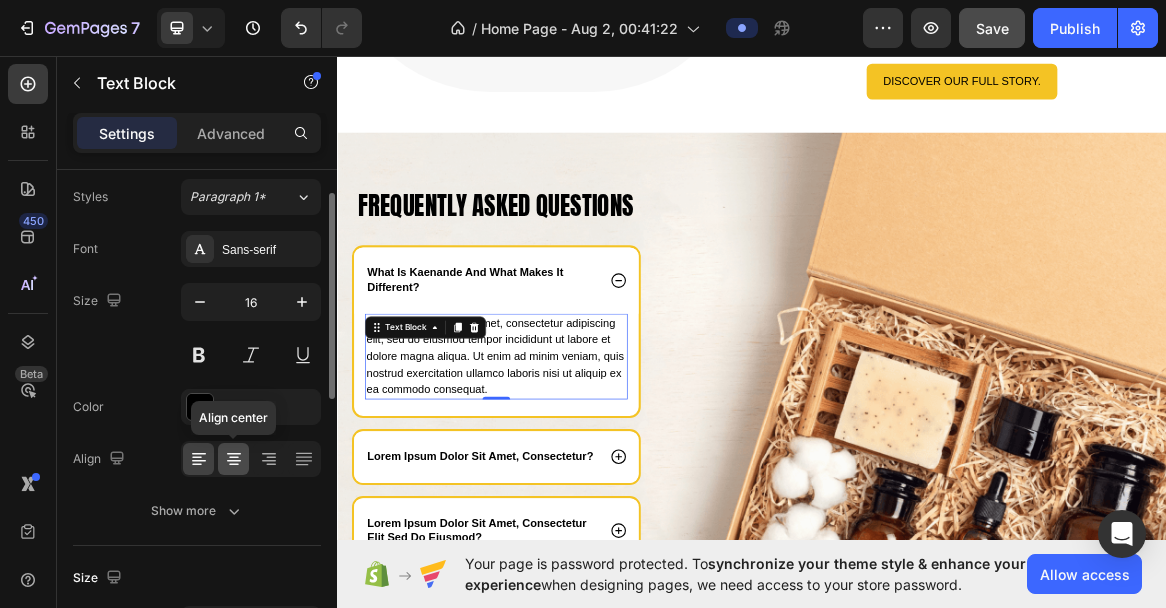 click 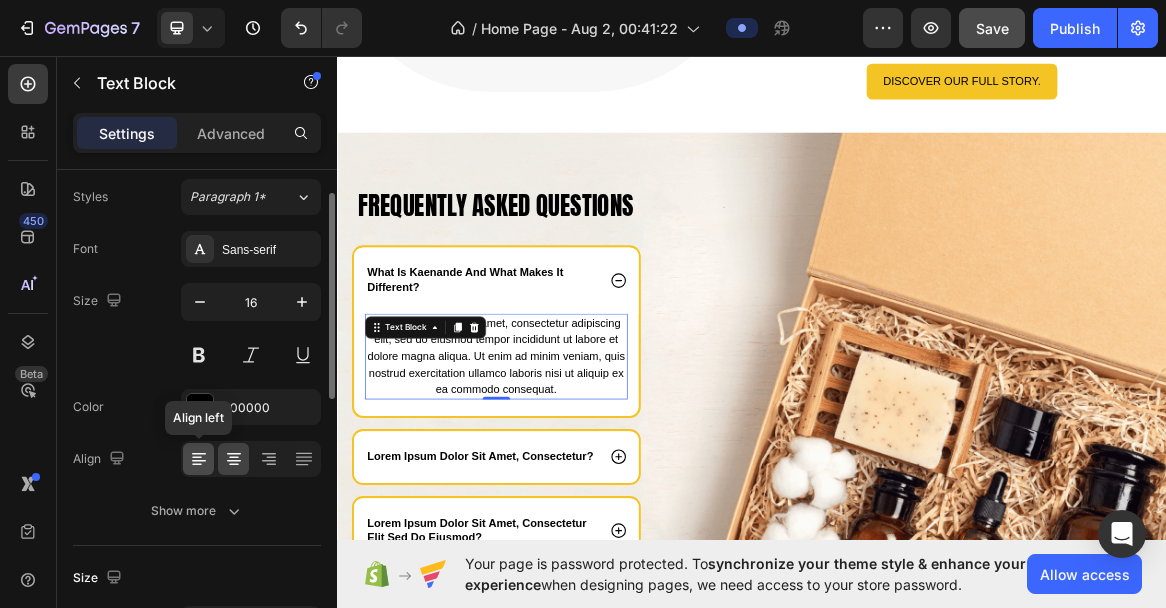 click 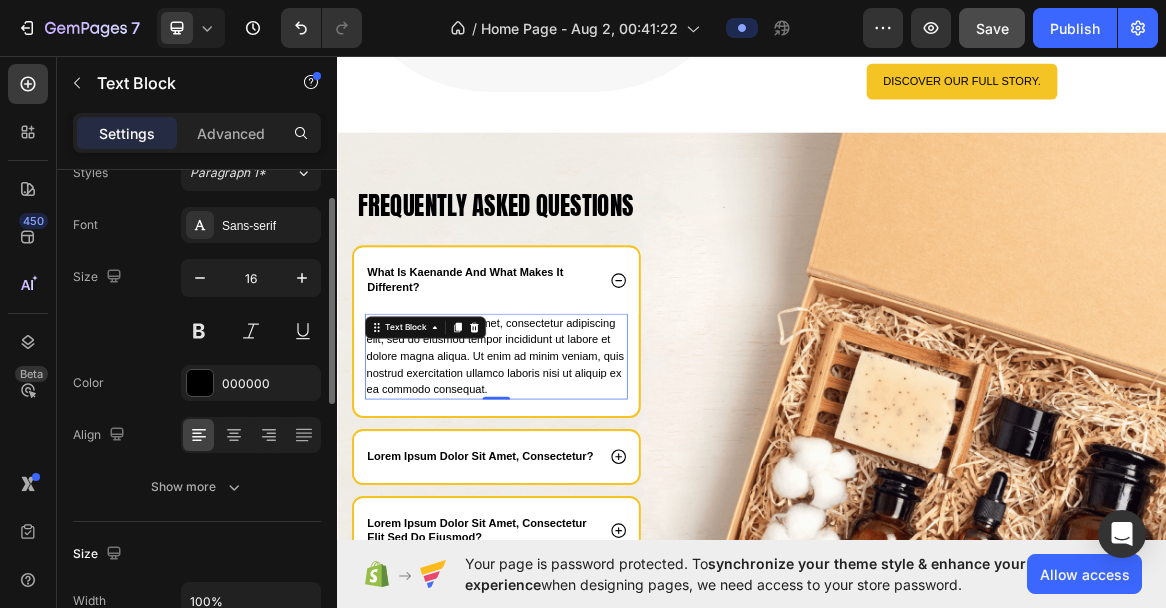 scroll, scrollTop: 81, scrollLeft: 0, axis: vertical 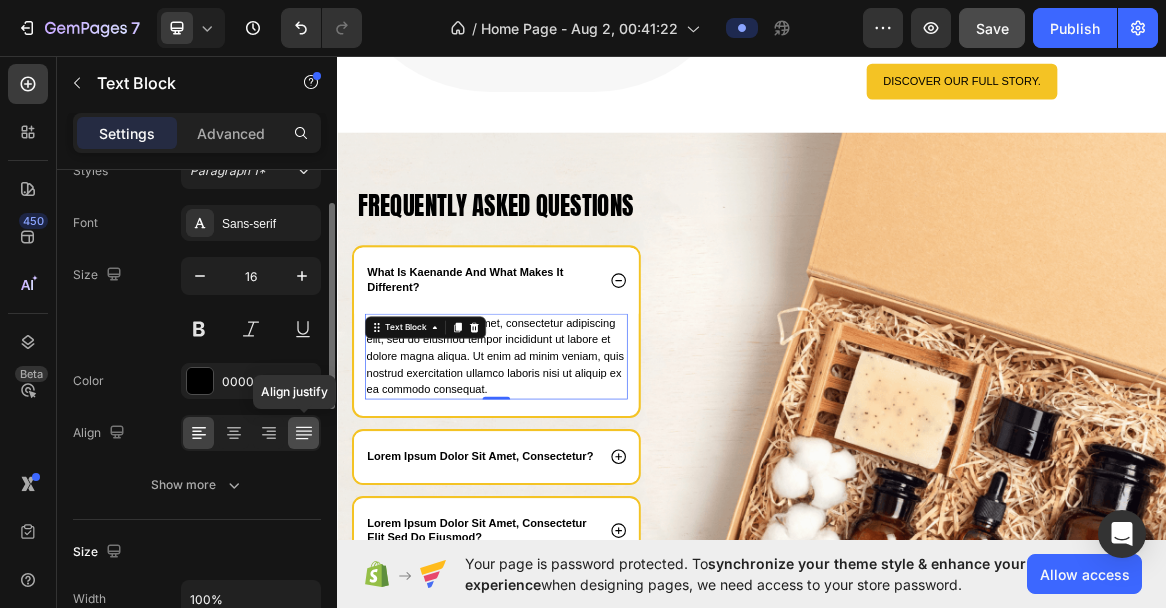 click 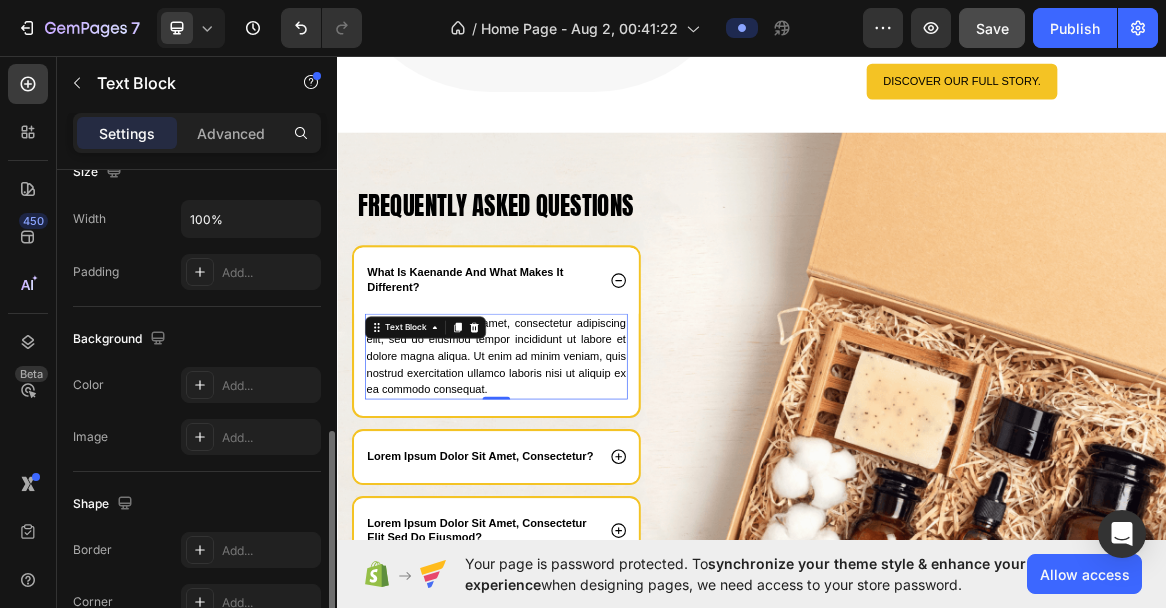 scroll, scrollTop: 441, scrollLeft: 0, axis: vertical 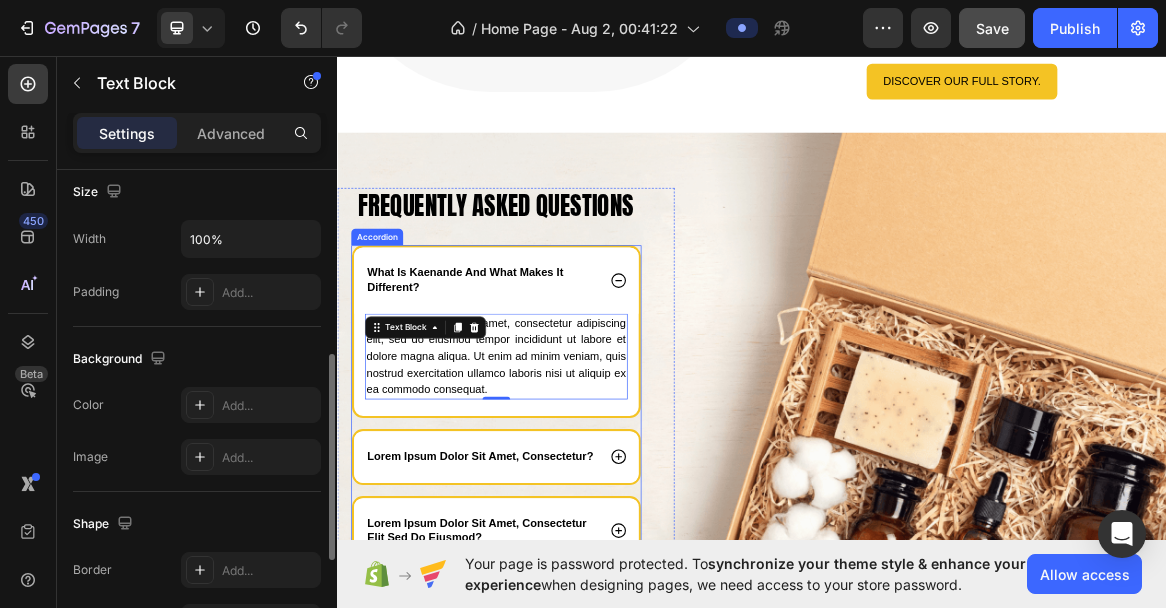 click 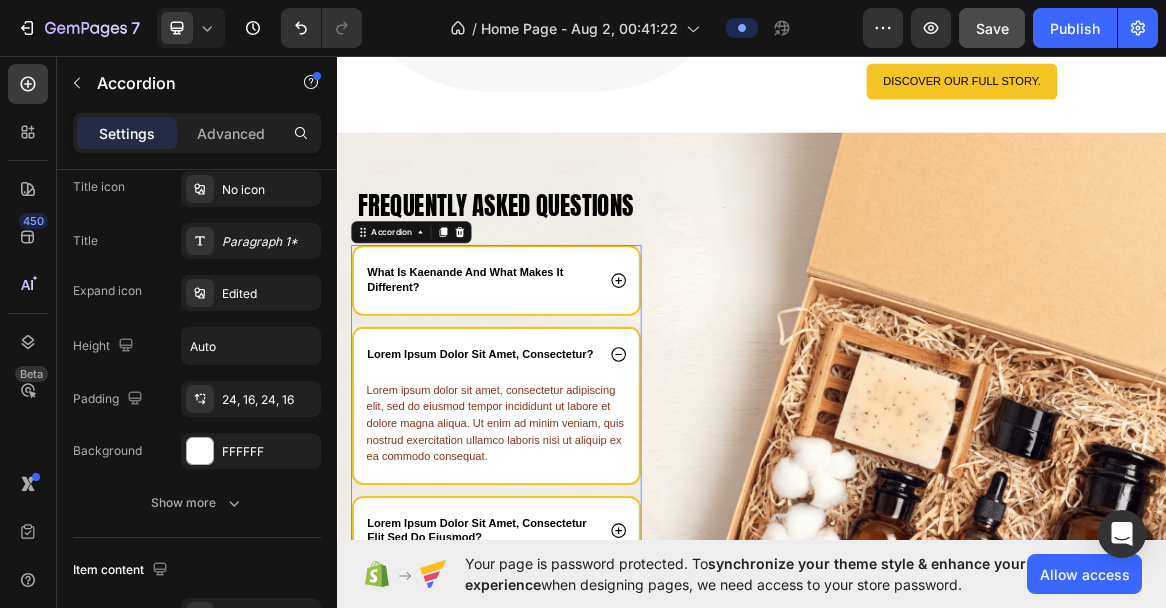 scroll, scrollTop: 0, scrollLeft: 0, axis: both 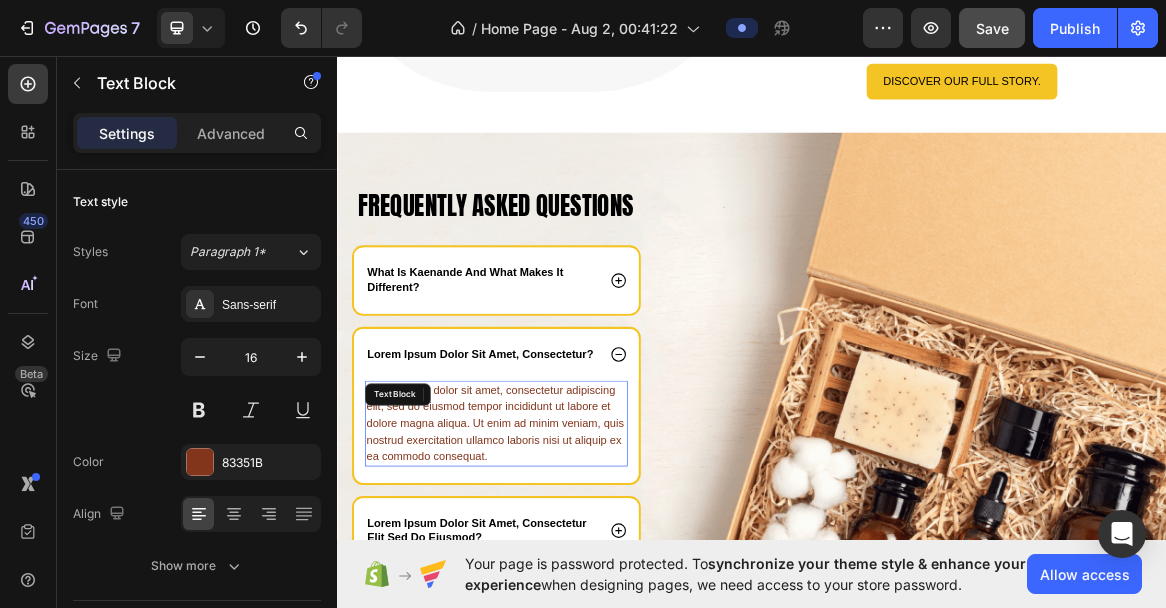click on "Lorem ipsum dolor sit amet, consectetur adipiscing elit, sed do eiusmod tempor incididunt ut labore et dolore magna aliqua. Ut enim ad minim veniam, quis nostrud exercitation ullamco laboris nisi ut aliquip ex ea commodo consequat." at bounding box center (567, 593) 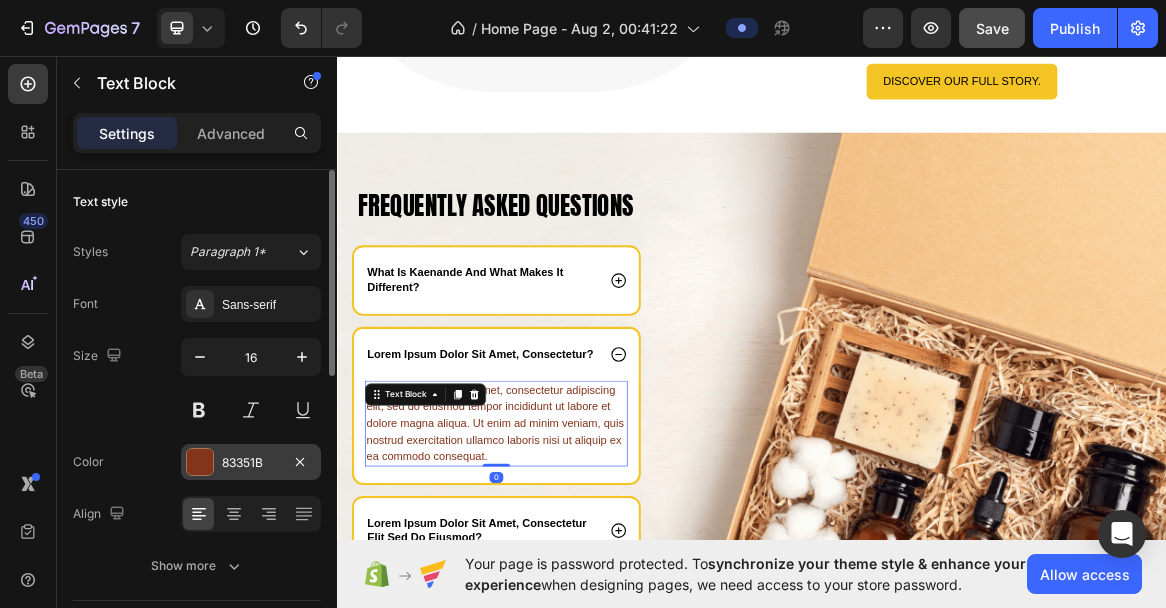 click on "83351B" at bounding box center [251, 463] 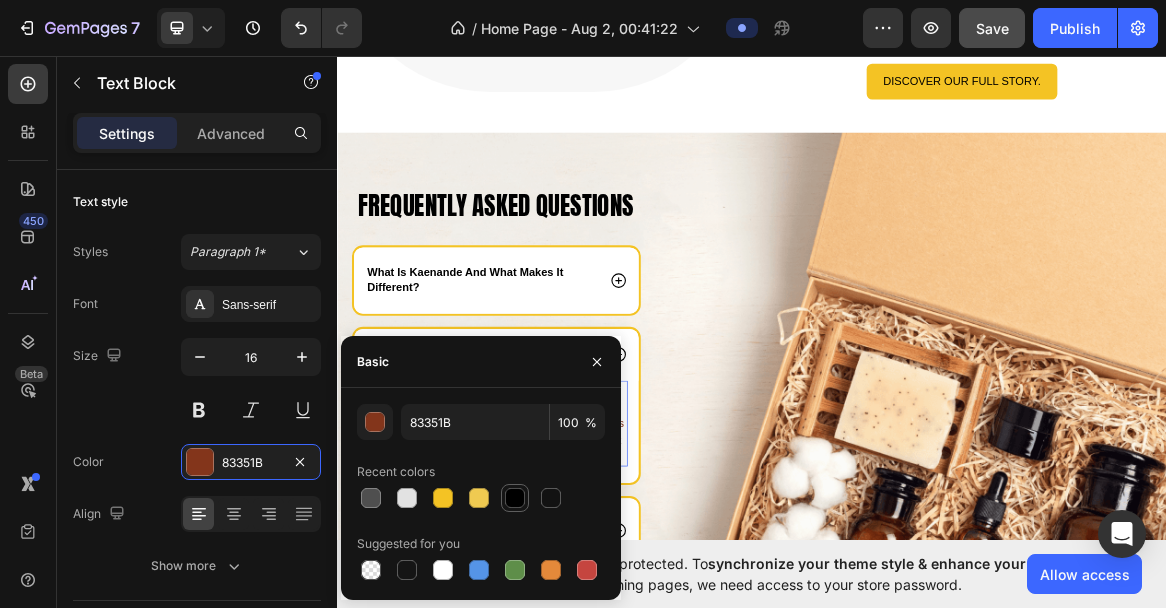 click at bounding box center [515, 498] 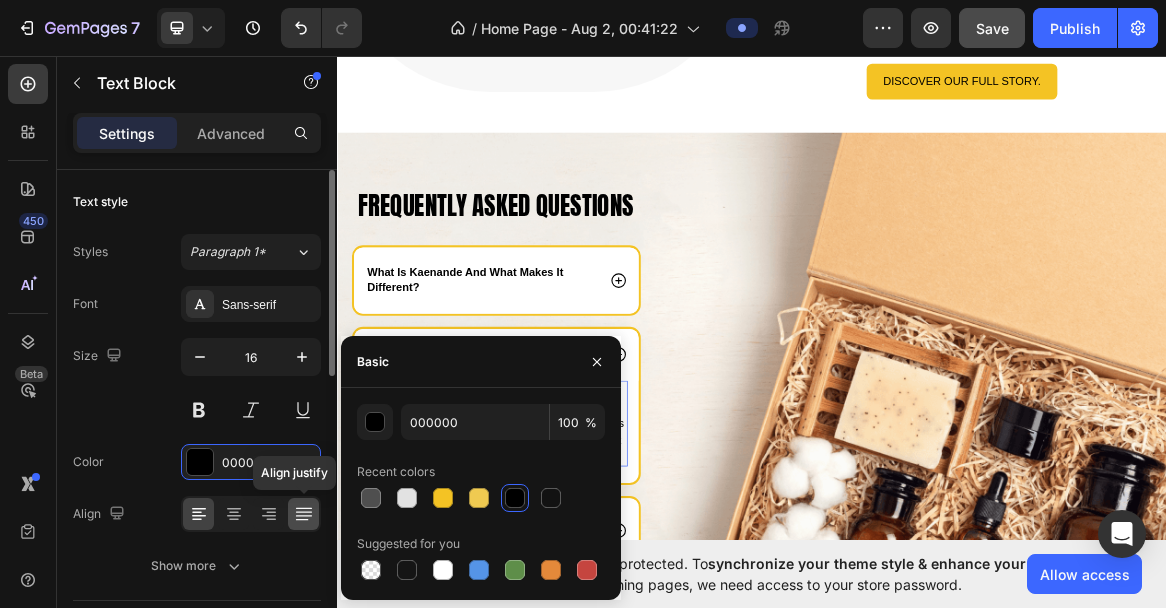 click 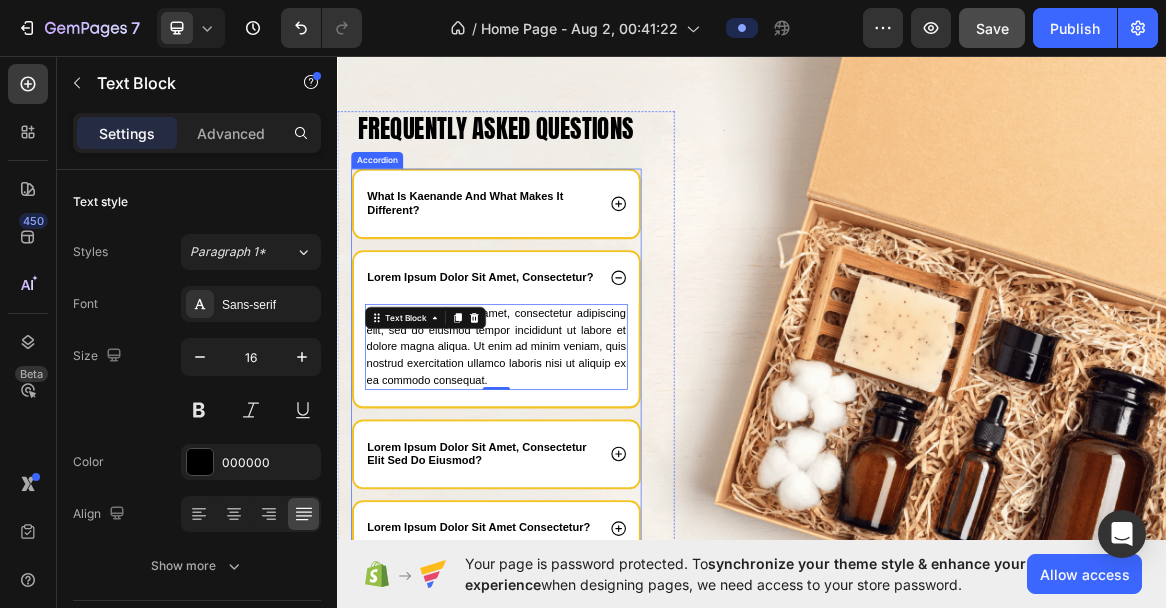 scroll, scrollTop: 3501, scrollLeft: 0, axis: vertical 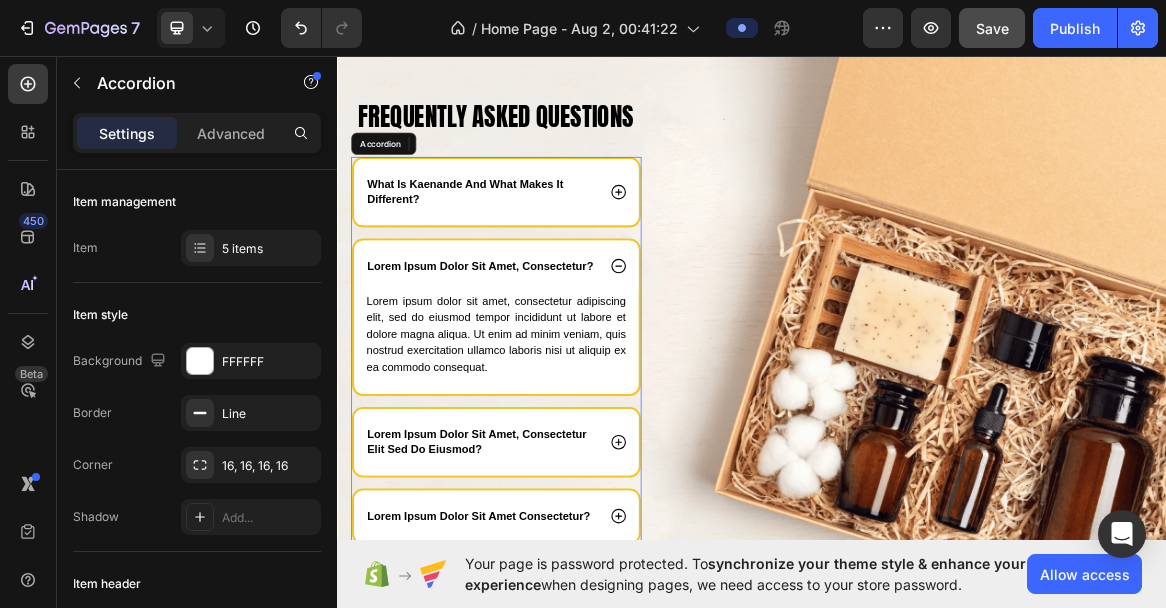 click 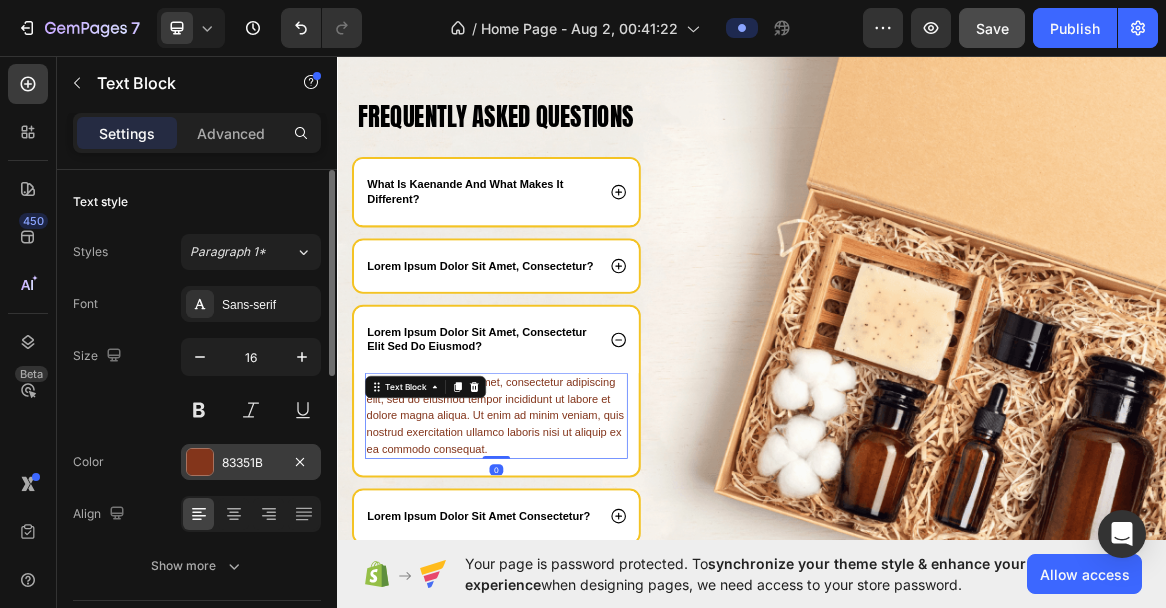 click at bounding box center [200, 462] 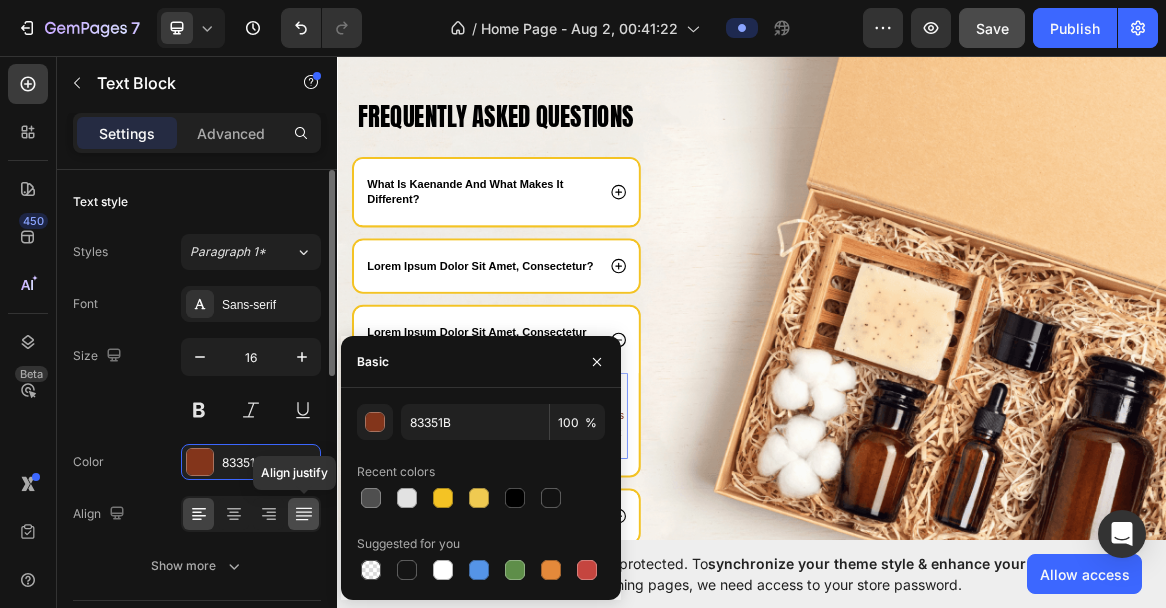 click 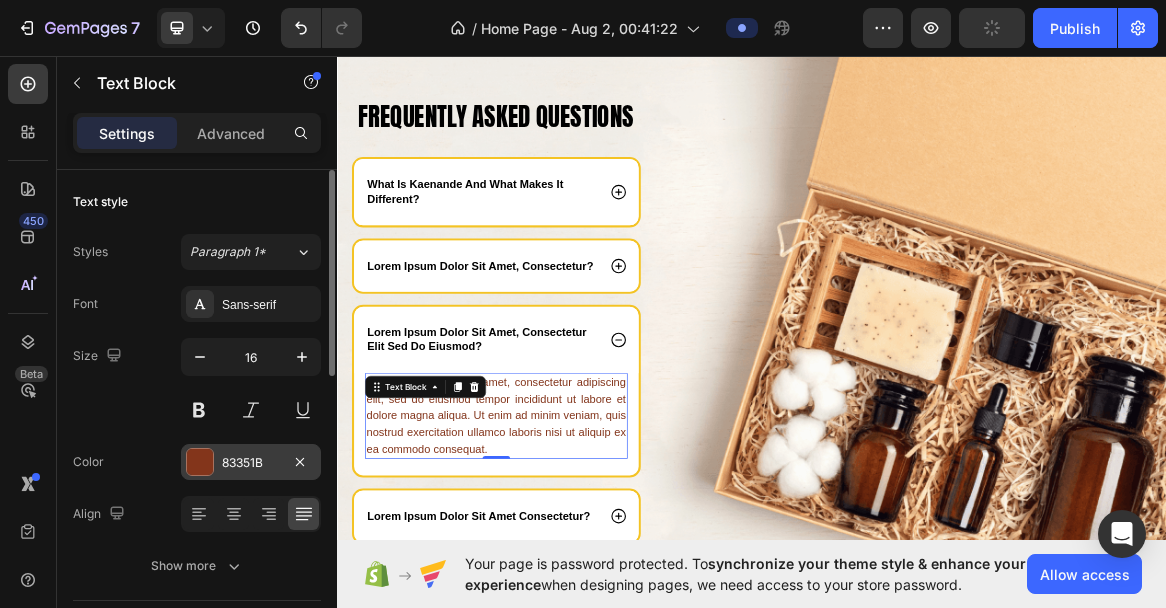 click on "83351B" at bounding box center [251, 463] 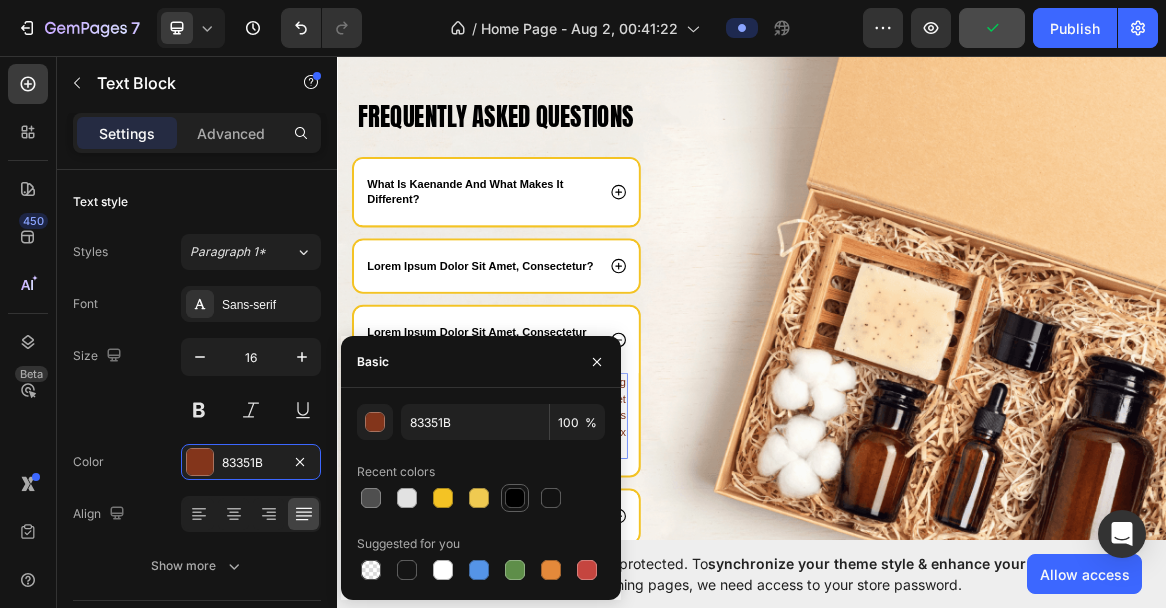 click at bounding box center [515, 498] 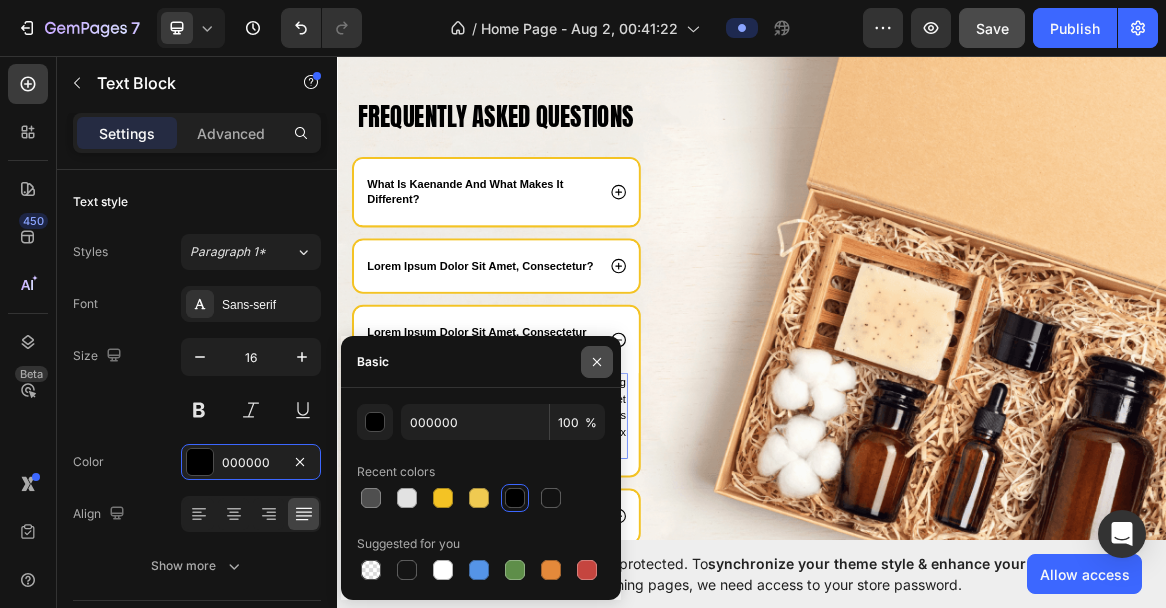 click 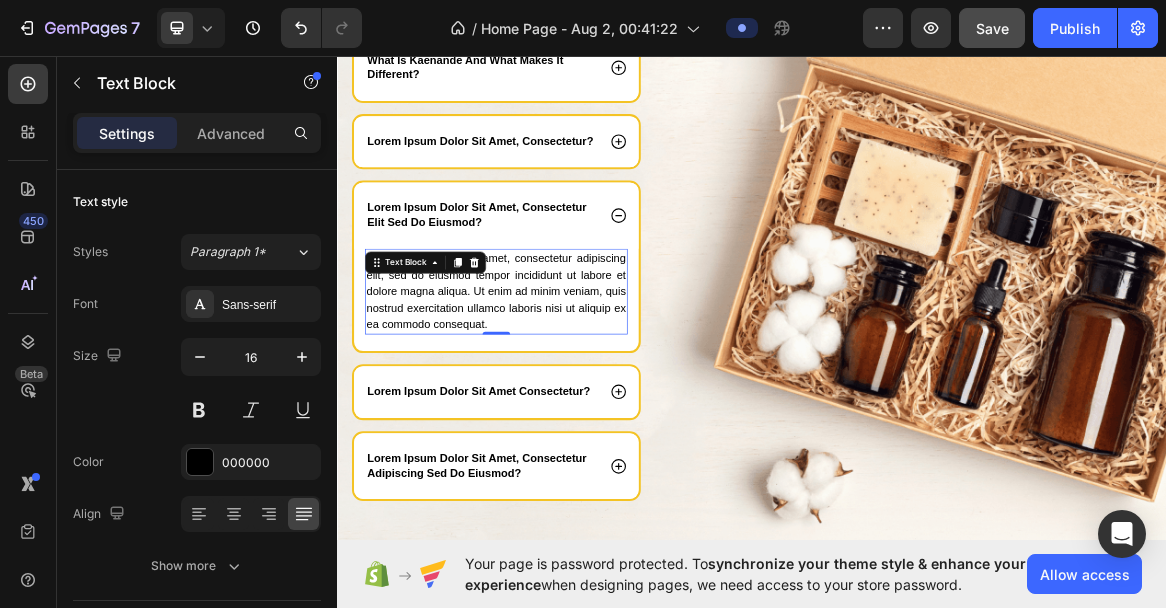 scroll, scrollTop: 3699, scrollLeft: 0, axis: vertical 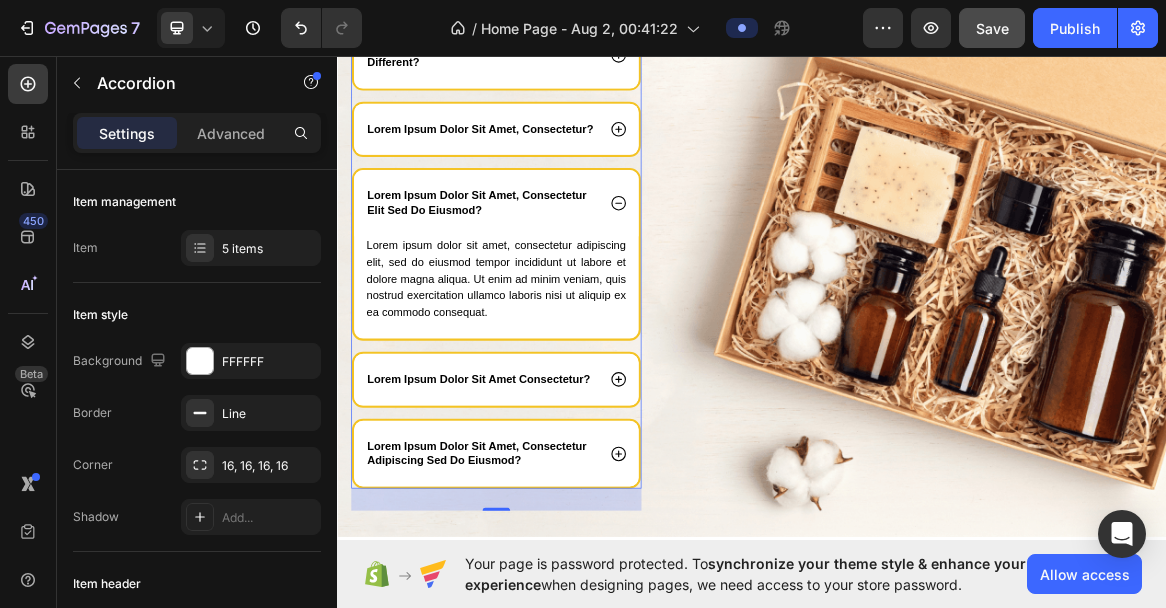 click 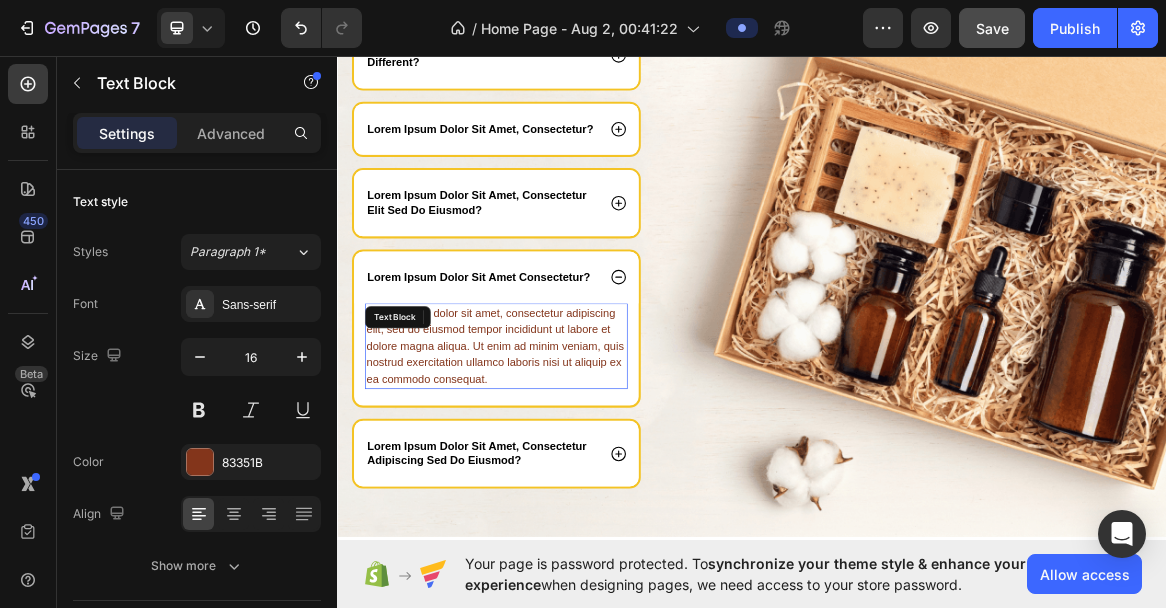 click on "Lorem ipsum dolor sit amet, consectetur adipiscing elit, sed do eiusmod tempor incididunt ut labore et dolore magna aliqua. Ut enim ad minim veniam, quis nostrud exercitation ullamco laboris nisi ut aliquip ex ea commodo consequat." at bounding box center [567, 481] 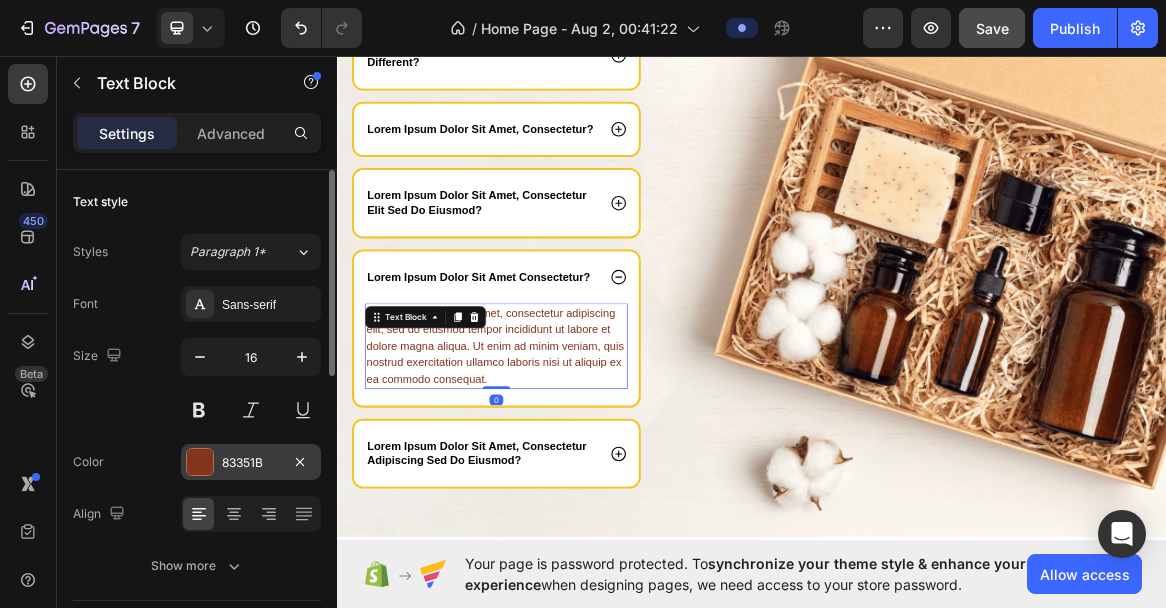 click on "83351B" at bounding box center [251, 463] 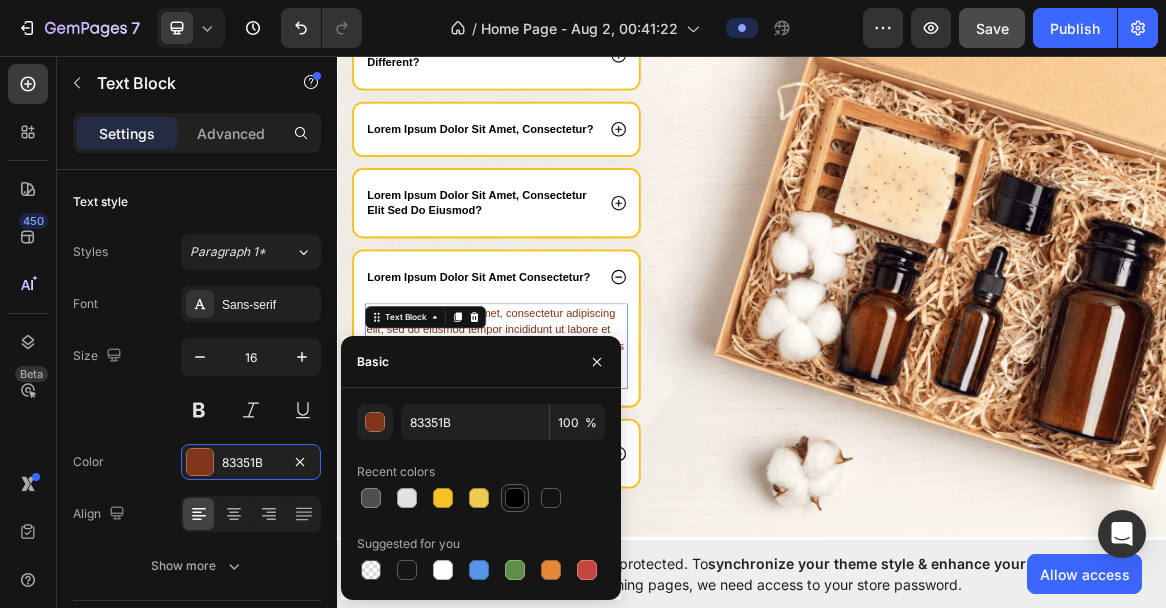 click at bounding box center (515, 498) 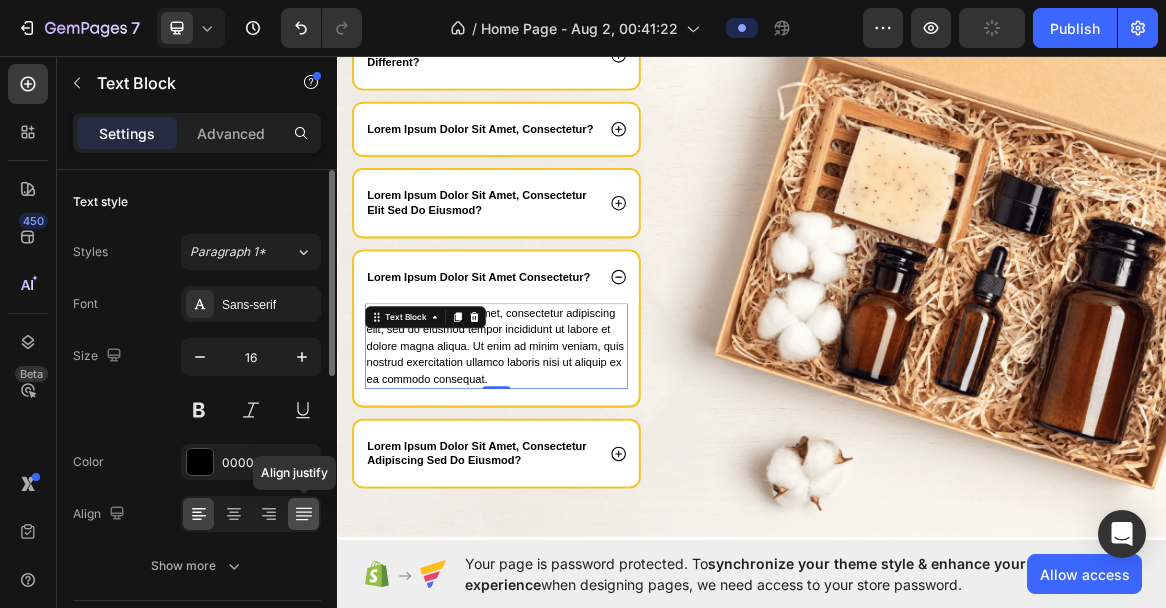 click 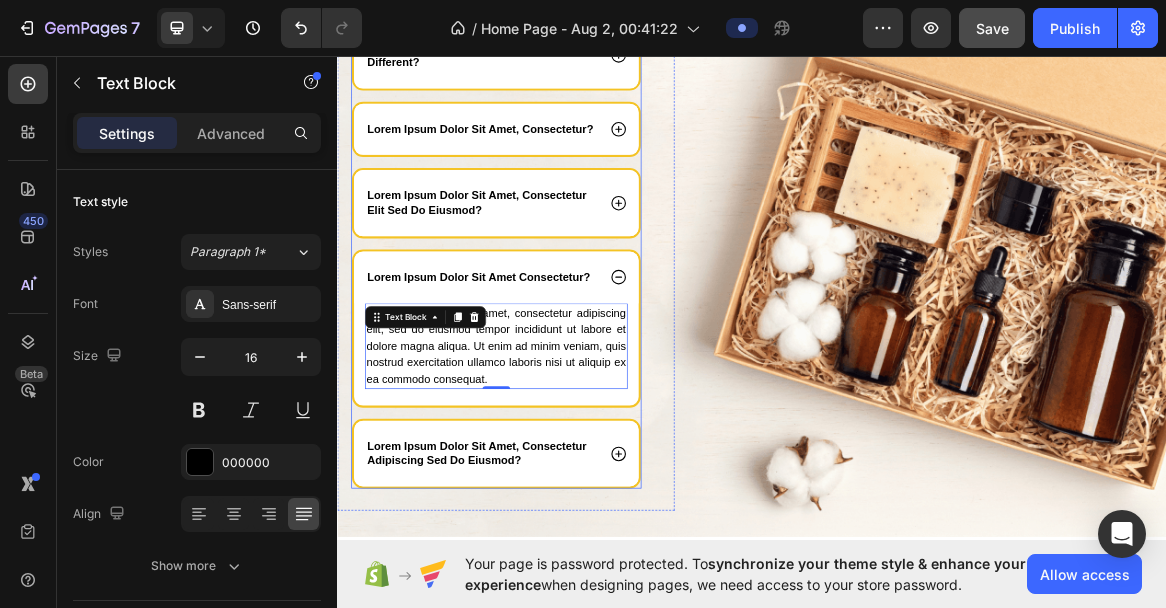 click 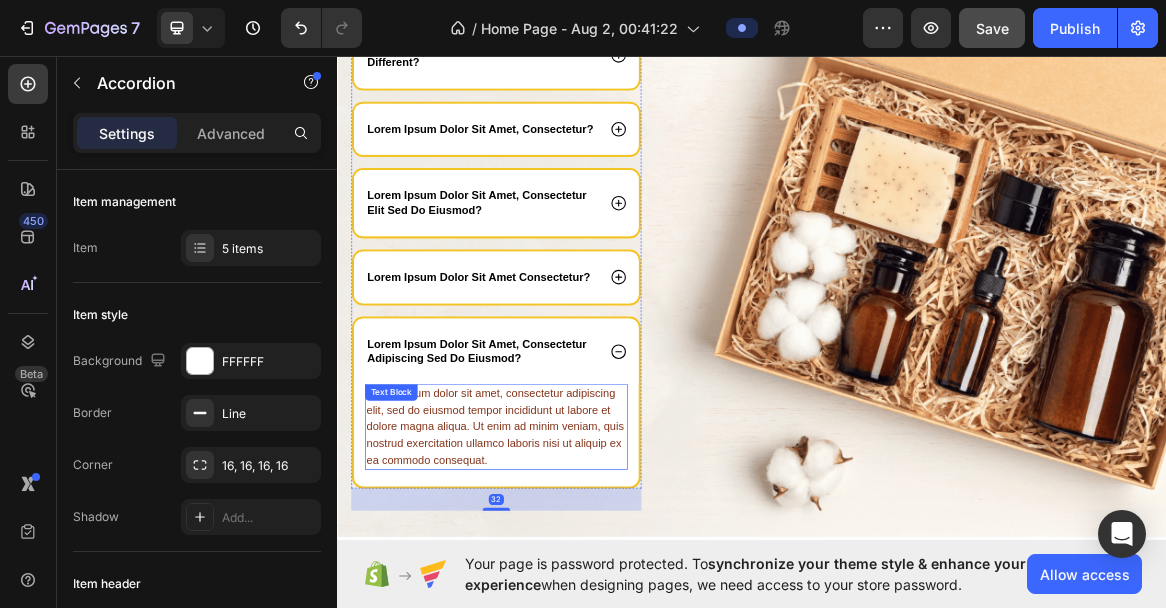 click on "Lorem ipsum dolor sit amet, consectetur adipiscing elit, sed do eiusmod tempor incididunt ut labore et dolore magna aliqua. Ut enim ad minim veniam, quis nostrud exercitation ullamco laboris nisi ut aliquip ex ea commodo consequat." at bounding box center [567, 598] 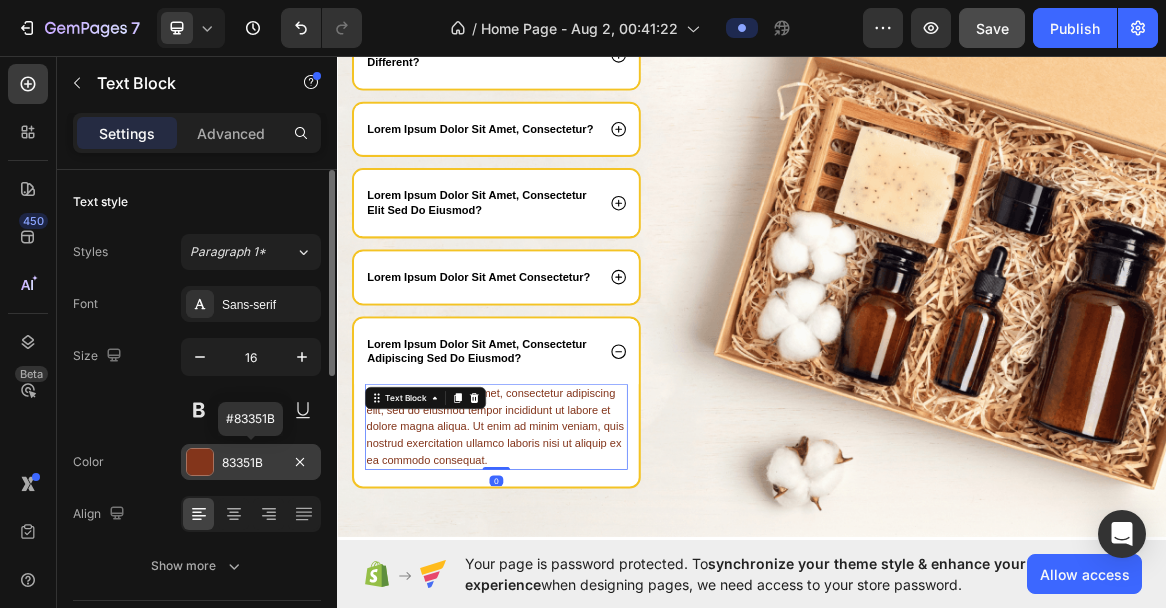 click on "83351B" at bounding box center [251, 462] 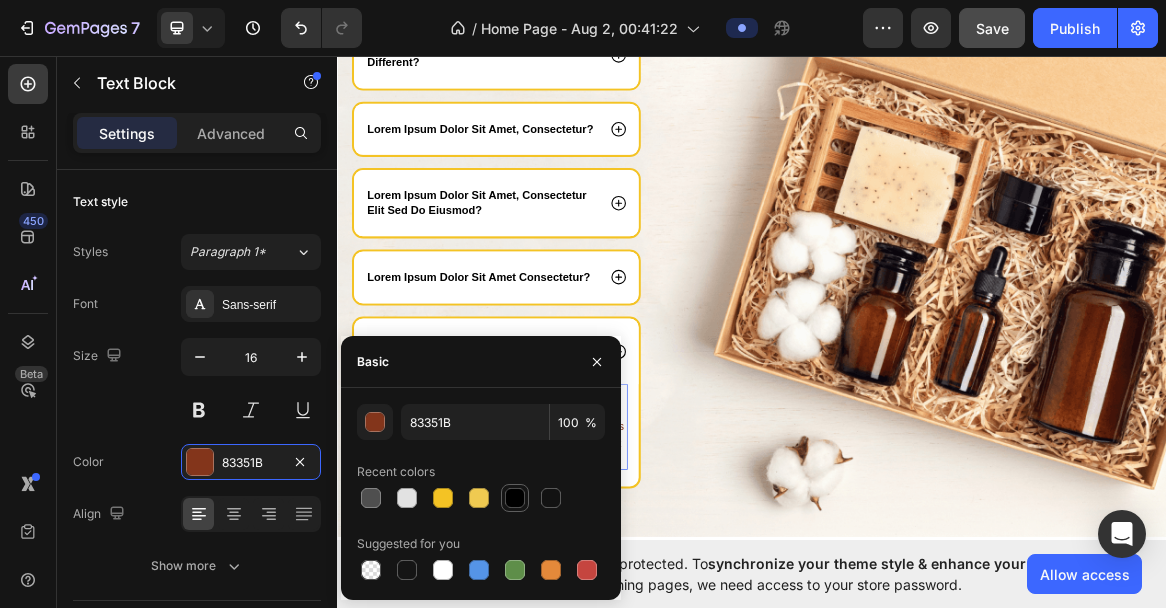 click at bounding box center (515, 498) 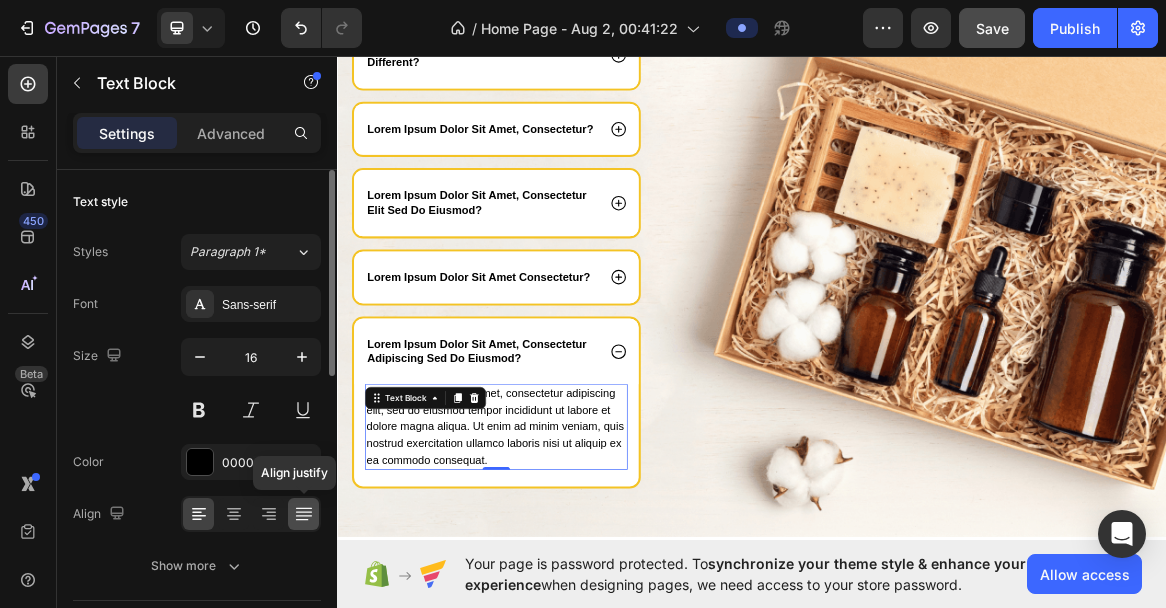 click 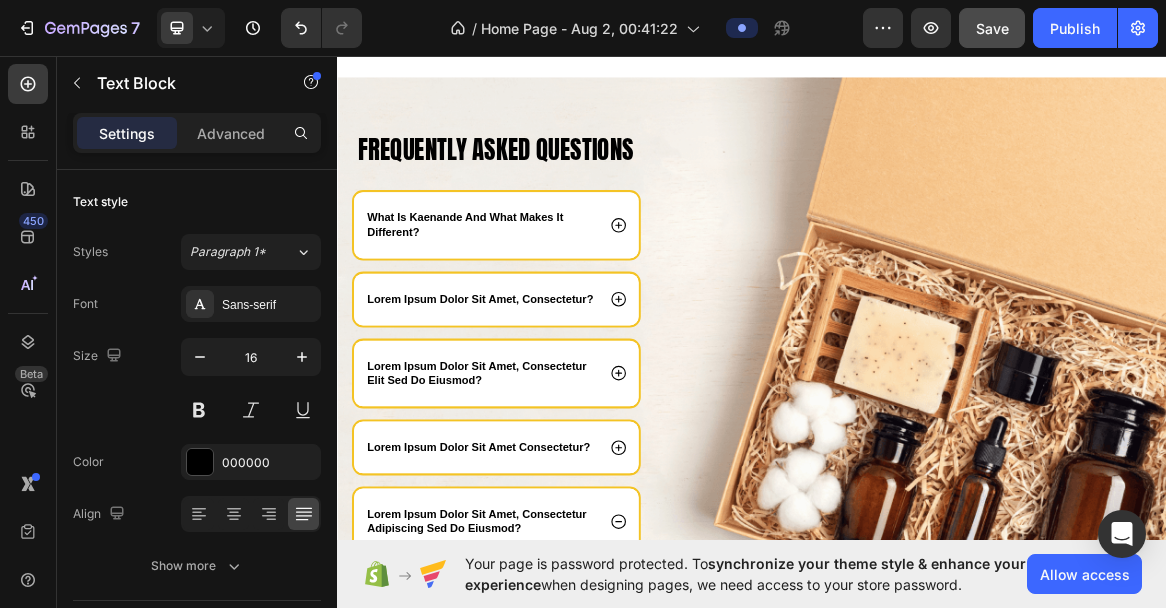 scroll, scrollTop: 3446, scrollLeft: 0, axis: vertical 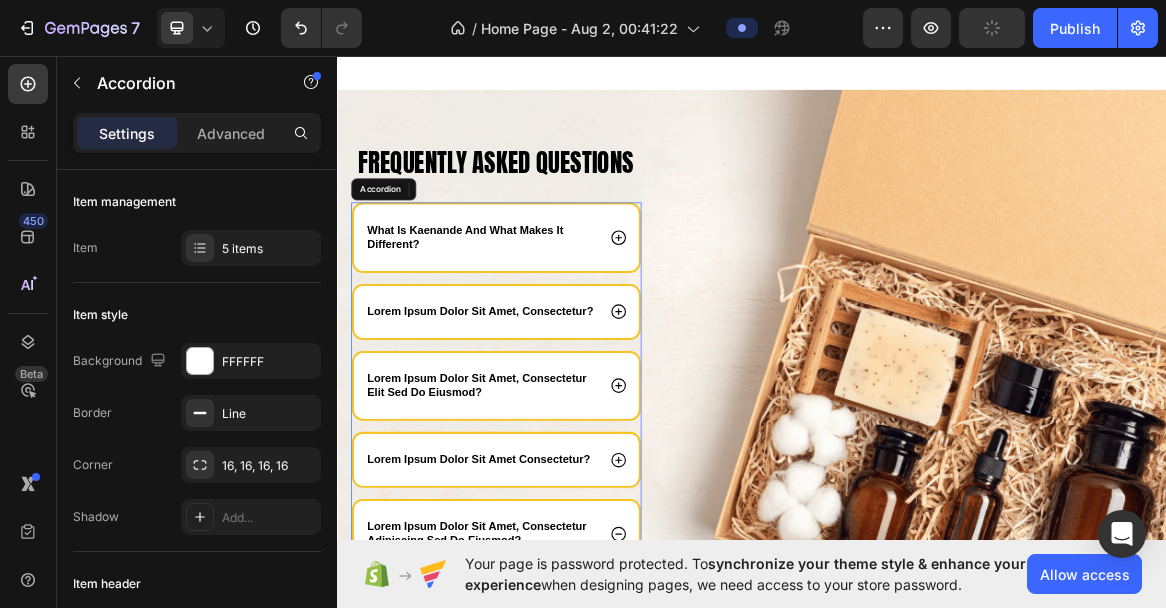 click 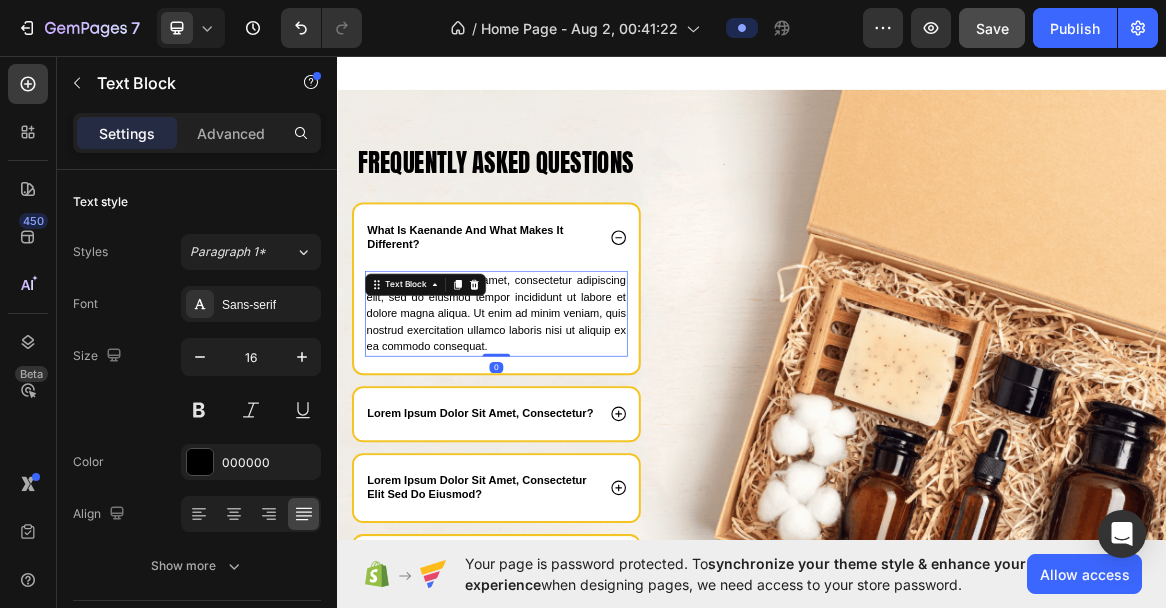 click on "Lorem ipsum dolor sit amet, consectetur adipiscing elit, sed do eiusmod tempor incididunt ut labore et dolore magna aliqua. Ut enim ad minim veniam, quis nostrud exercitation ullamco laboris nisi ut aliquip ex ea commodo consequat." at bounding box center [567, 434] 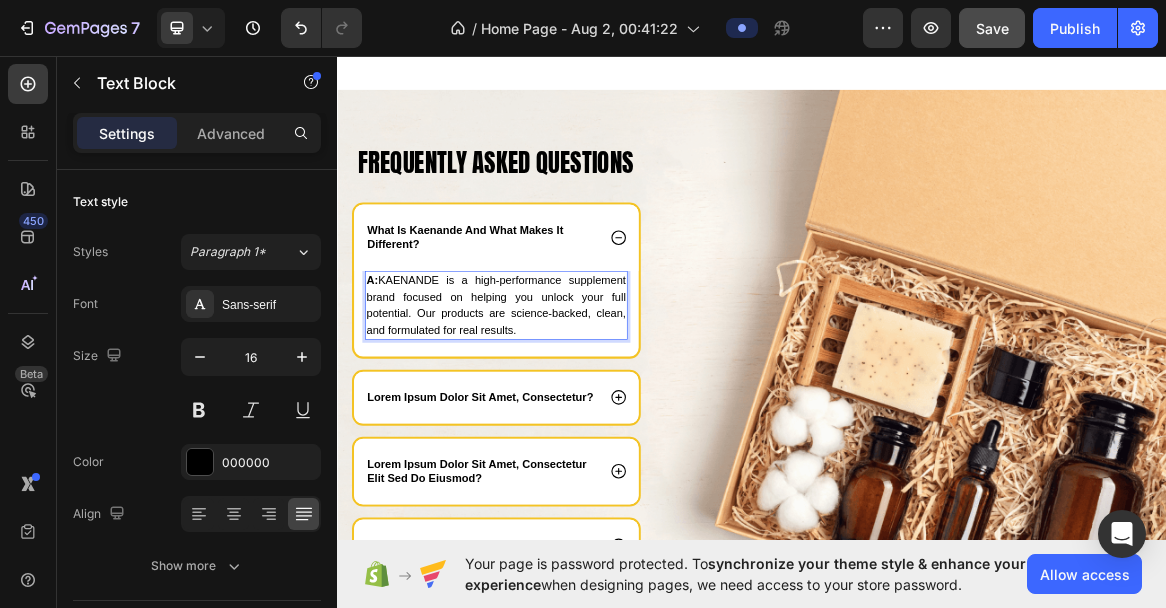 click on "A:  KAENANDE is a high-performance supplement brand focused on helping you unlock your full potential. Our products are science-backed, clean, and formulated for real results." at bounding box center [567, 422] 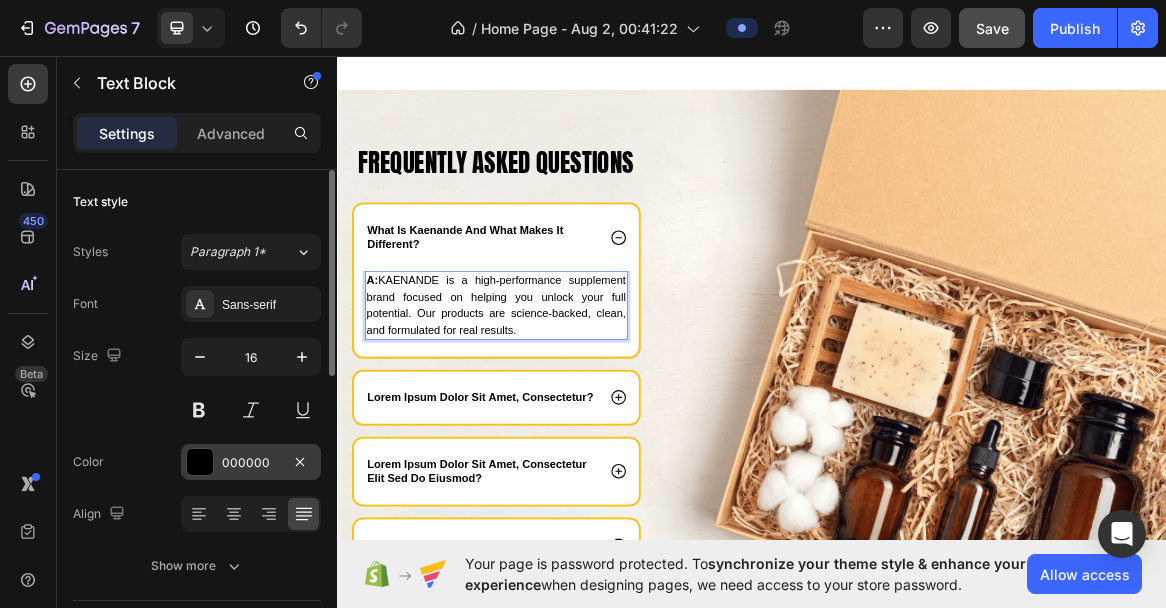 click on "000000" at bounding box center (251, 463) 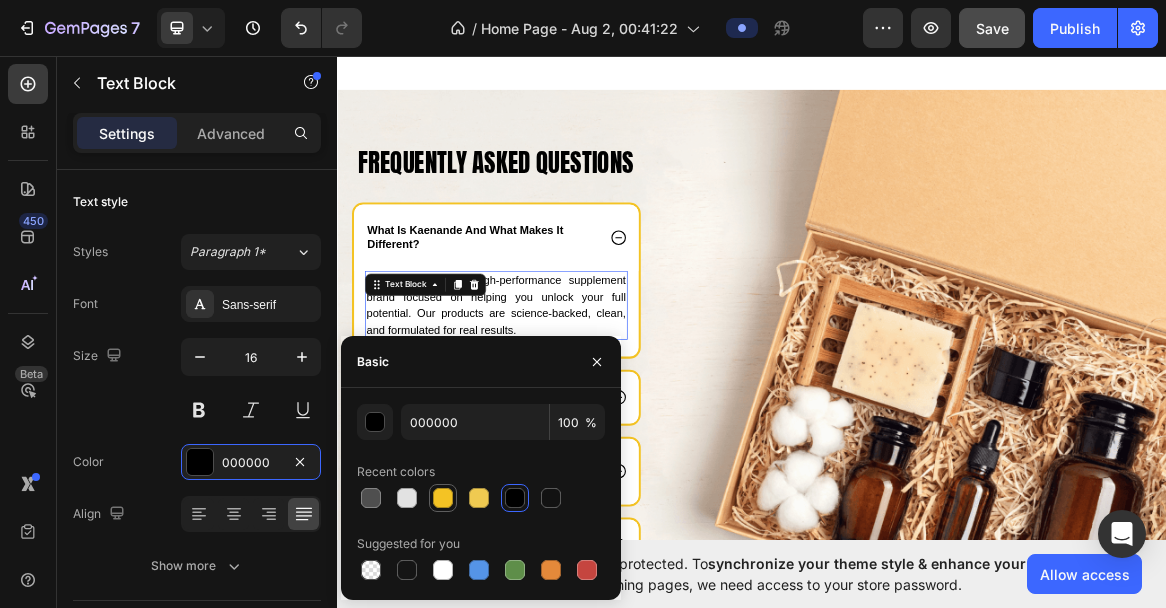 click at bounding box center (443, 498) 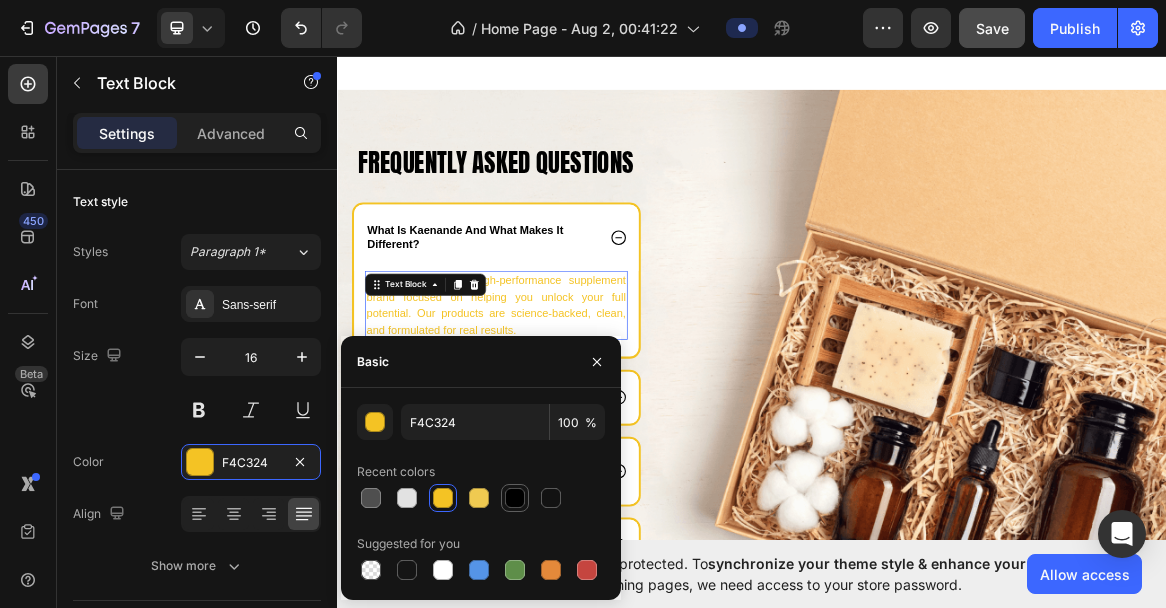 click at bounding box center (515, 498) 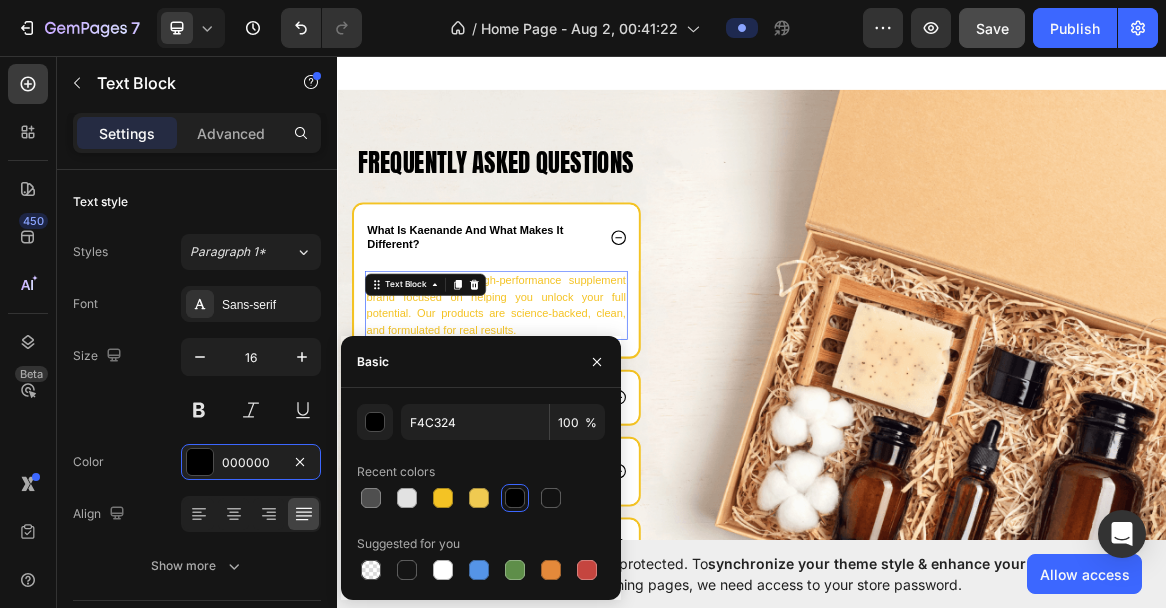 type on "000000" 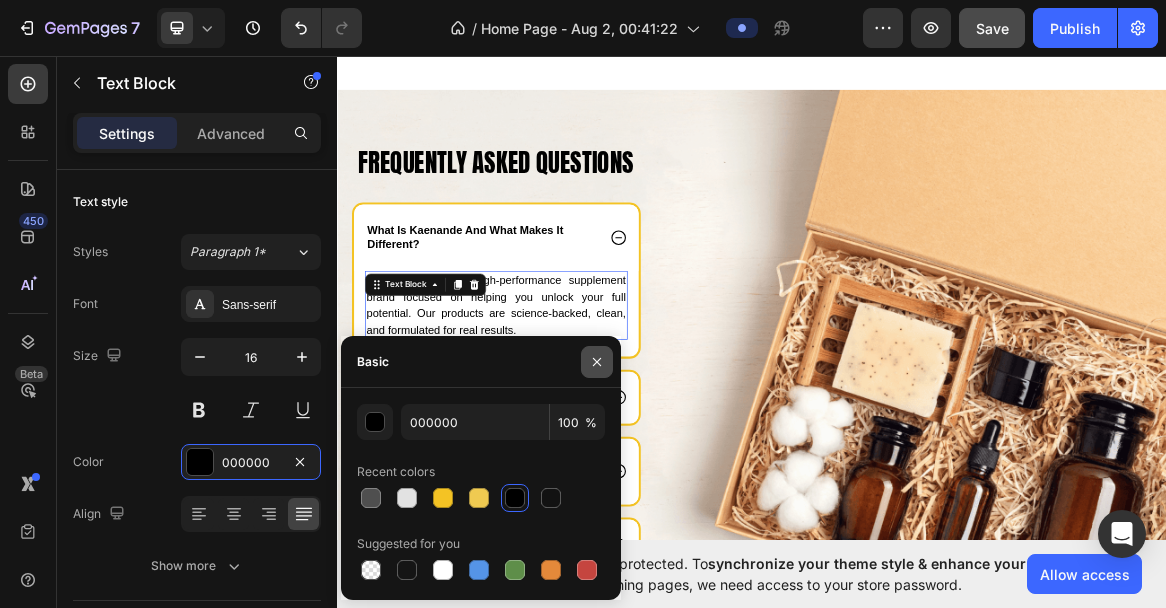 click 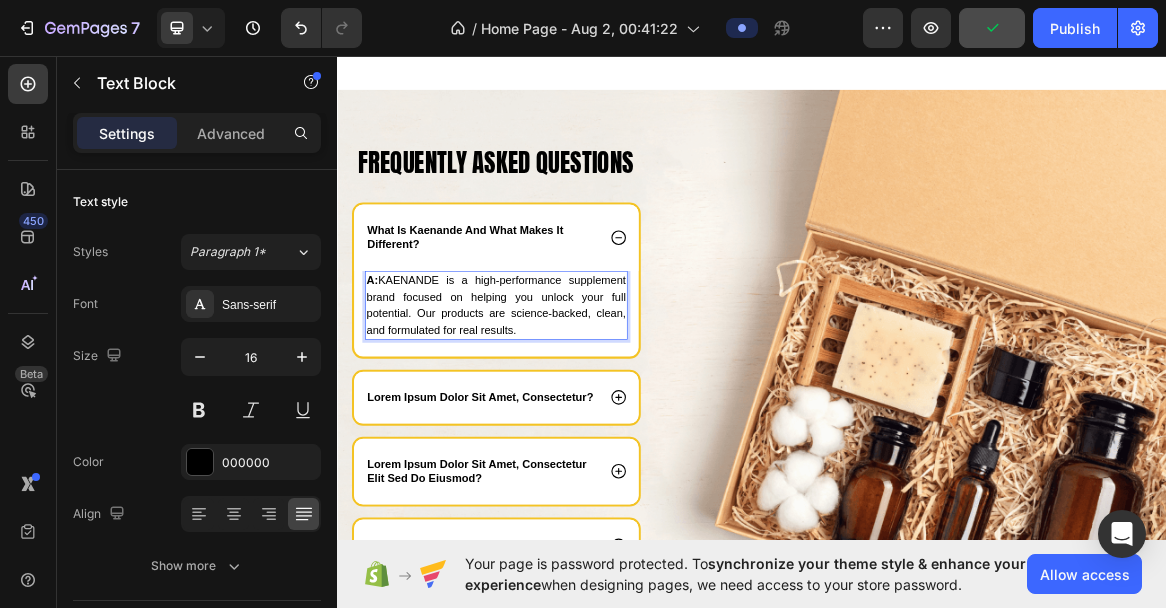 click on "A:  KAENANDE is a high-performance supplement brand focused on helping you unlock your full potential. Our products are science-backed, clean, and formulated for real results." at bounding box center [567, 422] 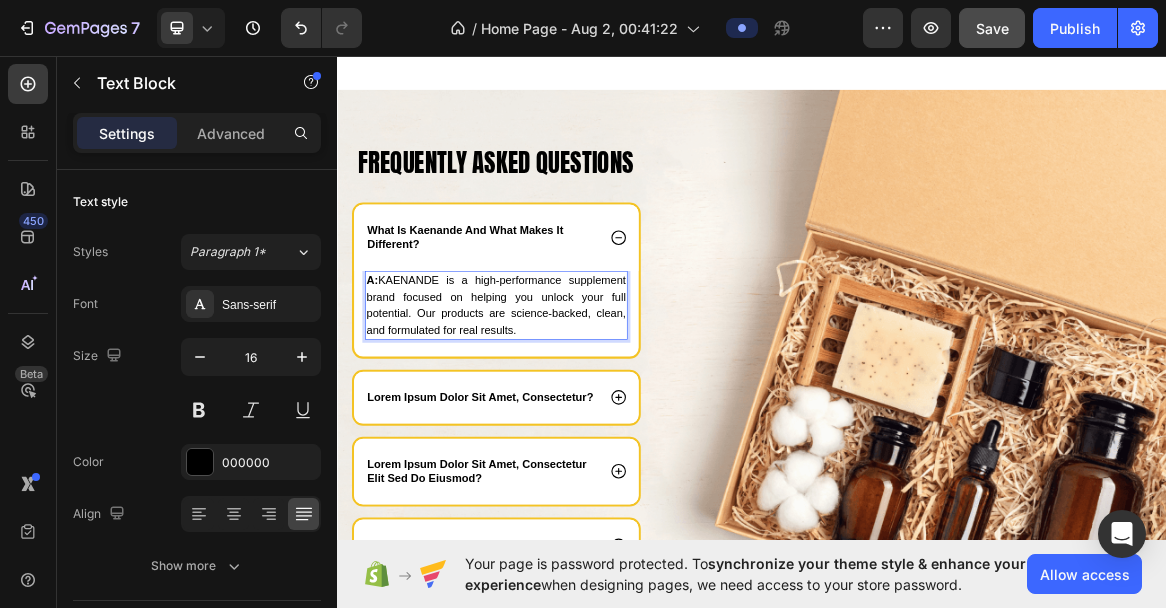 click on "A:  KAENANDE is a high-performance supplement brand focused on helping you unlock your full potential. Our products are science-backed, clean, and formulated for real results." at bounding box center [567, 422] 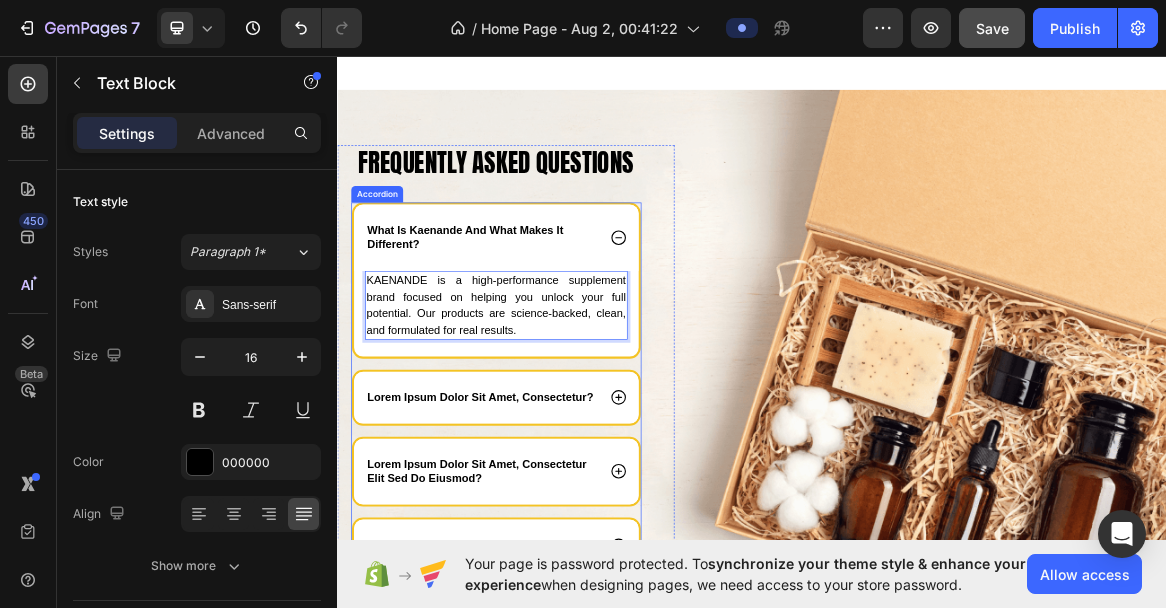 scroll, scrollTop: 3470, scrollLeft: 0, axis: vertical 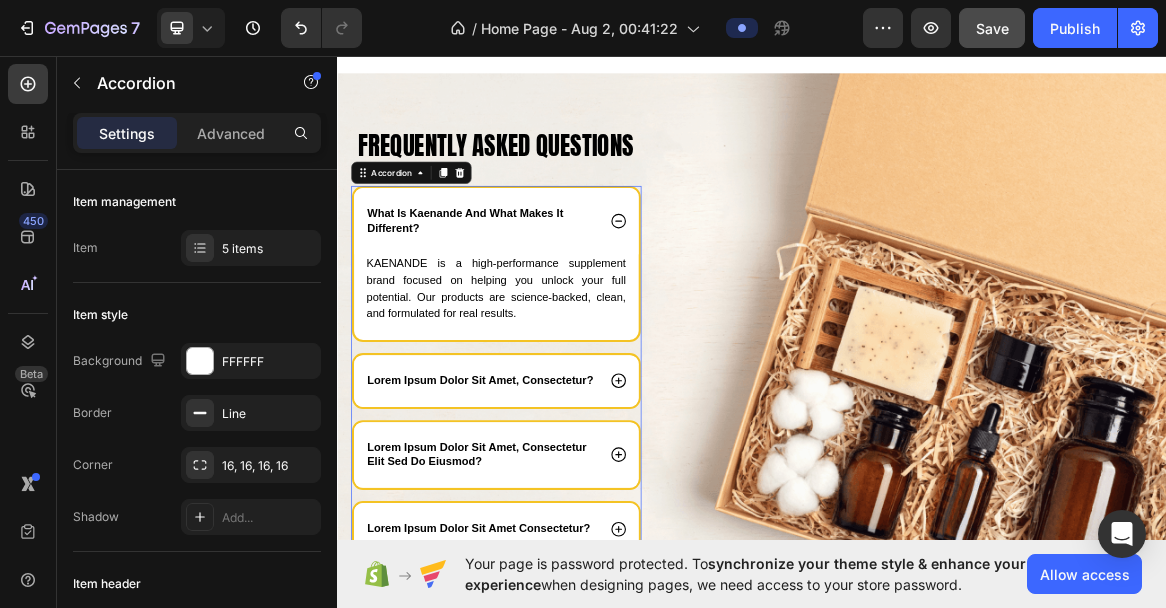 click 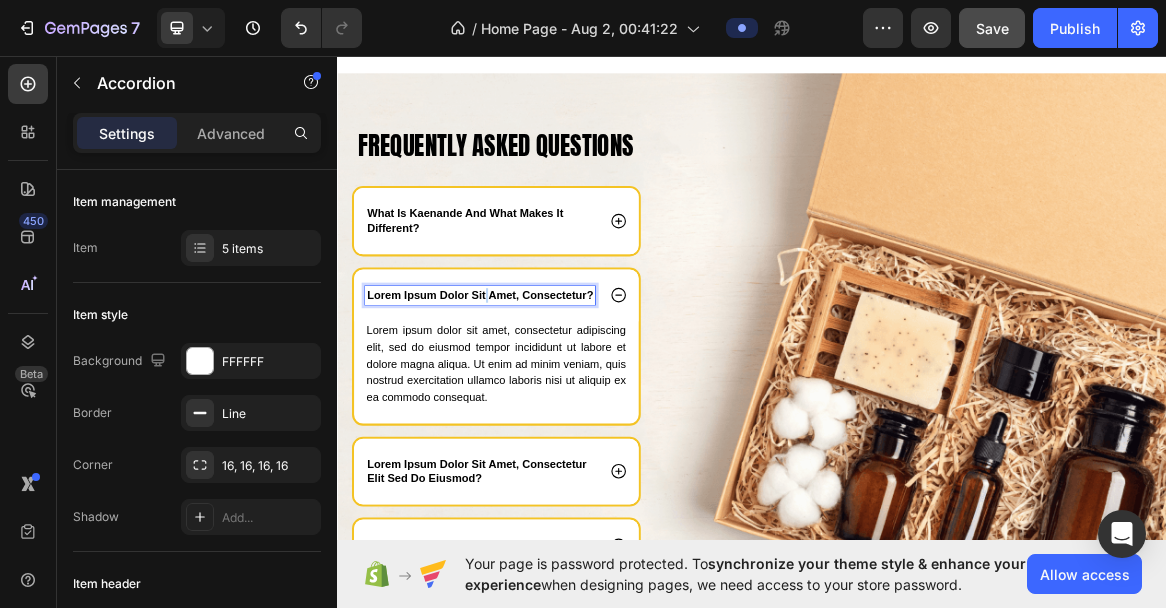 click on "lorem ipsum dolor sit amet, consectetur?" at bounding box center (543, 407) 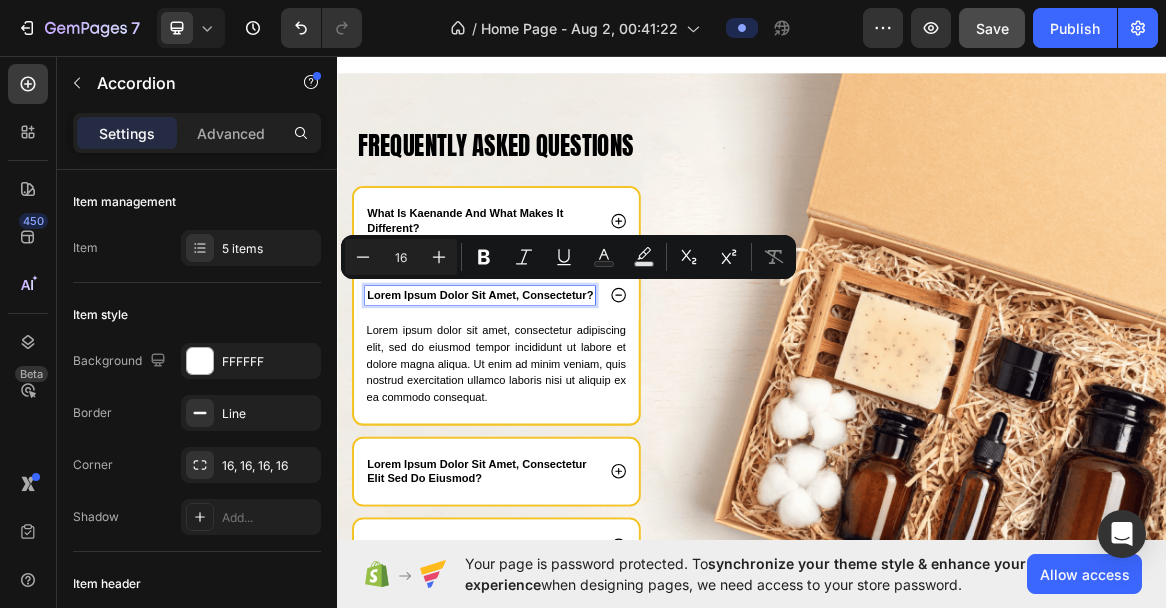 click on "lorem ipsum dolor sit amet, consectetur?" at bounding box center [543, 407] 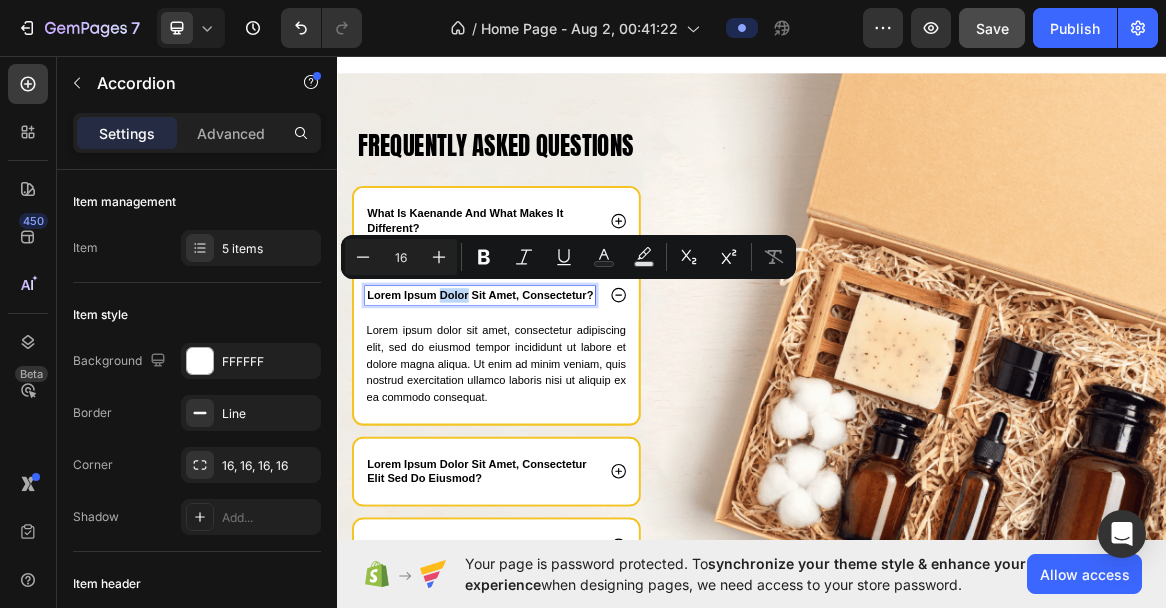 click on "lorem ipsum dolor sit amet, consectetur?" at bounding box center (543, 407) 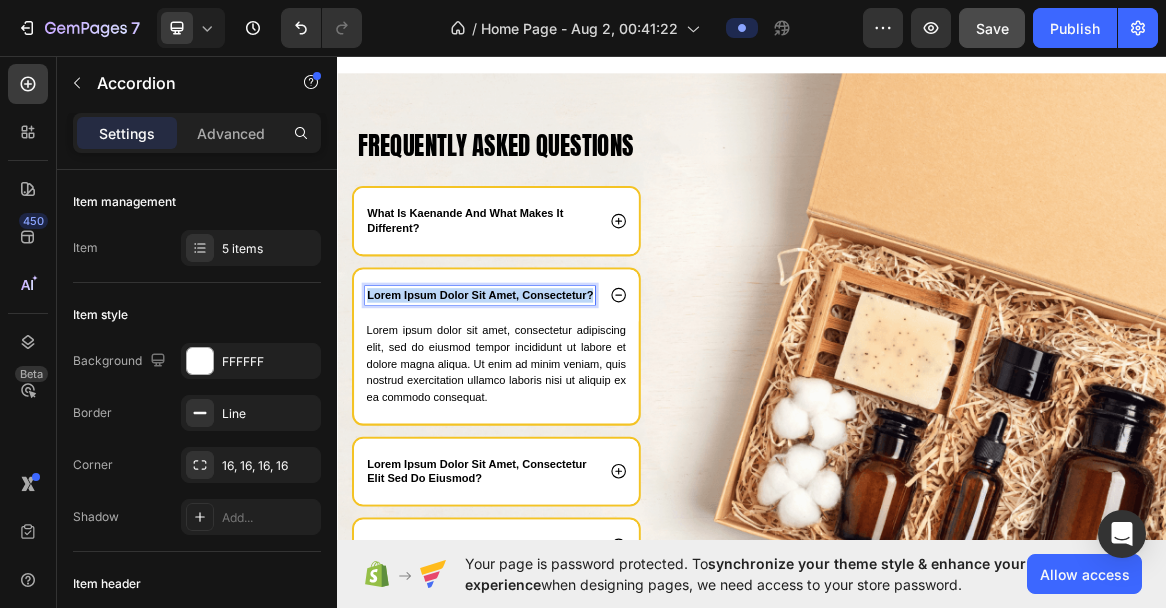 click on "lorem ipsum dolor sit amet, consectetur?" at bounding box center (543, 407) 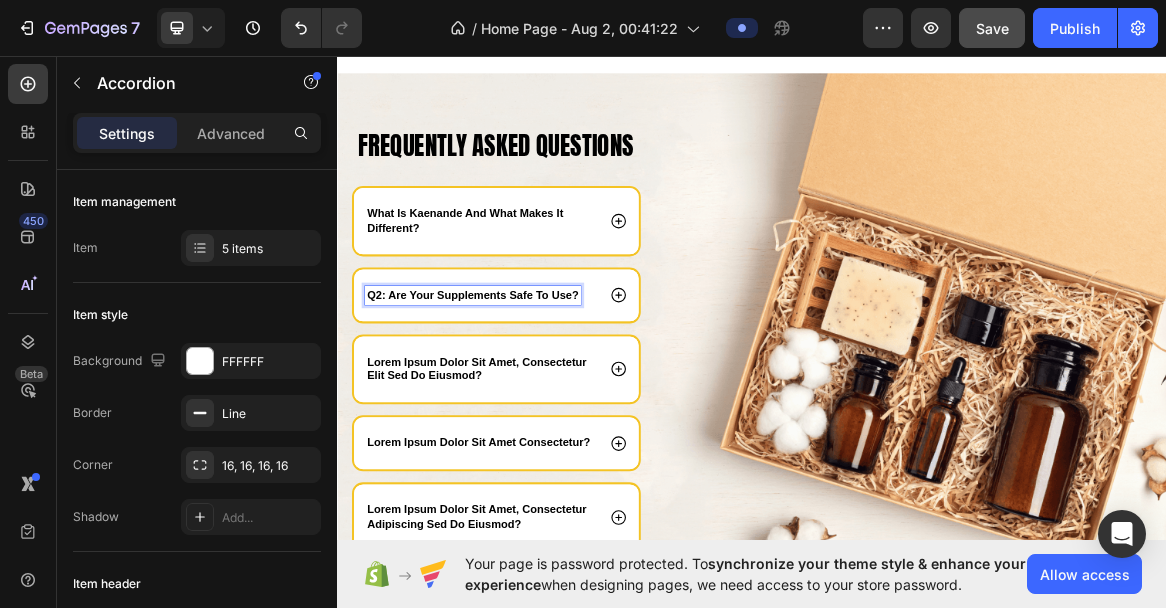 click on "Q2: Are your supplements safe to use?" at bounding box center (533, 406) 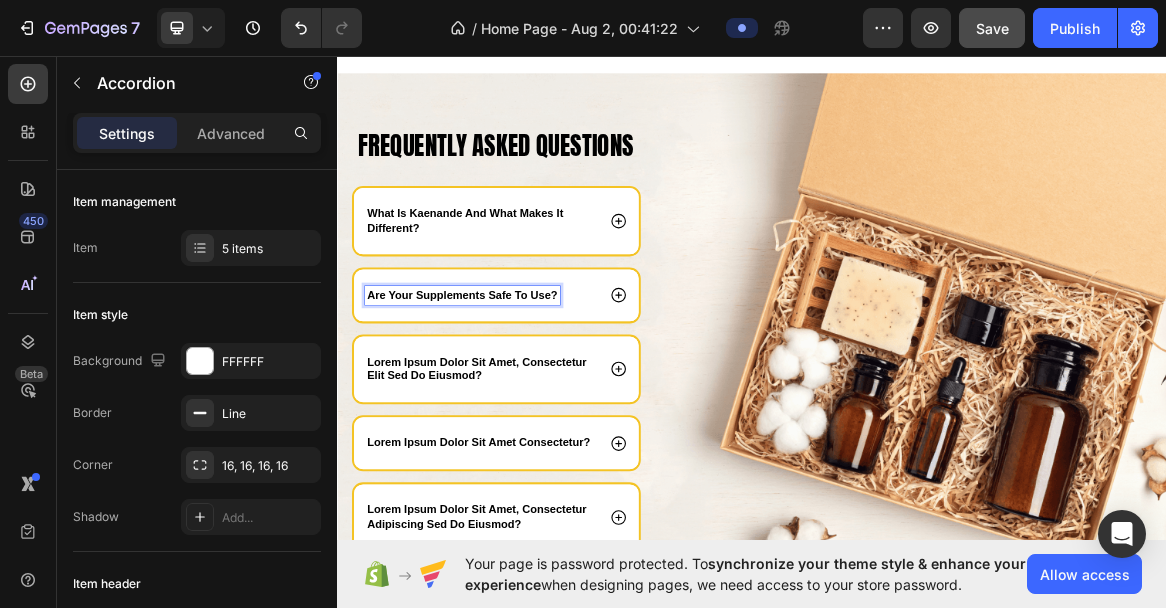 click 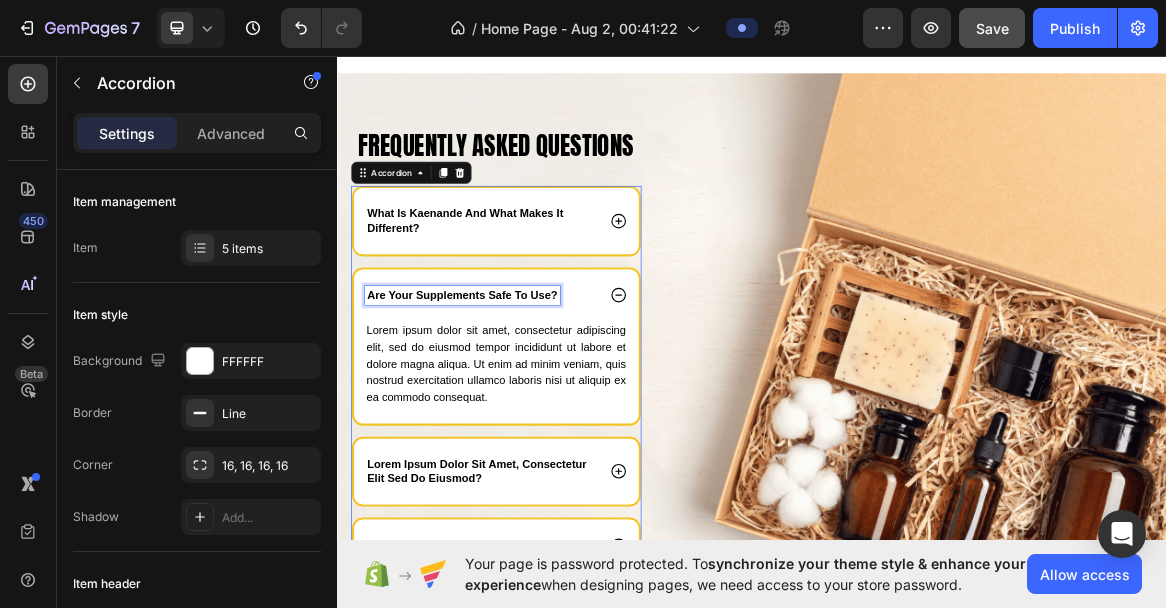 click on "Are your supplements safe to use?" at bounding box center [518, 406] 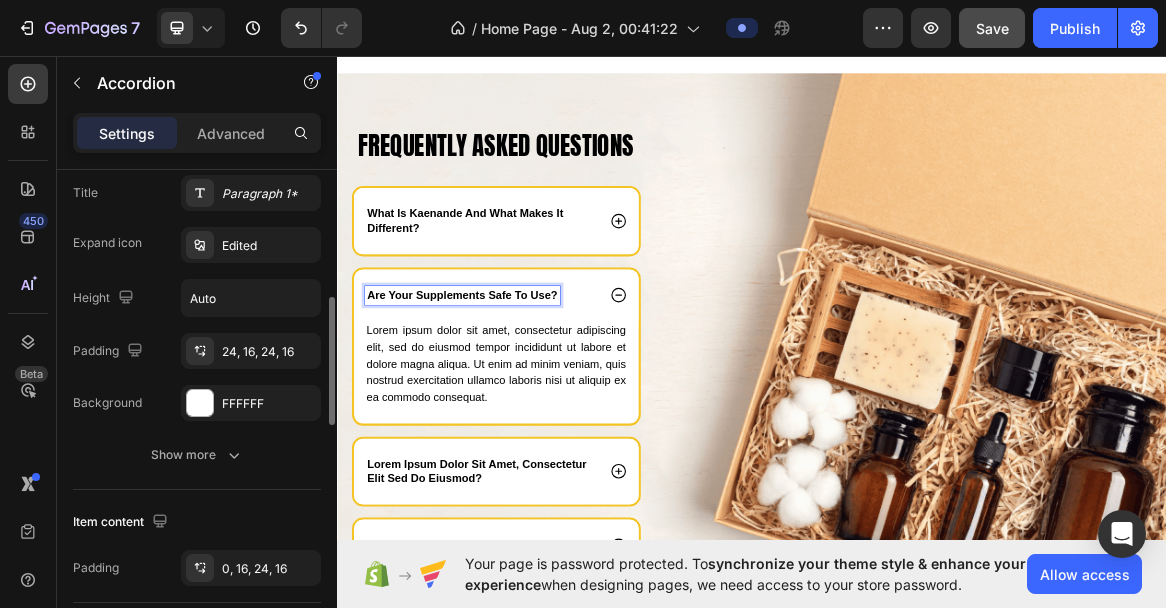 scroll, scrollTop: 489, scrollLeft: 0, axis: vertical 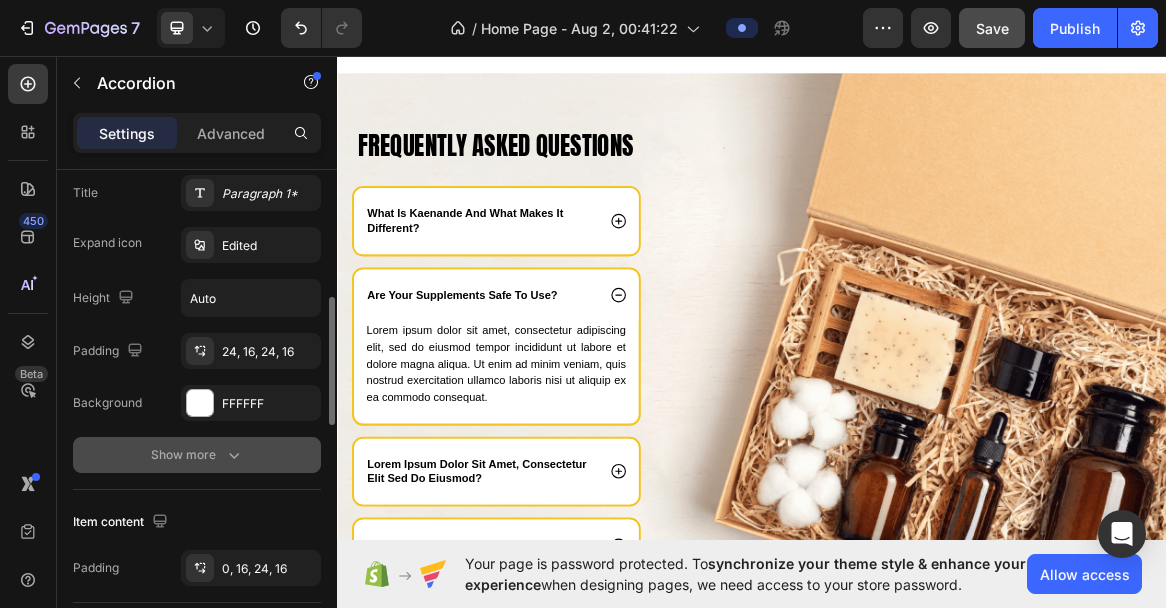 click 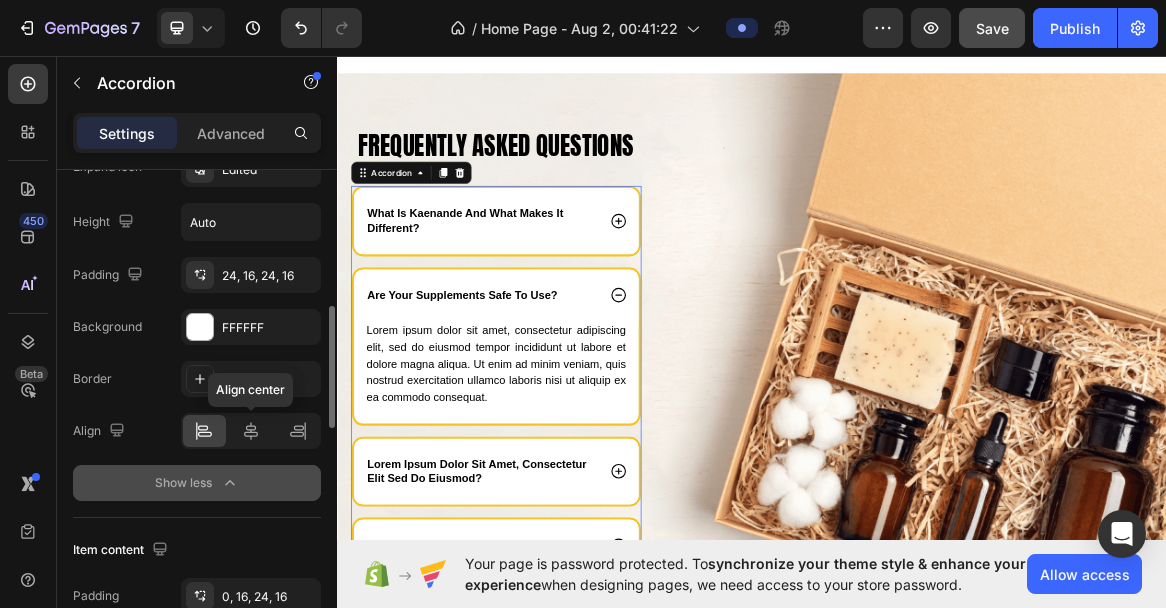 scroll, scrollTop: 565, scrollLeft: 0, axis: vertical 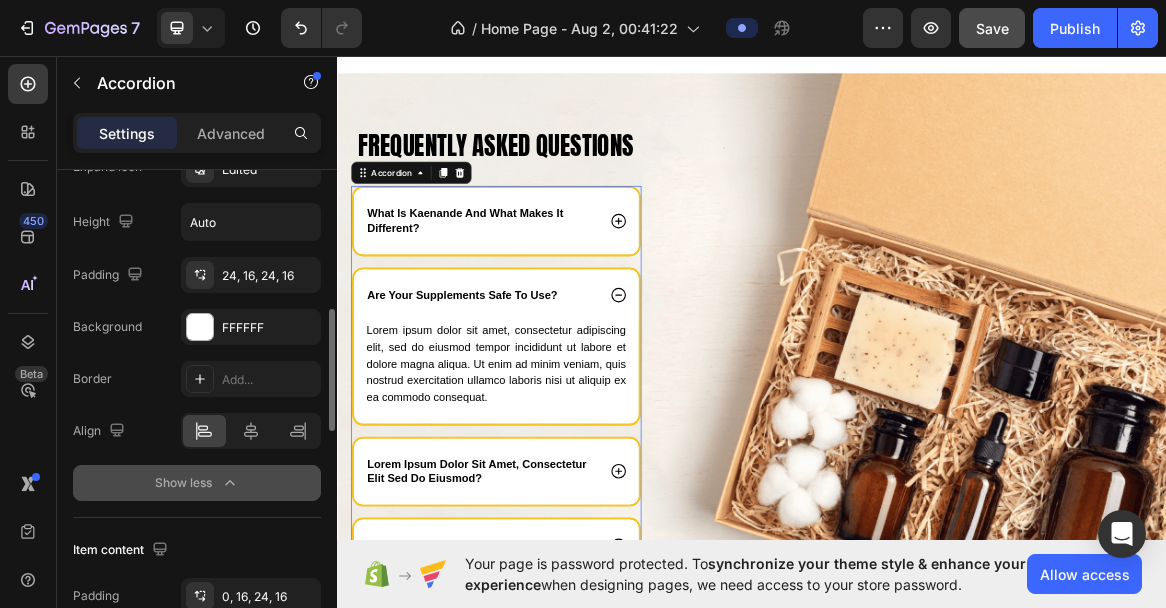 click 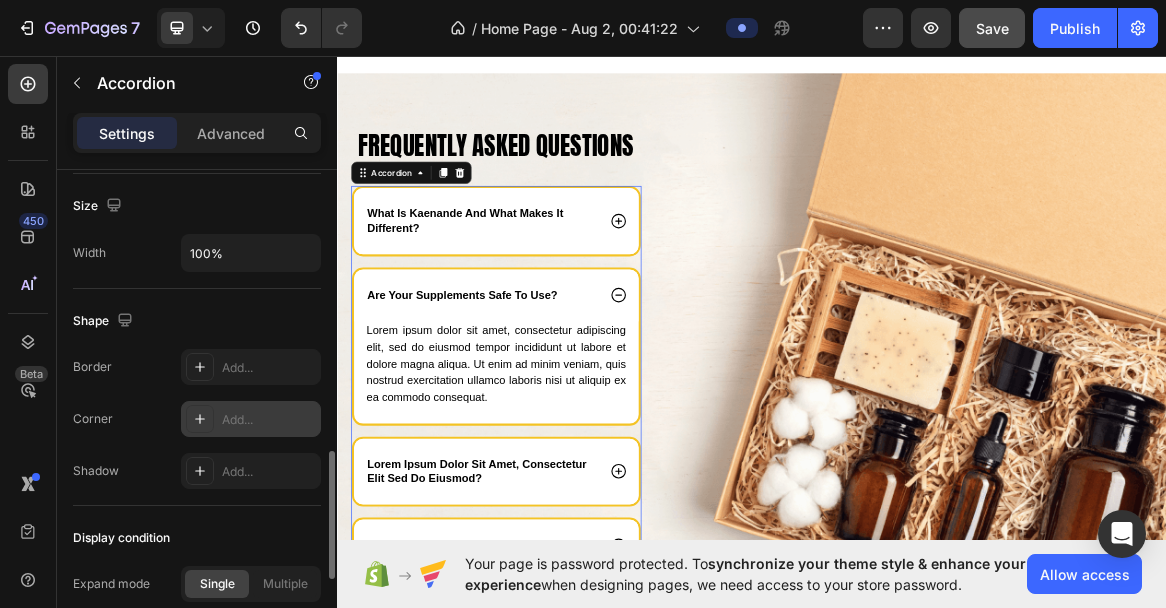 scroll, scrollTop: 1198, scrollLeft: 0, axis: vertical 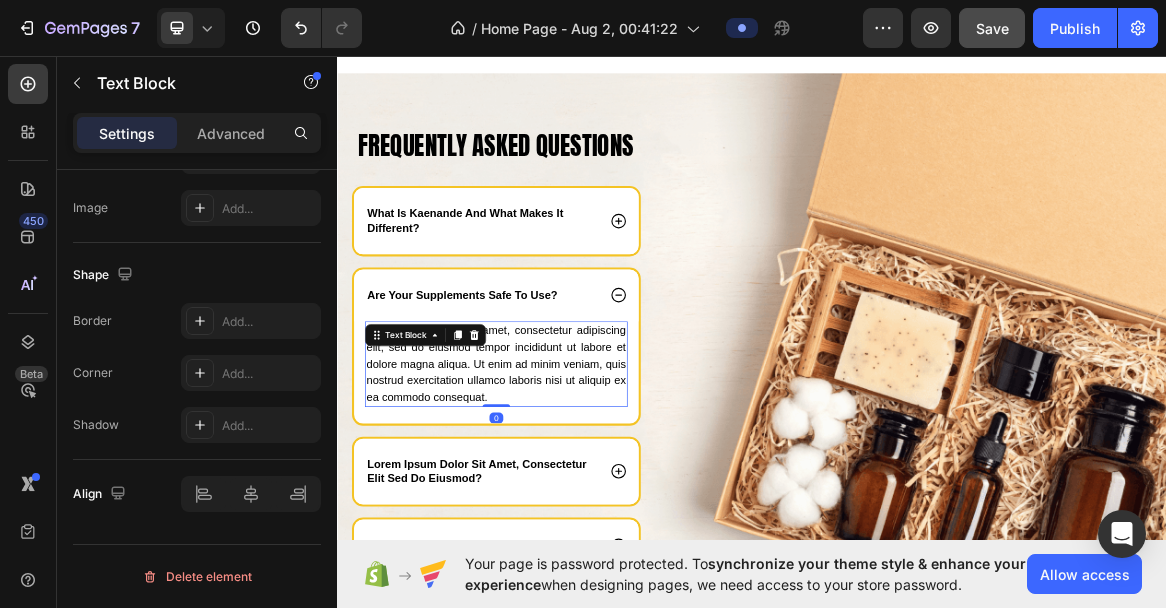 click on "Lorem ipsum dolor sit amet, consectetur adipiscing elit, sed do eiusmod tempor incididunt ut labore et dolore magna aliqua. Ut enim ad minim veniam, quis nostrud exercitation ullamco laboris nisi ut aliquip ex ea commodo consequat." at bounding box center (567, 507) 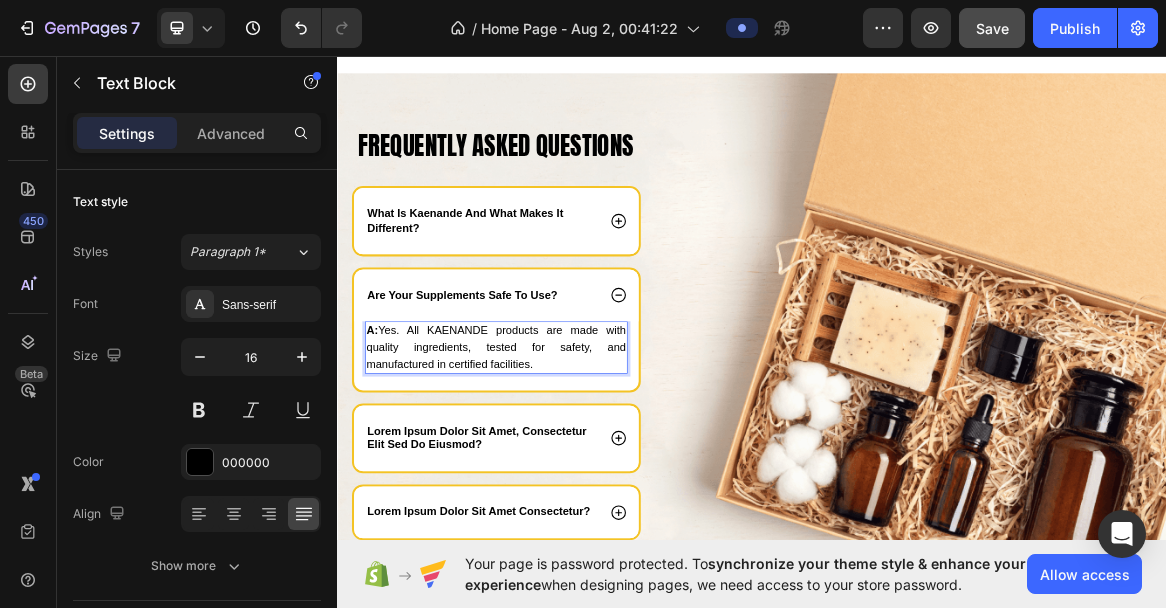 click on "A:  Yes. All KAENANDE products are made with quality ingredients, tested for safety, and manufactured in certified facilities." at bounding box center (567, 483) 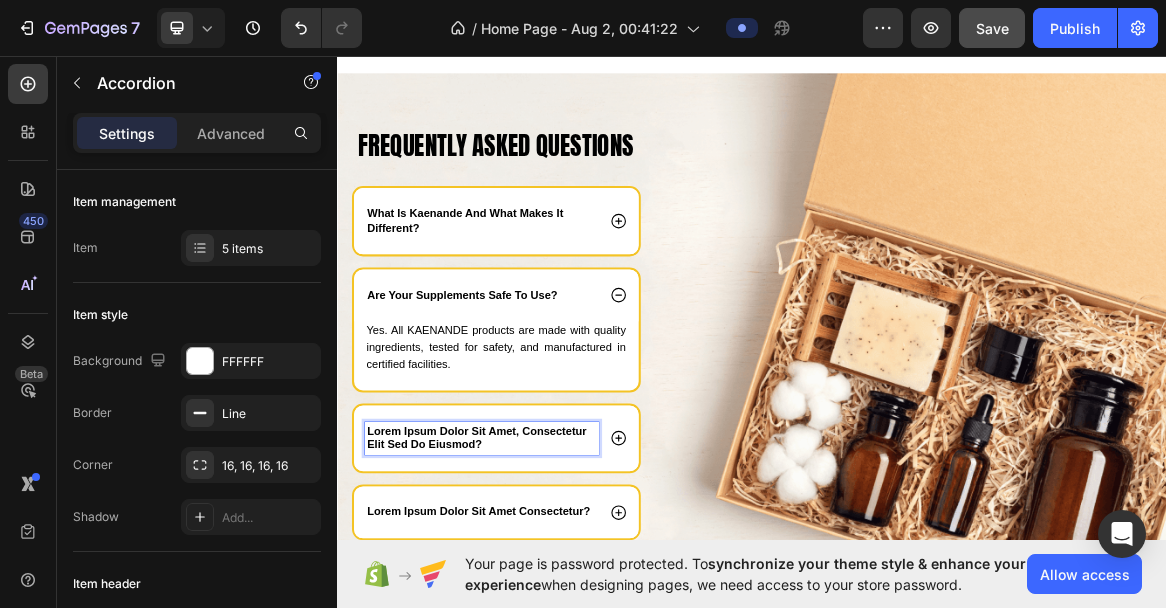 click on "lorem ipsum dolor sit amet, consectetur elit sed do eiusmod?" at bounding box center (546, 615) 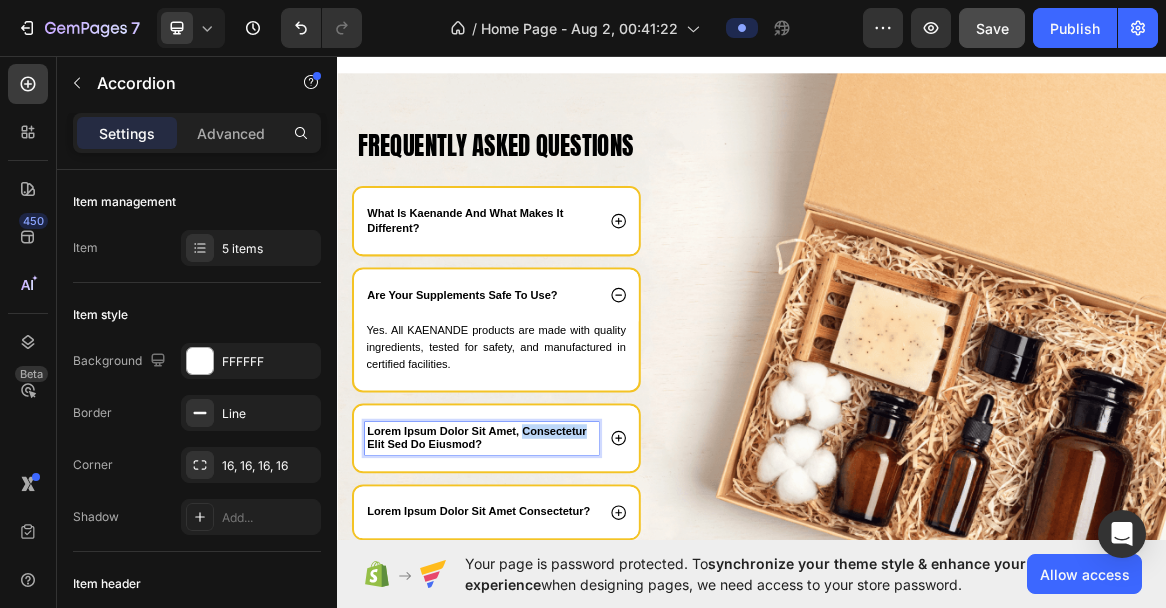 click on "lorem ipsum dolor sit amet, consectetur elit sed do eiusmod?" at bounding box center (546, 615) 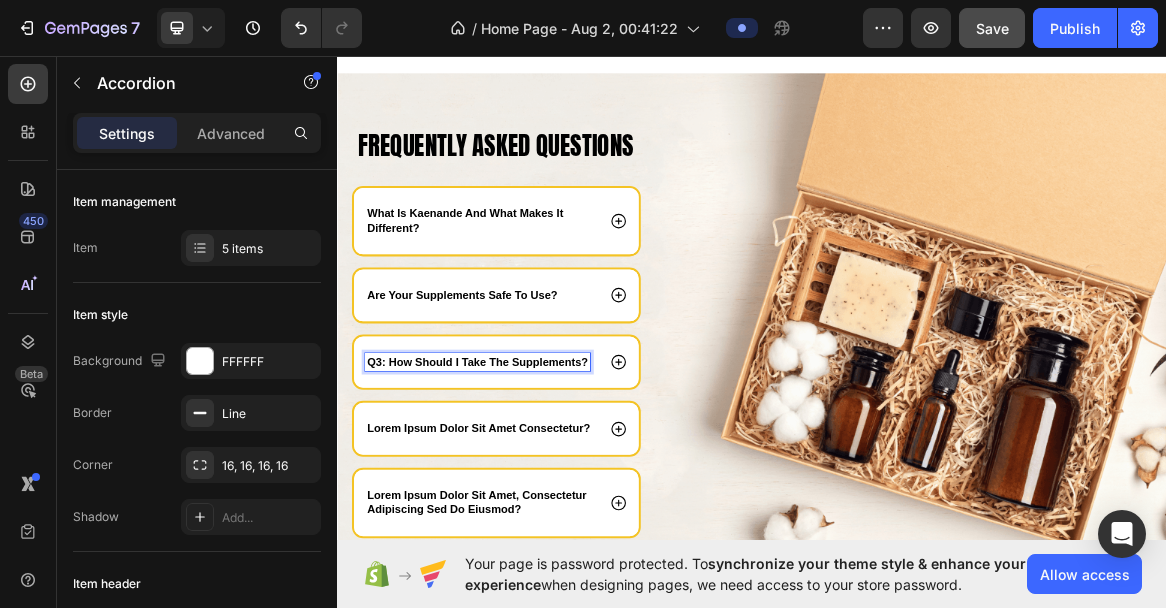 click on "lorem ipsum dolor sit amet consectetur?" at bounding box center [567, 600] 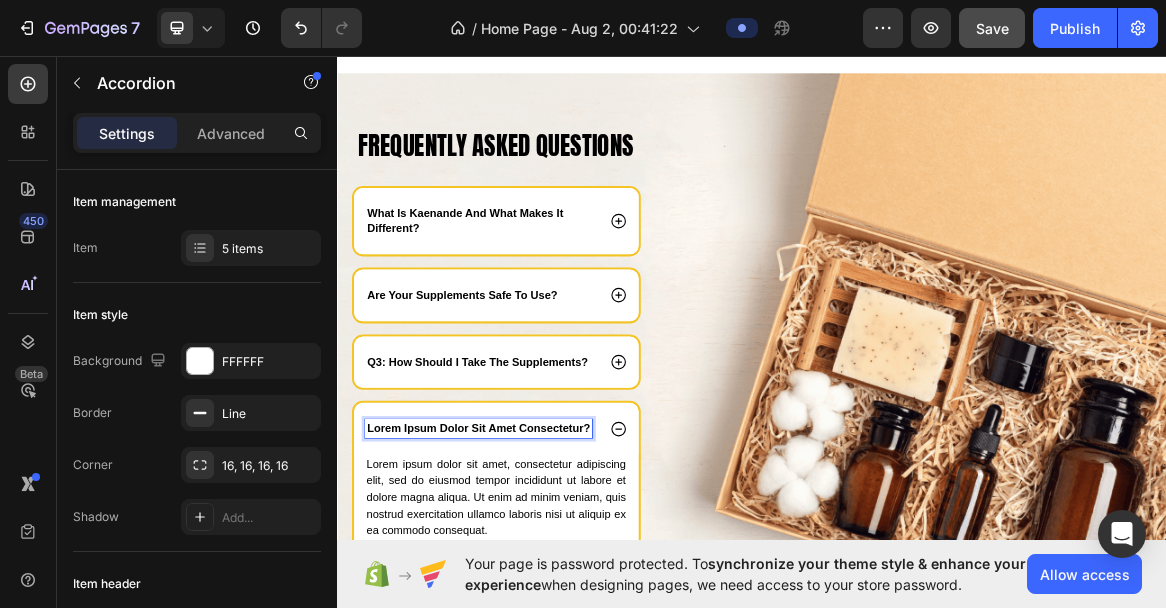 click on "Q3: How should I take the supplements?" at bounding box center [567, 504] 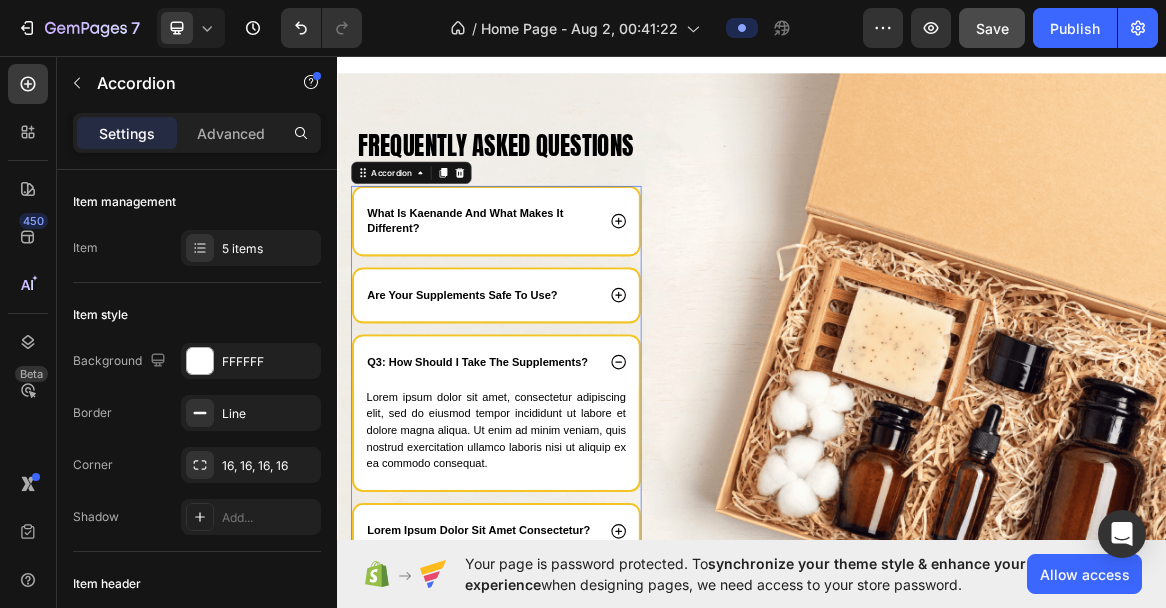 click on "Q3: How should I take the supplements?" at bounding box center [540, 503] 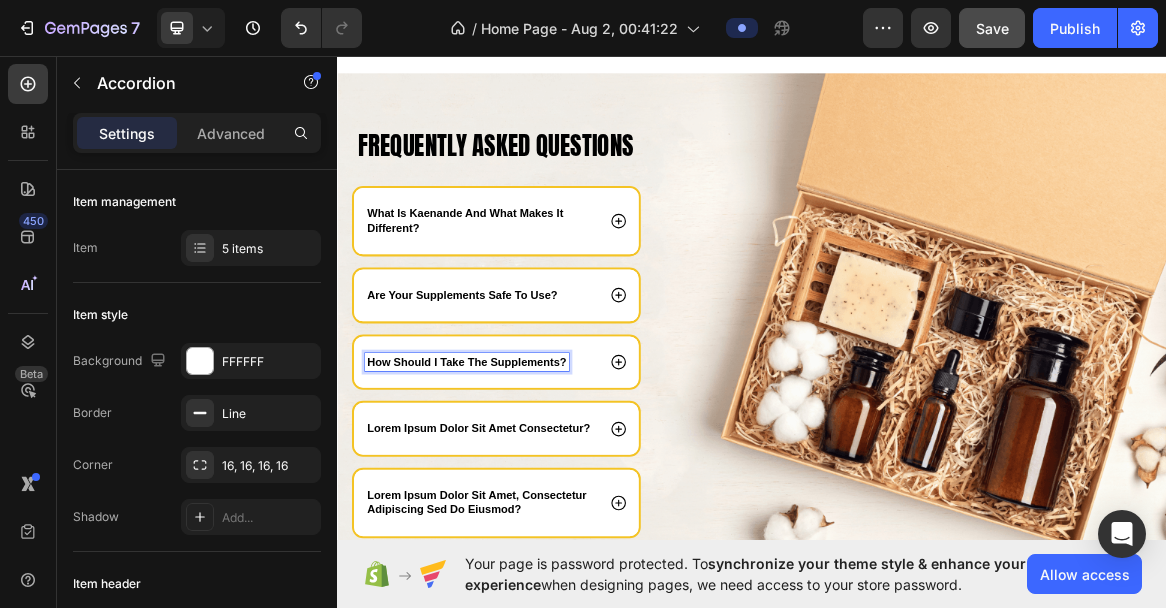 click 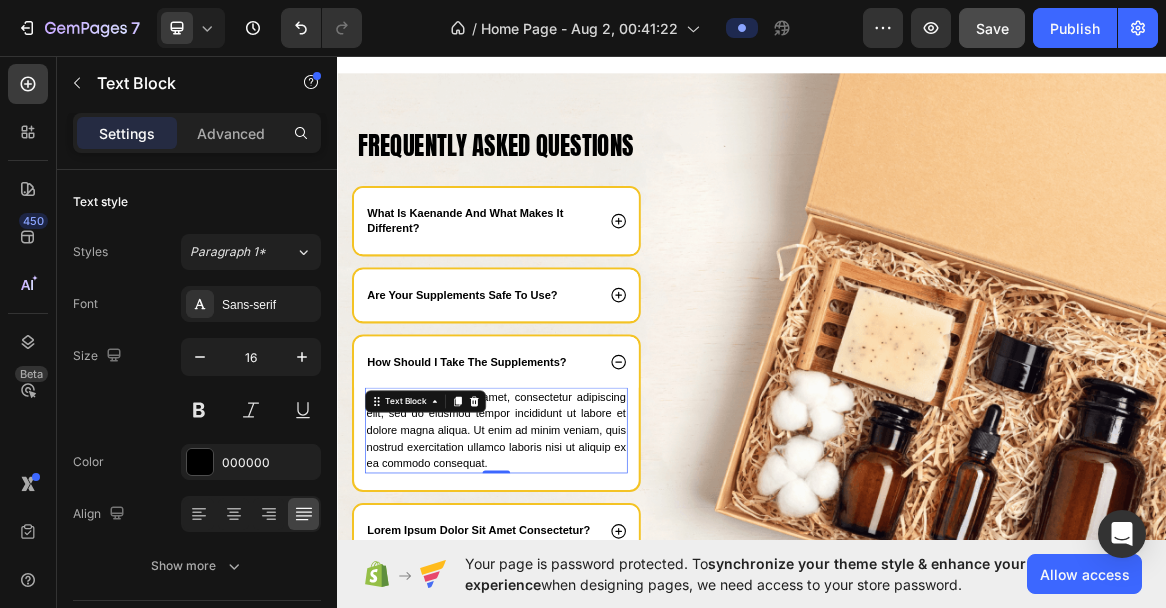 click on "Lorem ipsum dolor sit amet, consectetur adipiscing elit, sed do eiusmod tempor incididunt ut labore et dolore magna aliqua. Ut enim ad minim veniam, quis nostrud exercitation ullamco laboris nisi ut aliquip ex ea commodo consequat." at bounding box center (567, 603) 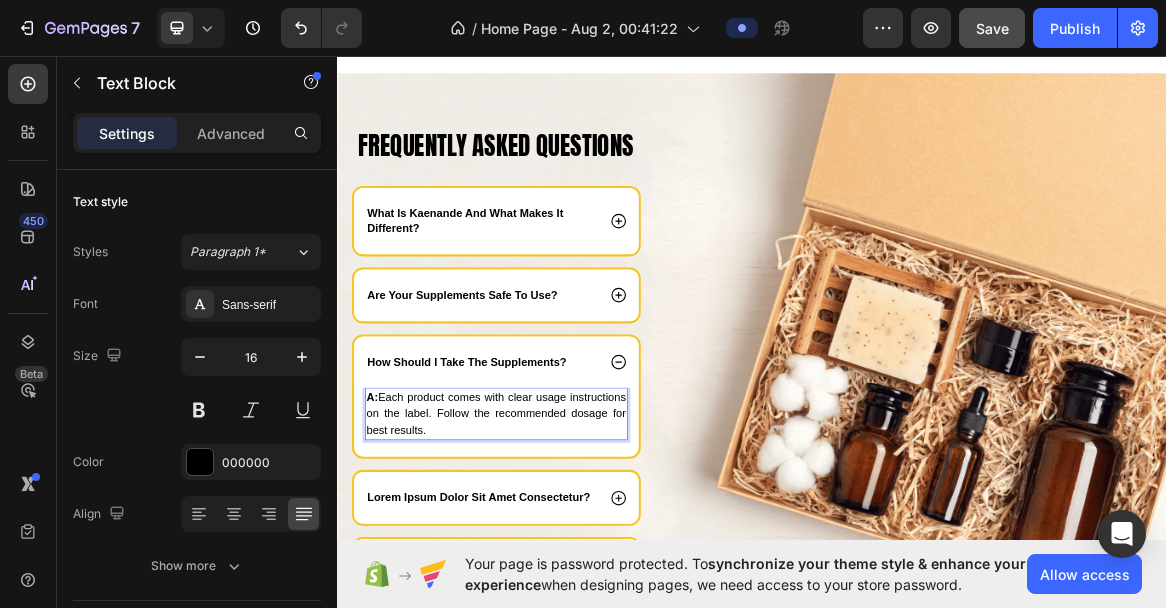 click on "A:  Each product comes with clear usage instructions on the label. Follow the recommended dosage for best results." at bounding box center (567, 579) 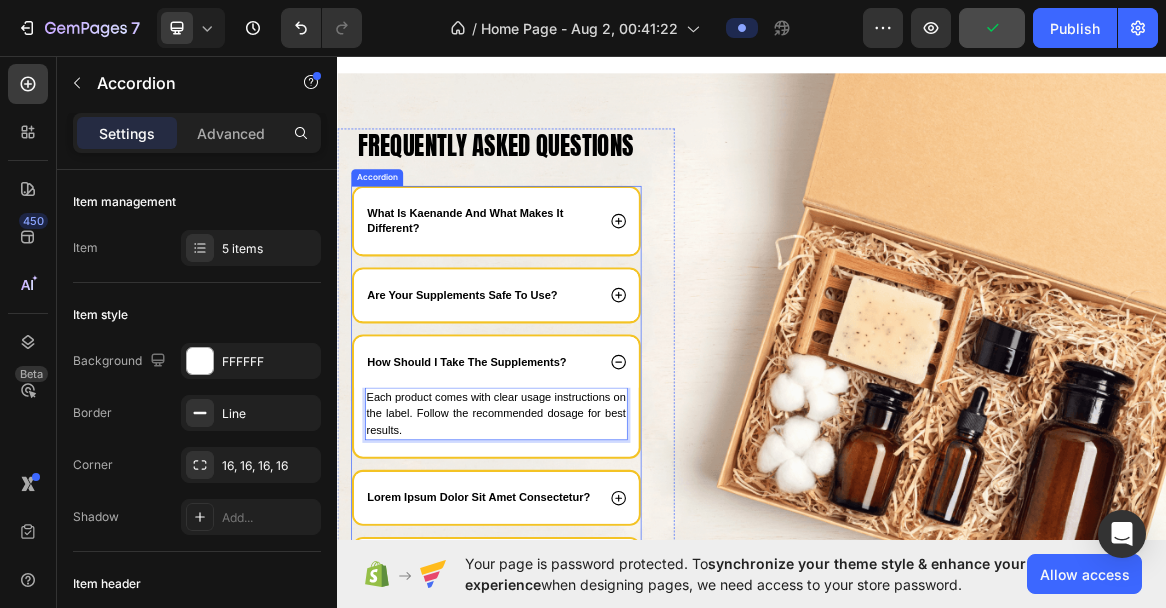 click 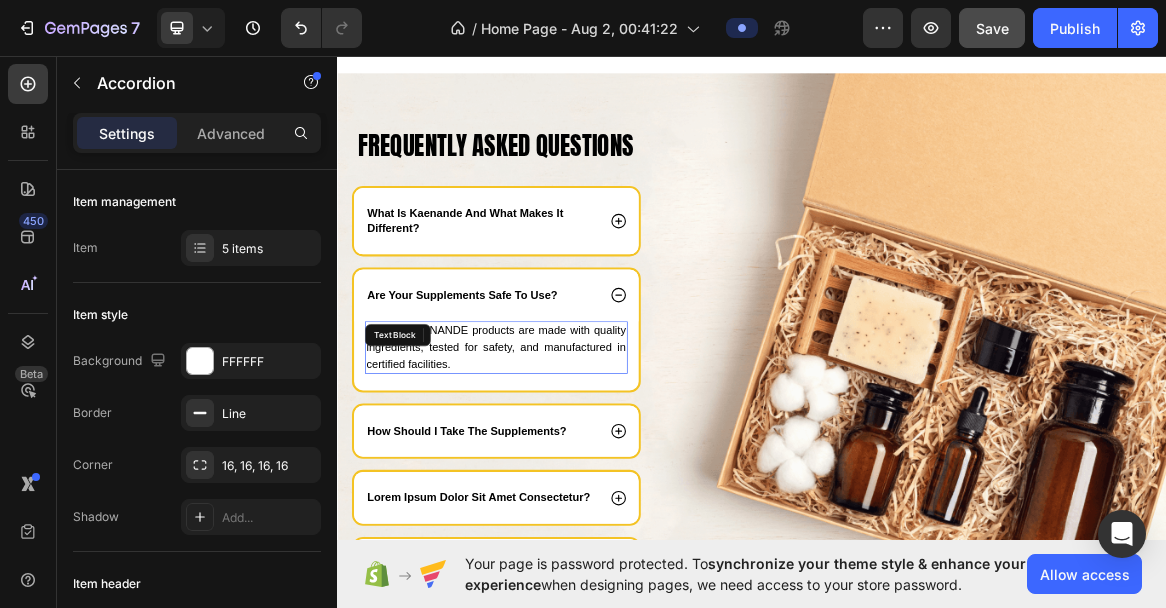 click on "Yes. All KAENANDE products are made with quality ingredients, tested for safety, and manufactured in certified facilities. Text Block" at bounding box center [567, 483] 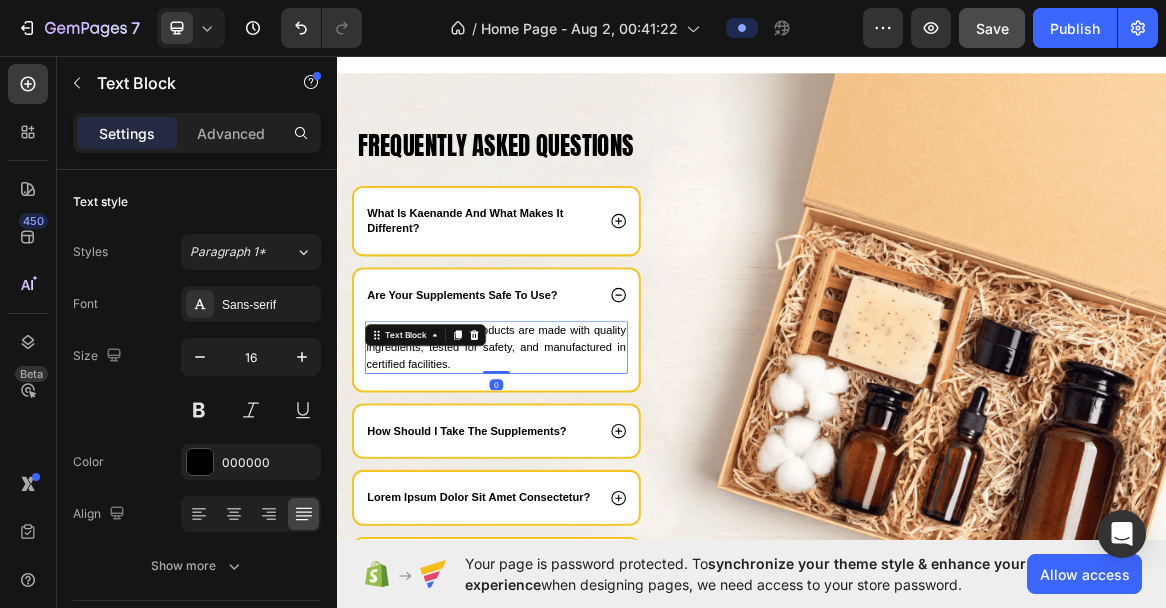 click on "Yes. All KAENANDE products are made with quality ingredients, tested for safety, and manufactured in certified facilities." at bounding box center (567, 483) 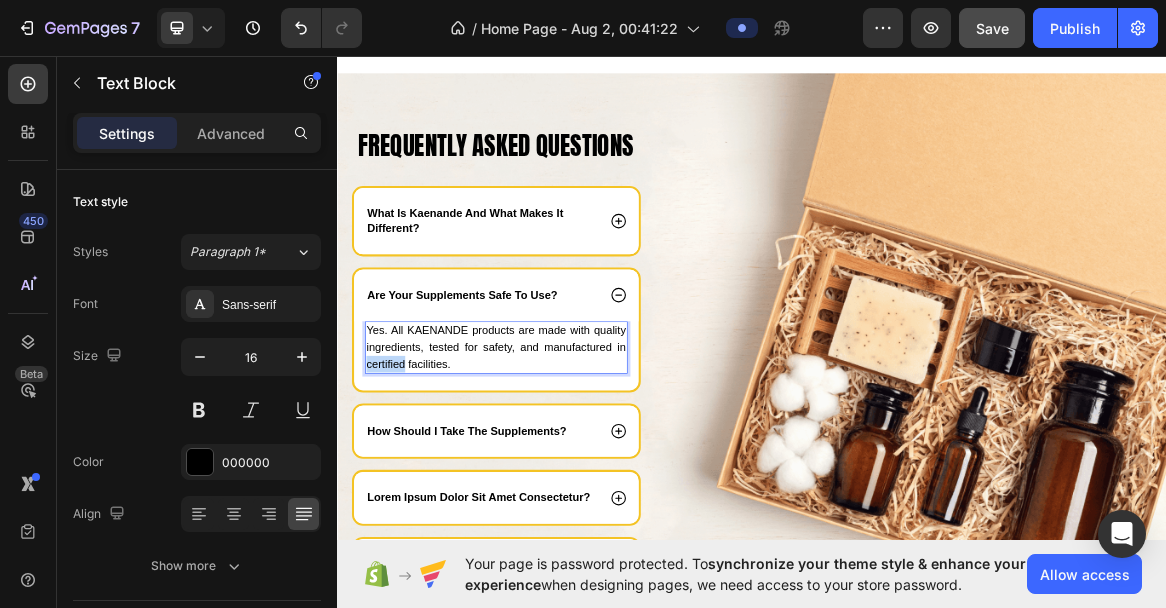 click on "Yes. All KAENANDE products are made with quality ingredients, tested for safety, and manufactured in certified facilities." at bounding box center (567, 483) 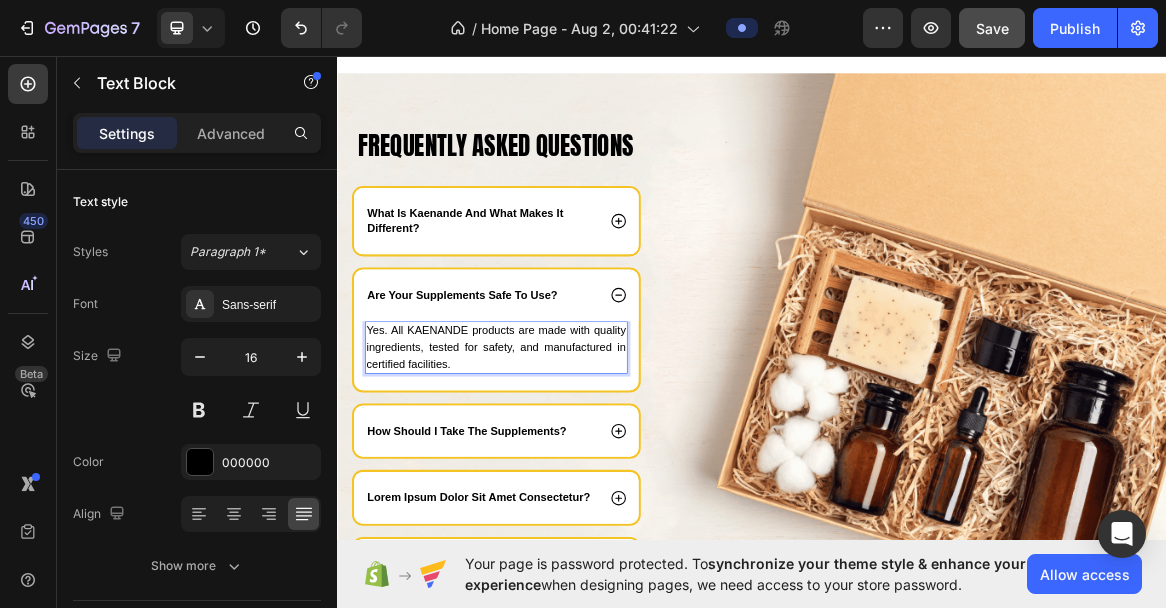 click on "Yes. All KAENANDE products are made with quality ingredients, tested for safety, and manufactured in certified facilities." at bounding box center (567, 483) 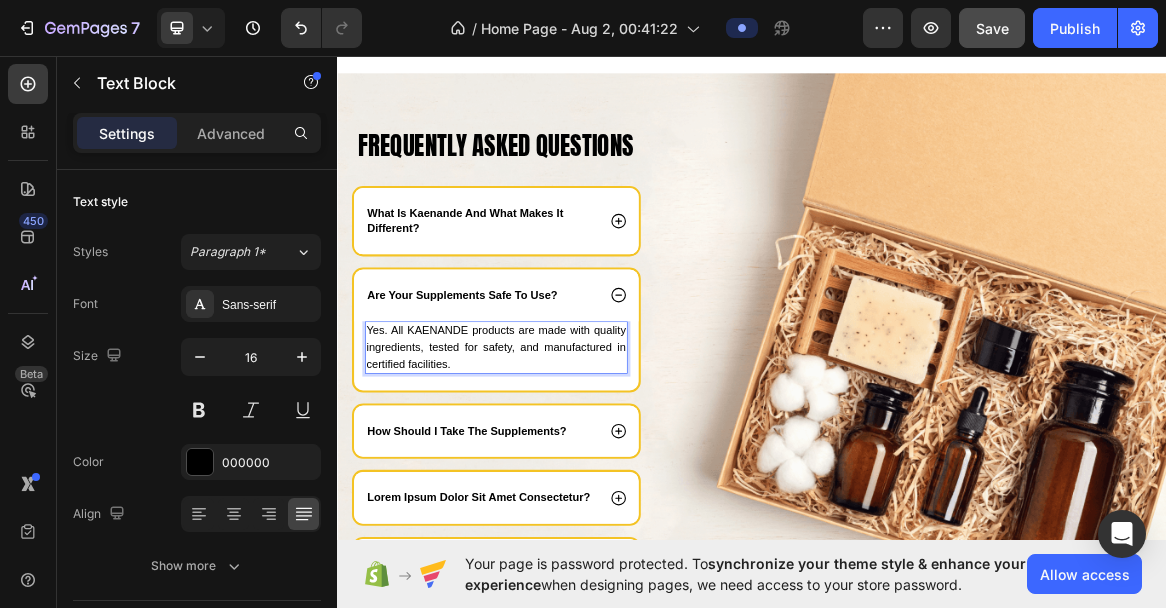 click on "Yes. All KAENANDE products are made with quality ingredients, tested for safety, and manufactured in certified facilities." at bounding box center [567, 483] 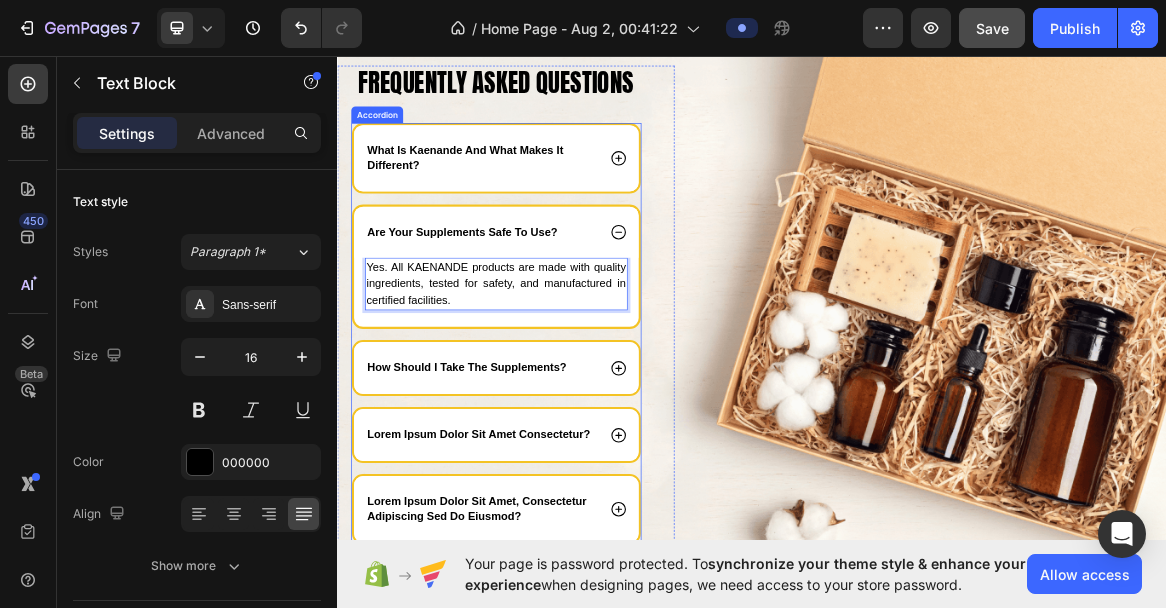 scroll, scrollTop: 3558, scrollLeft: 0, axis: vertical 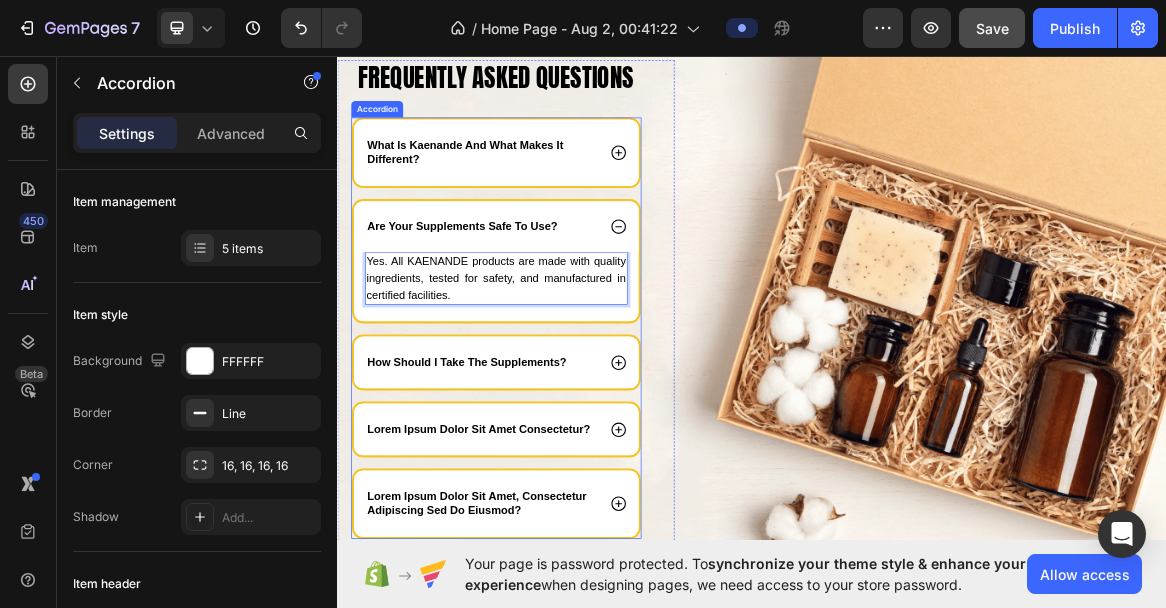 click 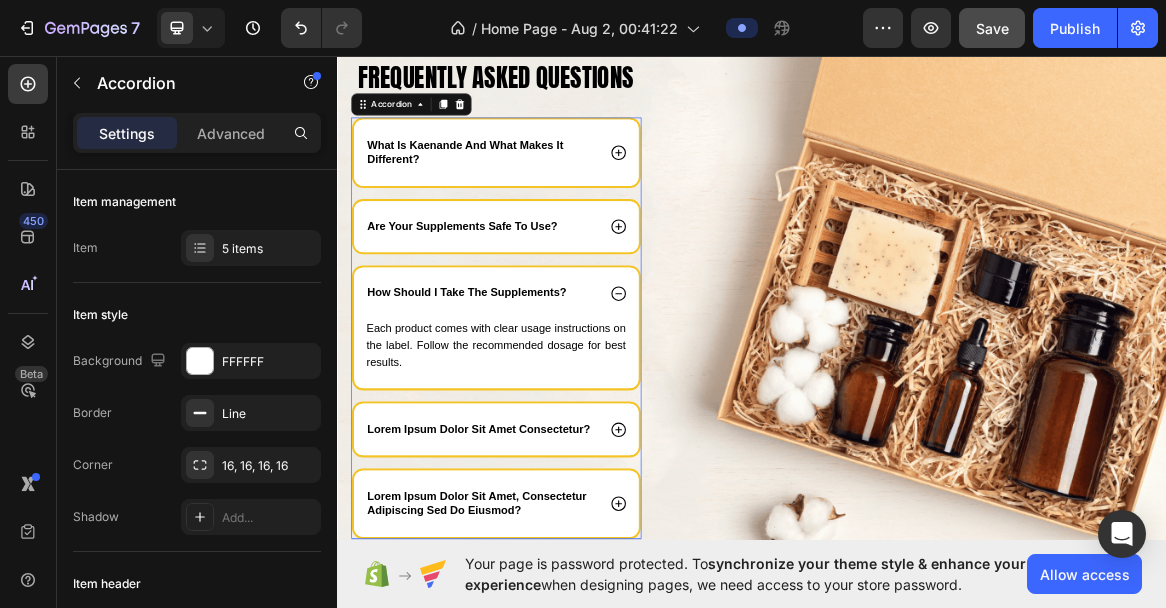 click 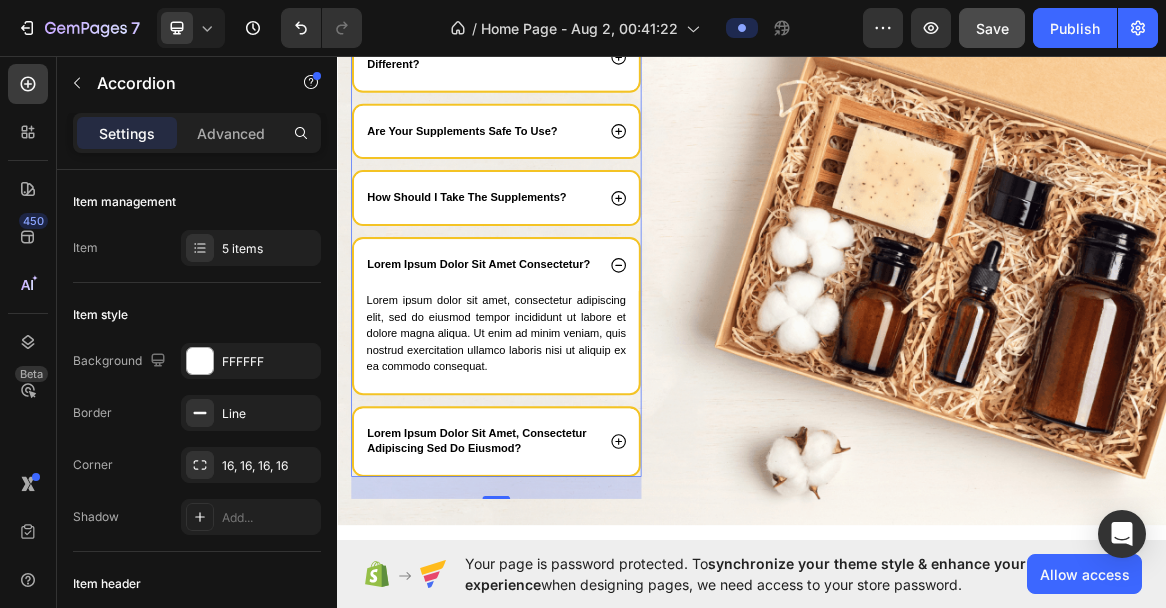 scroll, scrollTop: 3693, scrollLeft: 0, axis: vertical 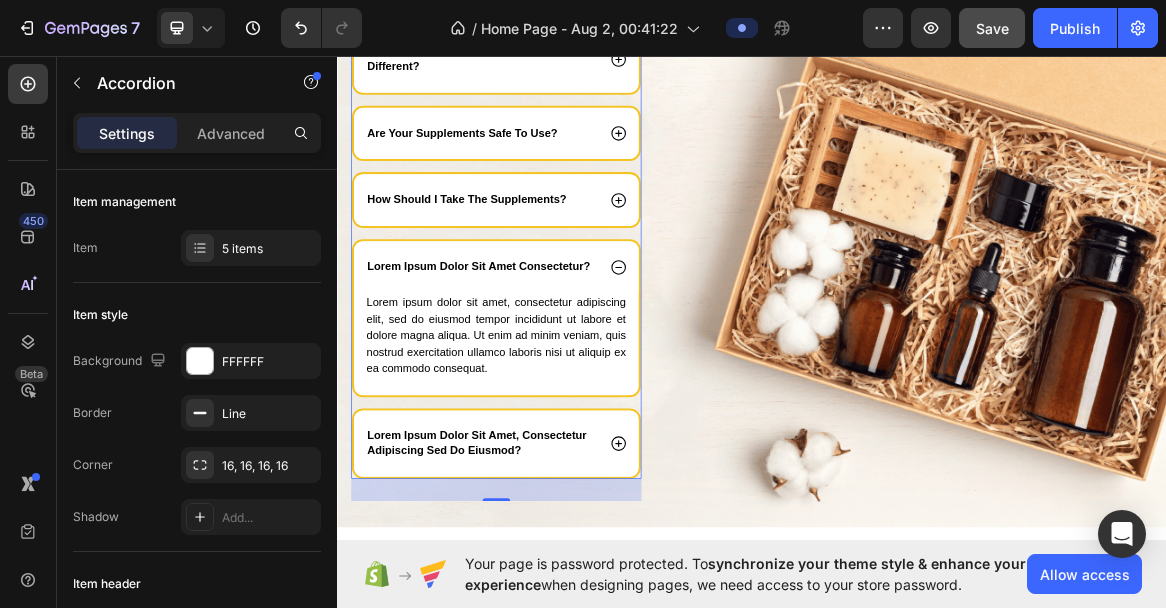 click on "lorem ipsum dolor sit amet consectetur?" at bounding box center (541, 366) 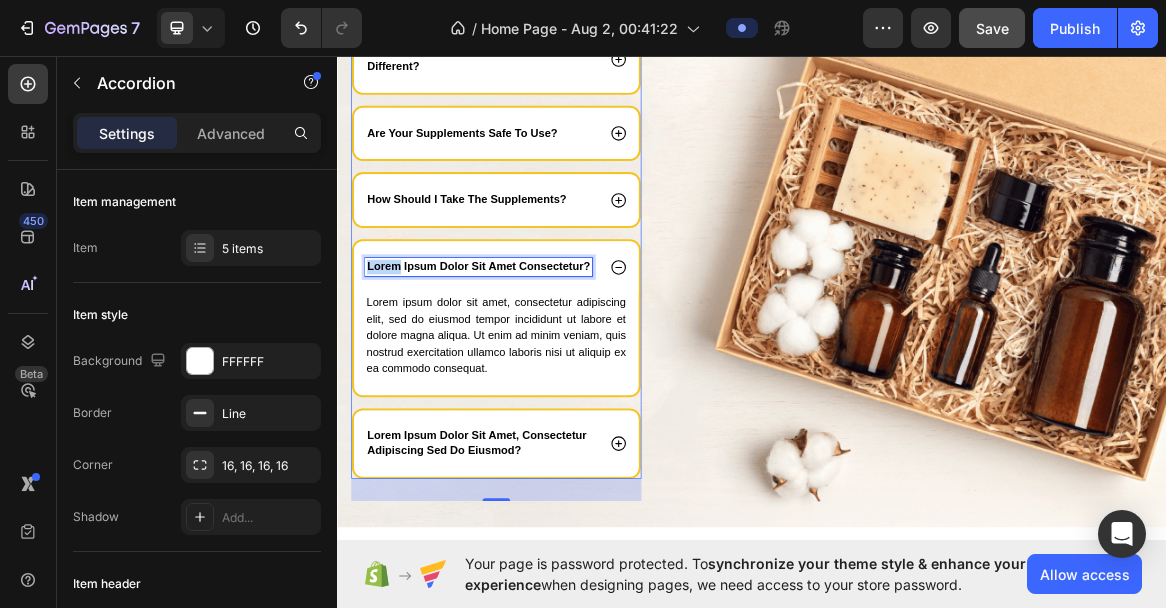 click on "lorem ipsum dolor sit amet consectetur?" at bounding box center [541, 366] 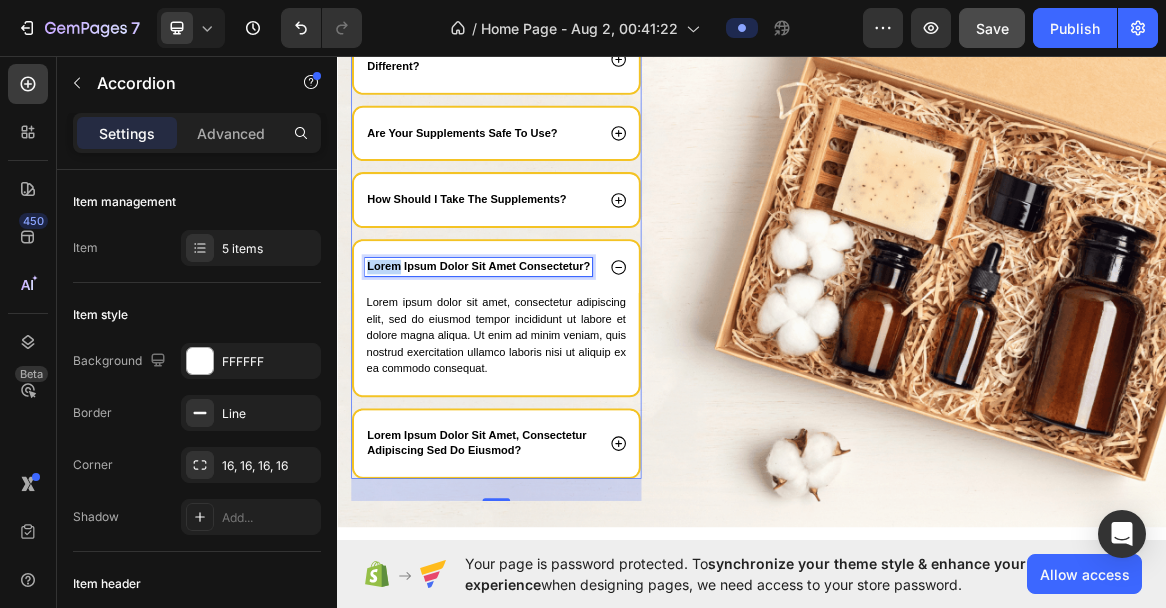 click on "lorem ipsum dolor sit amet consectetur?" at bounding box center (541, 366) 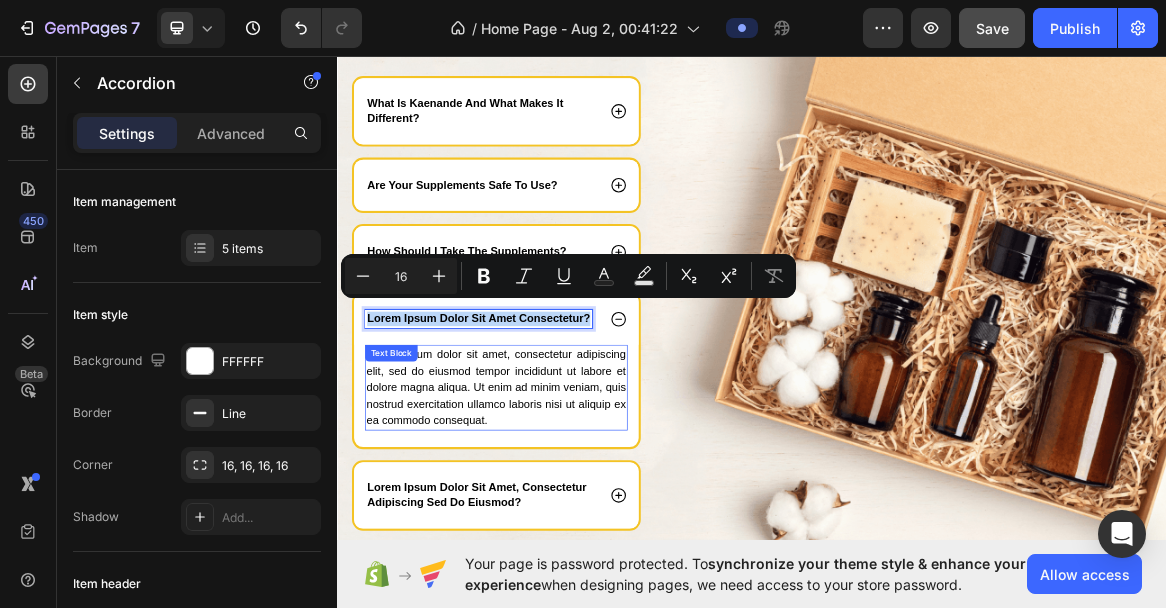 scroll, scrollTop: 3598, scrollLeft: 0, axis: vertical 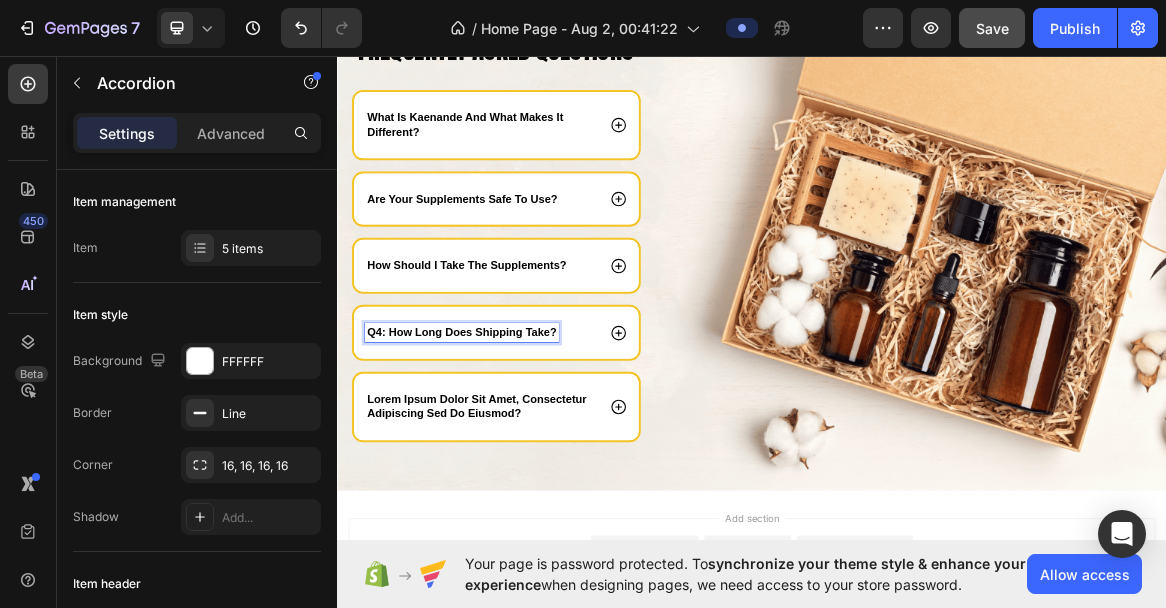 click on "Q4: How long does shipping take?" at bounding box center (517, 460) 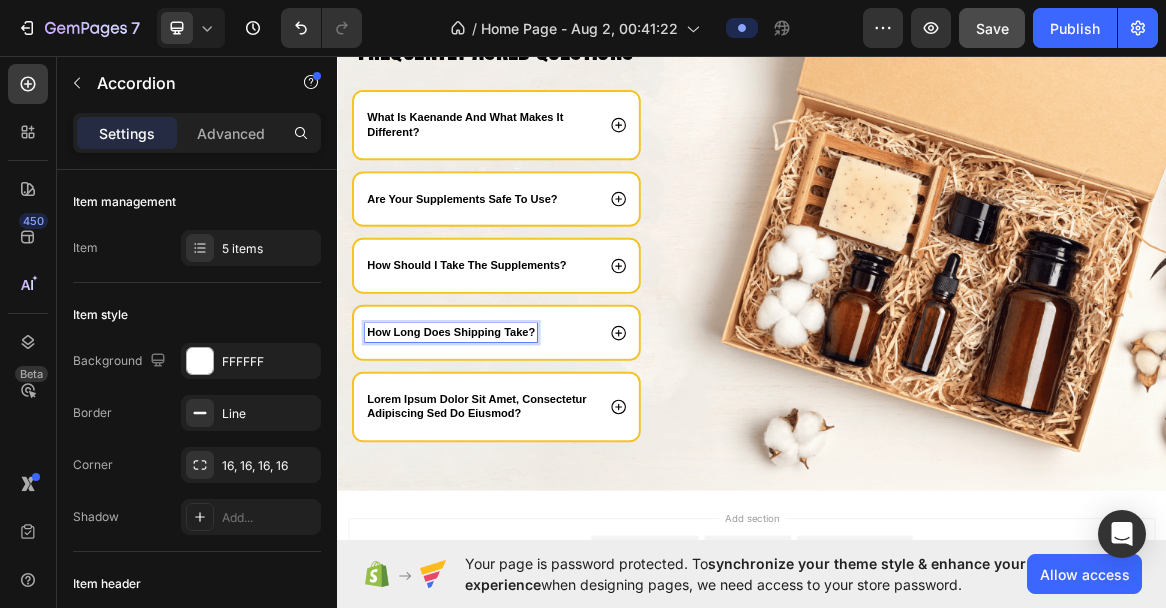 click 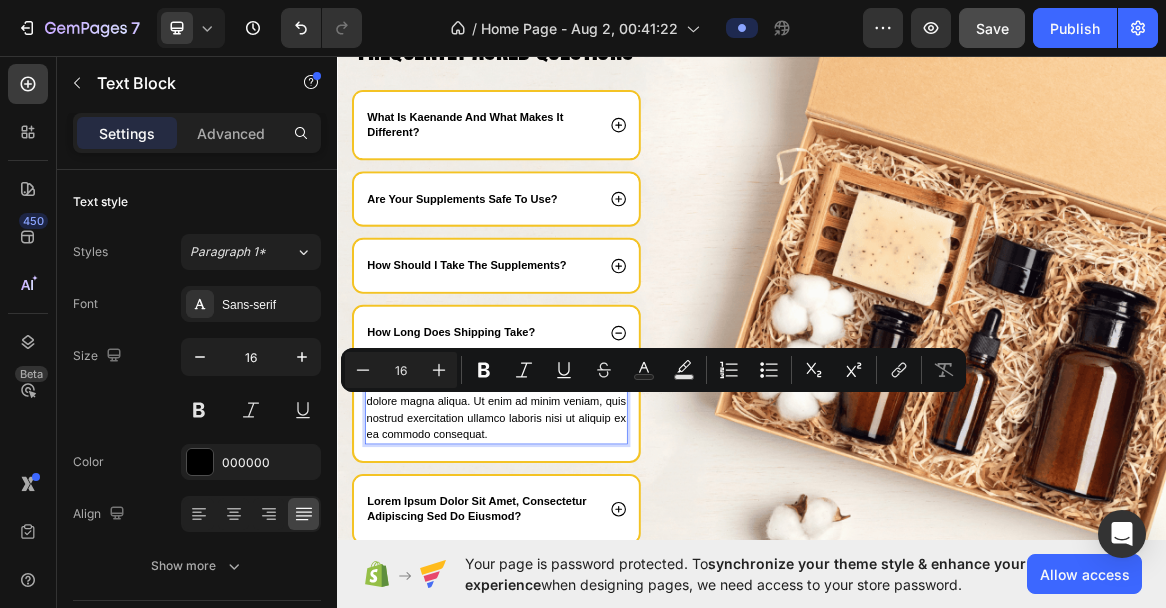 click on "Lorem ipsum dolor sit amet, consectetur adipiscing elit, sed do eiusmod tempor incididunt ut labore et dolore magna aliqua. Ut enim ad minim veniam, quis nostrud exercitation ullamco laboris nisi ut aliquip ex ea commodo consequat." at bounding box center [567, 561] 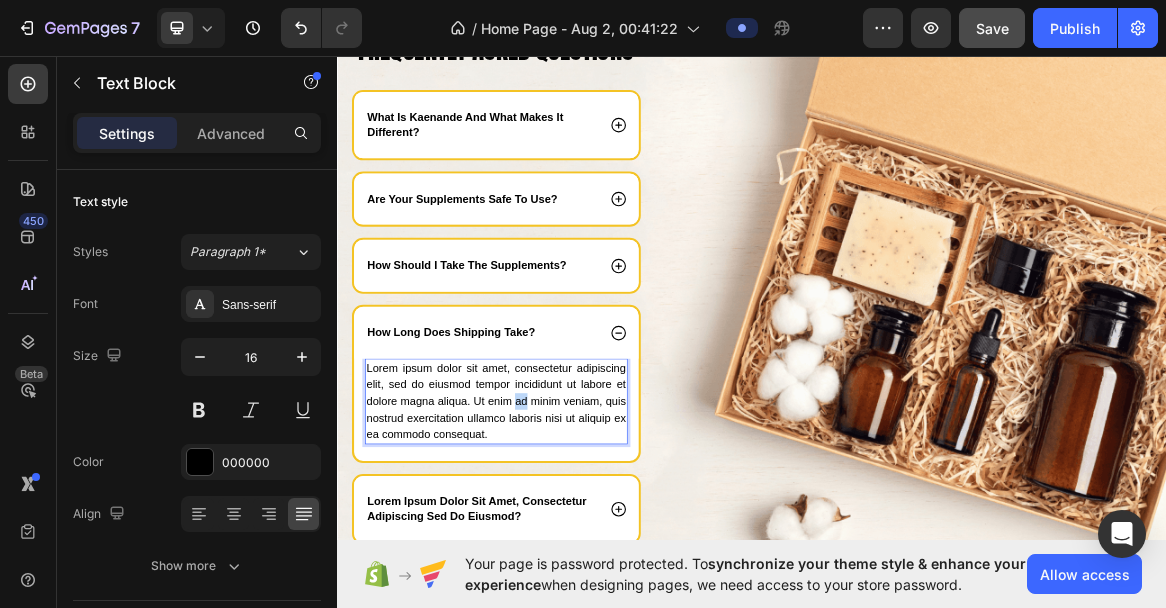 click on "Lorem ipsum dolor sit amet, consectetur adipiscing elit, sed do eiusmod tempor incididunt ut labore et dolore magna aliqua. Ut enim ad minim veniam, quis nostrud exercitation ullamco laboris nisi ut aliquip ex ea commodo consequat." at bounding box center (567, 561) 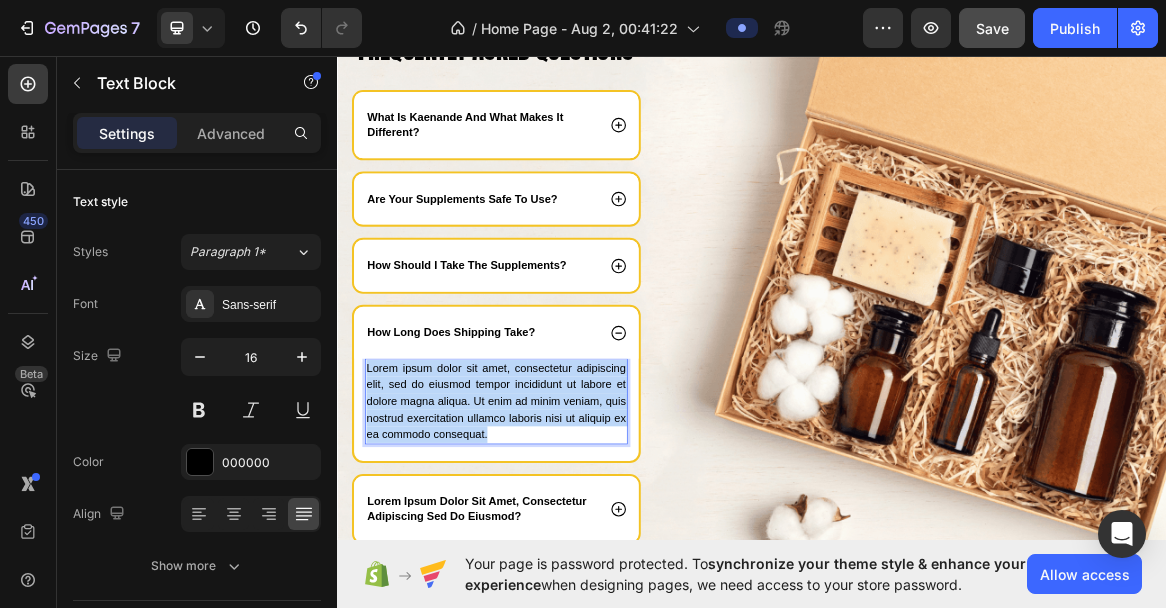 click on "Lorem ipsum dolor sit amet, consectetur adipiscing elit, sed do eiusmod tempor incididunt ut labore et dolore magna aliqua. Ut enim ad minim veniam, quis nostrud exercitation ullamco laboris nisi ut aliquip ex ea commodo consequat." at bounding box center [567, 561] 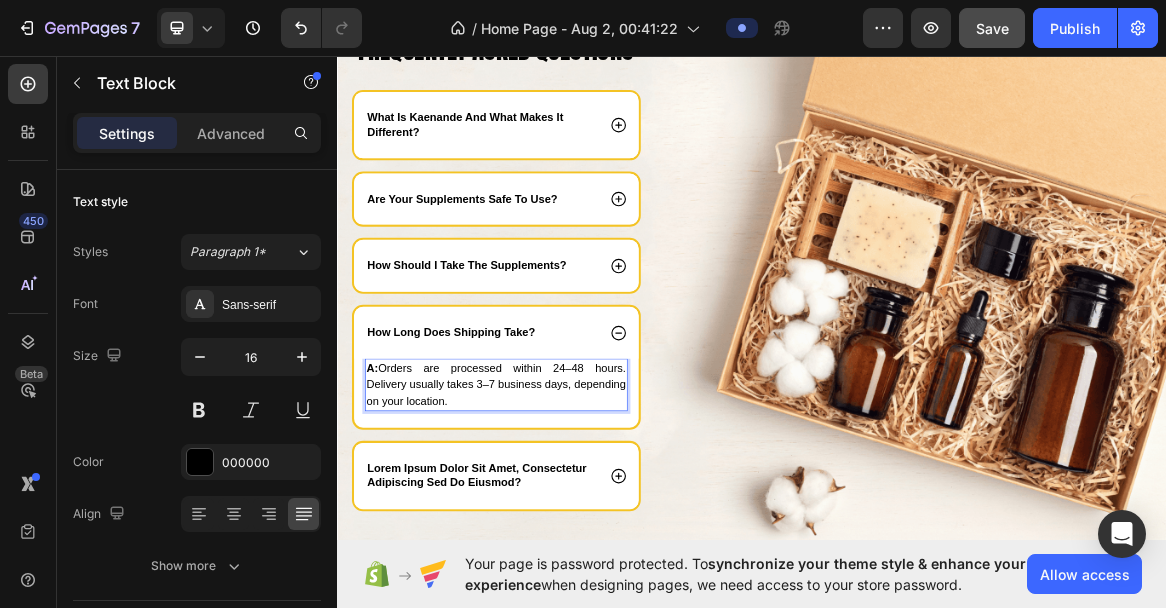 click on "A:  Orders are processed within 24–48 hours. Delivery usually takes 3–7 business days, depending on your location." at bounding box center [567, 537] 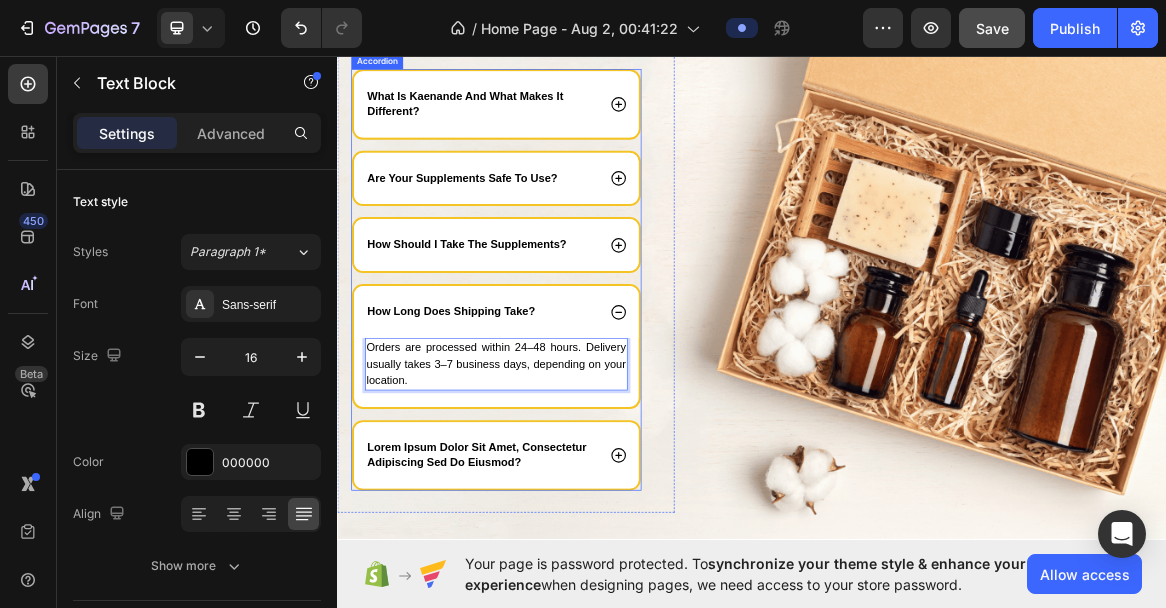scroll, scrollTop: 3642, scrollLeft: 0, axis: vertical 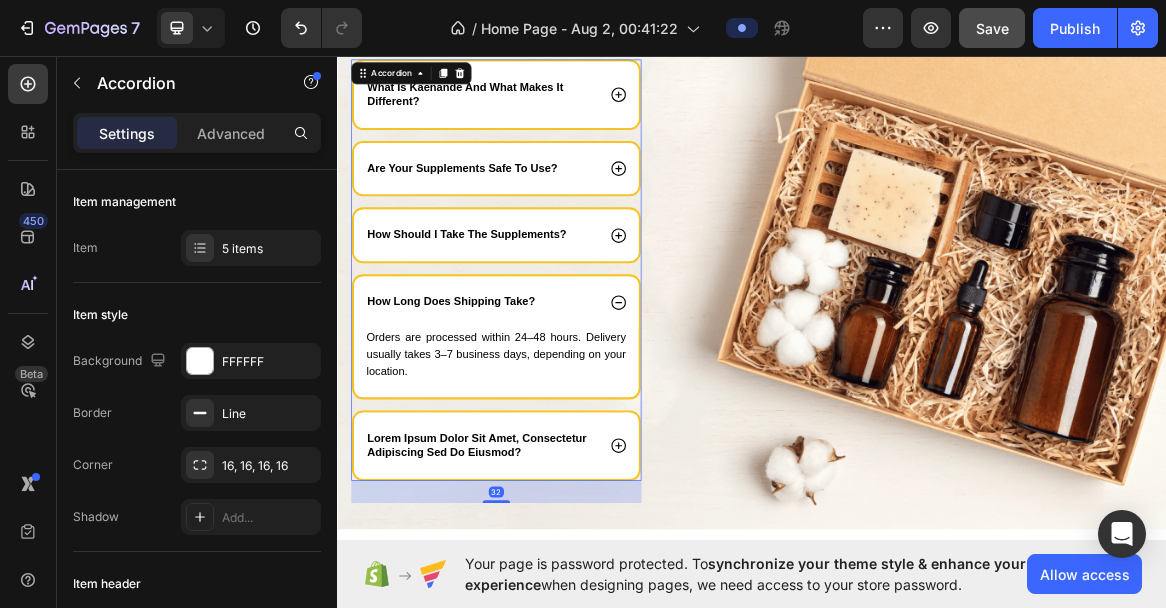 click on "lorem ipsum dolor sit amet, consectetur adipiscing sed do eiusmod?" at bounding box center [546, 625] 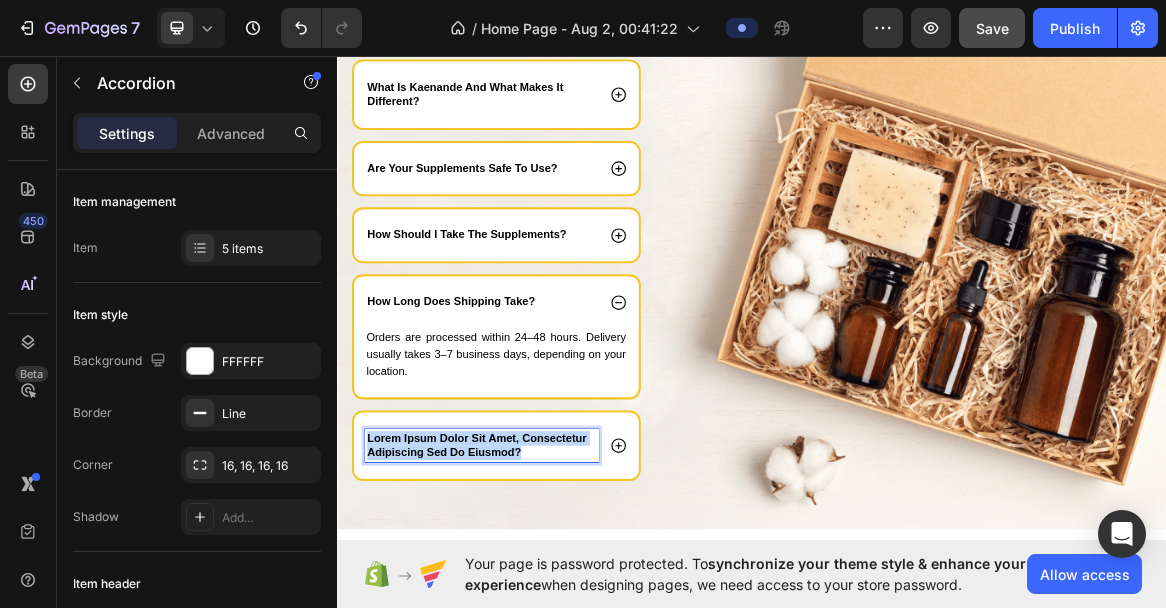 click on "lorem ipsum dolor sit amet, consectetur adipiscing sed do eiusmod?" at bounding box center (546, 625) 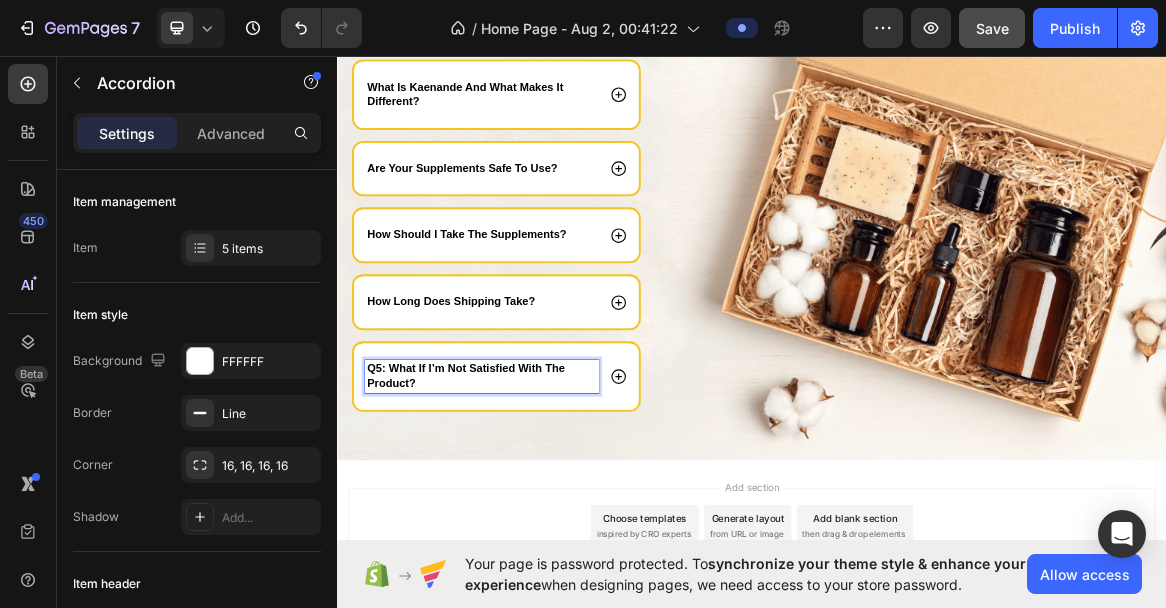 click on "Q5: What if I’m not satisfied with the product?" at bounding box center [523, 524] 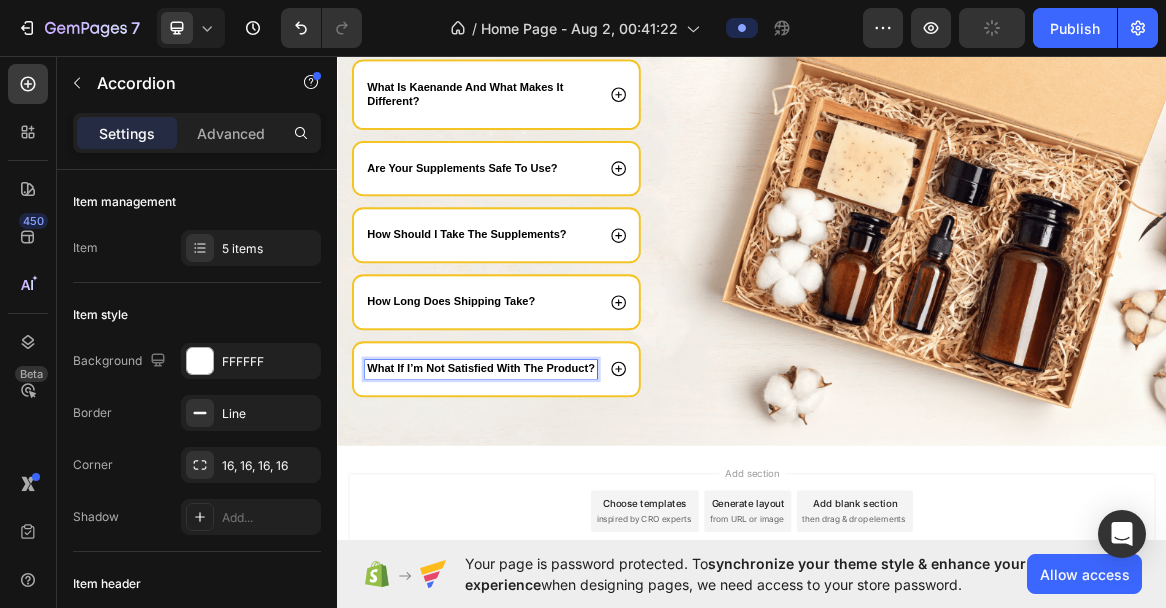 click 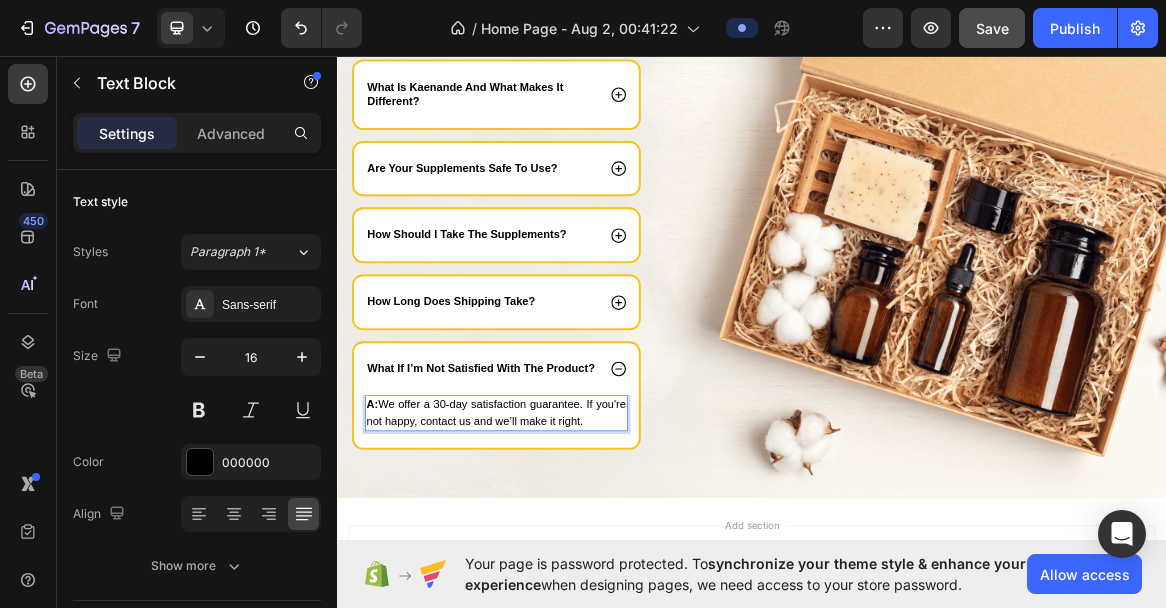 click on "A:  We offer a 30-day satisfaction guarantee. If you're not happy, contact us and we’ll make it right." at bounding box center (567, 578) 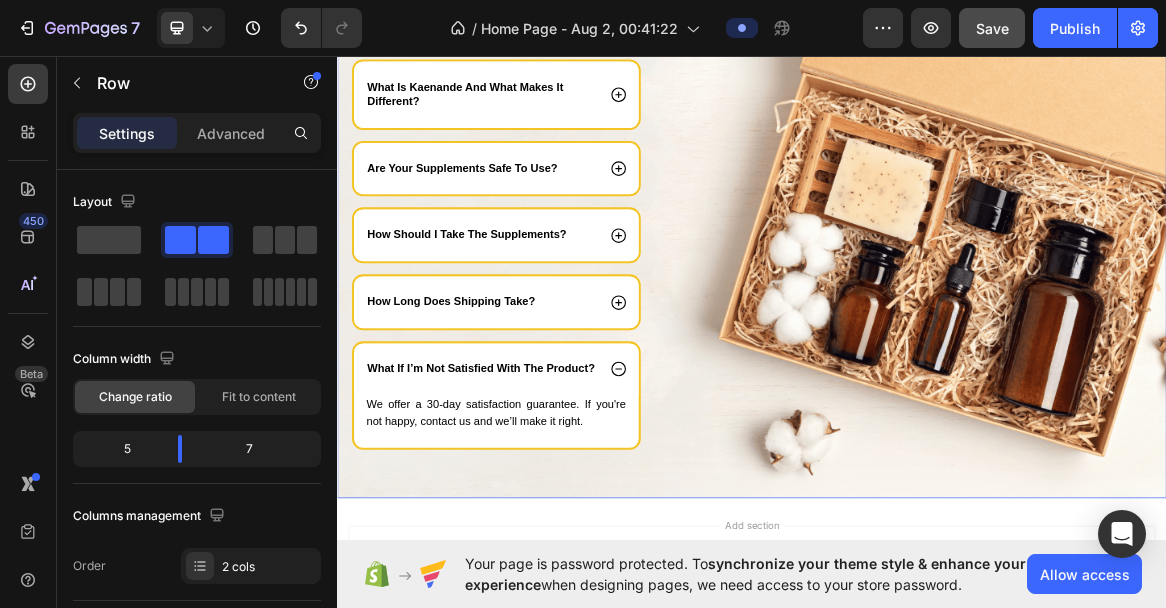 click on "Image" at bounding box center (1196, 342) 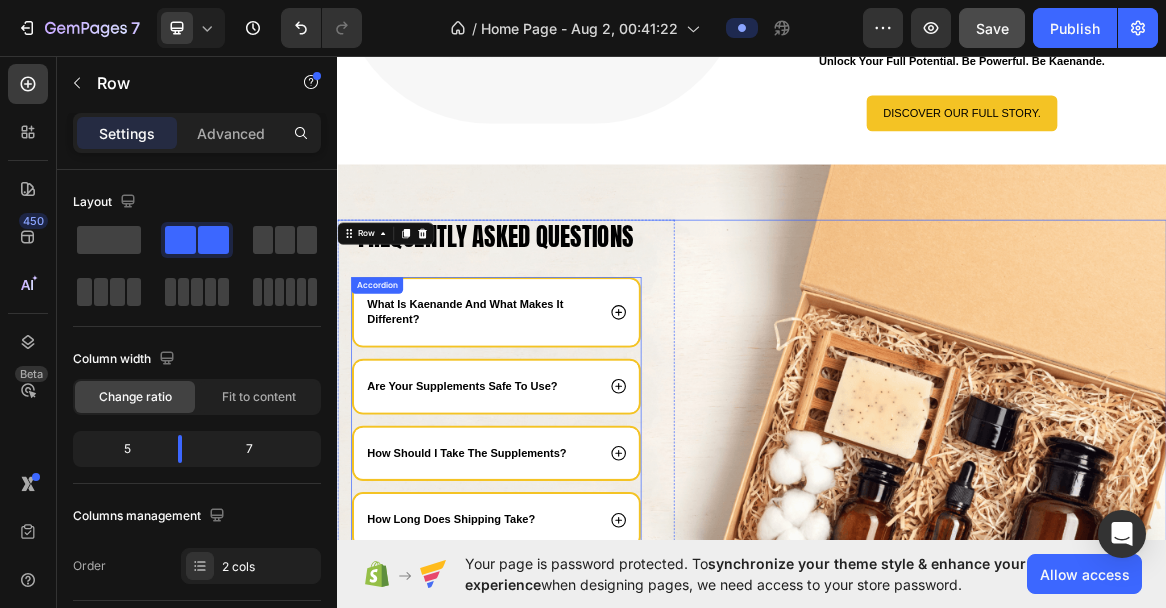 scroll, scrollTop: 3319, scrollLeft: 0, axis: vertical 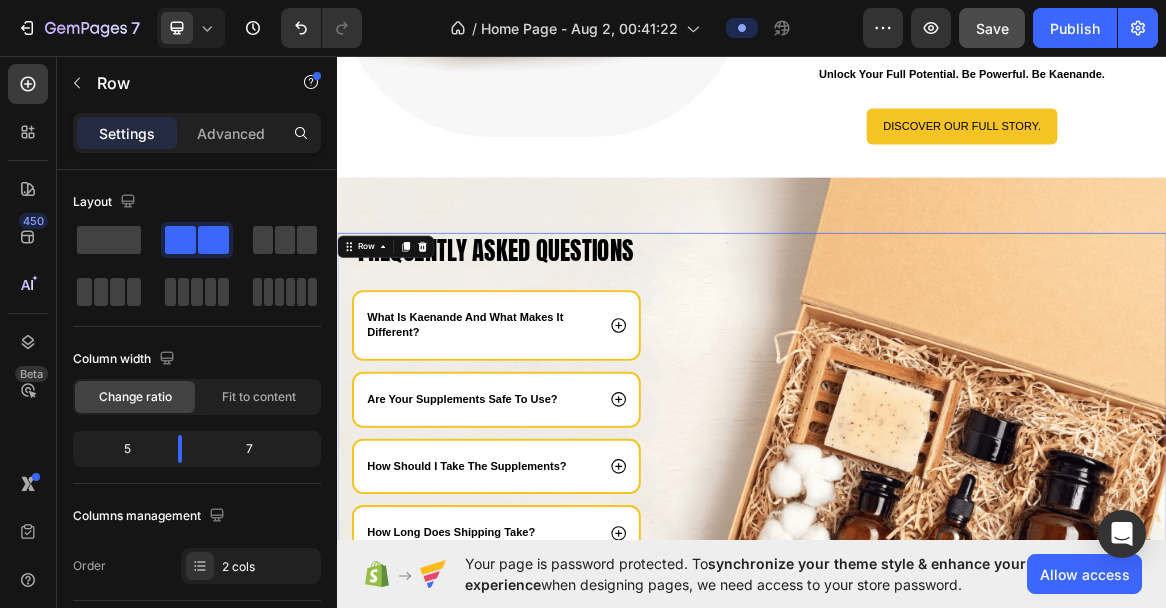 click on "Frequently asked questions Heading
what is kaenande and what makes it different?
Are your supplements safe to use?
How should I take the supplements?
How long does shipping take?
What if I’m not satisfied with the product? We offer a 30-day satisfaction guarantee. If you're not happy, contact us and we’ll make it right. Text Block Accordion Row Image Row   0" at bounding box center (937, 676) 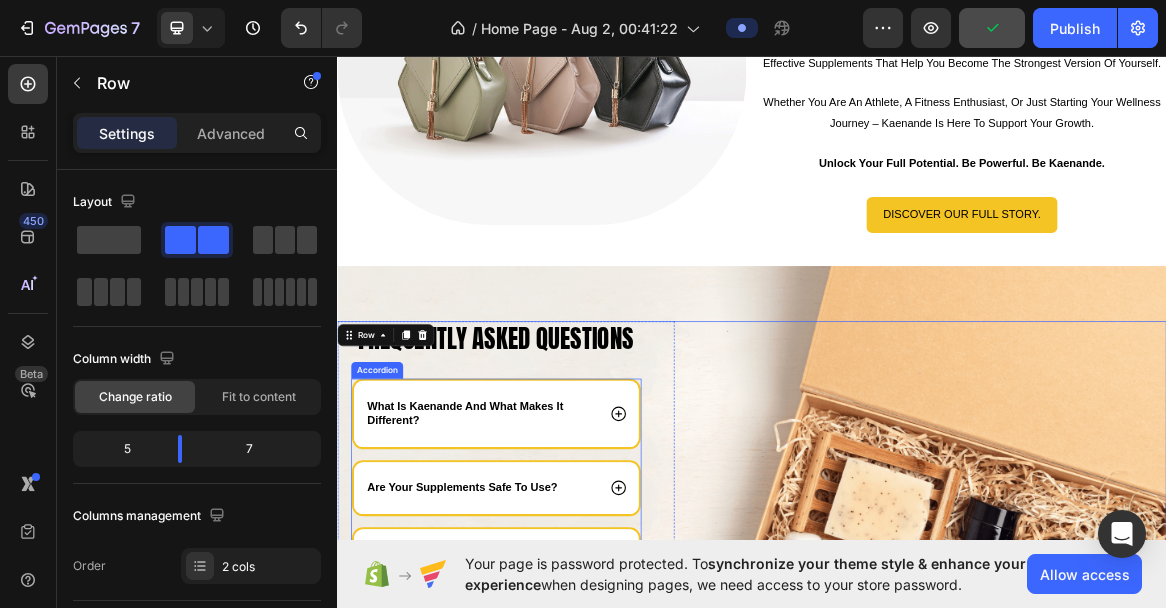 scroll, scrollTop: 3177, scrollLeft: 0, axis: vertical 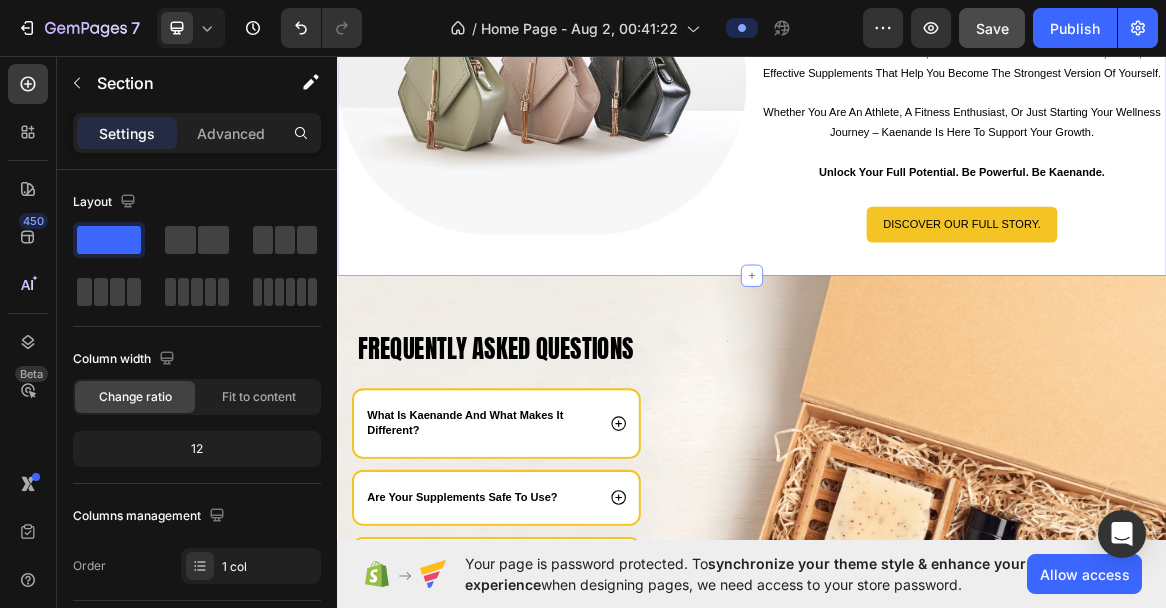 click on "about kaenande Heading   Fueling ambition through powerful supplements Text Block Image we are kaenande – a brand committed to fueling your ambition. born out of passion and science, our mission is to provide powerful, clean, and effective supplements that help you become the strongest version of yourself.   born out of passion and science, our mission is to provide powerful, clean, and effective supplements that help you become the strongest version of yourself.   whether you are an athlete, a fitness enthusiast, or just starting your wellness journey – kaenande is here to support your growth.   unlock your full potential. be powerful. be kaenande. Text Block discover our full story. Button Row Row Section 7   You can create reusable sections Create Theme Section AI Content Write with GemAI What would you like to describe here? Tone and Voice Persuasive Product Show more Generate" at bounding box center [937, 53] 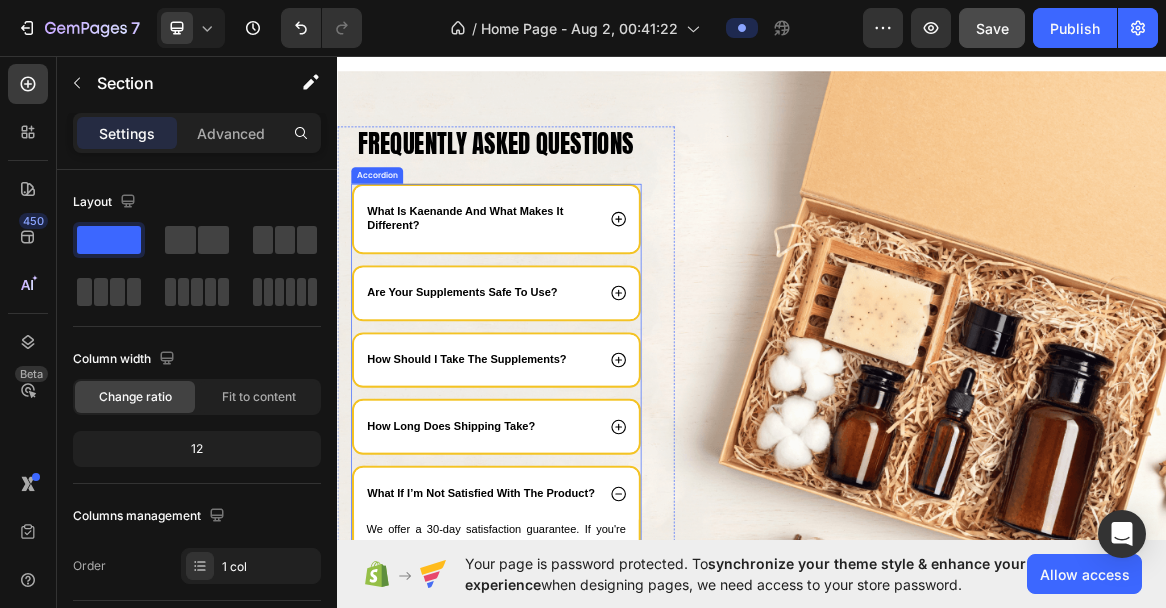 scroll, scrollTop: 3481, scrollLeft: 0, axis: vertical 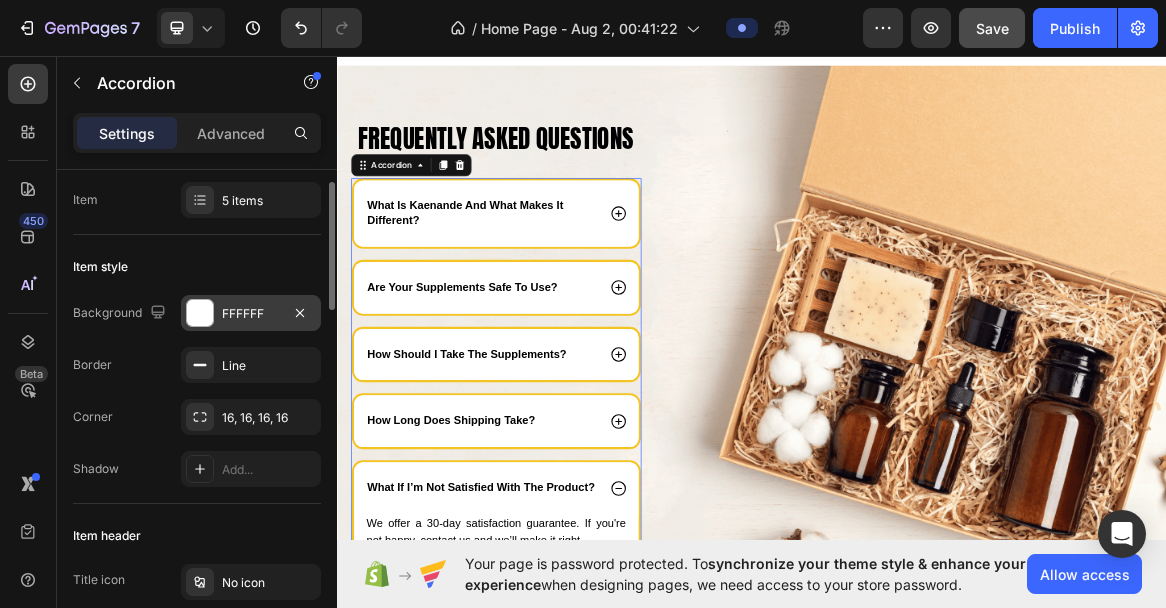 click on "FFFFFF" at bounding box center [251, 314] 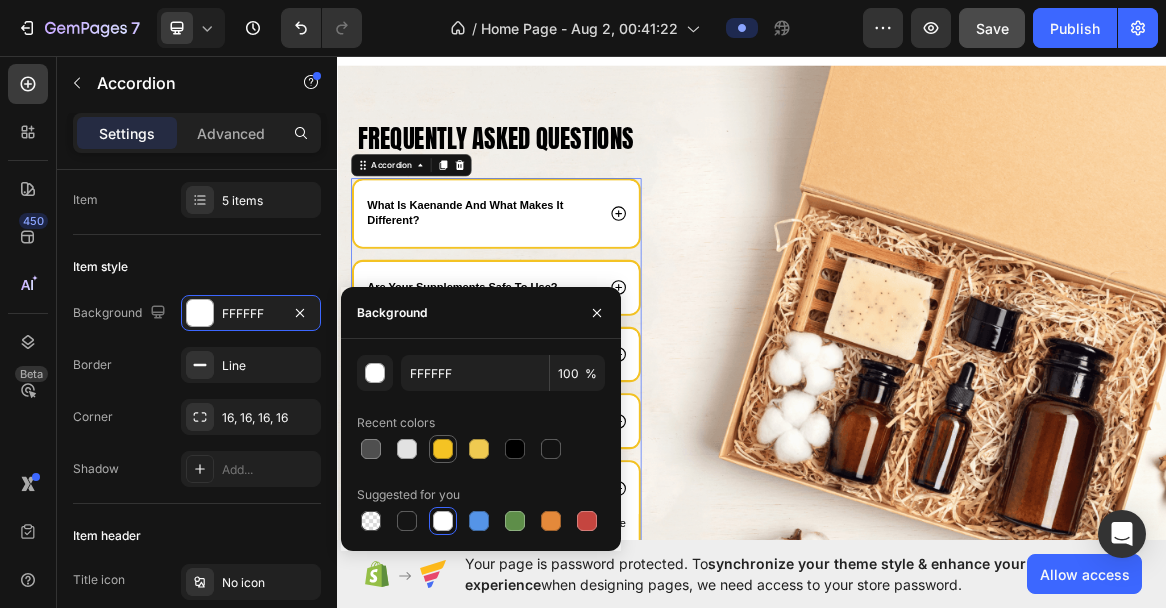 click at bounding box center (443, 449) 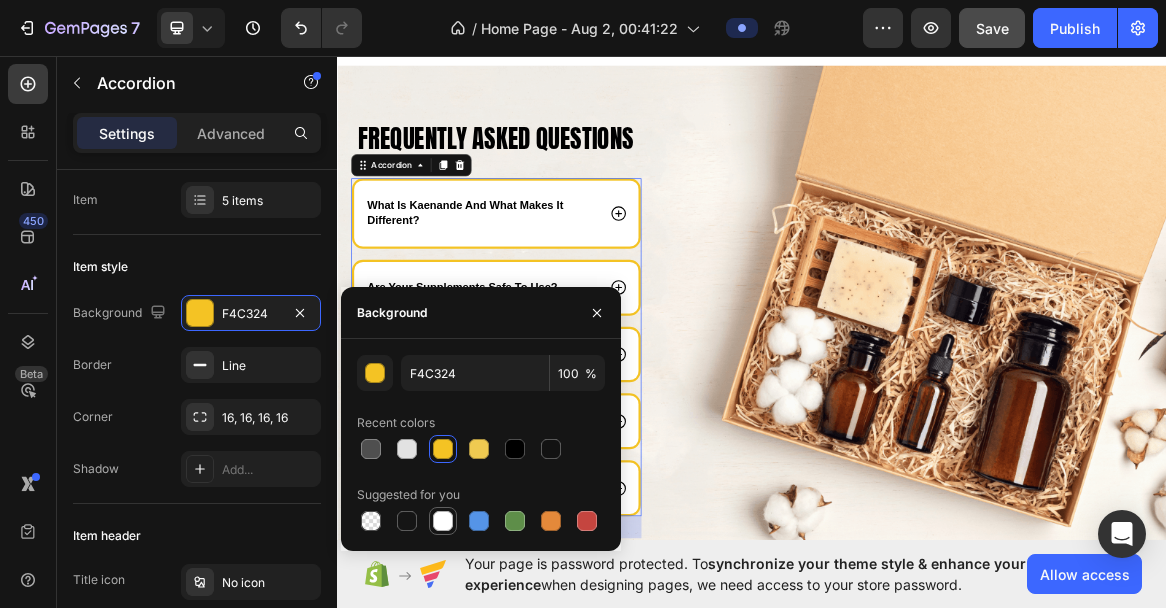 click at bounding box center [443, 521] 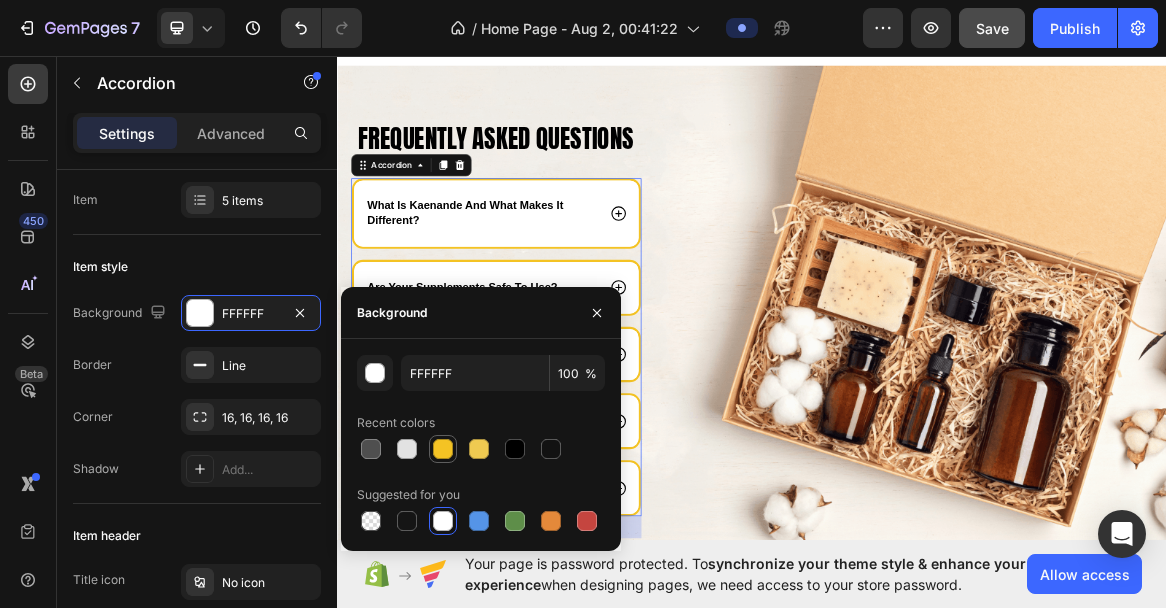 click at bounding box center (443, 449) 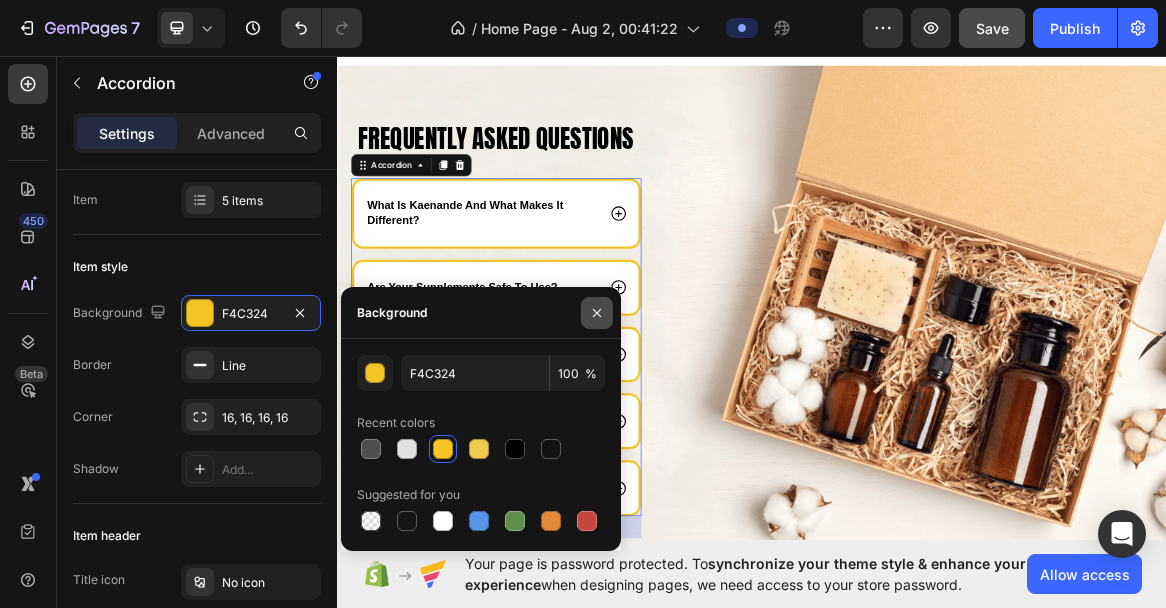 click 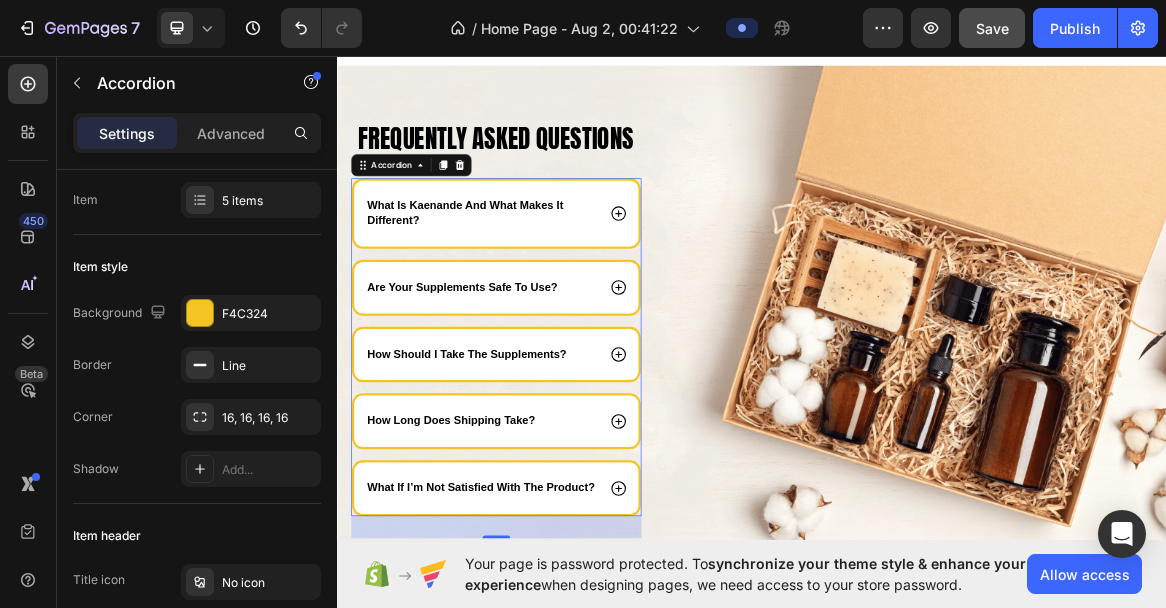click 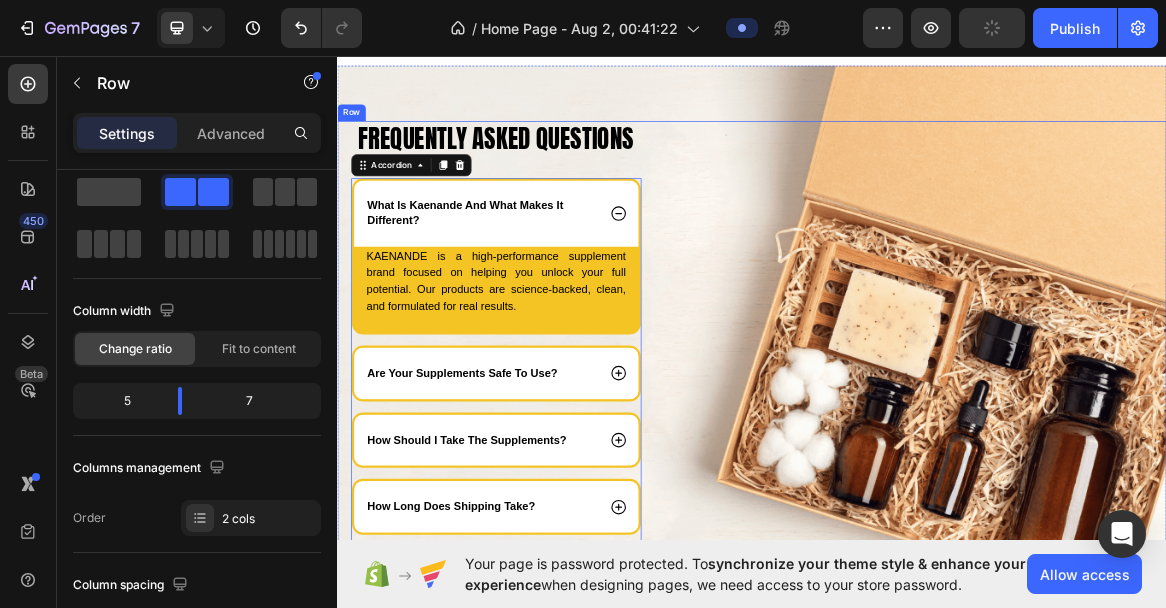 click on "Frequently asked questions Heading
what is kaenande and what makes it different? KAENANDE is a high-performance supplement brand focused on helping you unlock your full potential. Our products are science-backed, clean, and formulated for real results. Text Block
Are your supplements safe to use?
How should I take the supplements?
How long does shipping take?
What if I’m not satisfied with the product? Accordion   32 Row Image Row" at bounding box center [937, 538] 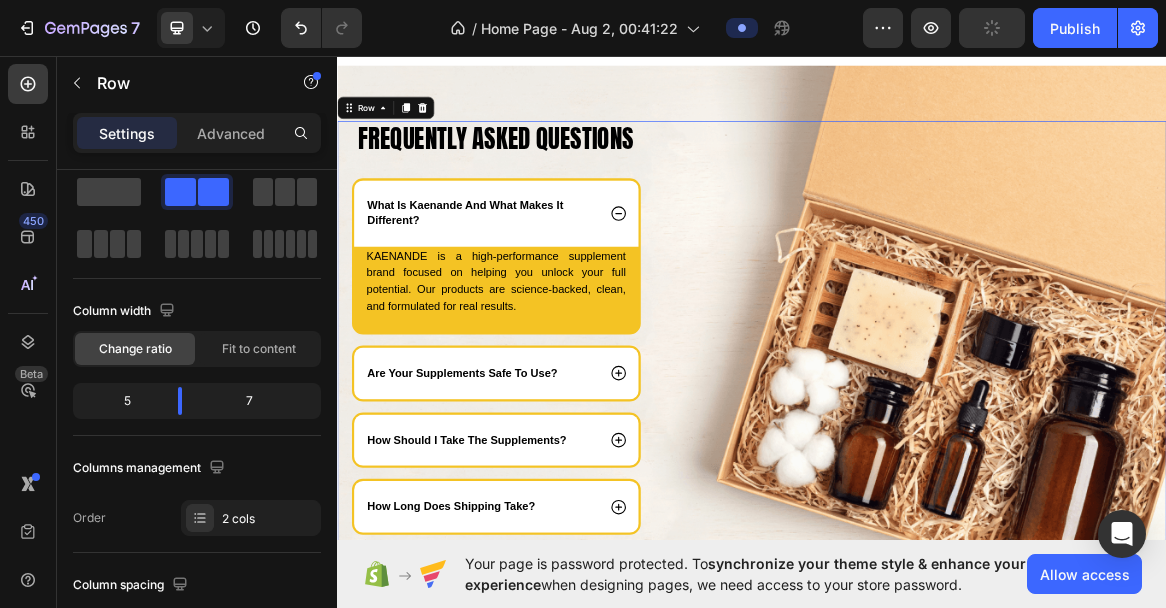 scroll, scrollTop: 0, scrollLeft: 0, axis: both 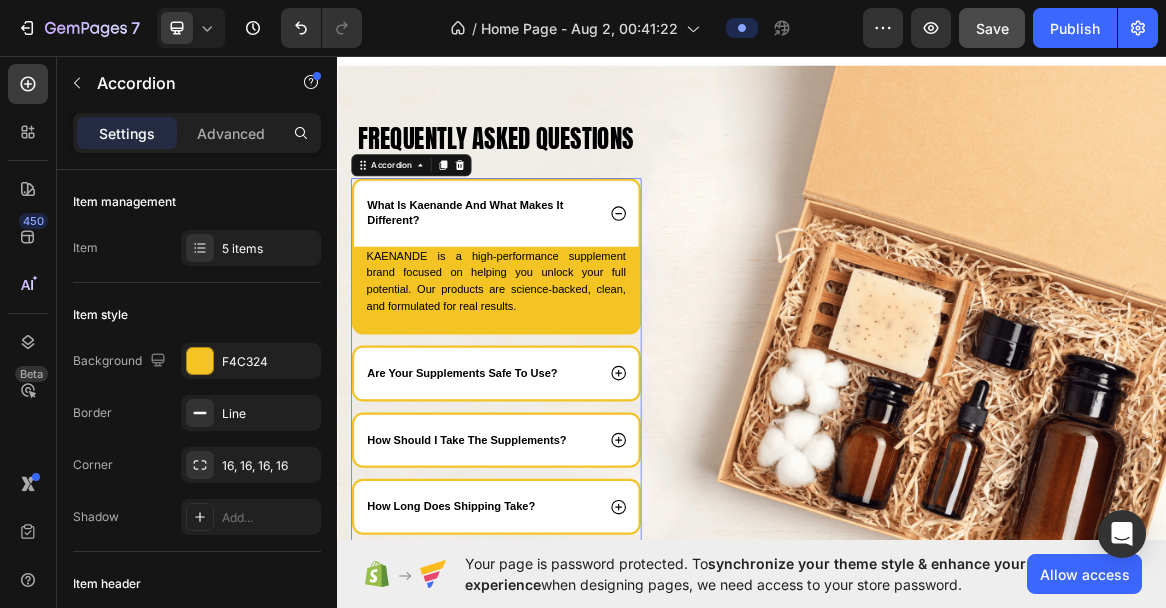 click 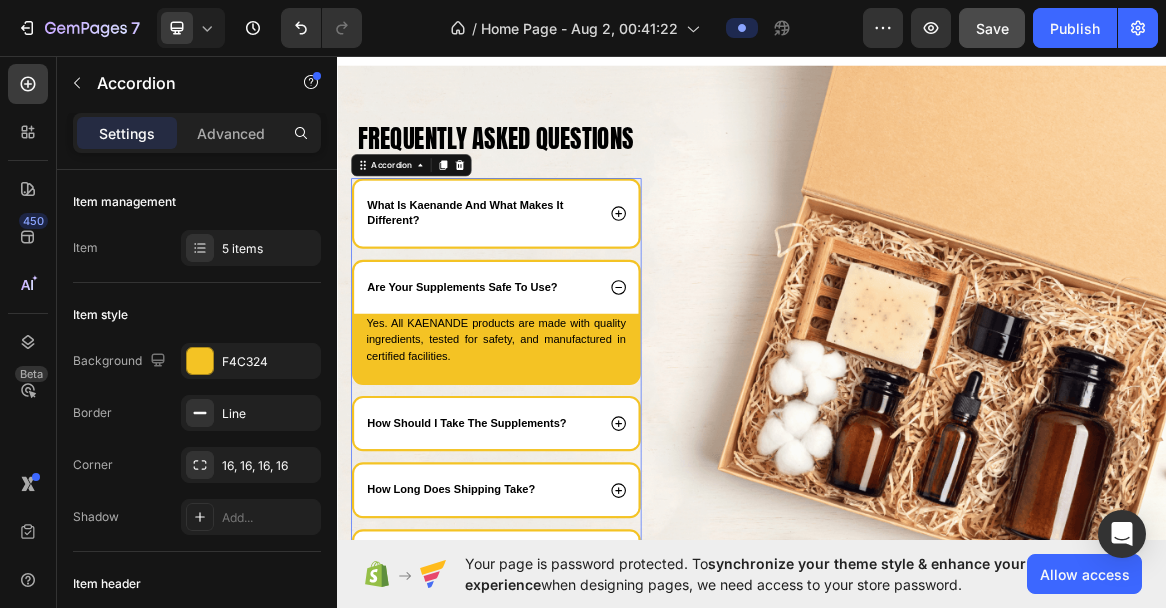 click 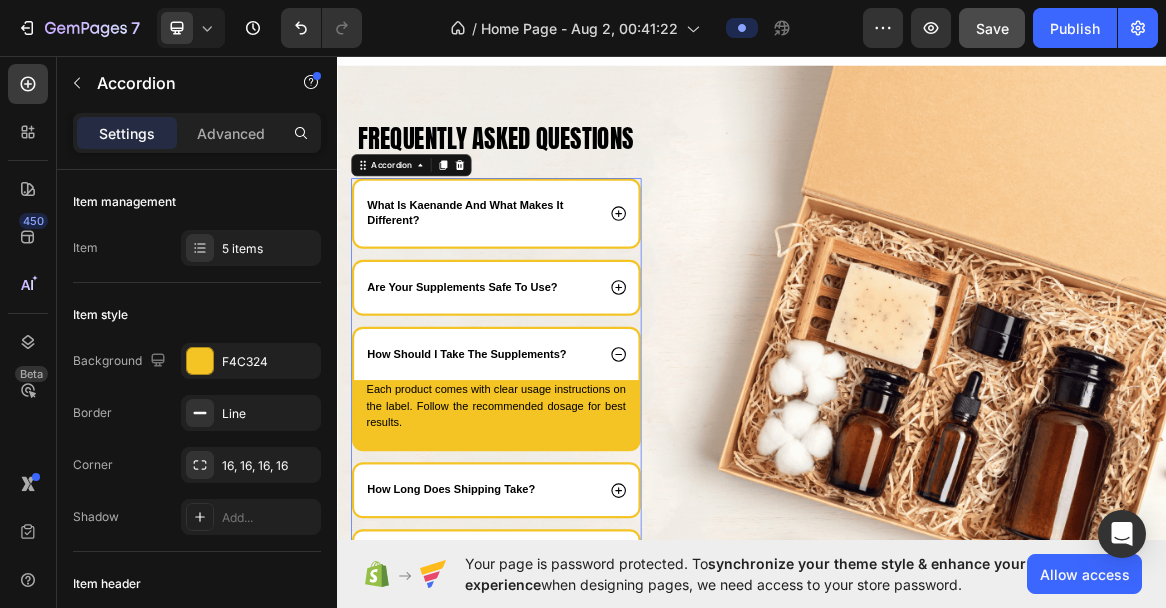 click 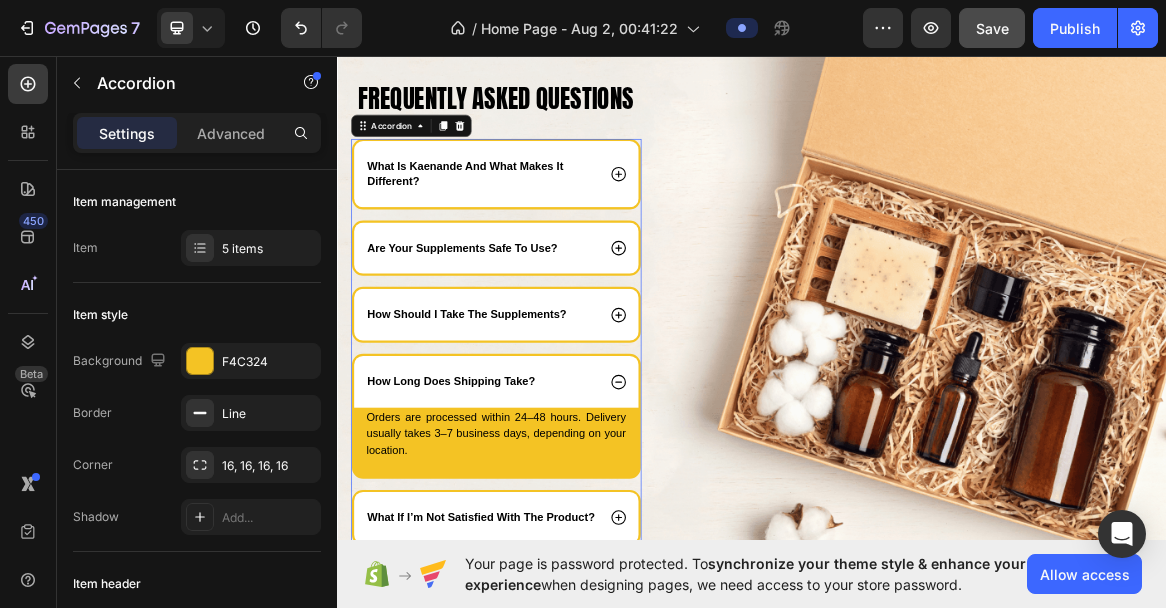 scroll, scrollTop: 3550, scrollLeft: 0, axis: vertical 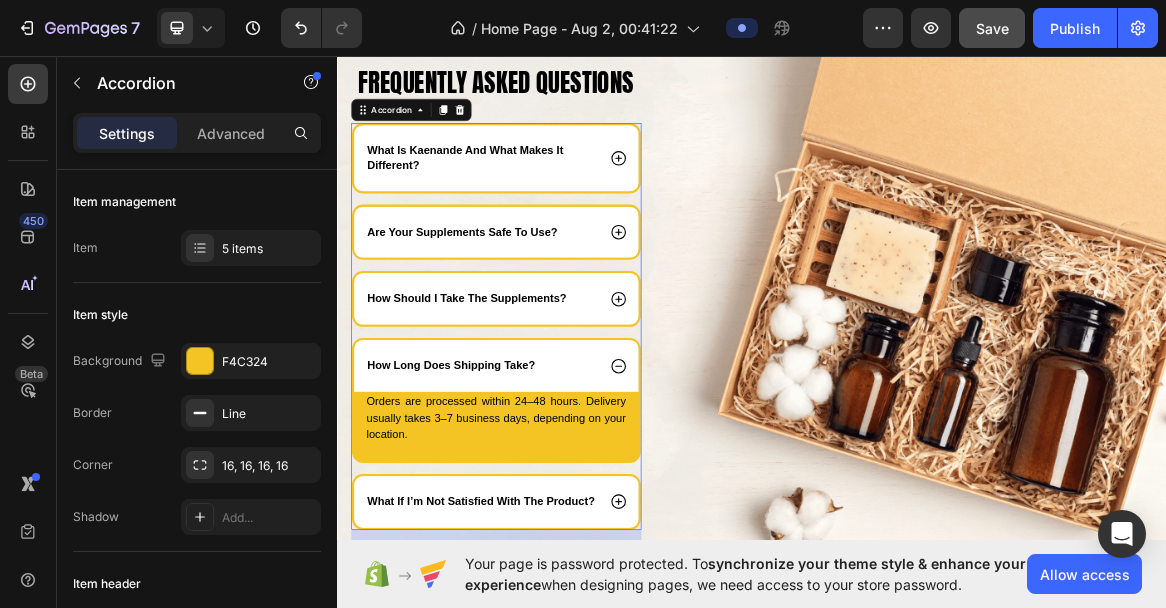 click 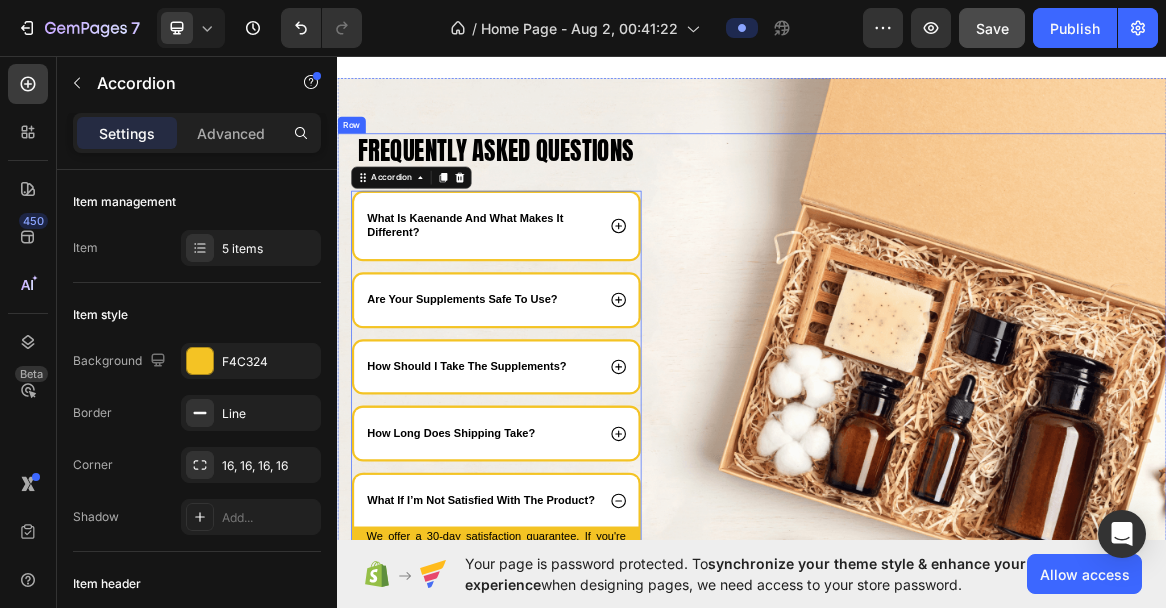 scroll, scrollTop: 3462, scrollLeft: 0, axis: vertical 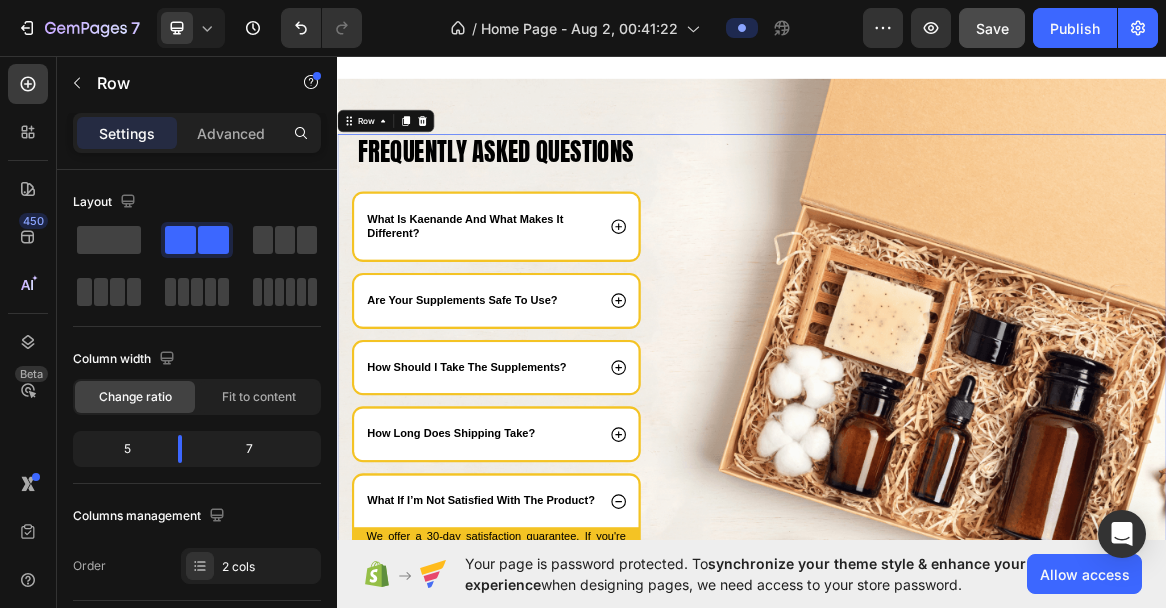 click on "Image" at bounding box center [1196, 533] 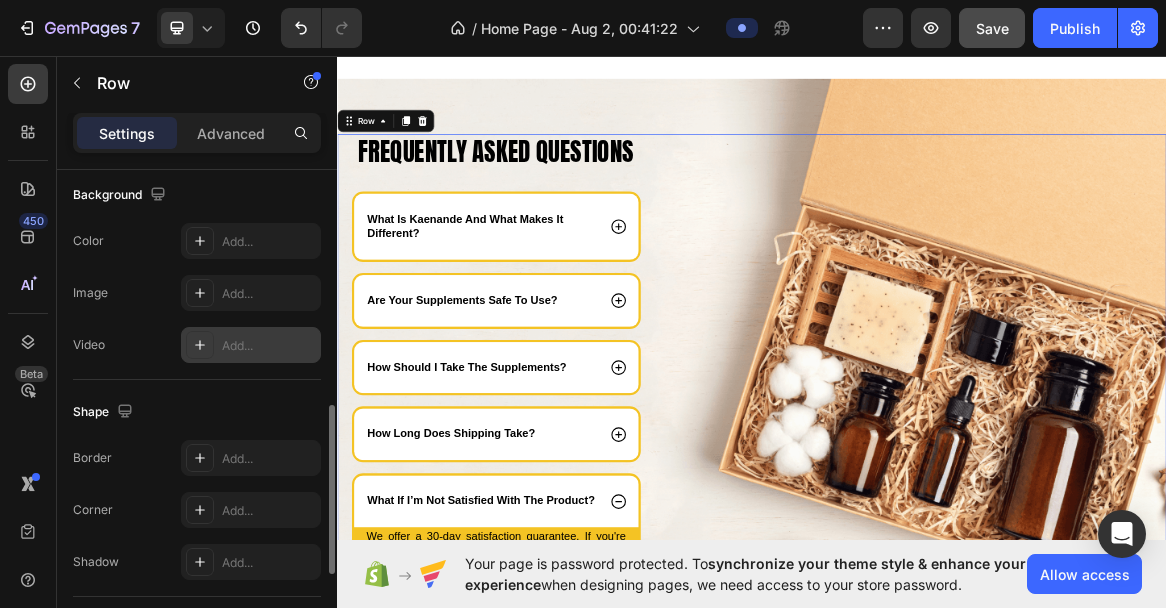 scroll, scrollTop: 787, scrollLeft: 0, axis: vertical 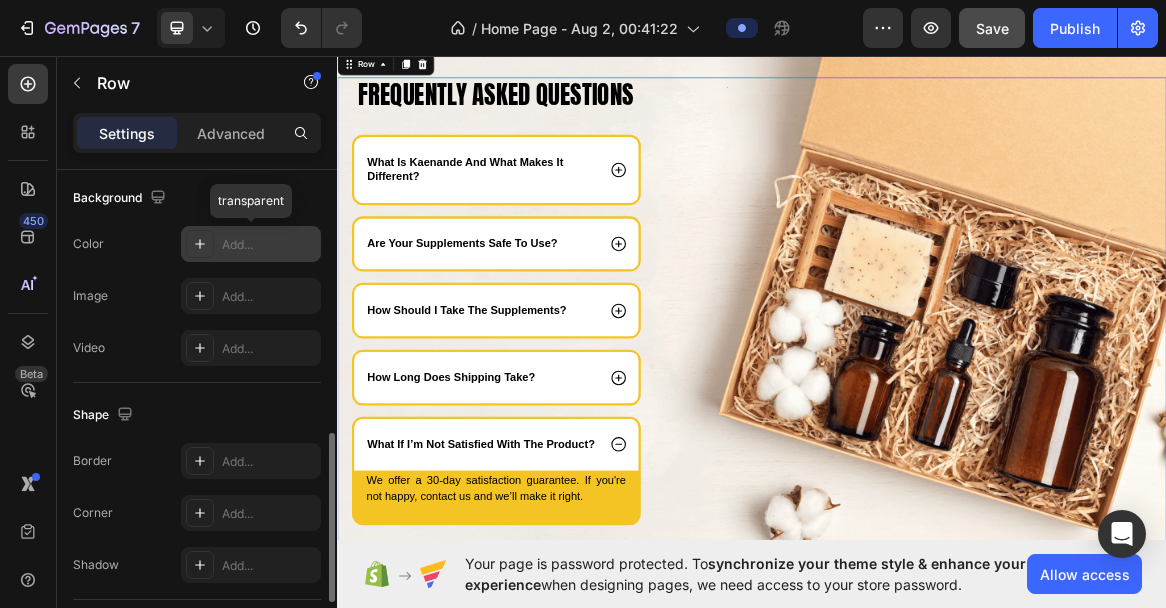 click on "Add..." at bounding box center [251, 244] 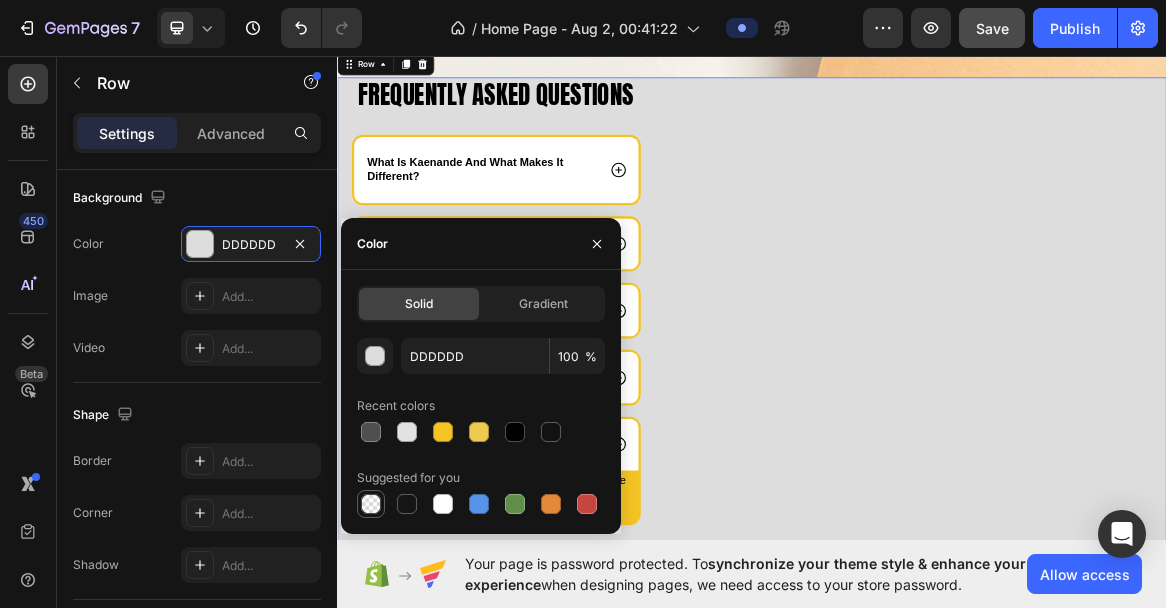 click at bounding box center [371, 504] 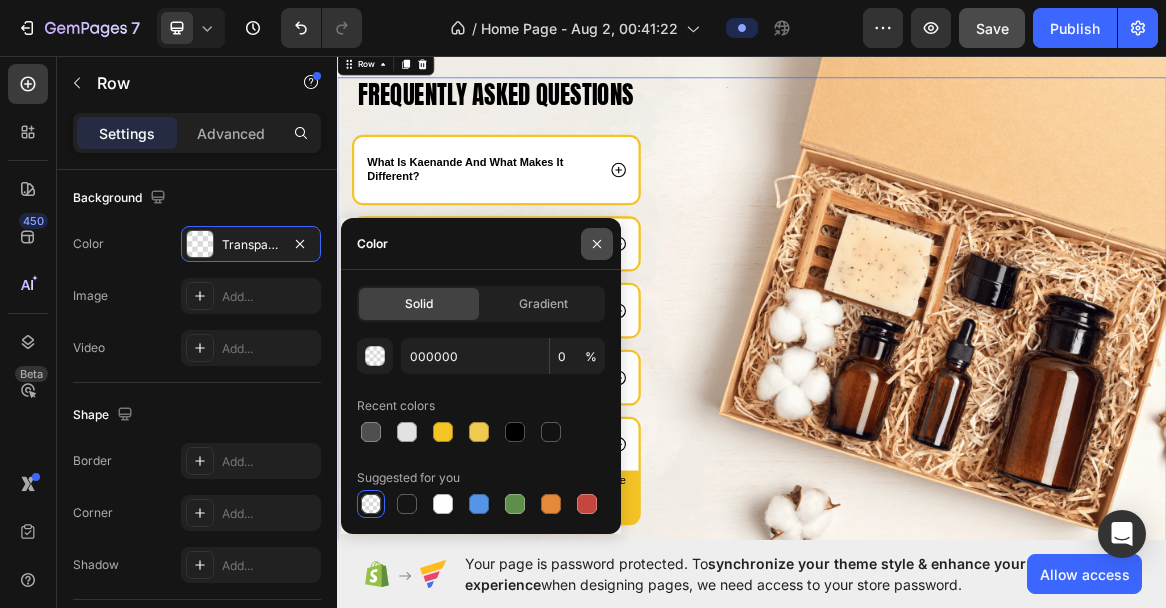 click 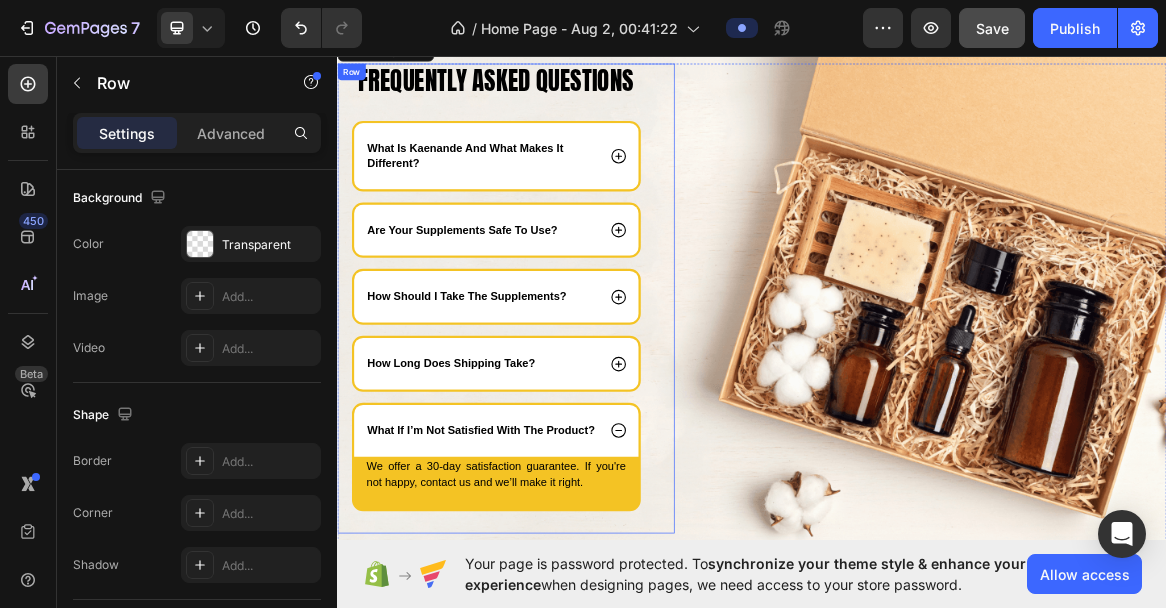 scroll, scrollTop: 3559, scrollLeft: 0, axis: vertical 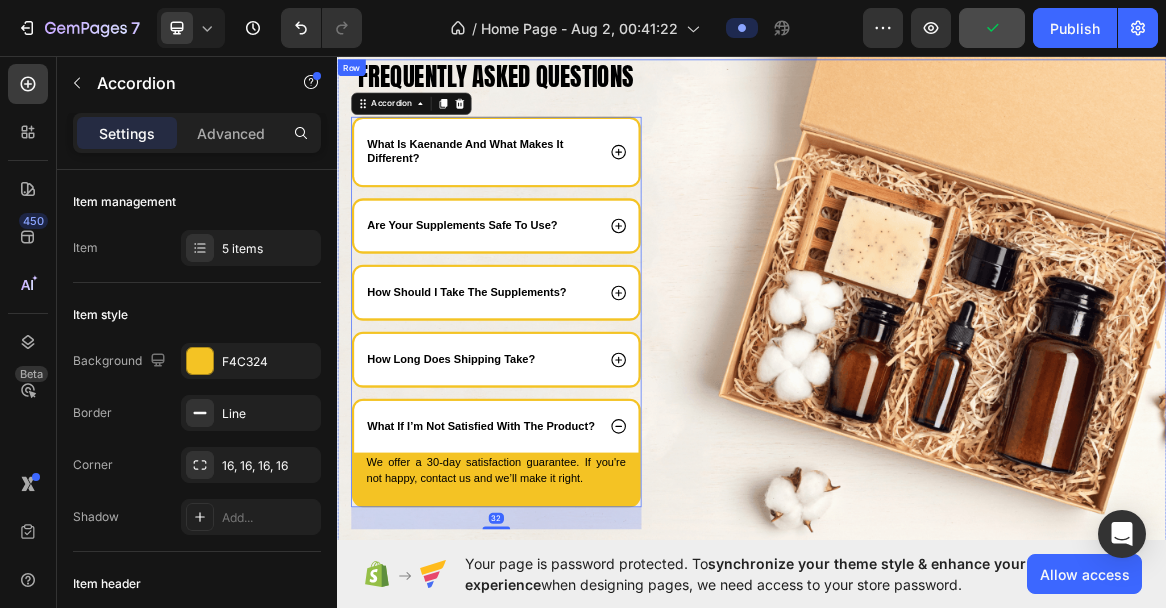 click on "Frequently asked questions Heading
what is kaenande and what makes it different?
Are your supplements safe to use?
How should I take the supplements?
How long does shipping take?
What if I’m not satisfied with the product? We offer a 30-day satisfaction guarantee. If you're not happy, contact us and we’ll make it right. Text Block Accordion   32 Row Image Row" at bounding box center (937, 425) 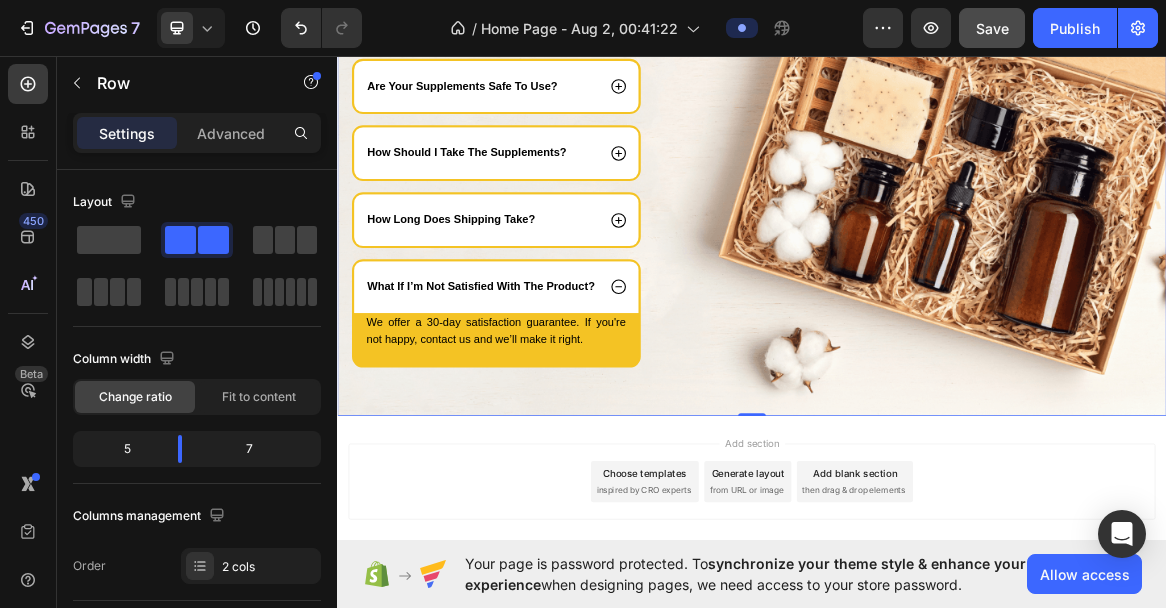 scroll, scrollTop: 3769, scrollLeft: 0, axis: vertical 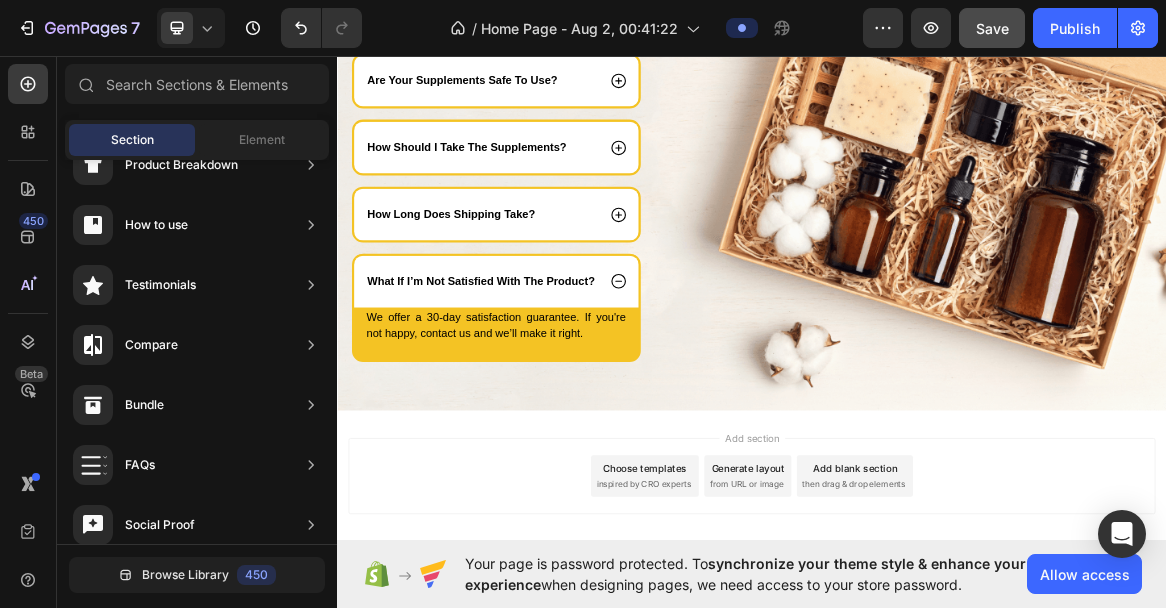 click on "Add section Choose templates inspired by CRO experts Generate layout from URL or image Add blank section then drag & drop elements" at bounding box center (937, 673) 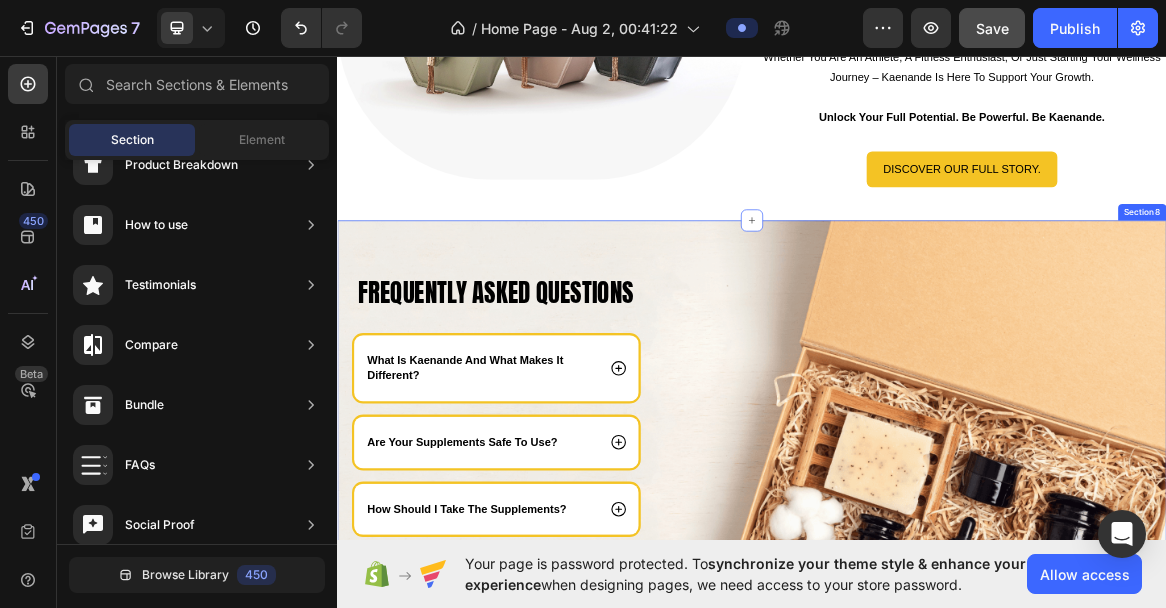 scroll, scrollTop: 3256, scrollLeft: 0, axis: vertical 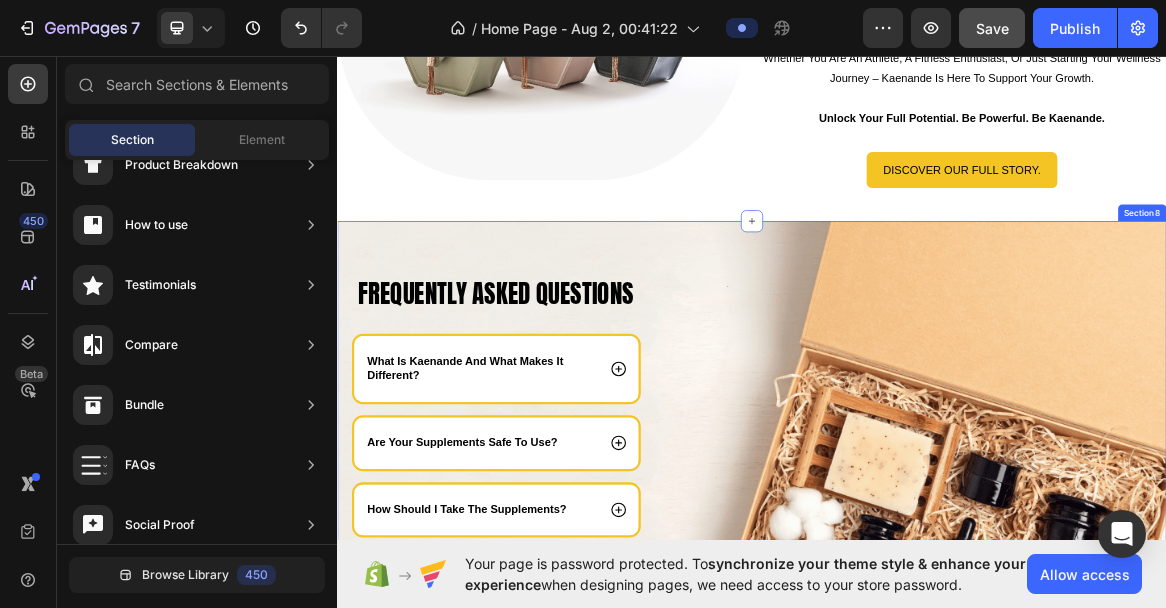 click on "Frequently asked questions Heading
what is kaenande and what makes it different?
Are your supplements safe to use?
How should I take the supplements?
How long does shipping take?
What if I’m not satisfied with the product? We offer a 30-day satisfaction guarantee. If you're not happy, contact us and we’ll make it right. Text Block Accordion Row Image Row Section 8" at bounding box center [937, 699] 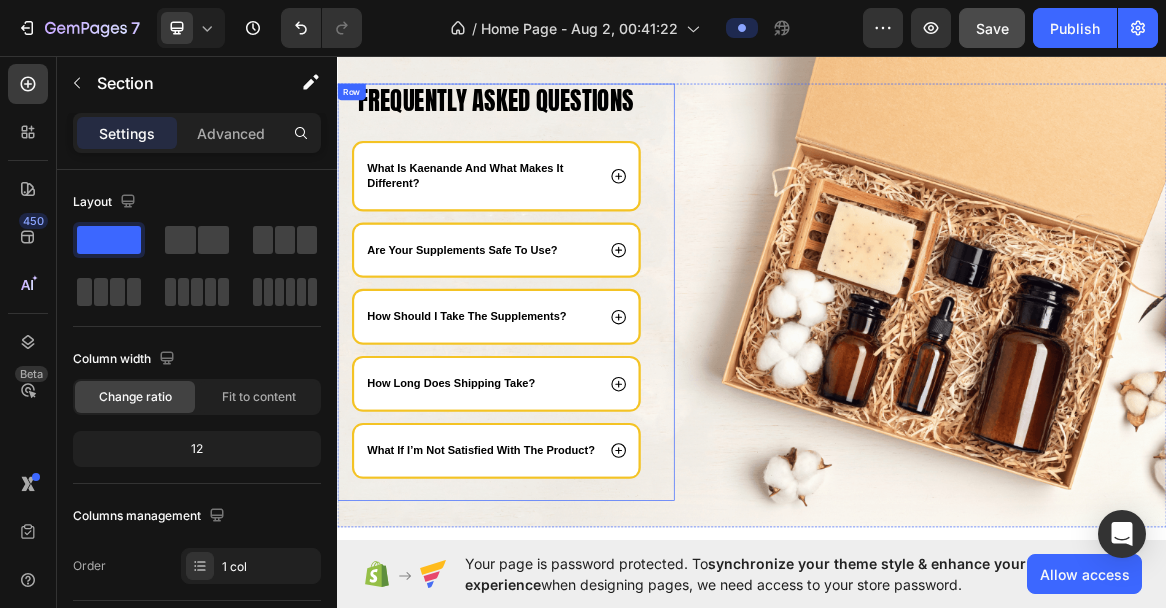 scroll, scrollTop: 3520, scrollLeft: 0, axis: vertical 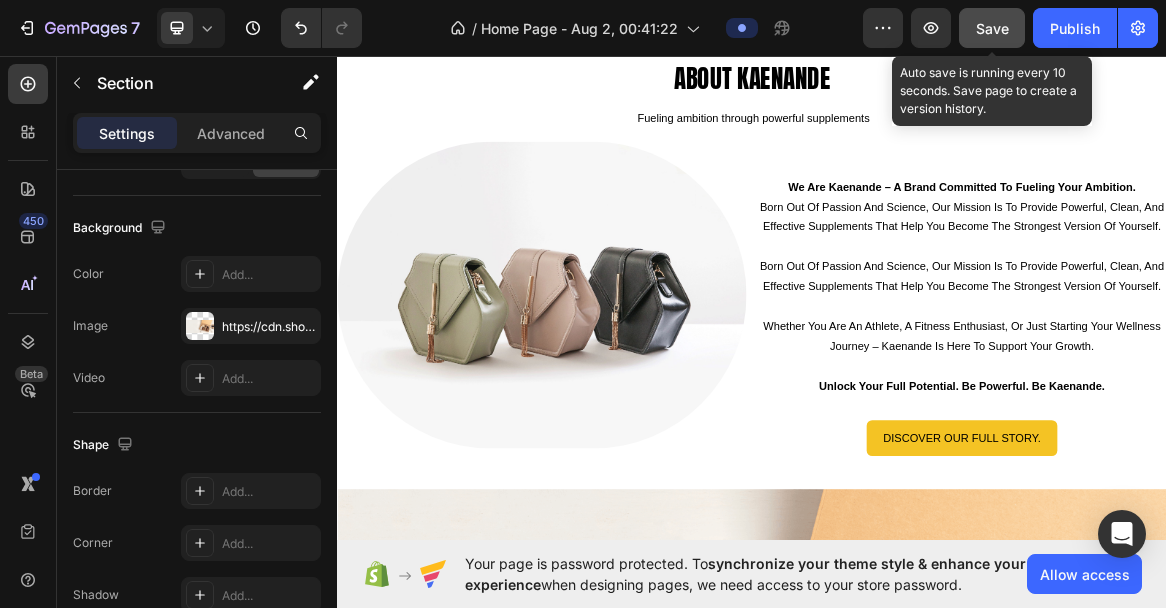 click on "Save" at bounding box center [992, 28] 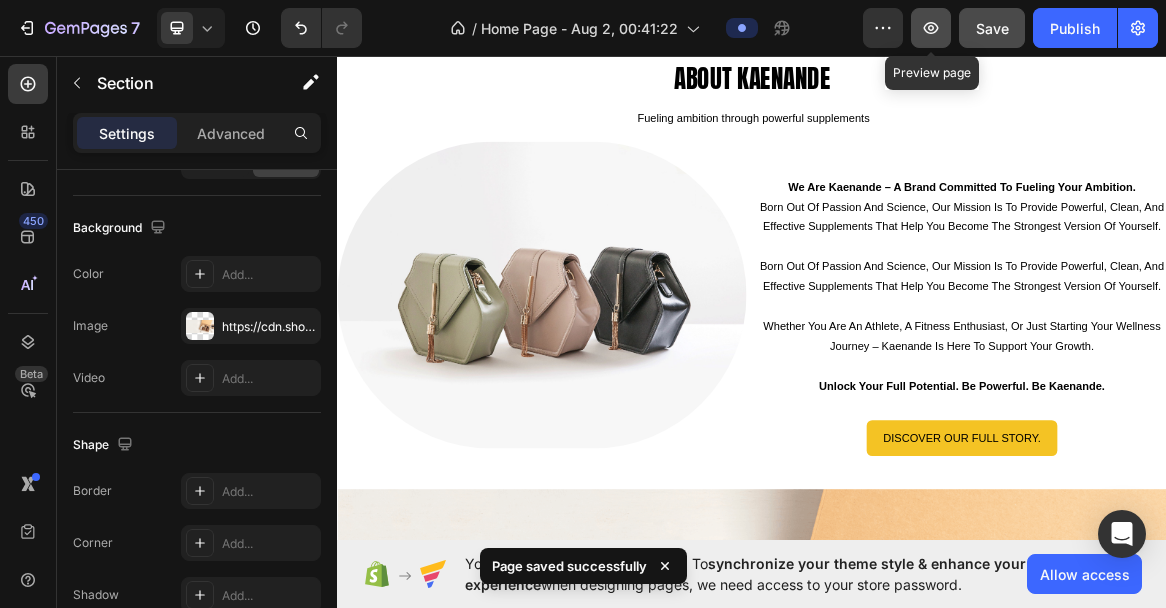 click 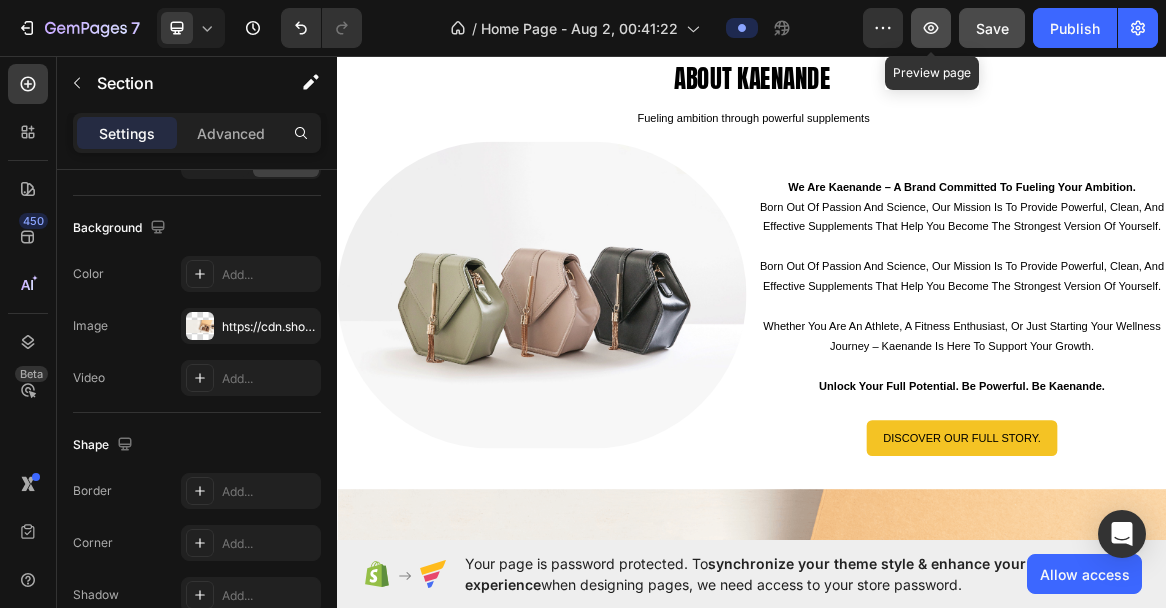 click 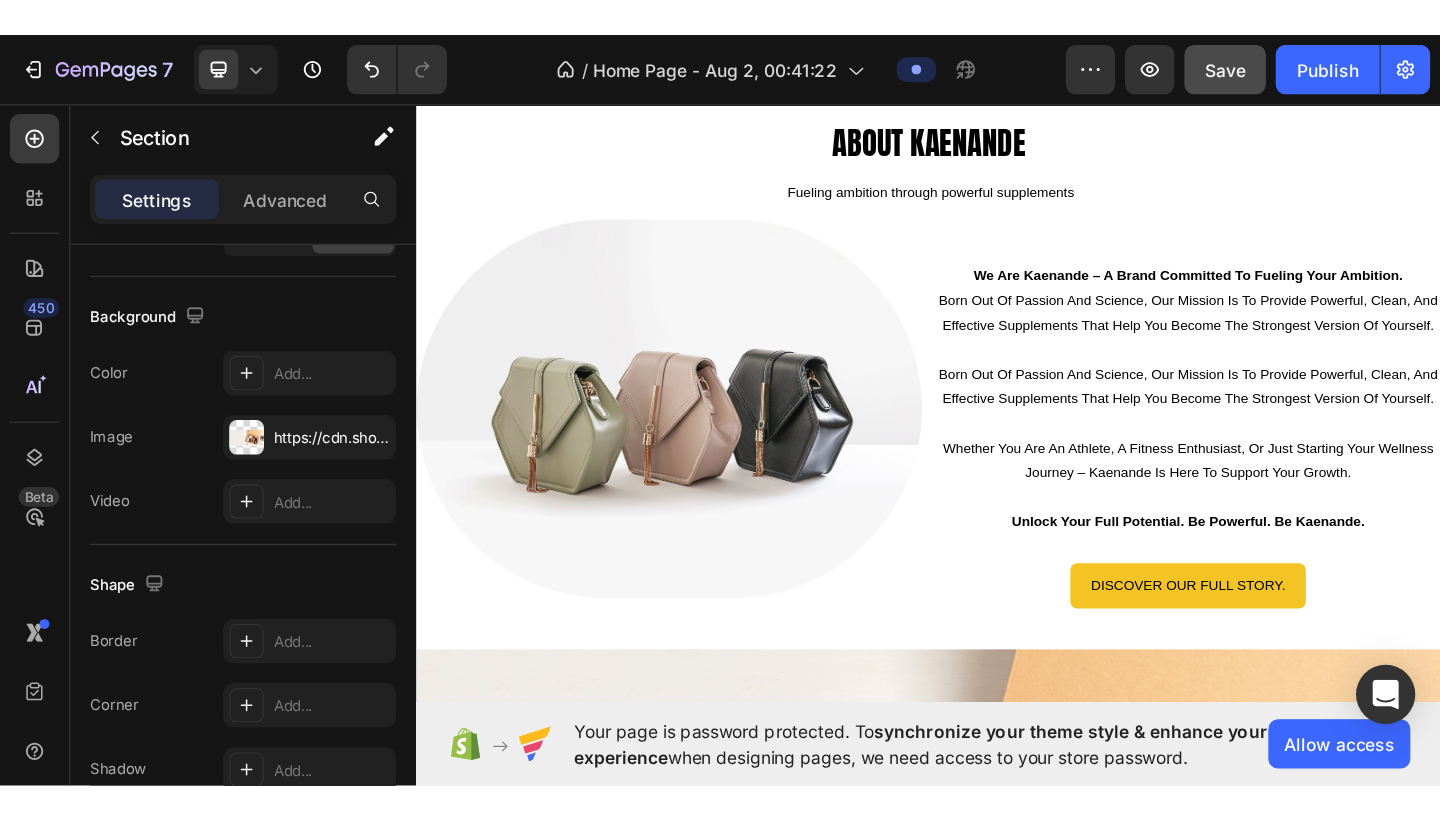 scroll, scrollTop: 2719, scrollLeft: 0, axis: vertical 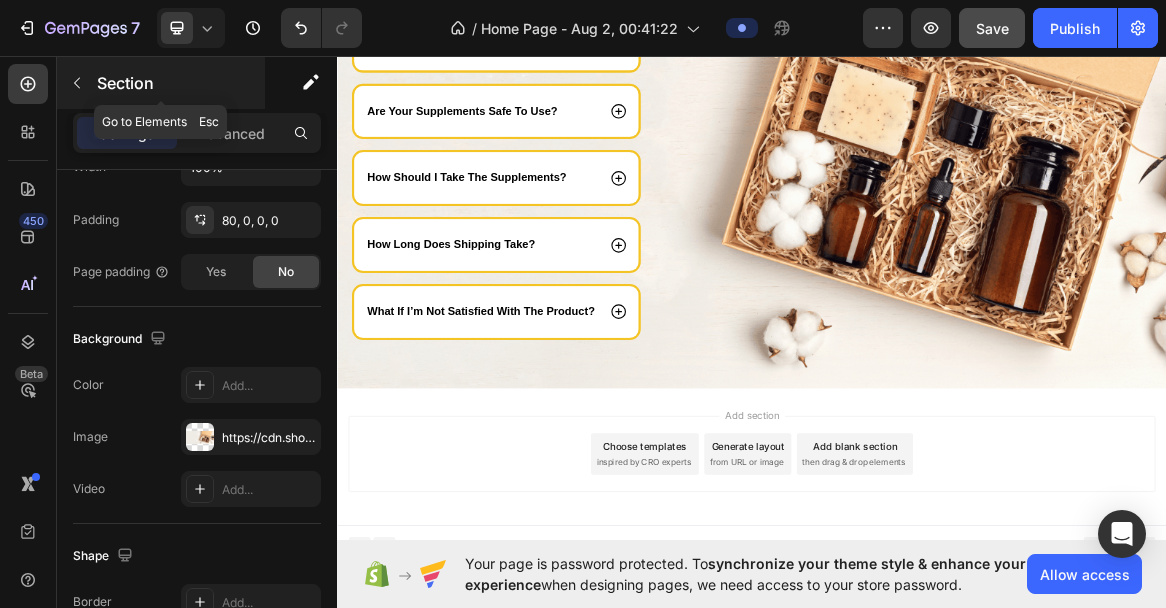 click at bounding box center [77, 83] 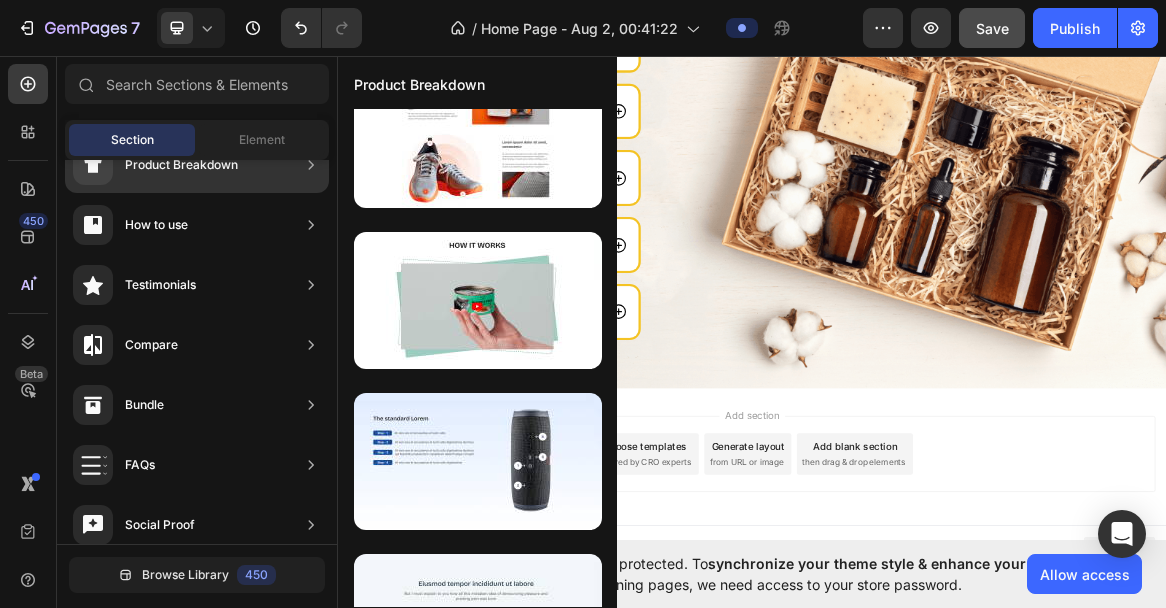 scroll, scrollTop: 134, scrollLeft: 0, axis: vertical 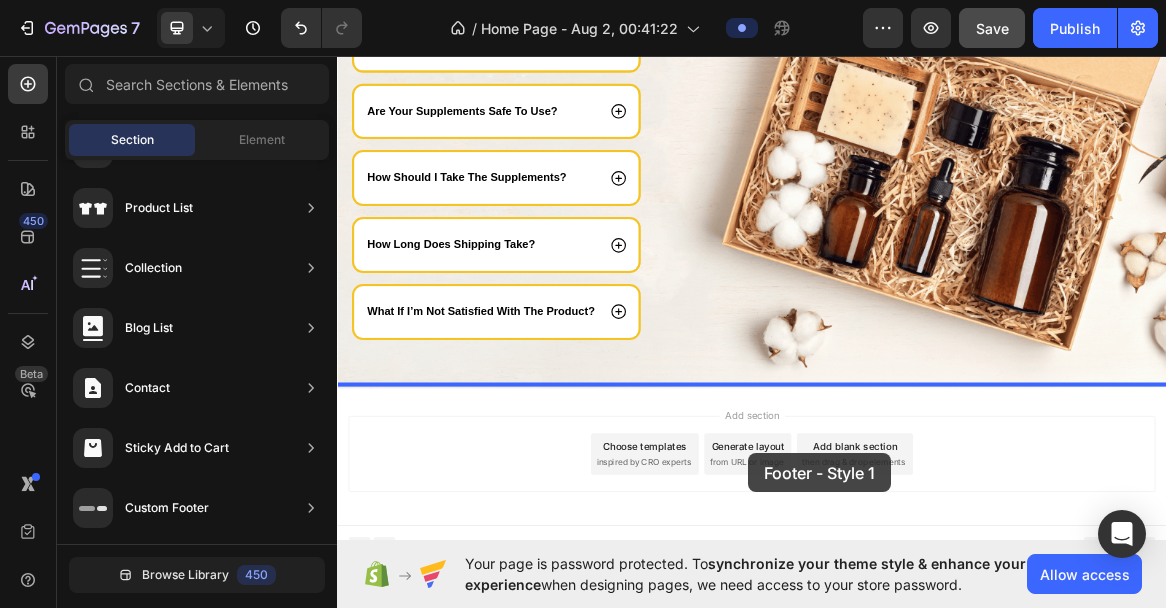 drag, startPoint x: 812, startPoint y: 270, endPoint x: 932, endPoint y: 635, distance: 384.22 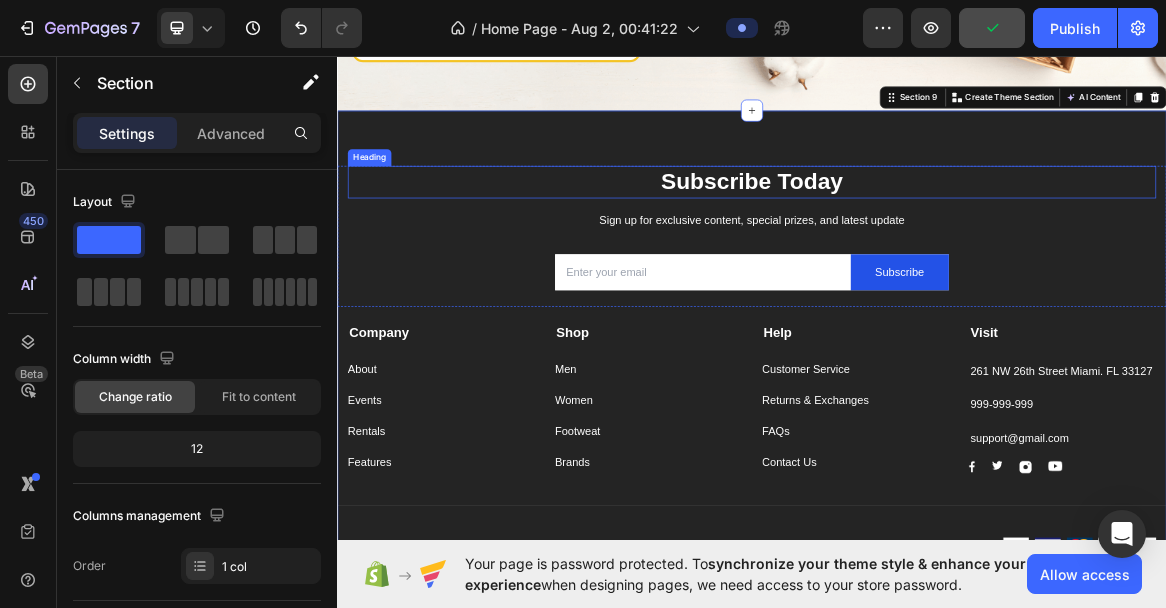 scroll, scrollTop: 4101, scrollLeft: 0, axis: vertical 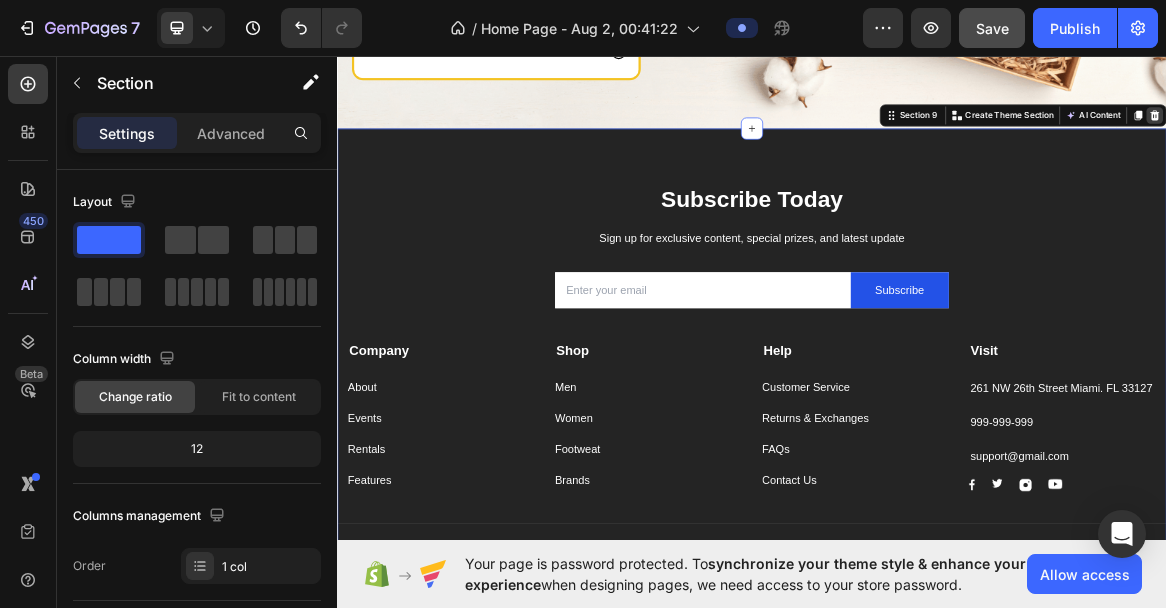click 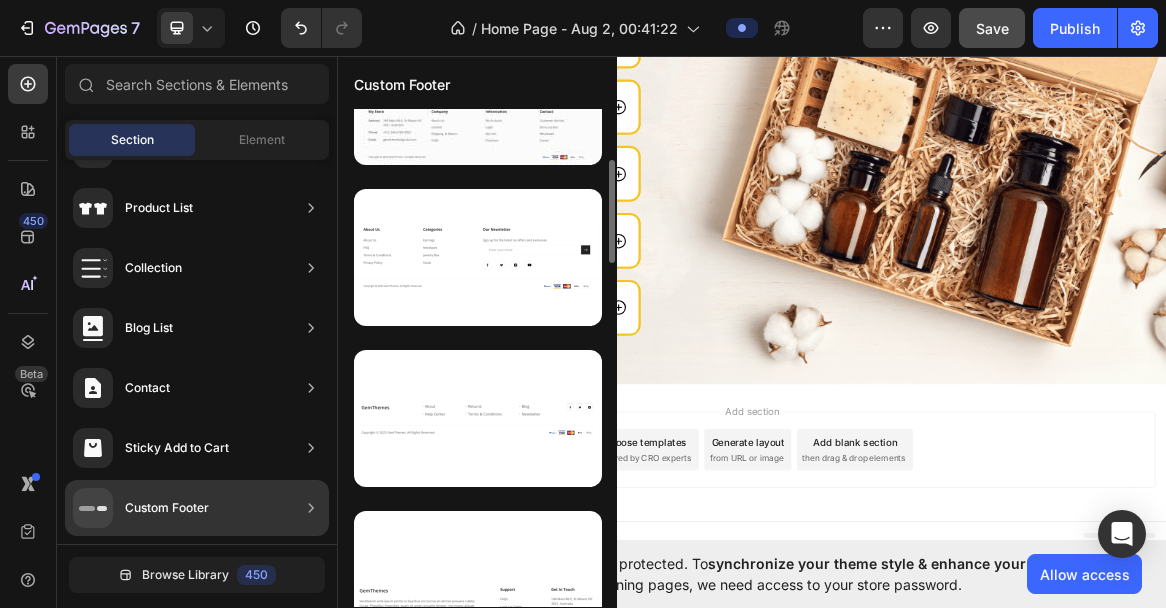 scroll, scrollTop: 0, scrollLeft: 0, axis: both 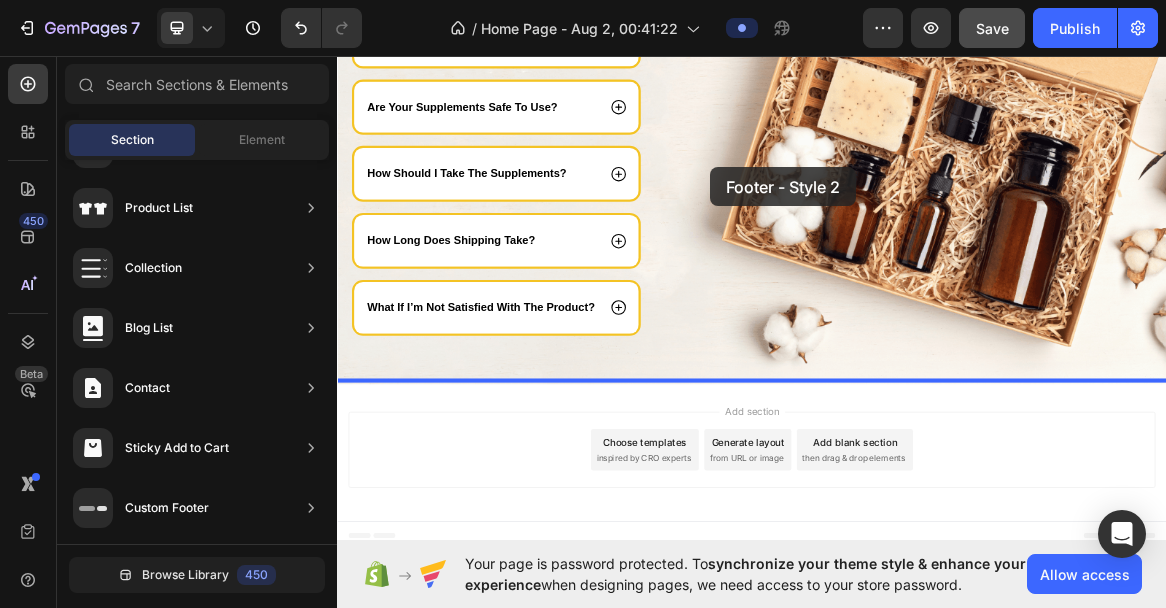 drag, startPoint x: 805, startPoint y: 388, endPoint x: 877, endPoint y: 221, distance: 181.85983 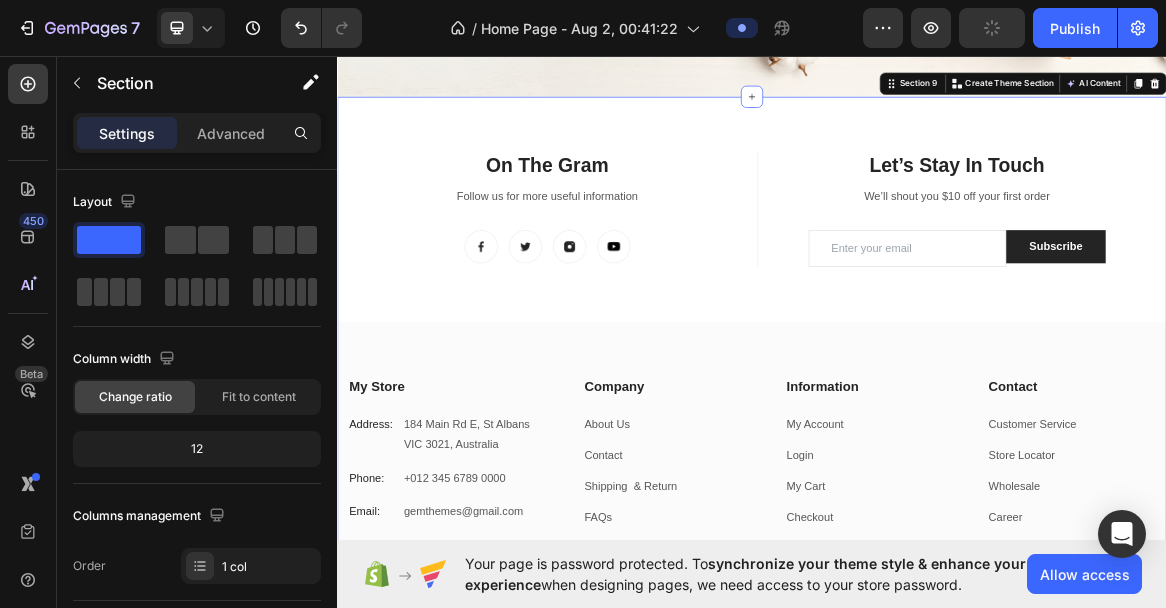 scroll, scrollTop: 4148, scrollLeft: 0, axis: vertical 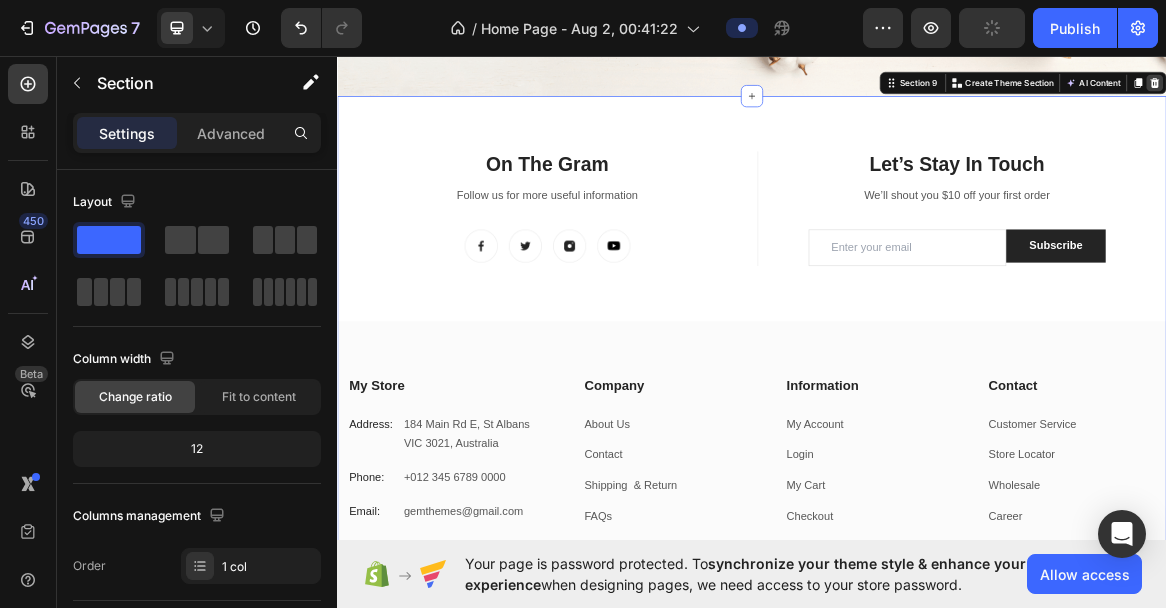 click 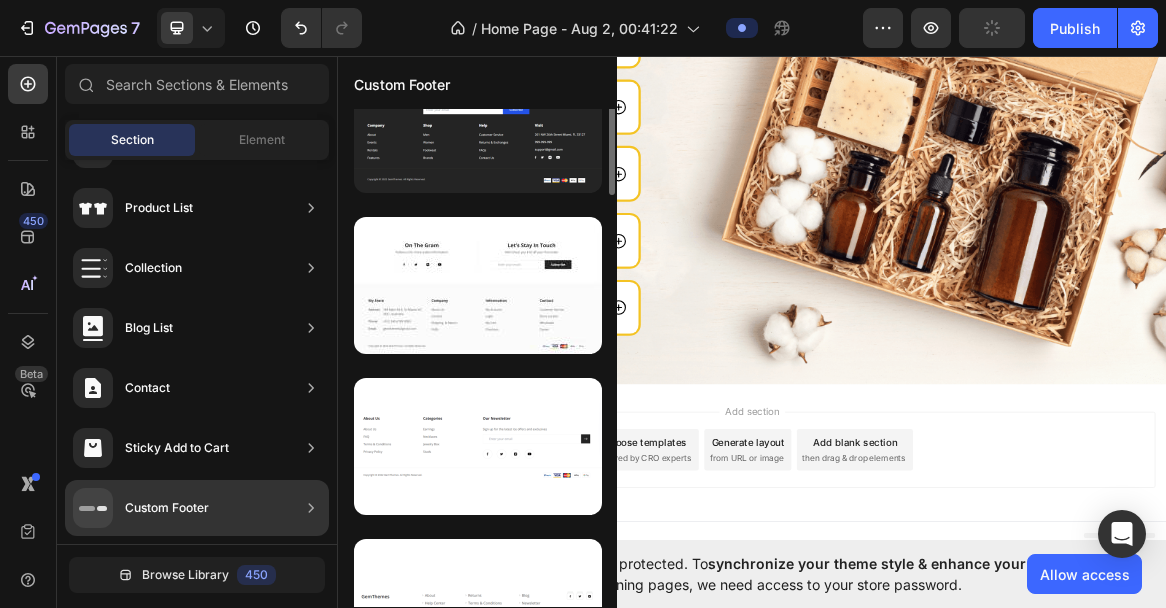 scroll, scrollTop: 64, scrollLeft: 0, axis: vertical 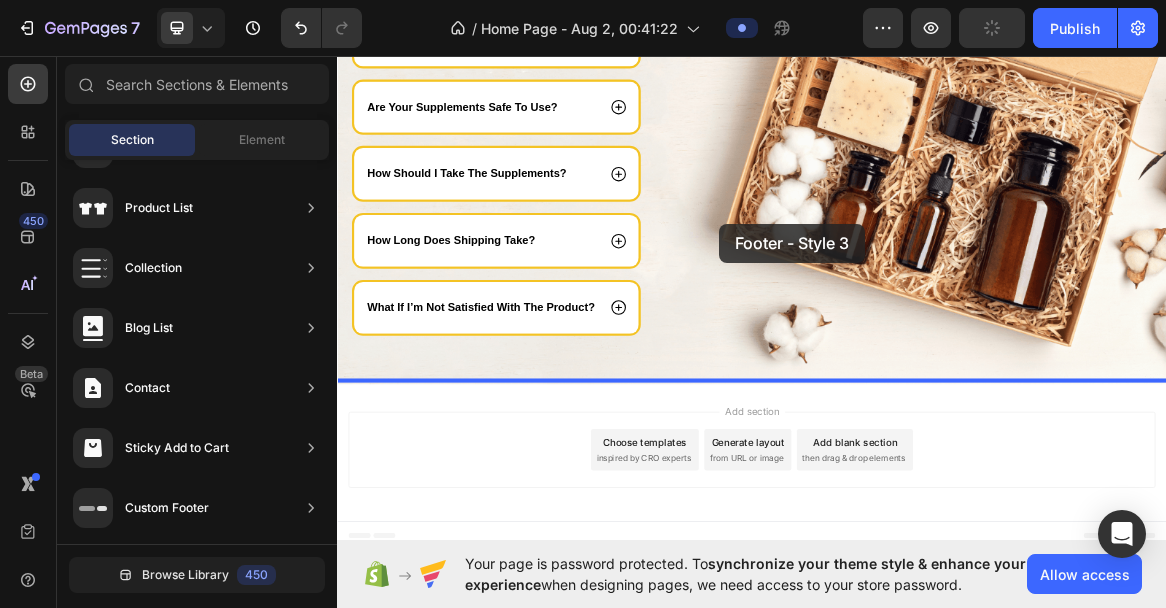 drag, startPoint x: 798, startPoint y: 469, endPoint x: 890, endPoint y: 303, distance: 189.78935 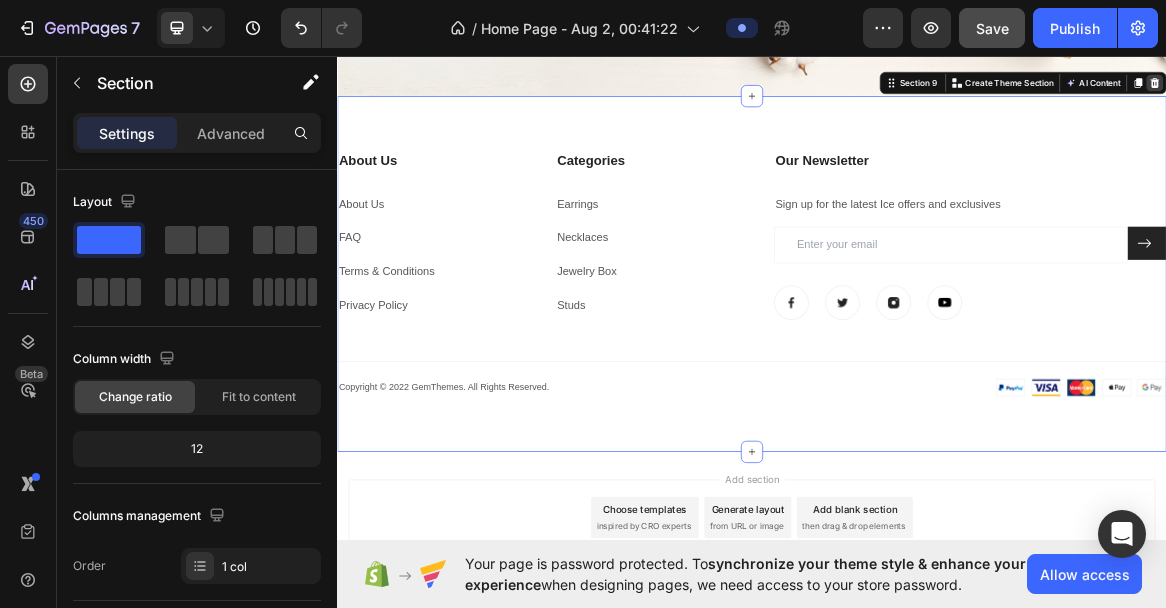 click 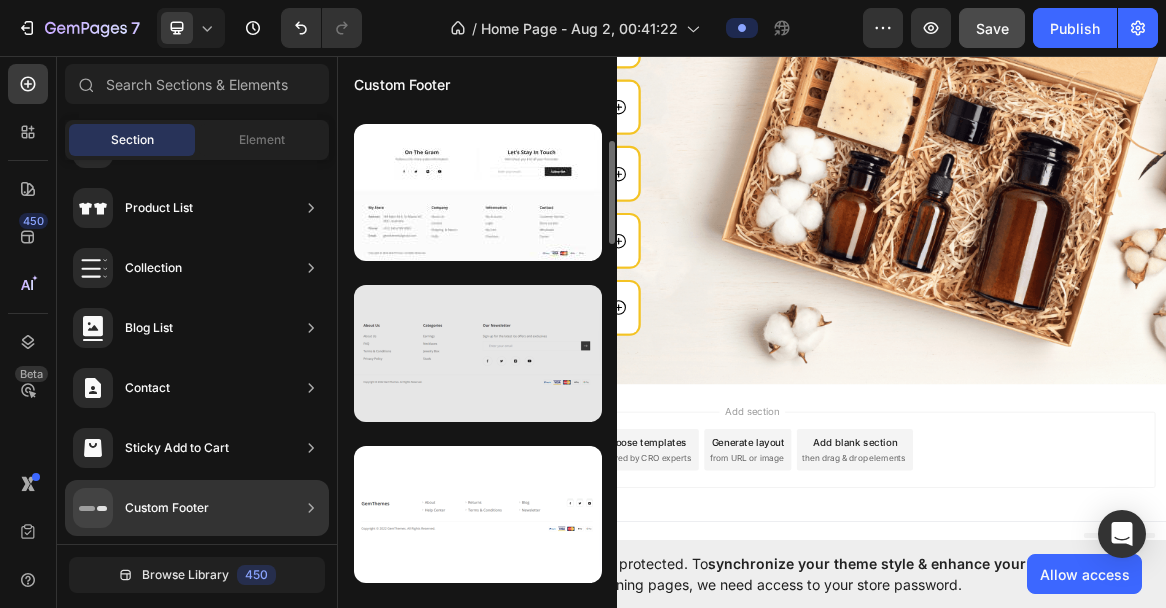 scroll, scrollTop: 153, scrollLeft: 0, axis: vertical 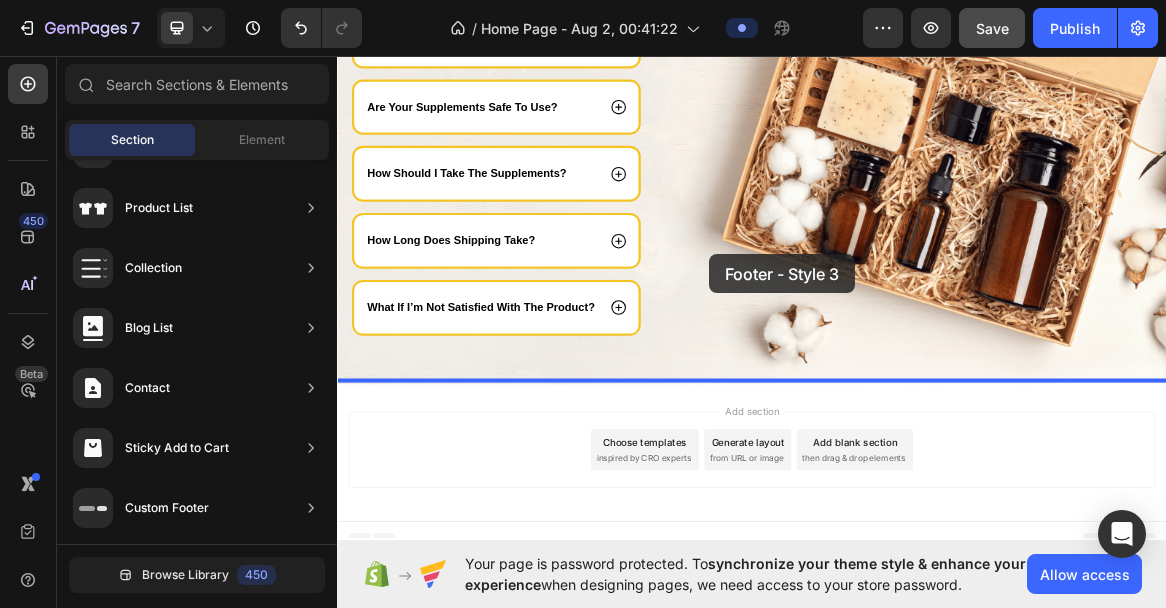 drag, startPoint x: 768, startPoint y: 419, endPoint x: 875, endPoint y: 347, distance: 128.969 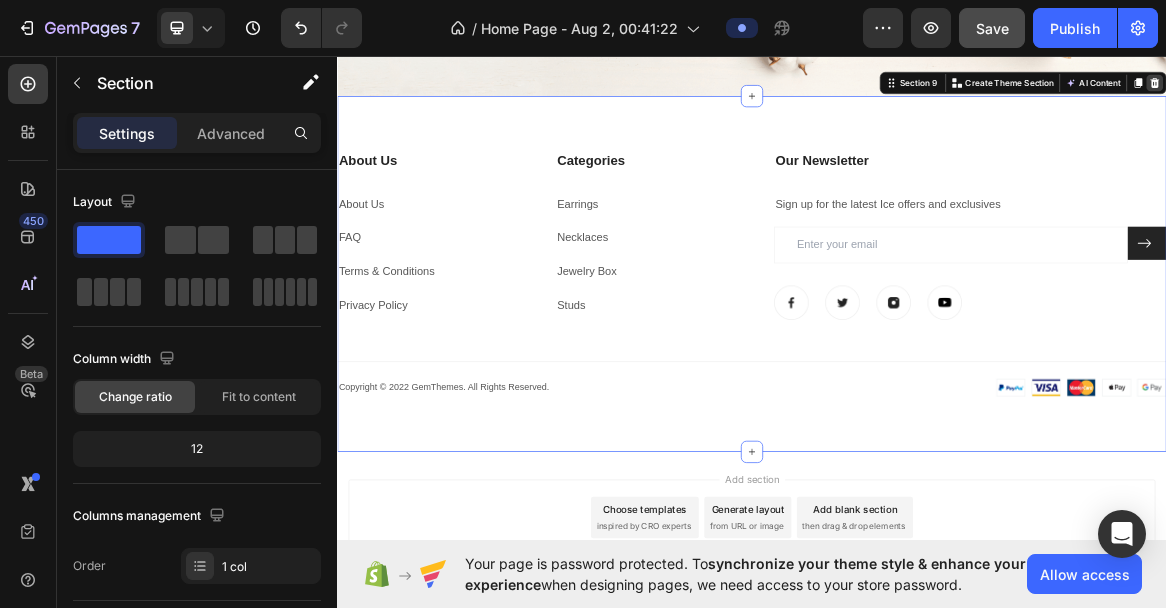 click 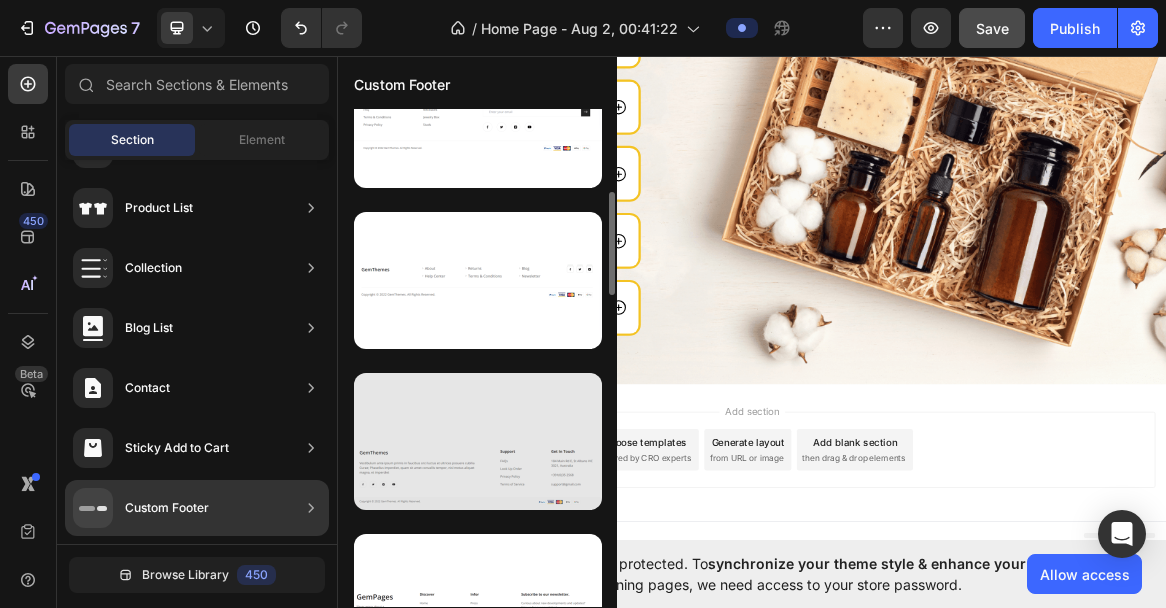 scroll, scrollTop: 389, scrollLeft: 0, axis: vertical 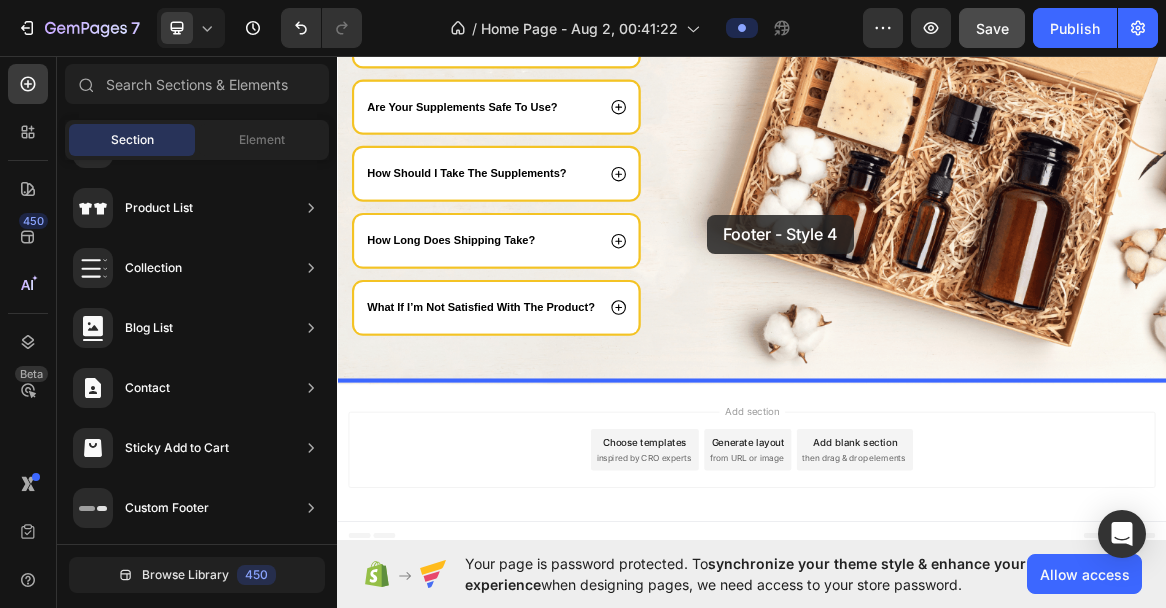 drag, startPoint x: 768, startPoint y: 341, endPoint x: 873, endPoint y: 290, distance: 116.73046 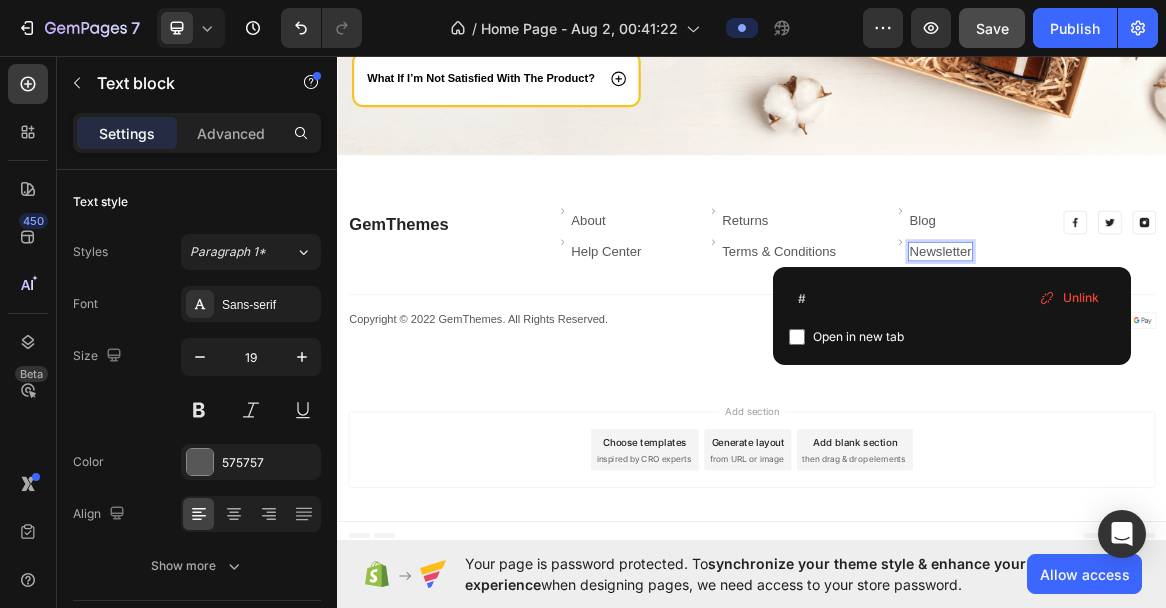 click on "Newsletter" at bounding box center [1210, 343] 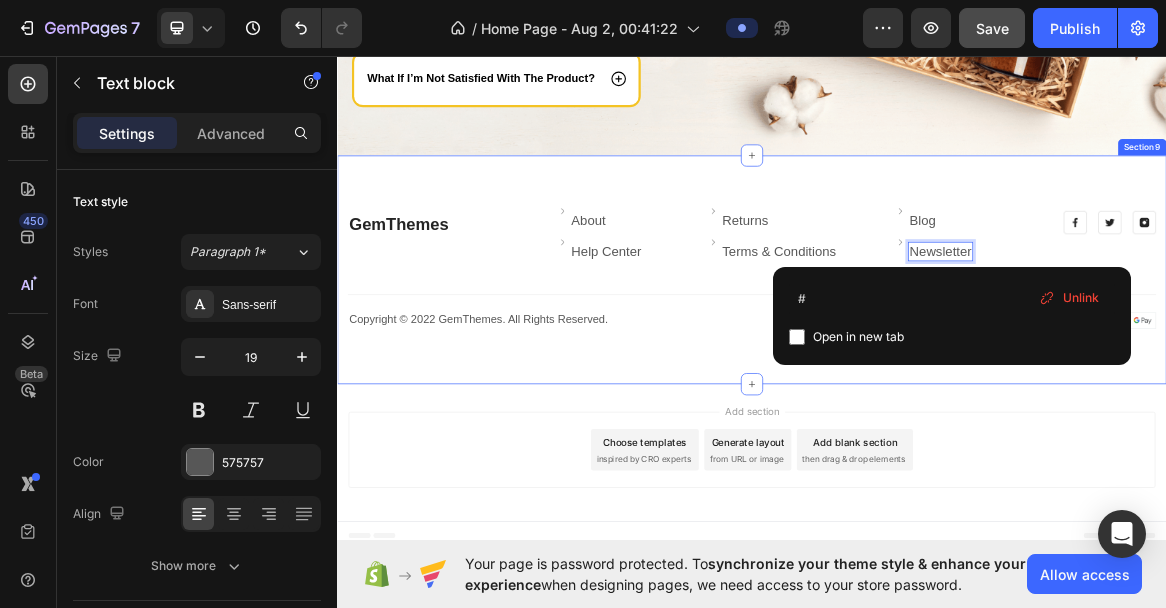 click on "GemThemes Heading Image About Text block Row Image Help Center Text block Row Image Returns Text block Row Image Terms & Conditions Text block Row Image Blog Text block Row Image Newsletter Text block   0 Row Row Image Image Image Row Row                Title Line Row Copyright © 2022 GemThemes. All Rights Reserved. Heading Image Row" at bounding box center [937, 370] 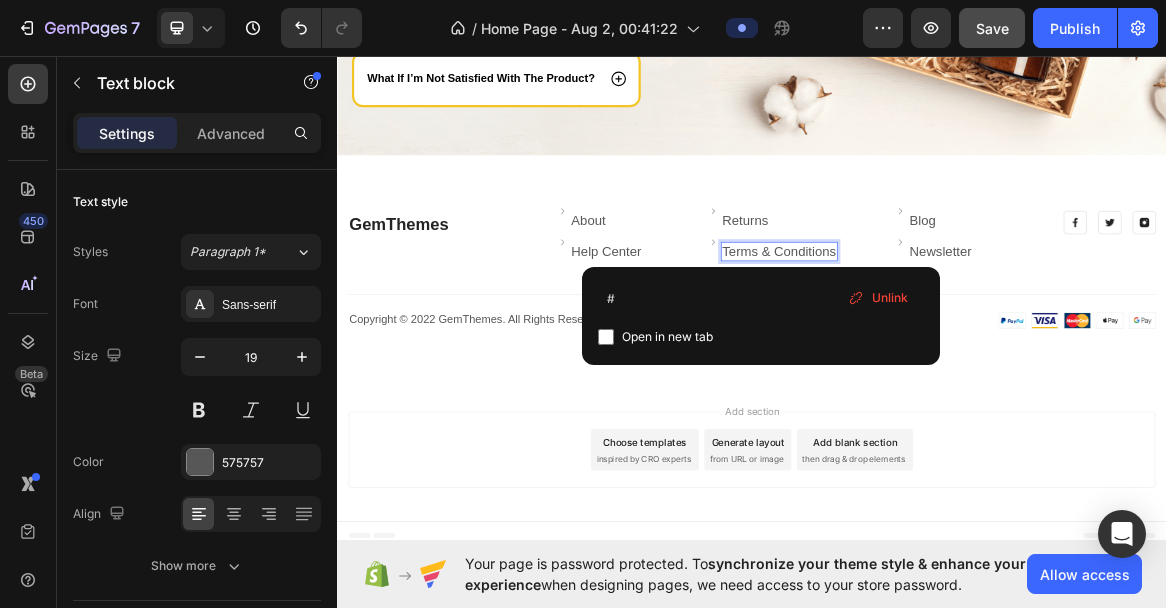 click on "Terms & Conditions" at bounding box center [976, 343] 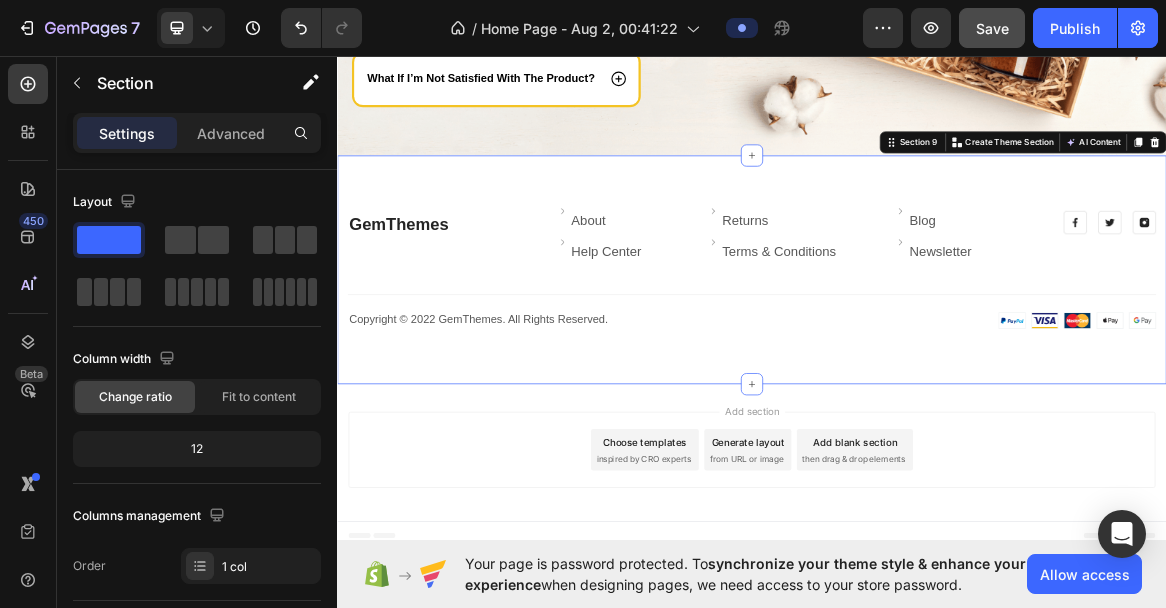 click on "GemThemes Heading Image About Text block Row Image Help Center Text block Row Image Returns Text block Row Image Terms & Conditions Text block Row Image Blog Text block Row Image Newsletter Text block Row Row Image Image Image Row Row                Title Line Row Copyright © 2022 GemThemes. All Rights Reserved. Heading Image Row" at bounding box center (937, 370) 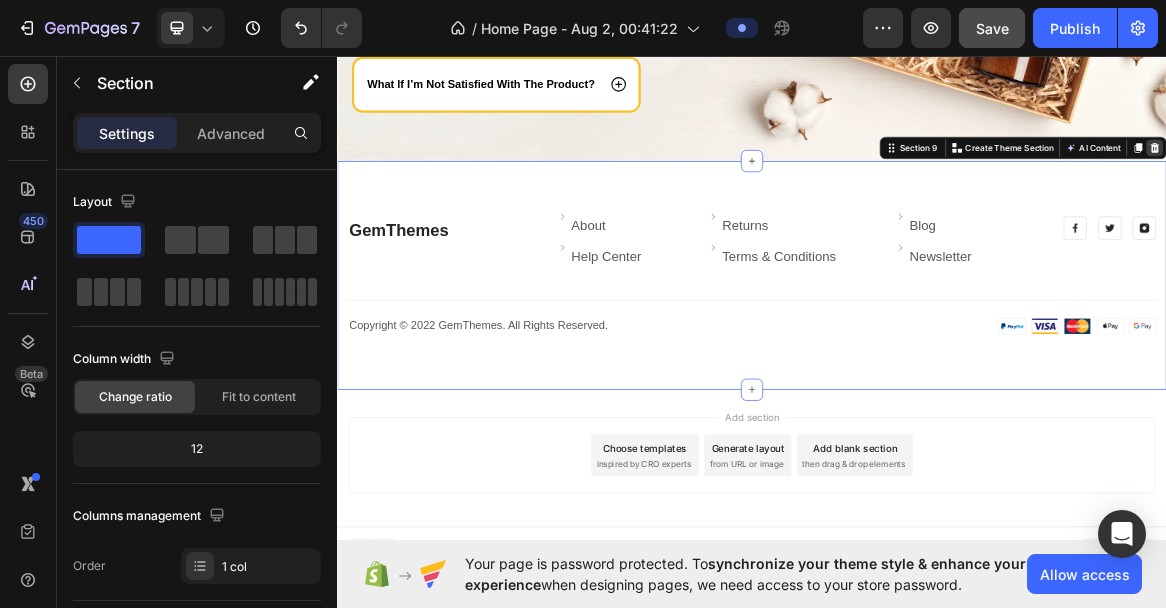 click 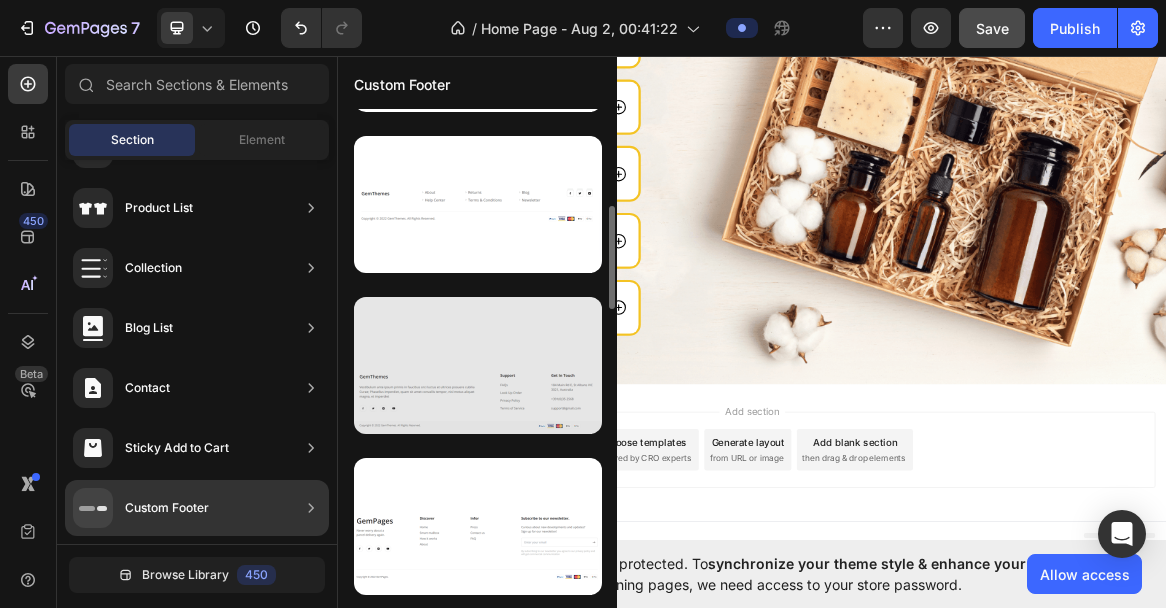 scroll, scrollTop: 463, scrollLeft: 0, axis: vertical 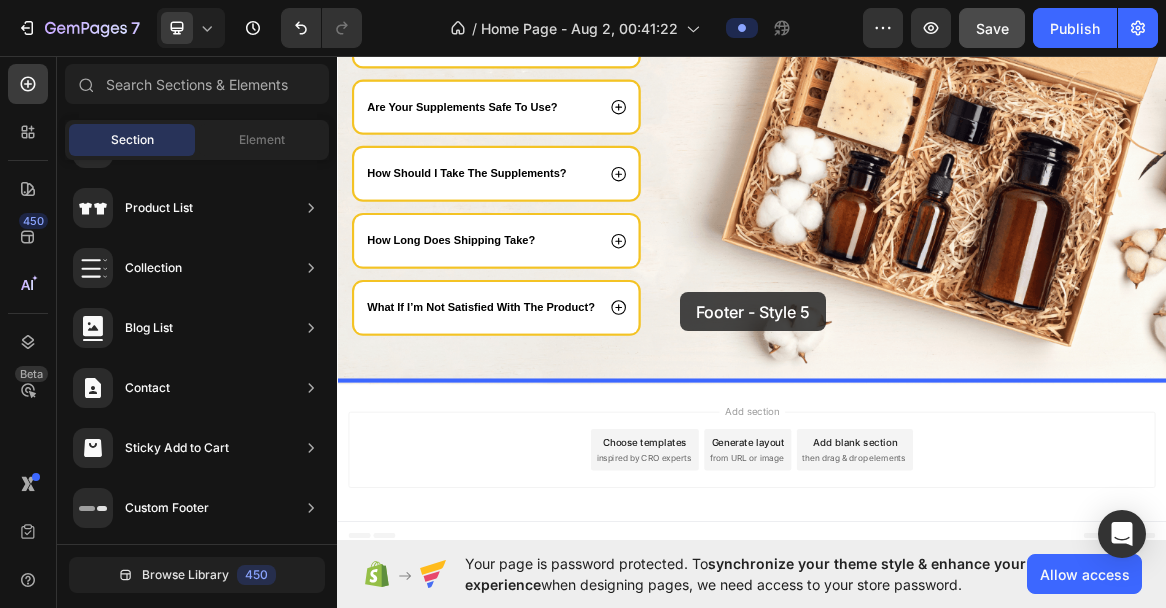drag, startPoint x: 800, startPoint y: 436, endPoint x: 834, endPoint y: 402, distance: 48.08326 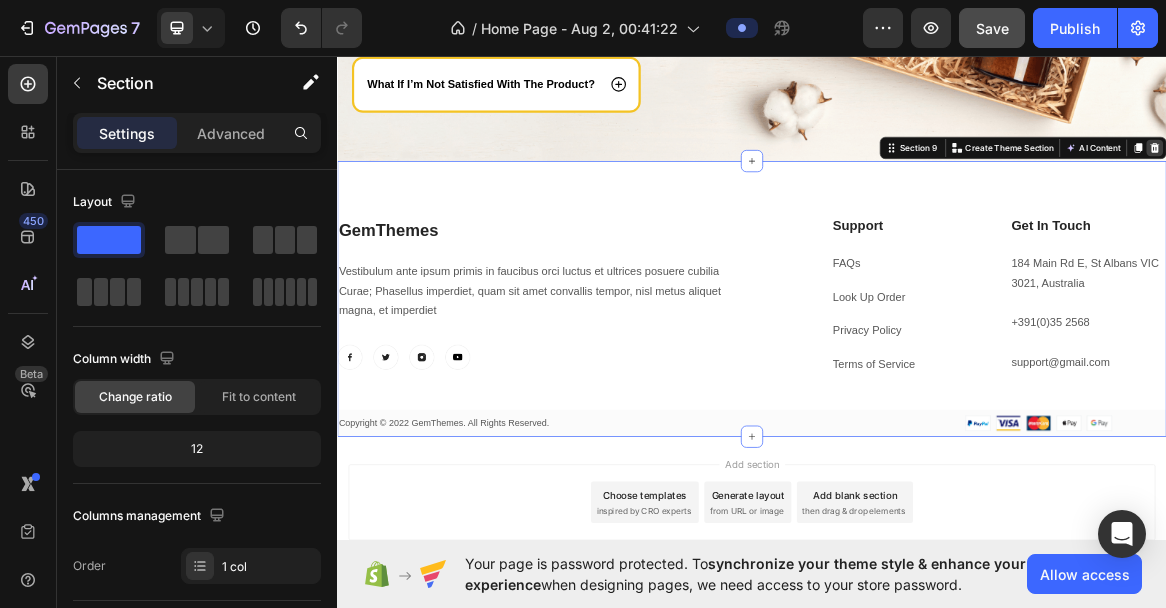 click 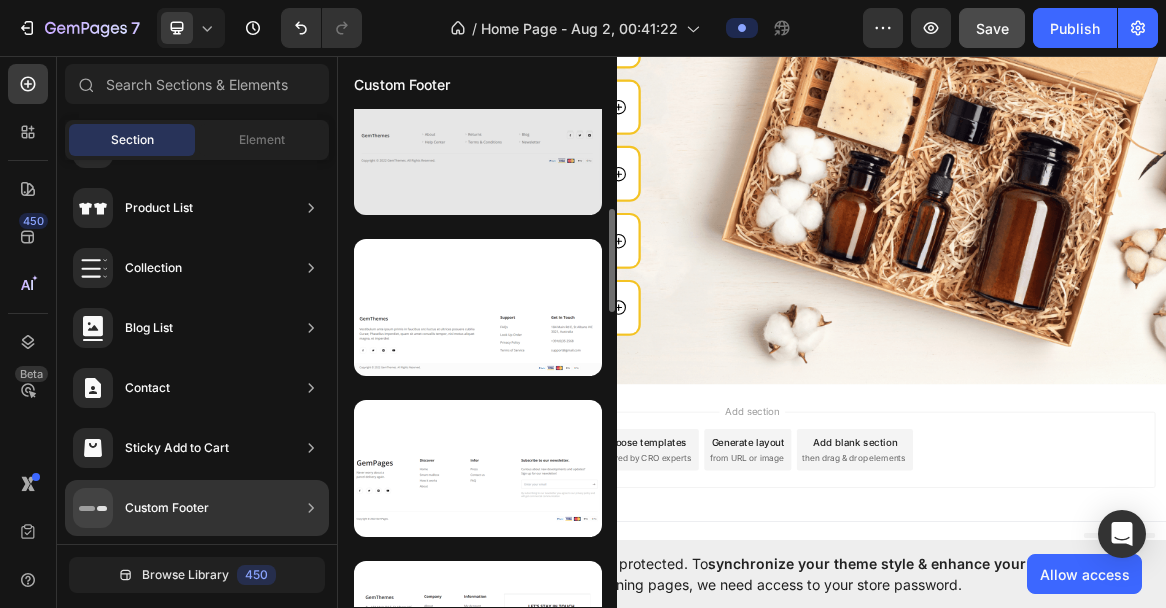 scroll, scrollTop: 532, scrollLeft: 0, axis: vertical 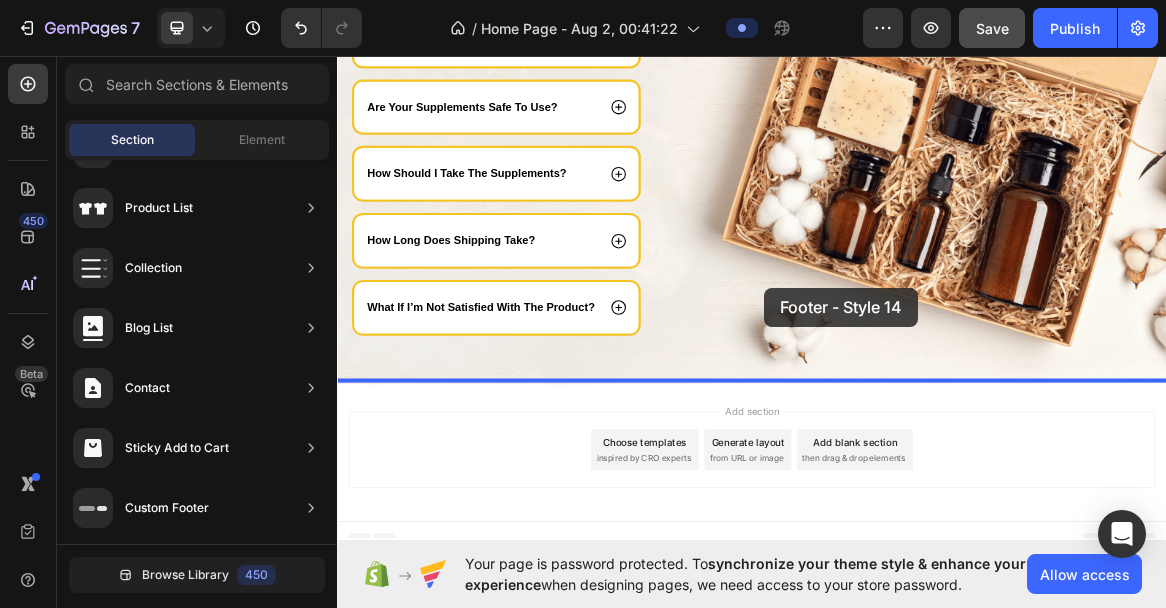 drag, startPoint x: 731, startPoint y: 527, endPoint x: 955, endPoint y: 396, distance: 259.49374 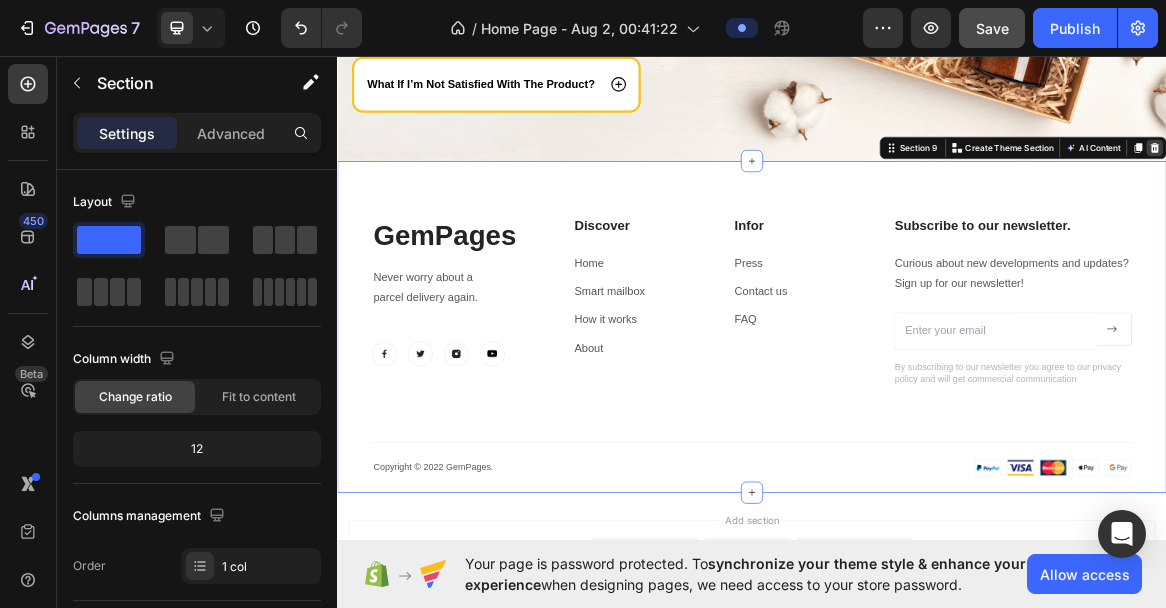click at bounding box center [1520, 194] 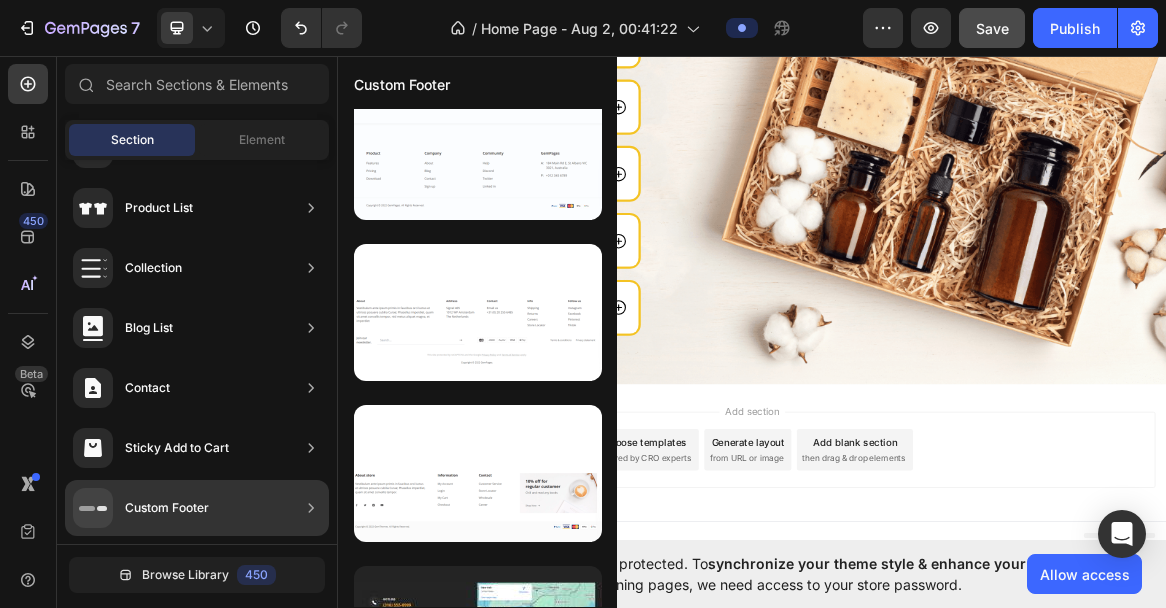 scroll, scrollTop: 1905, scrollLeft: 0, axis: vertical 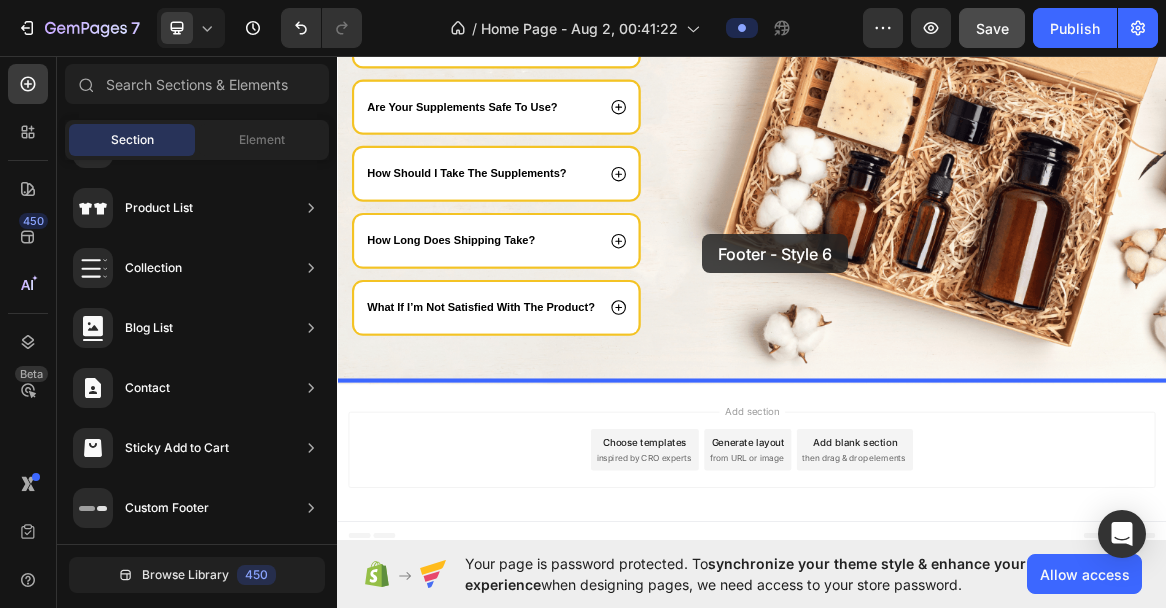 drag, startPoint x: 807, startPoint y: 415, endPoint x: 865, endPoint y: 318, distance: 113.0177 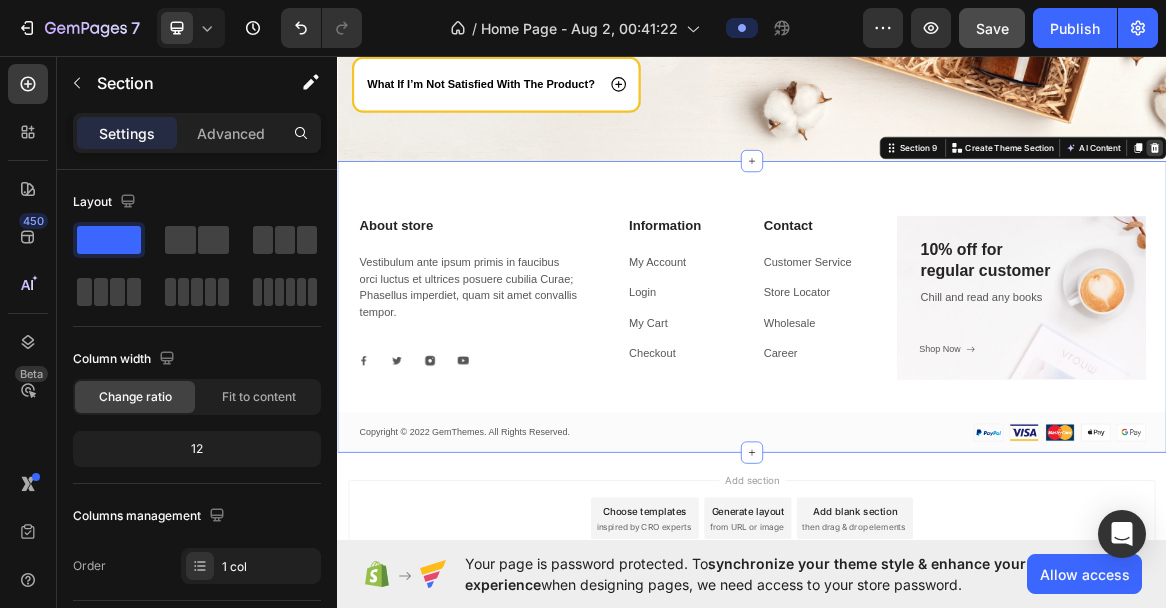 click 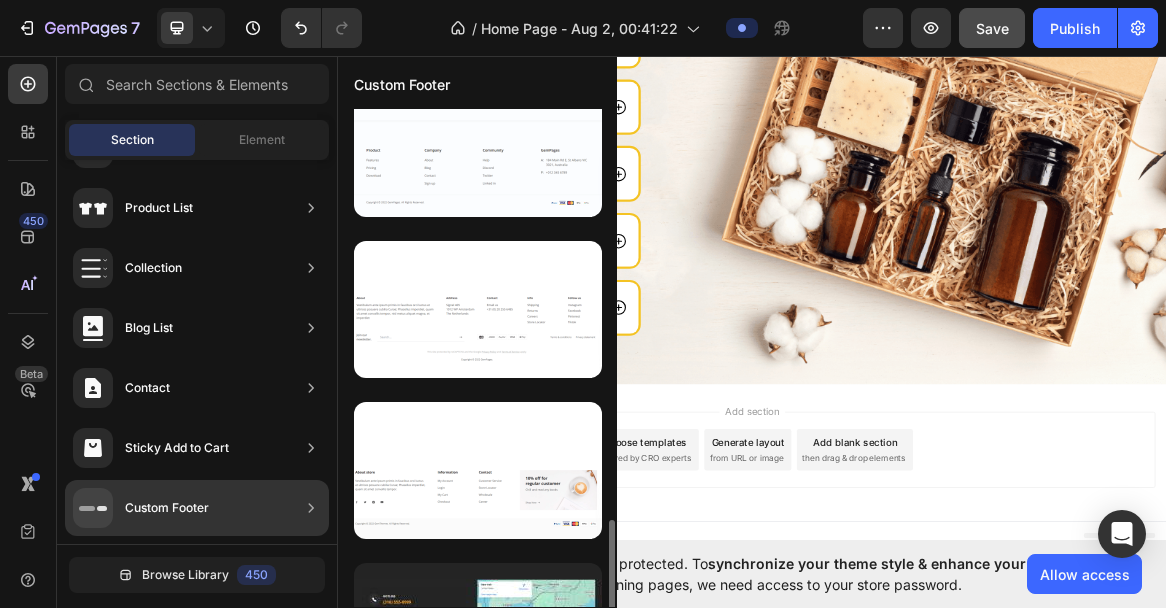 scroll, scrollTop: 1787, scrollLeft: 0, axis: vertical 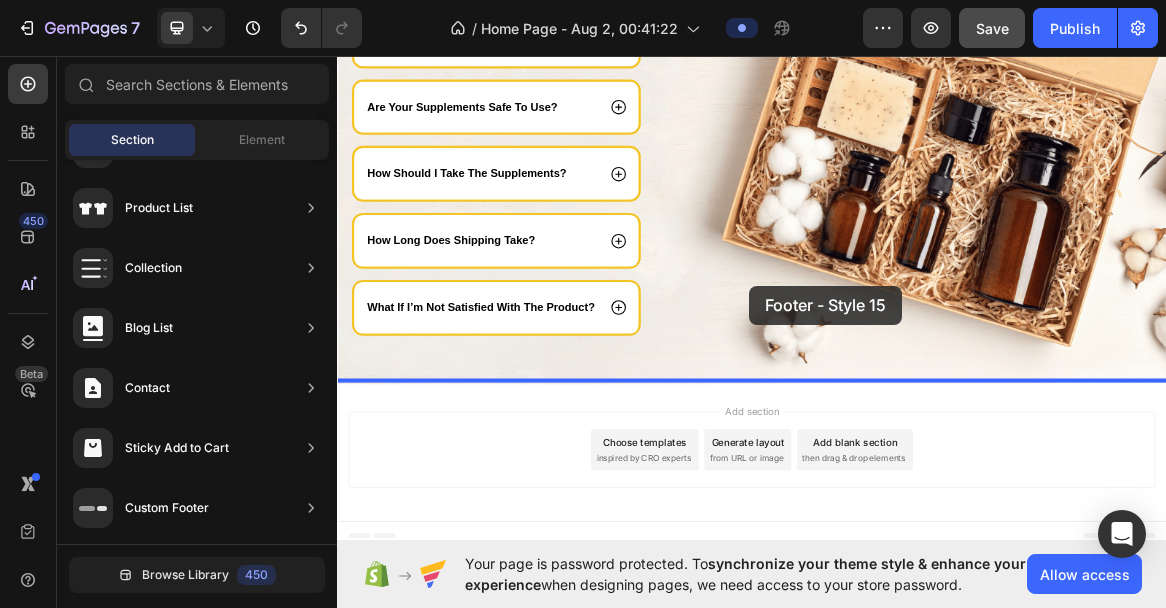 drag, startPoint x: 819, startPoint y: 411, endPoint x: 935, endPoint y: 393, distance: 117.388245 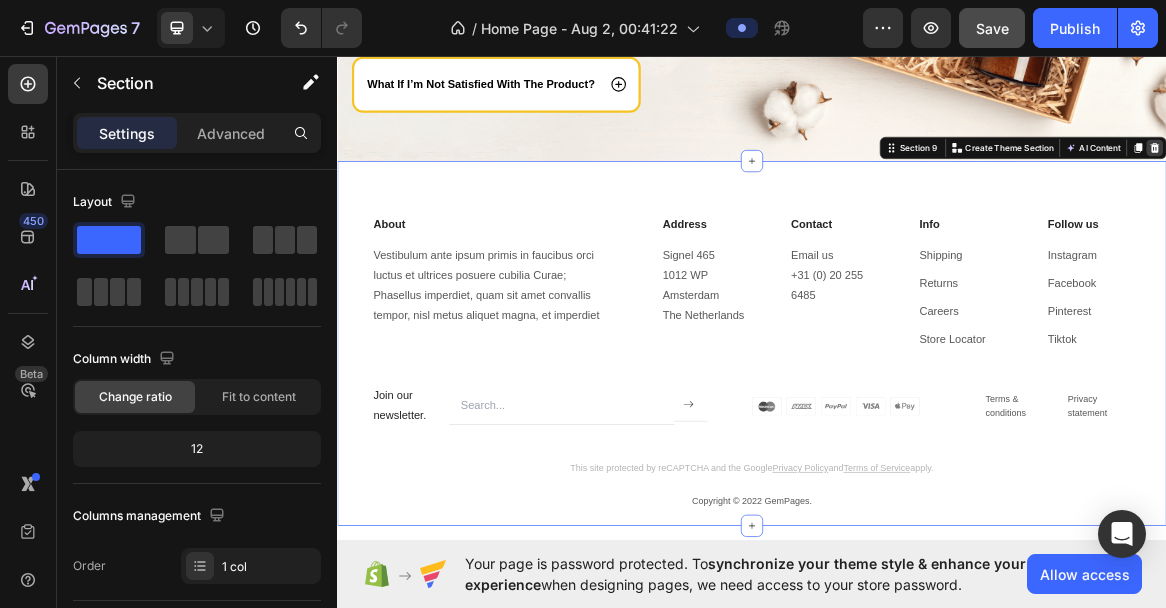 click 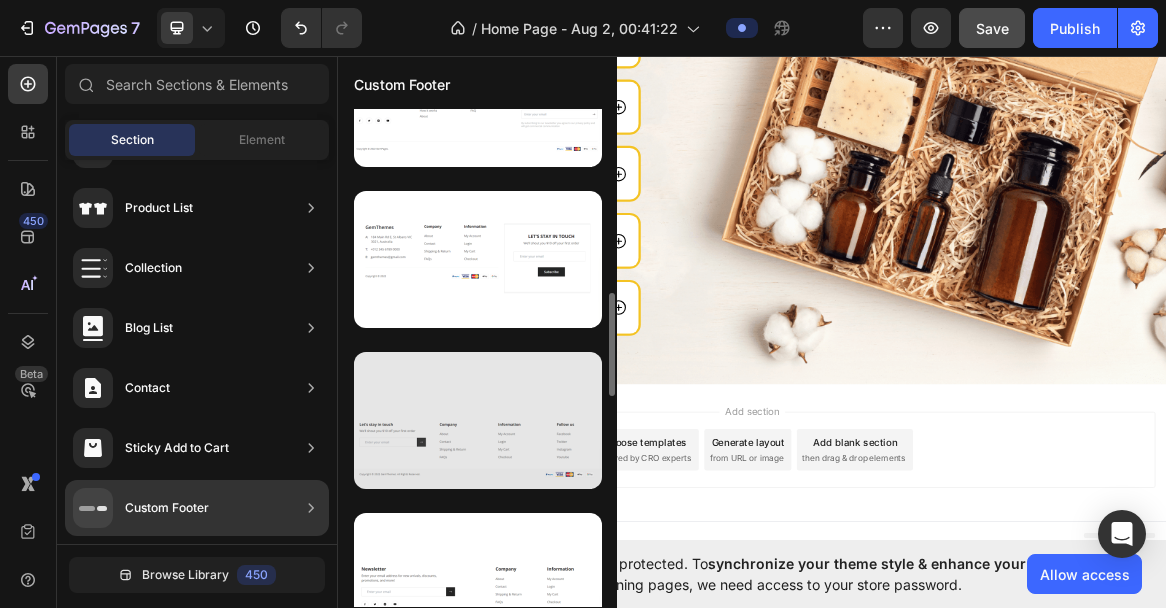 scroll, scrollTop: 890, scrollLeft: 0, axis: vertical 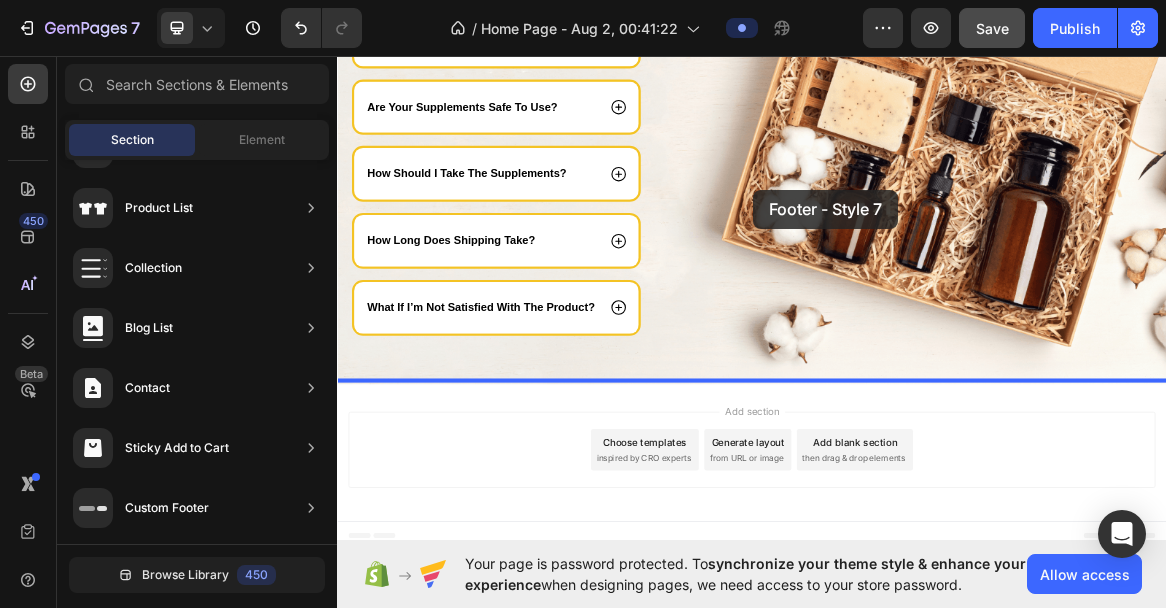 drag, startPoint x: 804, startPoint y: 354, endPoint x: 939, endPoint y: 254, distance: 168.00298 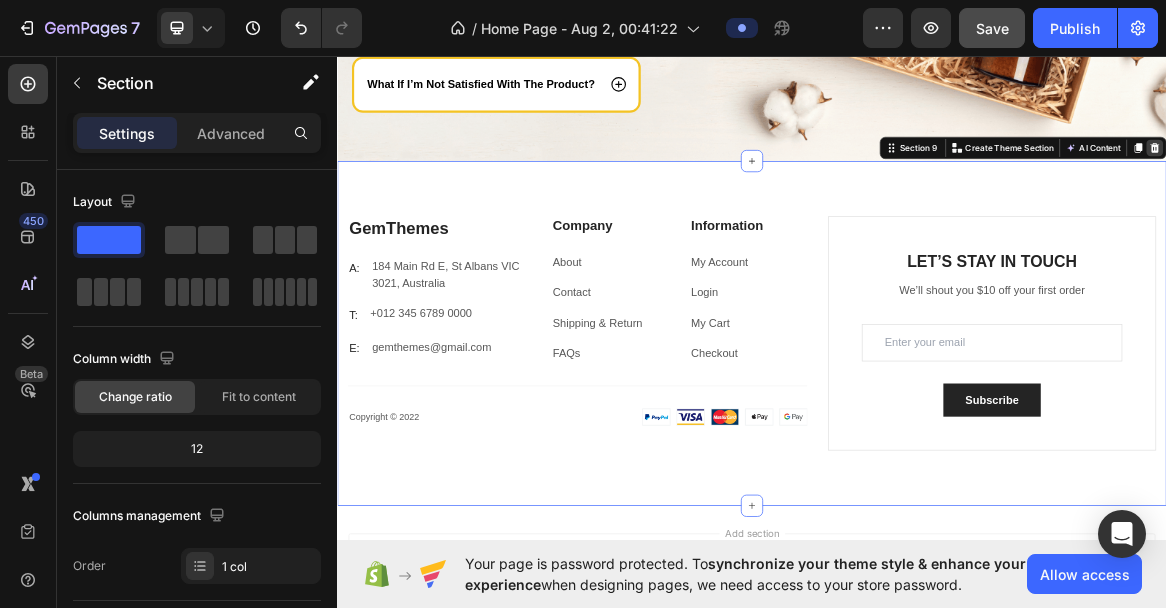 click at bounding box center (1520, 194) 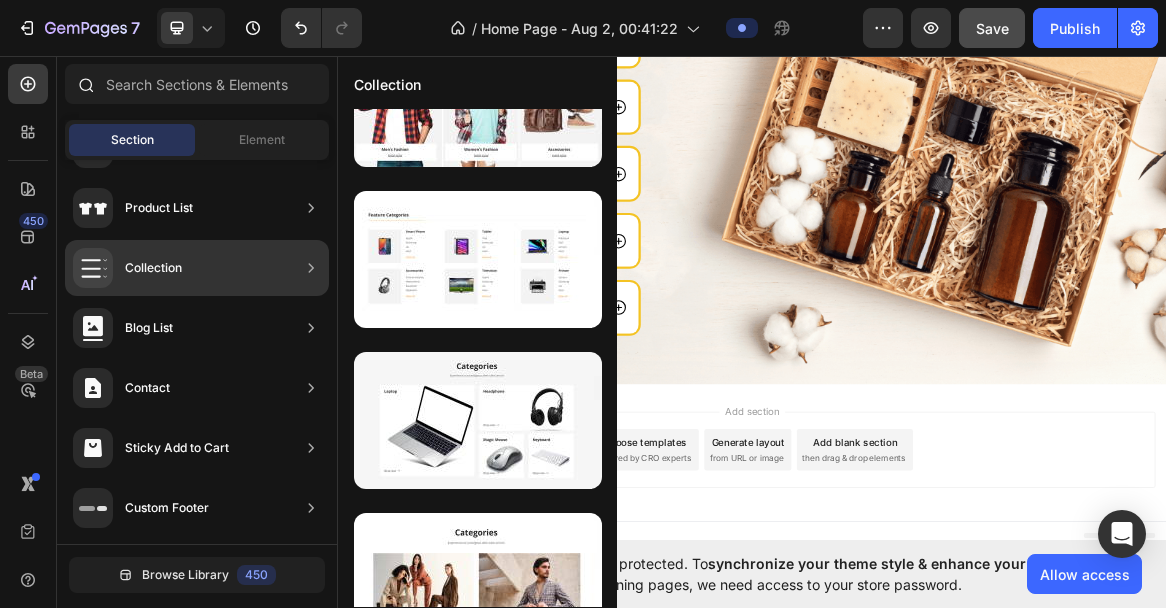 scroll, scrollTop: 0, scrollLeft: 0, axis: both 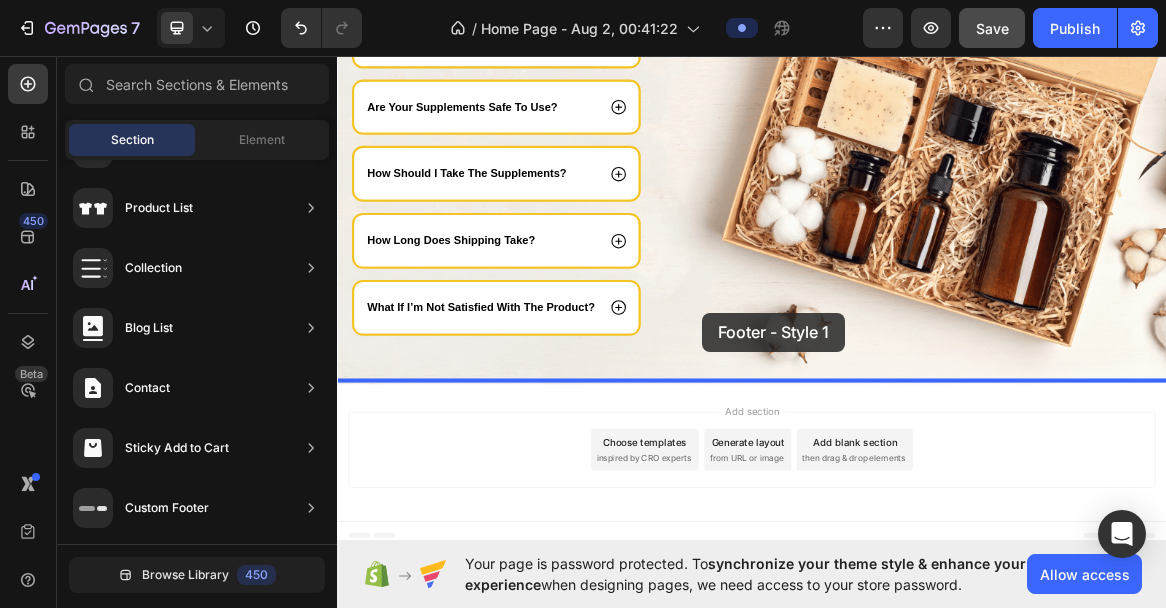 drag, startPoint x: 833, startPoint y: 253, endPoint x: 865, endPoint y: 431, distance: 180.85353 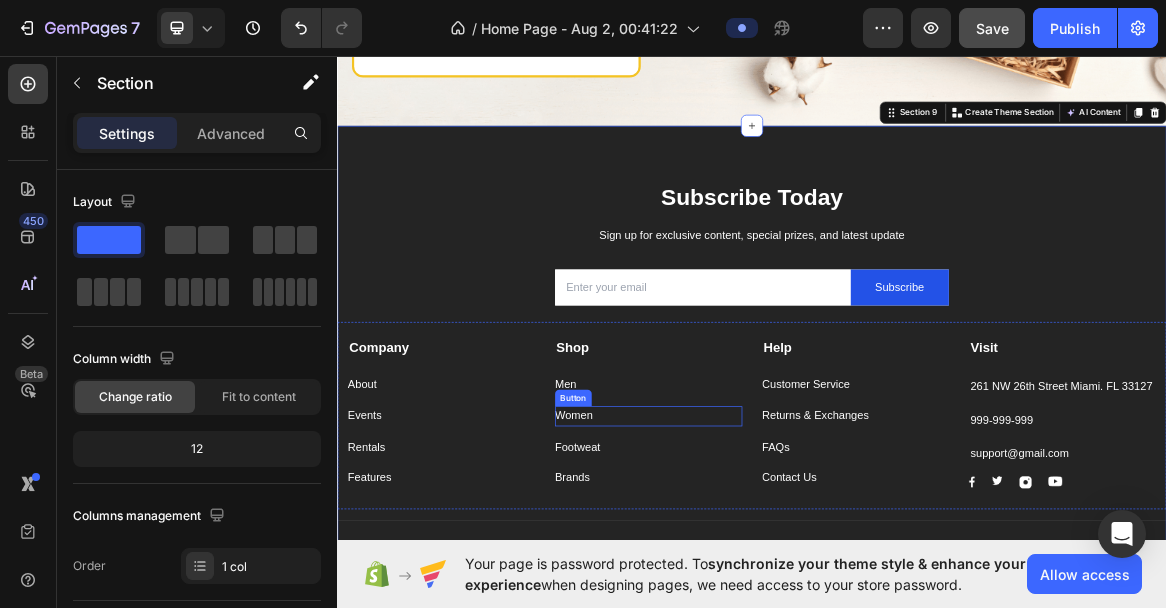 scroll, scrollTop: 4117, scrollLeft: 0, axis: vertical 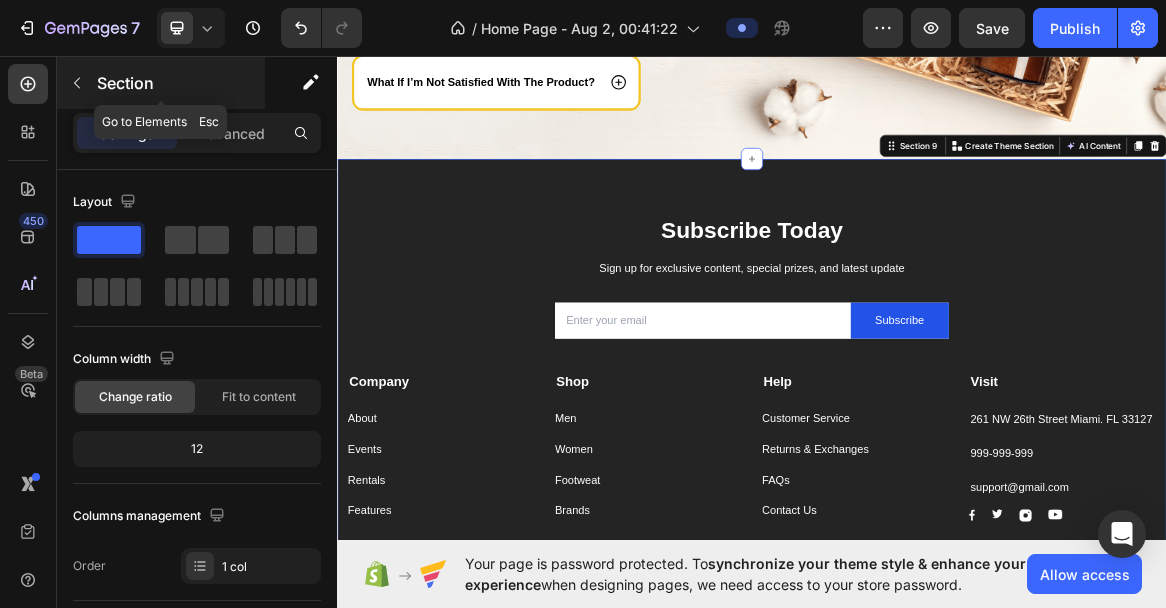 click 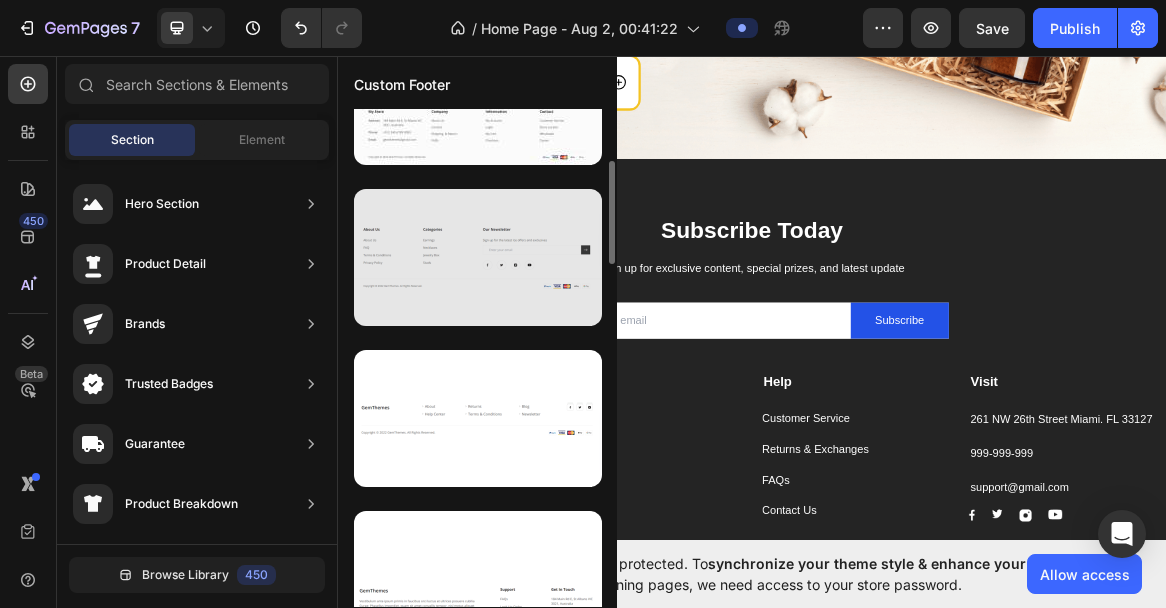 scroll, scrollTop: 250, scrollLeft: 0, axis: vertical 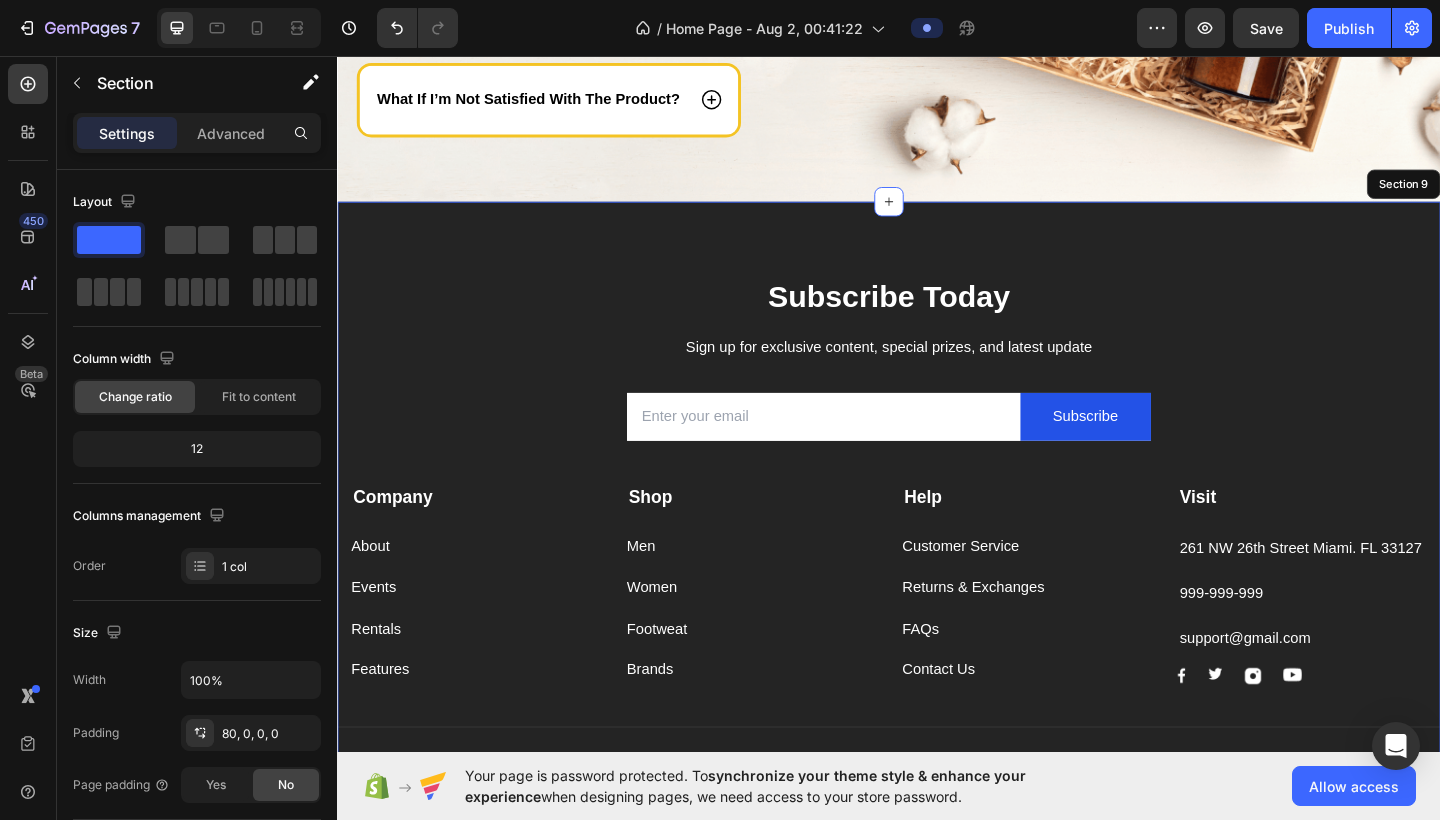 click on "Visit Text block 261 NW 26th Street [CITY], [STATE] [ZIP] Text block [PHONE] Text block support@example.com Text block Image Image Image Image Row Row Company Shop Help Visit Accordion Row Title Line Copyright © 2022 GemThemes. All Rights Reserved. Text block Image Image Image Image Image Row Row Section 9" at bounding box center [937, 551] 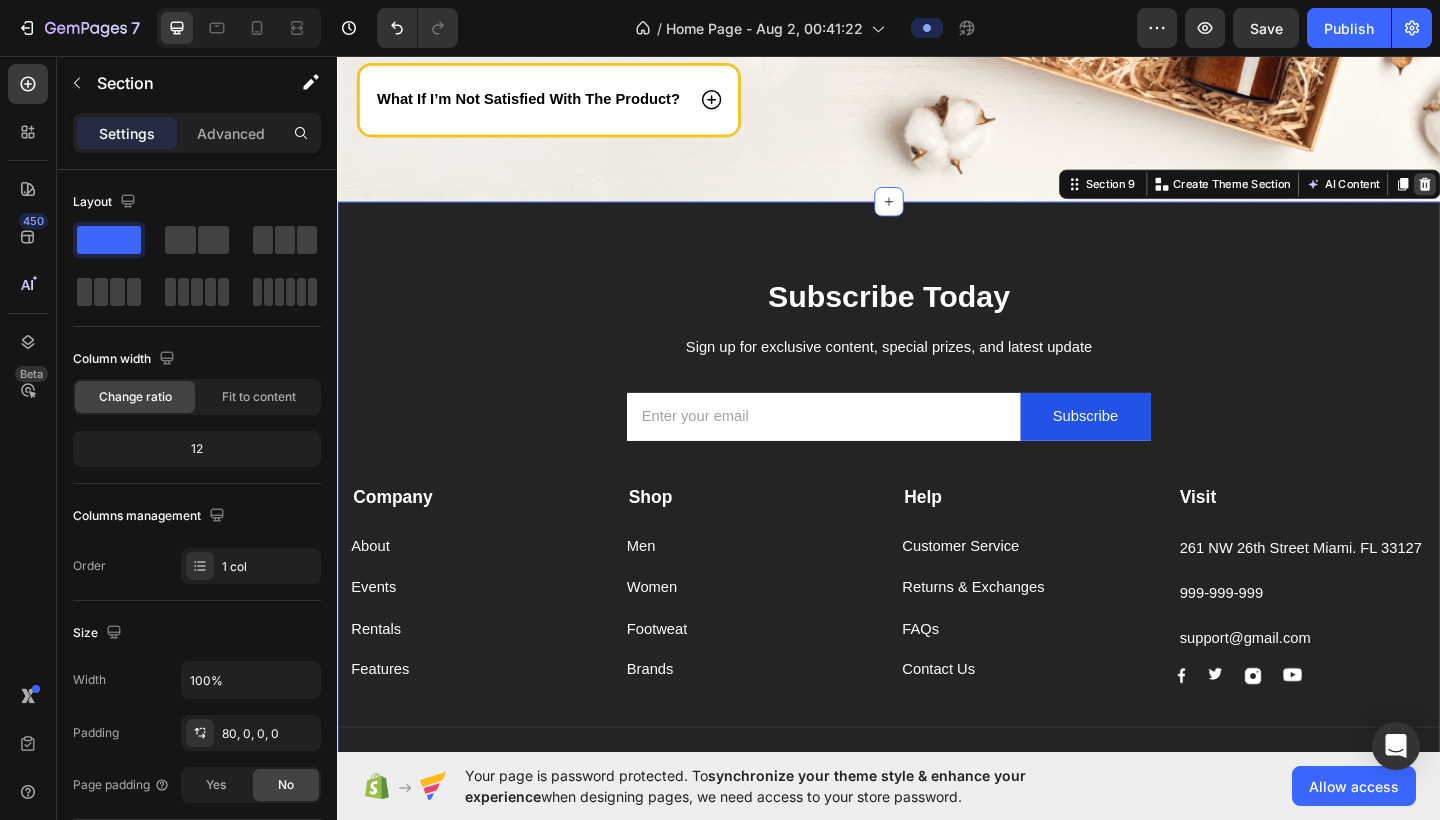 click 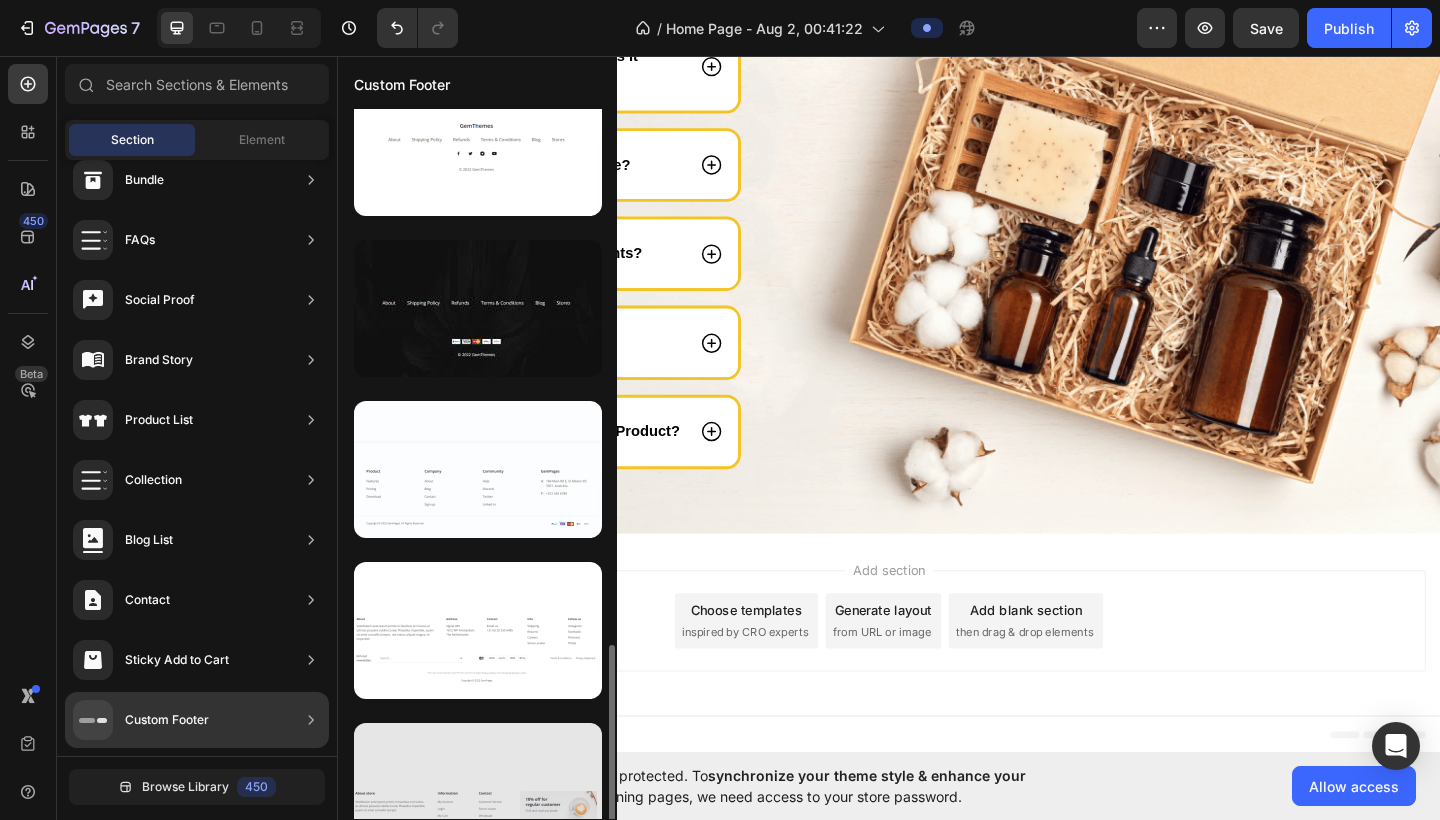 scroll, scrollTop: 1385, scrollLeft: 0, axis: vertical 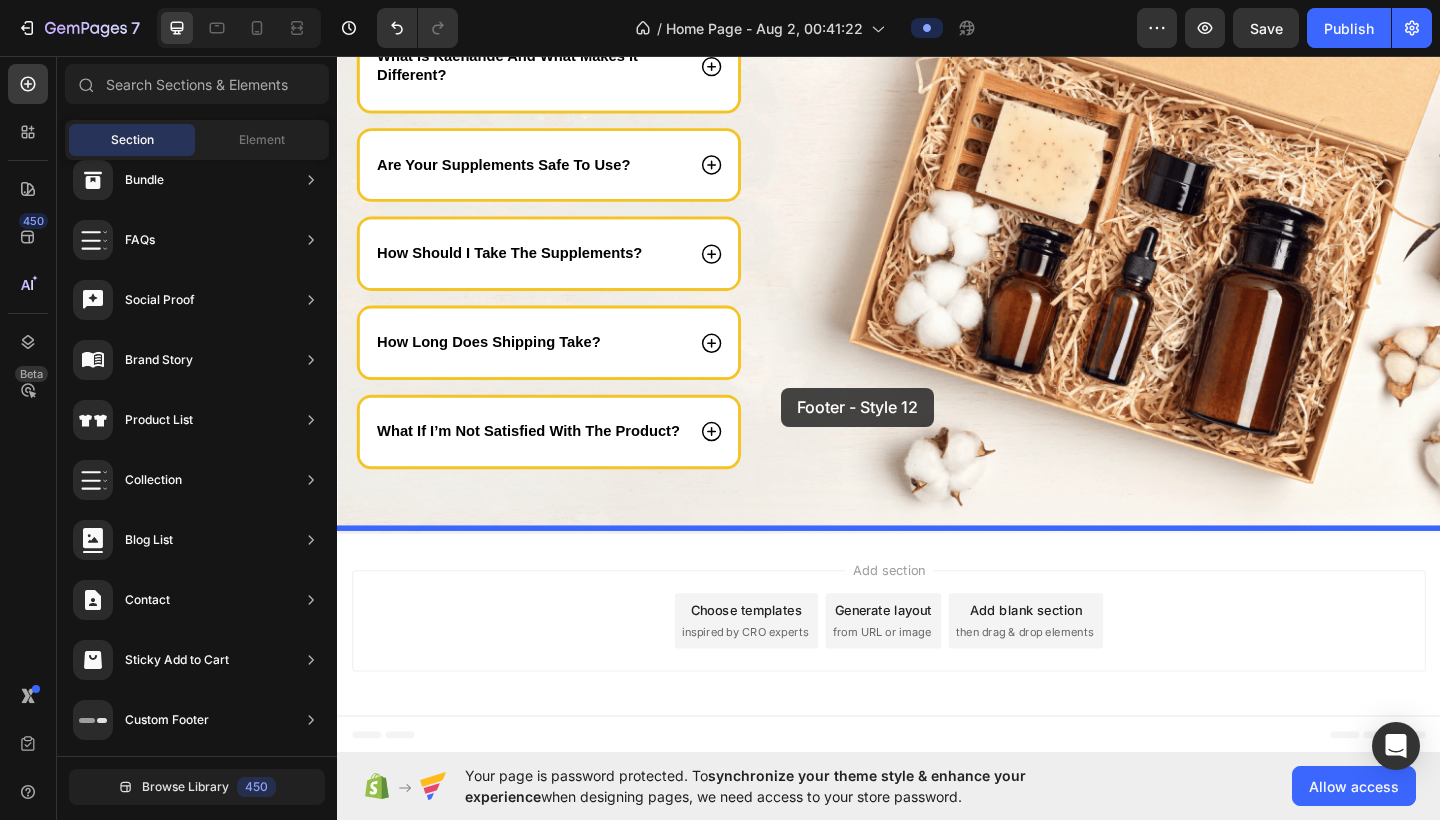 drag, startPoint x: 858, startPoint y: 492, endPoint x: 820, endPoint y: 417, distance: 84.07735 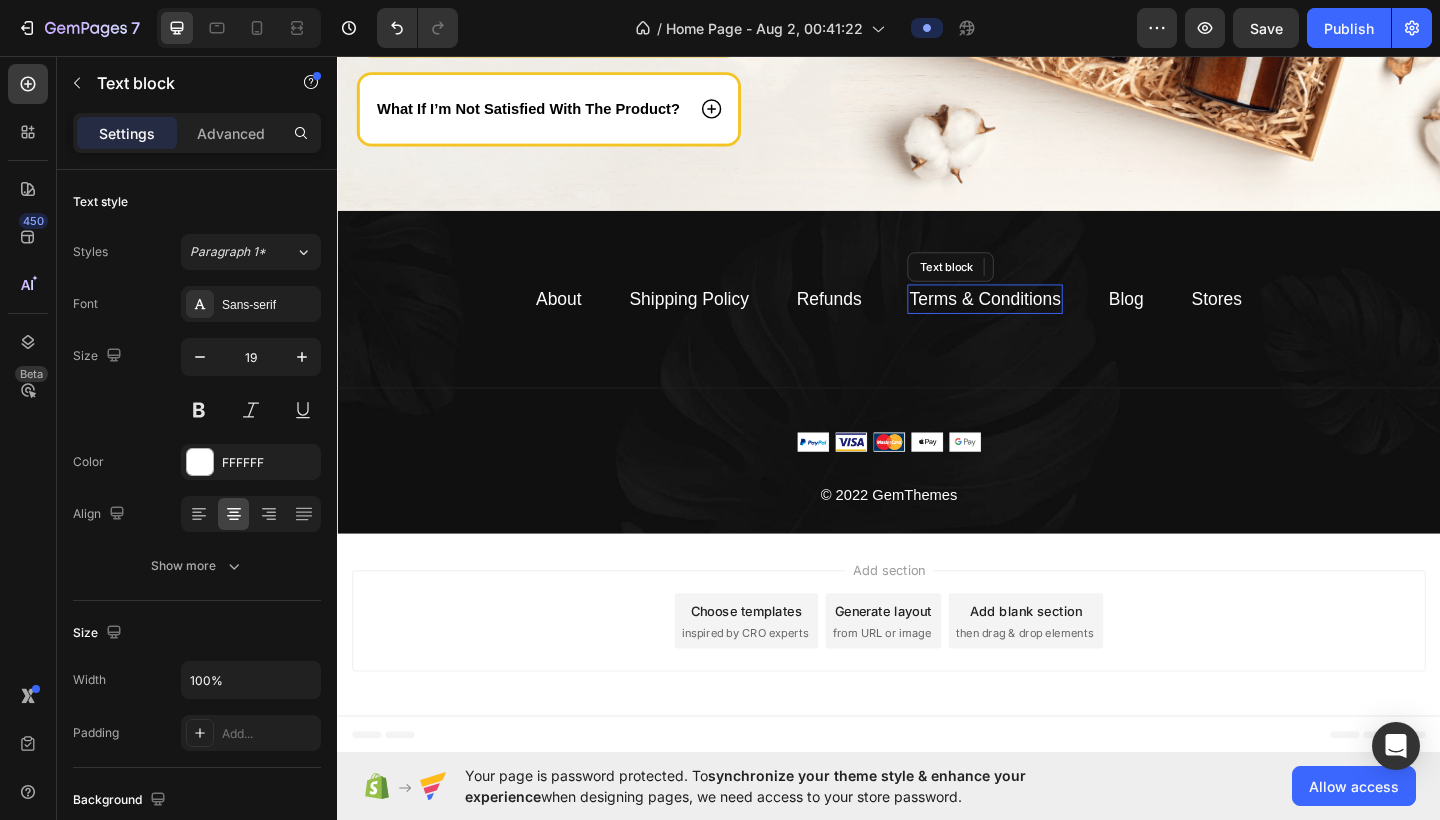 click on "Terms & Conditions" at bounding box center (1041, 320) 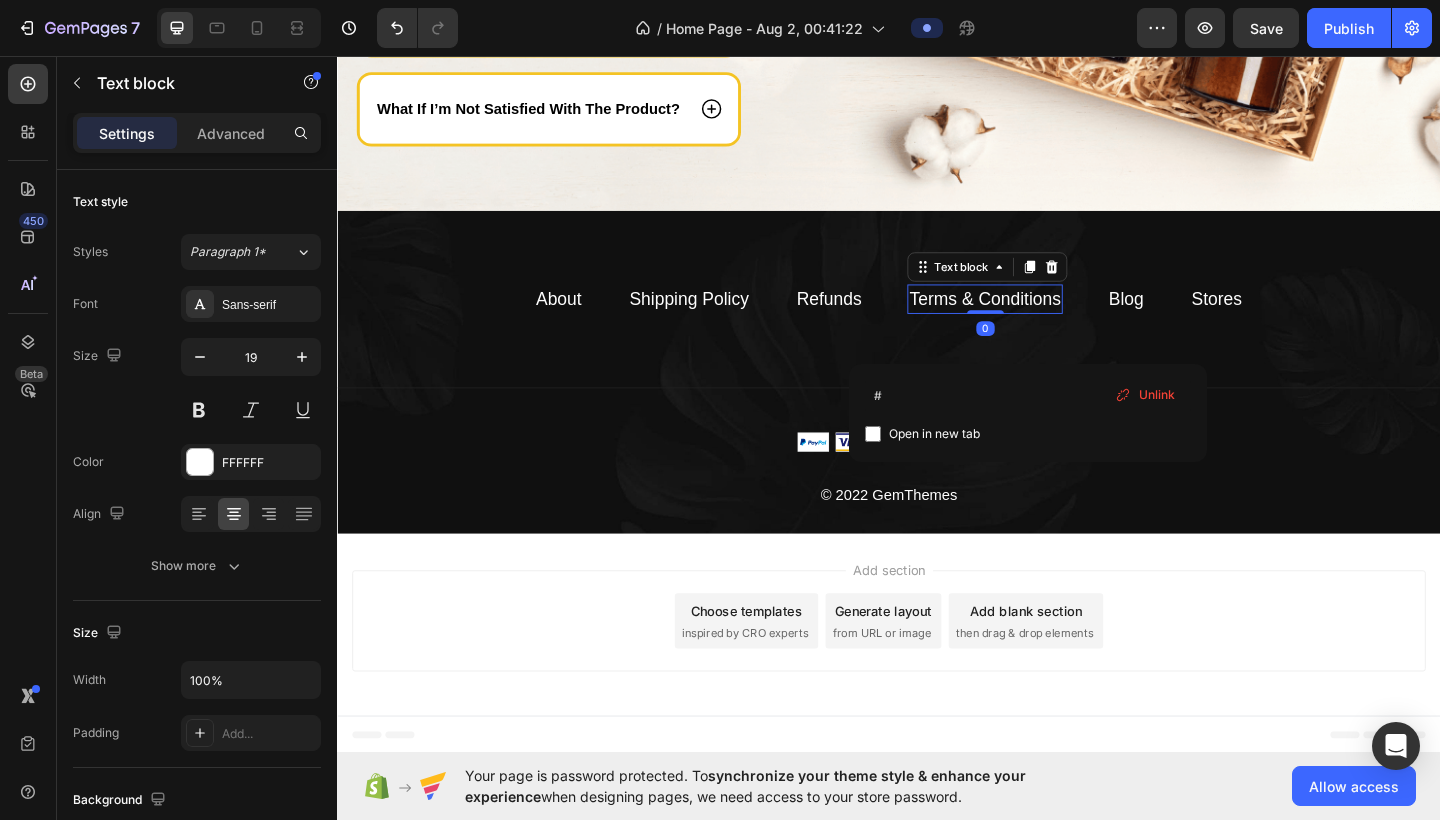 click on "Terms & Conditions" at bounding box center [1041, 320] 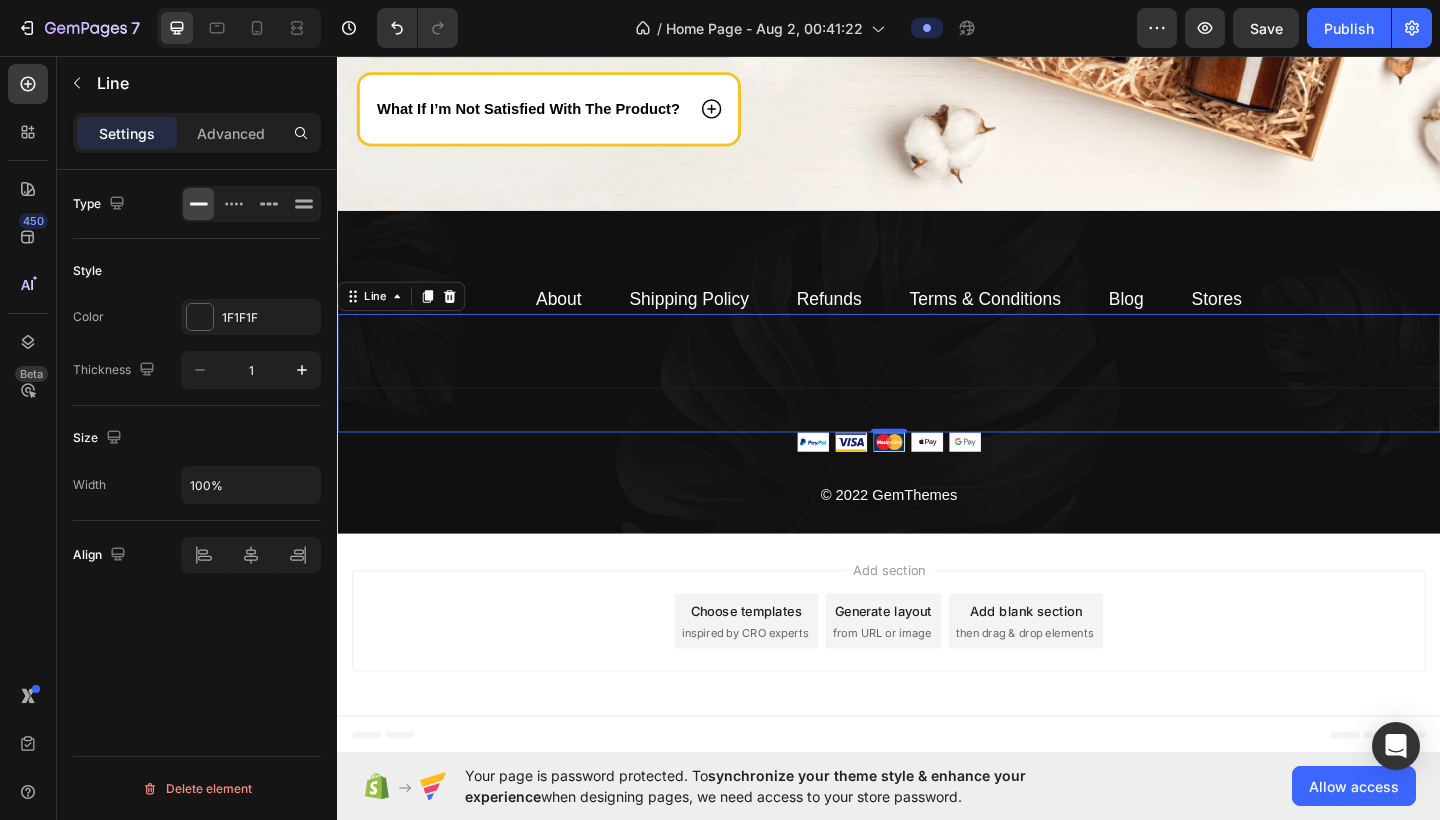 click on "Title Line   0" at bounding box center [937, 401] 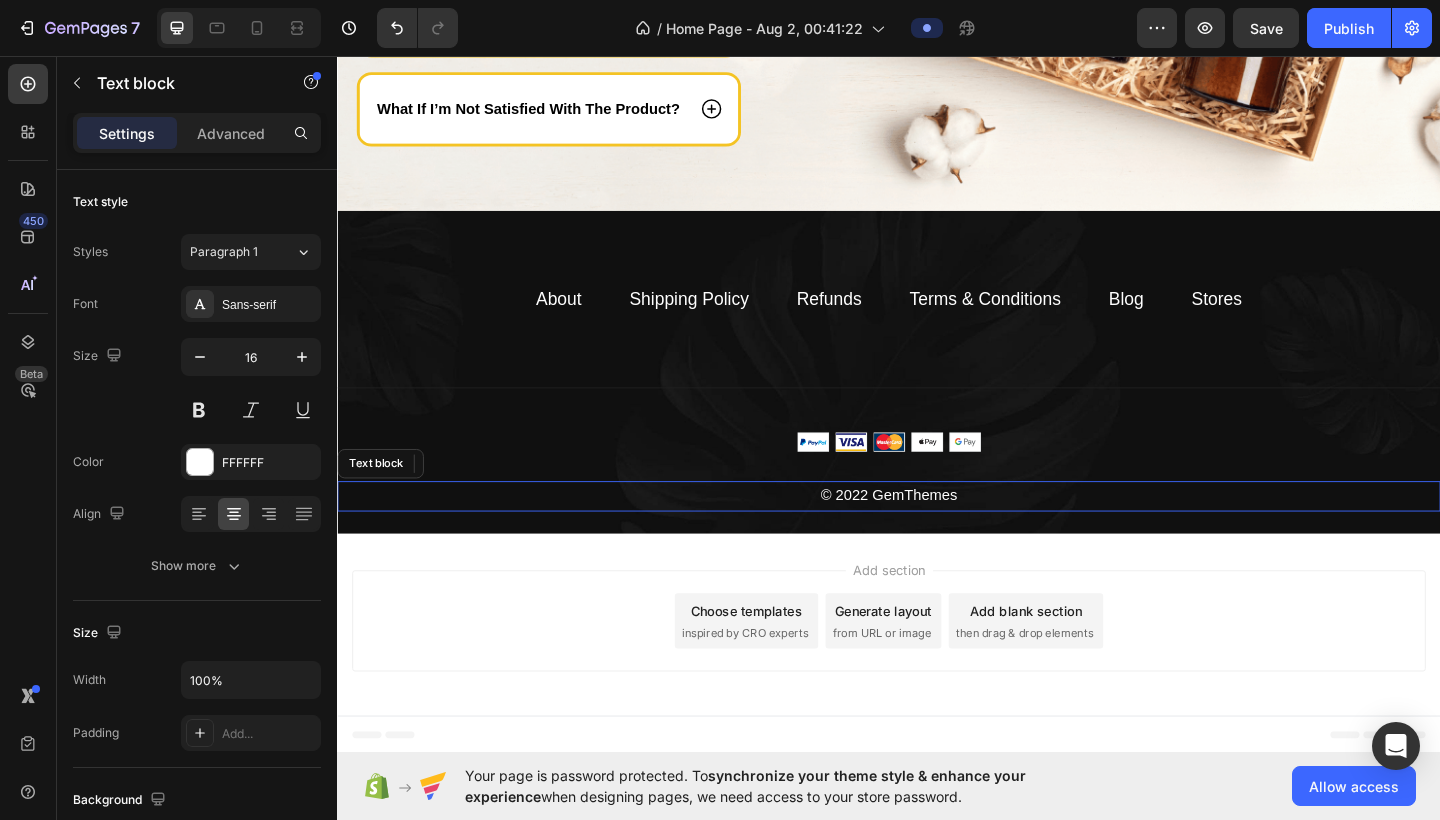 click on "© 2022 GemThemes" at bounding box center [937, 535] 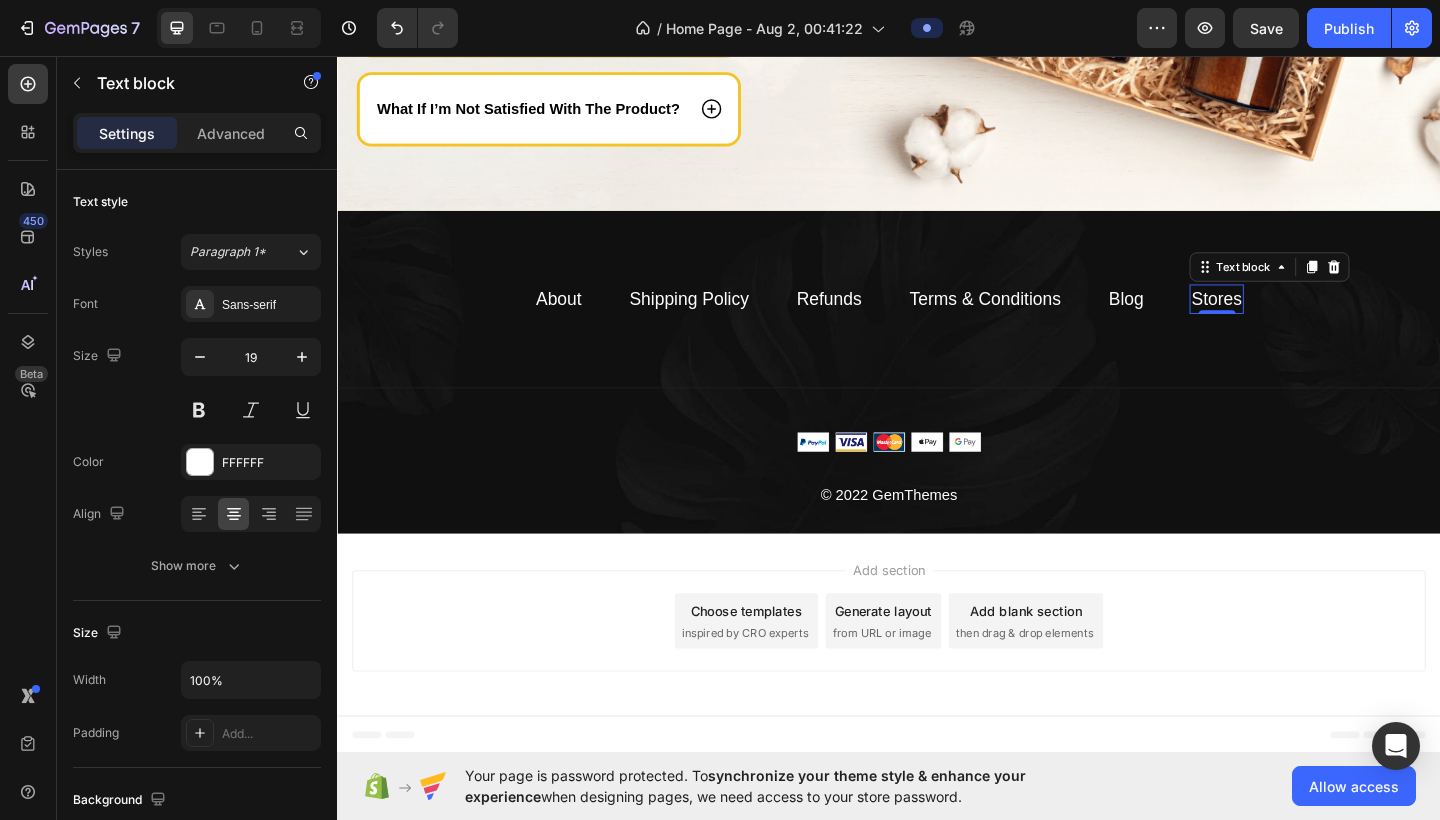 scroll, scrollTop: 478, scrollLeft: 0, axis: vertical 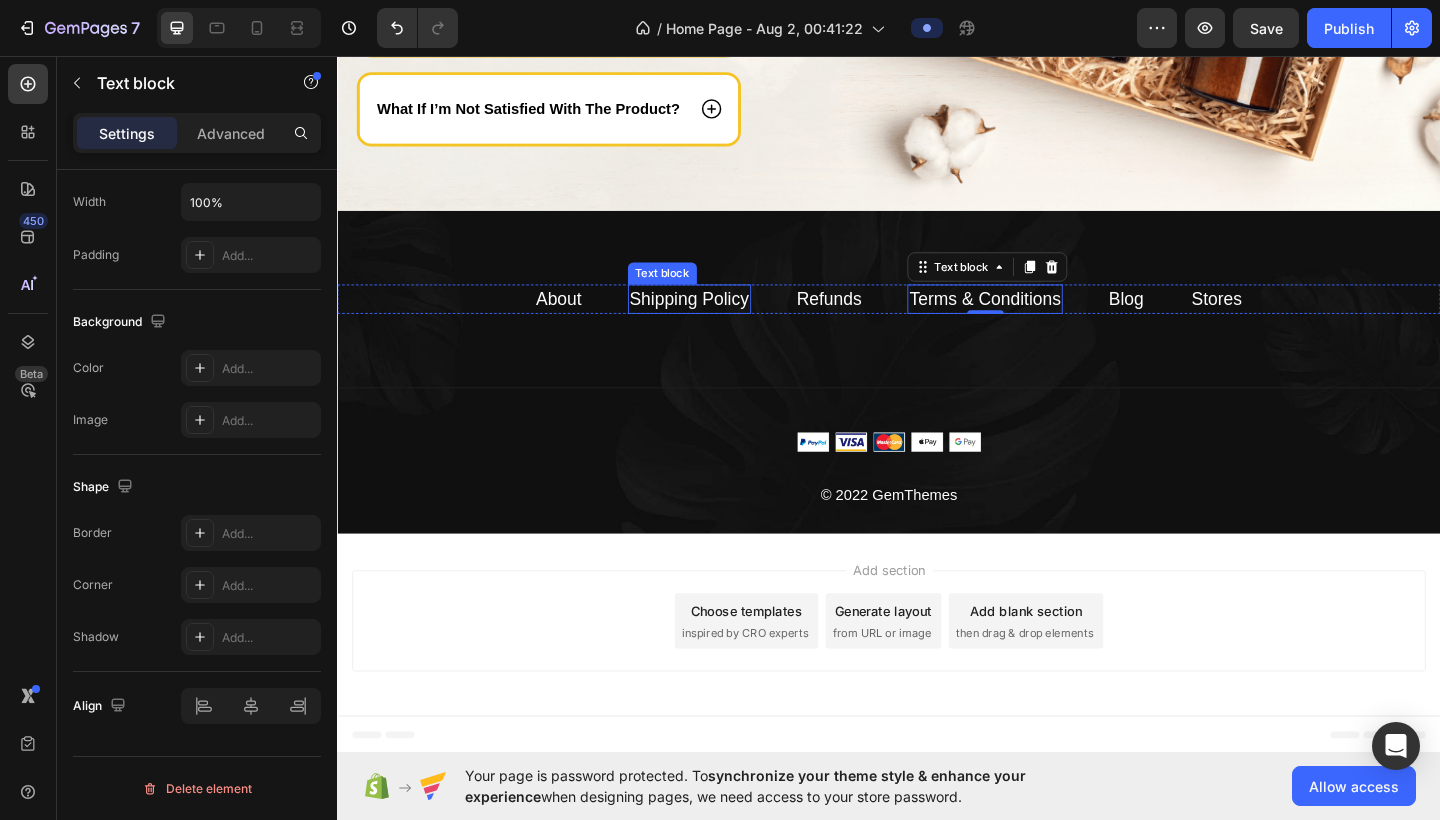 click on "Shipping Policy" at bounding box center [720, 320] 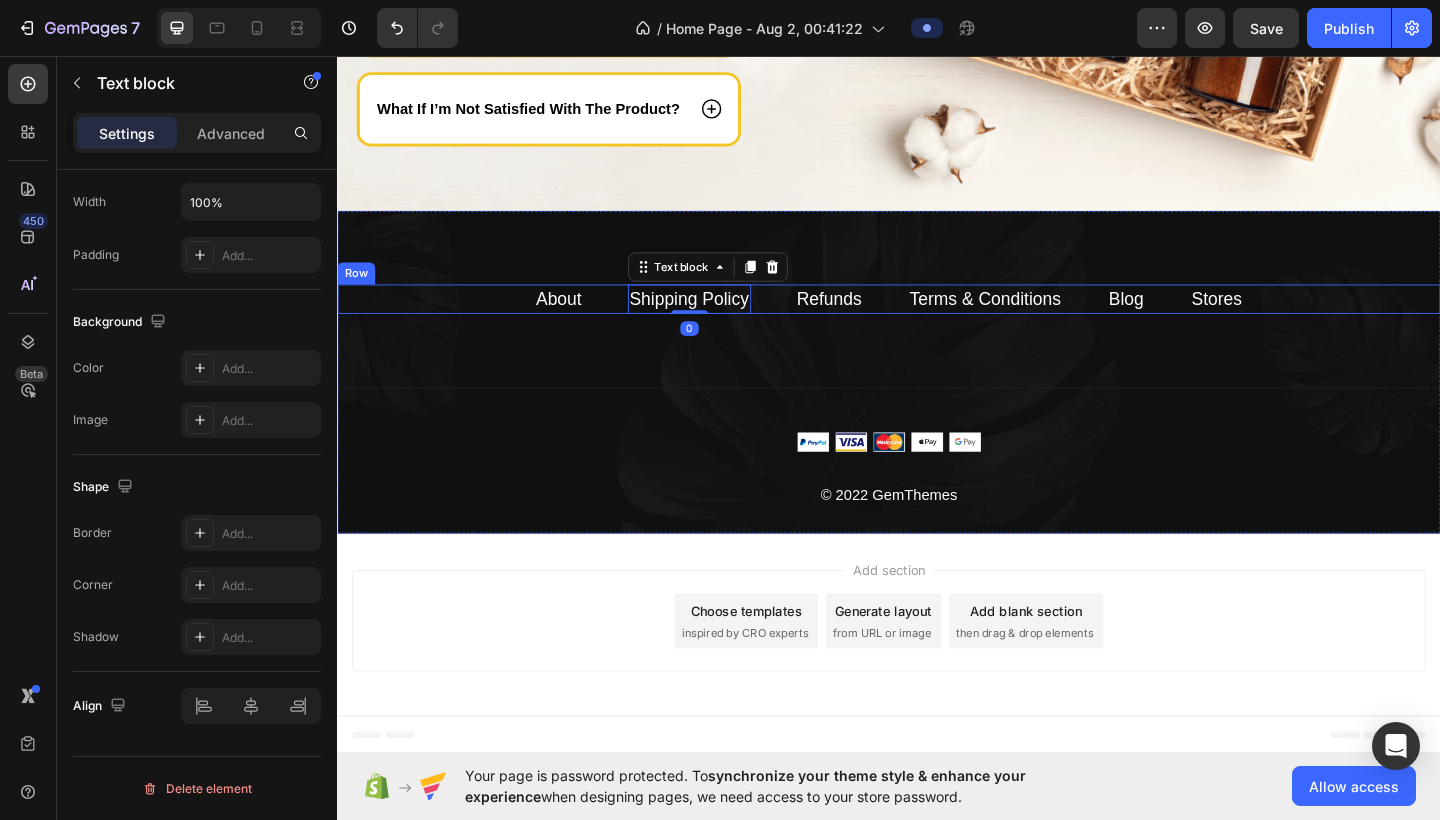 click on "About Text block Shipping Policy Text block   0 Refunds Text block Terms & Conditions Text block Blog Text block Stores Text block Row" at bounding box center (937, 321) 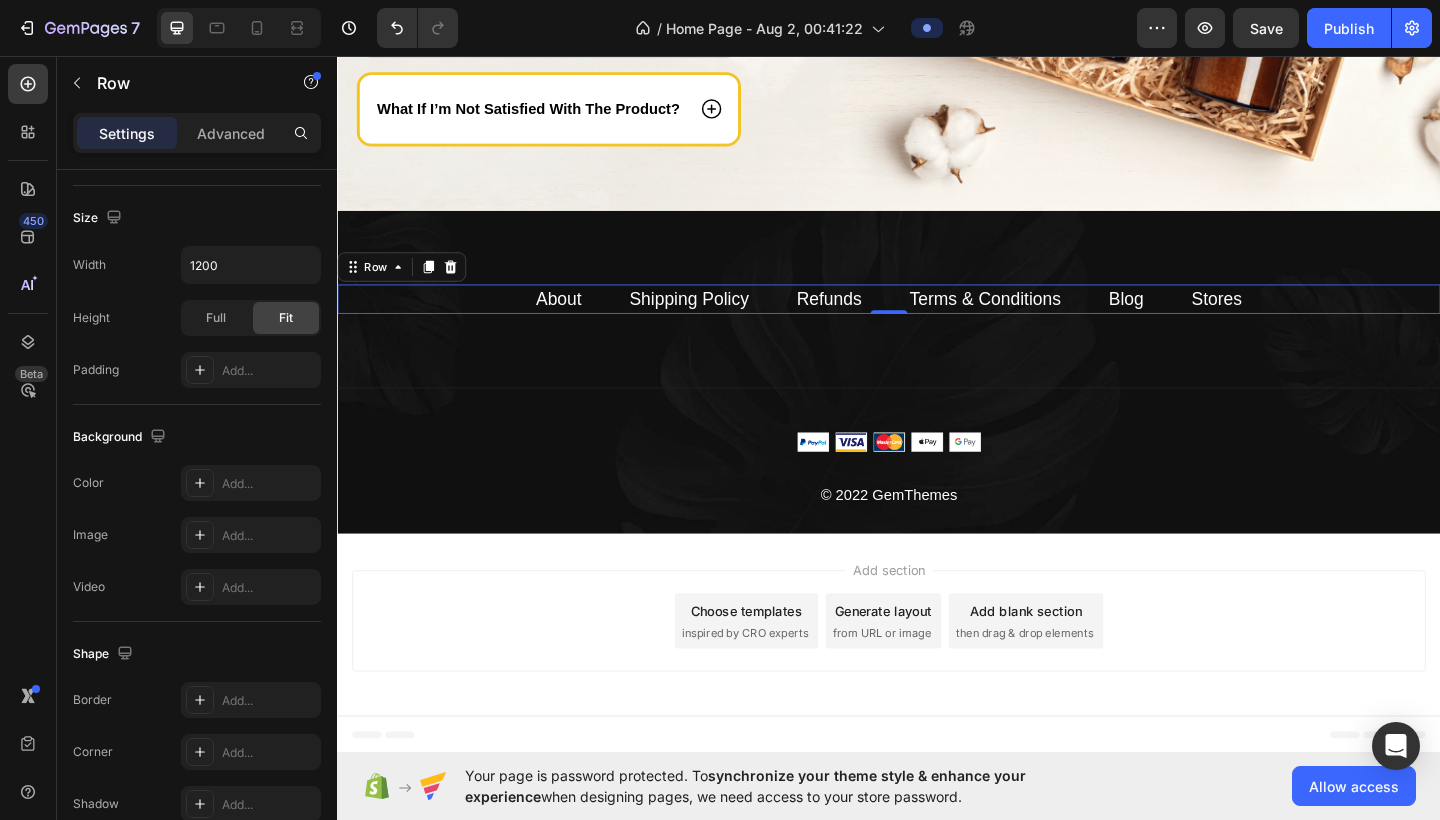 scroll, scrollTop: 4043, scrollLeft: 0, axis: vertical 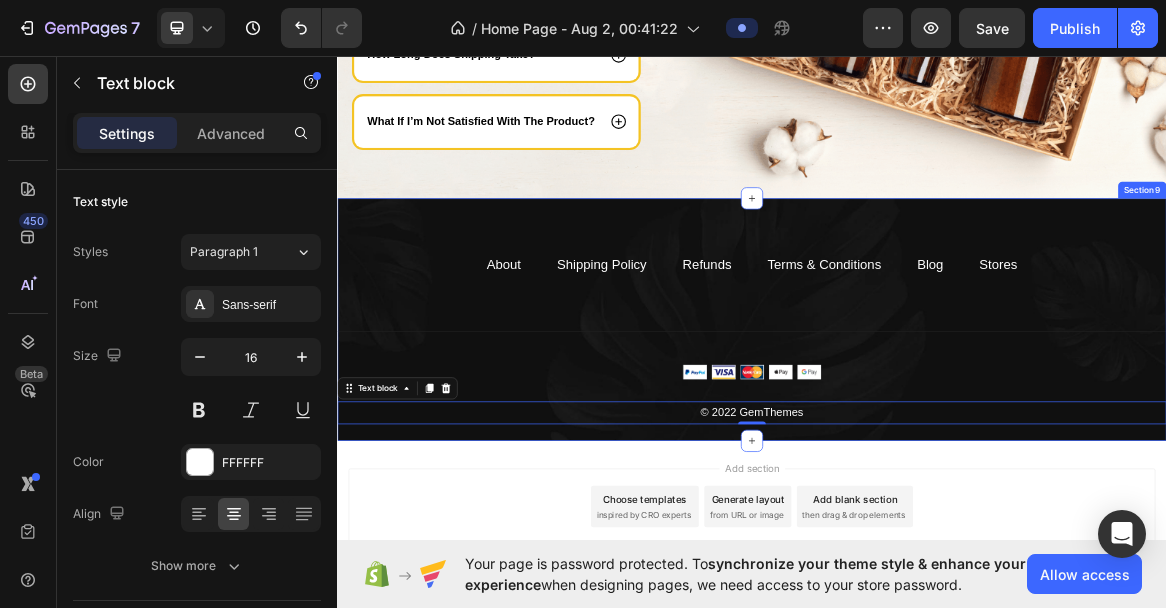 click on "About Text block Shipping Policy Text block Refunds Text block Terms & Conditions Text block Blog Text block Stores Text block Row                Title Line Image © 2022 GemThemes Text block   0 Row Section 9" at bounding box center (937, 442) 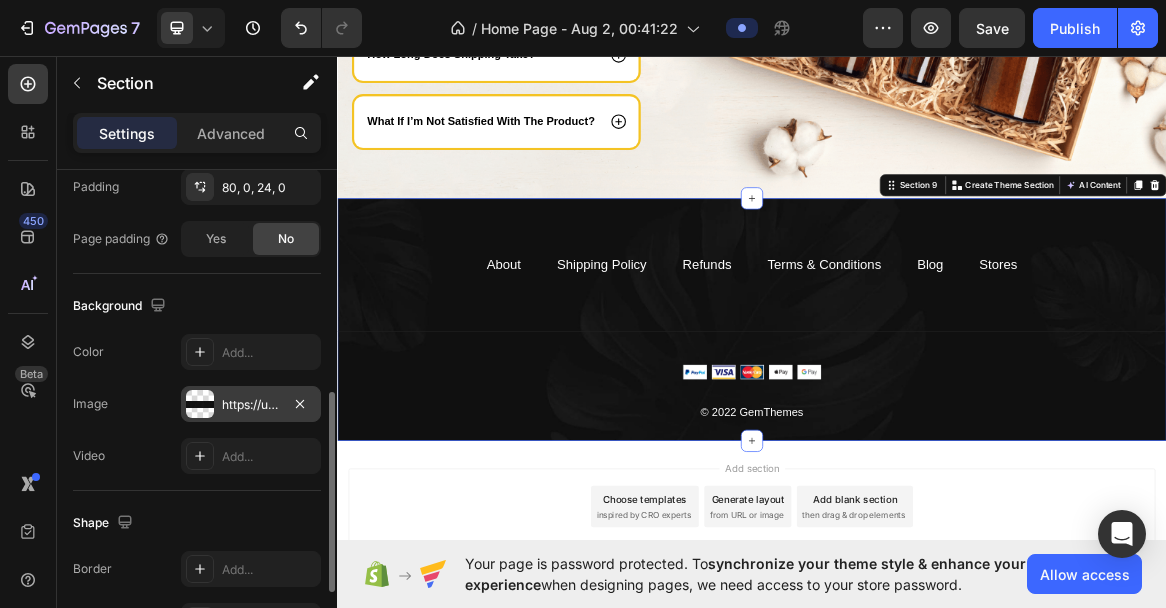 scroll, scrollTop: 545, scrollLeft: 0, axis: vertical 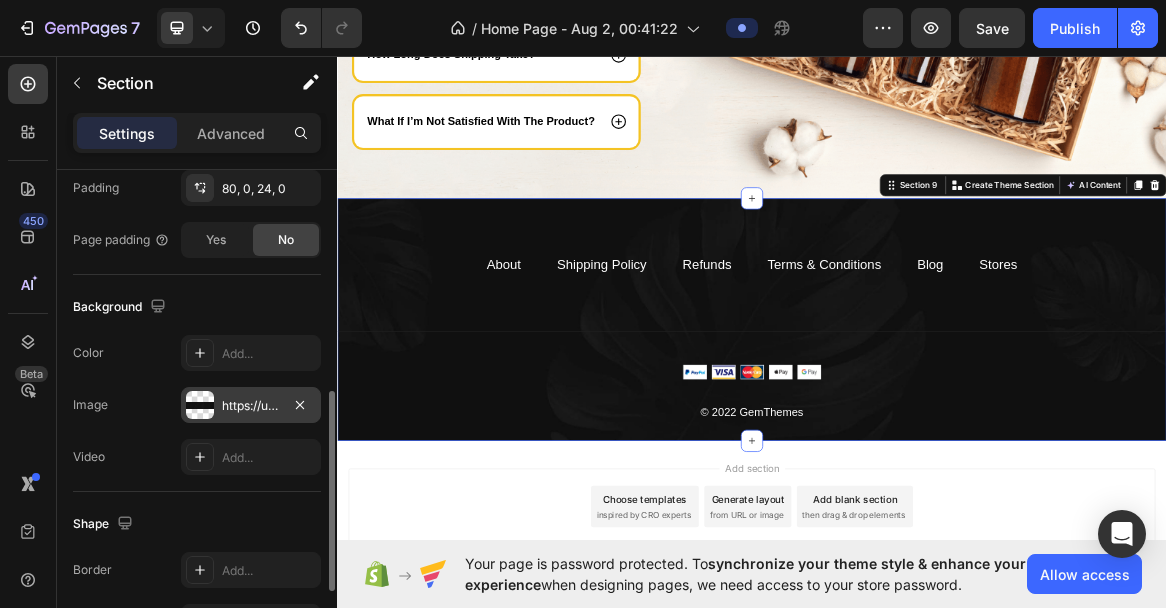 click on "https://ucarecdn.com/a20406a8-fa71-40d2-bee4-3e323f0981f6/-/format/auto/" at bounding box center [251, 406] 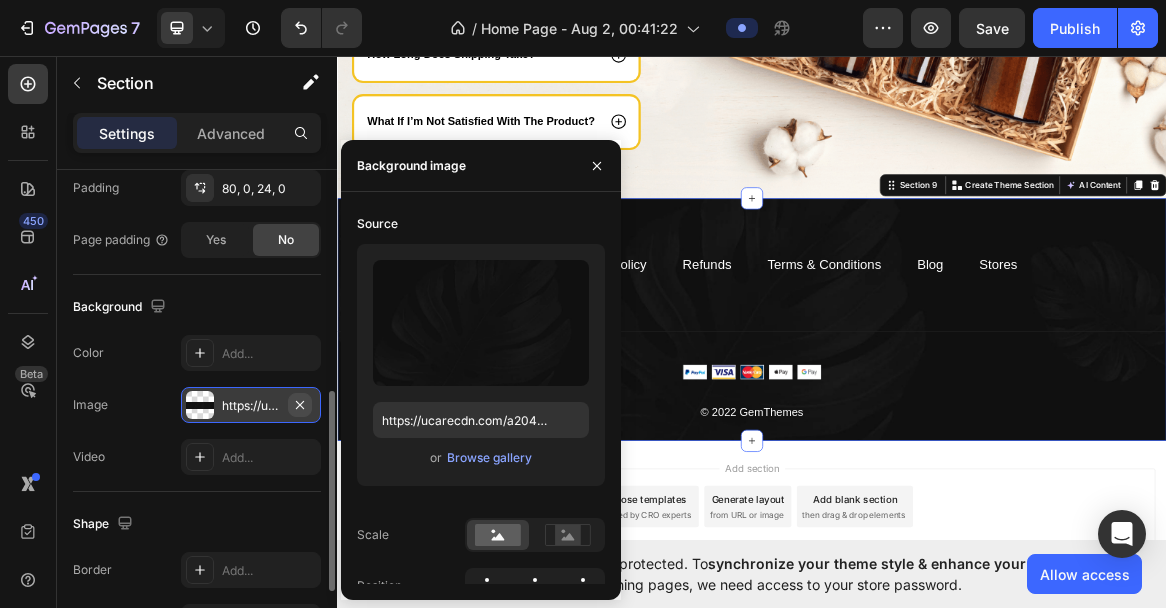 click 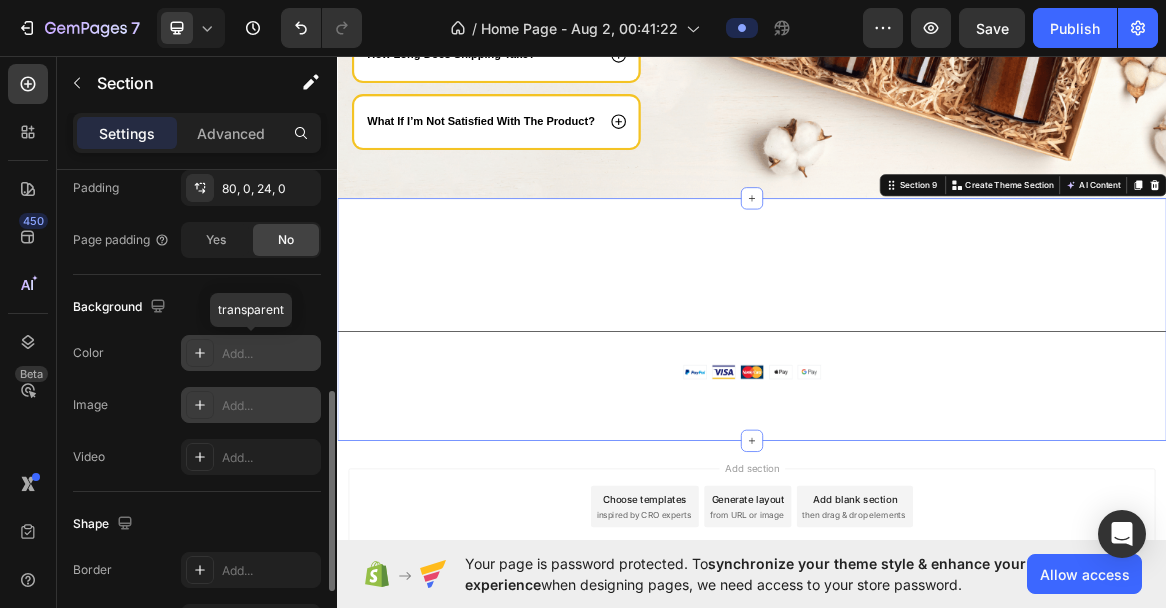 click on "Add..." at bounding box center (269, 354) 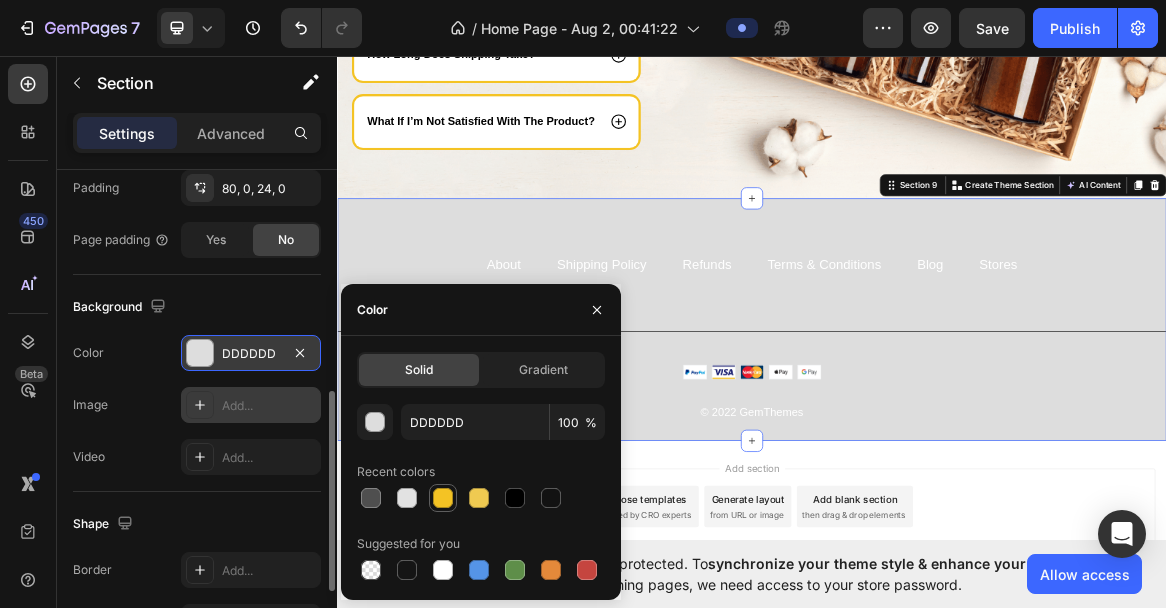 click at bounding box center [443, 498] 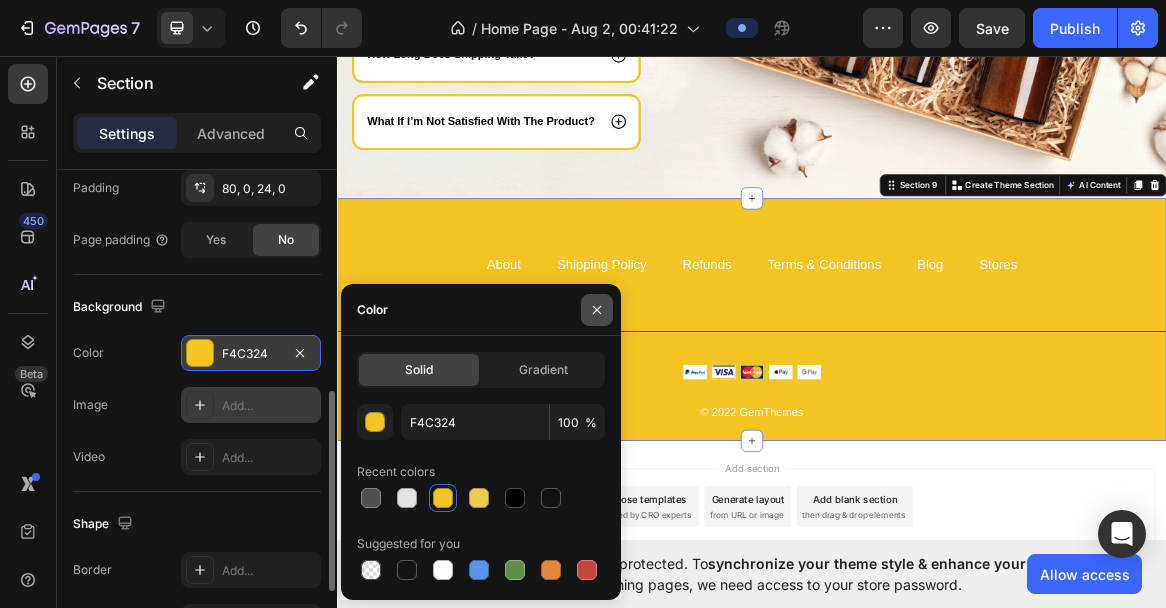 click 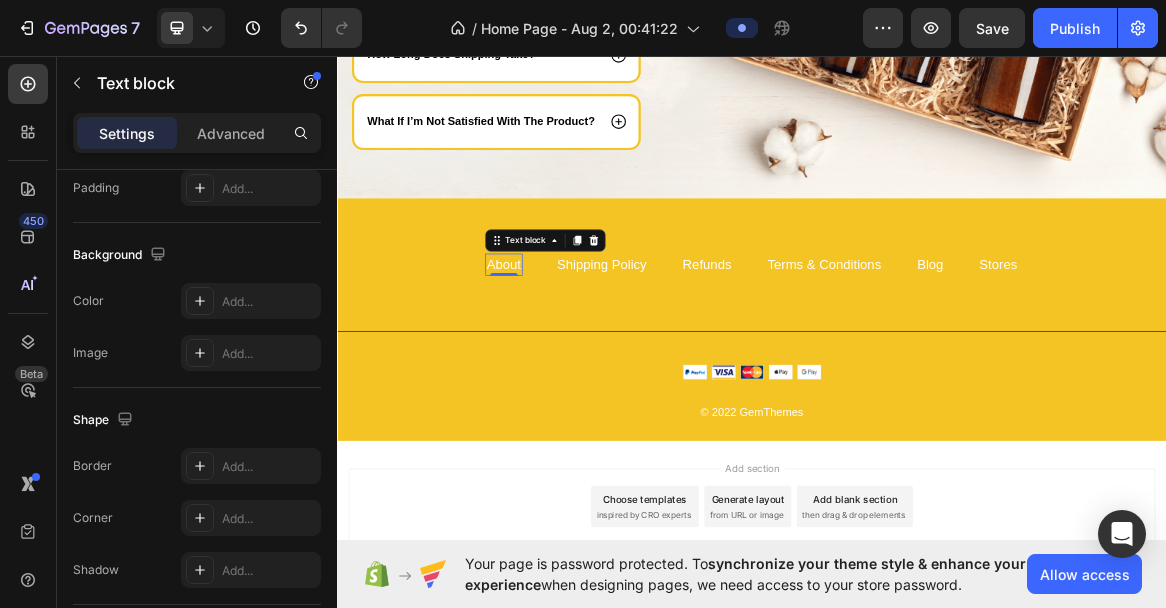scroll, scrollTop: 0, scrollLeft: 0, axis: both 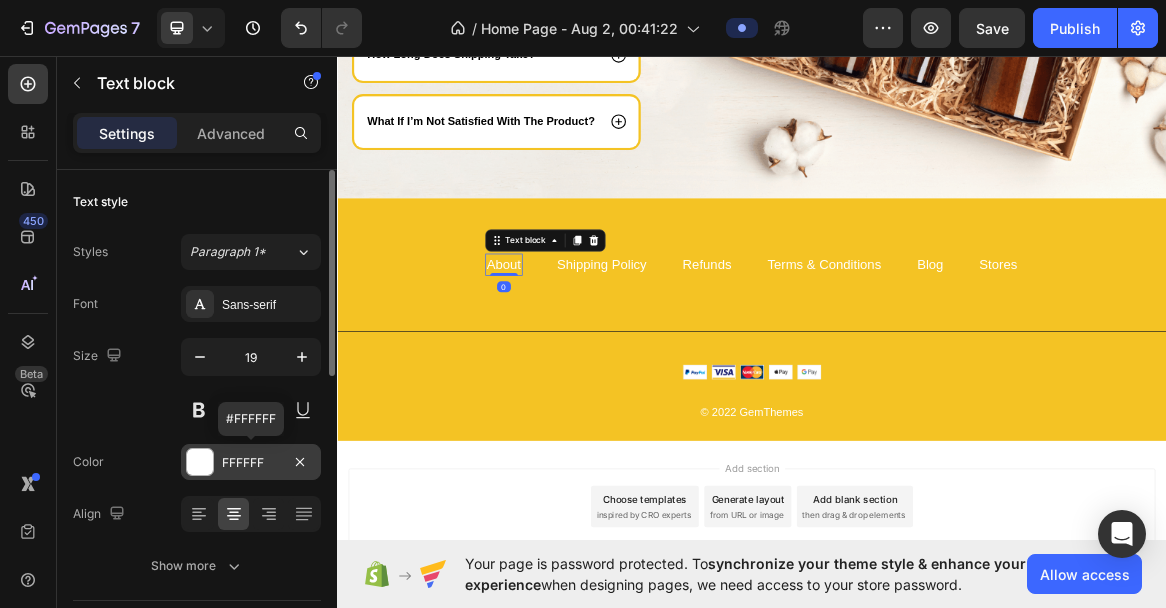 click on "FFFFFF" at bounding box center [251, 463] 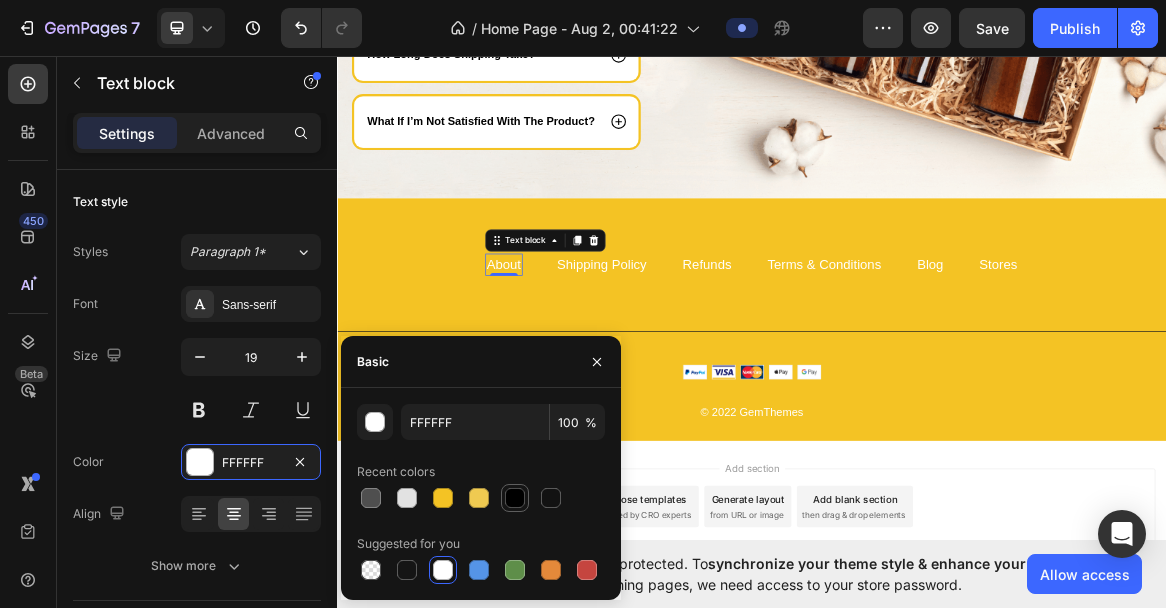 click at bounding box center (515, 498) 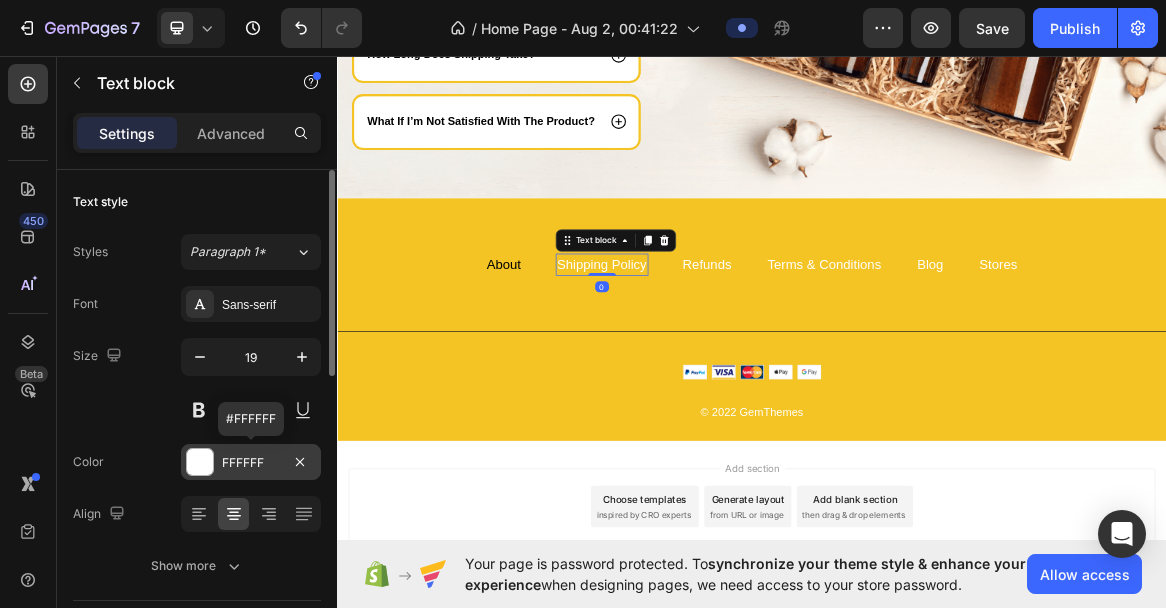 click on "FFFFFF" at bounding box center (251, 463) 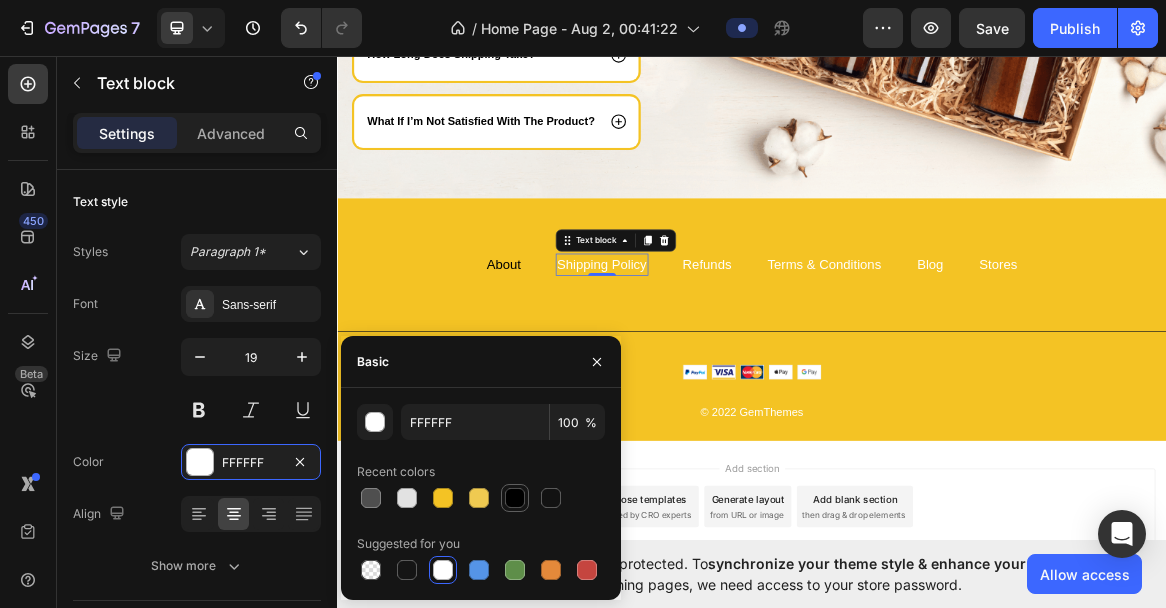 click at bounding box center (515, 498) 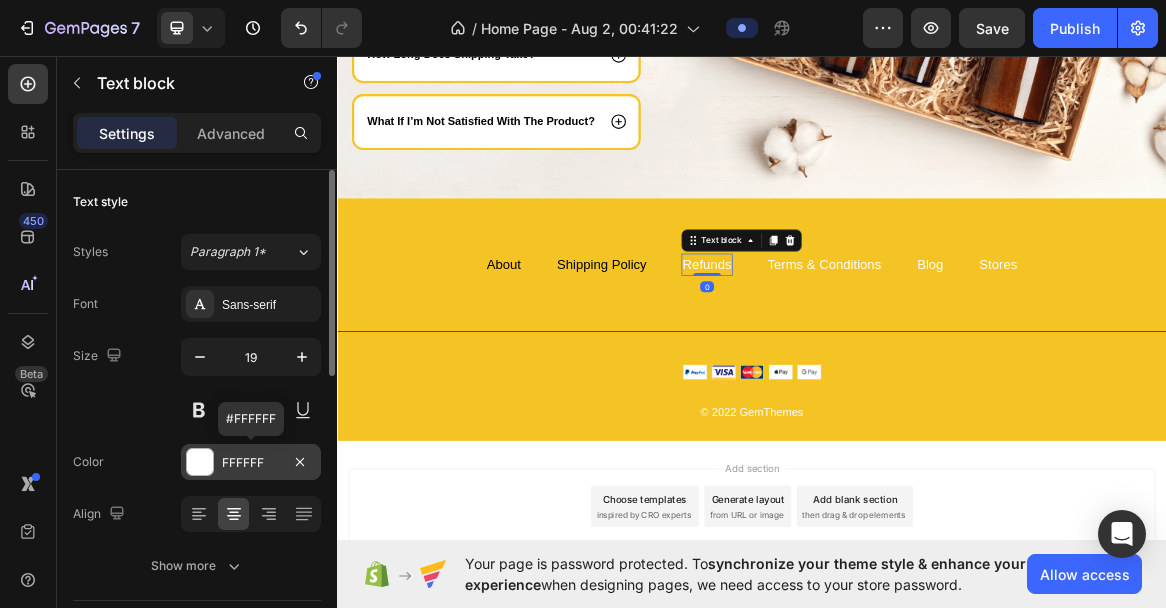 click on "FFFFFF" at bounding box center (251, 463) 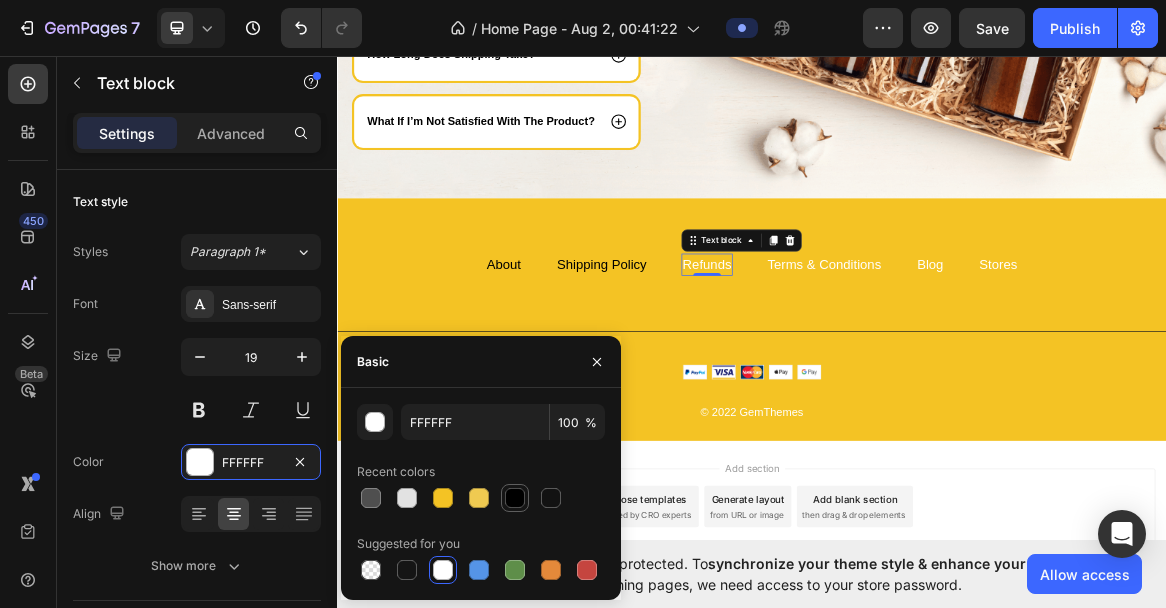click at bounding box center (515, 498) 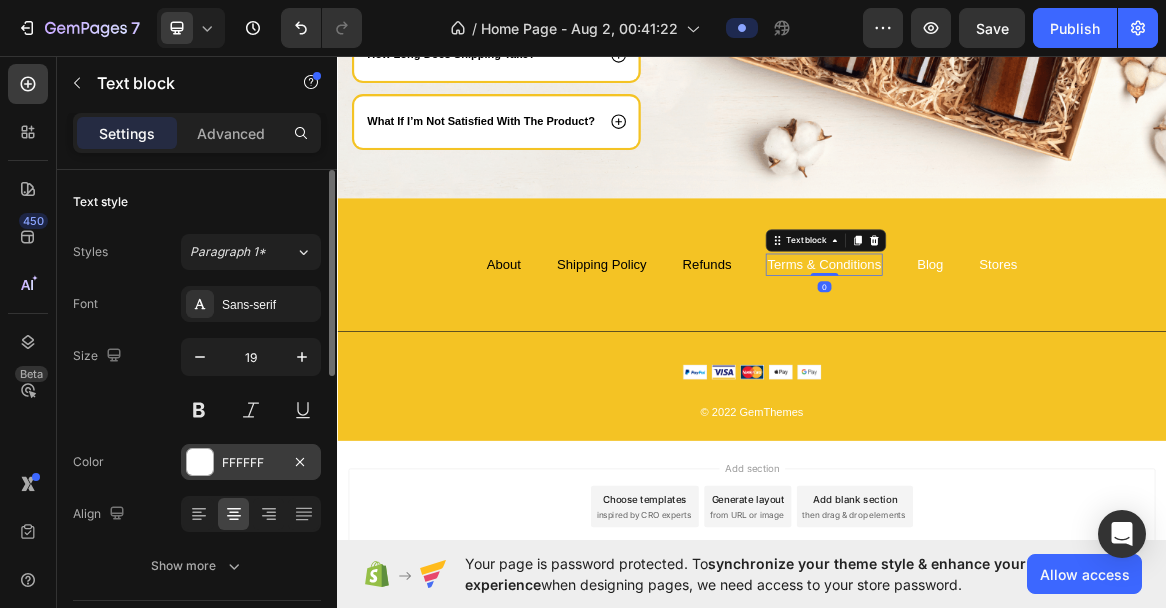 click on "FFFFFF" at bounding box center (251, 463) 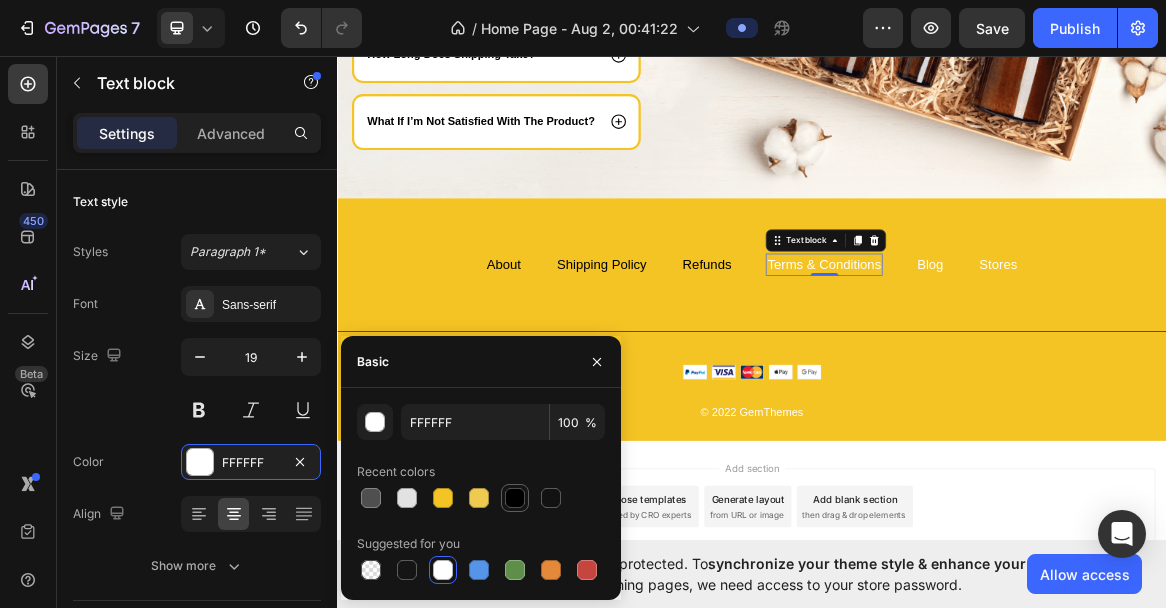 click at bounding box center [515, 498] 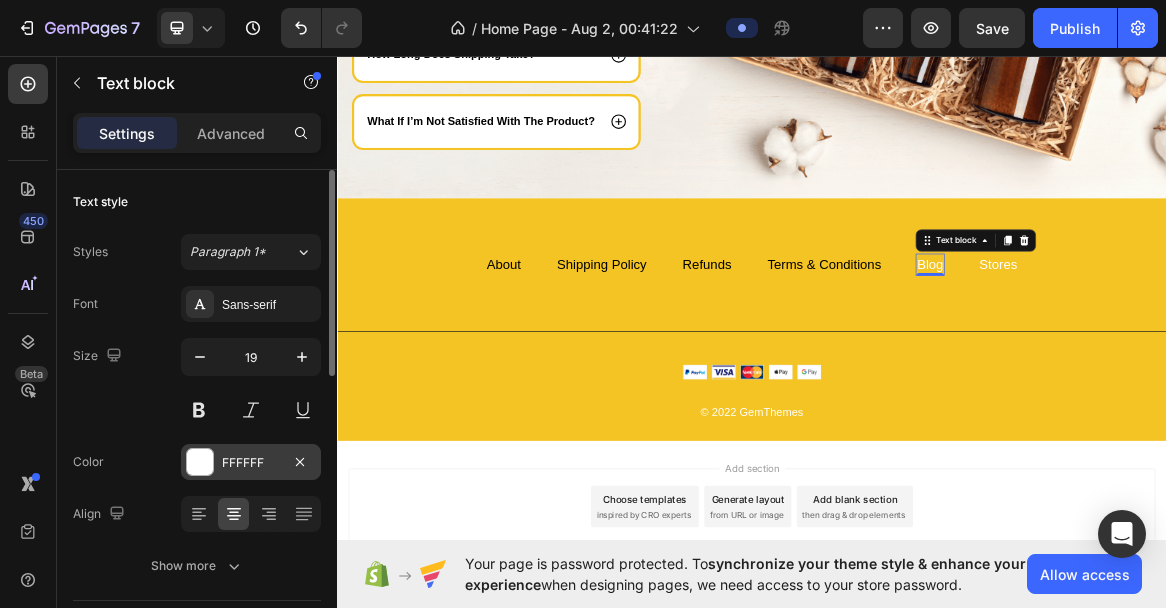 click on "FFFFFF" at bounding box center [251, 463] 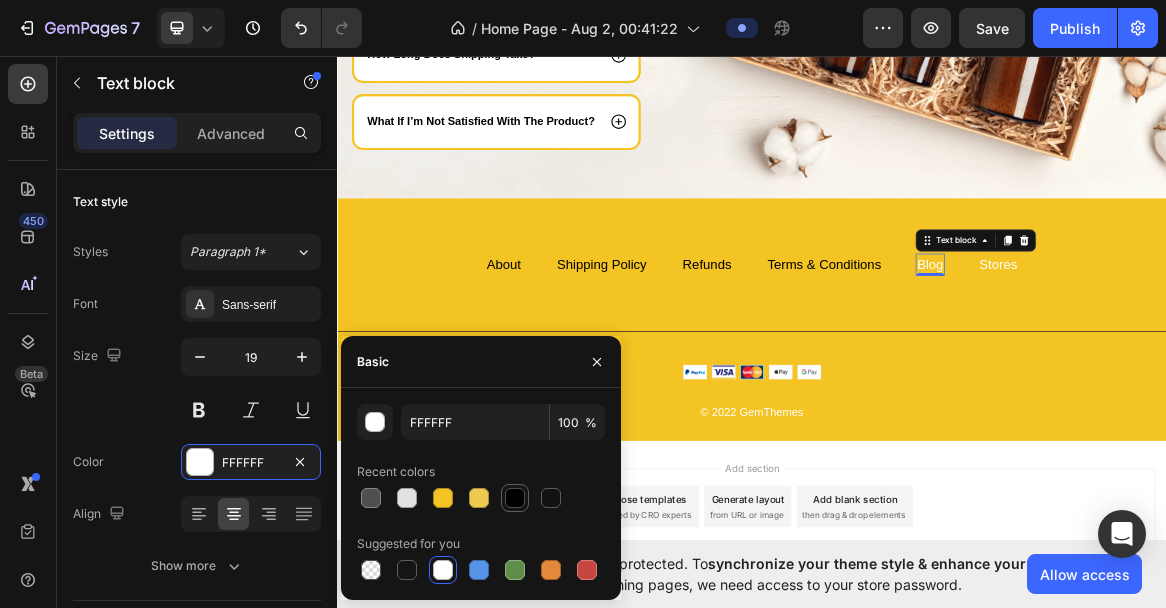 click at bounding box center [515, 498] 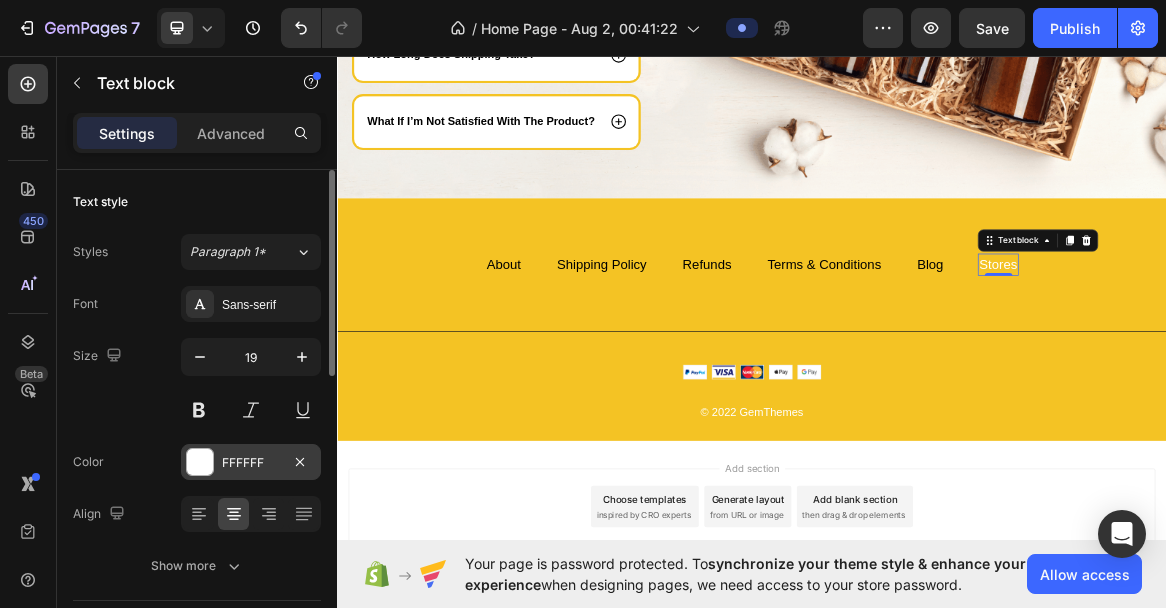 click on "FFFFFF" at bounding box center (251, 463) 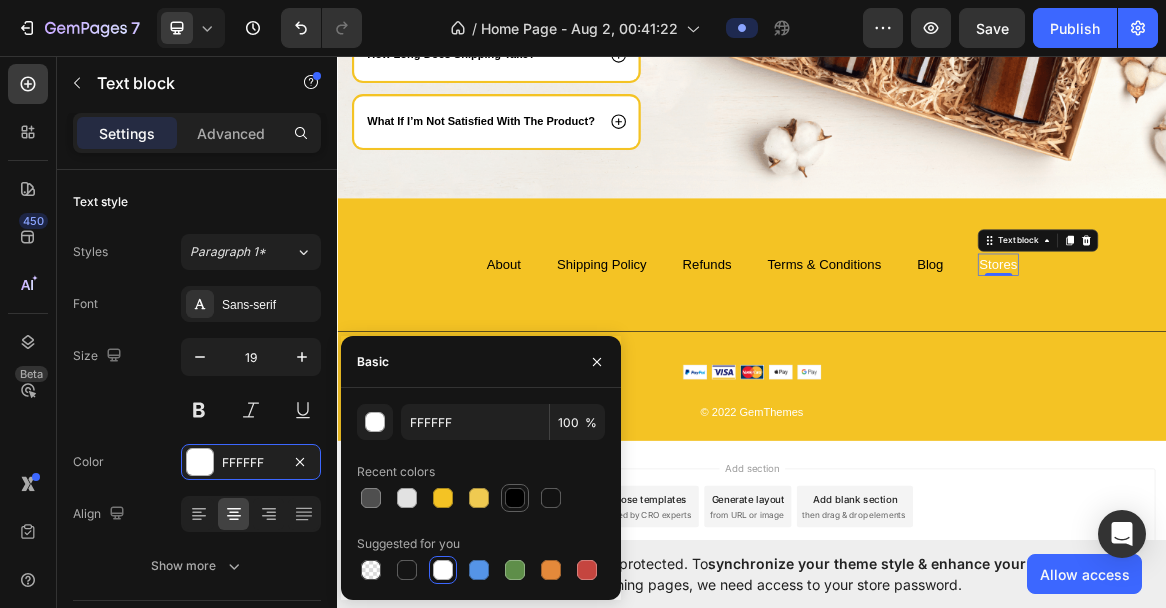 click at bounding box center [515, 498] 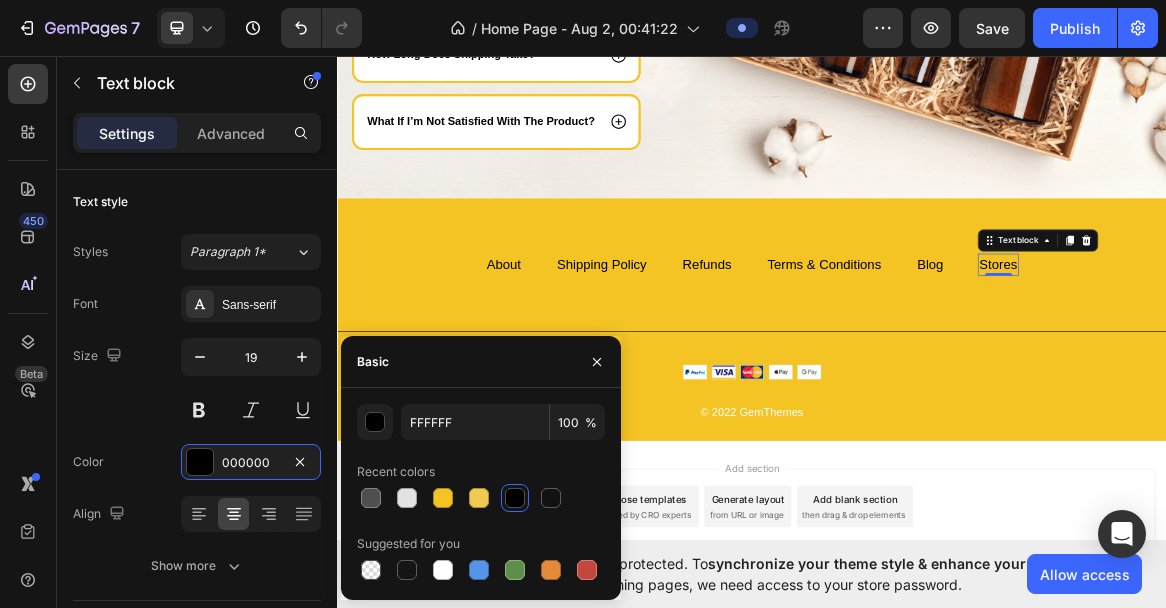 type on "000000" 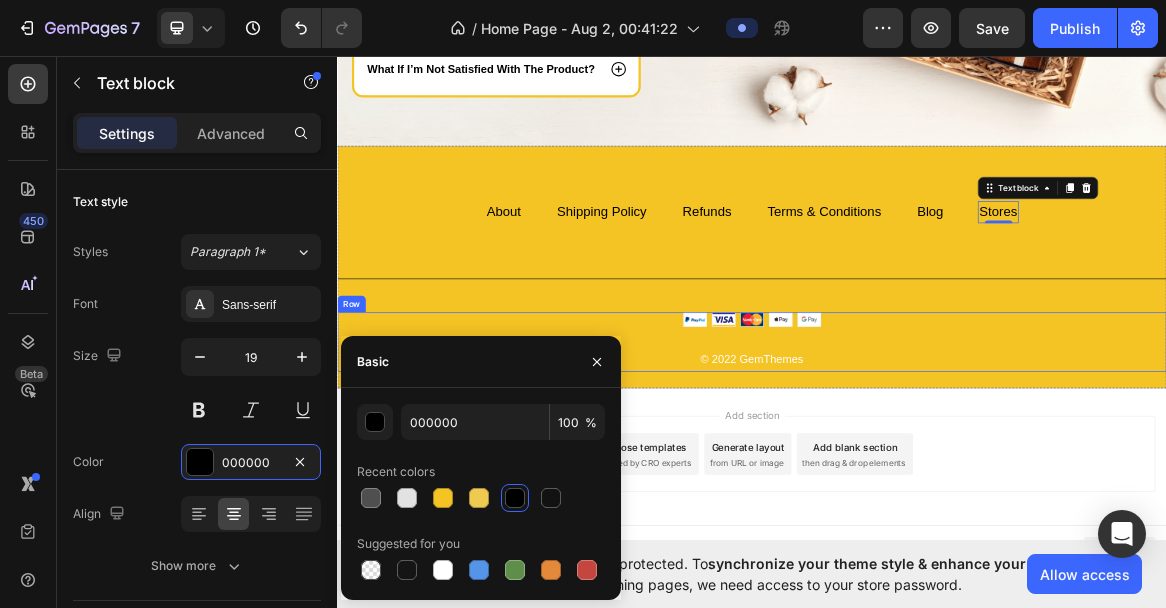 scroll, scrollTop: 4075, scrollLeft: 0, axis: vertical 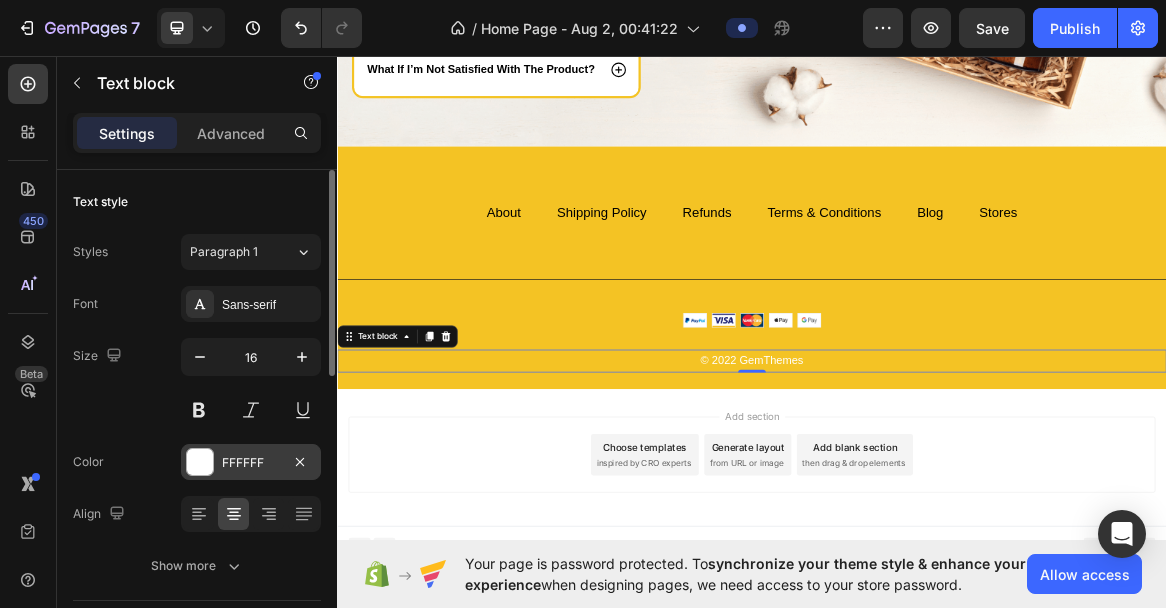 click on "FFFFFF" at bounding box center (251, 463) 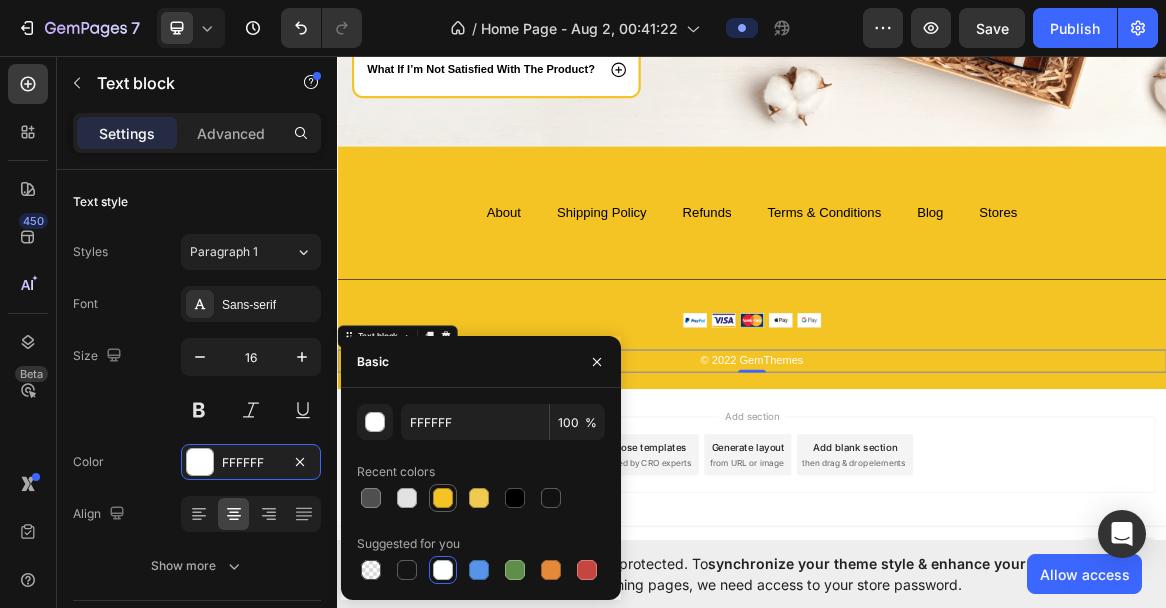 click at bounding box center [443, 498] 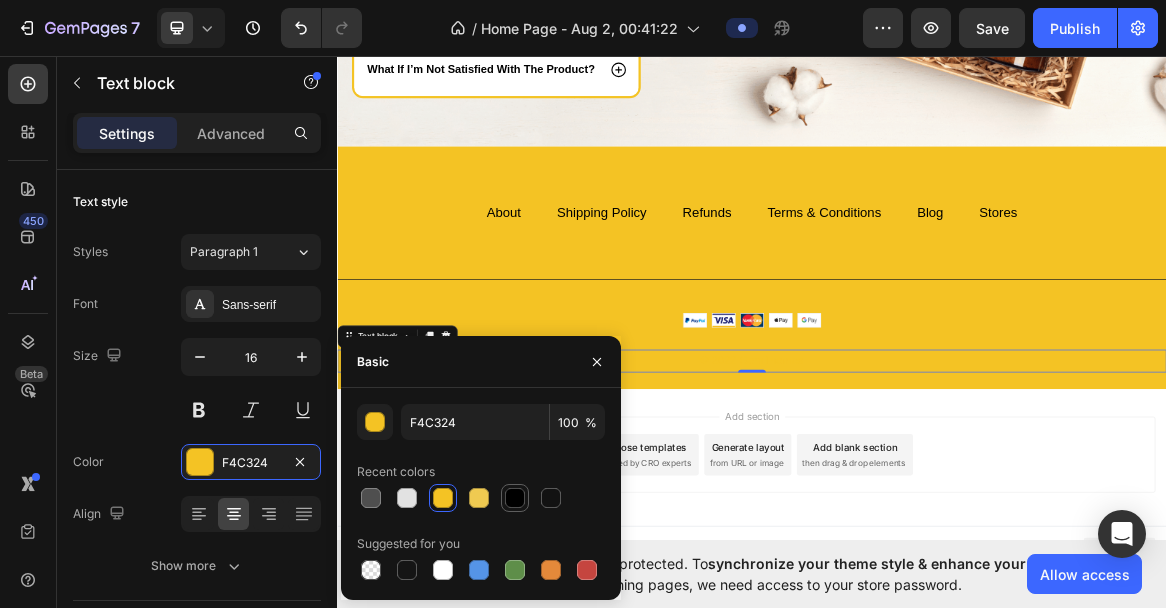 click at bounding box center (515, 498) 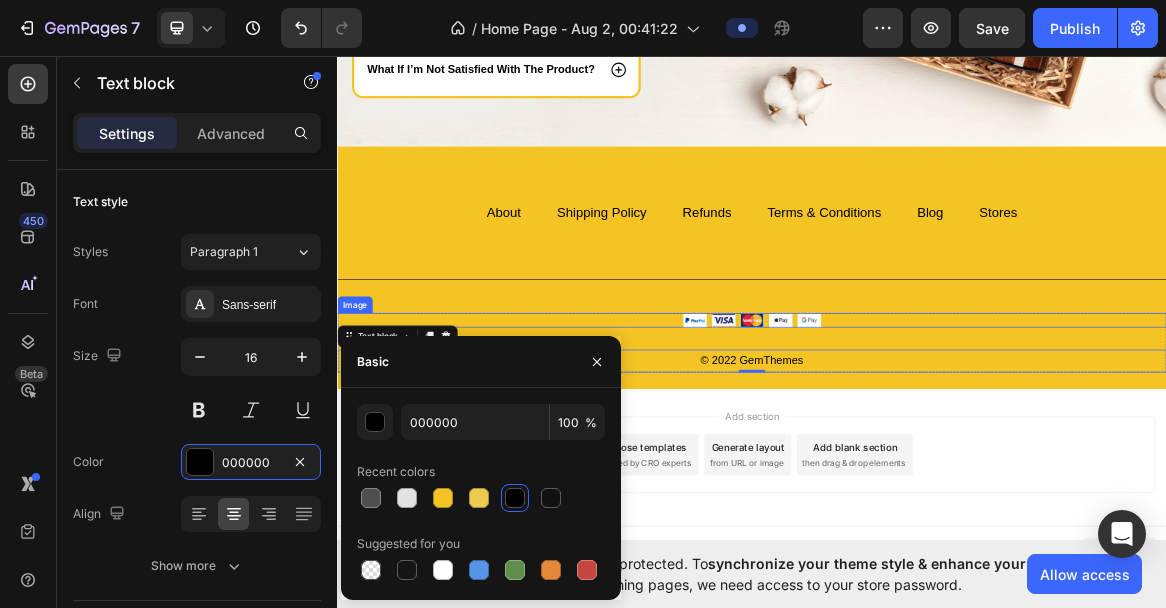 click at bounding box center [937, 443] 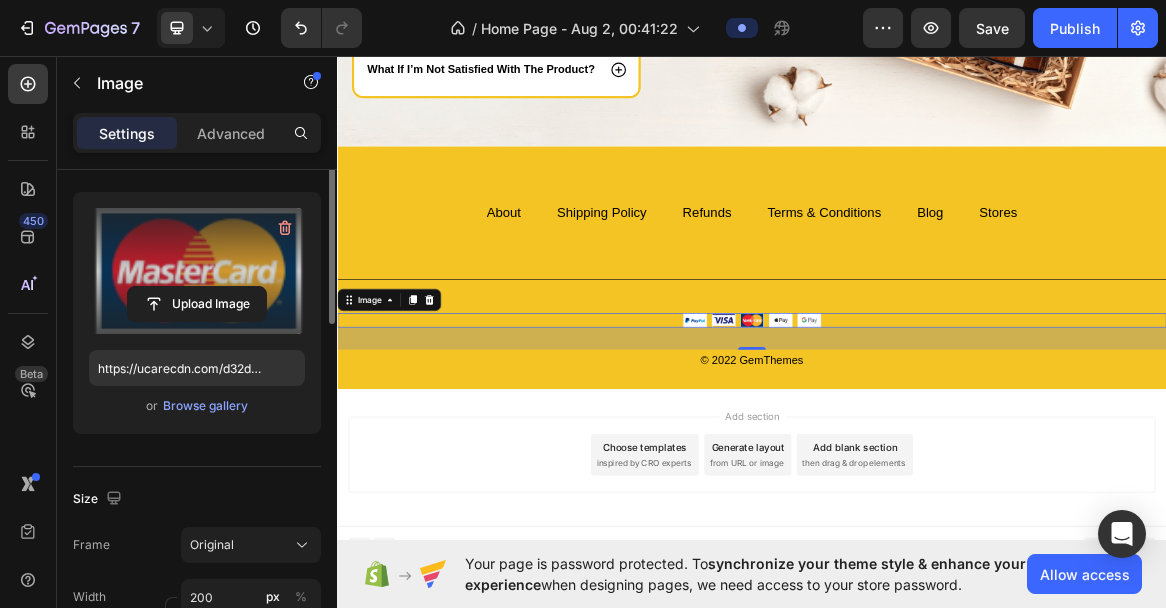 scroll, scrollTop: 284, scrollLeft: 0, axis: vertical 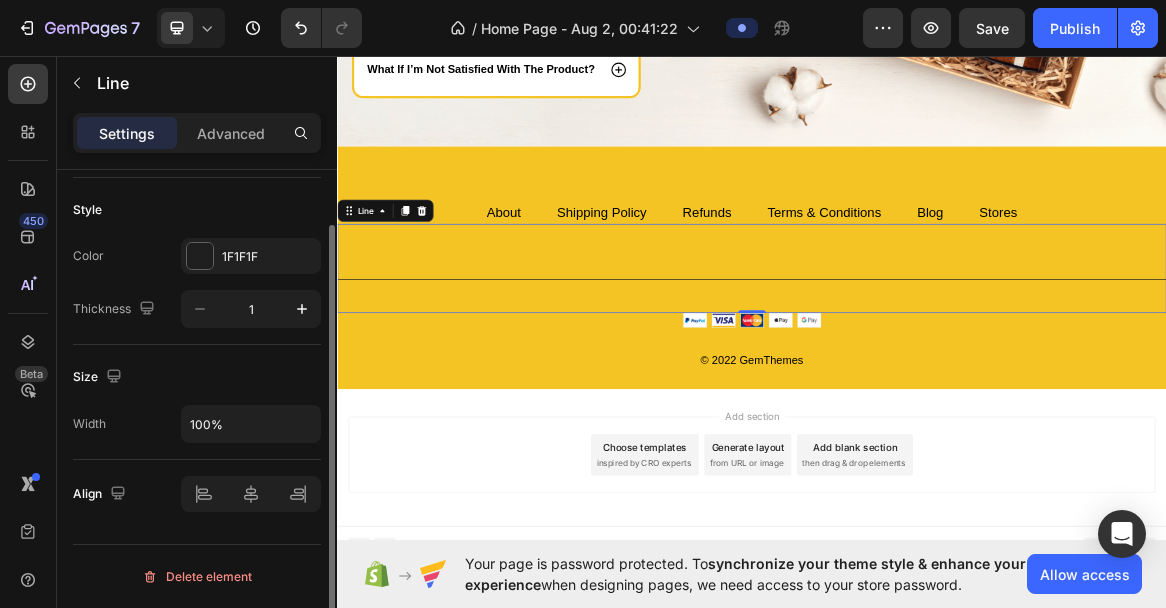 click on "Title Line   0" at bounding box center [937, 368] 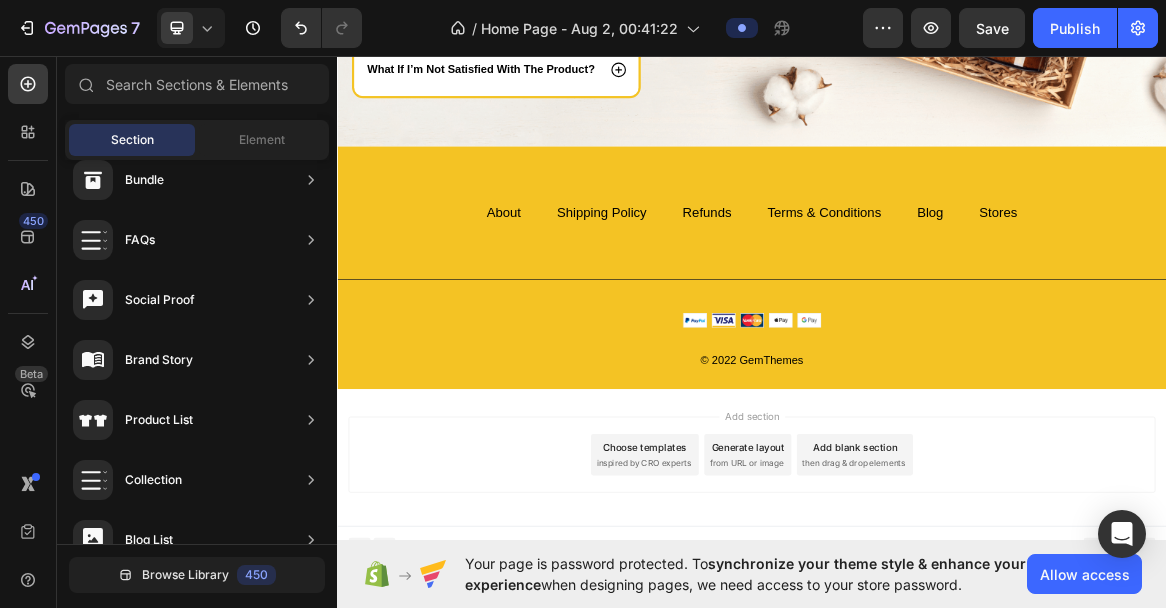click on "Add section Choose templates inspired by CRO experts Generate layout from URL or image Add blank section then drag & drop elements" at bounding box center [937, 638] 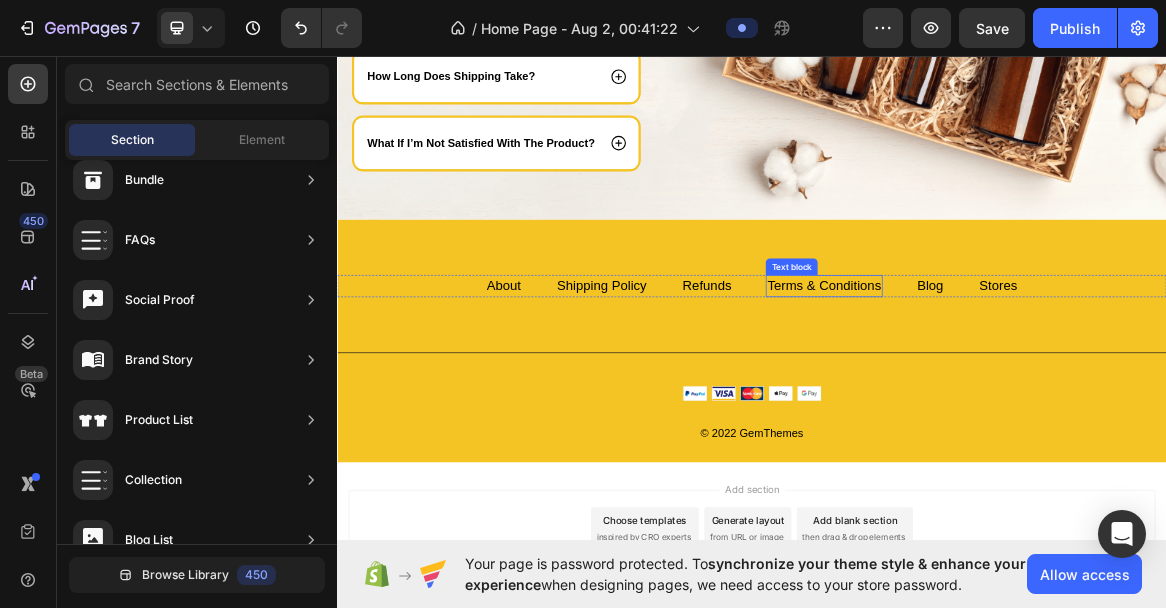 scroll, scrollTop: 3984, scrollLeft: 0, axis: vertical 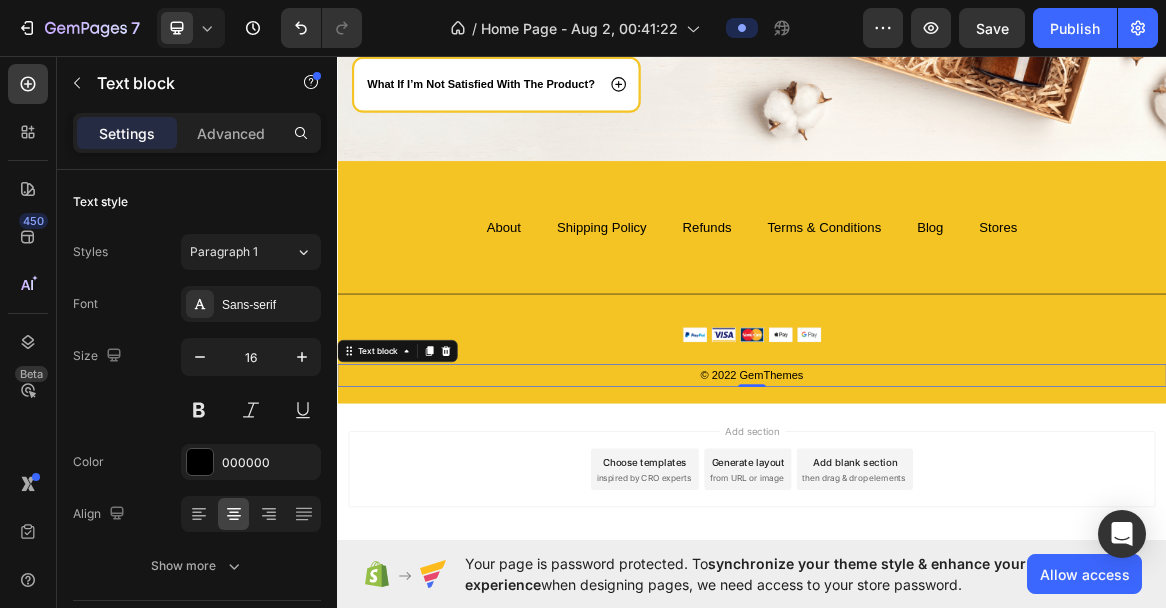 click on "© 2022 GemThemes" at bounding box center (937, 523) 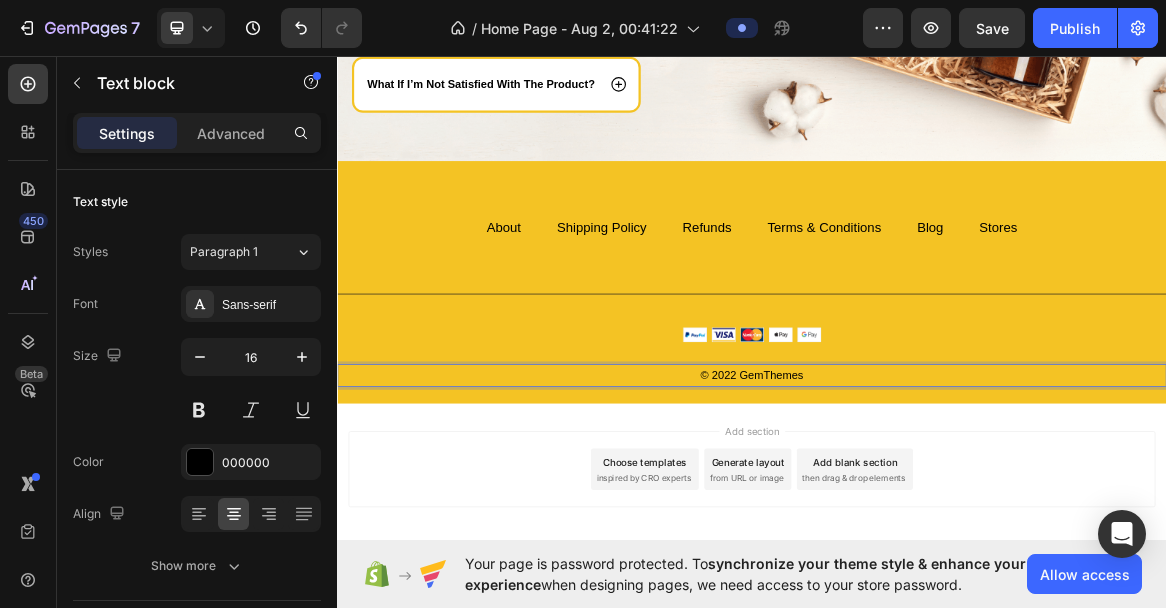 click on "© 2022 GemThemes" at bounding box center [937, 523] 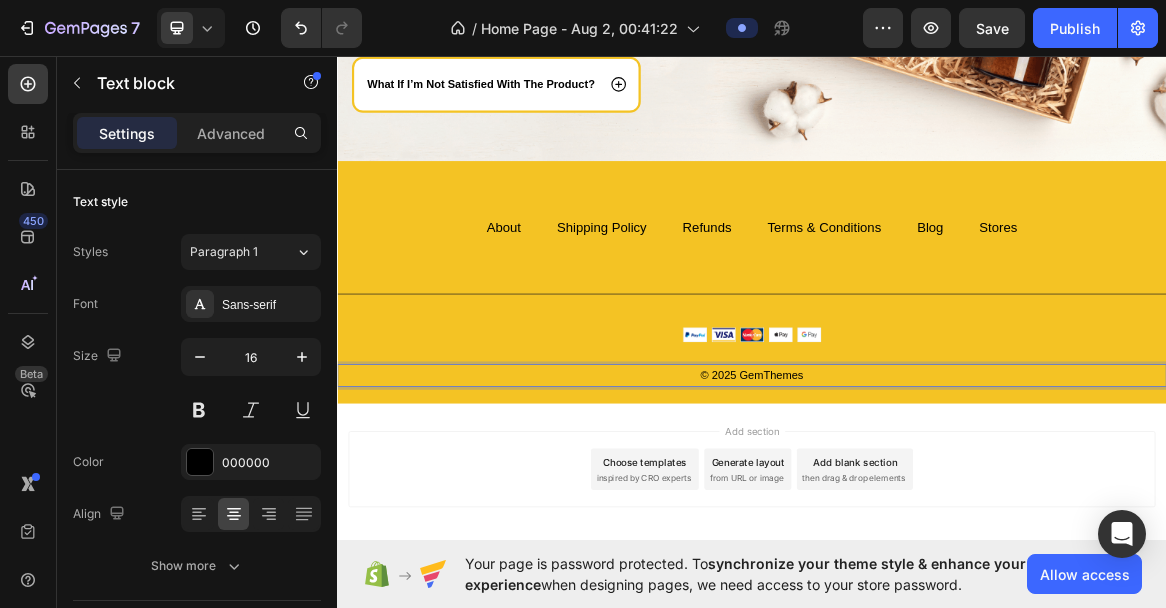 click on "© 2025 GemThemes" at bounding box center (937, 523) 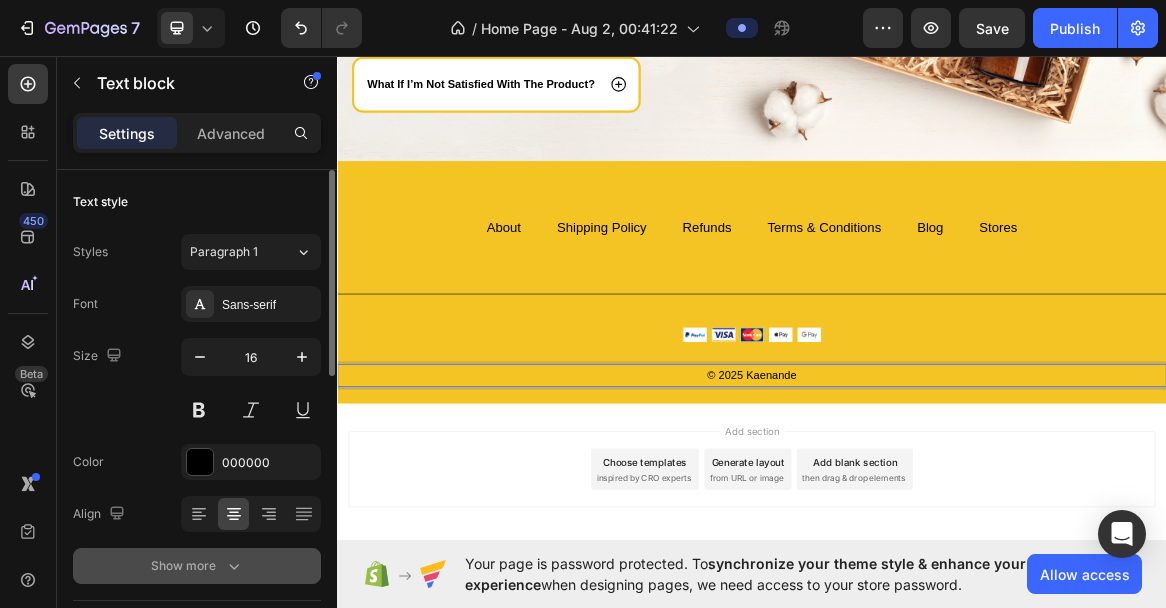 click on "Show more" at bounding box center (197, 566) 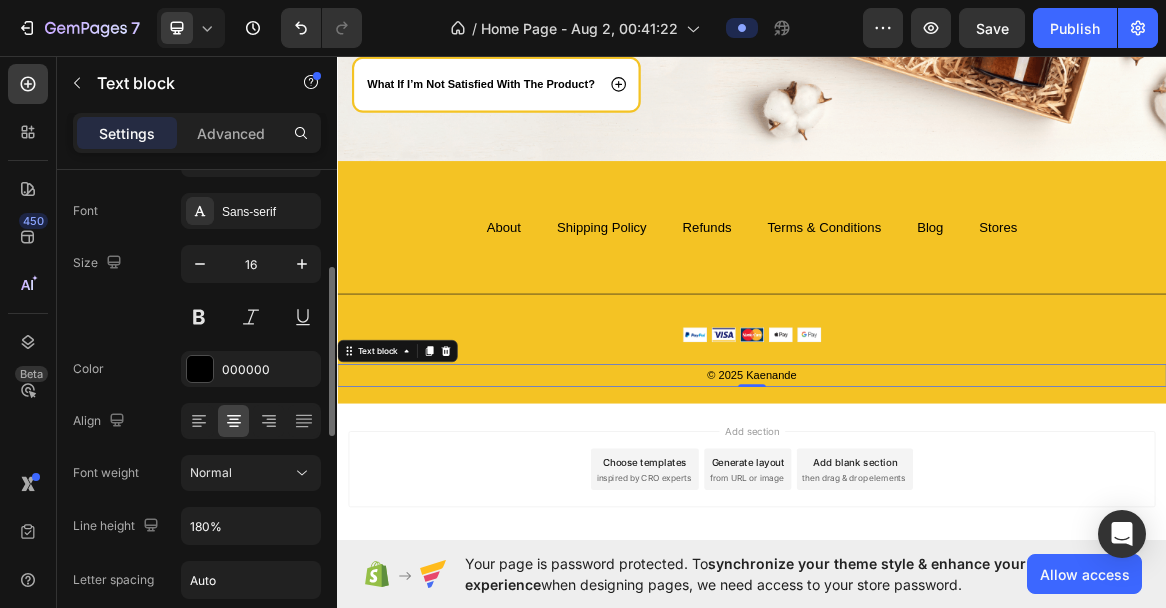 scroll, scrollTop: 148, scrollLeft: 0, axis: vertical 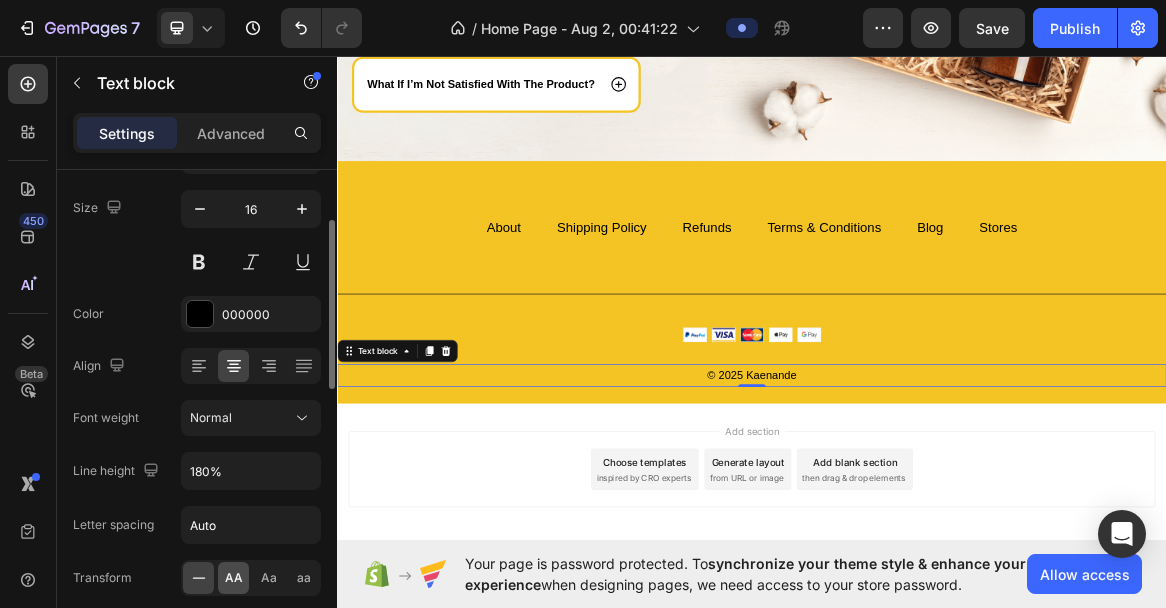 click on "AA" 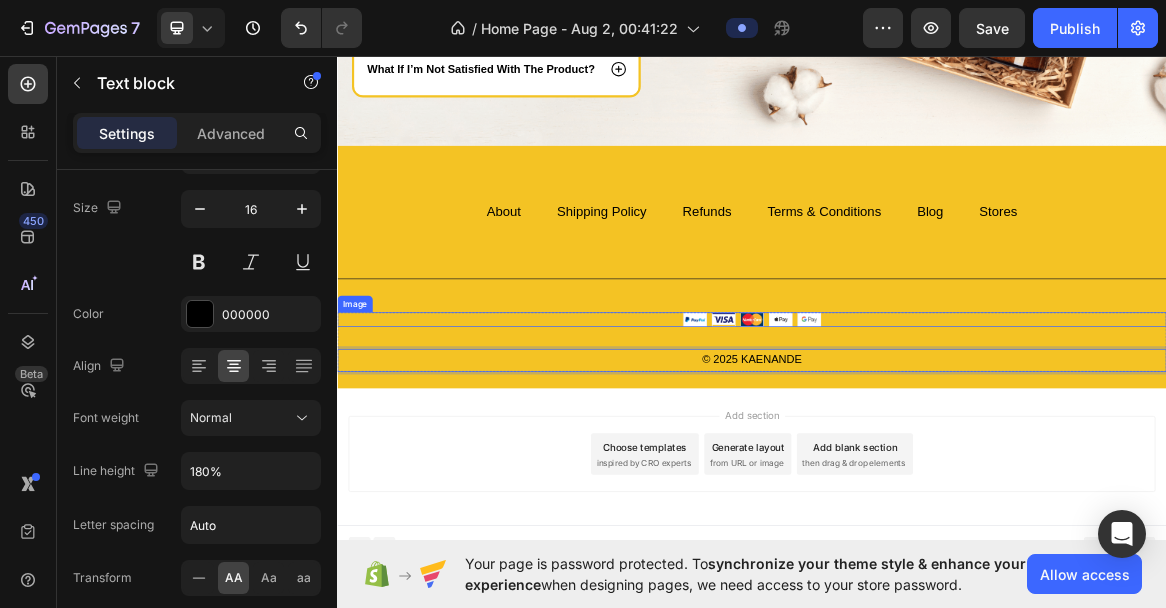 scroll, scrollTop: 4075, scrollLeft: 0, axis: vertical 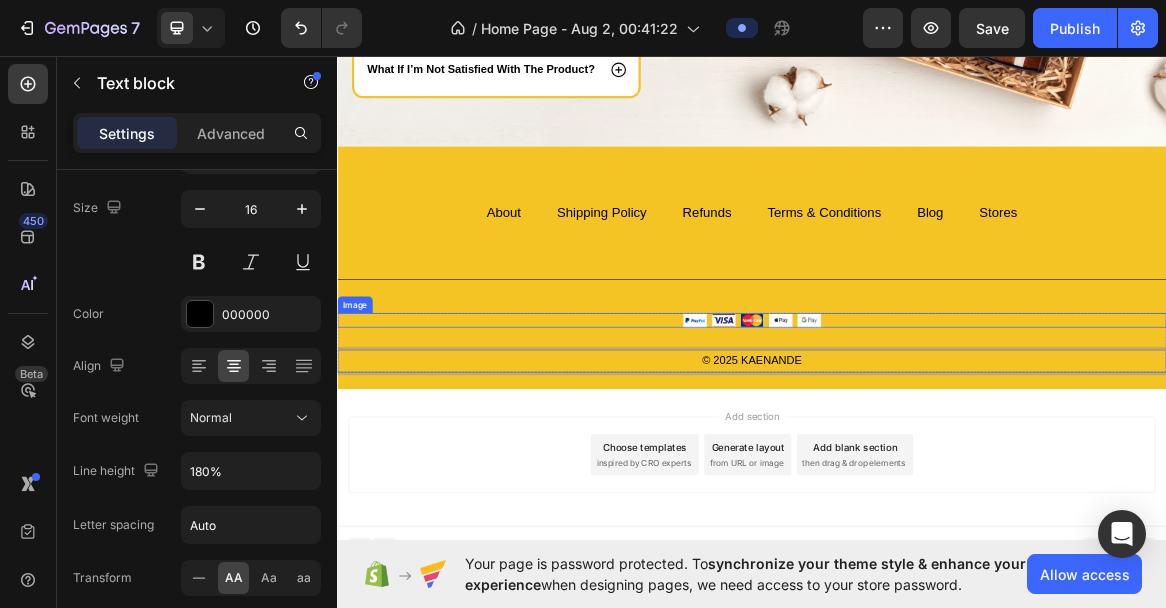 click at bounding box center (937, 443) 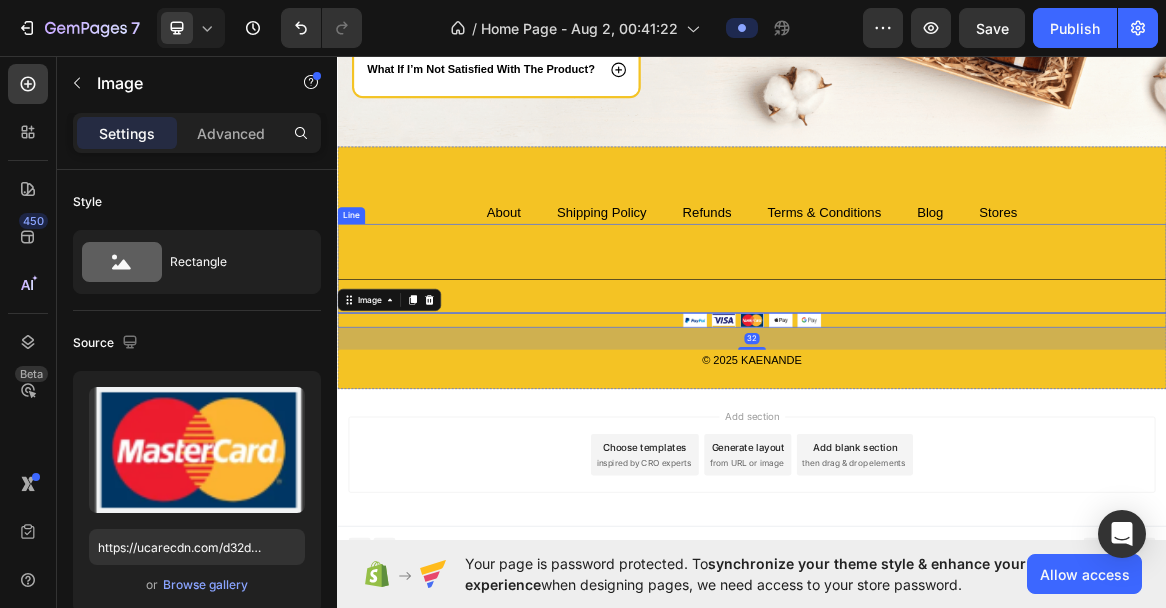 click on "Title Line" at bounding box center [937, 368] 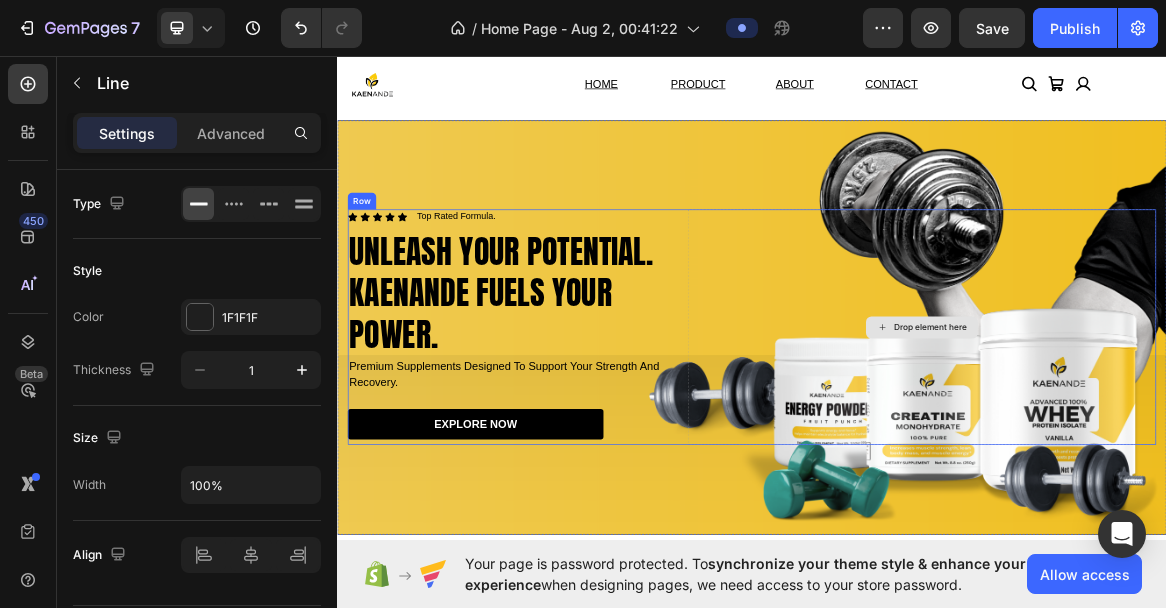 scroll, scrollTop: 33, scrollLeft: 0, axis: vertical 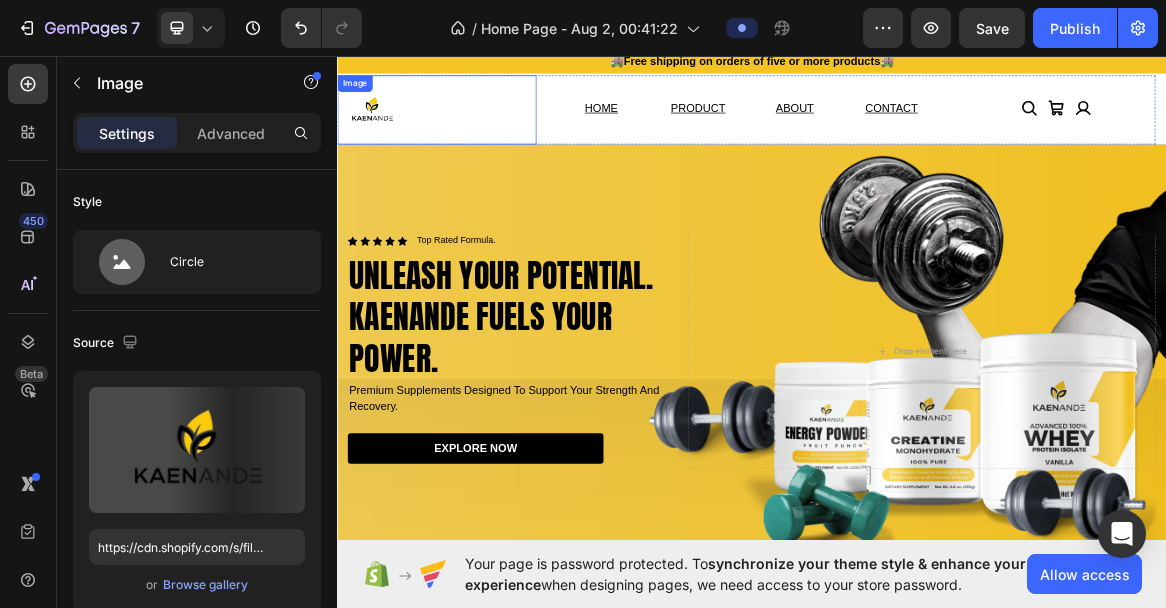 click at bounding box center [481, 139] 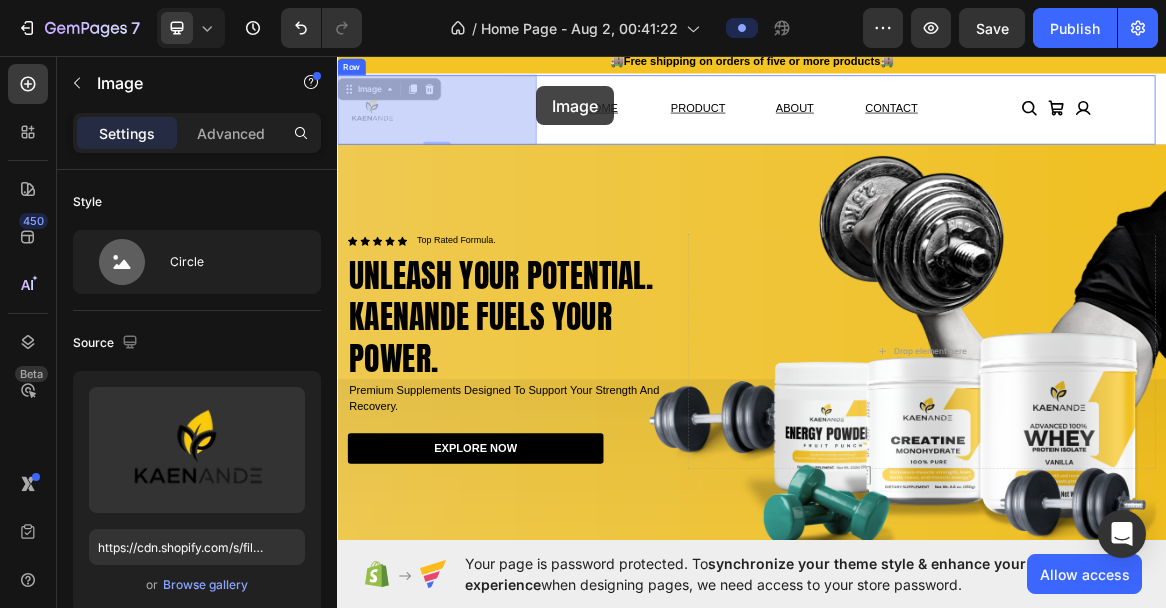 scroll, scrollTop: 0, scrollLeft: 0, axis: both 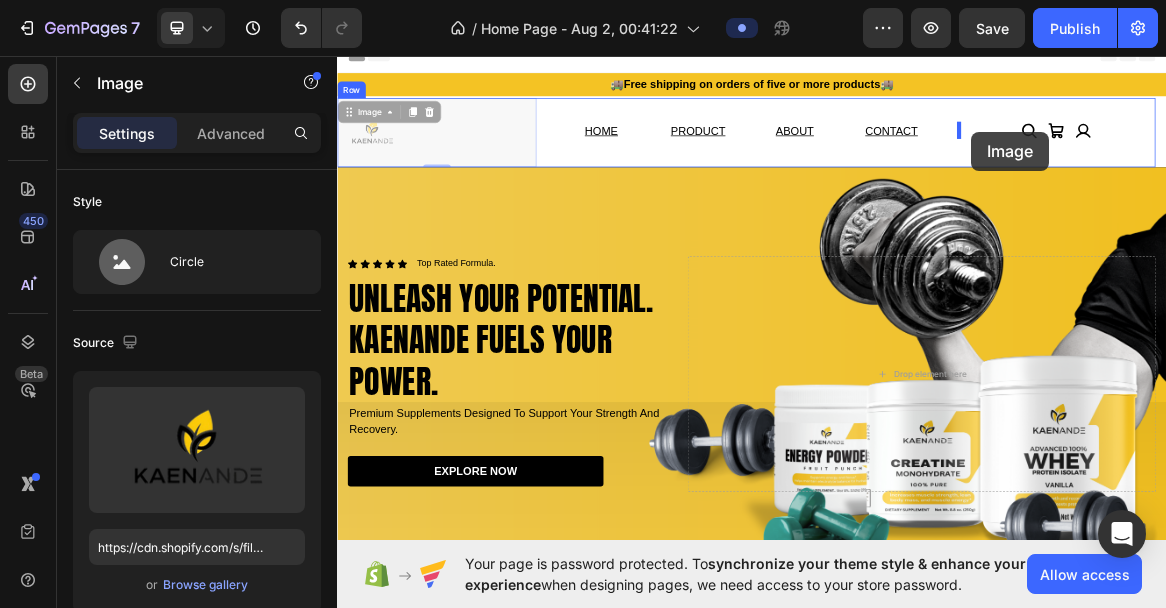 drag, startPoint x: 356, startPoint y: 111, endPoint x: 1255, endPoint y: 170, distance: 900.93396 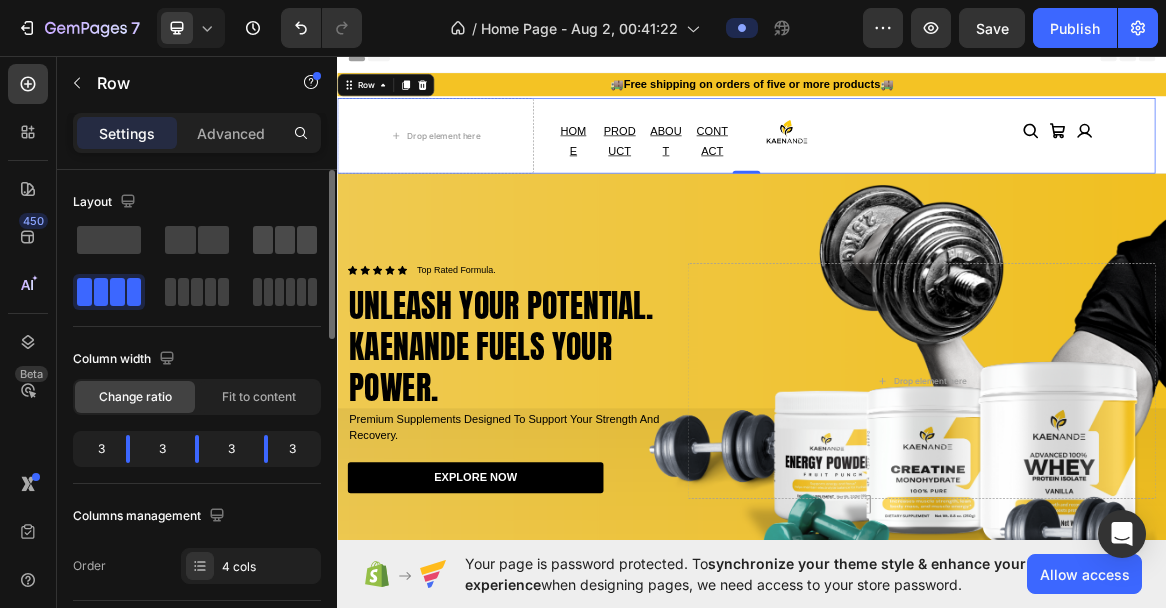 click 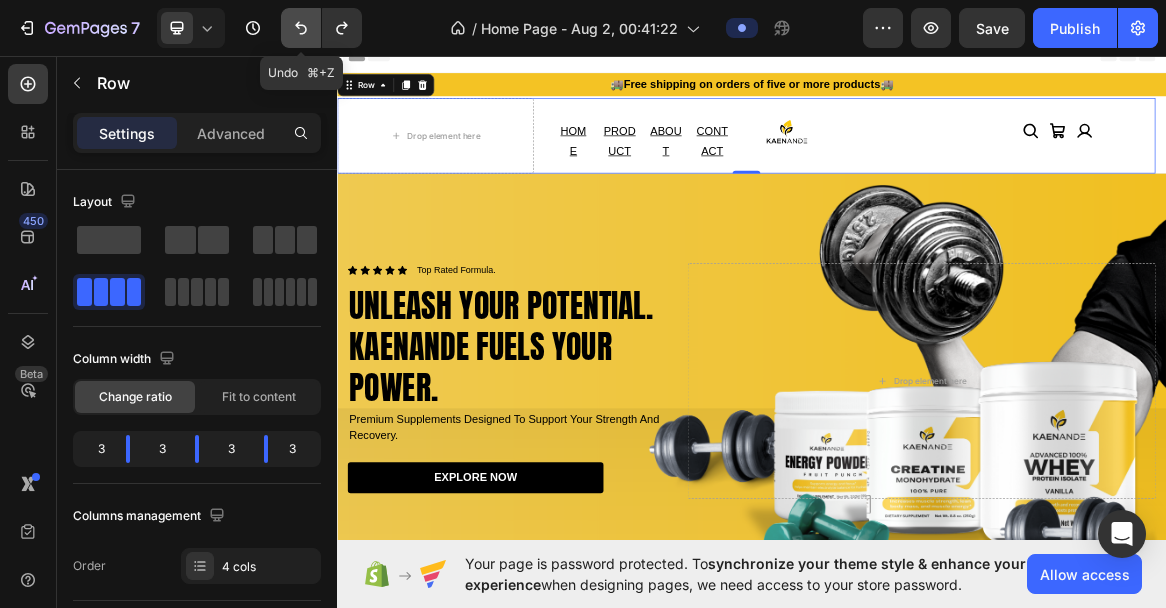 click 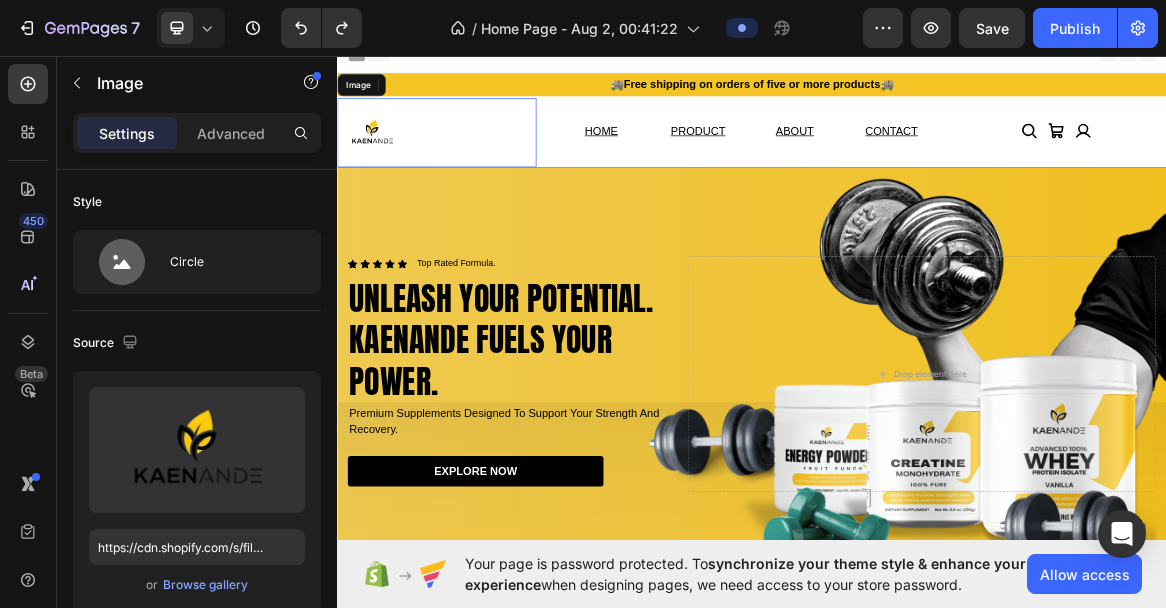 click at bounding box center [481, 172] 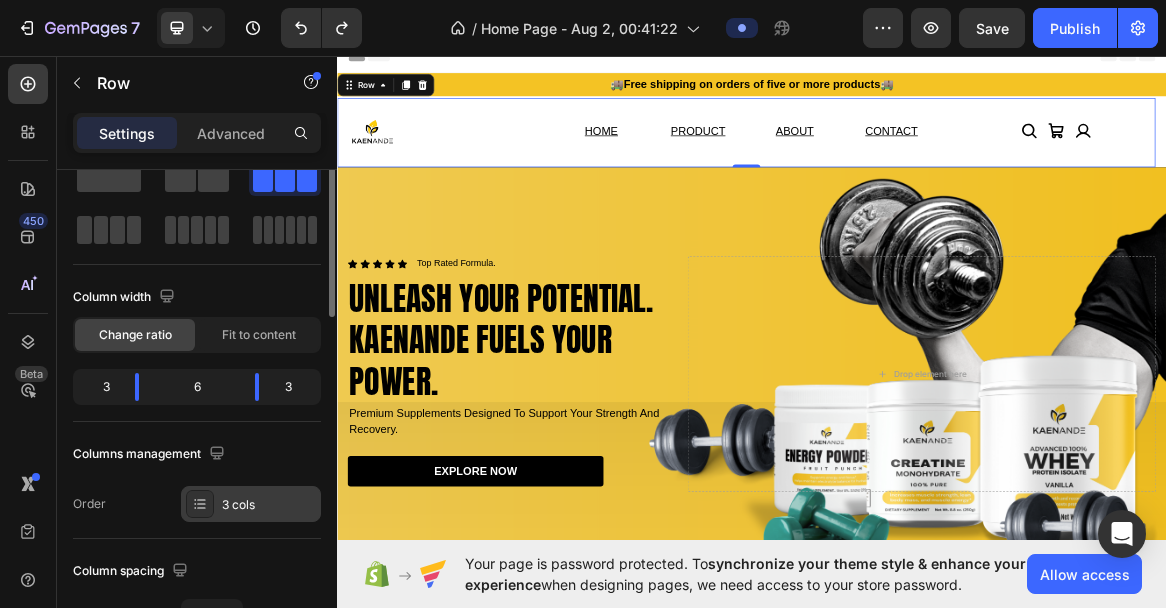 scroll, scrollTop: 68, scrollLeft: 0, axis: vertical 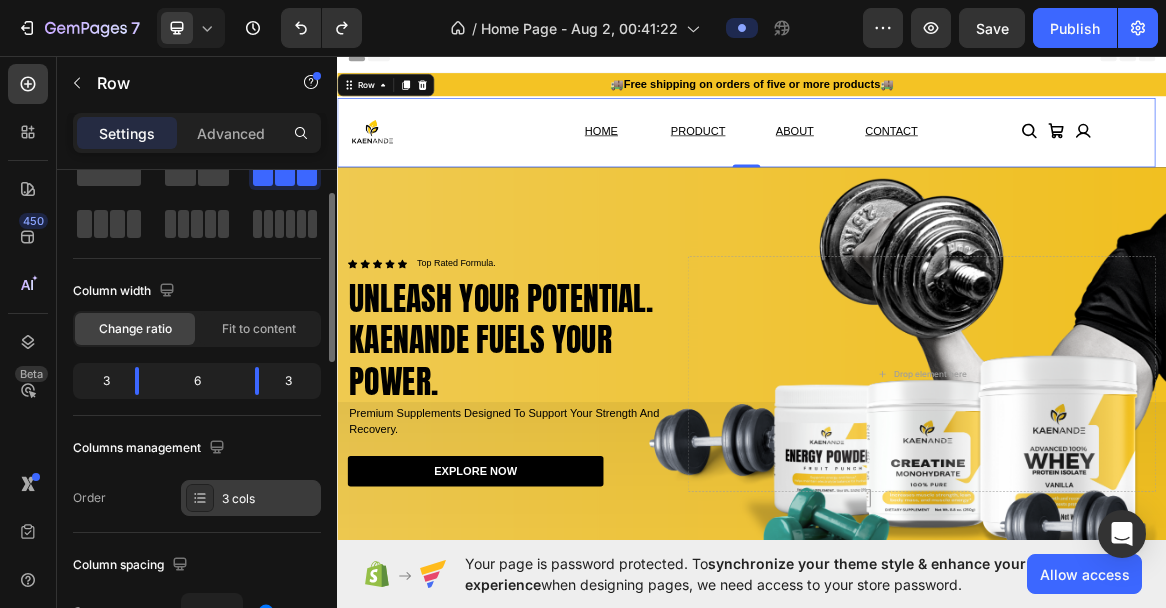 click on "3 cols" at bounding box center [269, 499] 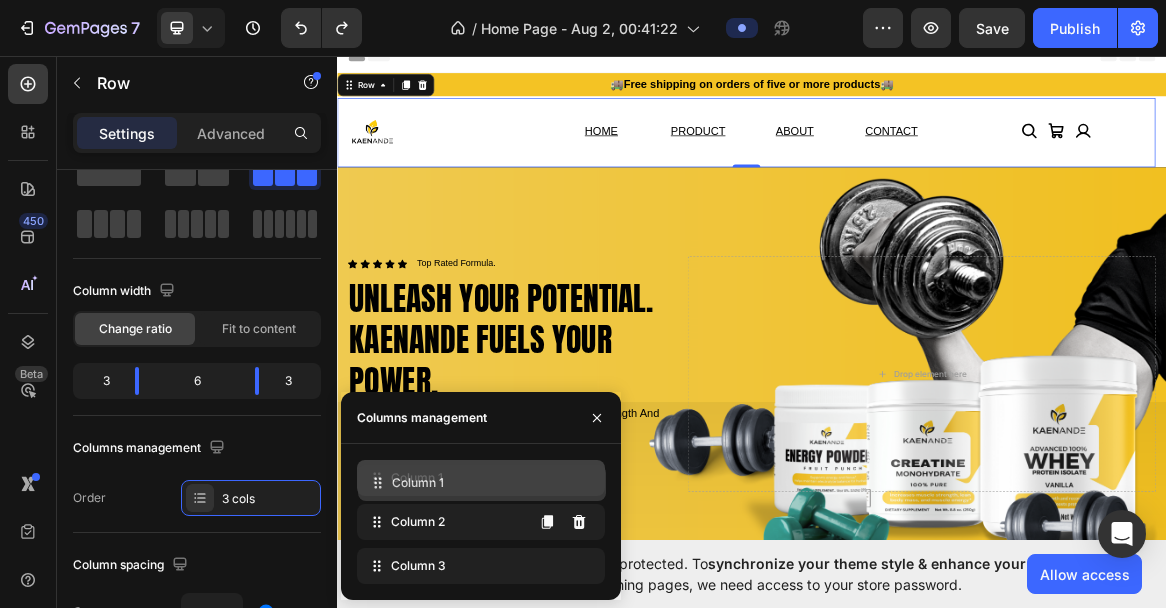 type 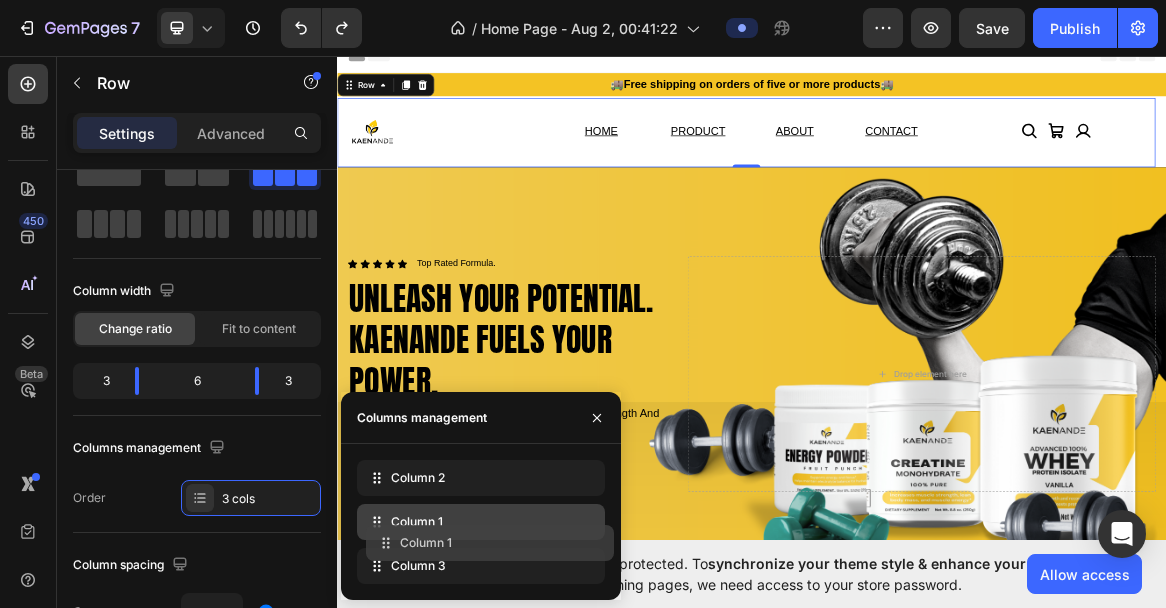 drag, startPoint x: 374, startPoint y: 482, endPoint x: 383, endPoint y: 547, distance: 65.62012 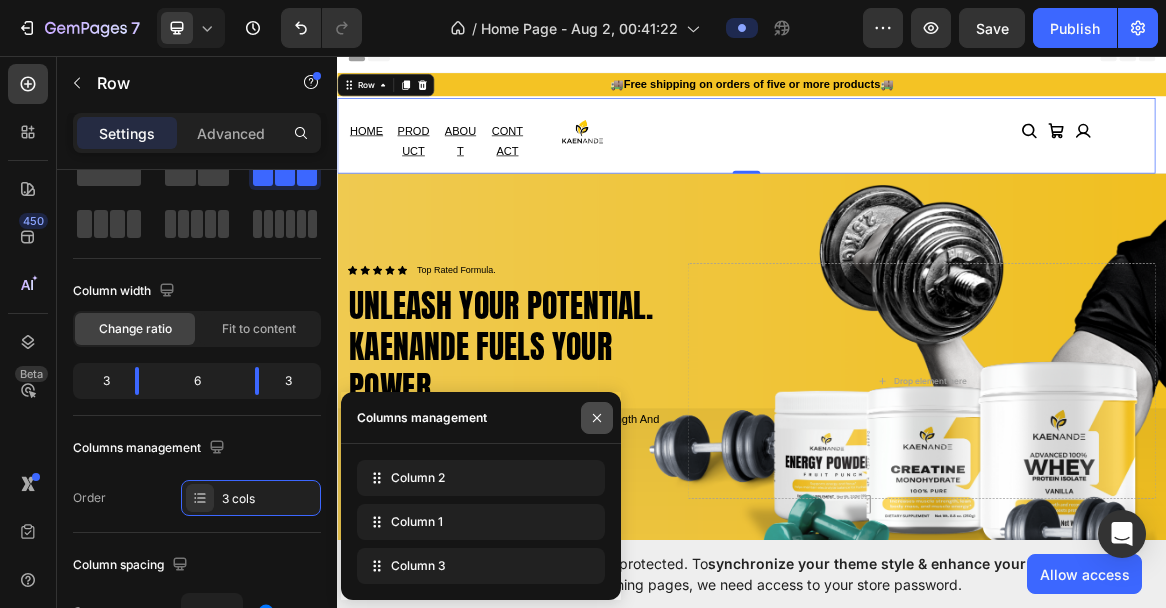 click at bounding box center [597, 418] 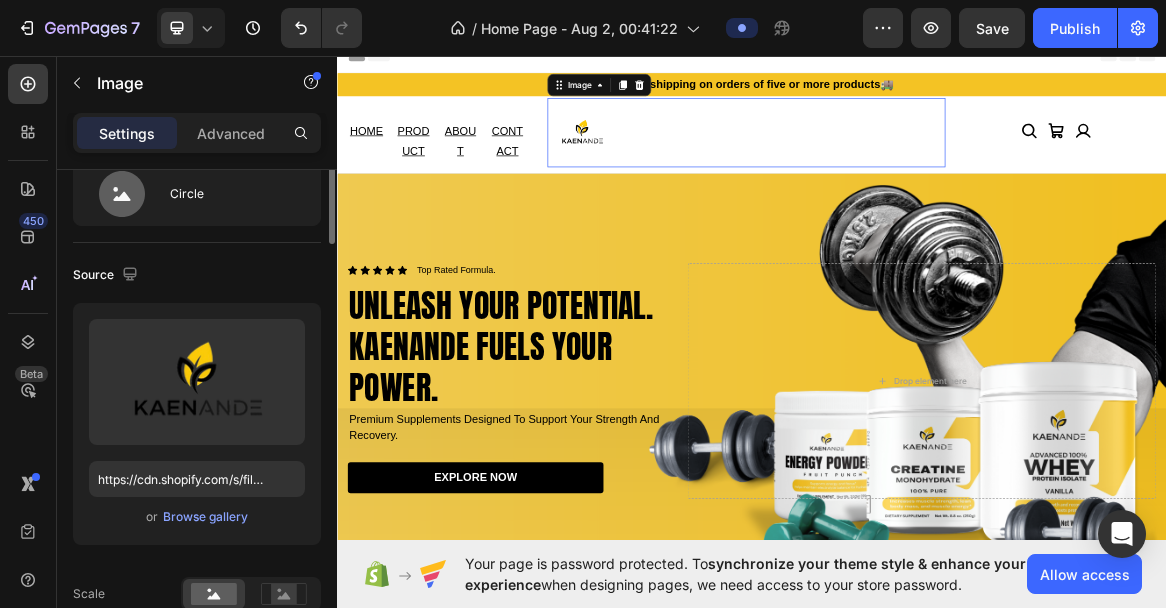 click at bounding box center [691, 172] 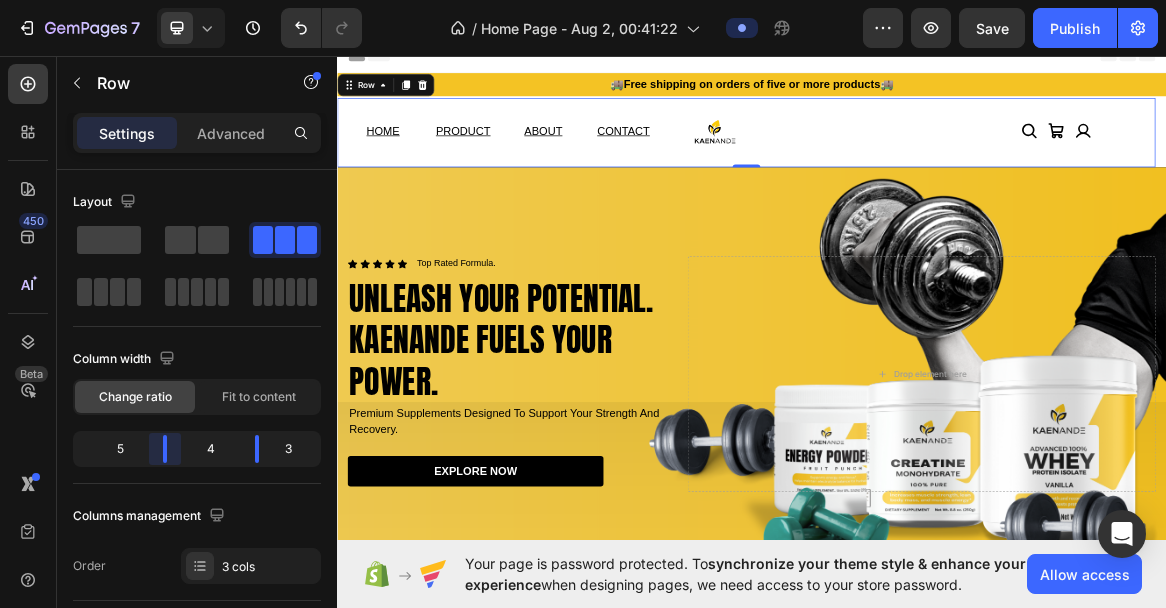 drag, startPoint x: 137, startPoint y: 452, endPoint x: 172, endPoint y: 449, distance: 35.128338 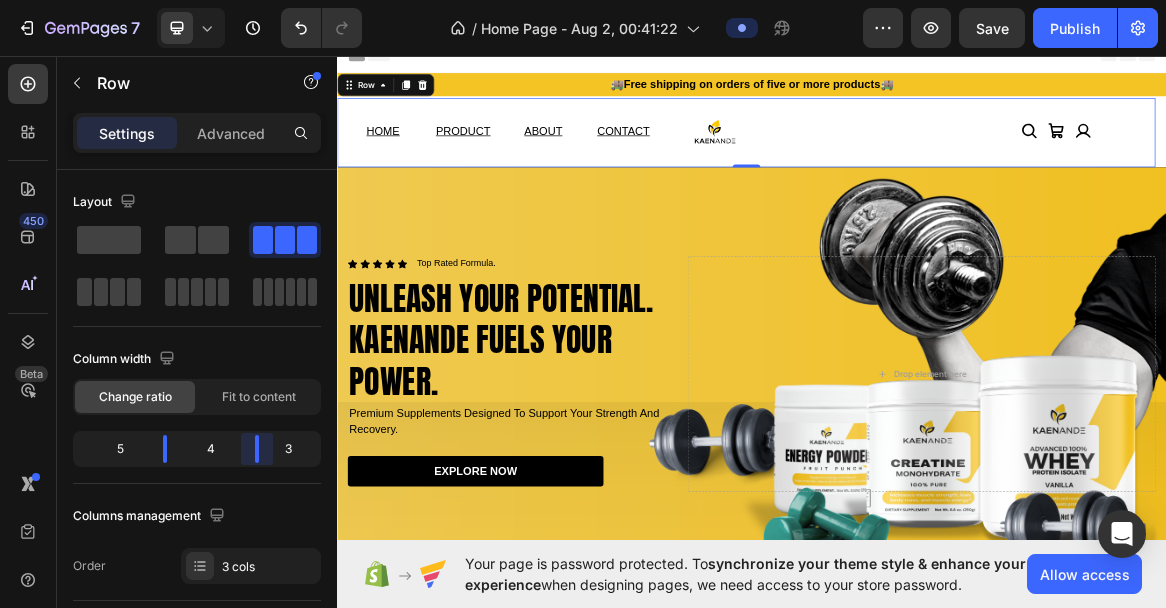 drag, startPoint x: 254, startPoint y: 452, endPoint x: 264, endPoint y: 451, distance: 10.049875 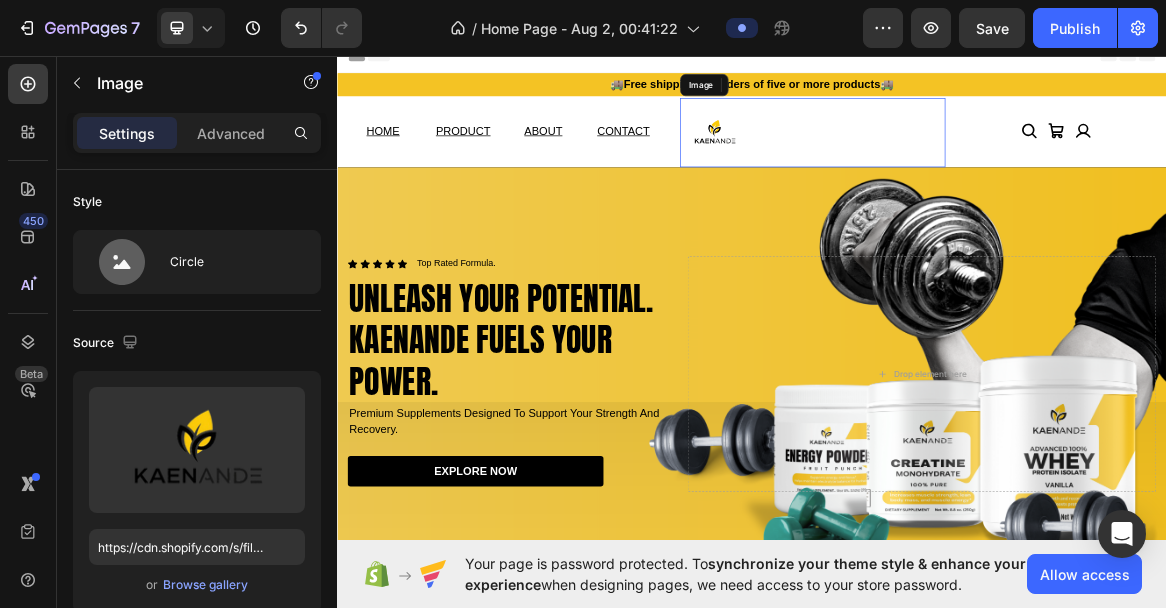 click at bounding box center [883, 172] 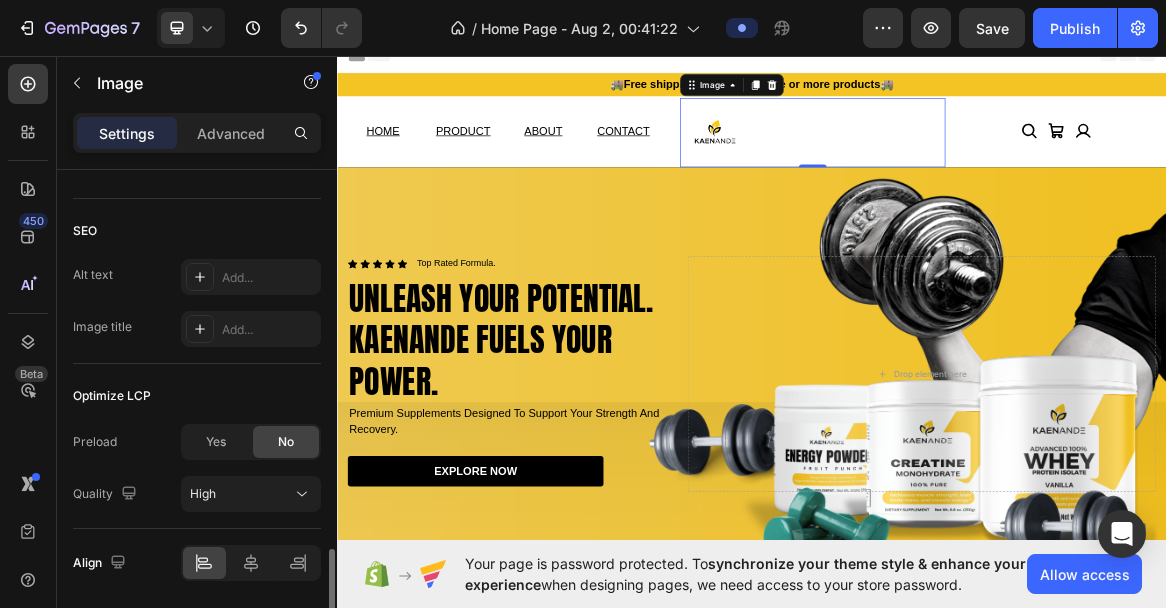 scroll, scrollTop: 1221, scrollLeft: 0, axis: vertical 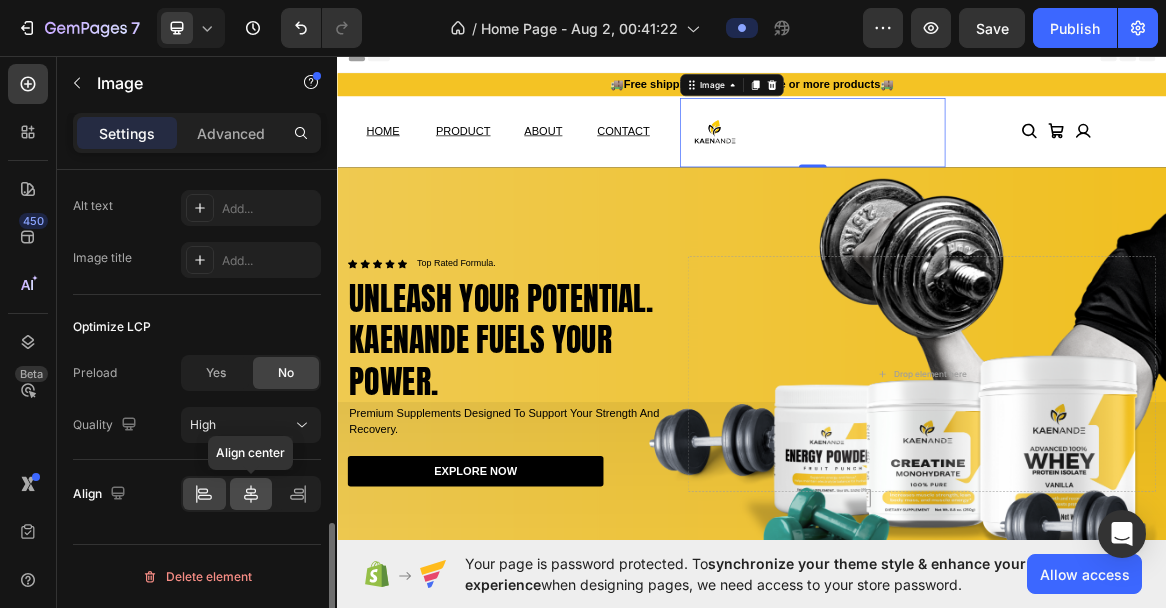 click 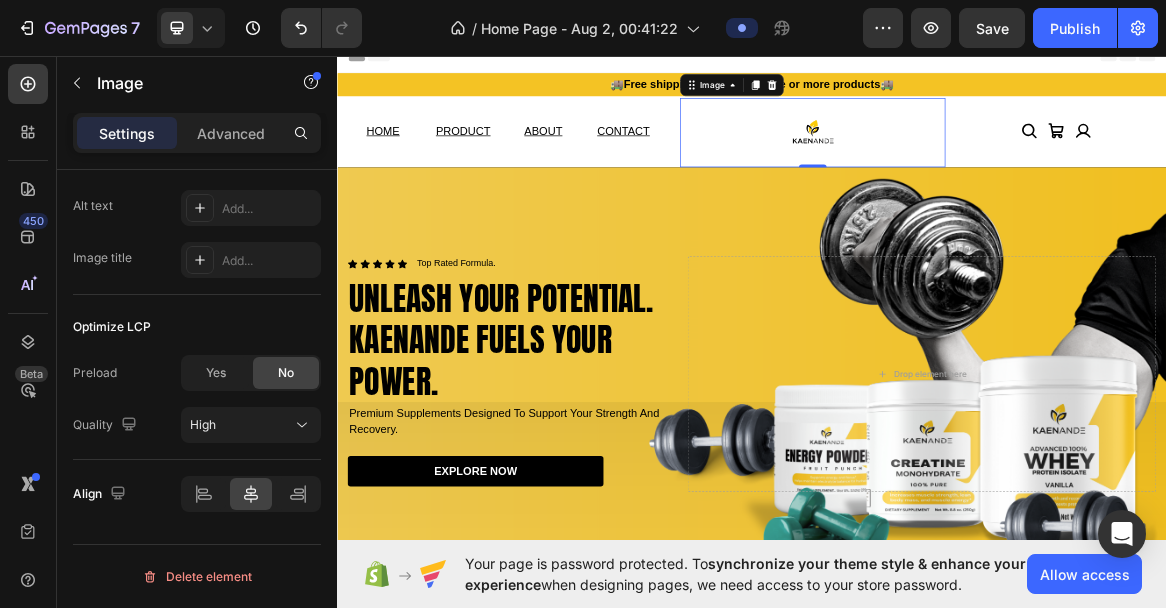 click at bounding box center [1025, 172] 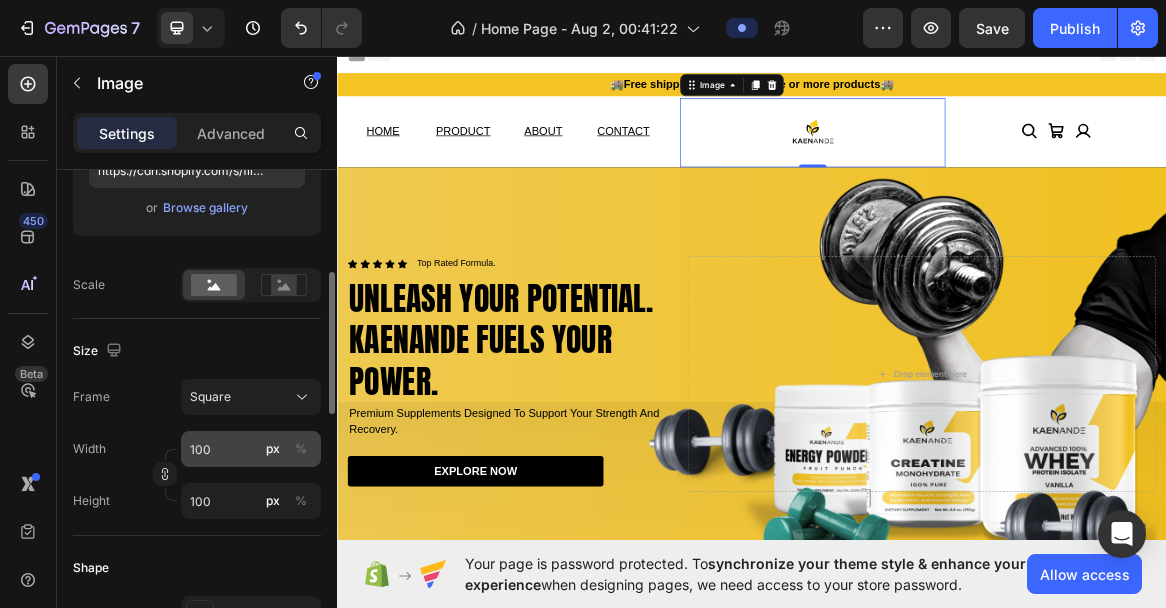 scroll, scrollTop: 380, scrollLeft: 0, axis: vertical 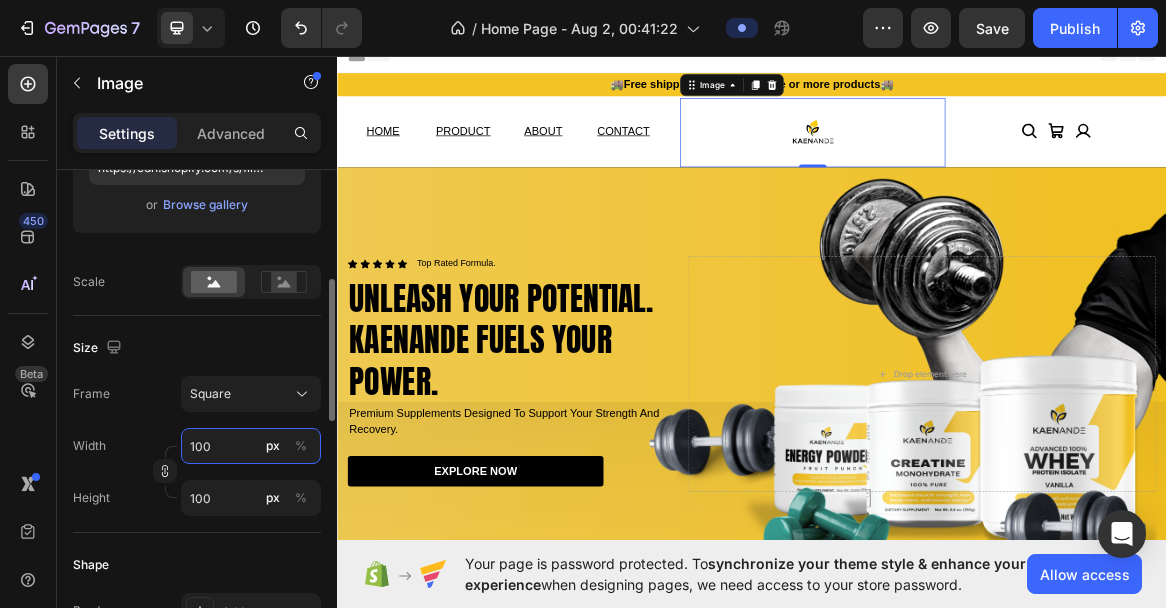 click on "100" at bounding box center (251, 446) 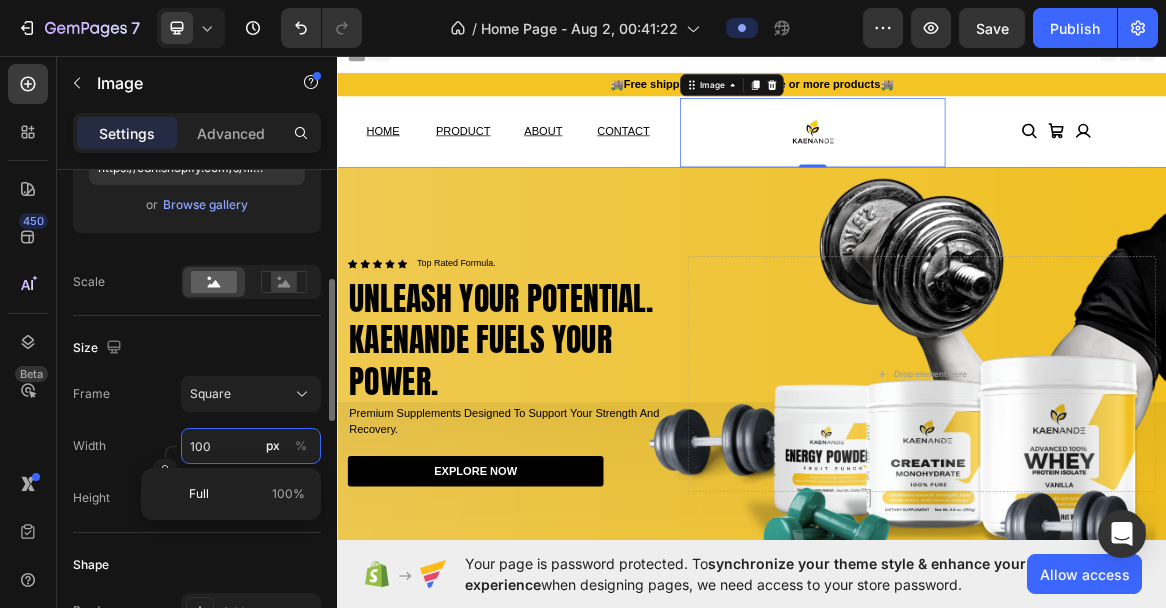click on "100" at bounding box center [251, 446] 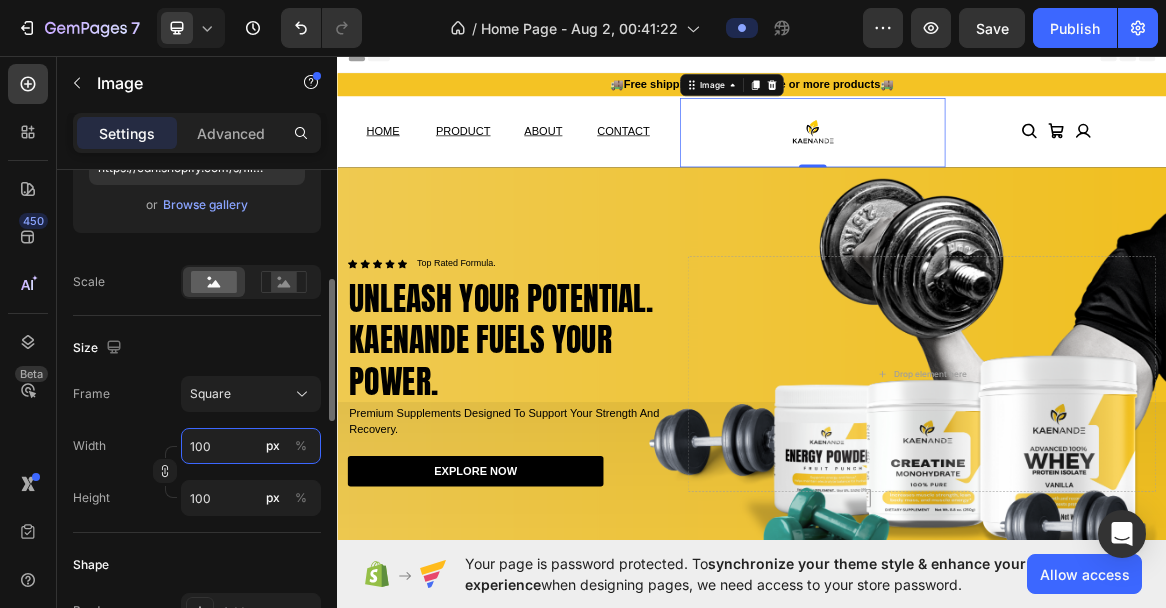 click on "100" at bounding box center (251, 446) 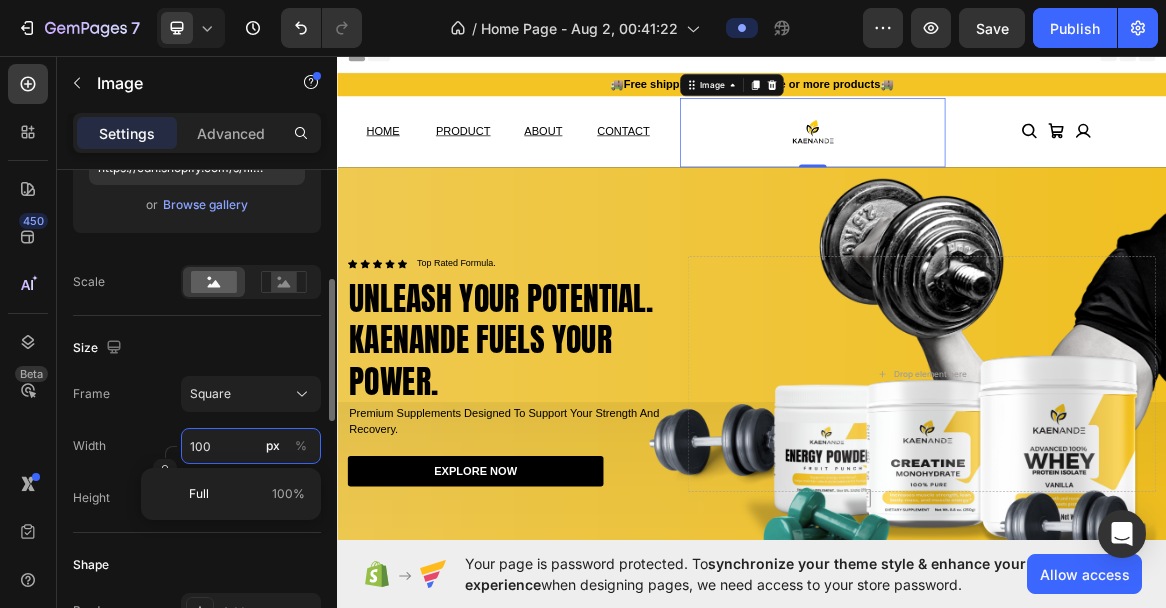 type on "1" 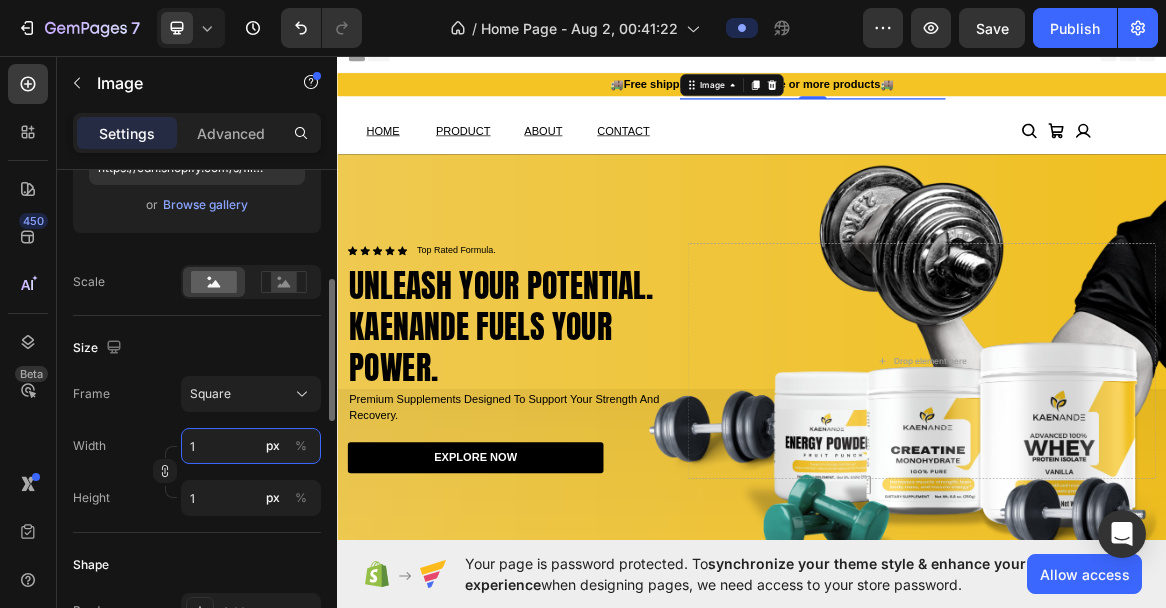 type on "15" 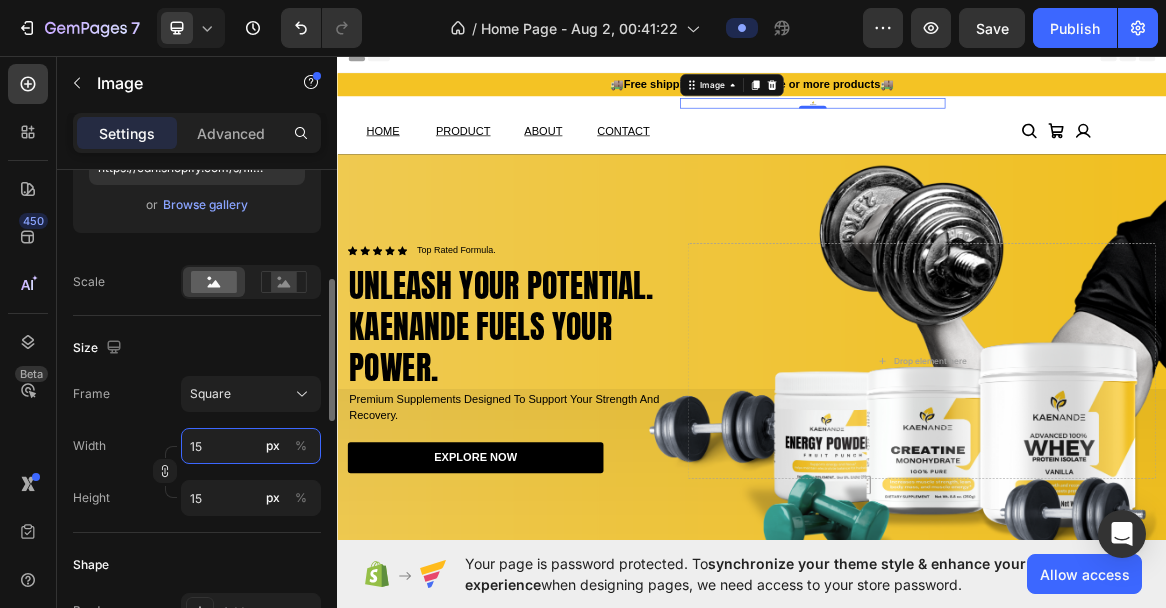 type on "150" 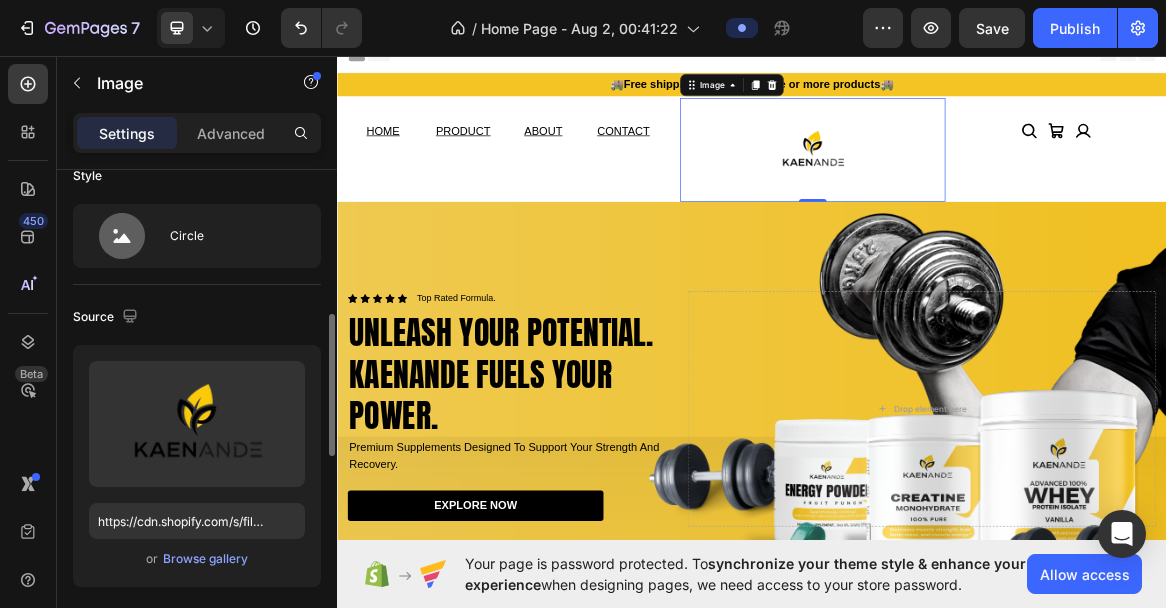 scroll, scrollTop: 0, scrollLeft: 0, axis: both 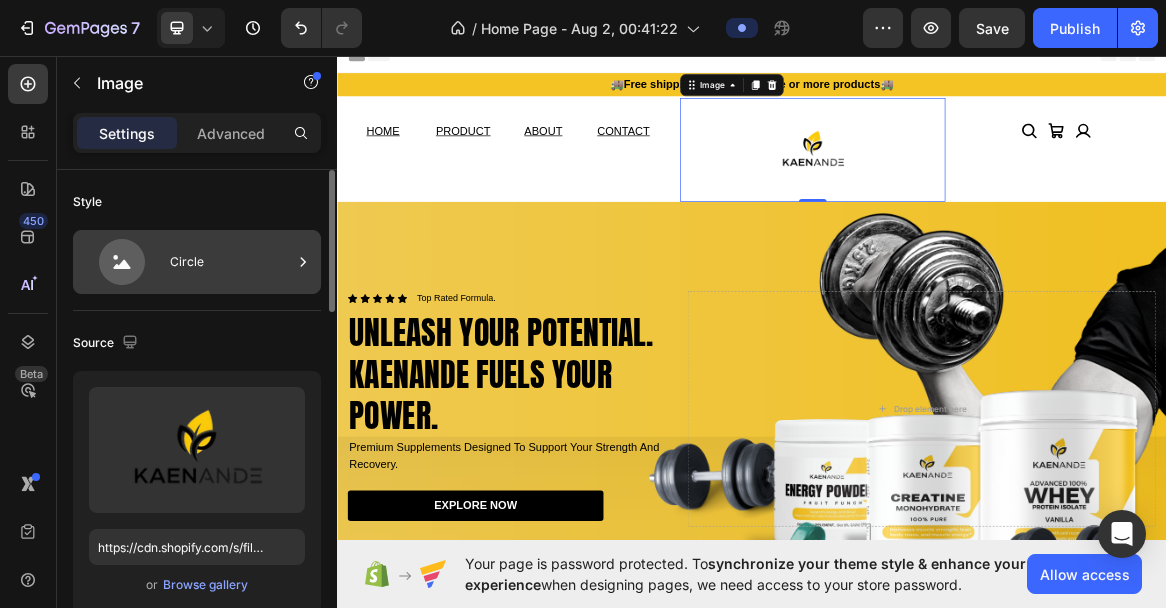 type on "150" 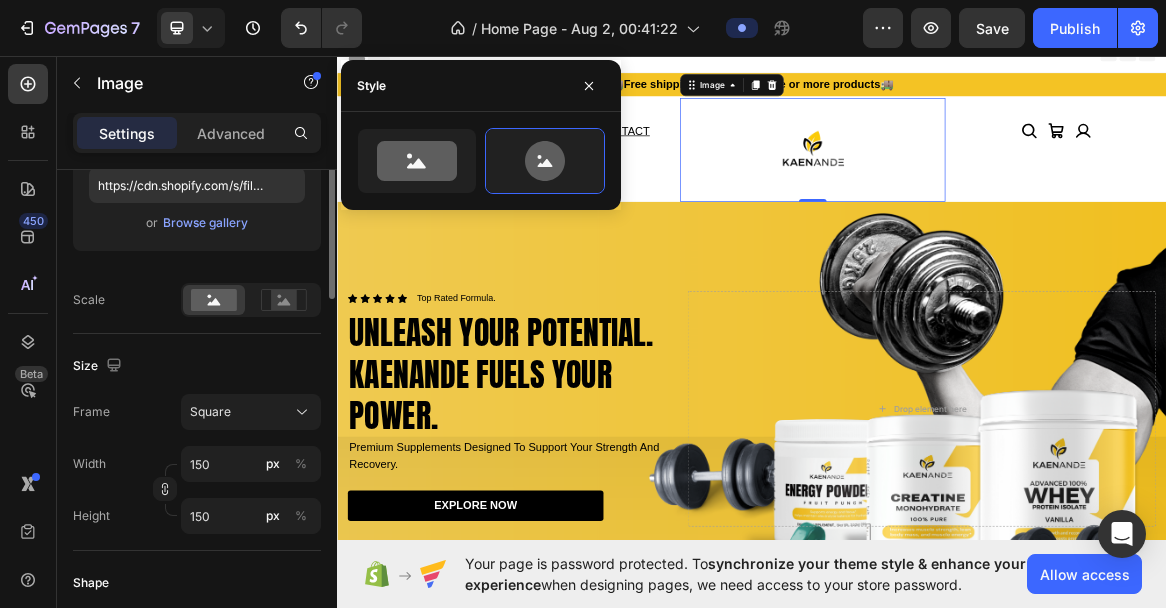 scroll, scrollTop: 362, scrollLeft: 0, axis: vertical 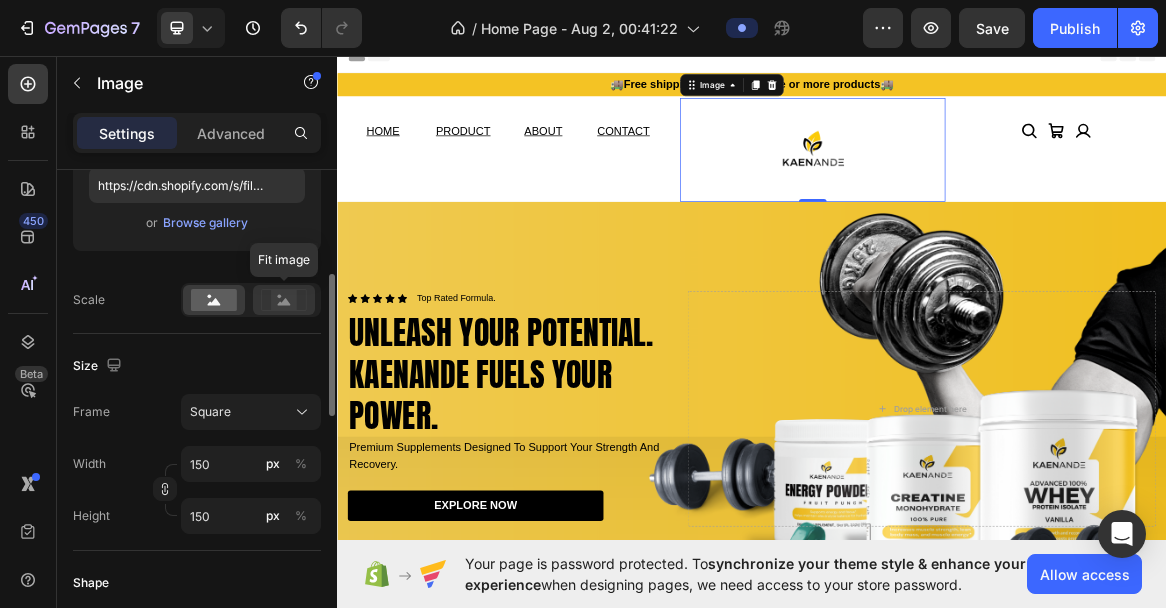 click 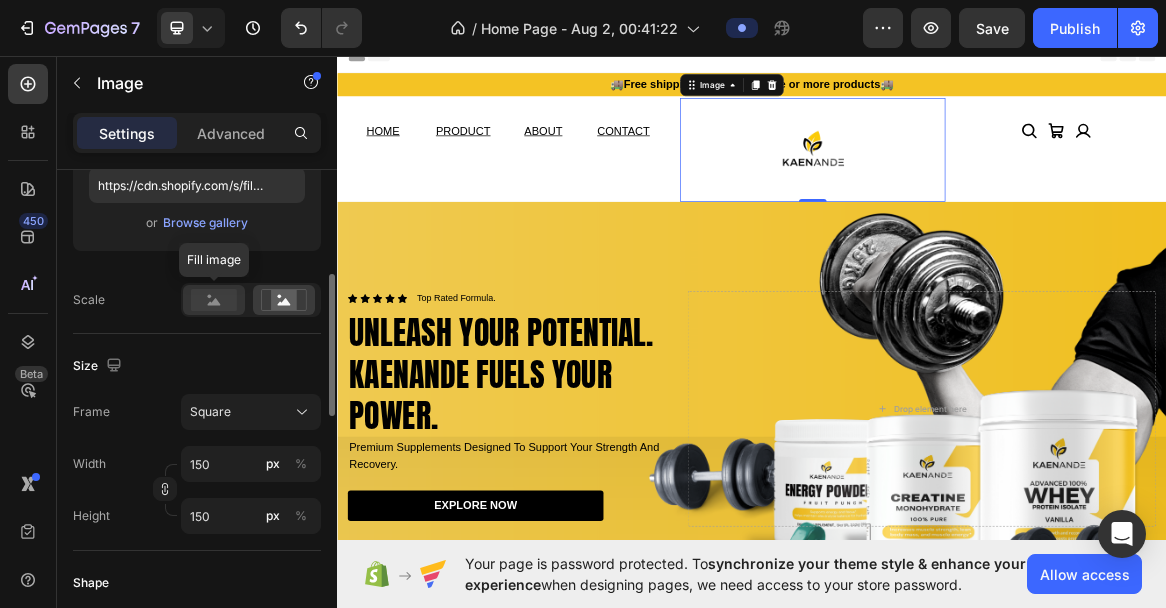click 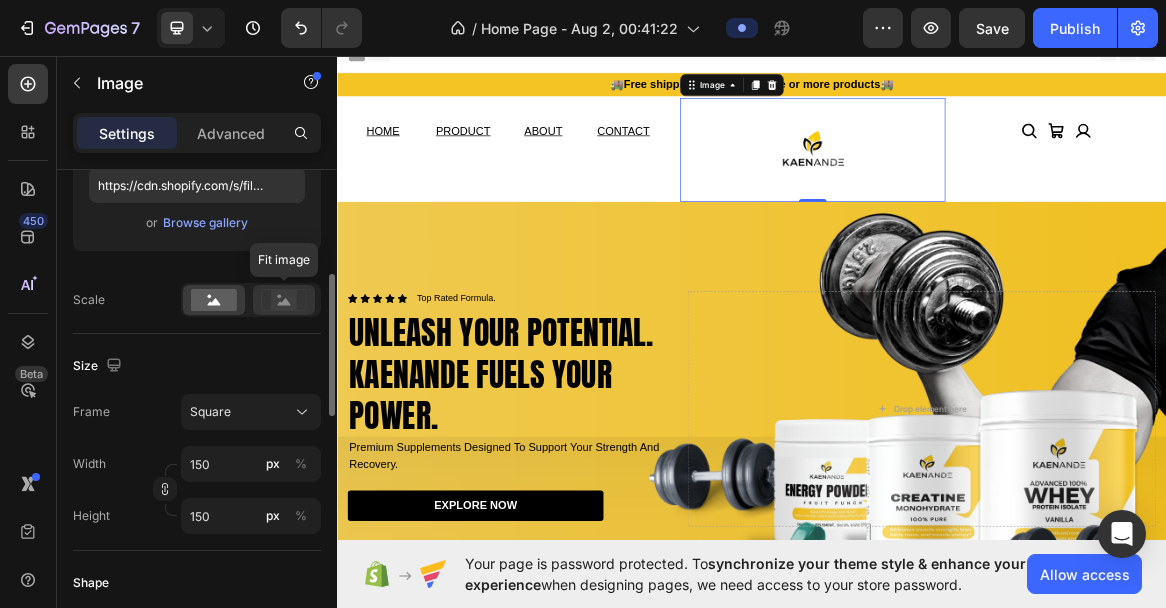 click 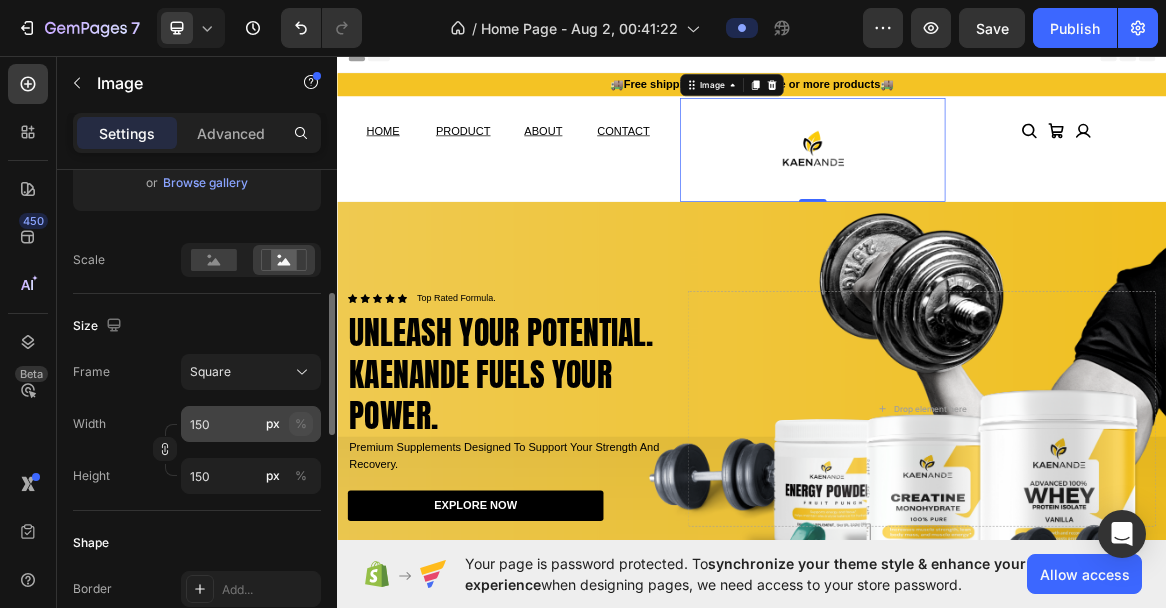 scroll, scrollTop: 408, scrollLeft: 0, axis: vertical 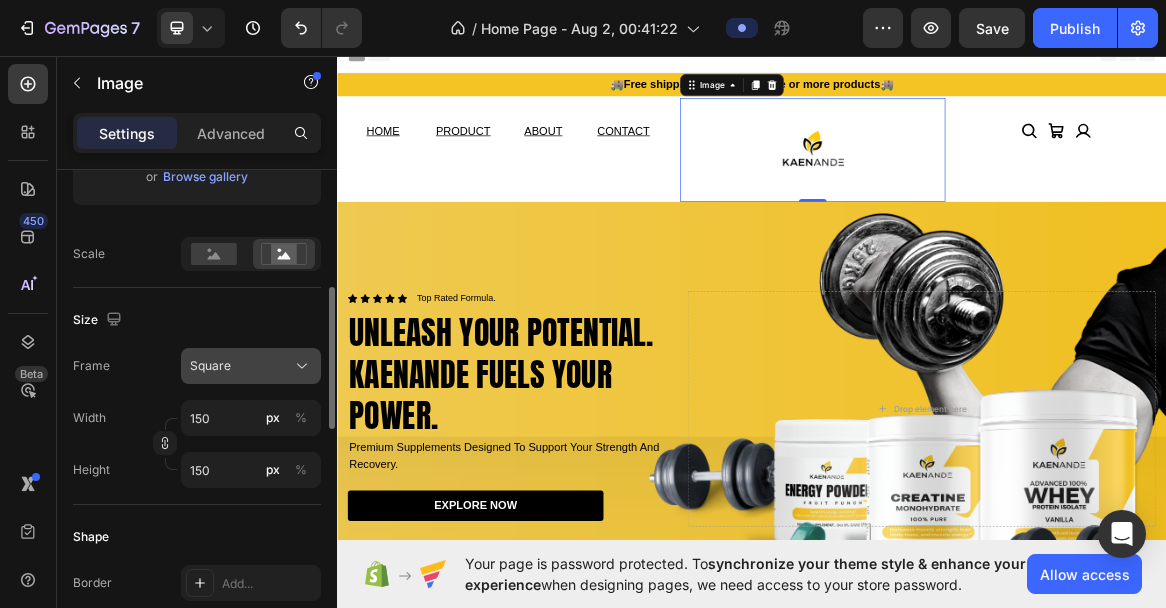 click 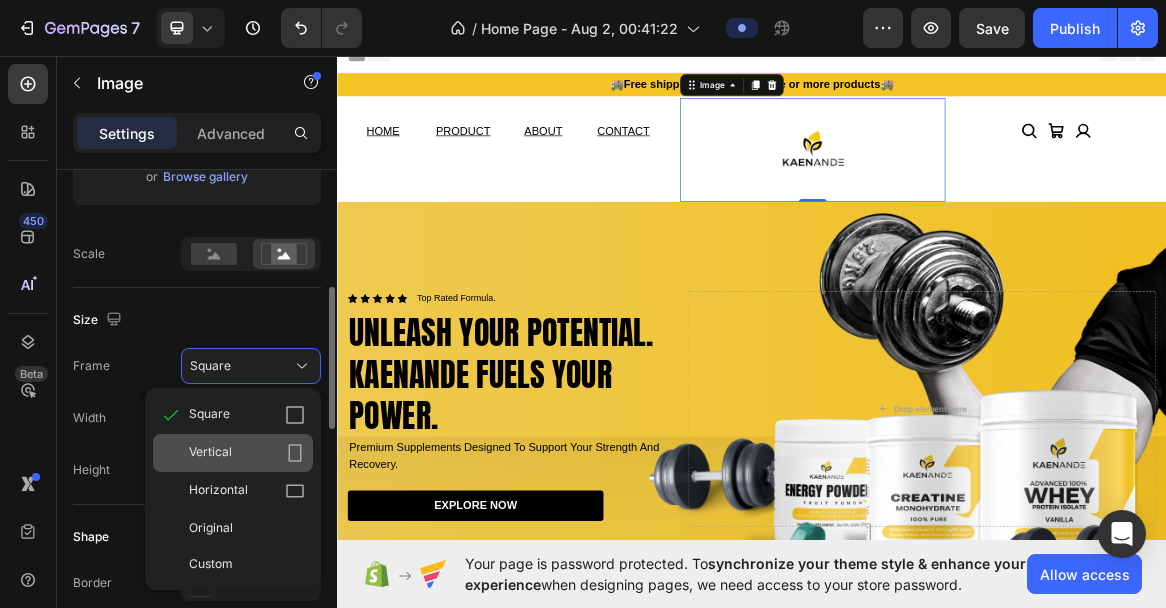 click 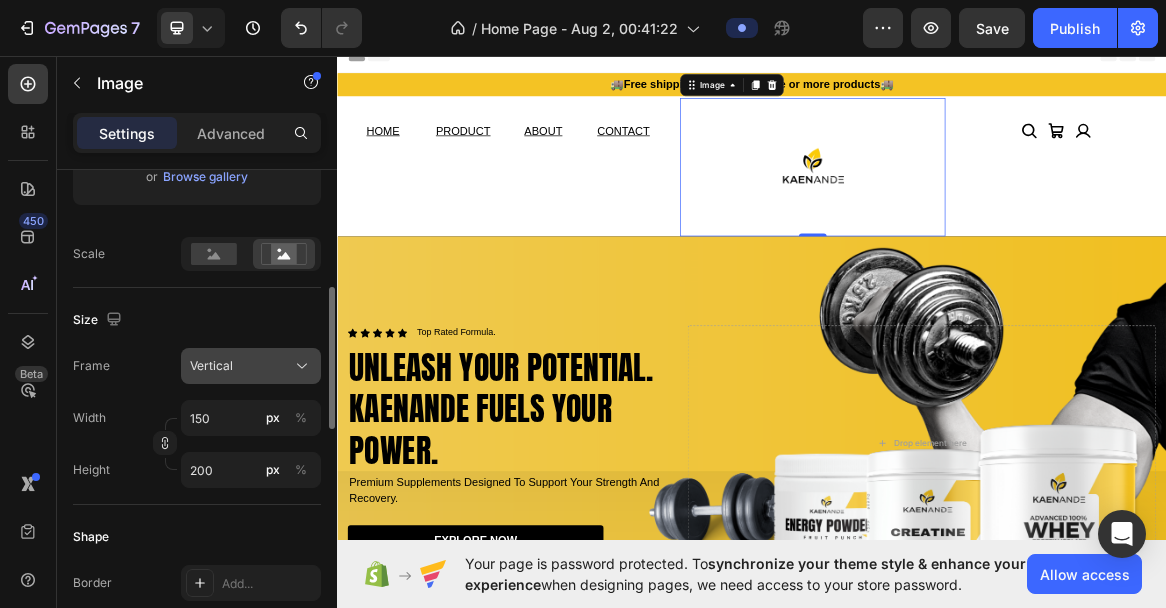 click 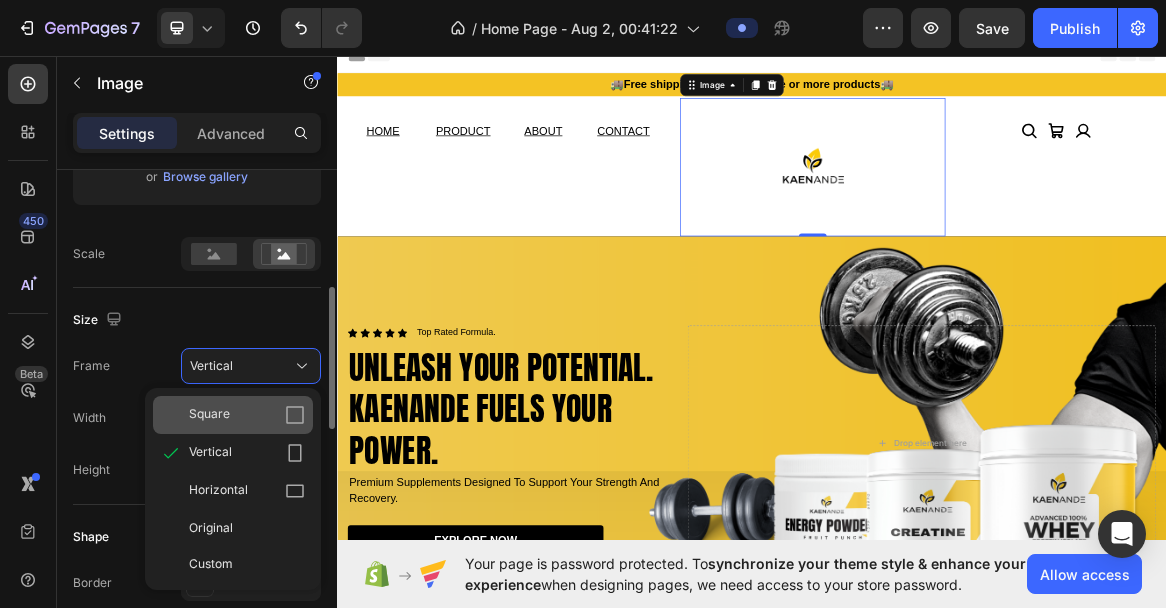 click 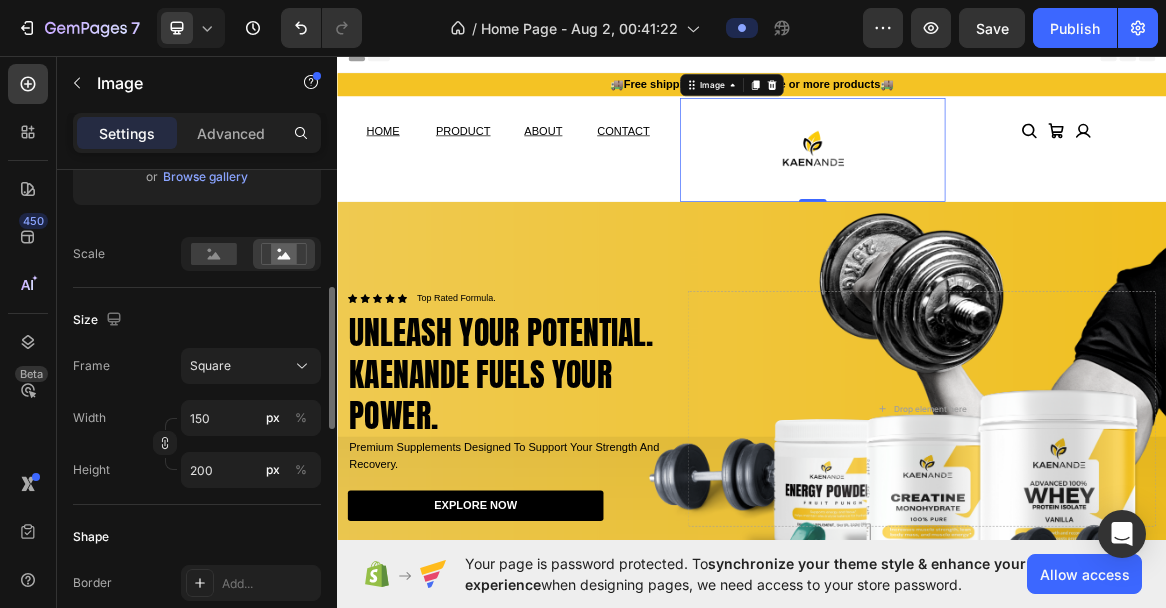 type on "150" 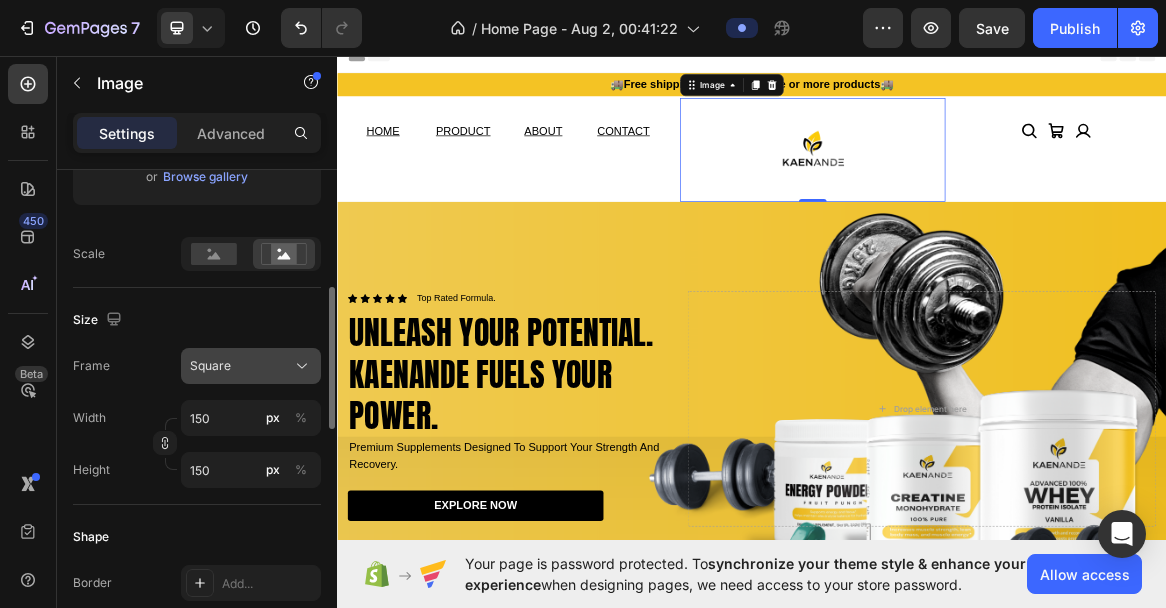 click 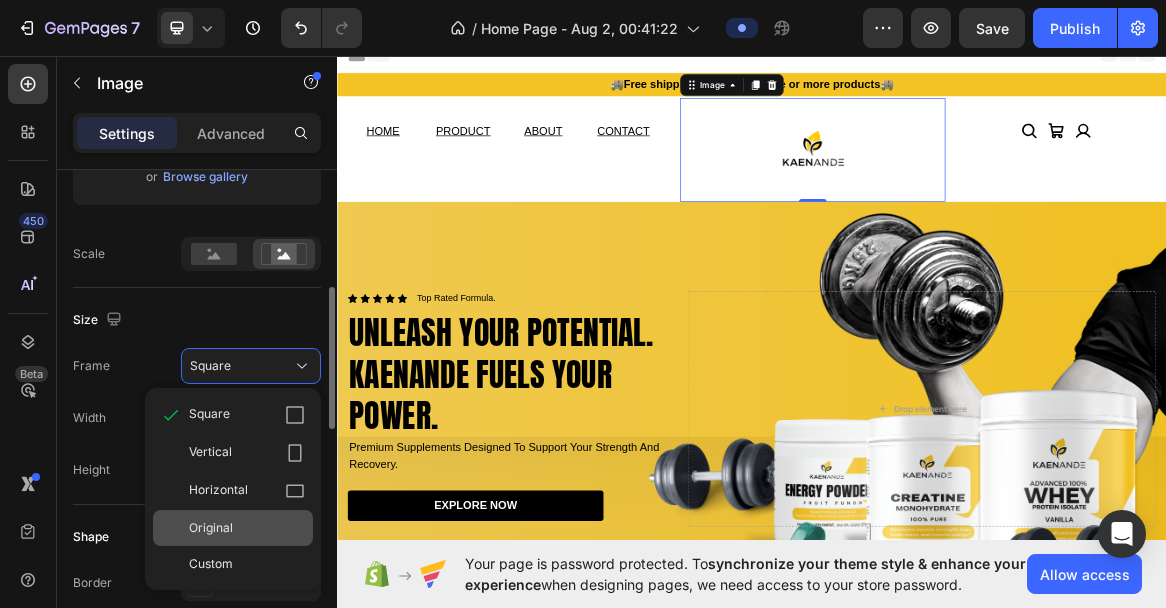 click on "Original" at bounding box center (247, 528) 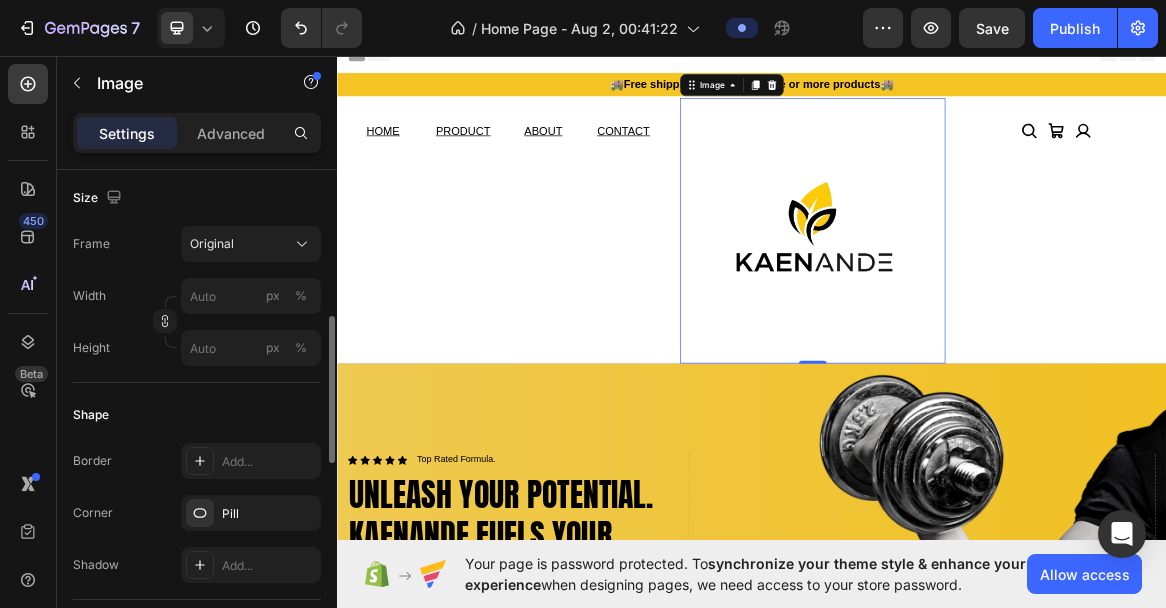 scroll, scrollTop: 483, scrollLeft: 0, axis: vertical 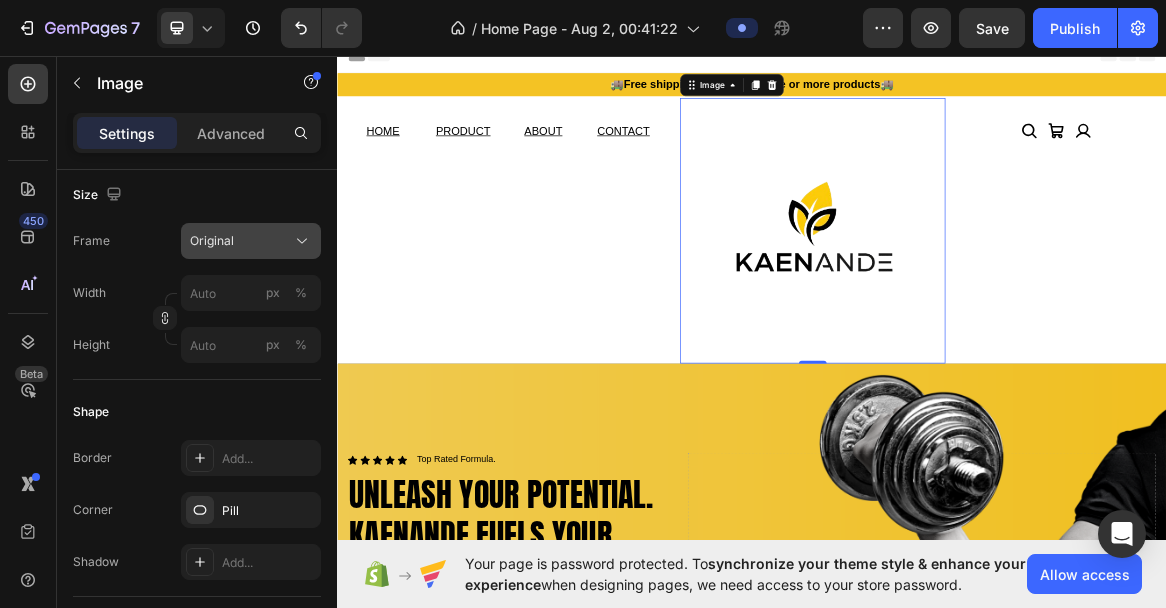click 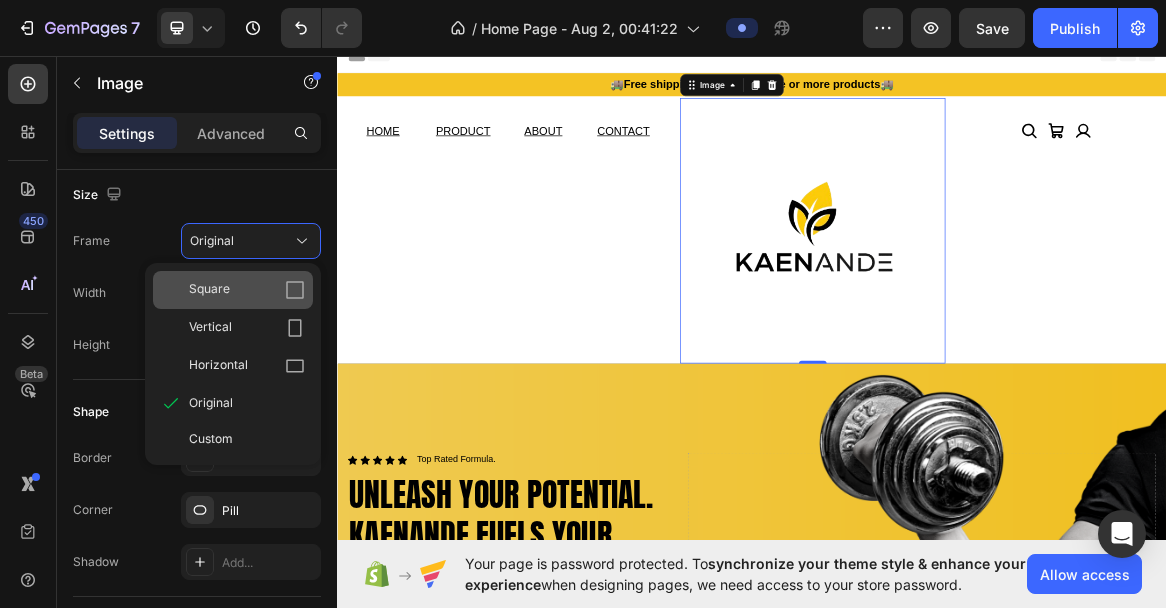 click 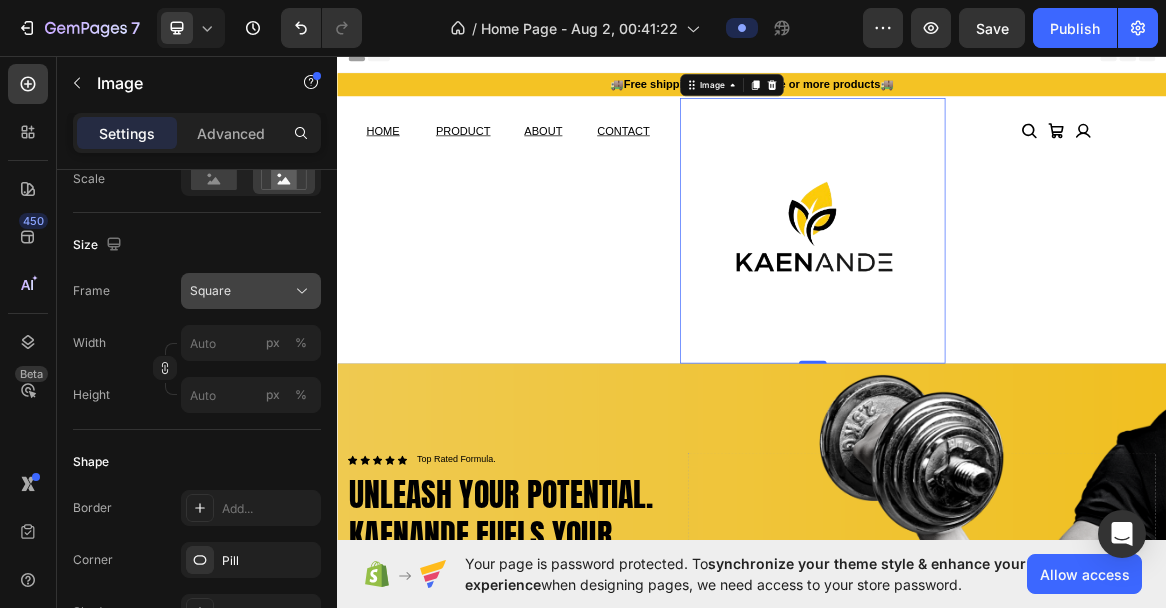scroll, scrollTop: 470, scrollLeft: 0, axis: vertical 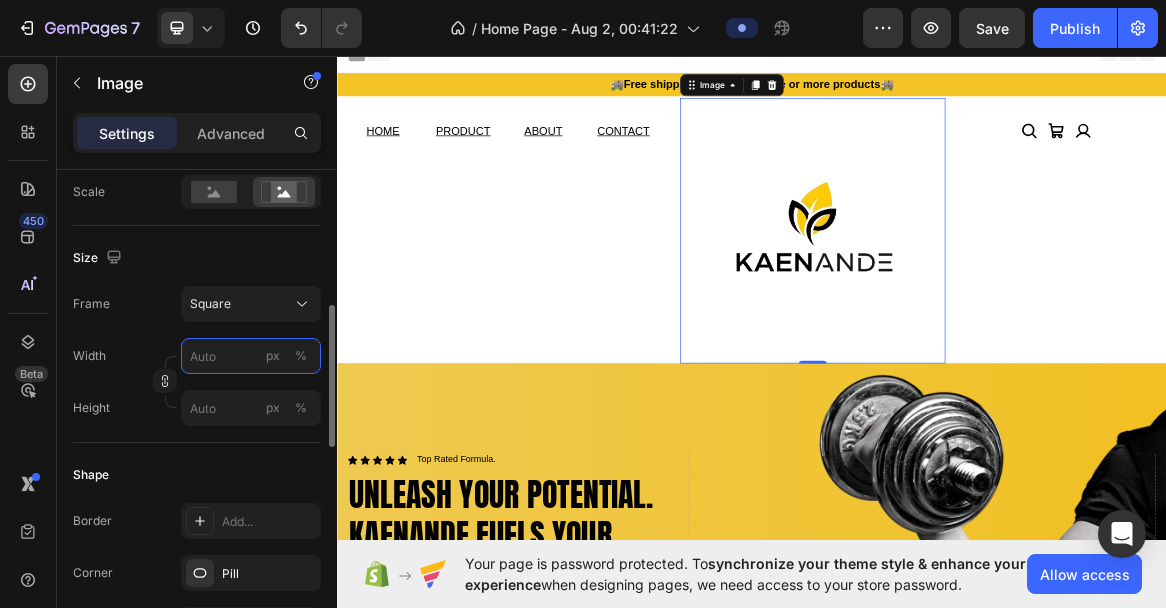 click on "px %" at bounding box center (251, 356) 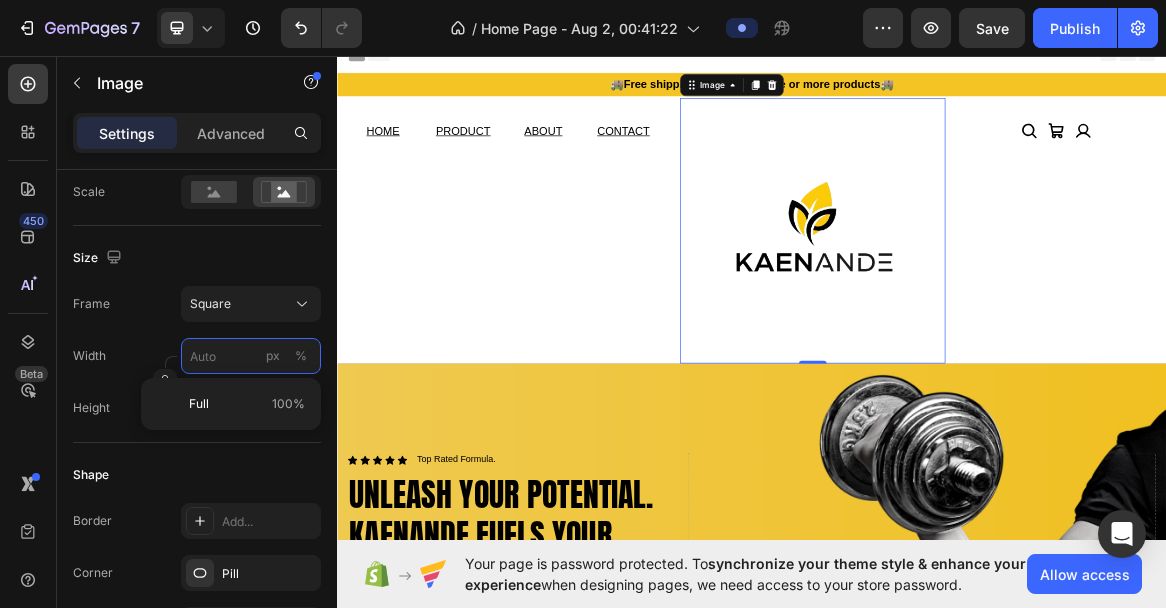 type on "1" 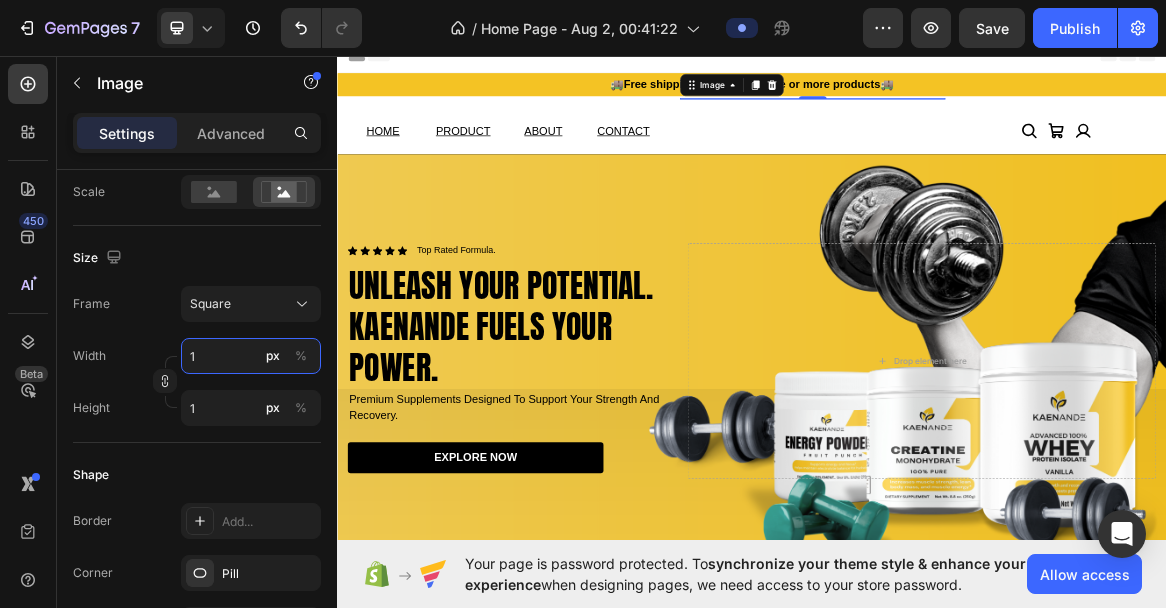 type on "12" 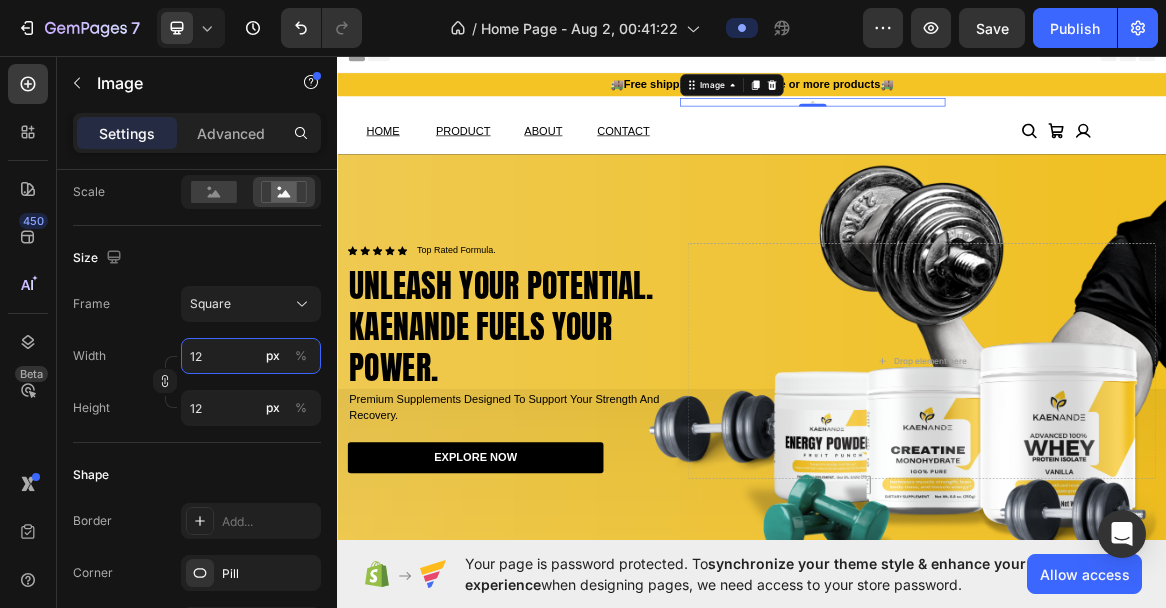 type on "120" 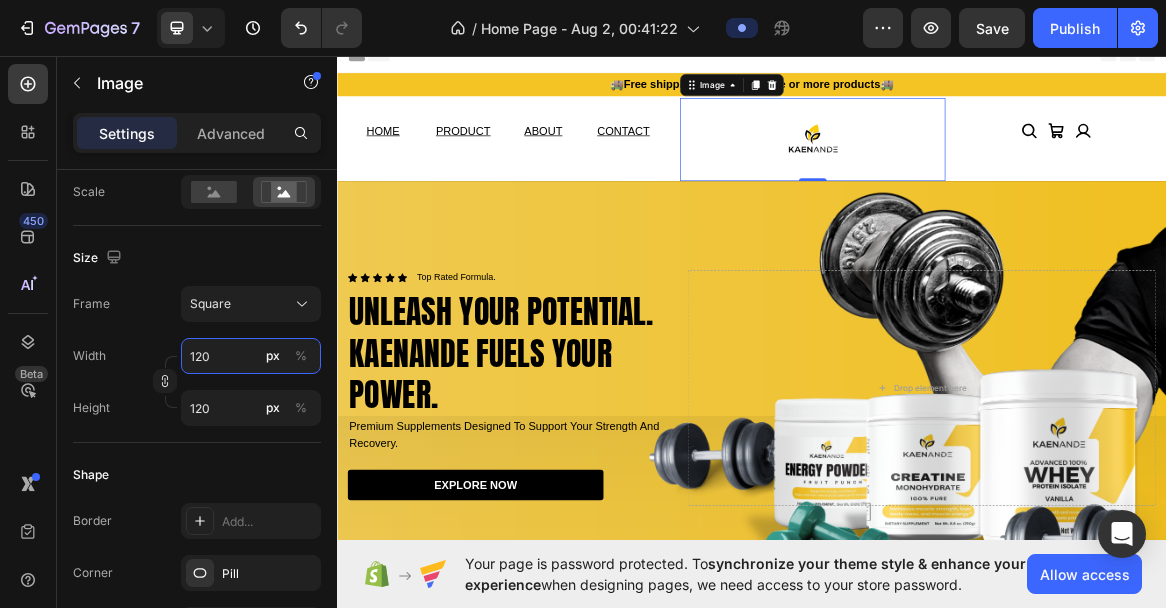 type on "12" 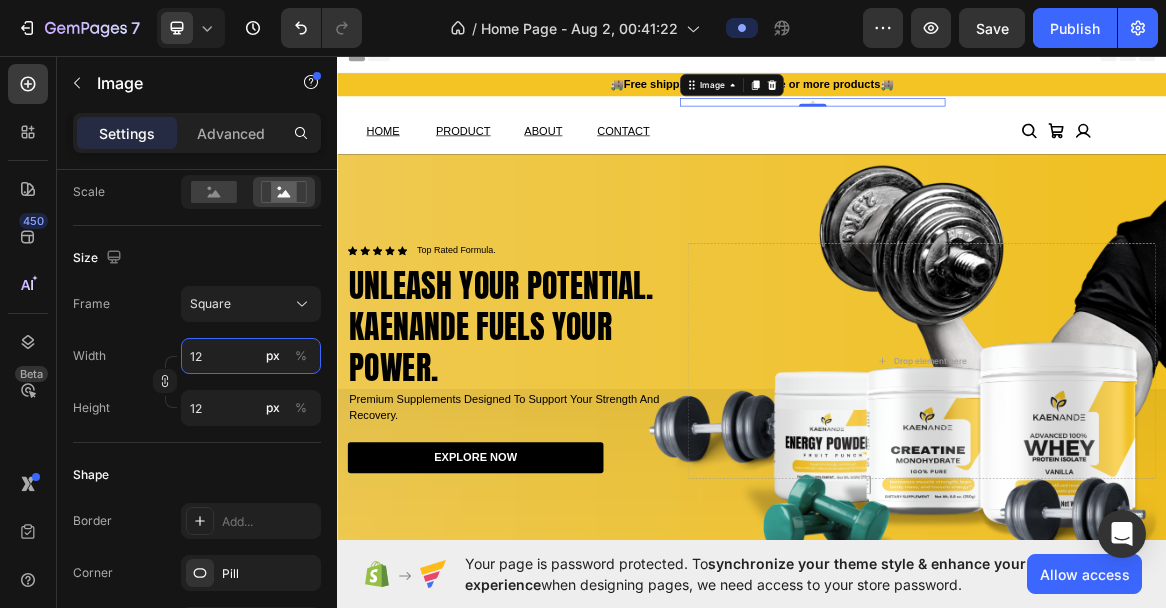 type on "1" 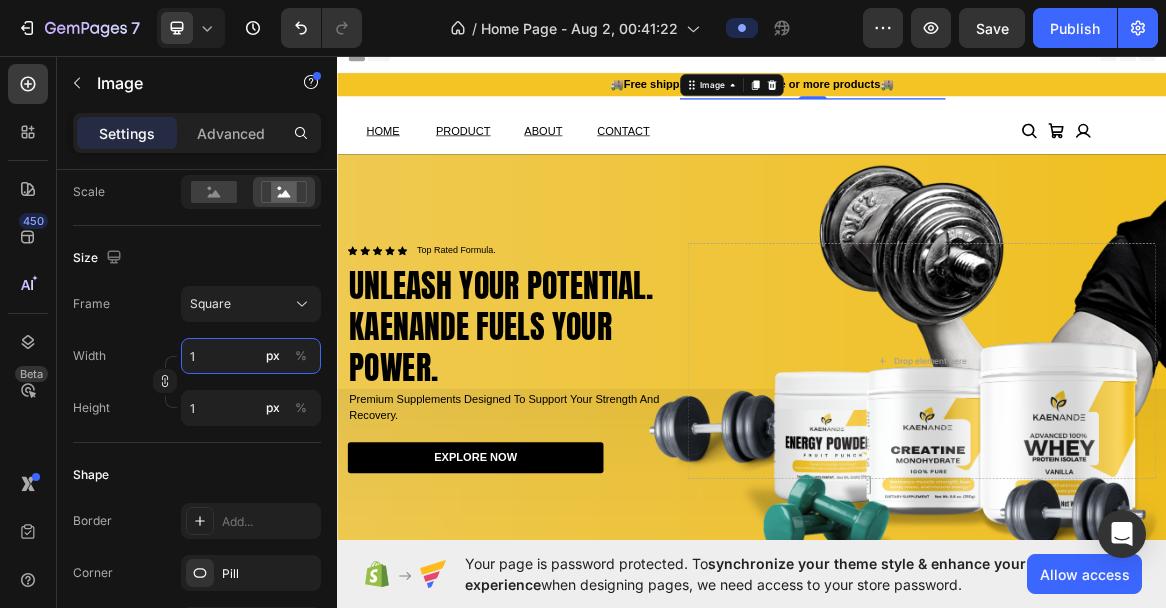 type on "15" 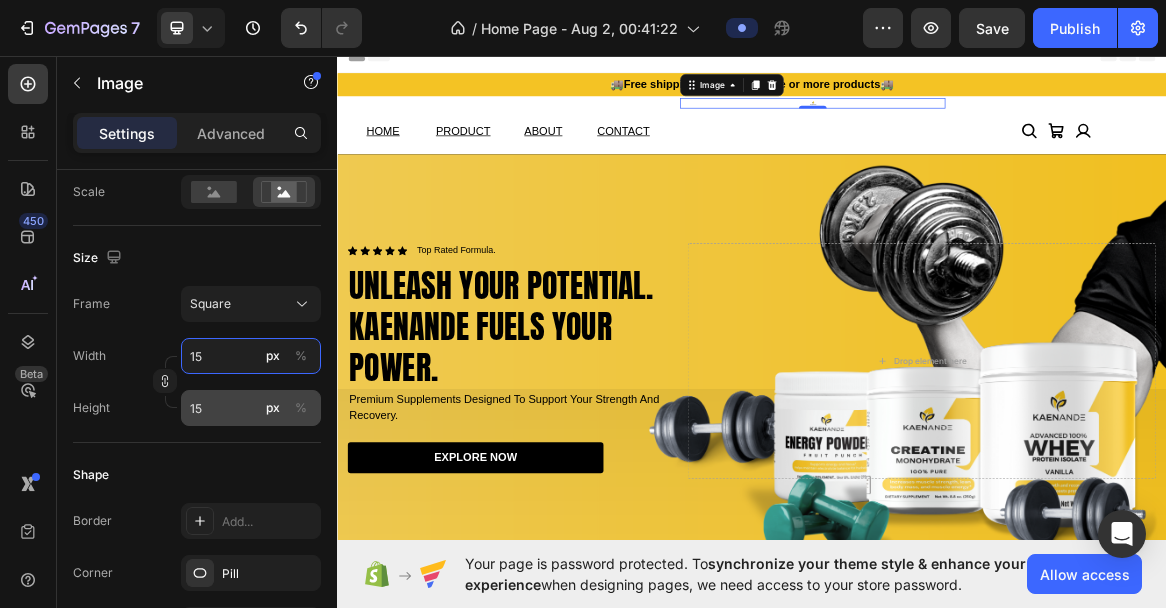 type on "150" 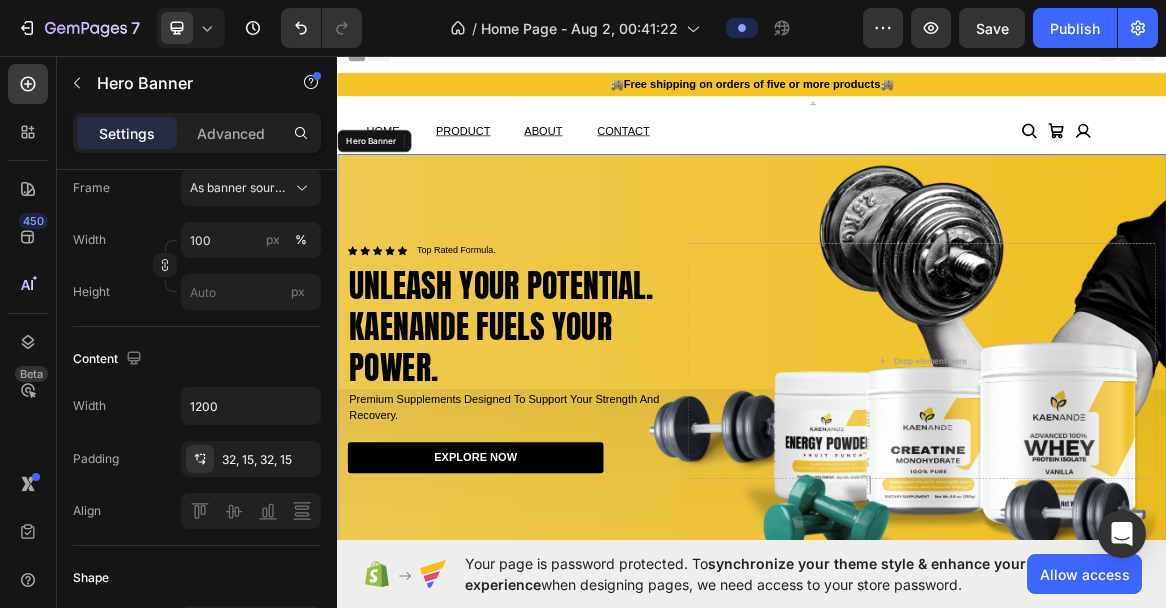 click at bounding box center [937, 503] 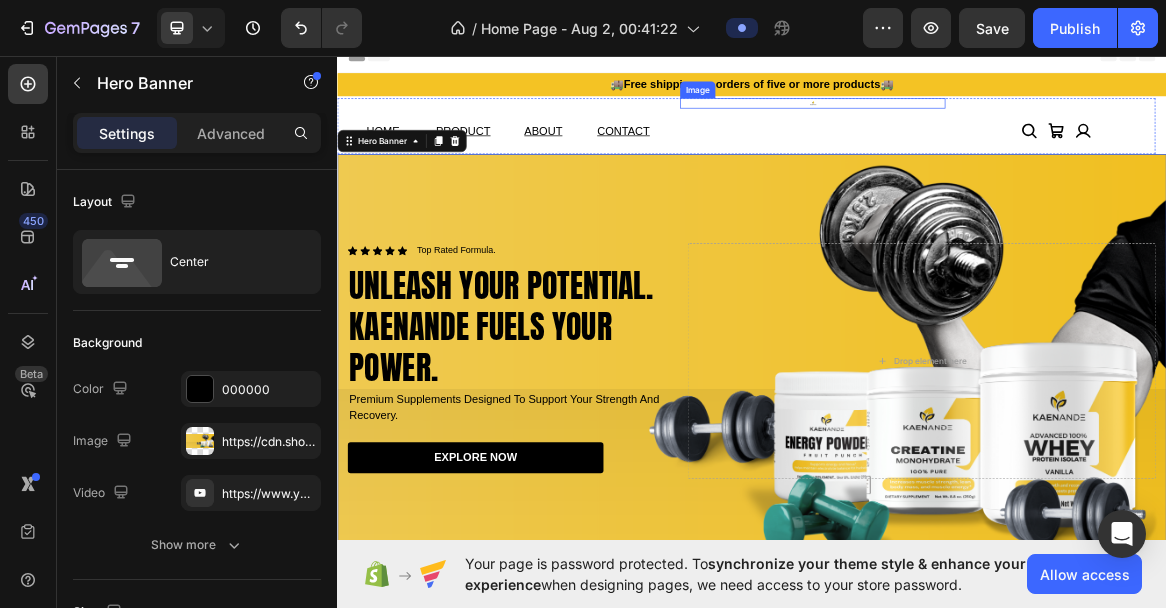 click at bounding box center (1025, 129) 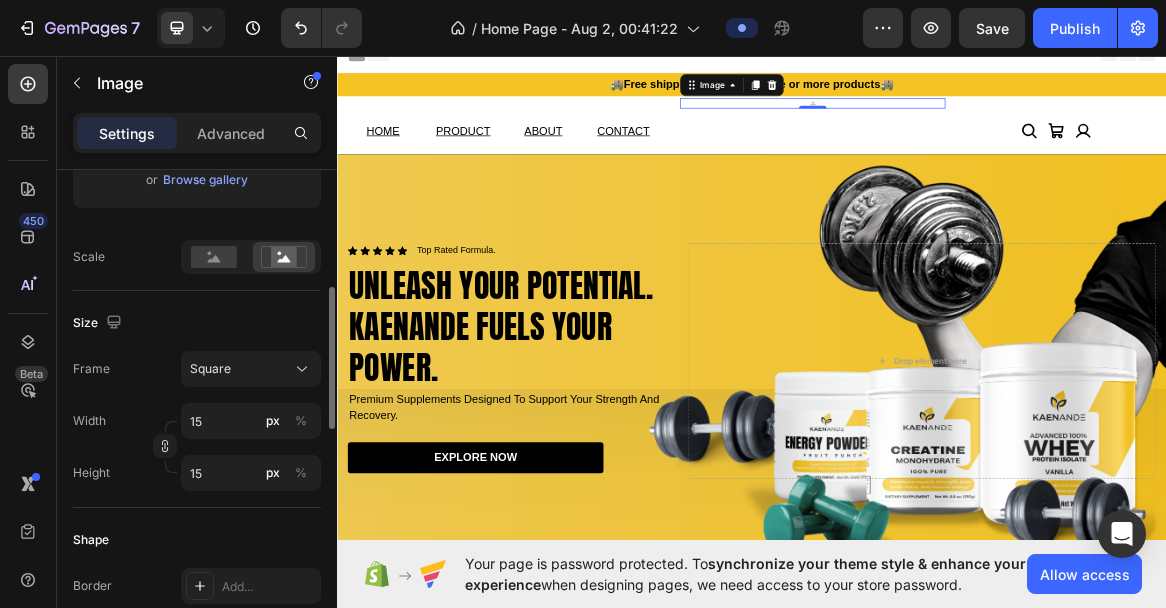 scroll, scrollTop: 414, scrollLeft: 0, axis: vertical 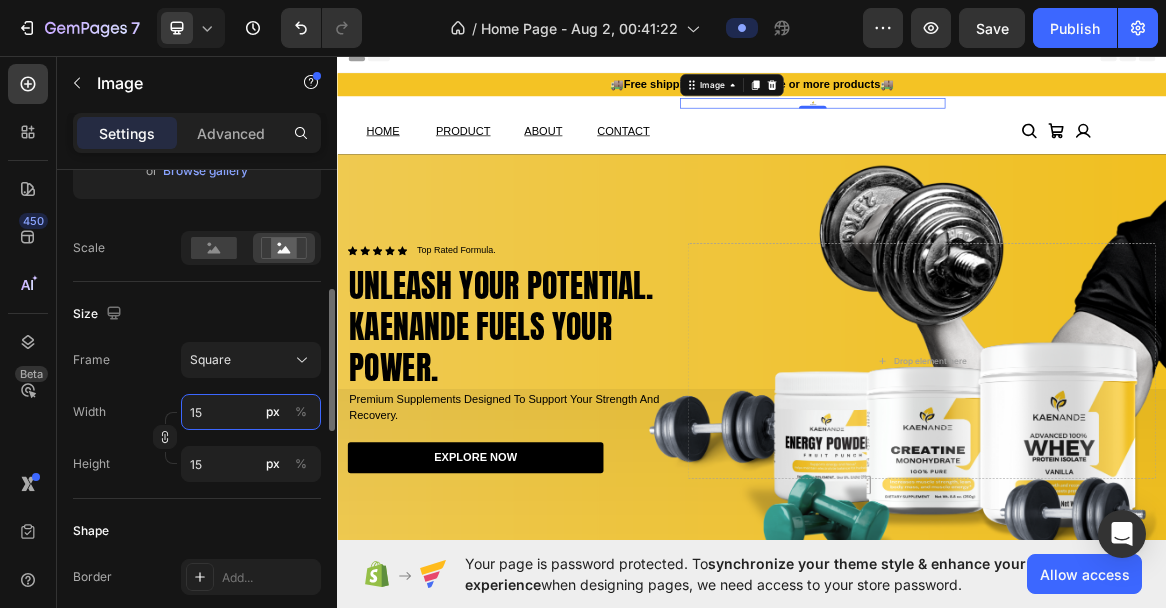 click on "15" at bounding box center (251, 412) 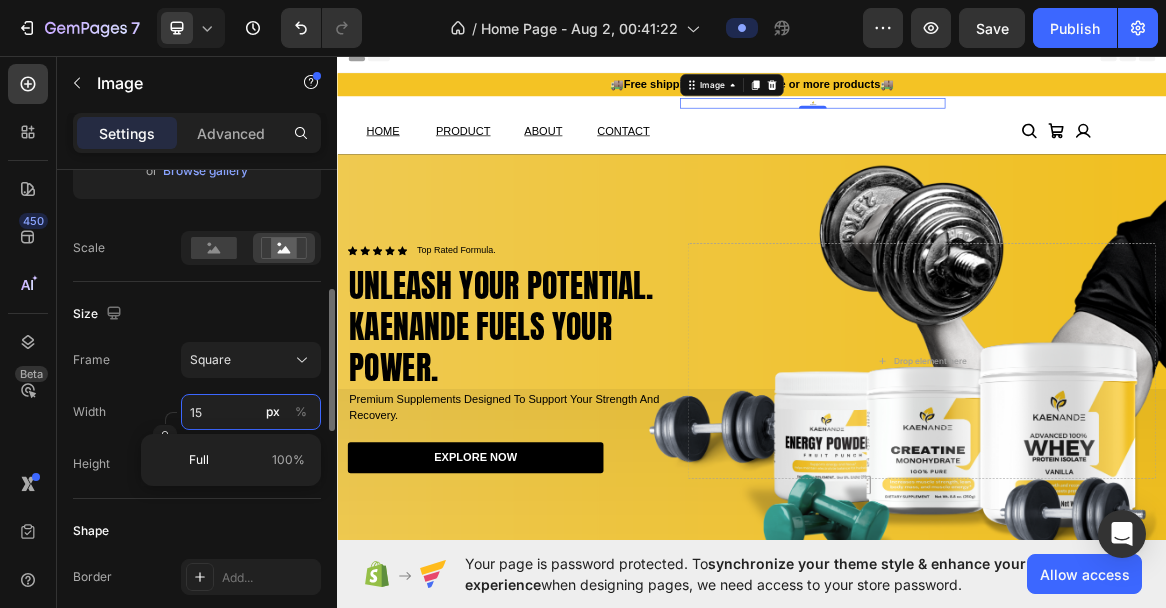 type on "150" 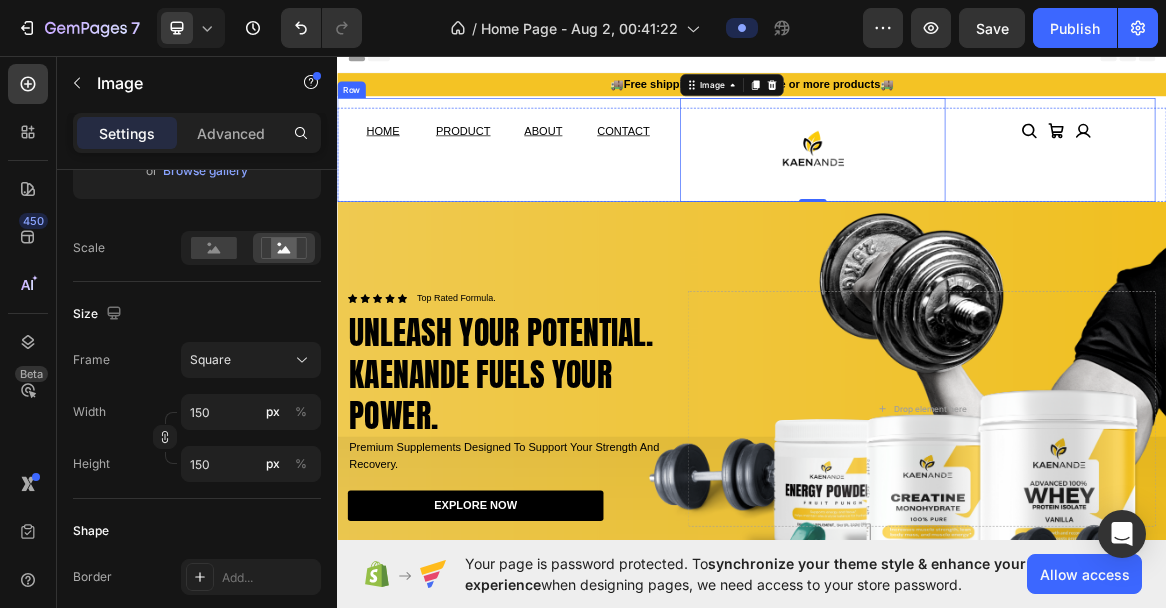 click on "HOME Text Block PRODUCT Text Block ABOUT Text Block CONTACT Text Block Row" at bounding box center [577, 197] 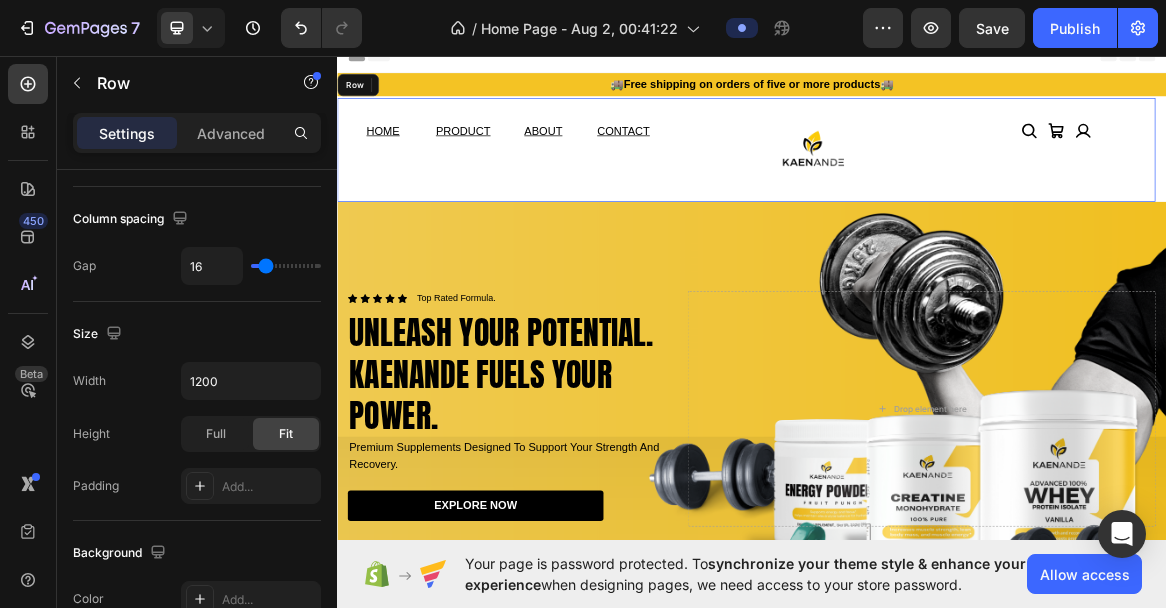 scroll, scrollTop: 0, scrollLeft: 0, axis: both 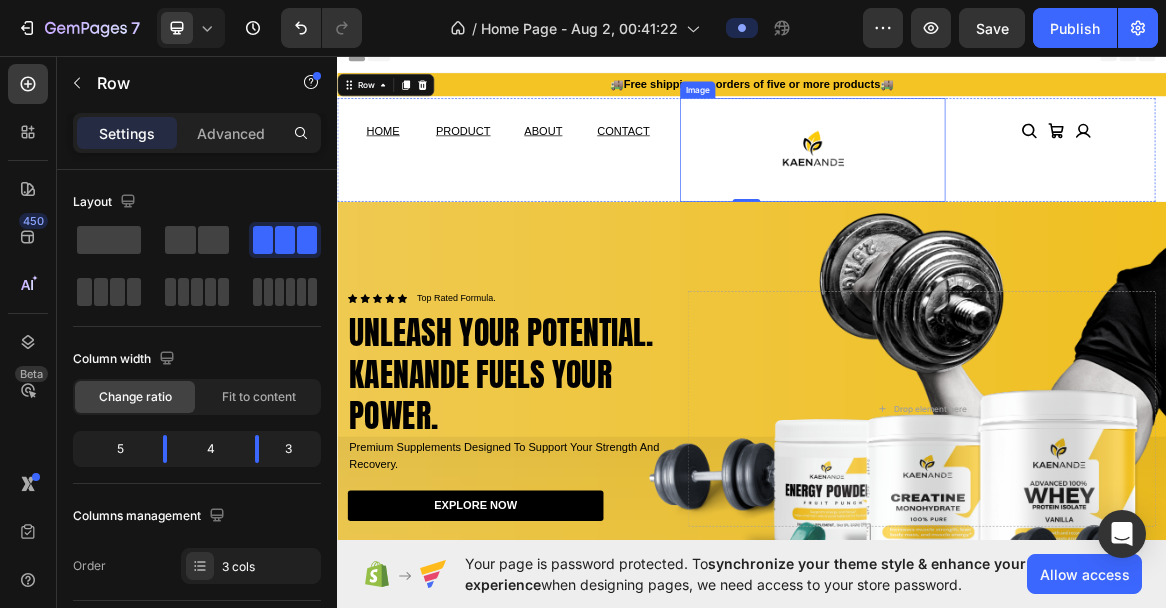 click at bounding box center (1025, 197) 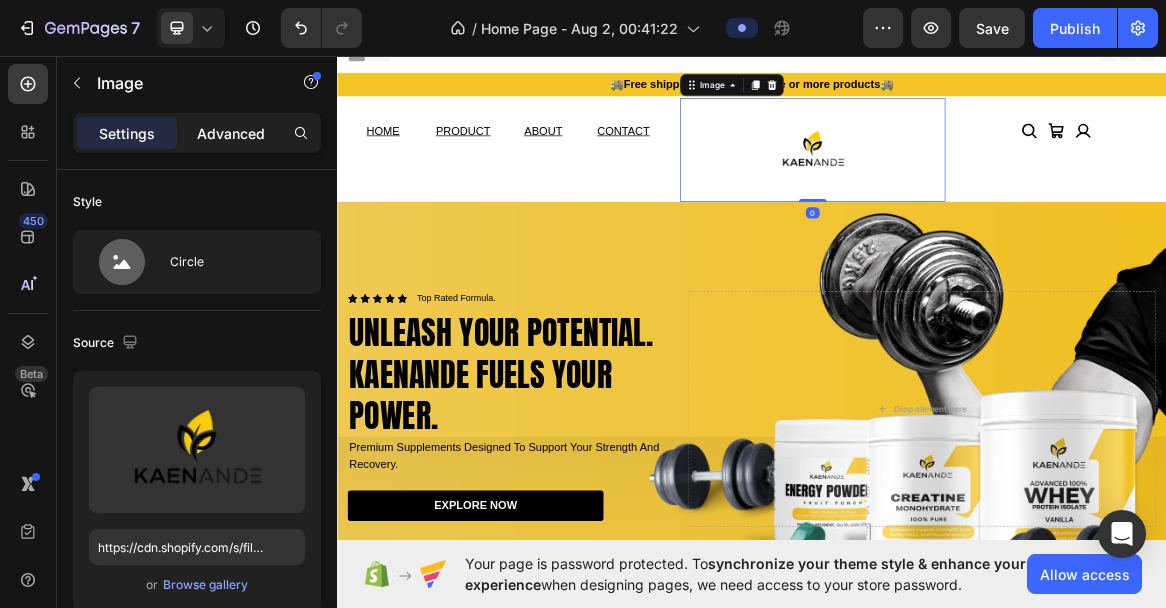 click on "Advanced" at bounding box center (231, 133) 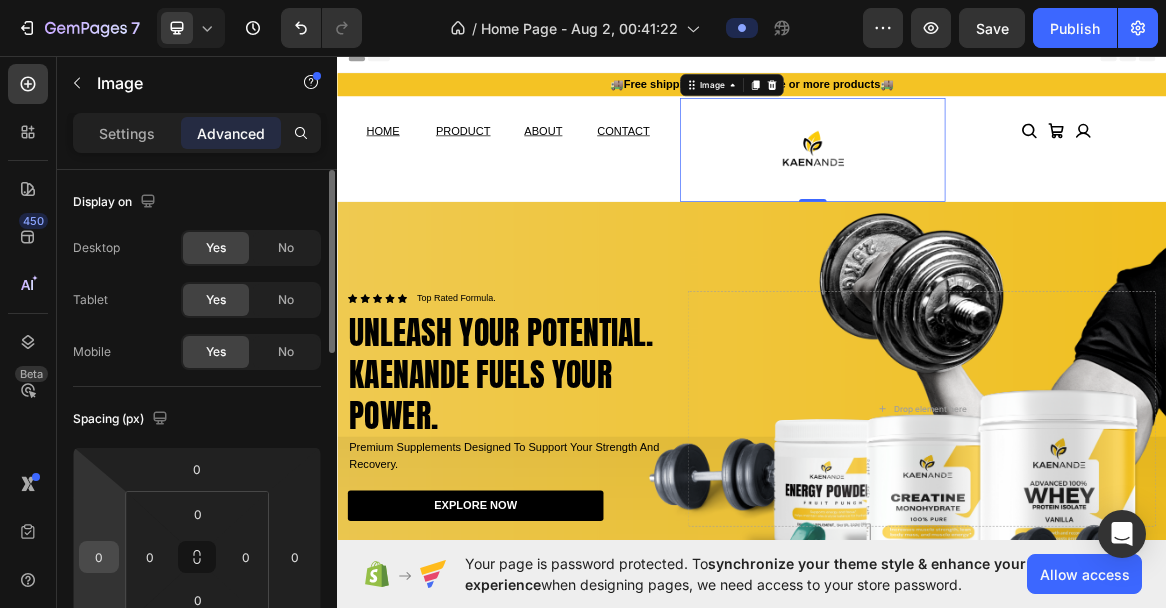 click on "0" at bounding box center [99, 557] 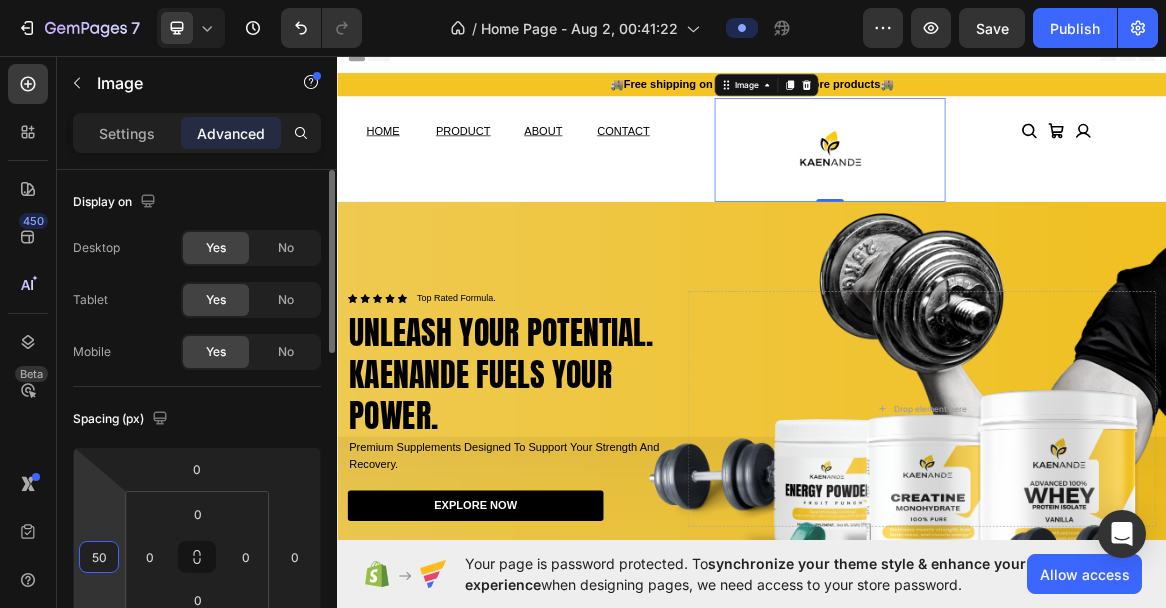 type on "5" 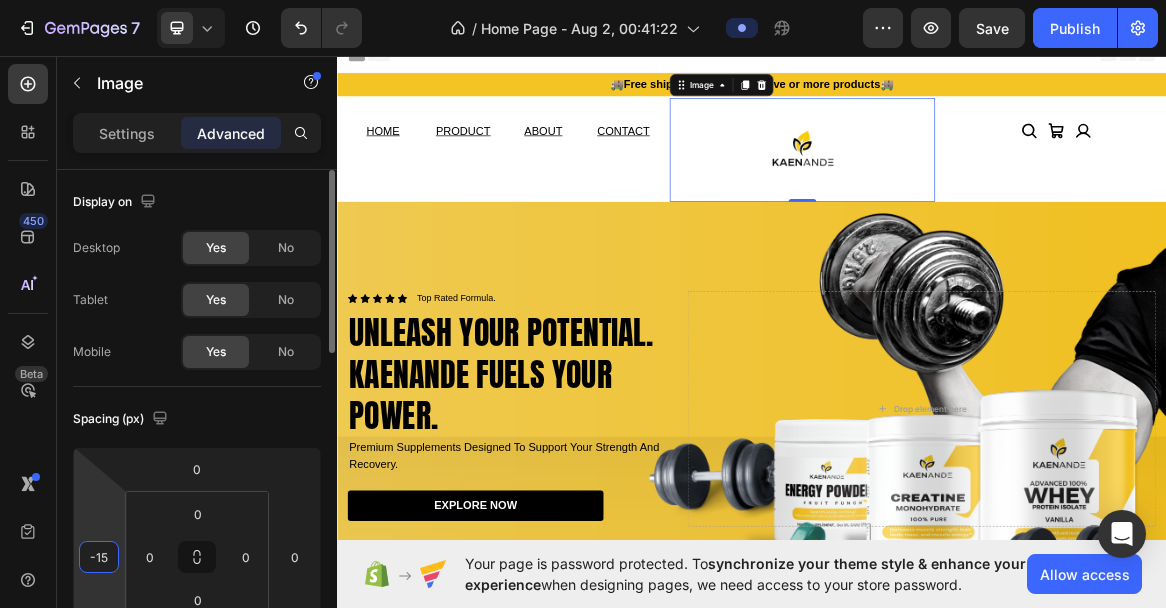 type on "-1" 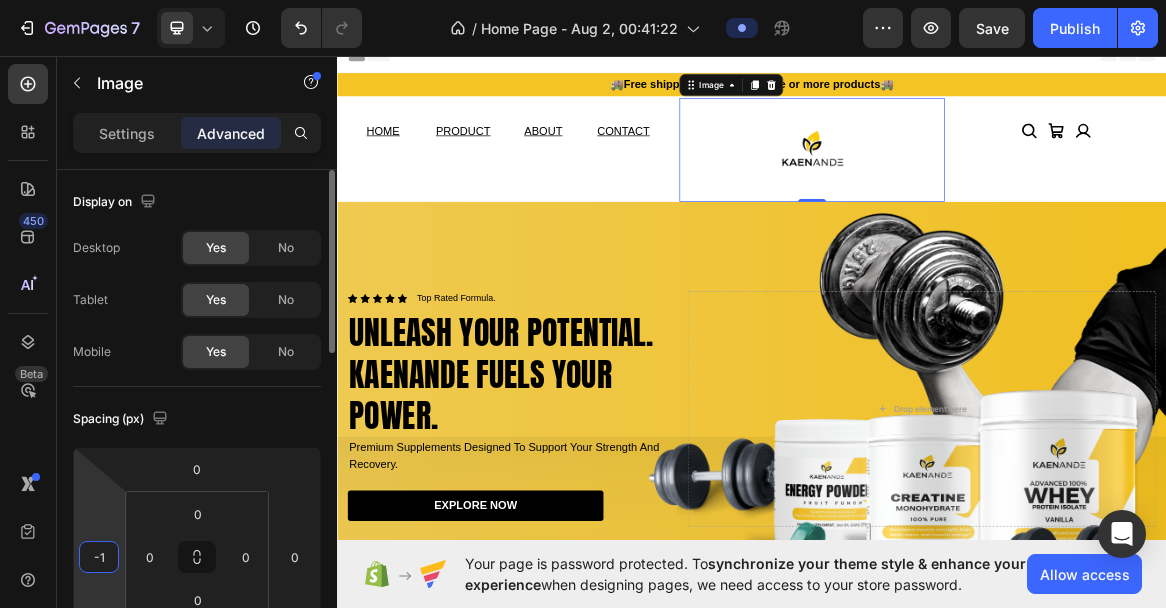 type 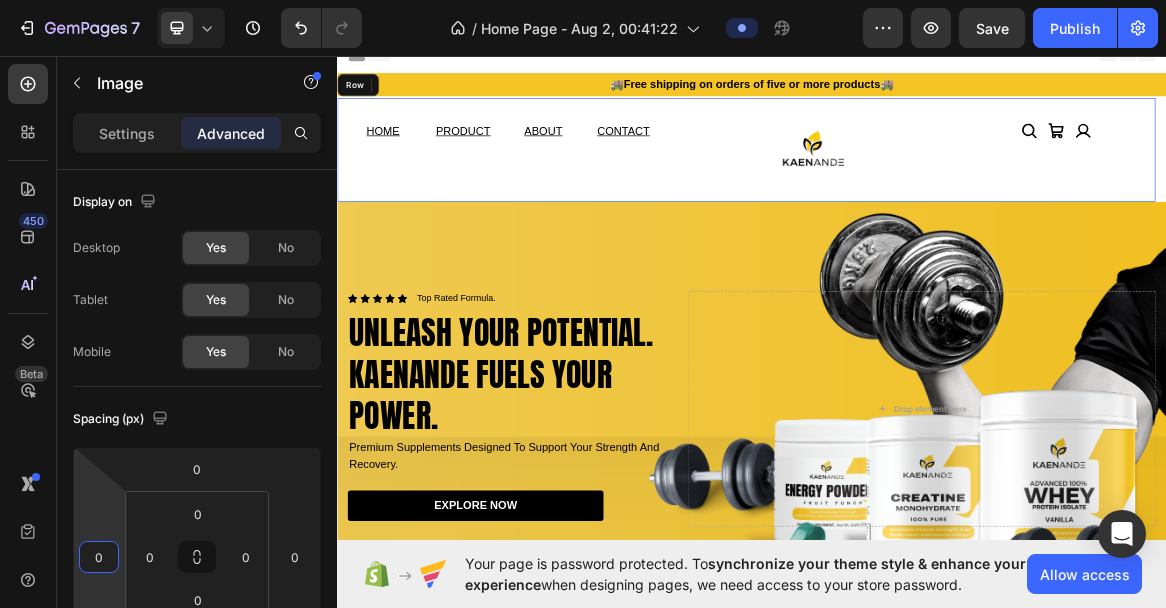 click on "HOME Text Block PRODUCT Text Block ABOUT Text Block CONTACT Text Block Row" at bounding box center (577, 197) 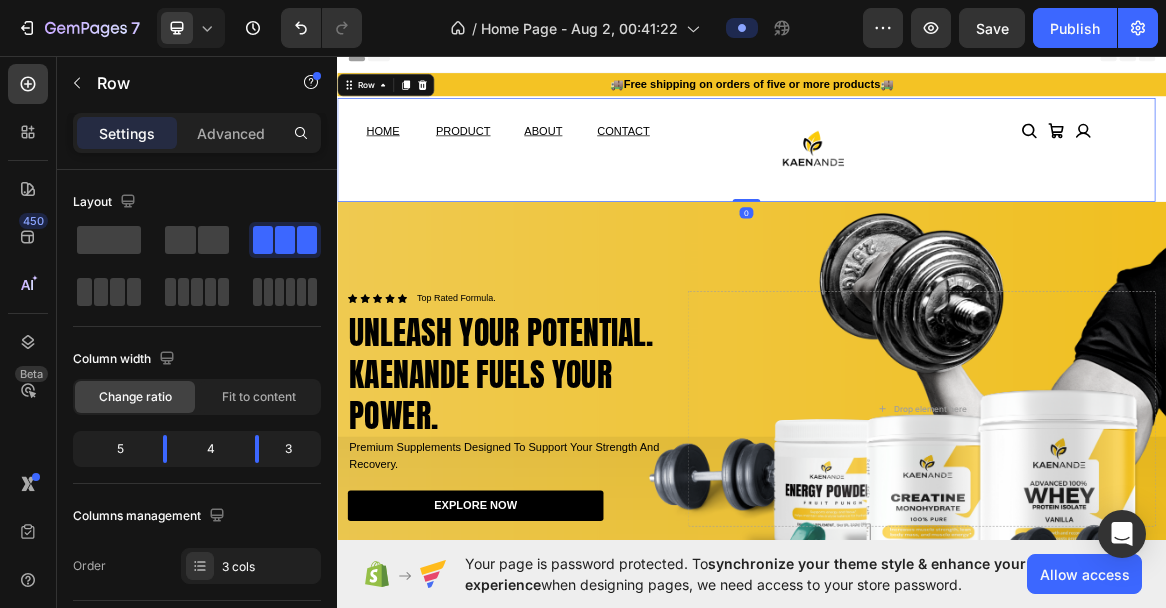 click on "HOME Text Block PRODUCT Text Block ABOUT Text Block CONTACT Text Block Row" at bounding box center [577, 197] 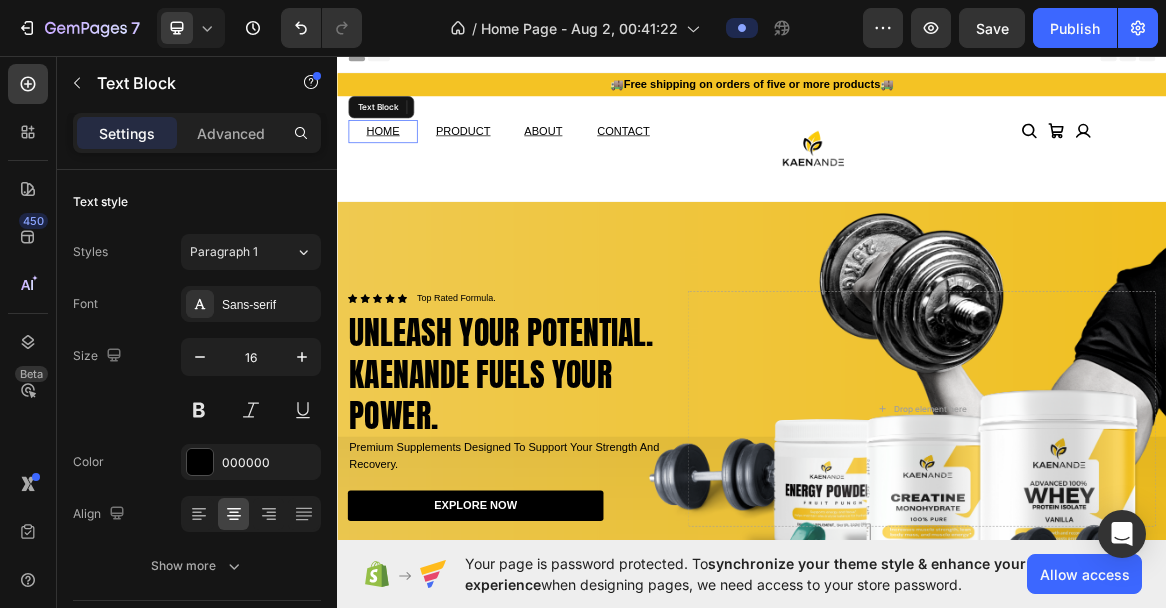 click on "HOME" at bounding box center (403, 170) 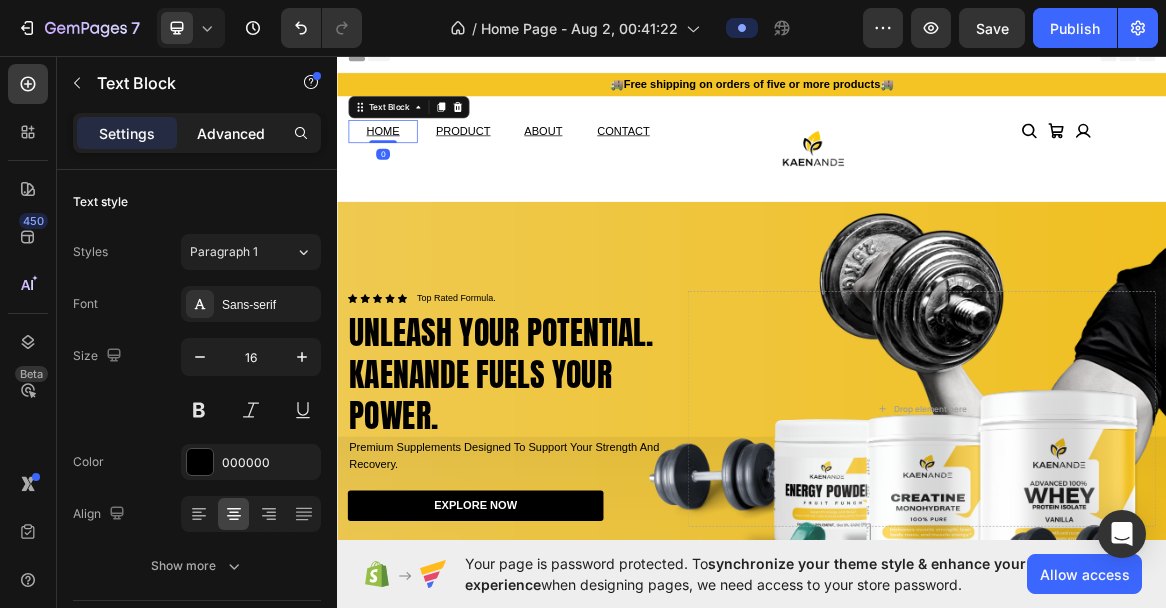click on "Advanced" 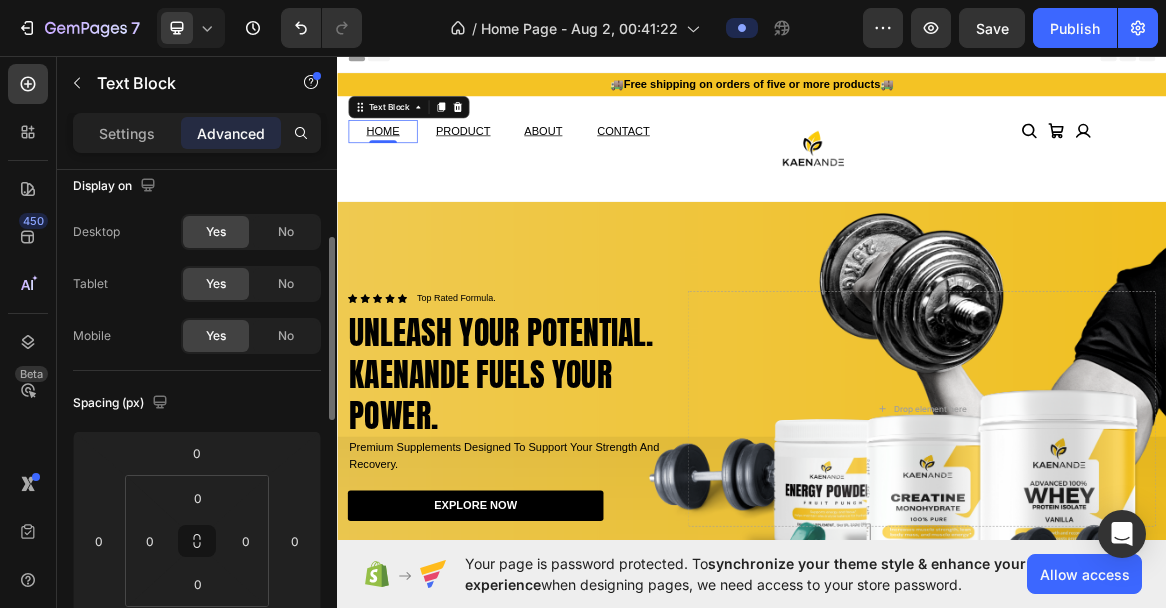scroll, scrollTop: 80, scrollLeft: 0, axis: vertical 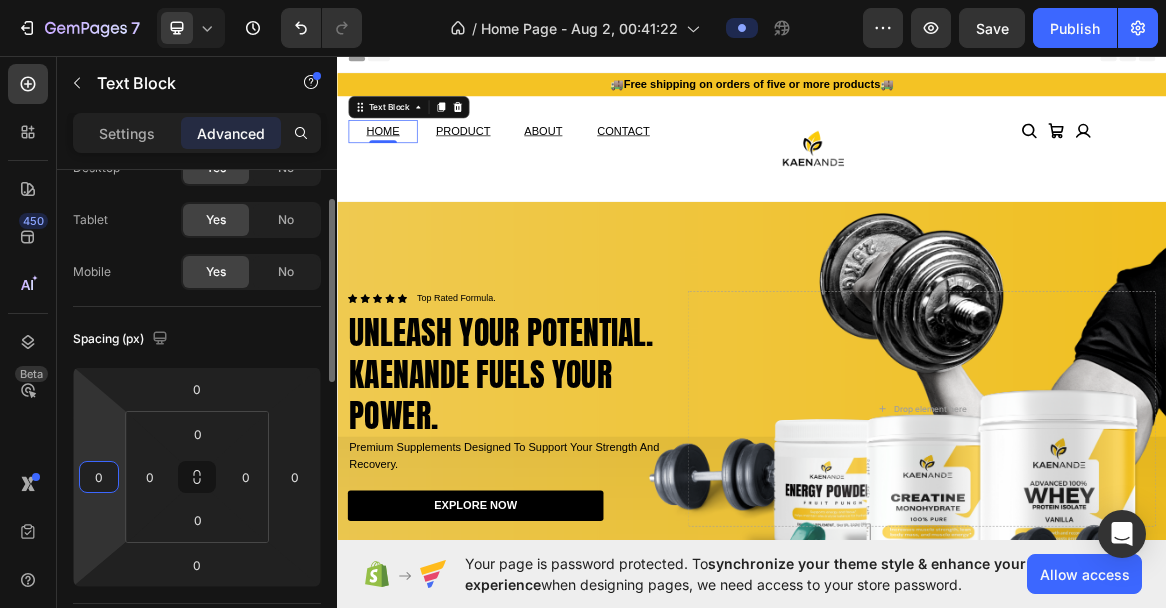 click on "0" at bounding box center [99, 477] 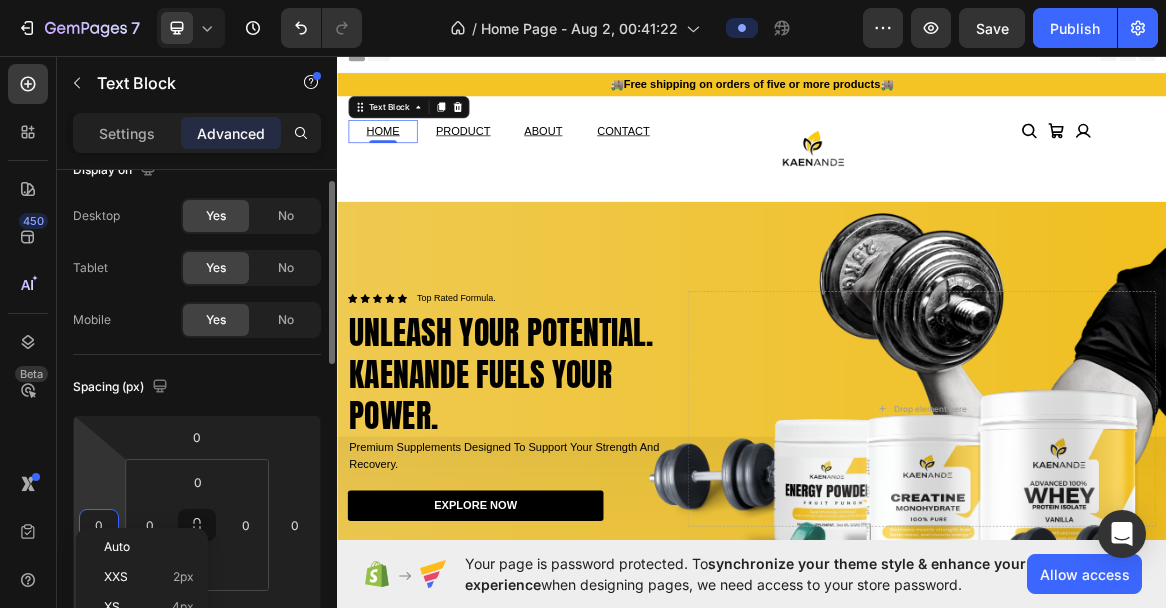 scroll, scrollTop: 0, scrollLeft: 0, axis: both 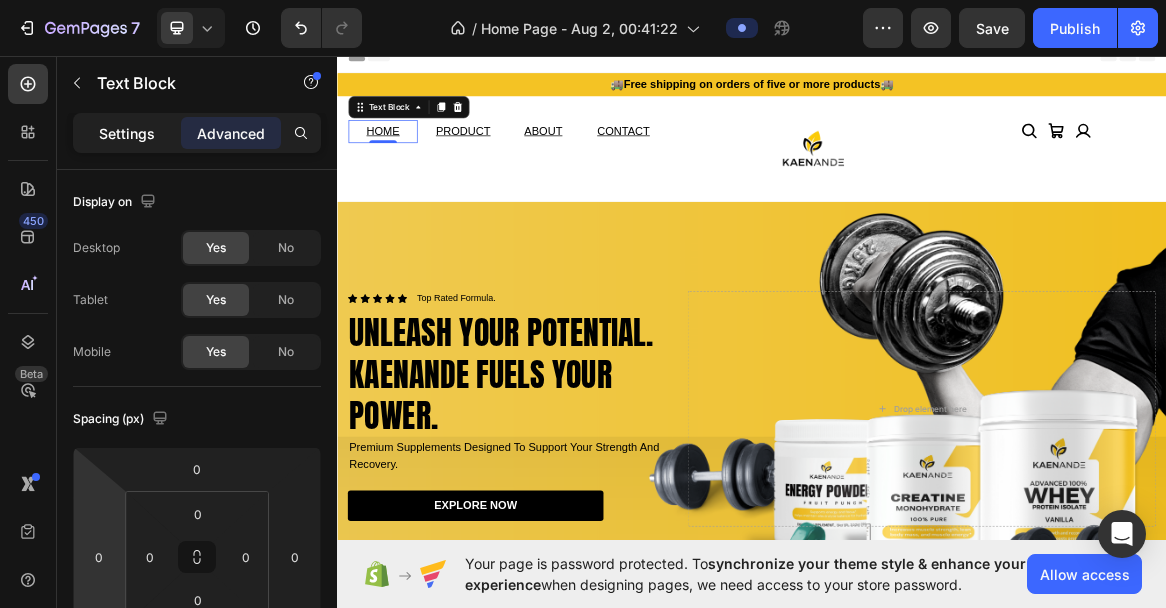 click on "Settings" at bounding box center (127, 133) 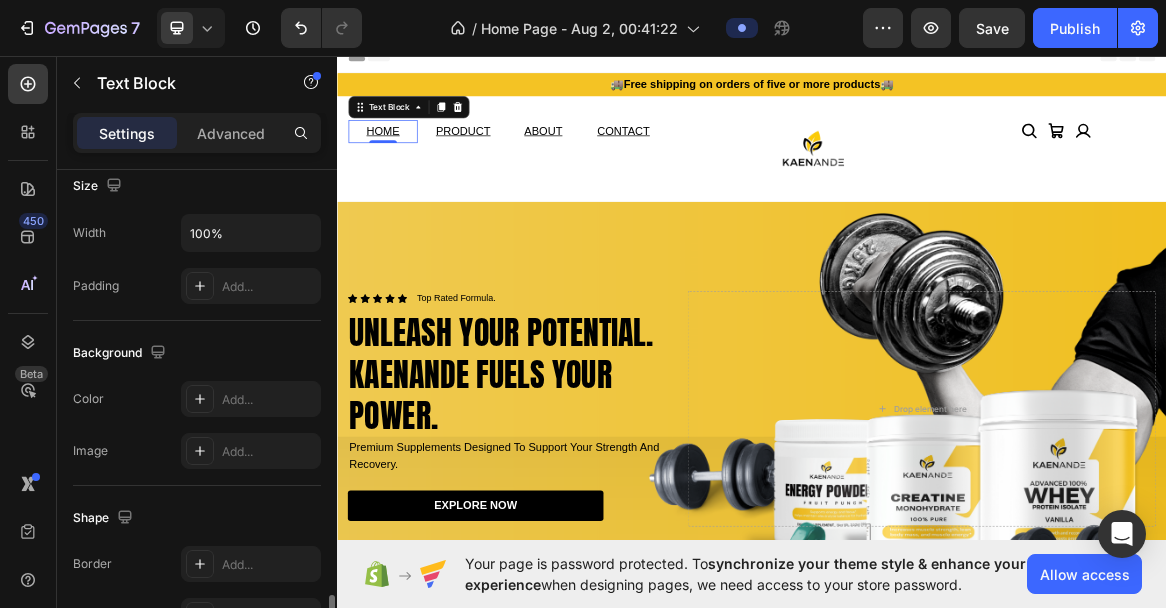 scroll, scrollTop: 194, scrollLeft: 0, axis: vertical 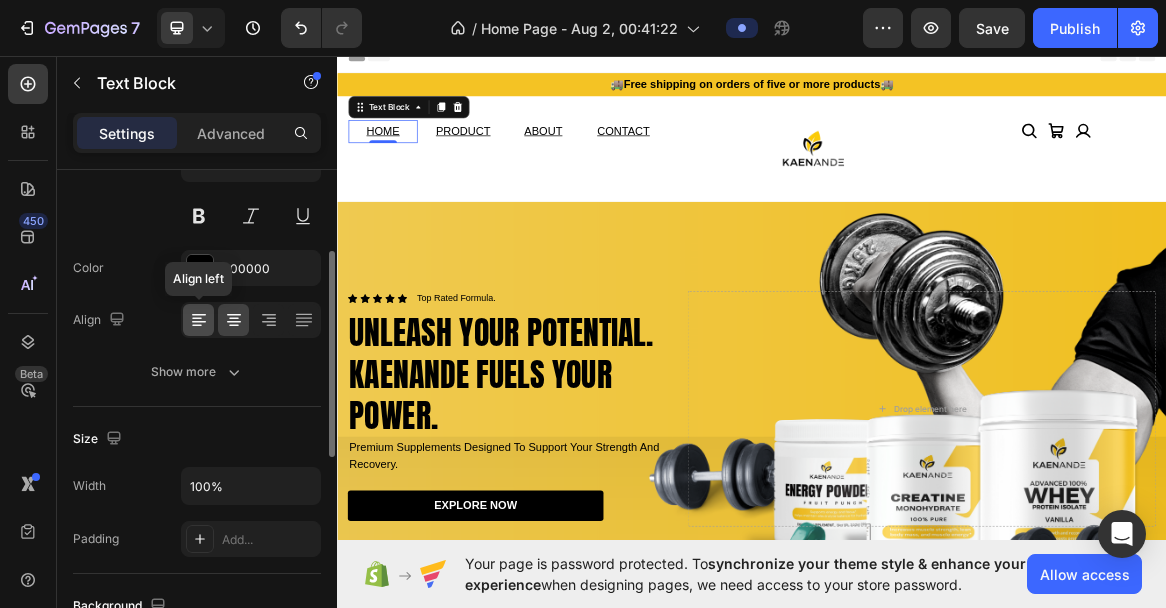 click 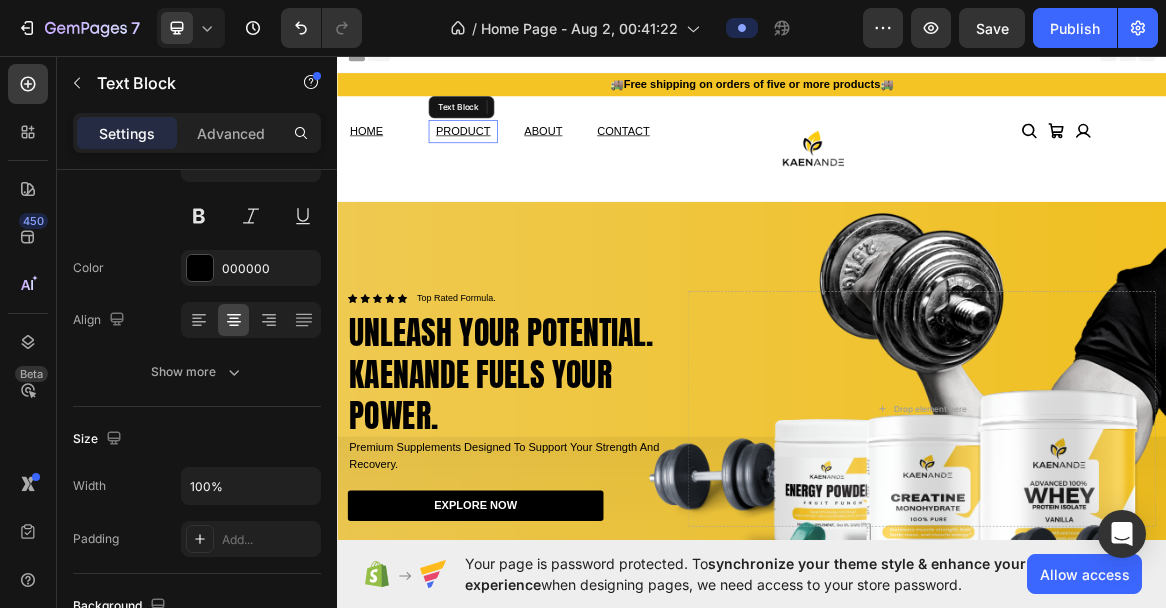 click on "PRODUCT" at bounding box center [518, 169] 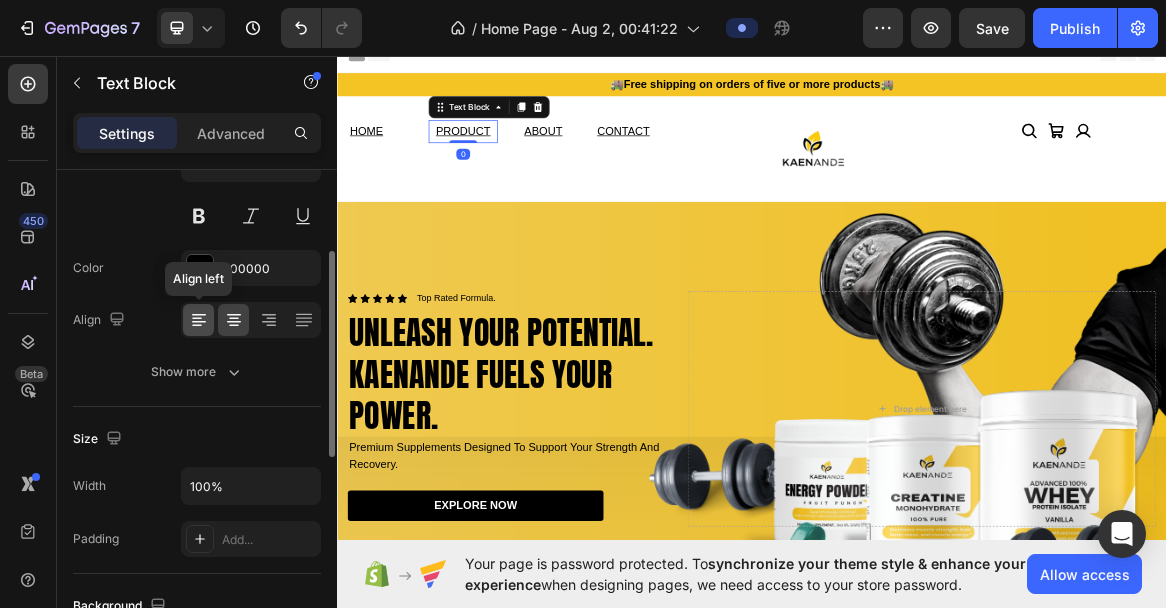 click 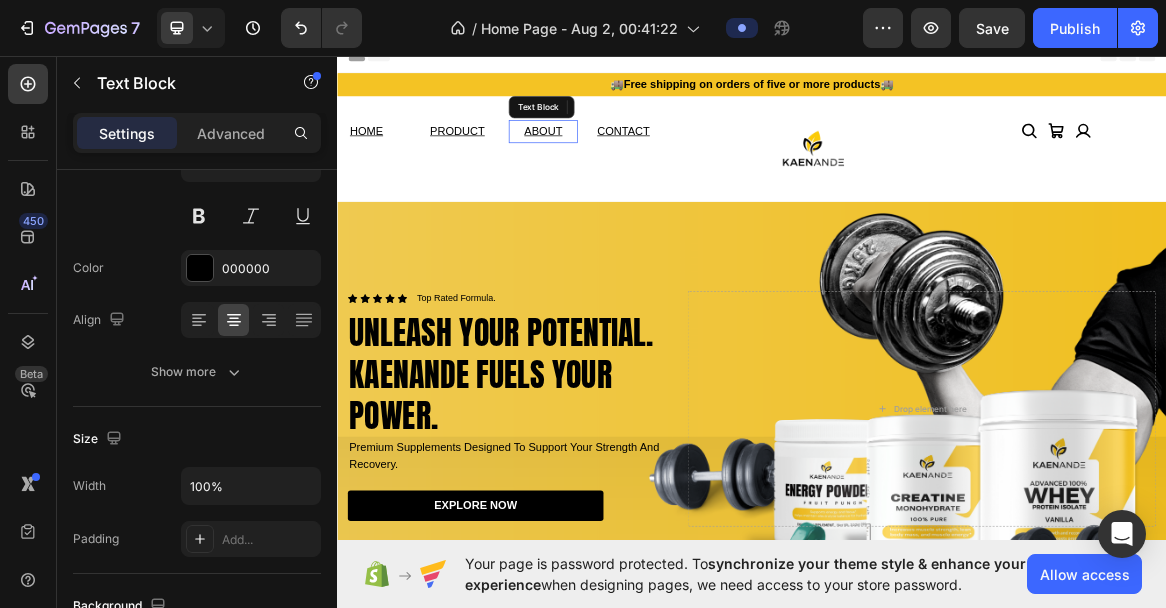 click on "ABOUT" at bounding box center (634, 169) 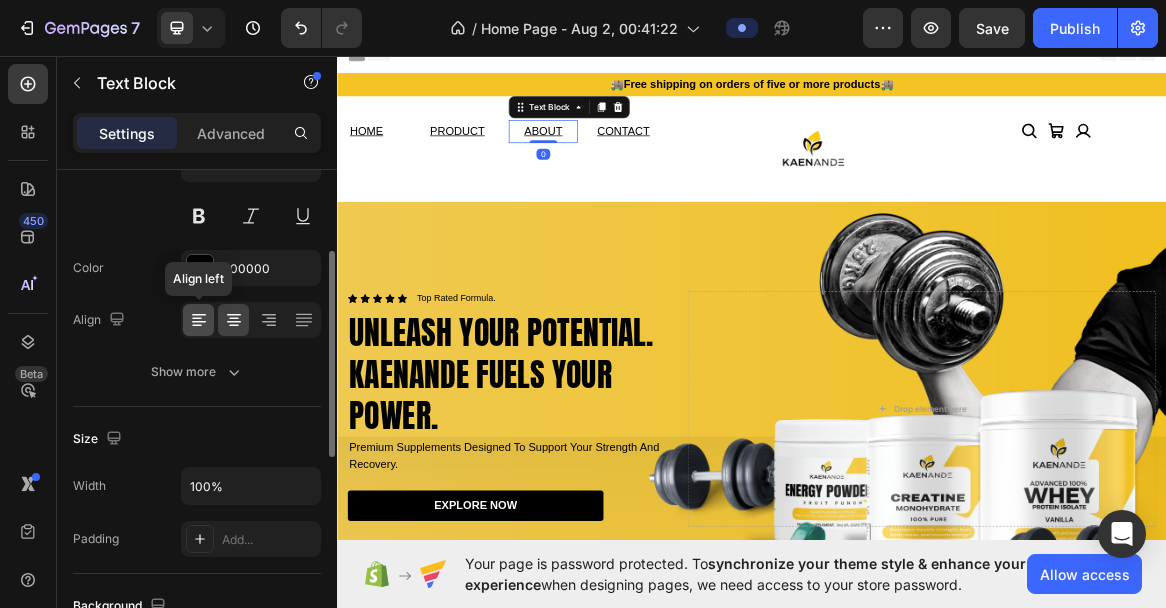 click 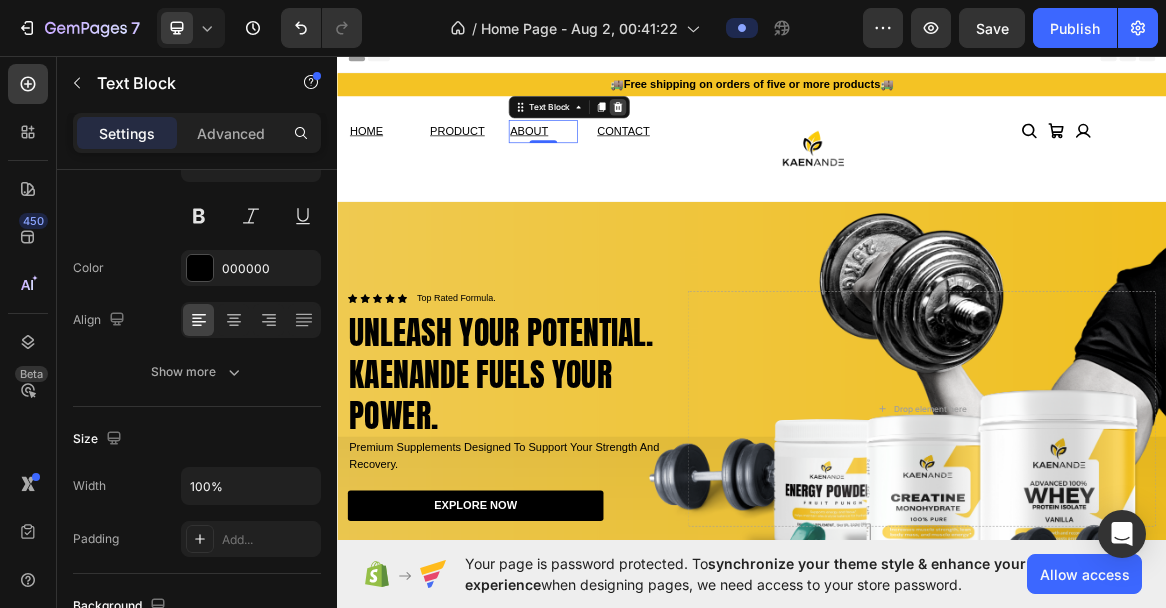 click 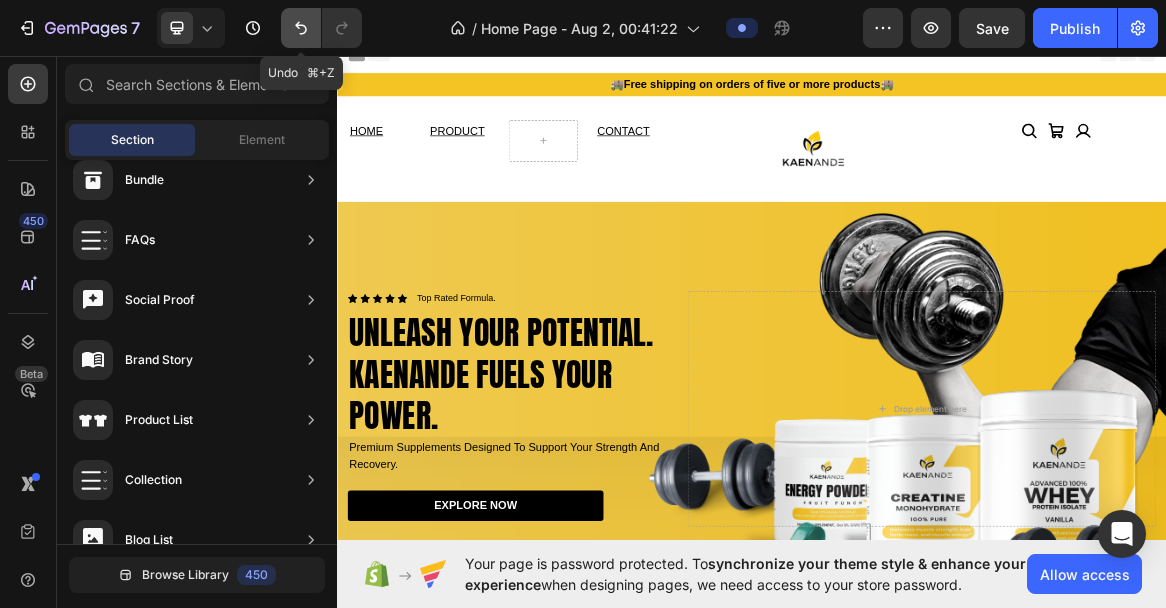 click 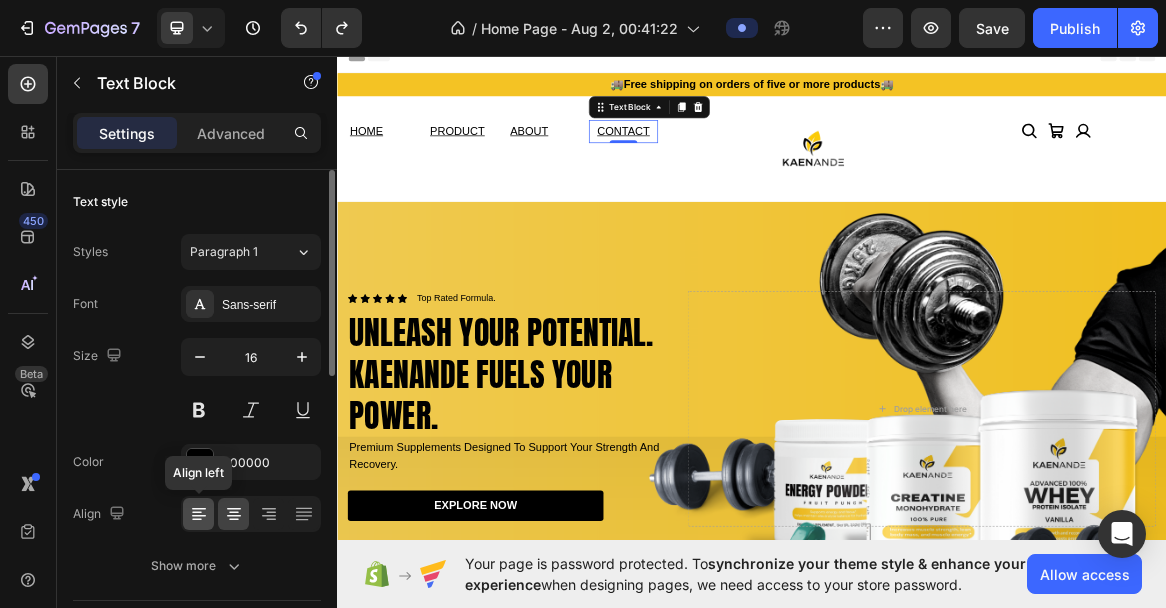 click 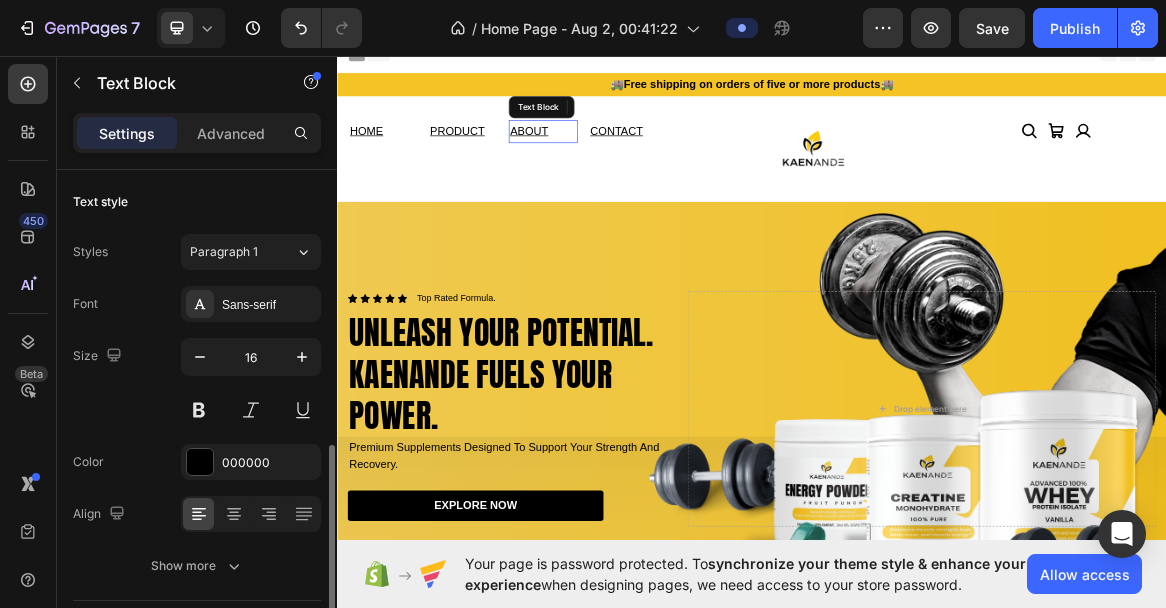 click on "ABOUT" at bounding box center (635, 170) 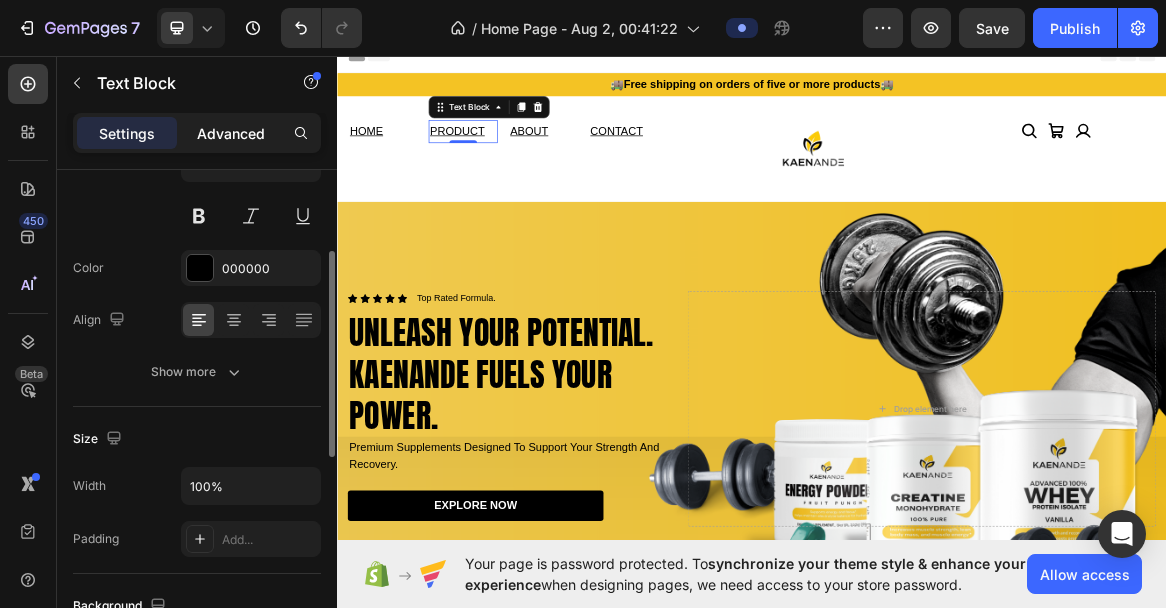 click on "Advanced" 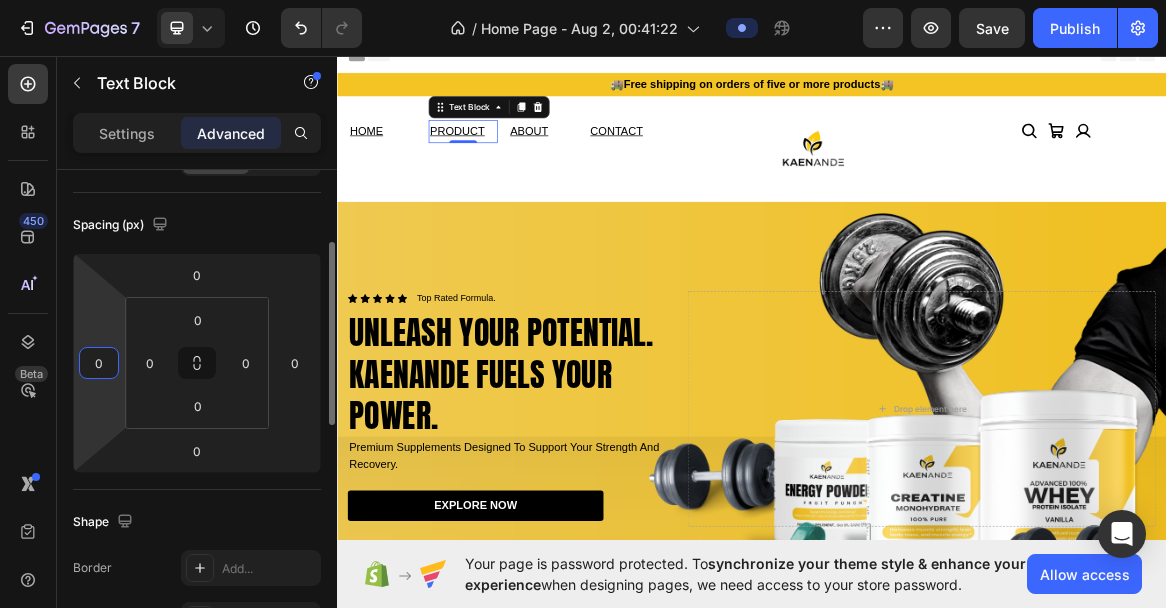 click on "0" at bounding box center [99, 363] 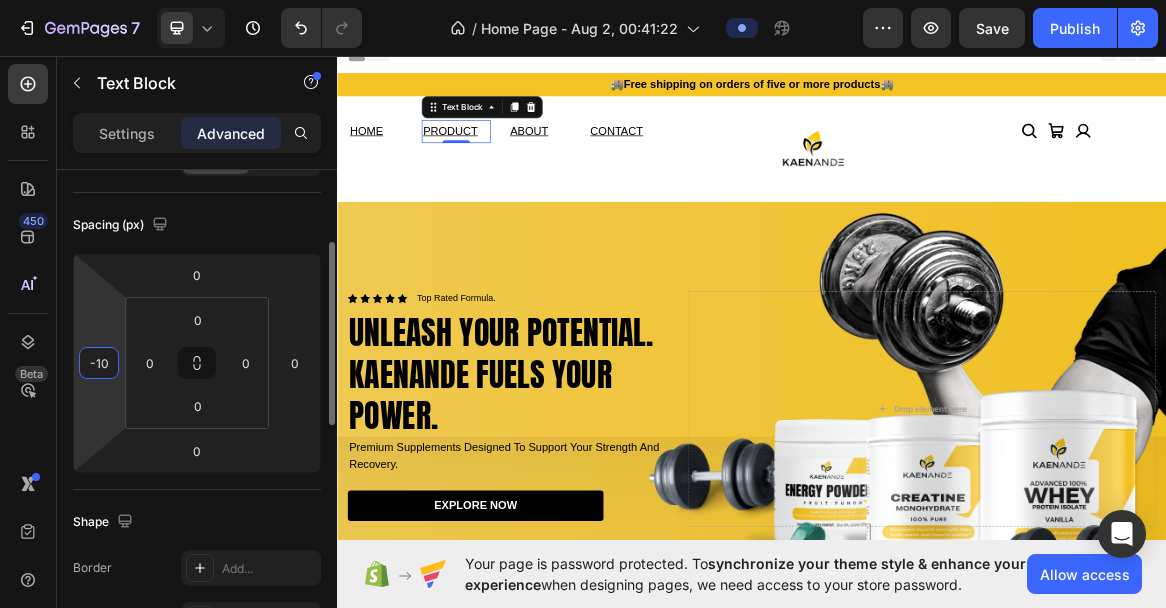 type on "-1" 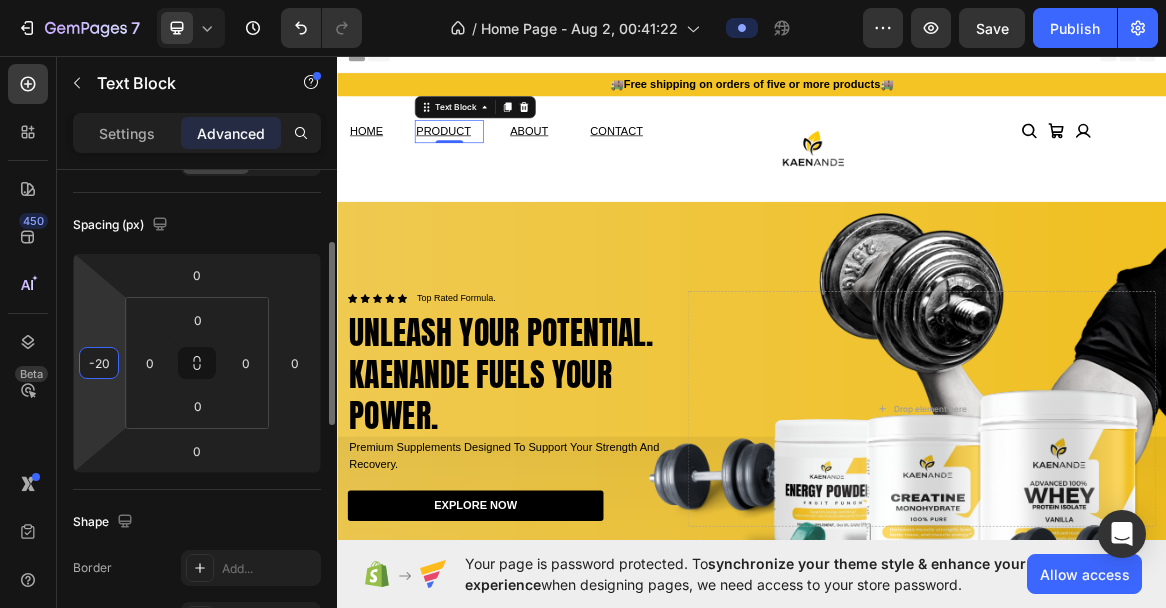 type on "-2" 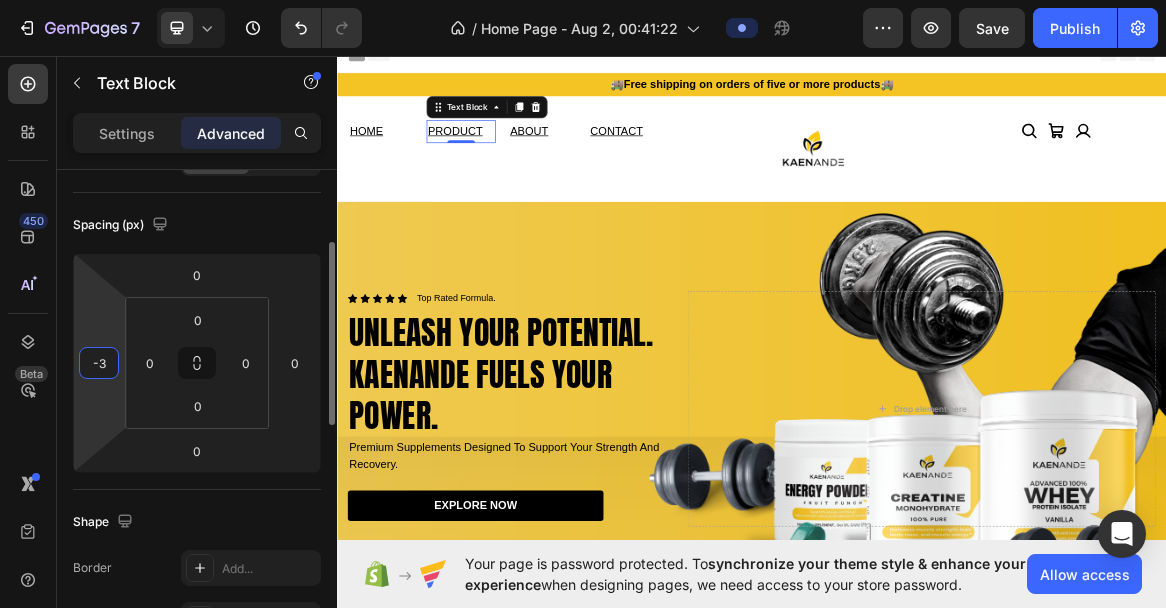 type on "-30" 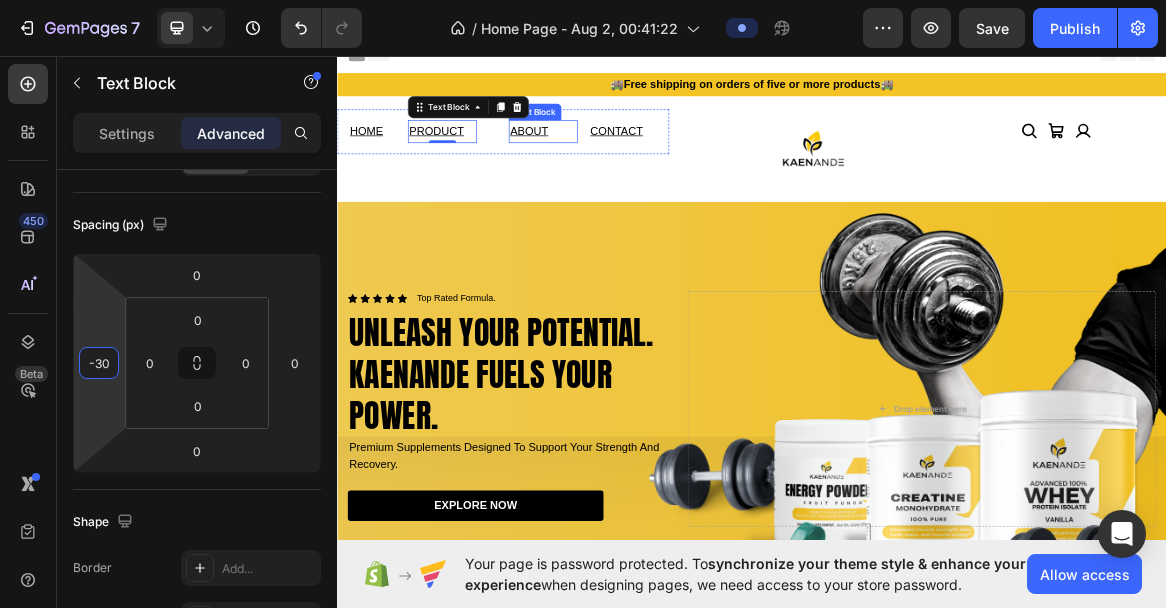 click on "ABOUT" at bounding box center [614, 169] 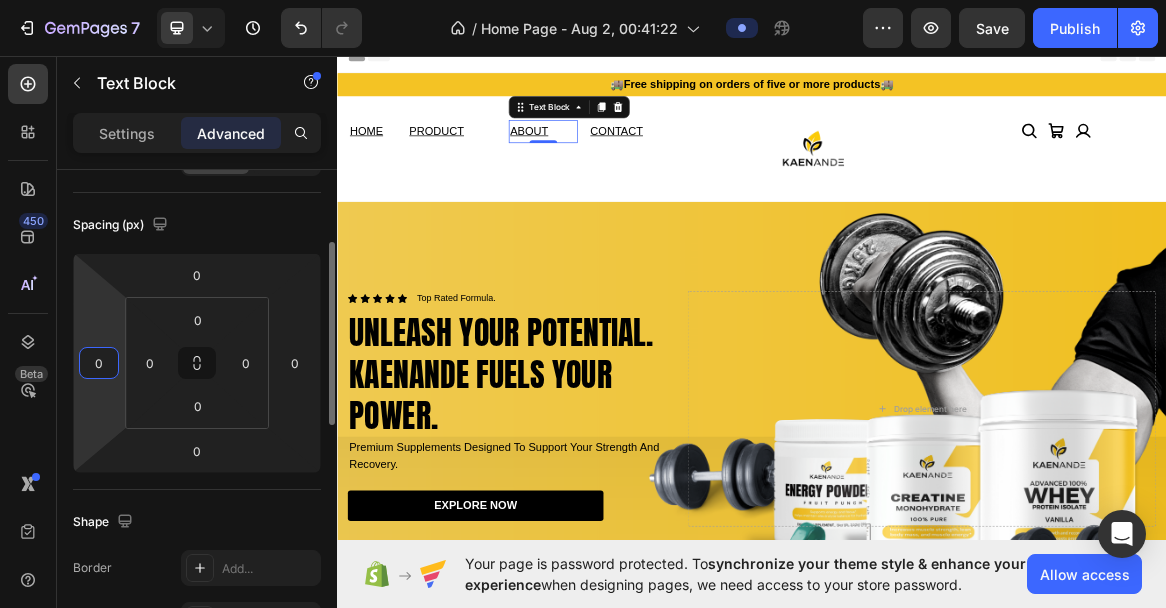 click on "0" at bounding box center (99, 363) 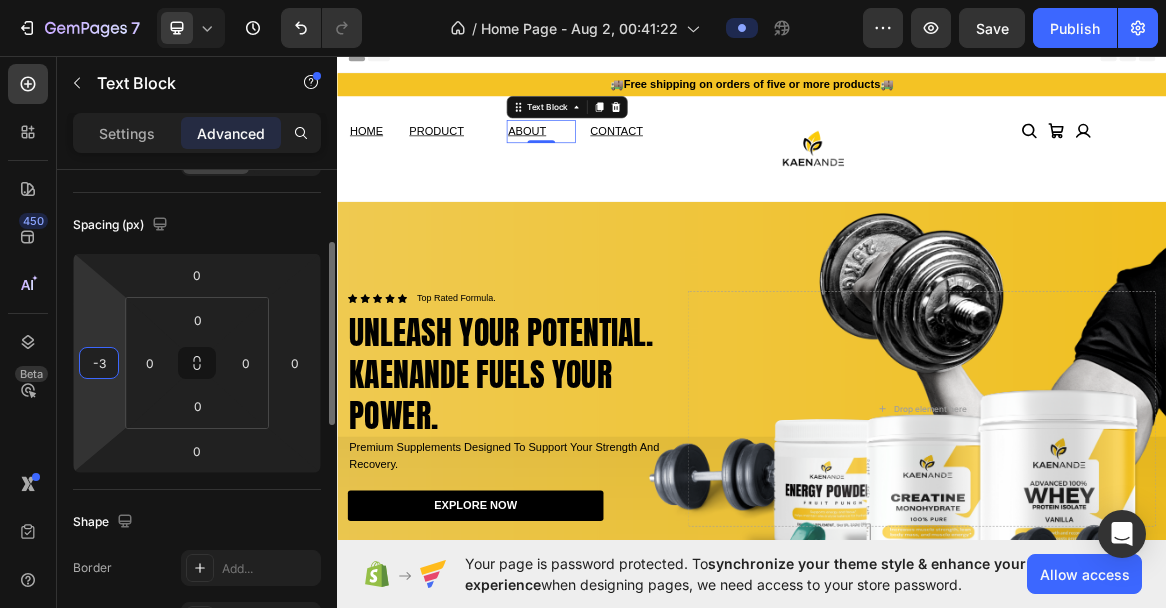 type on "-30" 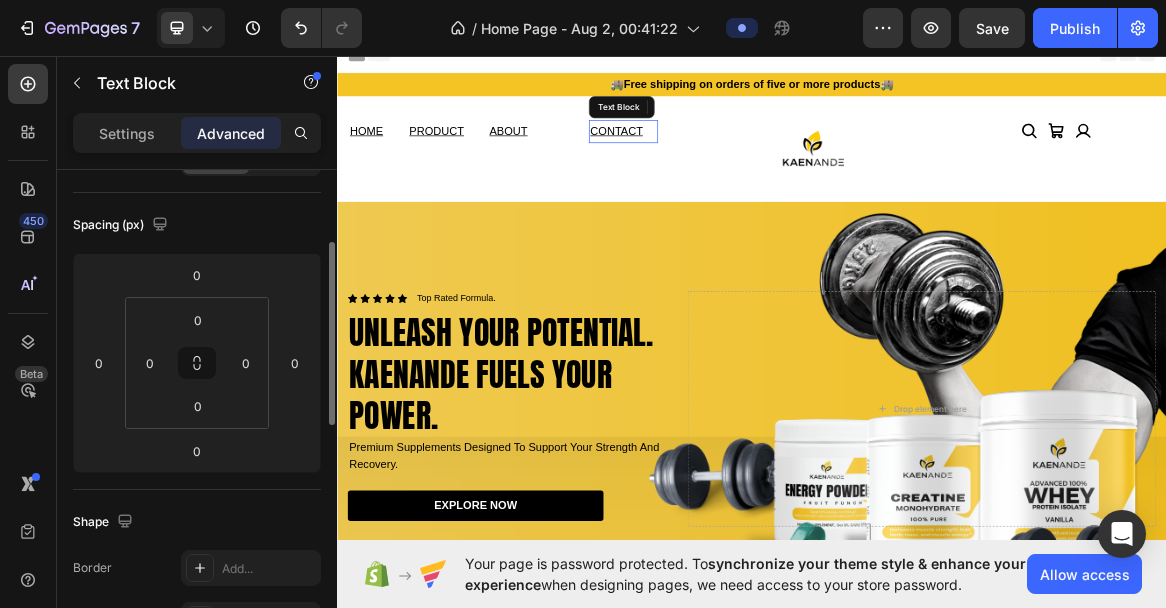 click on "CONTACT" at bounding box center [741, 169] 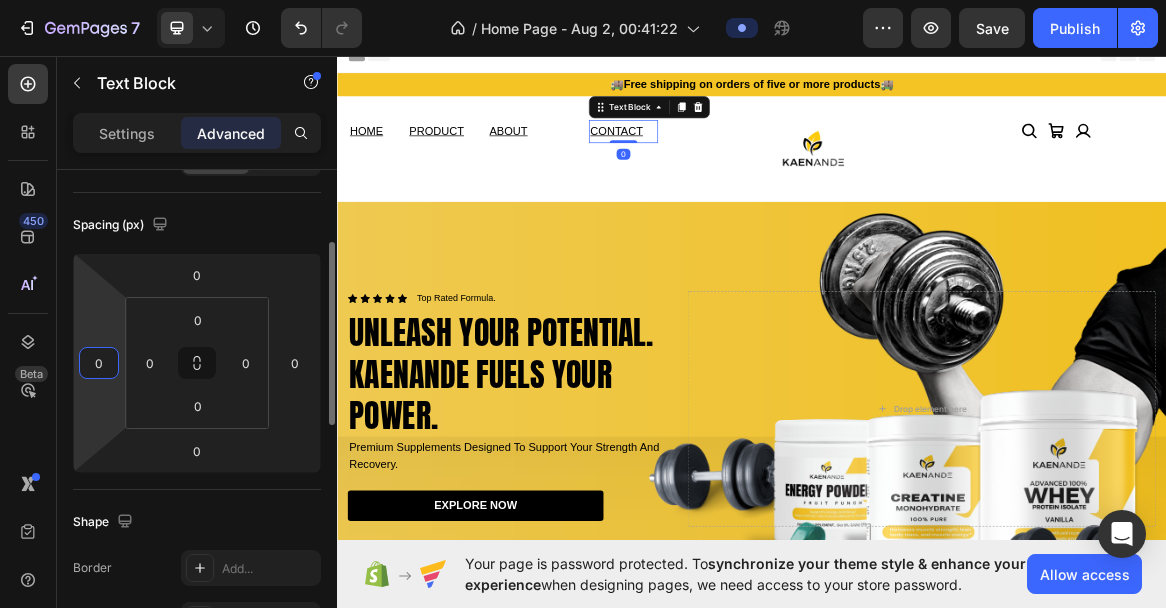 click on "0" at bounding box center (99, 363) 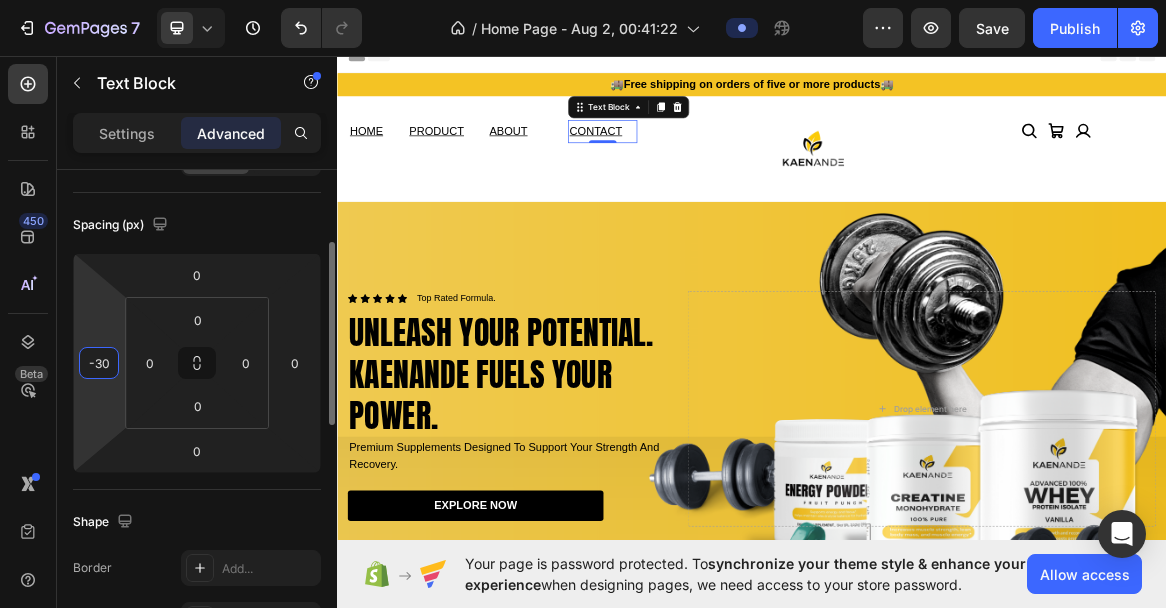 type on "-3" 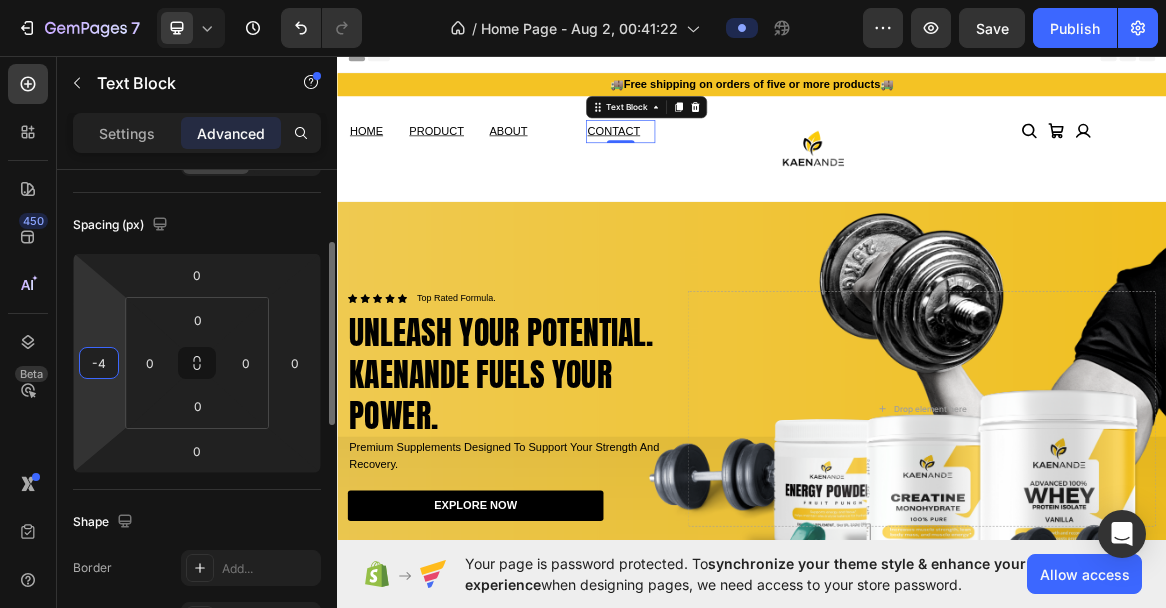 type on "-40" 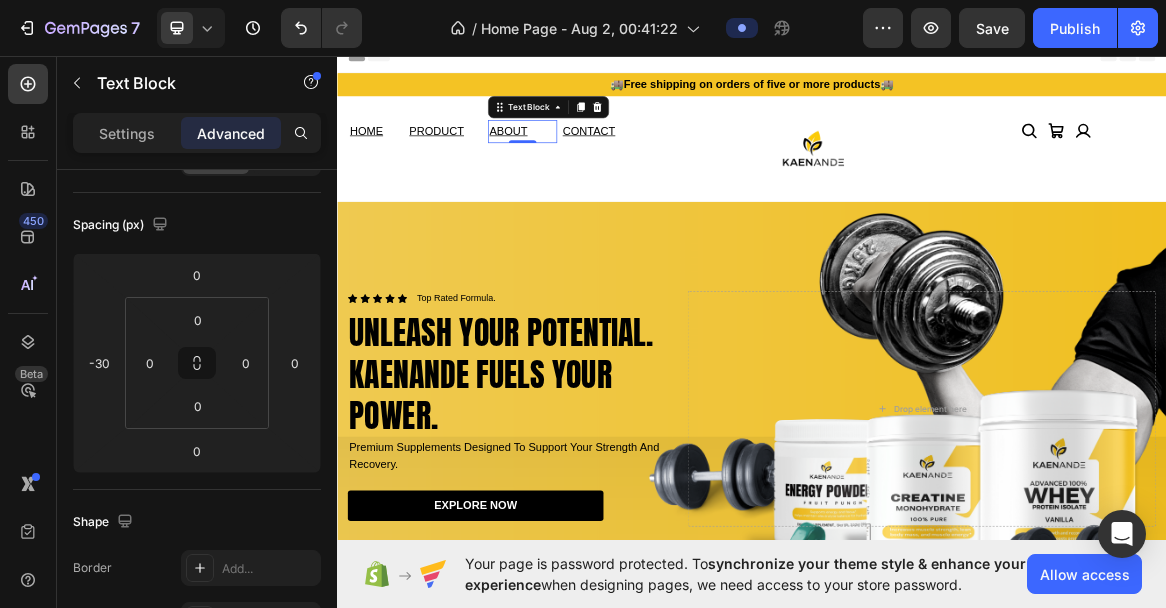 click on "ABOUT" at bounding box center [605, 170] 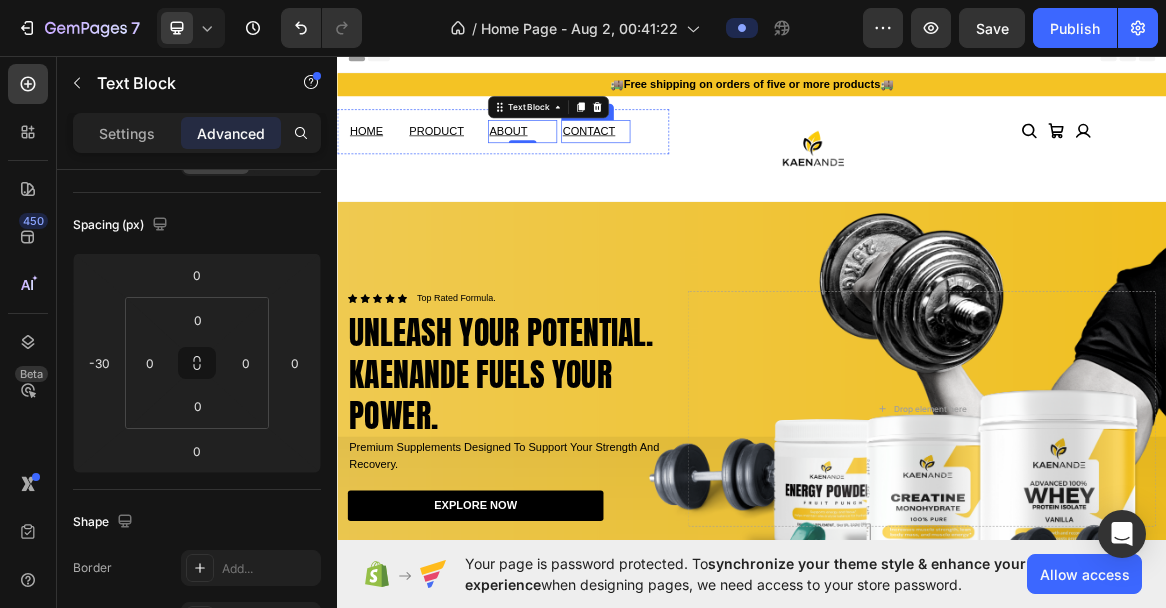 click on "CONTACT" at bounding box center (701, 169) 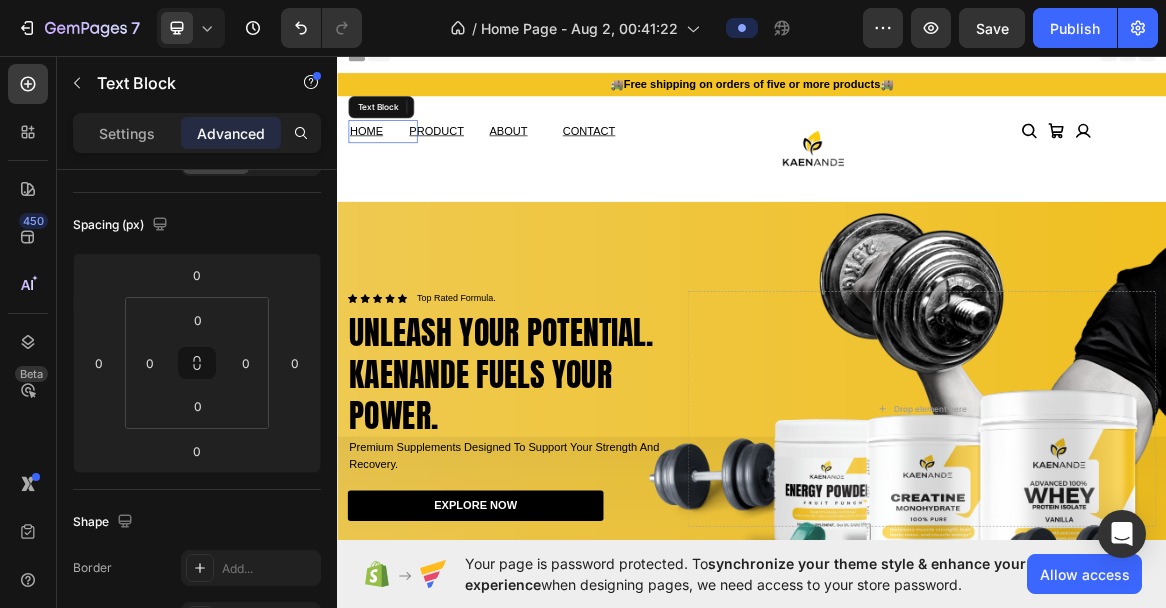 click on "HOME" at bounding box center [379, 169] 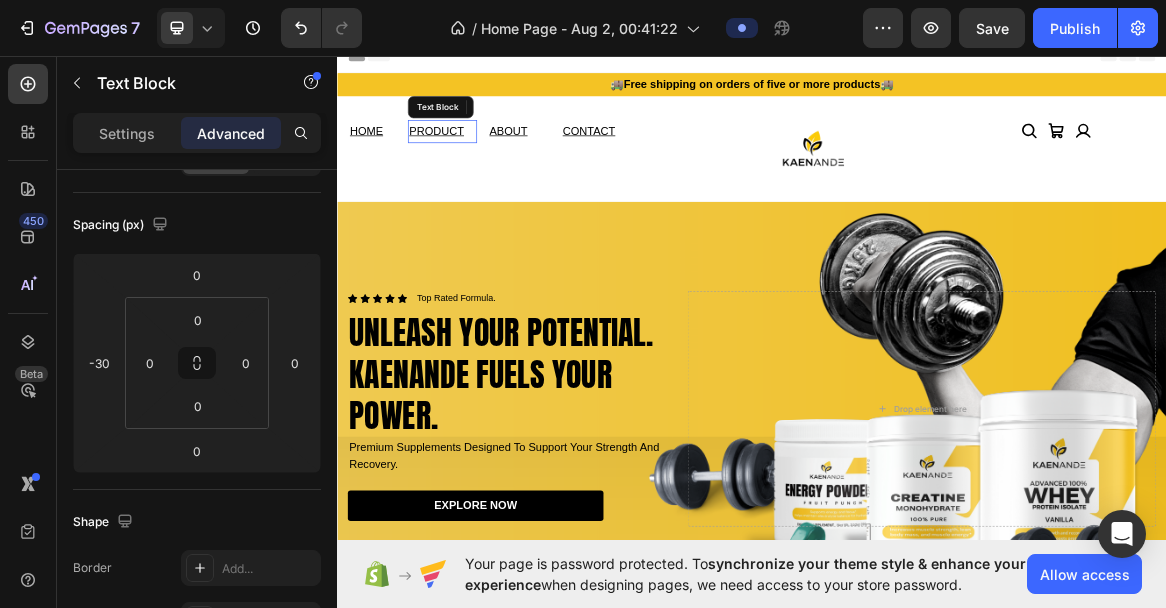 click on "PRODUCT" at bounding box center (480, 169) 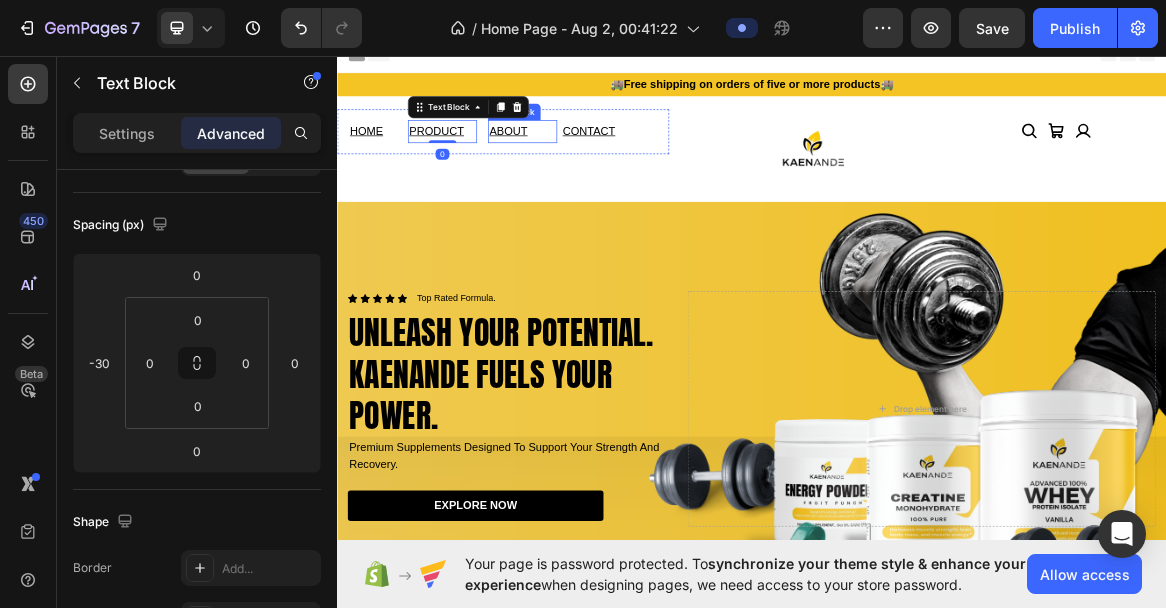 click on "ABOUT" at bounding box center (584, 169) 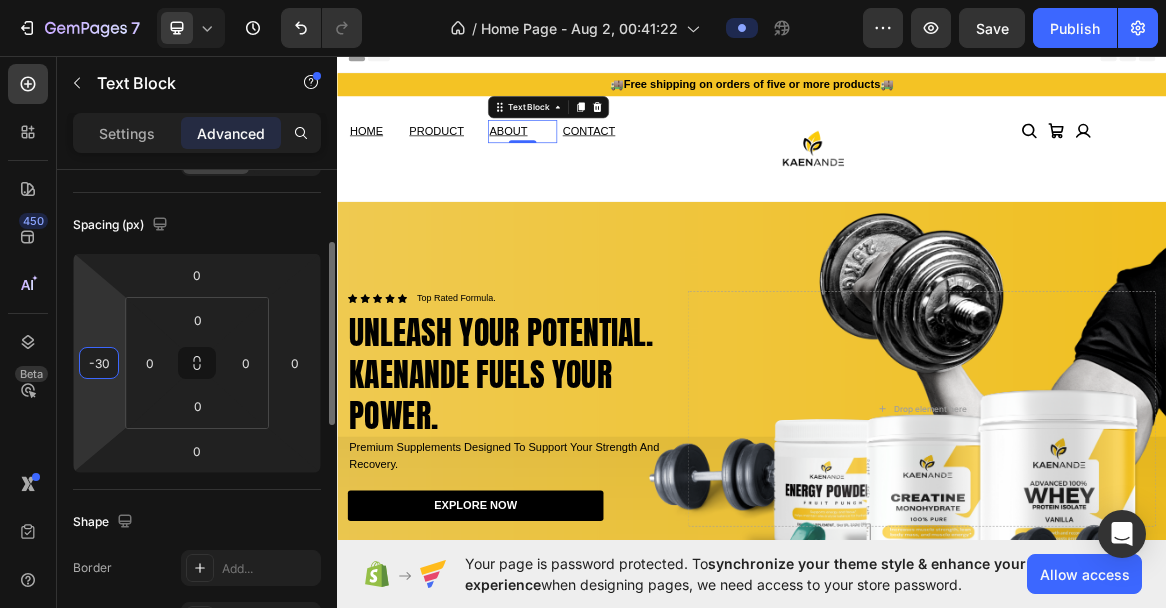 click on "-30" at bounding box center (99, 363) 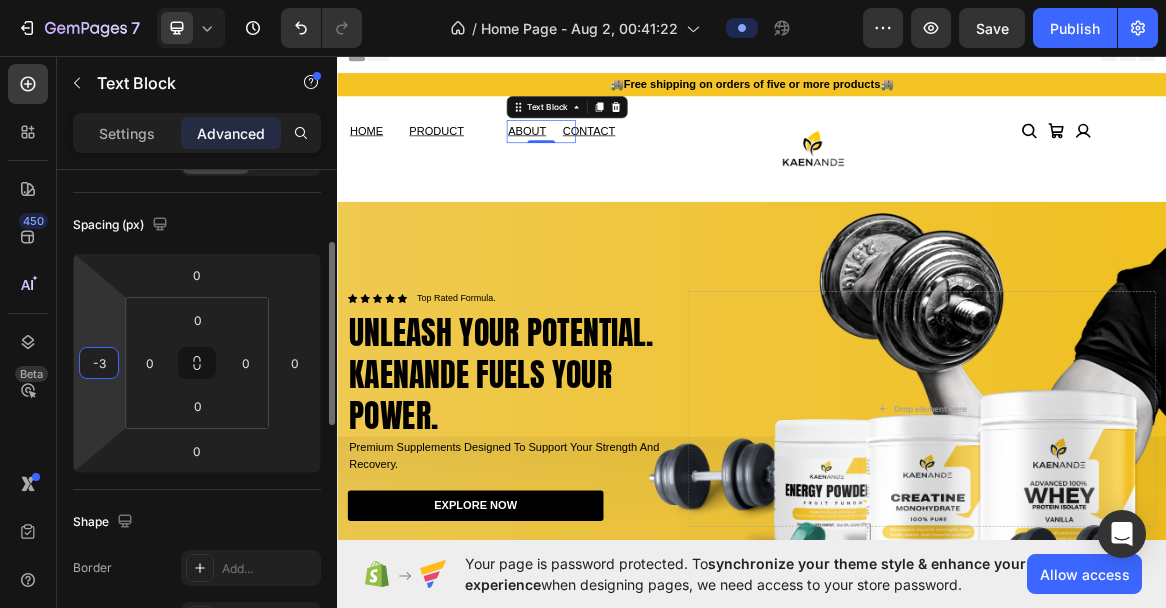 type on "-35" 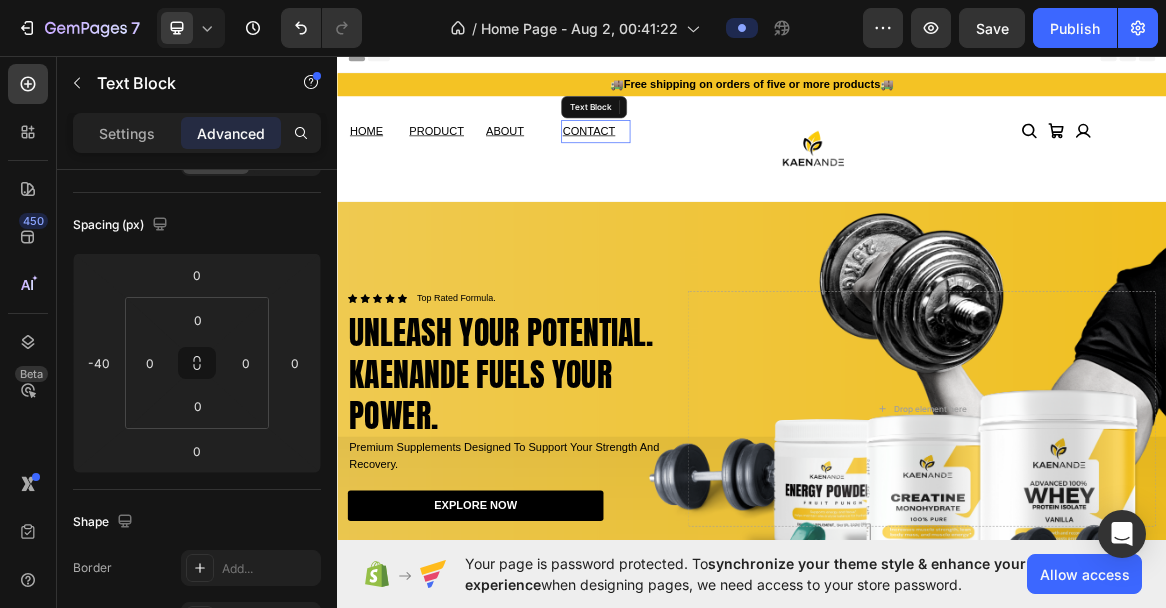 click on "CONTACT" at bounding box center [701, 169] 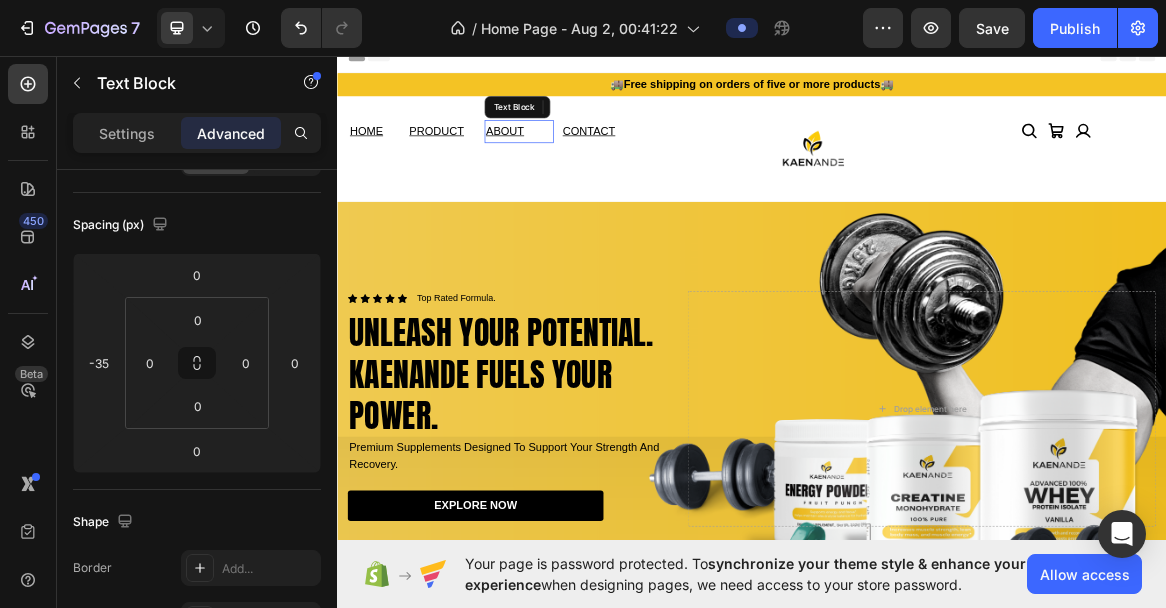 click on "ABOUT" at bounding box center (579, 169) 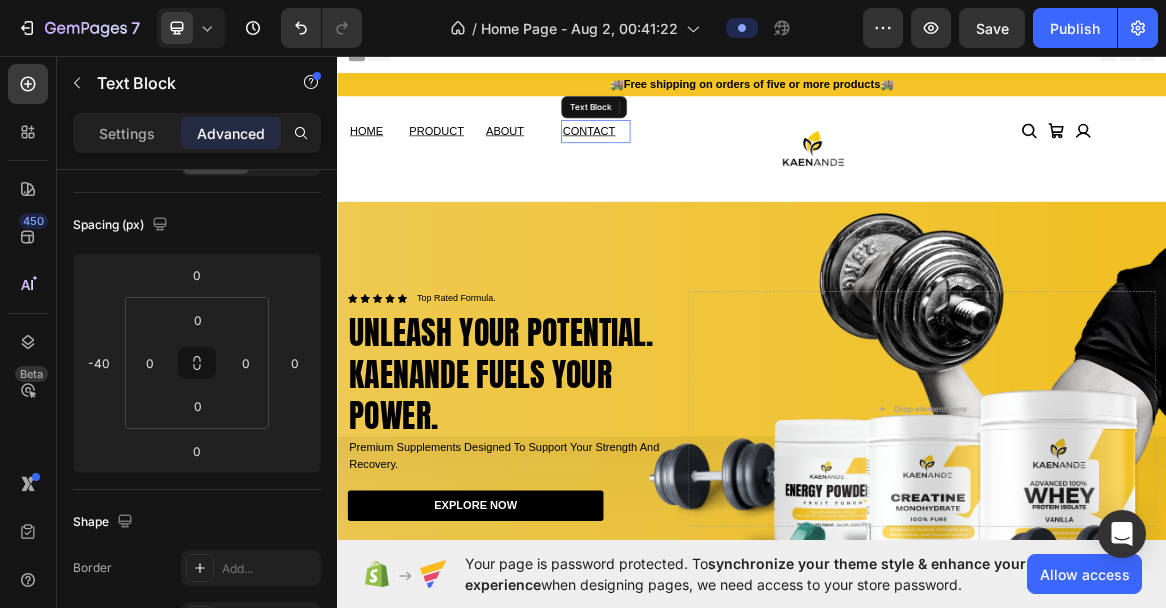 click on "CONTACT" at bounding box center (701, 169) 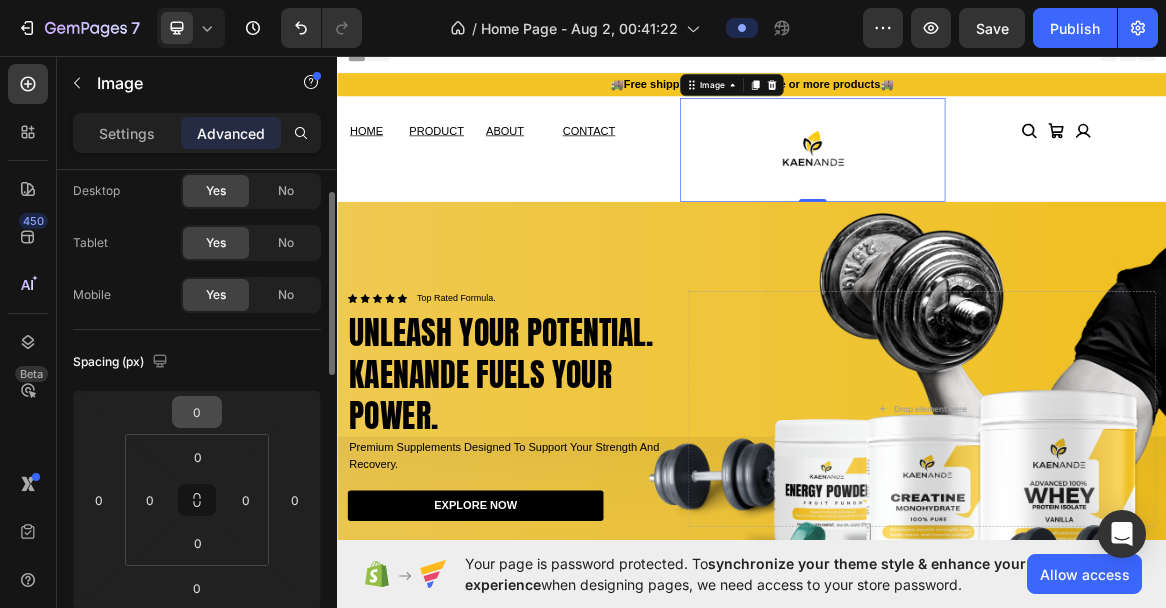 scroll, scrollTop: 60, scrollLeft: 0, axis: vertical 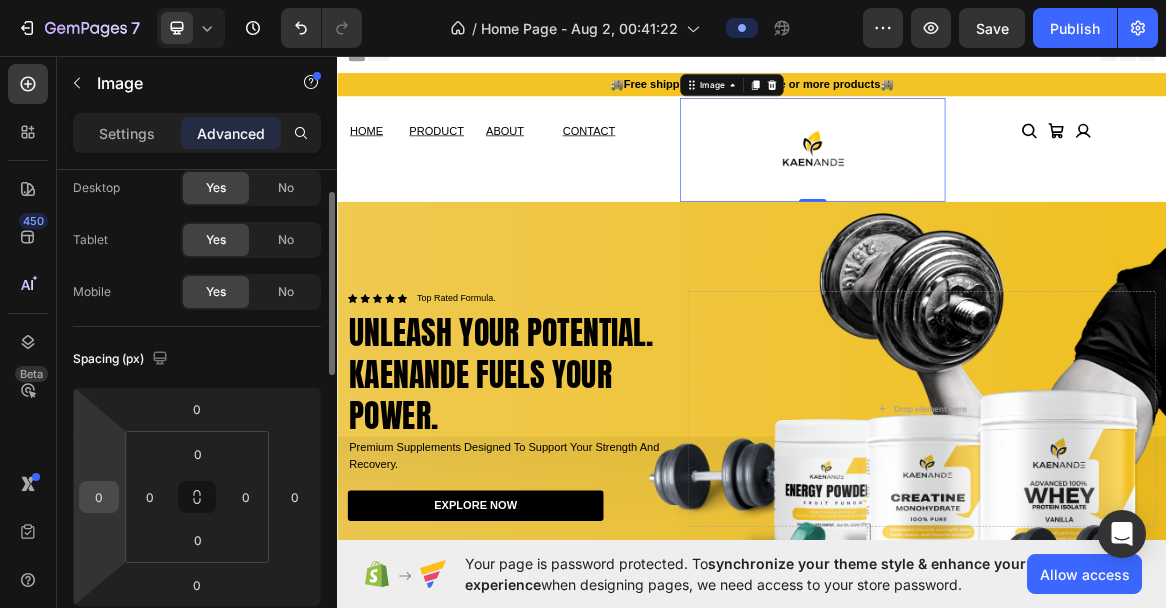 click on "0" at bounding box center (99, 497) 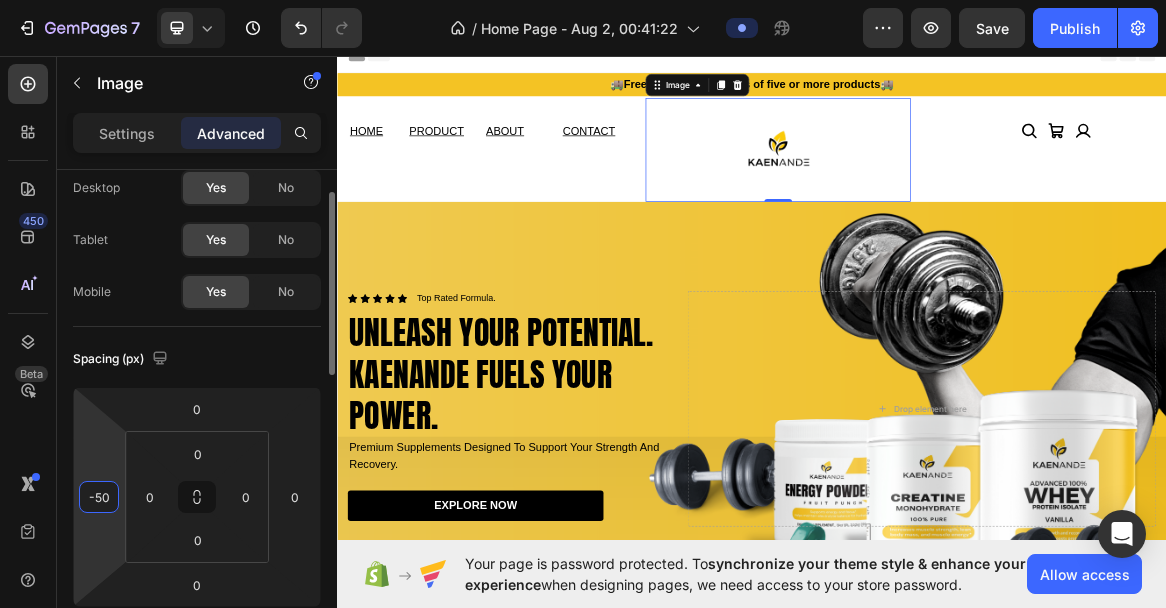 type on "-5" 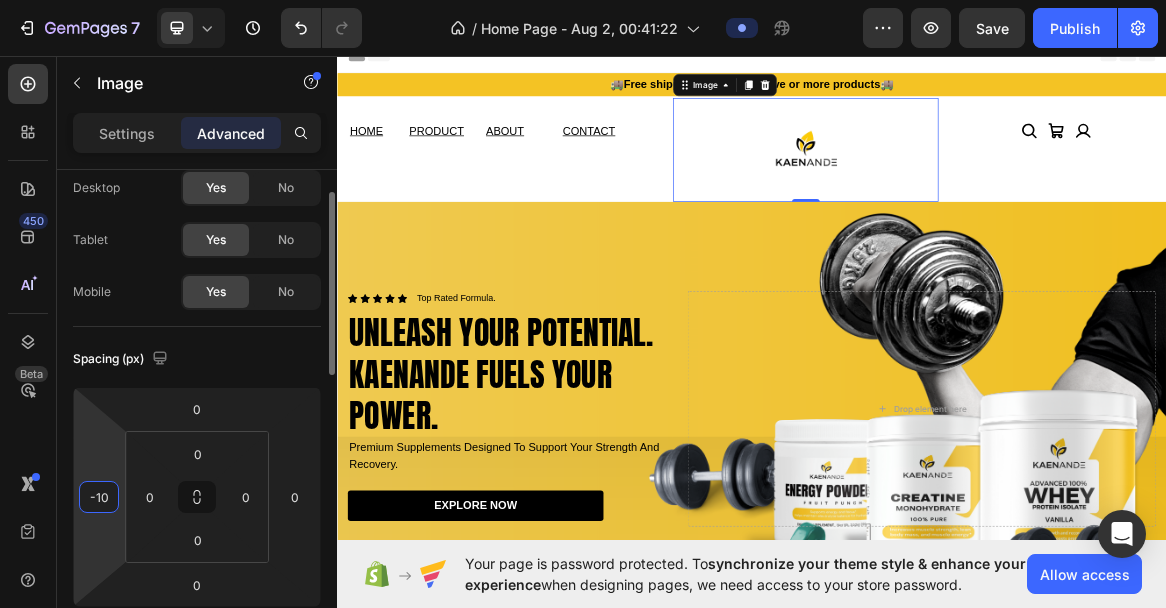 type on "-1" 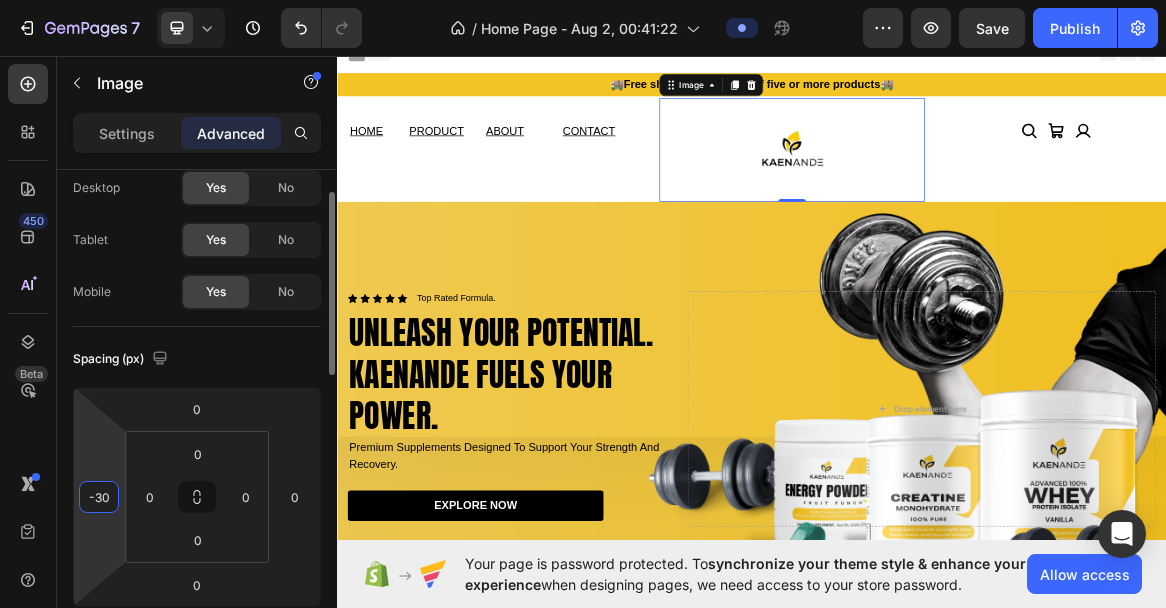type on "-3" 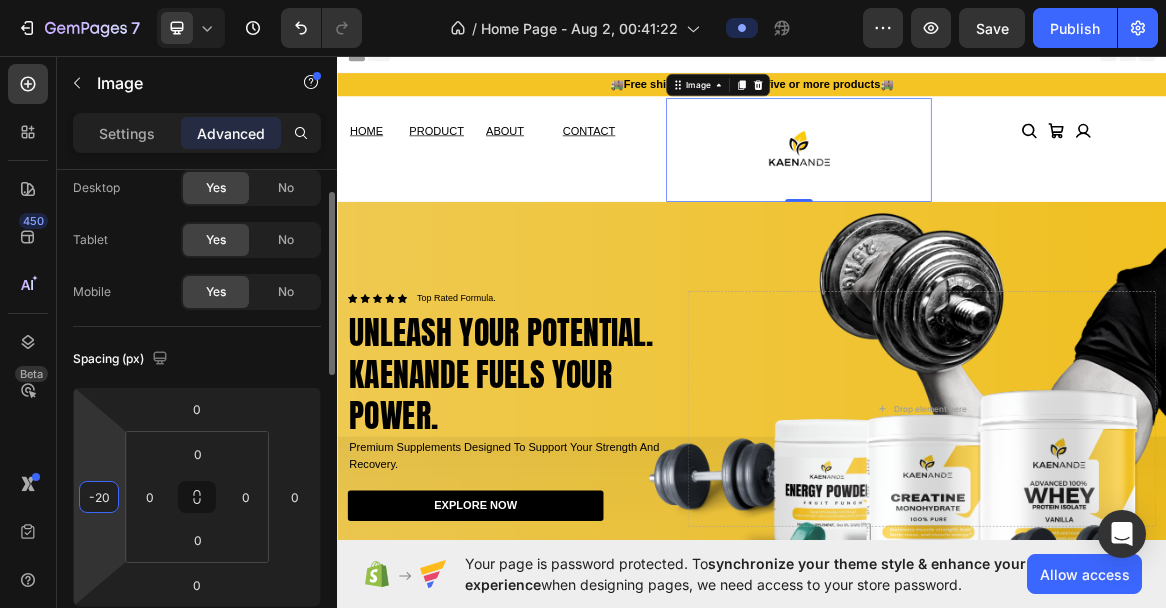 type on "-2" 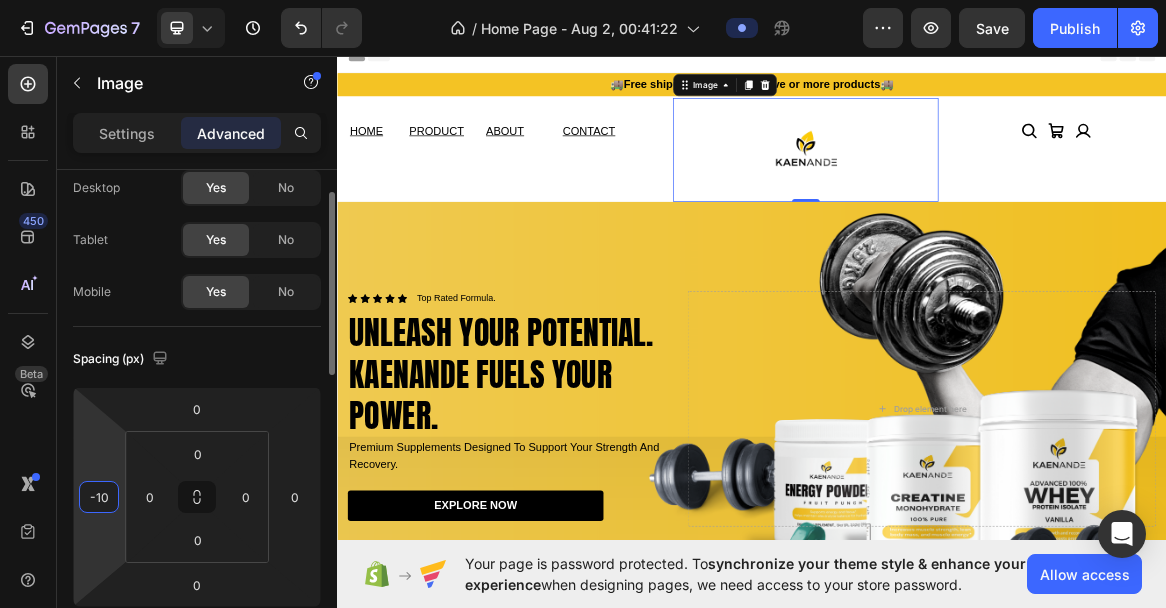 type on "-1" 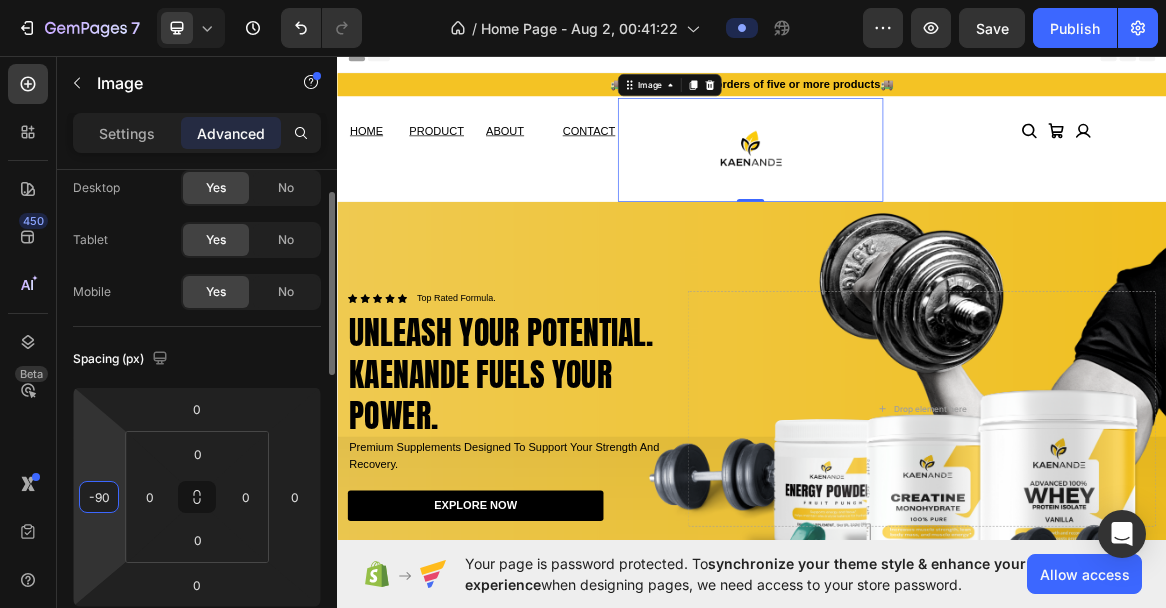 type on "-9" 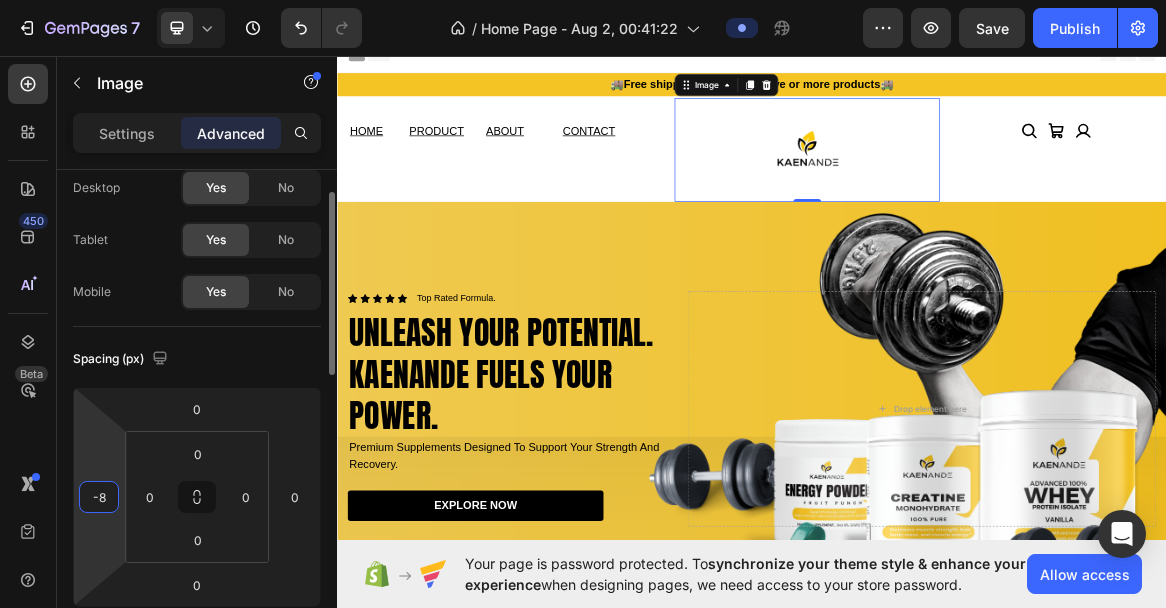 type on "-85" 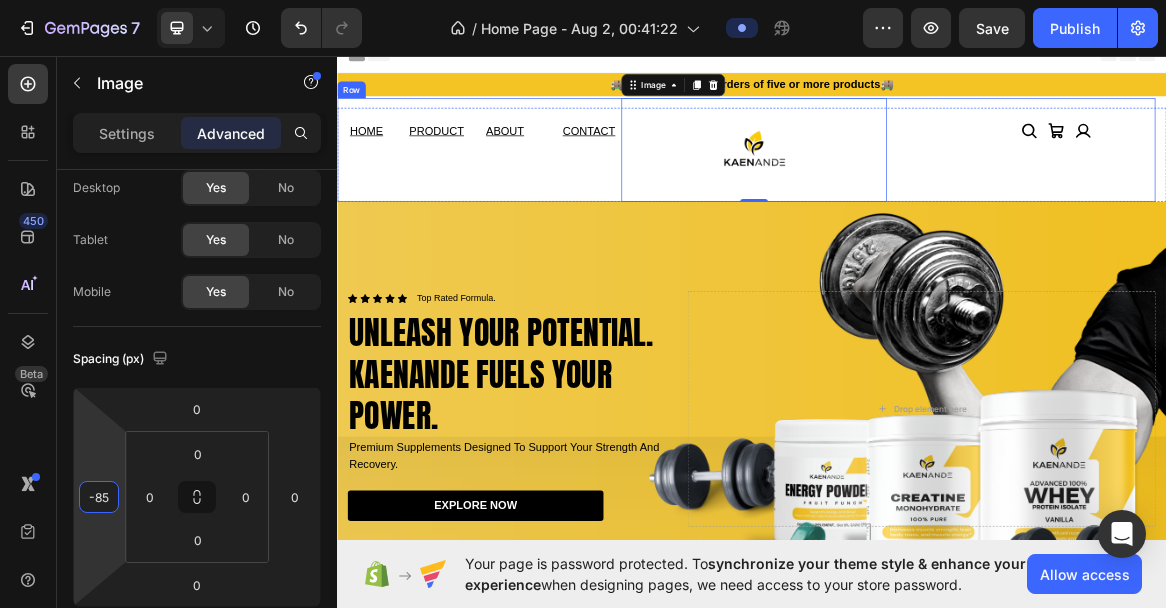 click on "HOME Text Block PRODUCT Text Block ABOUT Text Block CONTACT Text Block Row" at bounding box center [577, 197] 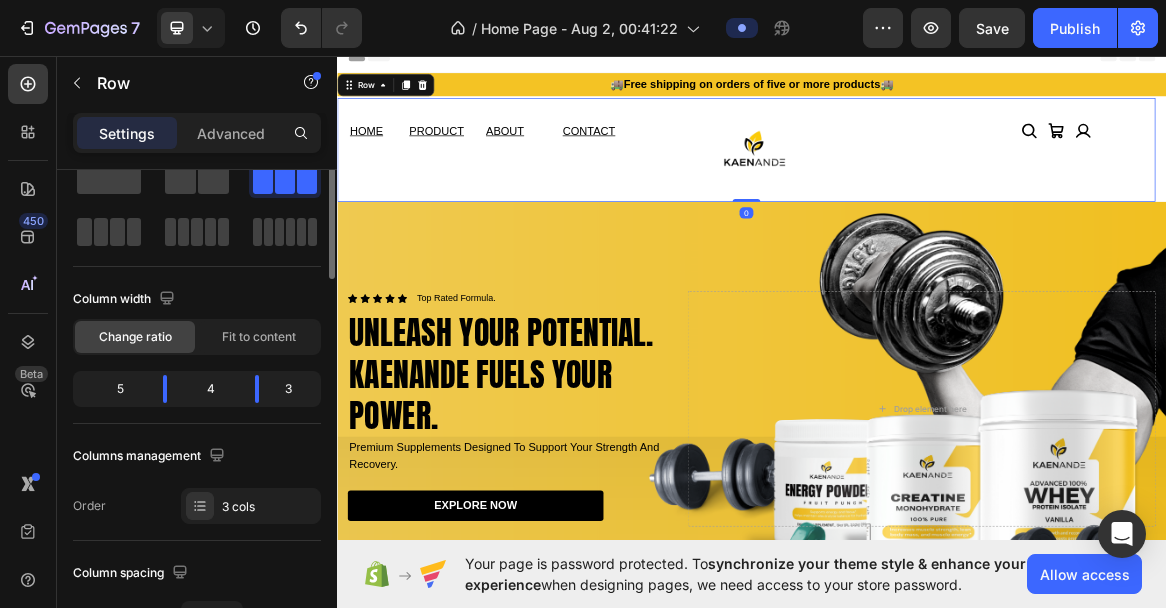 scroll, scrollTop: 0, scrollLeft: 0, axis: both 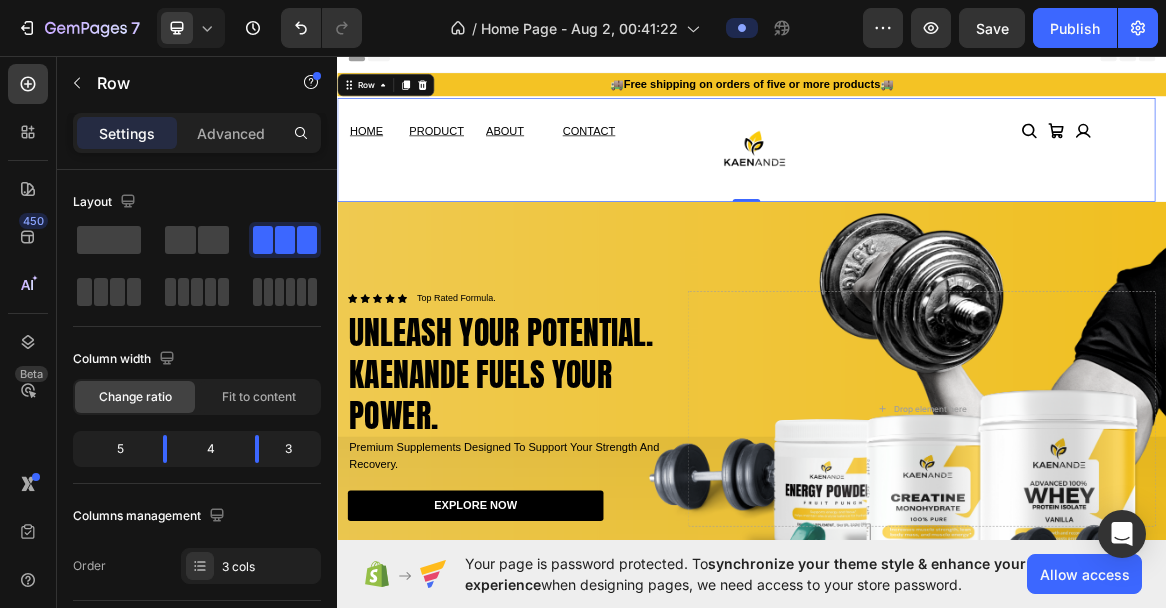 click on "Image" at bounding box center [1025, 197] 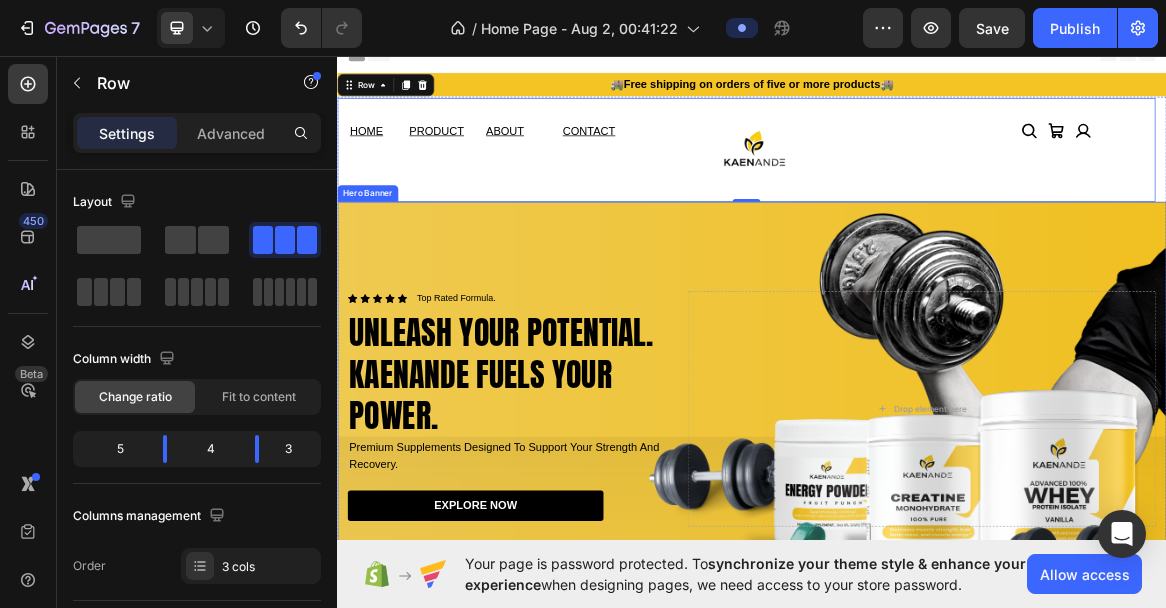 scroll, scrollTop: 1, scrollLeft: 0, axis: vertical 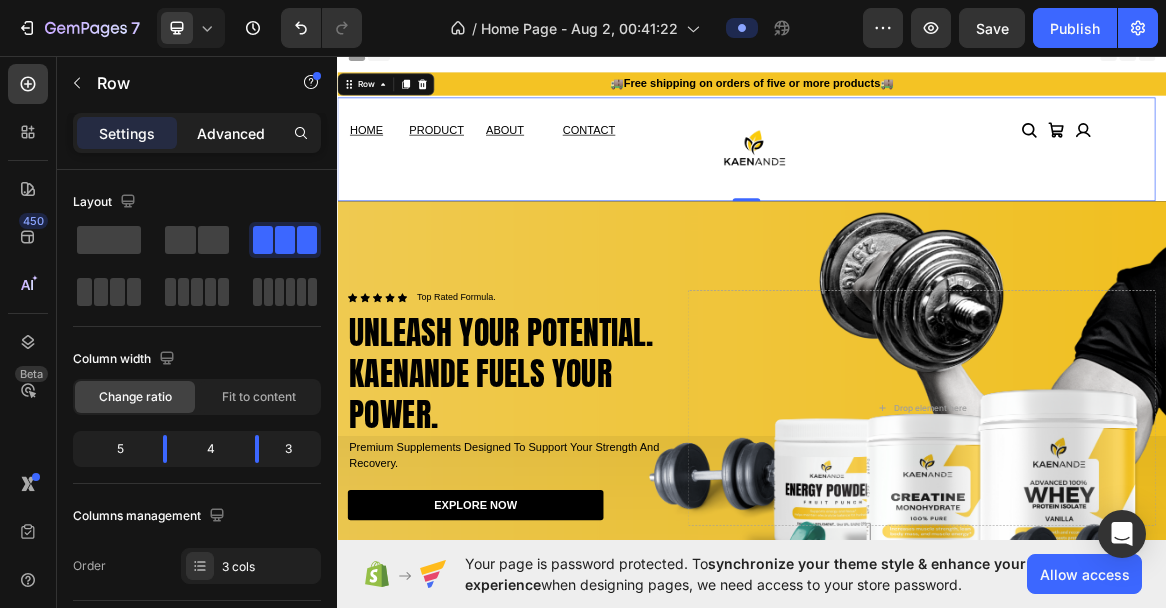 click on "Advanced" 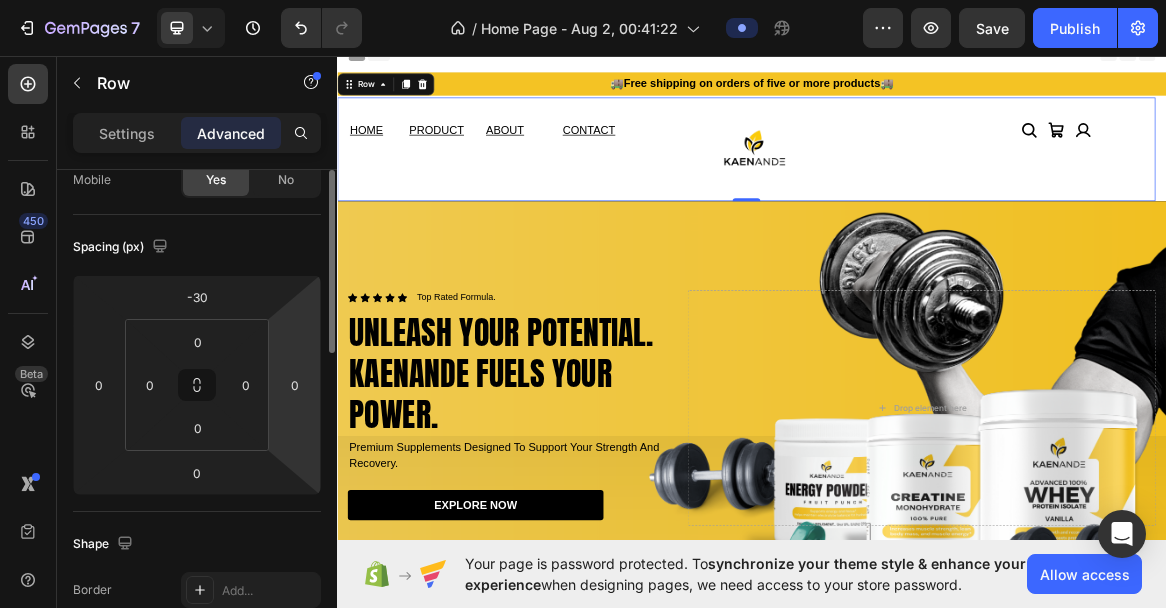 scroll, scrollTop: 177, scrollLeft: 0, axis: vertical 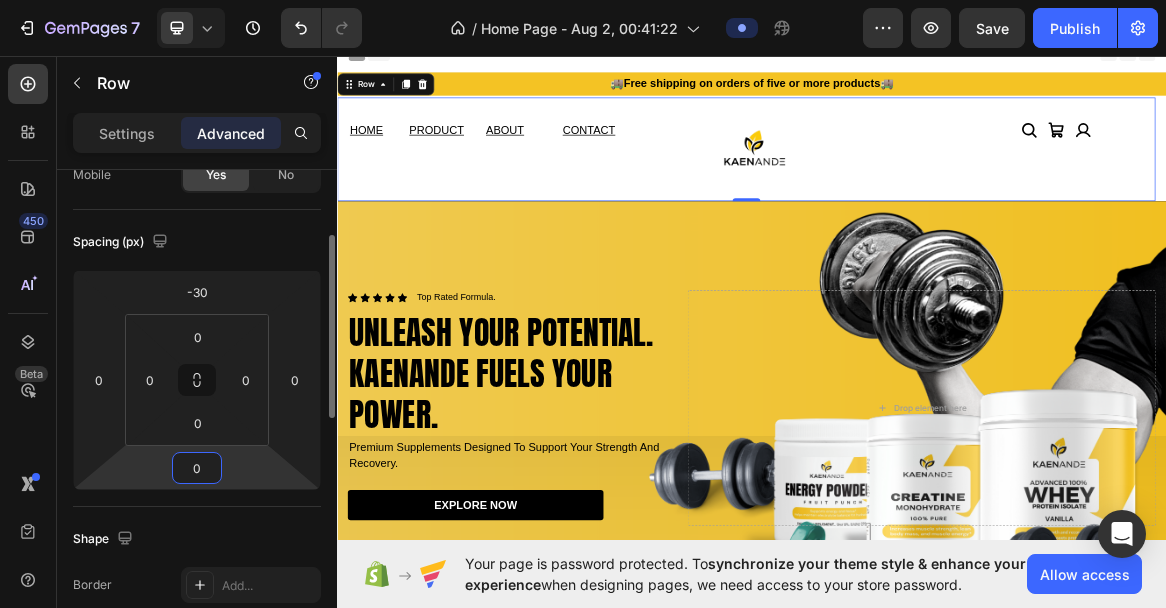 click on "0" at bounding box center [197, 468] 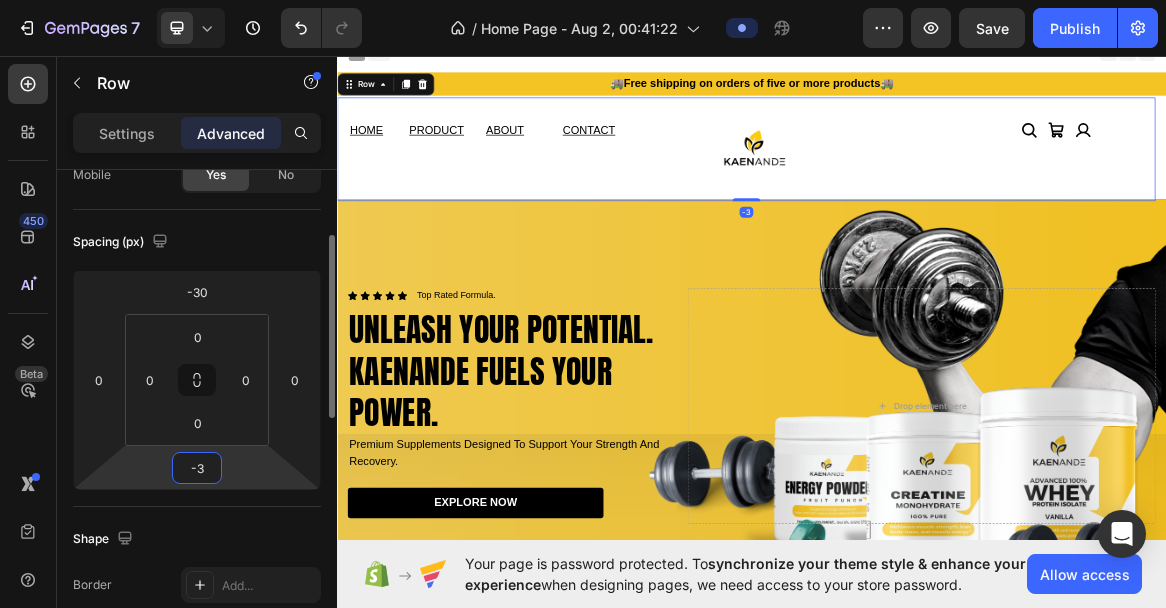 type on "-32" 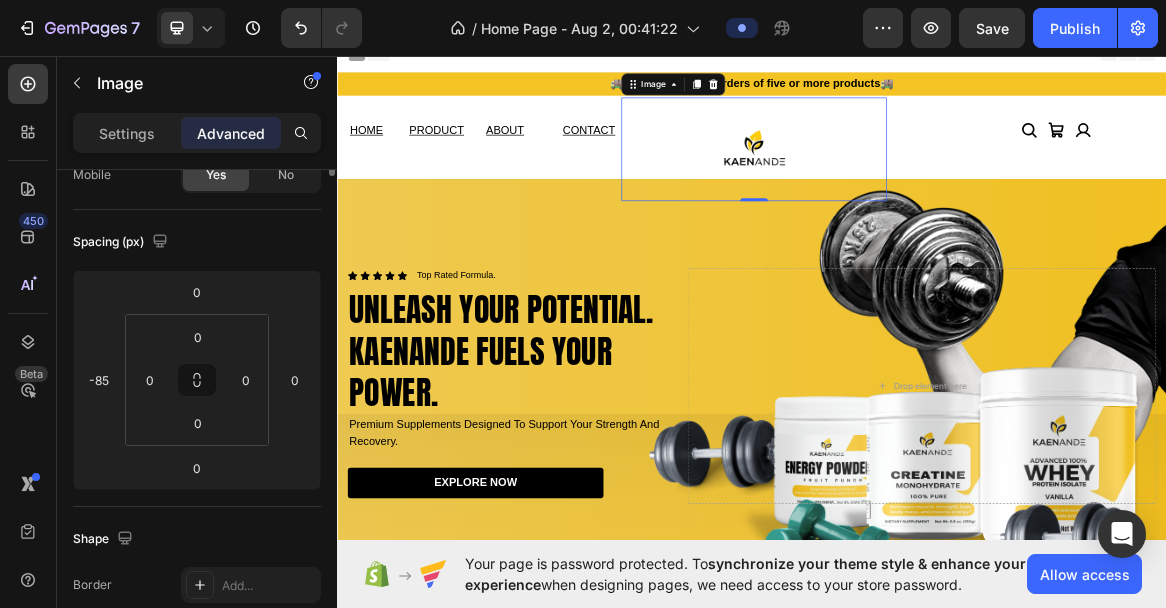 scroll, scrollTop: 0, scrollLeft: 0, axis: both 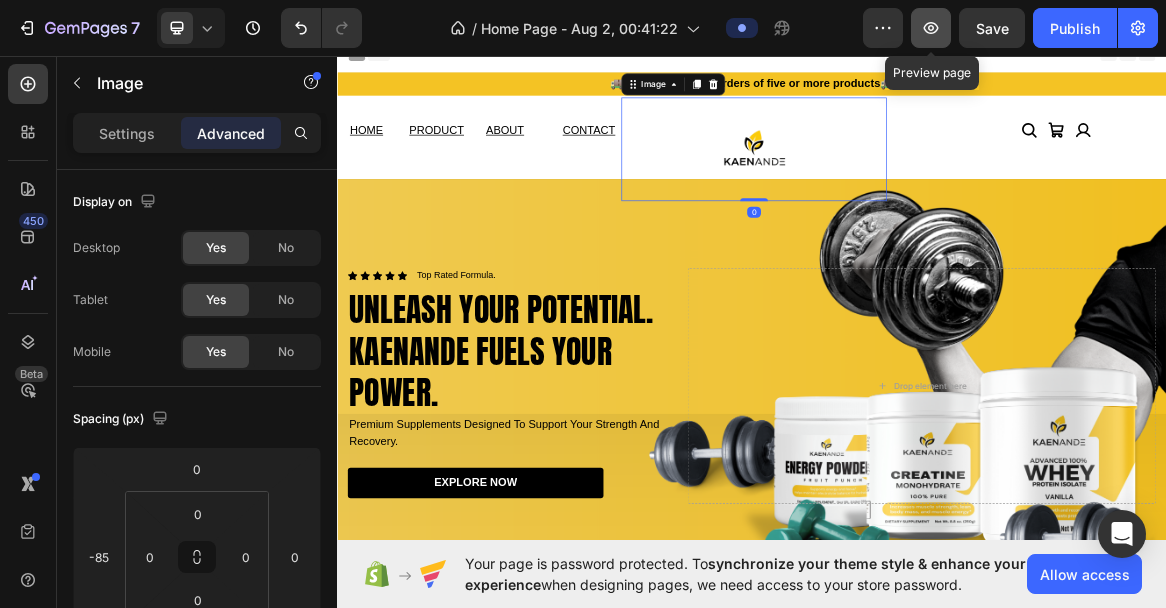 click 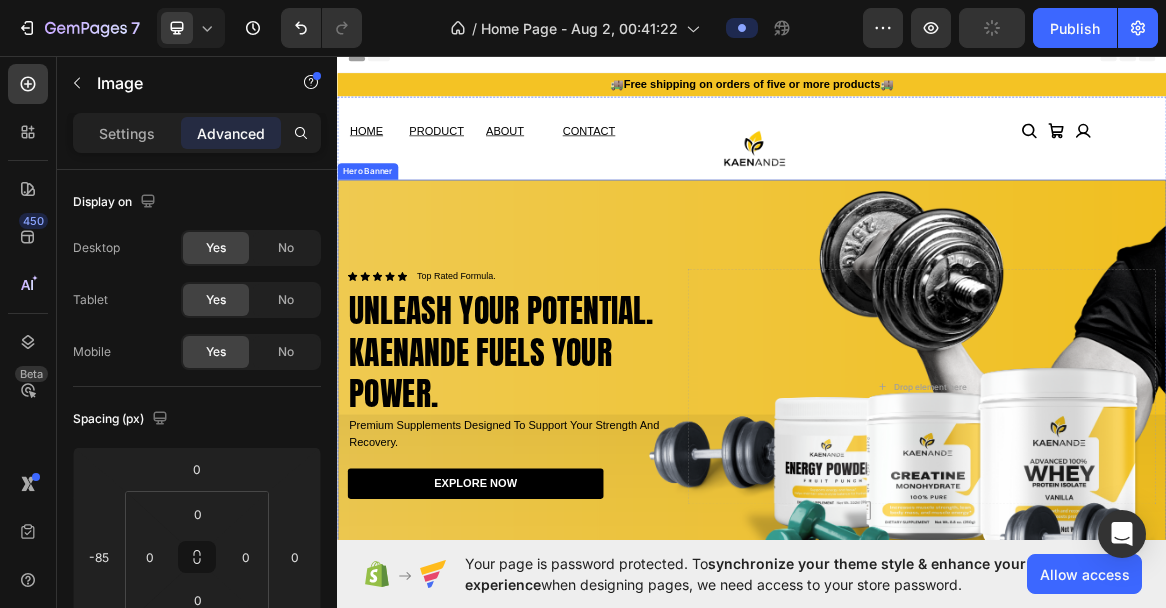 scroll, scrollTop: 0, scrollLeft: 0, axis: both 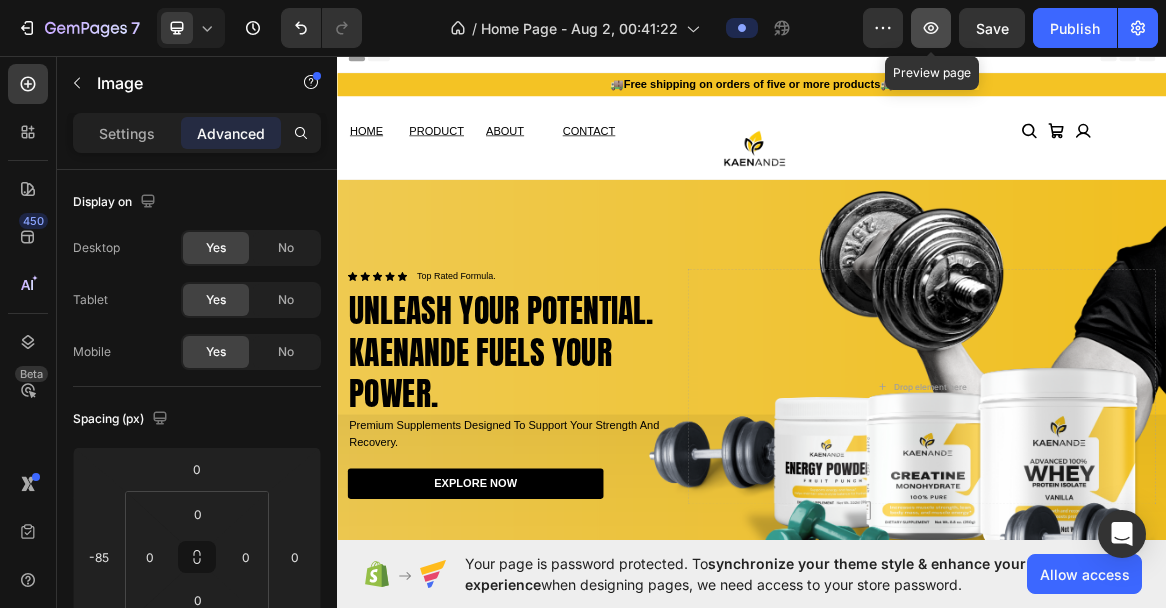 click 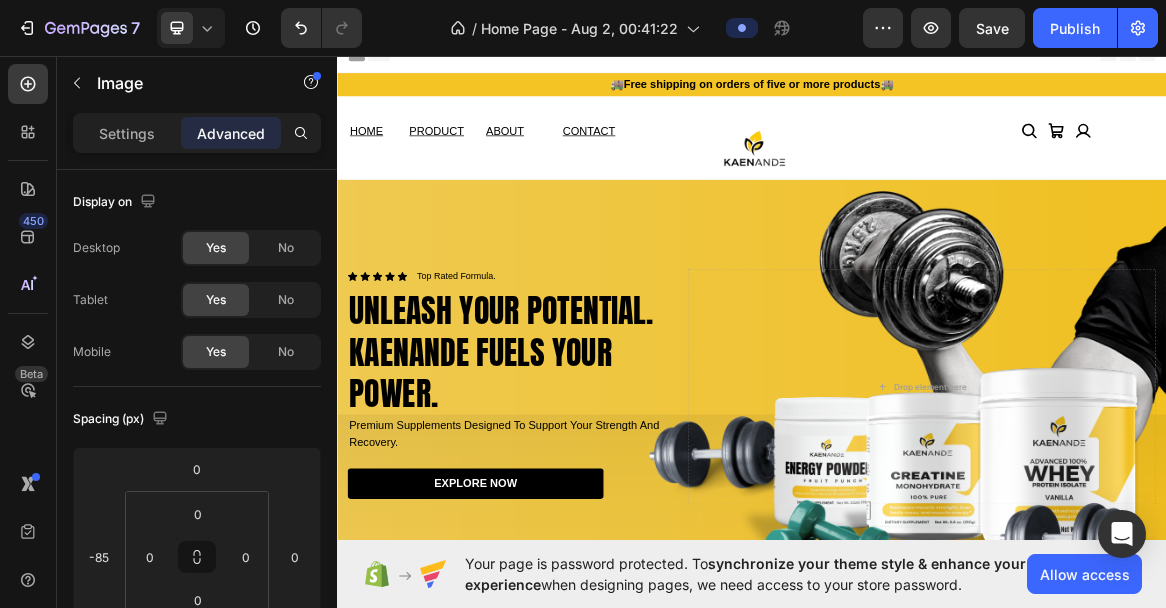 click at bounding box center (940, 197) 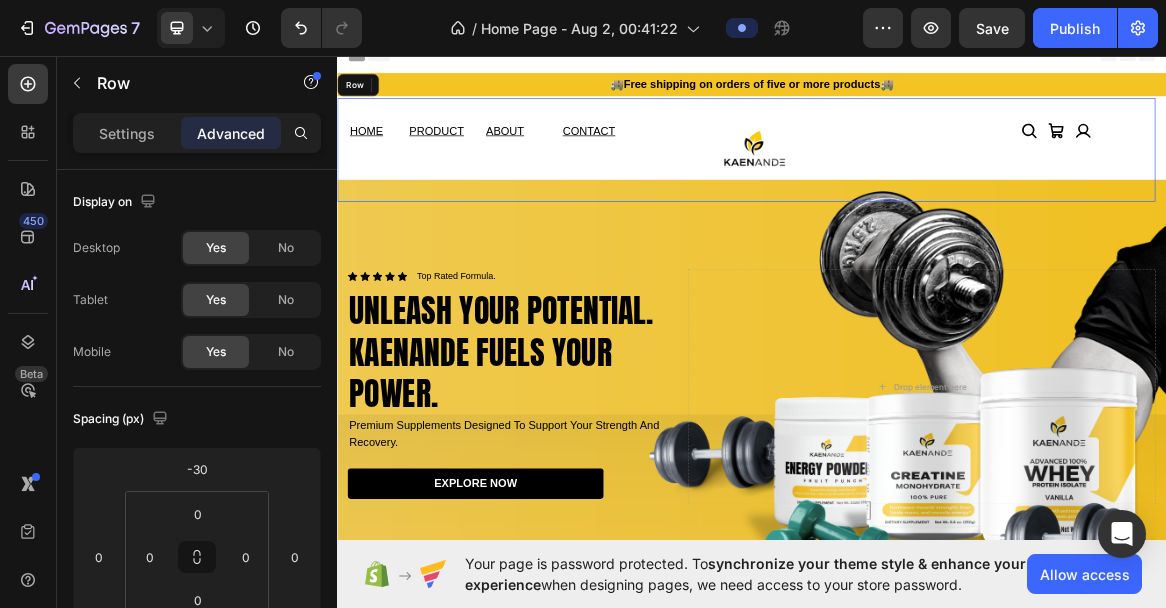 click on "Image" at bounding box center [1025, 197] 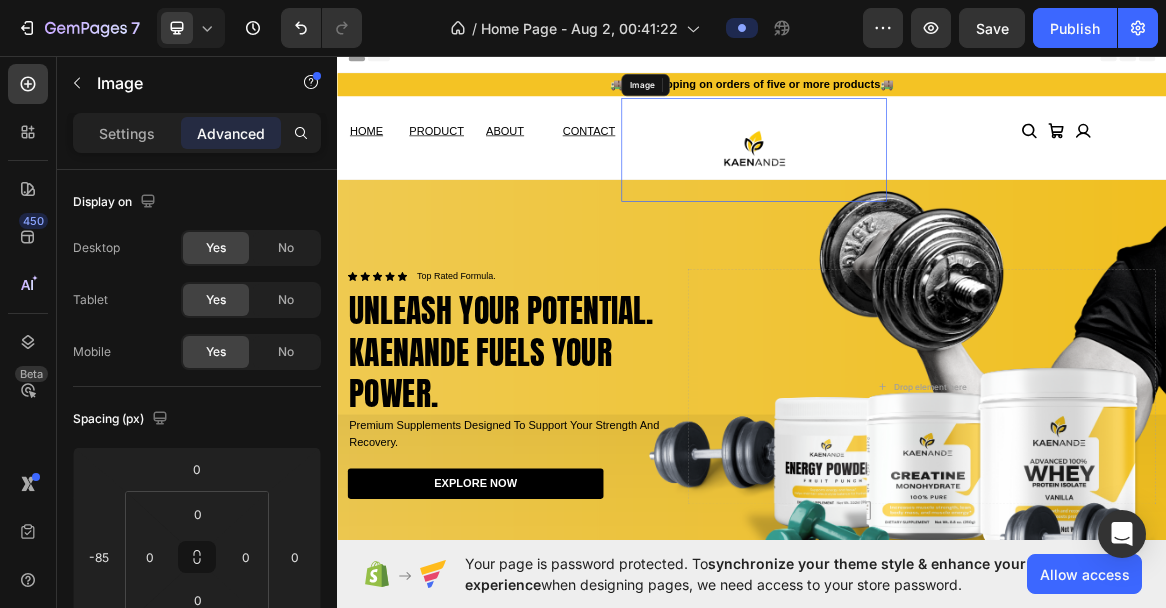 click at bounding box center [940, 197] 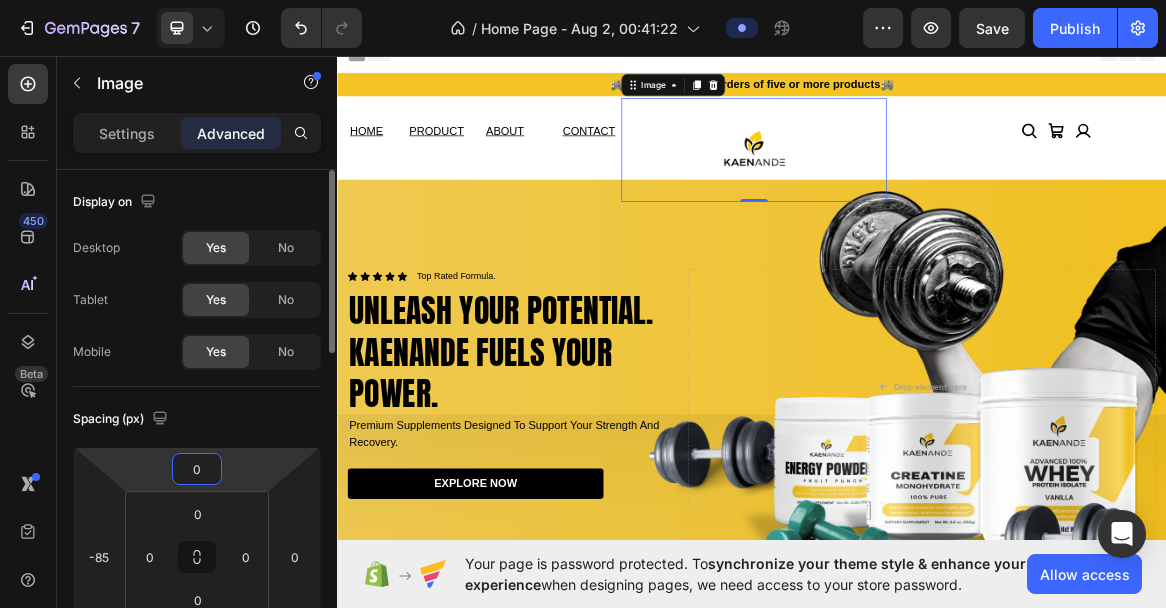 click on "7  Version history  /  Home Page - Aug 2, 00:41:22 Preview  Save   Publish  450 Beta Sections(18) Elements(83) Section Element Hero Section Product Detail Brands Trusted Badges Guarantee Product Breakdown How to use Testimonials Compare Bundle FAQs Social Proof Brand Story Product List Collection Blog List Contact Sticky Add to Cart Custom Footer Browse Library 450 Layout
Row
Row
Row
Row Text
Heading
Text Block Button
Button
Button Media
Image
Image
Video" at bounding box center [583, 0] 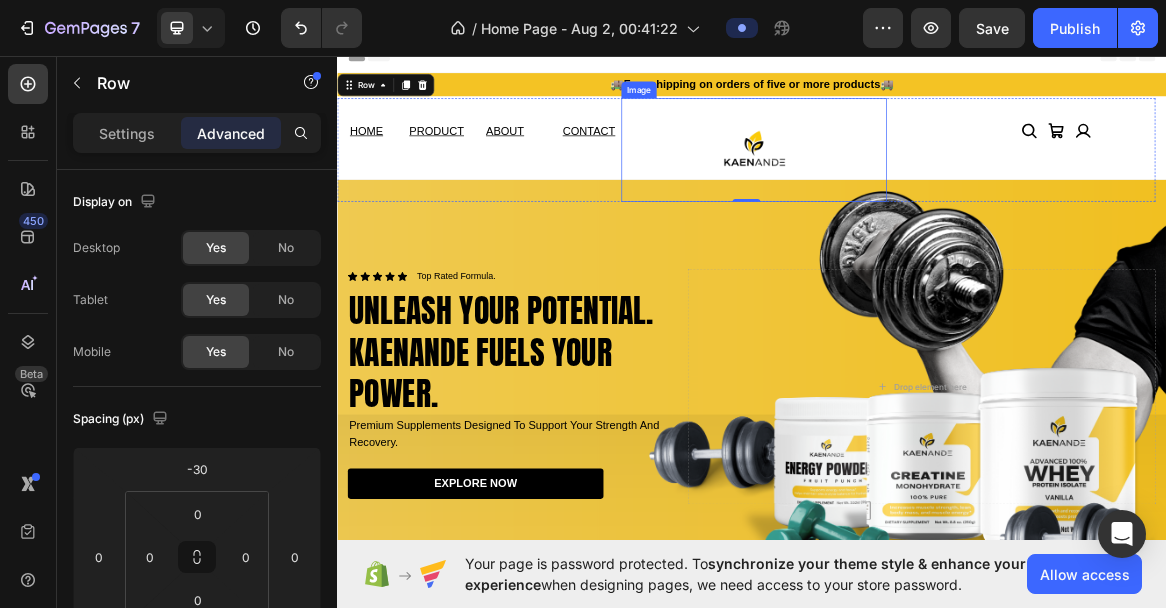 click at bounding box center (940, 197) 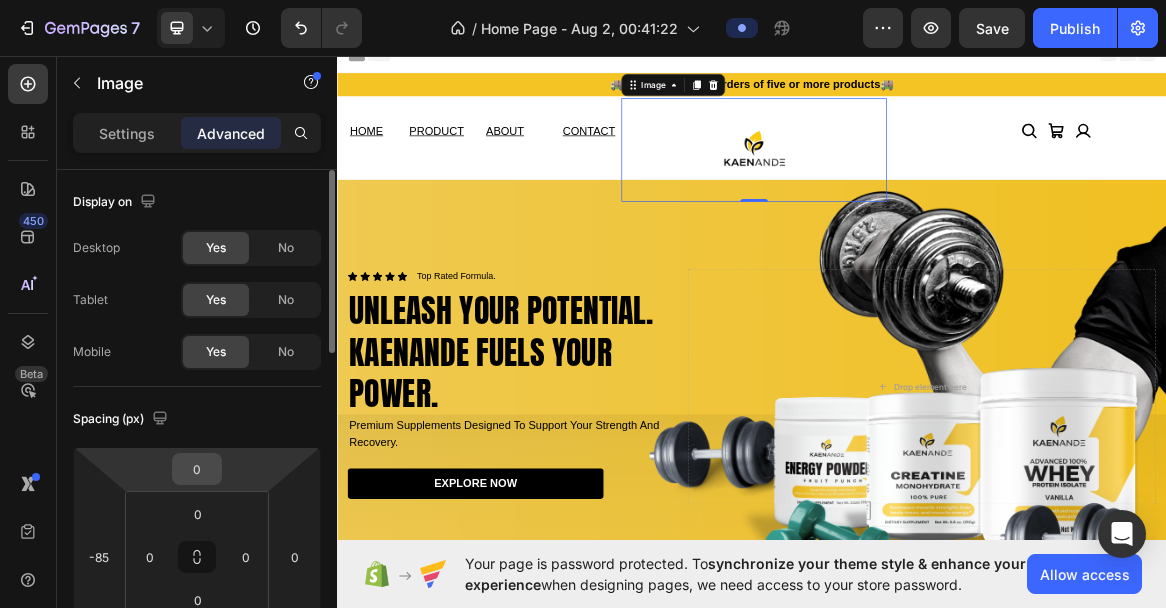 click on "0" at bounding box center (197, 469) 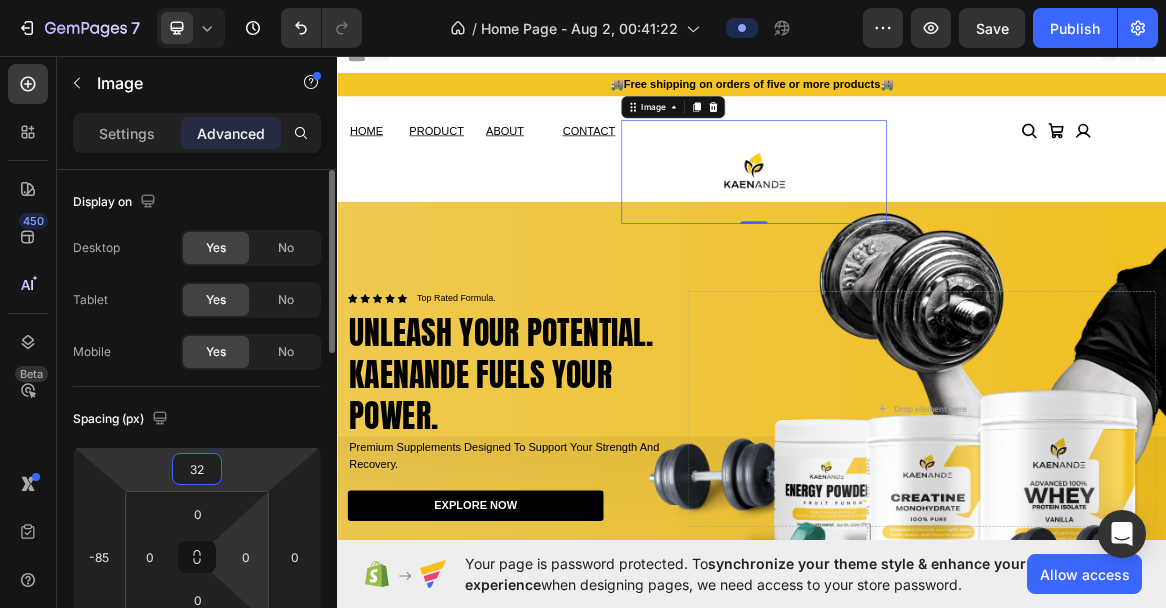 type on "3" 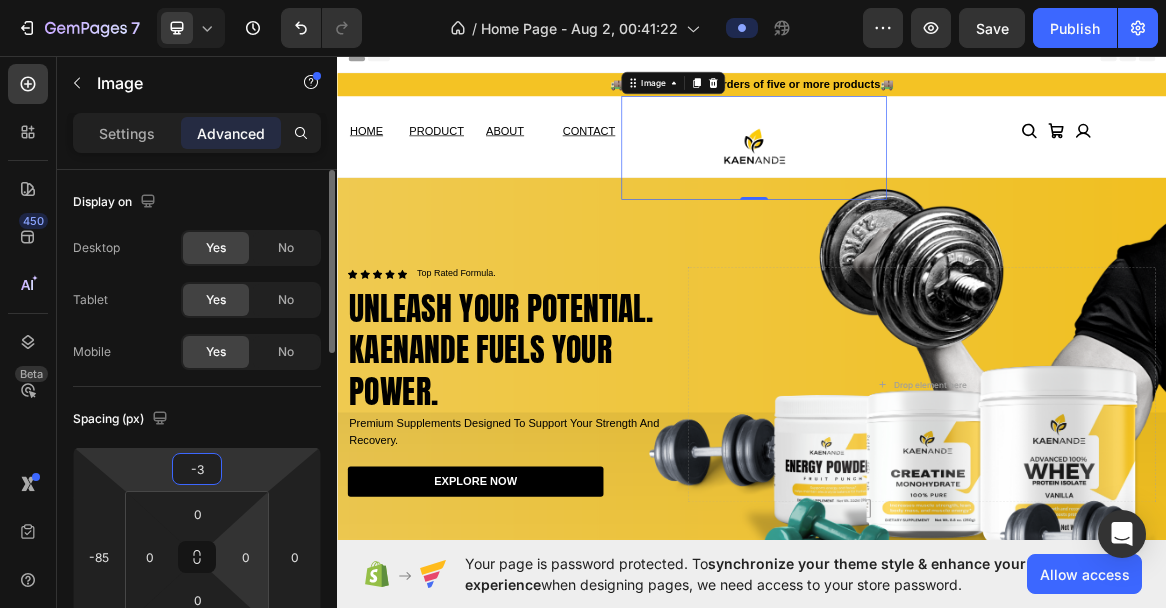 type on "-32" 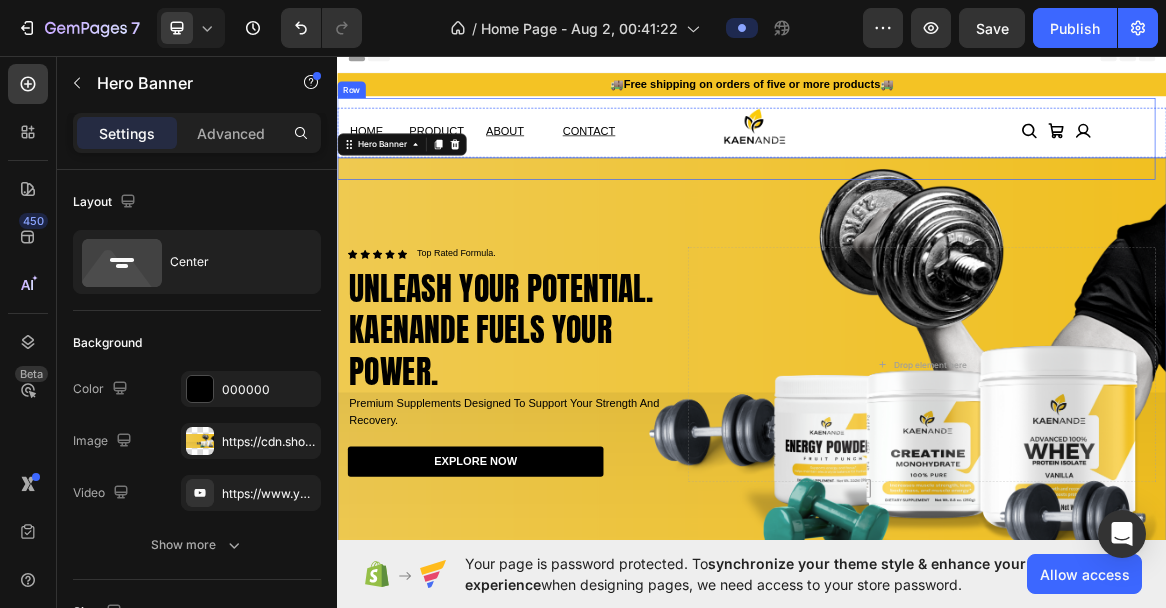 click on "Icon
Icon
Icon Icon List" at bounding box center (1377, 181) 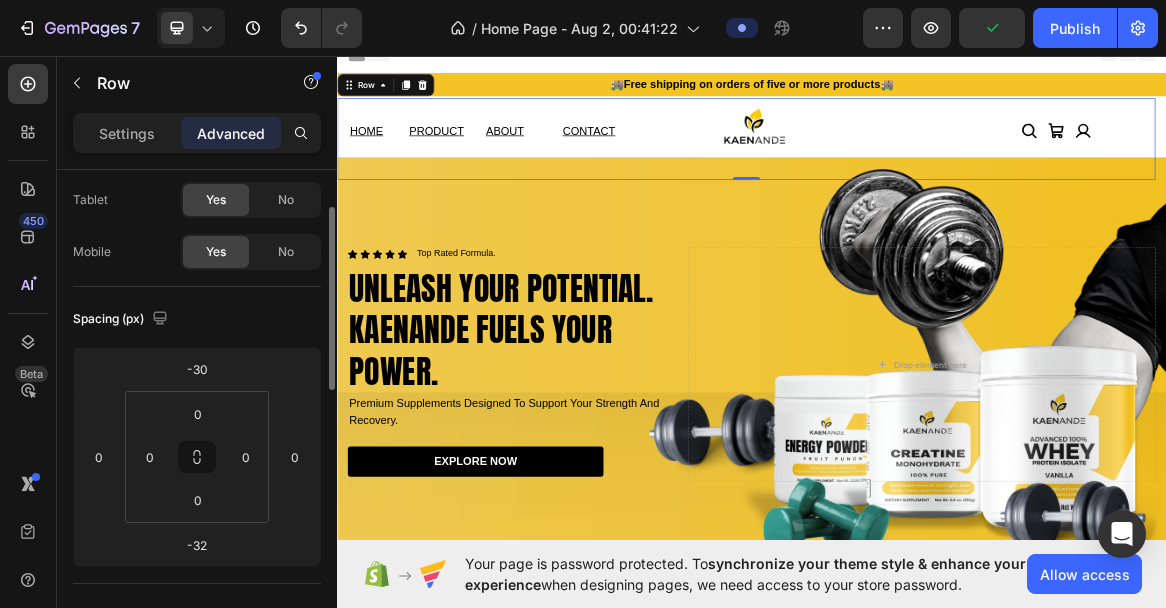 scroll, scrollTop: 322, scrollLeft: 0, axis: vertical 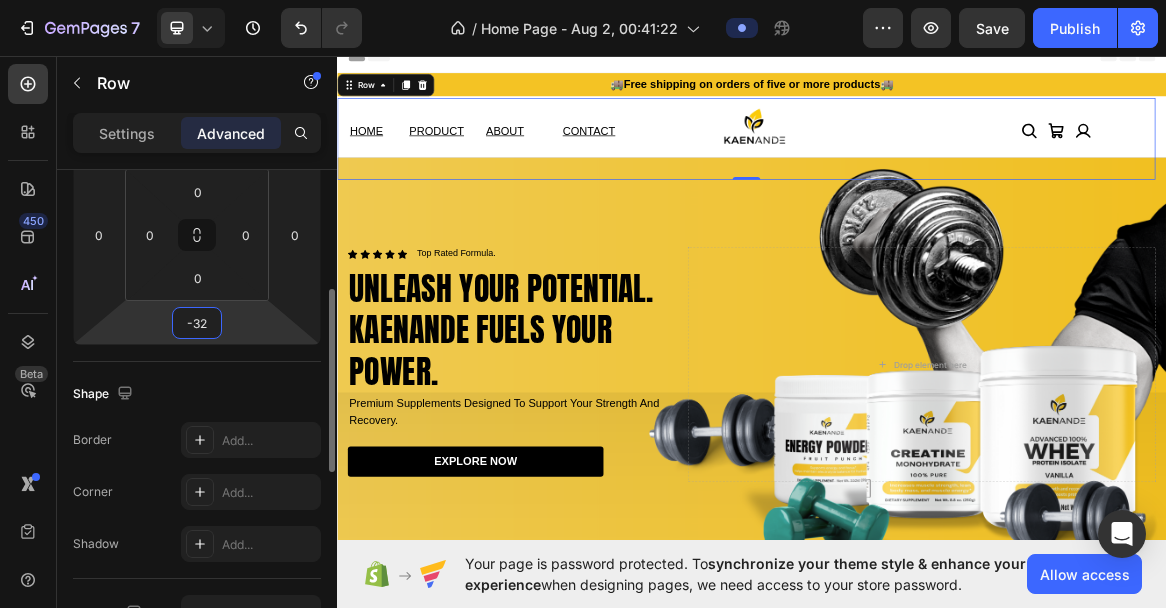 click on "-32" at bounding box center (197, 323) 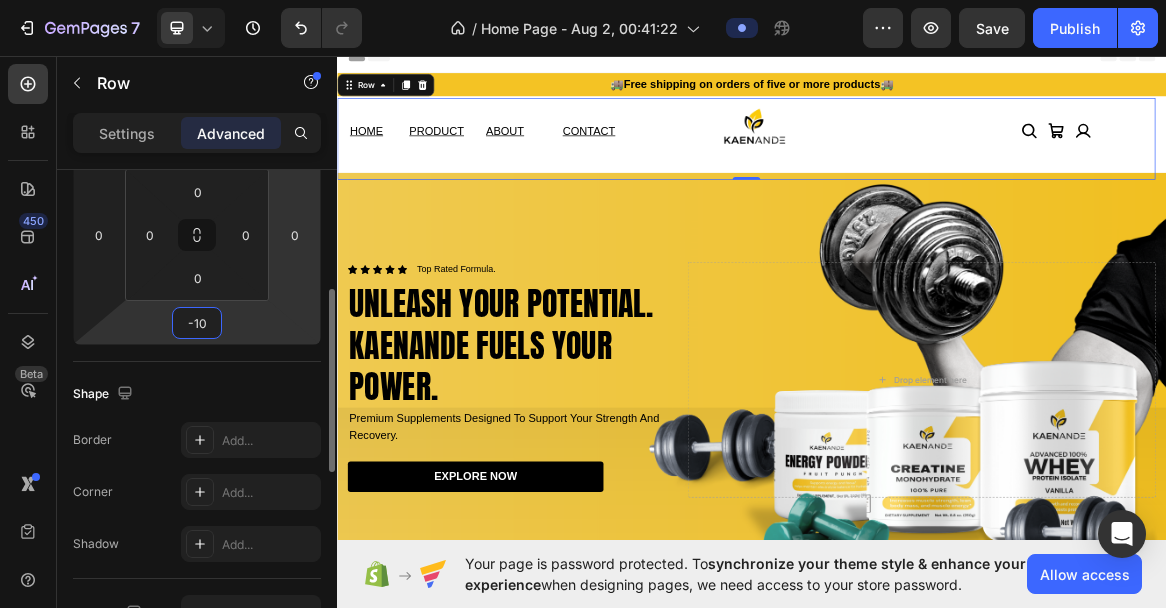 type on "-1" 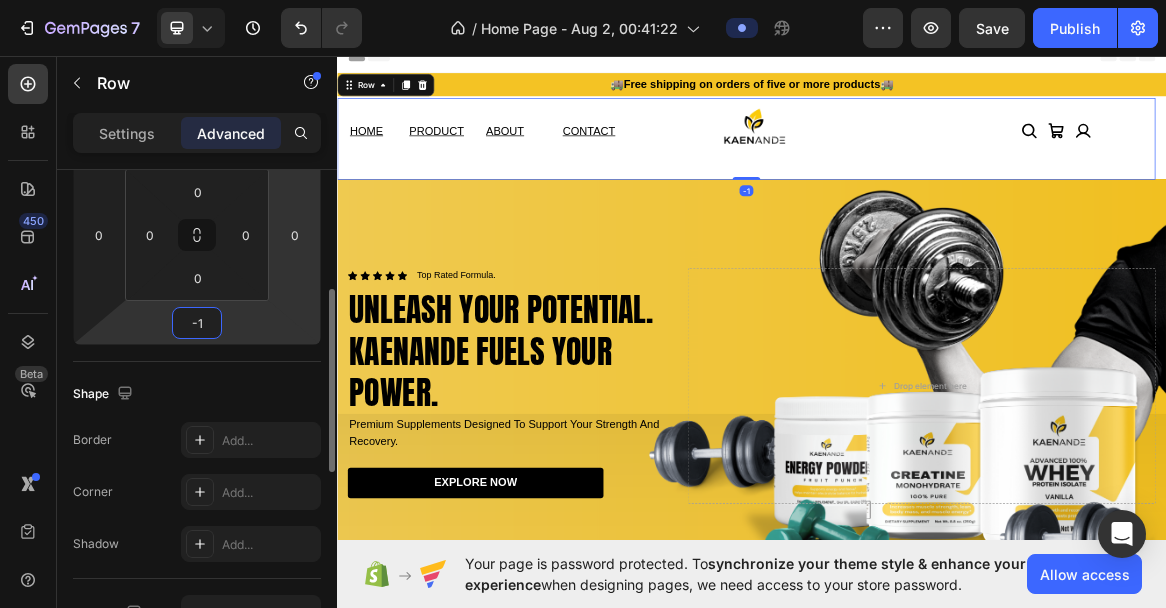 type 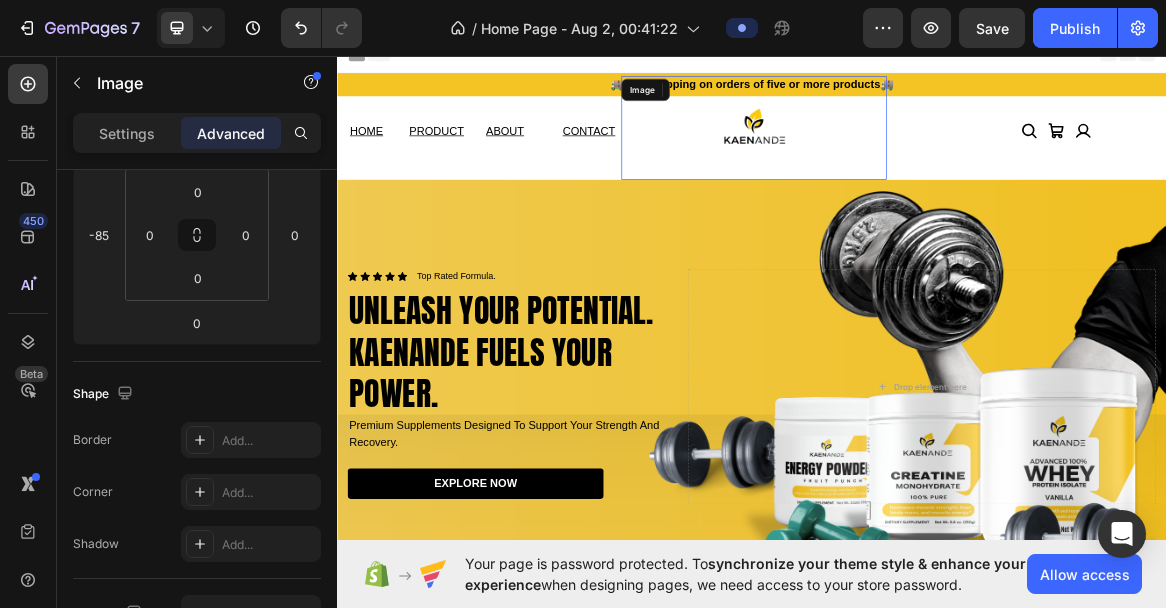 click at bounding box center [940, 165] 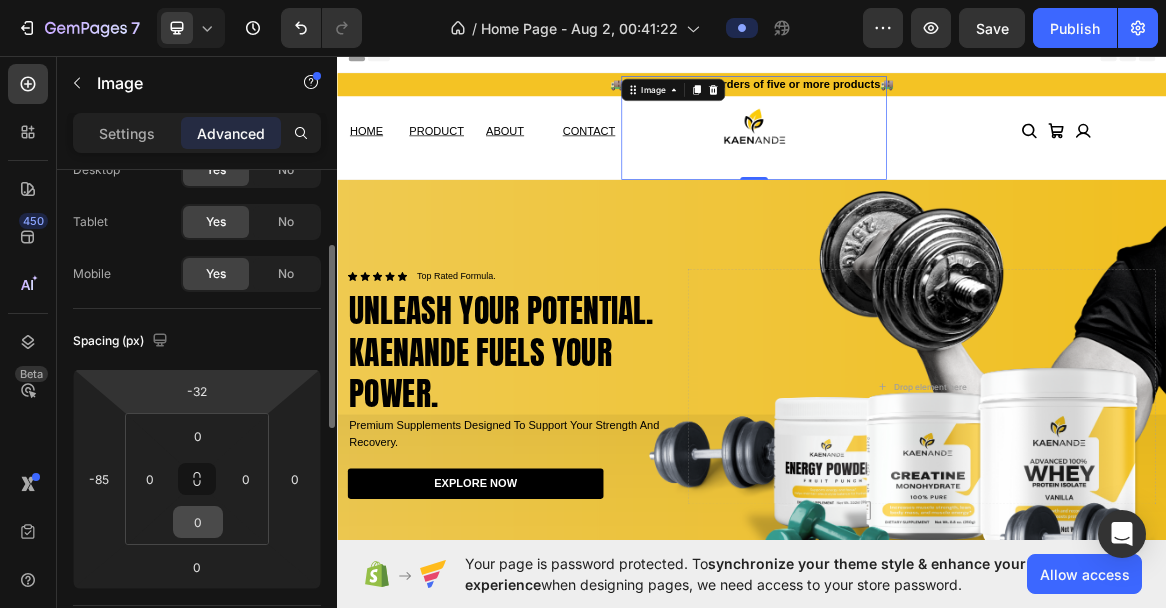 scroll, scrollTop: 112, scrollLeft: 0, axis: vertical 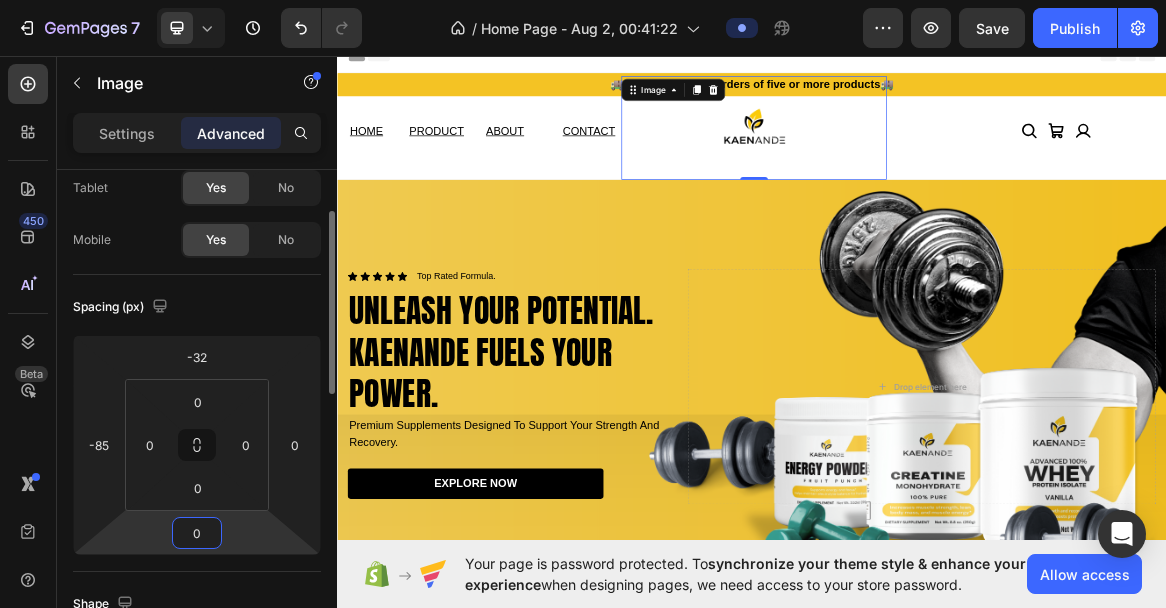 click on "0" at bounding box center [197, 533] 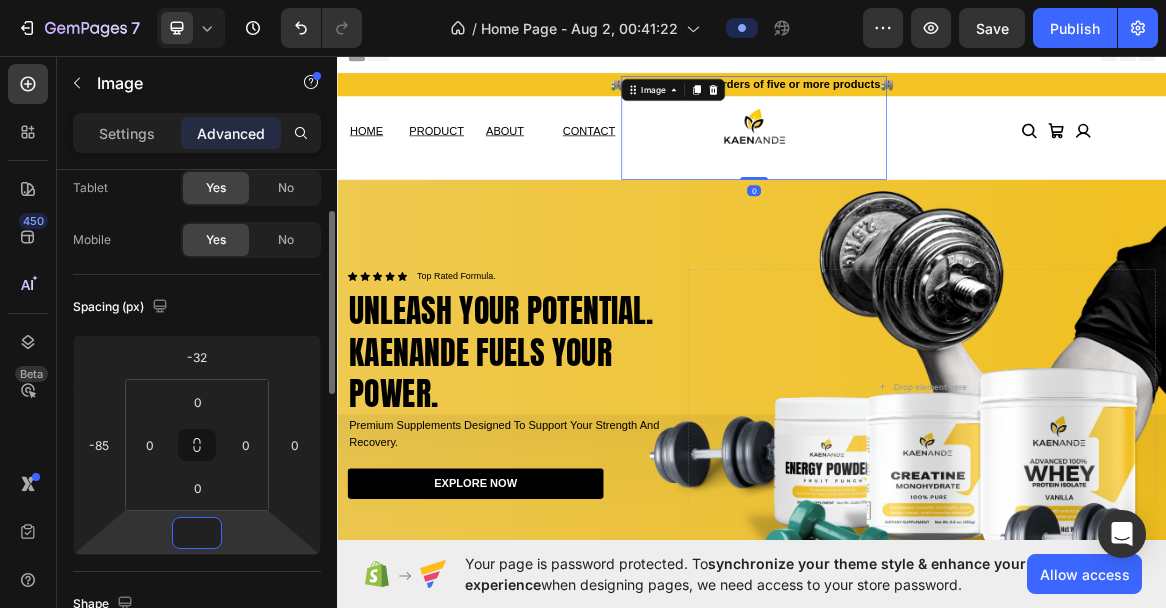 type on "-2" 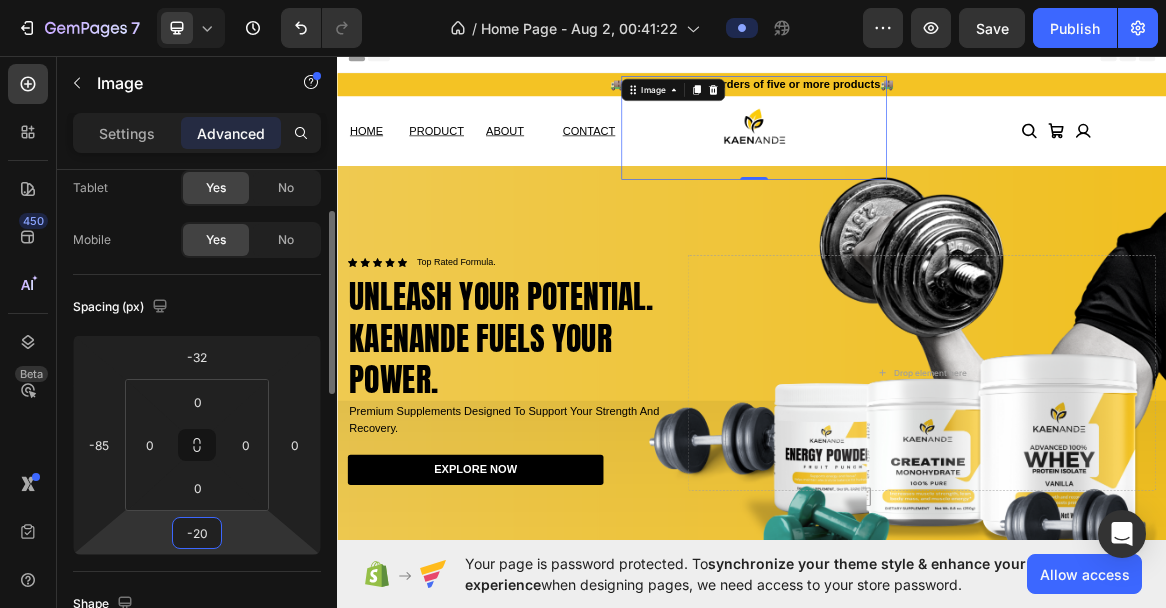 type on "-2" 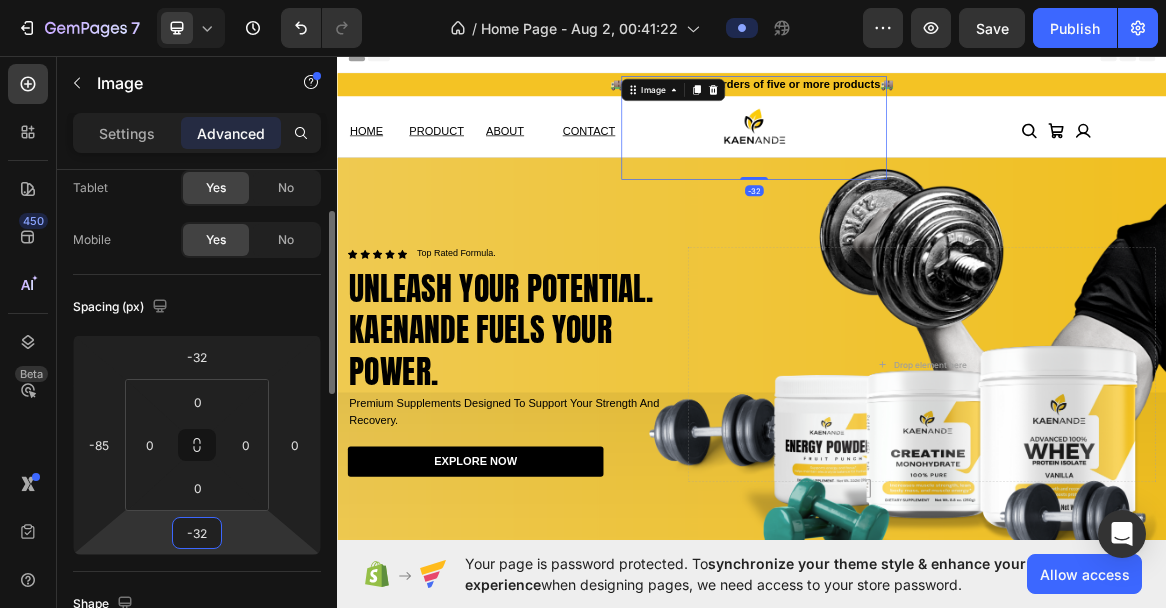 type on "-3" 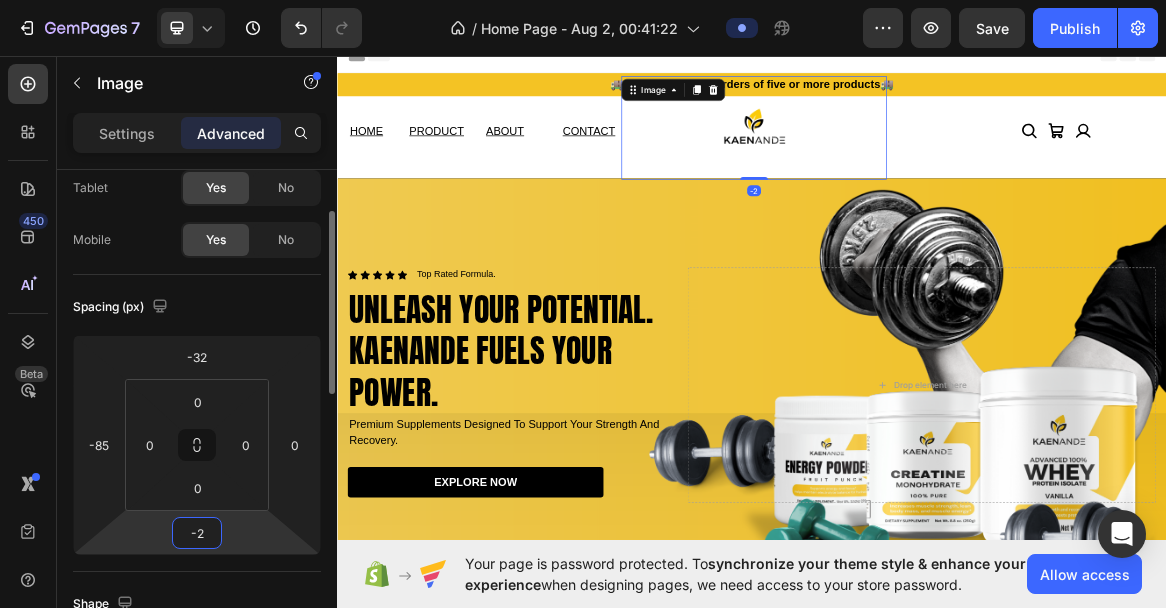 type on "-22" 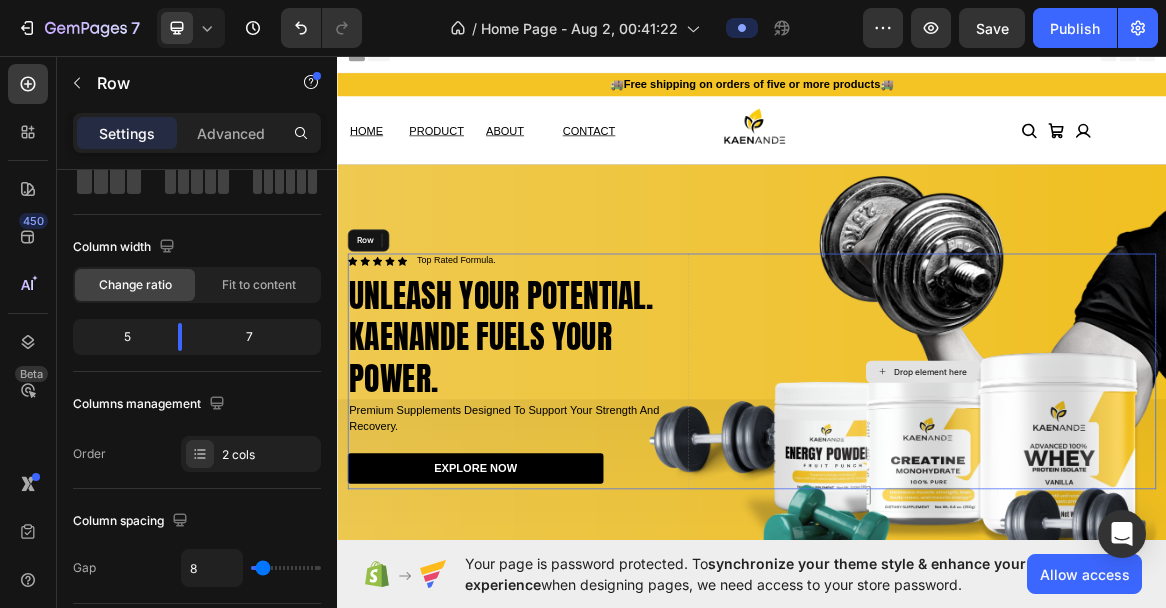 click on "Drop element here" at bounding box center (1183, 517) 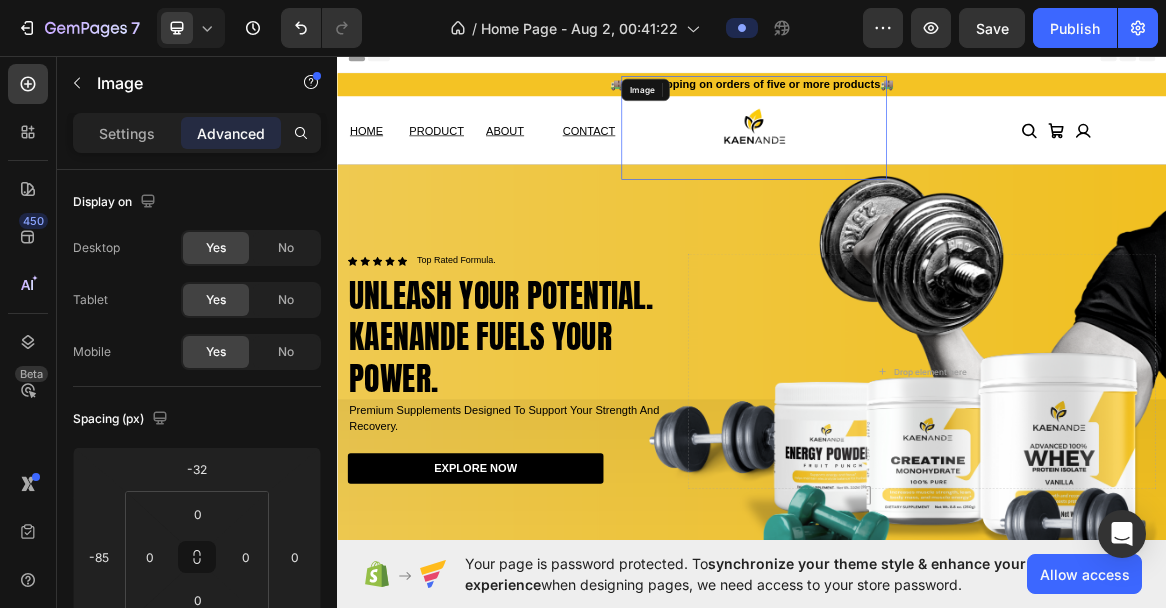 click at bounding box center (940, 165) 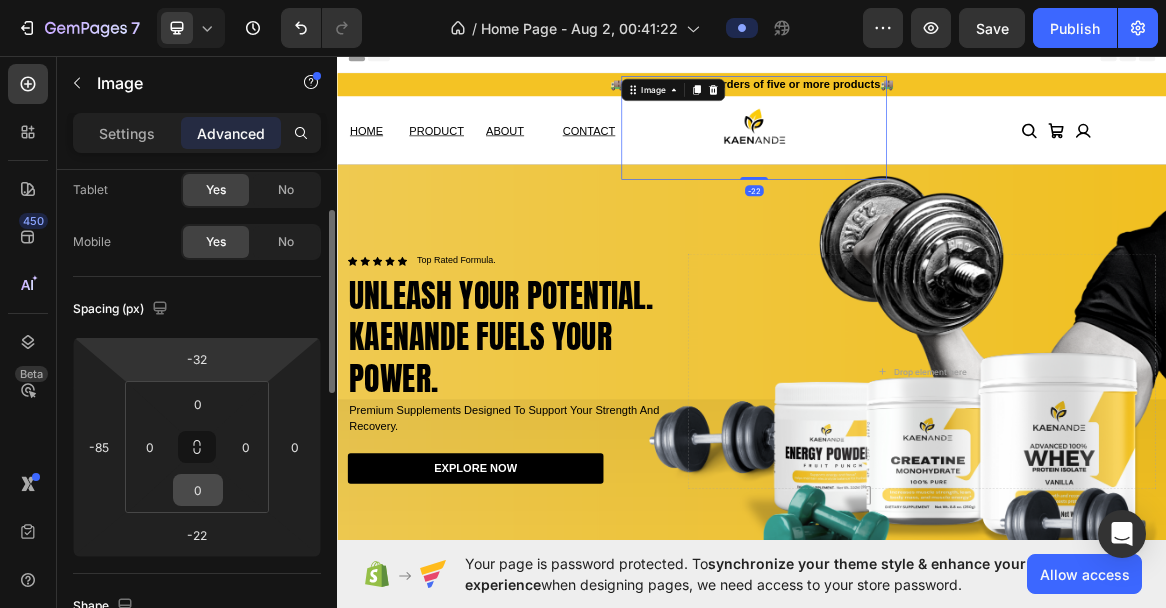 scroll, scrollTop: 110, scrollLeft: 0, axis: vertical 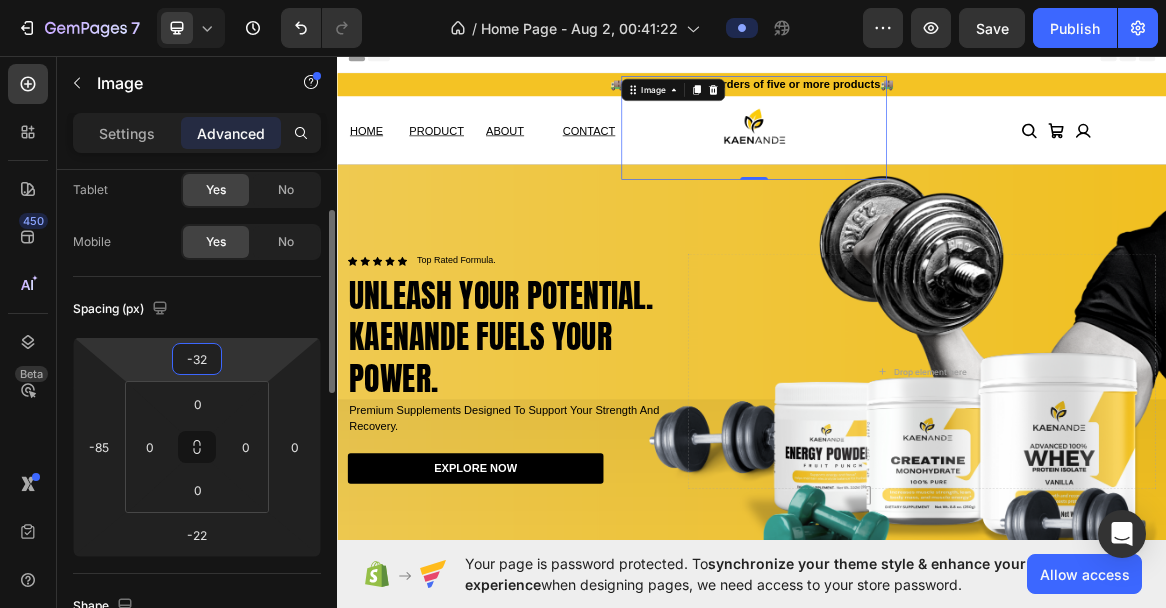 click on "-32" at bounding box center (197, 359) 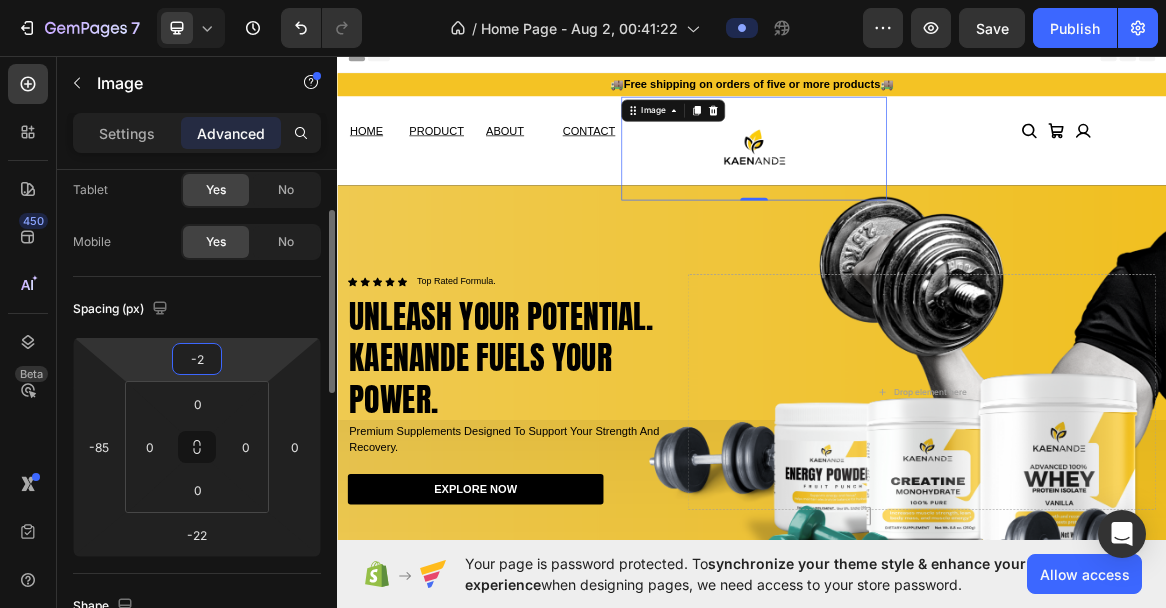 type on "-22" 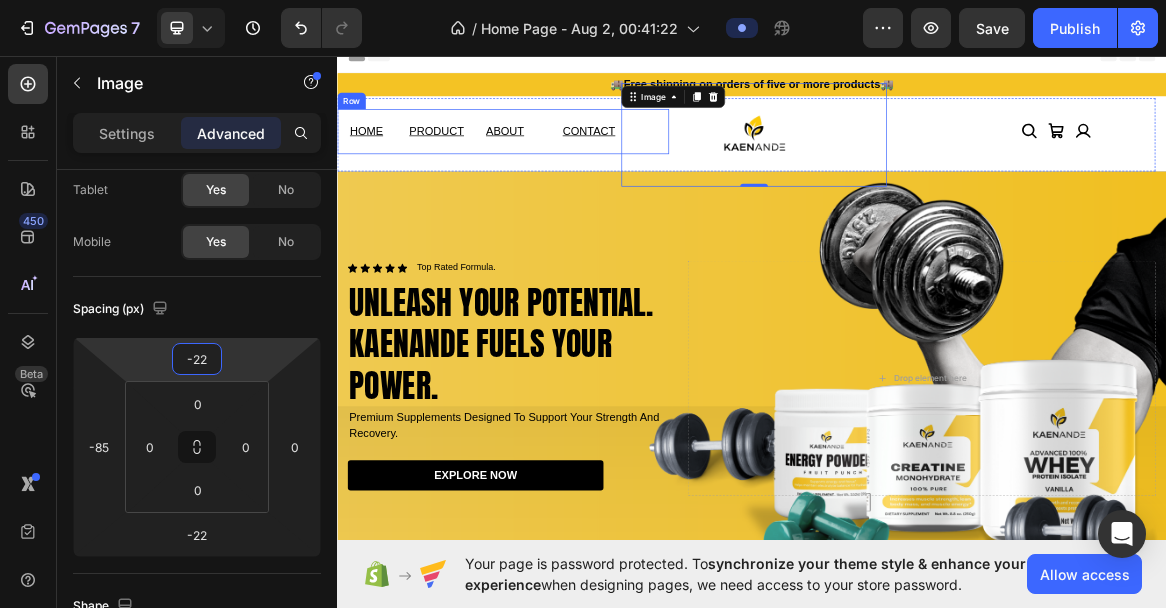 click on "HOME Text Block PRODUCT Text Block ABOUT Text Block CONTACT Text Block Row" at bounding box center (577, 170) 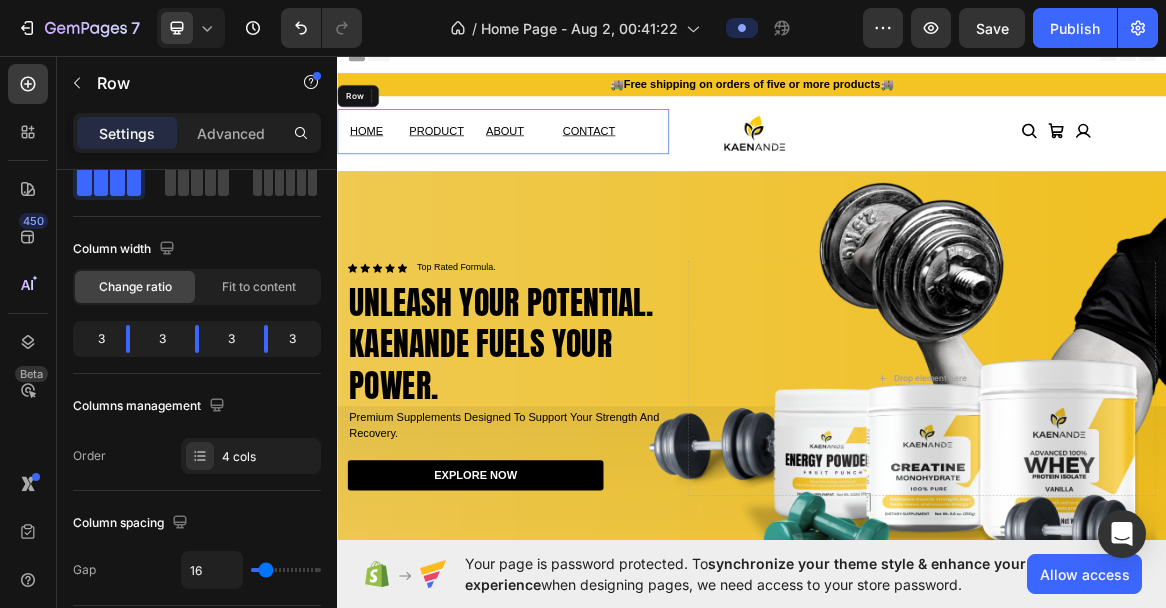 scroll, scrollTop: 0, scrollLeft: 0, axis: both 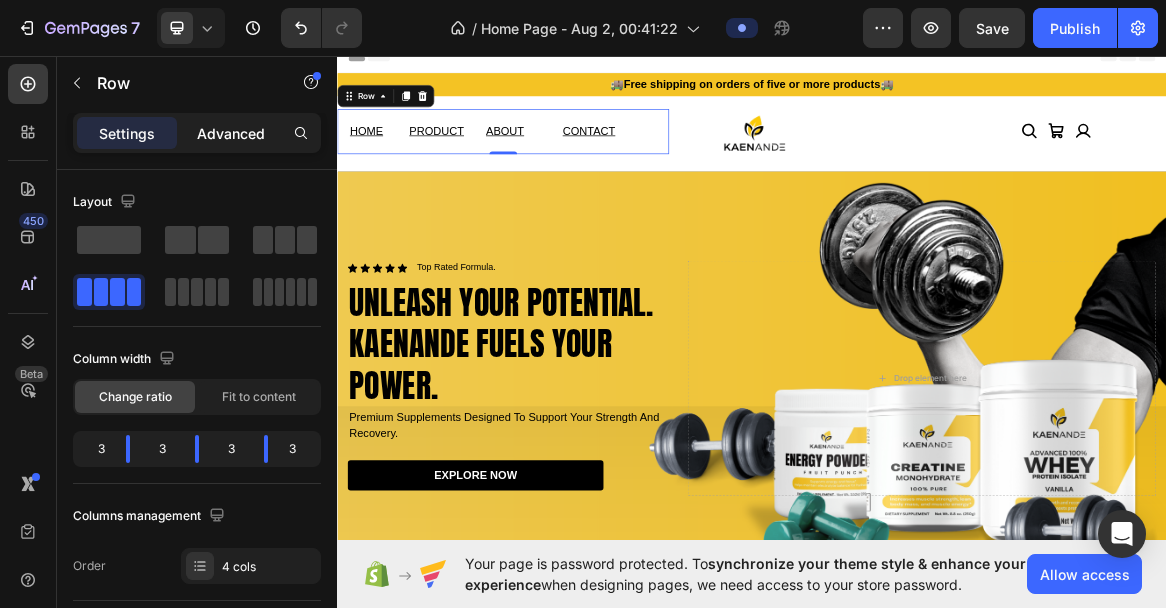 click on "Advanced" at bounding box center (231, 133) 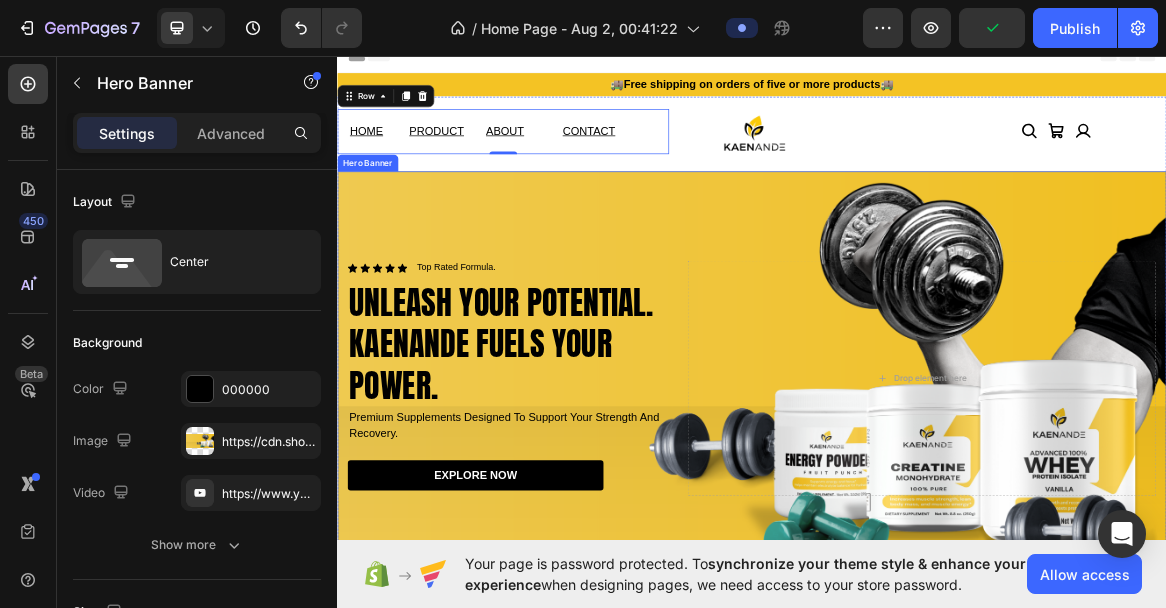 click at bounding box center (937, 528) 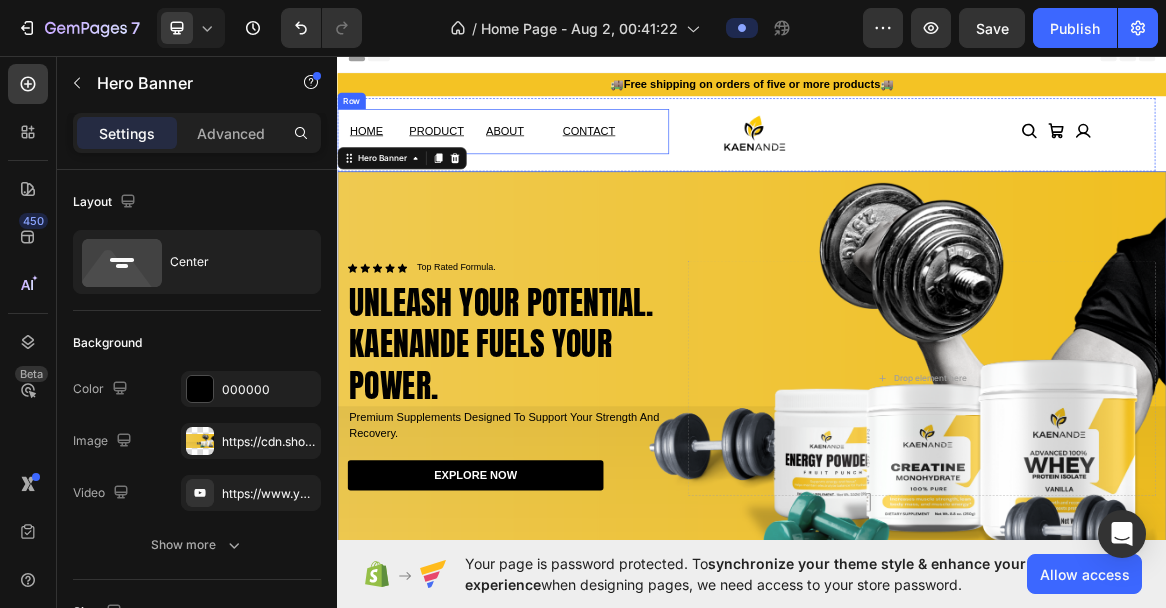 click on "HOME Text Block PRODUCT Text Block ABOUT Text Block CONTACT Text Block Row" at bounding box center [577, 170] 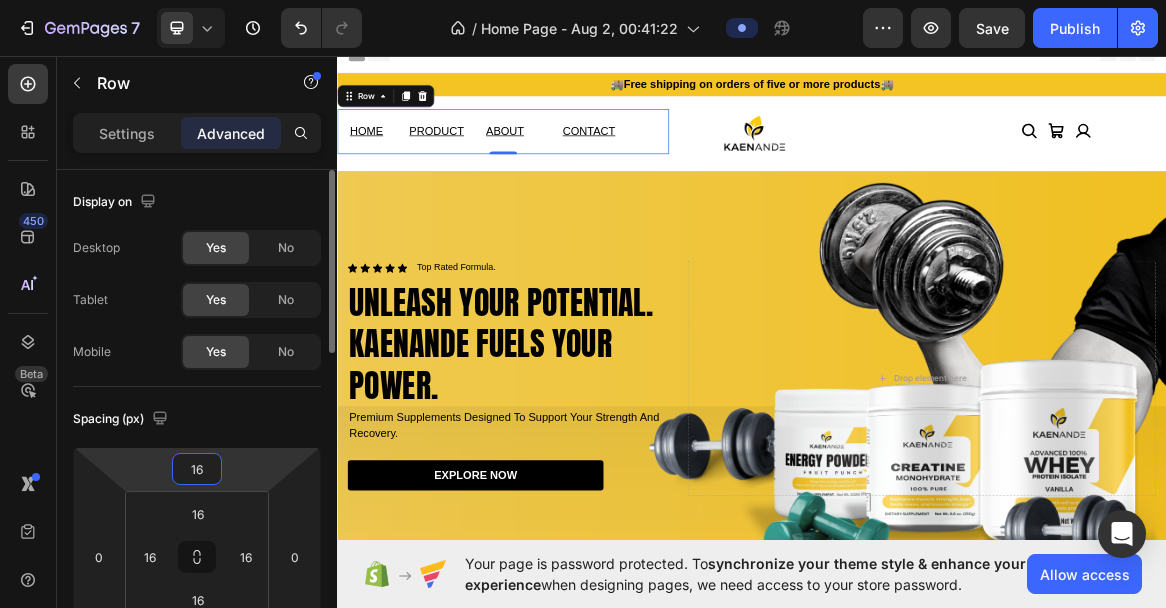 click on "16" at bounding box center [197, 469] 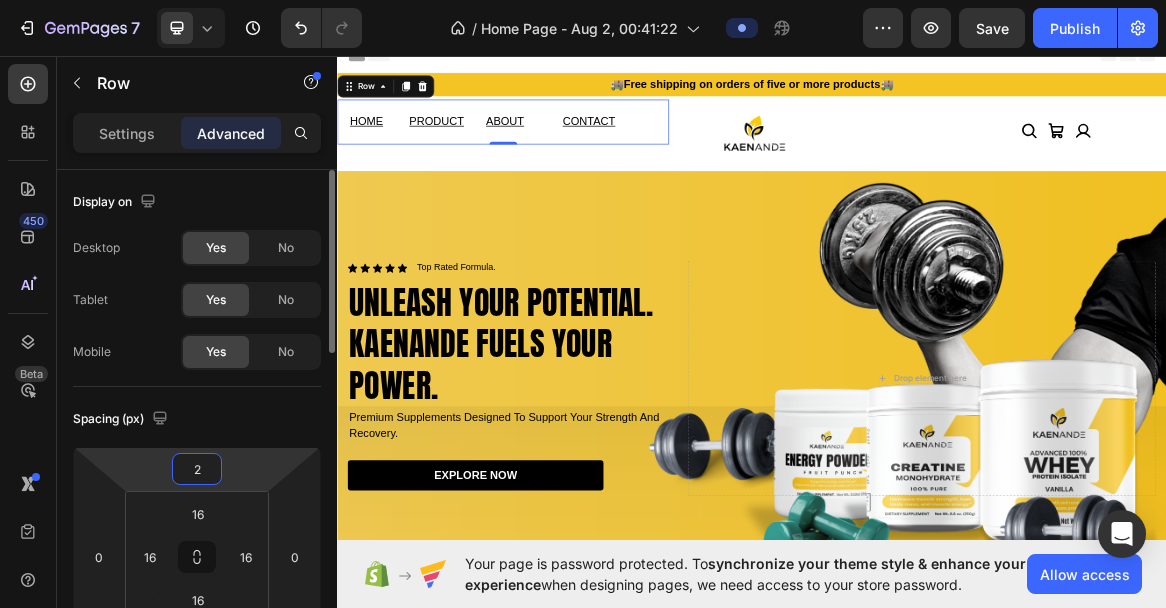 type on "20" 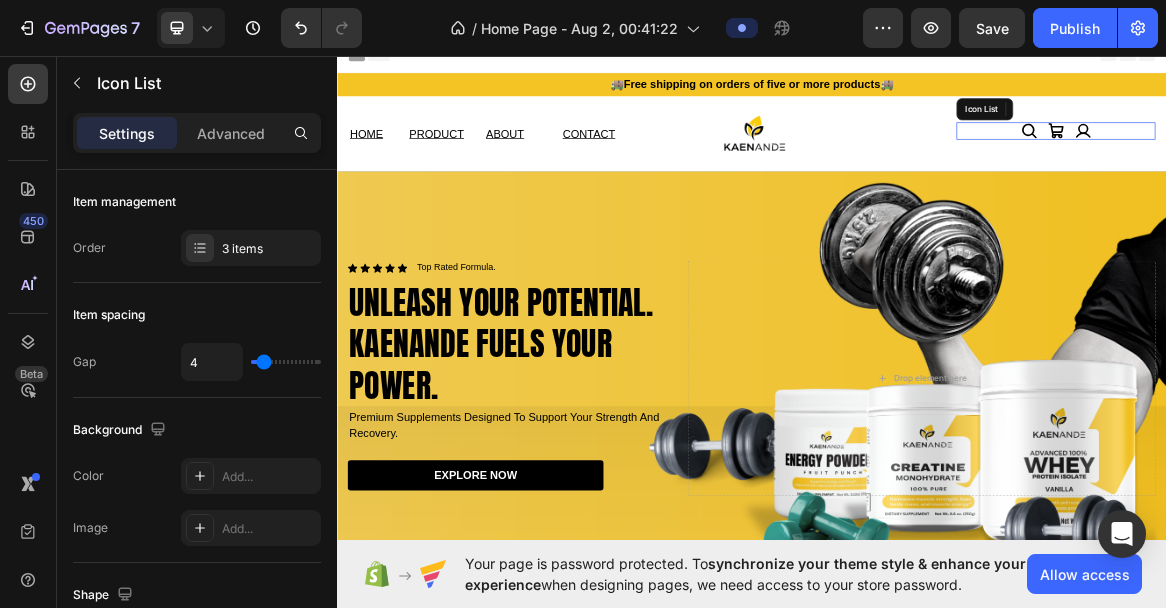 click on "Icon
Icon
Icon" at bounding box center [1377, 169] 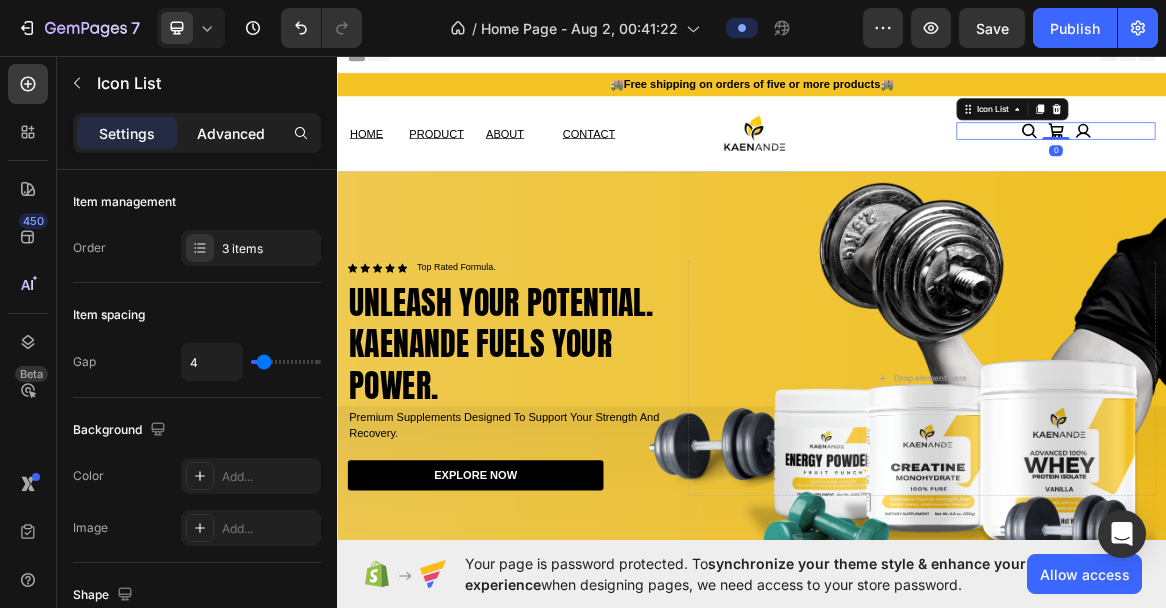 click on "Advanced" at bounding box center (231, 133) 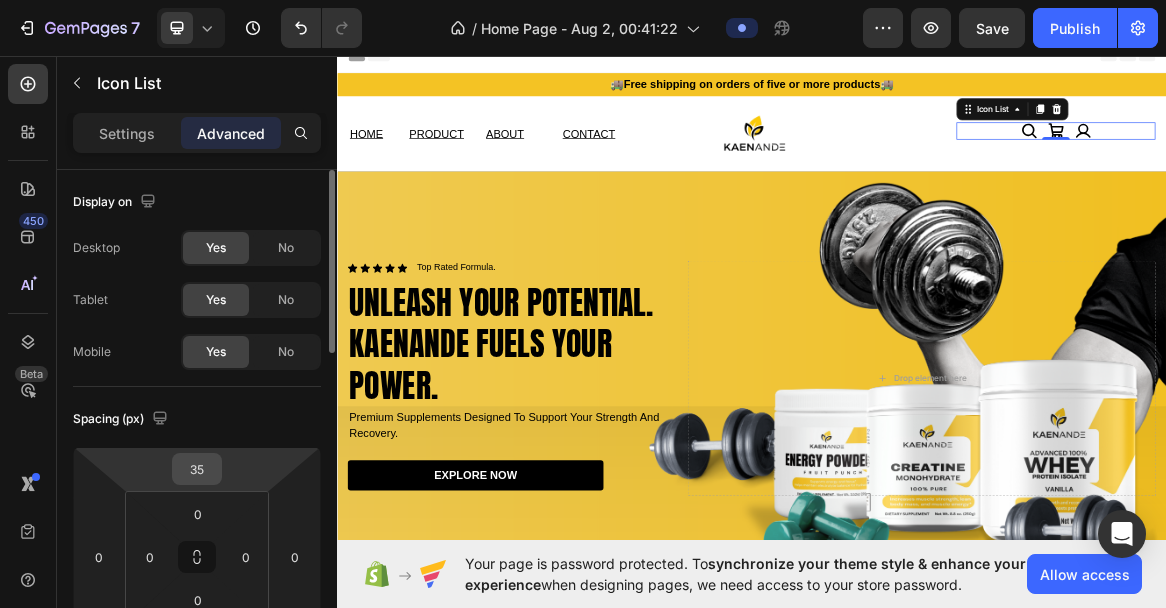 click on "35" at bounding box center [197, 469] 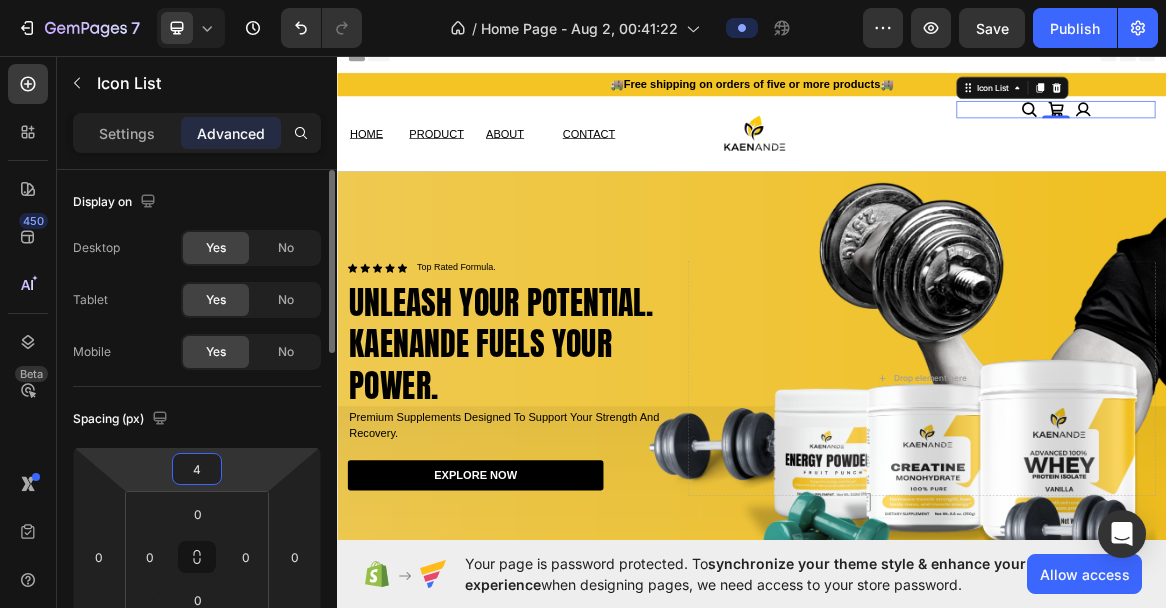 type on "40" 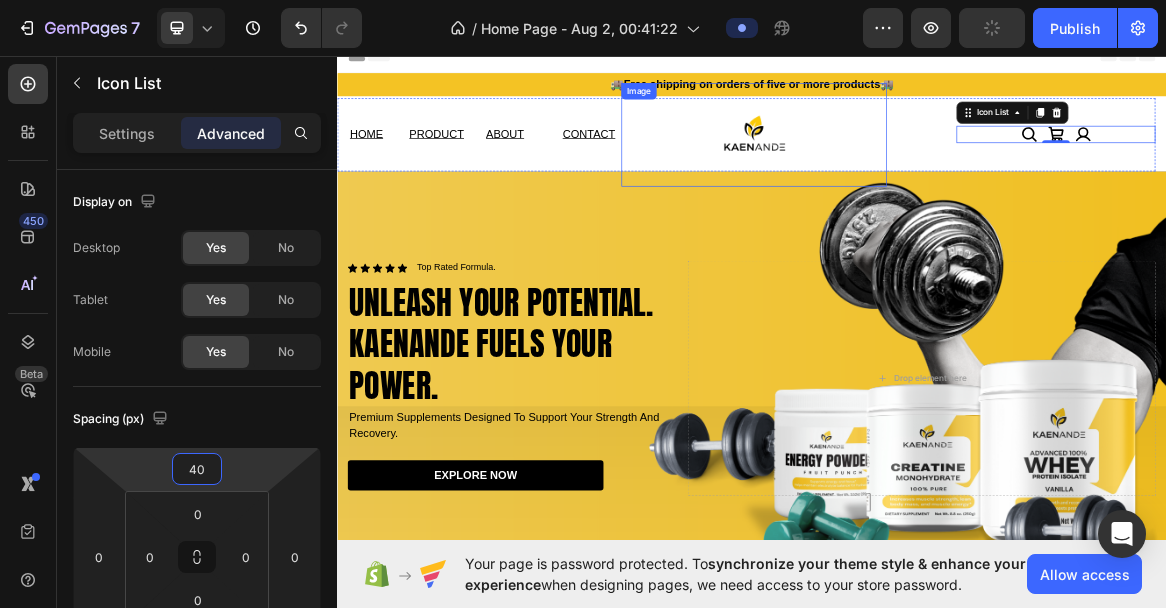 click at bounding box center [940, 175] 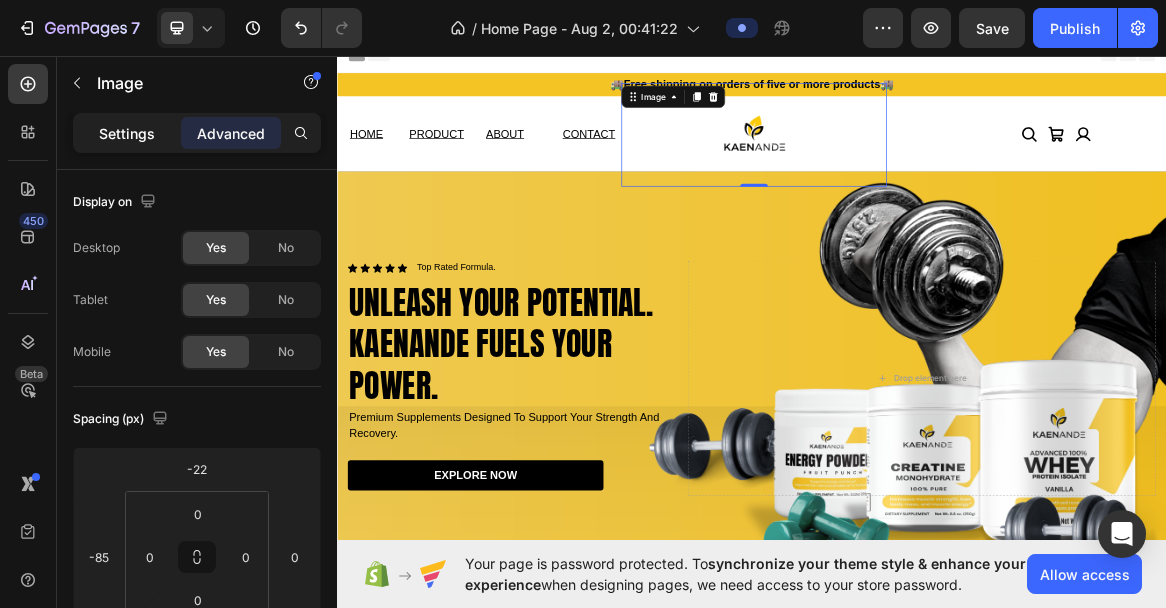 click on "Settings" at bounding box center [127, 133] 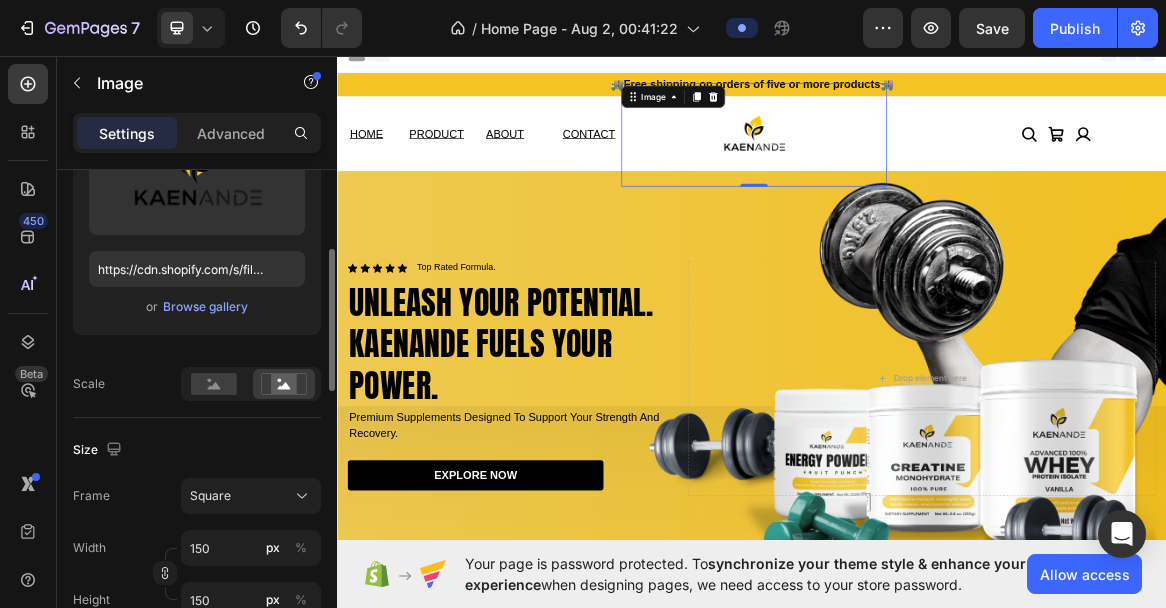 scroll, scrollTop: 278, scrollLeft: 0, axis: vertical 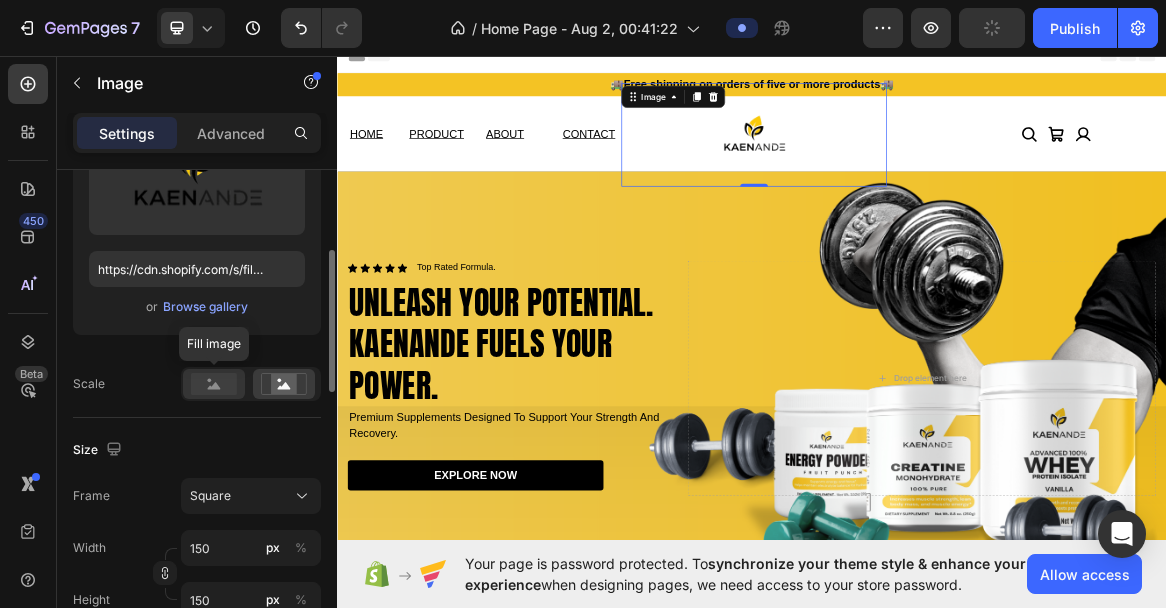 click 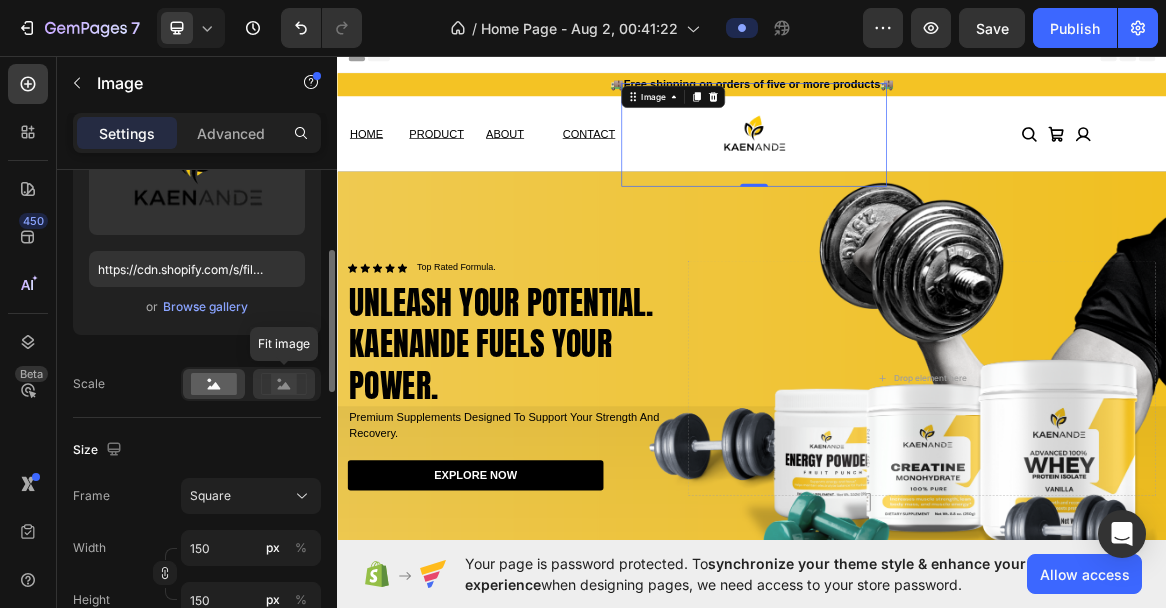 click 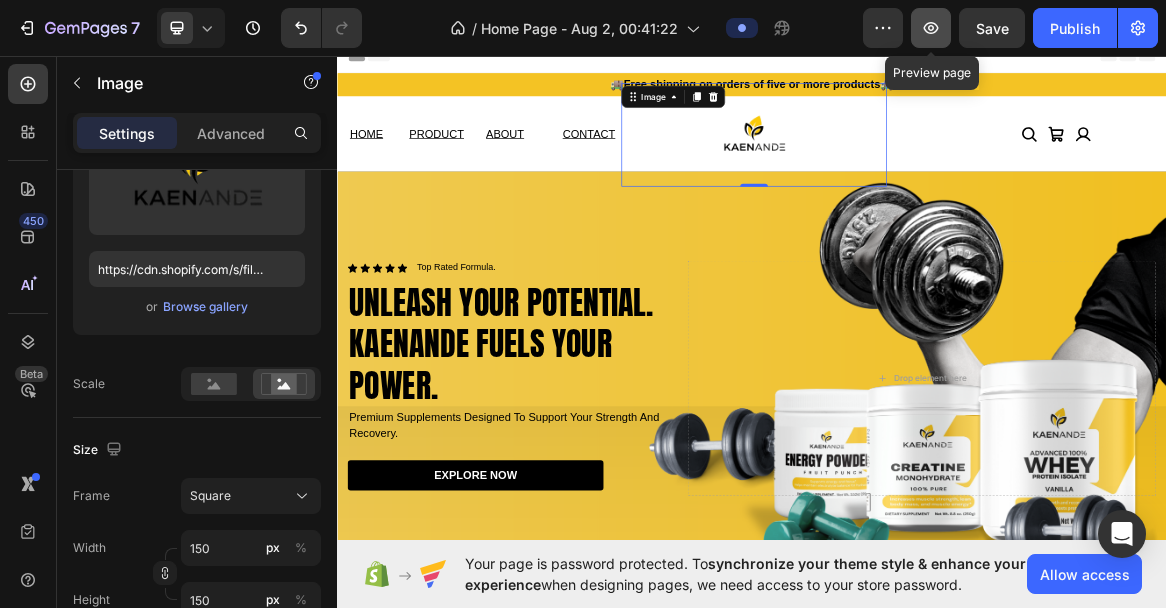 click 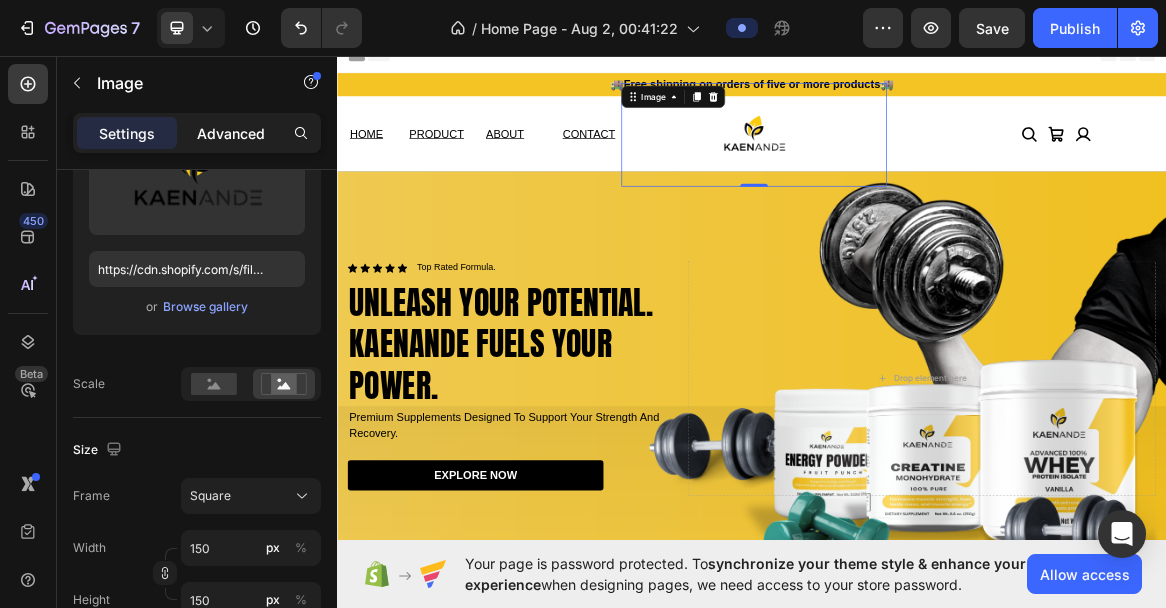 click on "Advanced" at bounding box center (231, 133) 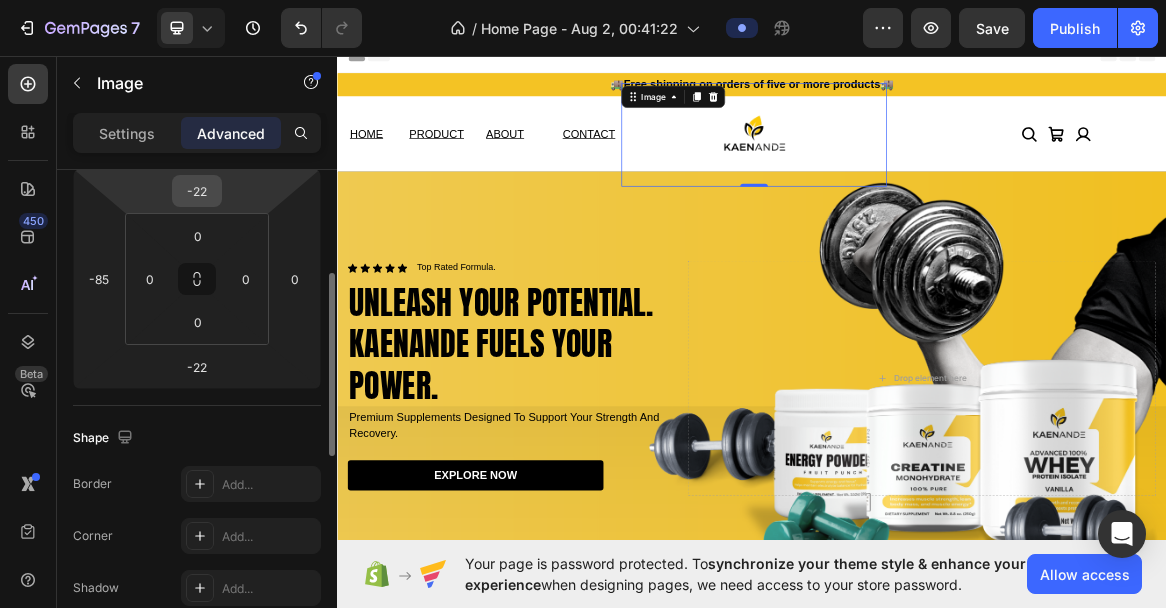 click on "-22" at bounding box center [197, 191] 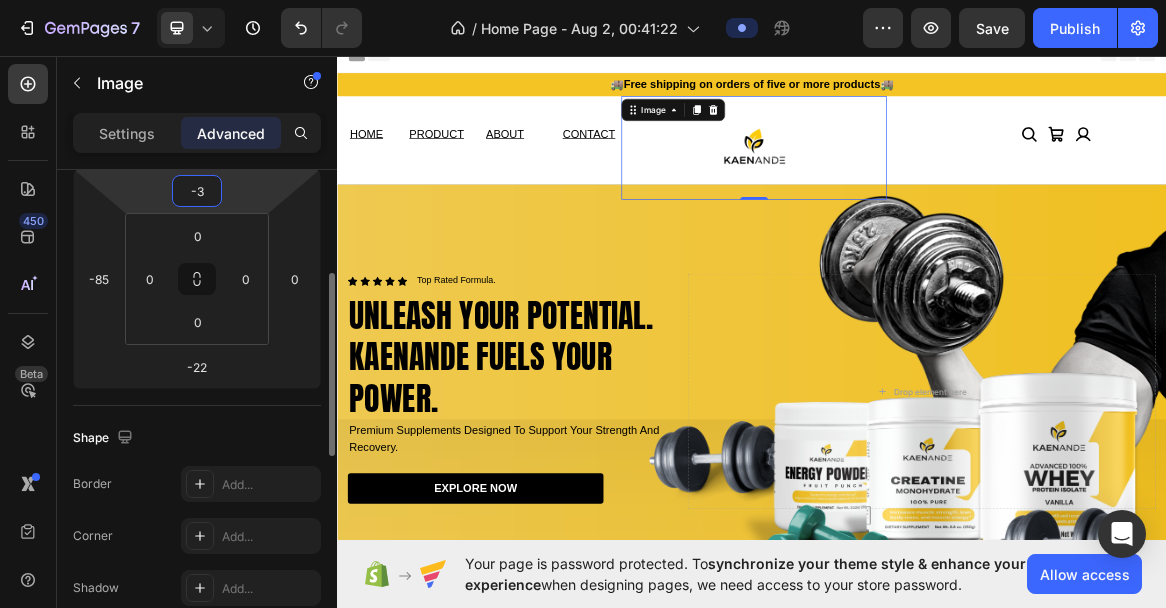 type on "-32" 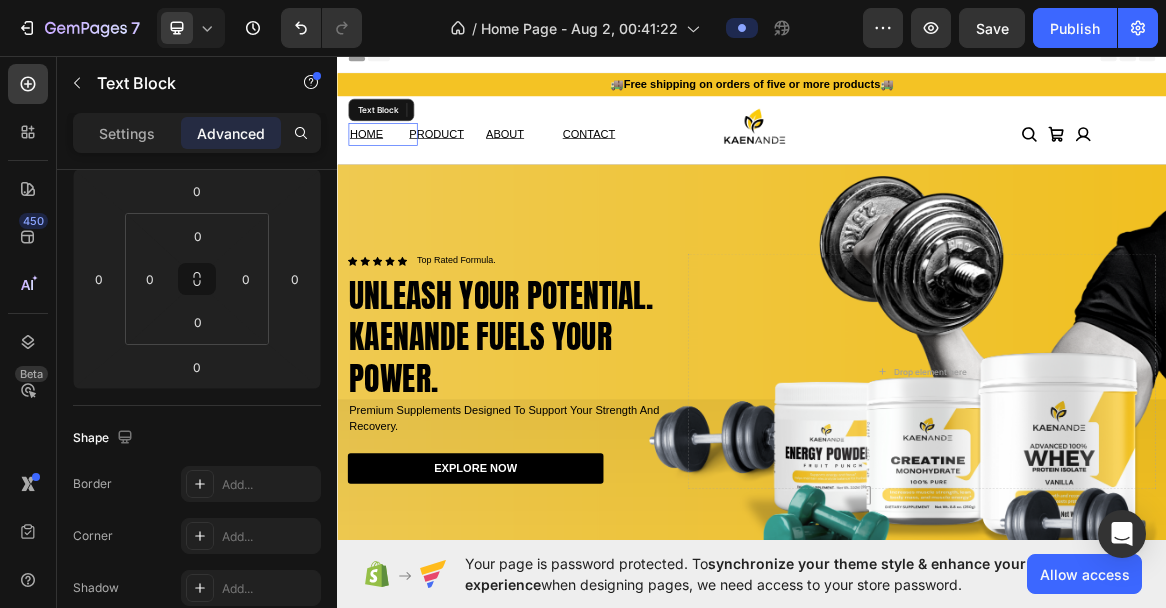 click on "HOME" at bounding box center (379, 173) 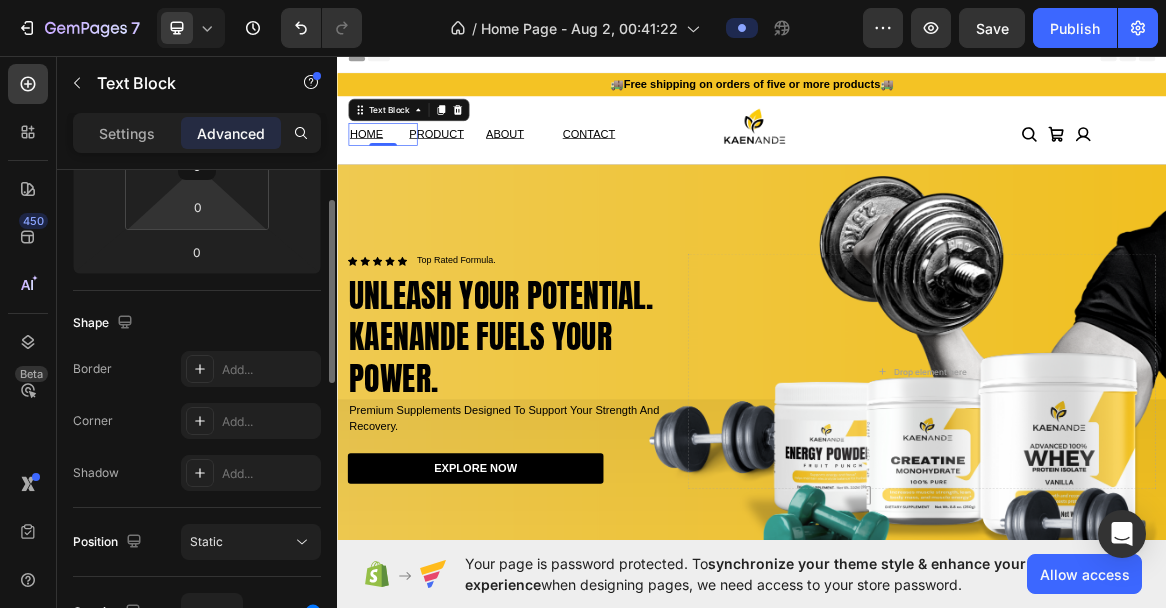 scroll, scrollTop: 393, scrollLeft: 0, axis: vertical 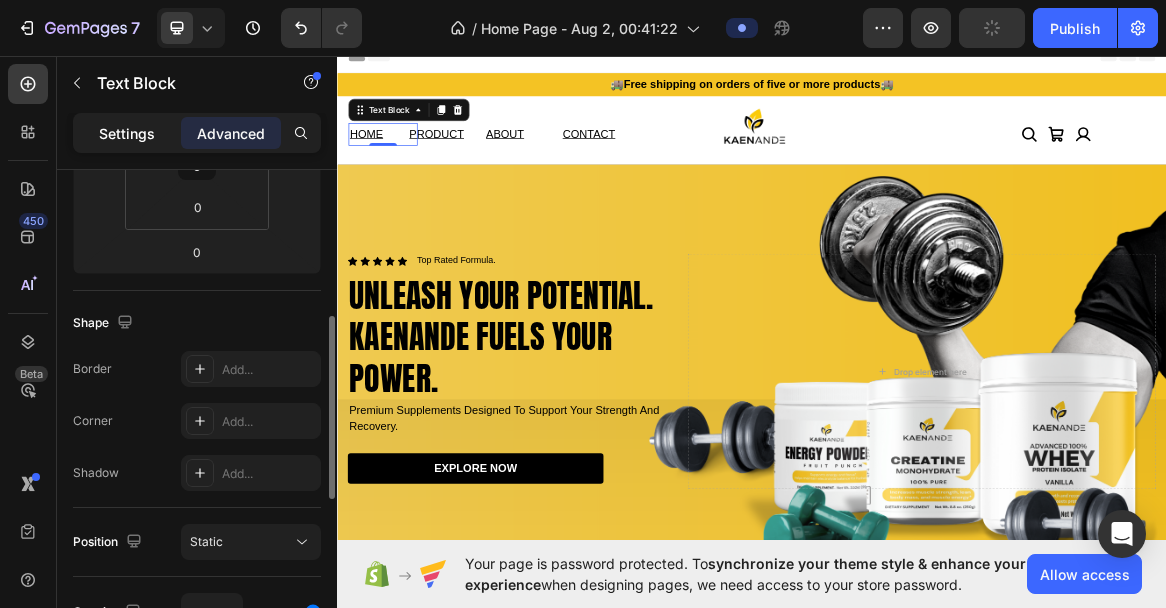 click on "Settings" at bounding box center (127, 133) 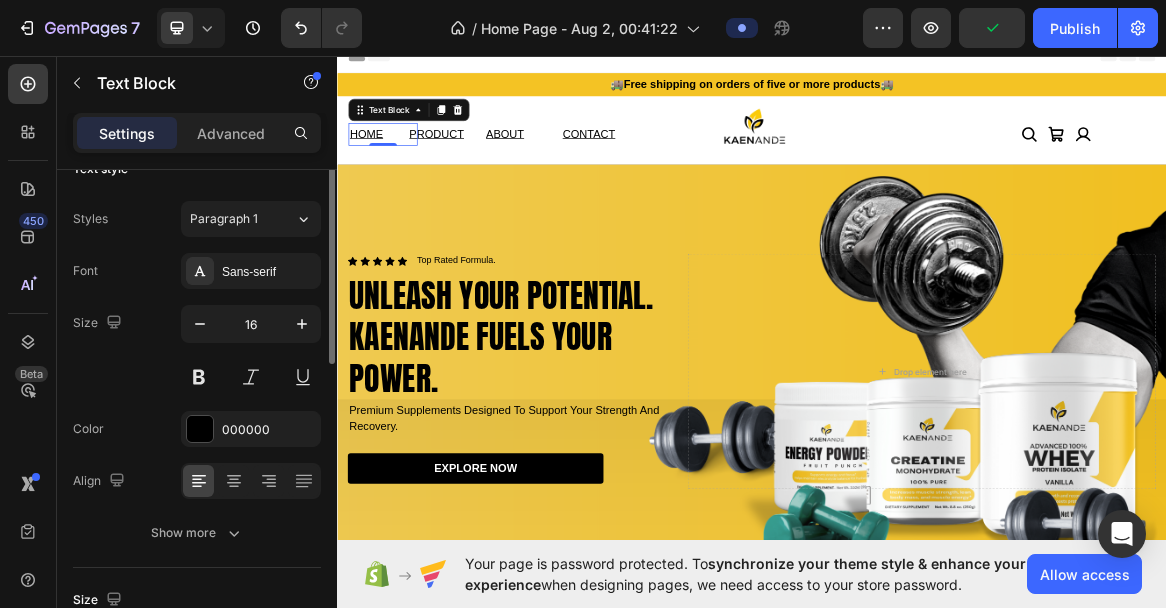 scroll, scrollTop: 0, scrollLeft: 0, axis: both 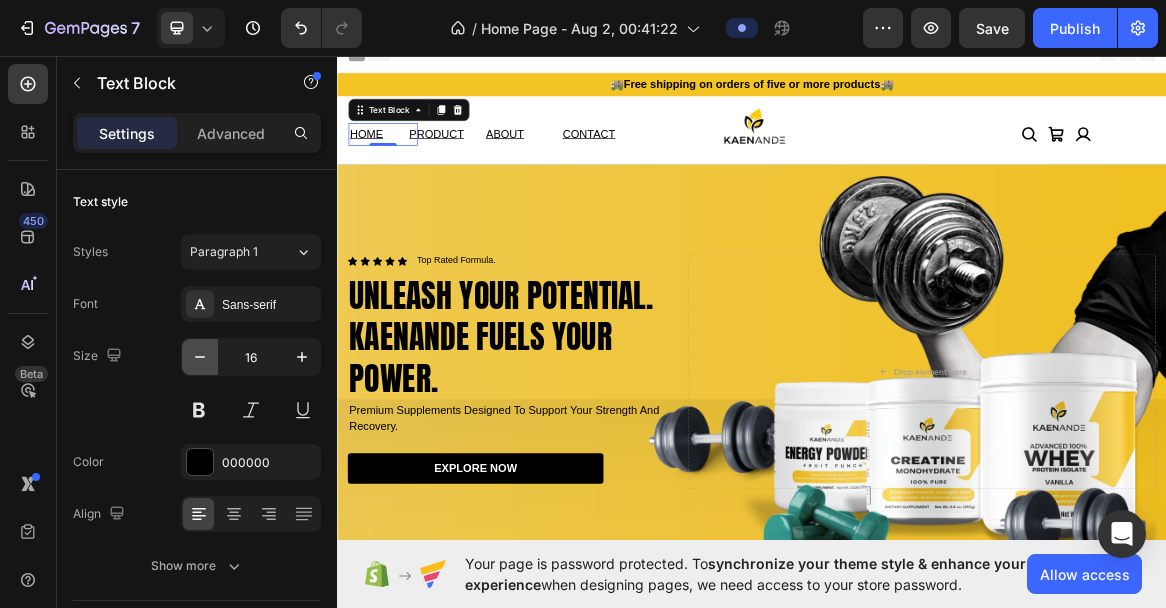 click 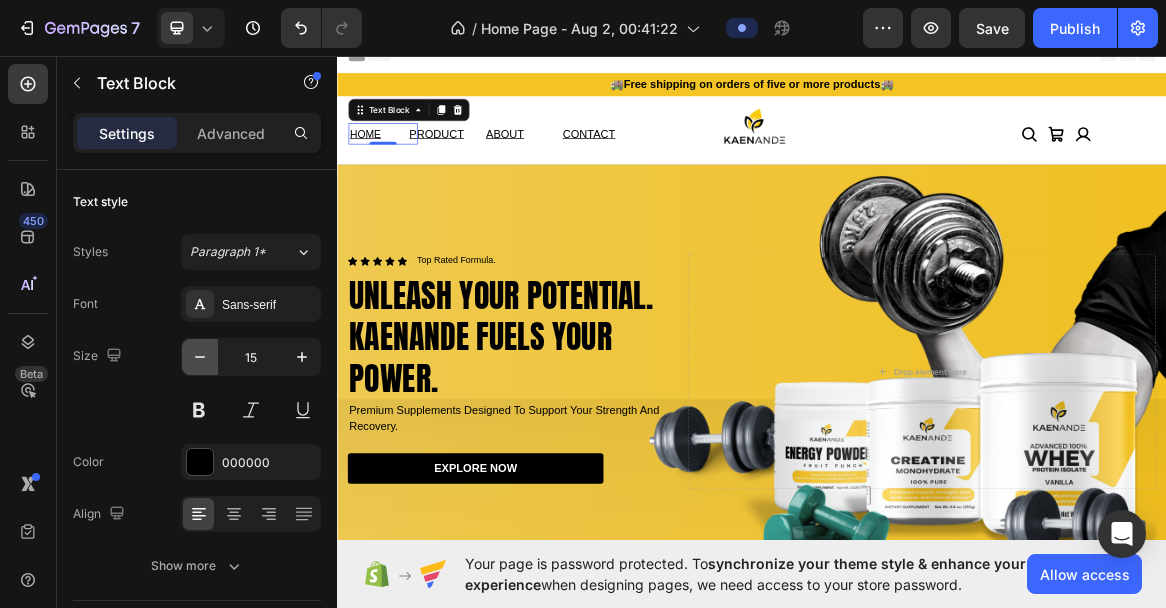 click 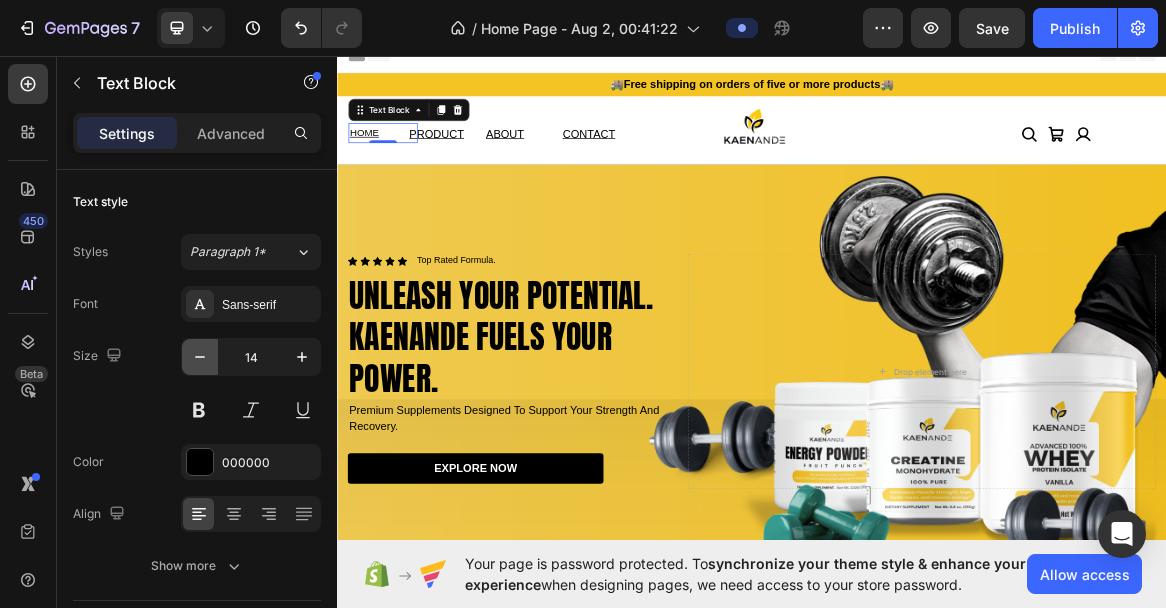 click 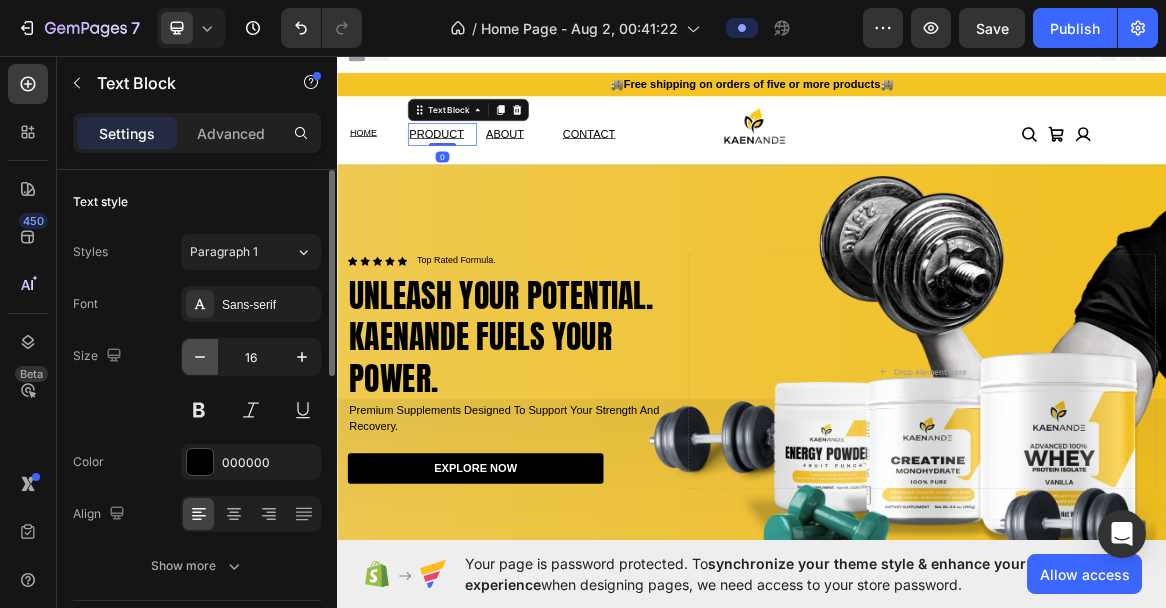 click 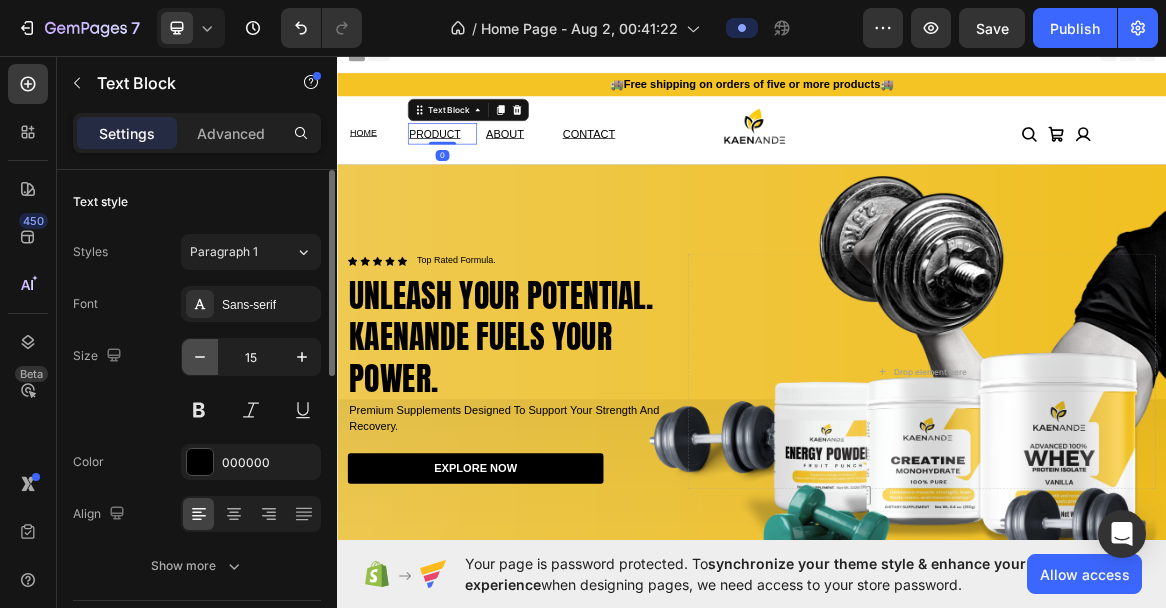click 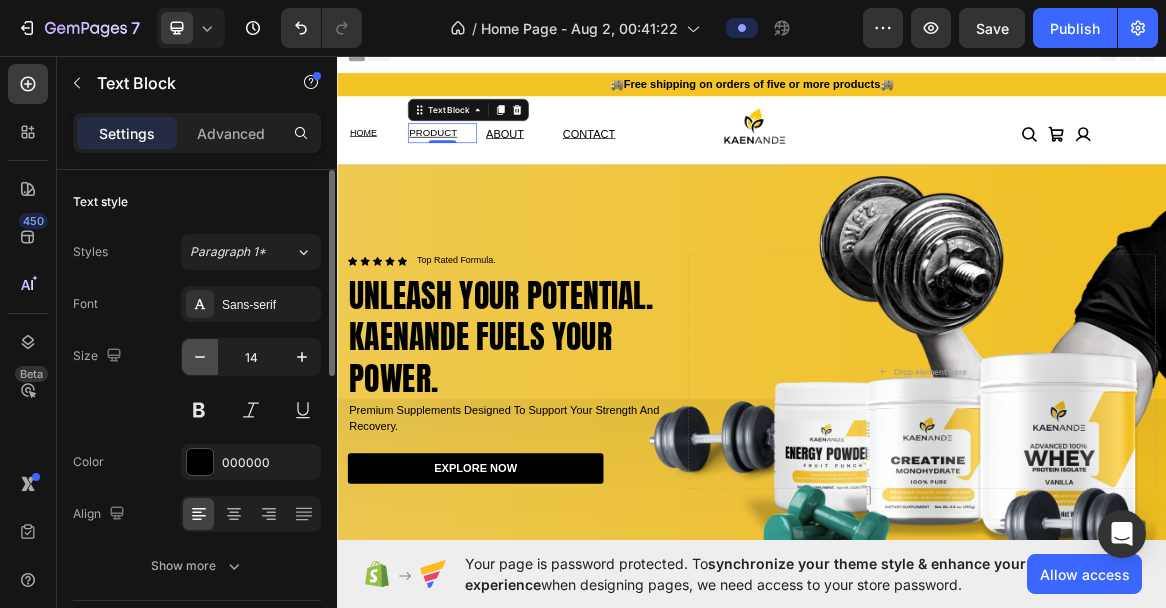 click 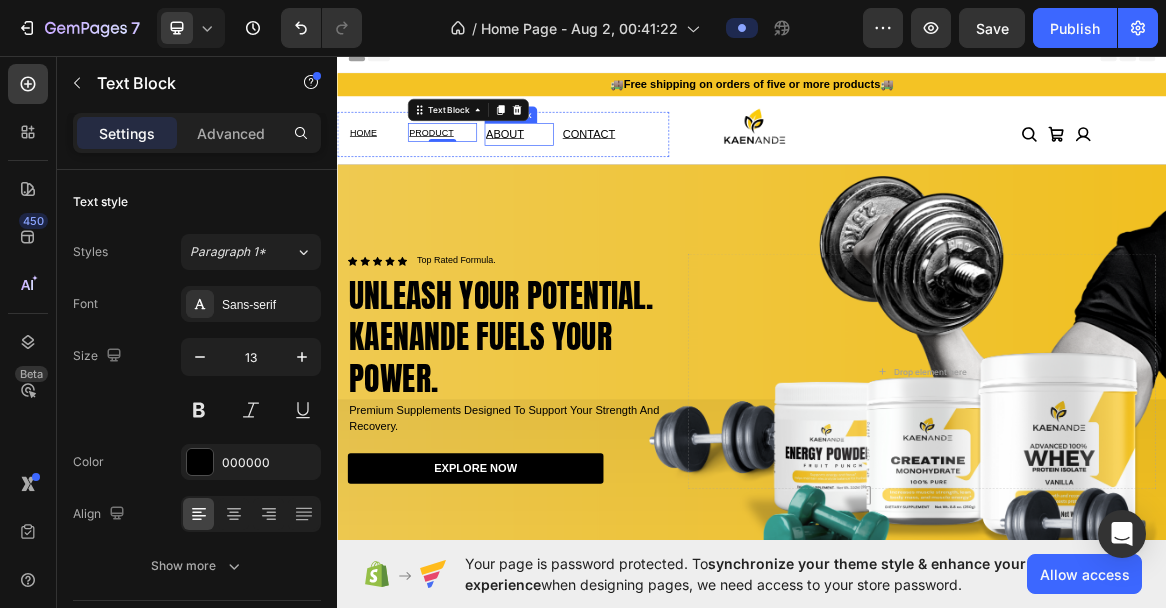click on "ABOUT" at bounding box center (579, 173) 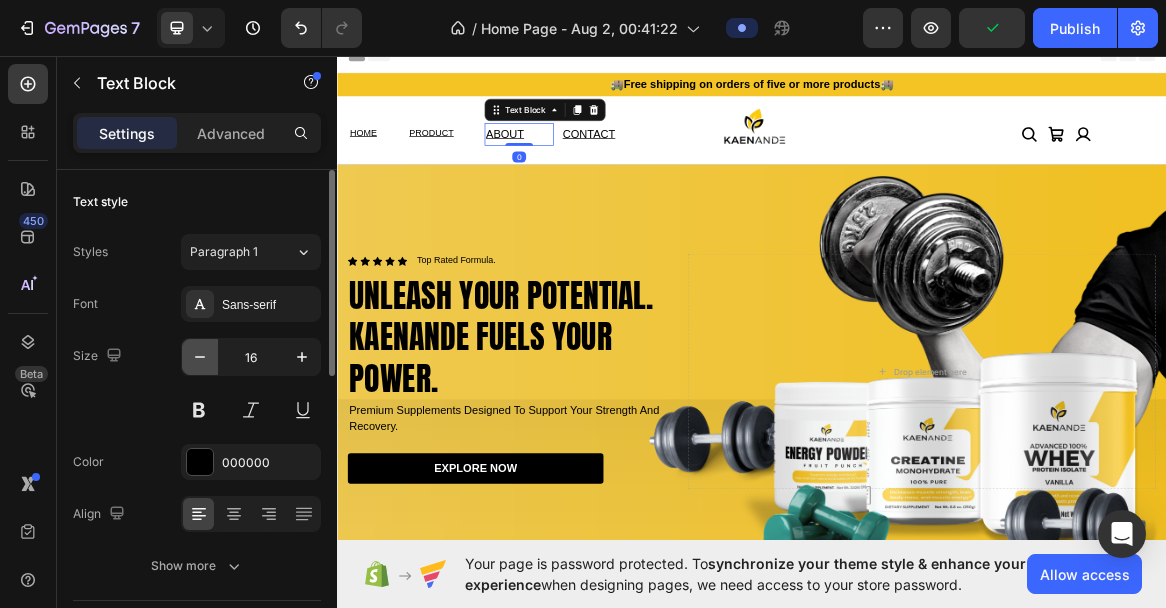 click 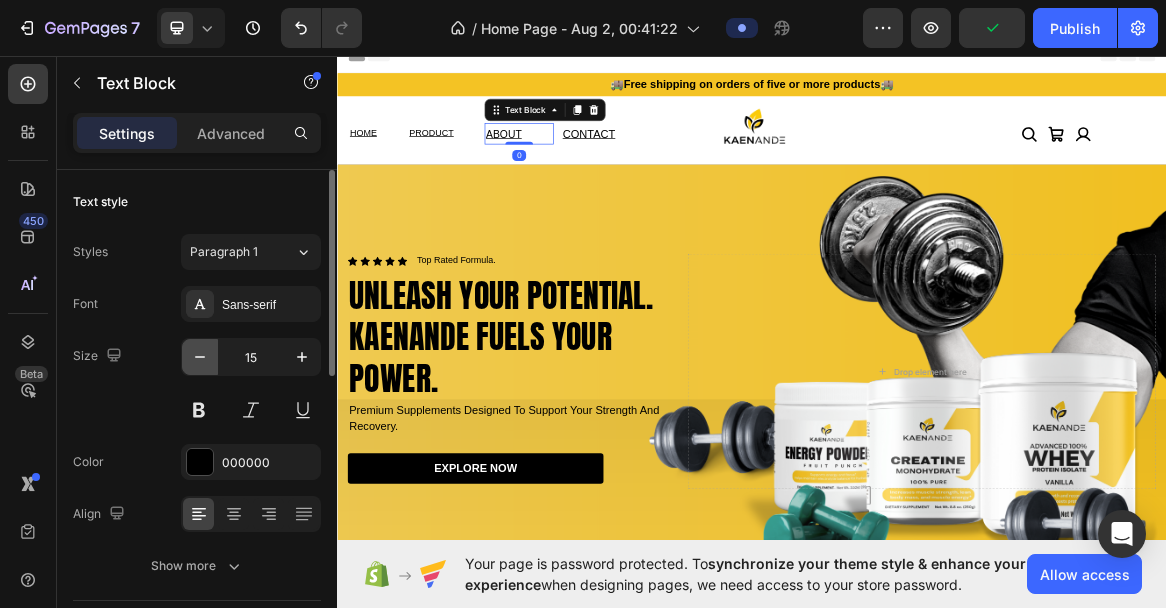 click 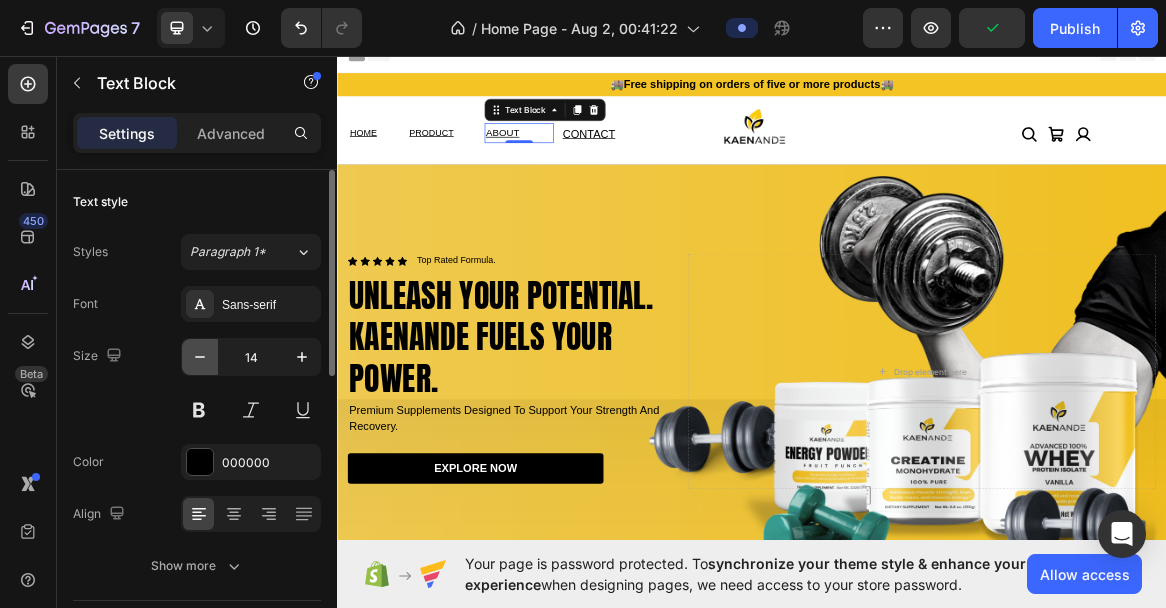 click 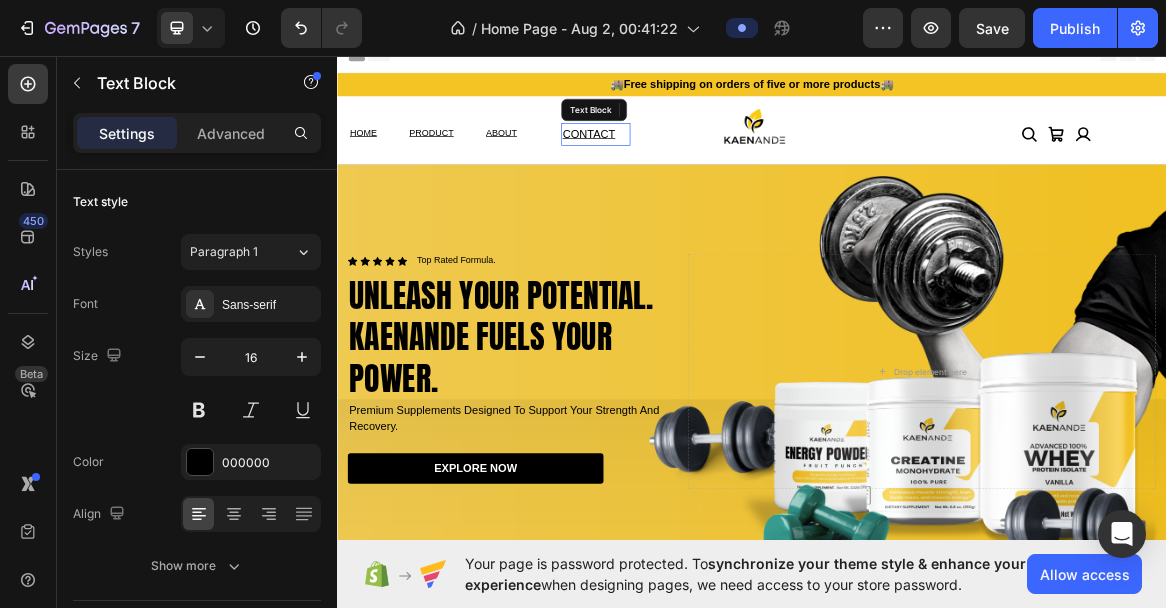 click on "CONTACT" at bounding box center (701, 173) 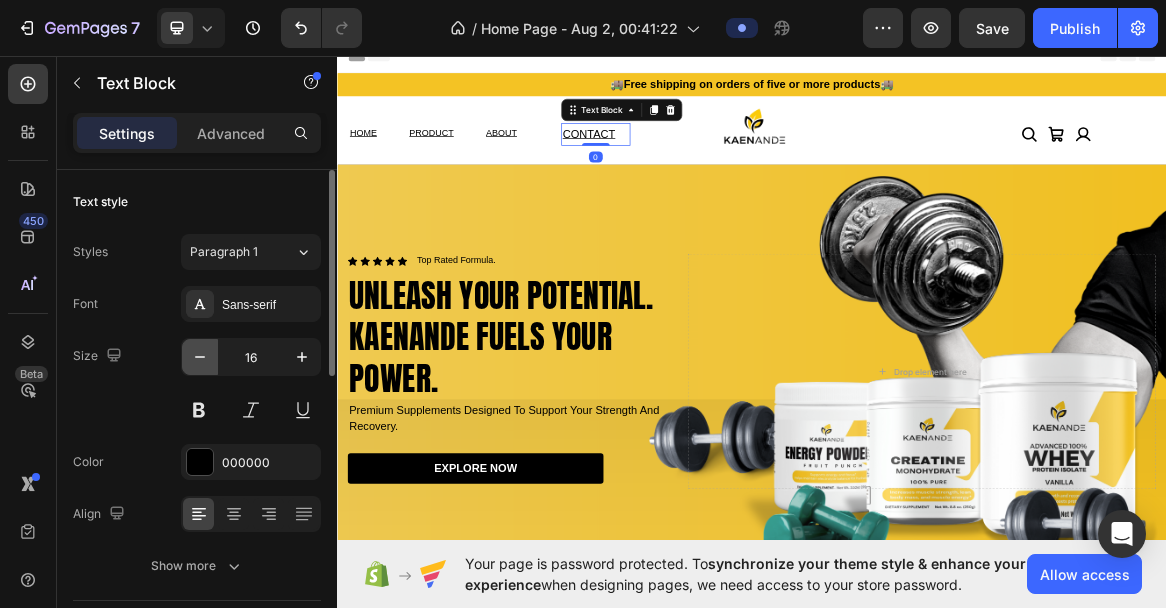 click 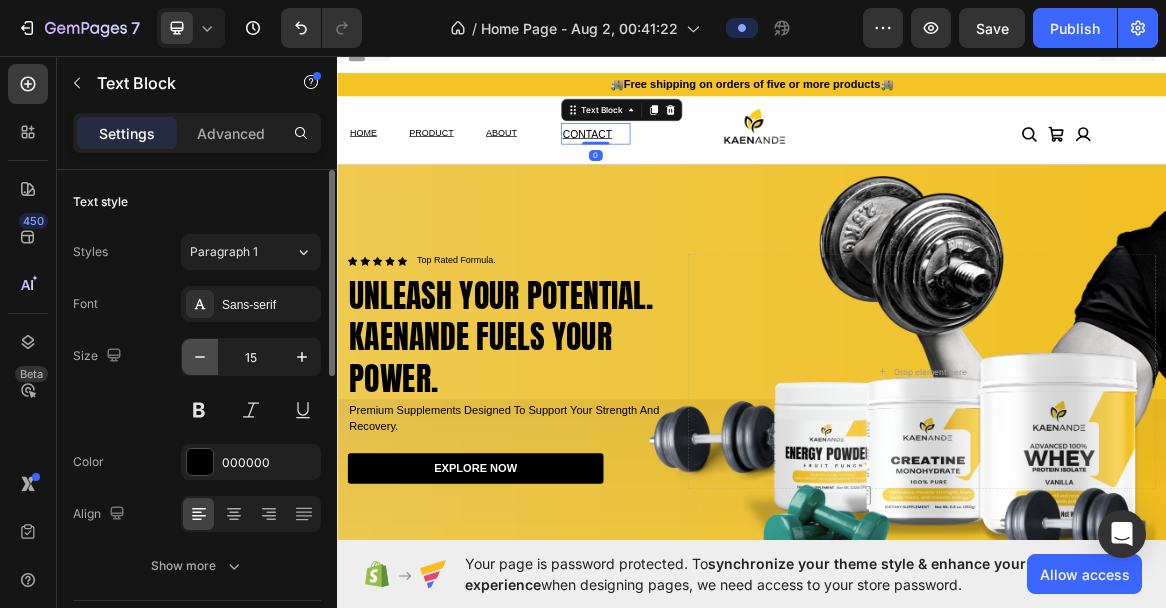 click 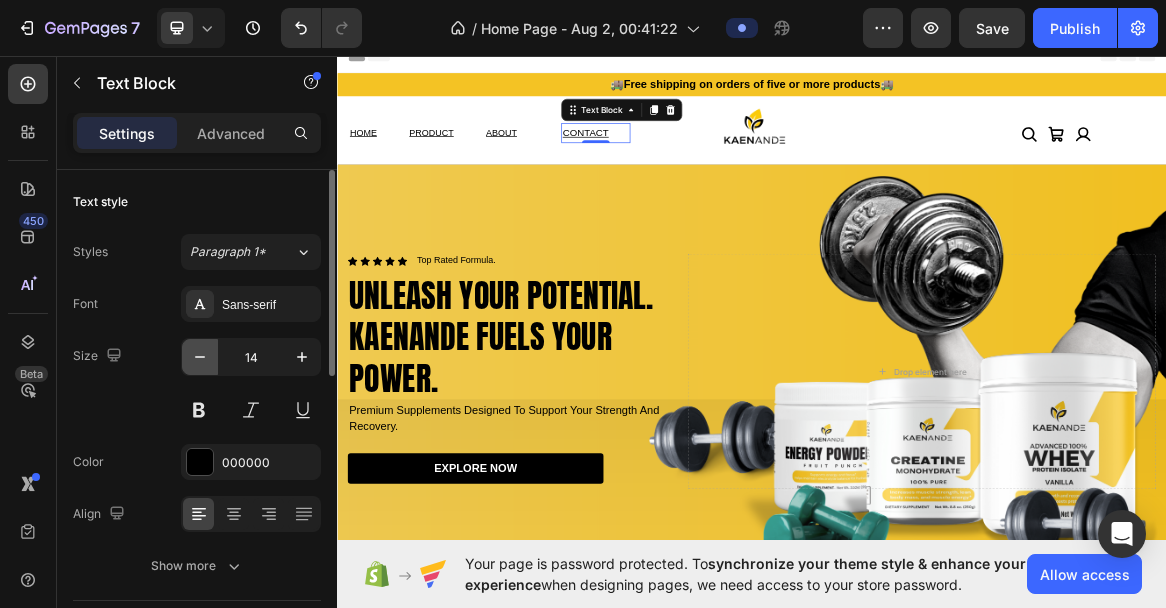 click at bounding box center (200, 357) 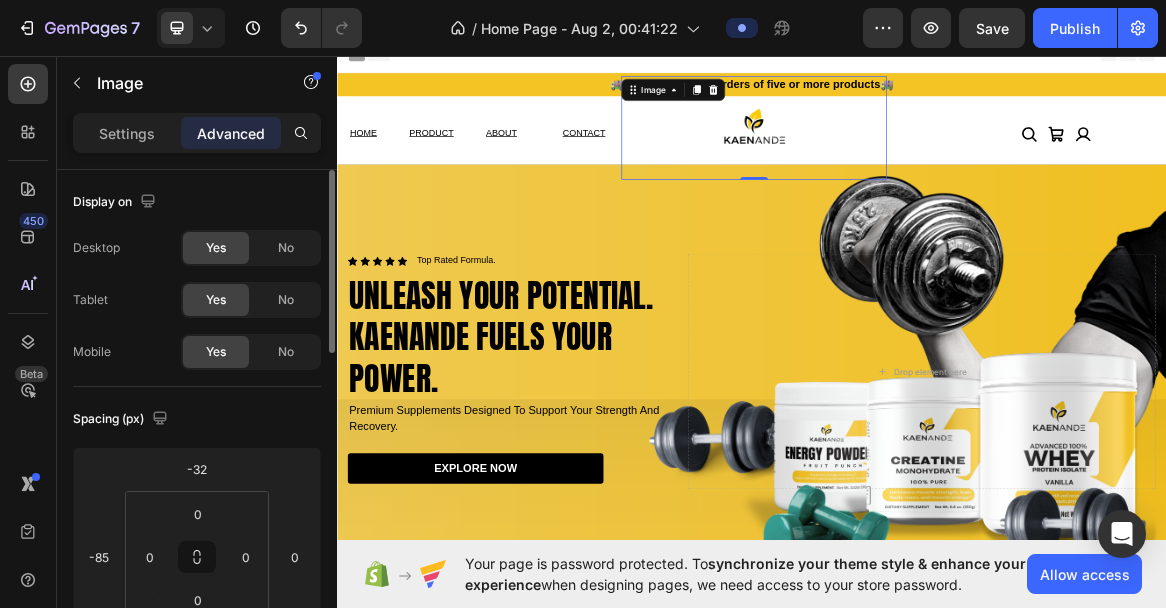 click at bounding box center (940, 165) 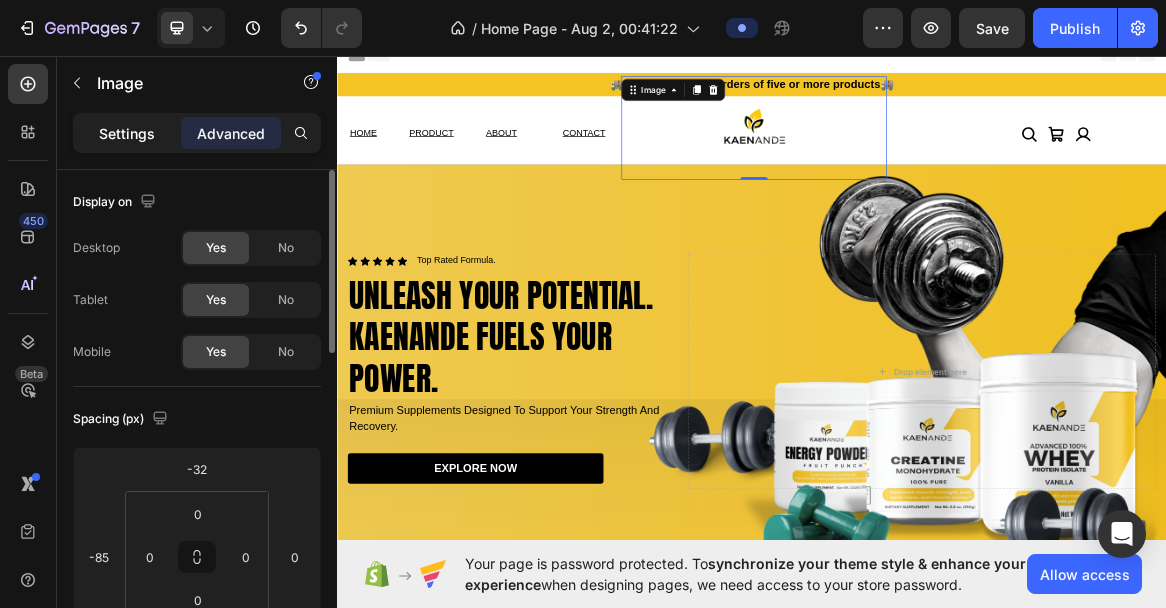 click on "Settings" at bounding box center [127, 133] 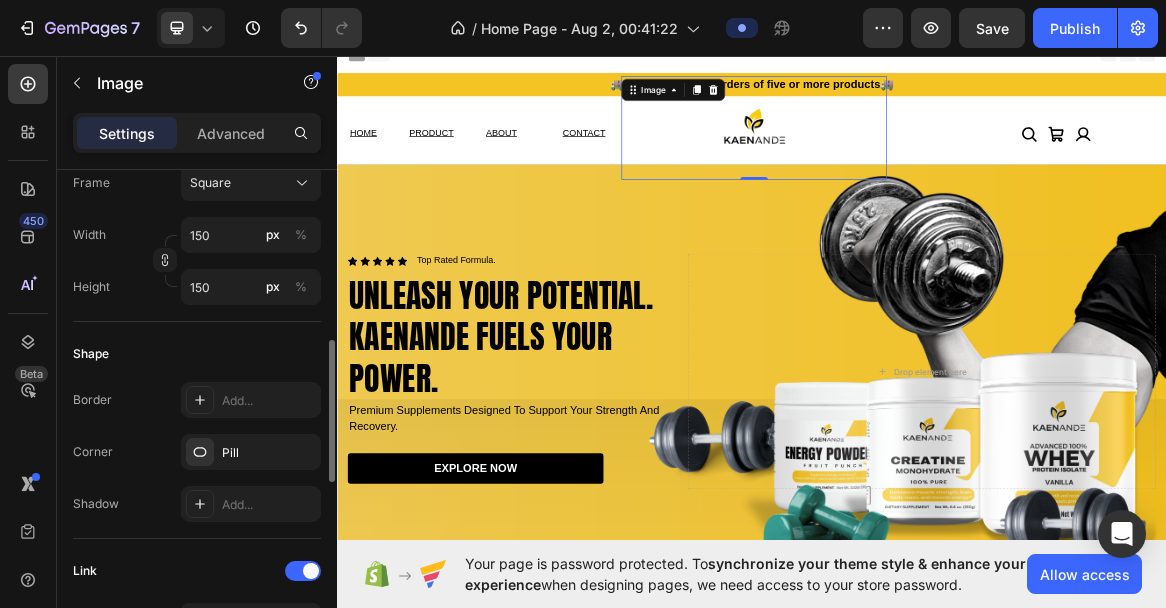 scroll, scrollTop: 594, scrollLeft: 0, axis: vertical 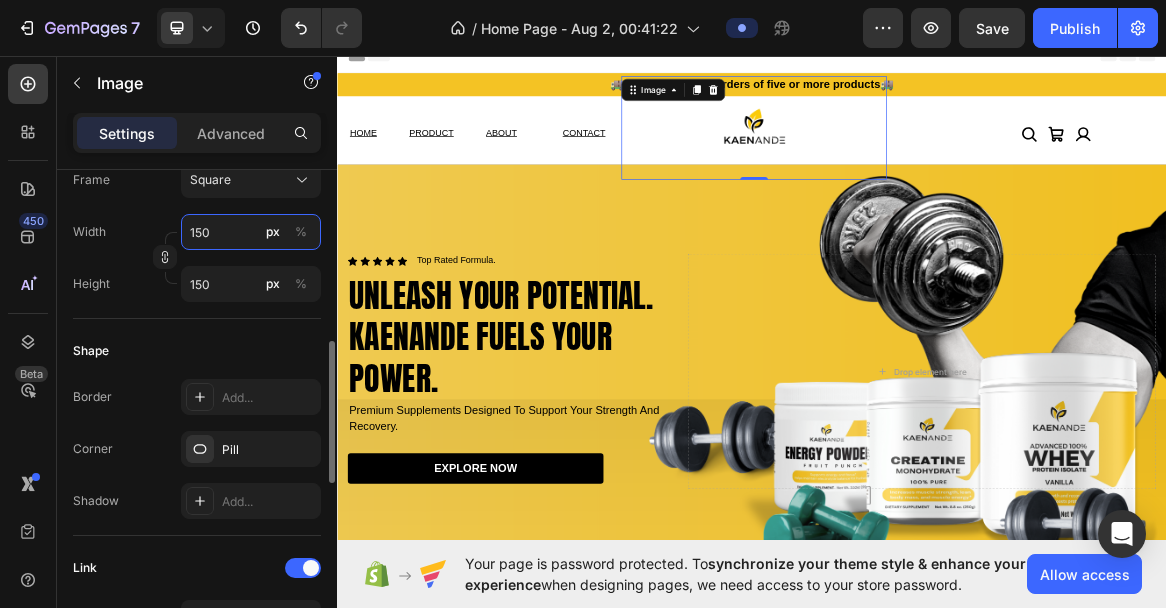 click on "150" at bounding box center (251, 232) 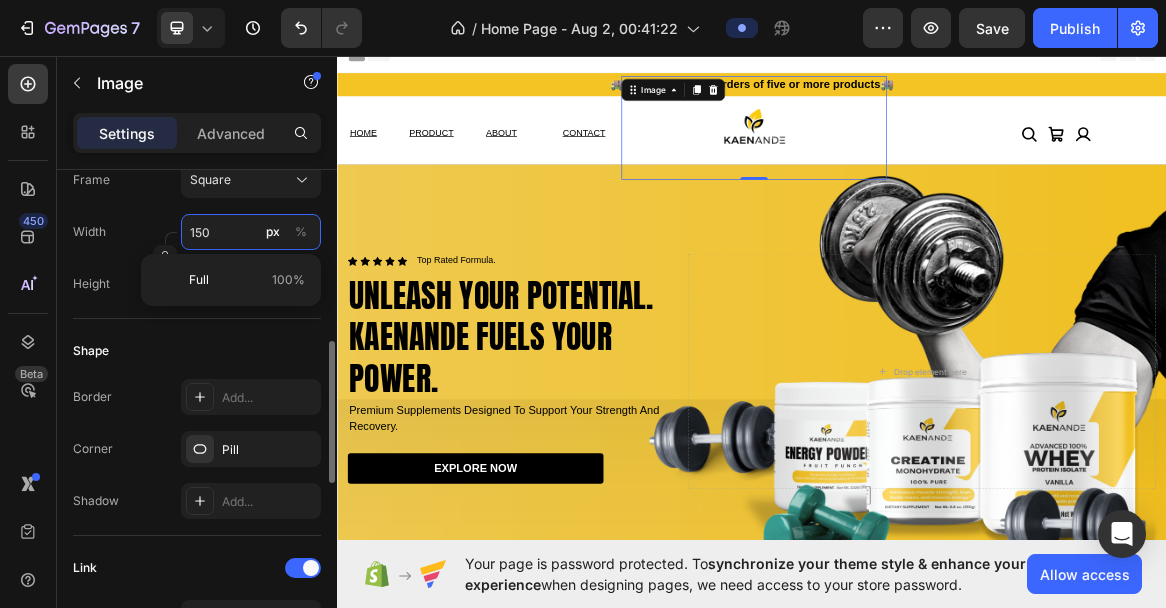 type on "1510" 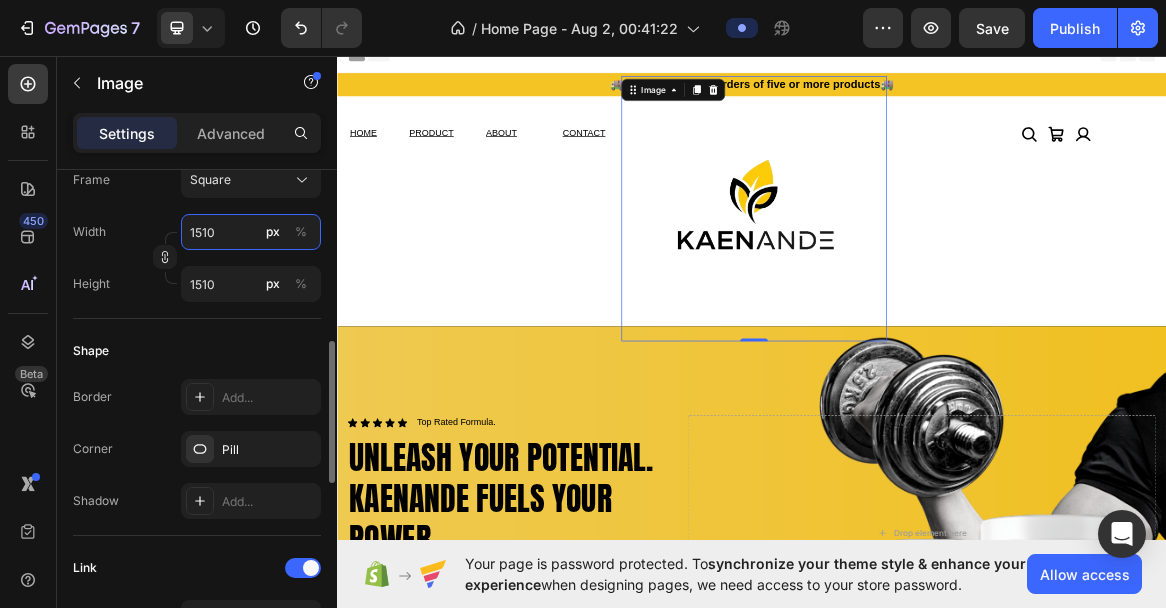 type on "15100" 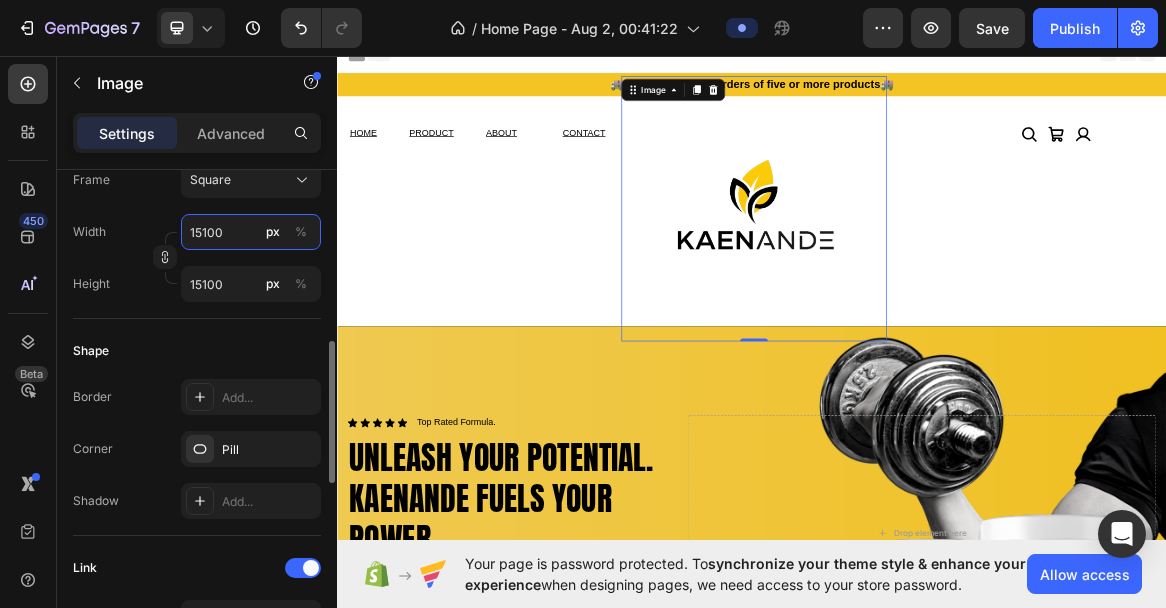 type on "1510" 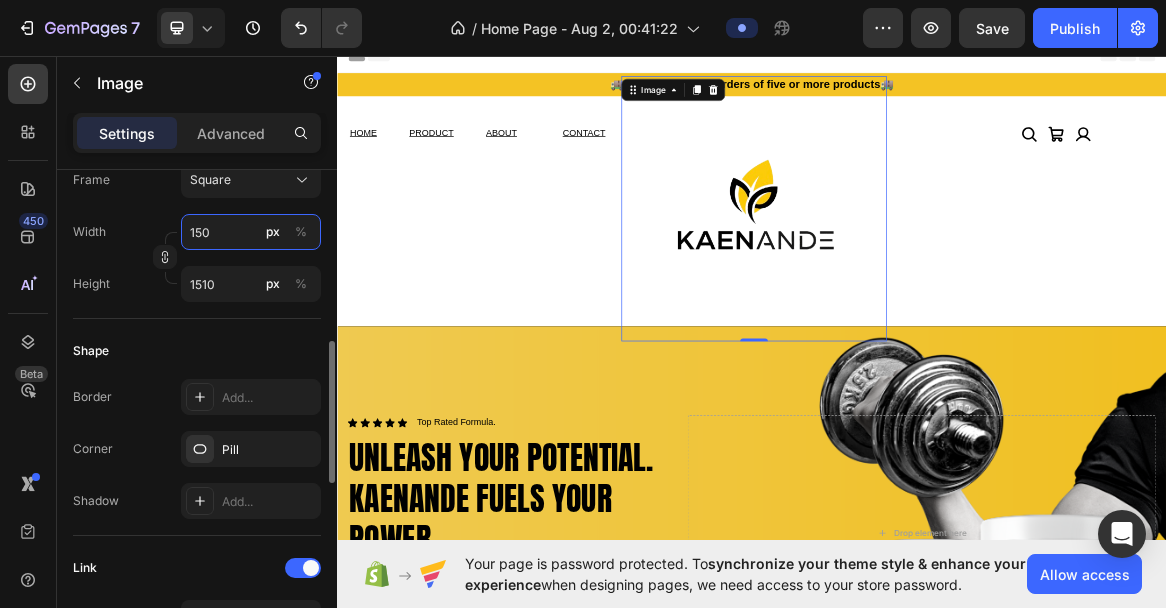 type on "10" 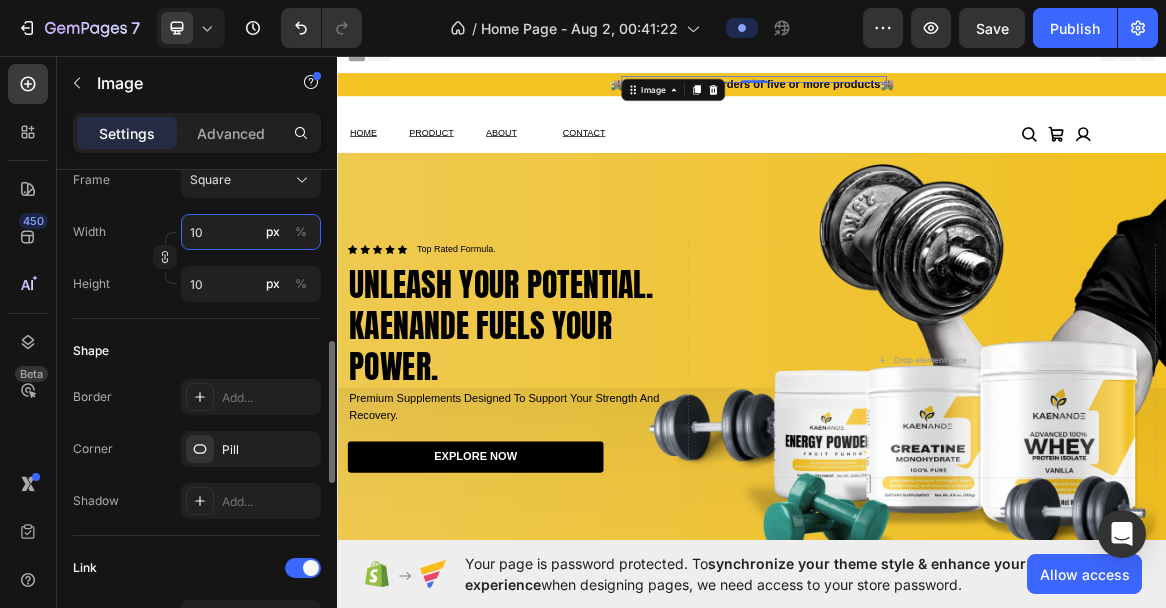 type on "100" 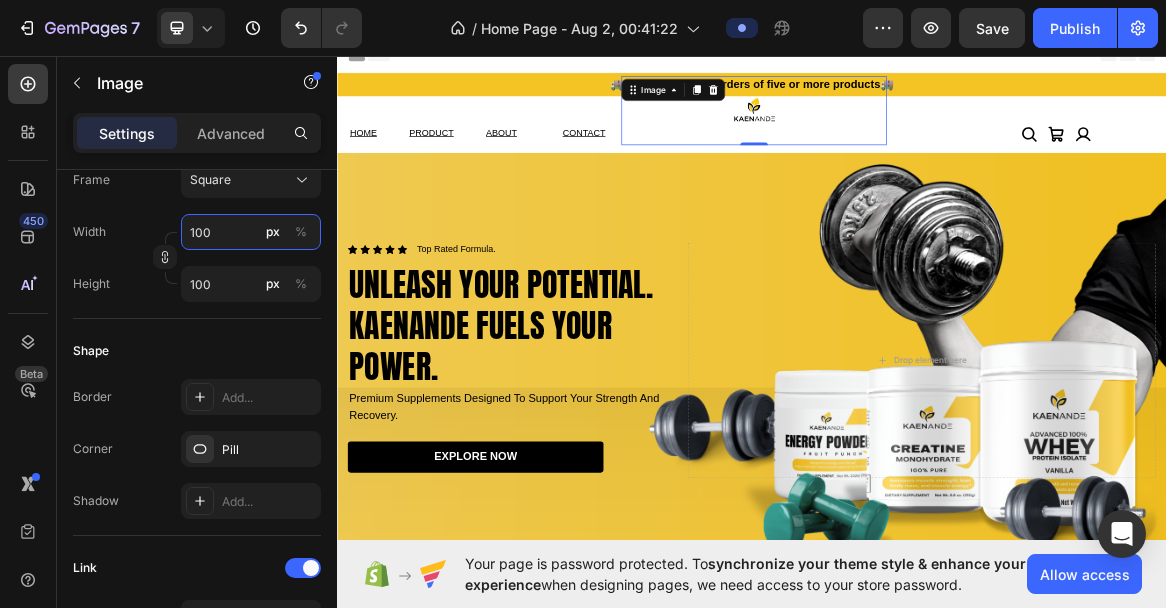 type on "100" 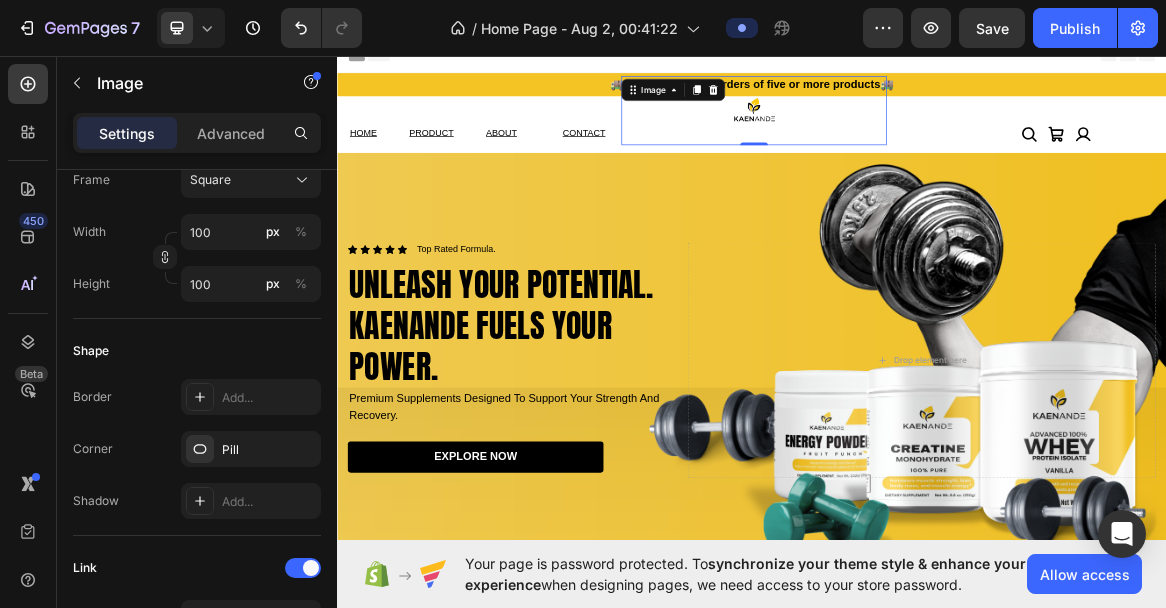 click at bounding box center [940, 140] 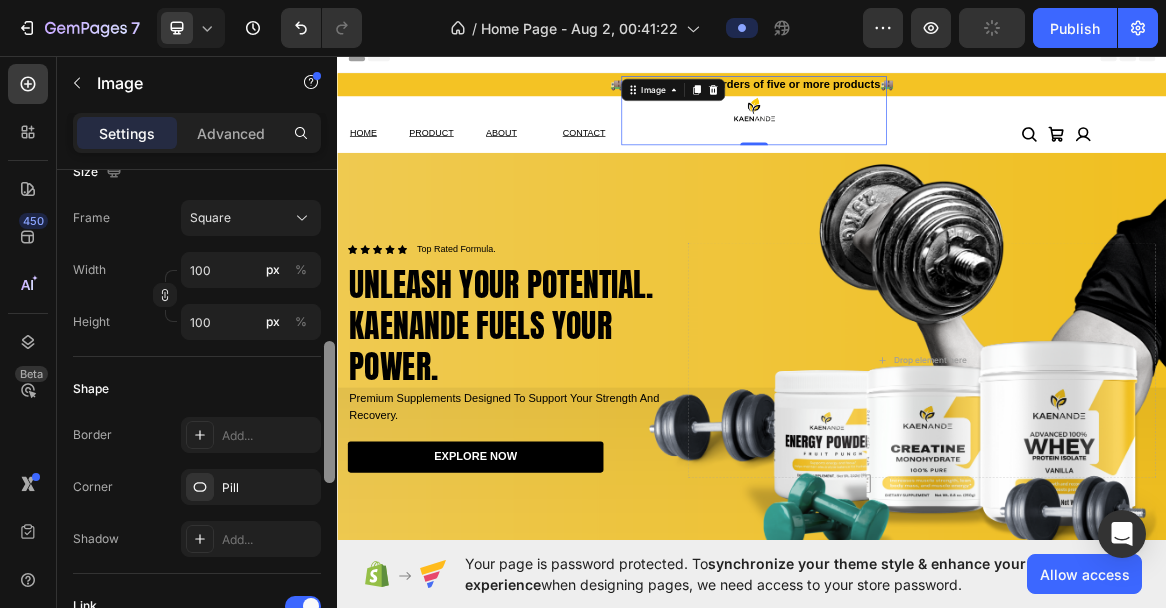 scroll, scrollTop: 538, scrollLeft: 0, axis: vertical 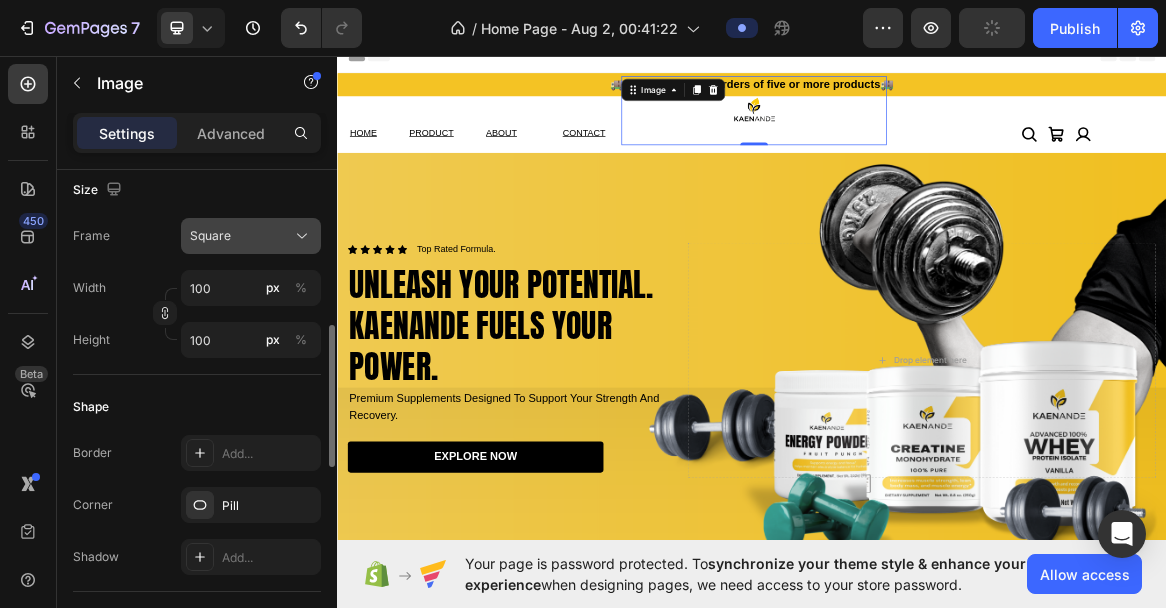 click 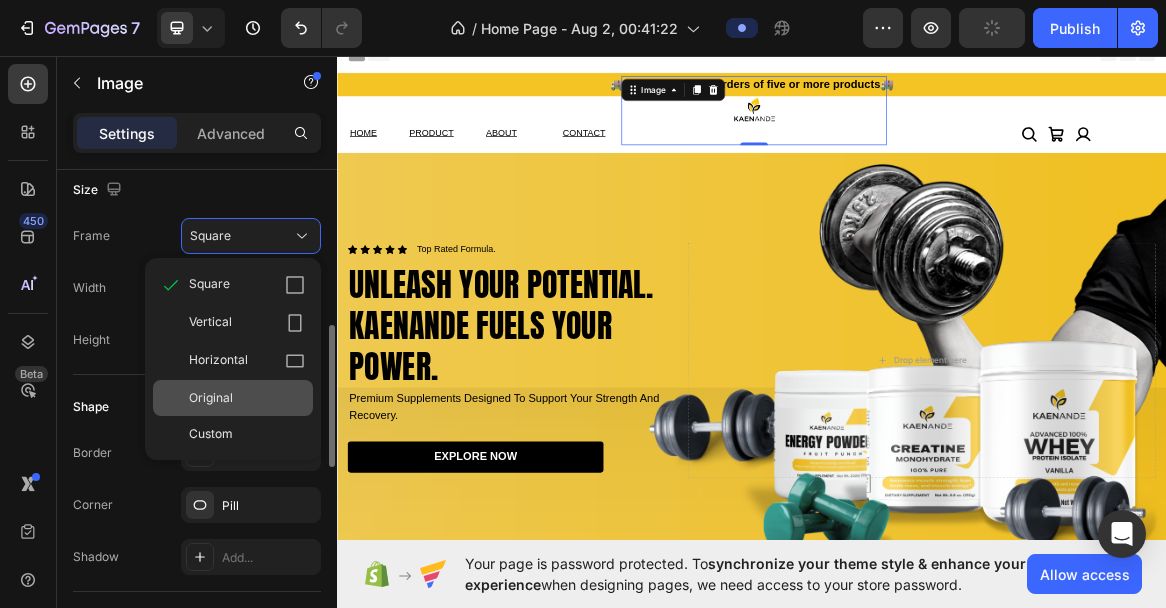 click on "Original" at bounding box center (247, 398) 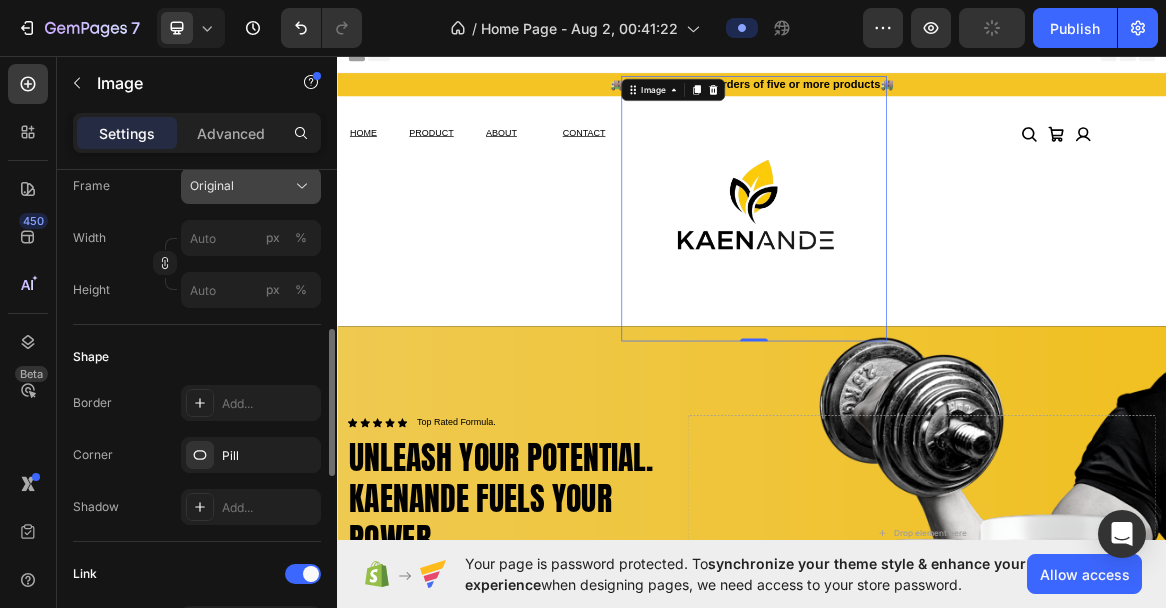 click 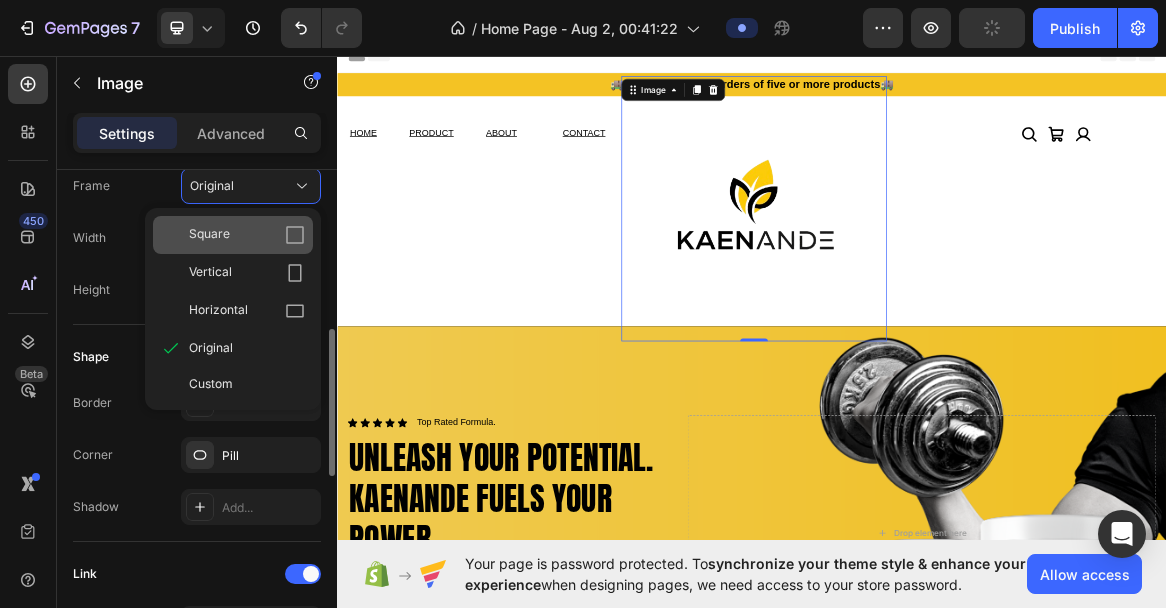 click on "Square" at bounding box center [247, 235] 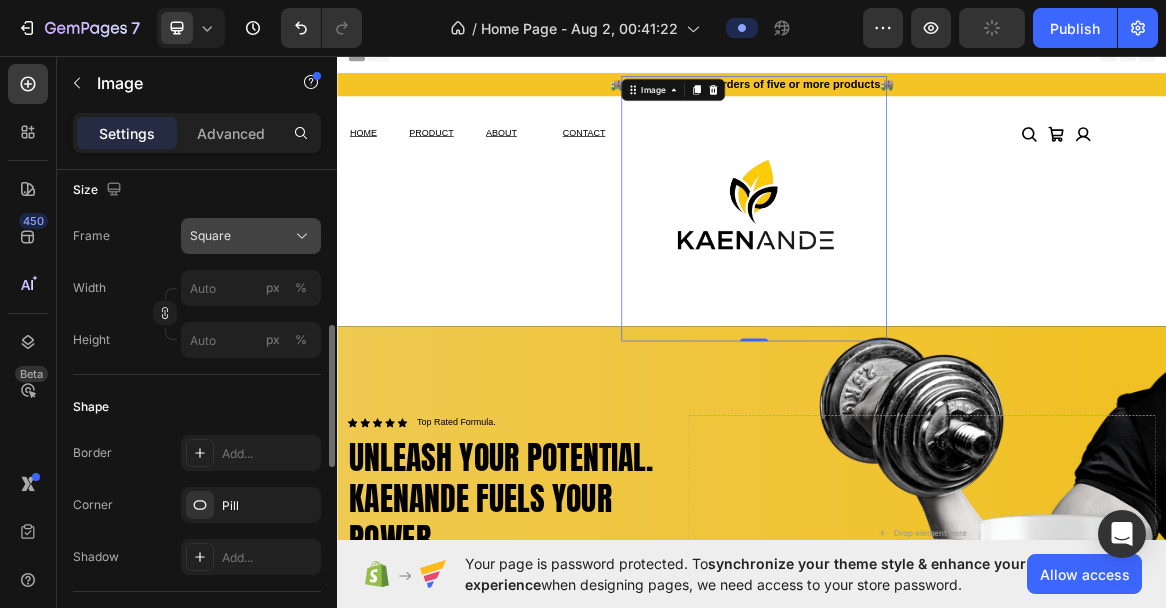 click 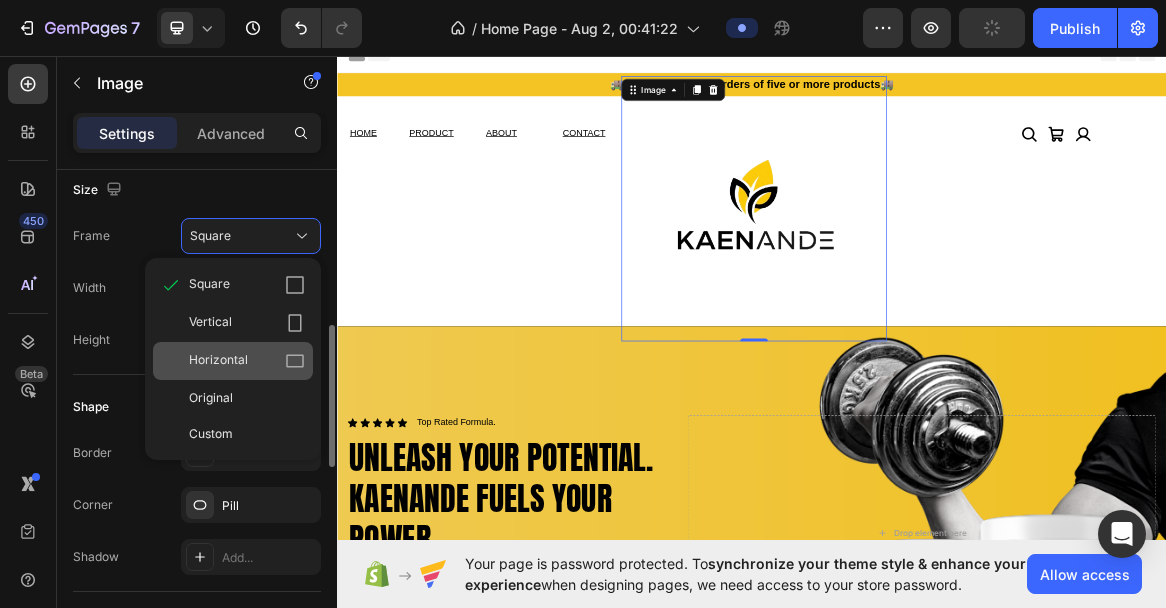 click 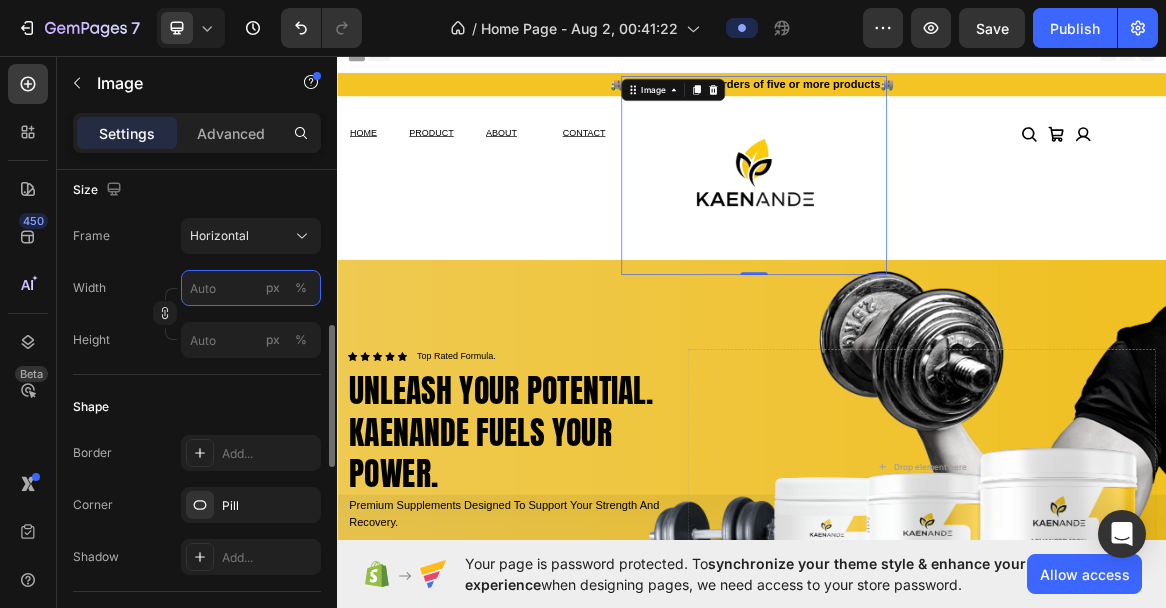 click on "px %" at bounding box center (251, 288) 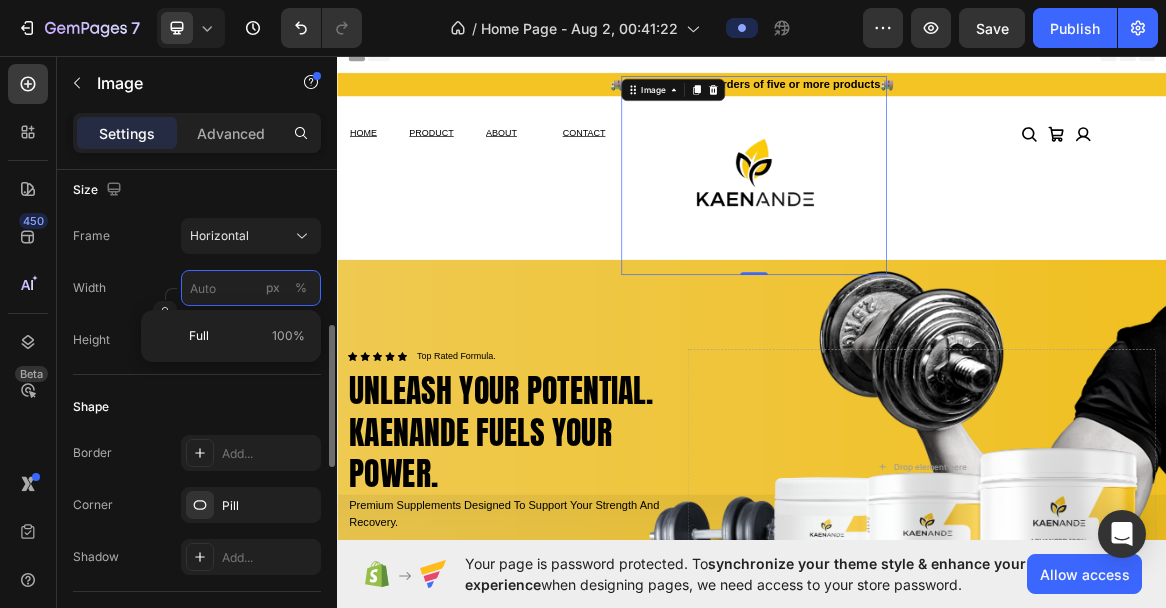 type on "1" 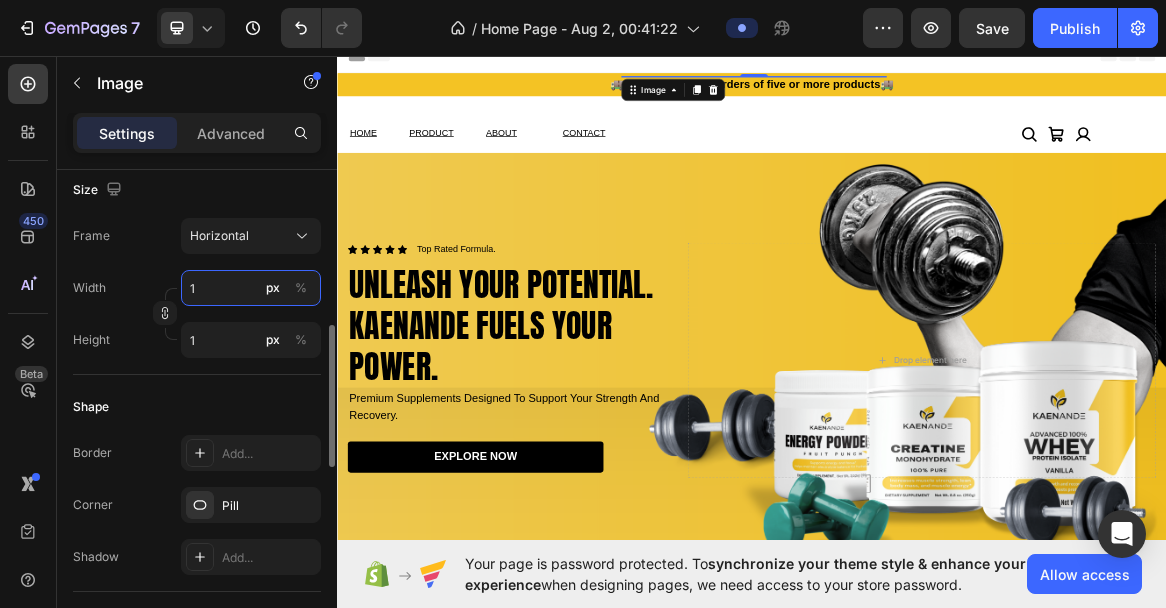 type on "10" 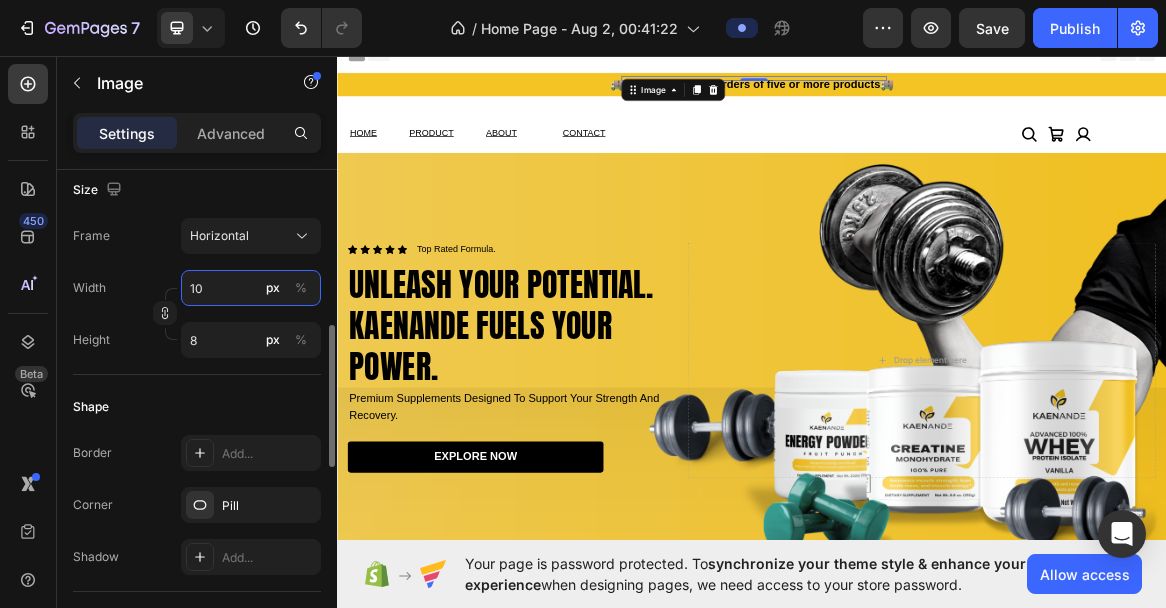 type on "100" 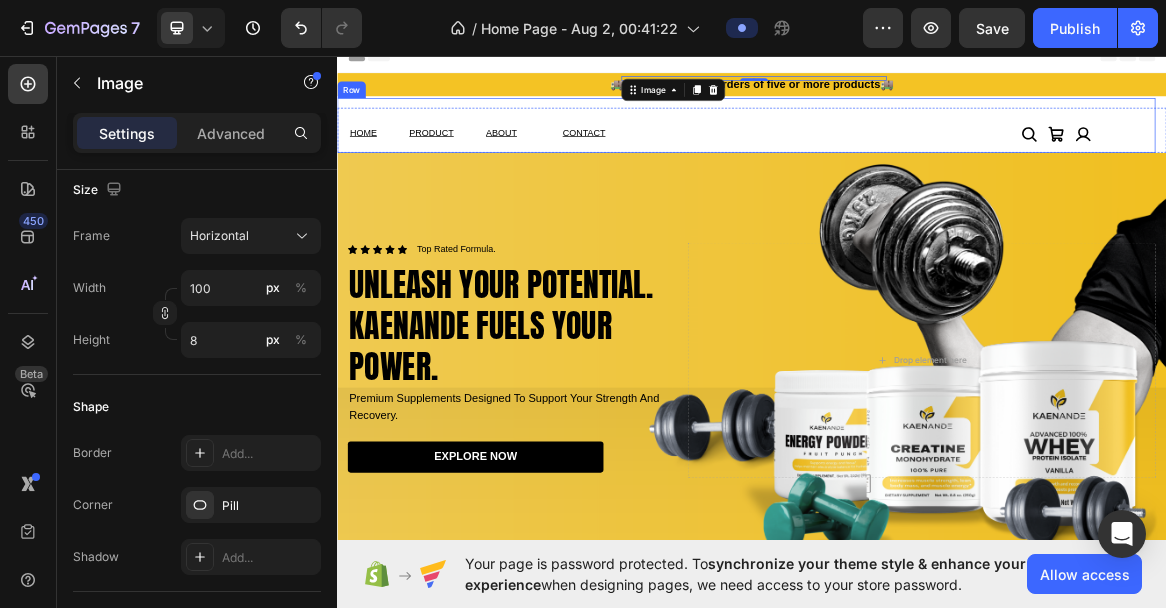 click on "Image   -22" at bounding box center (1025, 161) 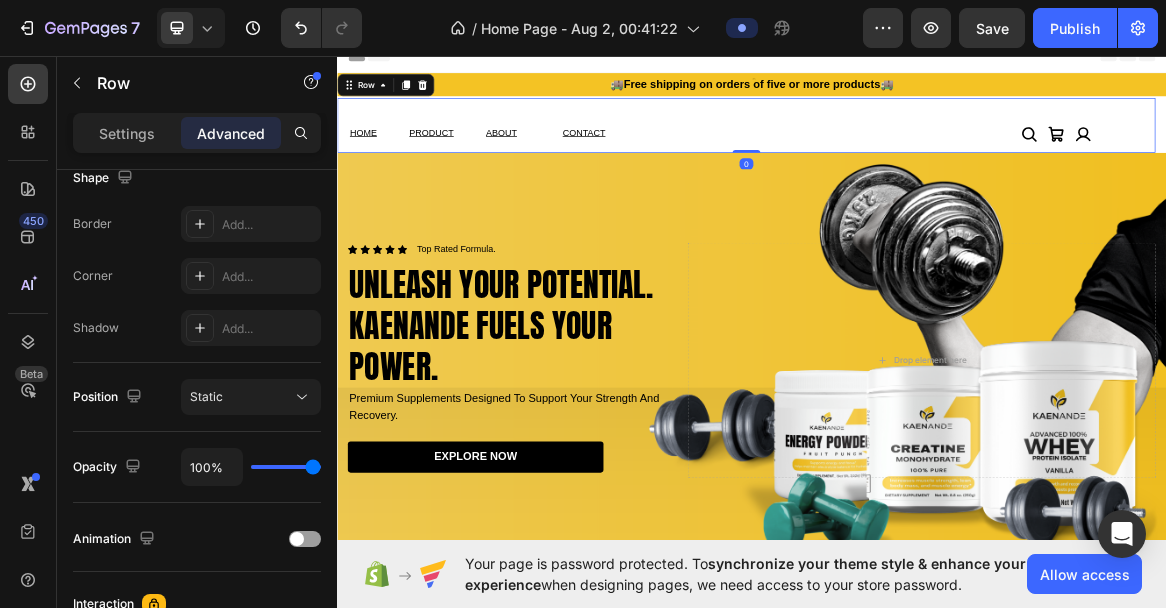 scroll, scrollTop: 0, scrollLeft: 0, axis: both 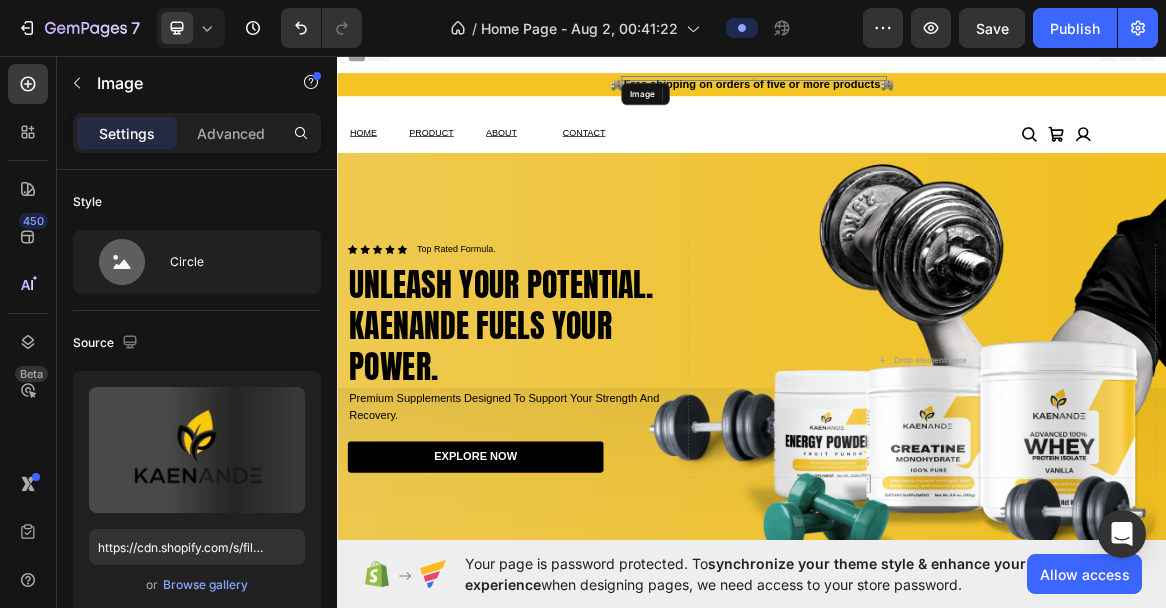 click at bounding box center [940, 94] 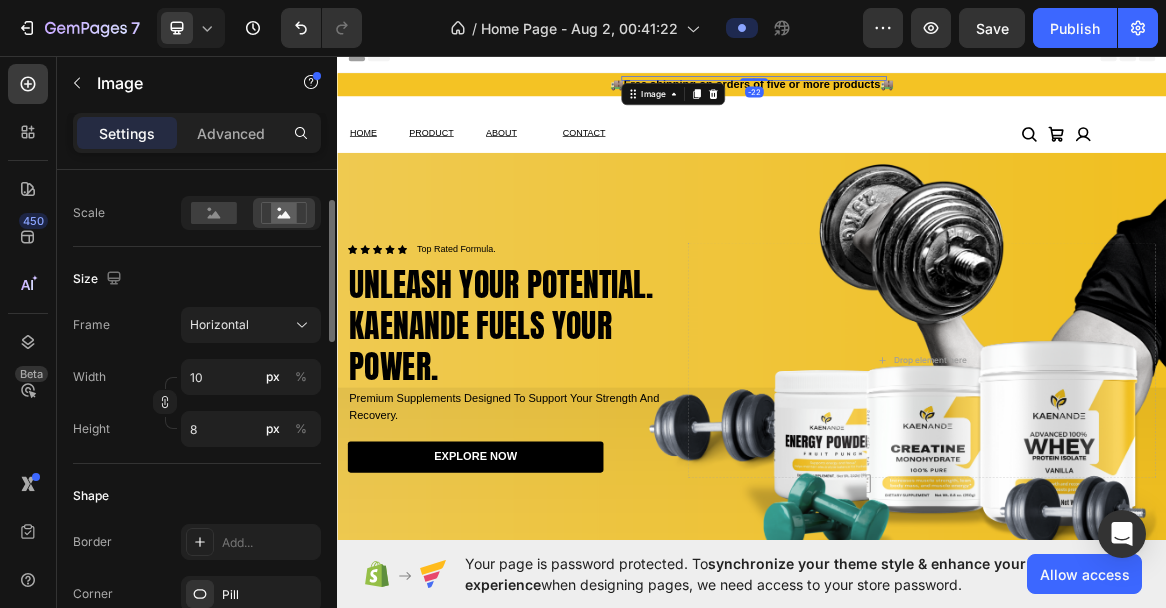 scroll, scrollTop: 449, scrollLeft: 0, axis: vertical 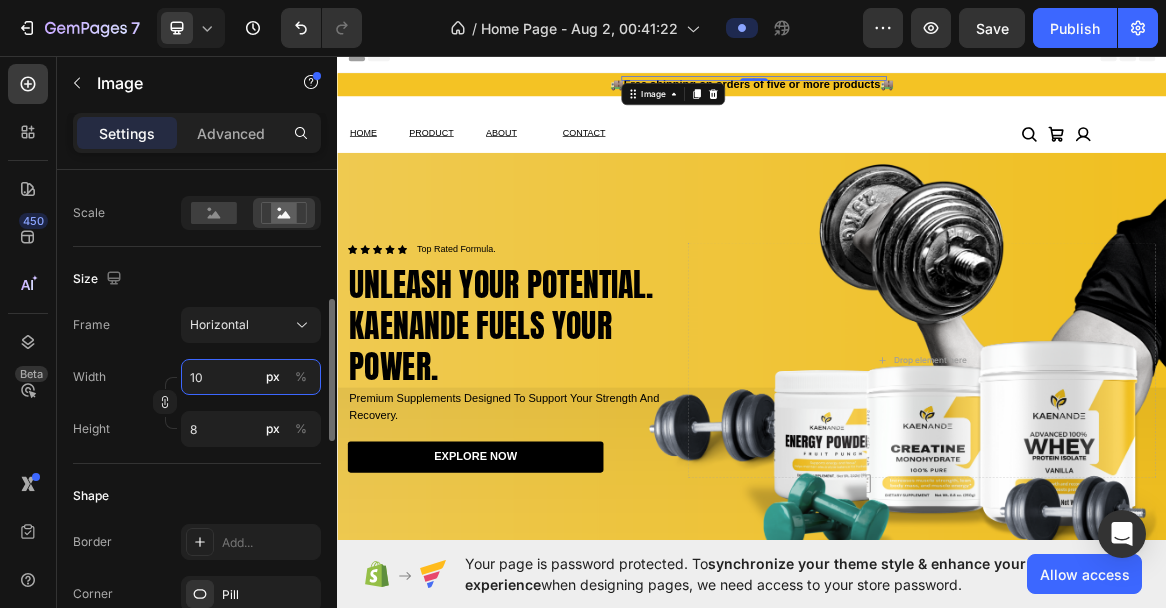 click on "10" at bounding box center (251, 377) 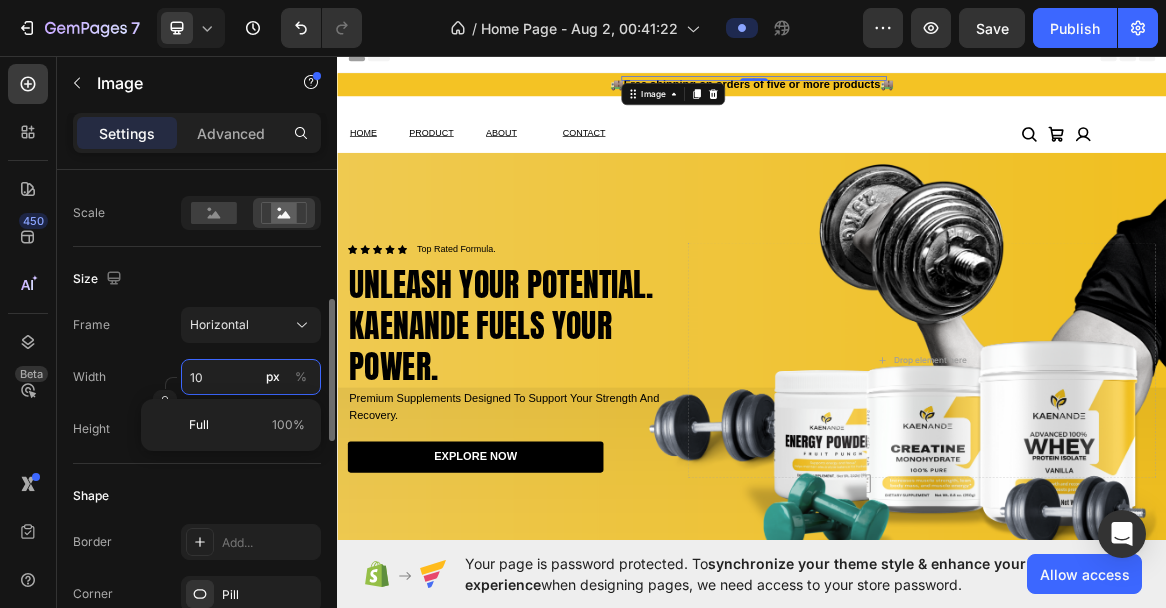 type on "100" 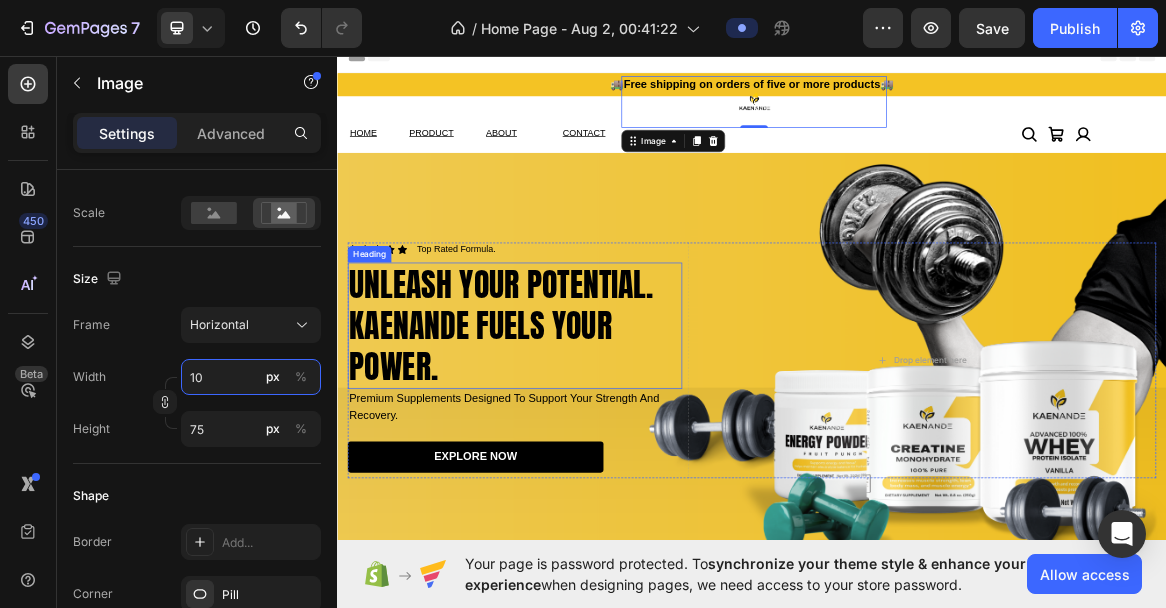 type on "1" 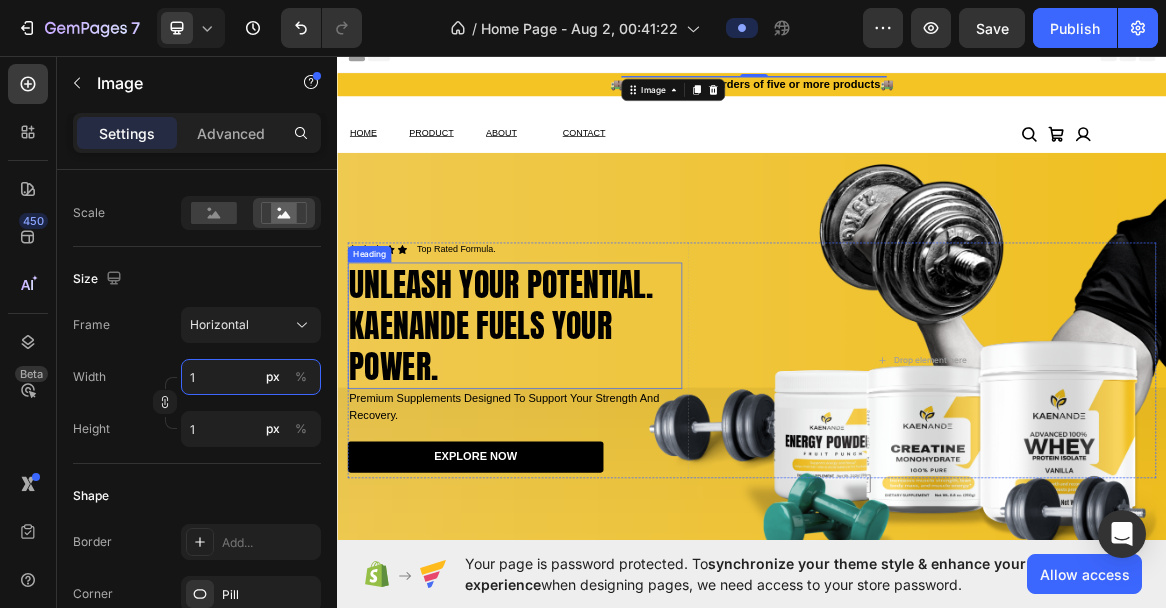 type on "15" 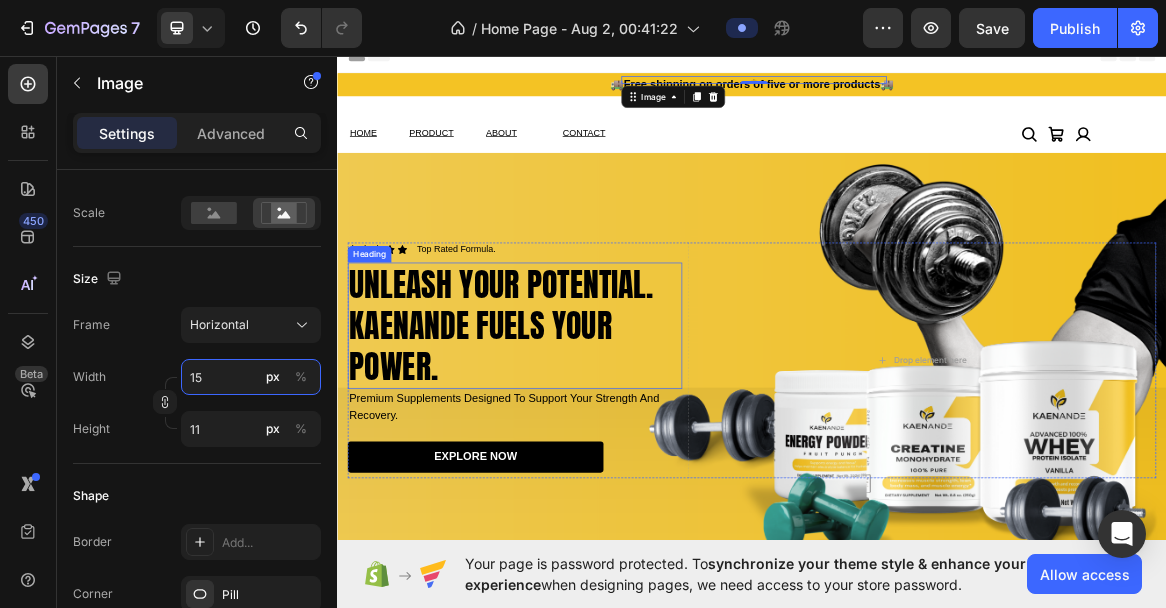type on "150" 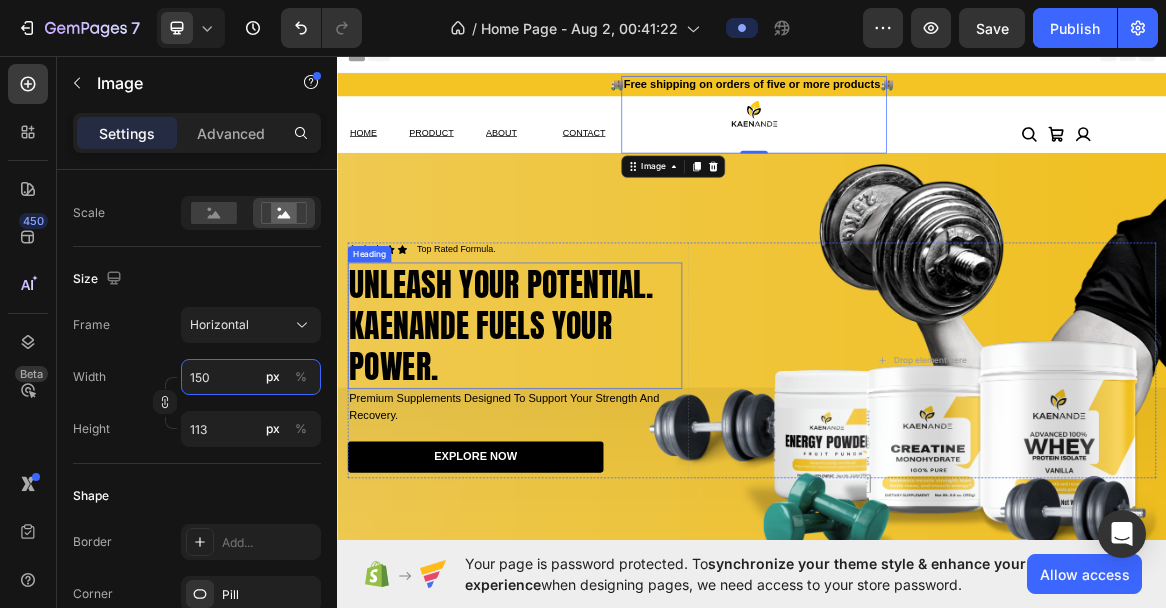 type on "15" 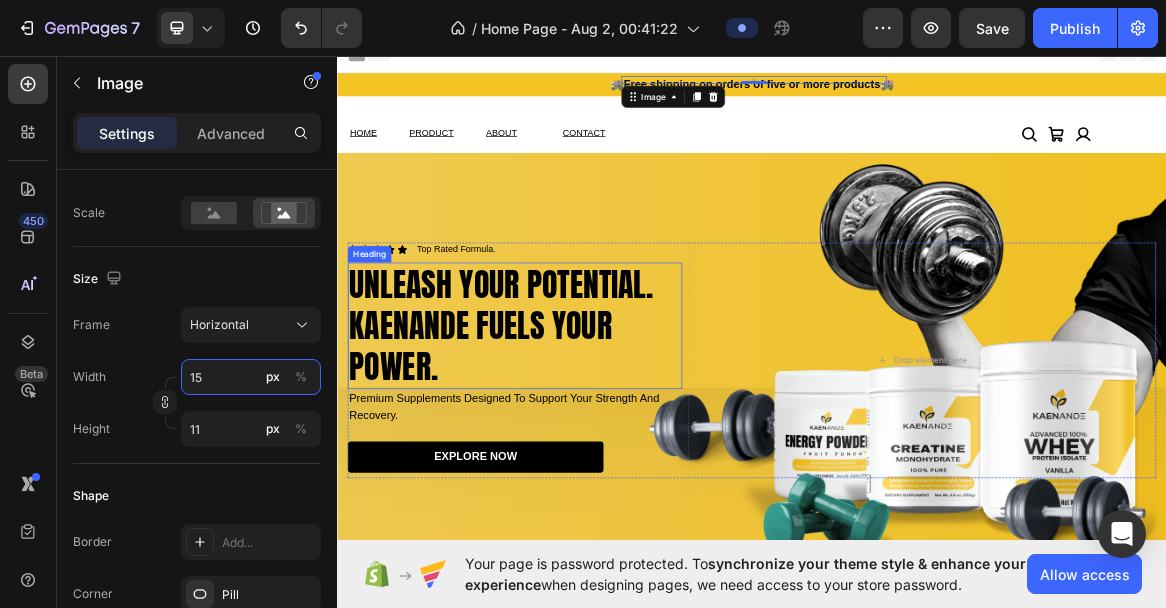 type on "1" 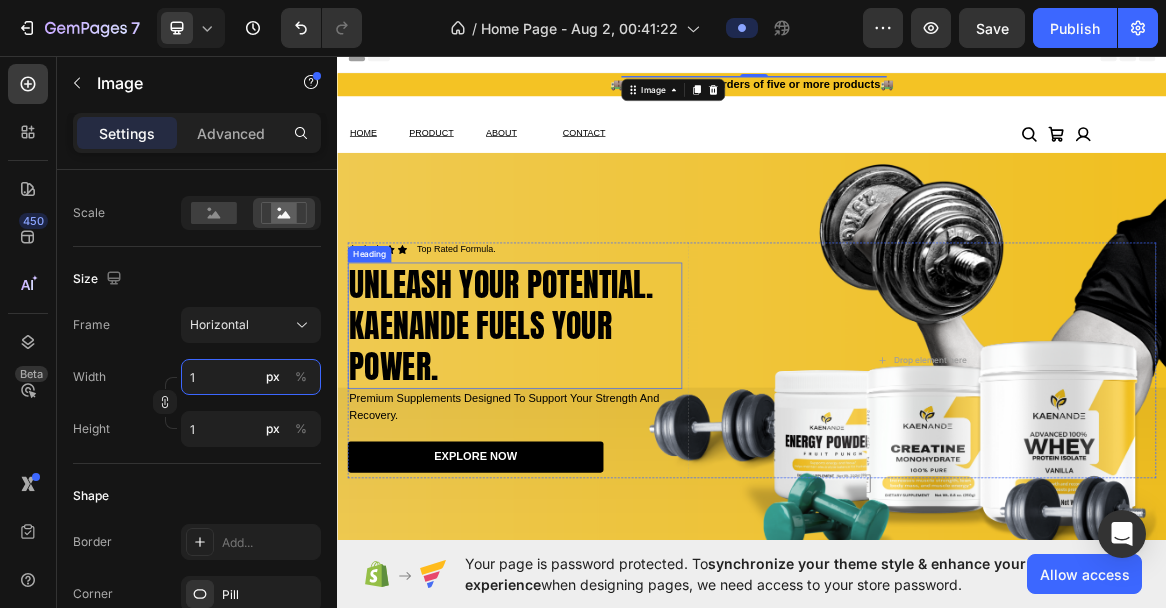 type on "18" 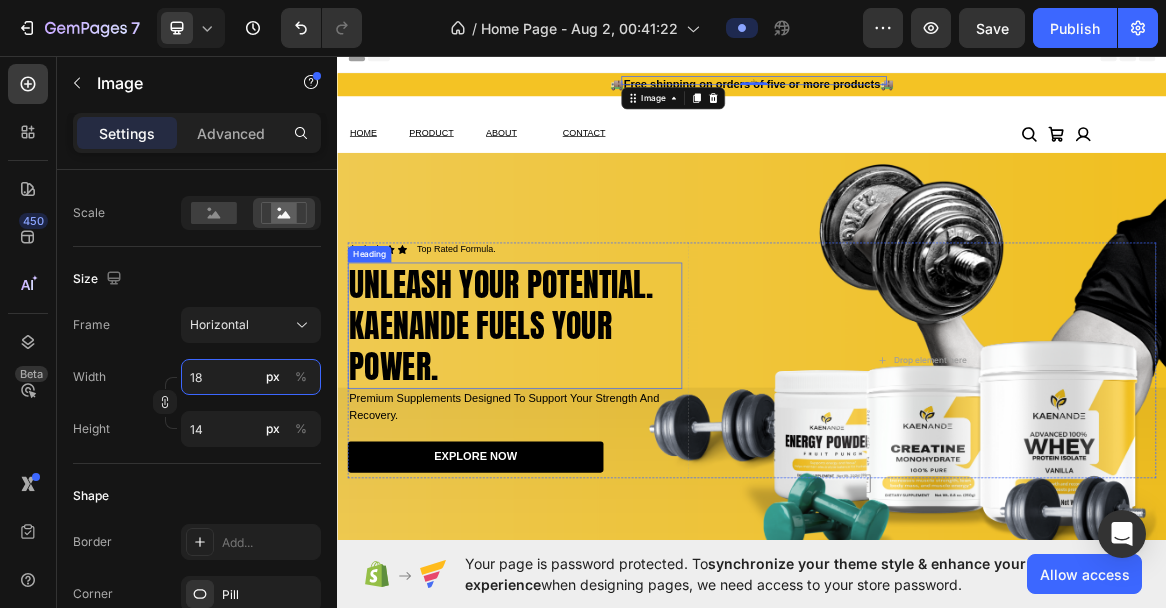 type on "180" 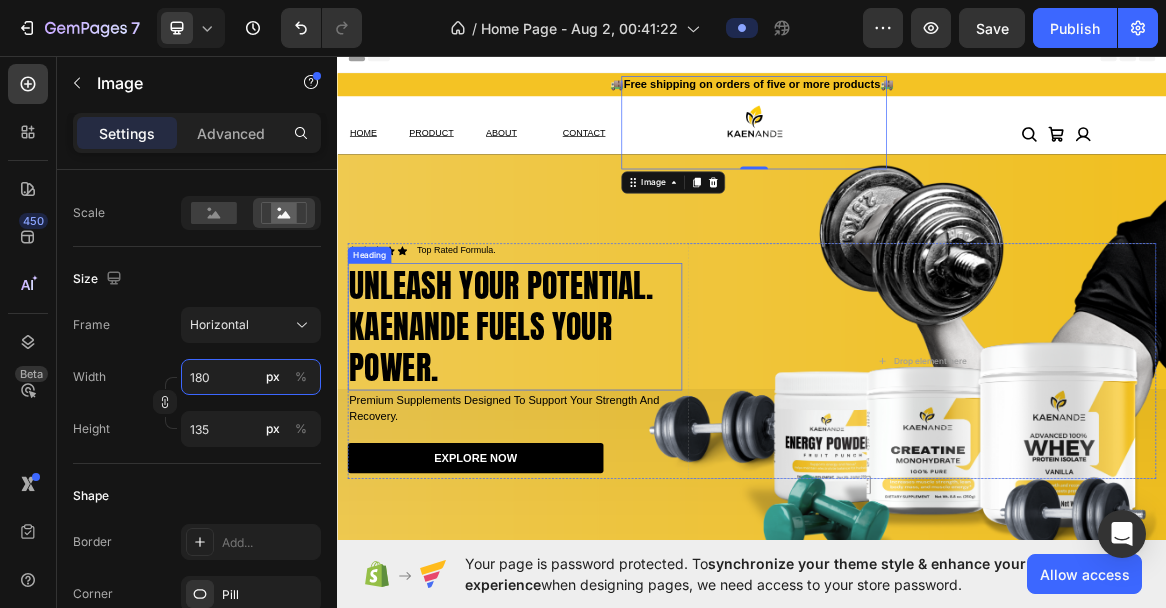type on "18" 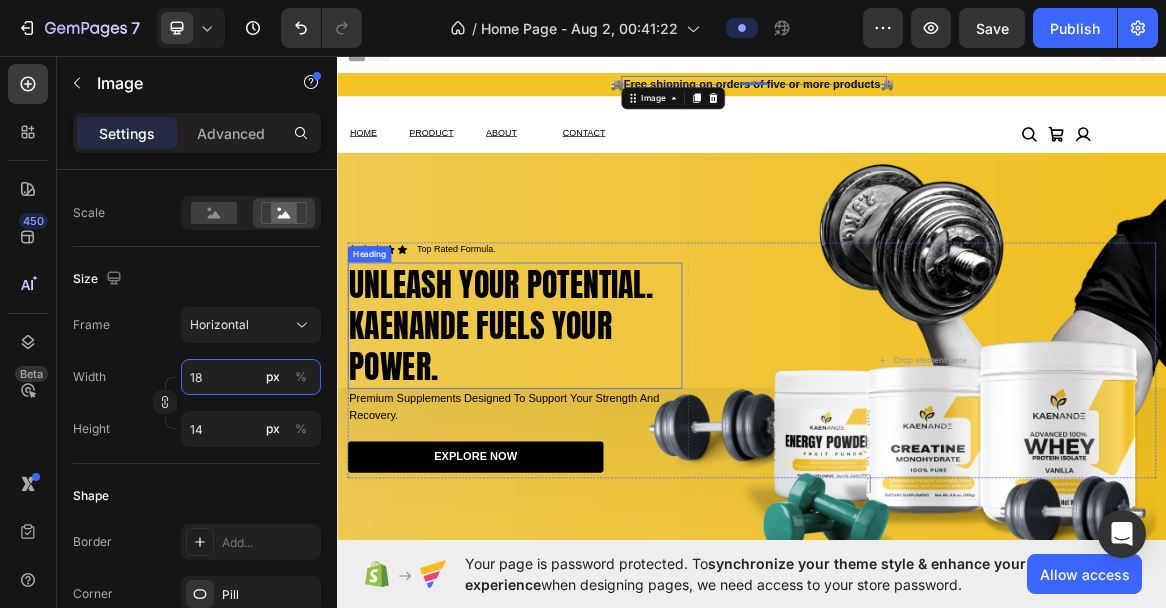 type on "1" 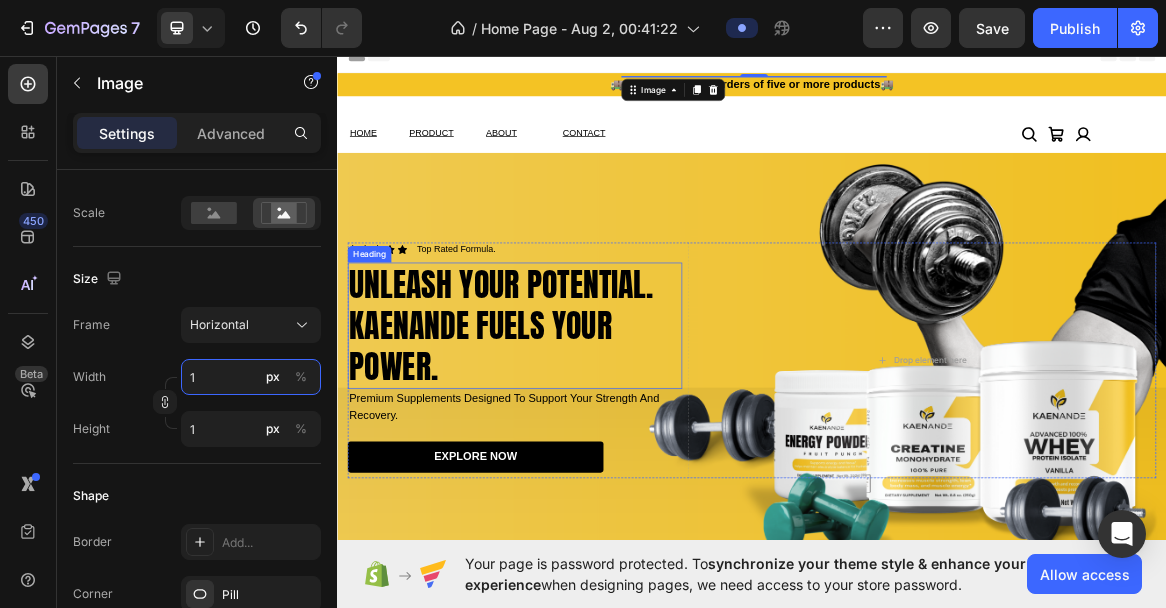 type on "17" 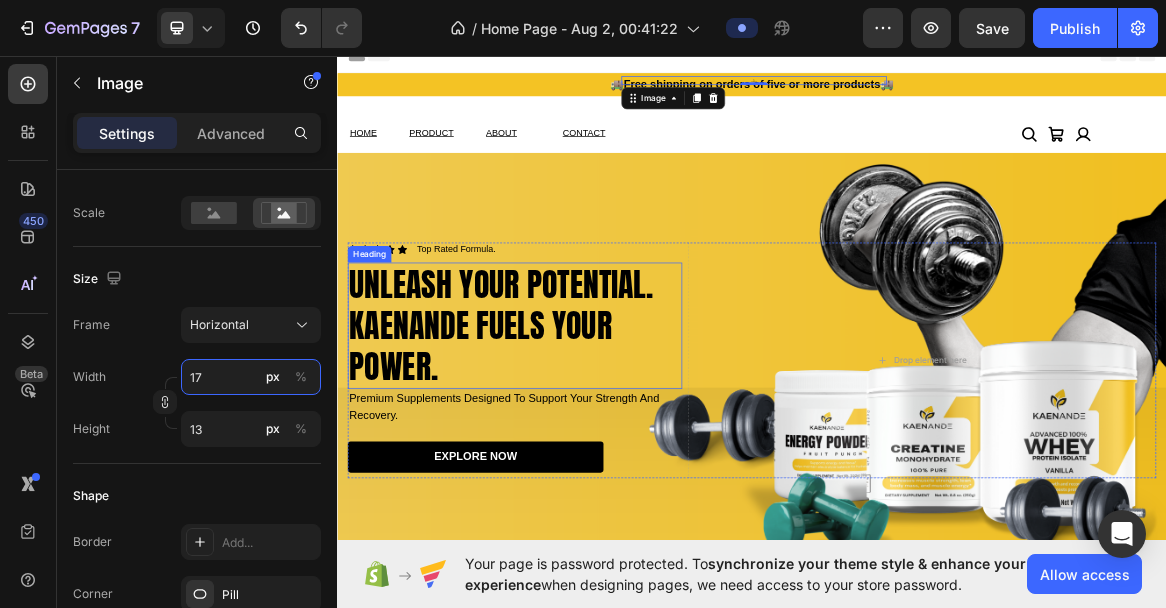 type on "170" 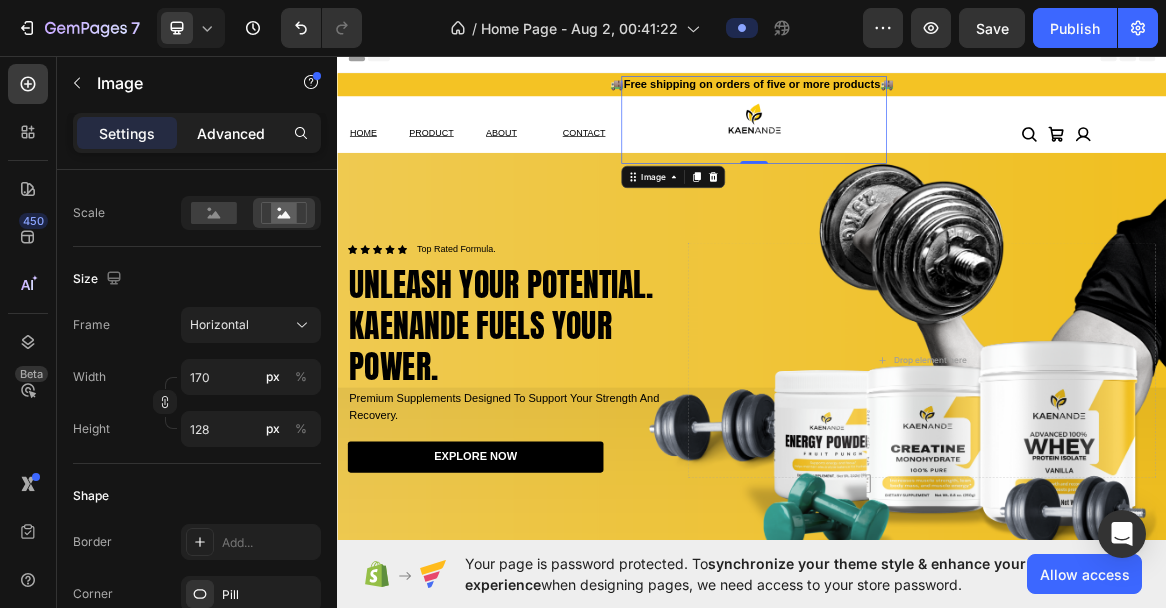 click on "Advanced" at bounding box center (231, 133) 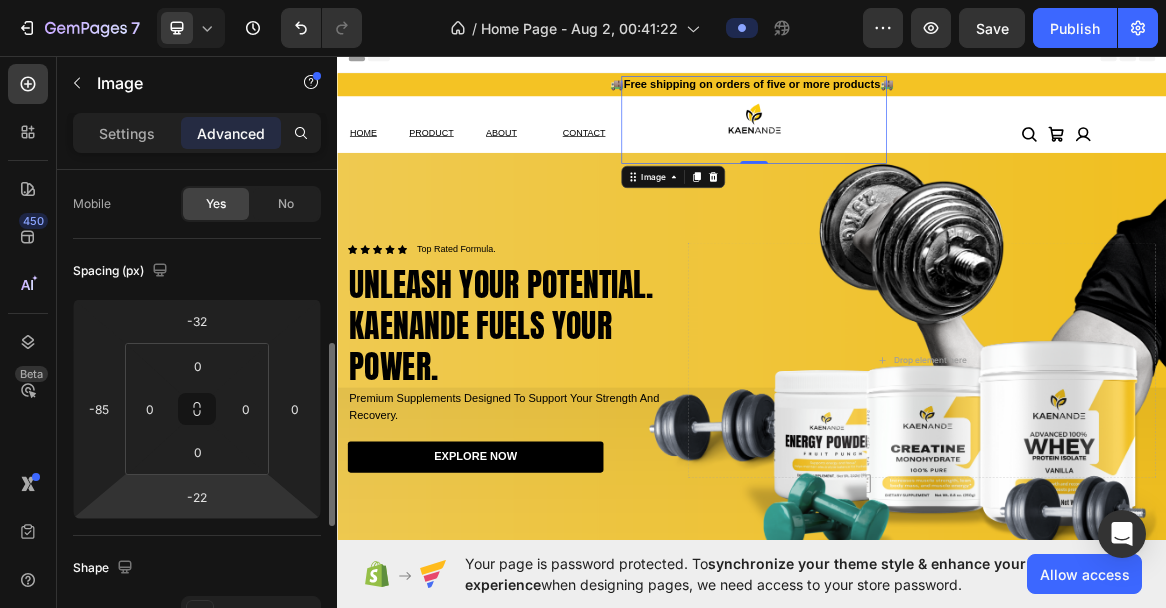 scroll, scrollTop: 0, scrollLeft: 0, axis: both 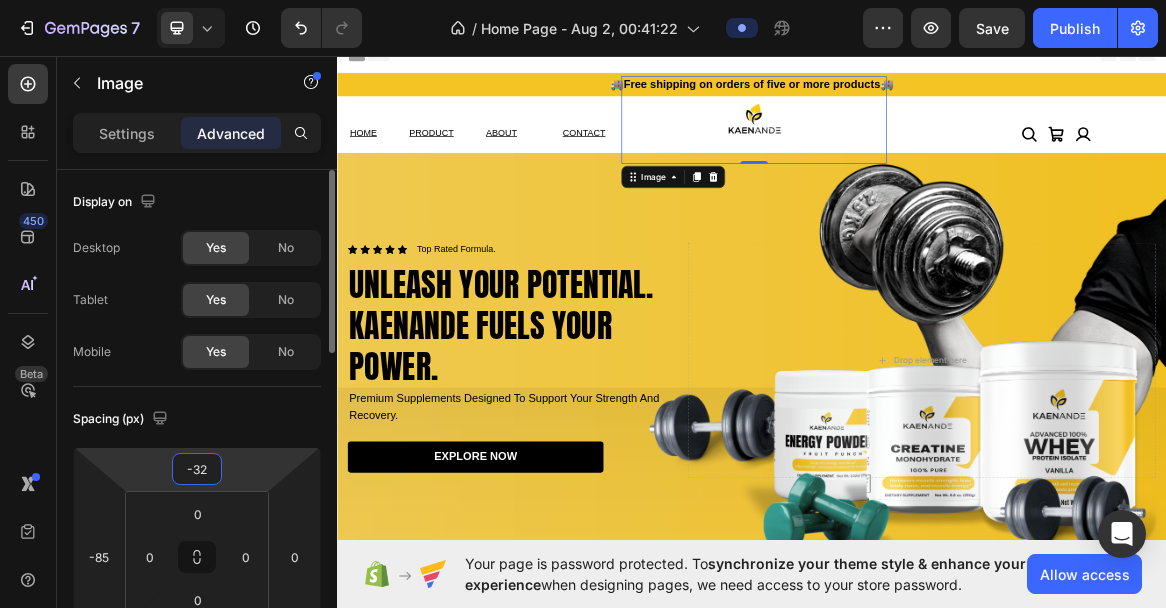 click on "-32" at bounding box center [197, 469] 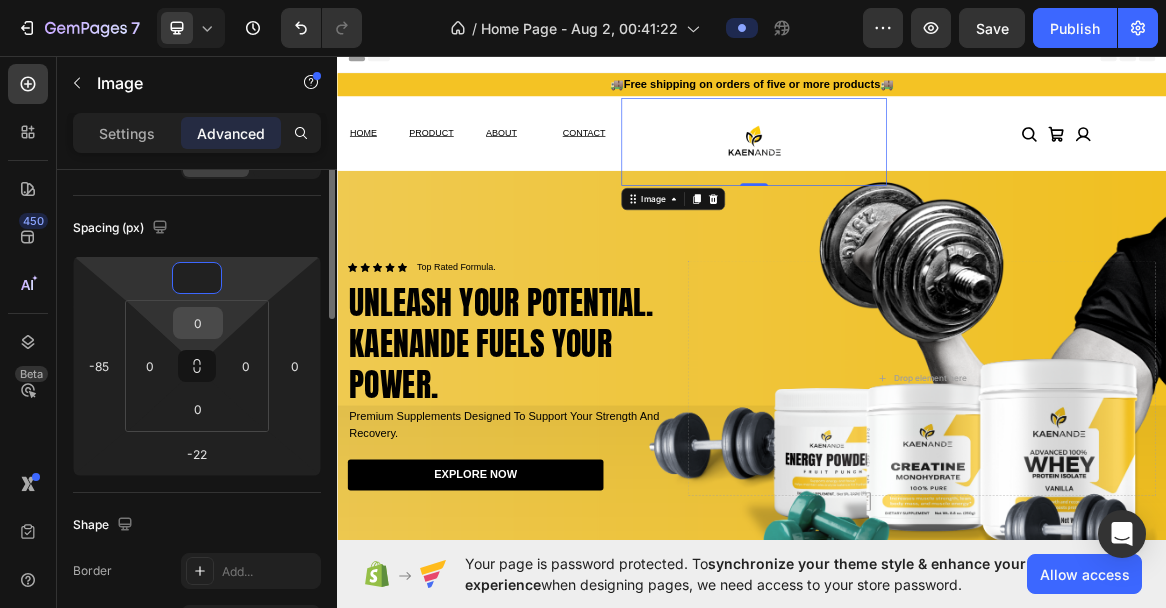 scroll, scrollTop: 243, scrollLeft: 0, axis: vertical 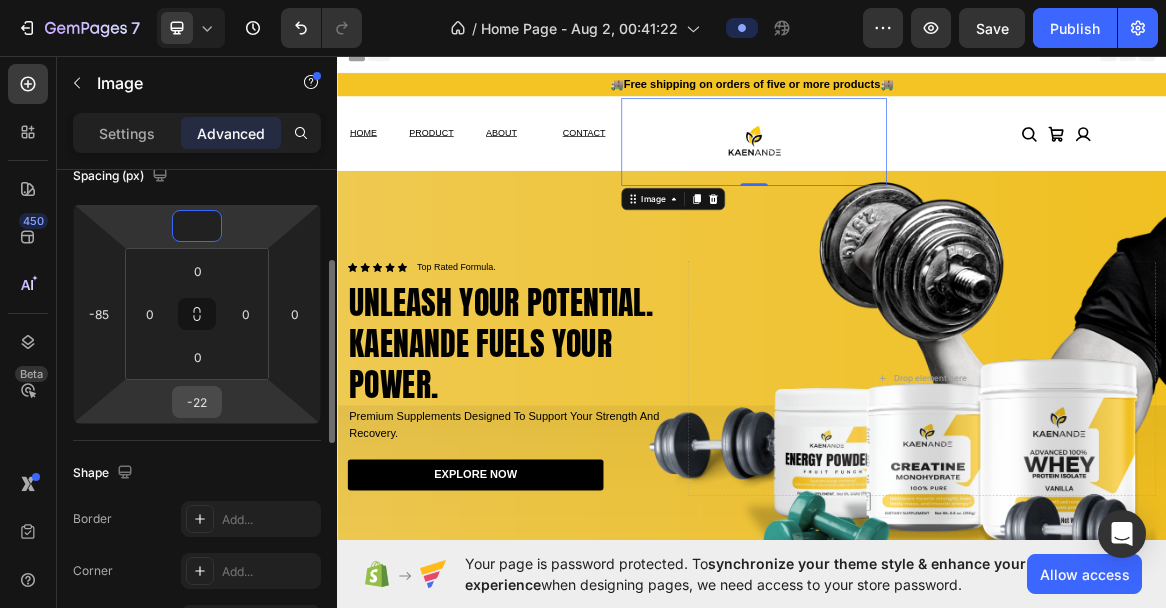 type on "0" 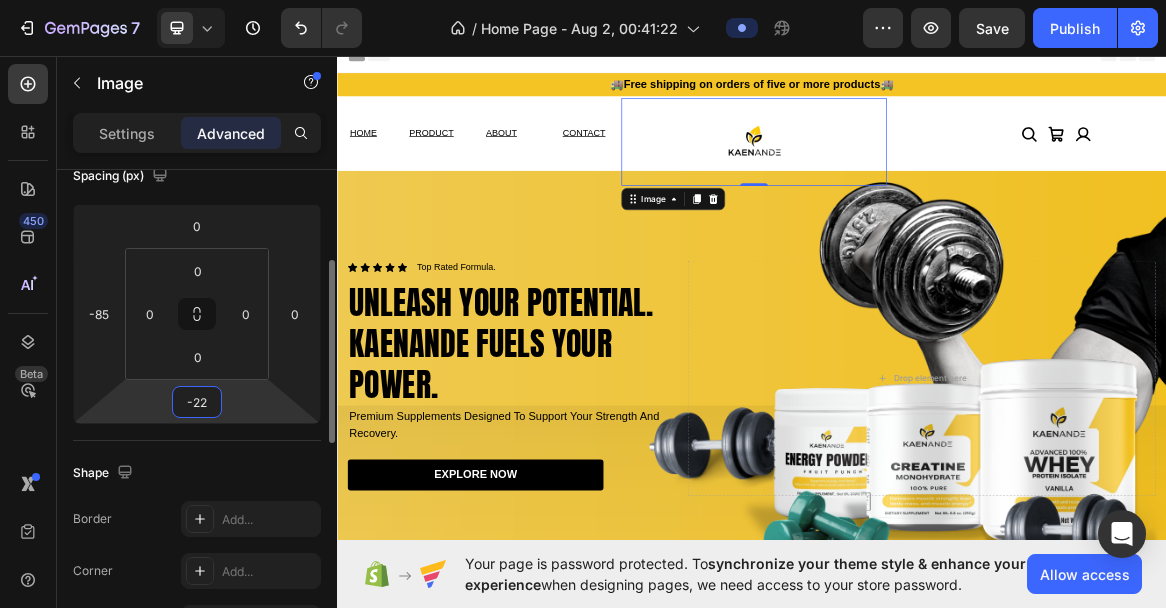 click on "-22" at bounding box center (197, 402) 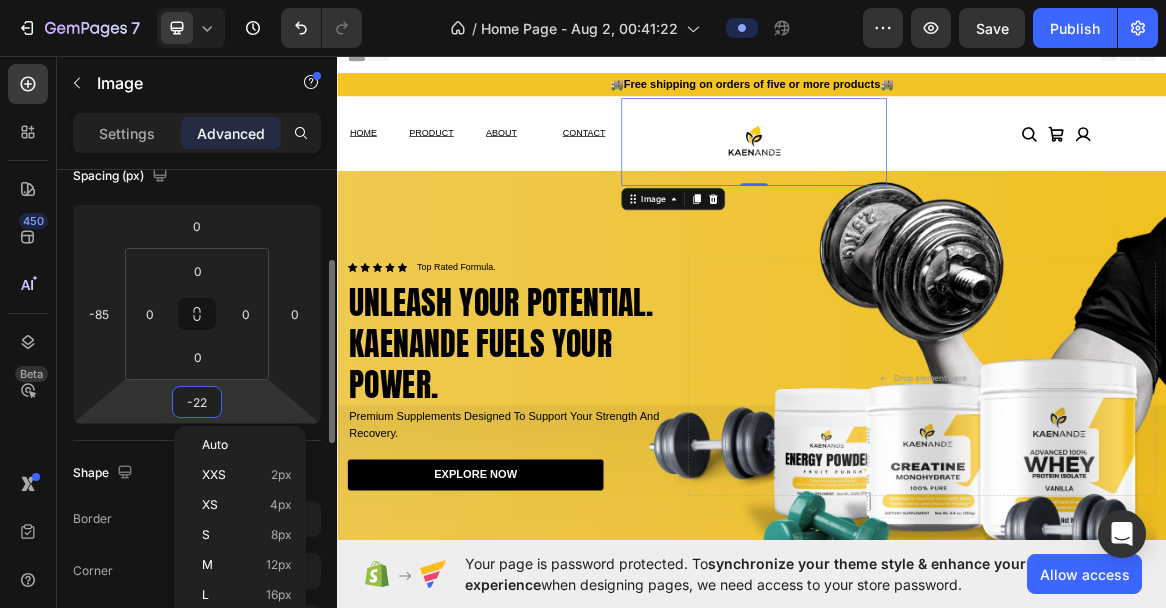type 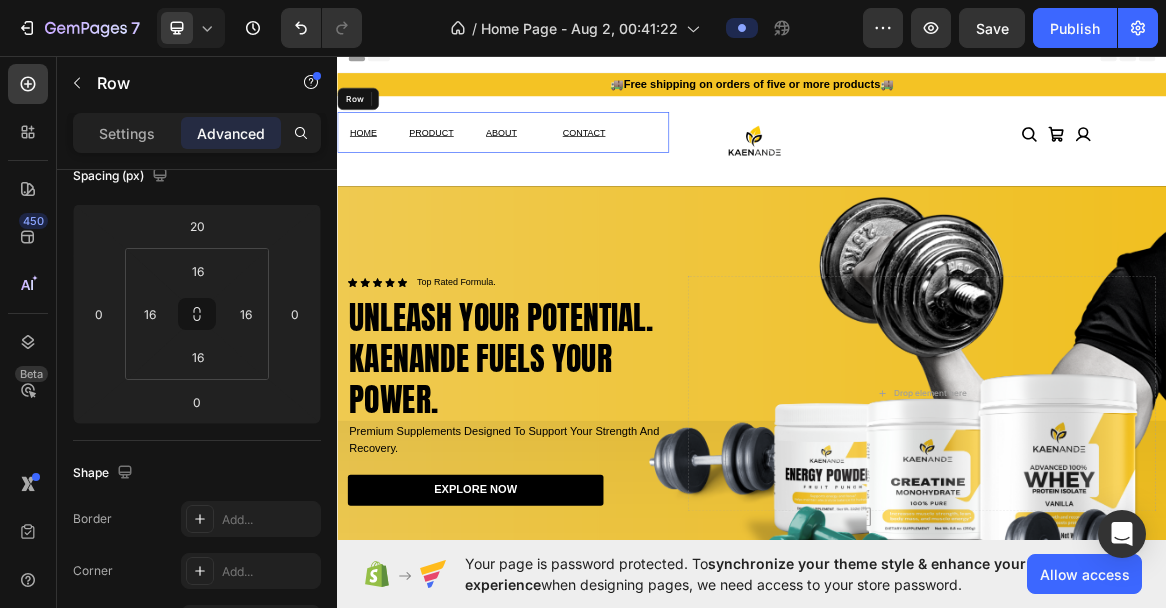click on "HOME Text Block PRODUCT Text Block ABOUT Text Block CONTACT Text Block Row" at bounding box center [577, 171] 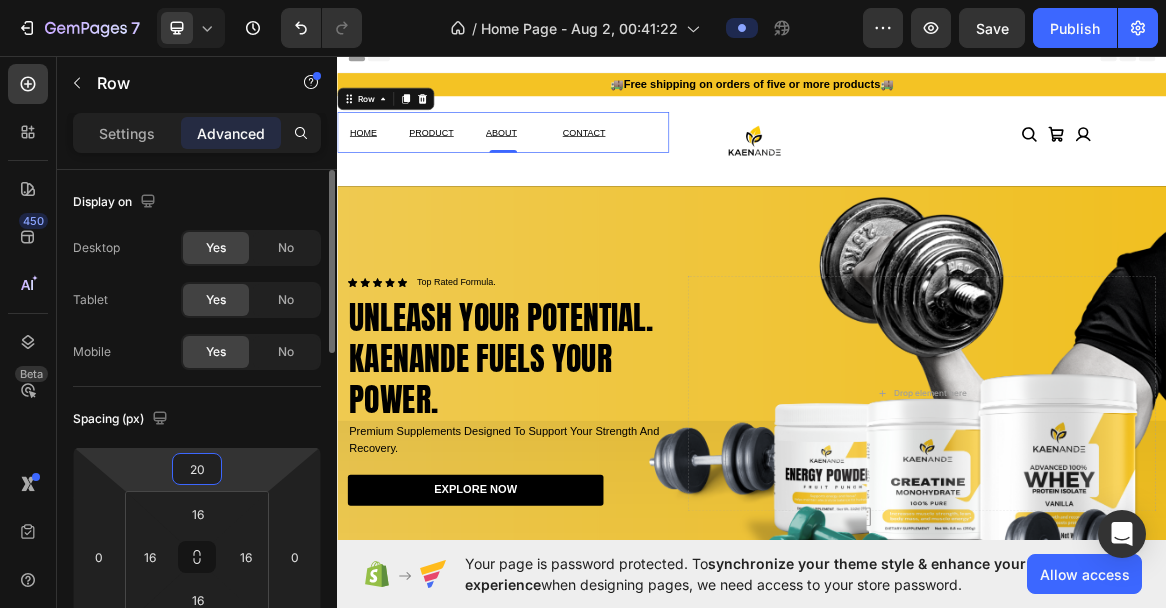 click on "20" at bounding box center (197, 469) 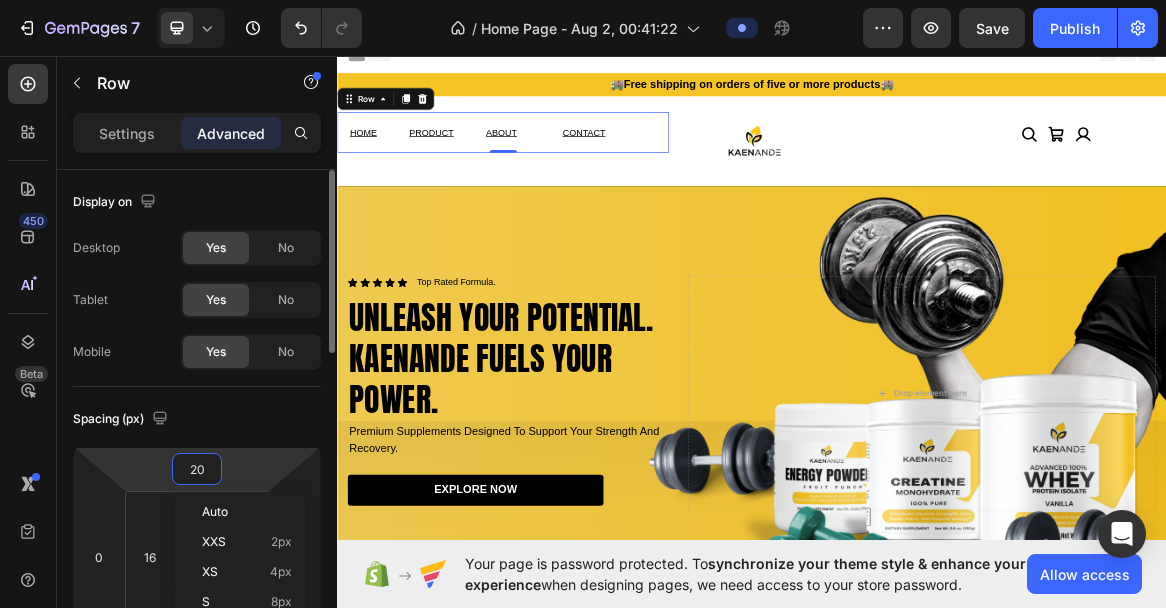 click on "20" at bounding box center [197, 469] 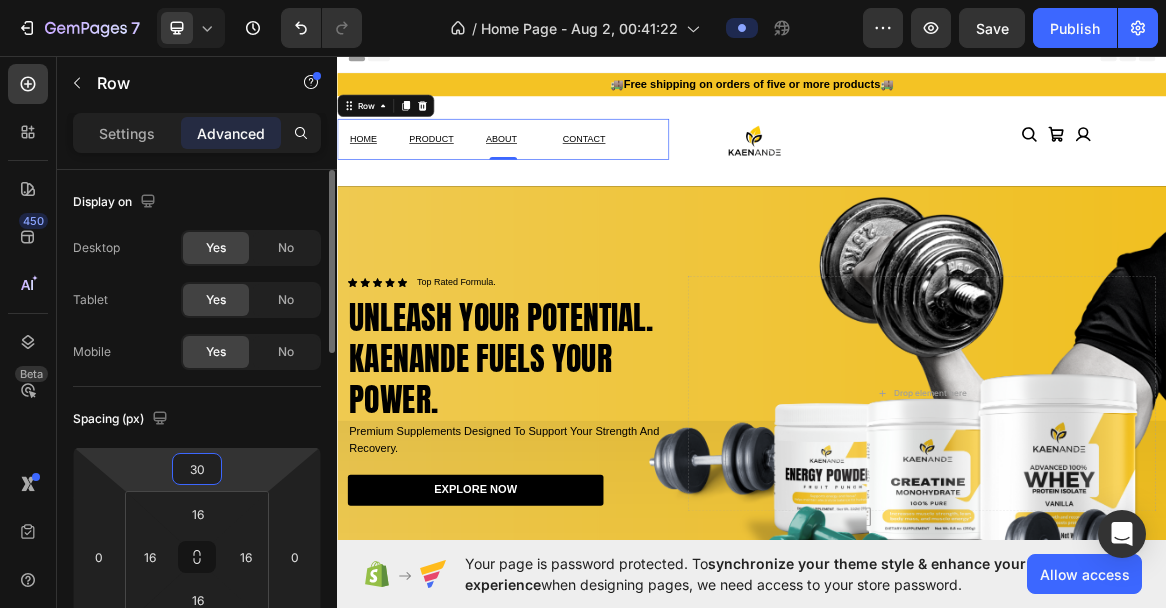 type on "3" 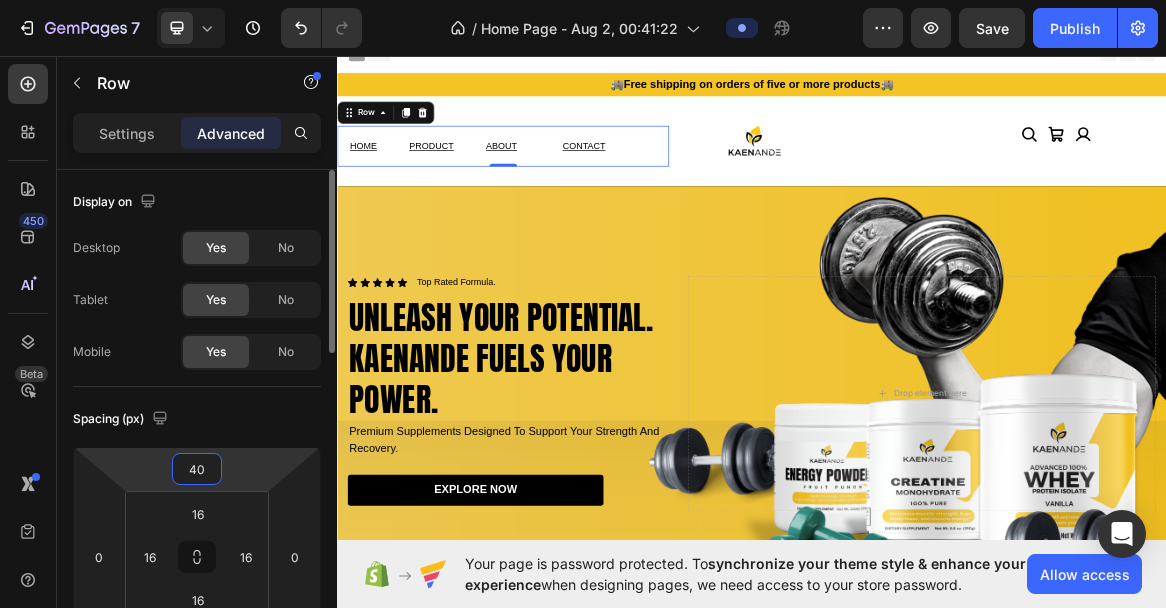 type on "4" 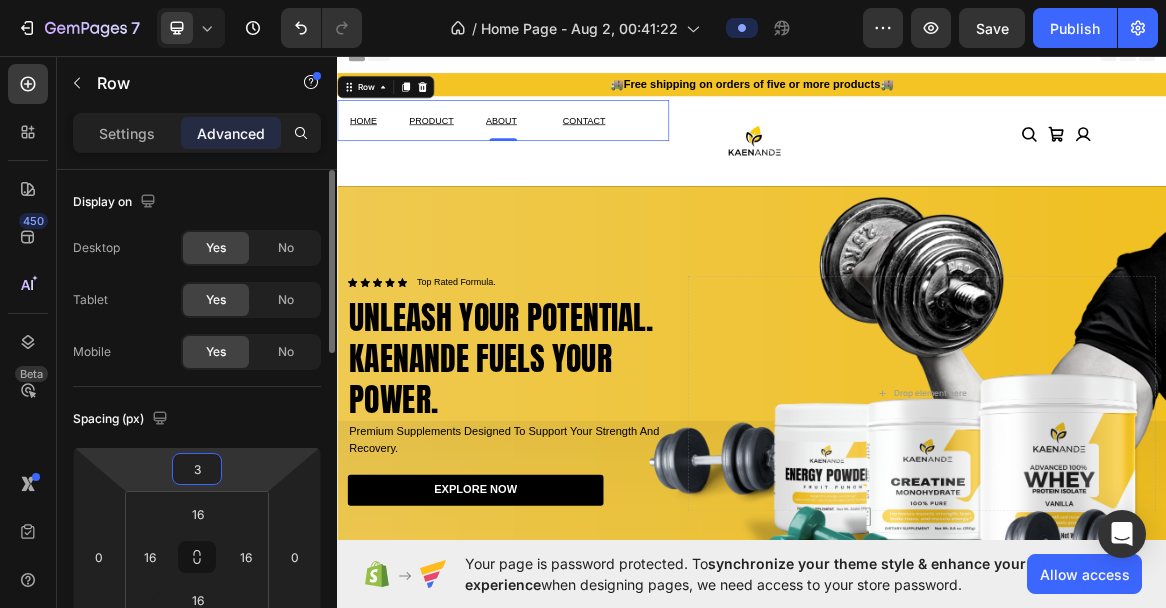 type on "35" 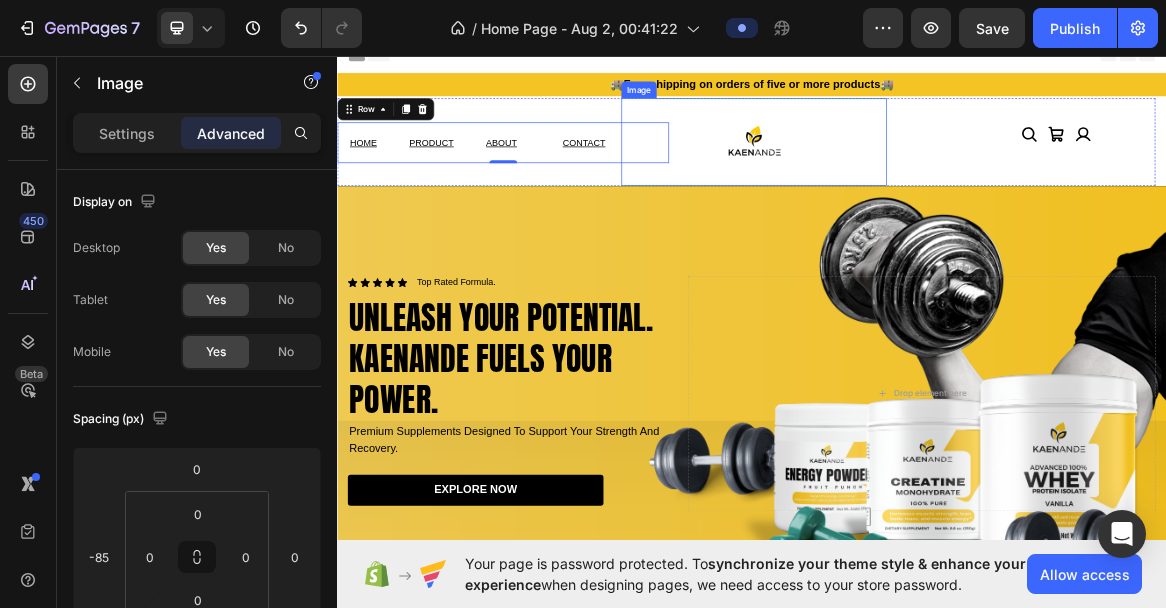 click at bounding box center (940, 186) 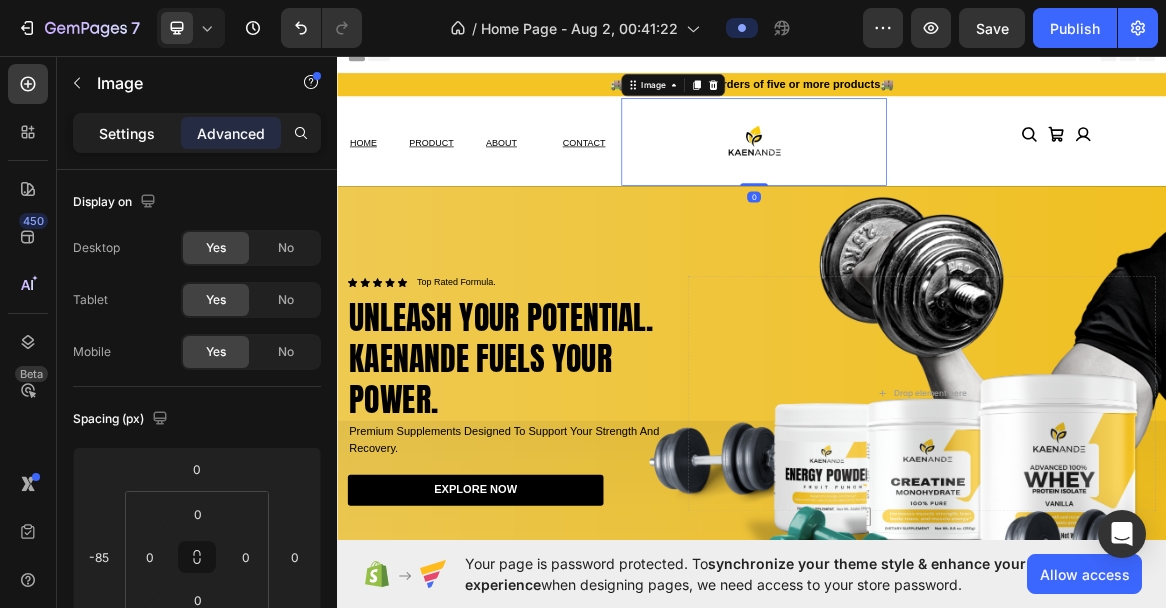 click on "Settings" at bounding box center (127, 133) 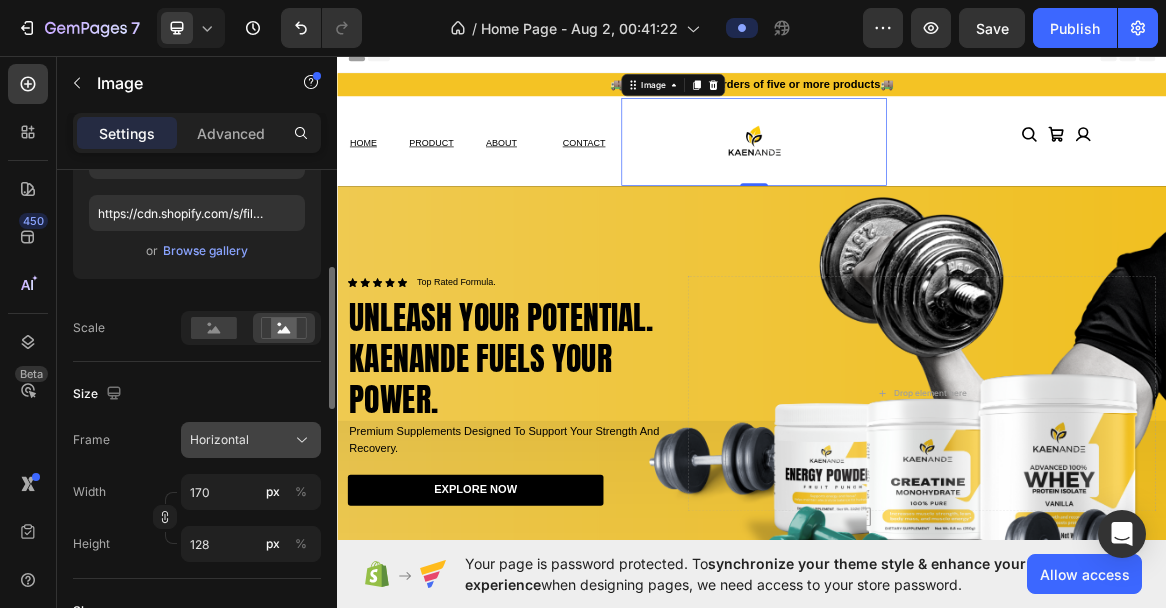 scroll, scrollTop: 335, scrollLeft: 0, axis: vertical 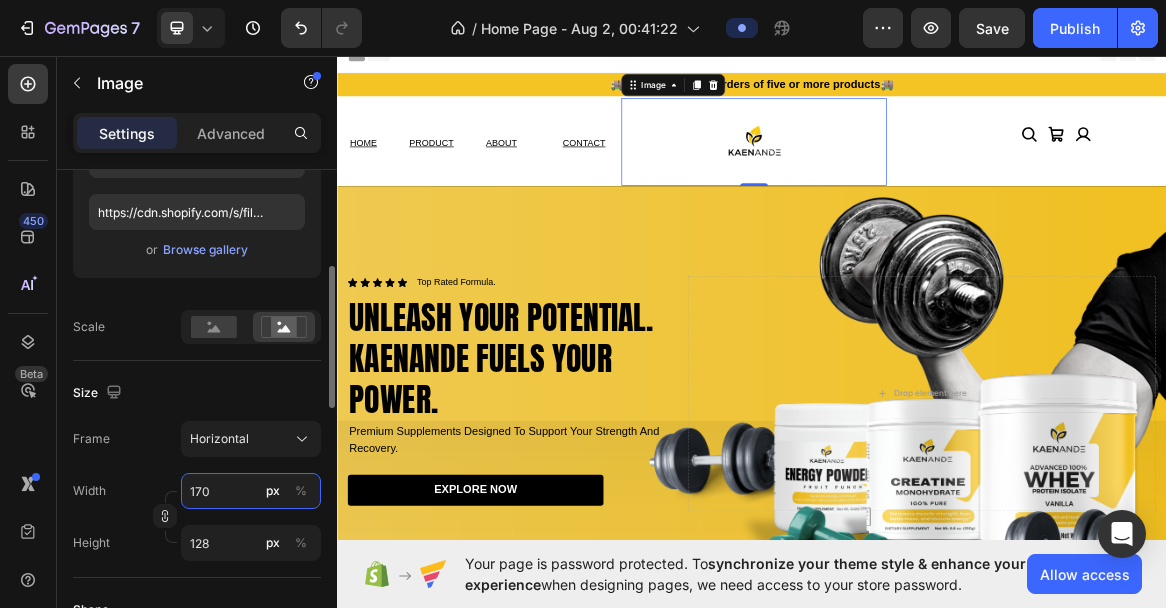 click on "170" at bounding box center (251, 491) 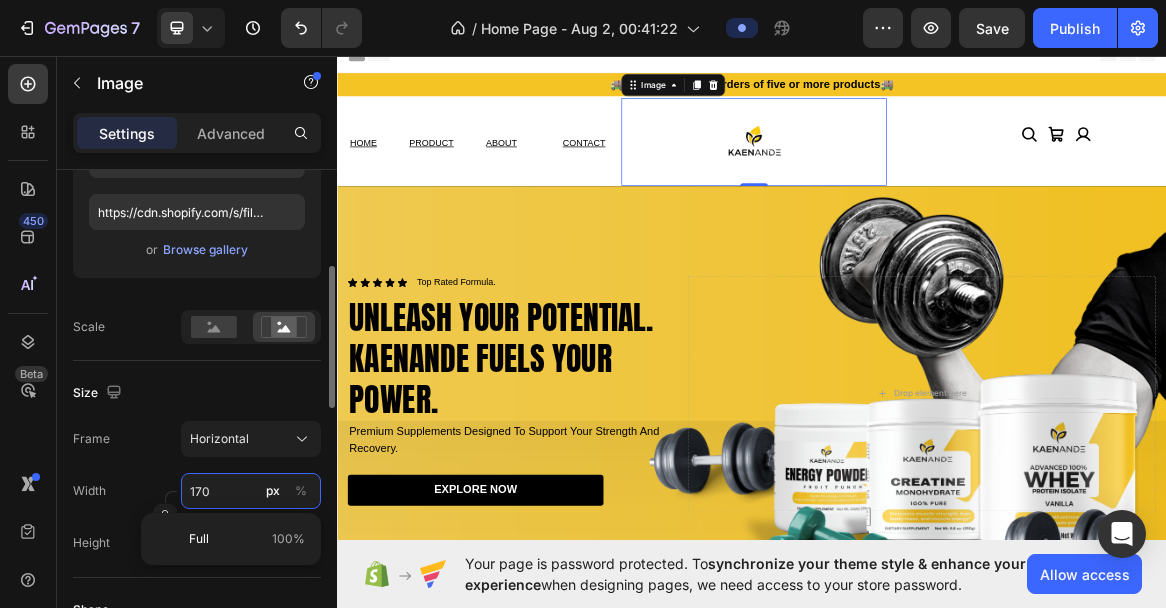 click on "170" at bounding box center (251, 491) 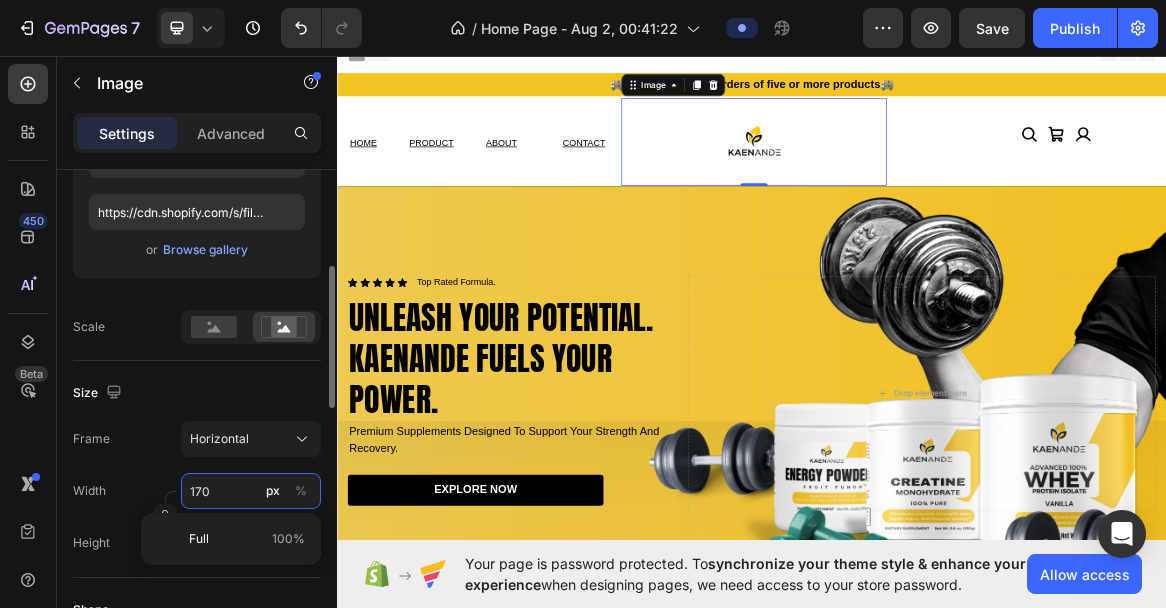 type on "17" 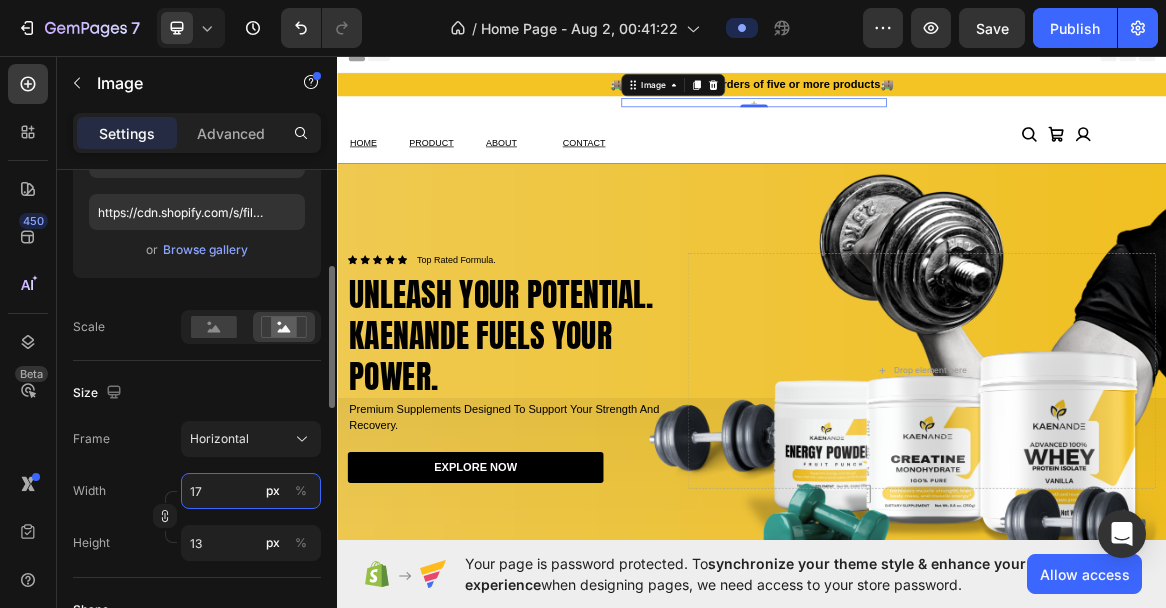 type on "1" 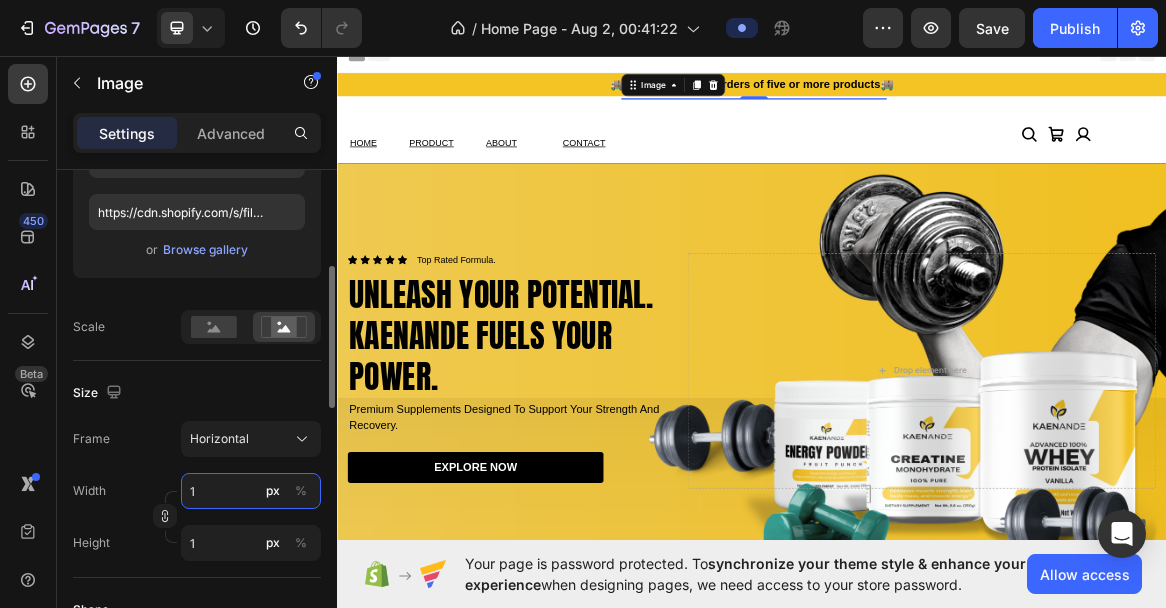 type on "18" 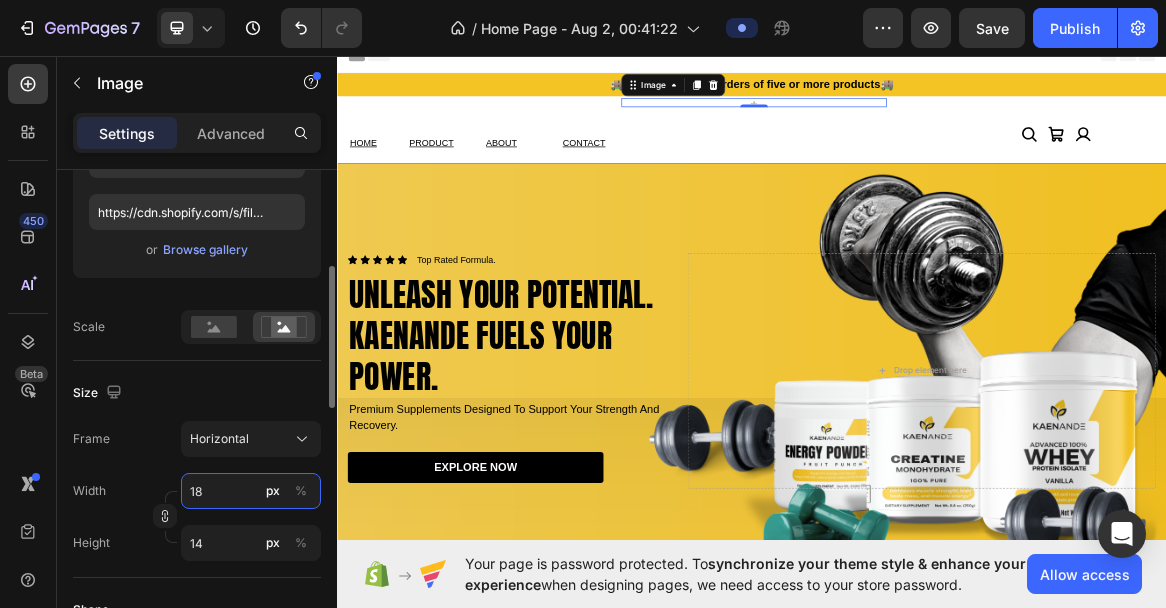 type on "180" 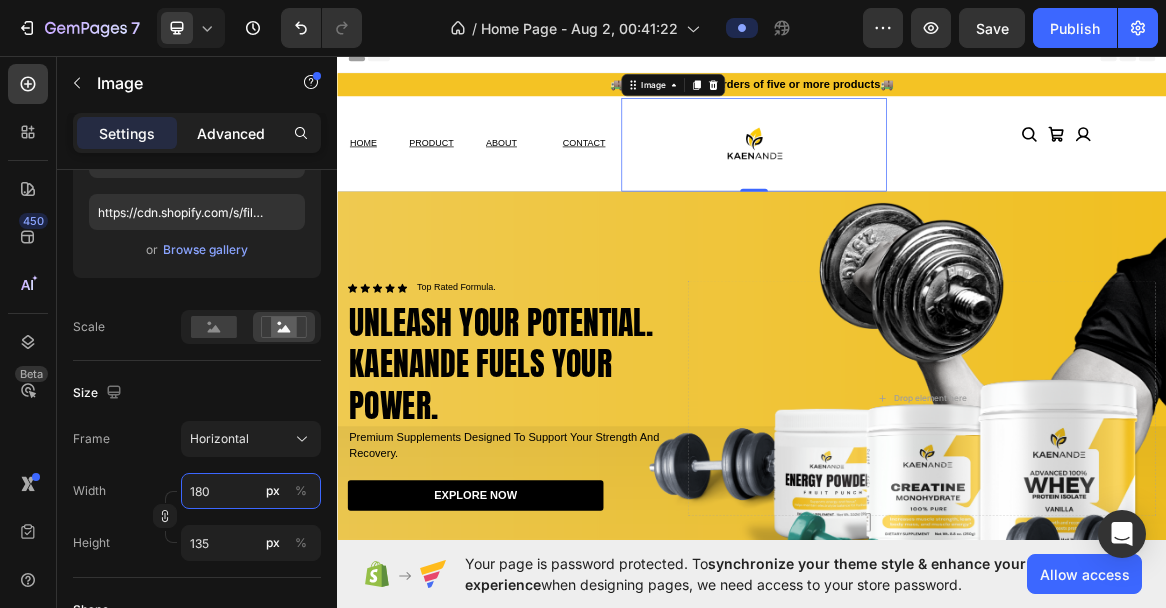 type on "180" 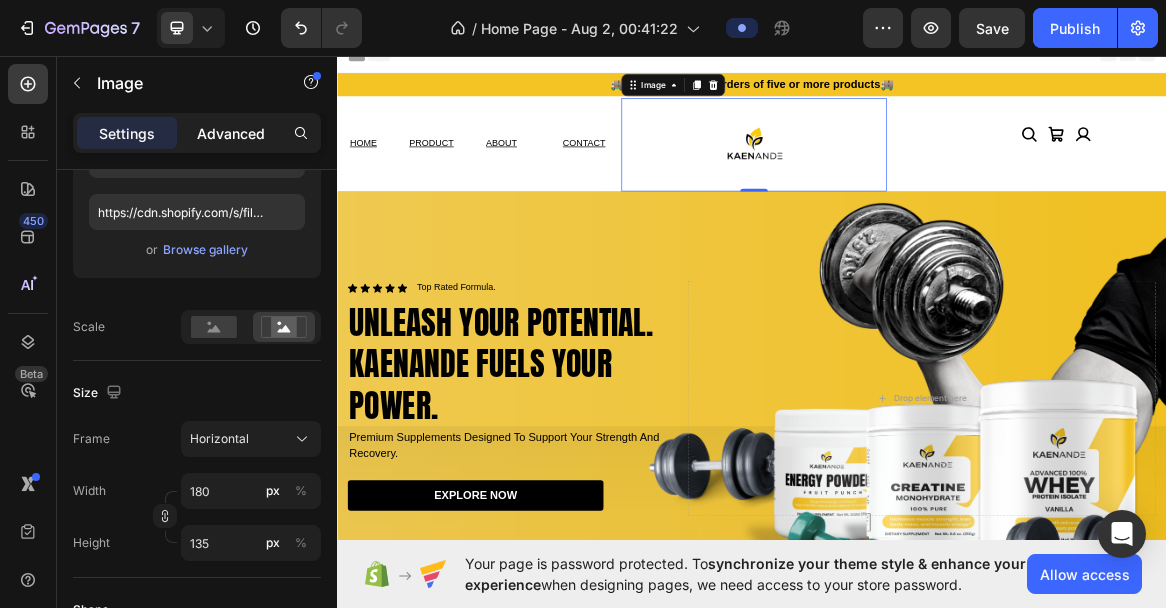 click on "Advanced" at bounding box center (231, 133) 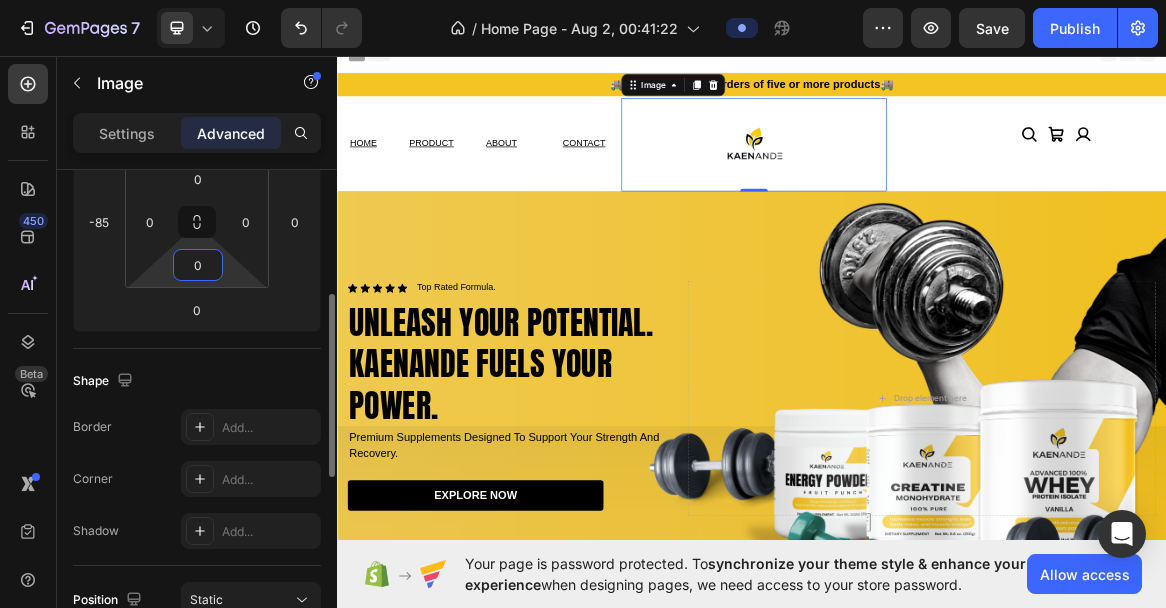 click on "0" at bounding box center [198, 265] 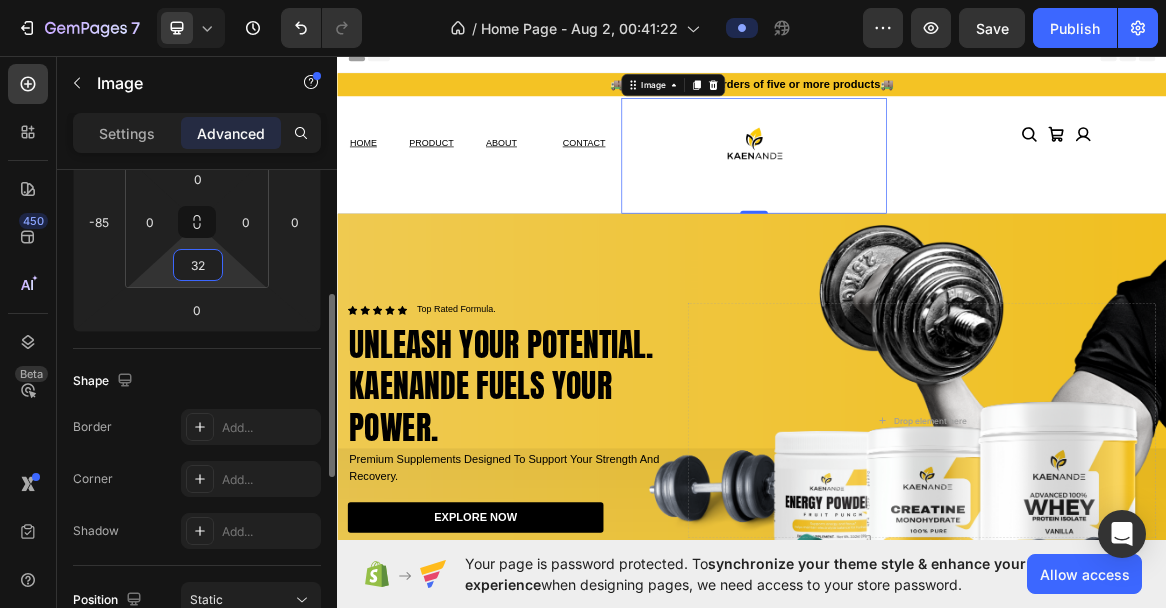 type on "3" 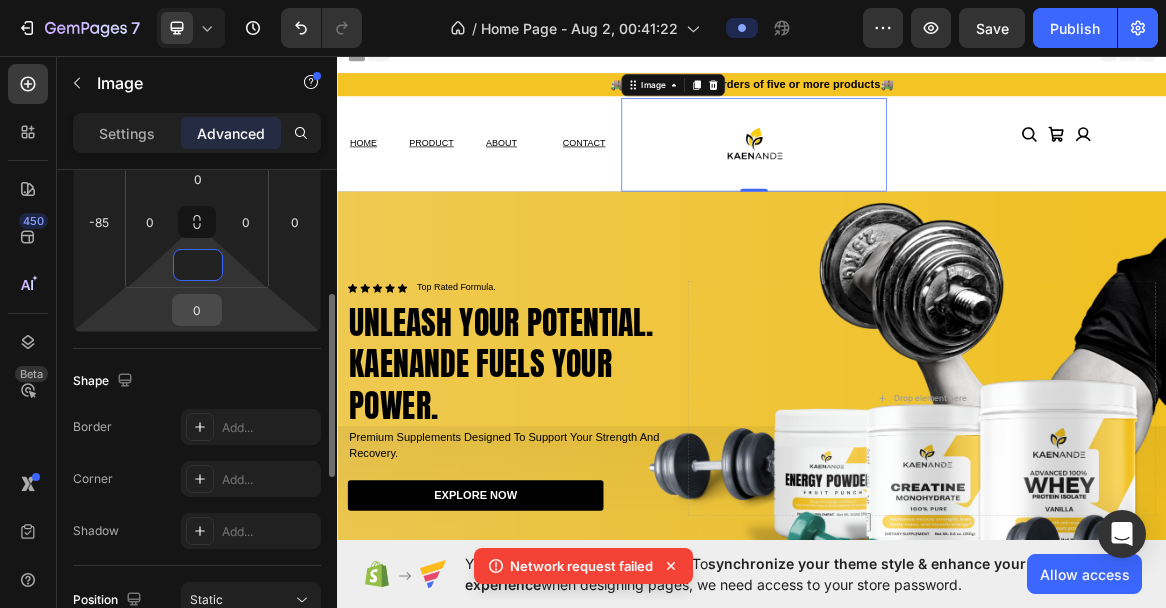 type on "0" 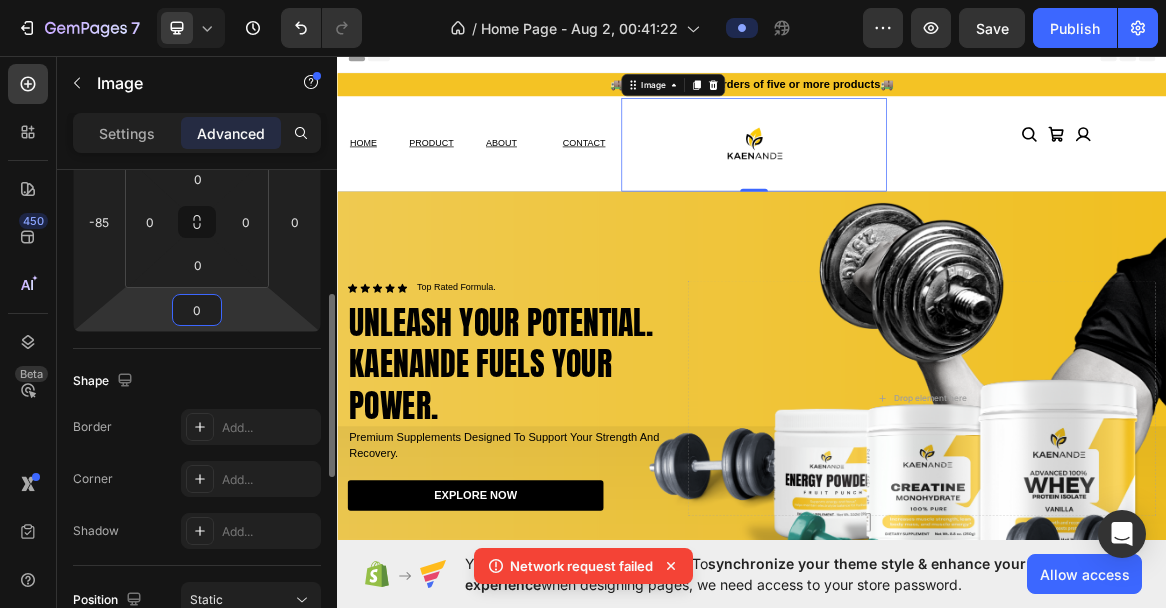 click on "0" at bounding box center (197, 310) 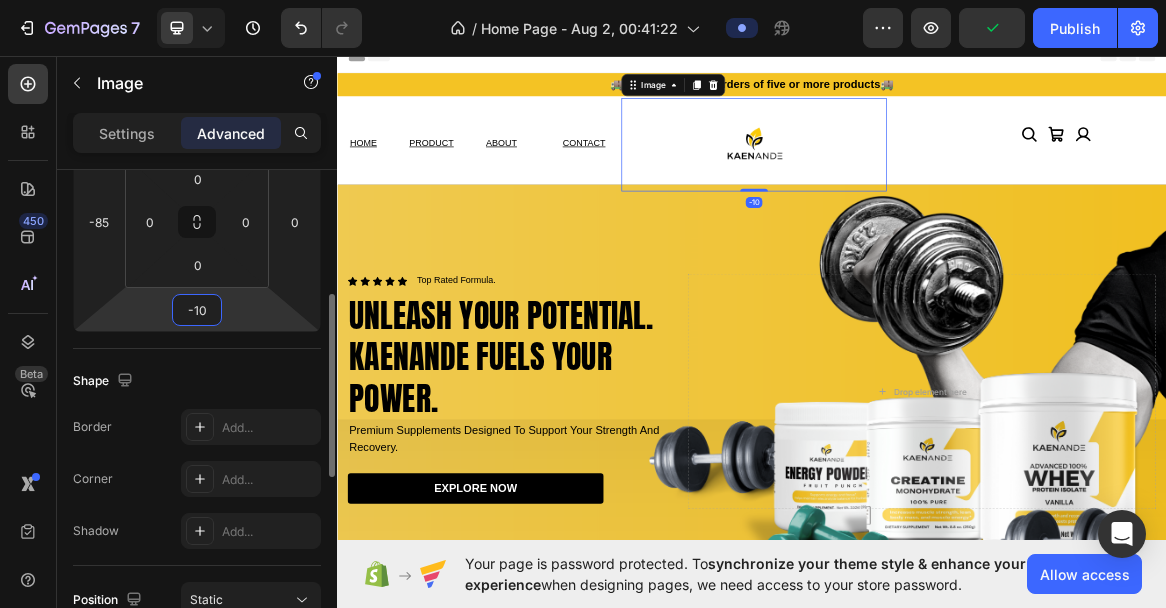 type on "-1" 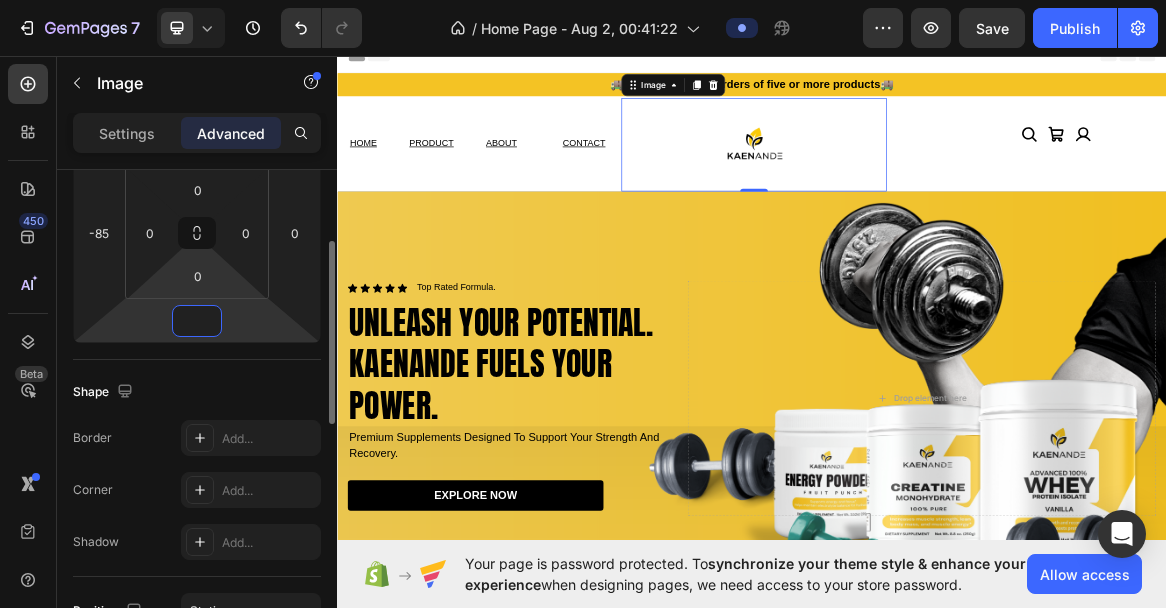scroll, scrollTop: 281, scrollLeft: 0, axis: vertical 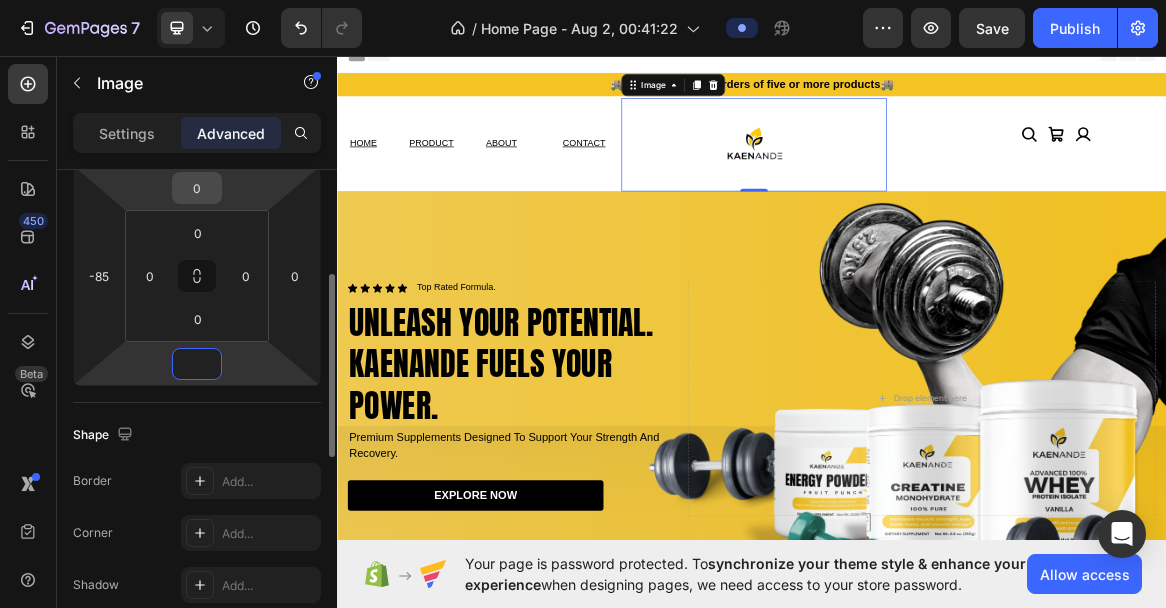 type on "0" 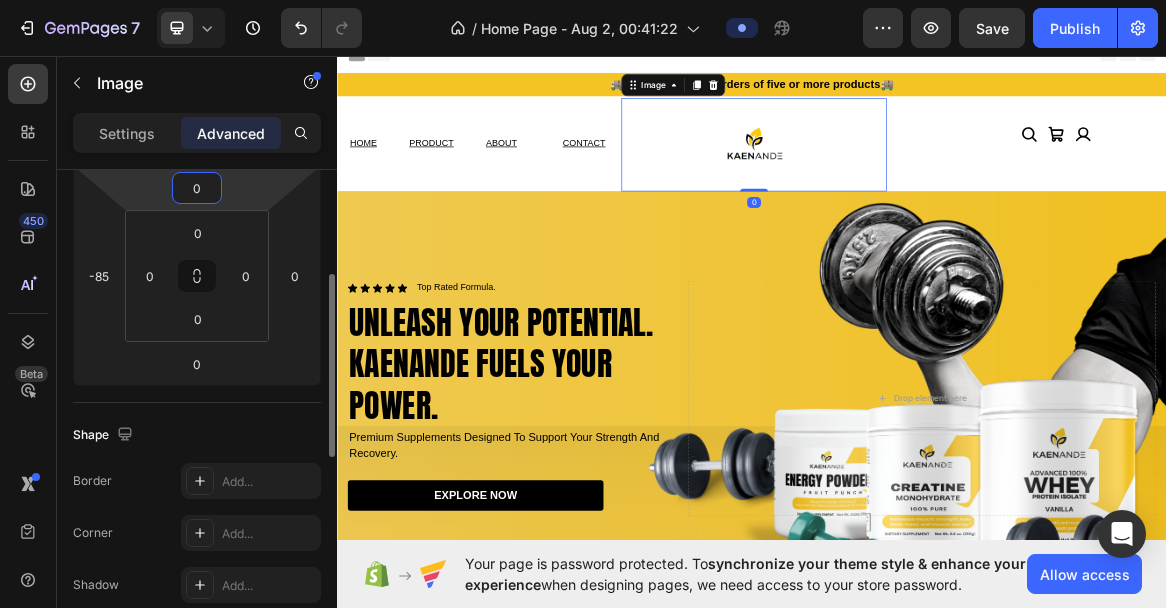 click on "0" at bounding box center (197, 188) 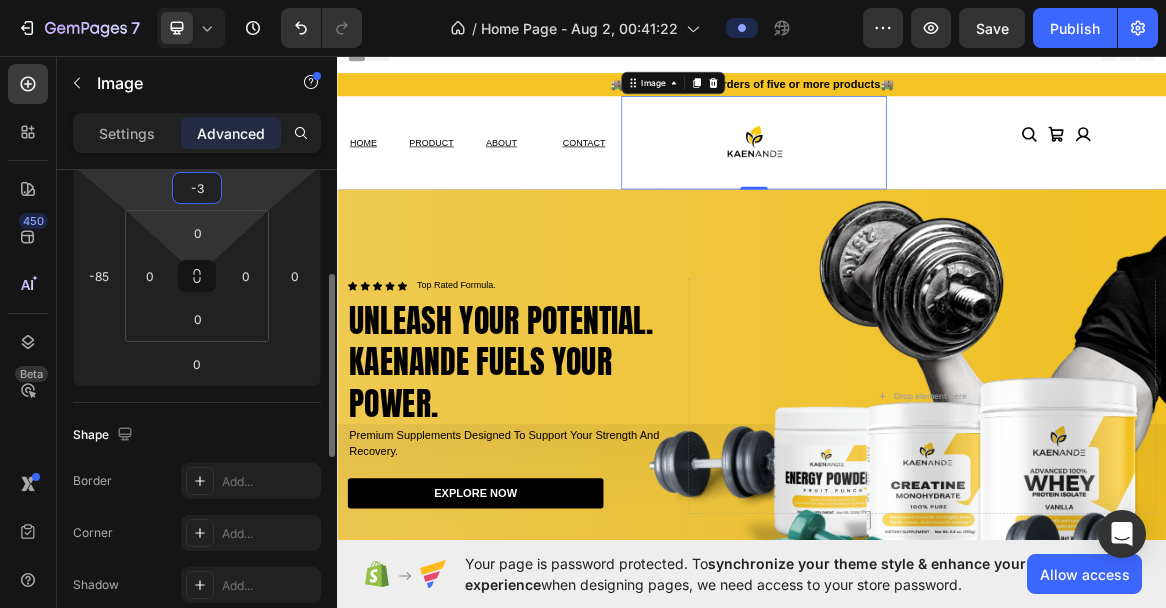 type on "-32" 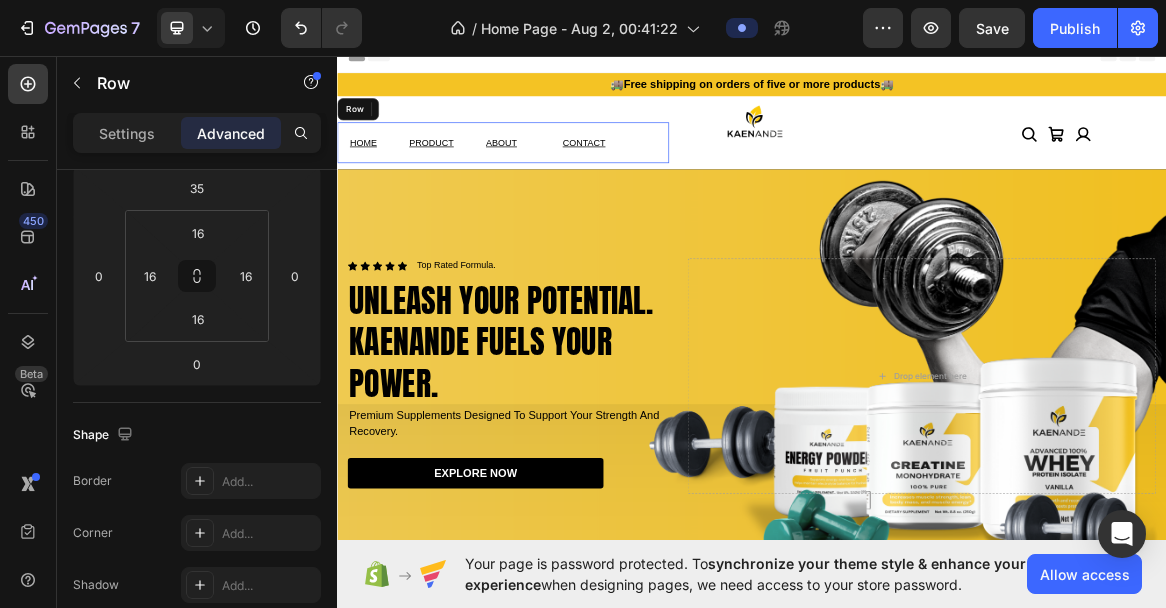 click on "HOME Text Block PRODUCT Text Block ABOUT Text Block CONTACT Text Block Row" at bounding box center (577, 186) 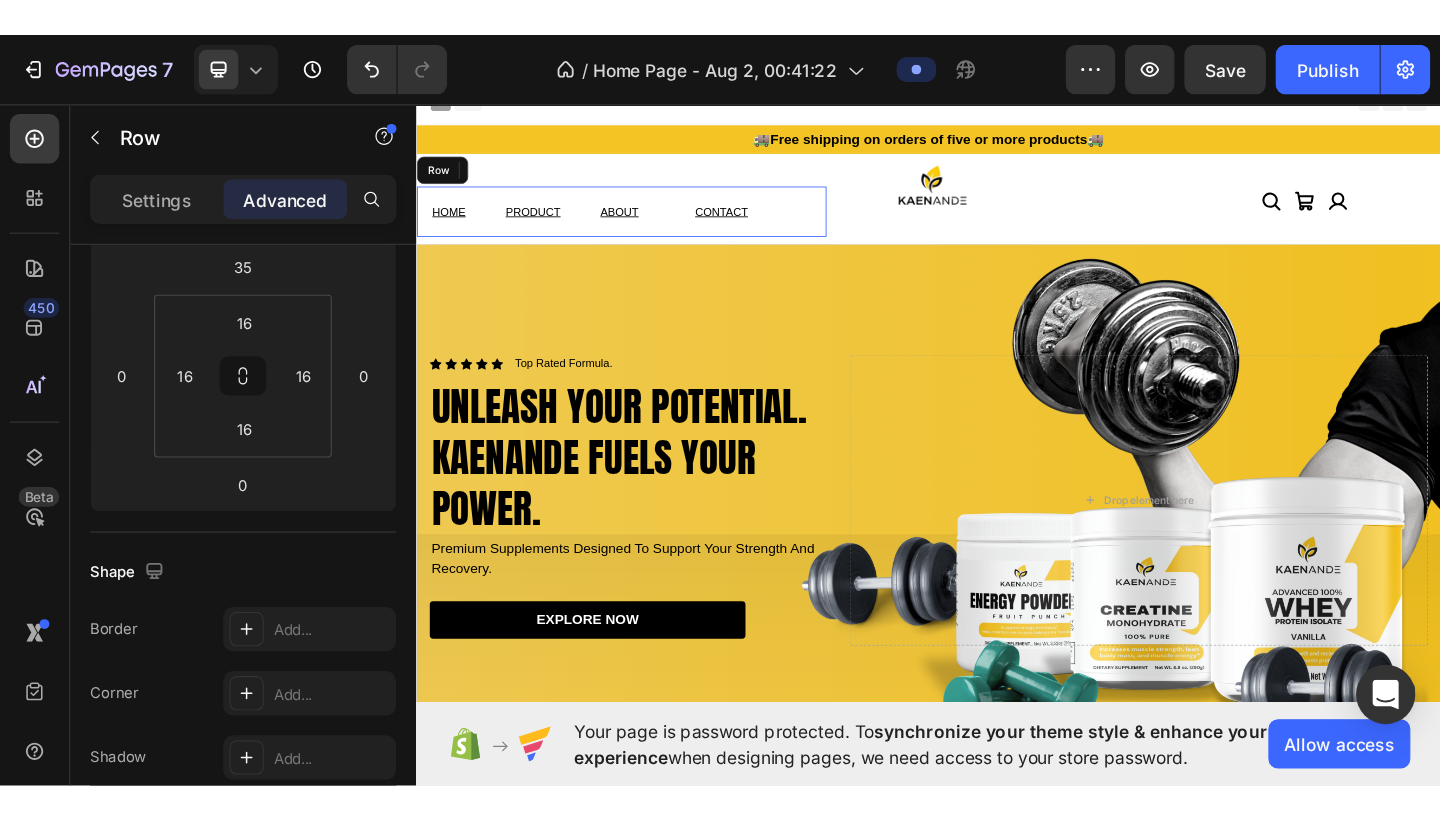 scroll, scrollTop: 0, scrollLeft: 0, axis: both 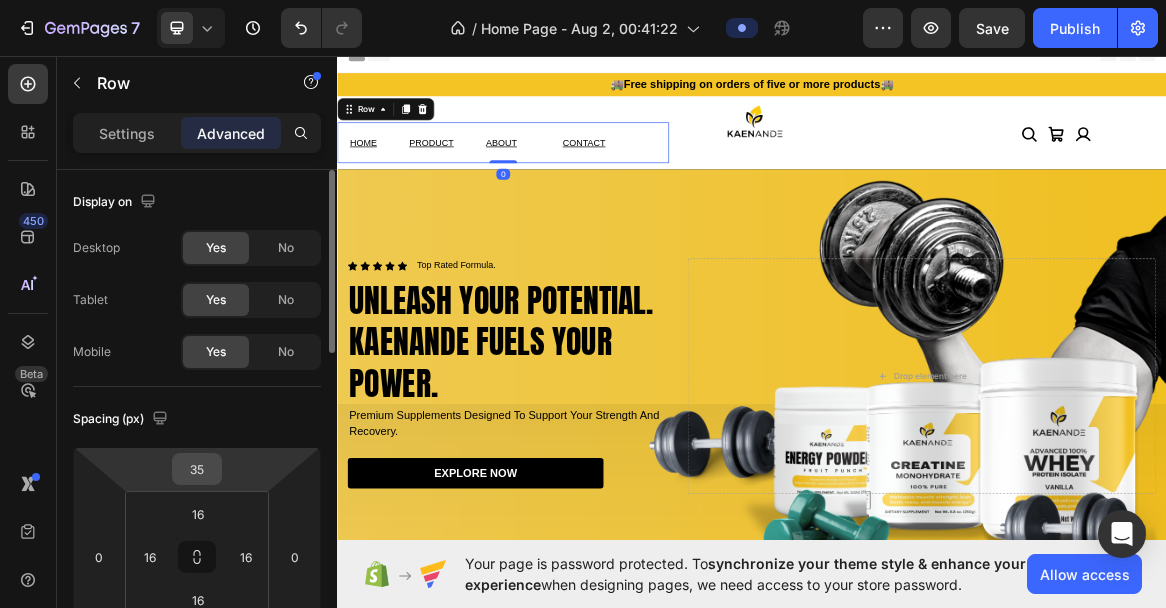 click on "35" at bounding box center (197, 469) 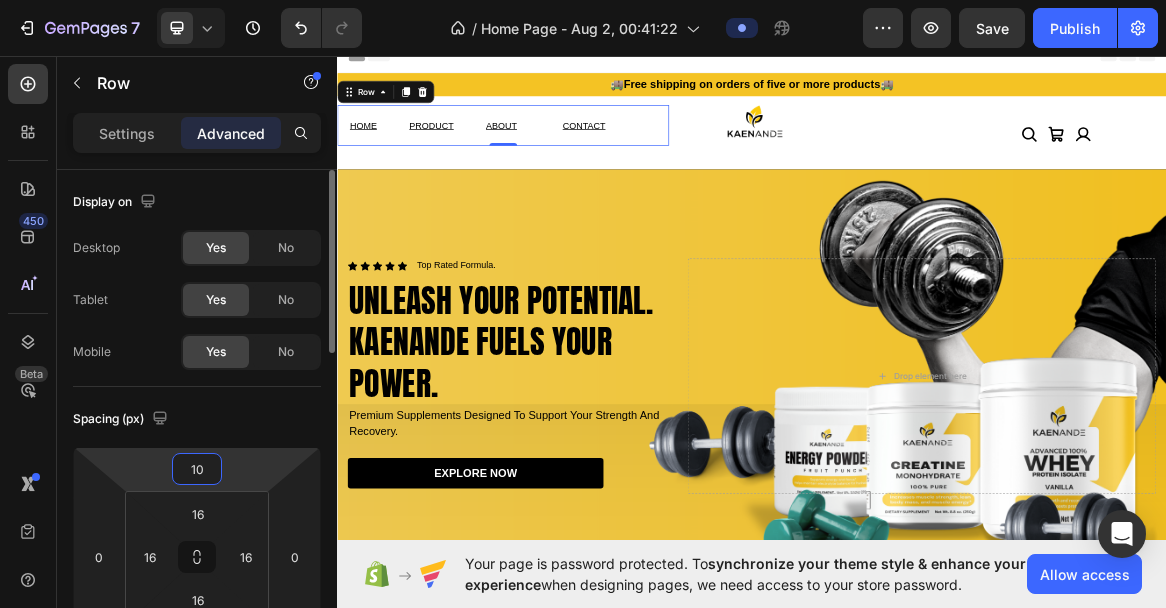 type on "1" 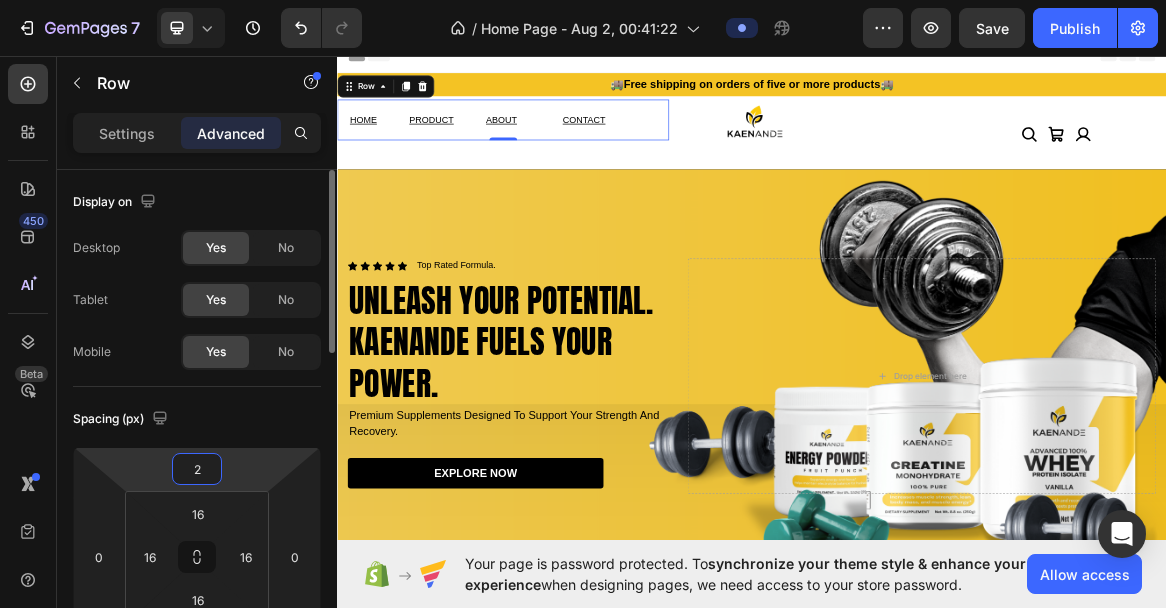 type on "22" 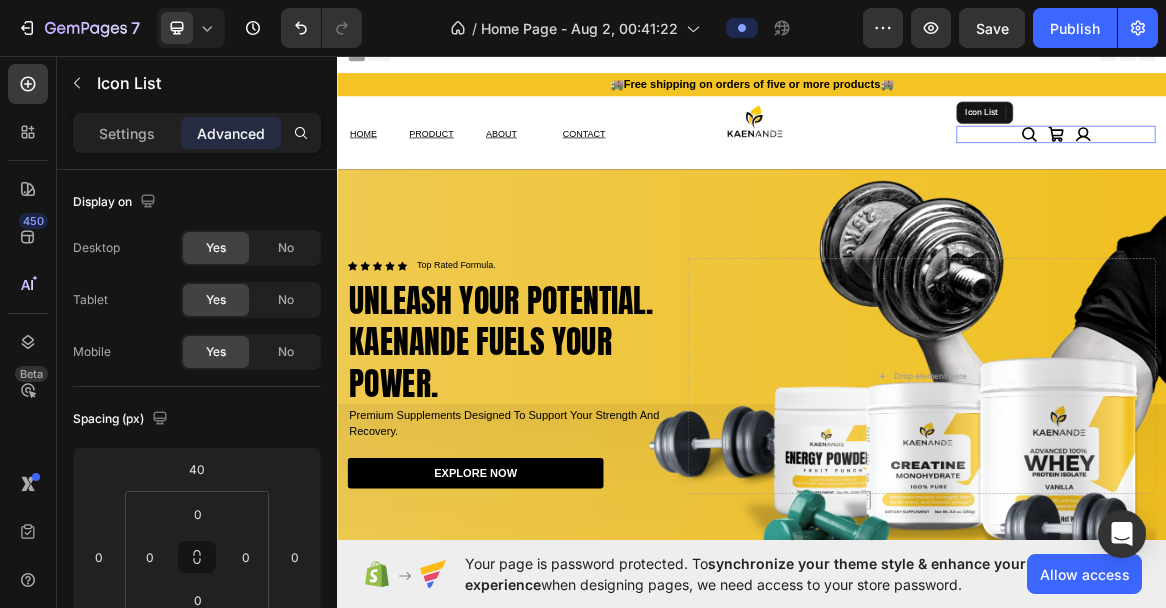 click on "Icon
Icon
Icon" at bounding box center (1377, 174) 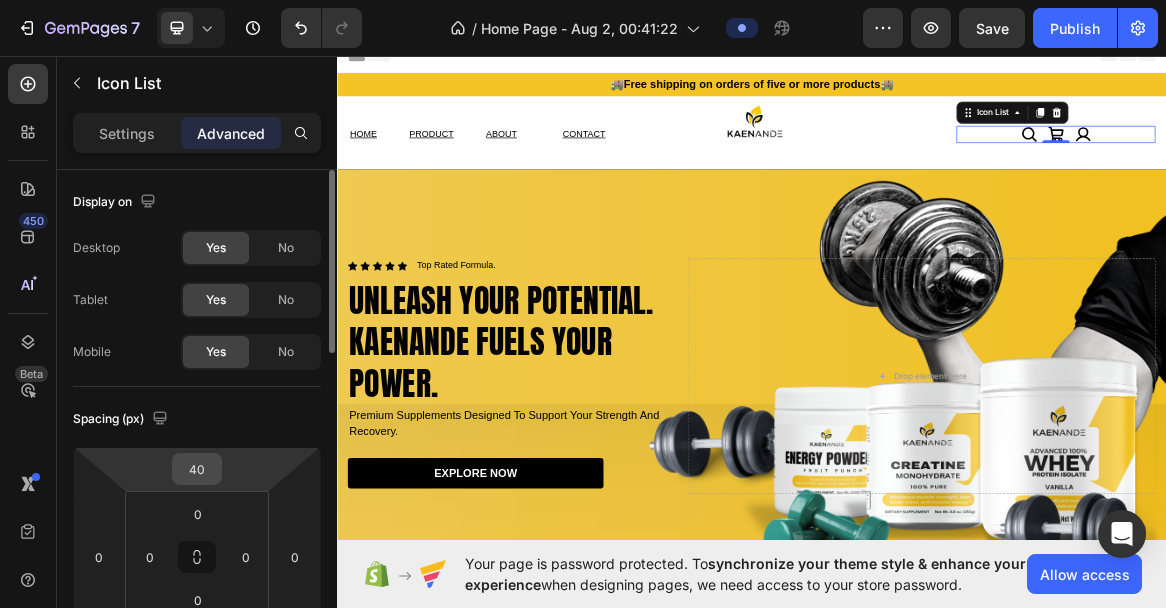 click on "40" at bounding box center [197, 469] 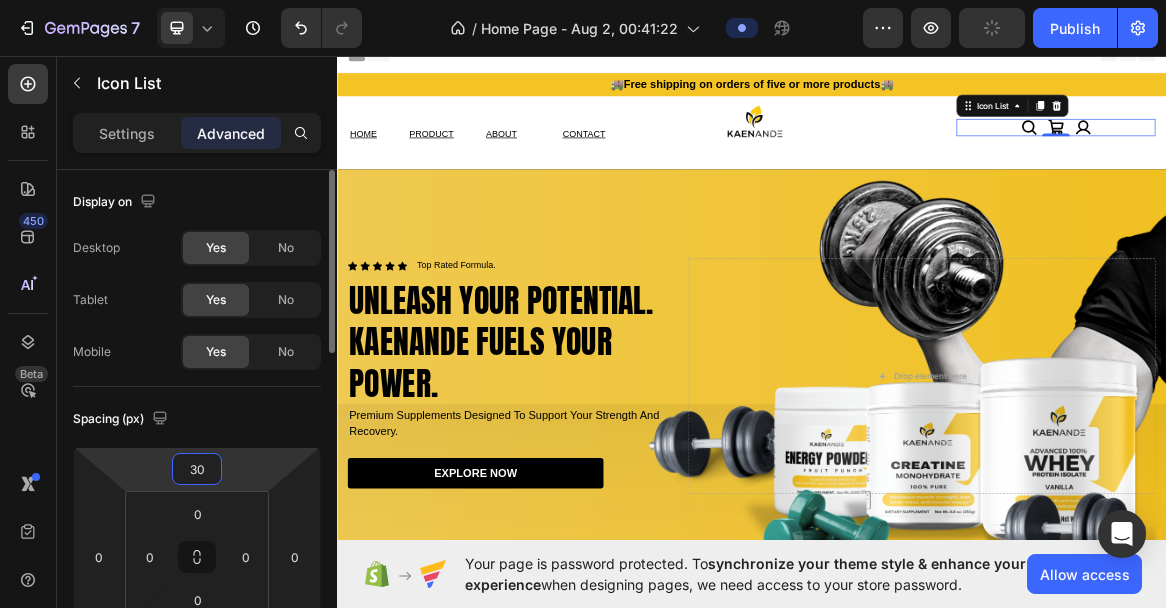 type on "3" 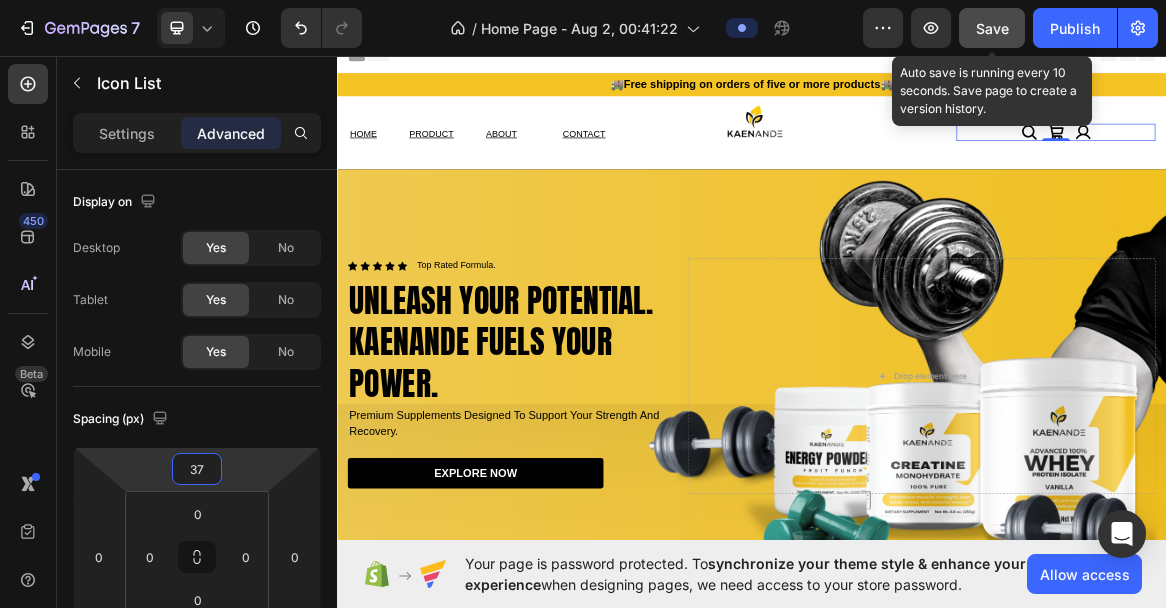 type on "37" 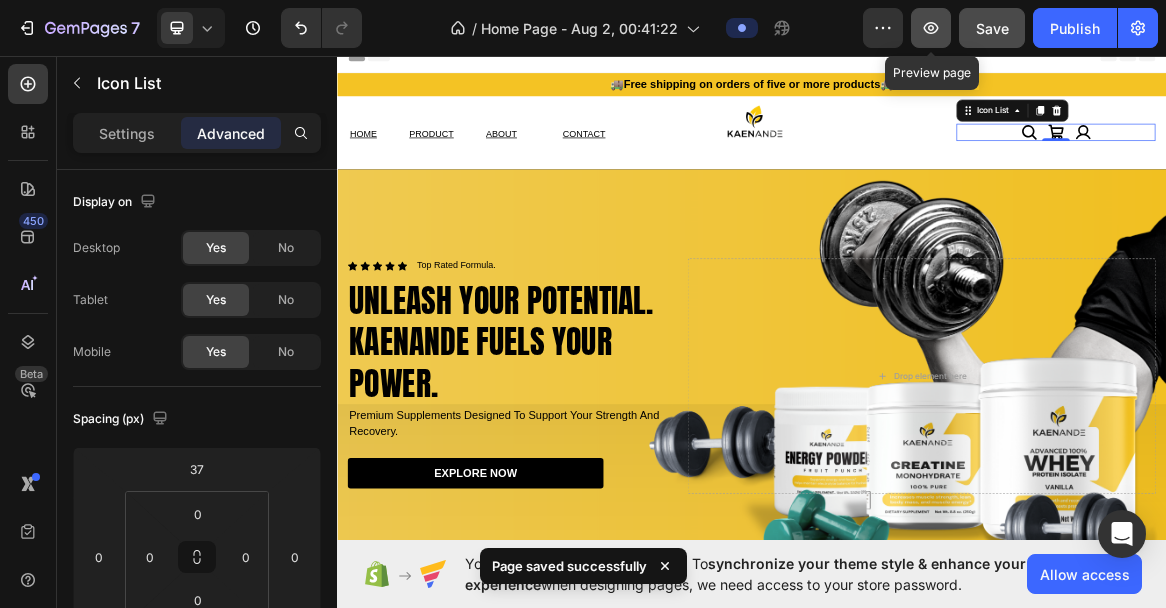 click 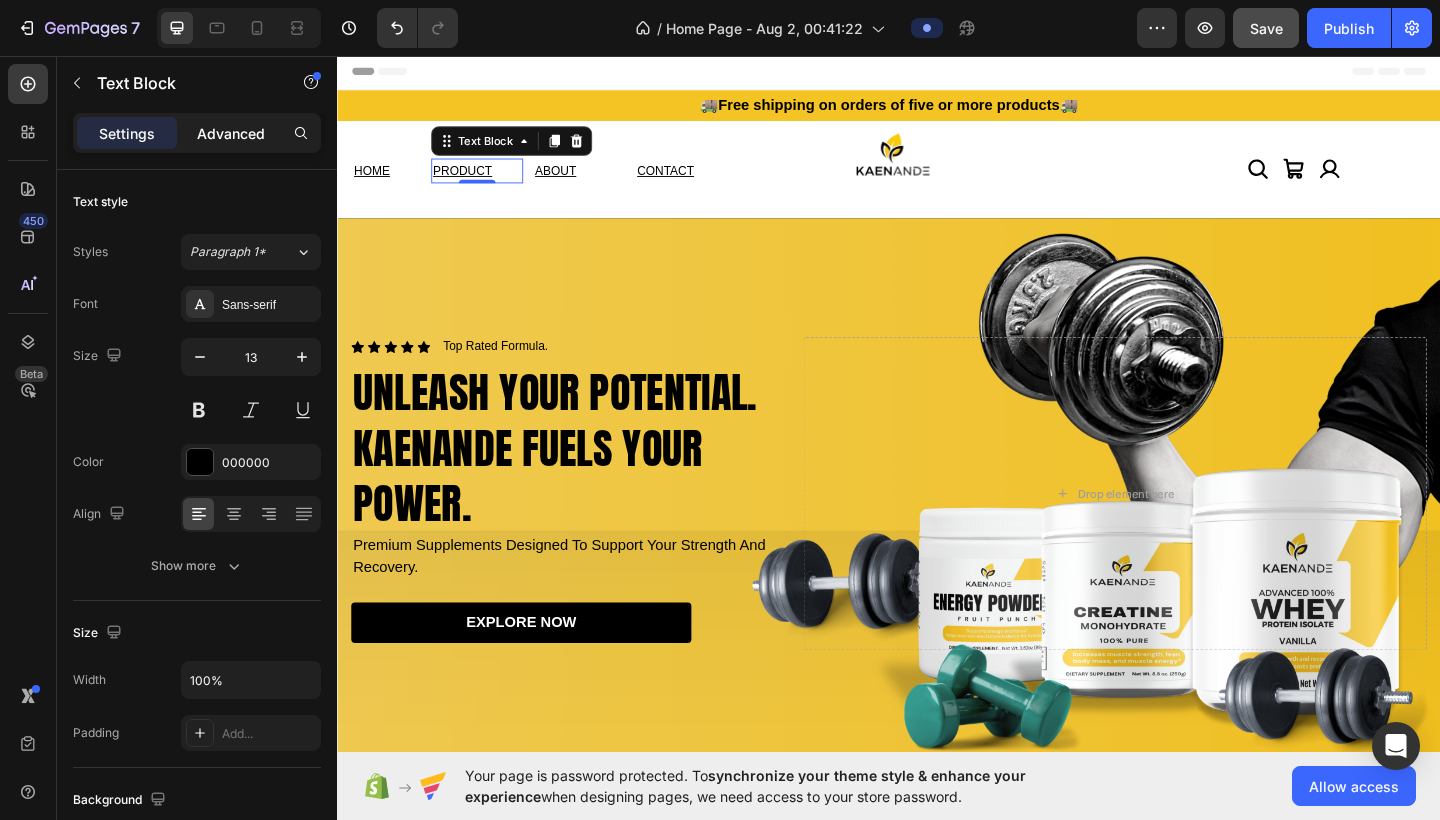 click on "Advanced" at bounding box center [231, 133] 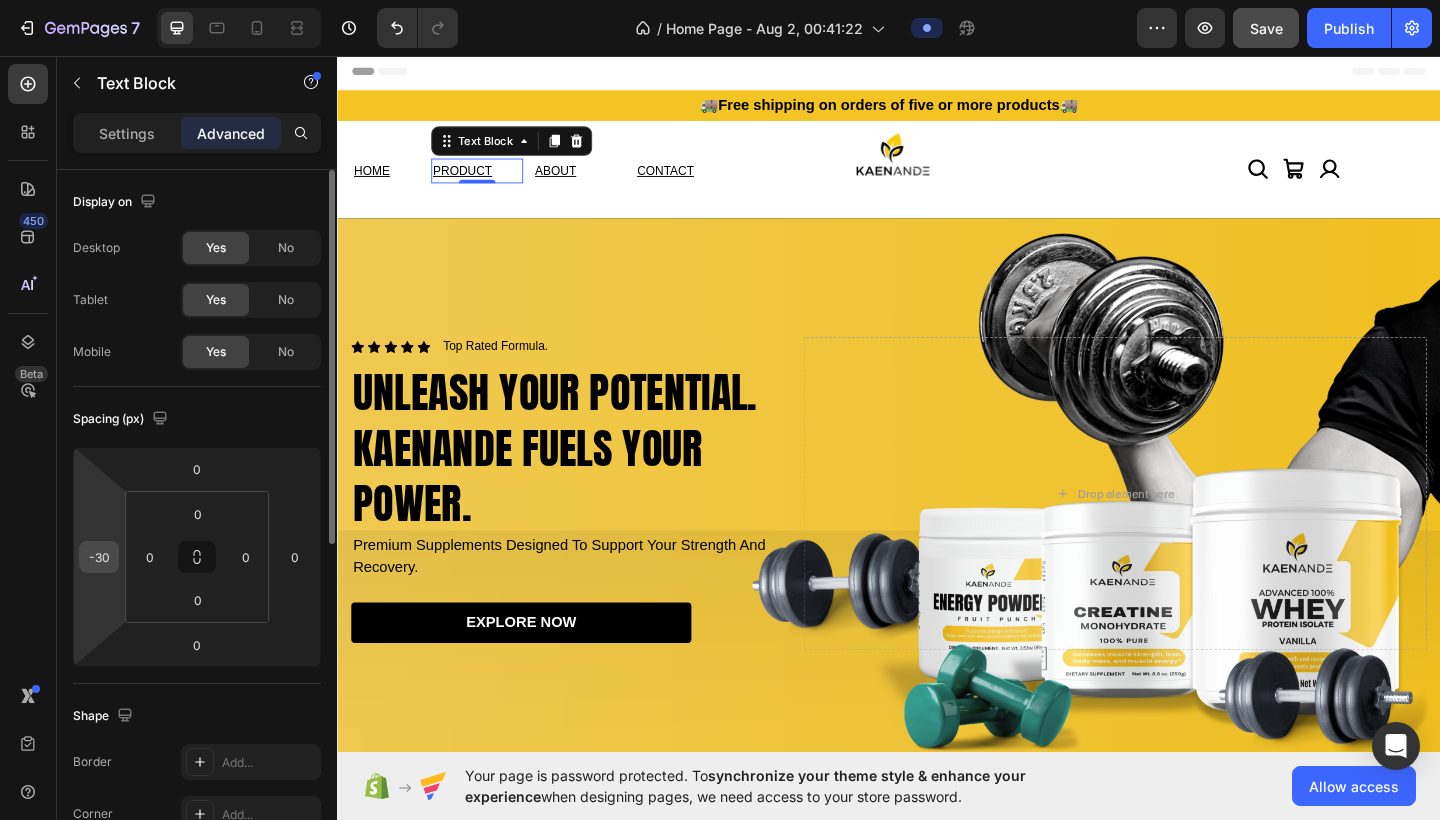 click on "-30" at bounding box center [99, 557] 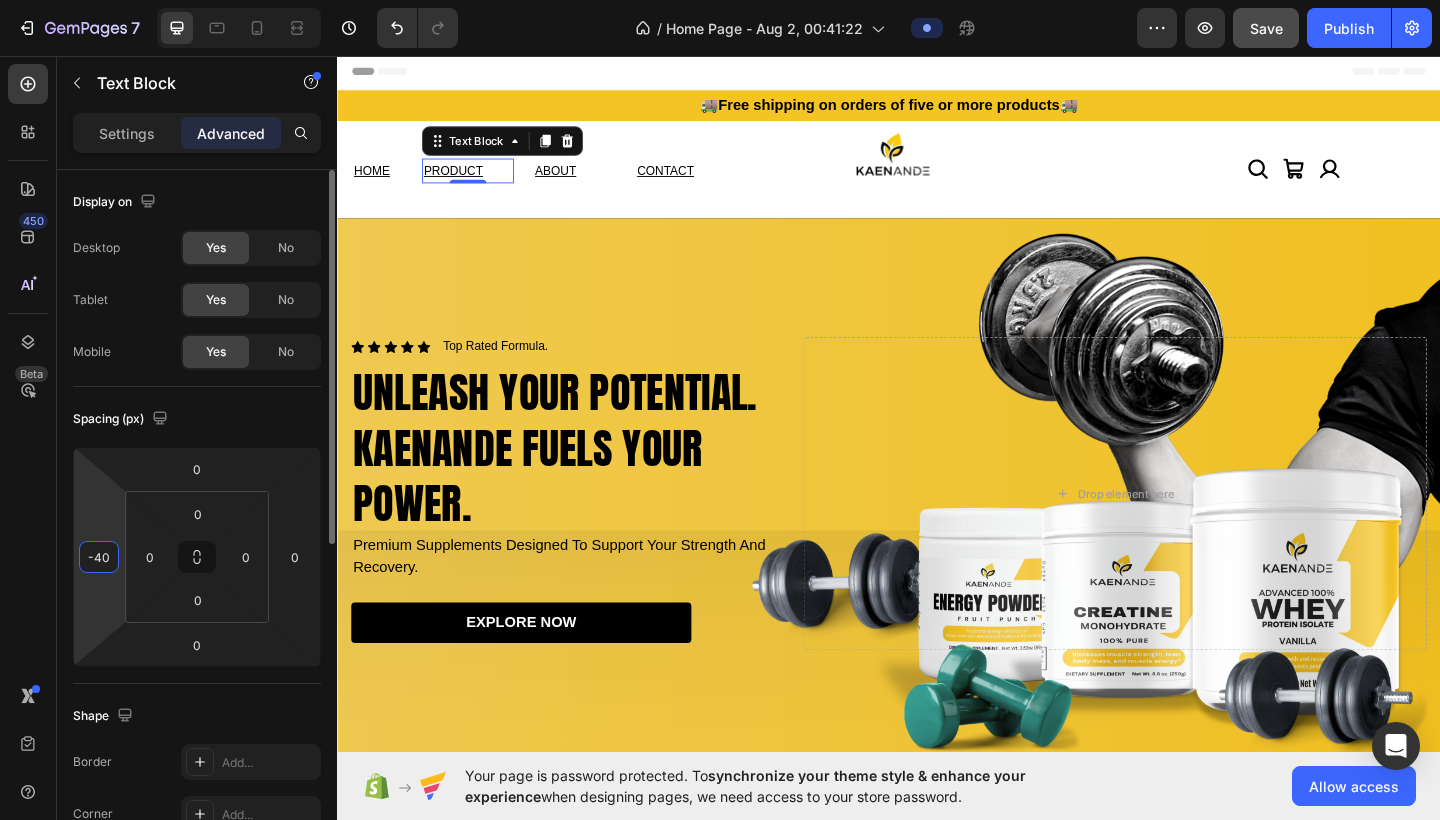 type on "-4" 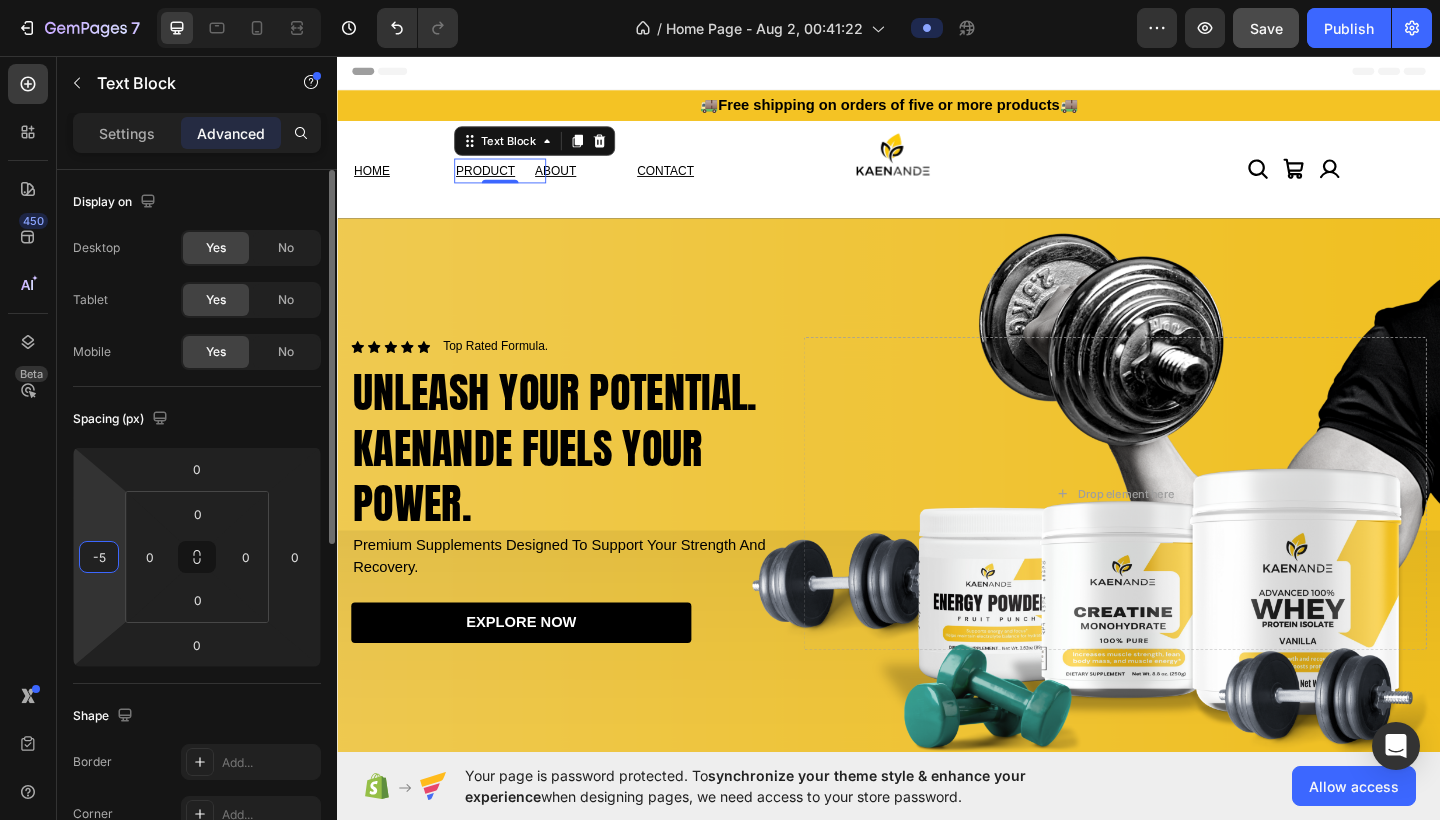 type on "-50" 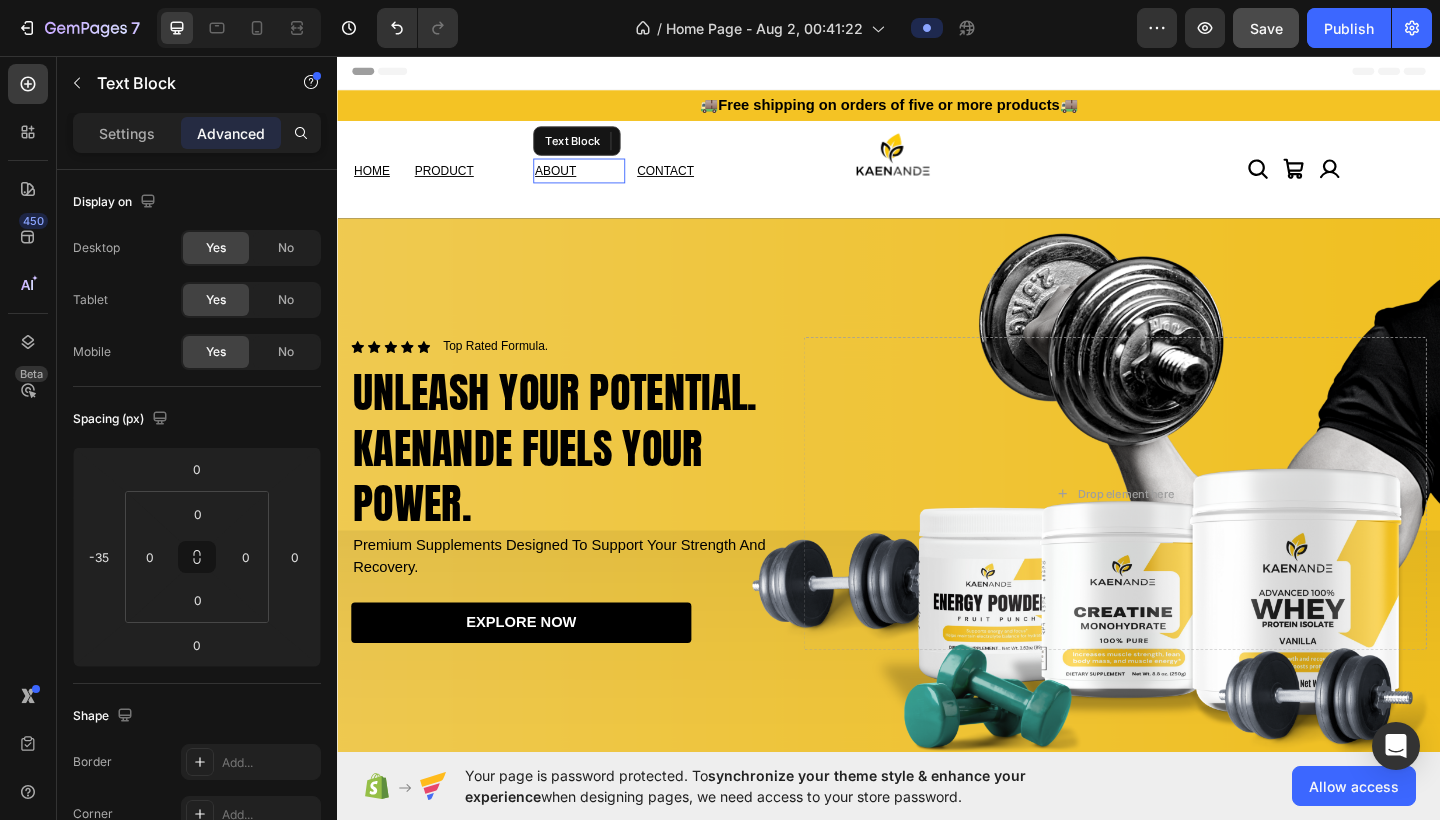 click on "ABOUT" at bounding box center (574, 181) 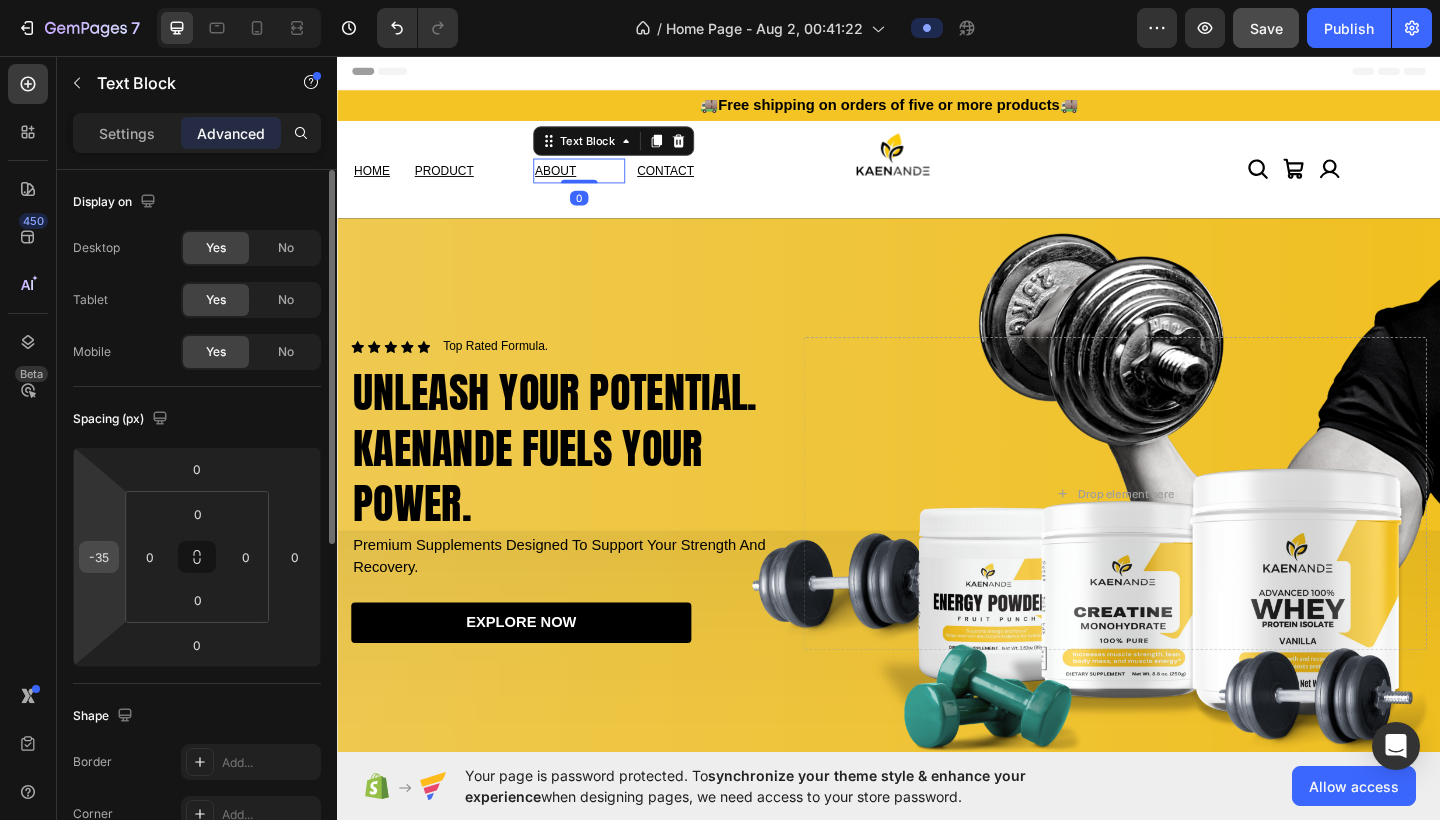 click on "-35" at bounding box center (99, 557) 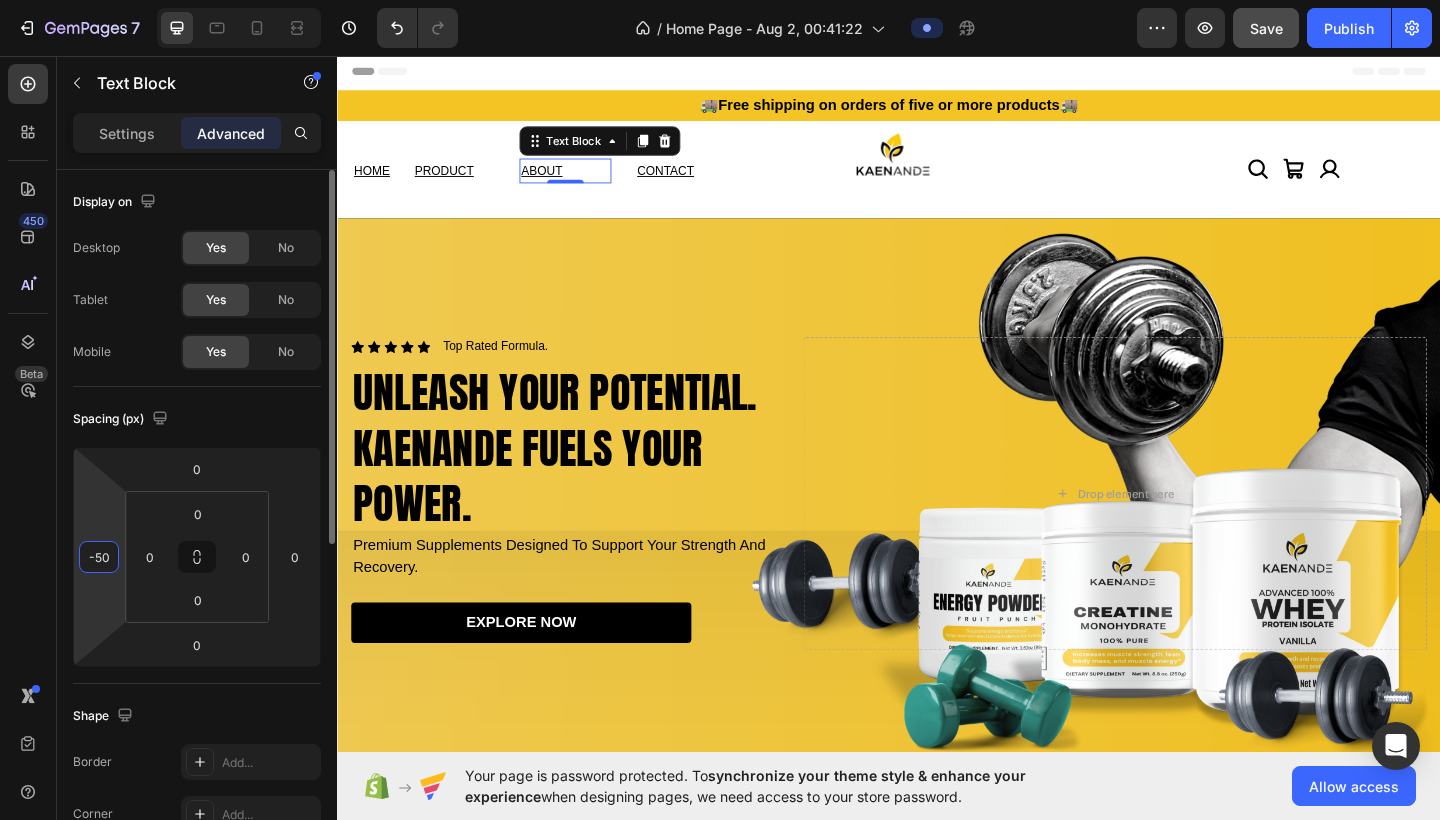 type on "-5" 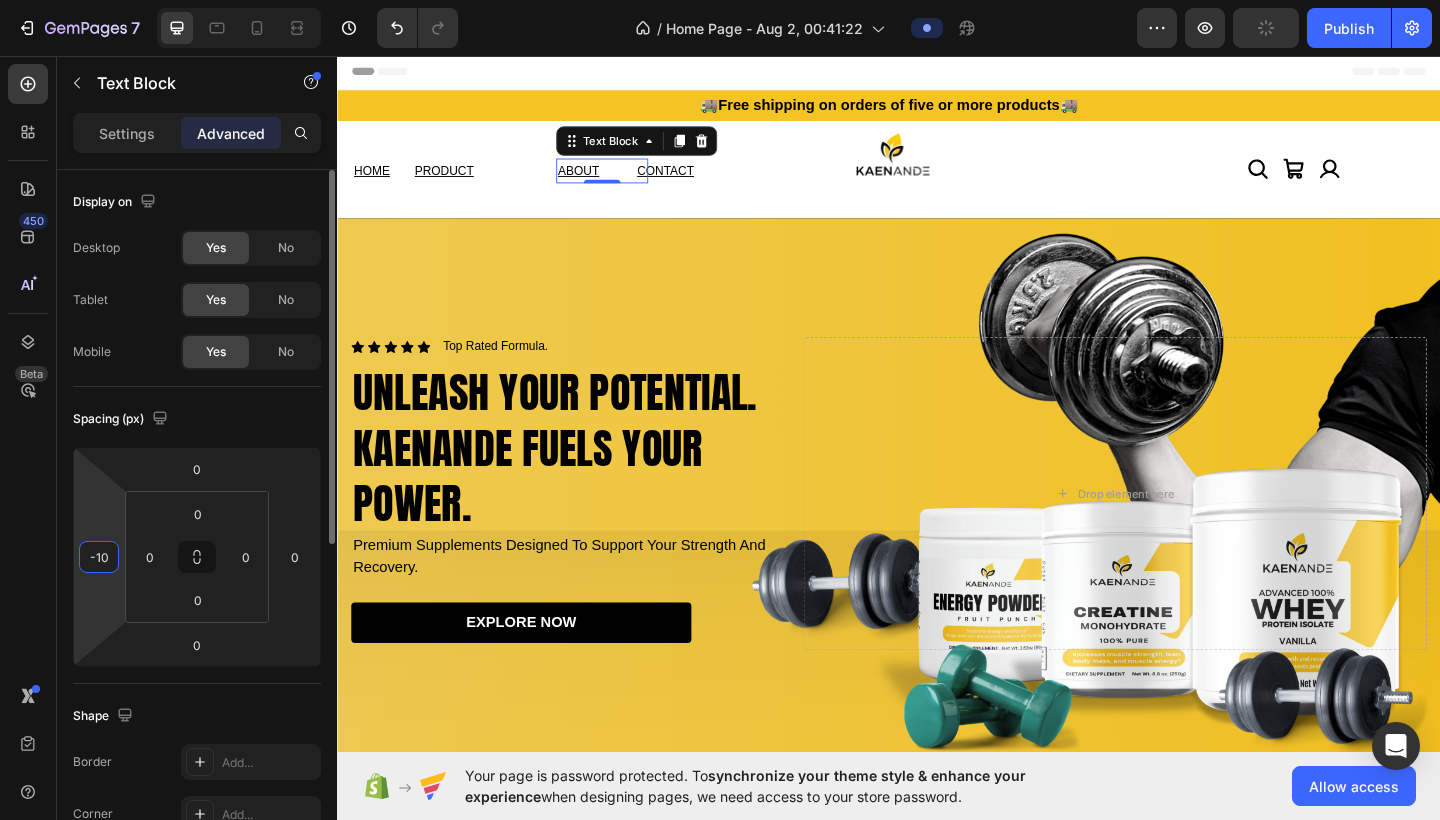 type on "-1" 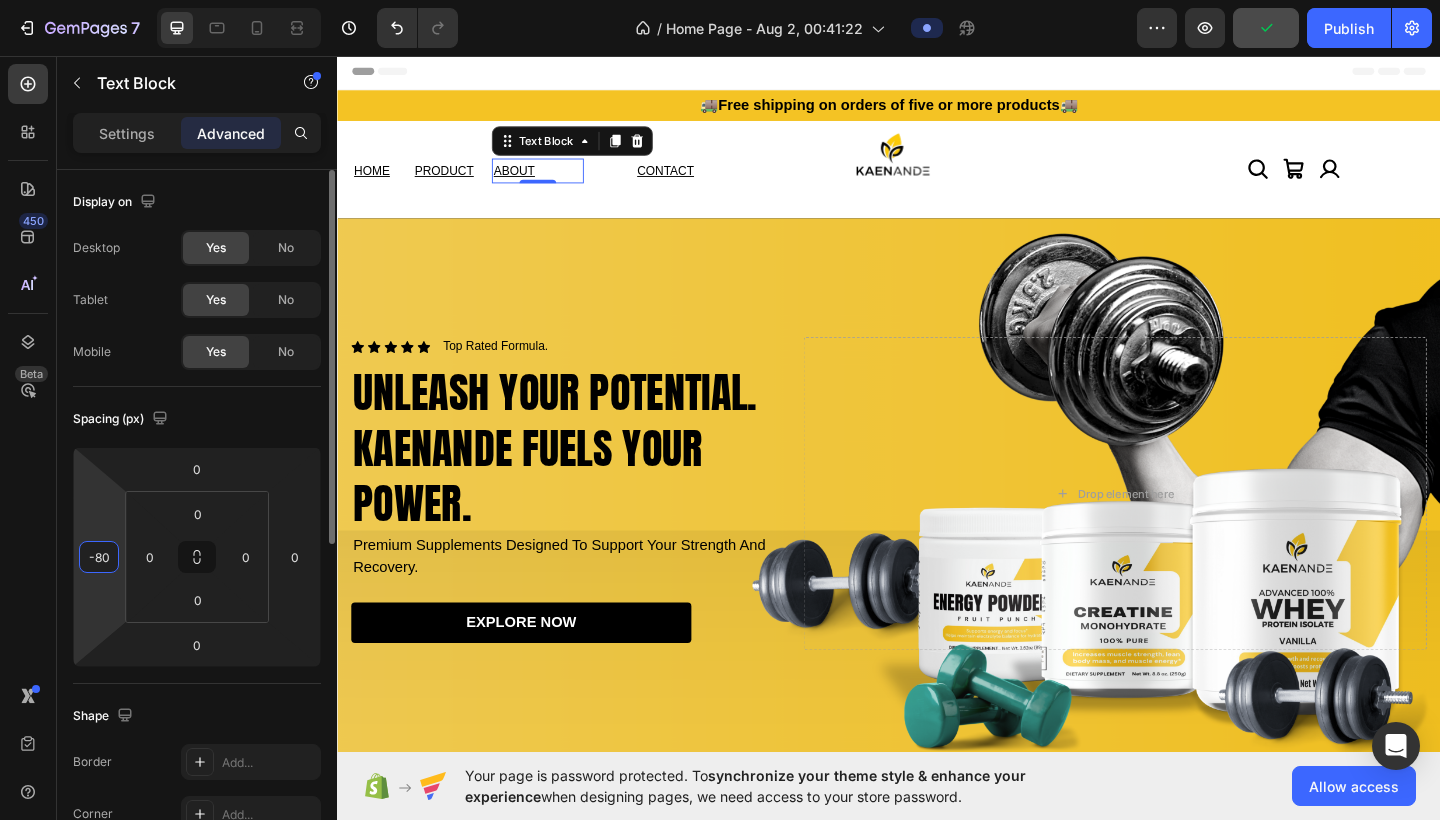 type on "-8" 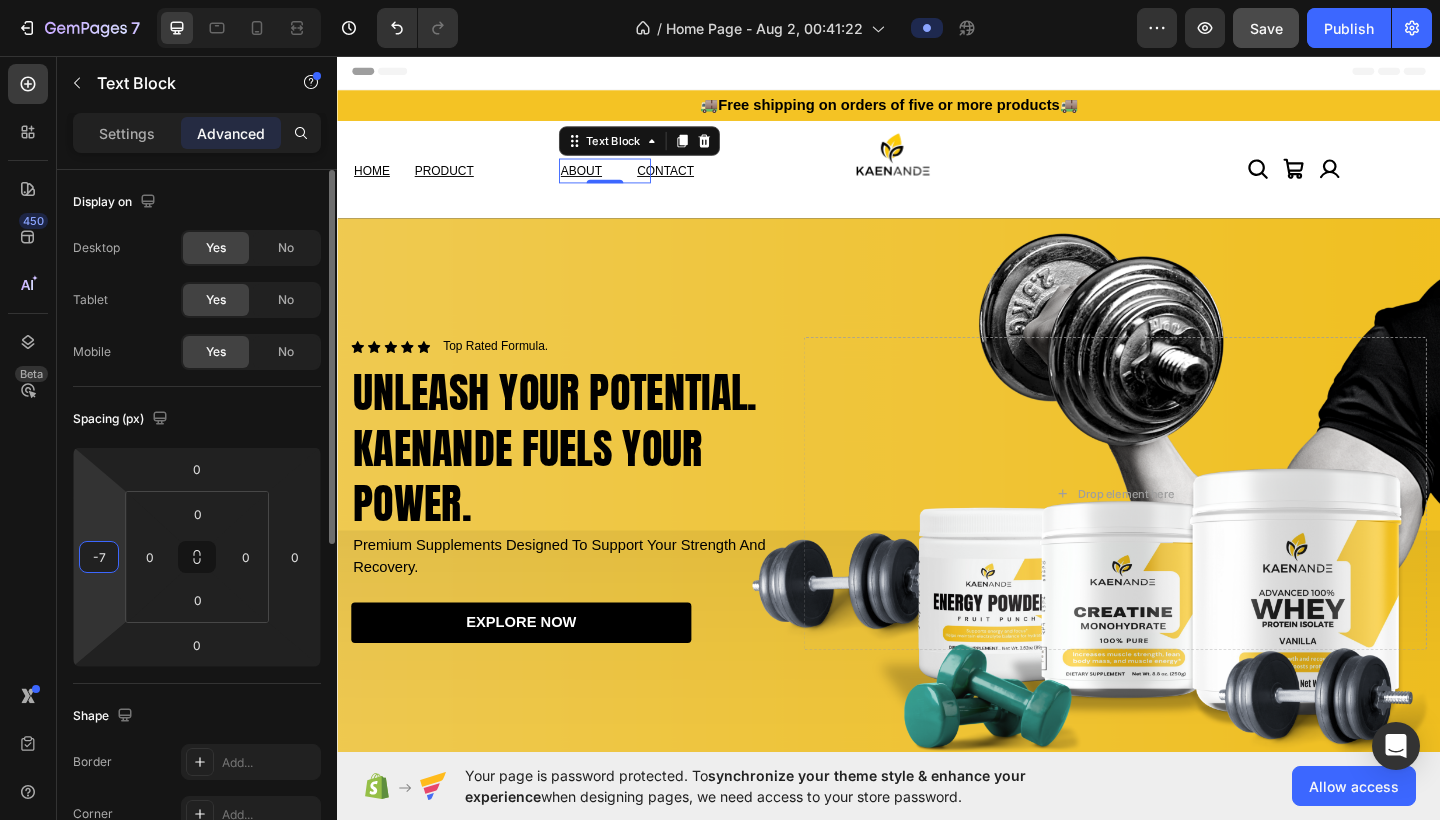 type on "-70" 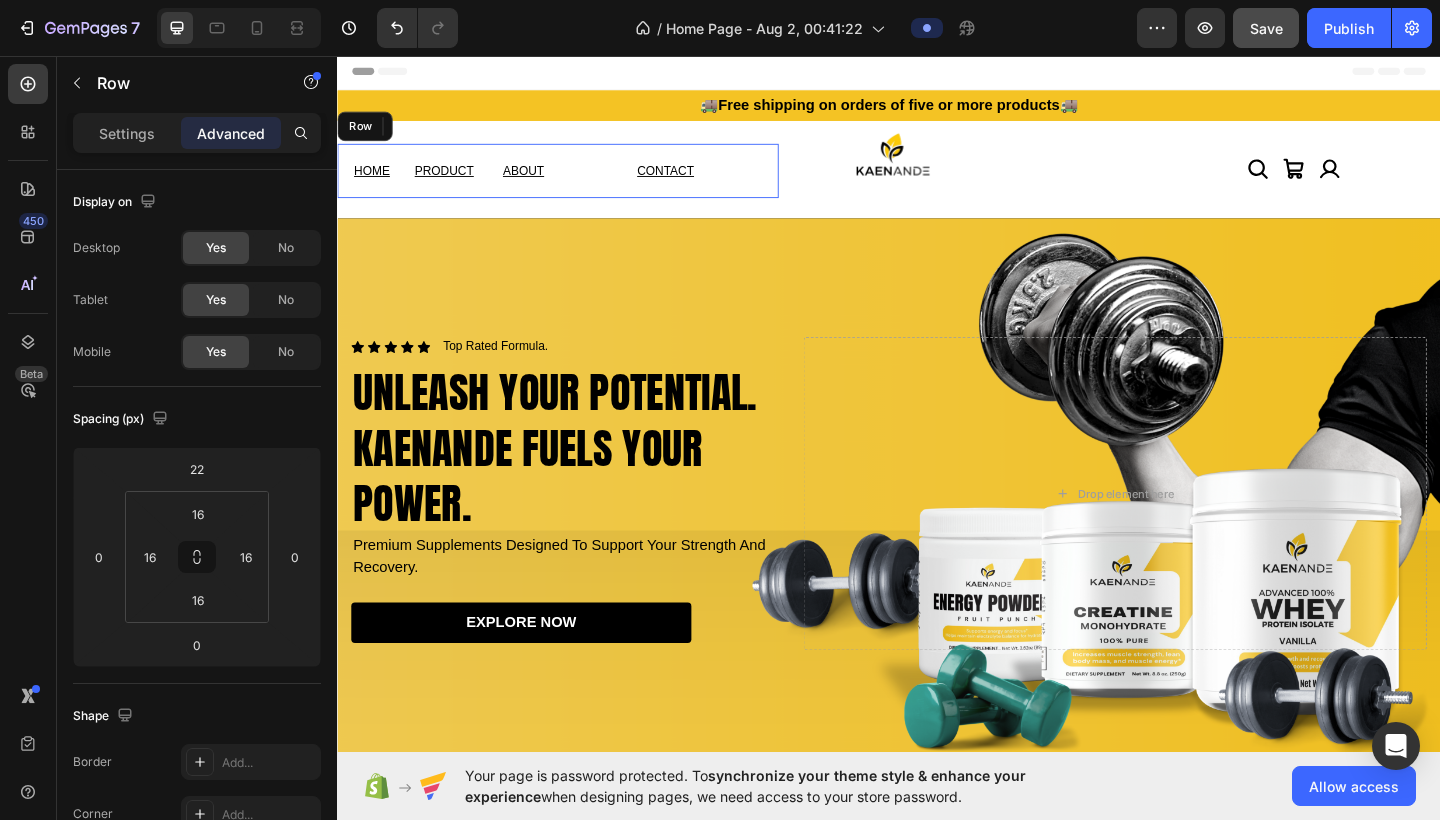 click on "ABOUT Text Block   0" at bounding box center (635, 181) 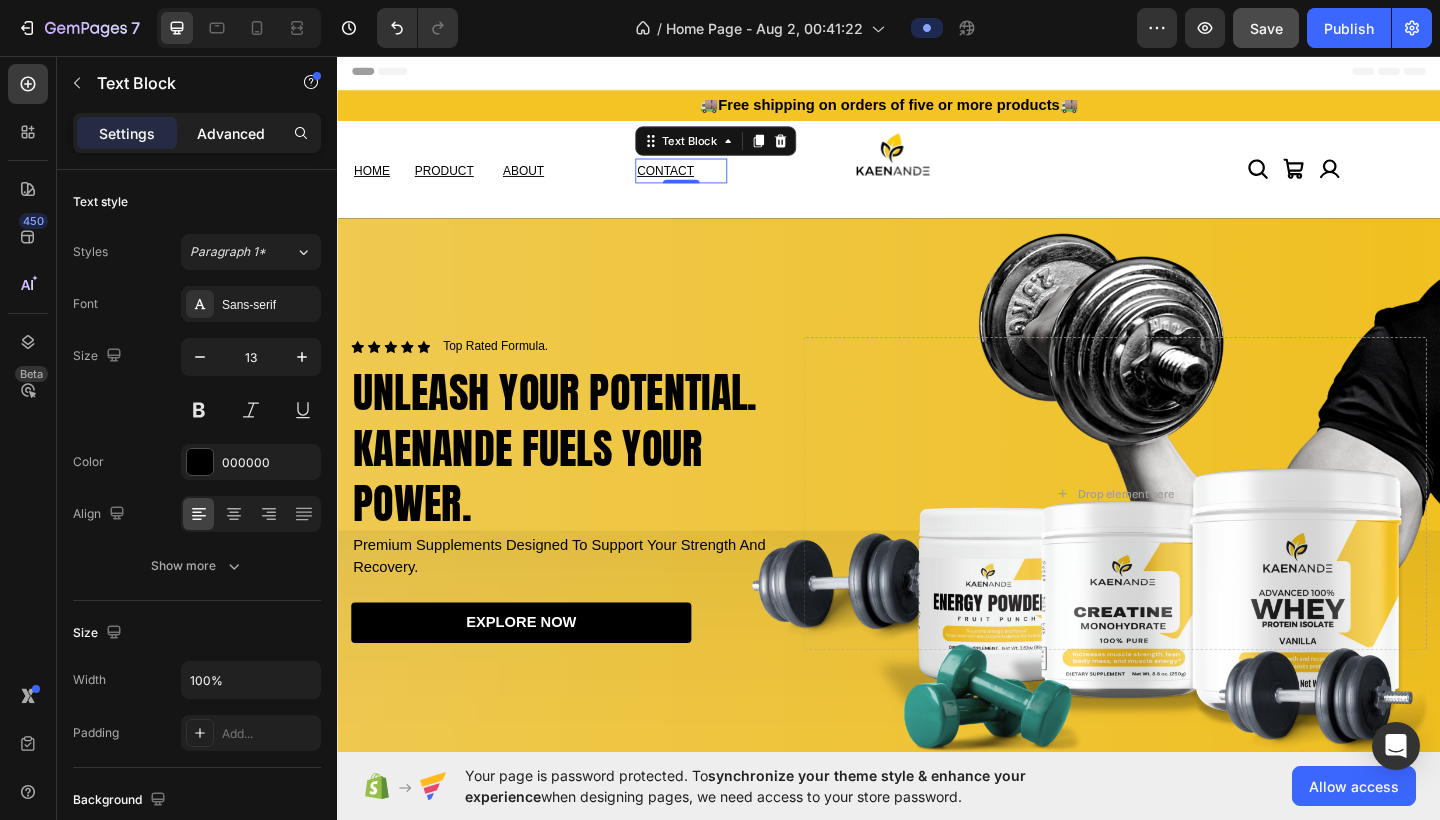 click on "Advanced" at bounding box center (231, 133) 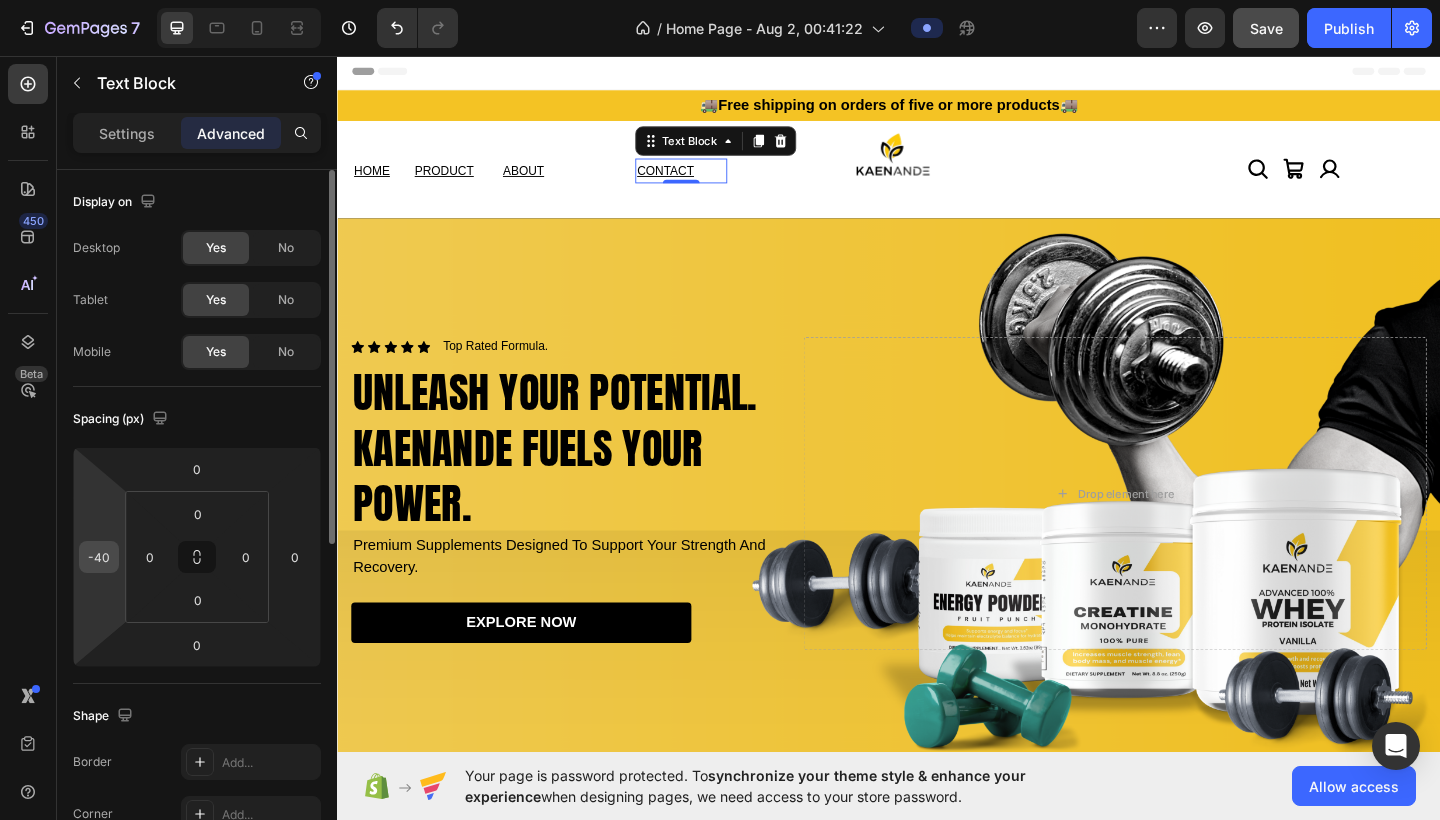 click on "-40" at bounding box center (99, 557) 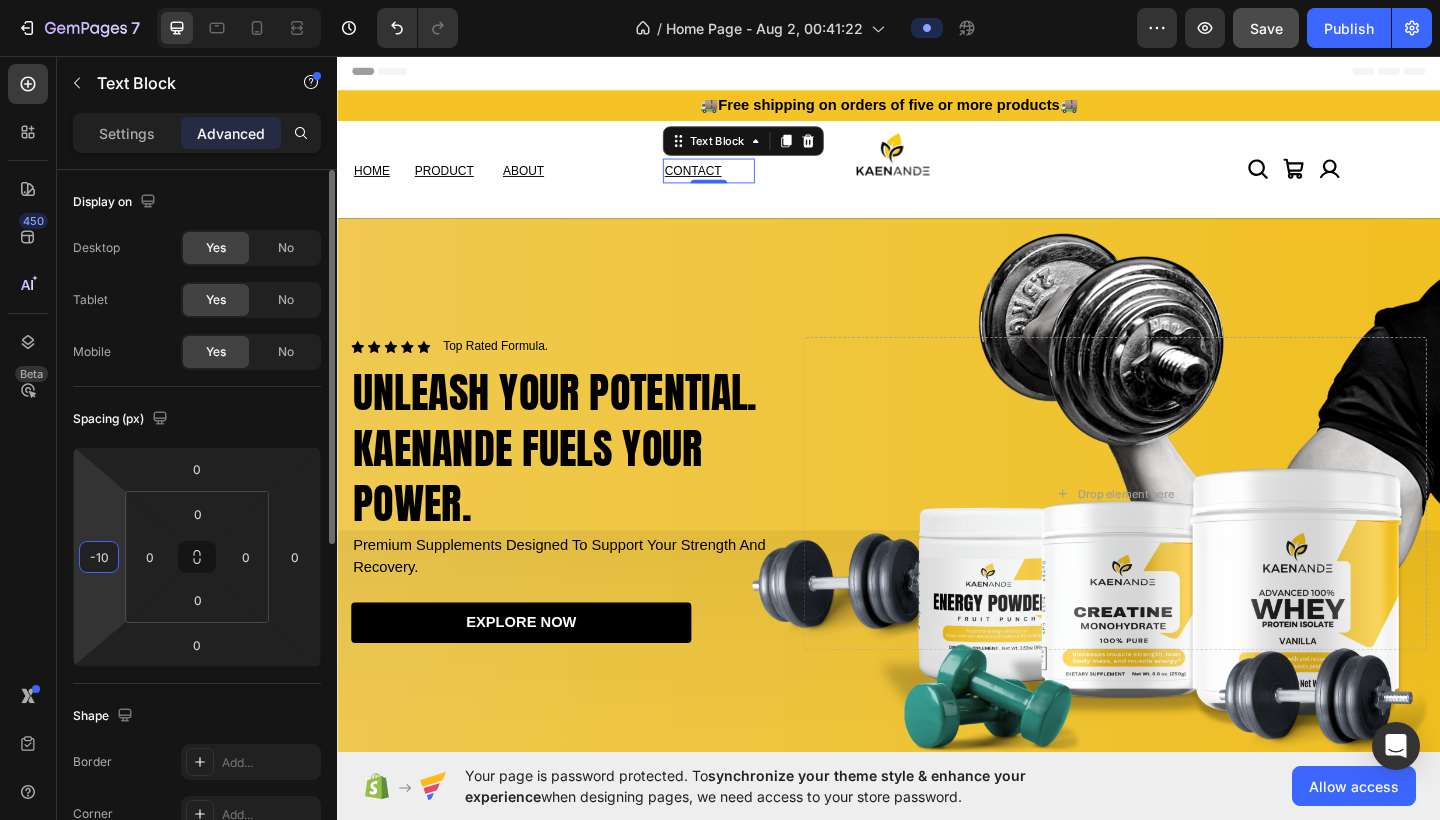 type on "-100" 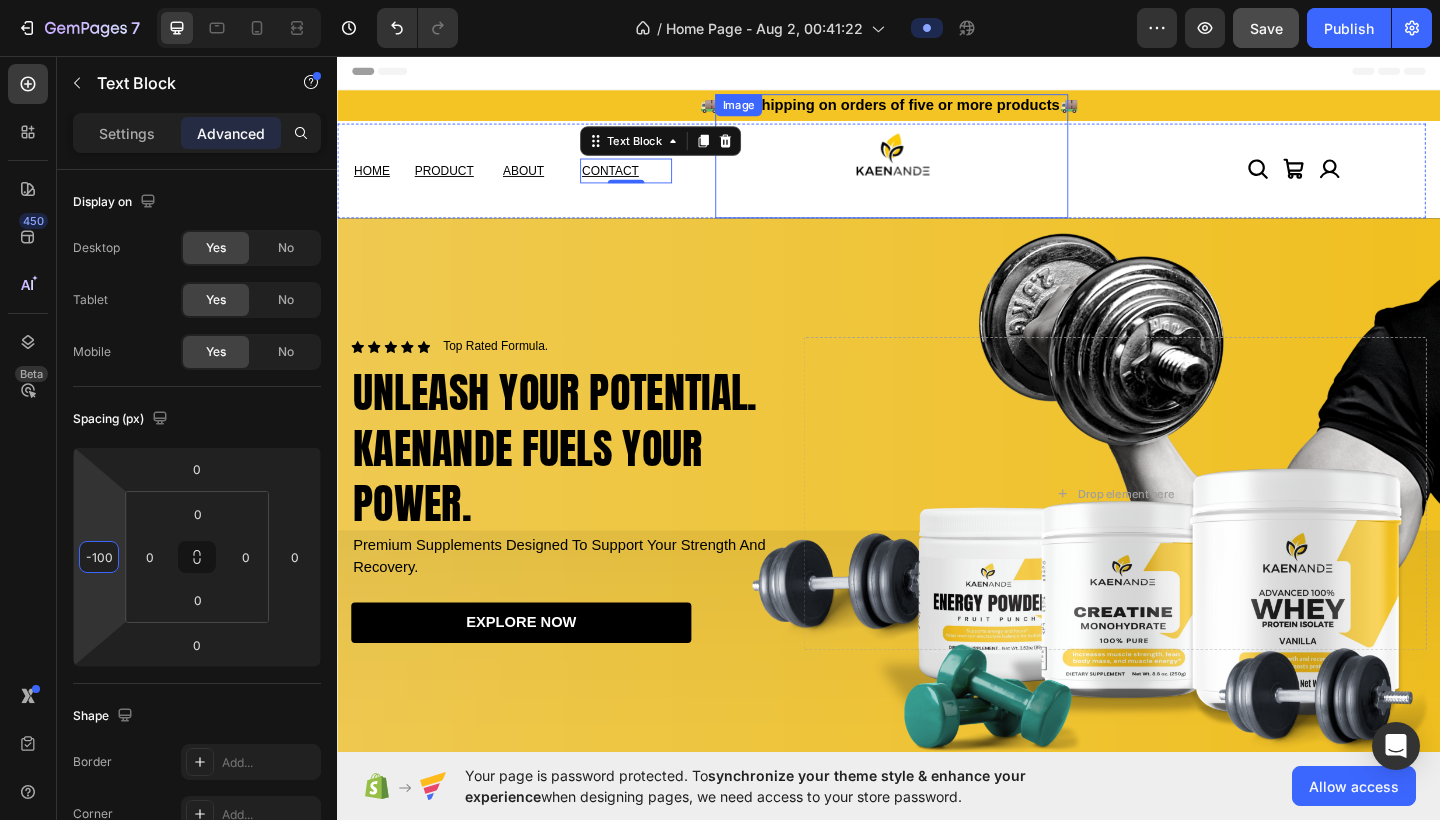 click at bounding box center (940, 165) 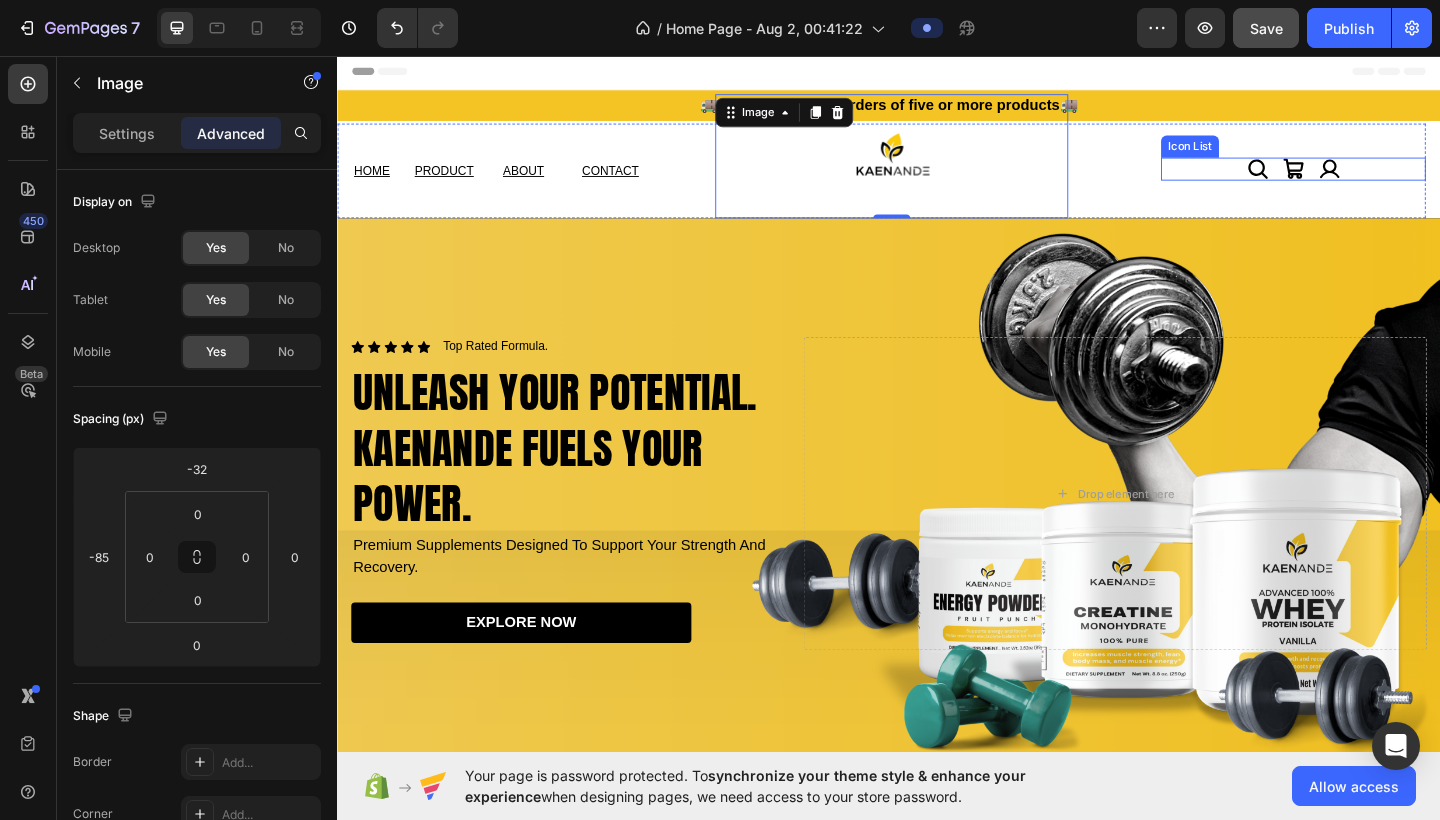 click on "Icon
Icon
Icon" at bounding box center [1377, 179] 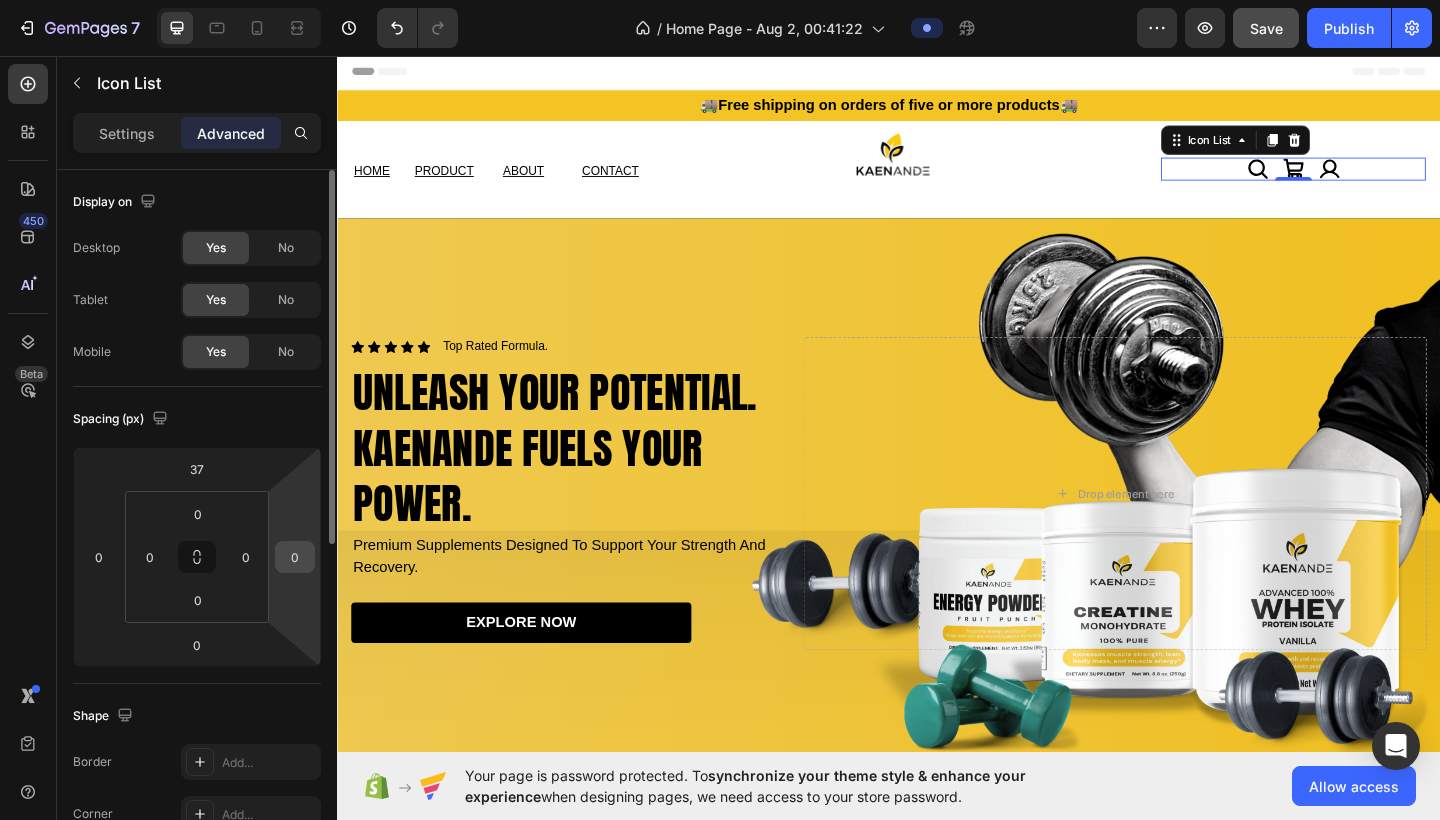 click on "0" at bounding box center [295, 557] 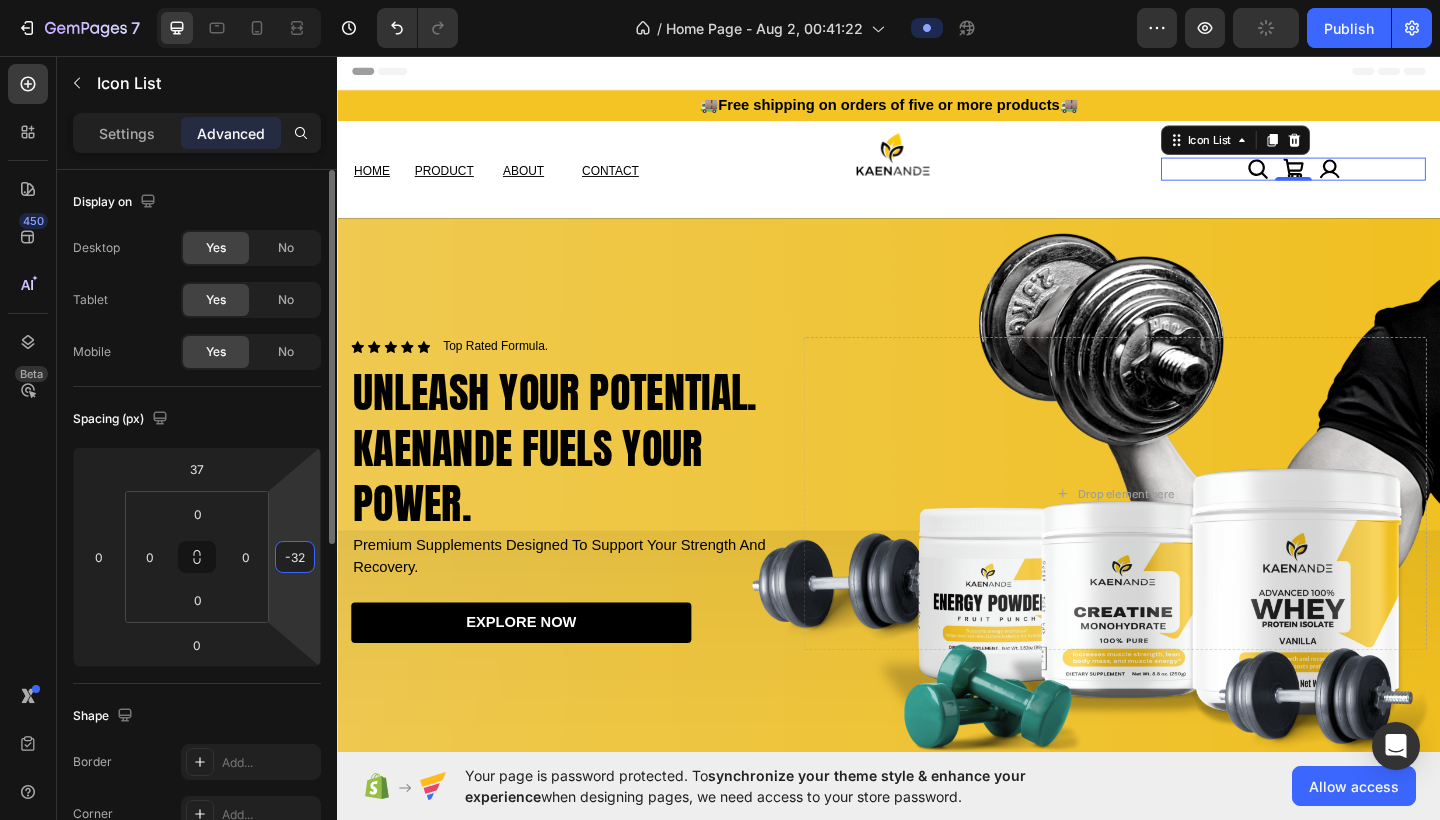 type on "-3" 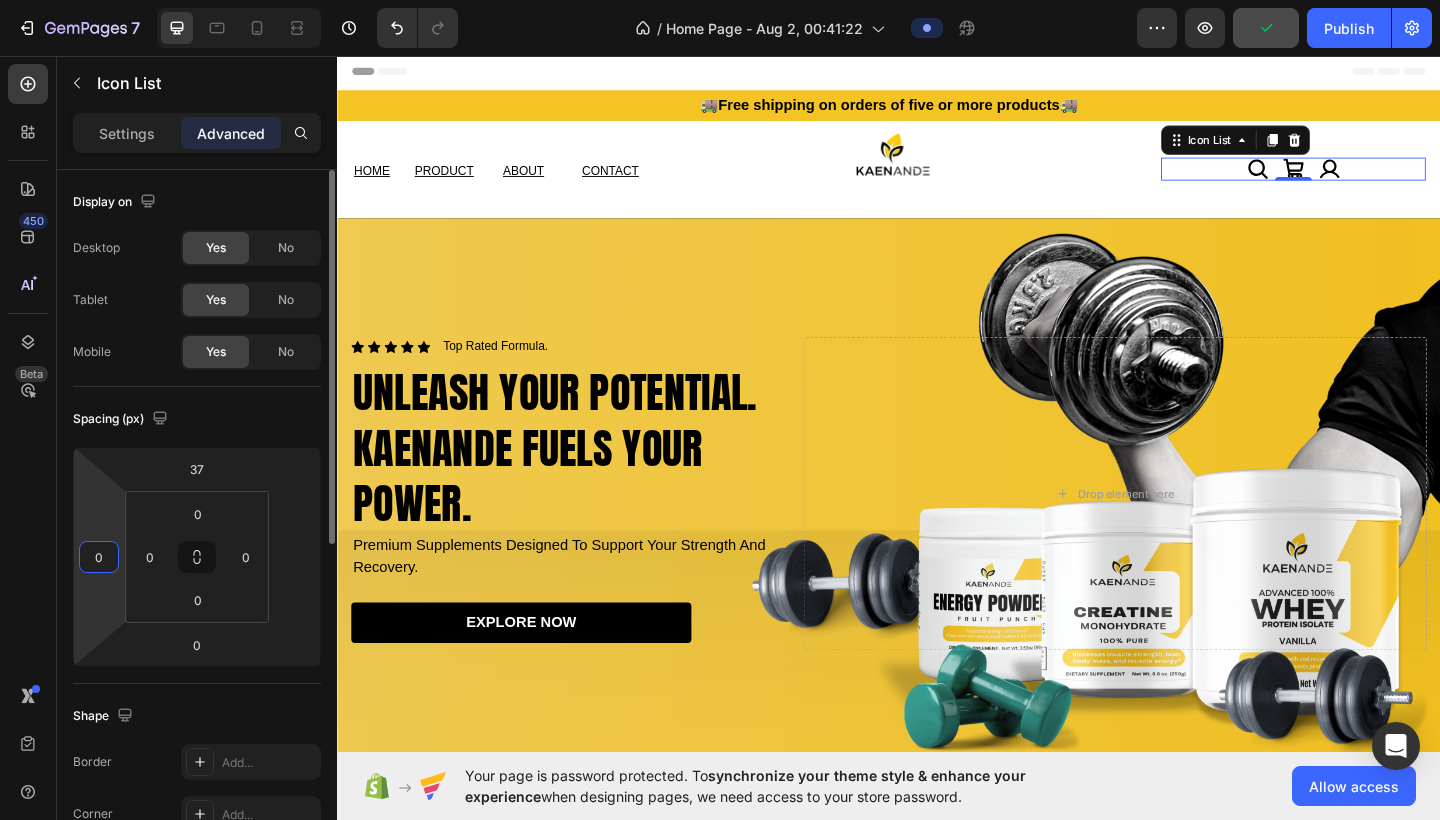 type on "0" 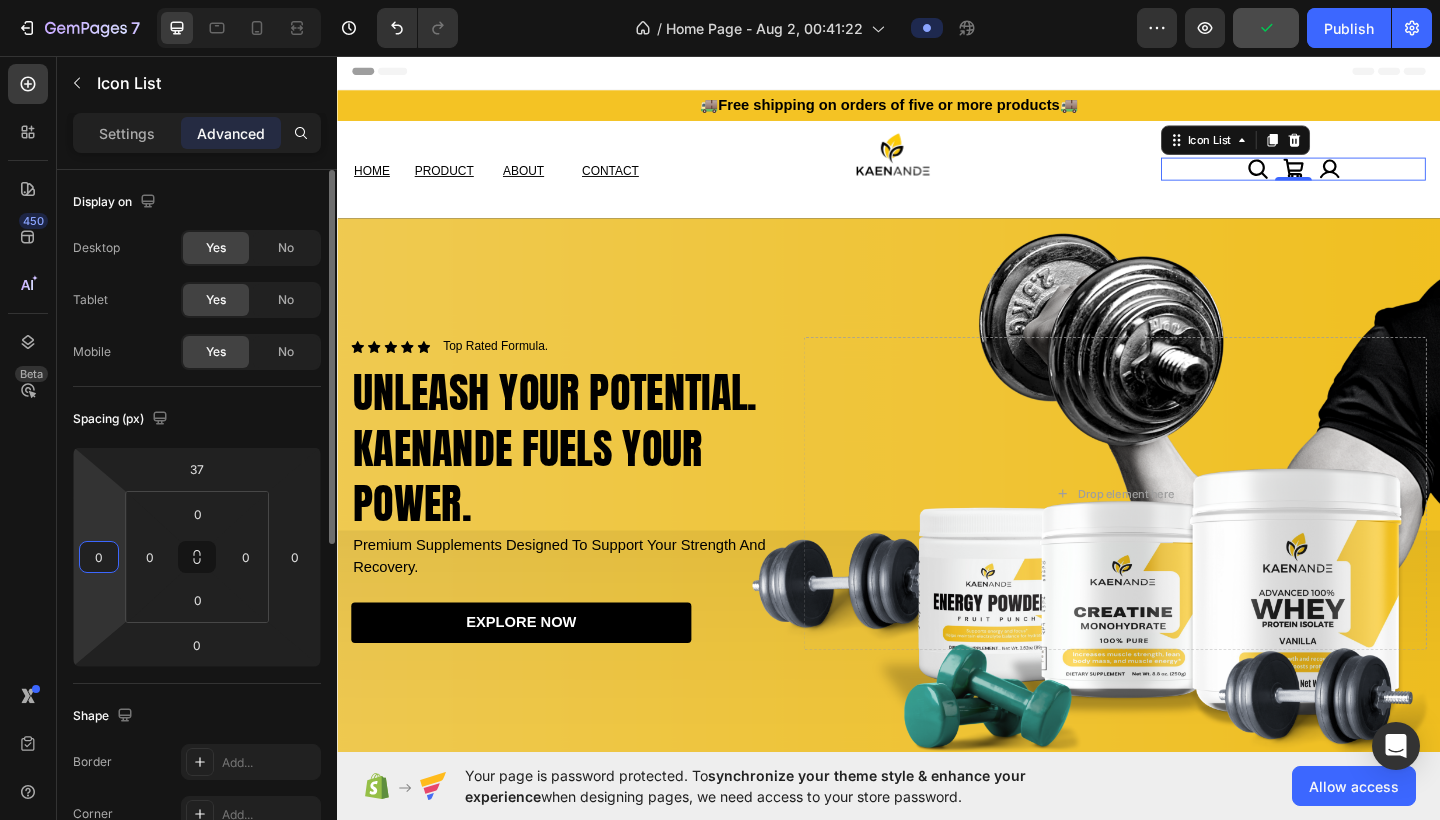click on "0" at bounding box center [99, 557] 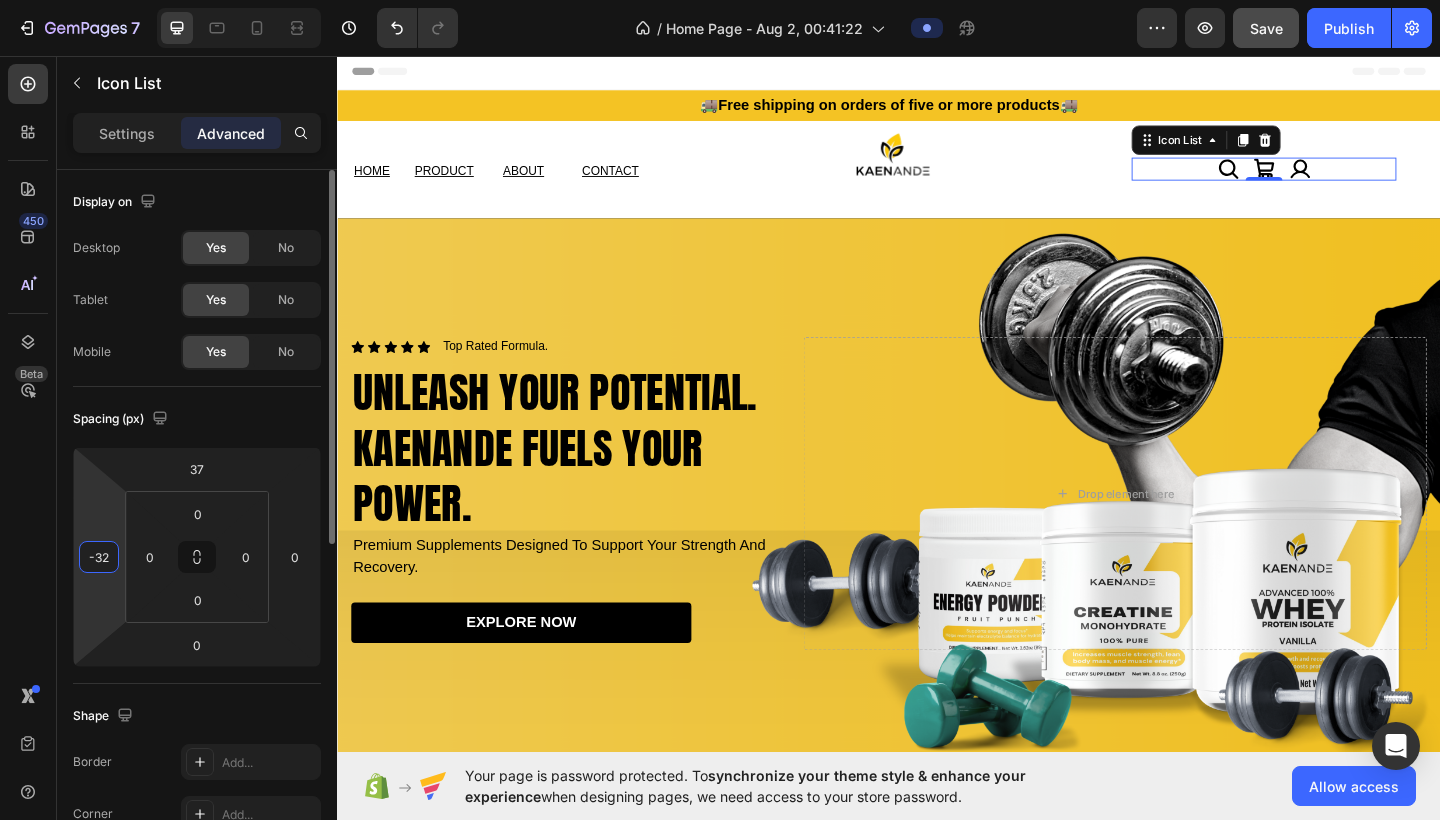 type on "-3" 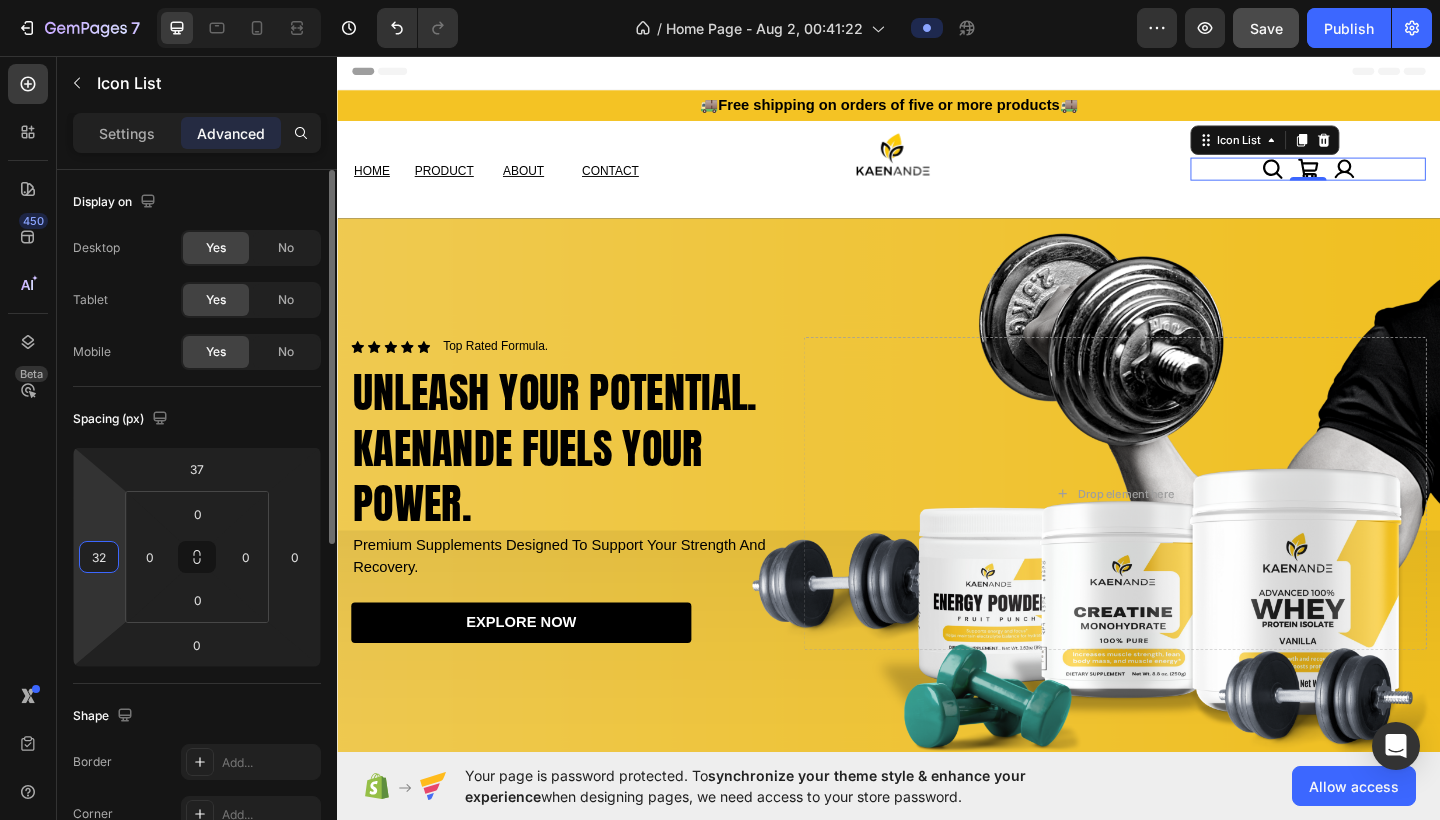 type on "3" 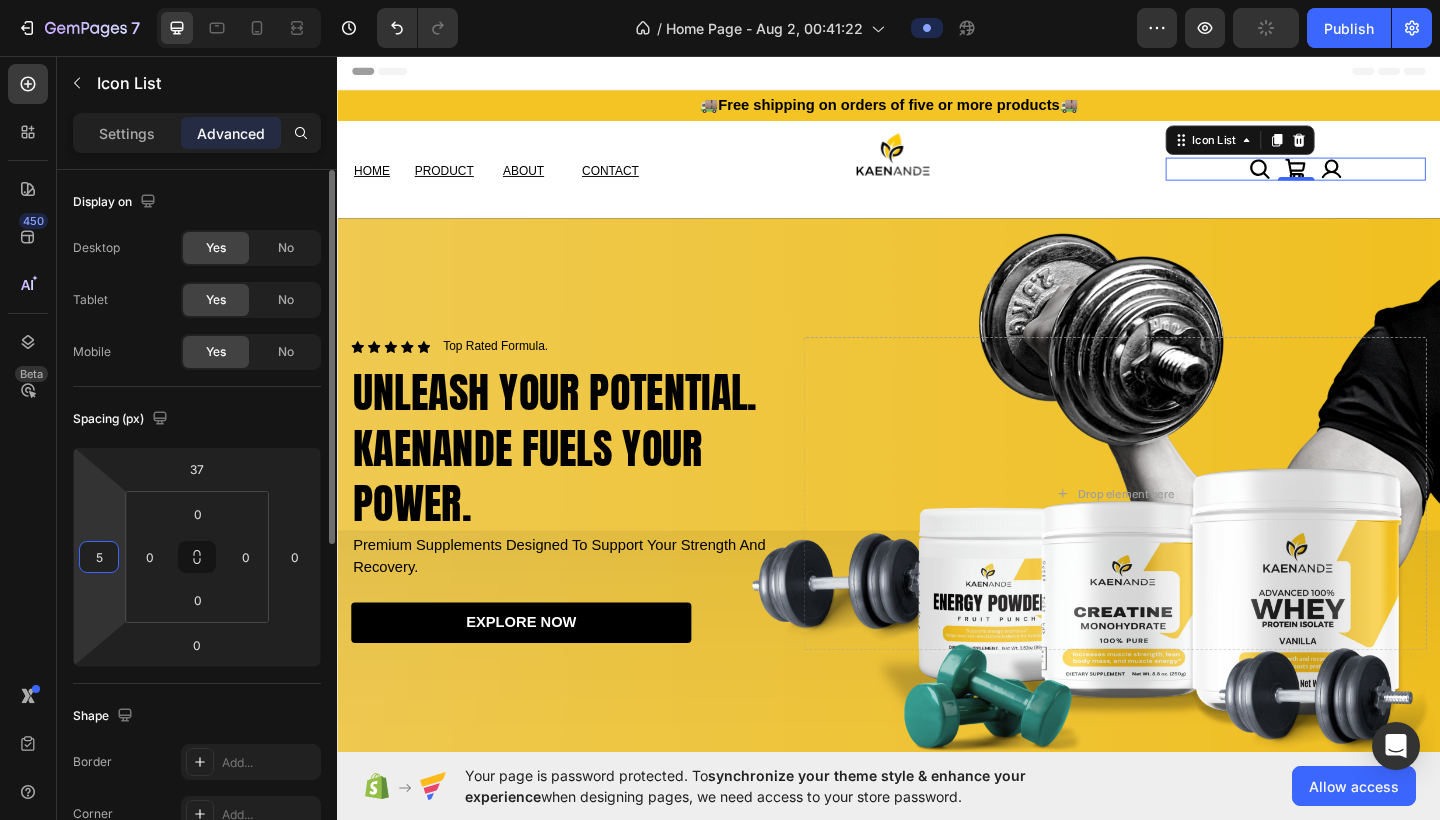 type on "50" 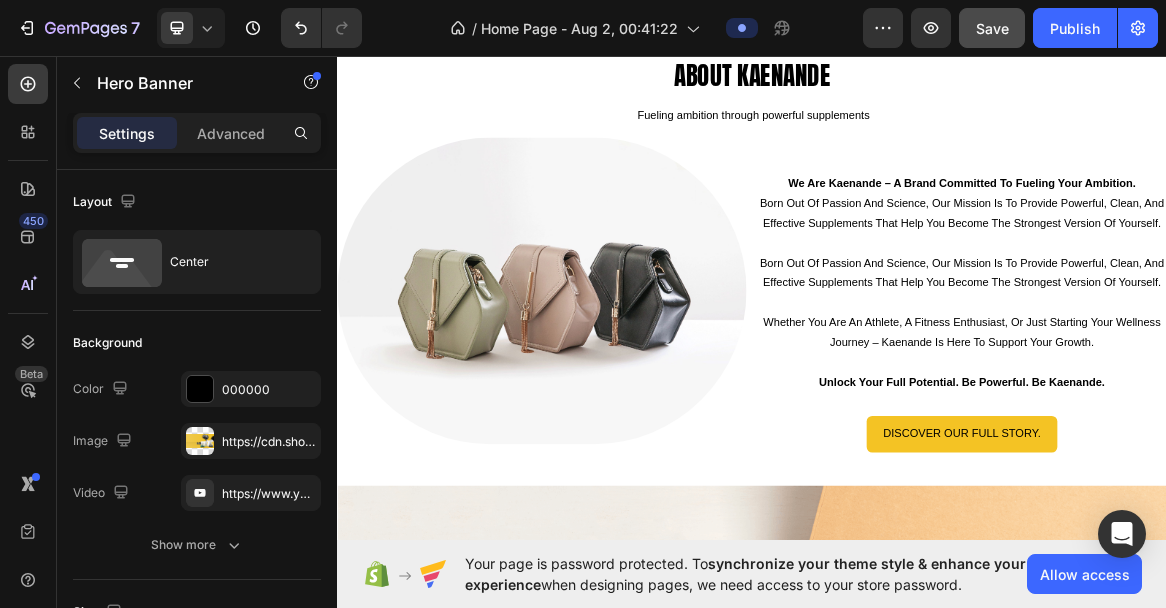 scroll, scrollTop: 2840, scrollLeft: 0, axis: vertical 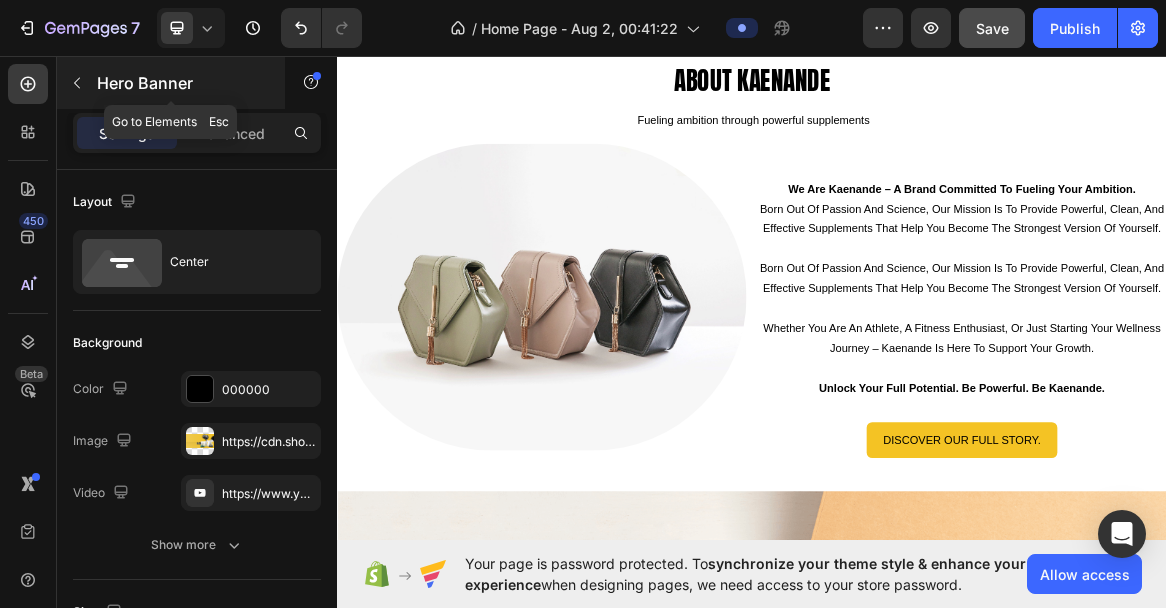 click at bounding box center [77, 83] 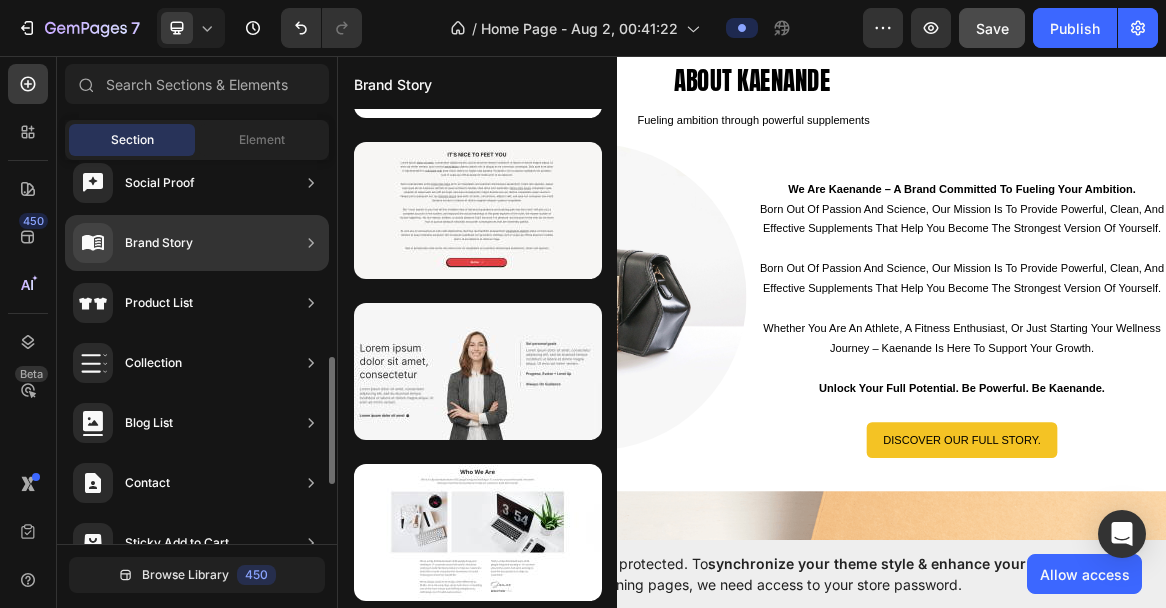scroll, scrollTop: 707, scrollLeft: 0, axis: vertical 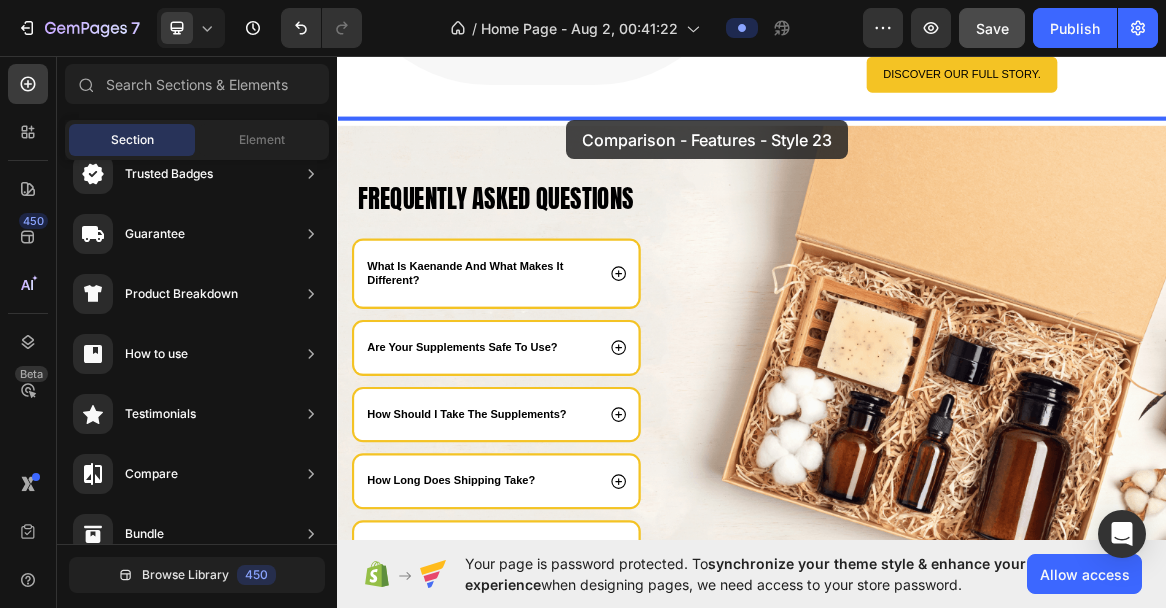 drag, startPoint x: 820, startPoint y: 305, endPoint x: 668, endPoint y: 153, distance: 214.96046 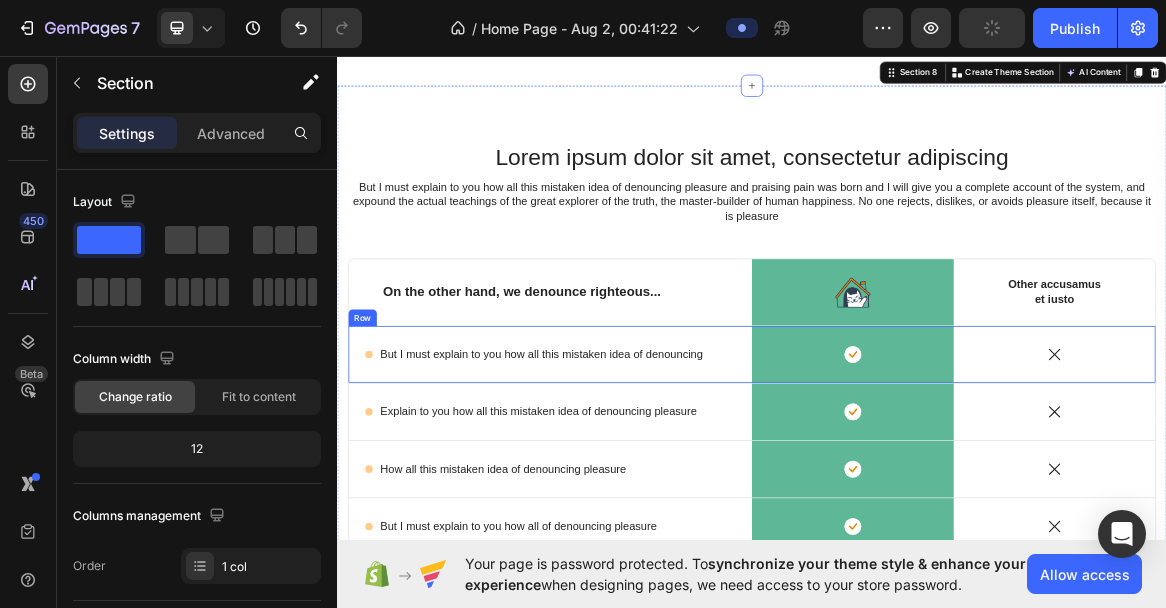 scroll, scrollTop: 3395, scrollLeft: 0, axis: vertical 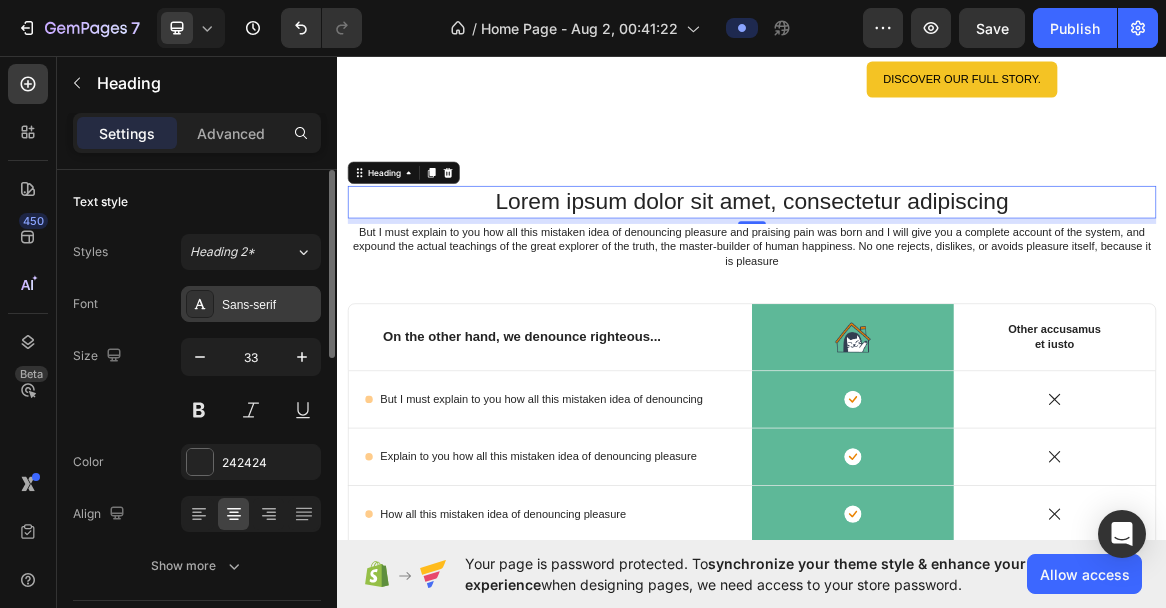 click on "Sans-serif" at bounding box center (269, 305) 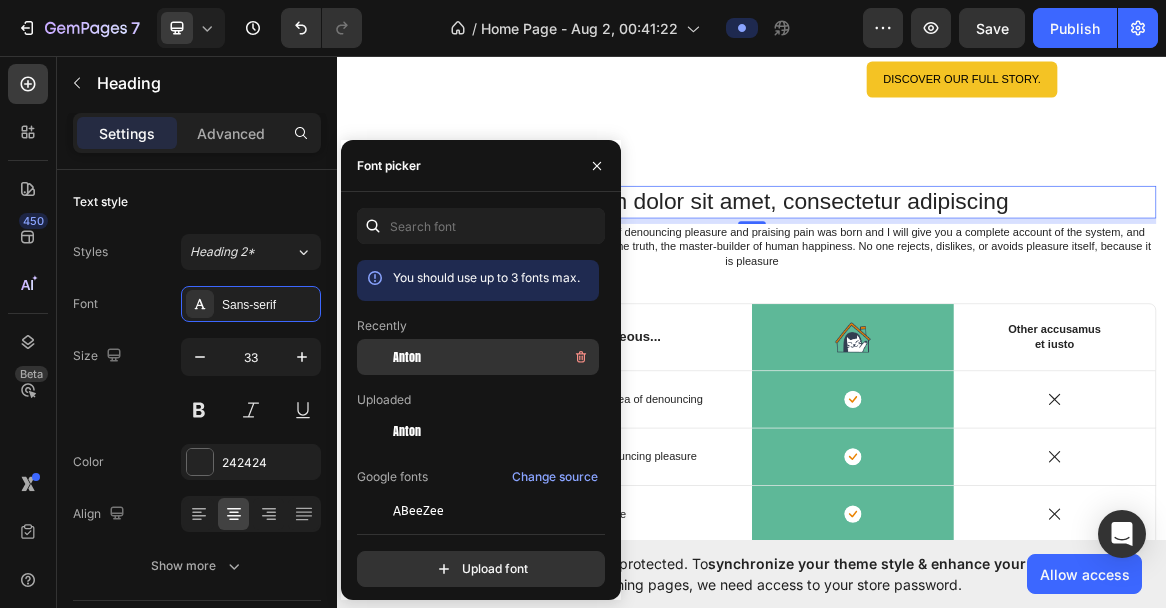 click on "Anton" at bounding box center [407, 357] 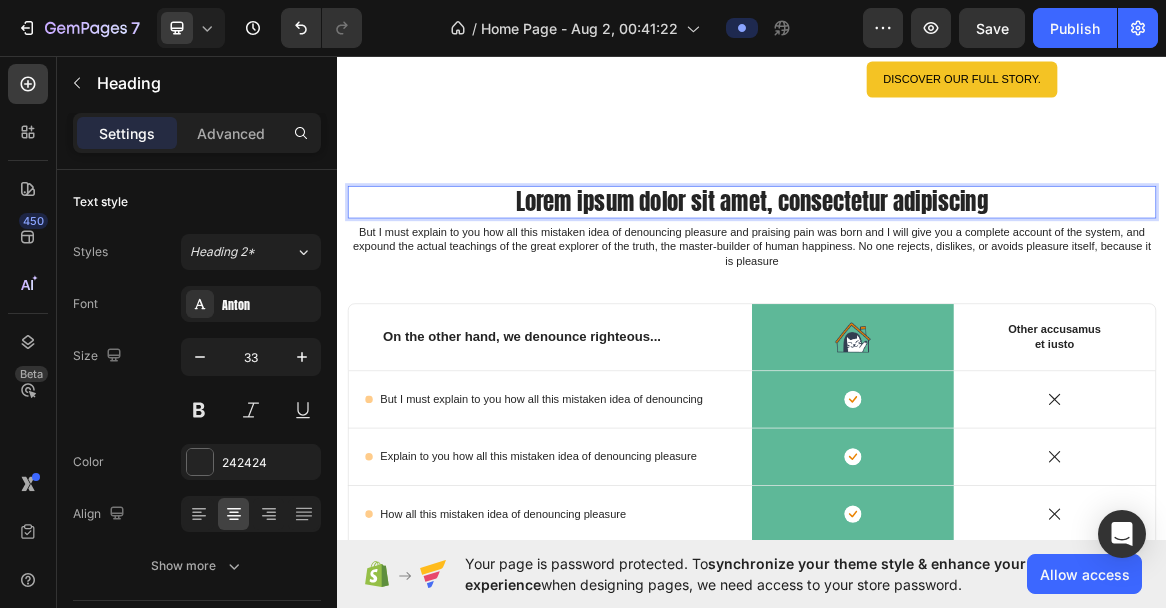 click on "Lorem ipsum dolor sit amet, consectetur adipiscing" at bounding box center [937, 272] 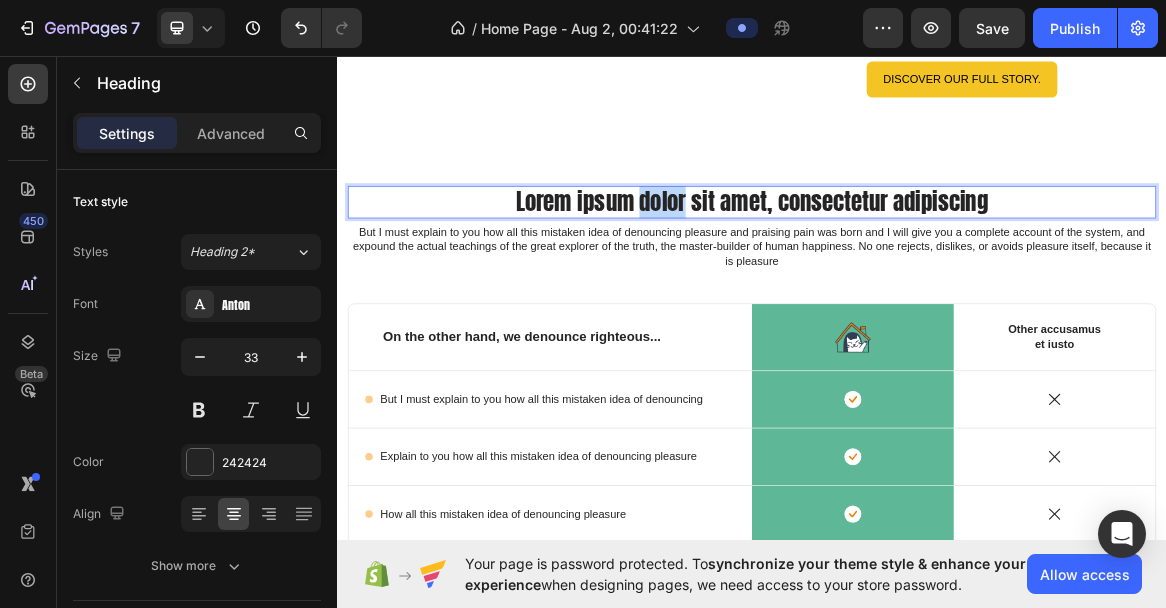 click on "Lorem ipsum dolor sit amet, consectetur adipiscing" at bounding box center (937, 272) 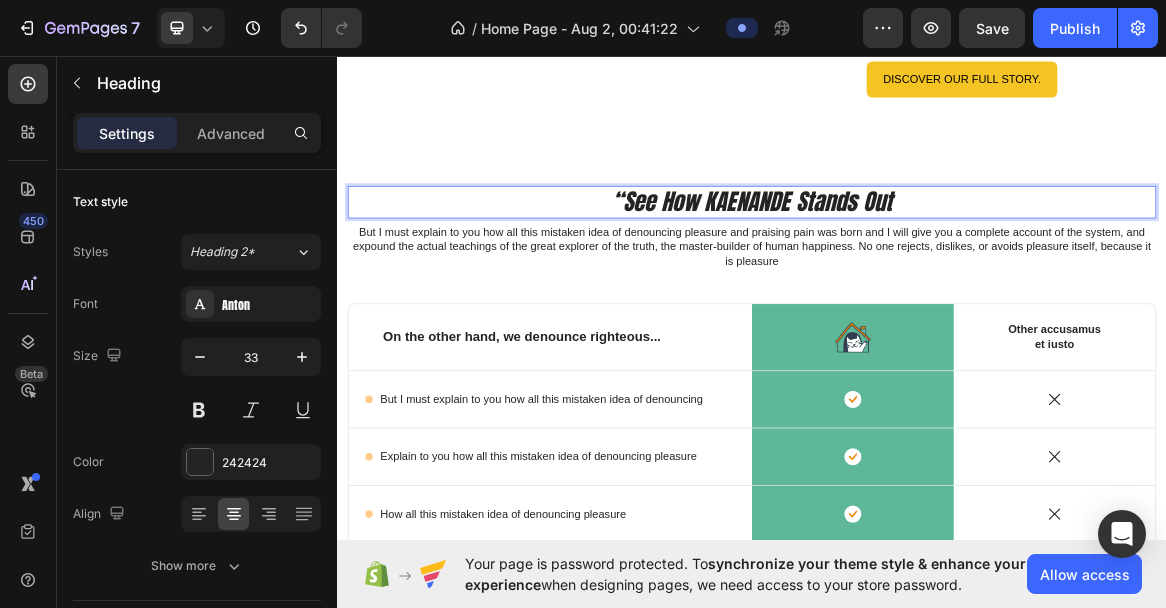 click on "“See How KAENANDE Stands Out" at bounding box center [937, 272] 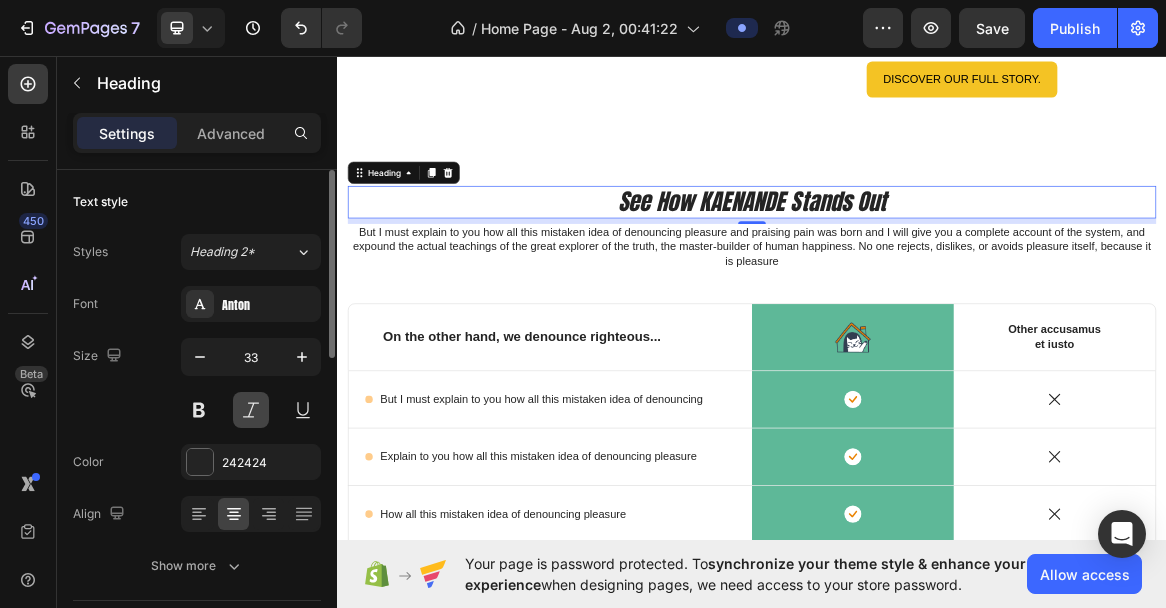 click at bounding box center [251, 410] 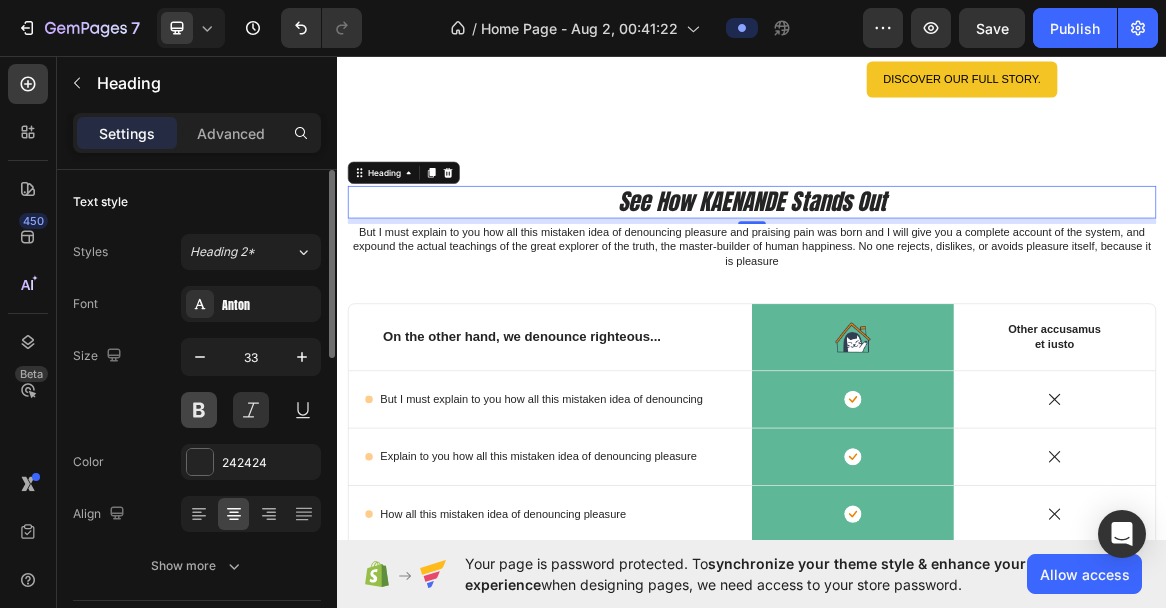 click at bounding box center (199, 410) 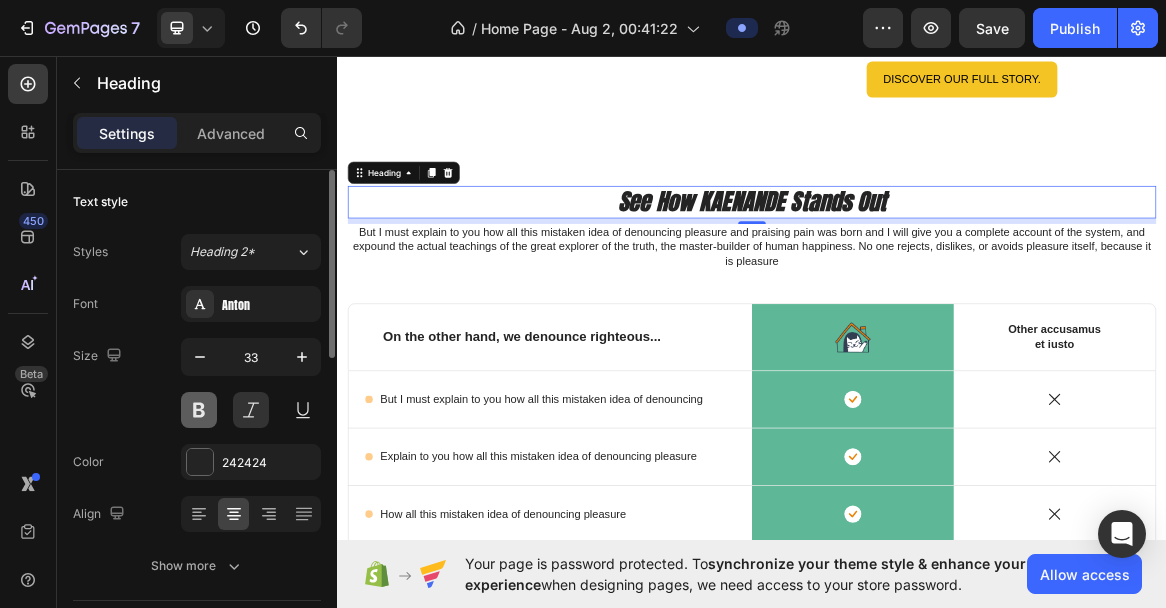 click at bounding box center (199, 410) 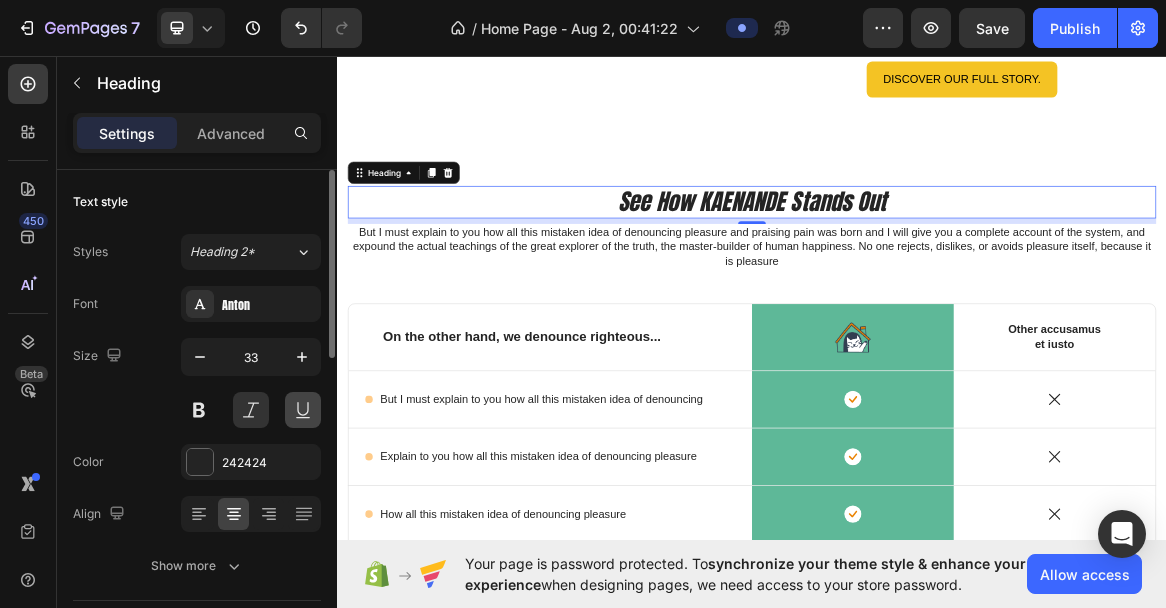 click at bounding box center [303, 410] 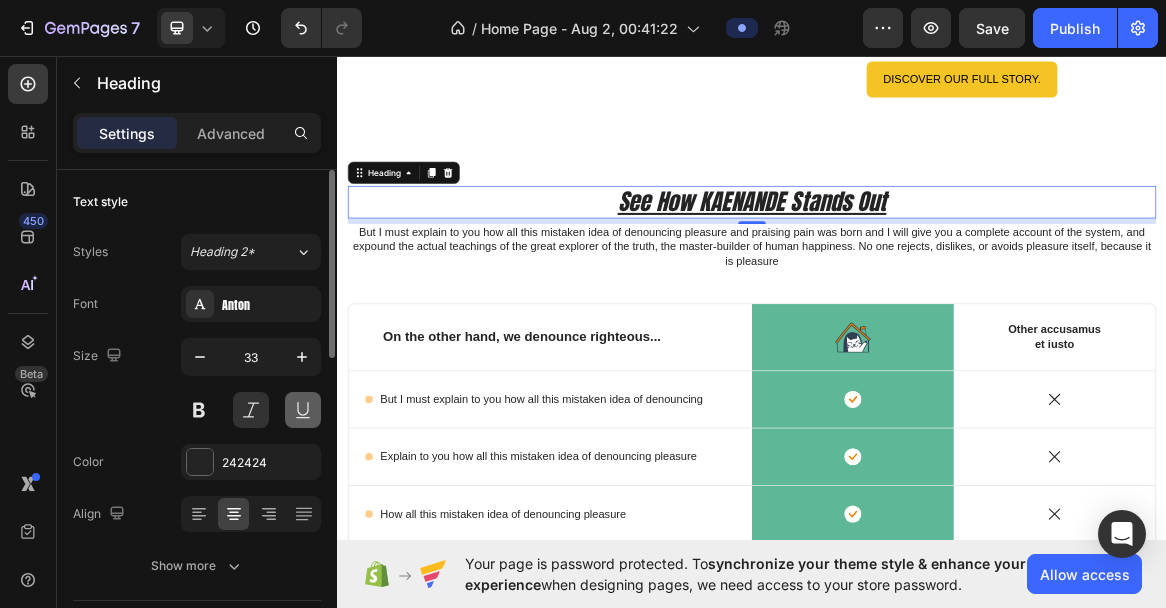 click at bounding box center (303, 410) 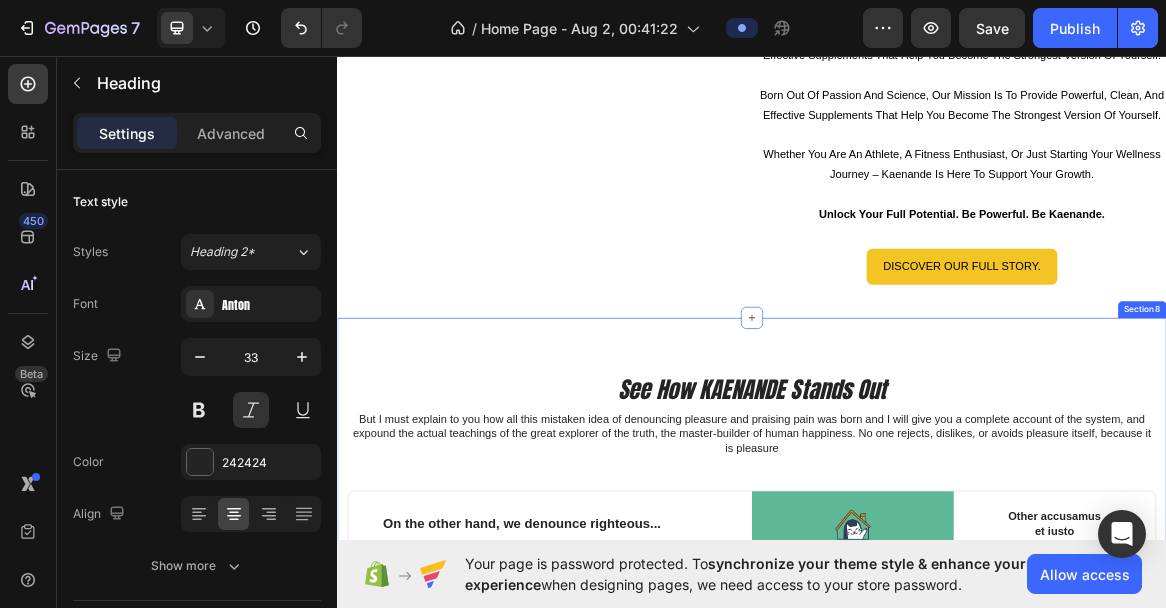 scroll, scrollTop: 3126, scrollLeft: 0, axis: vertical 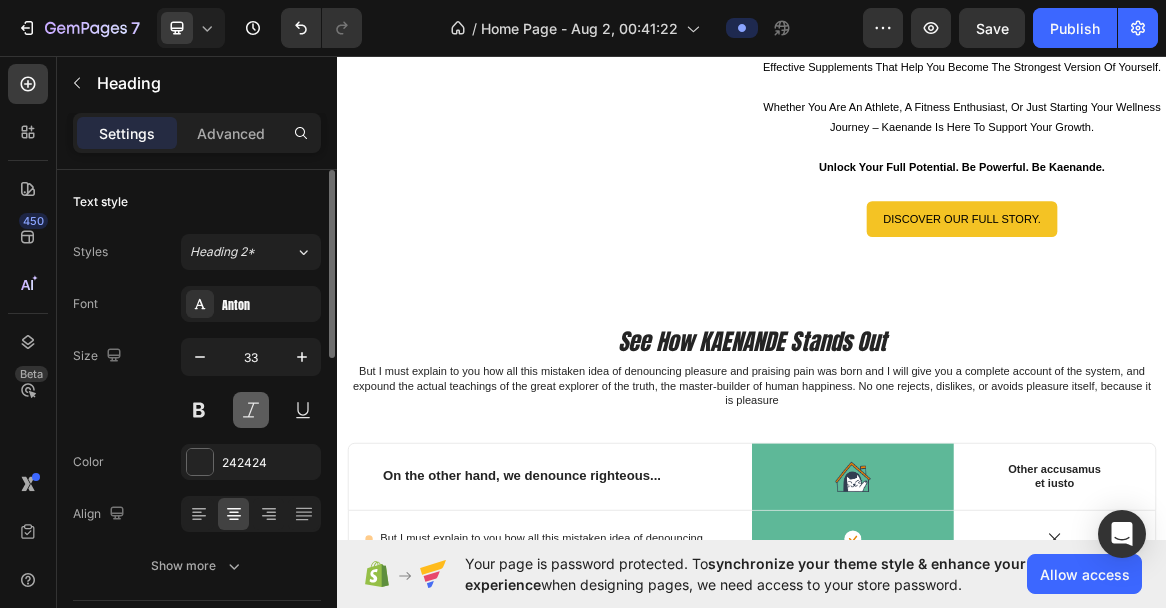 click at bounding box center (251, 410) 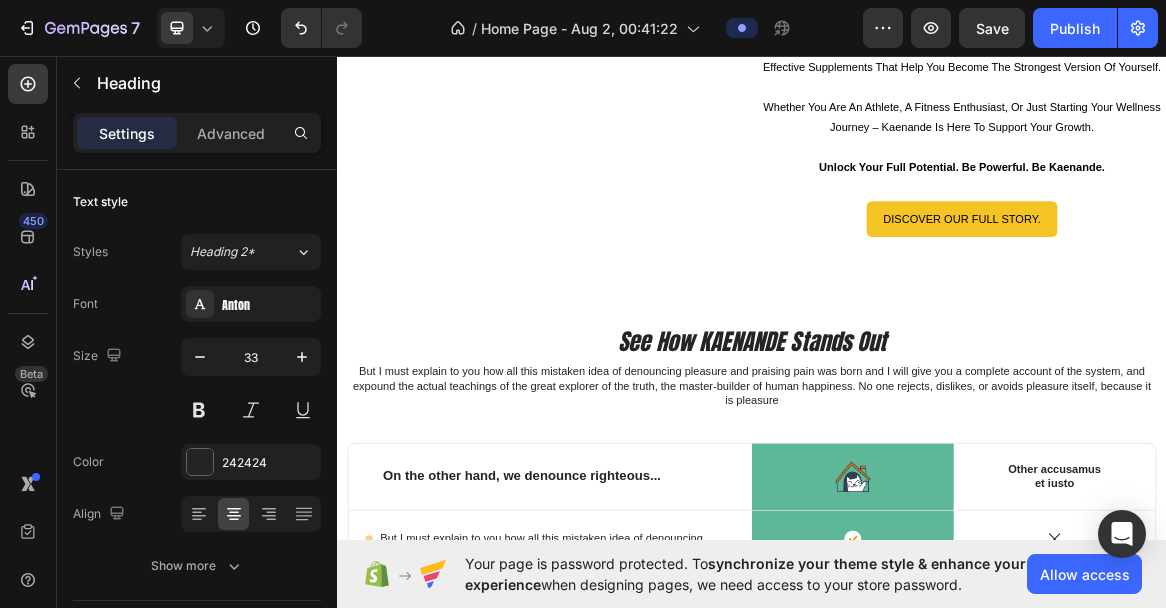 click on "See How KAENANDE Stands Out" at bounding box center (937, 474) 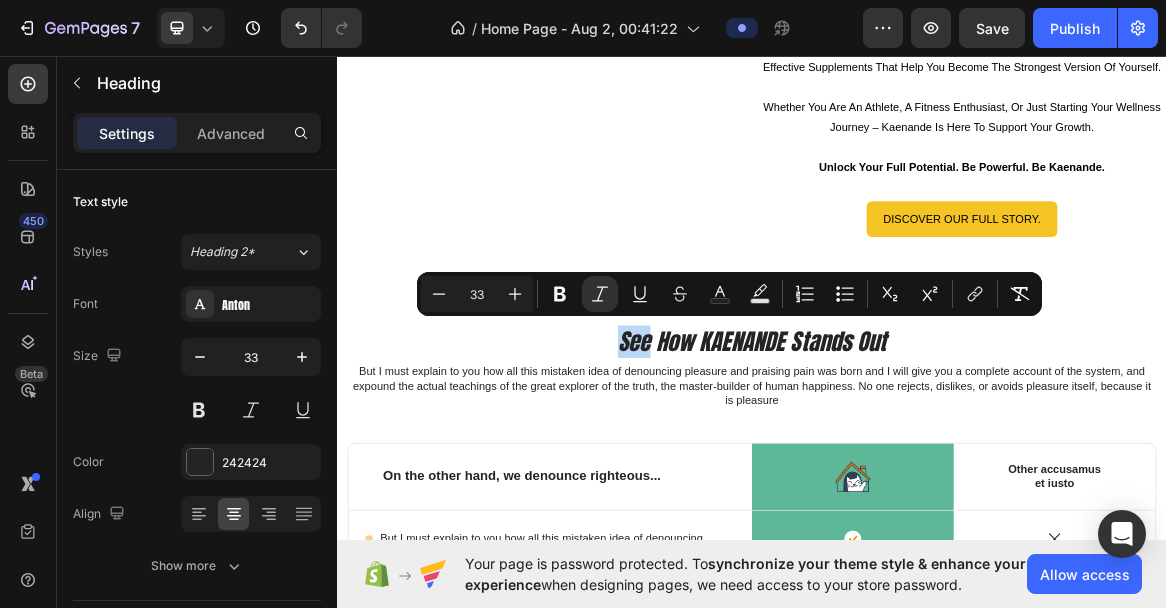 click on "See How KAENANDE Stands Out" at bounding box center (937, 474) 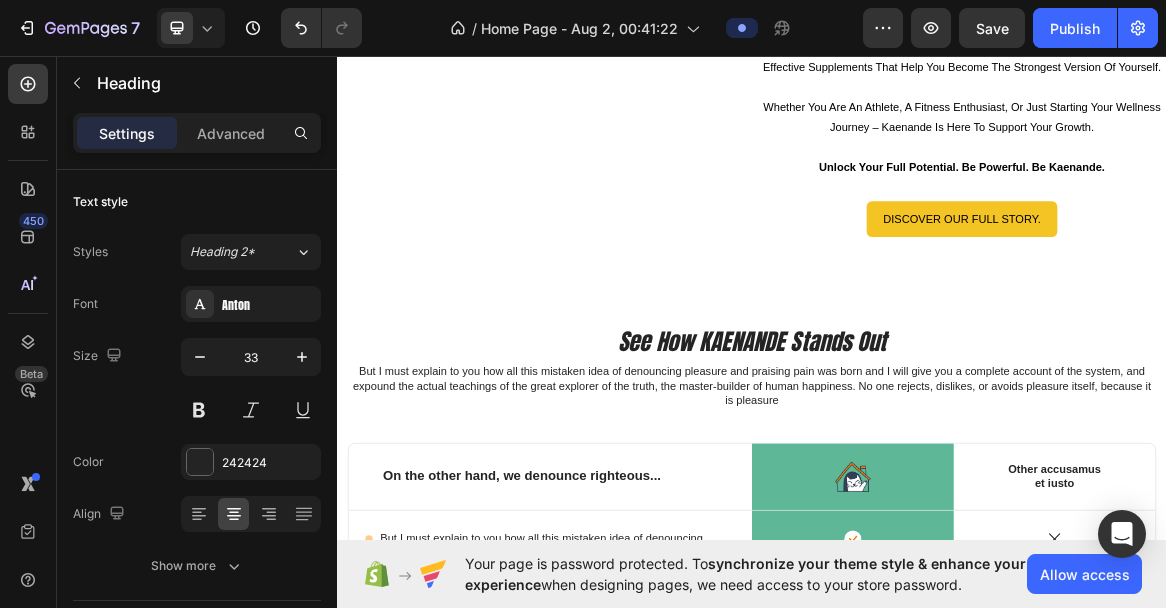 click on "See How KAENANDE Stands Out" at bounding box center (937, 474) 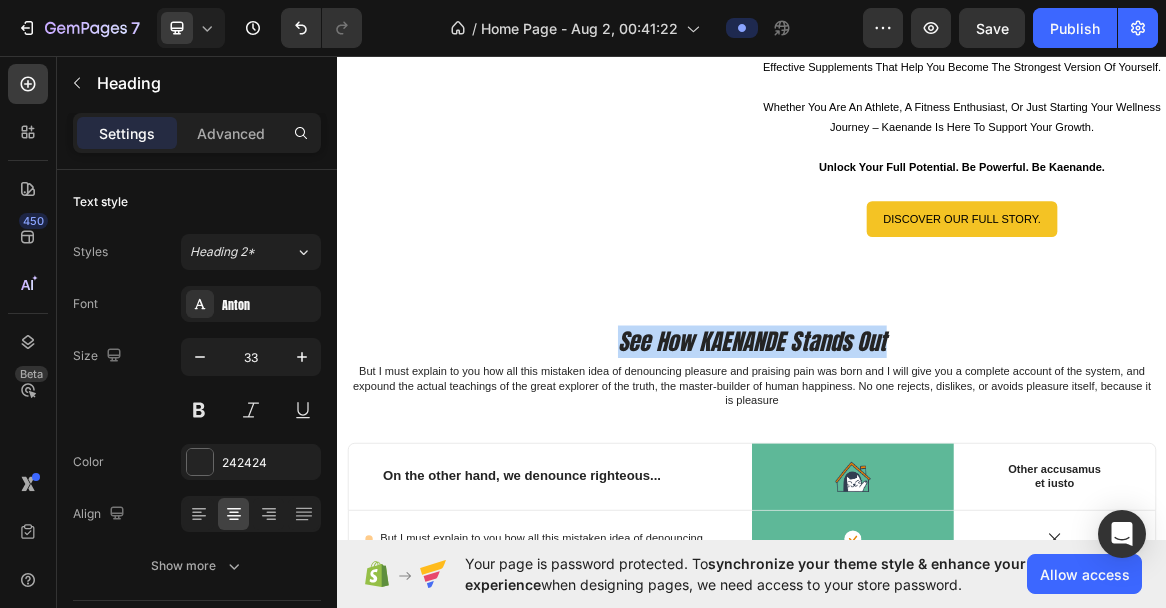 click on "See How KAENANDE Stands Out" at bounding box center [937, 474] 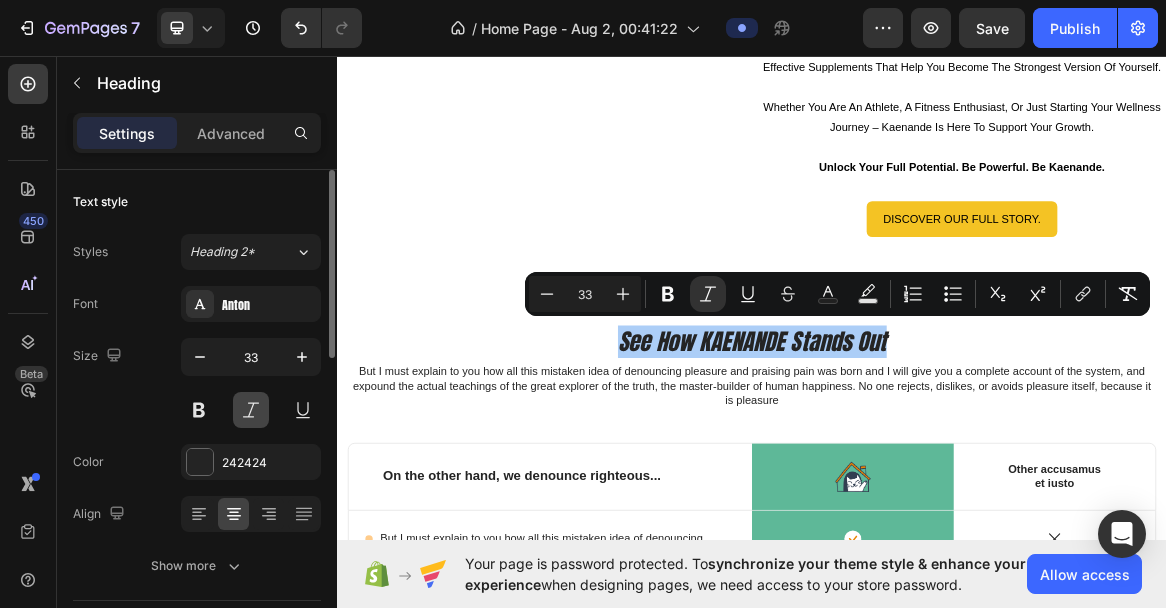 click at bounding box center [251, 410] 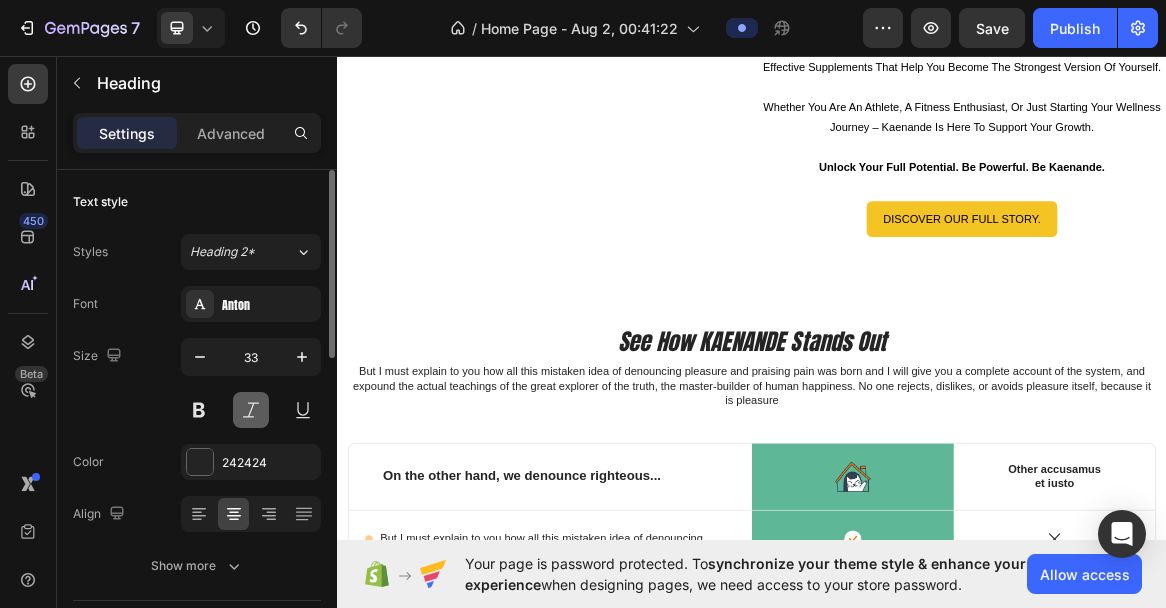 click at bounding box center (251, 410) 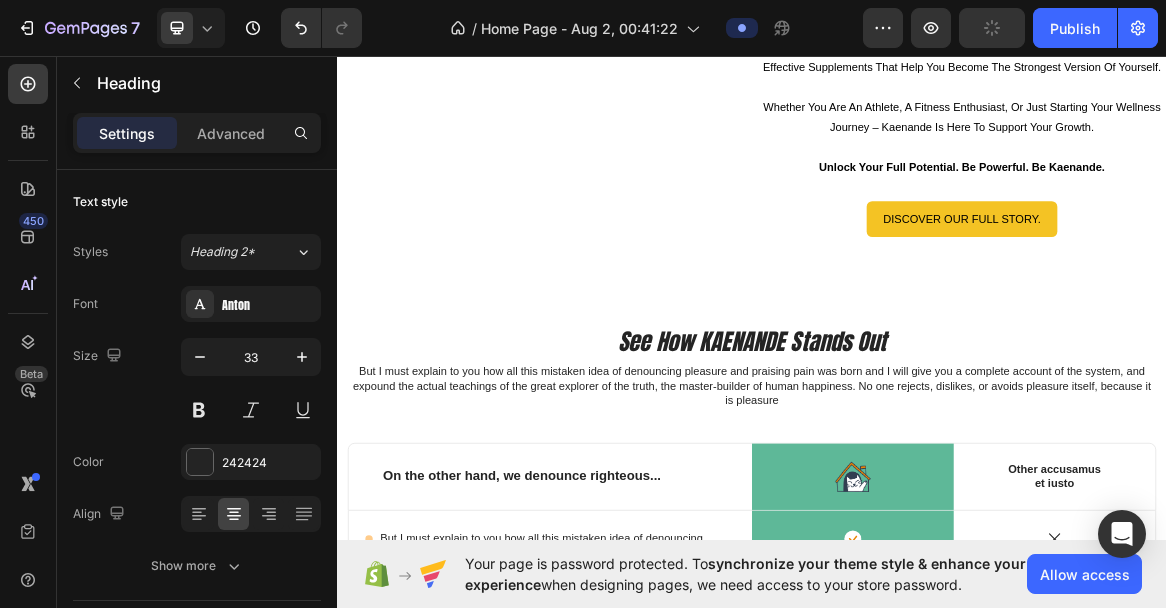 click on "See How KAENANDE Stands Out" at bounding box center [937, 474] 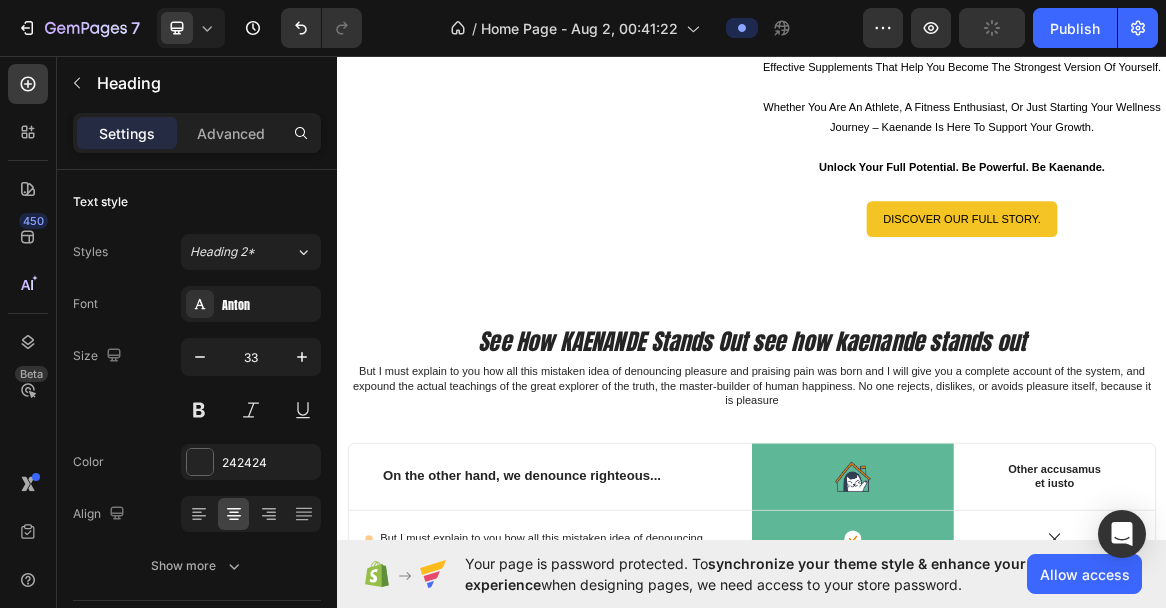 click on "See How KAENANDE Stands Out see how kaenande stands out" at bounding box center (937, 474) 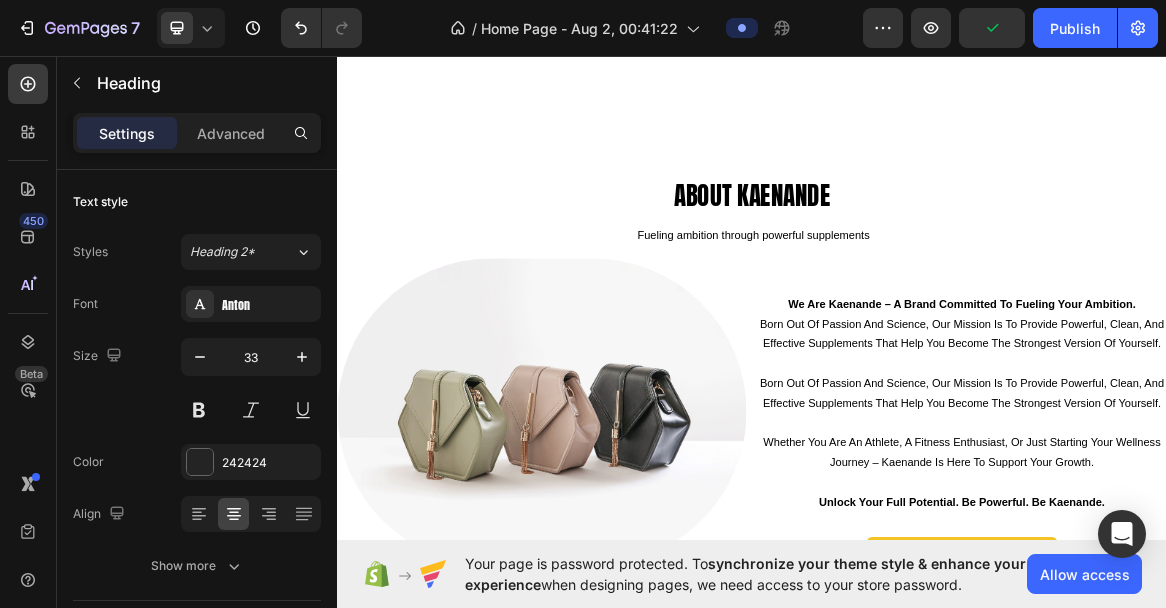 scroll, scrollTop: 3130, scrollLeft: 0, axis: vertical 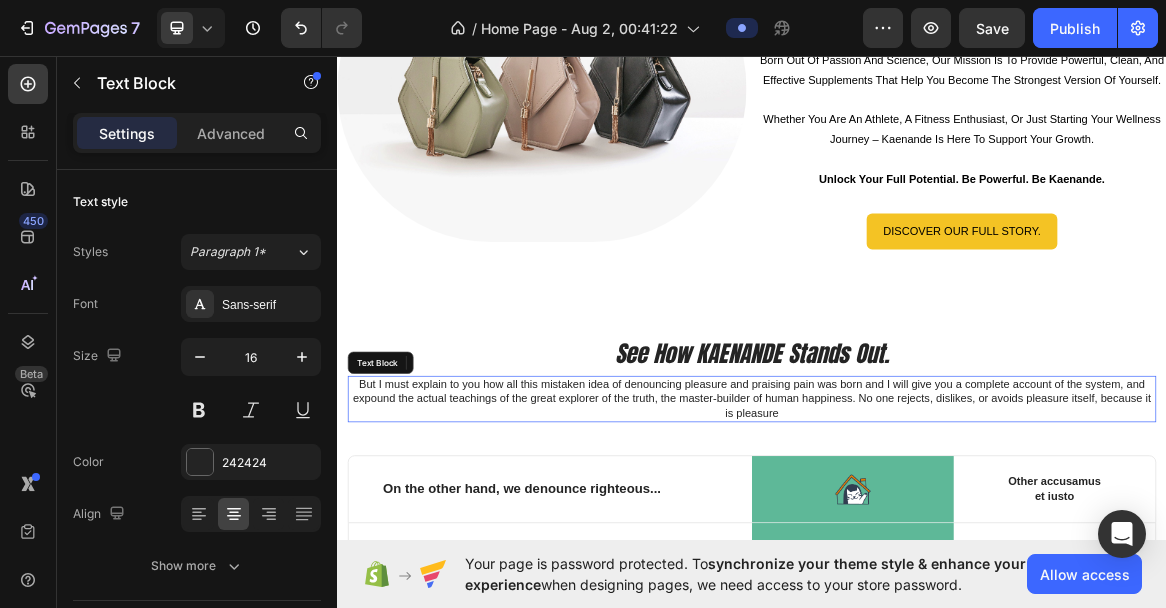 click on "But I must explain to you how all this mistaken idea of denouncing pleasure and praising pain was born and I will give you a complete account of the system, and expound the actual teachings of the great explorer of the truth, the master-builder of human happiness. No one rejects, dislikes, or avoids pleasure itself, because it is pleasure" at bounding box center [937, 557] 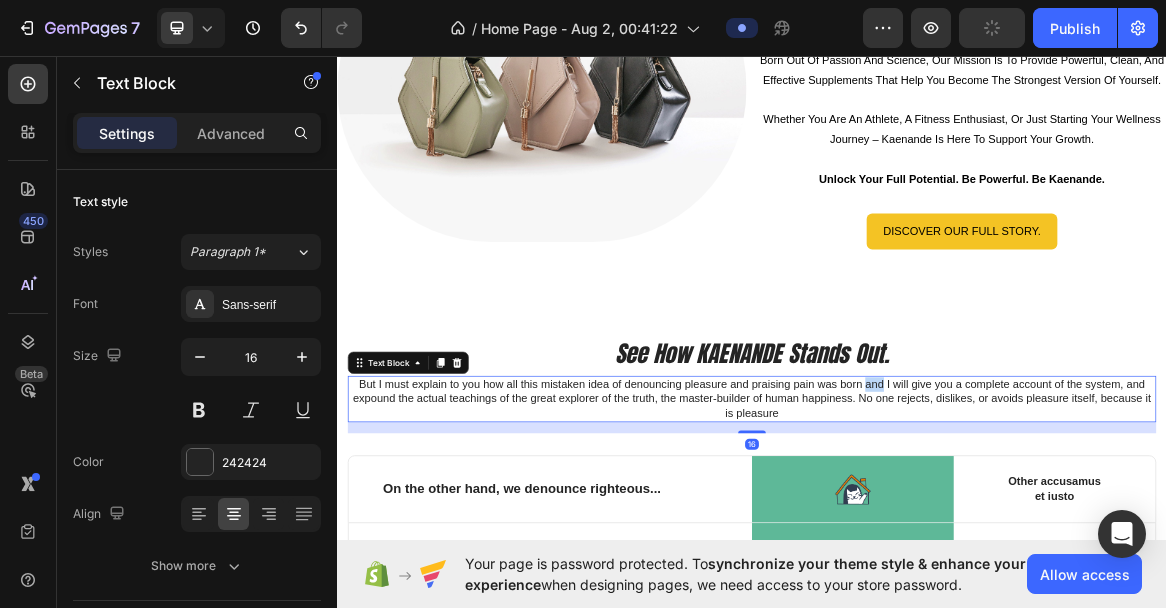 click on "But I must explain to you how all this mistaken idea of denouncing pleasure and praising pain was born and I will give you a complete account of the system, and expound the actual teachings of the great explorer of the truth, the master-builder of human happiness. No one rejects, dislikes, or avoids pleasure itself, because it is pleasure" at bounding box center [937, 557] 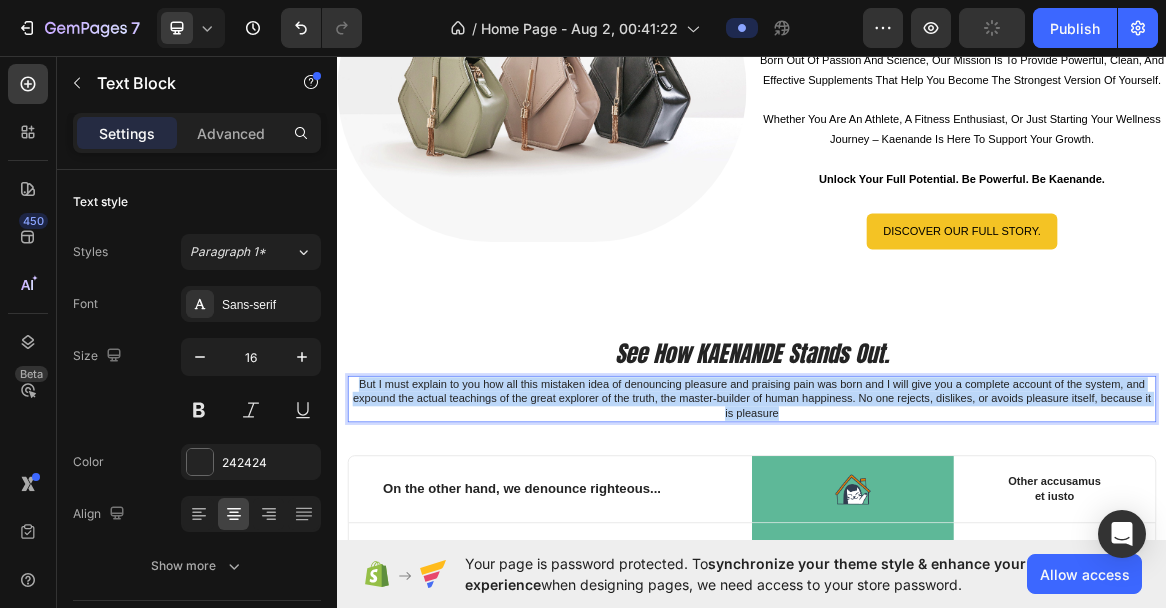 click on "But I must explain to you how all this mistaken idea of denouncing pleasure and praising pain was born and I will give you a complete account of the system, and expound the actual teachings of the great explorer of the truth, the master-builder of human happiness. No one rejects, dislikes, or avoids pleasure itself, because it is pleasure" at bounding box center [937, 557] 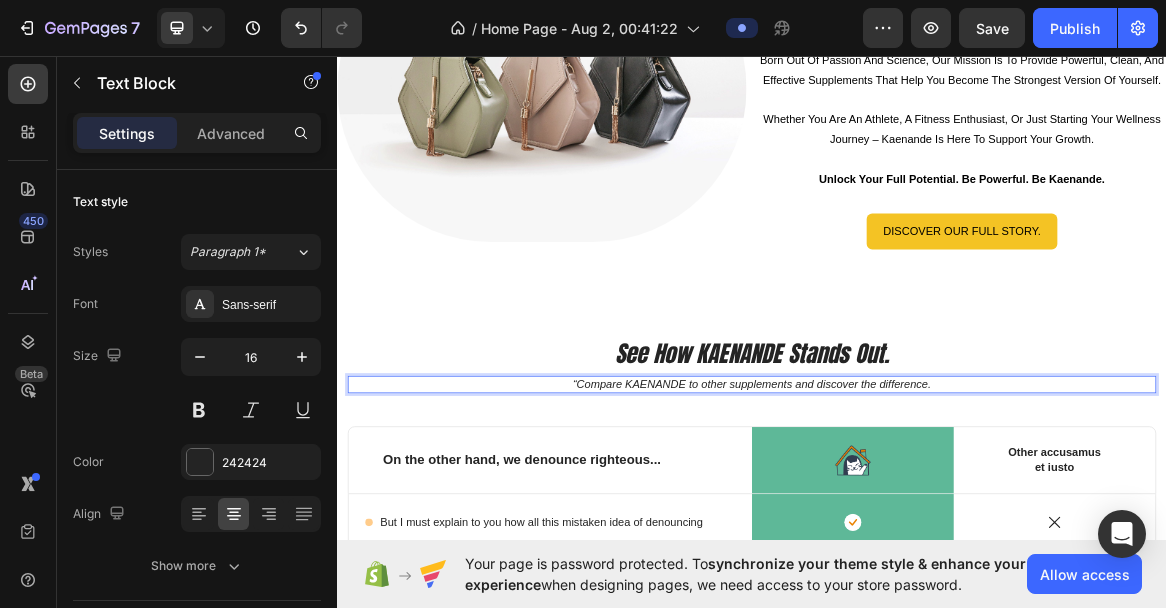 click on "“Compare KAENANDE to other supplements and discover the difference." at bounding box center (937, 535) 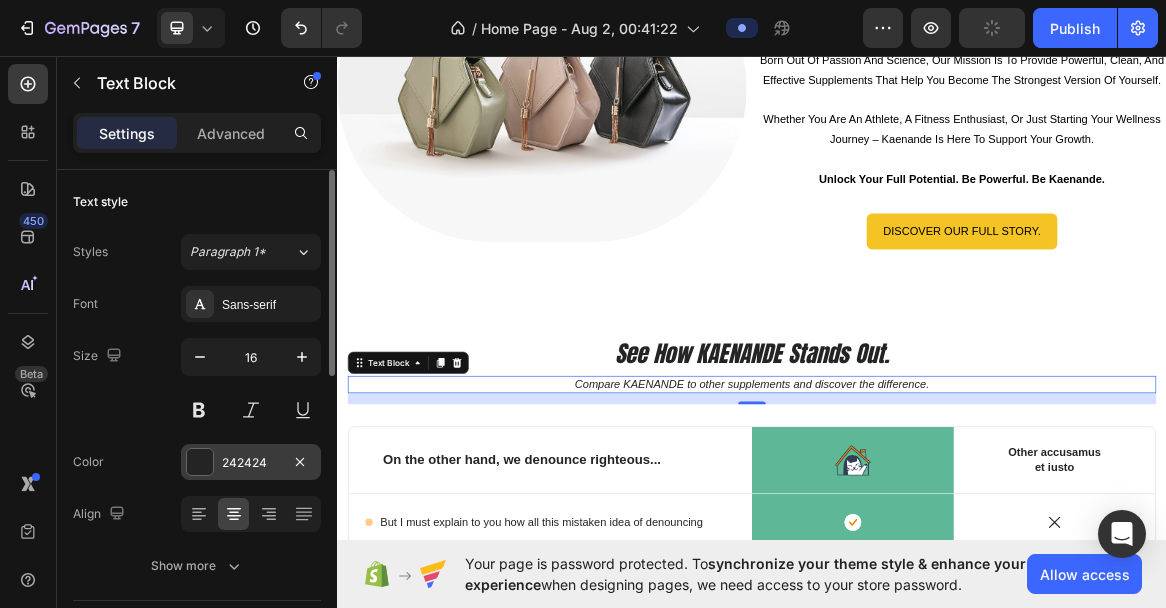 click on "242424" at bounding box center (251, 463) 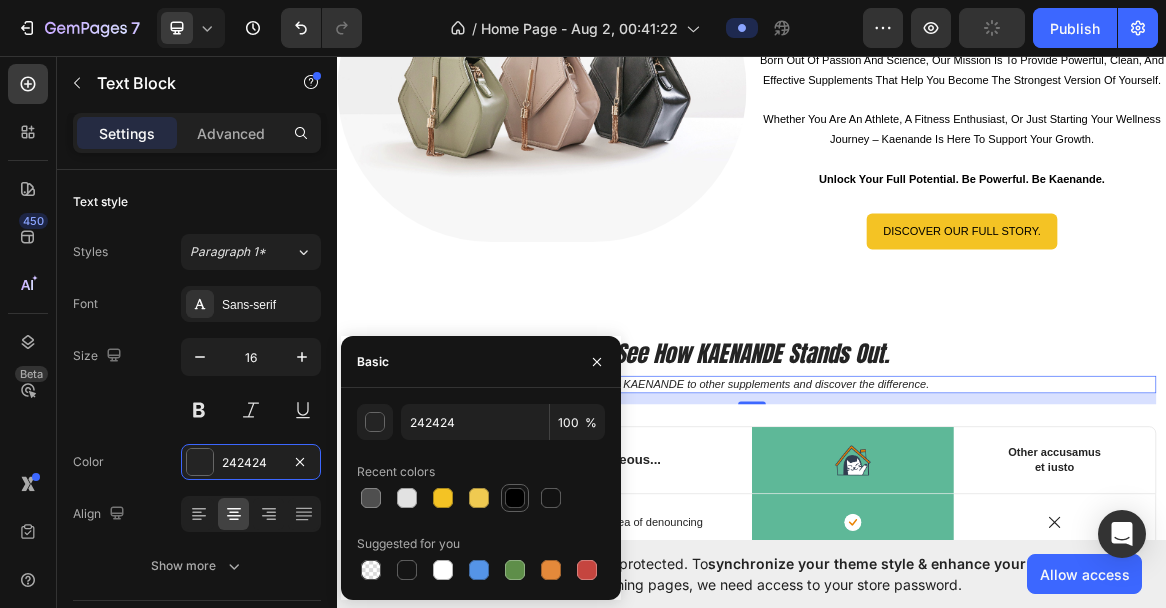 click at bounding box center (515, 498) 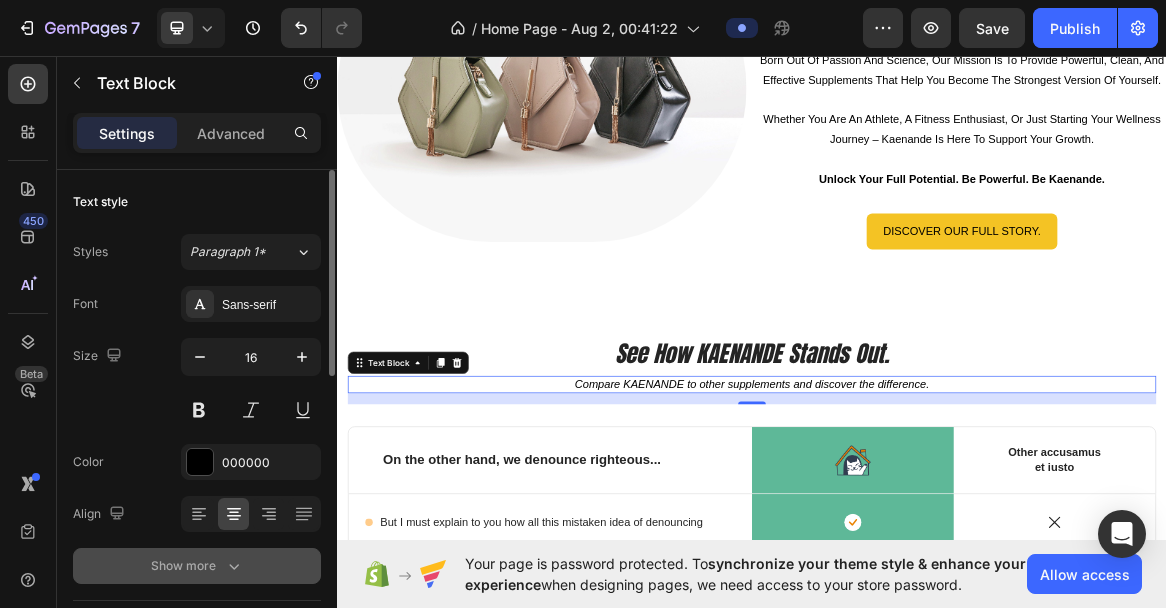 click 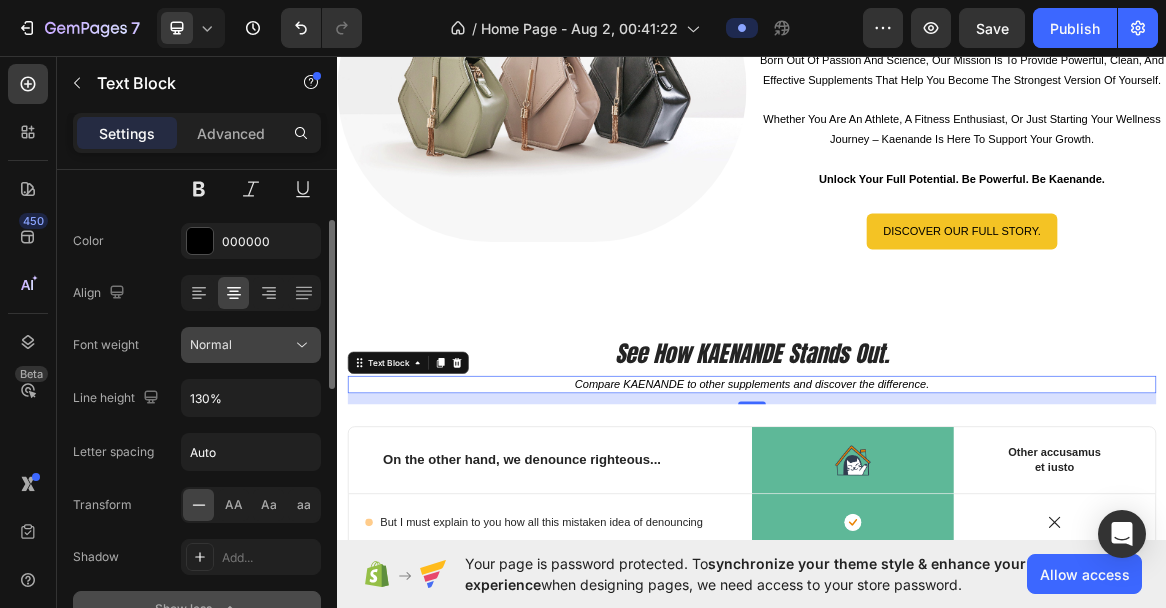 scroll, scrollTop: 225, scrollLeft: 0, axis: vertical 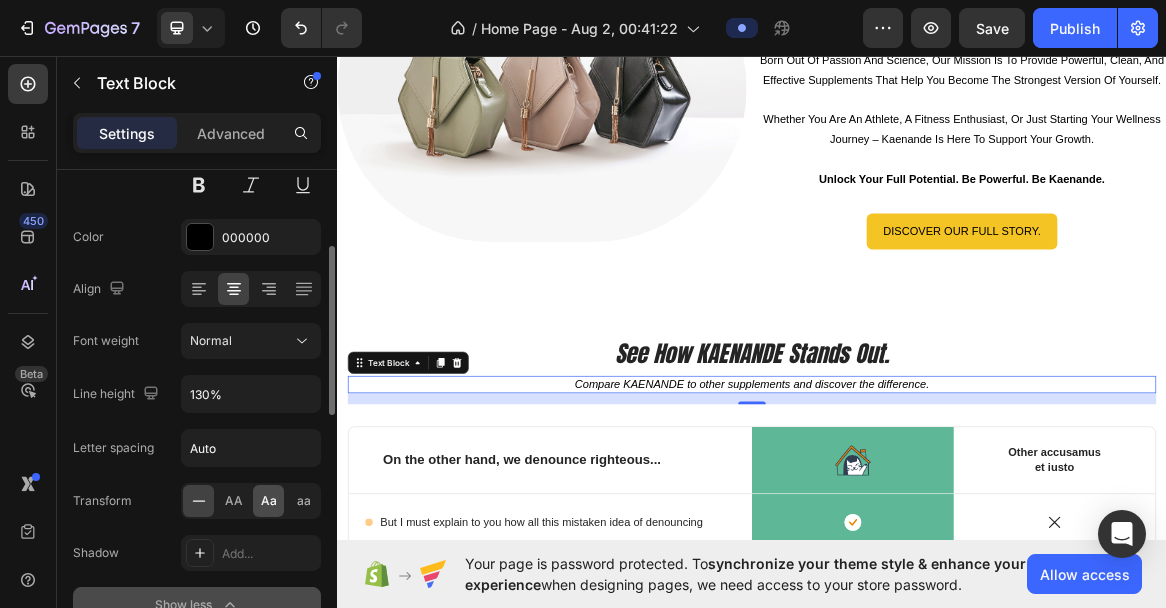 click on "Aa" 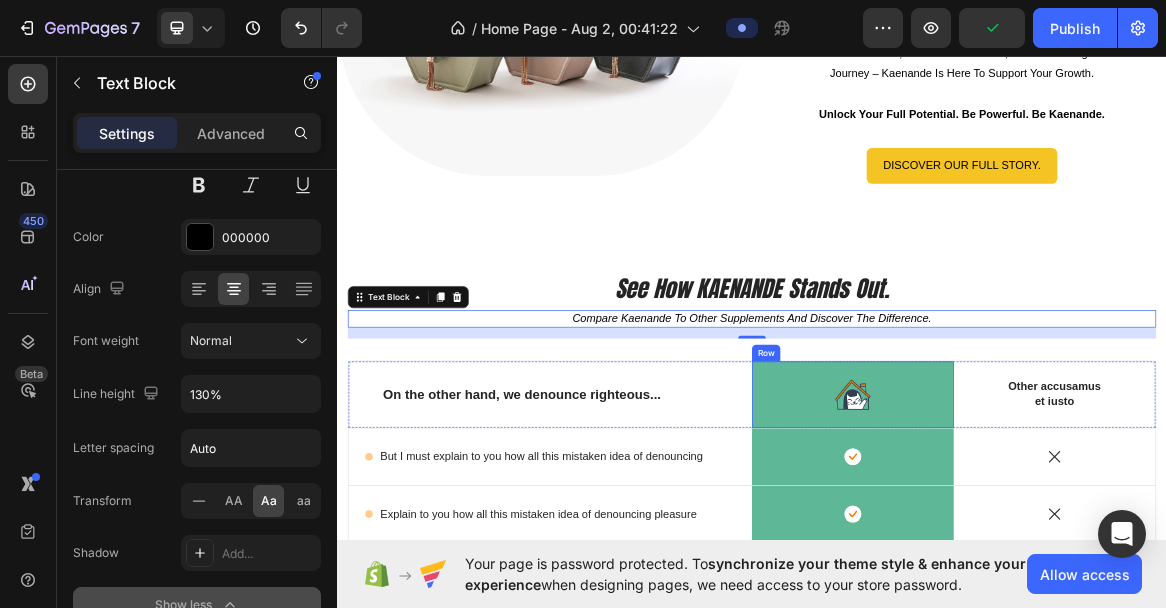 scroll, scrollTop: 3267, scrollLeft: 0, axis: vertical 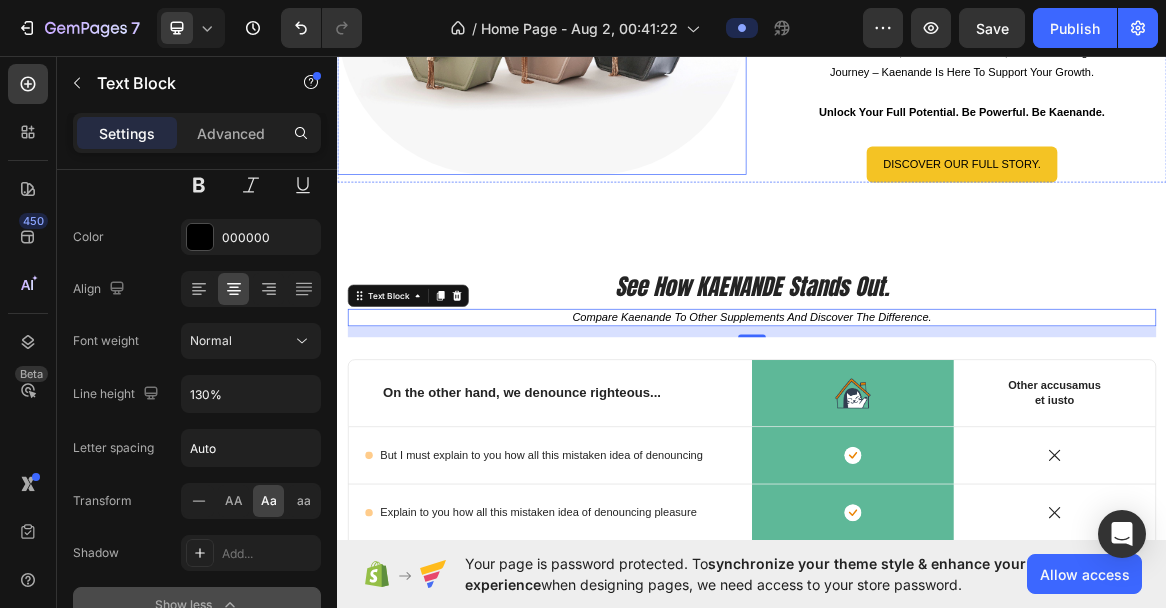 click at bounding box center [633, 11] 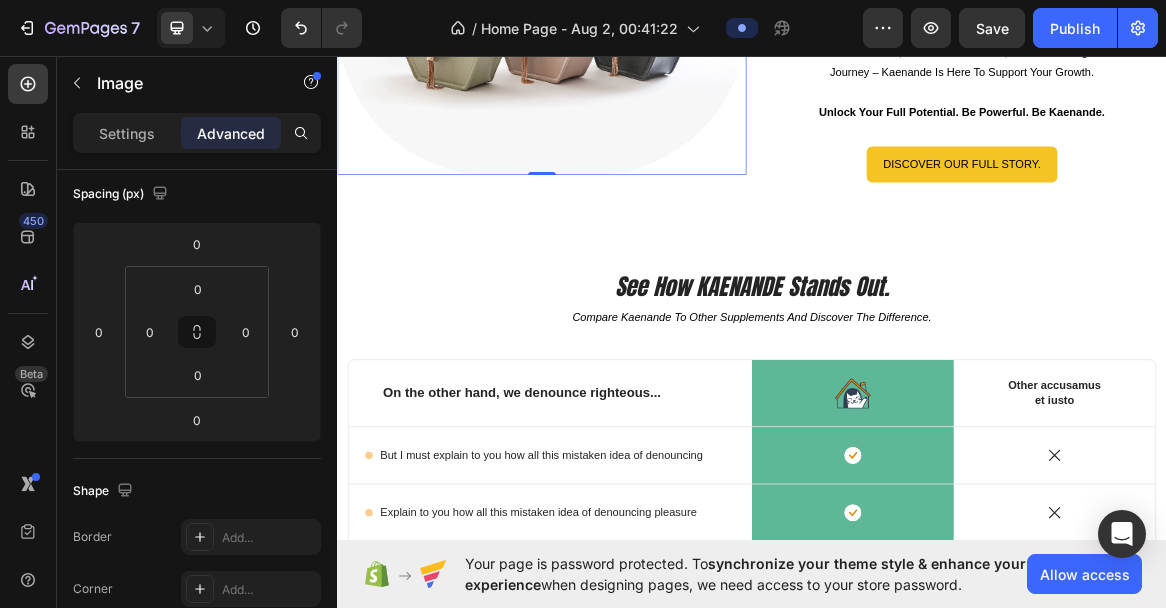 scroll, scrollTop: 0, scrollLeft: 0, axis: both 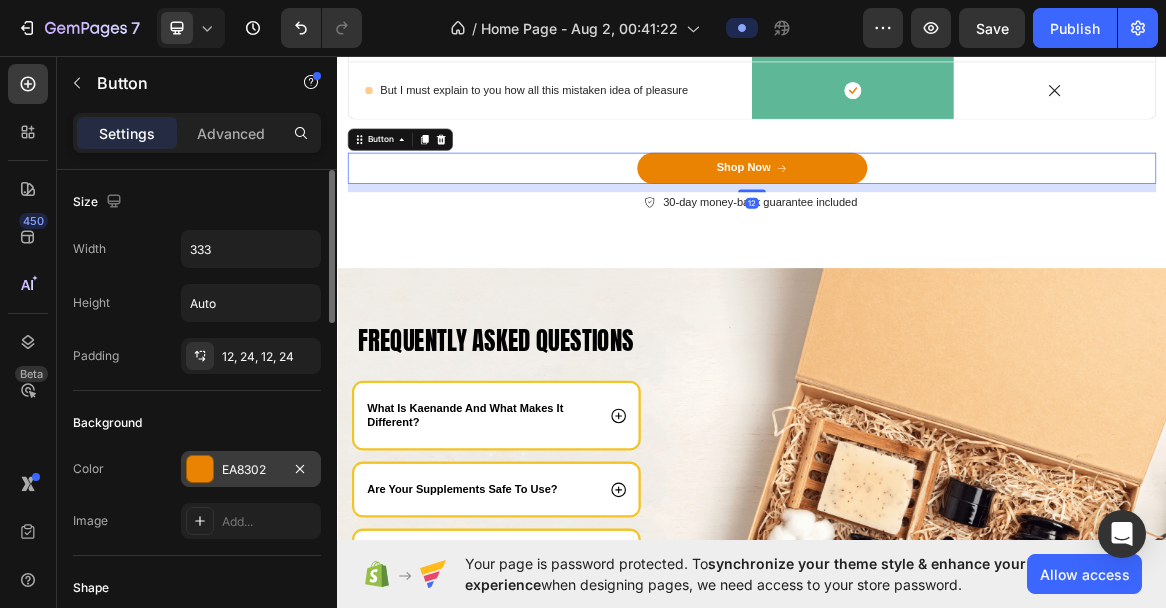 click on "EA8302" at bounding box center [251, 470] 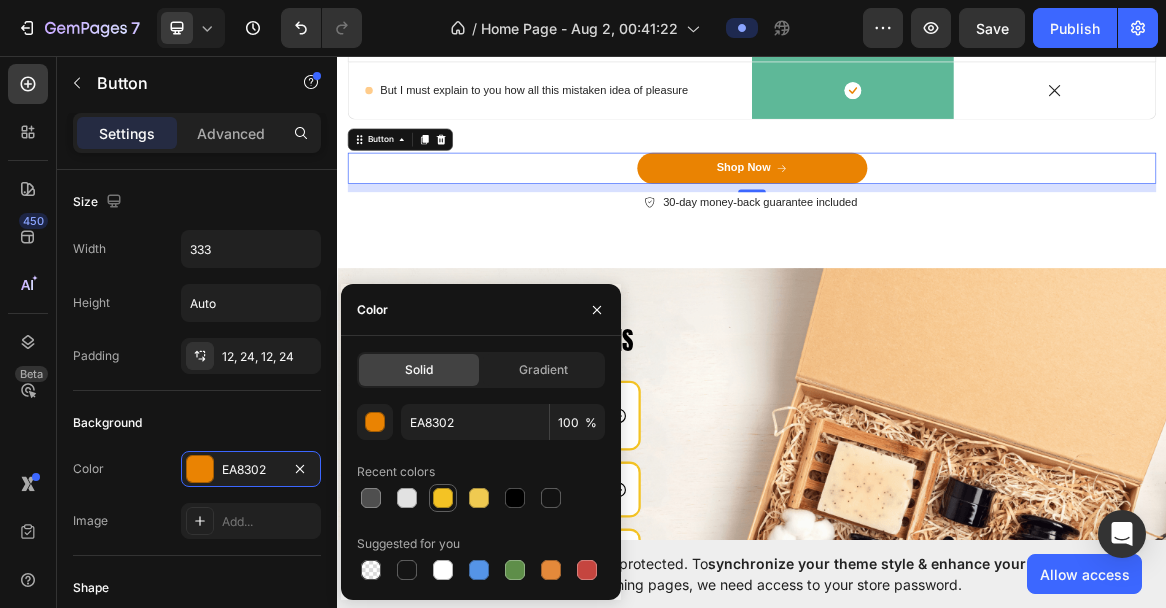 click at bounding box center (443, 498) 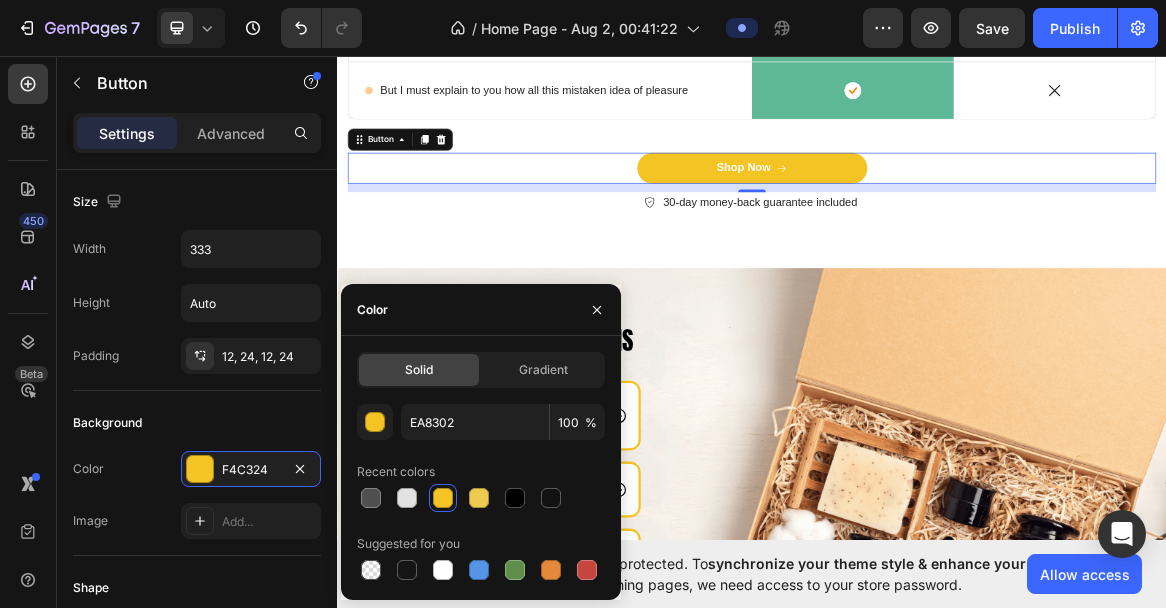 type on "F4C324" 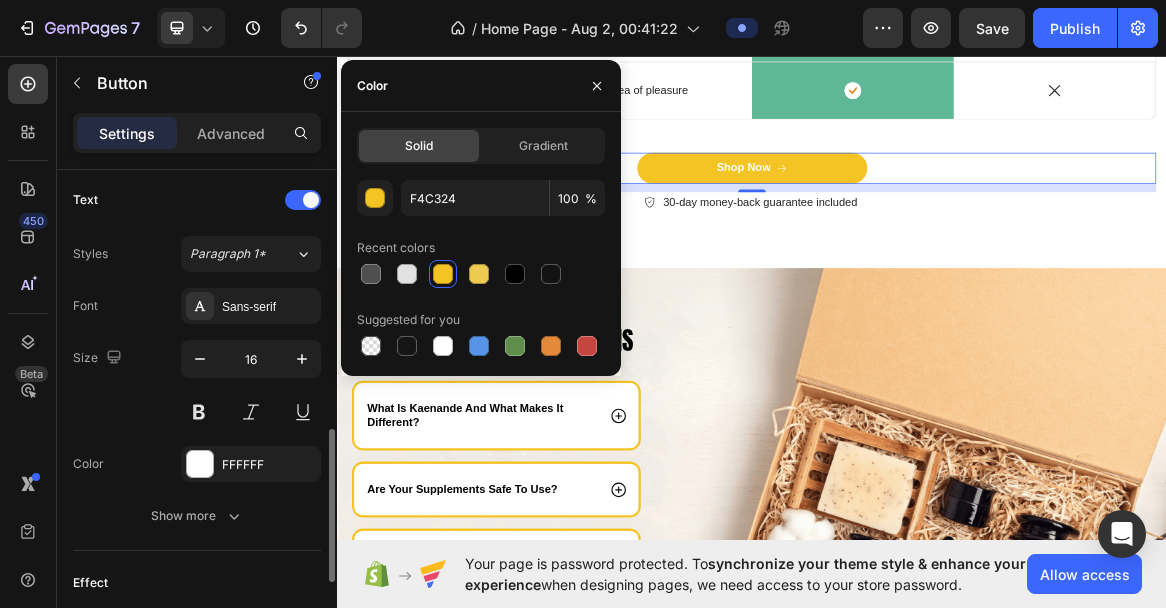 scroll, scrollTop: 832, scrollLeft: 0, axis: vertical 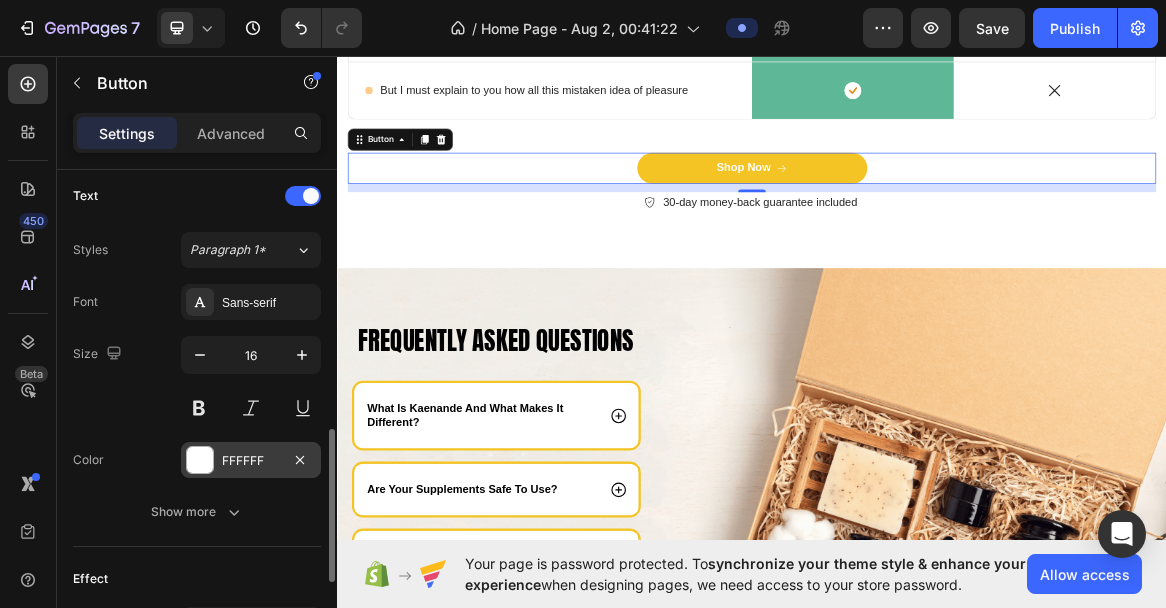 click on "FFFFFF" at bounding box center (251, 461) 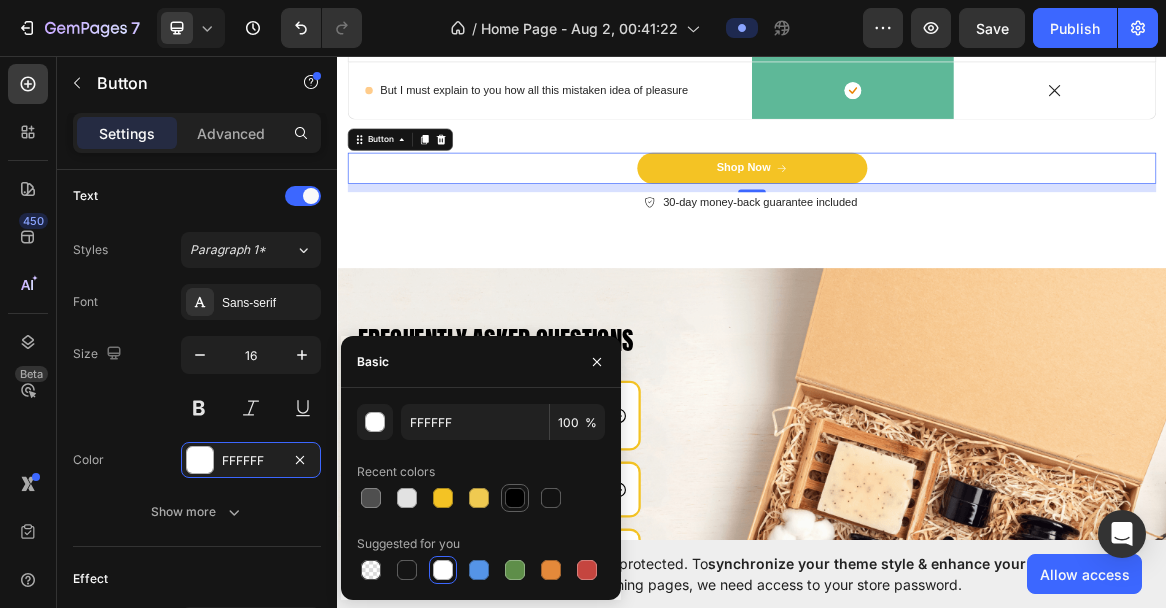 click at bounding box center (515, 498) 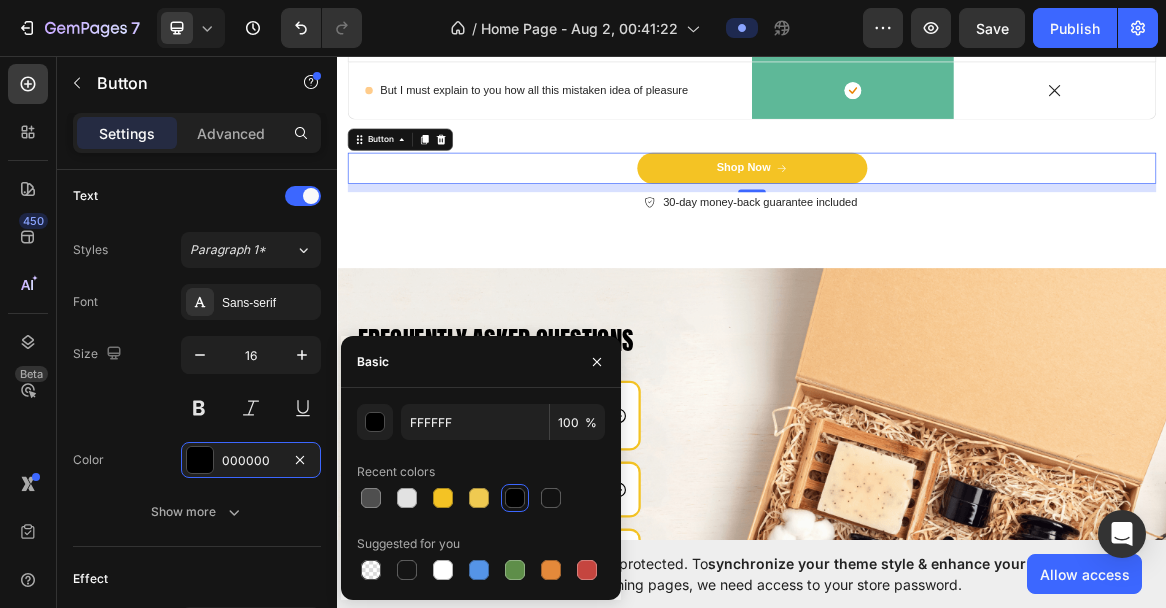 type on "000000" 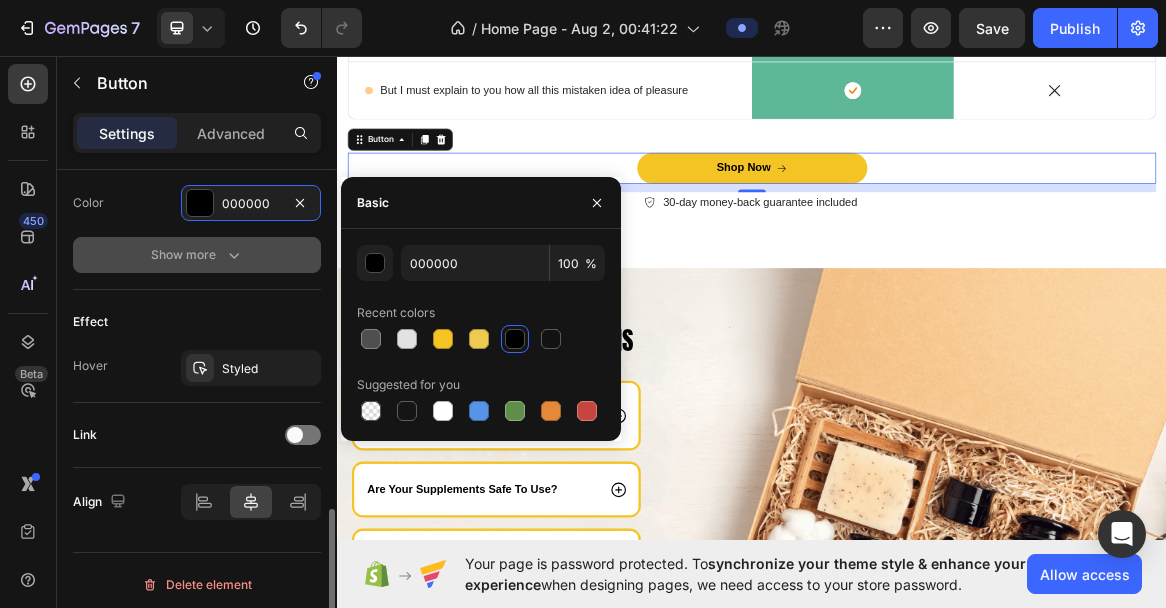 scroll, scrollTop: 1097, scrollLeft: 0, axis: vertical 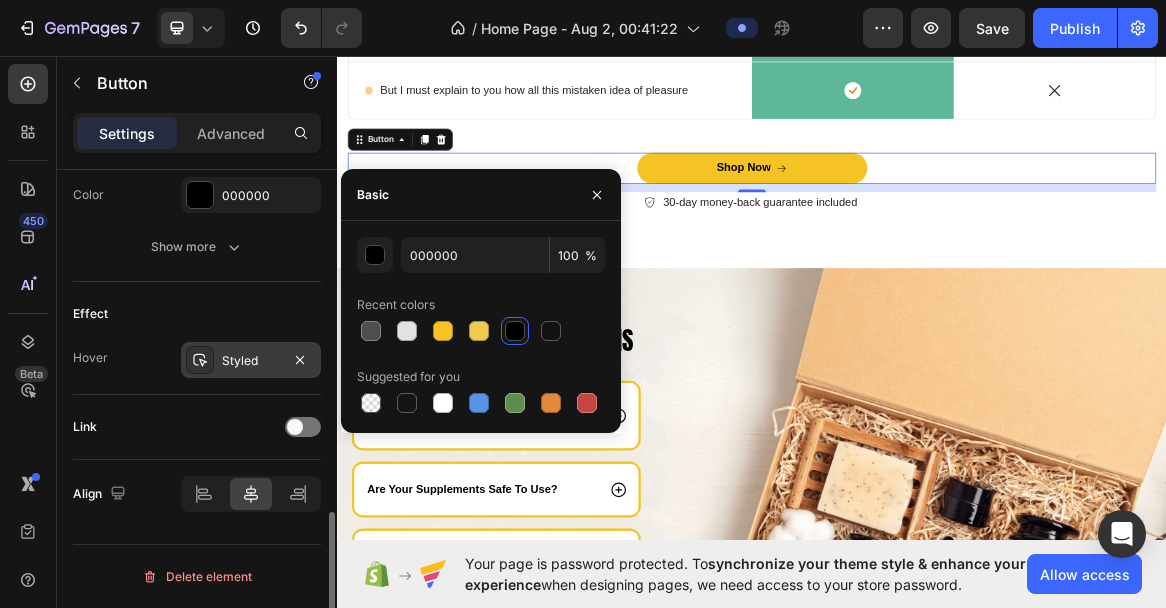 click on "Styled" at bounding box center (251, 360) 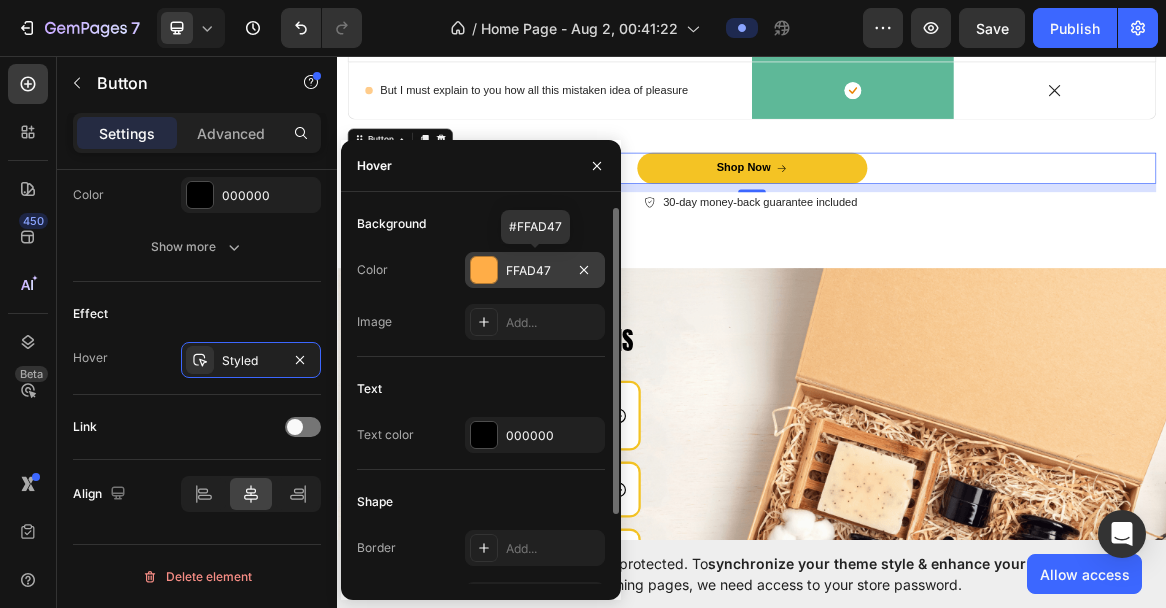 click on "FFAD47" at bounding box center (535, 271) 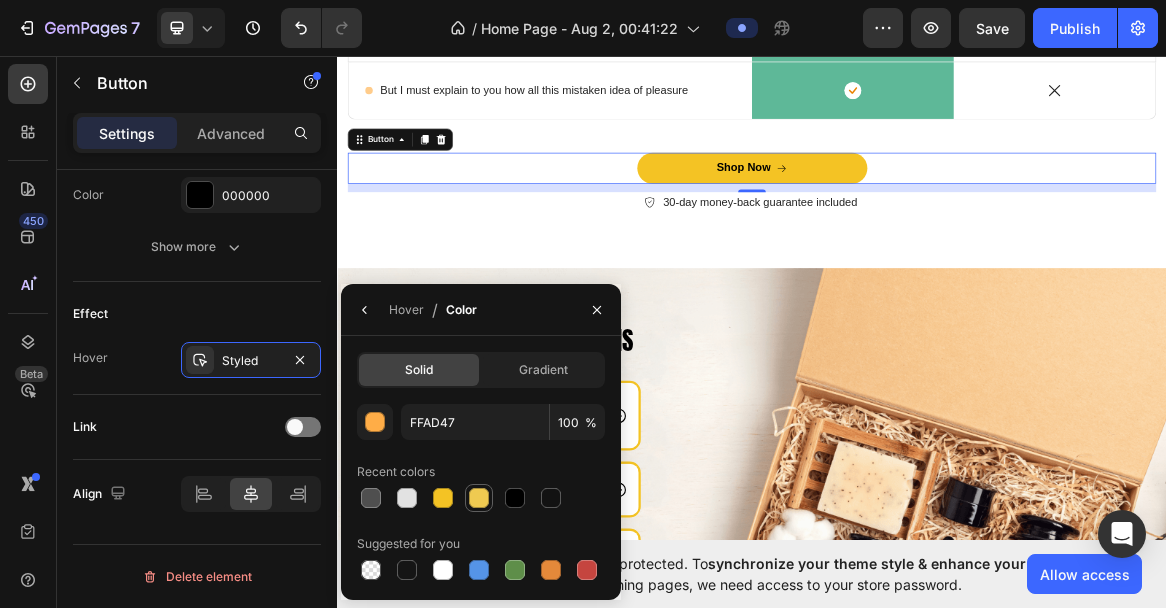 click at bounding box center (479, 498) 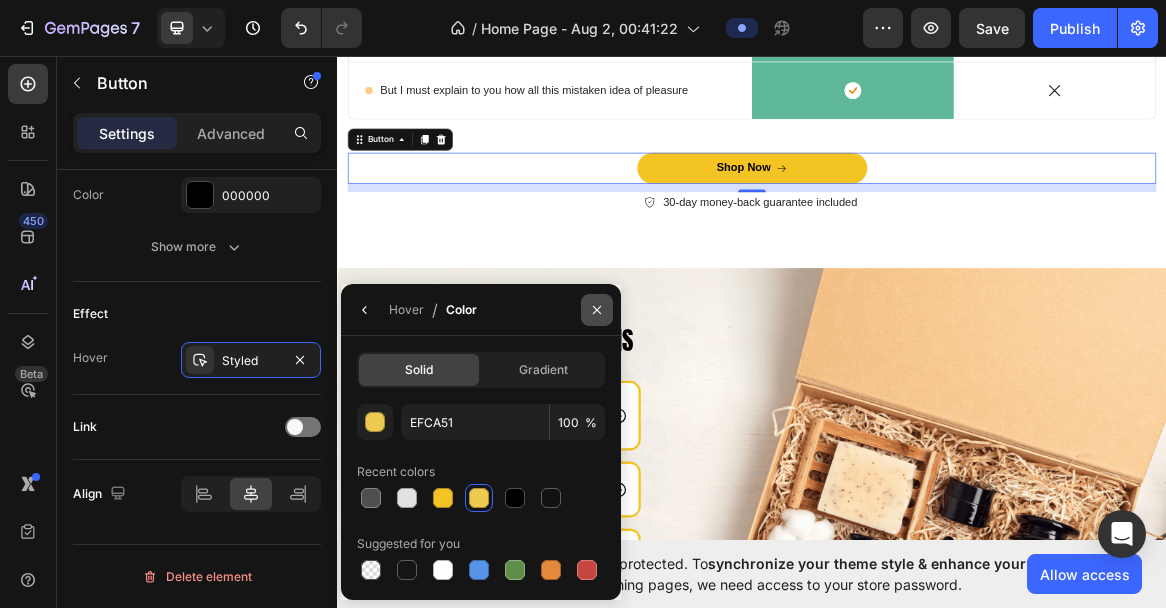 click at bounding box center [597, 310] 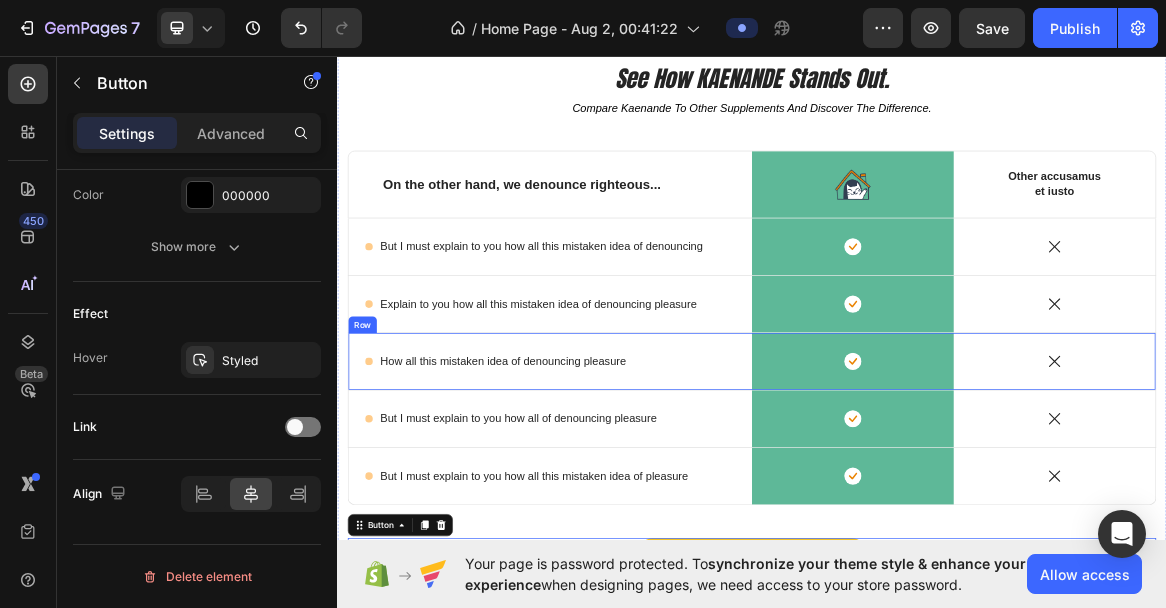 scroll, scrollTop: 3572, scrollLeft: 0, axis: vertical 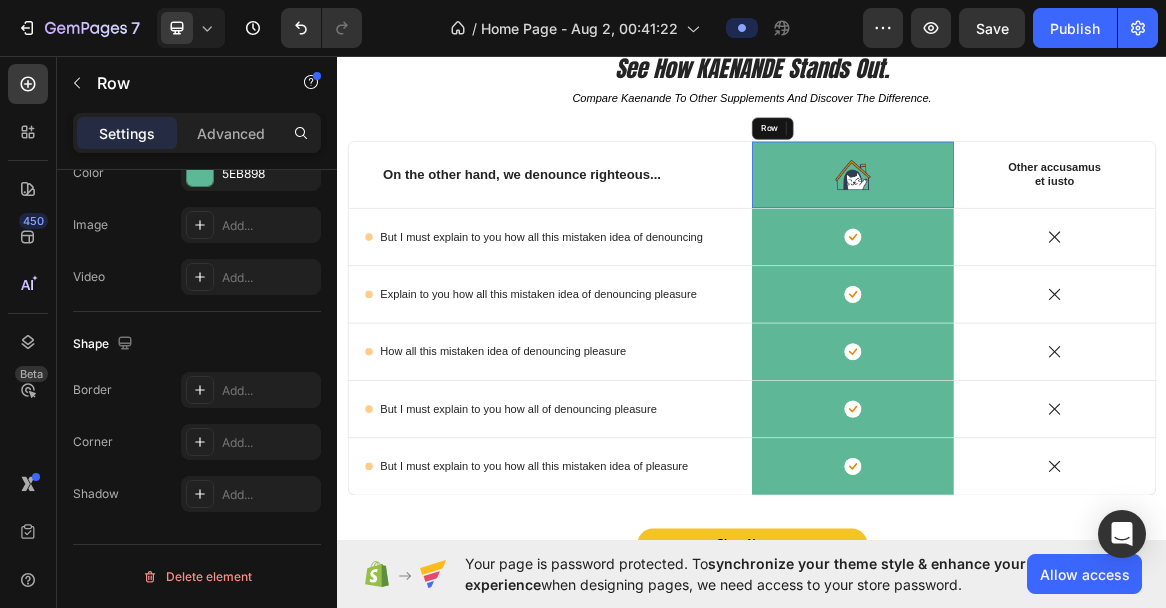 click on "Image Row" at bounding box center (1083, 233) 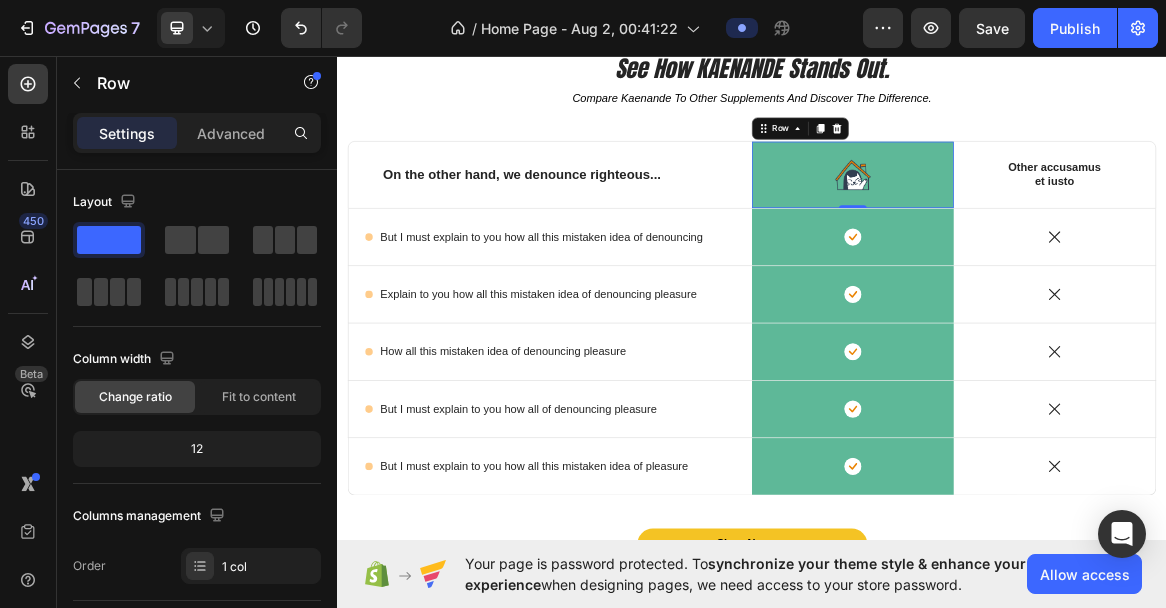 click on "Image Row   0" at bounding box center (1083, 233) 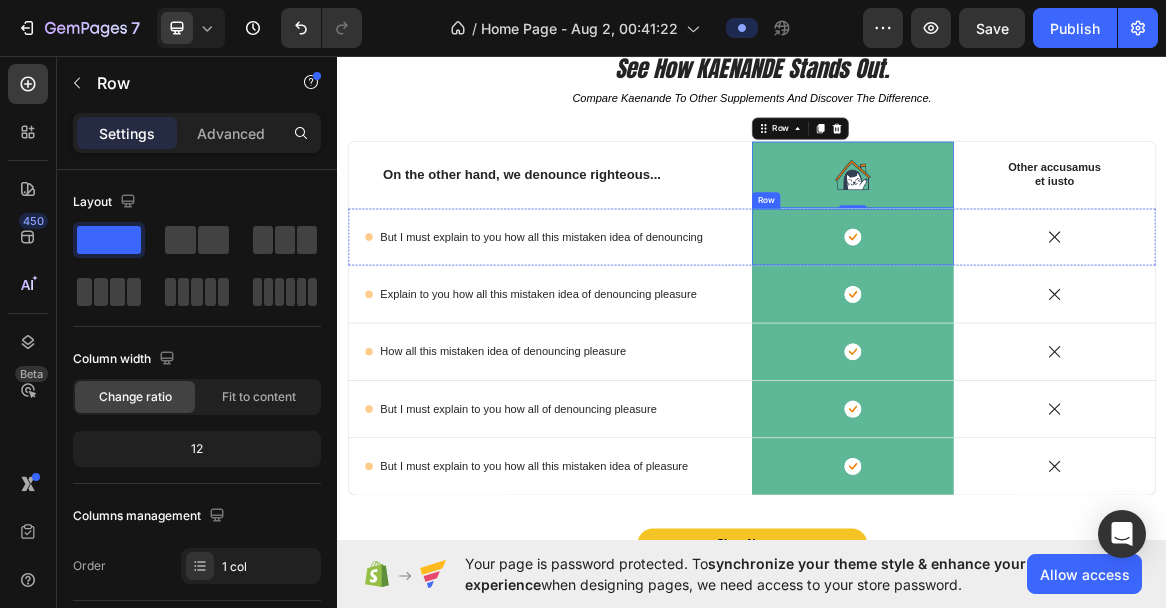 click on "Icon Row" at bounding box center [1083, 323] 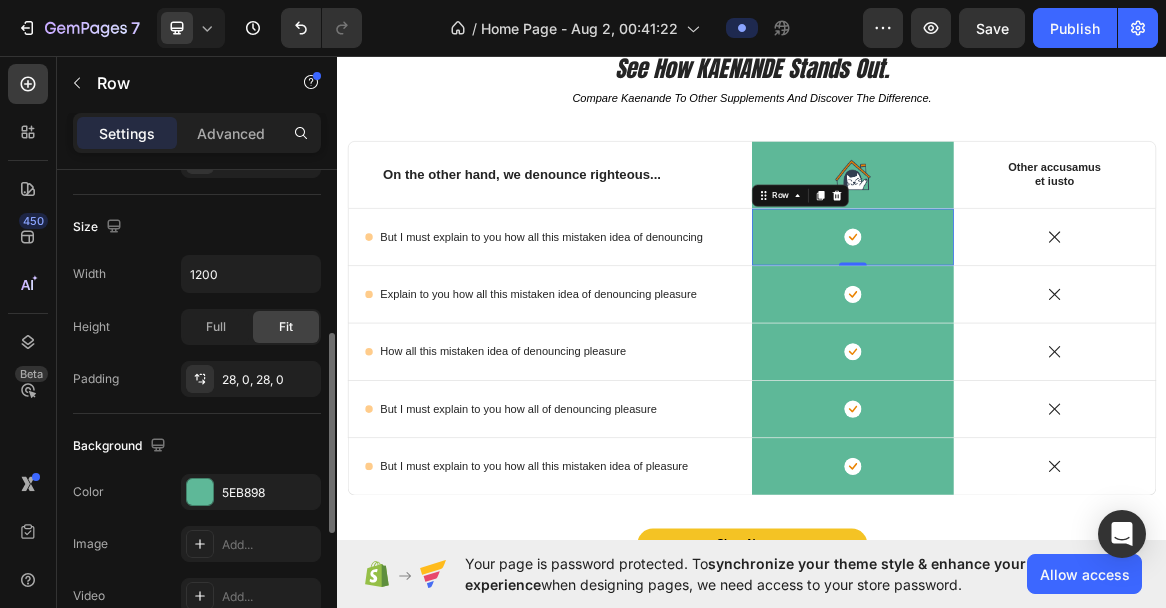 scroll, scrollTop: 419, scrollLeft: 0, axis: vertical 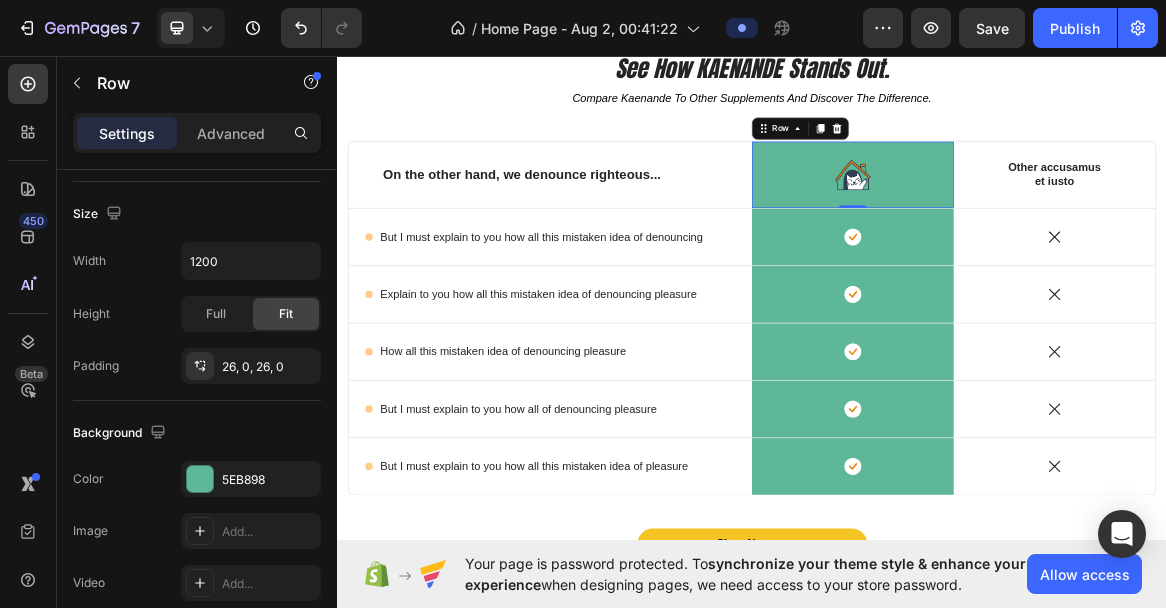 click on "Image Row   0" at bounding box center (1083, 233) 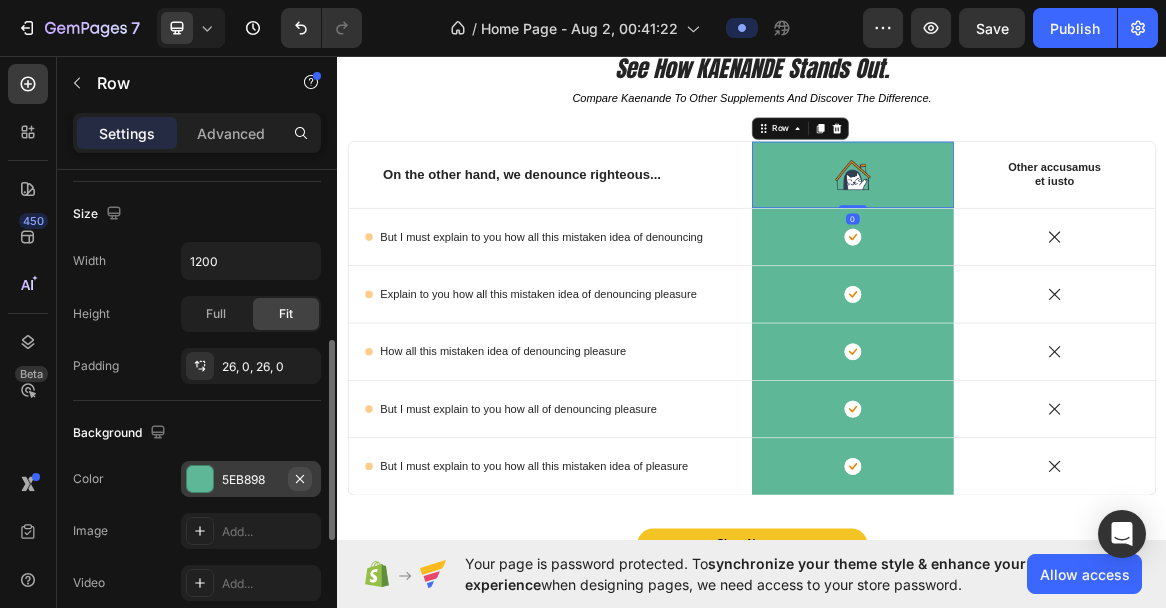 click 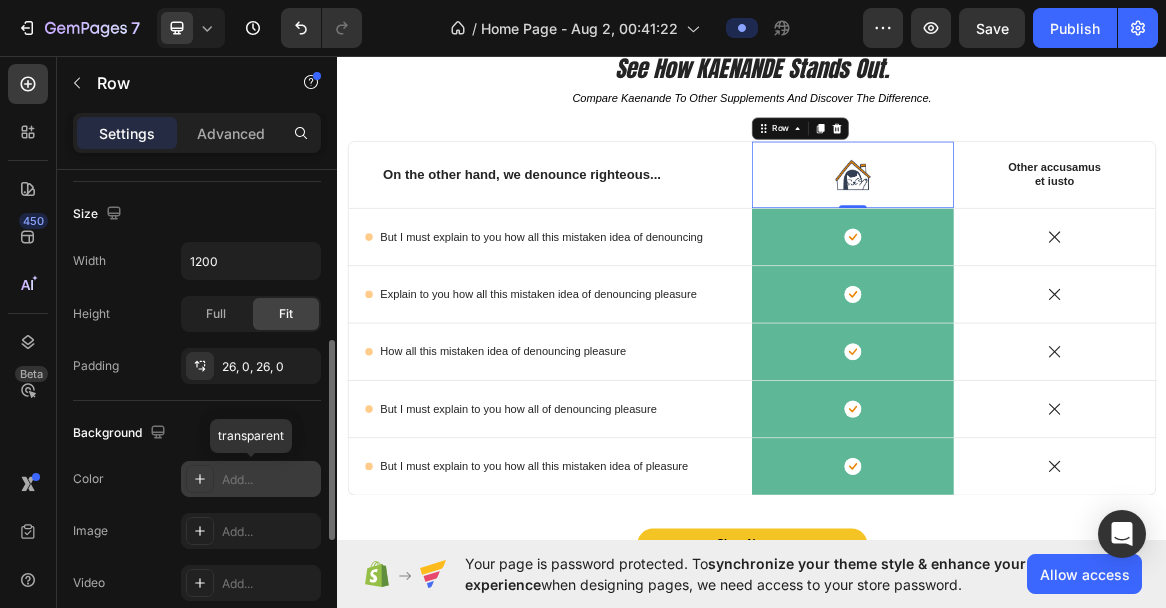 click on "Add..." at bounding box center (269, 480) 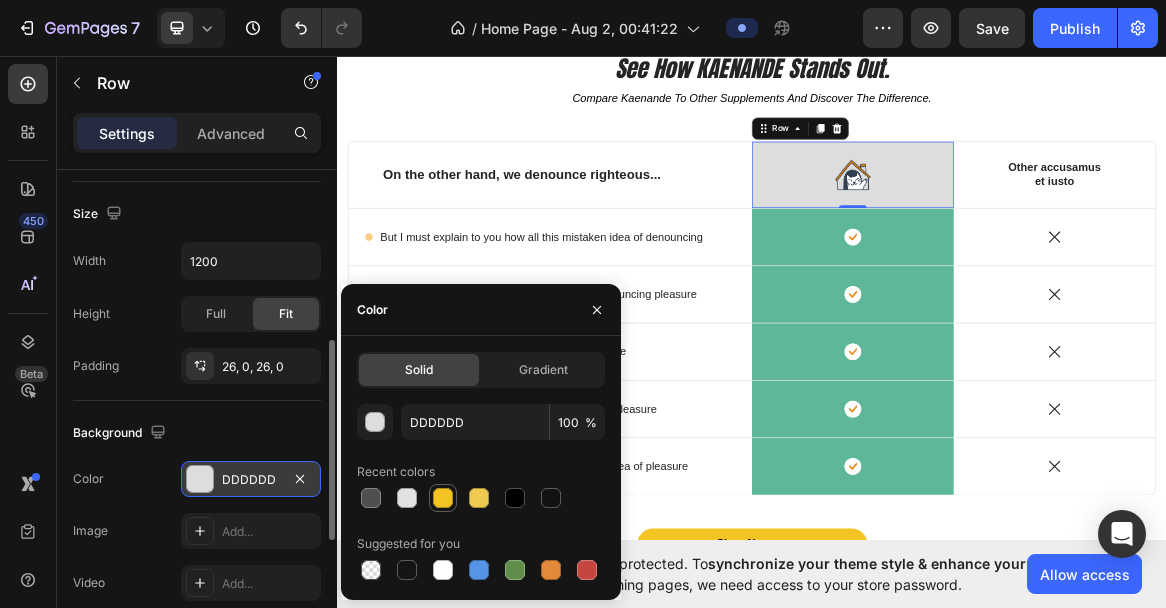 click at bounding box center (443, 498) 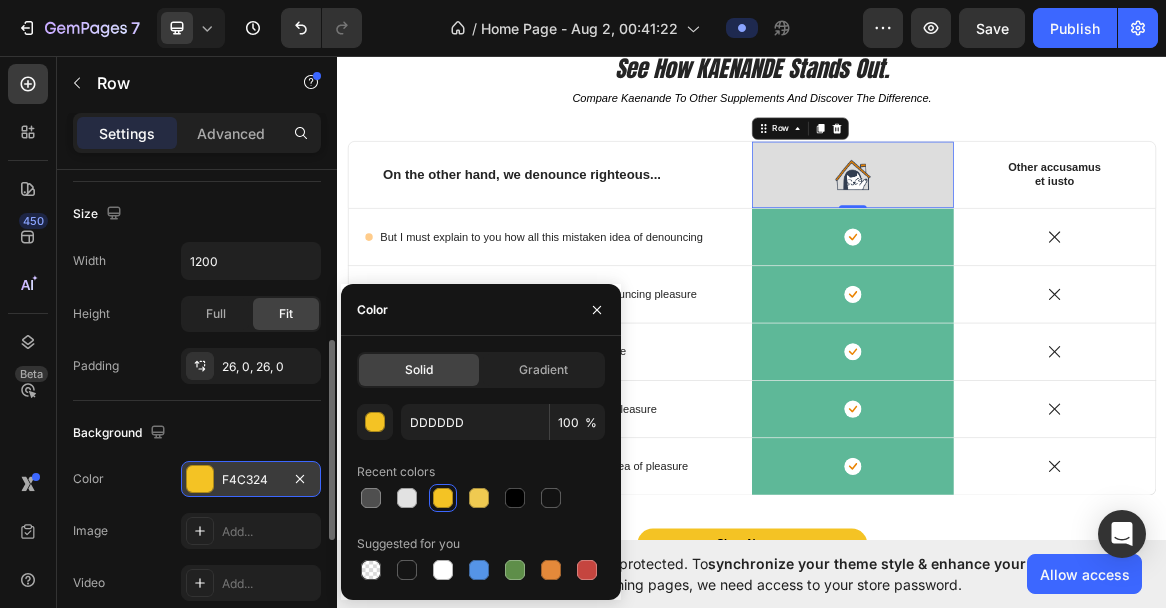 type on "F4C324" 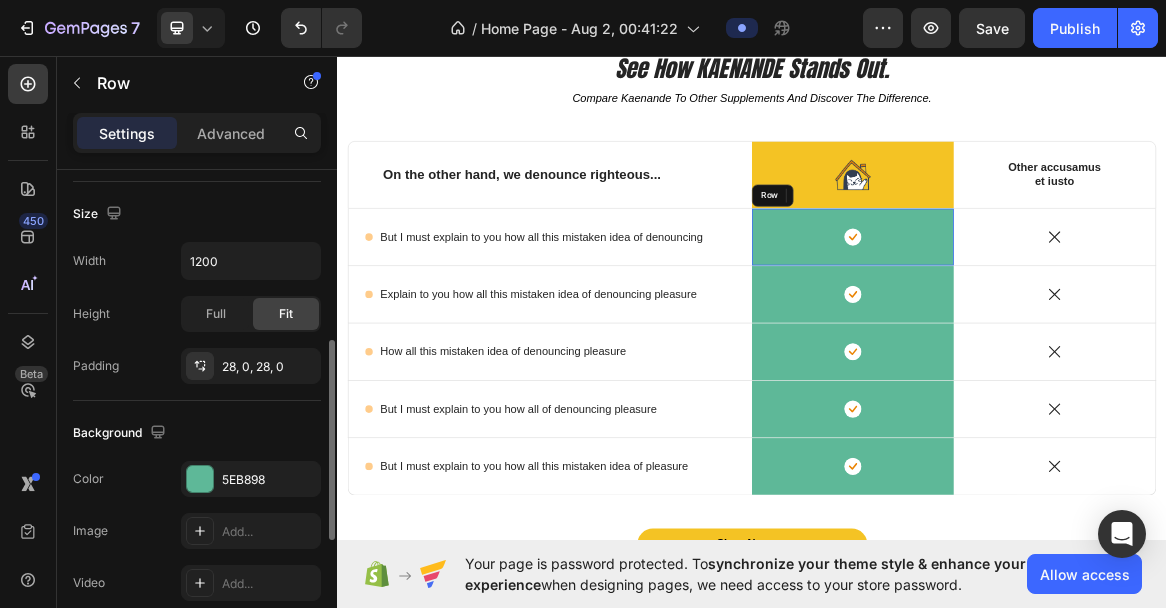 click on "Icon Row" at bounding box center [1083, 323] 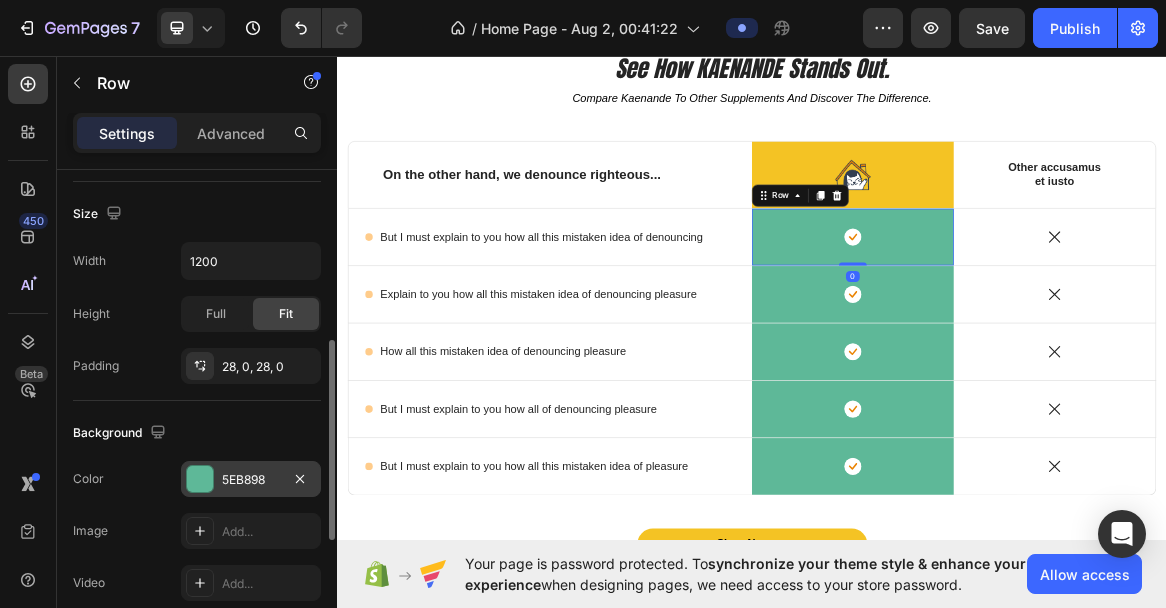 click on "5EB898" at bounding box center [251, 479] 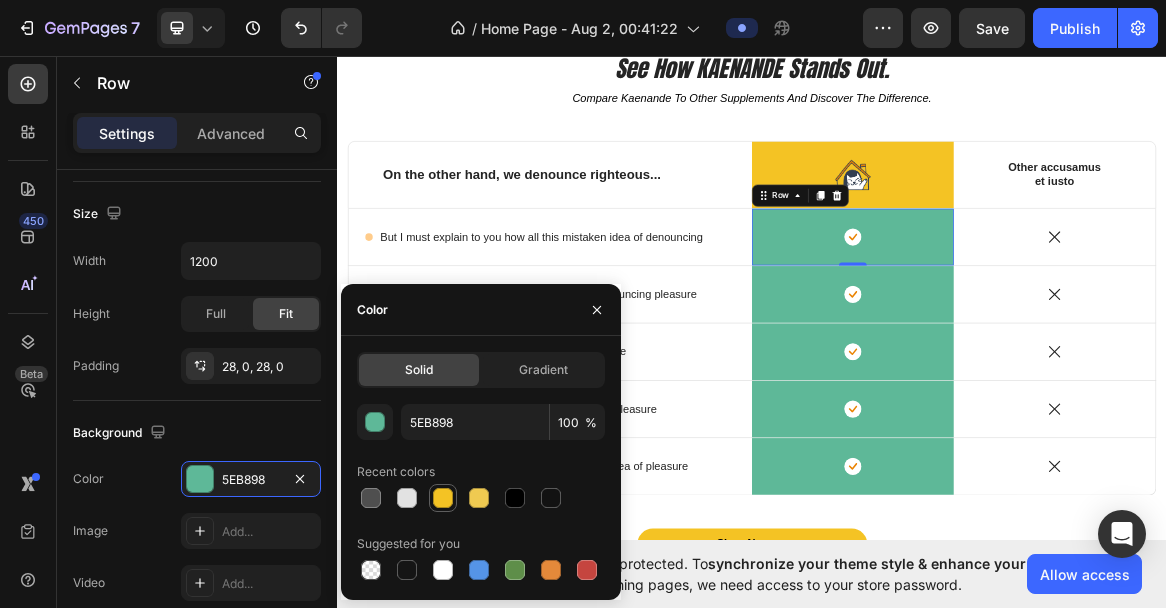 click at bounding box center [443, 498] 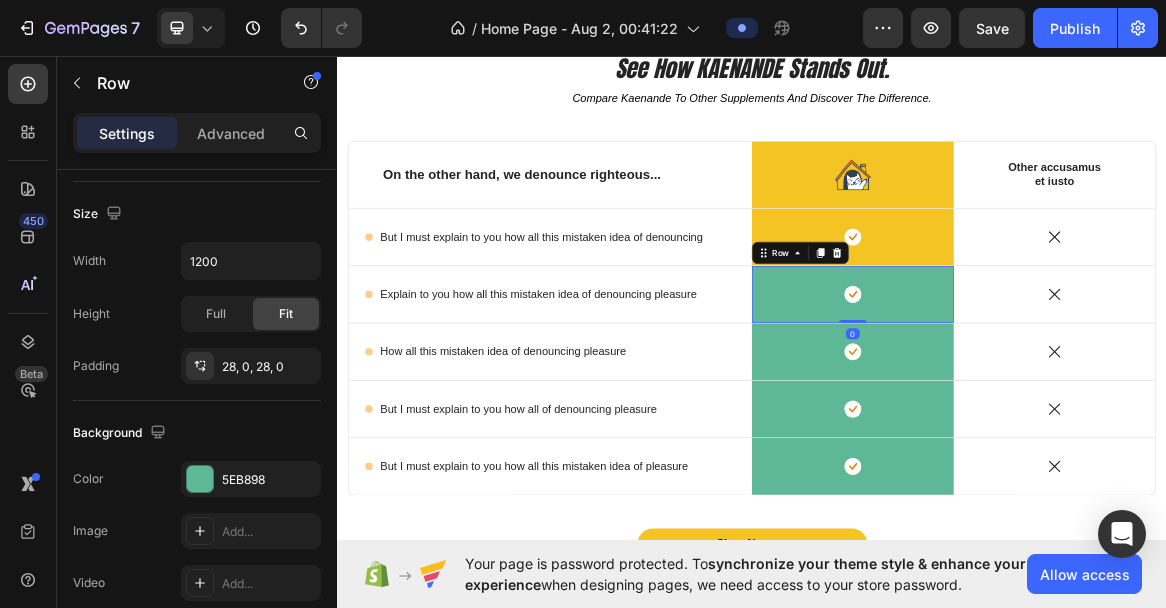 click on "Icon Row   0" at bounding box center [1083, 406] 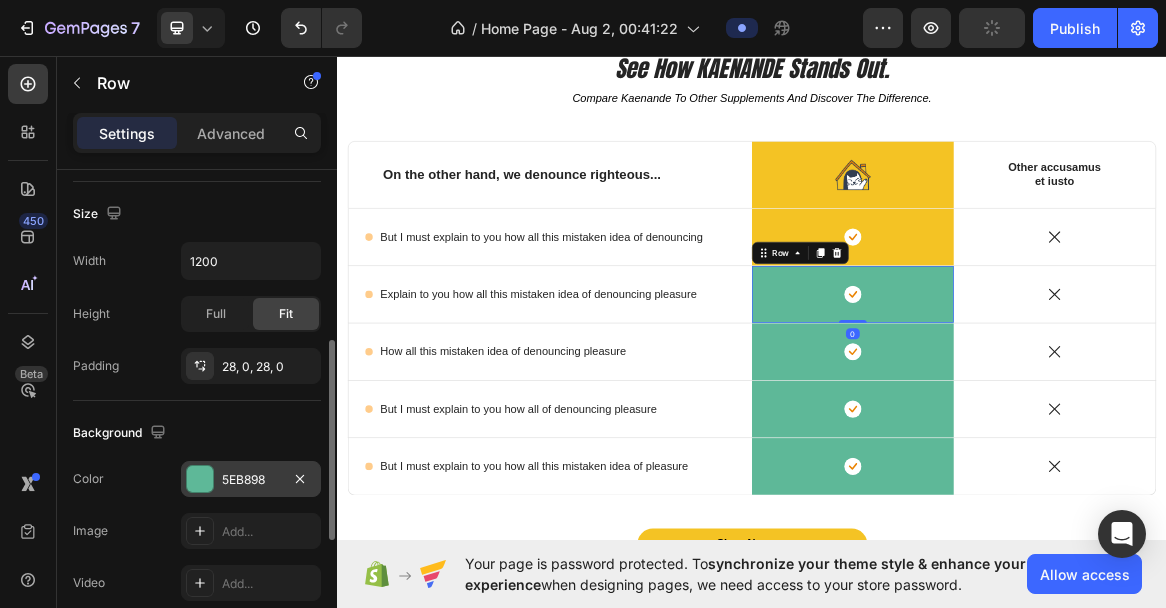 click on "5EB898" at bounding box center (251, 480) 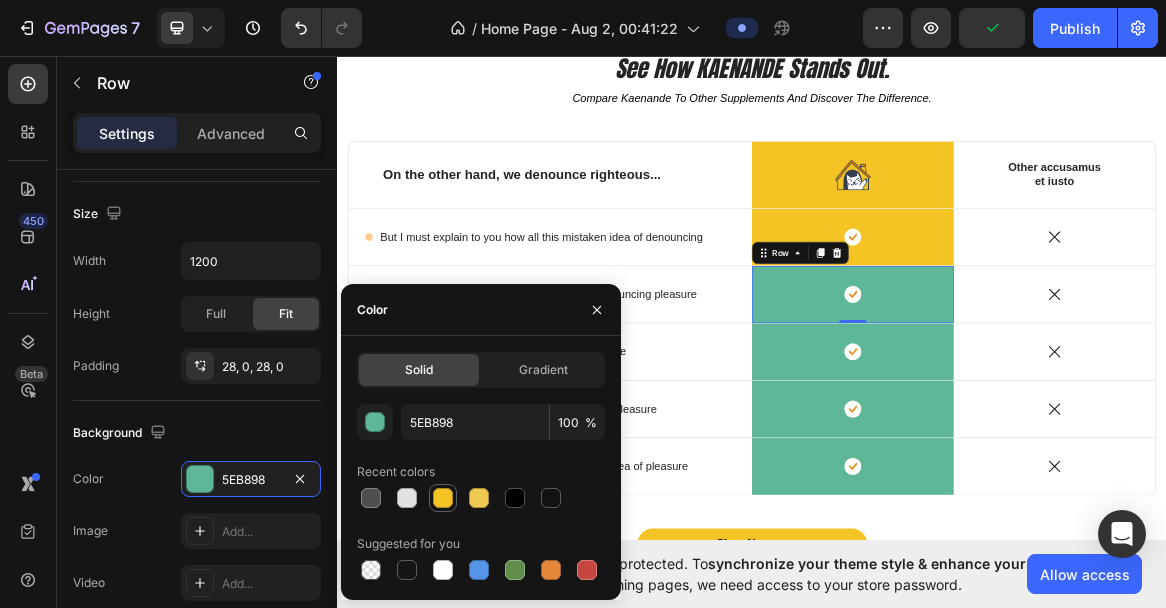 click at bounding box center [443, 498] 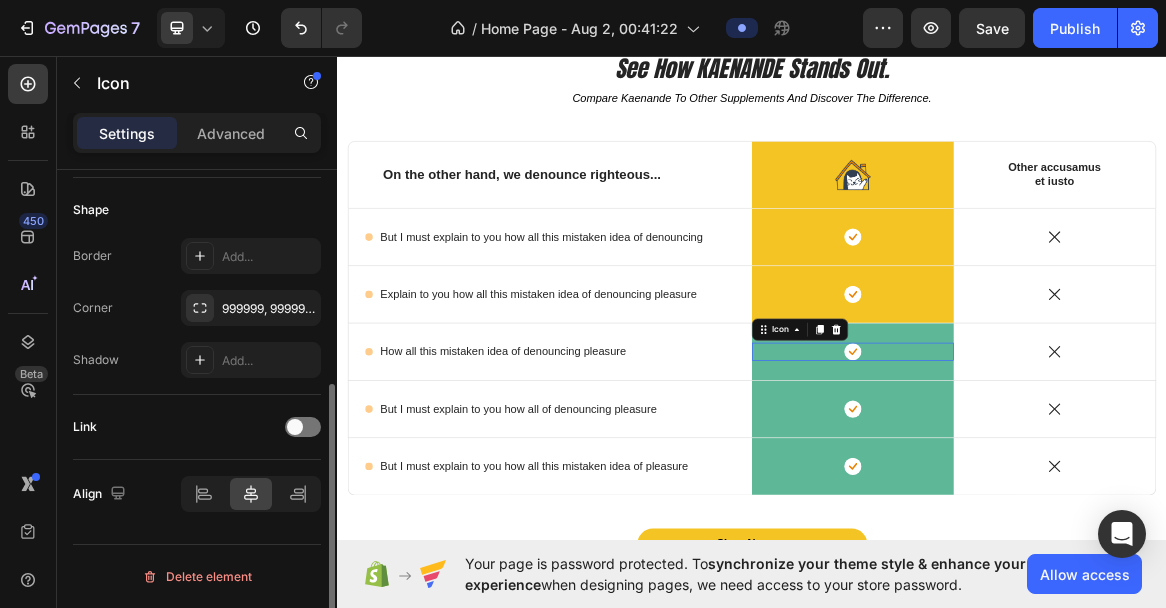 click on "Icon   0" at bounding box center (1083, 489) 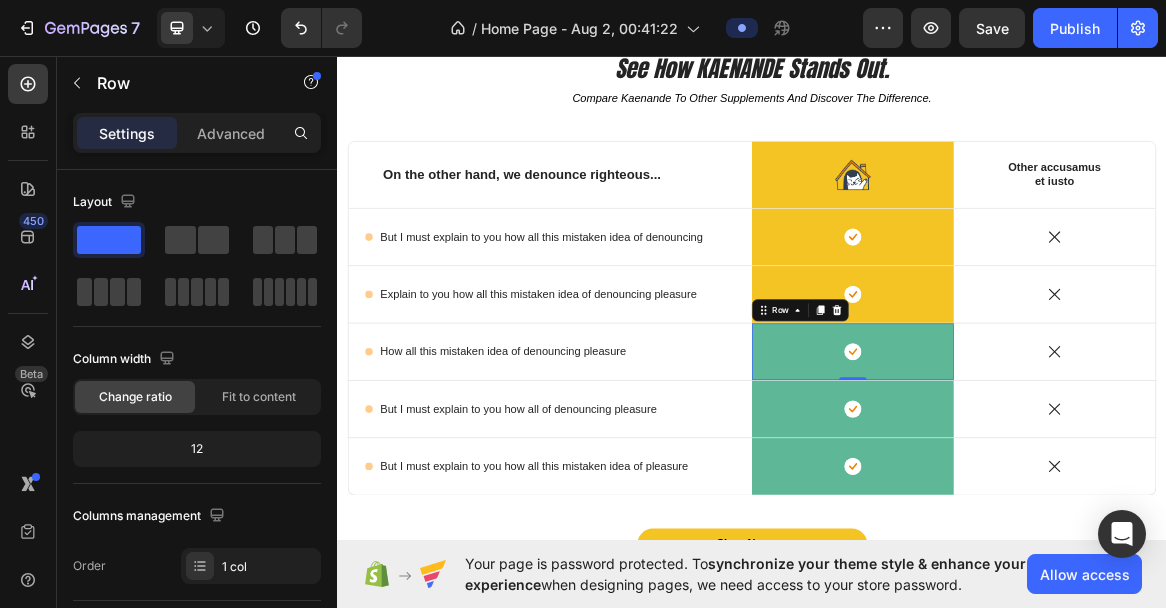 click on "Icon Row   0" at bounding box center [1083, 489] 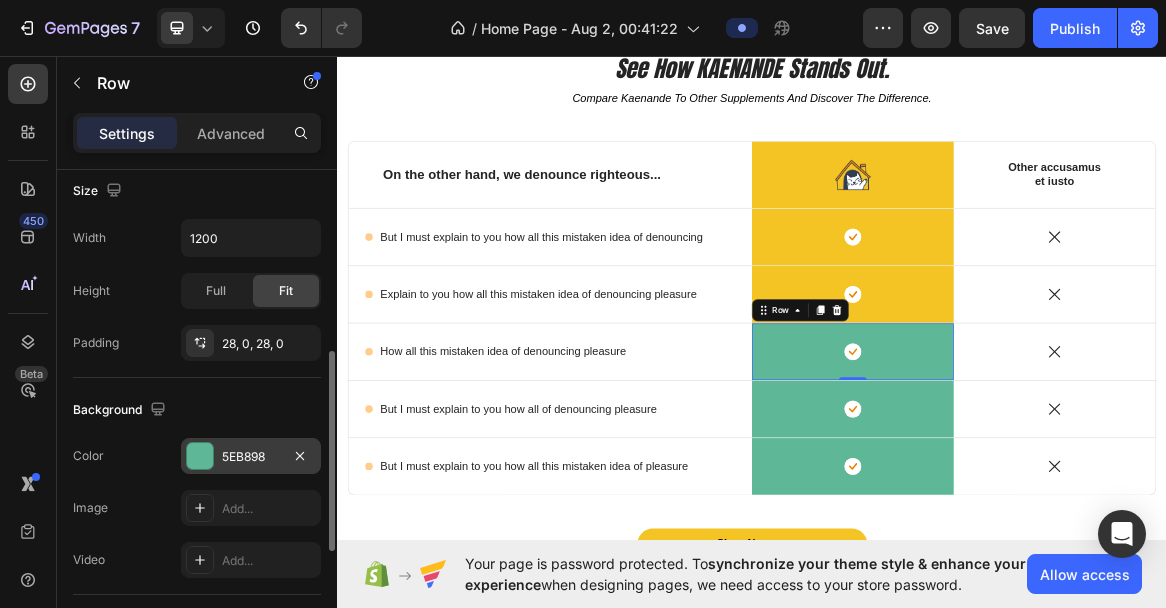 scroll, scrollTop: 443, scrollLeft: 0, axis: vertical 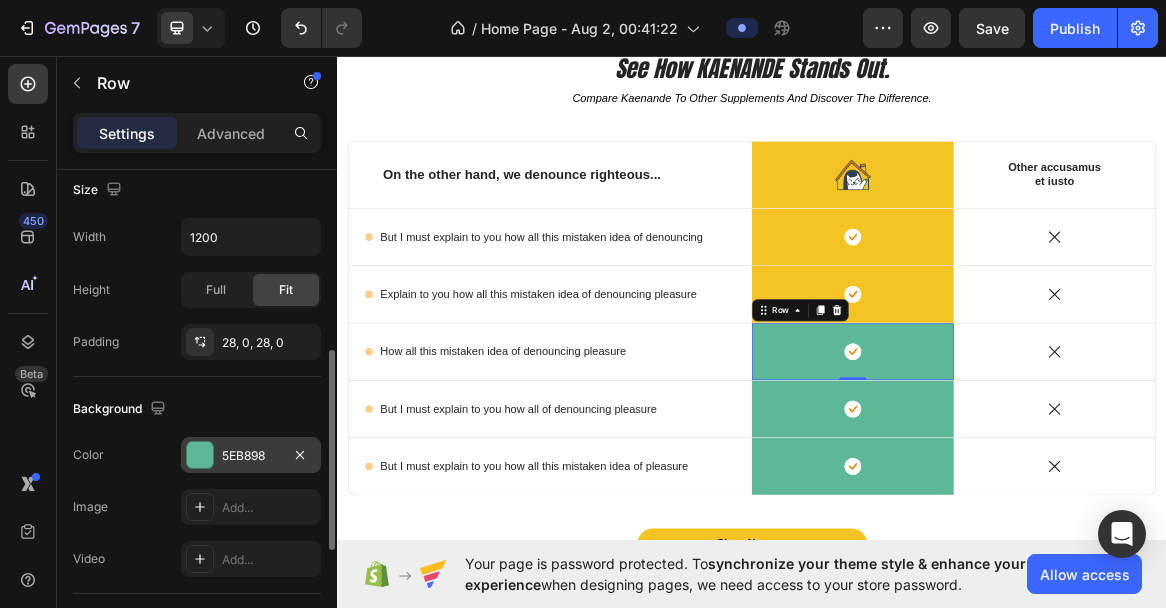 click on "5EB898" at bounding box center [251, 456] 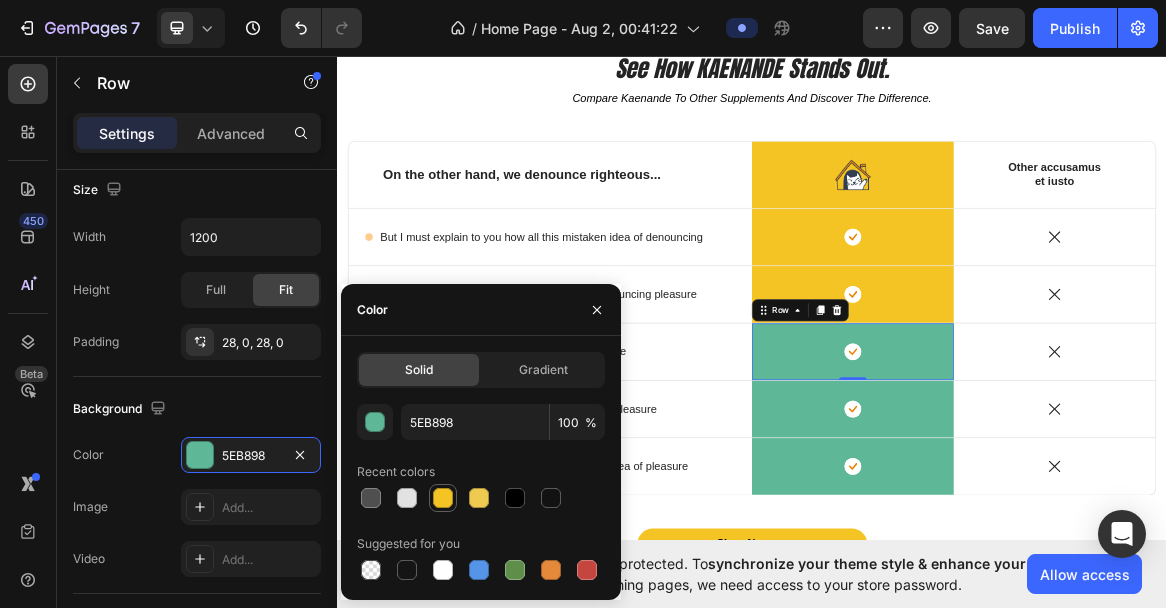 click at bounding box center [443, 498] 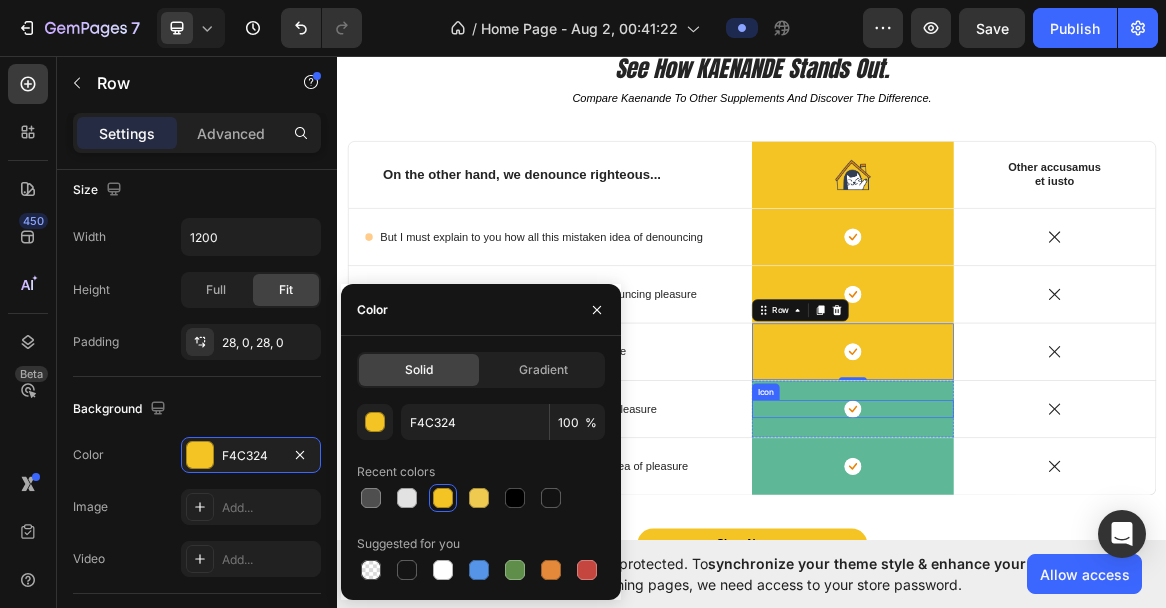 click on "Icon" at bounding box center [1083, 572] 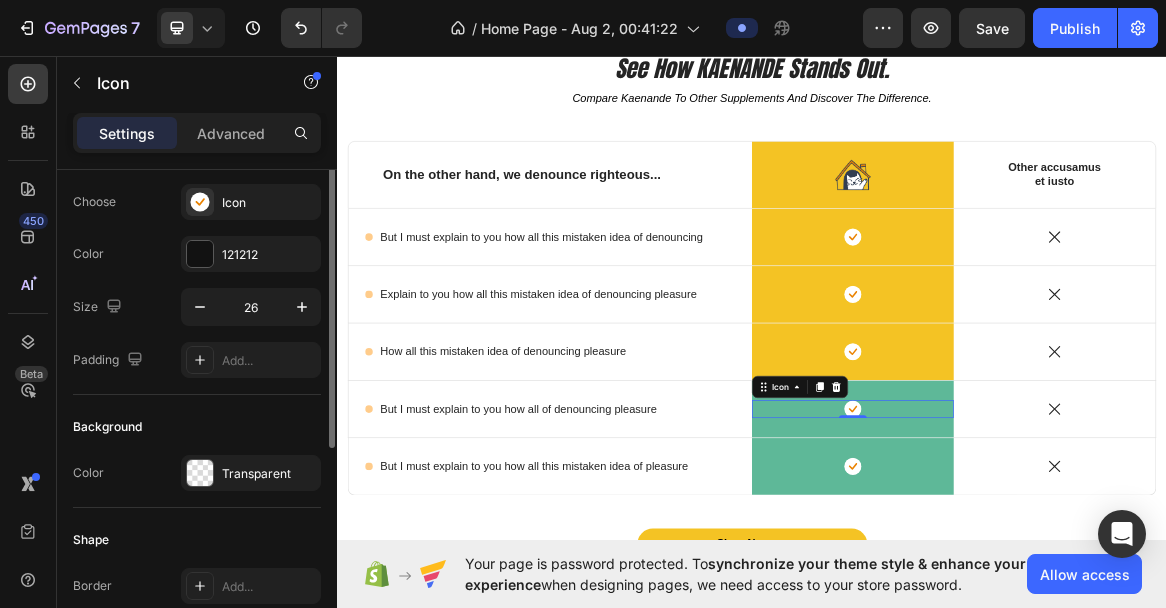scroll, scrollTop: 0, scrollLeft: 0, axis: both 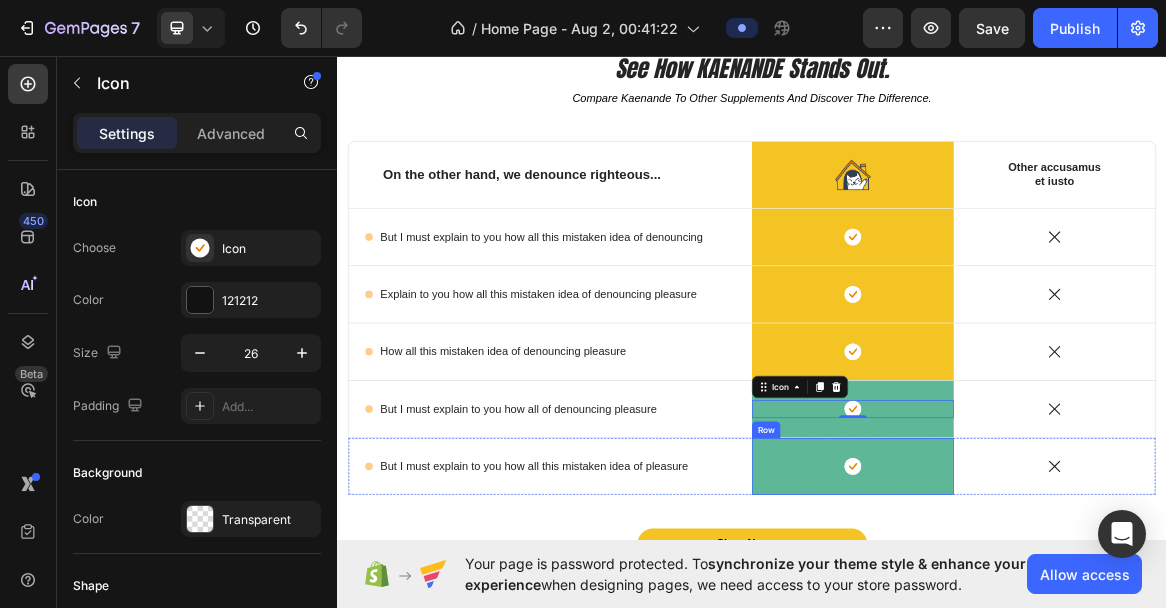 click on "Row" at bounding box center [957, 602] 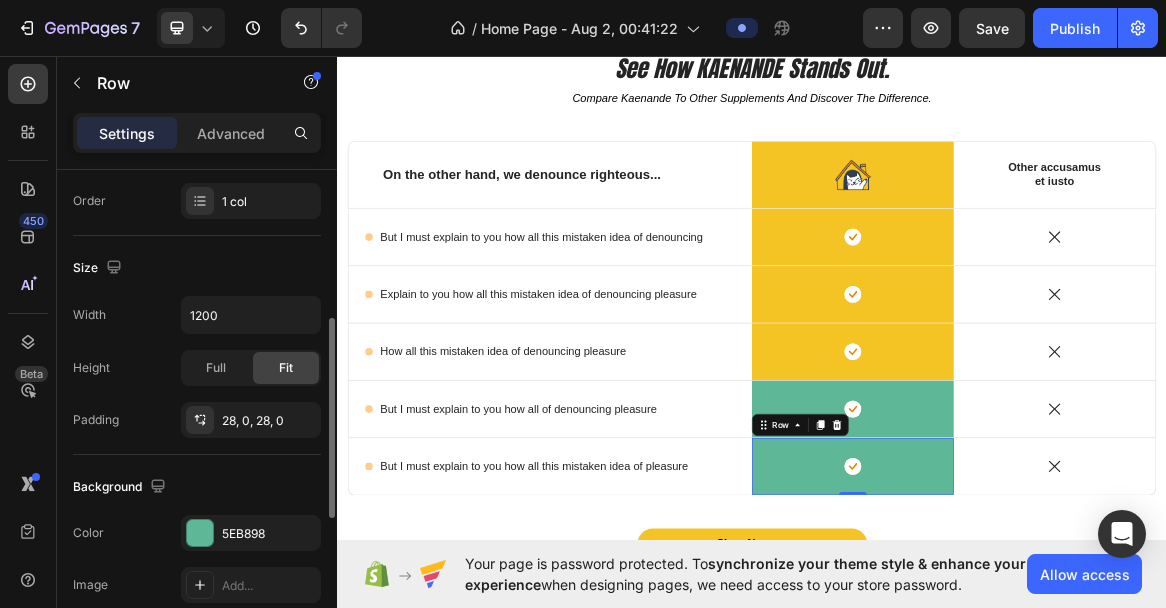 scroll, scrollTop: 368, scrollLeft: 0, axis: vertical 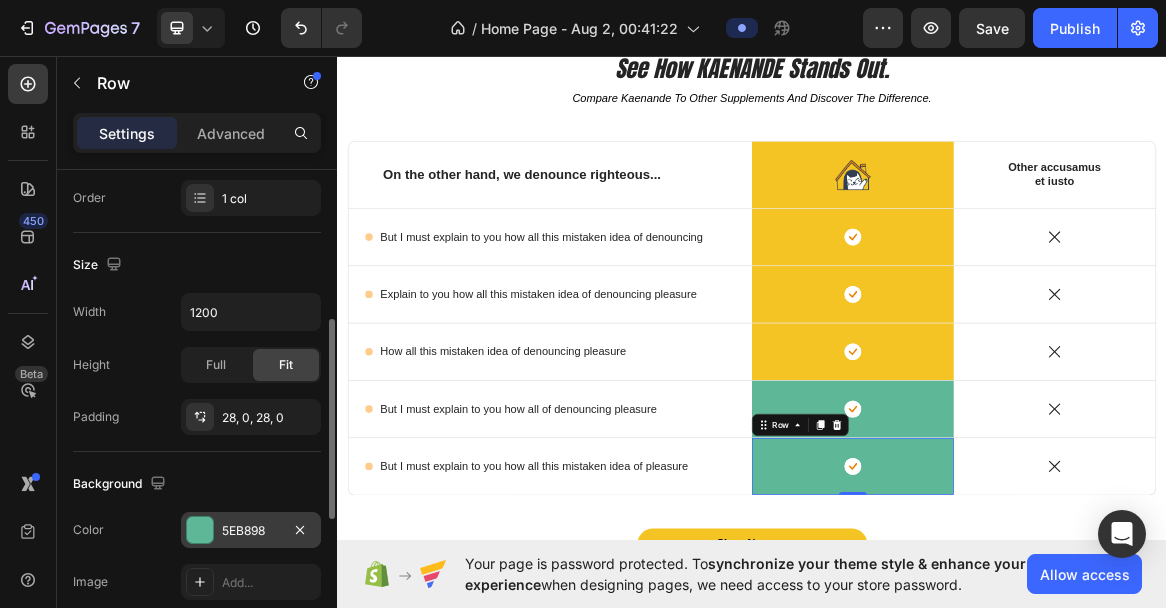 click on "5EB898" at bounding box center [251, 531] 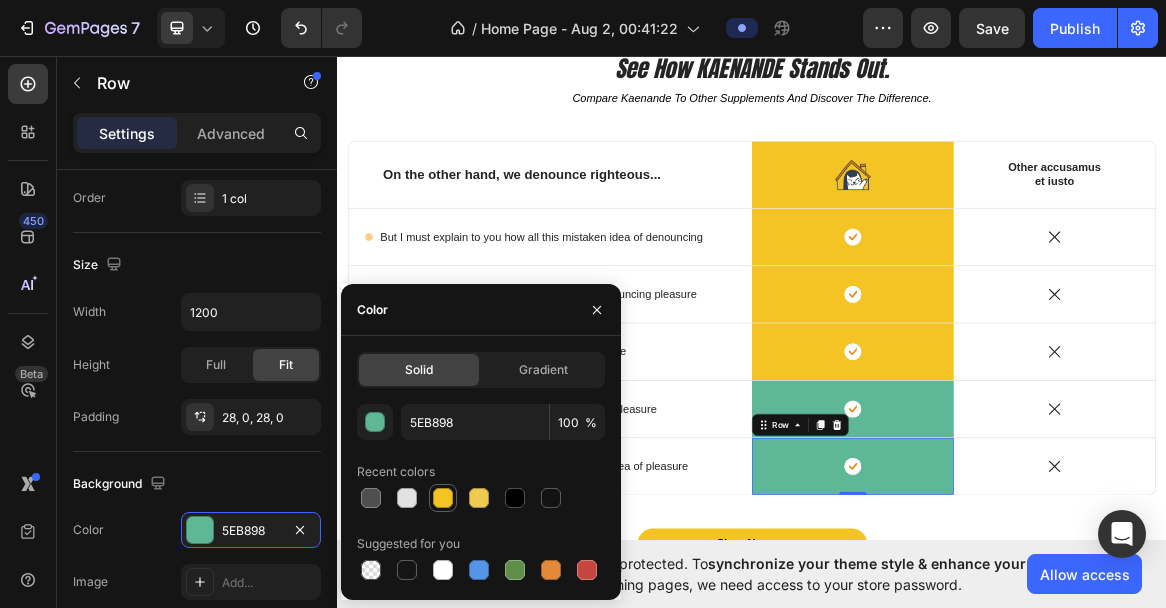 click at bounding box center [443, 498] 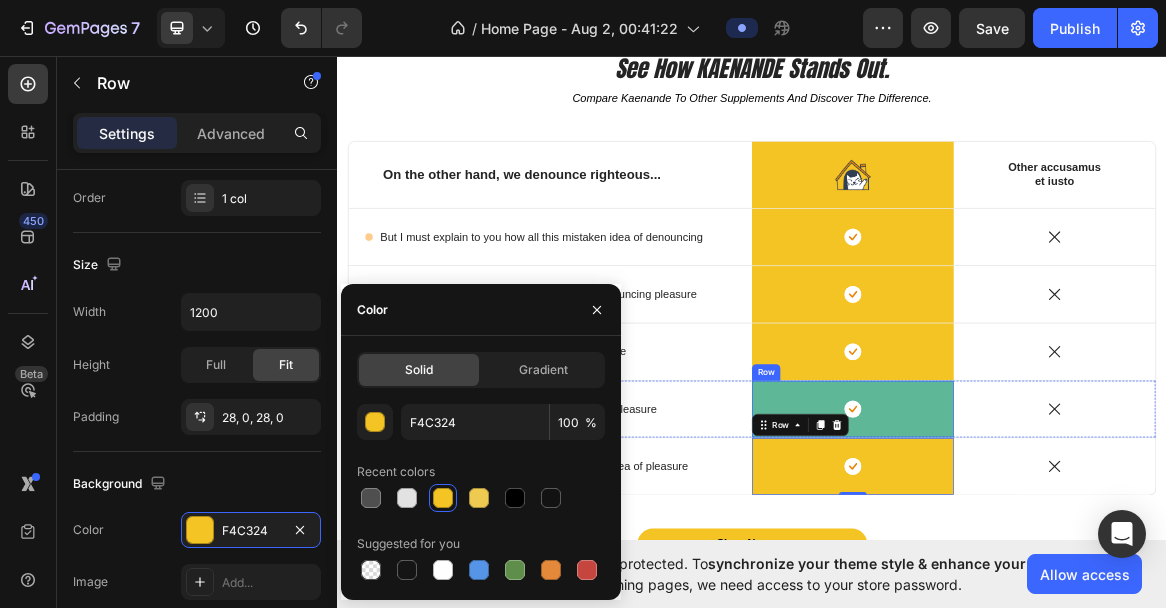 click on "Icon Row" at bounding box center (1083, 572) 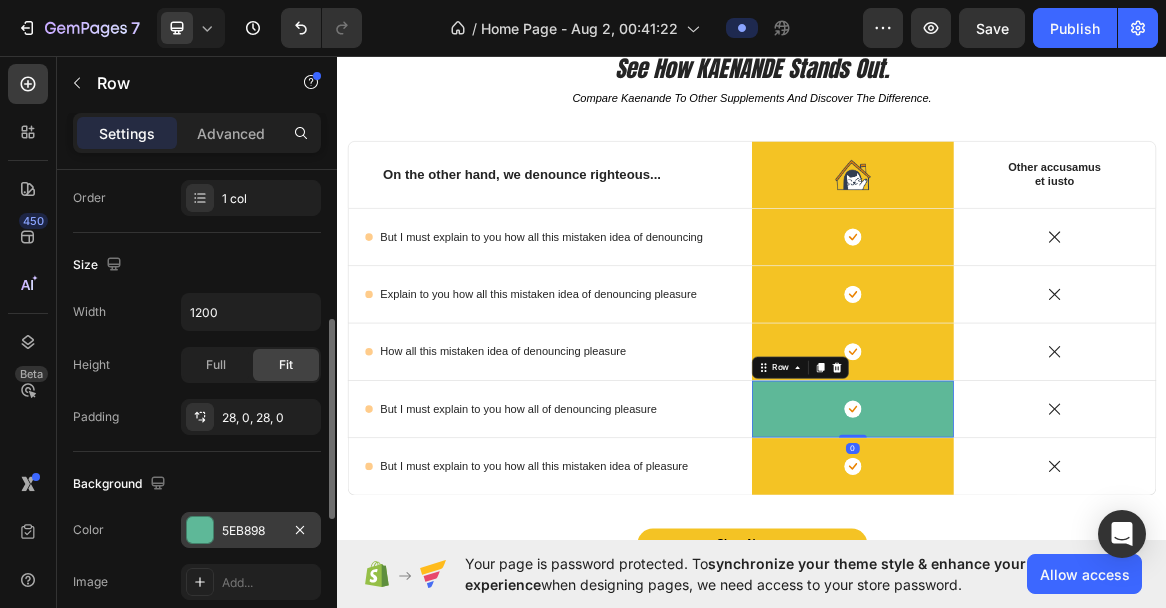 click on "5EB898" at bounding box center [251, 531] 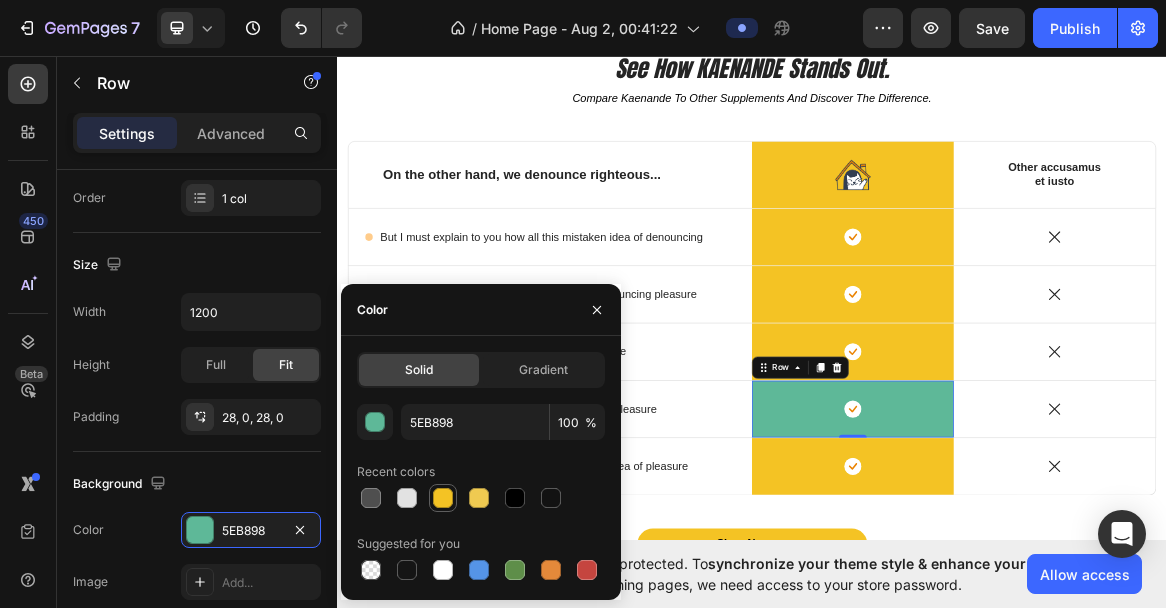 click at bounding box center (443, 498) 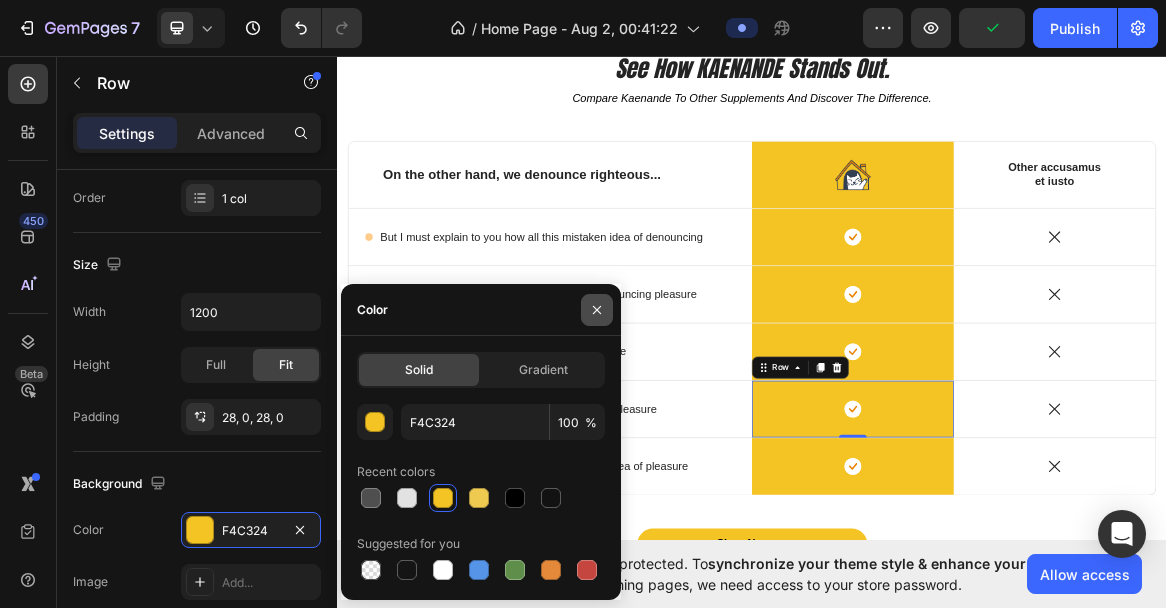 click 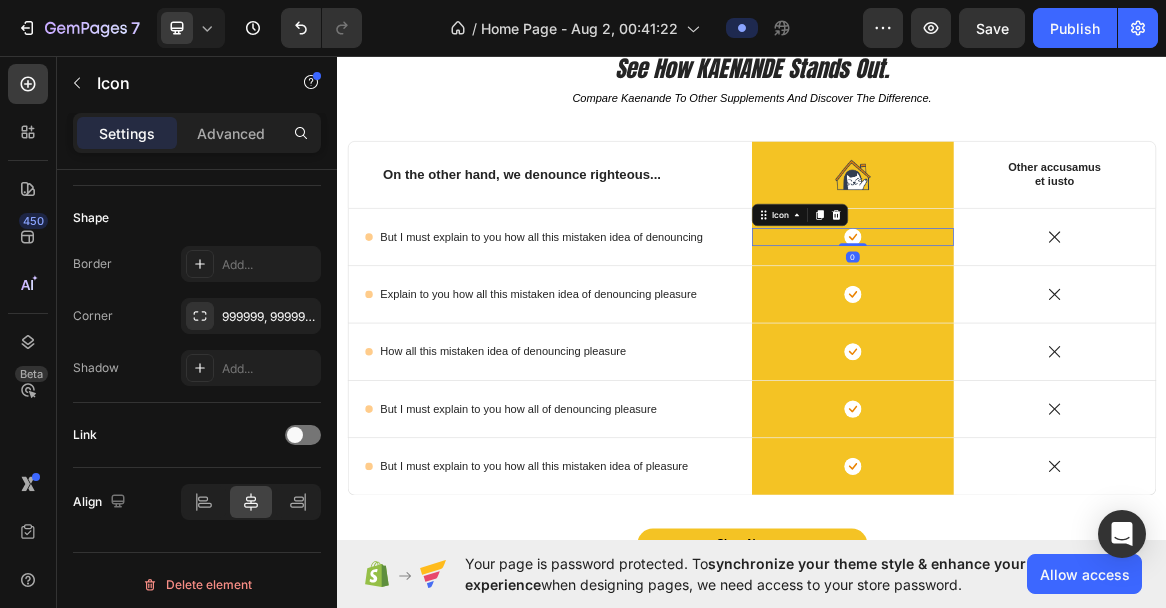 click on "Icon   0" at bounding box center (1083, 323) 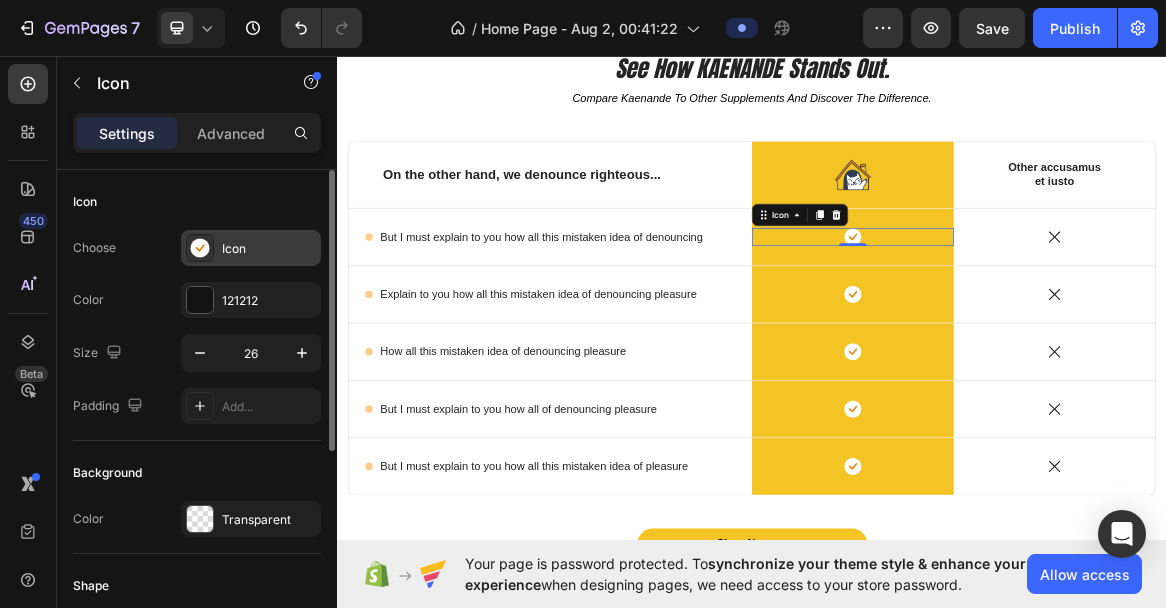 click on "Icon" at bounding box center [269, 249] 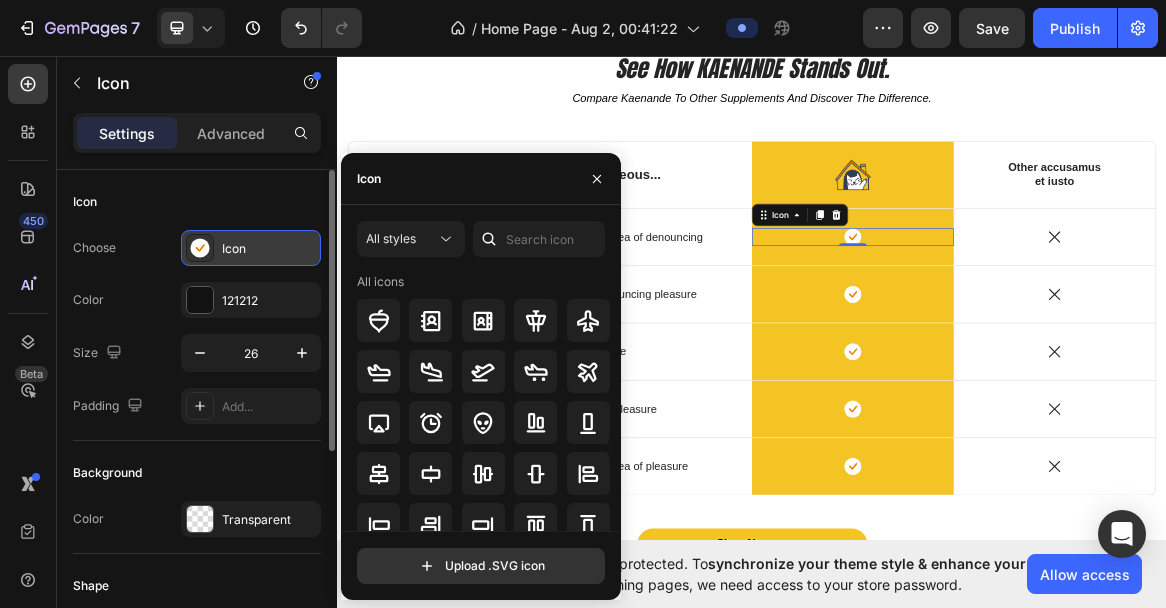 click on "Icon" at bounding box center (269, 249) 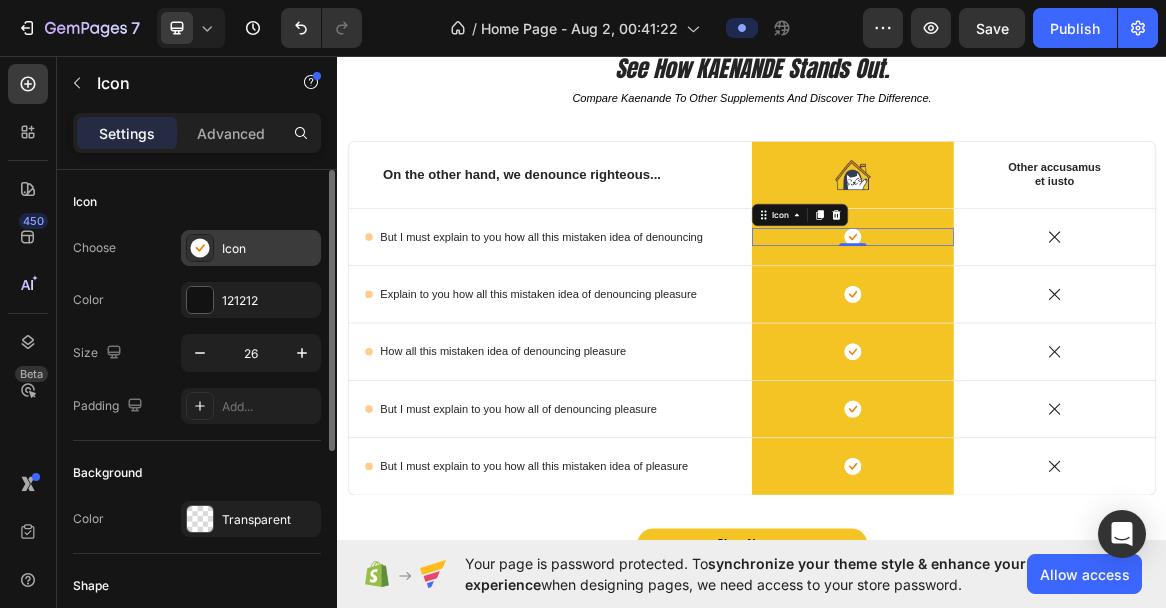 click on "Icon" at bounding box center [269, 249] 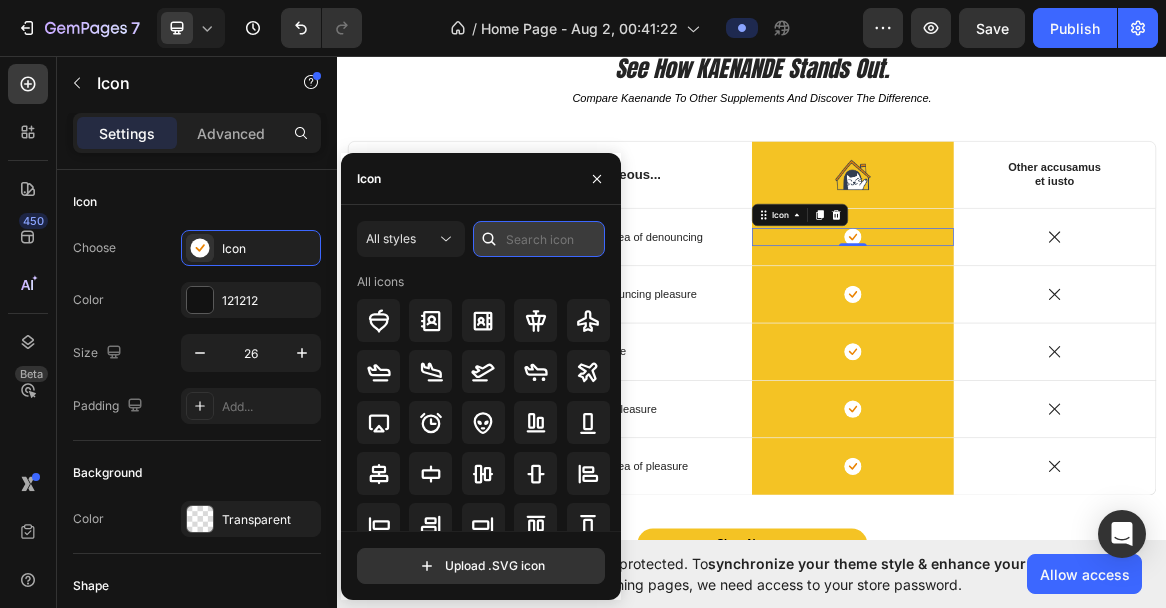 click at bounding box center (539, 239) 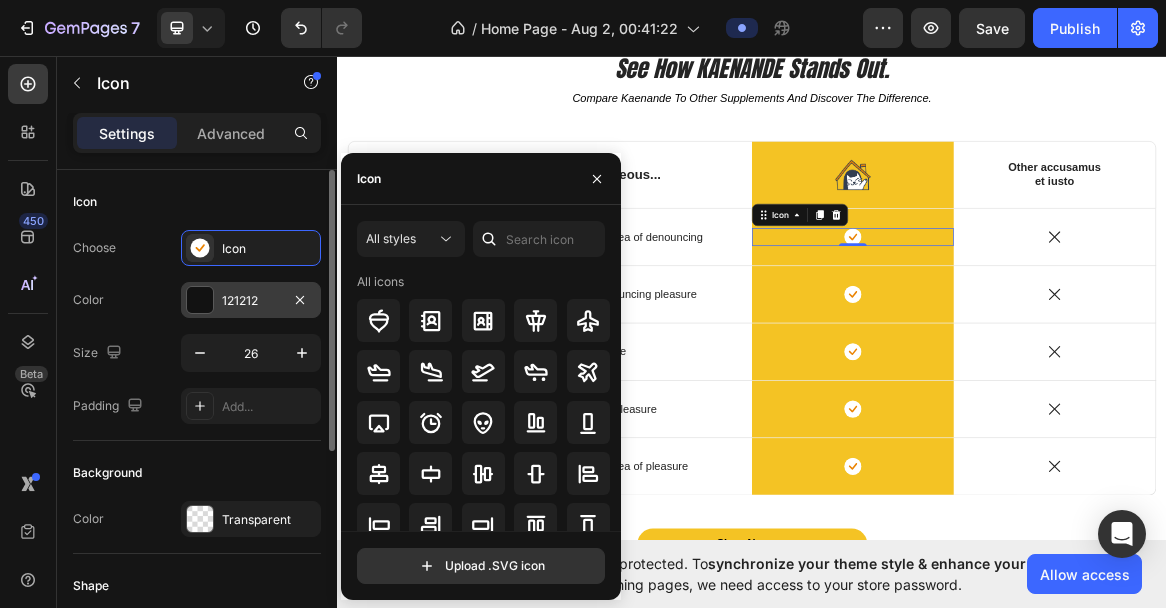 click on "121212" at bounding box center [251, 301] 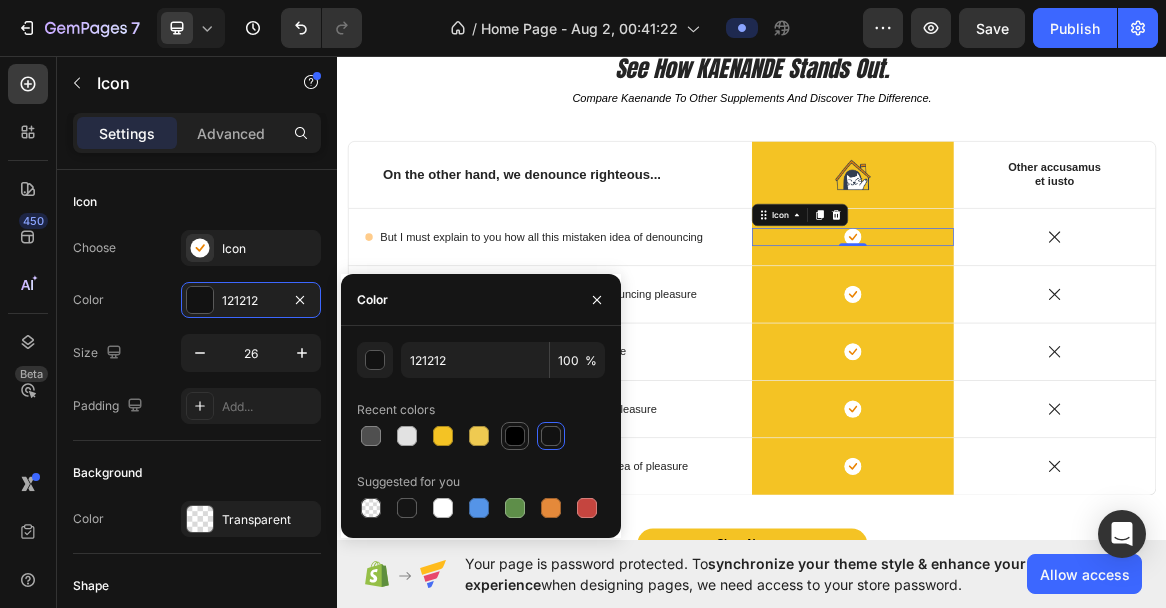 click at bounding box center [515, 436] 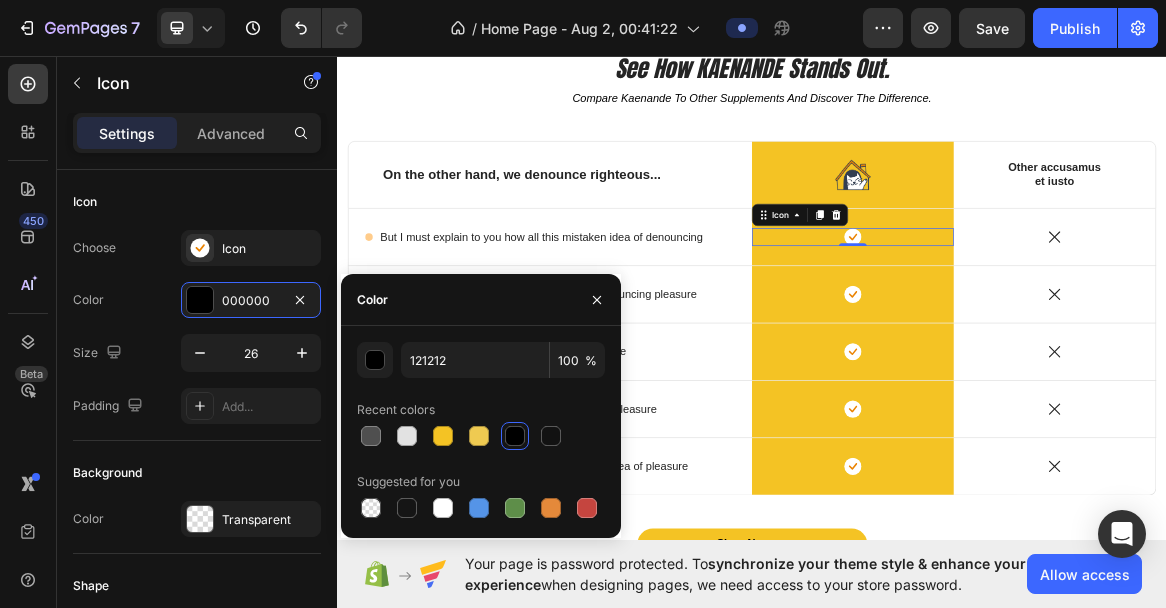 type on "000000" 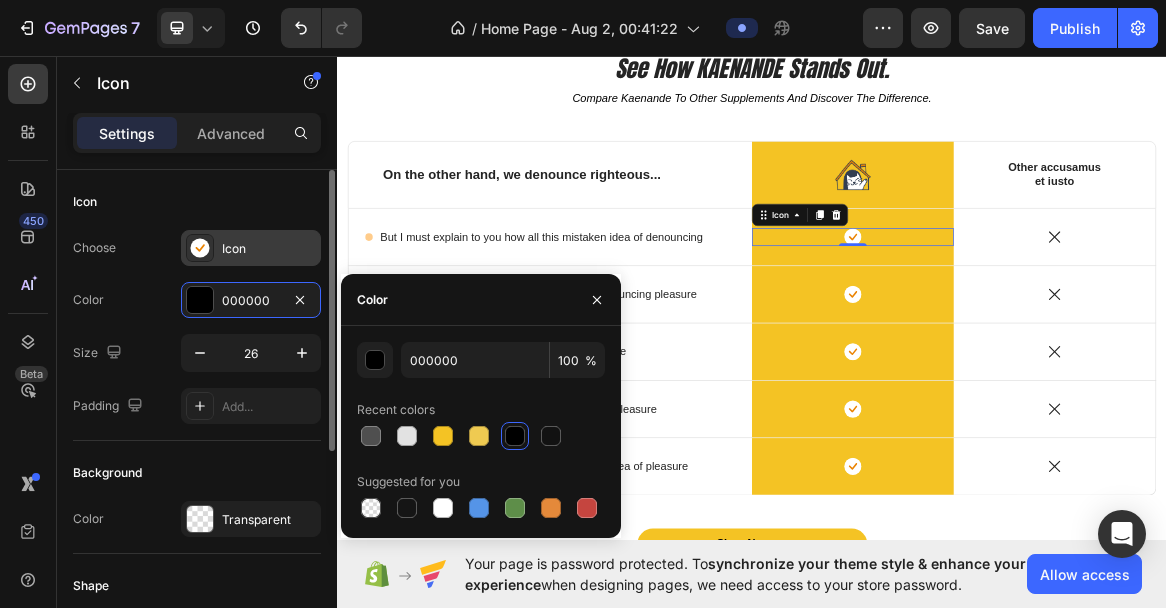 click on "Icon" at bounding box center [269, 249] 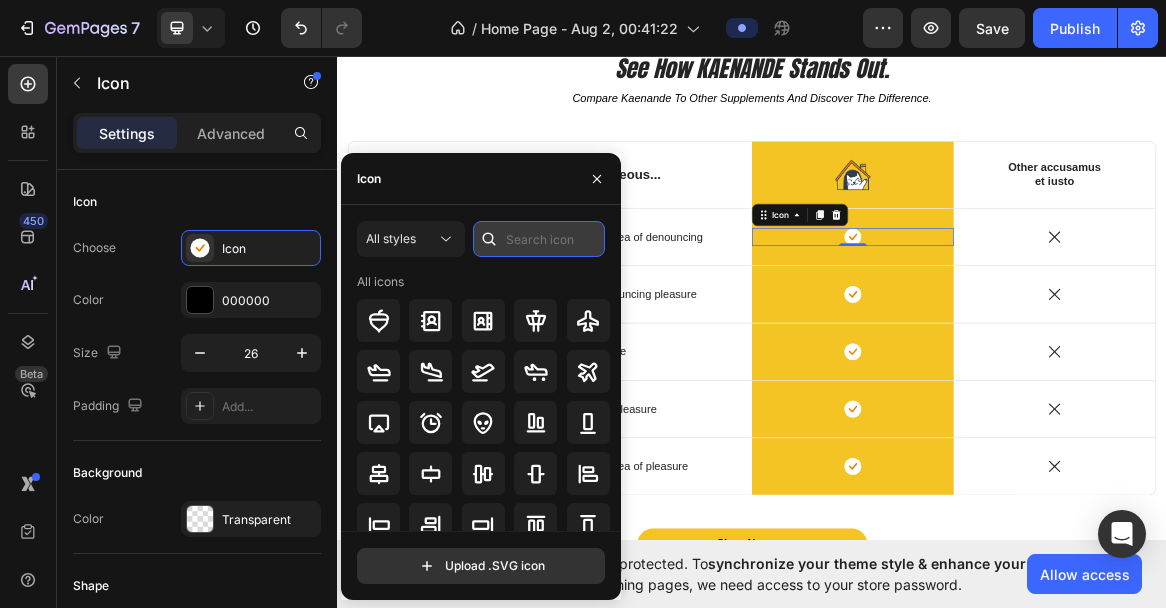 click at bounding box center [539, 239] 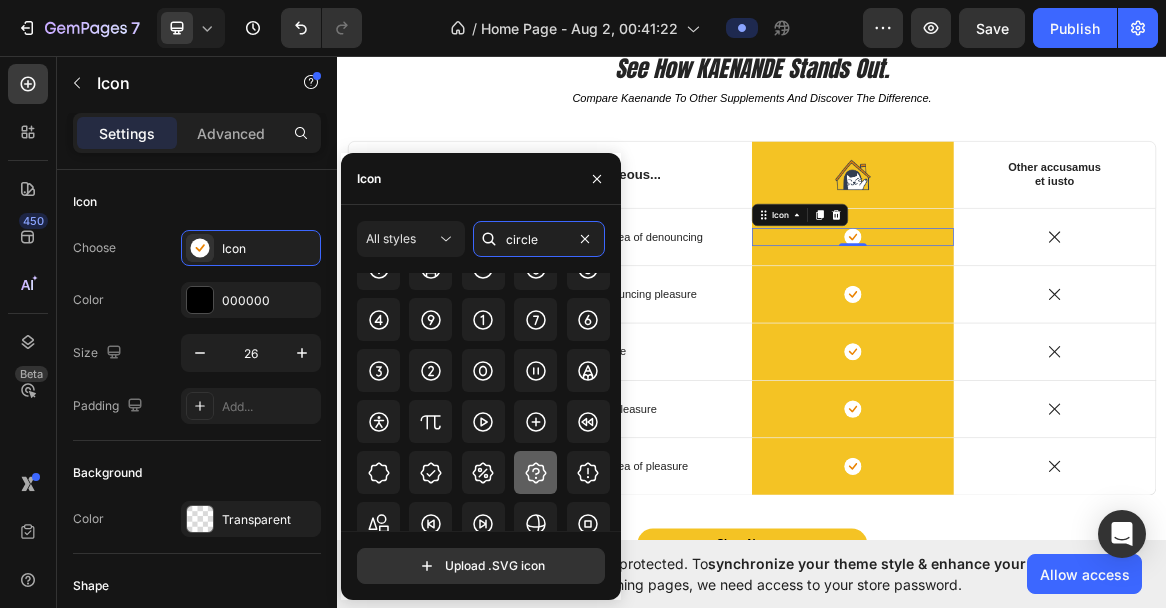 scroll, scrollTop: 2249, scrollLeft: 0, axis: vertical 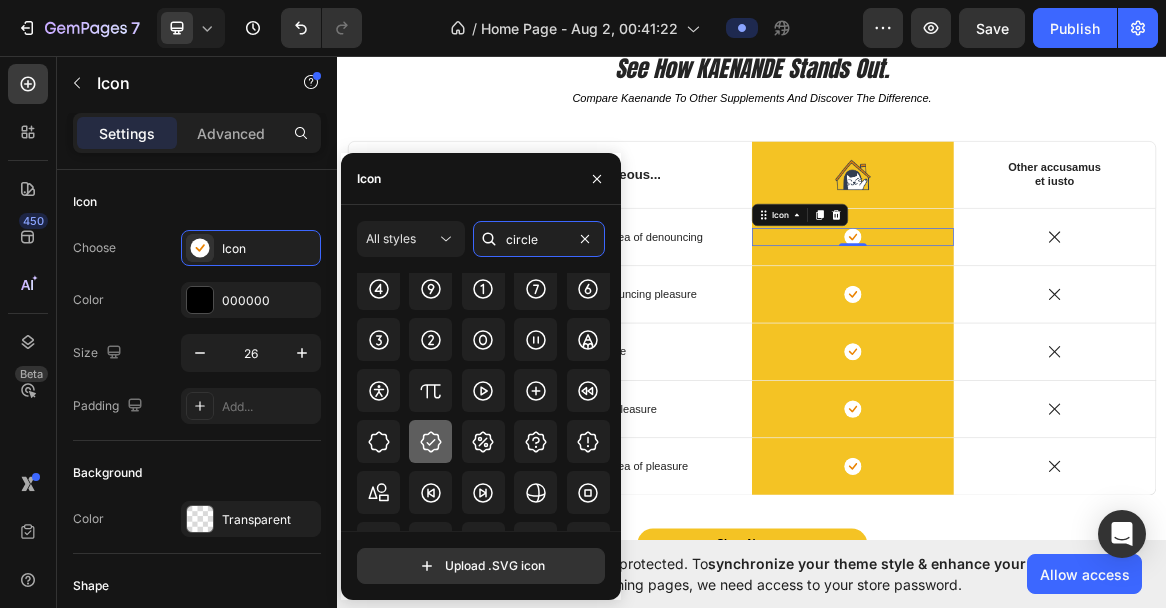 type on "circle" 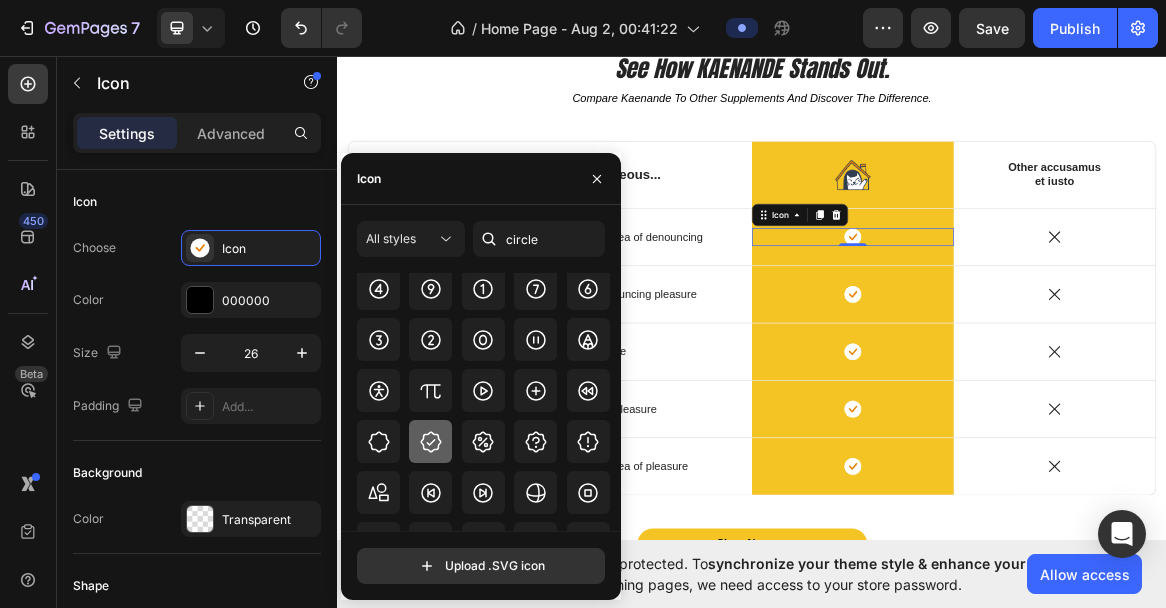 click 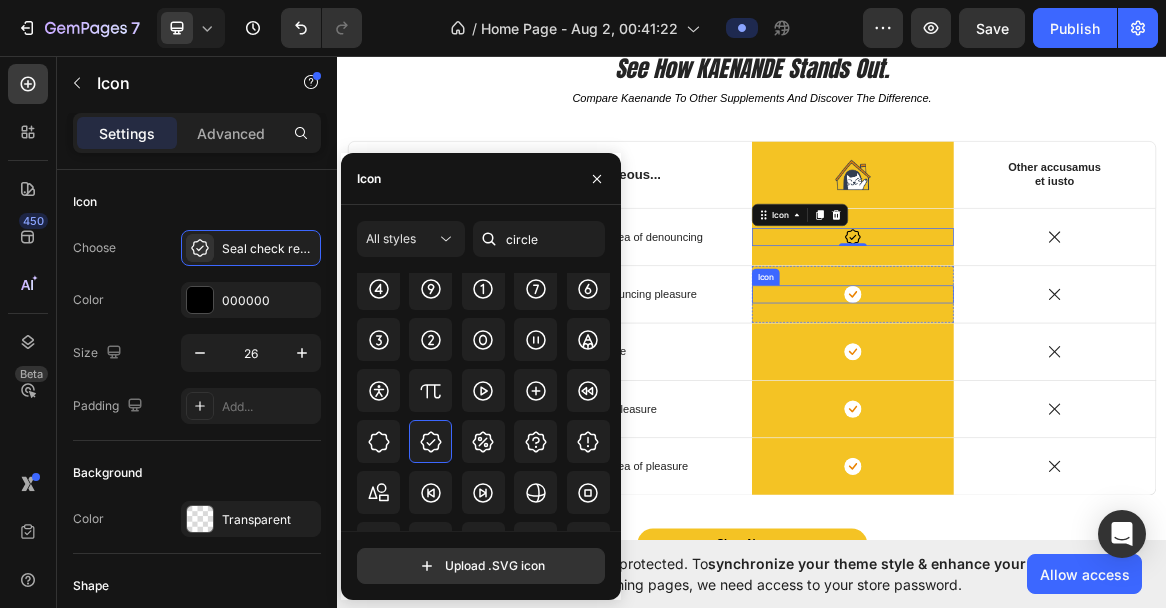 click 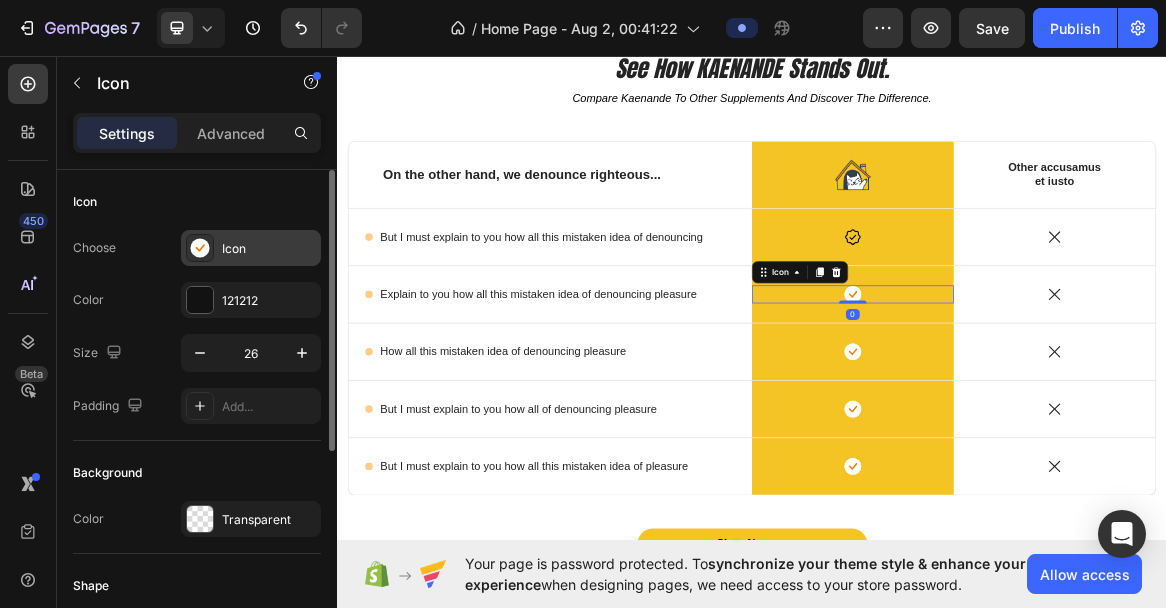 click on "Icon" at bounding box center [269, 249] 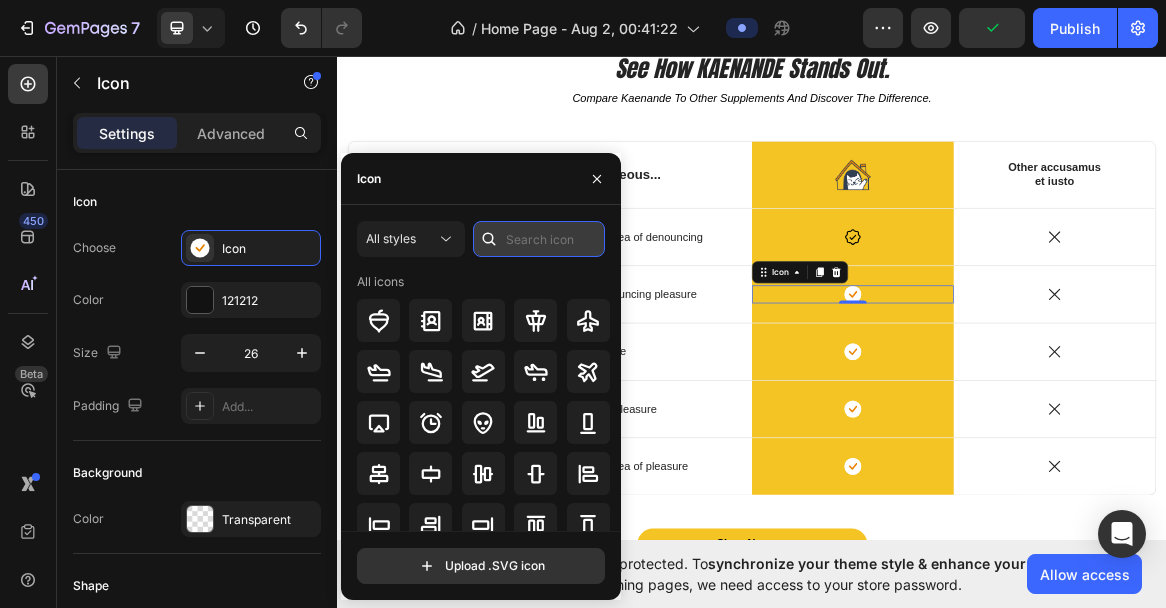 click at bounding box center [539, 239] 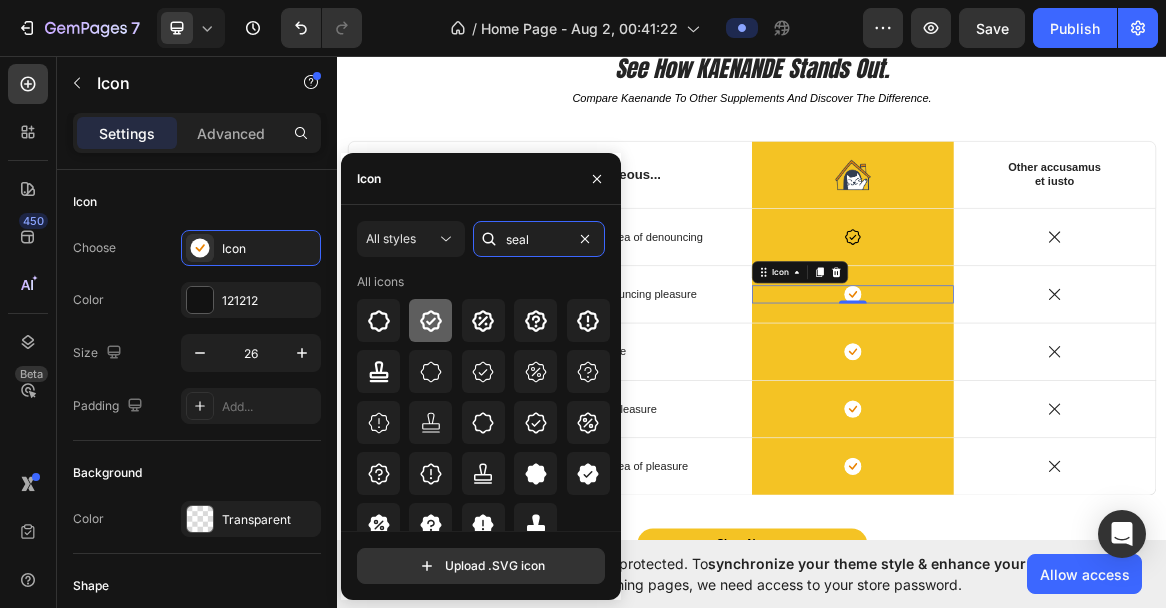 type on "seal" 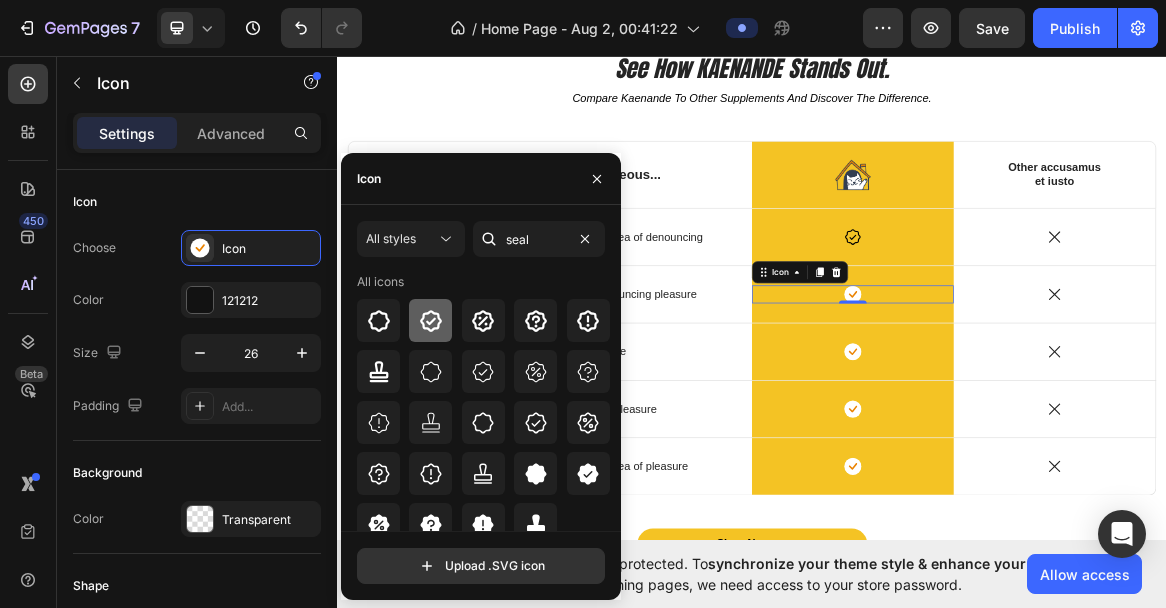 click 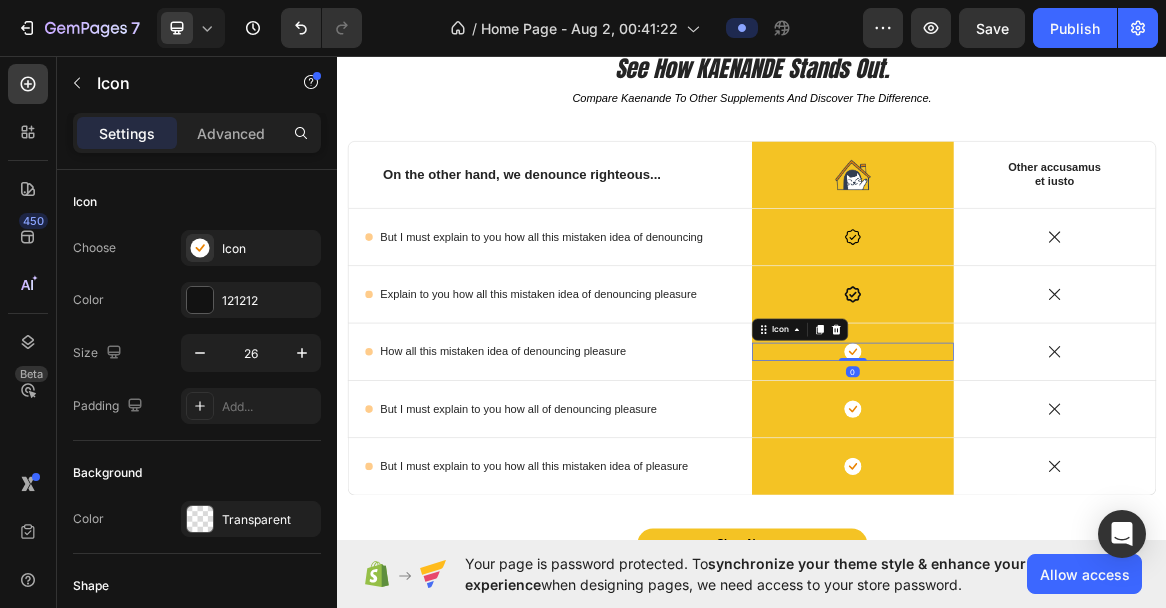 click 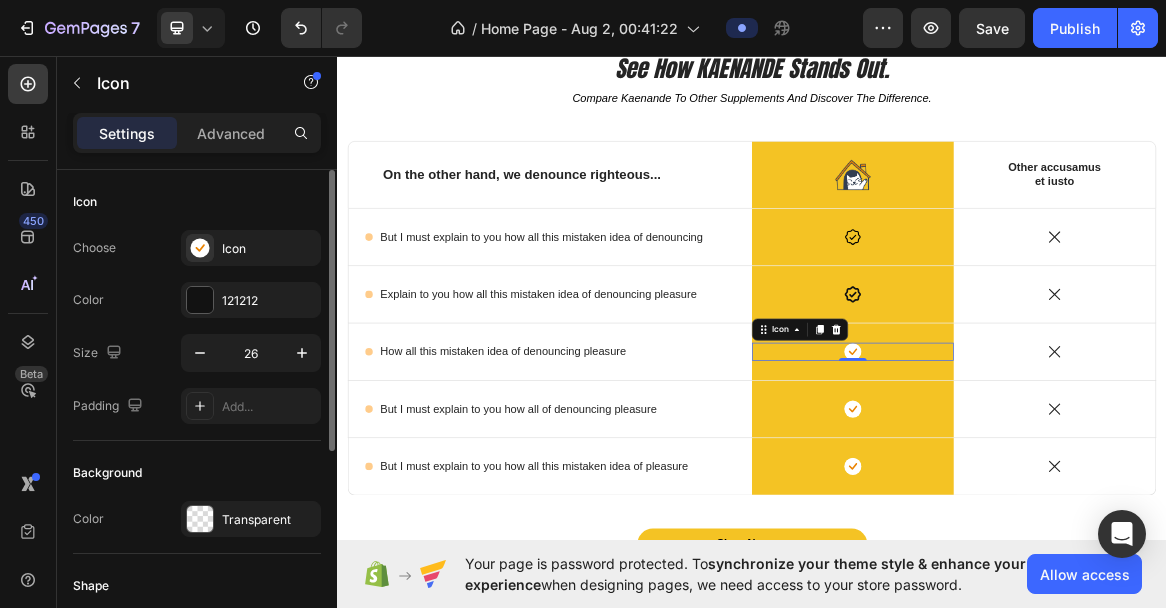 click on "Choose
Icon Color 121212 Size 26 Padding Add..." at bounding box center (197, 327) 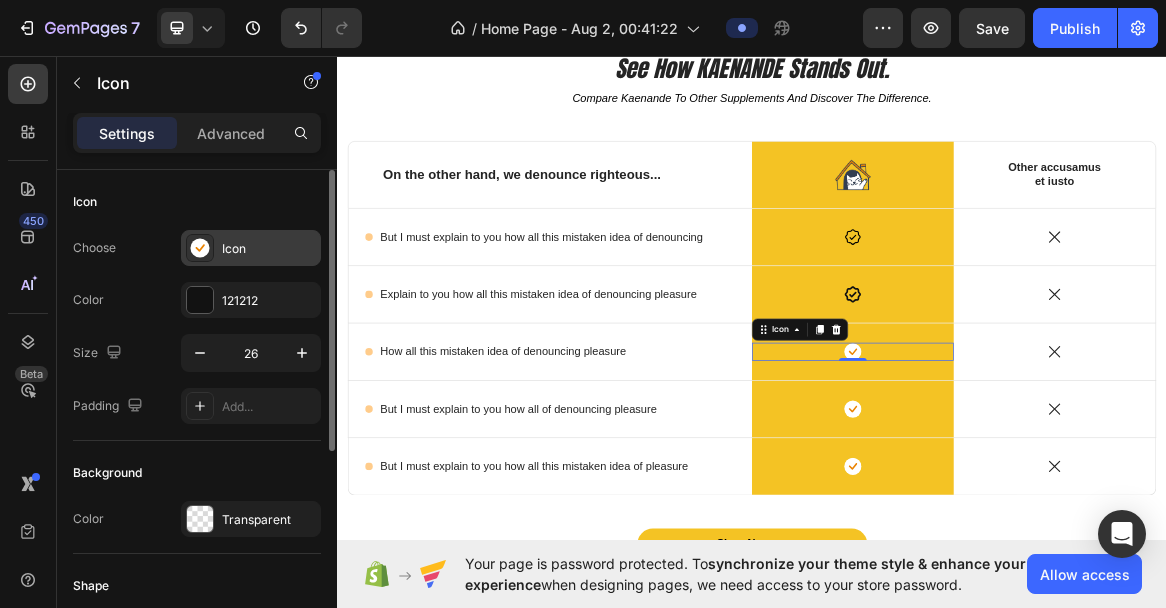 click on "Icon" at bounding box center [269, 249] 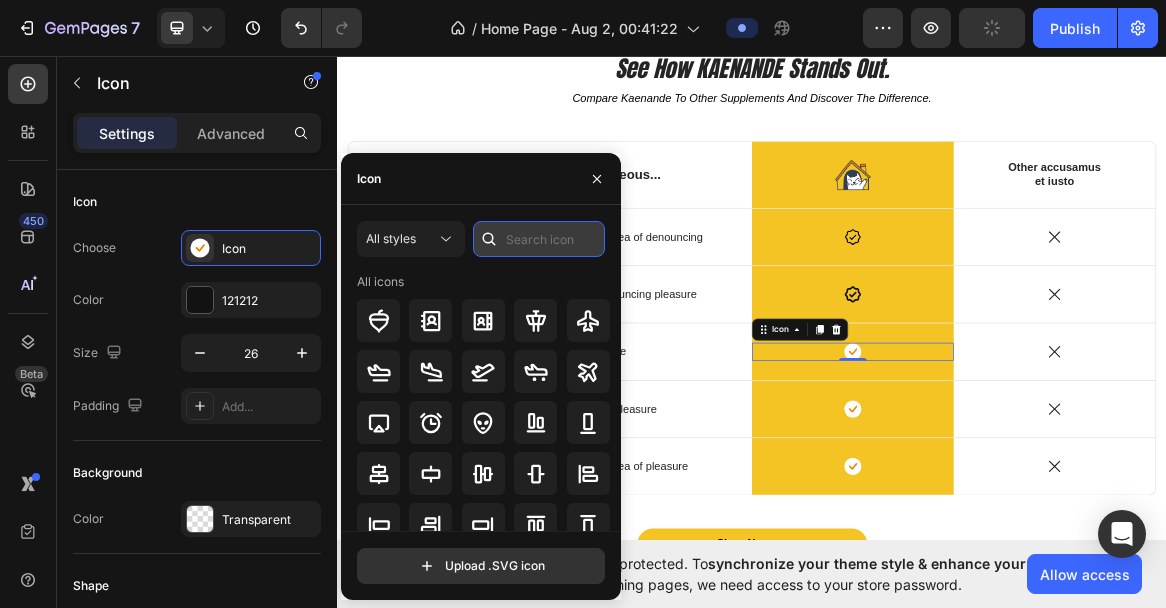 click at bounding box center (539, 239) 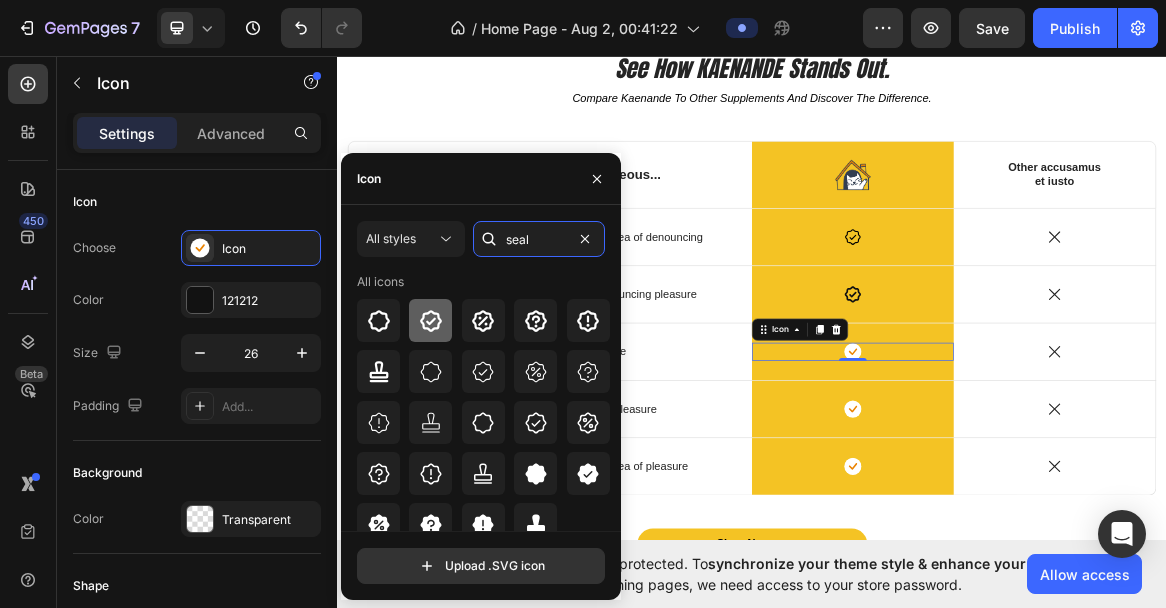 type on "seal" 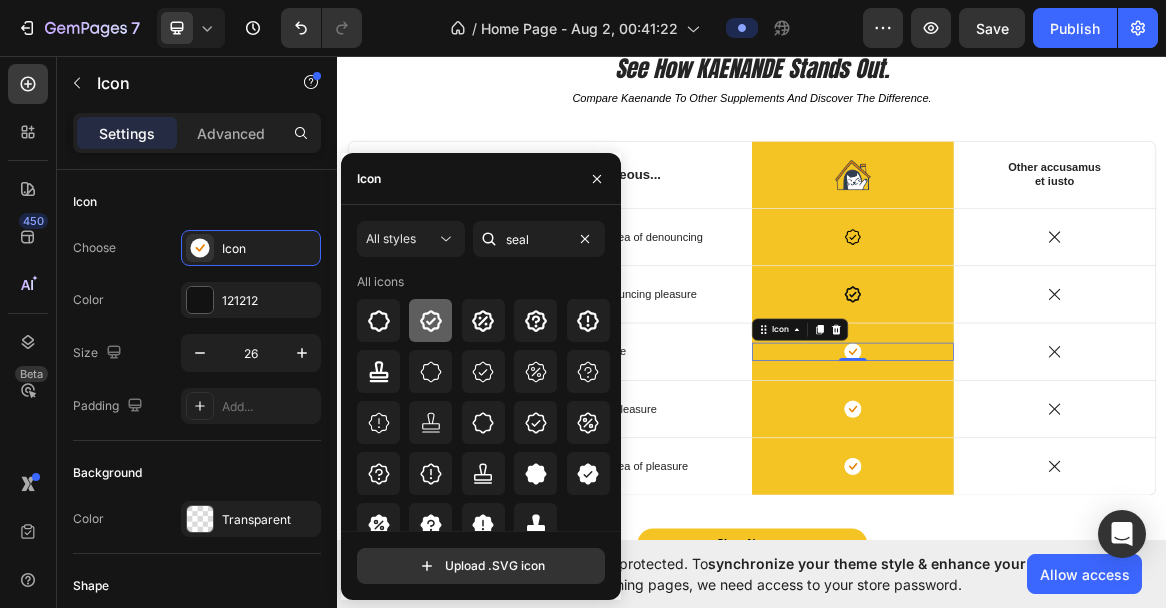 click 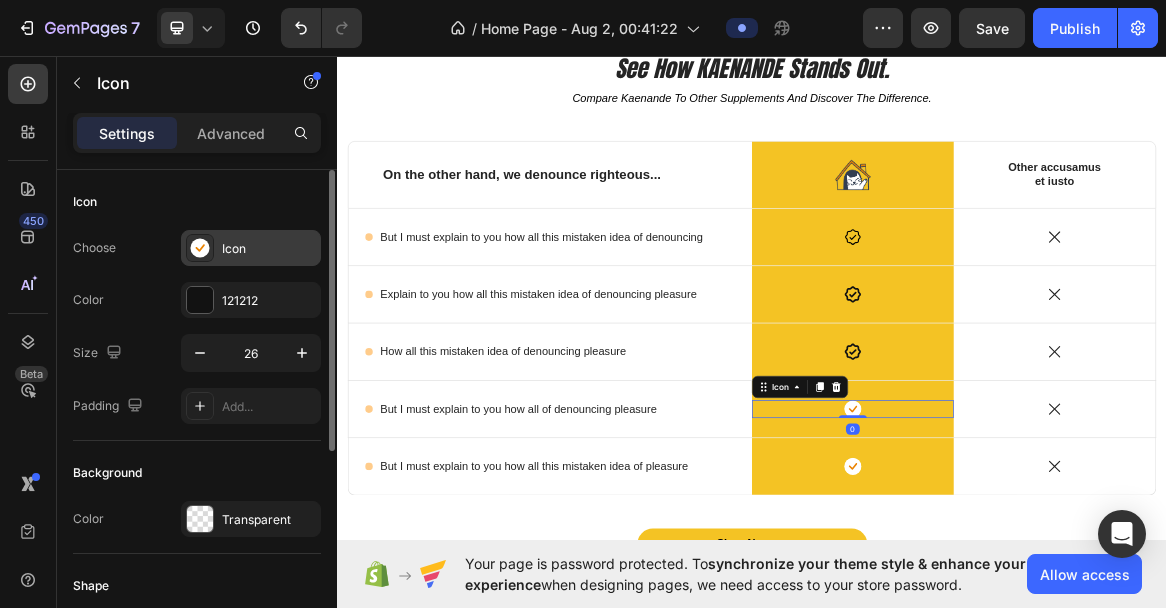 click on "Icon" at bounding box center (269, 249) 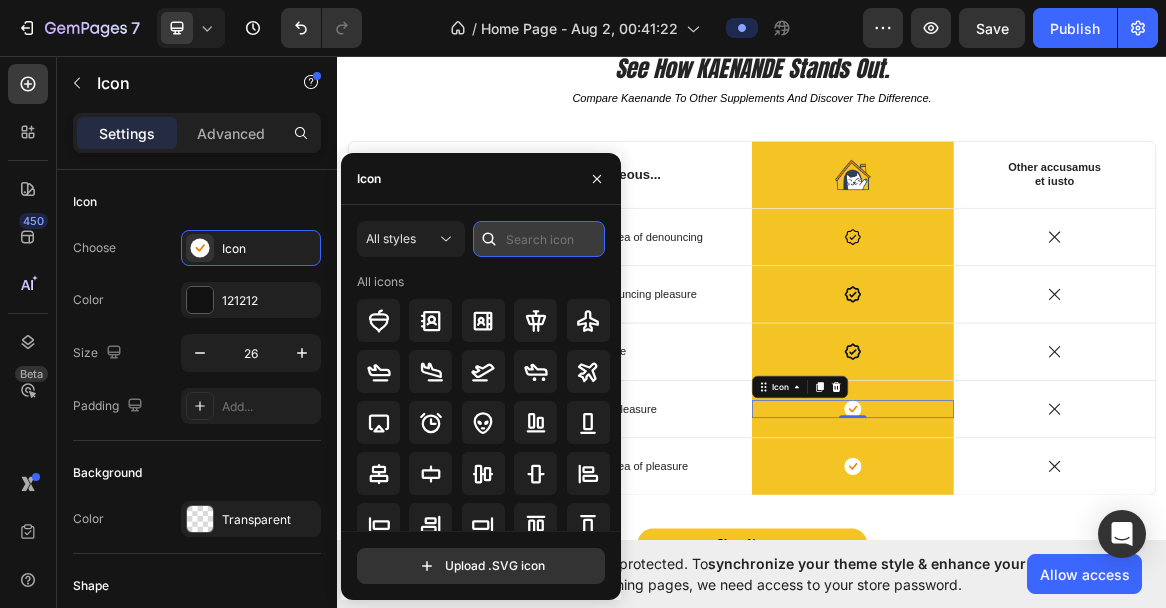 click at bounding box center [539, 239] 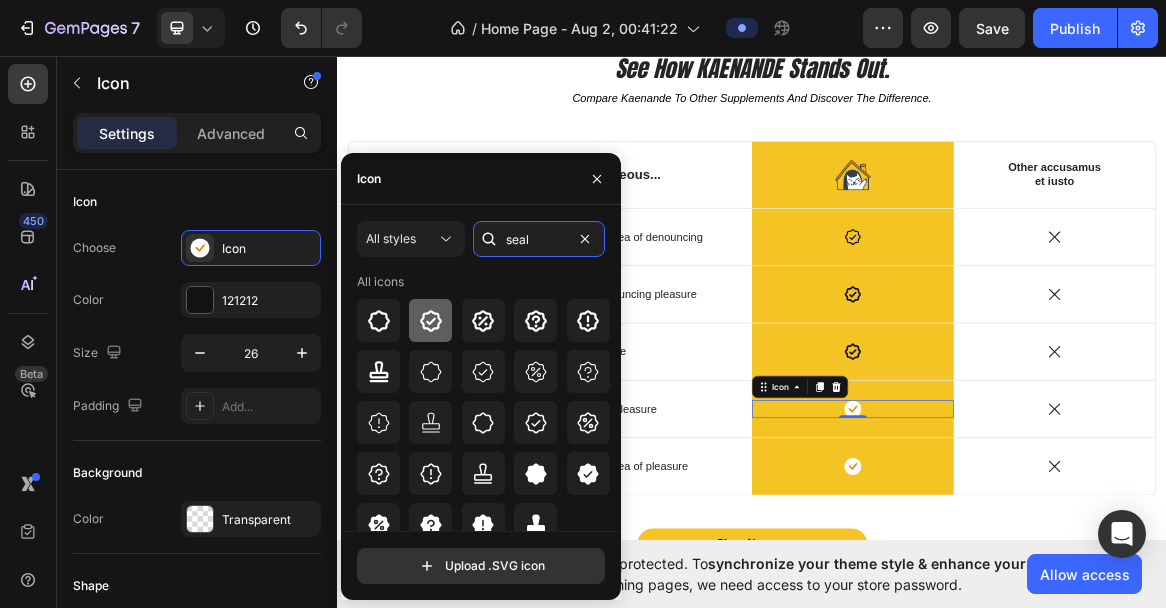 type on "seal" 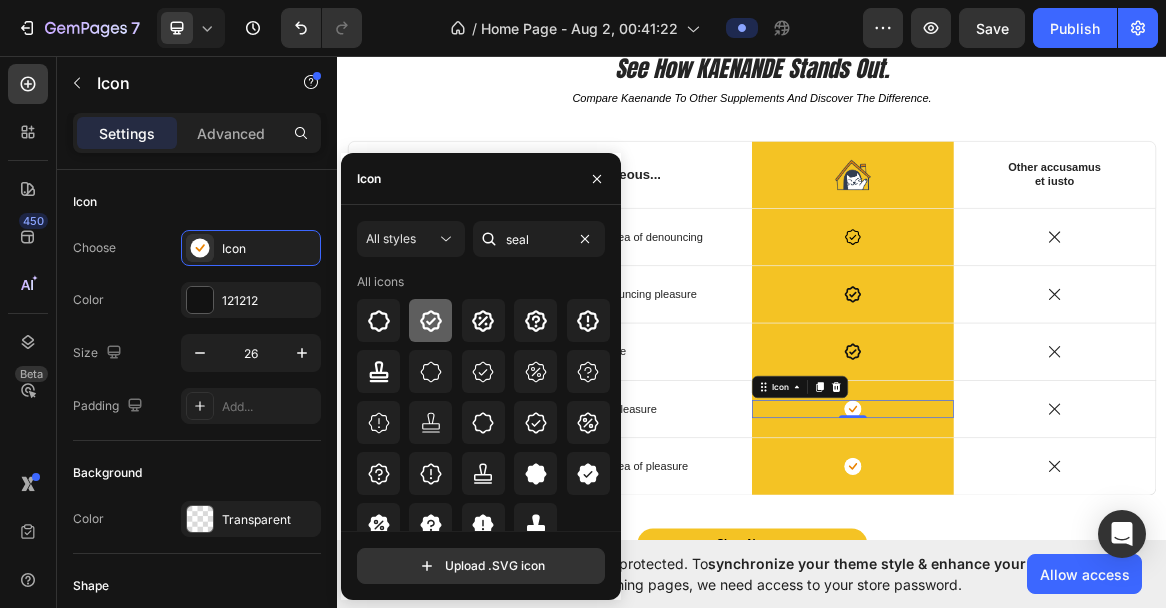click 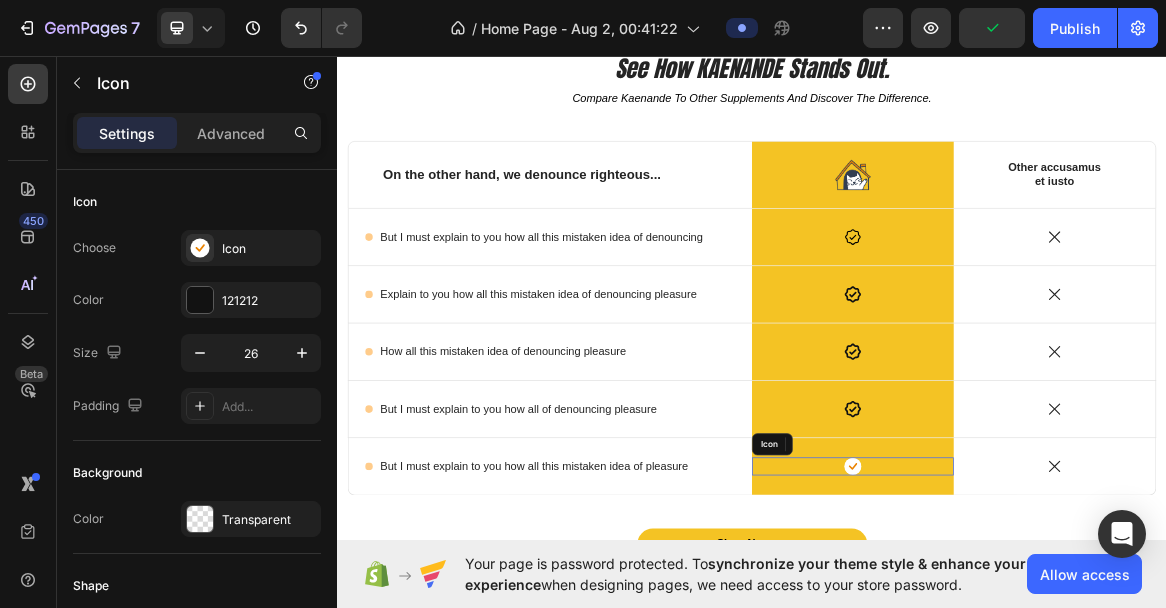 click on "Icon" at bounding box center [1083, 655] 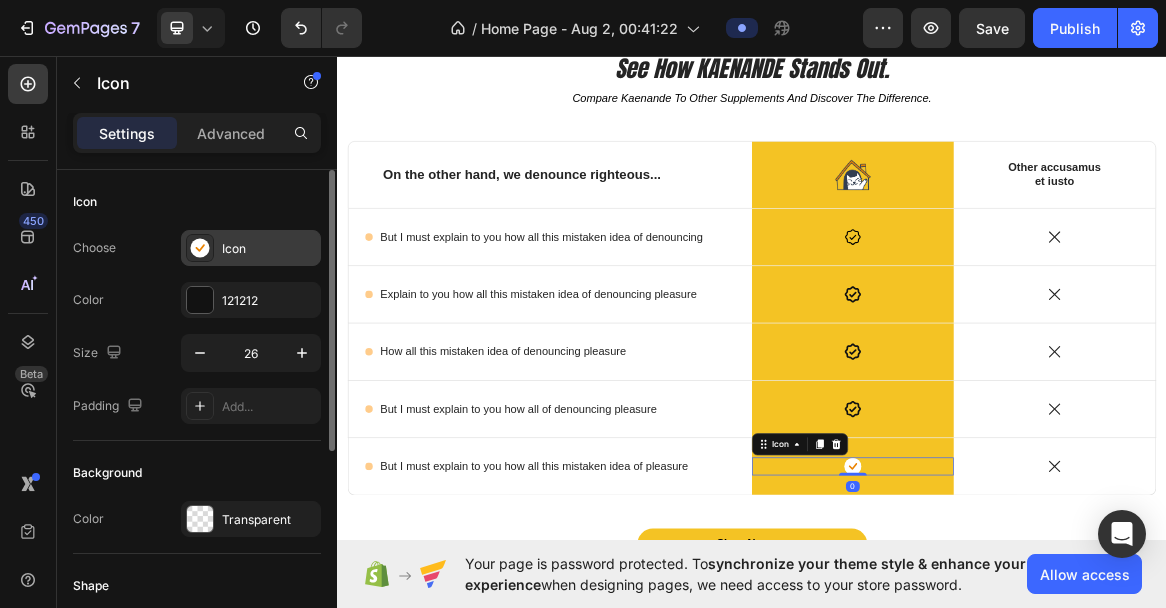 click on "Icon" at bounding box center (269, 249) 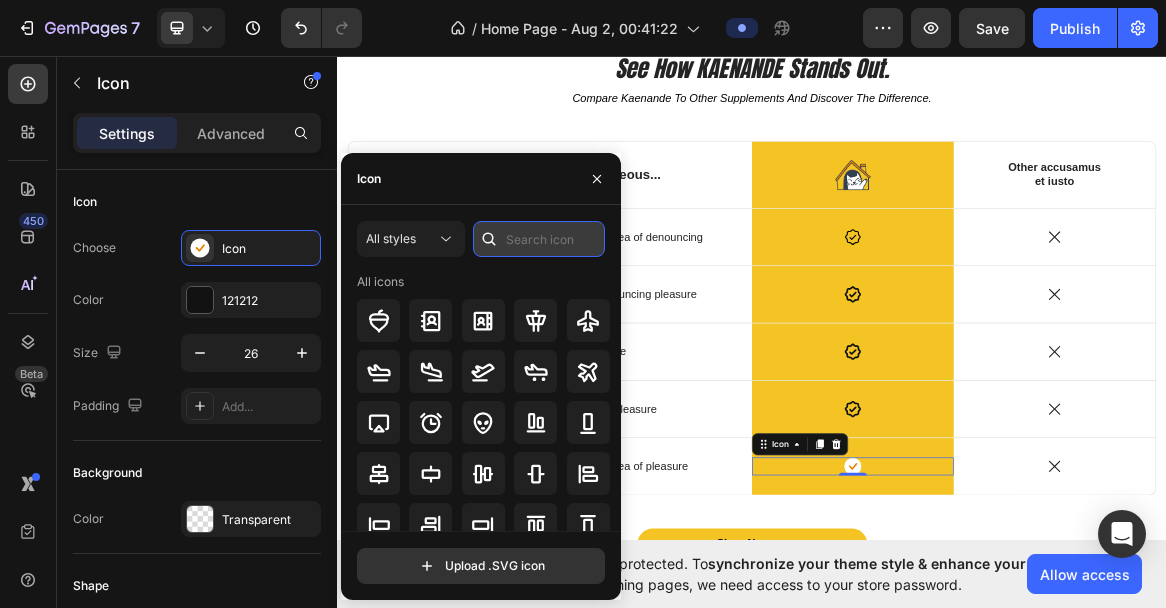 click at bounding box center (539, 239) 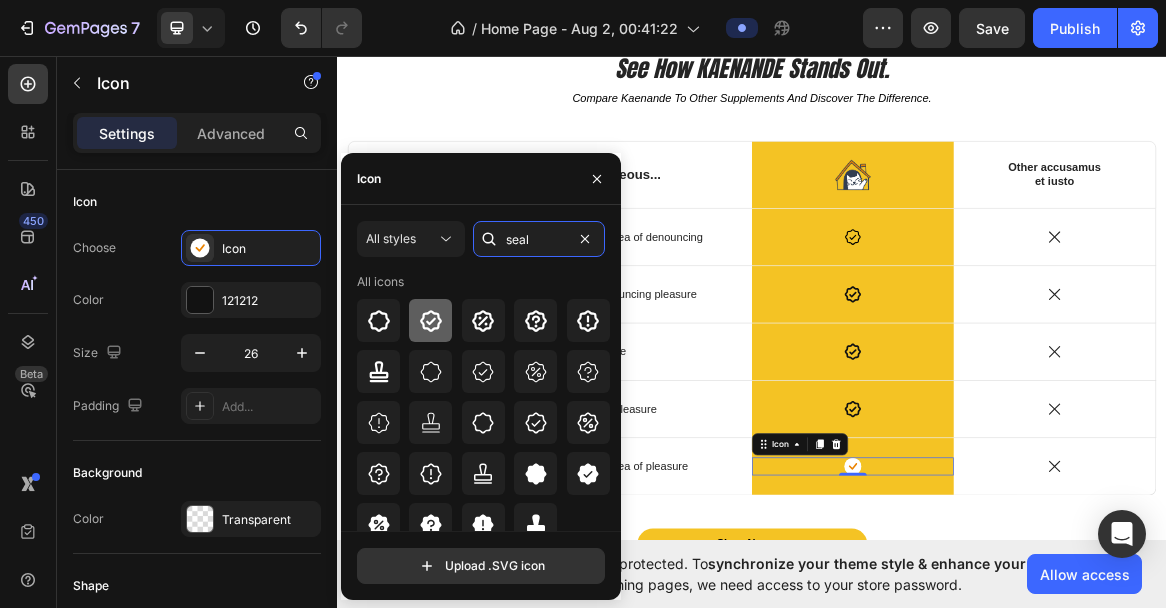 type on "seal" 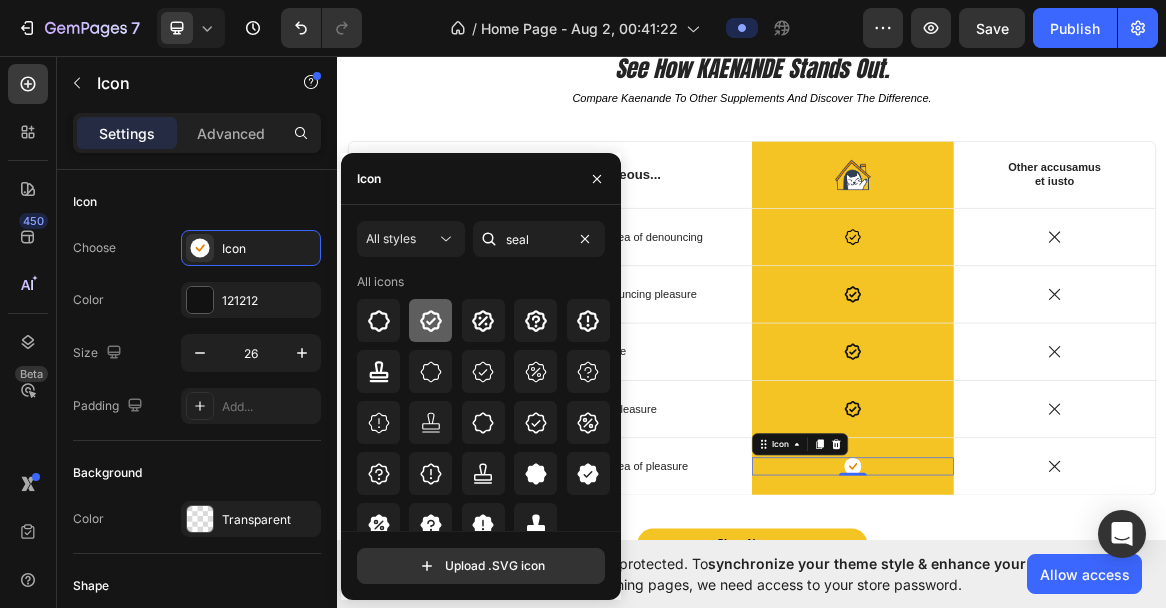 click 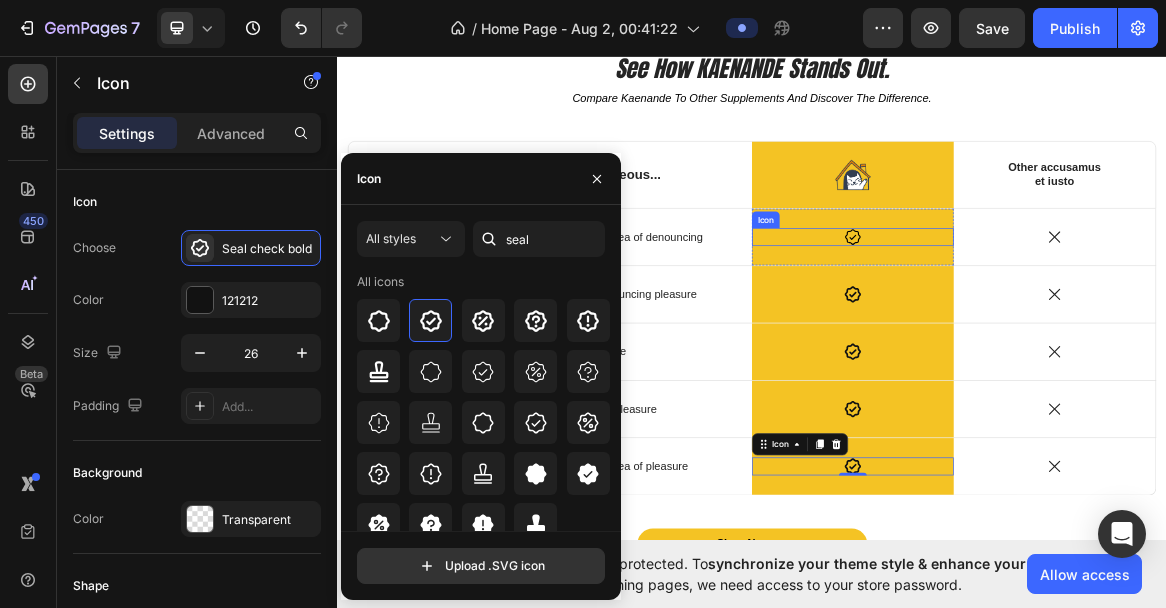 click on "Icon" at bounding box center (1083, 323) 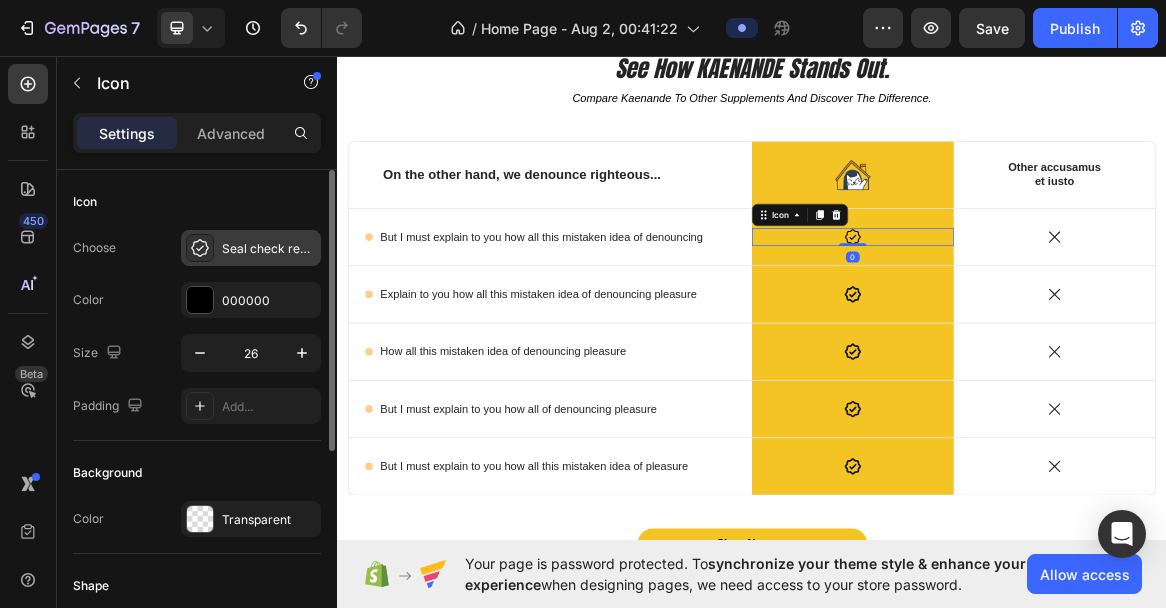 click on "Seal check regular" at bounding box center (269, 249) 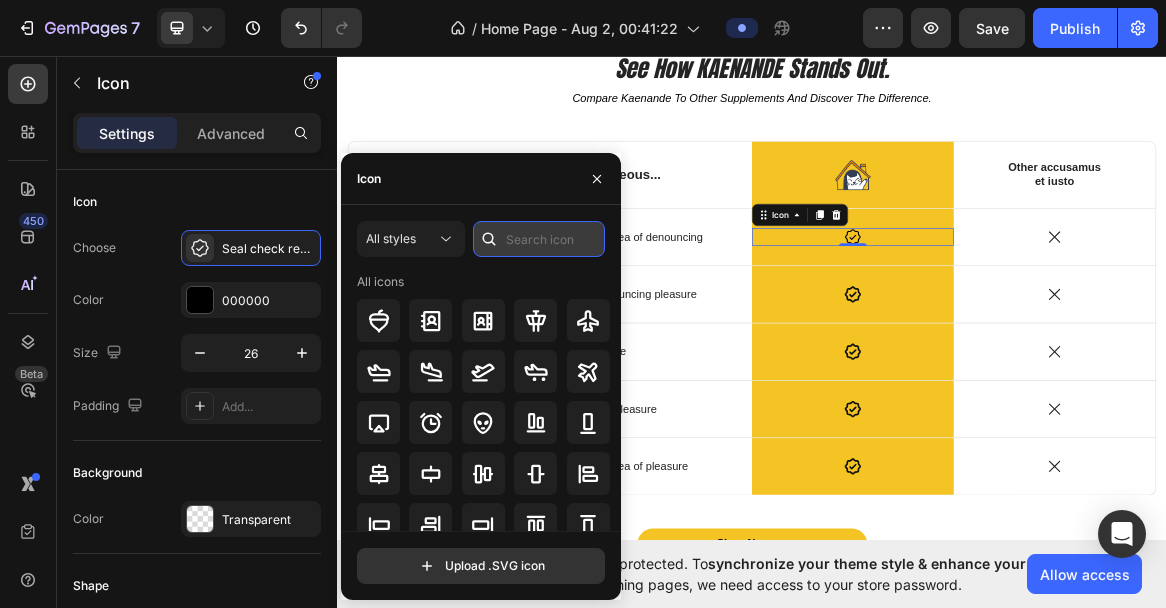 click at bounding box center [539, 239] 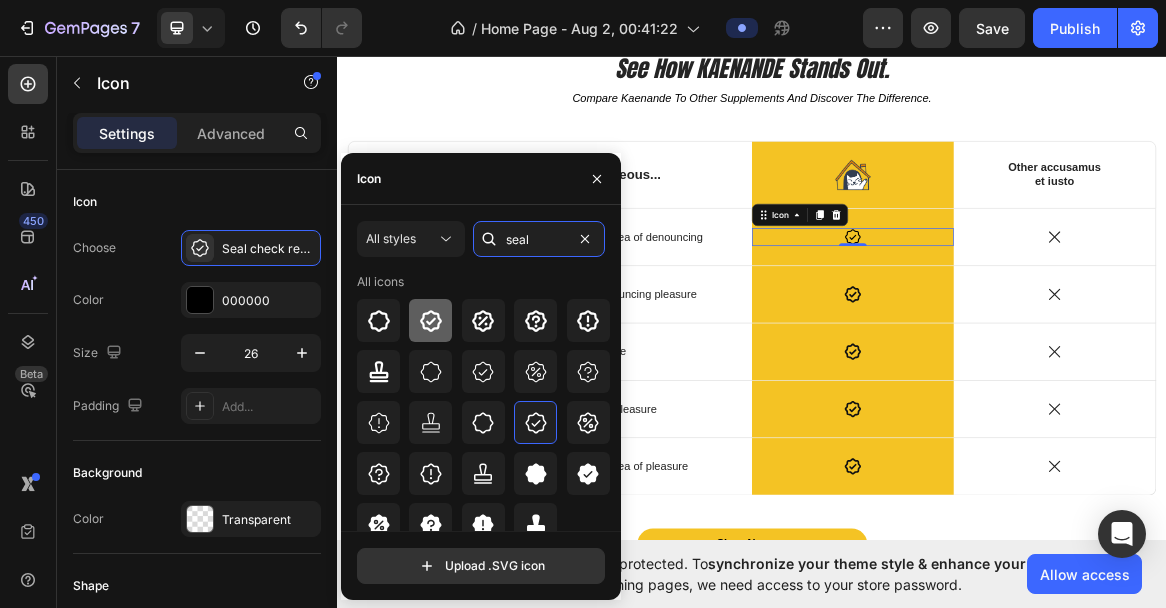 type on "seal" 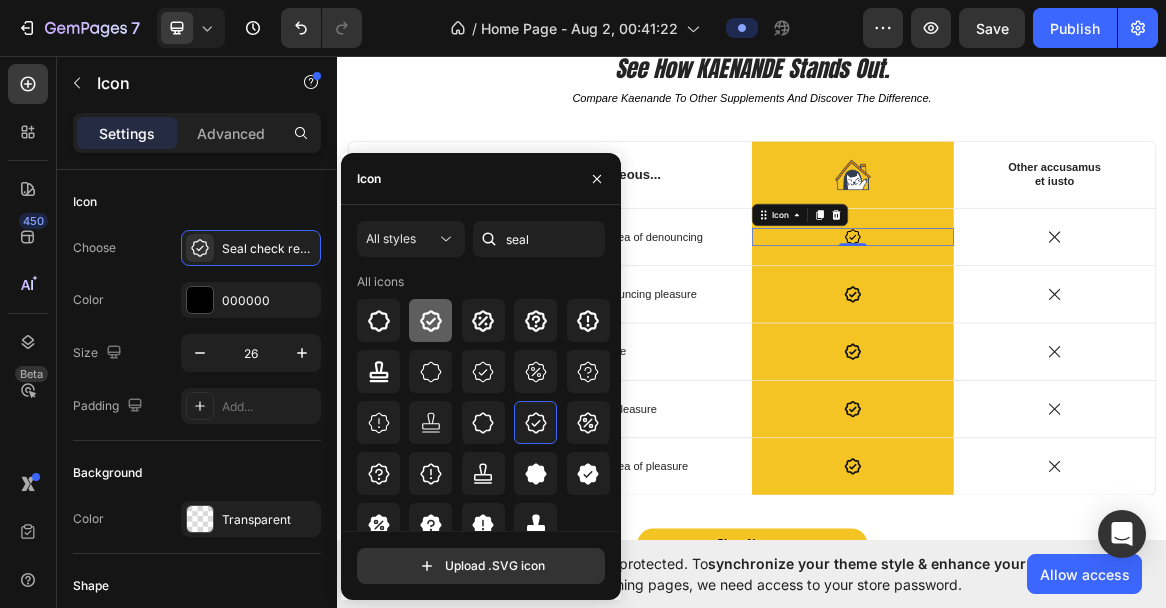 click 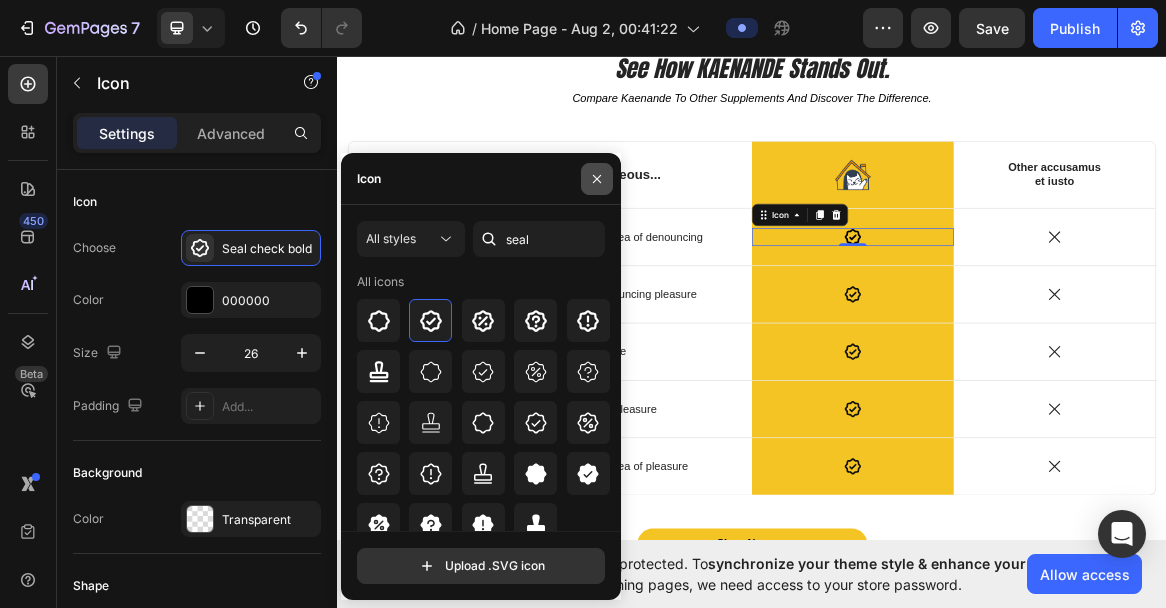 click 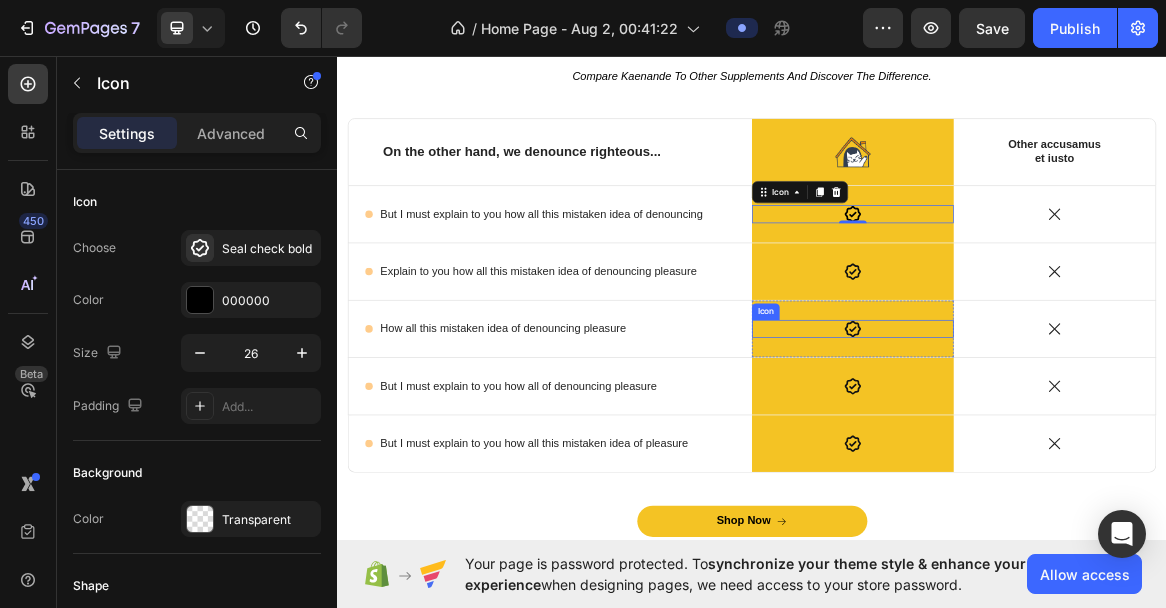 scroll, scrollTop: 3607, scrollLeft: 0, axis: vertical 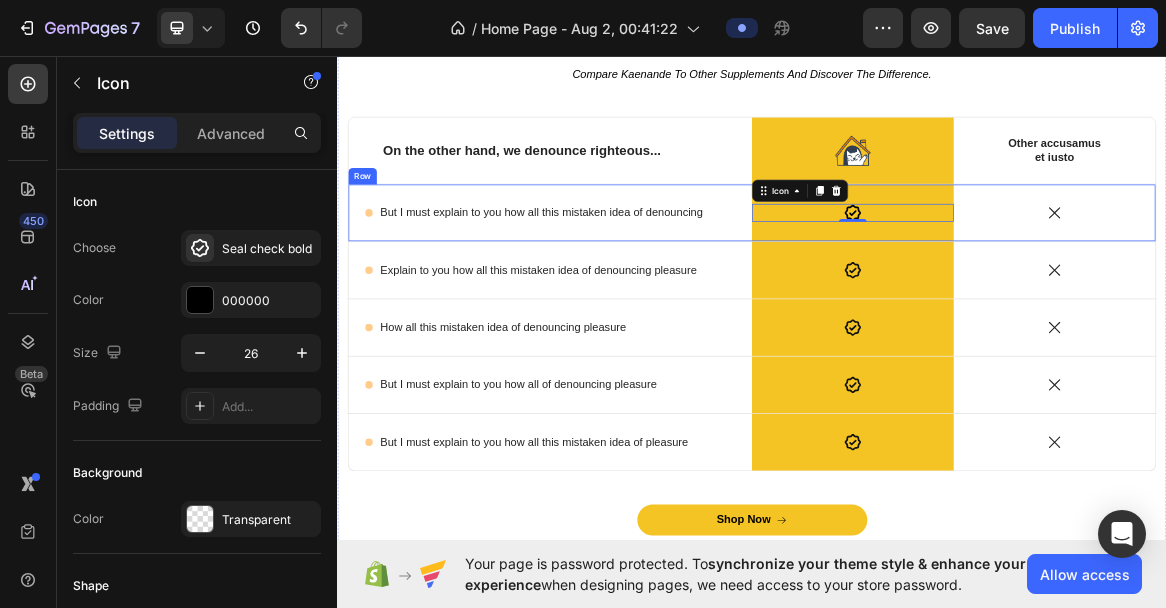 click on "Icon But I must explain to you how all this mistaken idea of denouncing Text Block Row" at bounding box center (645, 288) 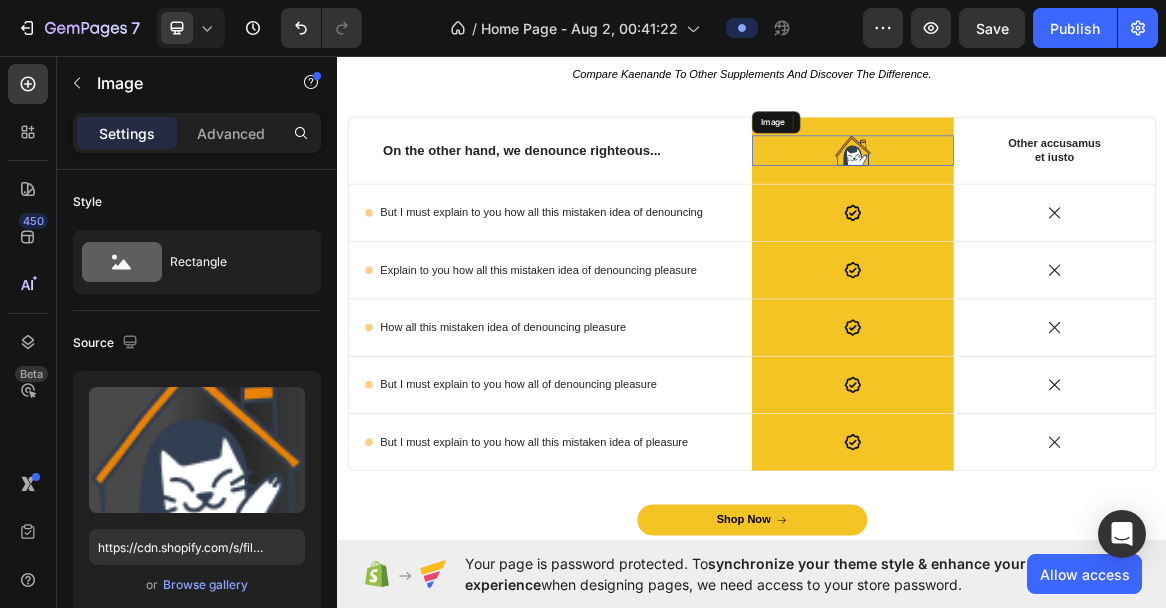 click at bounding box center (1083, 198) 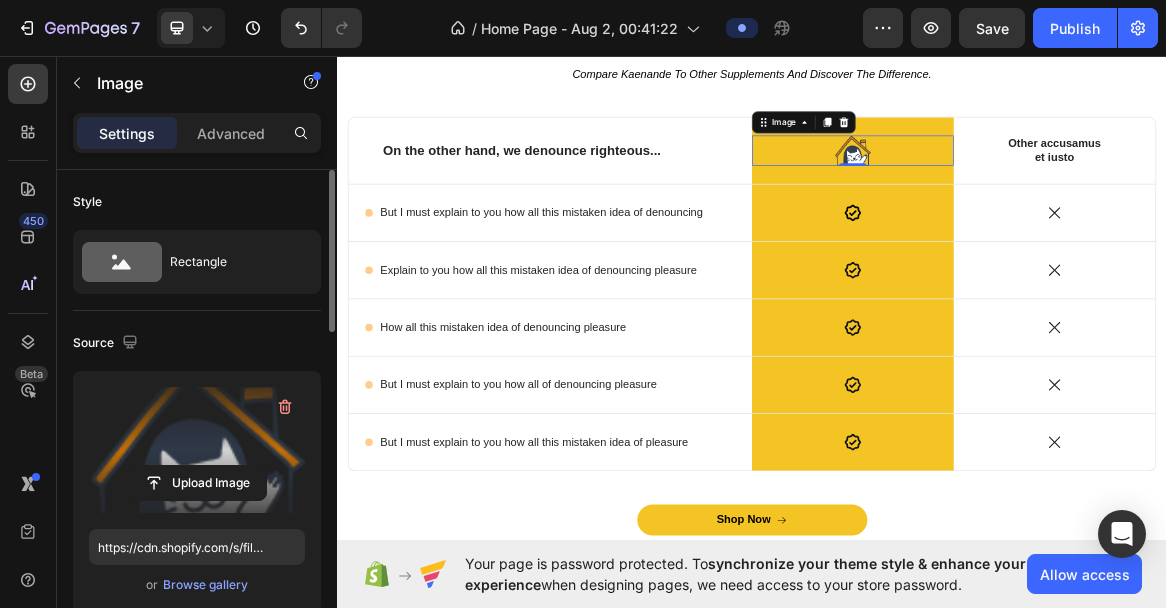 click at bounding box center (197, 450) 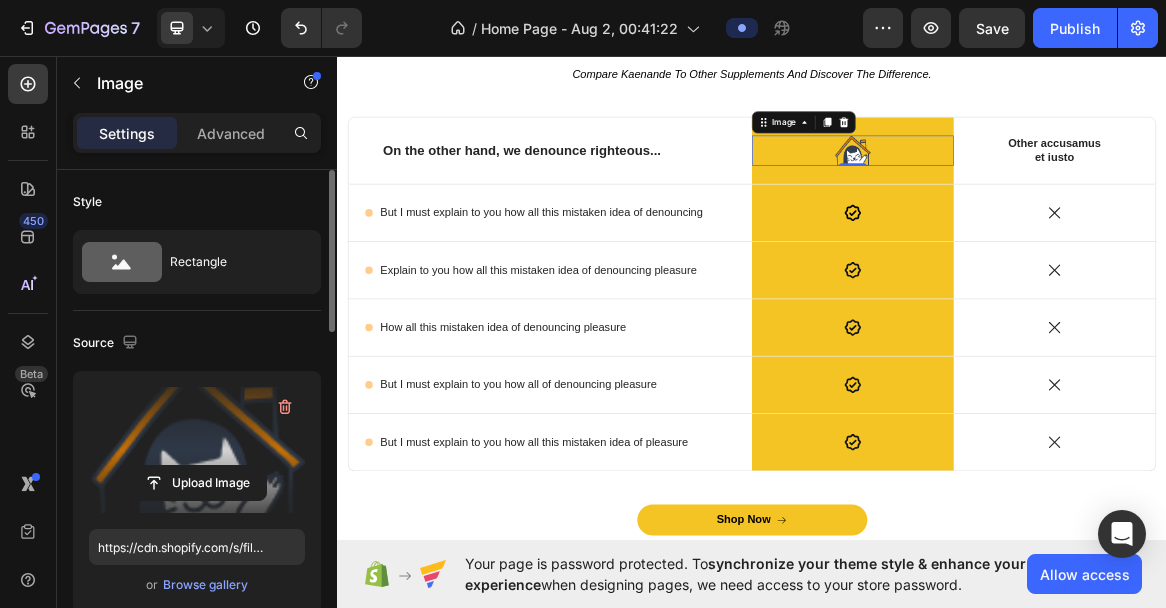 click 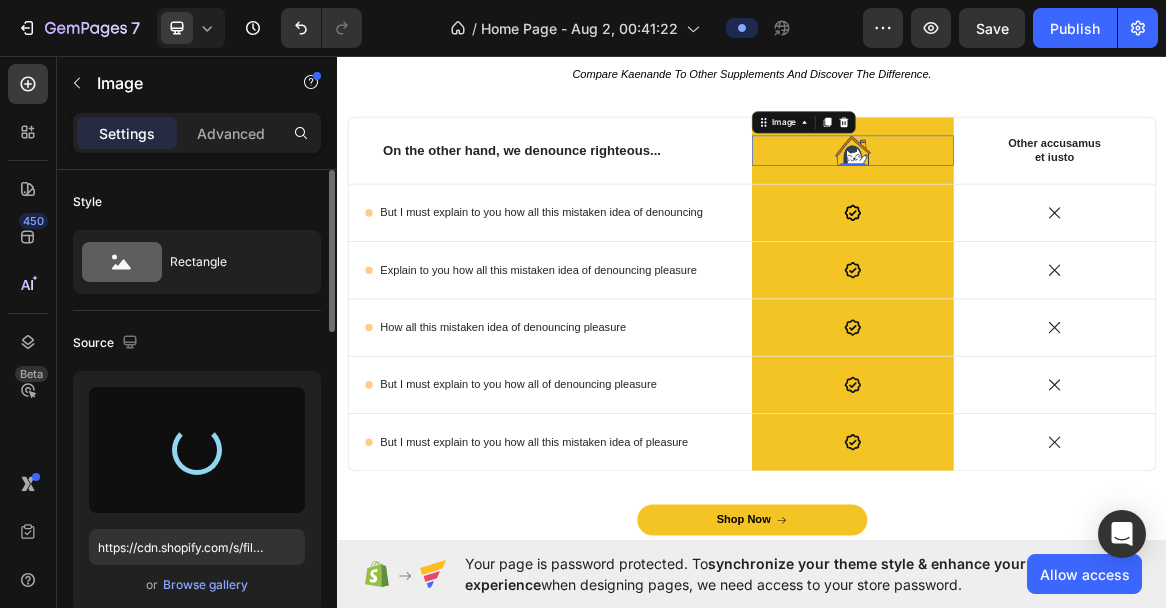 type on "https://cdn.shopify.com/s/files/1/0763/9855/9458/files/gempages_578021231245132562-6fa74ffe-ba19-4efb-91e3-7efcc24e7c17.png" 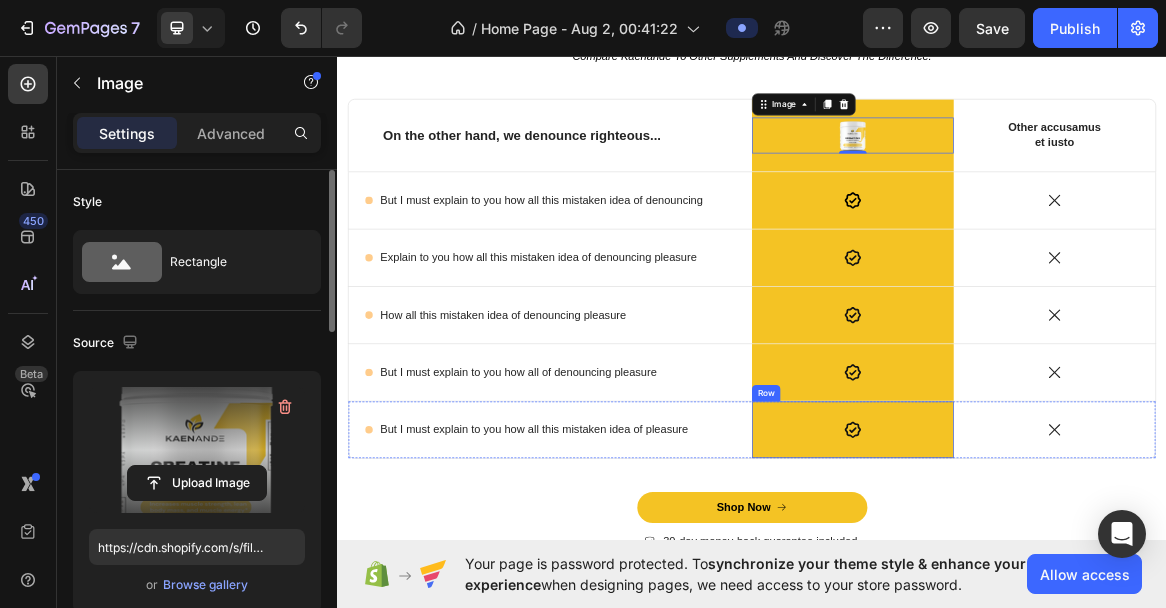 scroll, scrollTop: 3645, scrollLeft: 0, axis: vertical 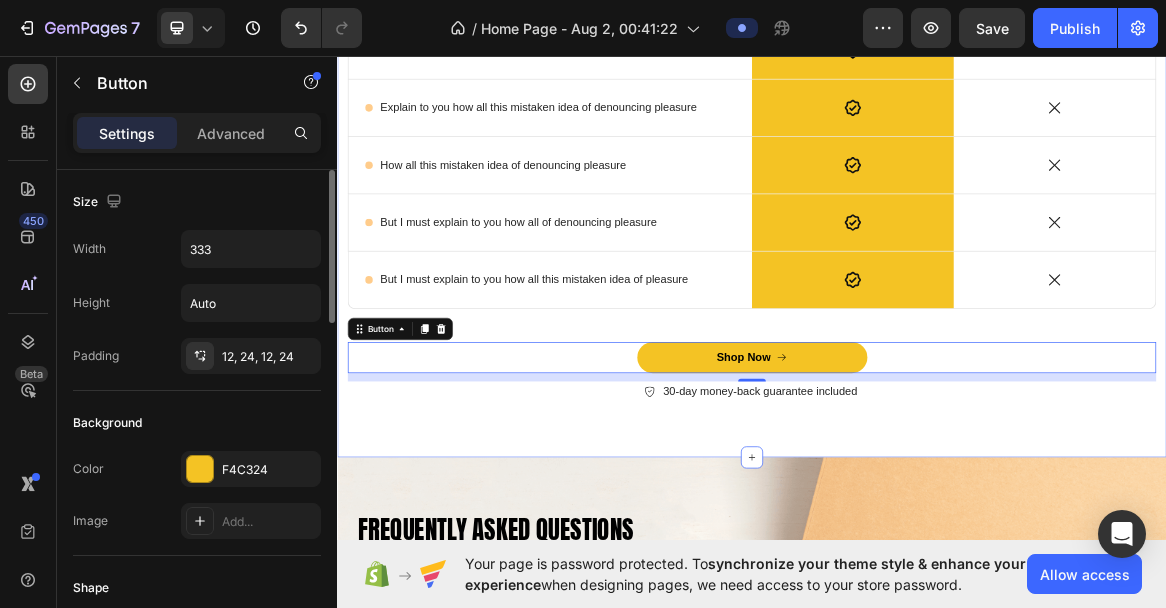 click on "See How KAENANDE Stands Out. Heading compare kaenande to other supplements and discover the difference. Text Block Row On the other hand, we denounce righteous... Text Block Image Row Other accusamus et iusto Text Block Row
Icon But I must explain to you how all this mistaken idea of denouncing Text Block Row
Icon Row
Icon Row
Icon Explain to you how all this mistaken idea of denouncing pleasure Text Block Row
Icon Row
Icon Row
Icon How all this mistaken idea of denouncing pleasure Text Block Row
Icon Row
Icon Row
Icon But I must explain to you how all of denouncing pleasure Text Block Row
Icon Row
Icon Row
Icon But I must explain to you how all this mistaken idea of pleasure Text Block Row
Icon Row
Icon Row
Shop Now Button   12
30-day money-back guarantee included  Item List Row Section 8" at bounding box center (937, 170) 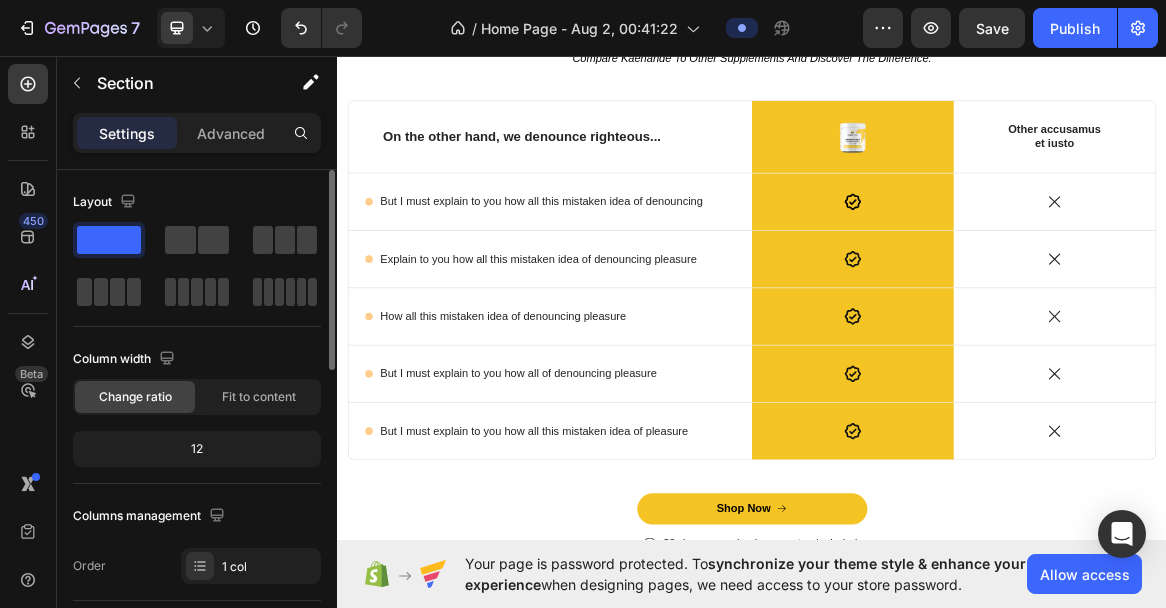 scroll, scrollTop: 3582, scrollLeft: 0, axis: vertical 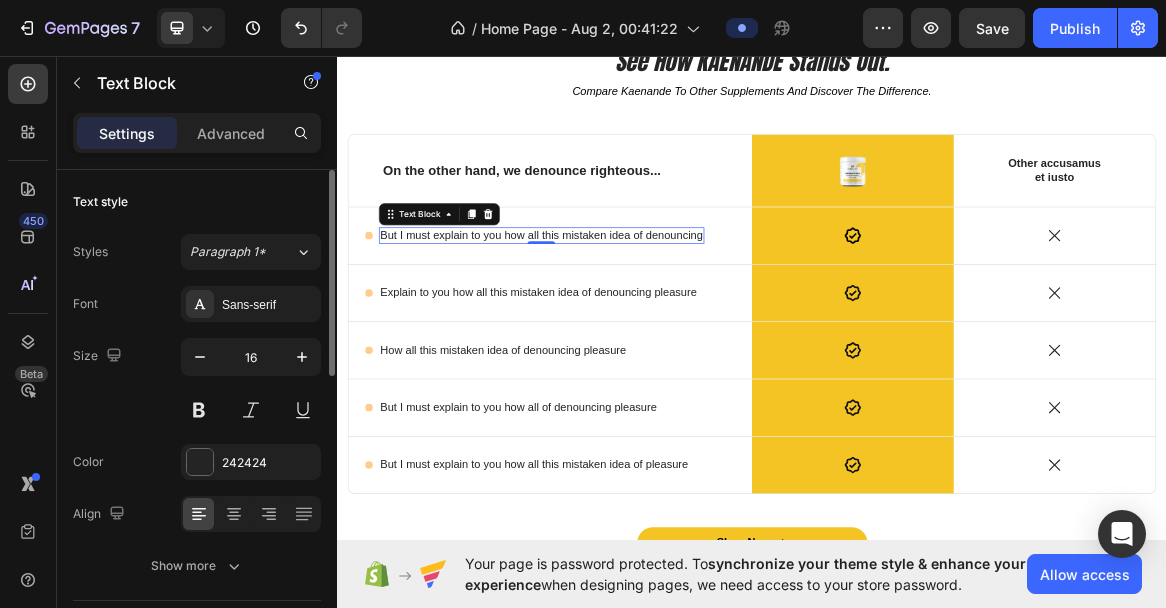 click on "But I must explain to you how all this mistaken idea of denouncing" at bounding box center (632, 321) 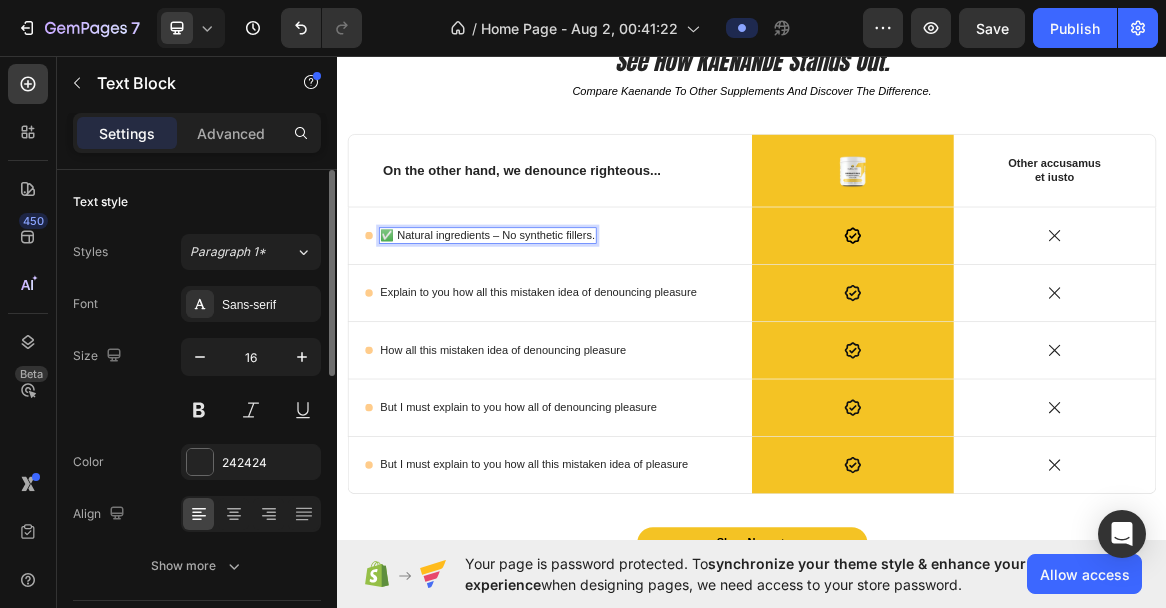 click on "✅ Natural ingredients – No synthetic fillers." at bounding box center (554, 321) 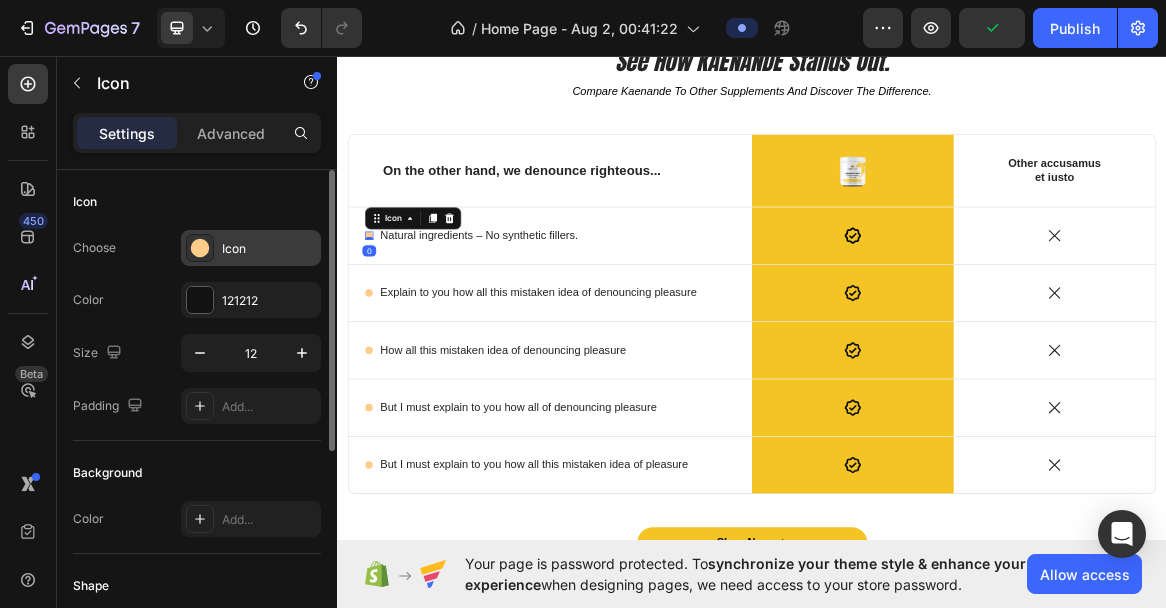 click on "Icon" at bounding box center (269, 249) 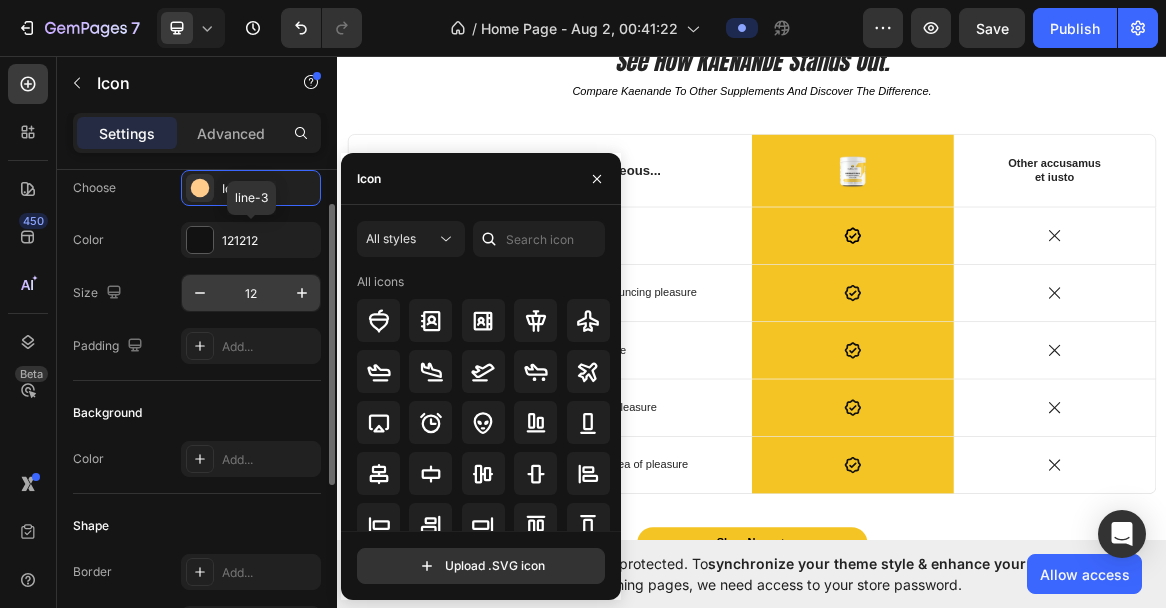 scroll, scrollTop: 61, scrollLeft: 0, axis: vertical 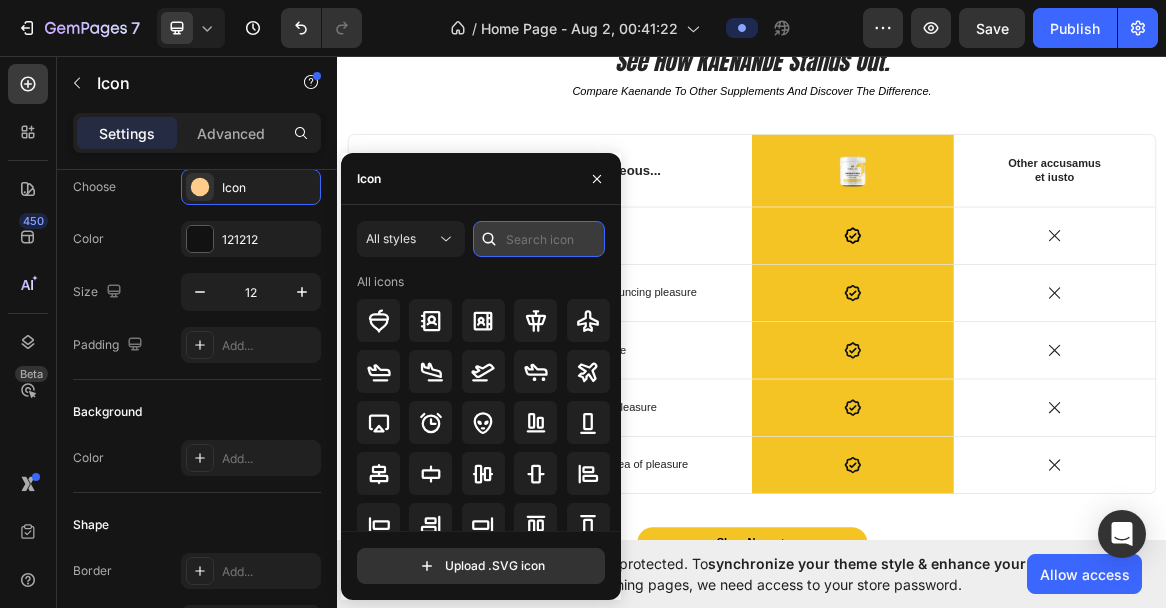 click at bounding box center [539, 239] 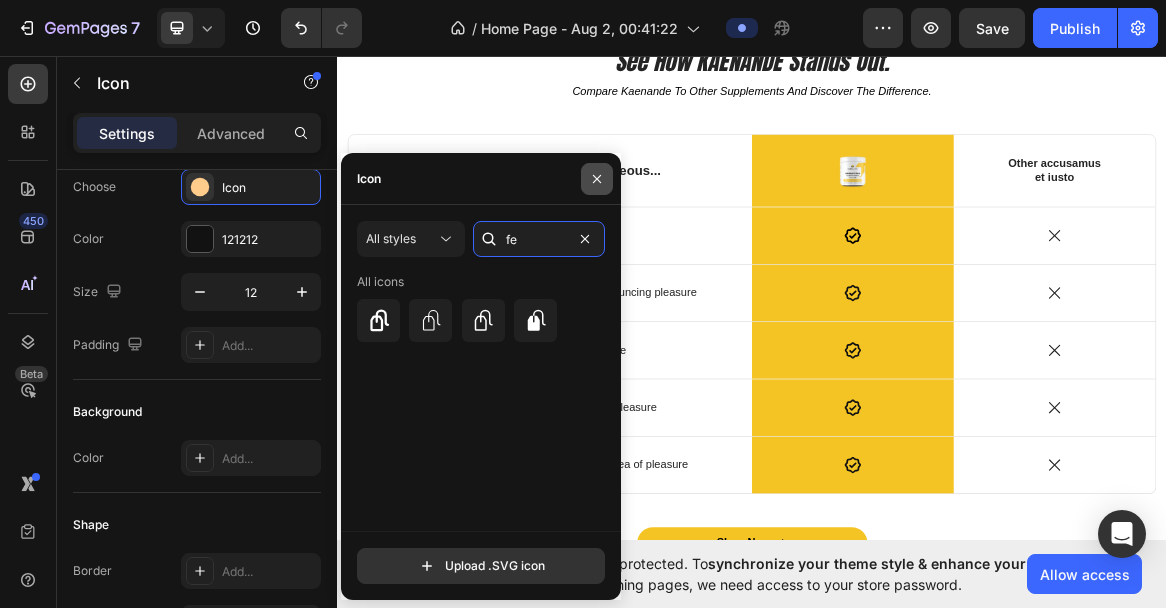 type on "f" 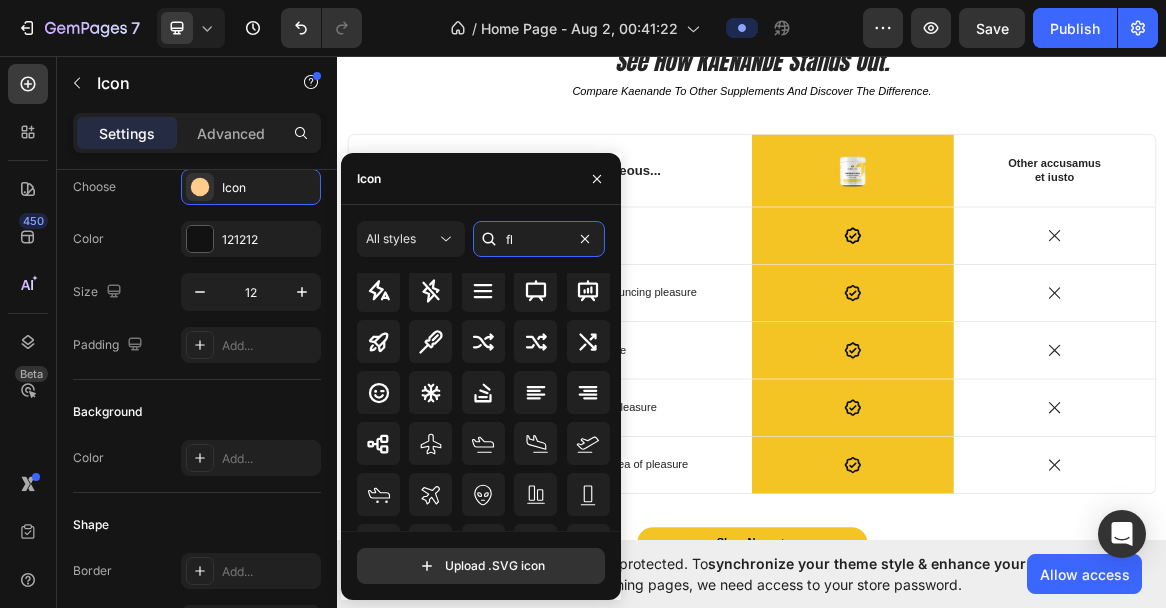 scroll, scrollTop: 571, scrollLeft: 0, axis: vertical 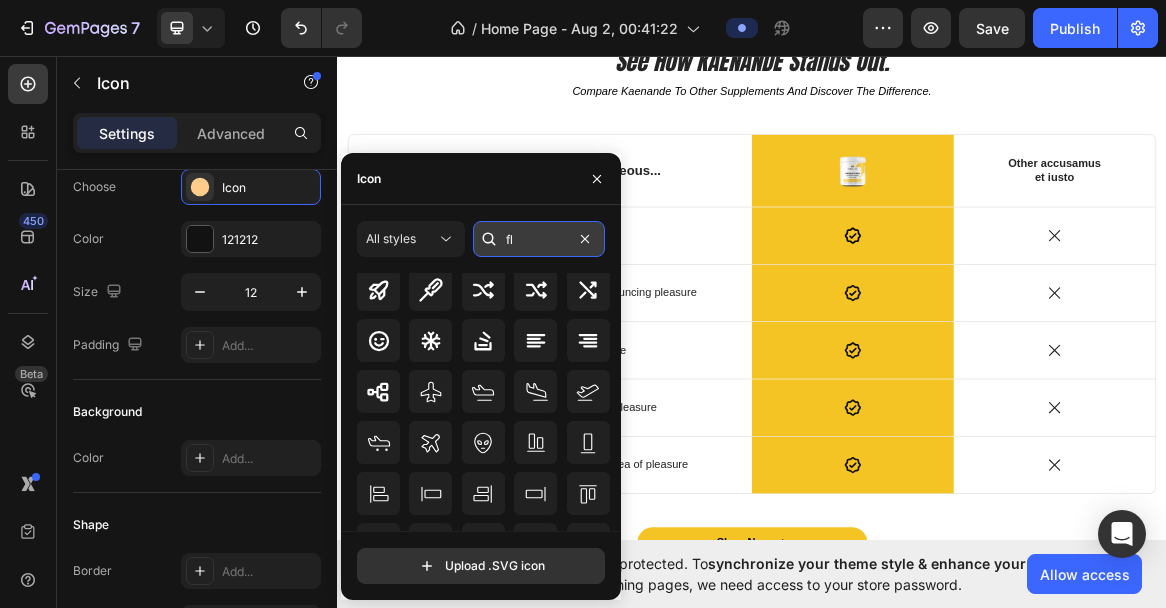 type on "f" 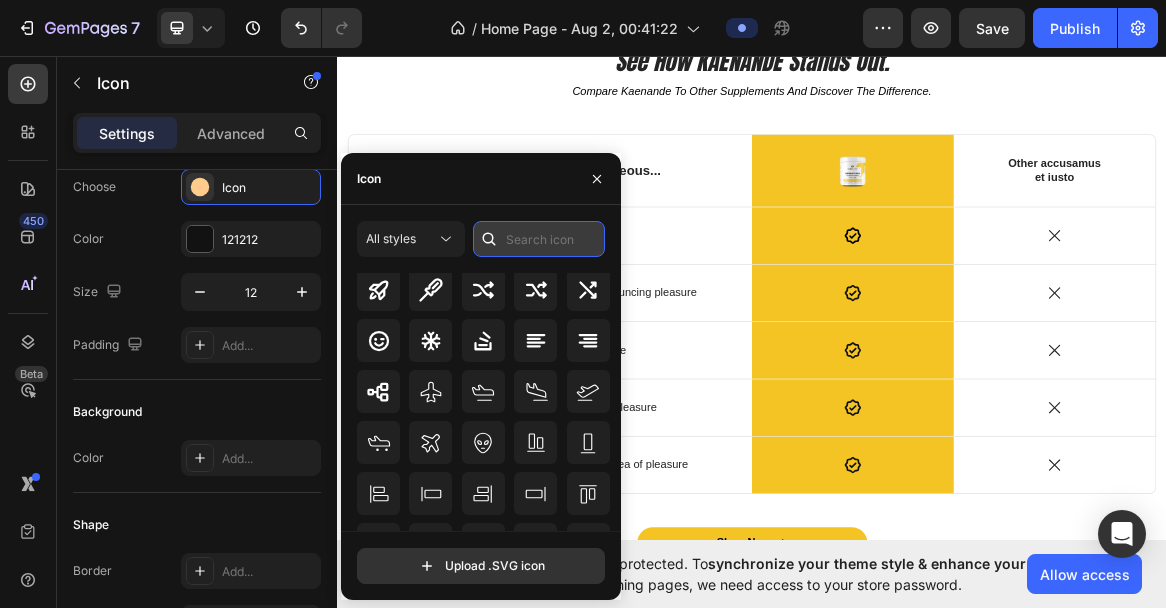 scroll, scrollTop: 0, scrollLeft: 0, axis: both 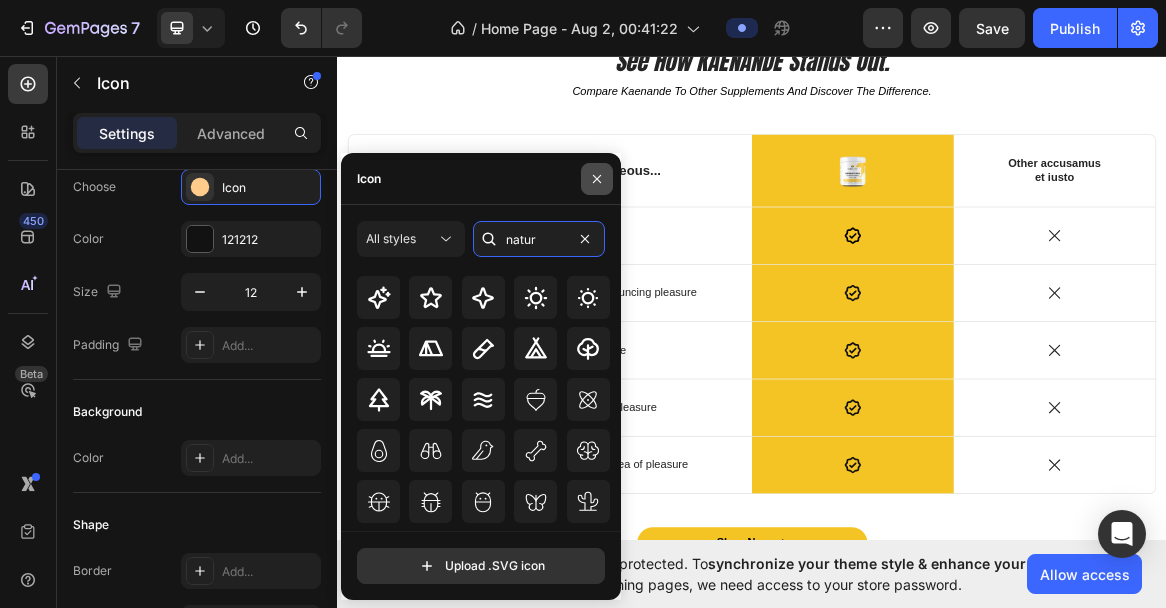 type on "natur" 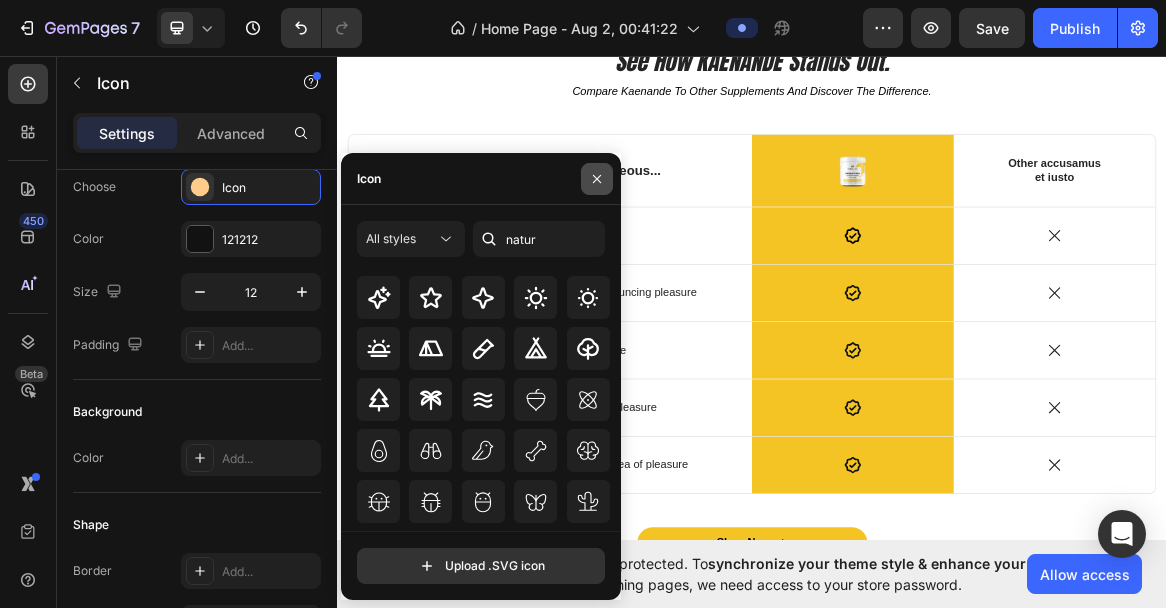 drag, startPoint x: 599, startPoint y: 182, endPoint x: 336, endPoint y: 305, distance: 290.3412 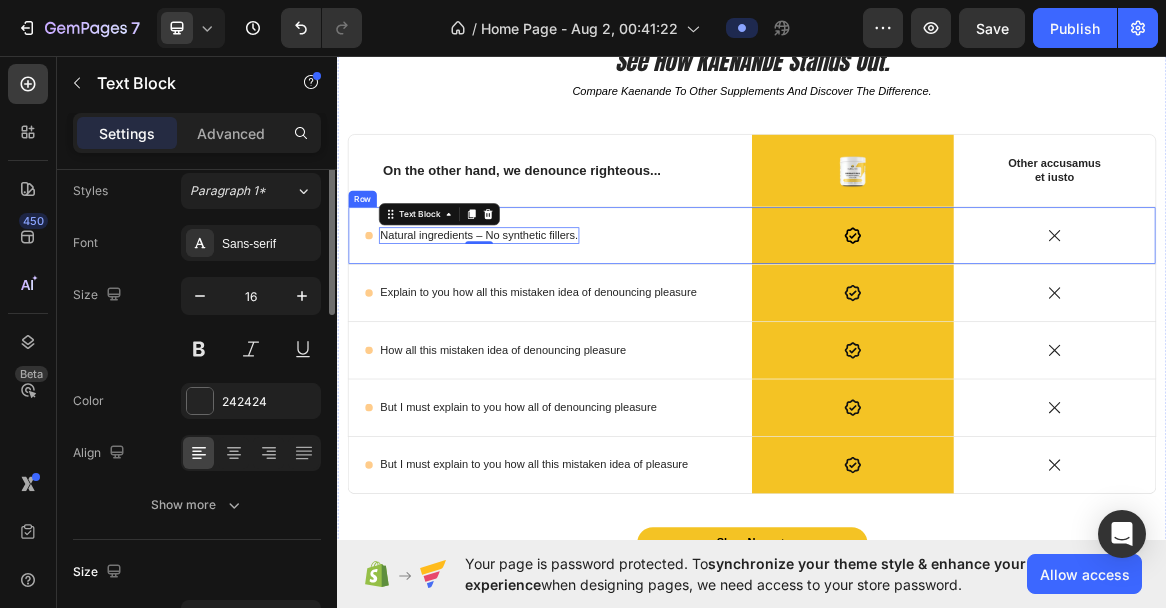 scroll, scrollTop: 0, scrollLeft: 0, axis: both 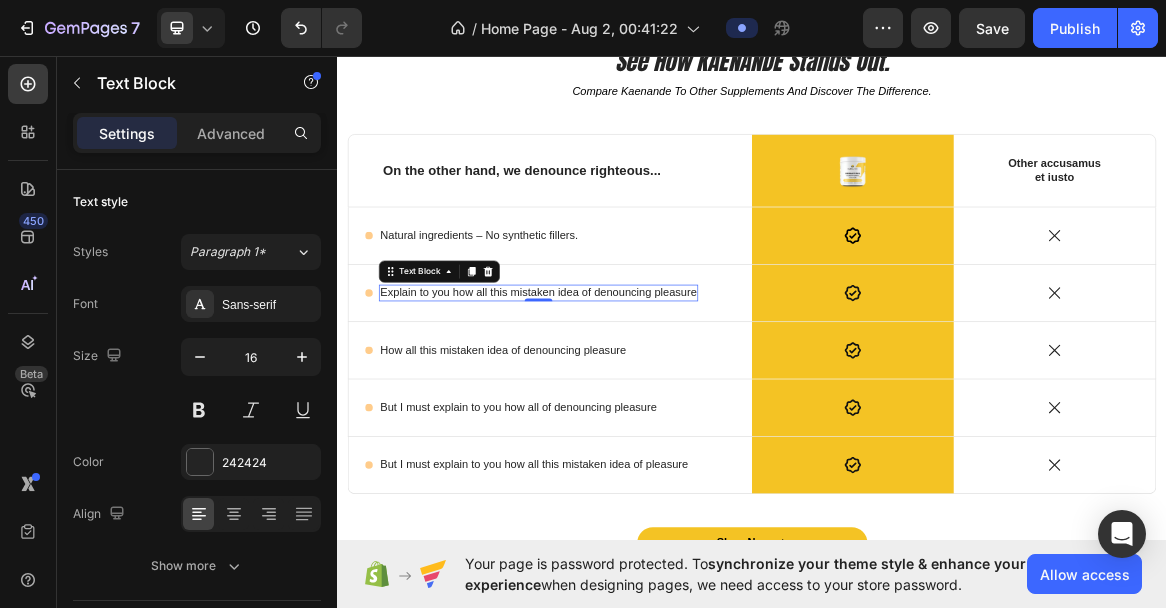 click on "Explain to you how all this mistaken idea of denouncing pleasure" at bounding box center [628, 404] 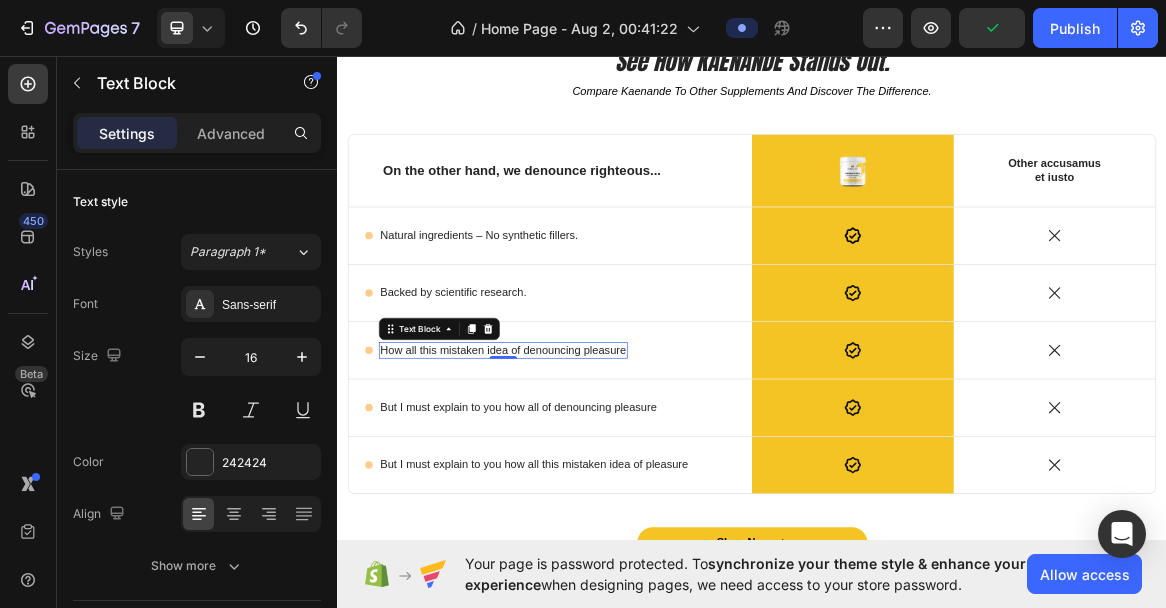 click on "How all this mistaken idea of denouncing pleasure" at bounding box center [577, 487] 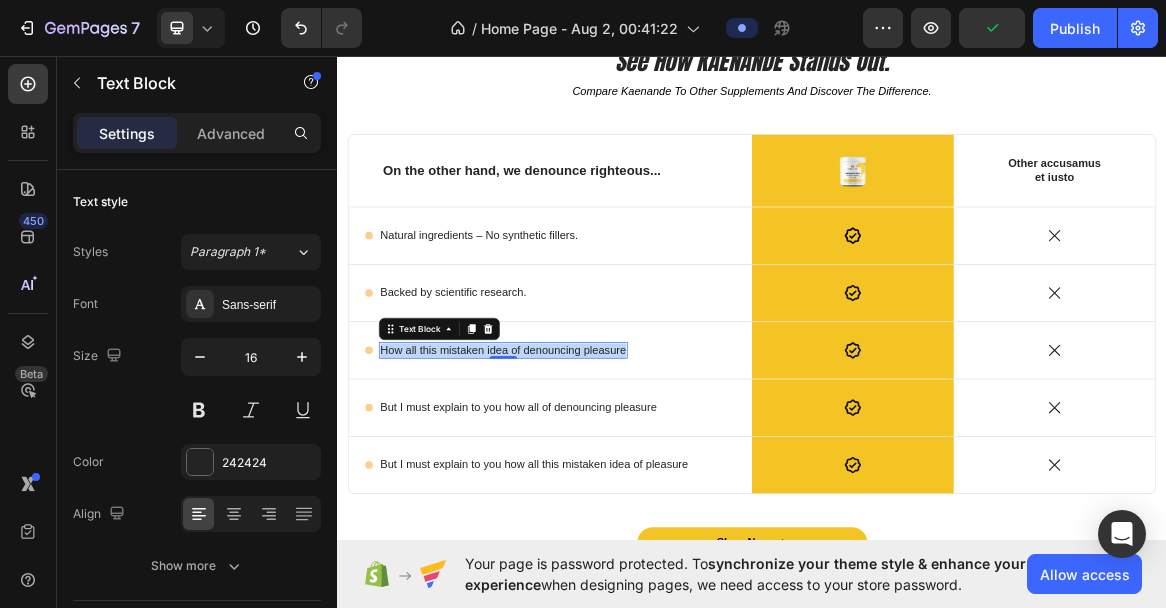 click on "How all this mistaken idea of denouncing pleasure" at bounding box center [577, 487] 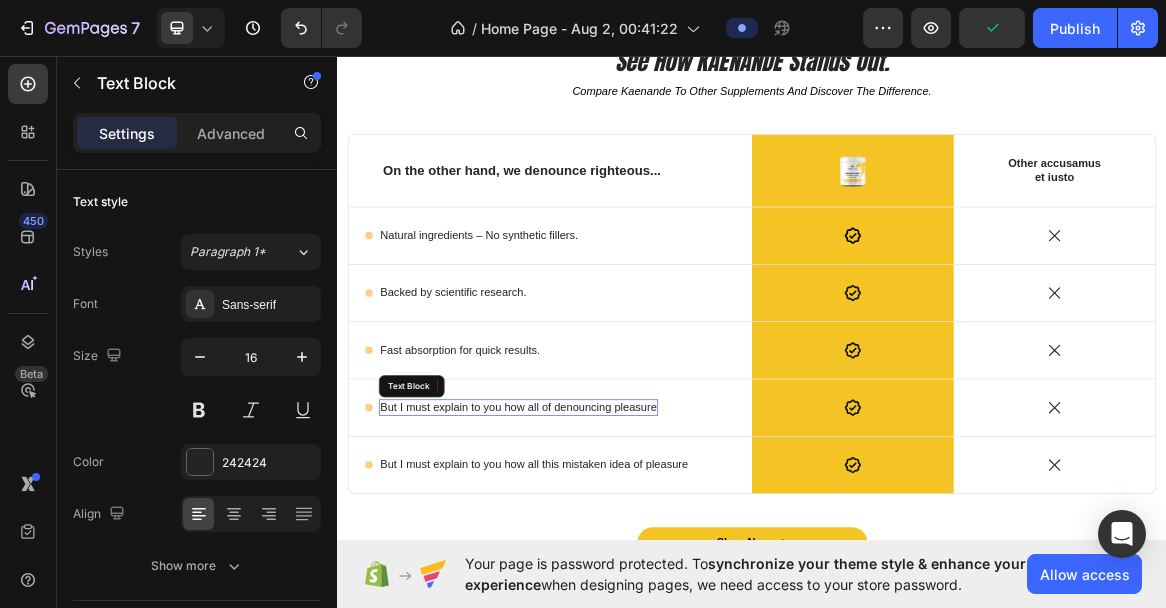 click on "But I must explain to you how all of denouncing pleasure" at bounding box center [599, 570] 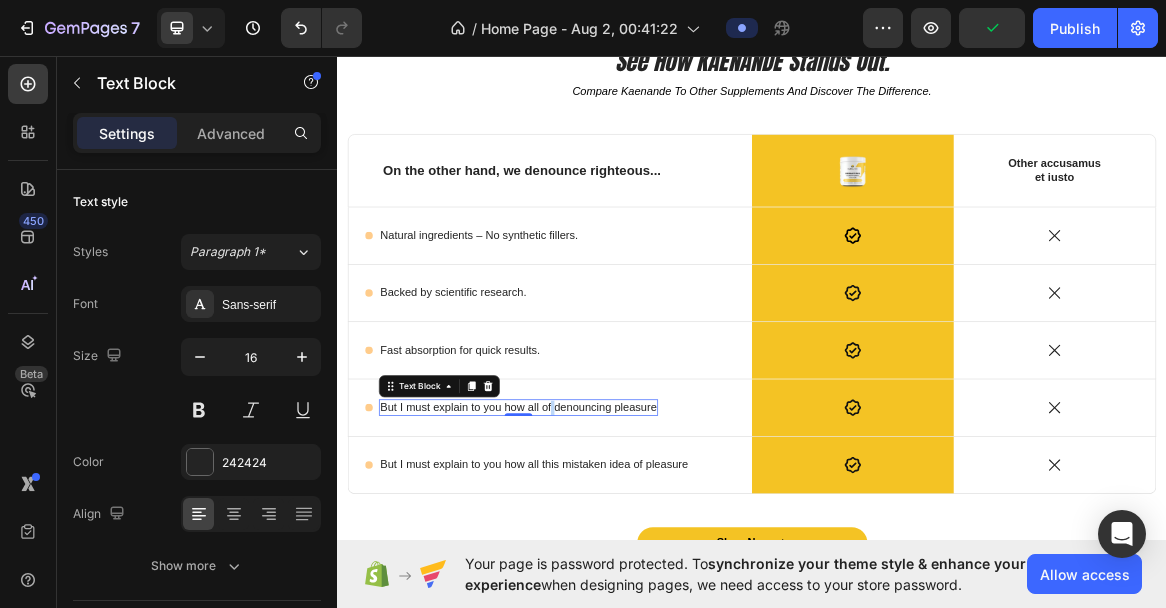 click on "But I must explain to you how all of denouncing pleasure" at bounding box center (599, 570) 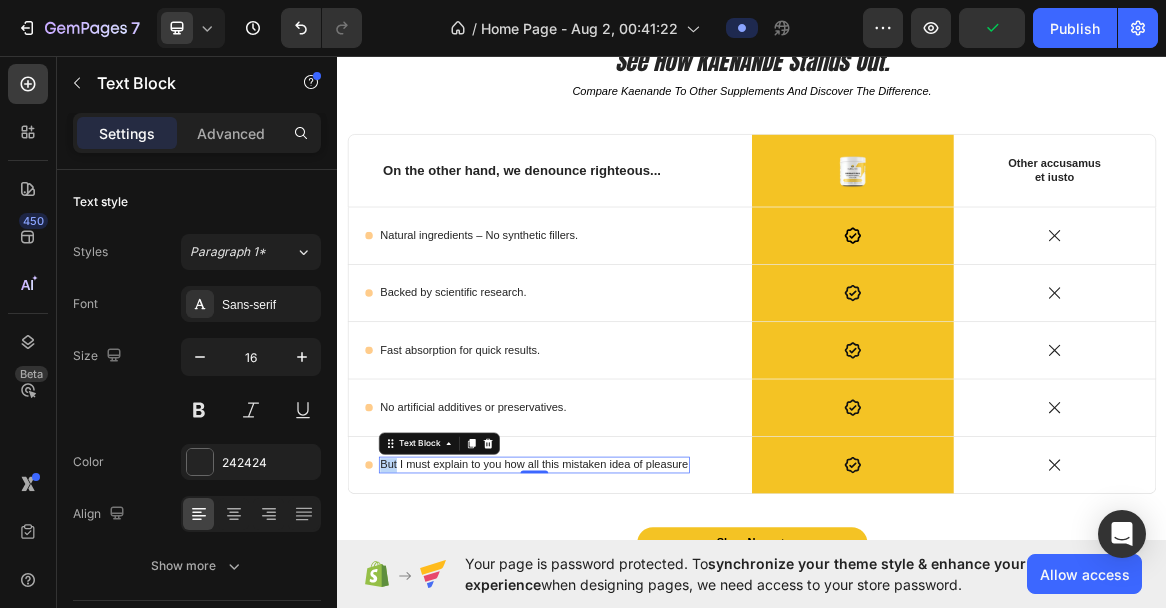 click on "But I must explain to you how all this mistaken idea of pleasure" at bounding box center (622, 653) 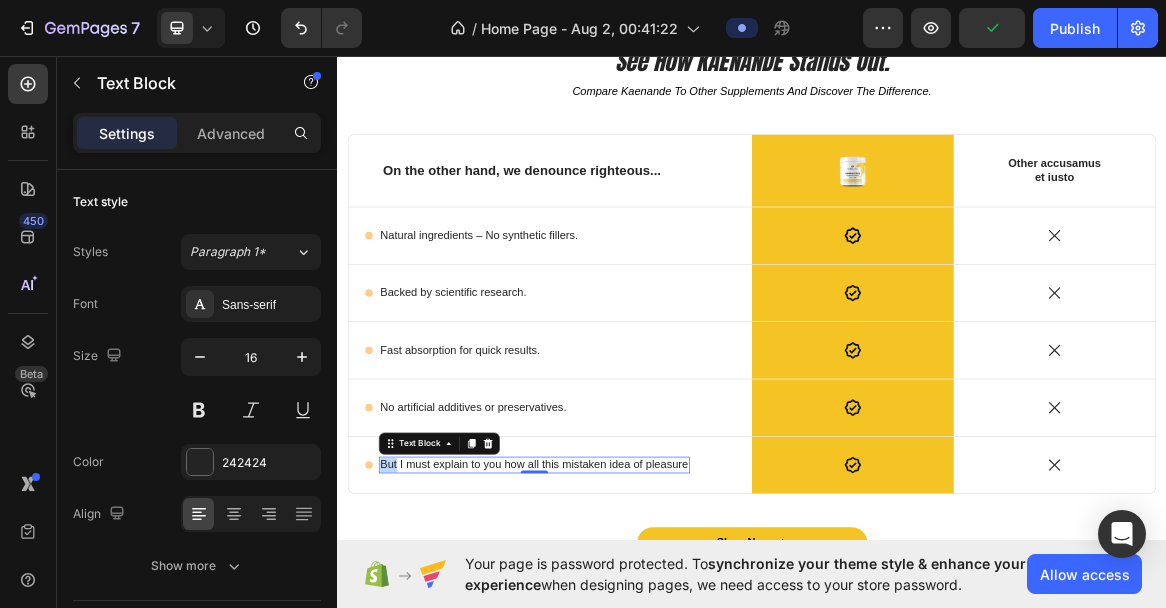 click on "But I must explain to you how all this mistaken idea of pleasure" at bounding box center [622, 653] 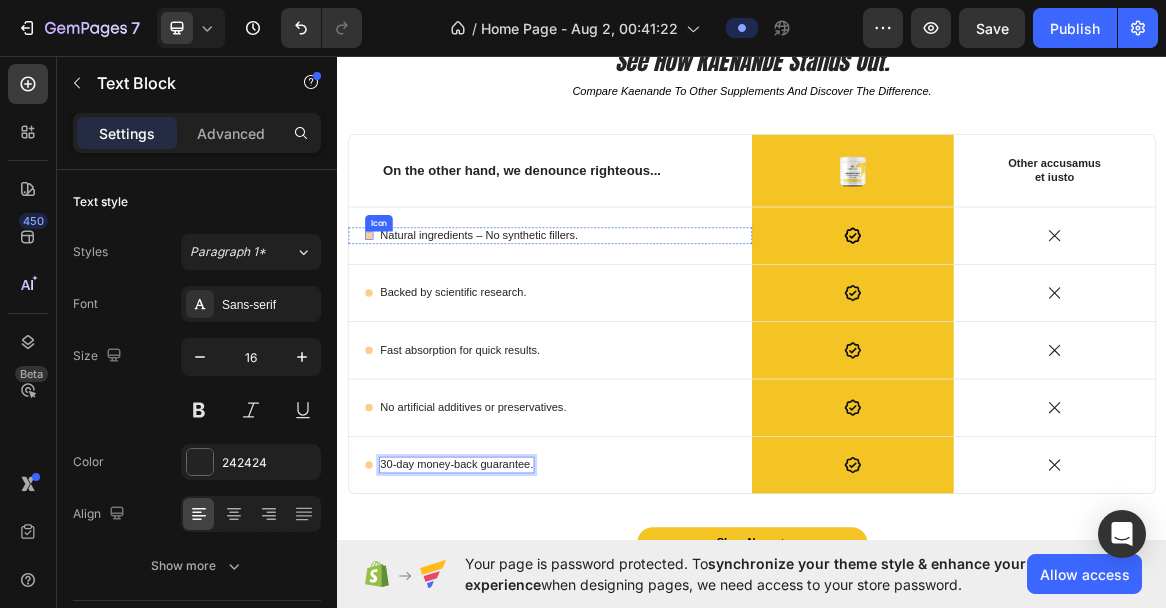 click 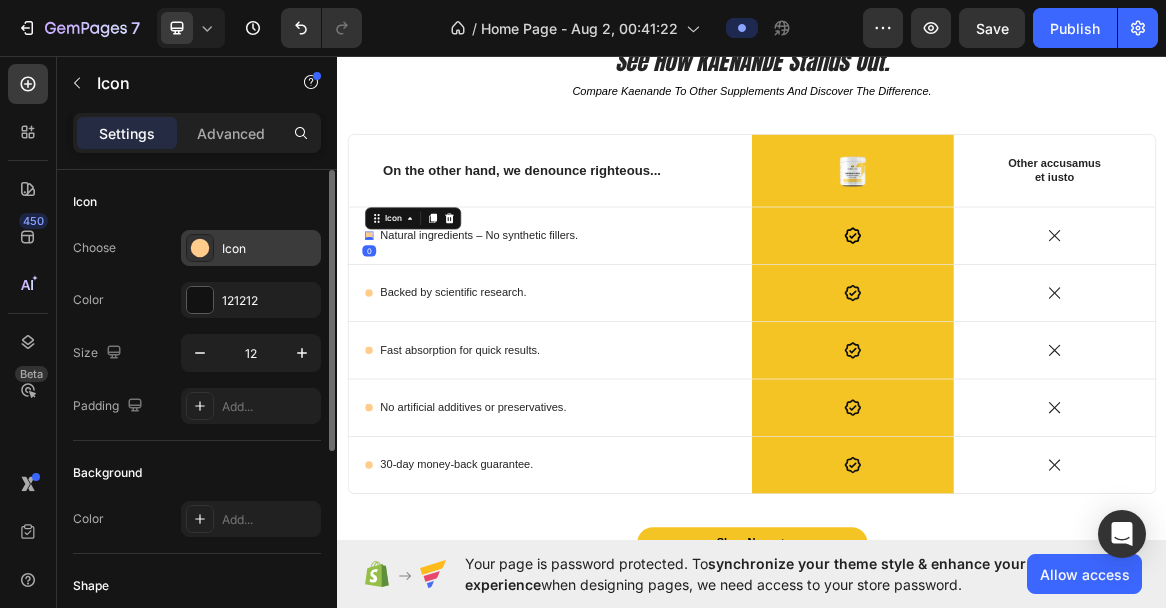 click on "Icon" at bounding box center [269, 249] 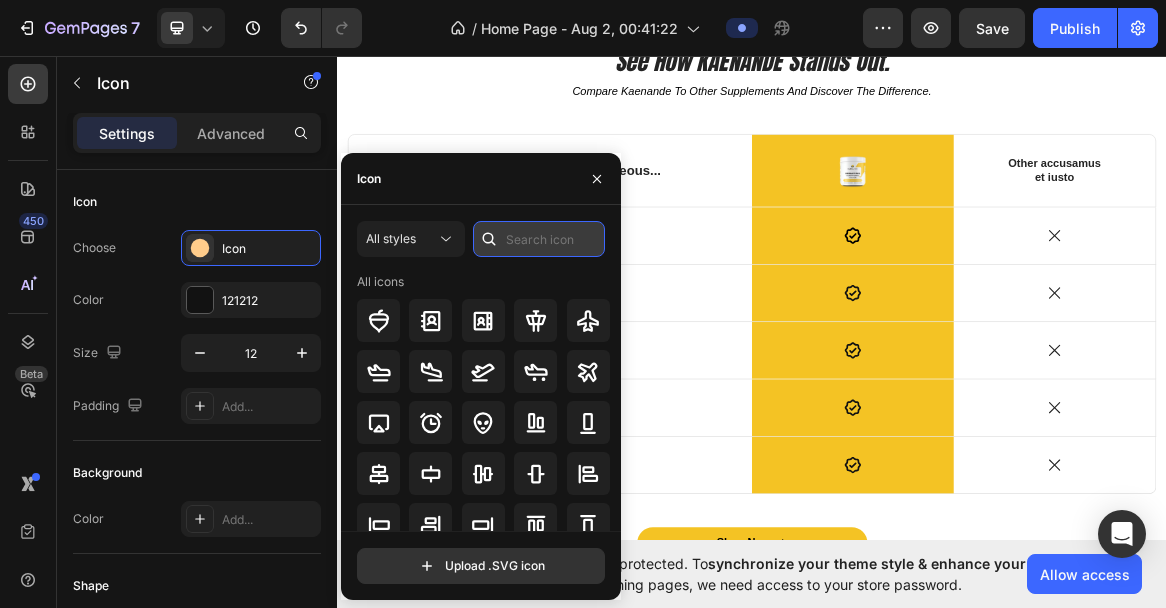click at bounding box center [539, 239] 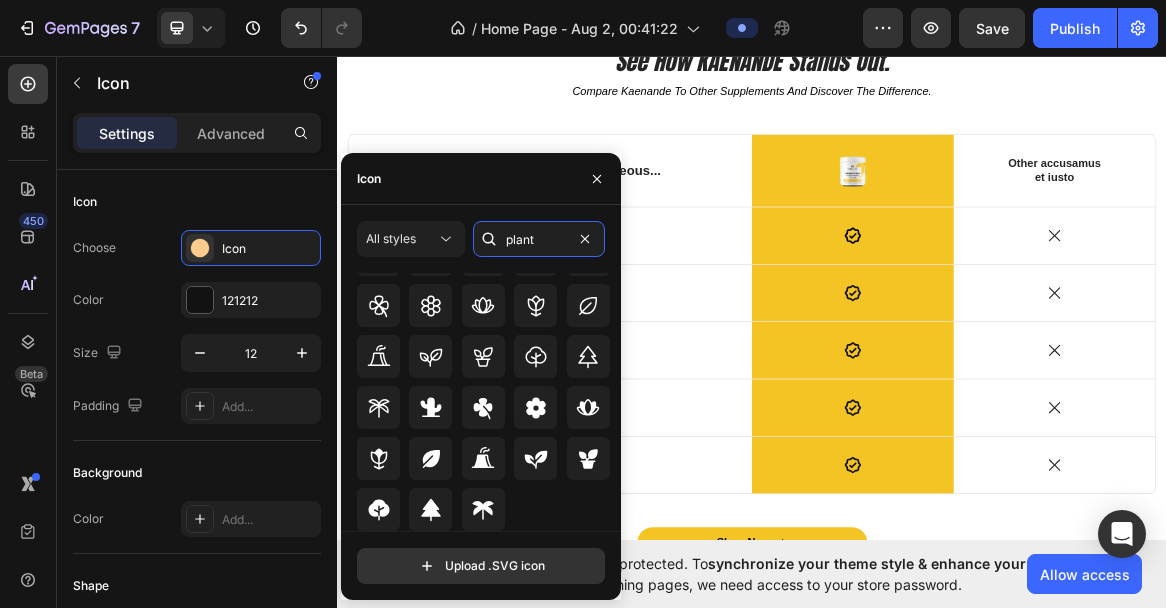 scroll, scrollTop: 256, scrollLeft: 0, axis: vertical 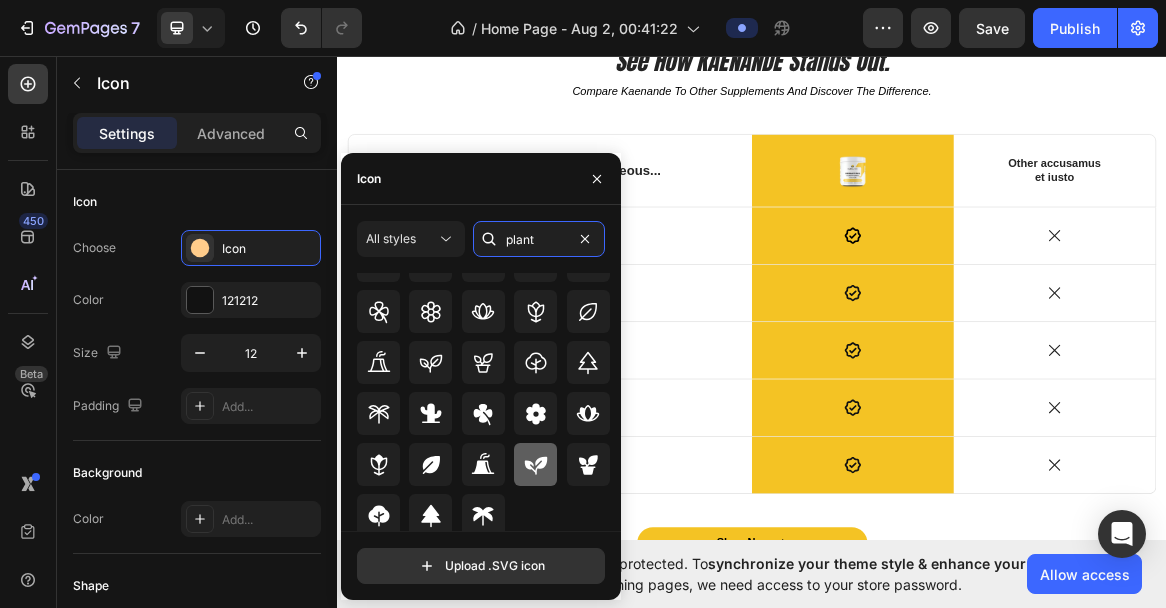 type on "plant" 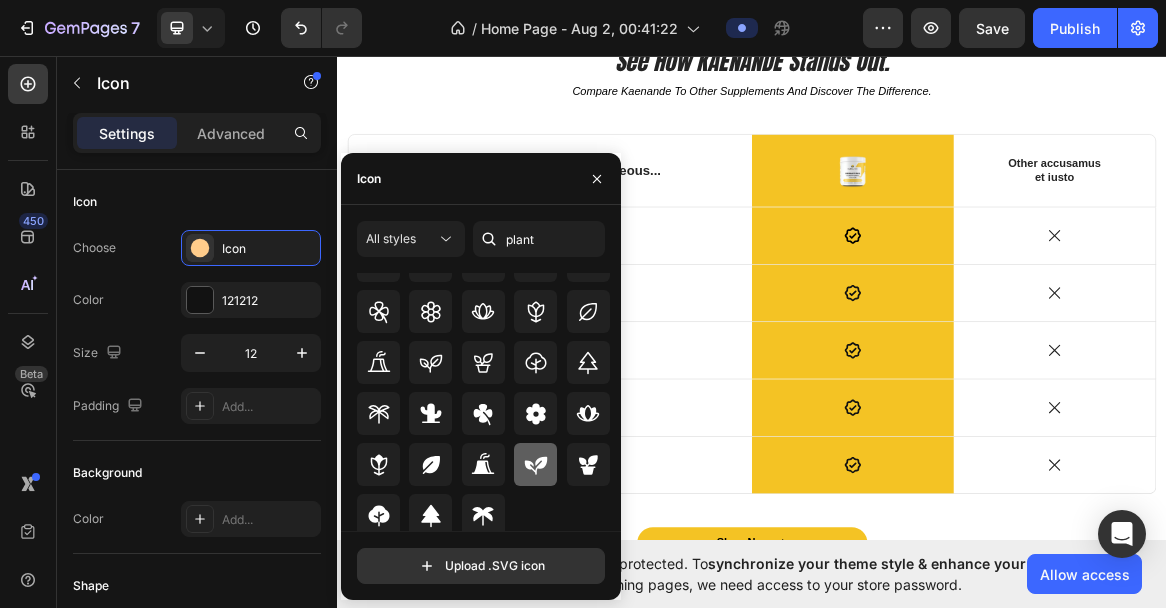 click 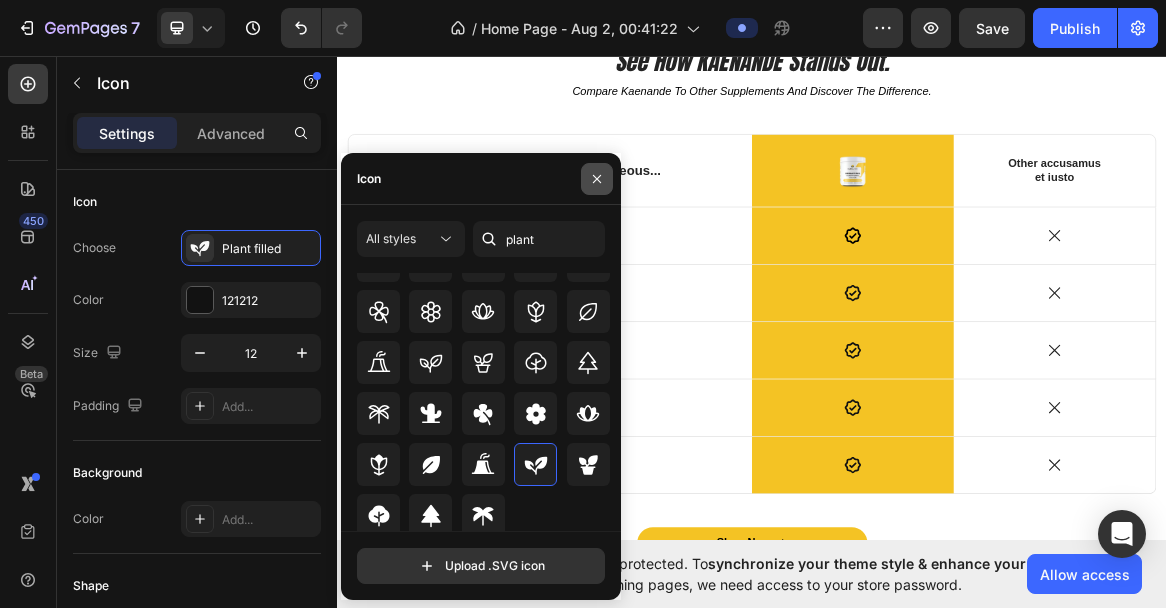 click 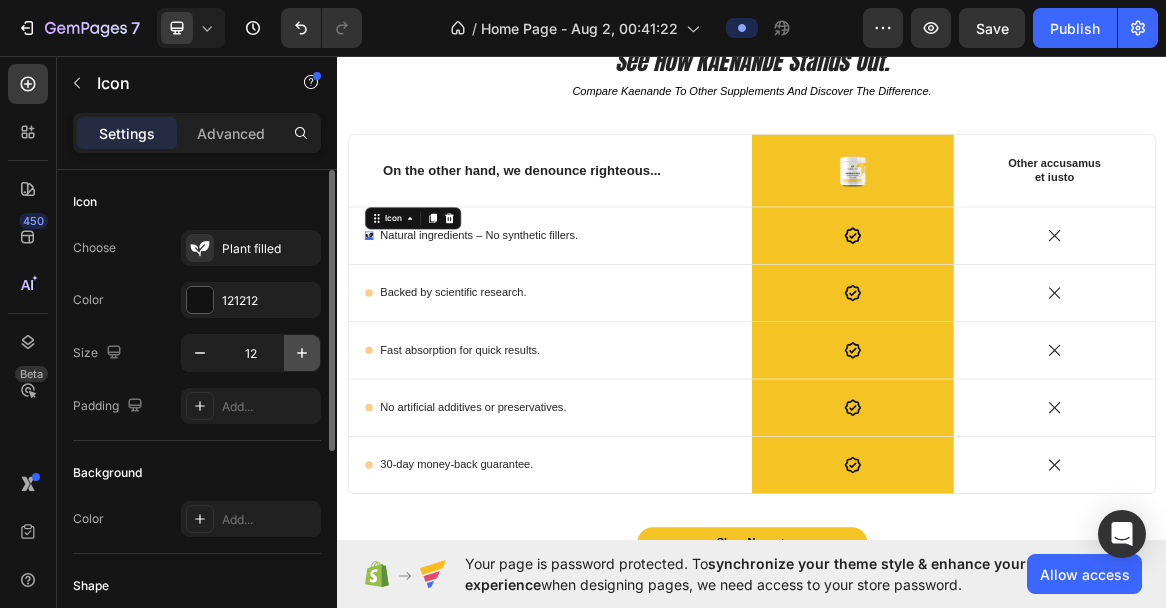click 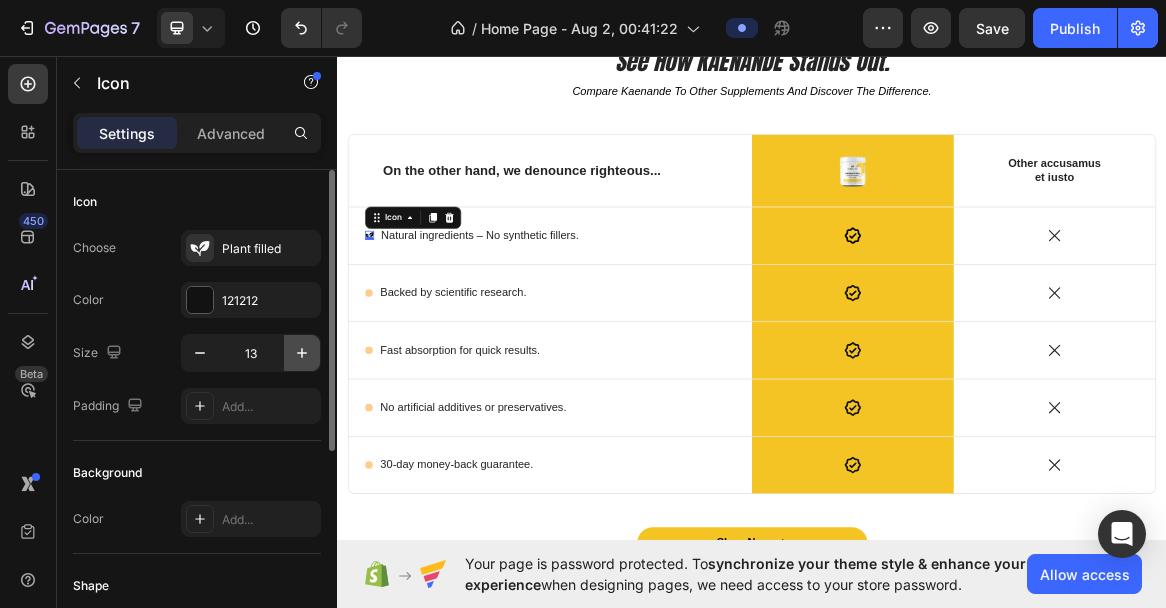 click 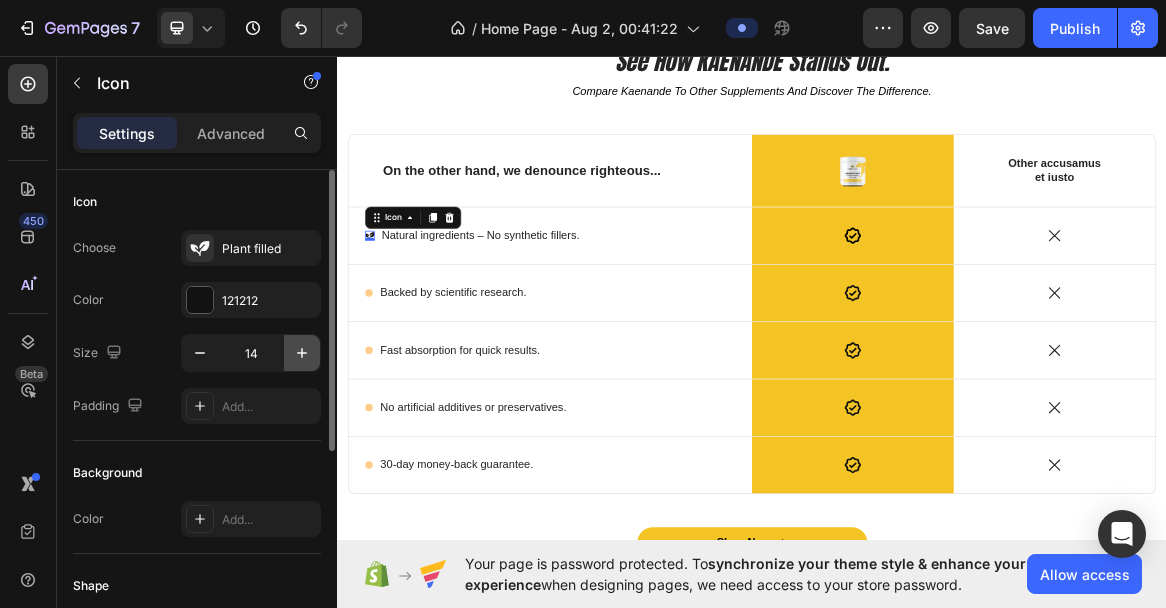 click 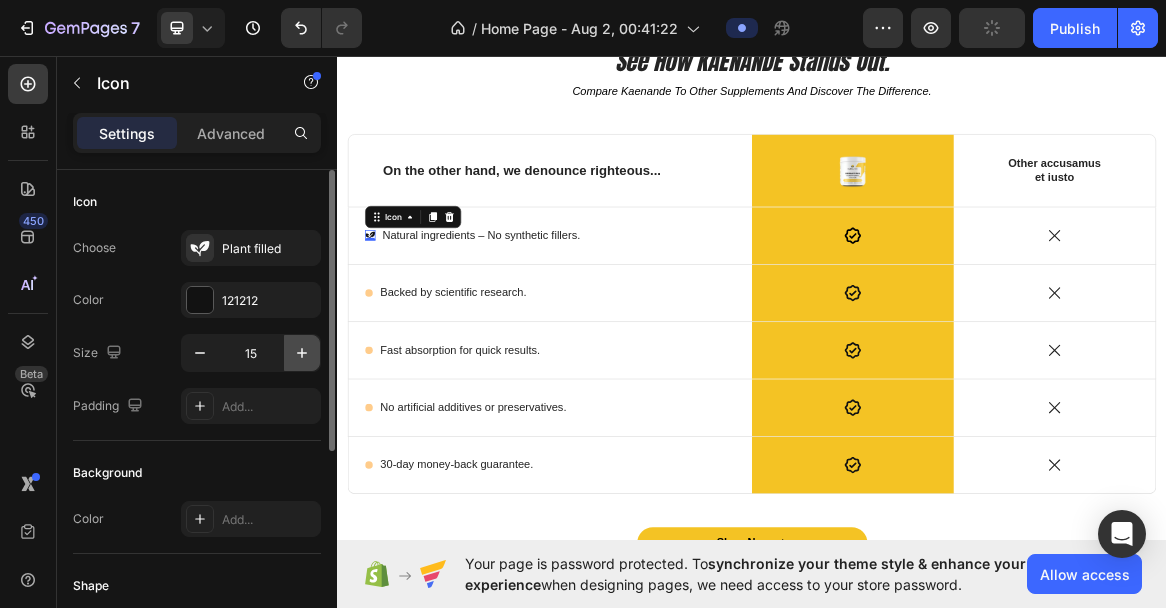 click 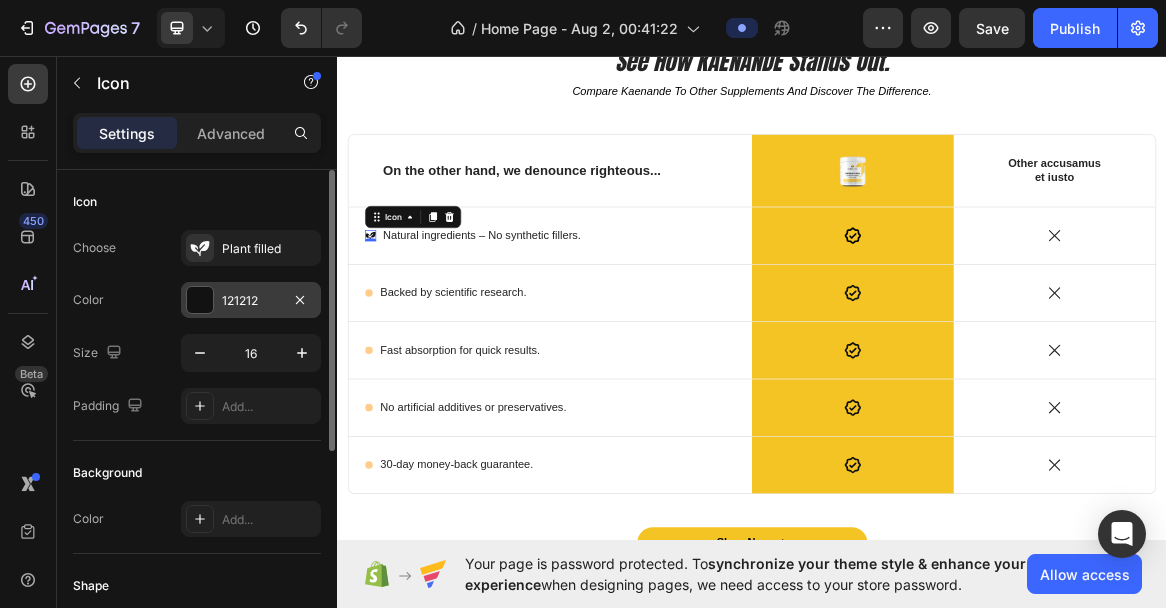 click on "121212" at bounding box center [251, 301] 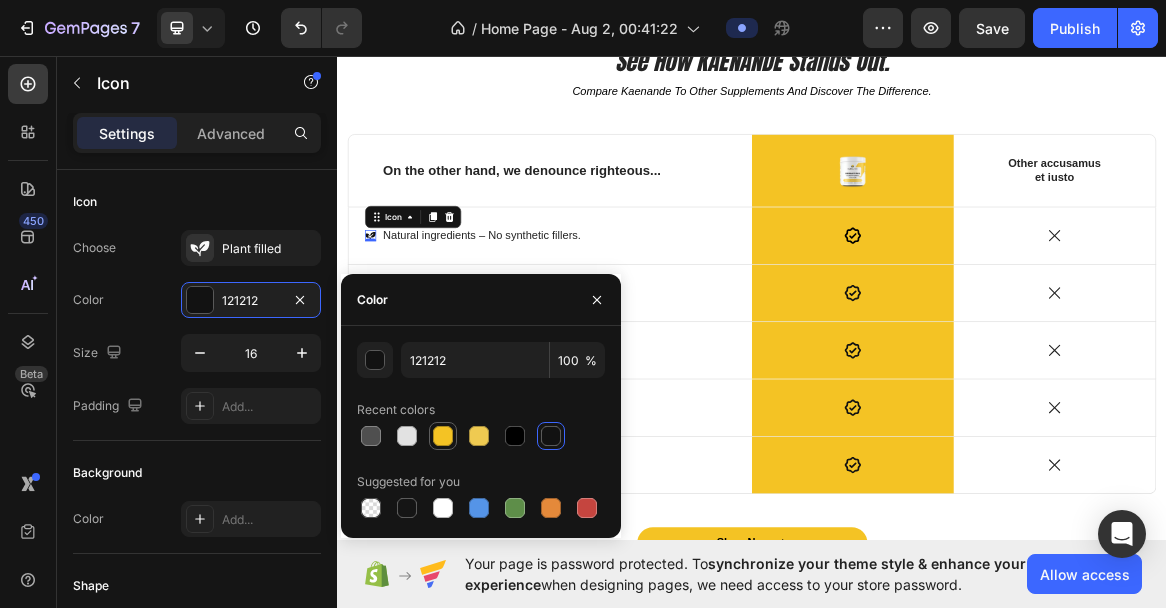 click at bounding box center [443, 436] 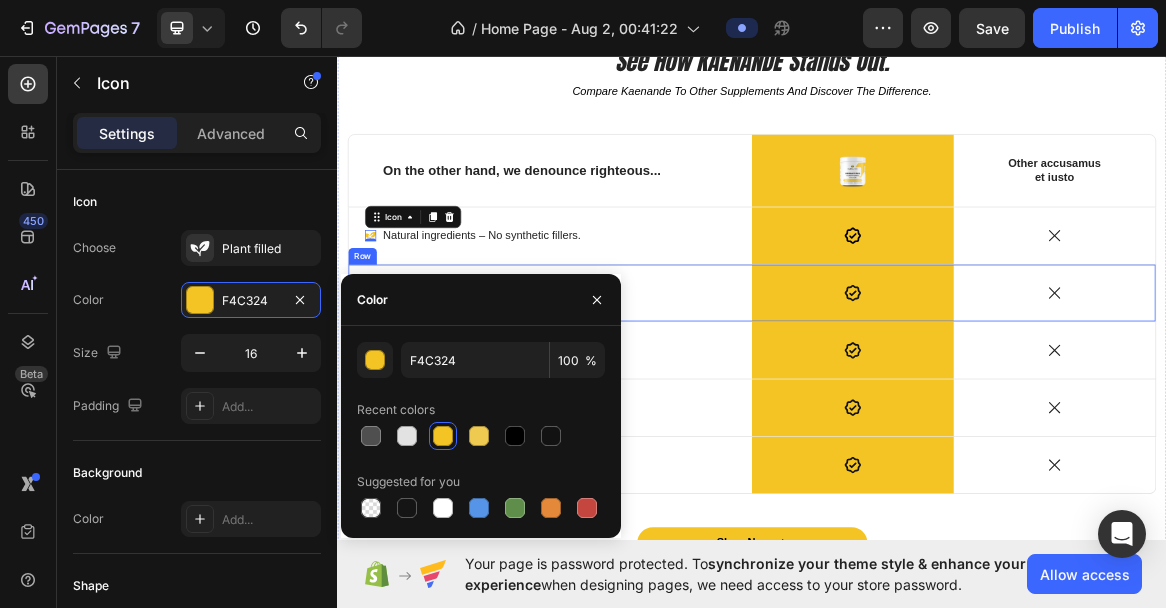 click on "Icon  Backed by scientific research. Text Block Row" at bounding box center (645, 404) 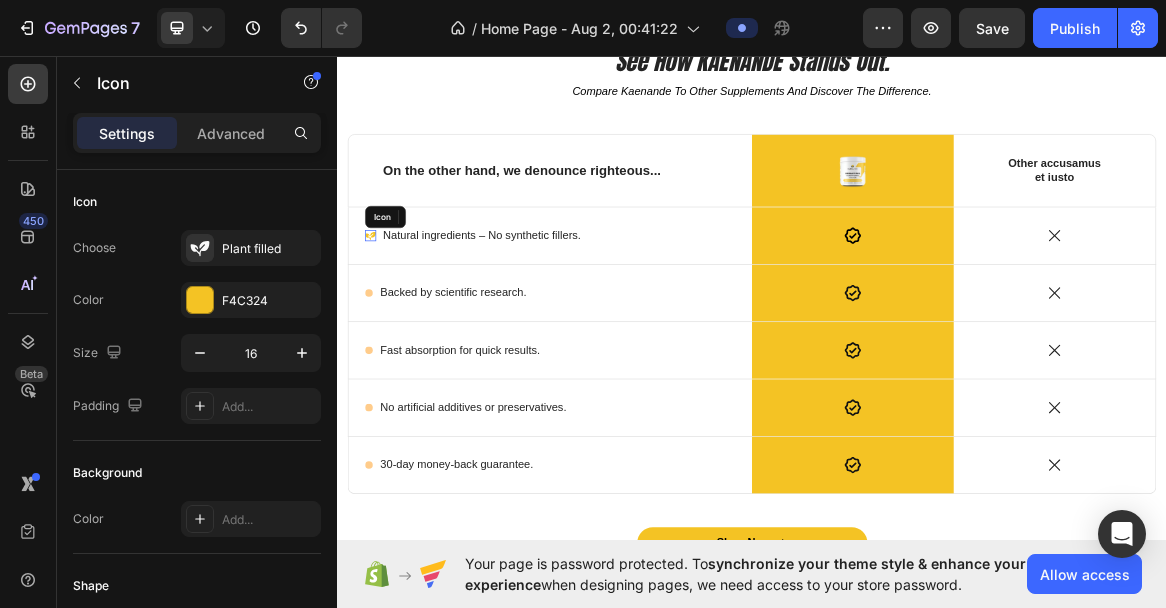 click 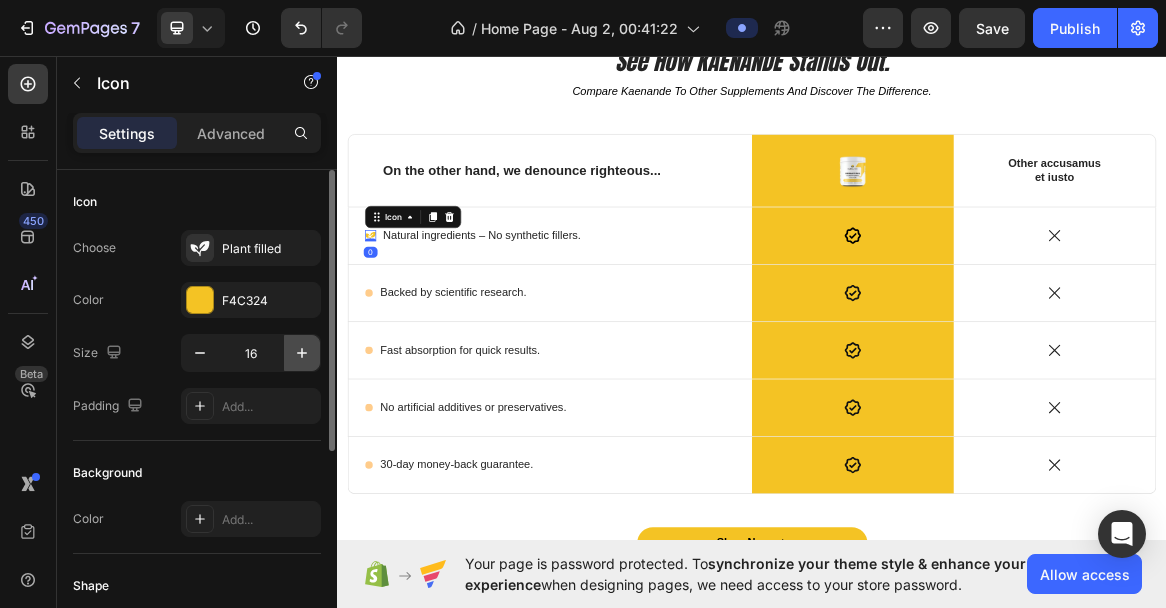 click 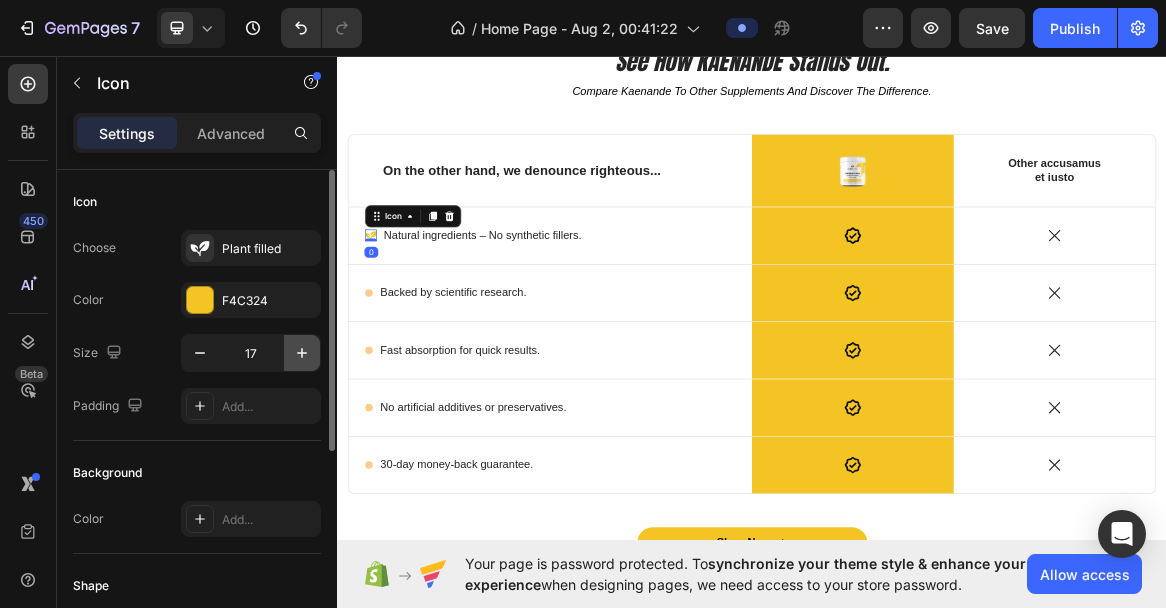 click 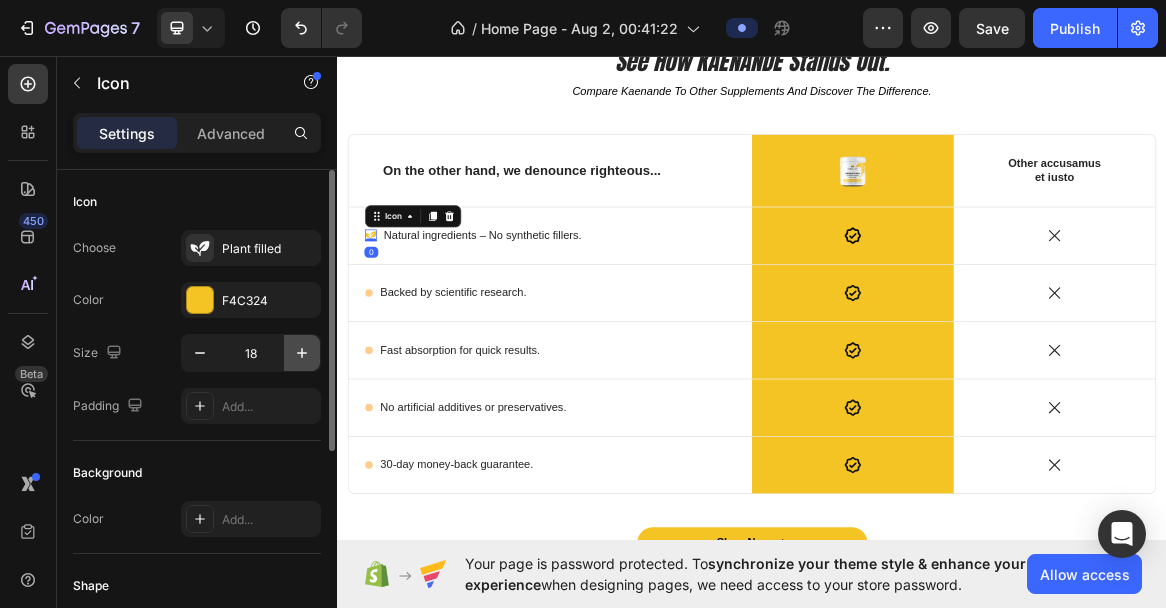 click 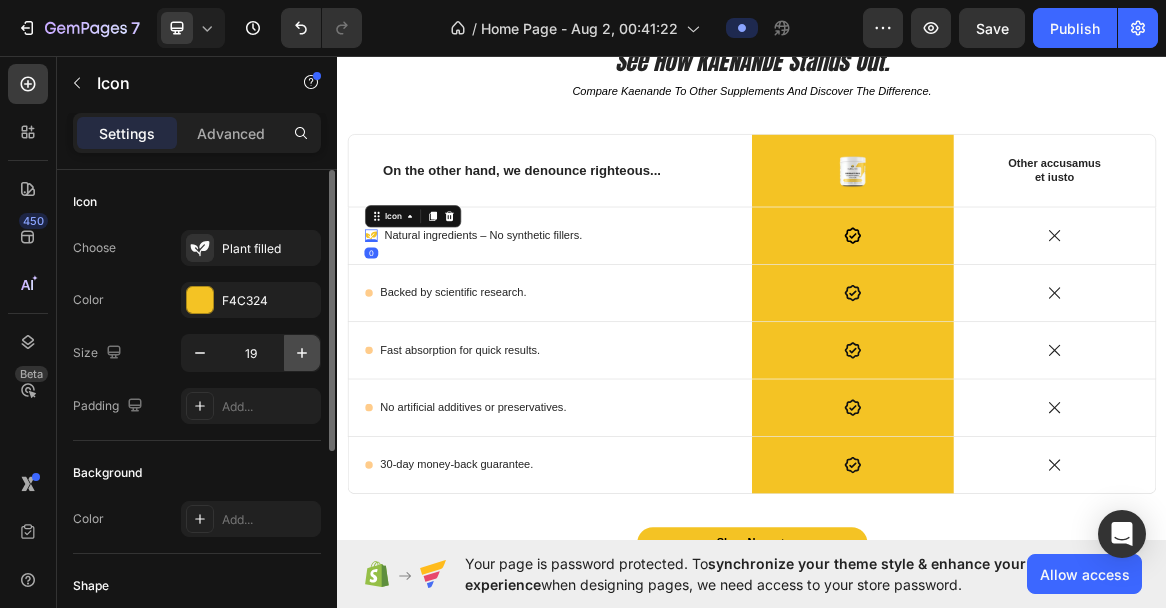 click 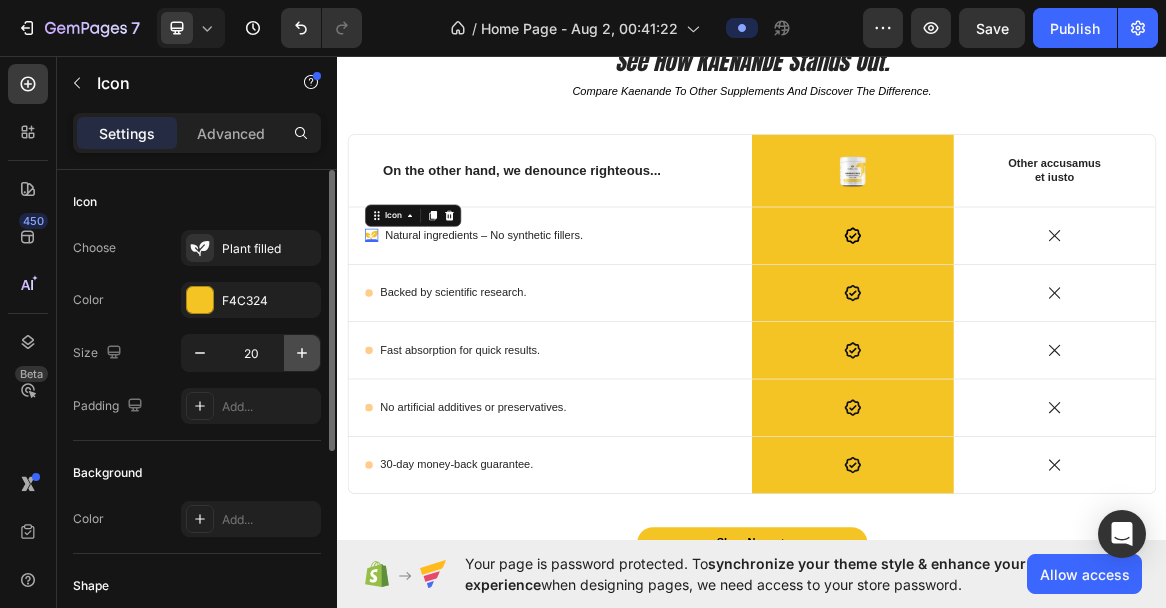 click 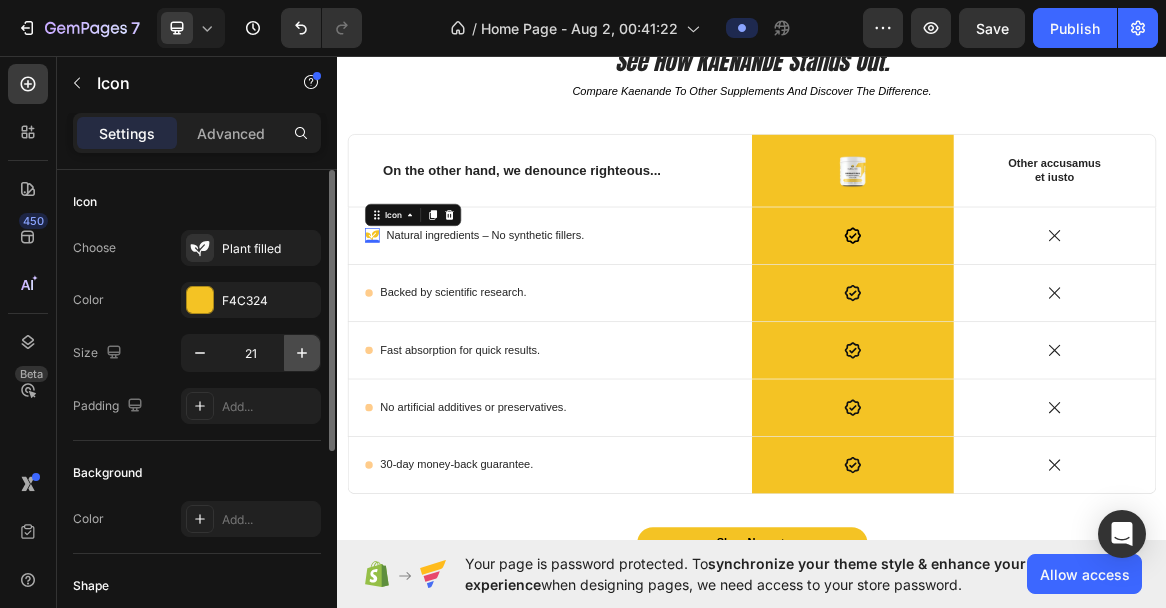 click 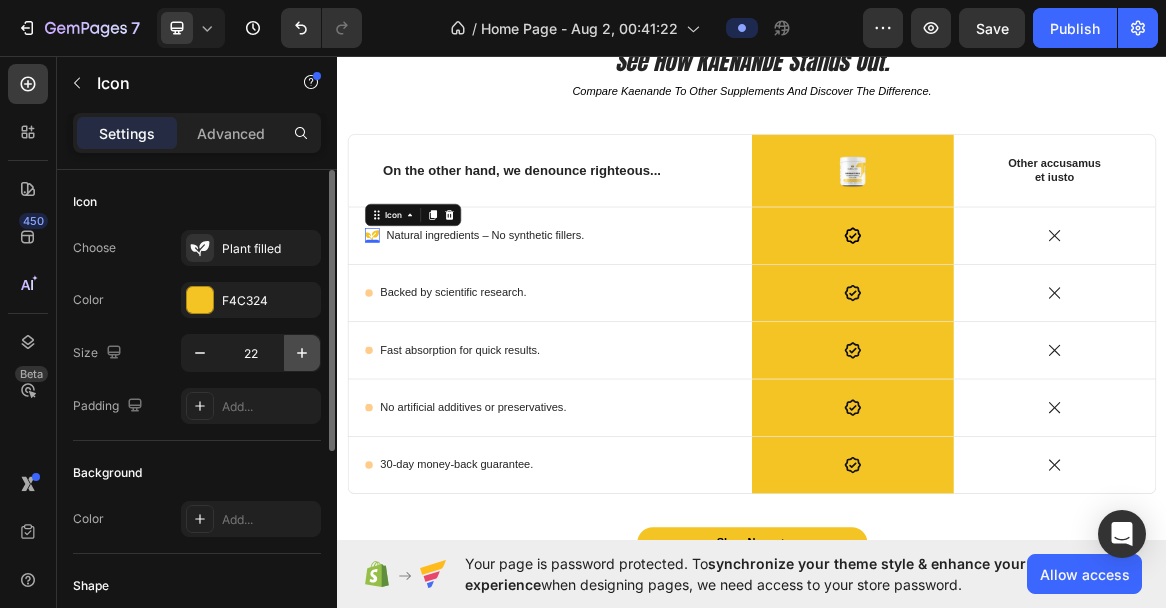 click 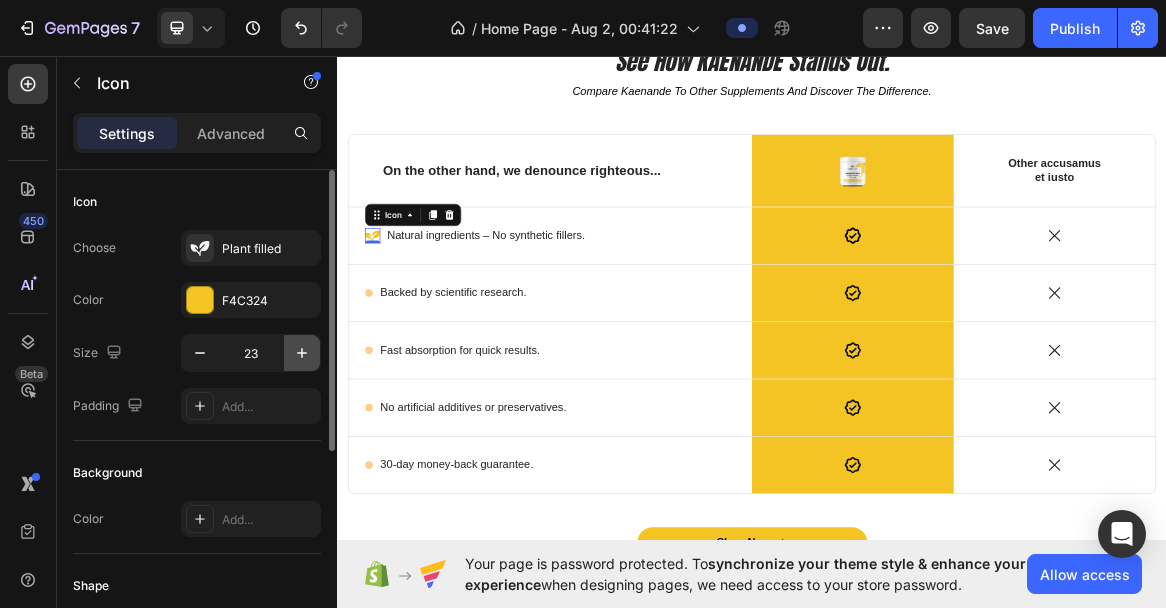 click 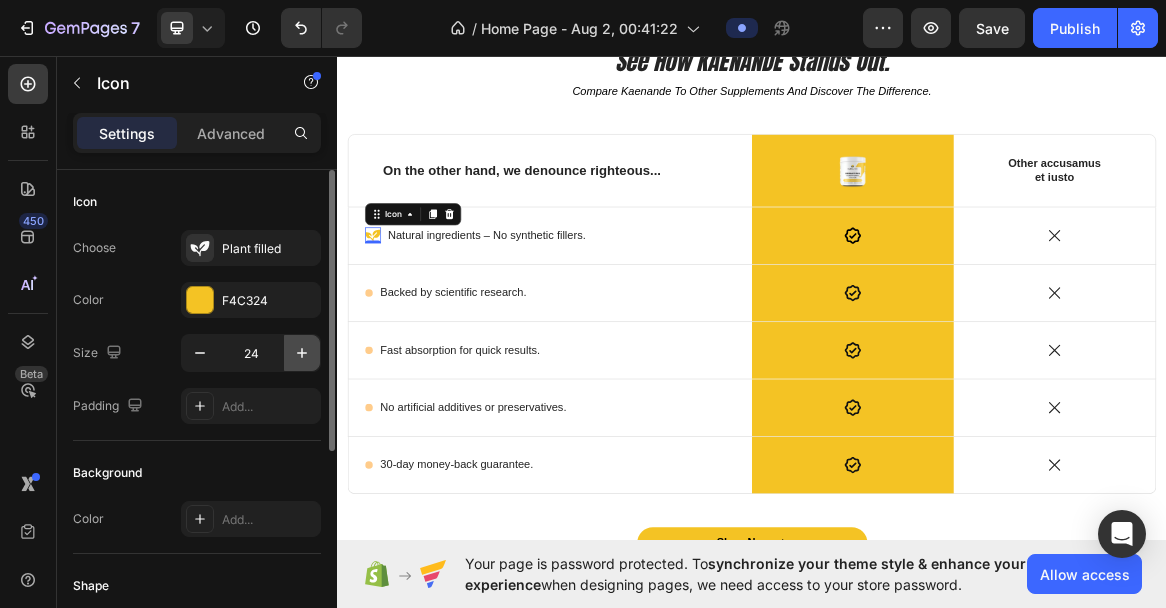 click 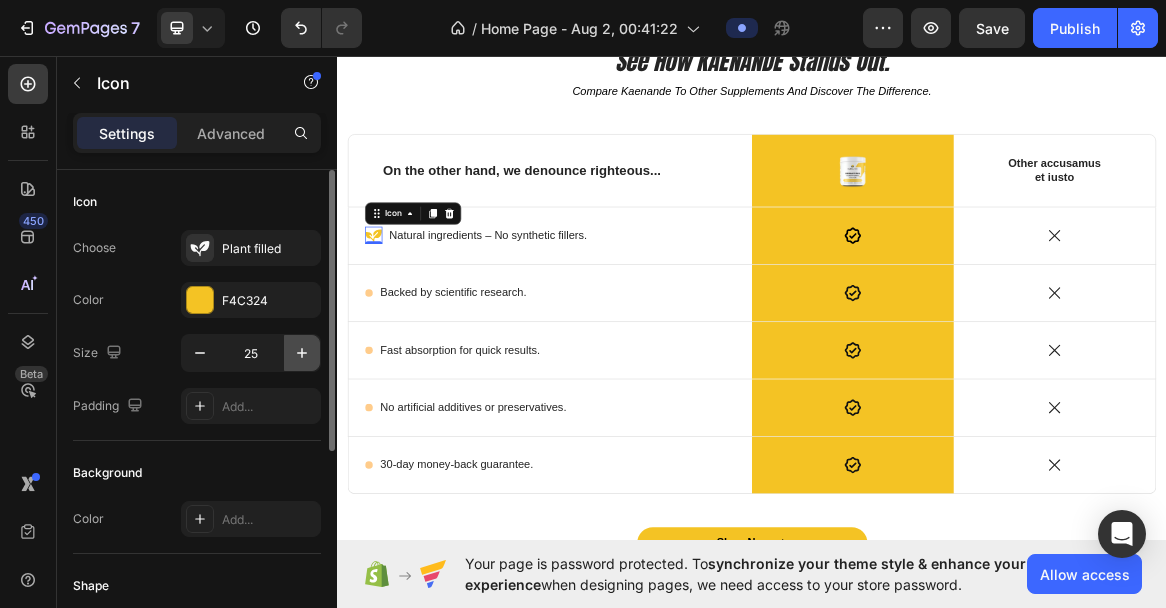 click 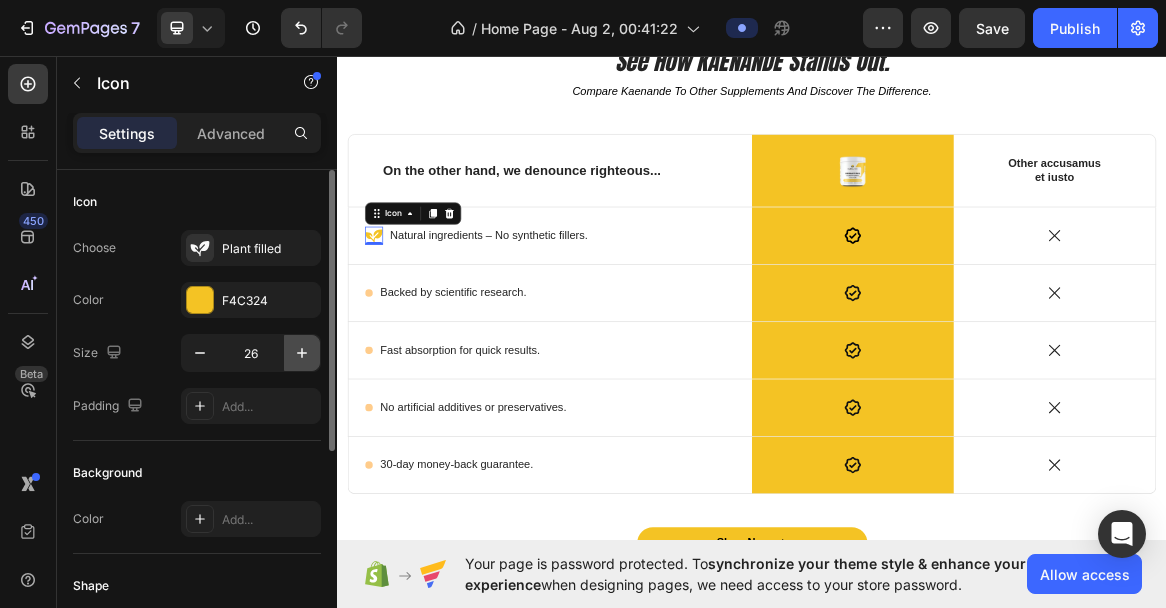 click 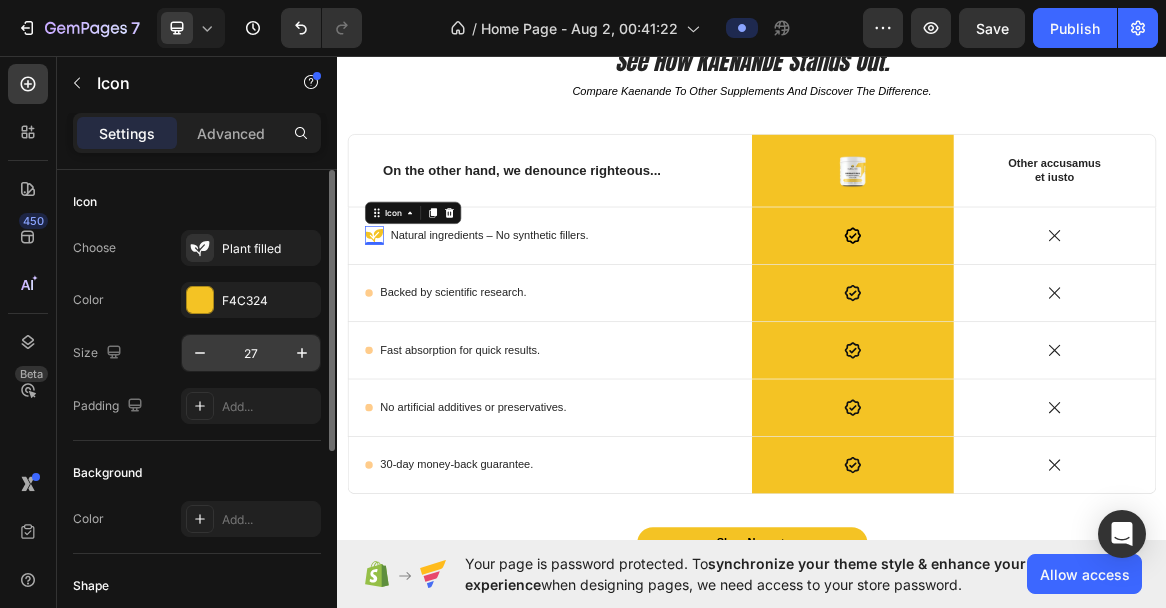 click on "27" at bounding box center (251, 353) 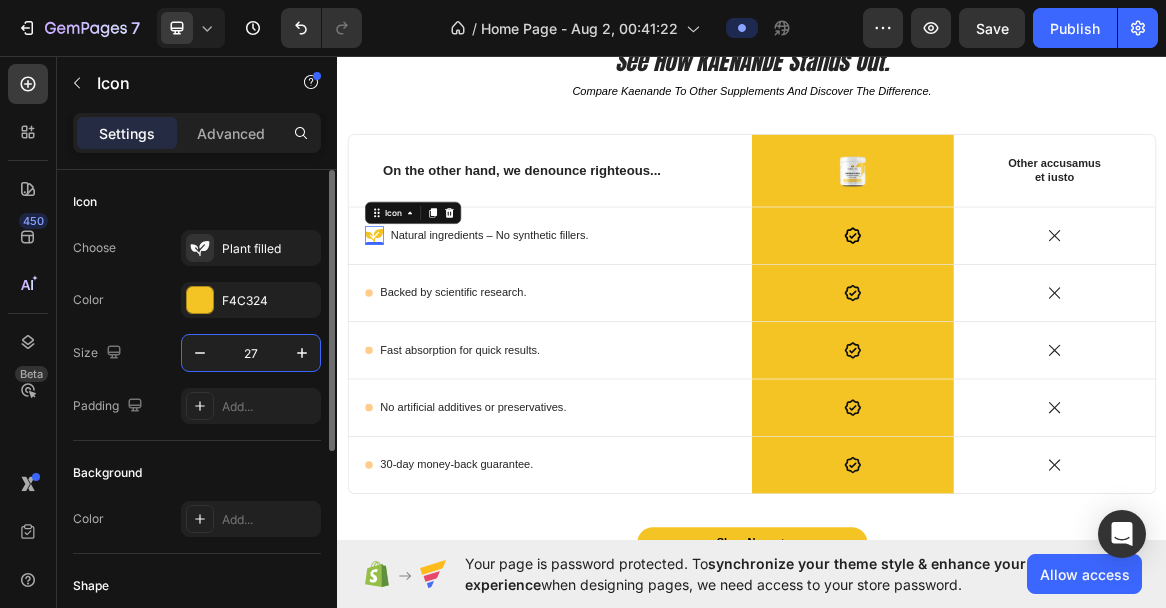click on "27" at bounding box center (251, 353) 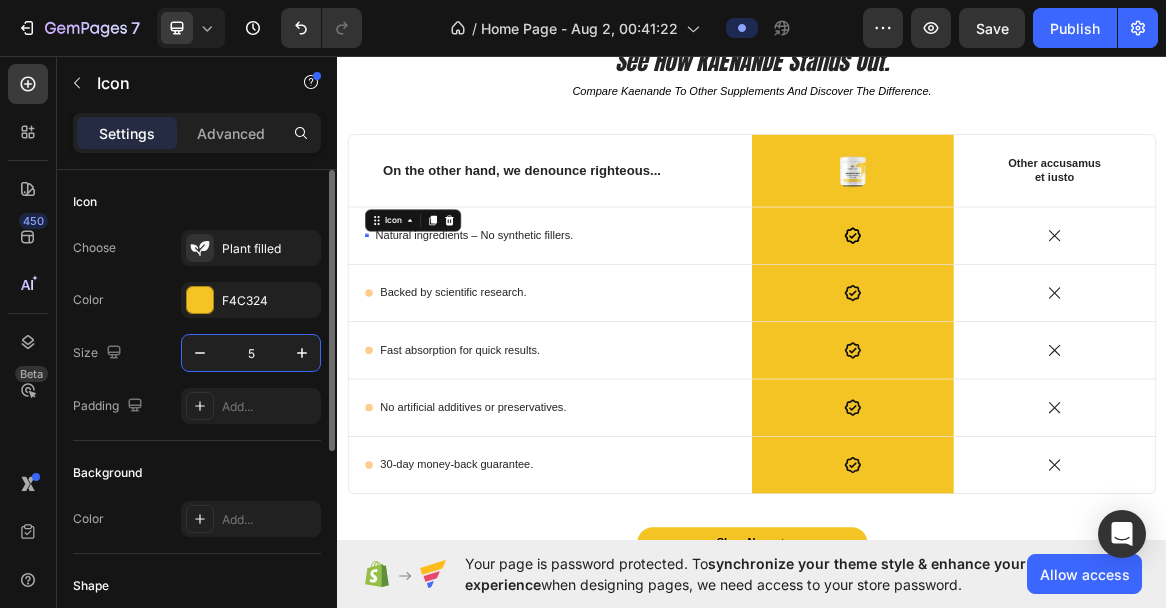 type on "50" 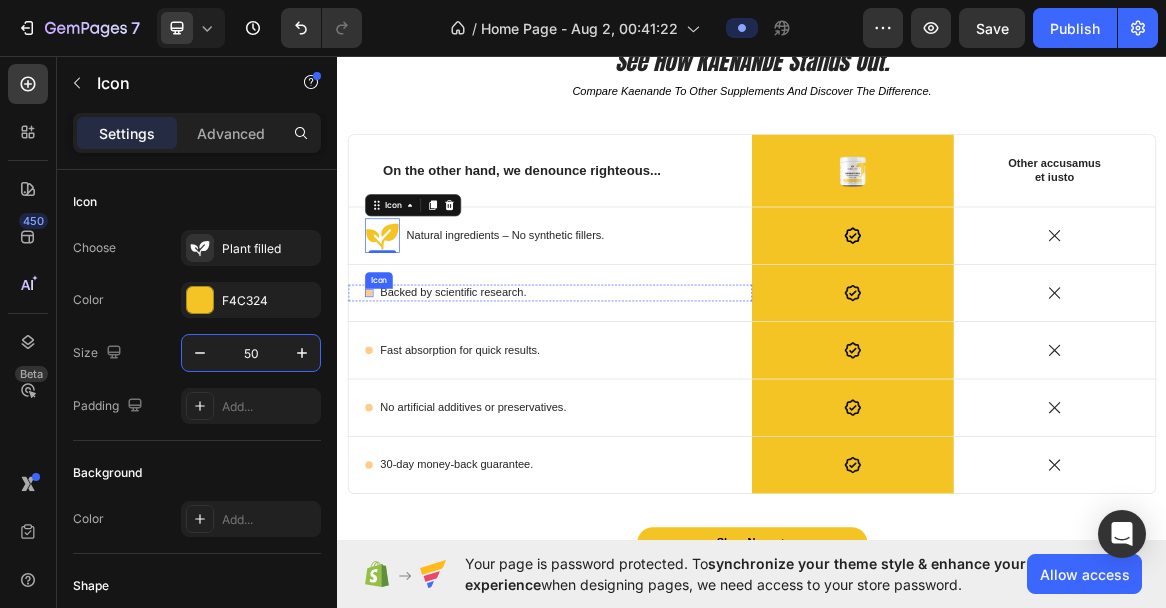 click 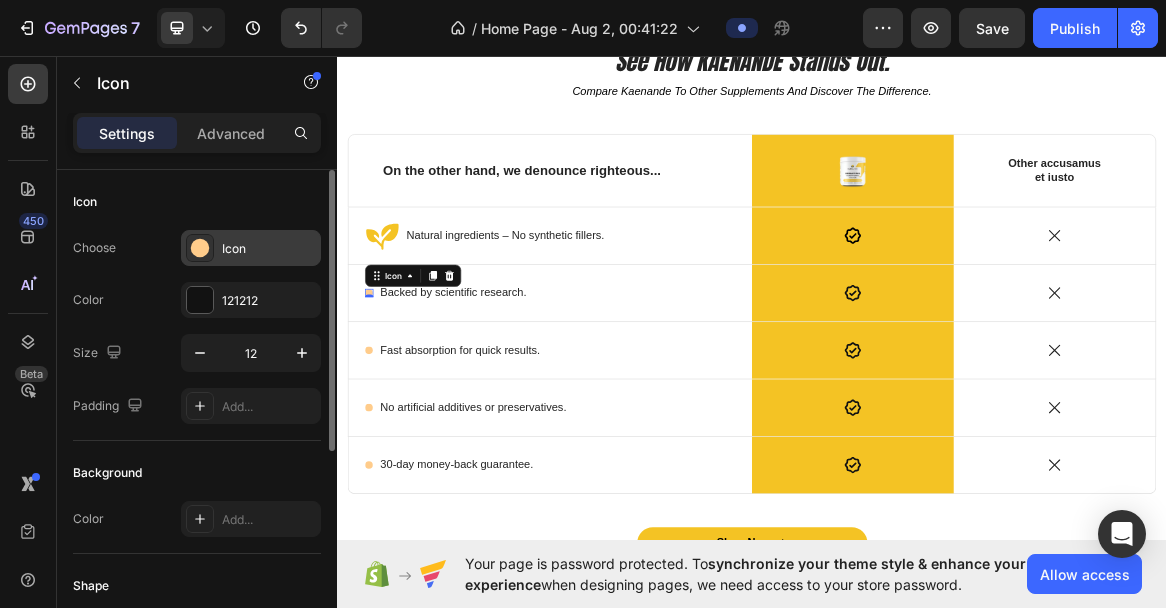 click on "Icon" at bounding box center (251, 248) 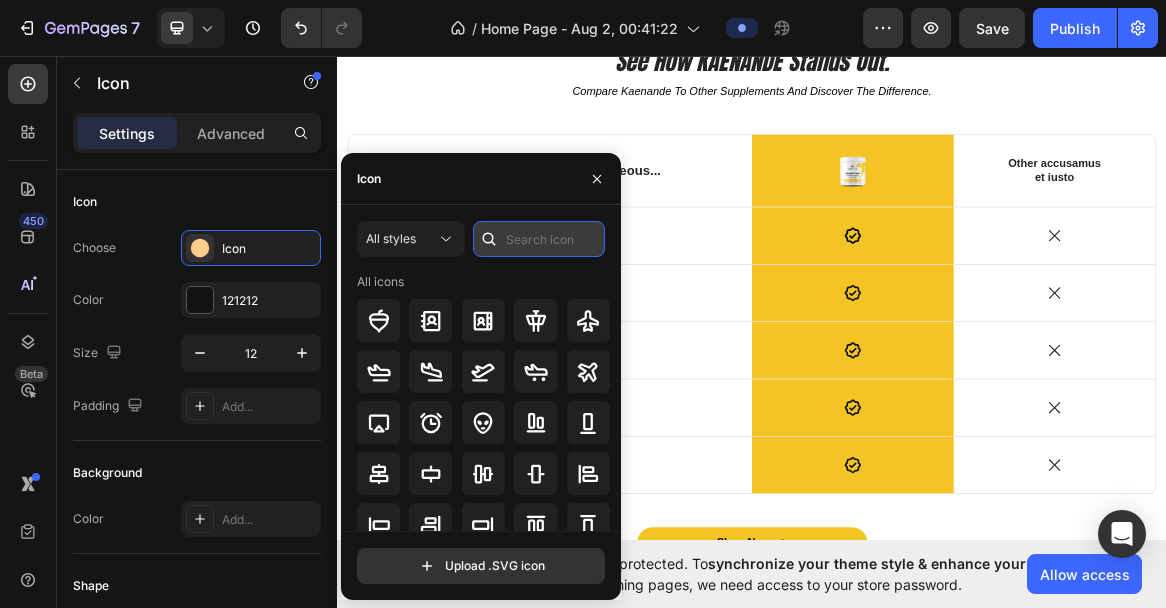 click at bounding box center (539, 239) 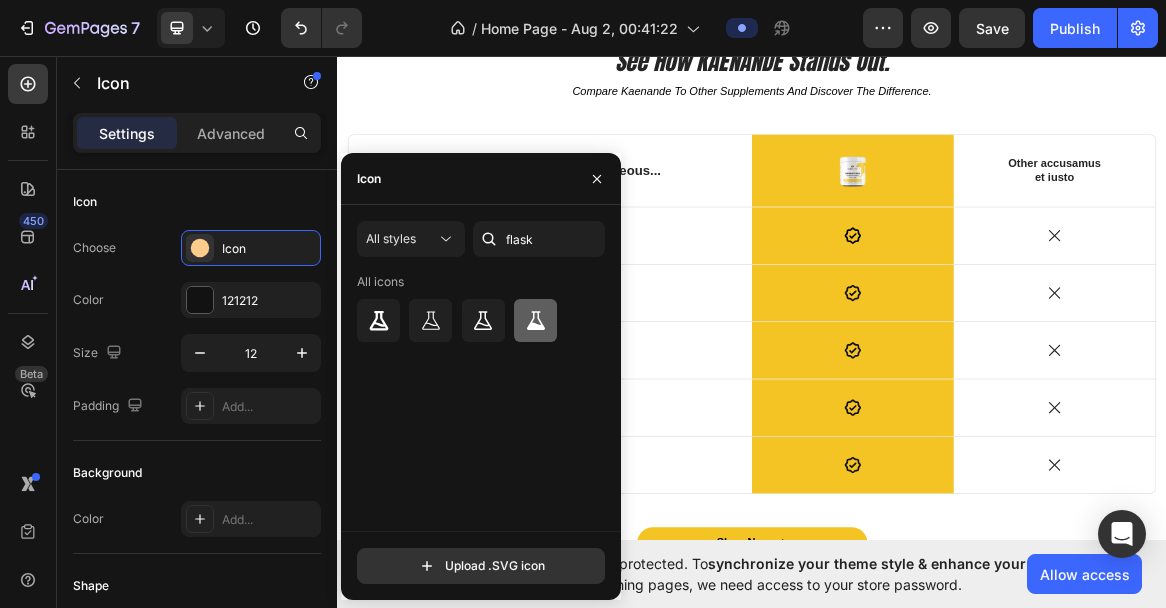 click 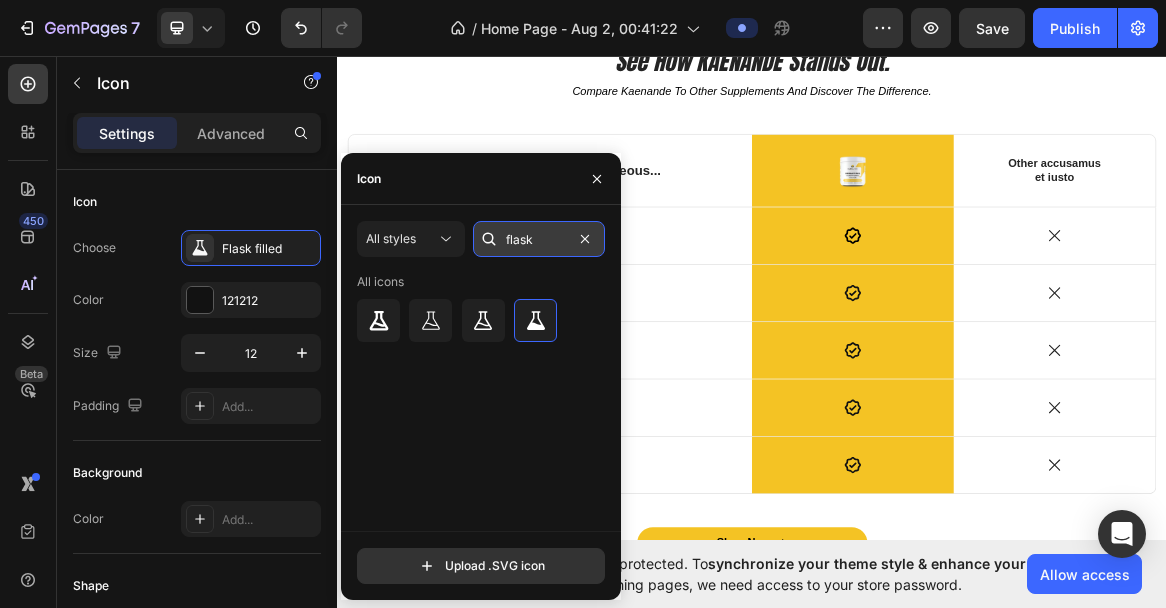click on "flask" at bounding box center [539, 239] 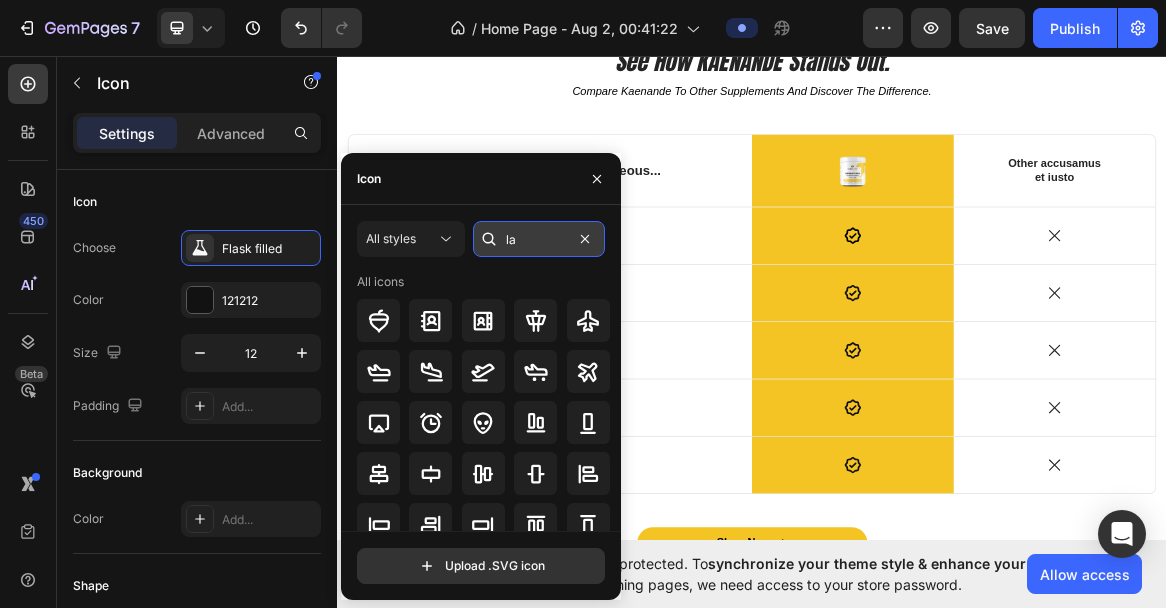 type on "lab" 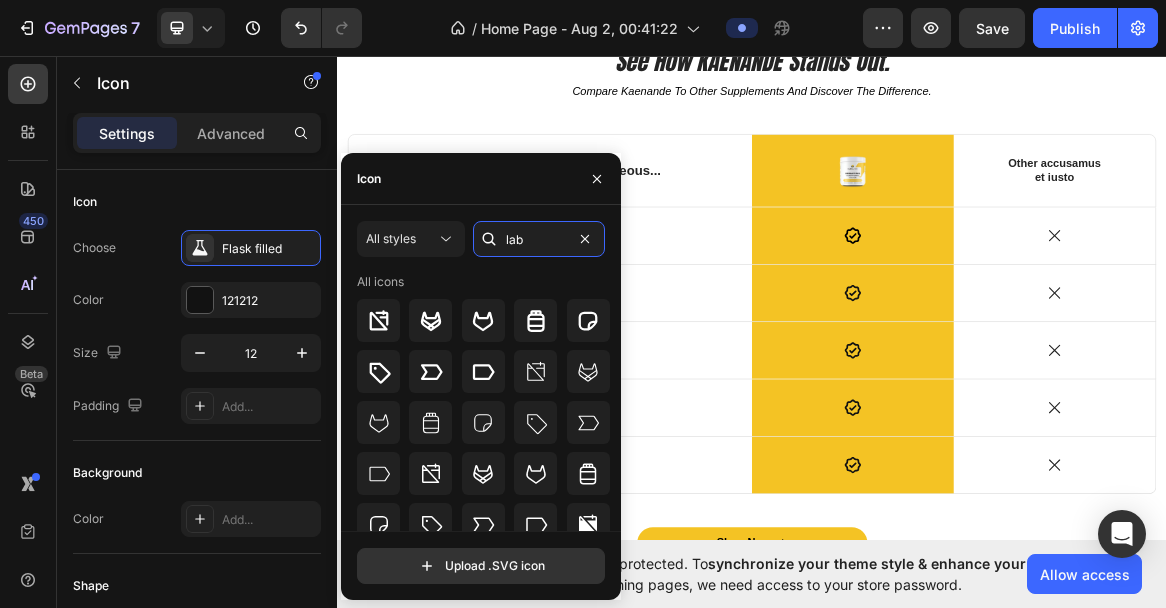 scroll, scrollTop: 0, scrollLeft: 0, axis: both 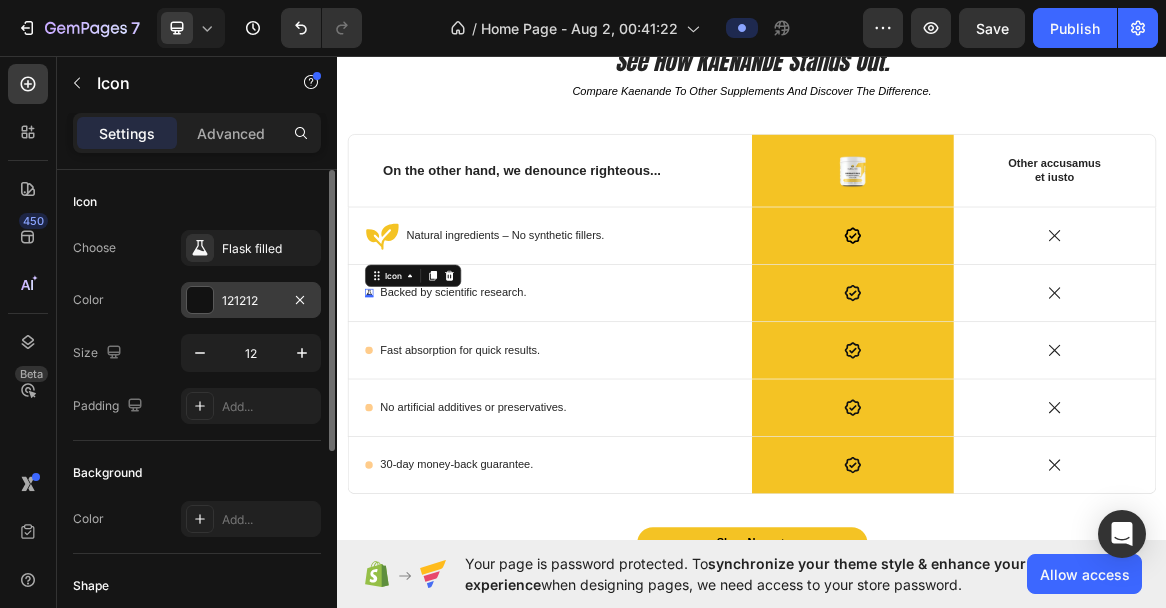 click on "121212" at bounding box center [251, 301] 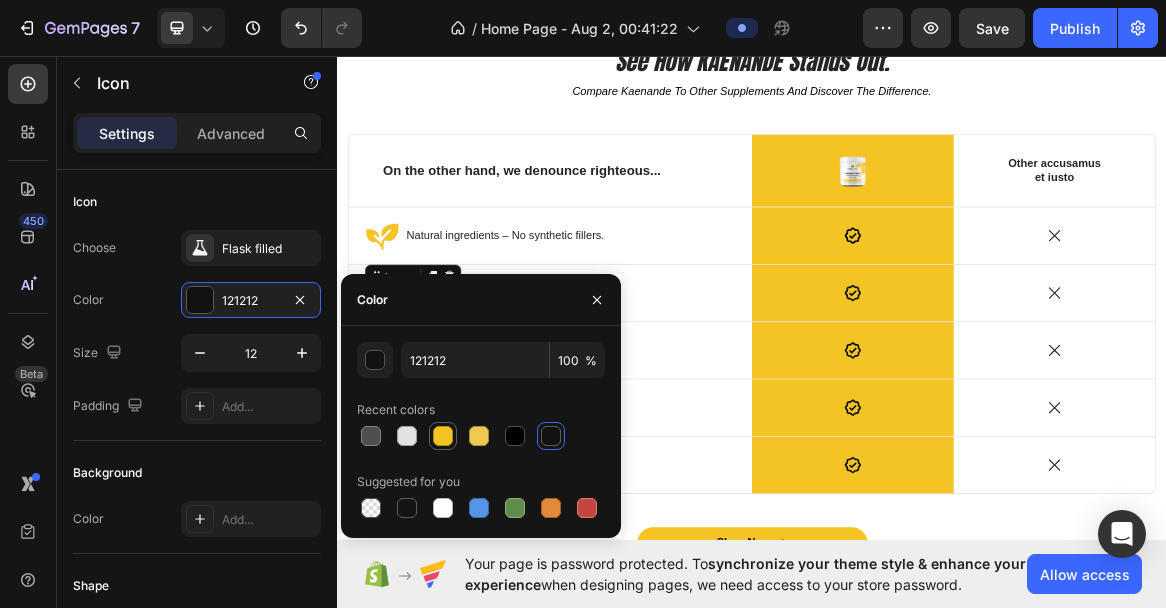 click at bounding box center [443, 436] 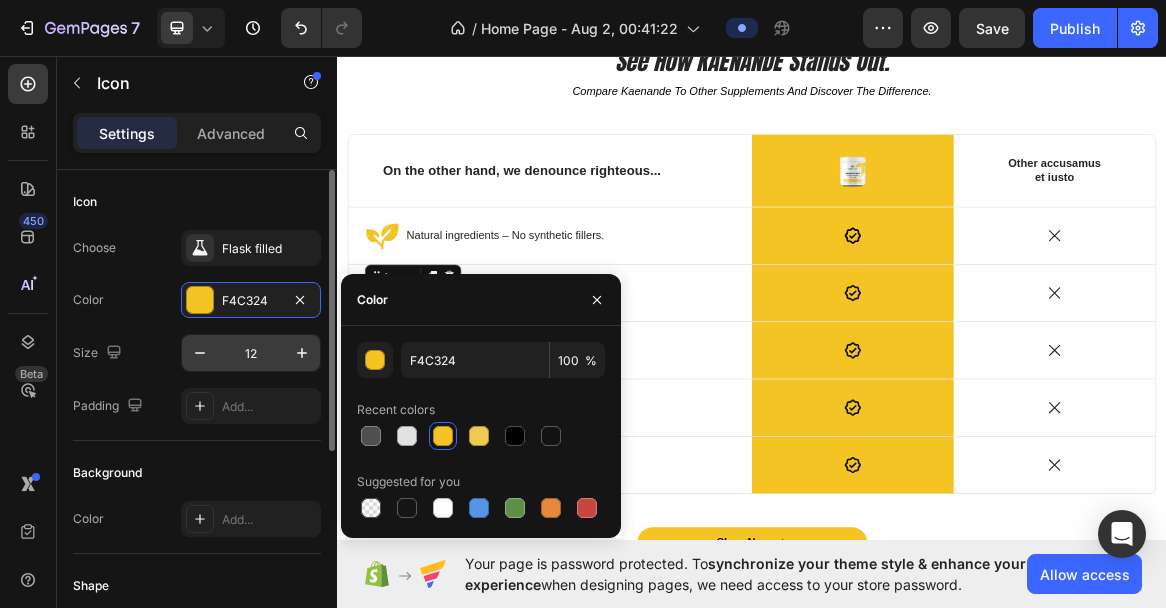 click on "12" at bounding box center (251, 353) 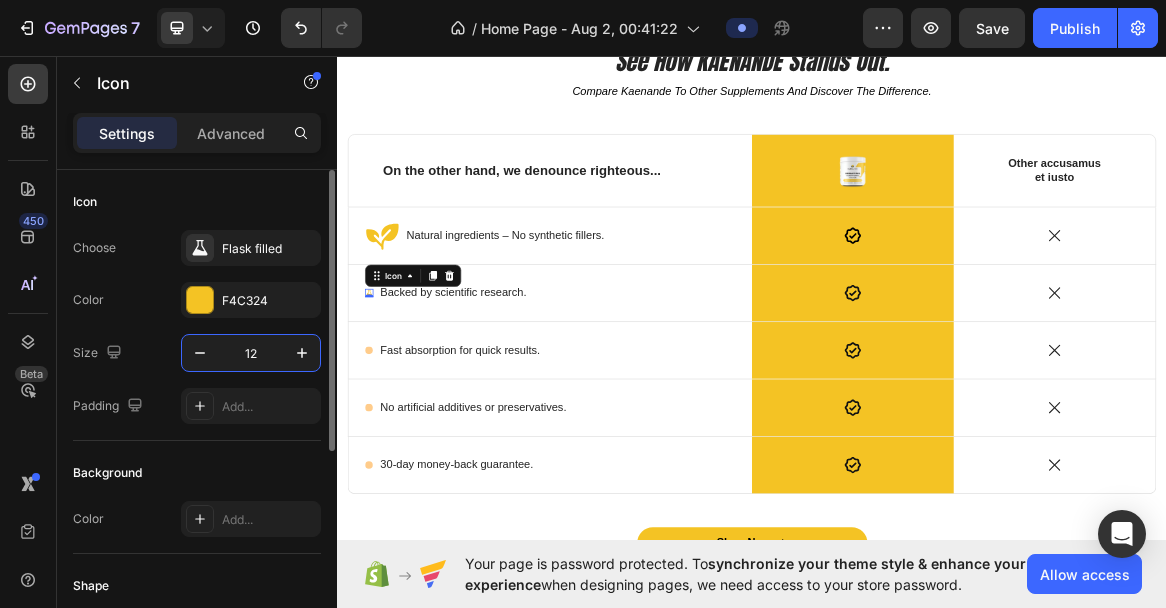 click on "12" at bounding box center [251, 353] 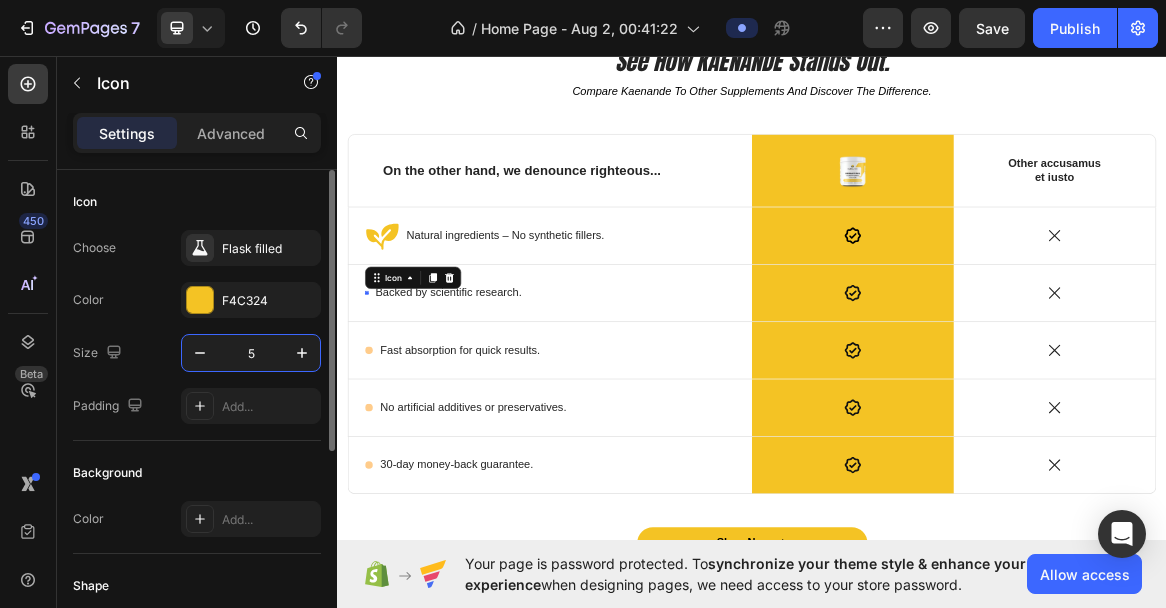 type on "50" 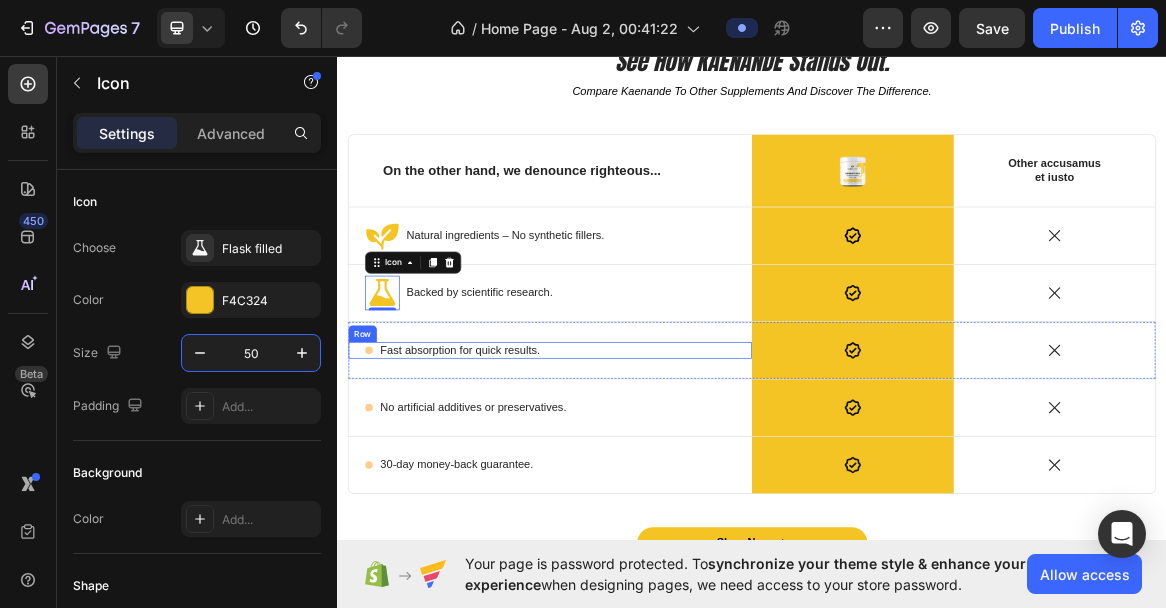 click on "Icon Fast absorption for quick results. Text Block Row" at bounding box center [645, 487] 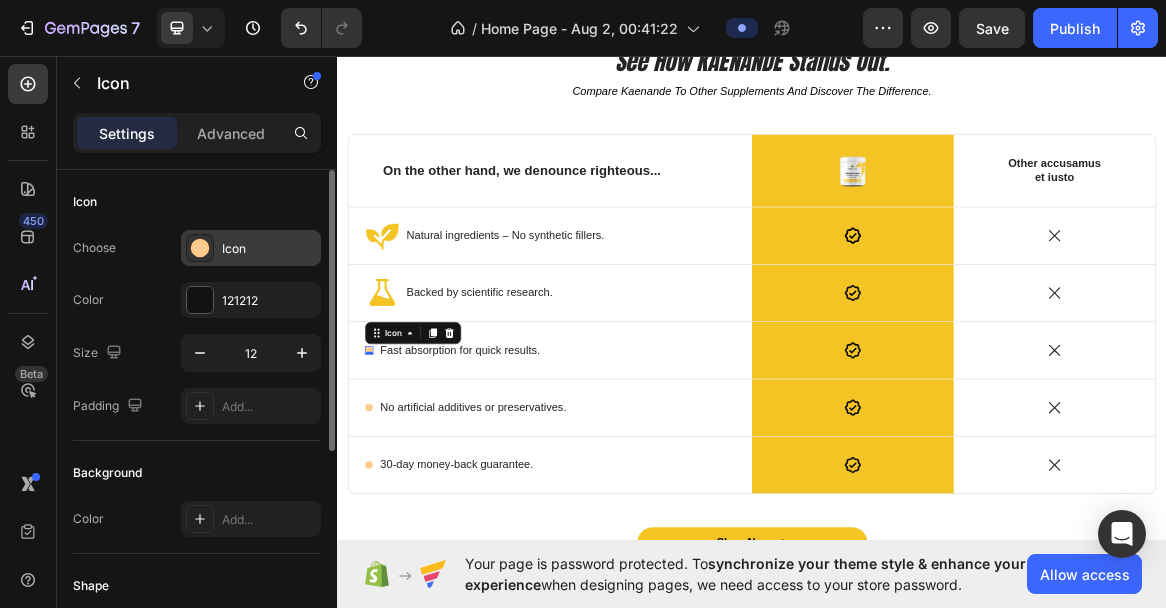 click on "Icon" at bounding box center (269, 249) 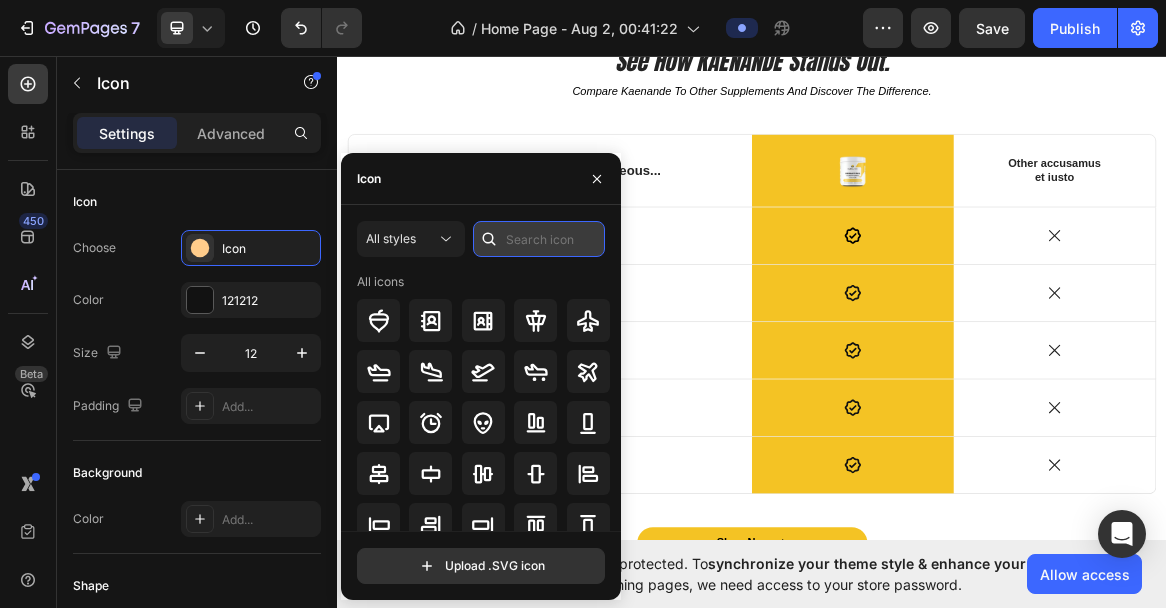 click at bounding box center (539, 239) 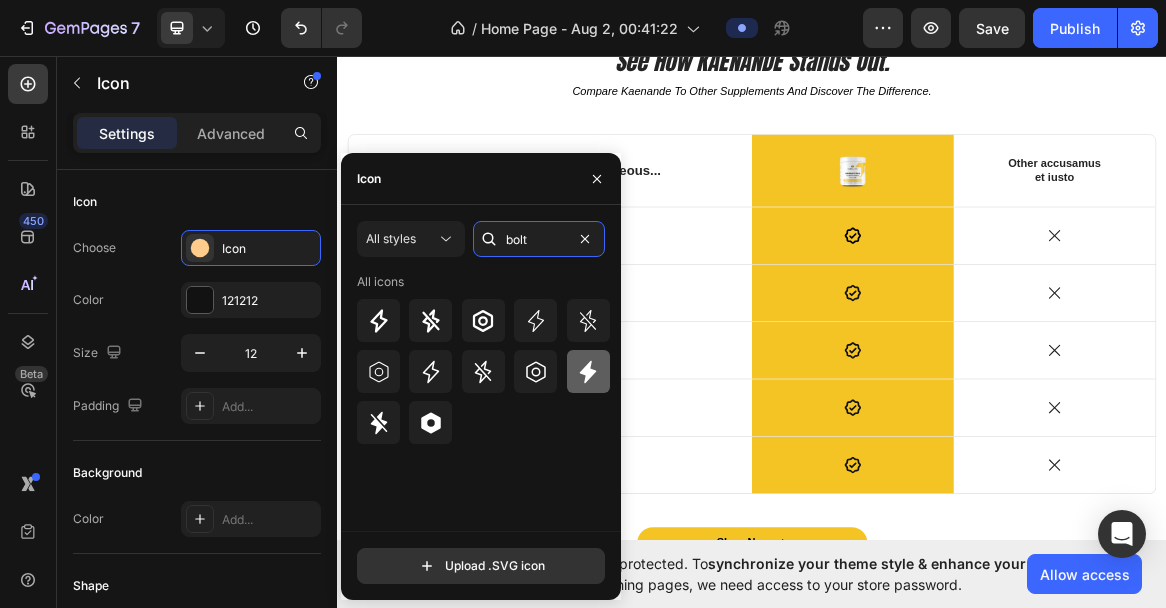 type on "bolt" 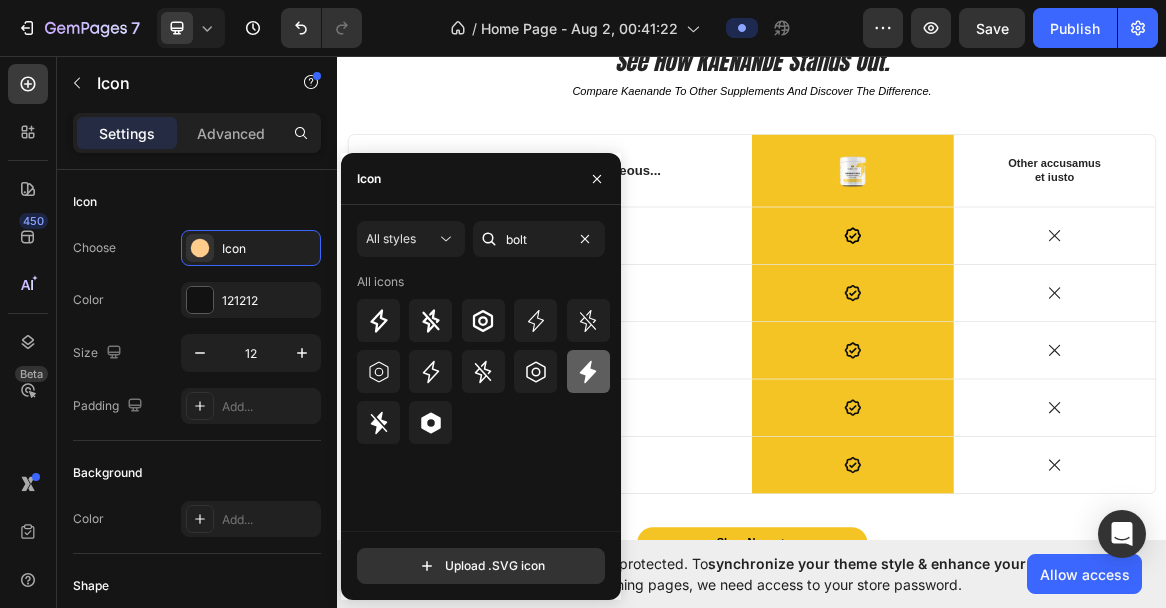 click 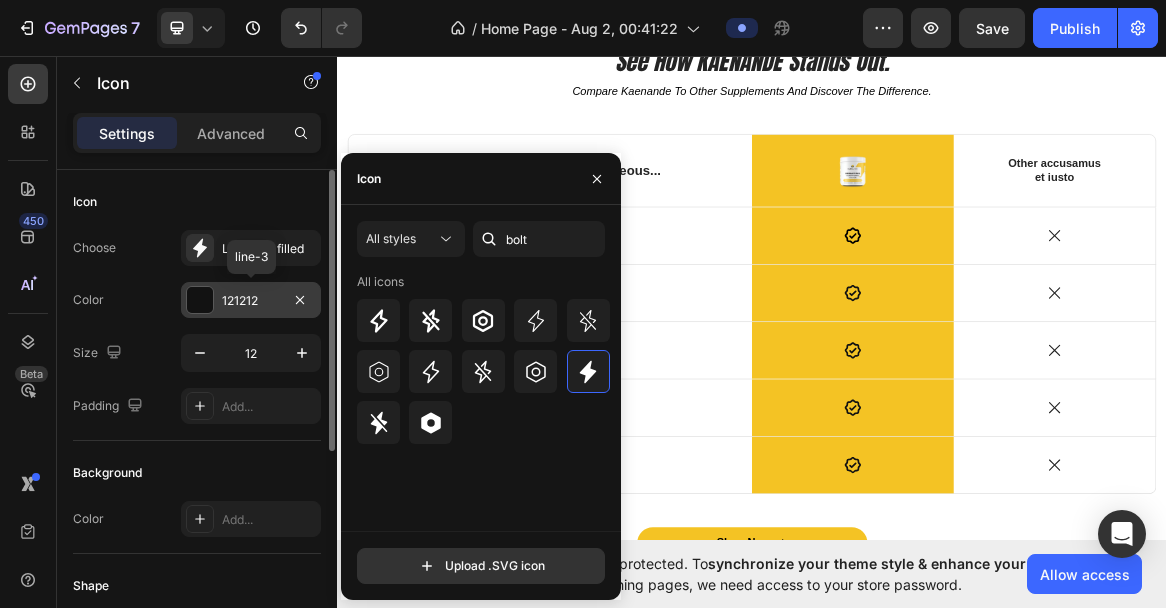 click on "121212" at bounding box center (251, 301) 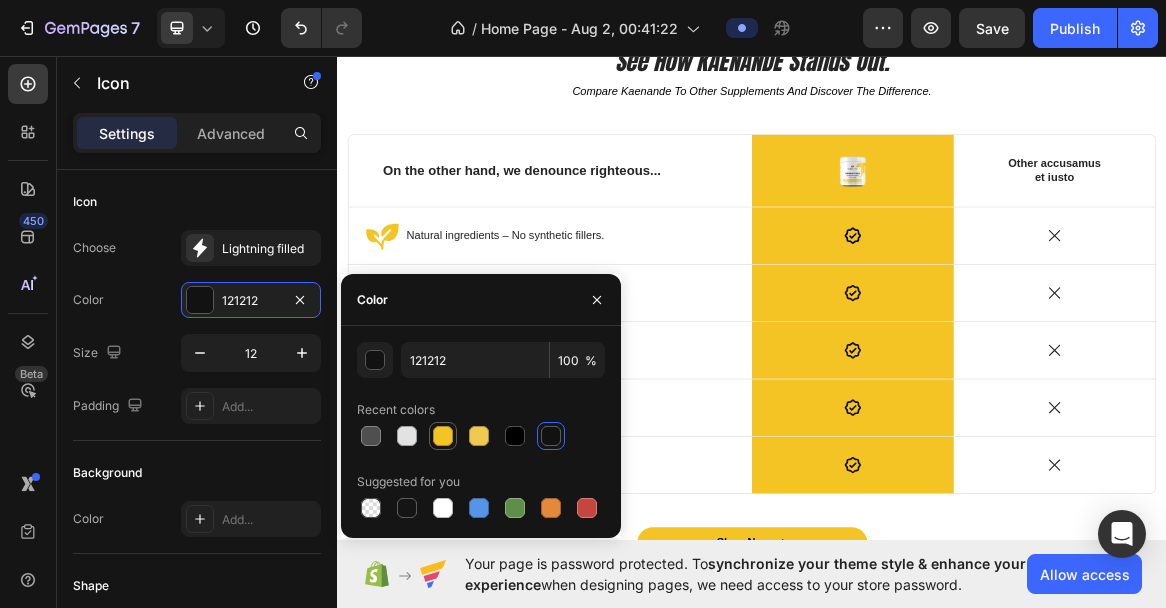 click at bounding box center [443, 436] 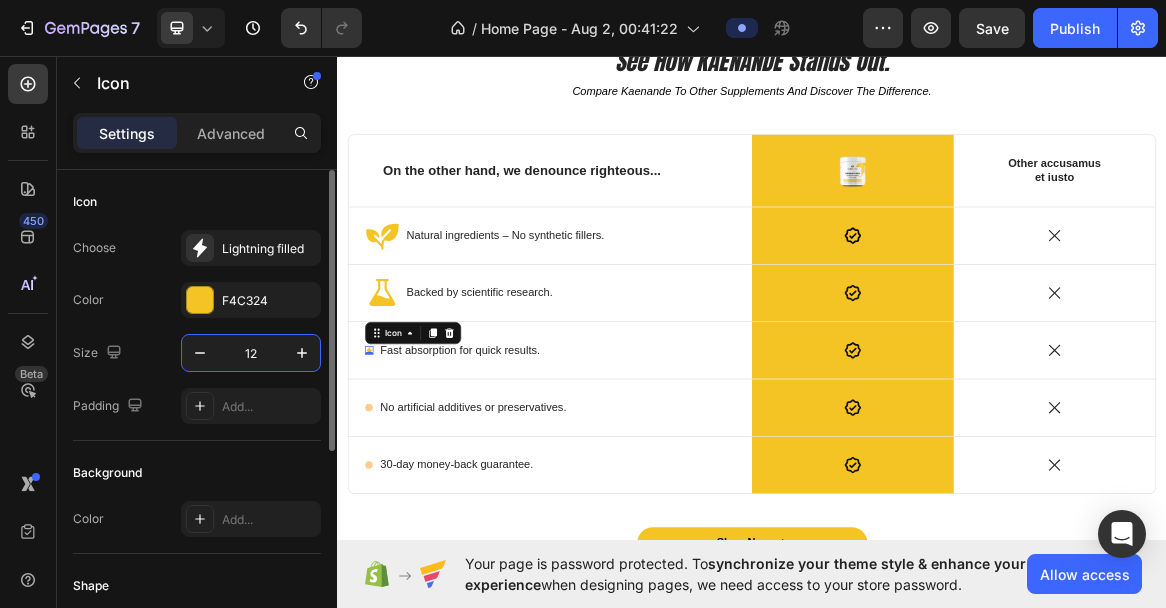 click on "12" at bounding box center [251, 353] 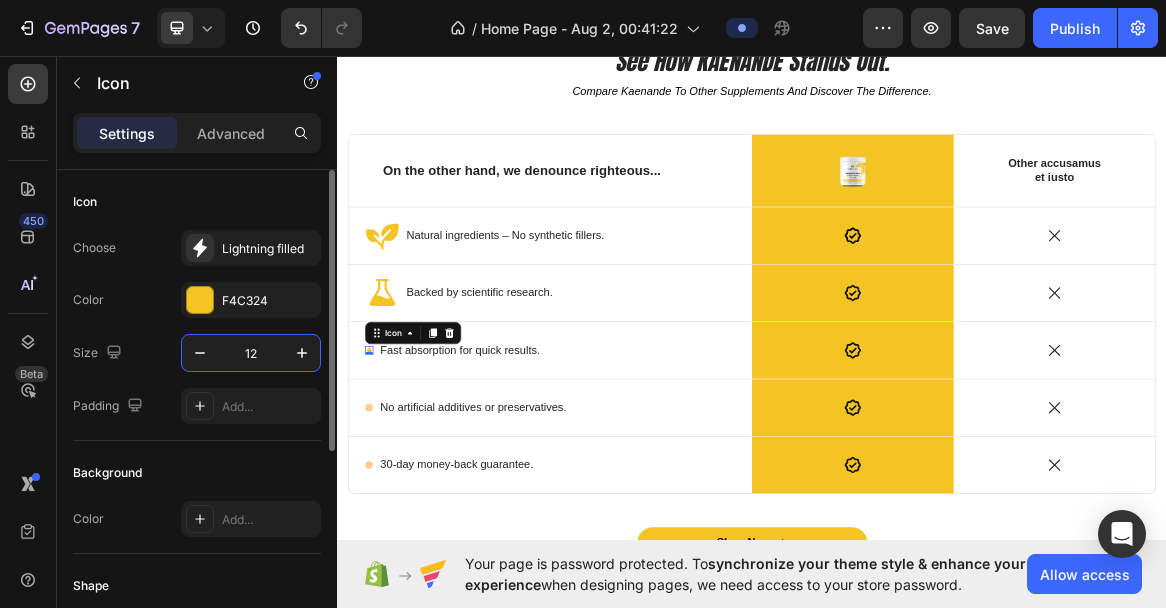 click on "12" at bounding box center (251, 353) 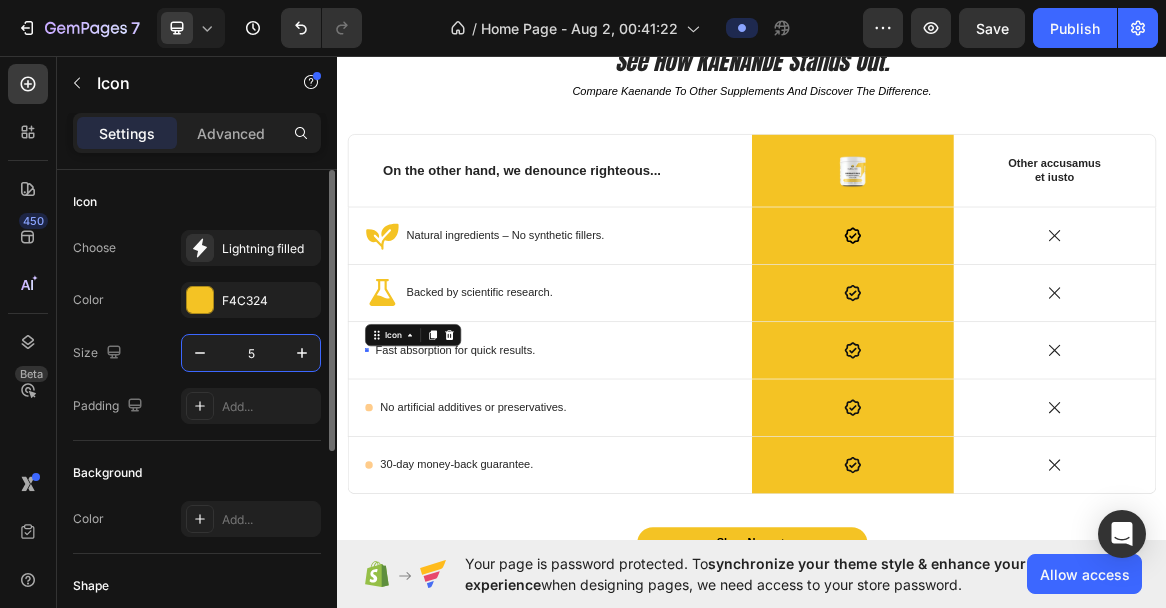 type on "50" 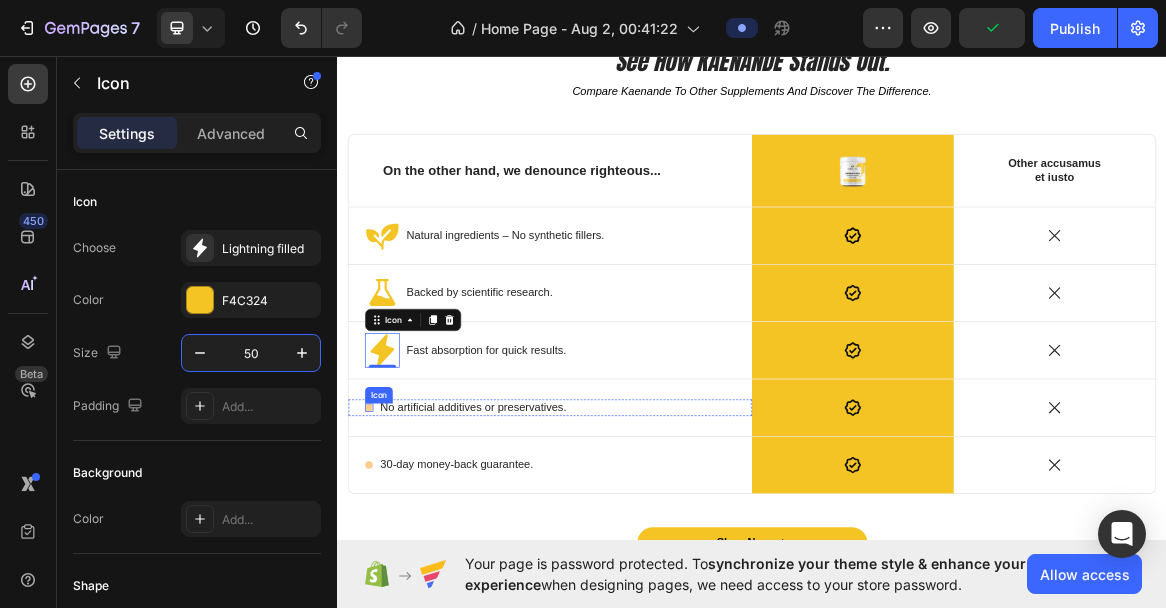 click 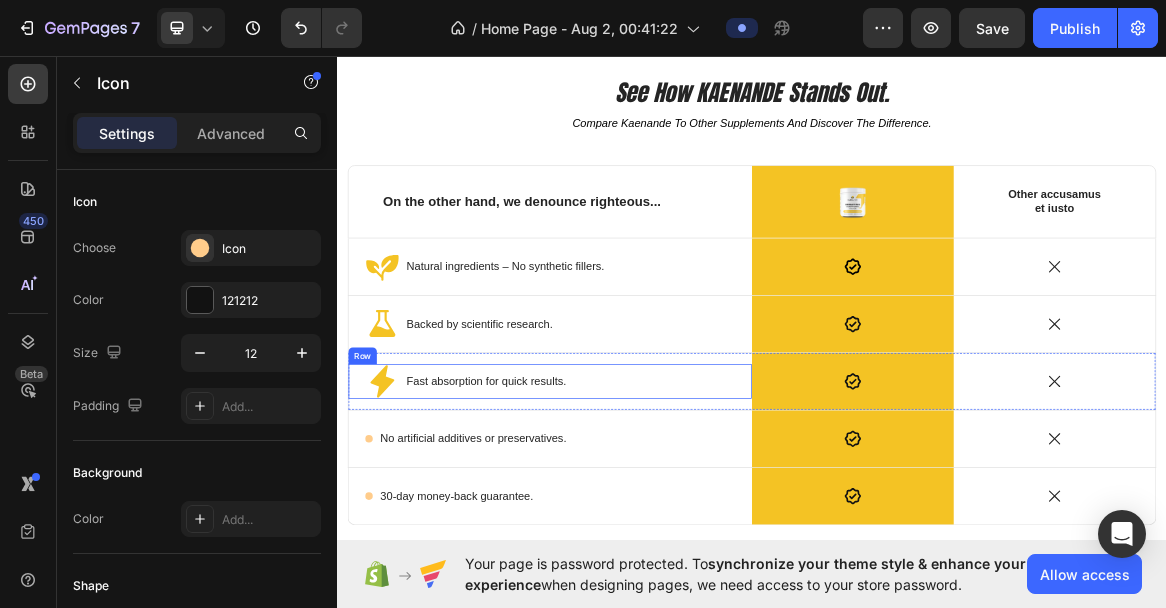 scroll, scrollTop: 3526, scrollLeft: 0, axis: vertical 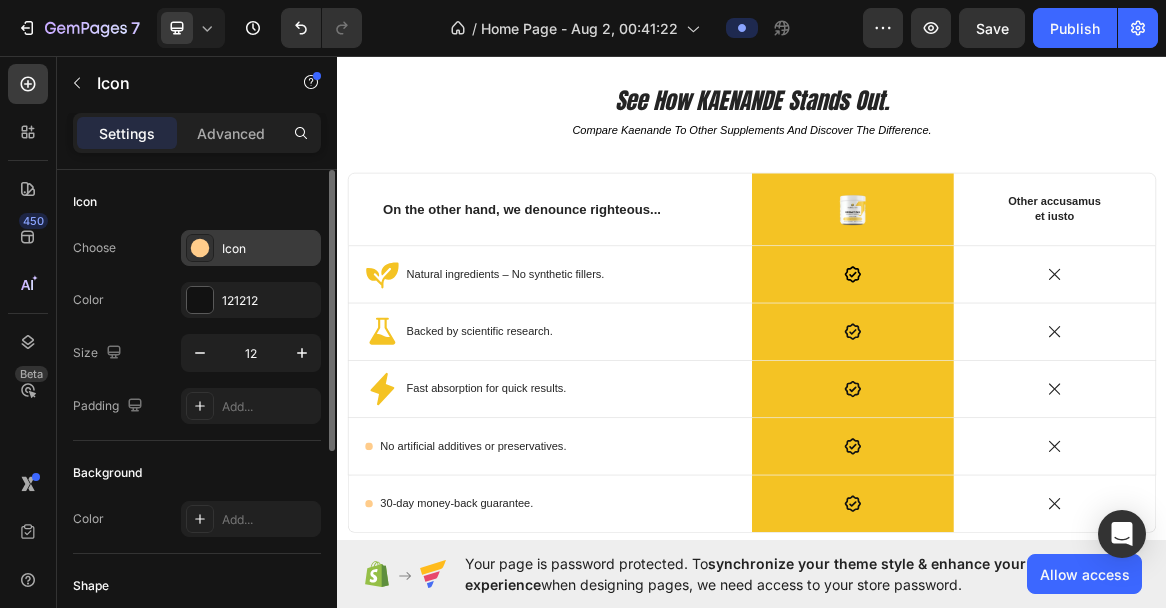 click on "Icon" at bounding box center [269, 249] 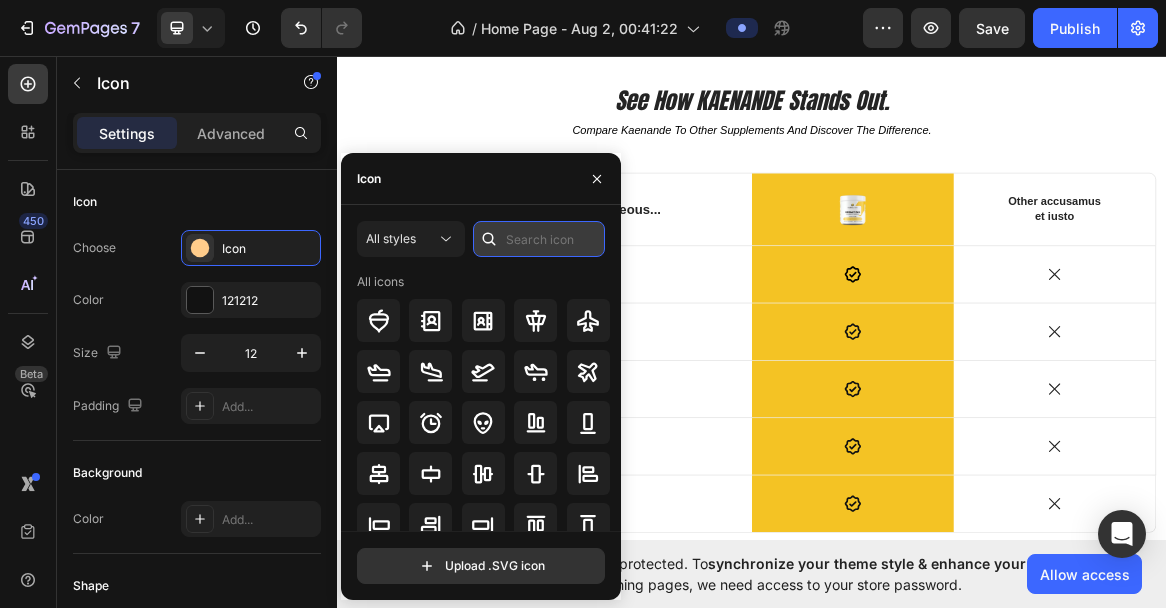 click at bounding box center (539, 239) 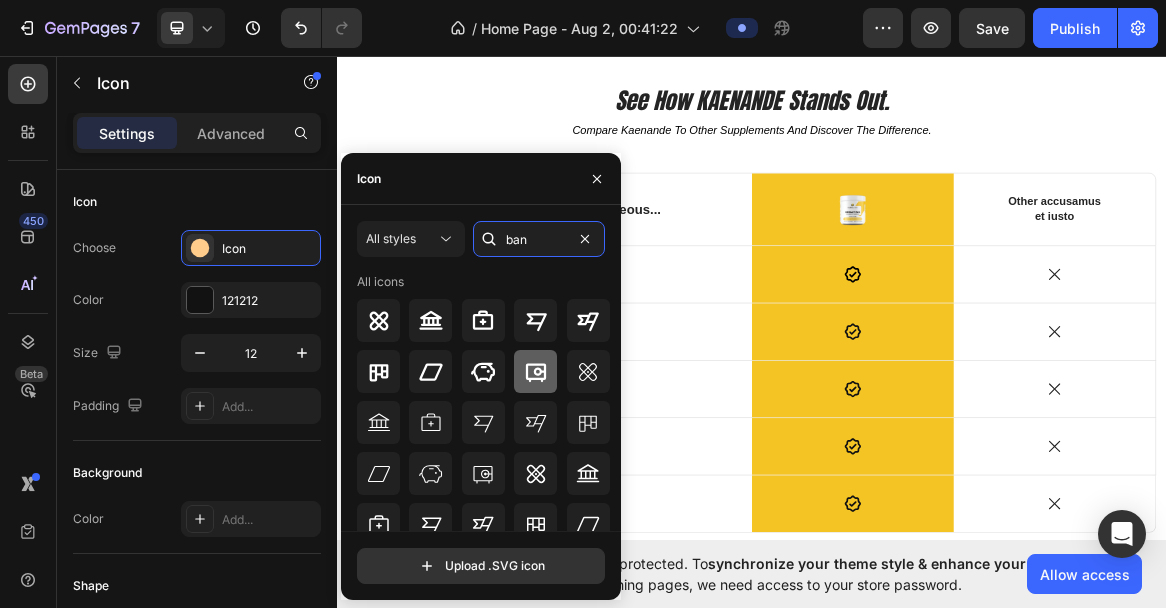 scroll, scrollTop: 0, scrollLeft: 0, axis: both 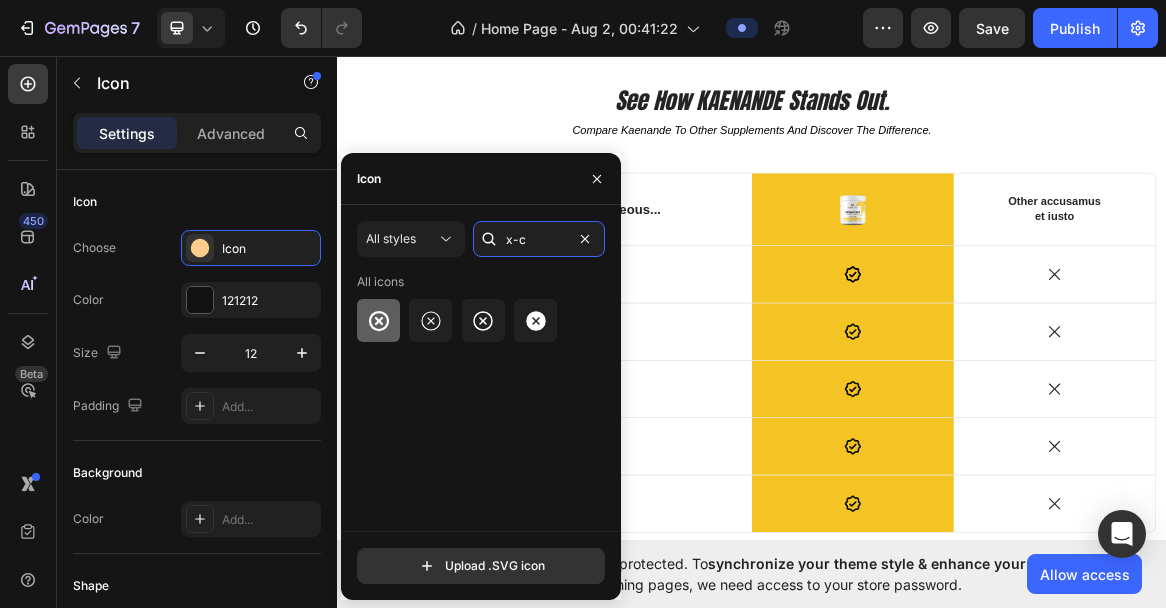 type on "x-c" 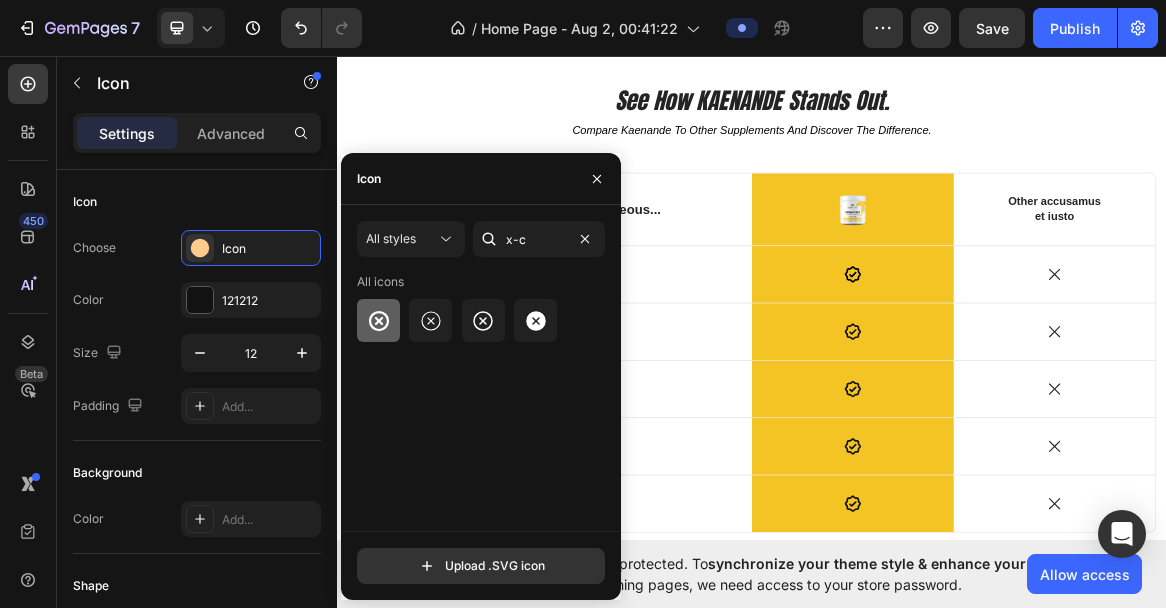 click 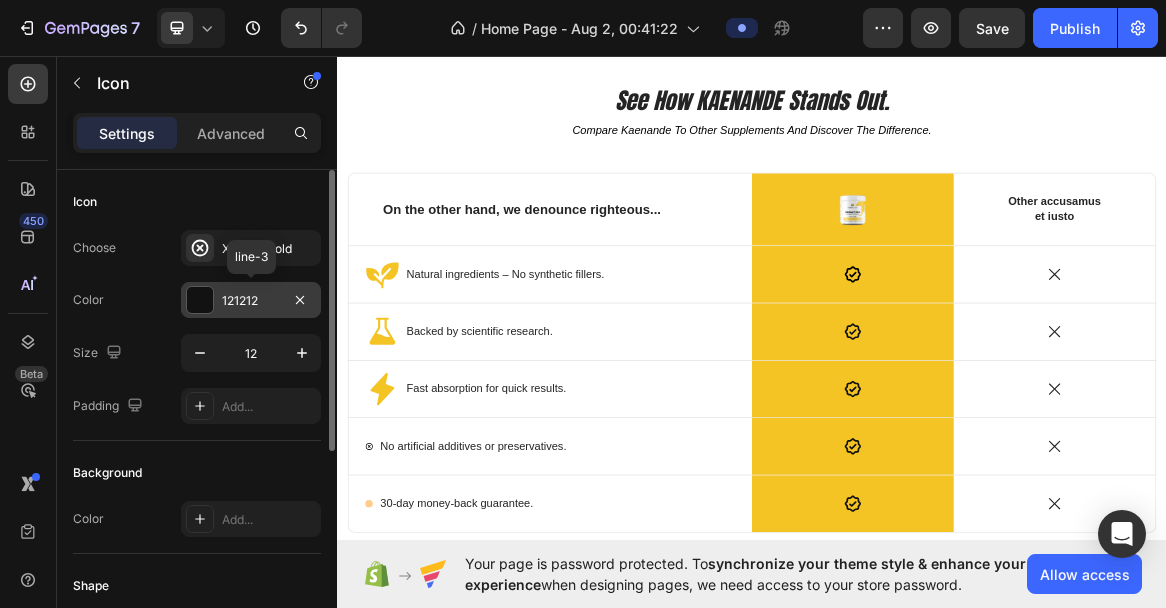 click on "121212" at bounding box center (251, 301) 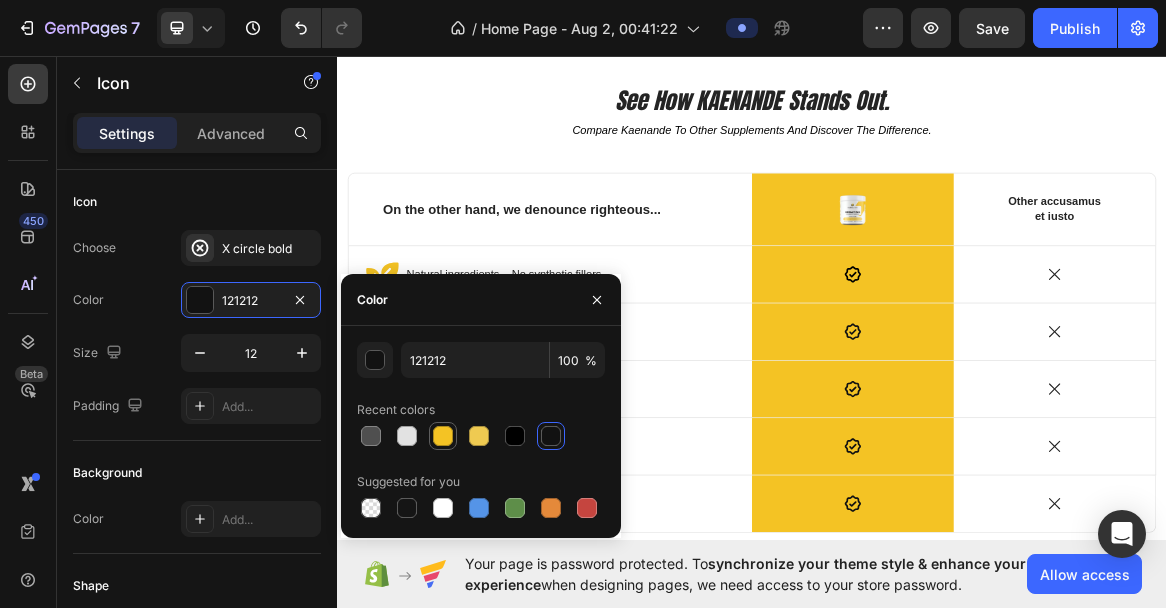 click at bounding box center (443, 436) 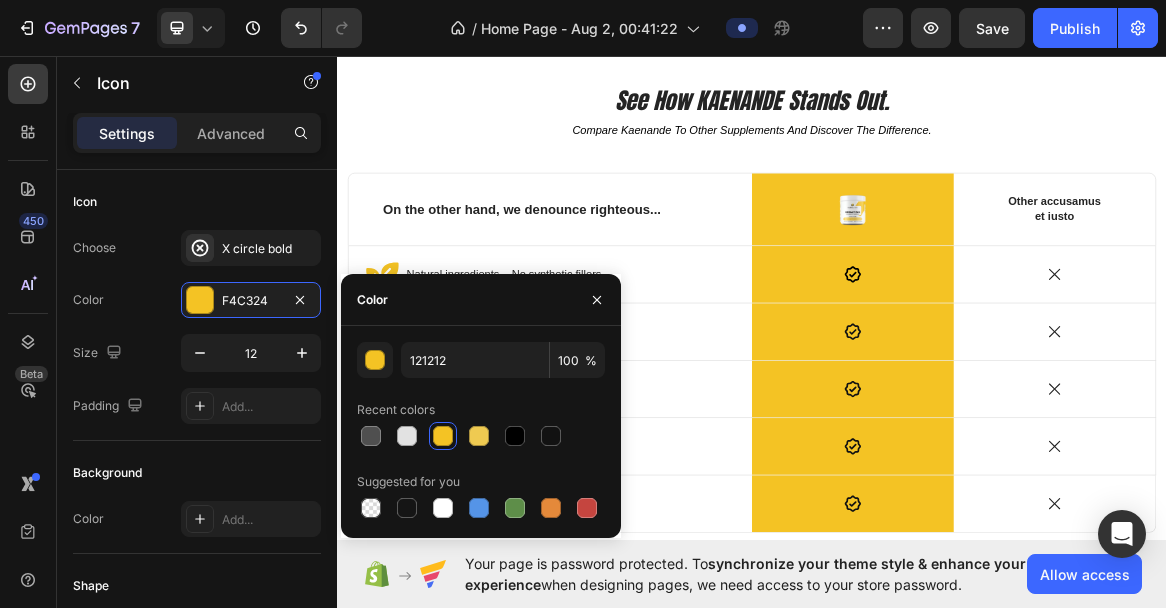 type on "F4C324" 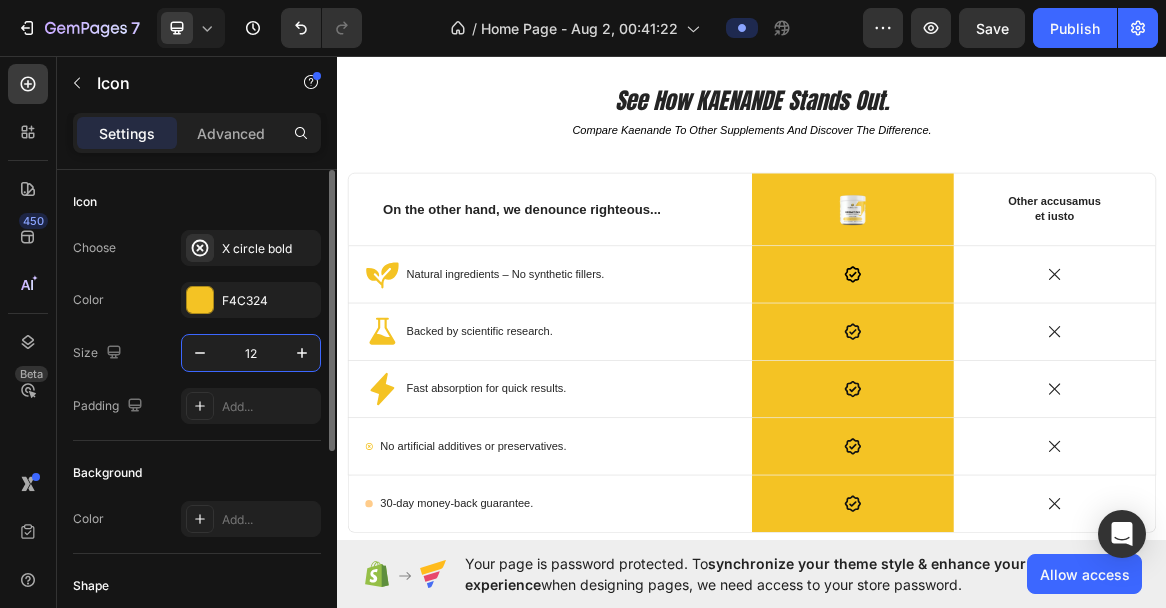 click on "12" at bounding box center [251, 353] 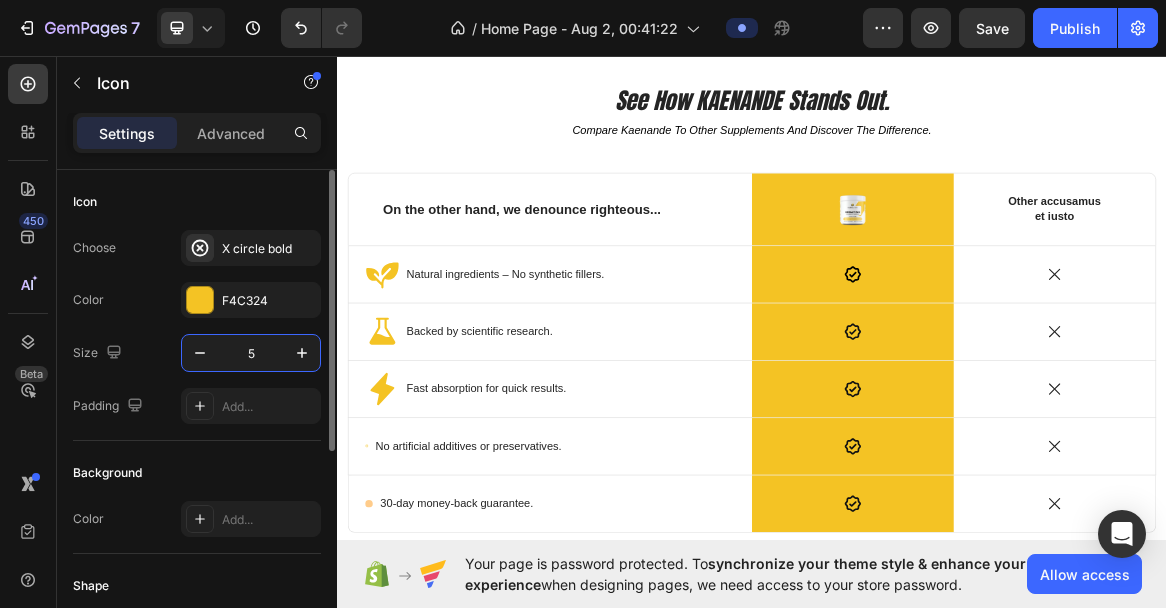 type on "50" 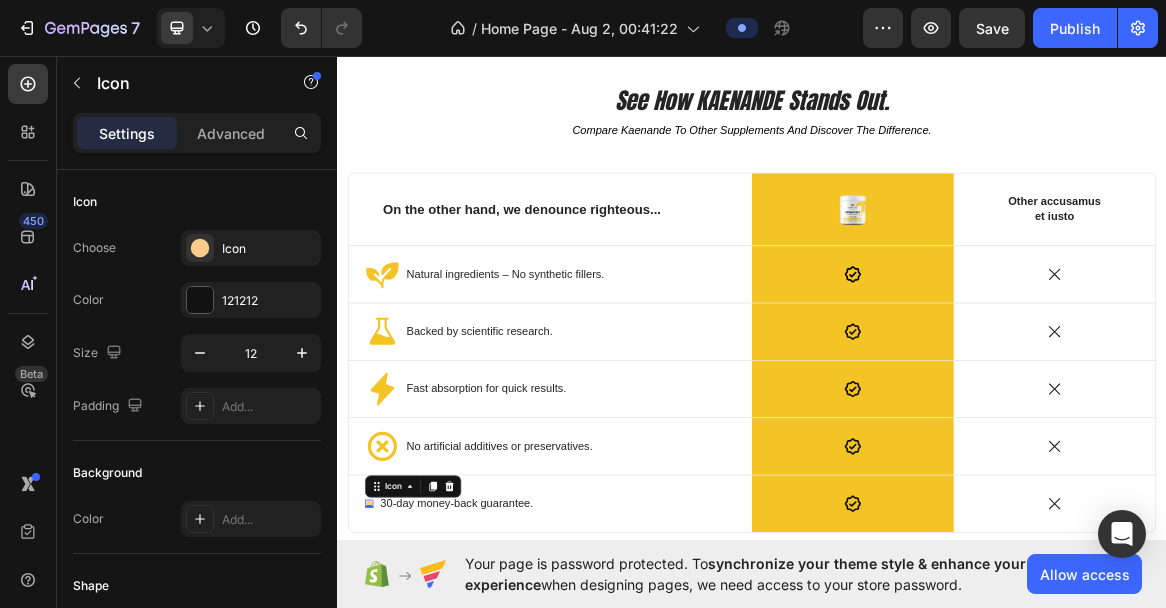 click 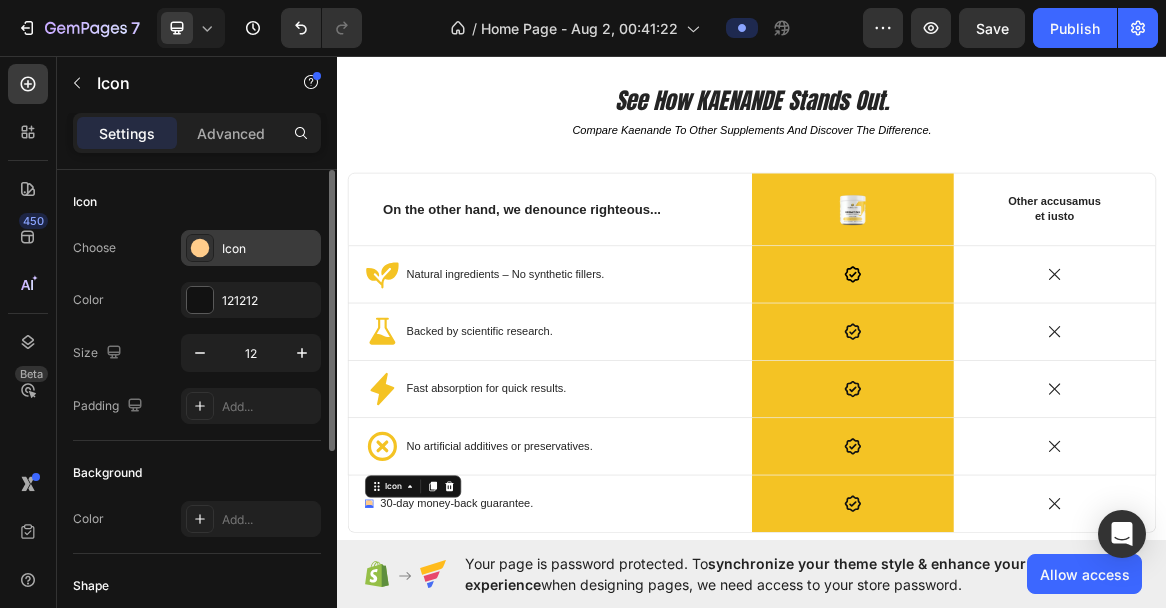click on "Icon" at bounding box center [269, 249] 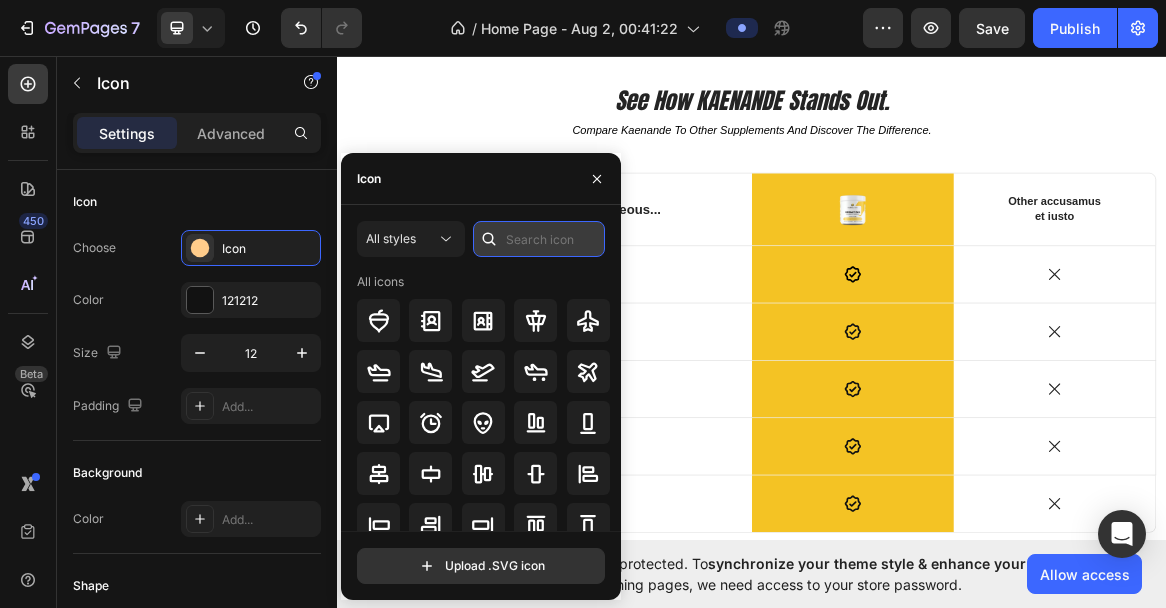 click at bounding box center [539, 239] 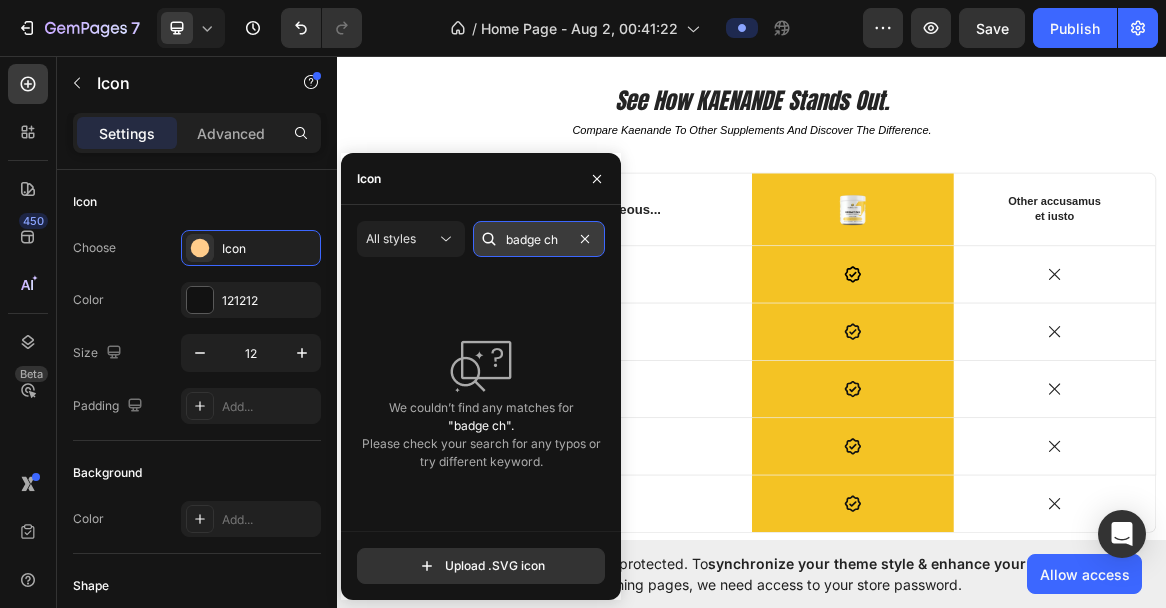 click on "badge ch" at bounding box center (539, 239) 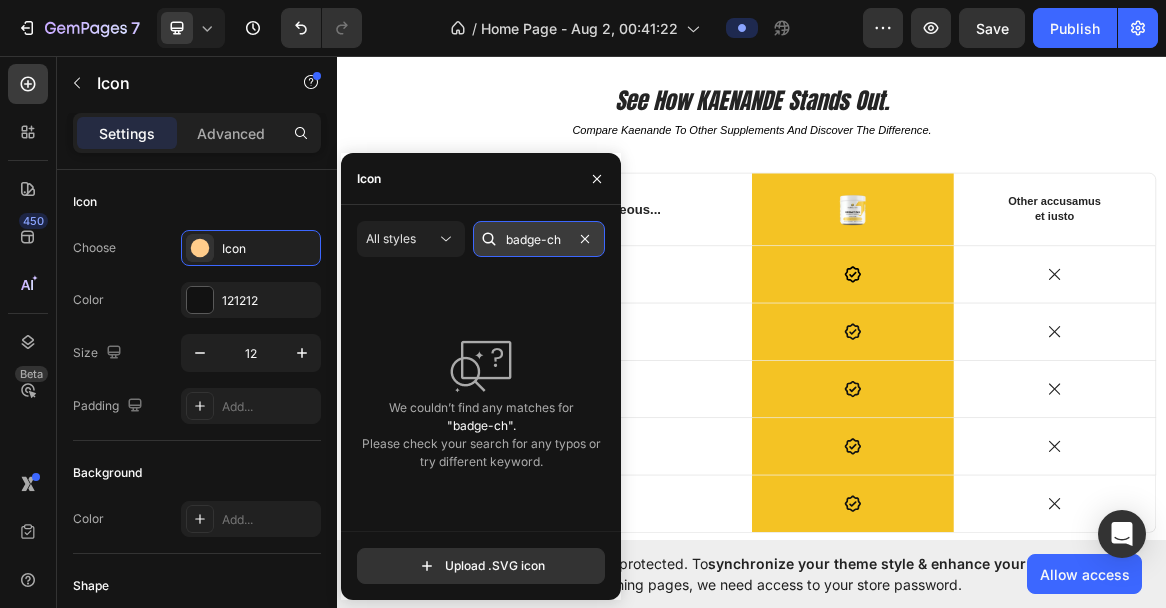 click on "badge-ch" at bounding box center (539, 239) 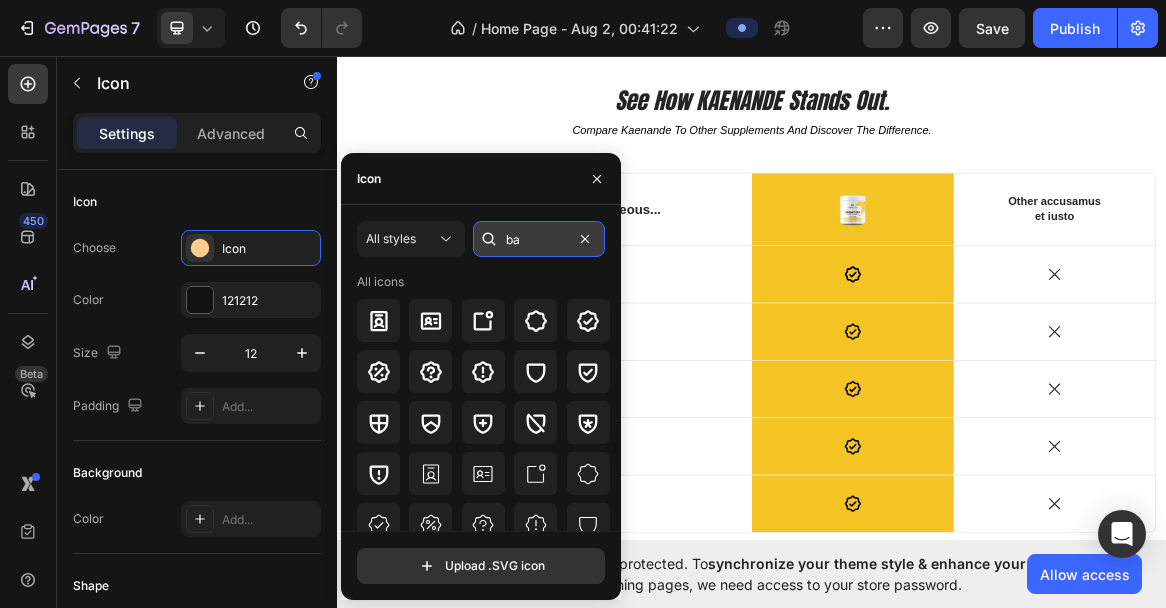 type on "b" 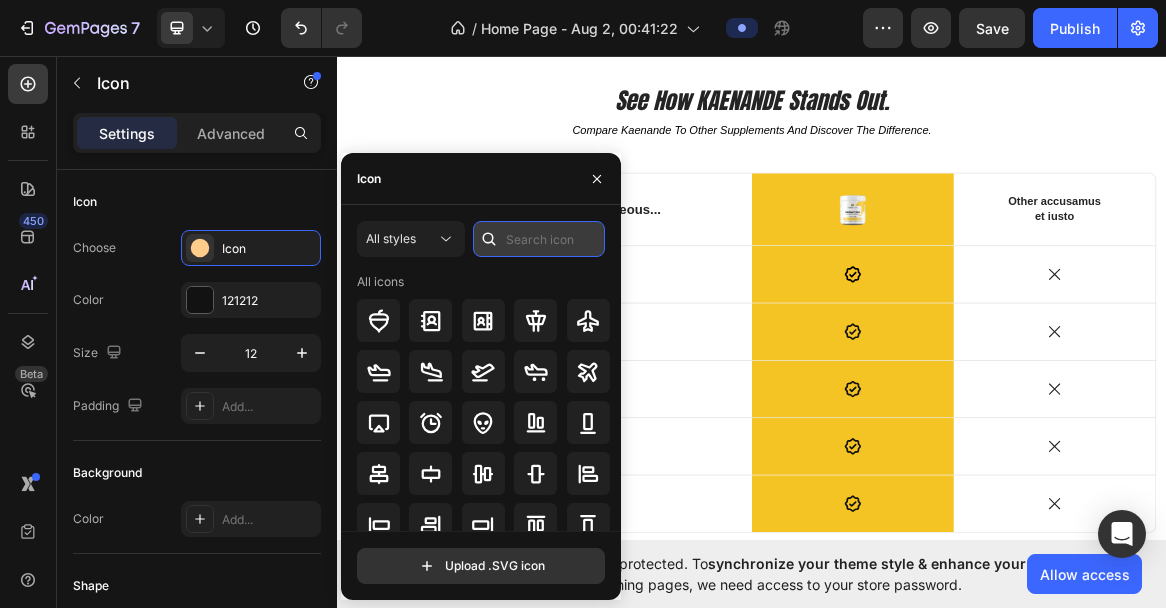 paste on "hield-check" 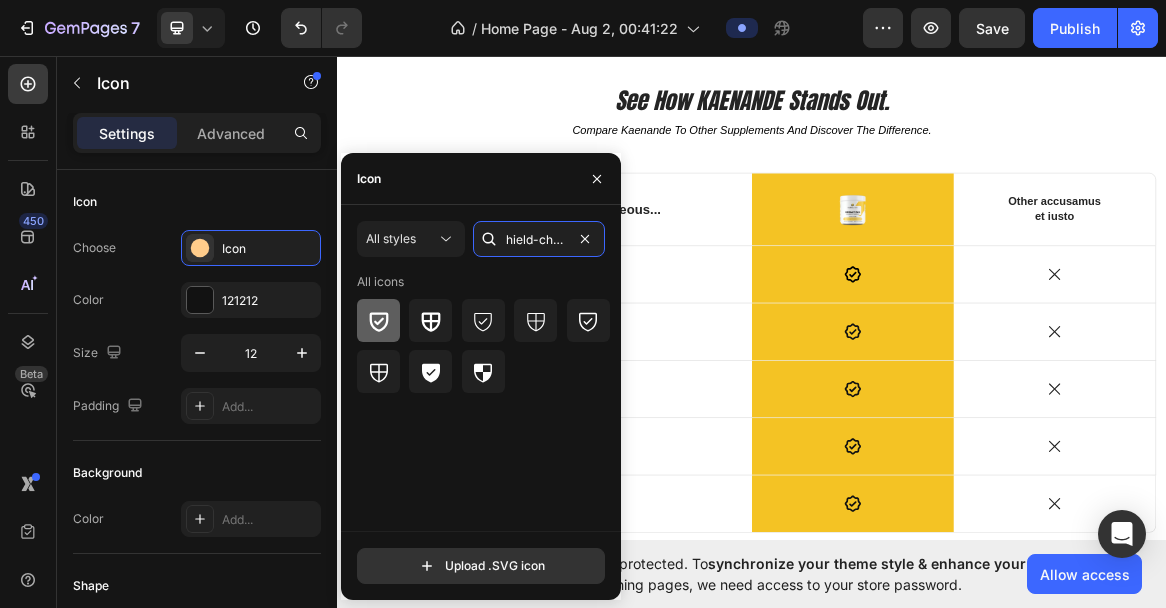 type on "hield-check" 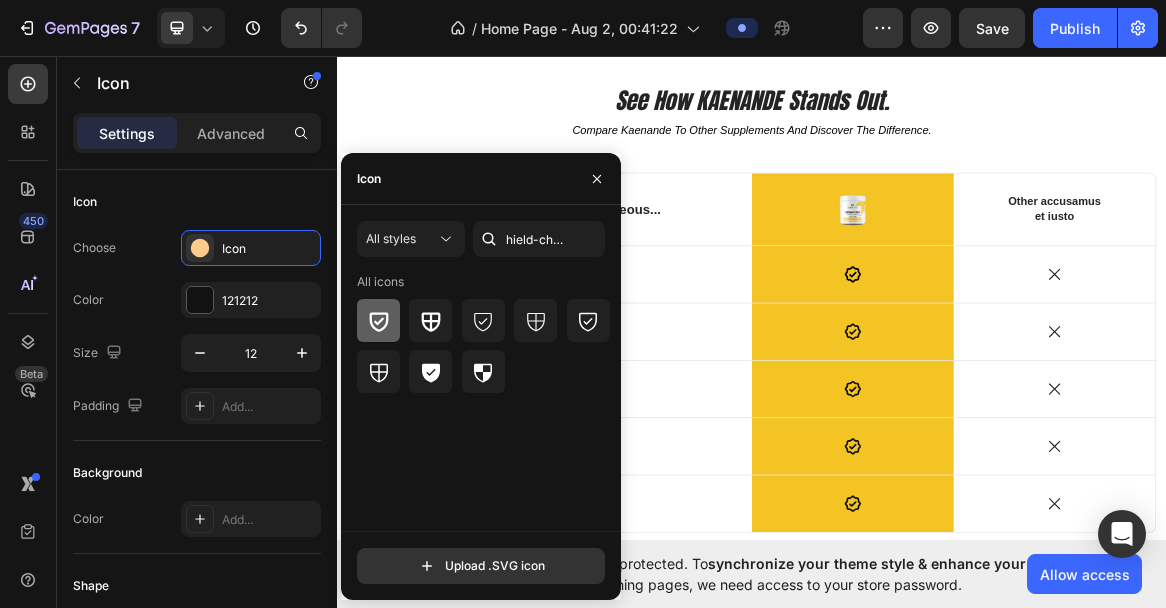 click 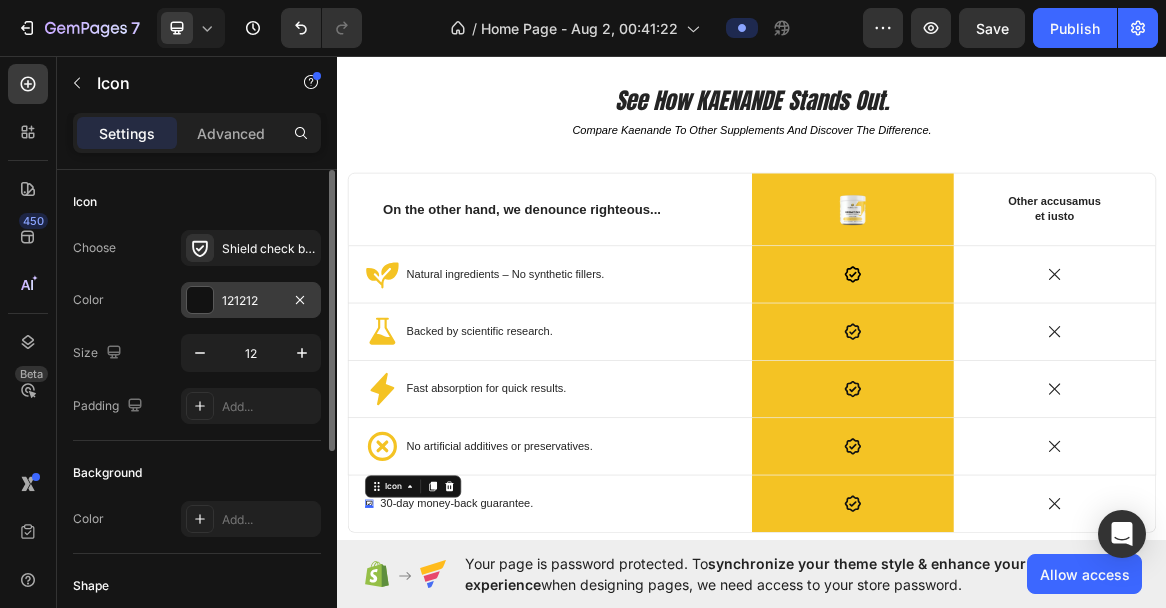 click on "121212" at bounding box center (251, 301) 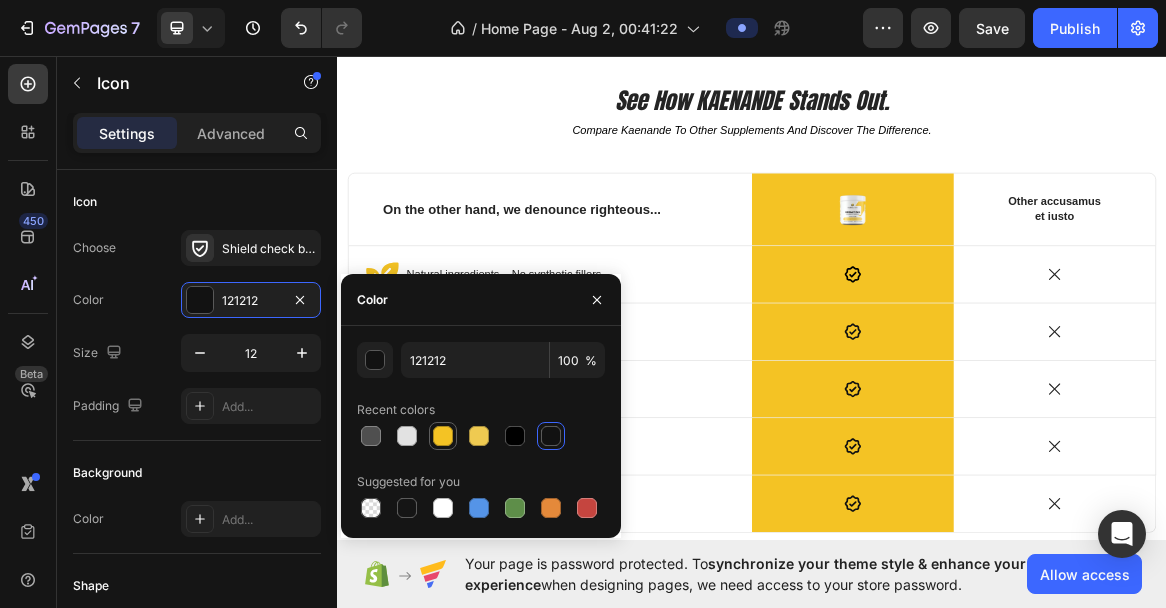 click at bounding box center (443, 436) 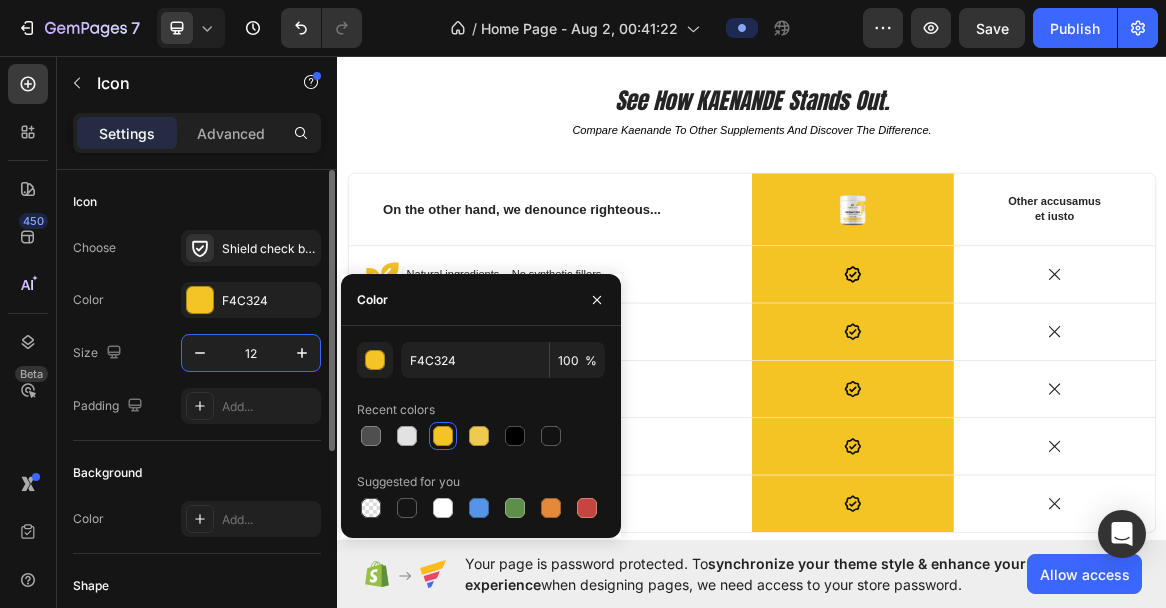 click on "12" at bounding box center [251, 353] 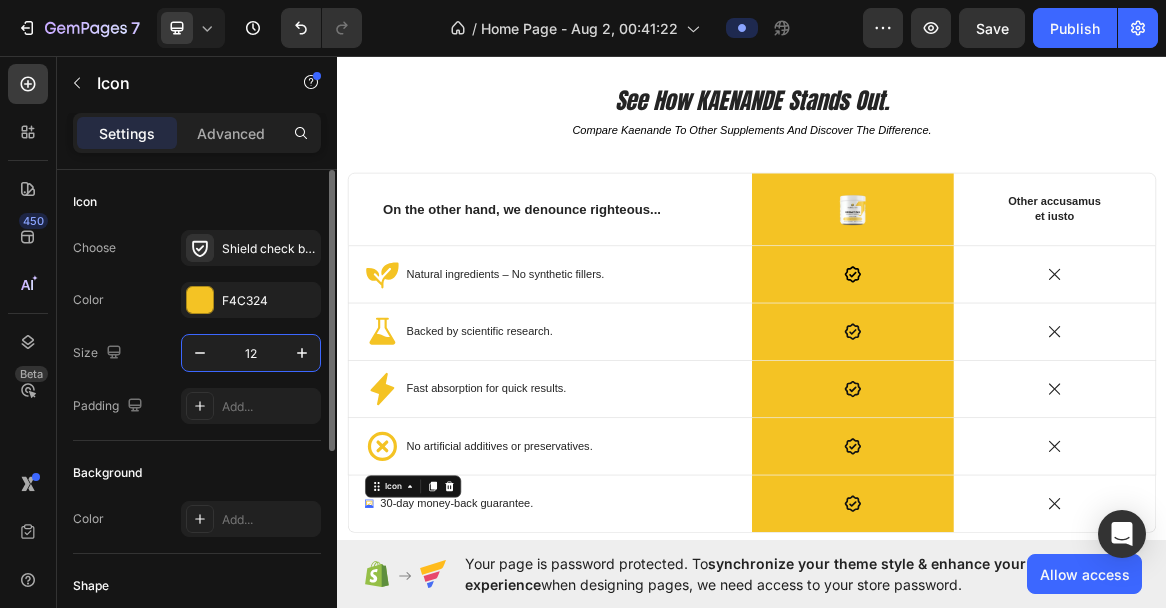 click on "12" at bounding box center [251, 353] 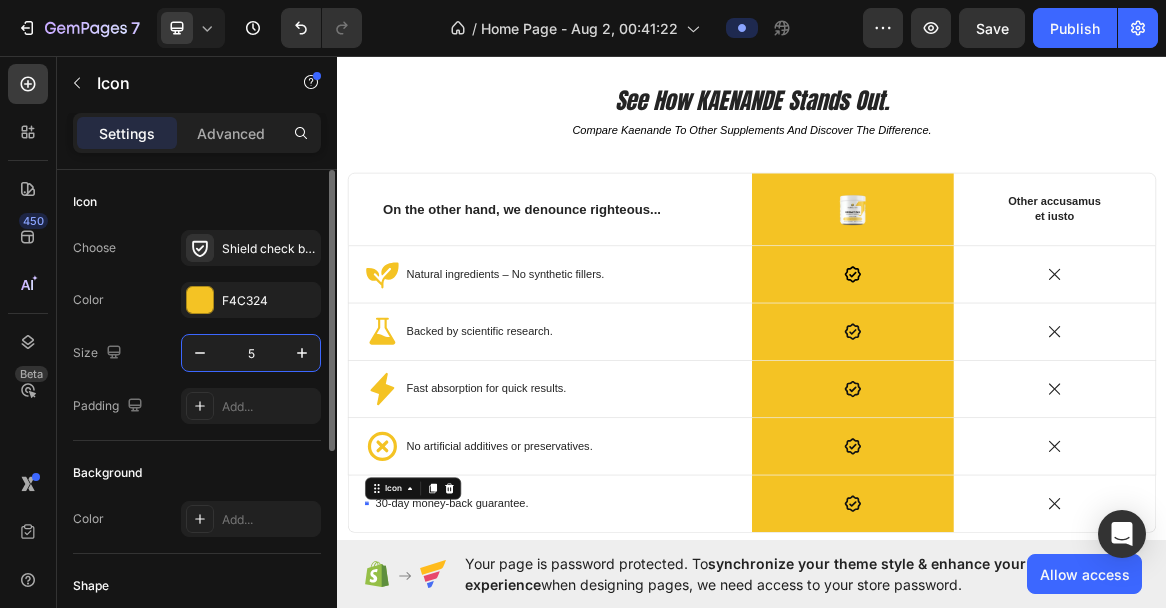 type on "50" 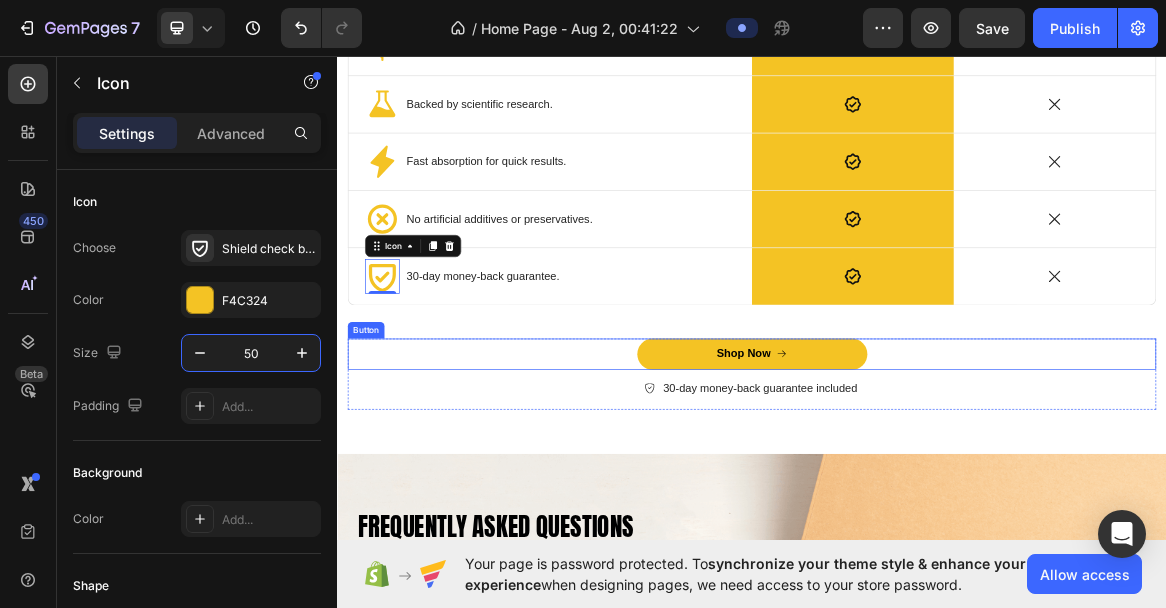scroll, scrollTop: 3865, scrollLeft: 0, axis: vertical 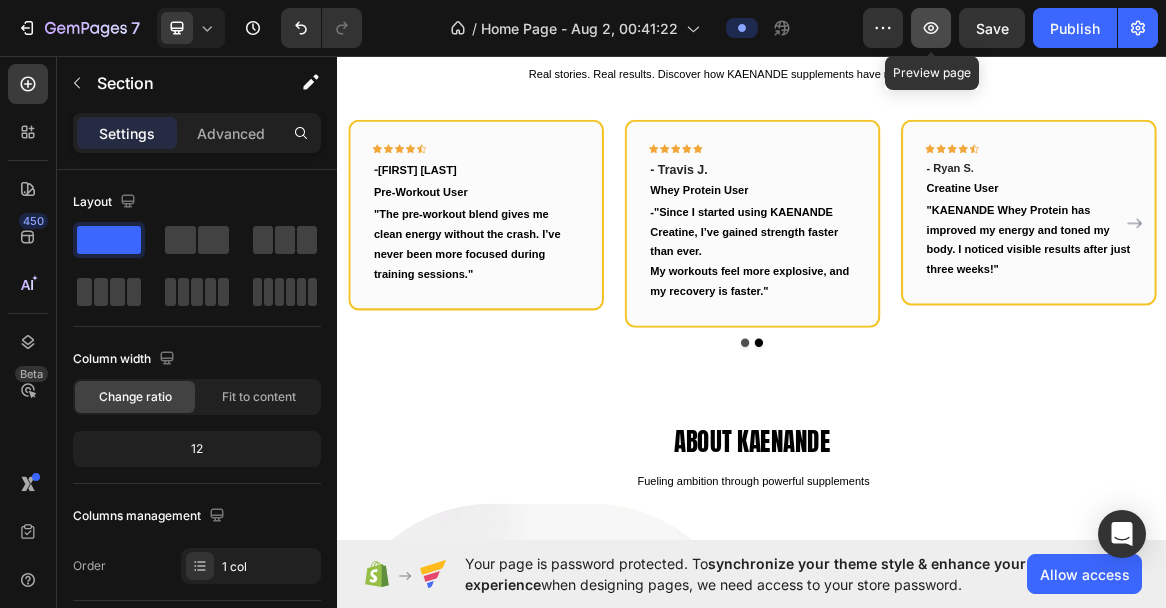 click 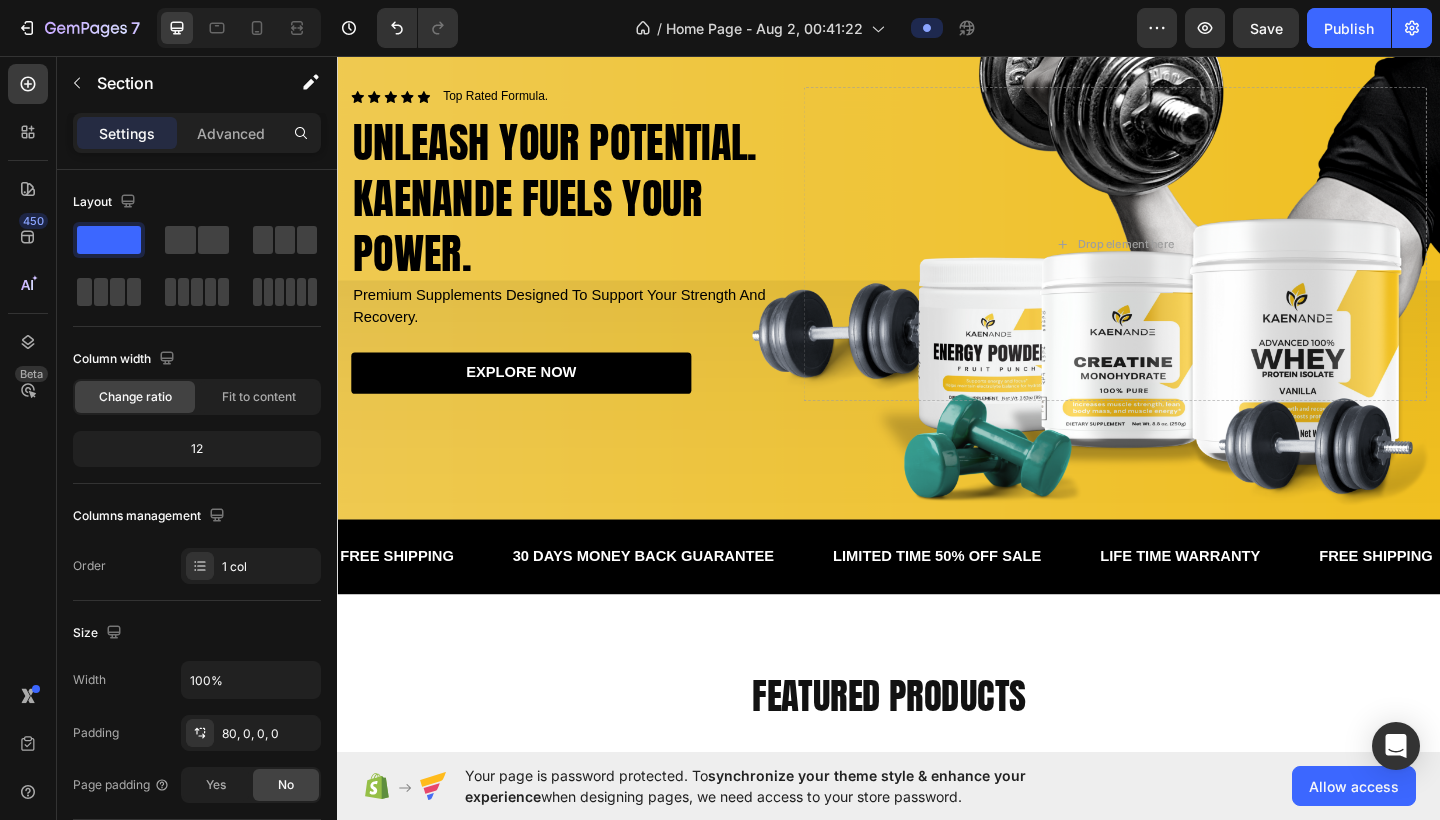 scroll, scrollTop: 0, scrollLeft: 0, axis: both 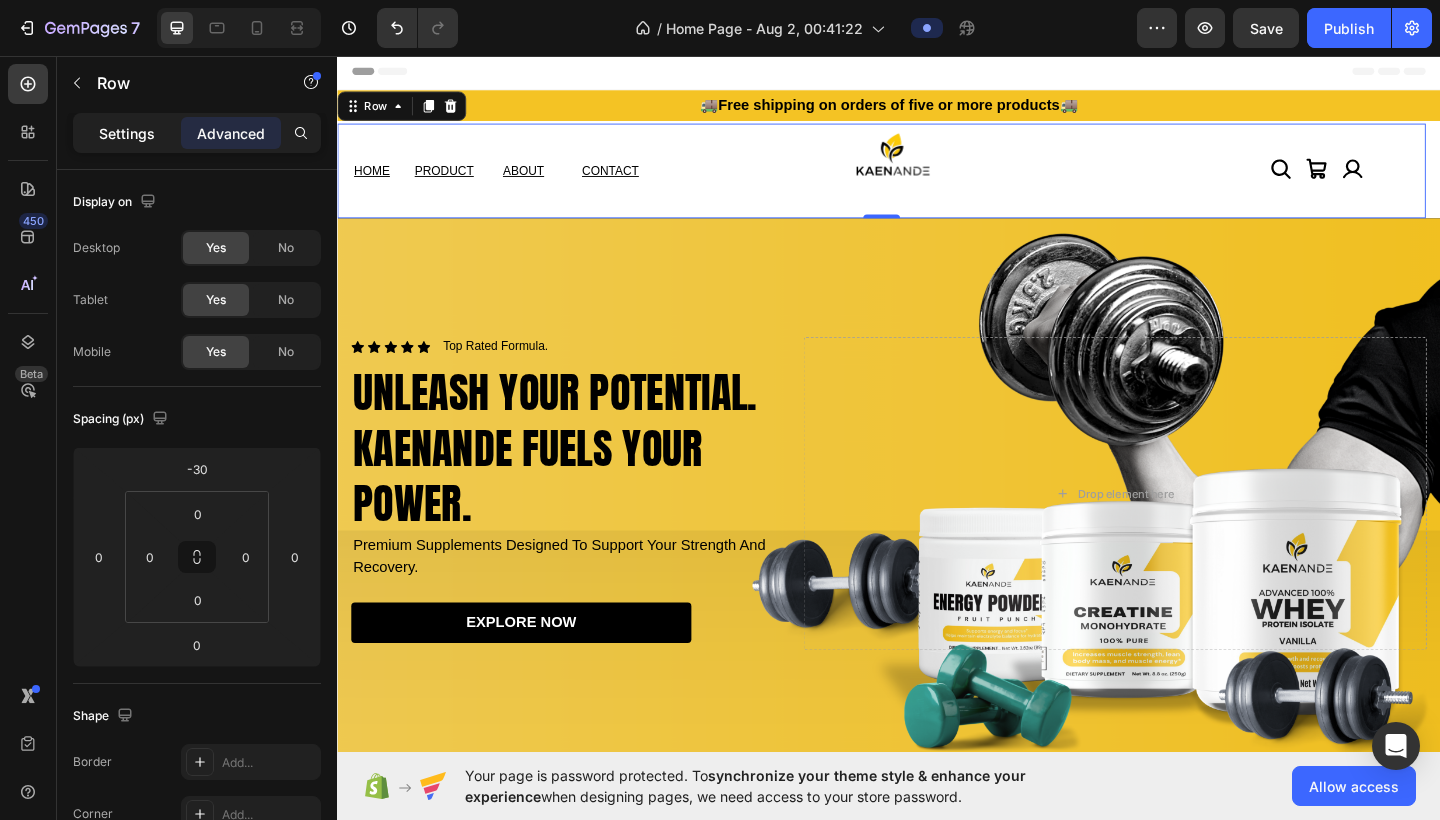 click on "Settings" at bounding box center [127, 133] 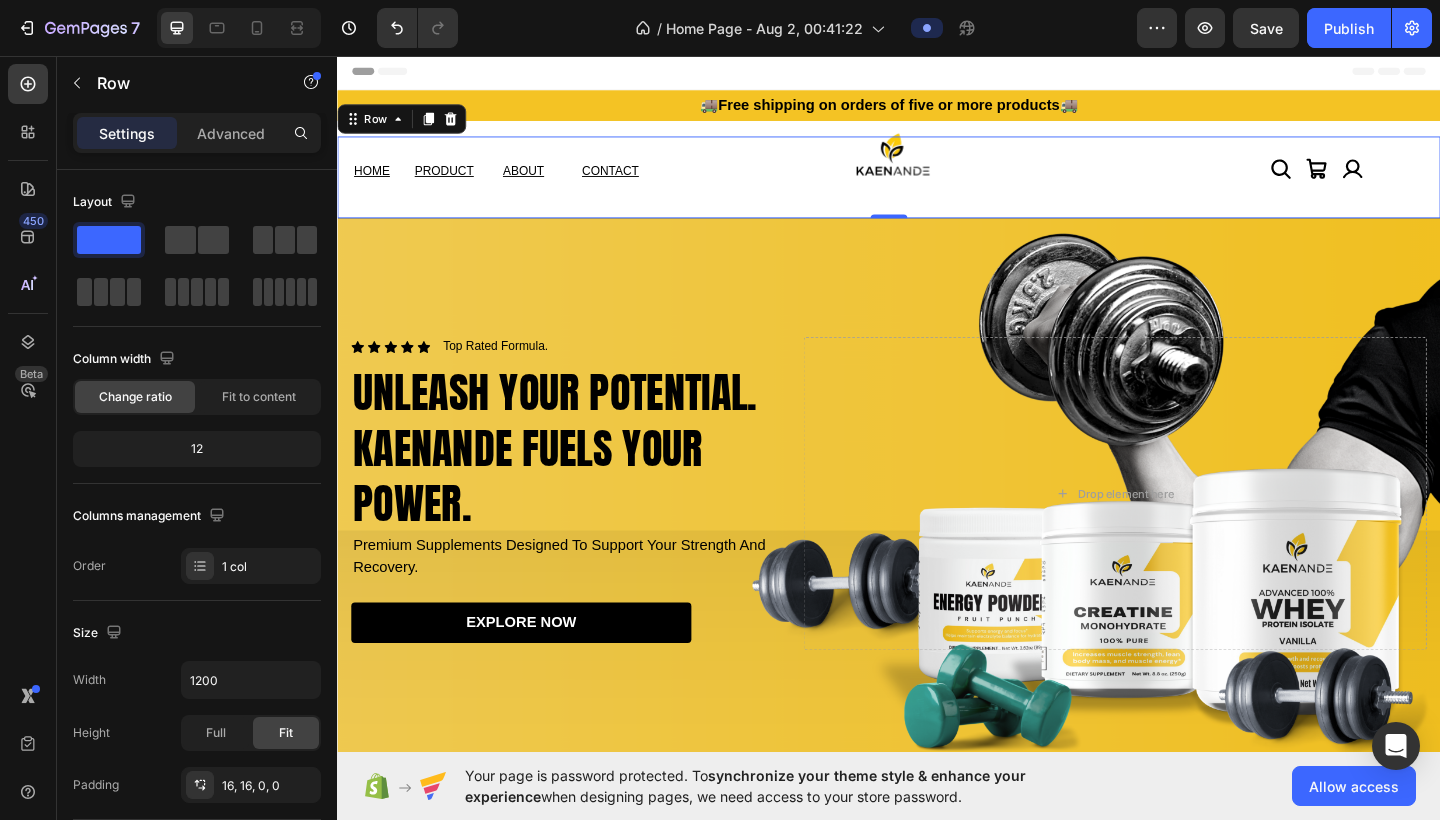 click on "Image HOME Text Block PRODUCT Text Block ABOUT Text Block CONTACT Text Block Row
Icon
Icon
Icon Icon List Row Row   0" at bounding box center (937, 188) 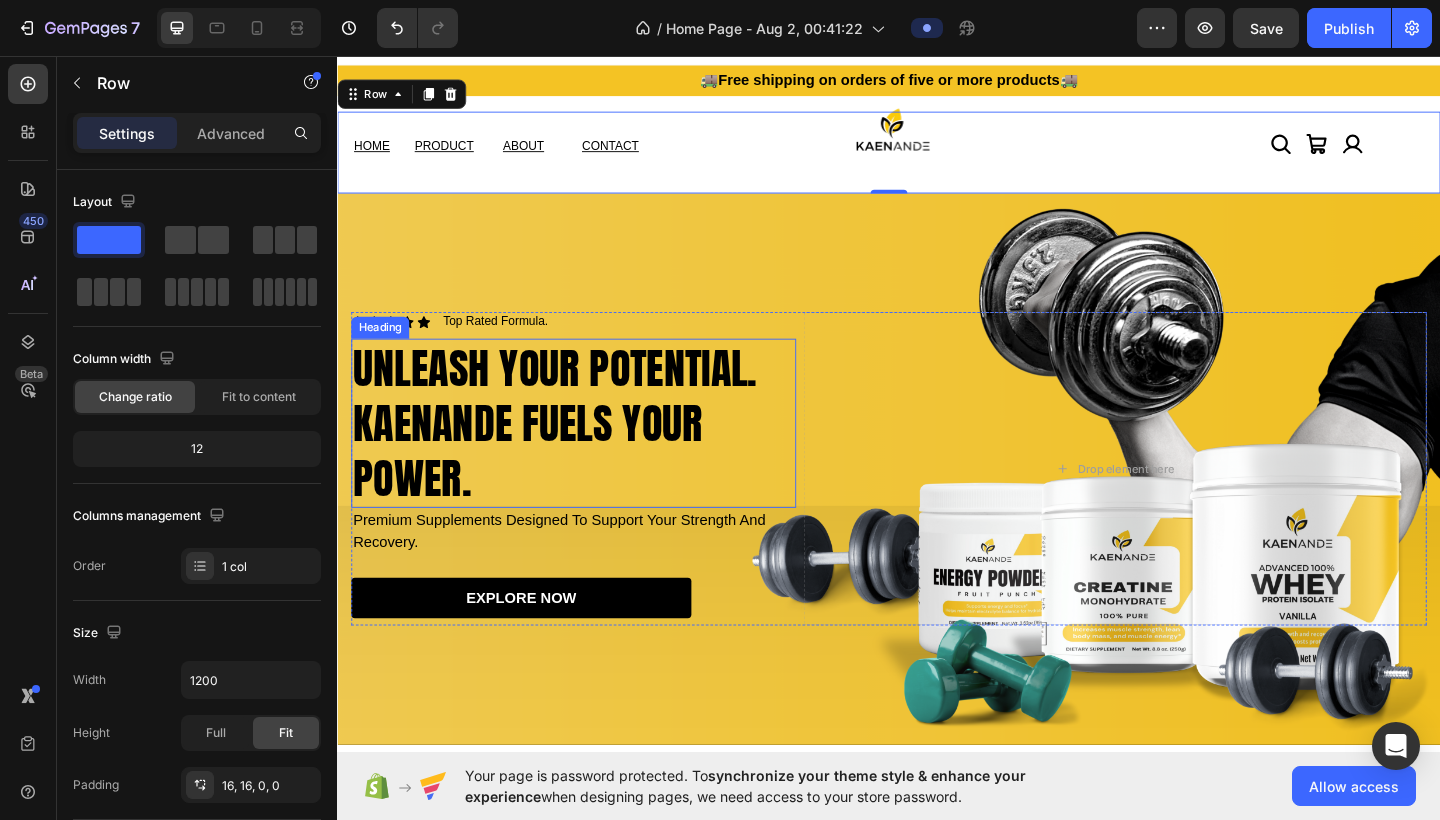 scroll, scrollTop: 1, scrollLeft: 0, axis: vertical 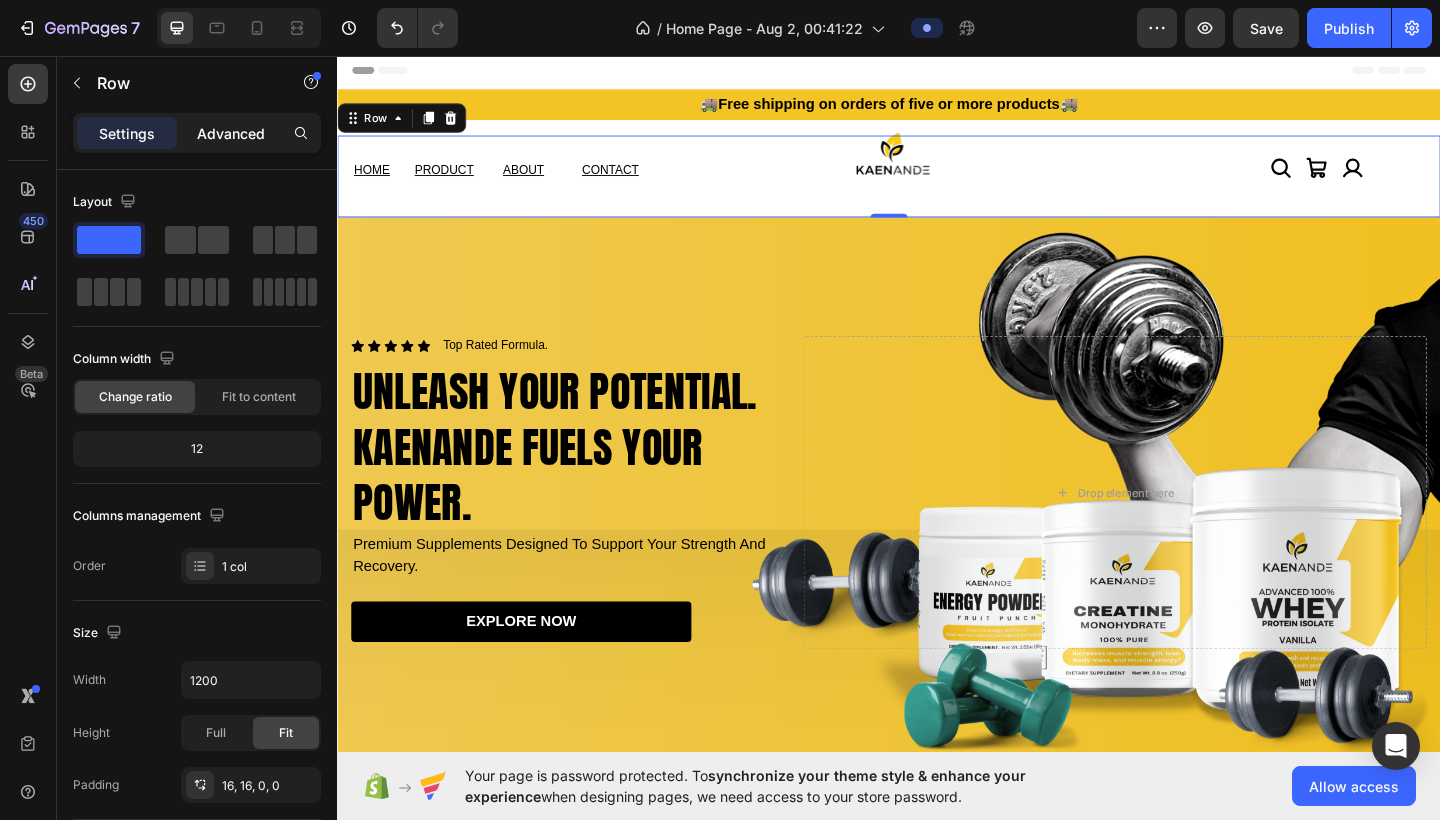 click on "Advanced" at bounding box center (231, 133) 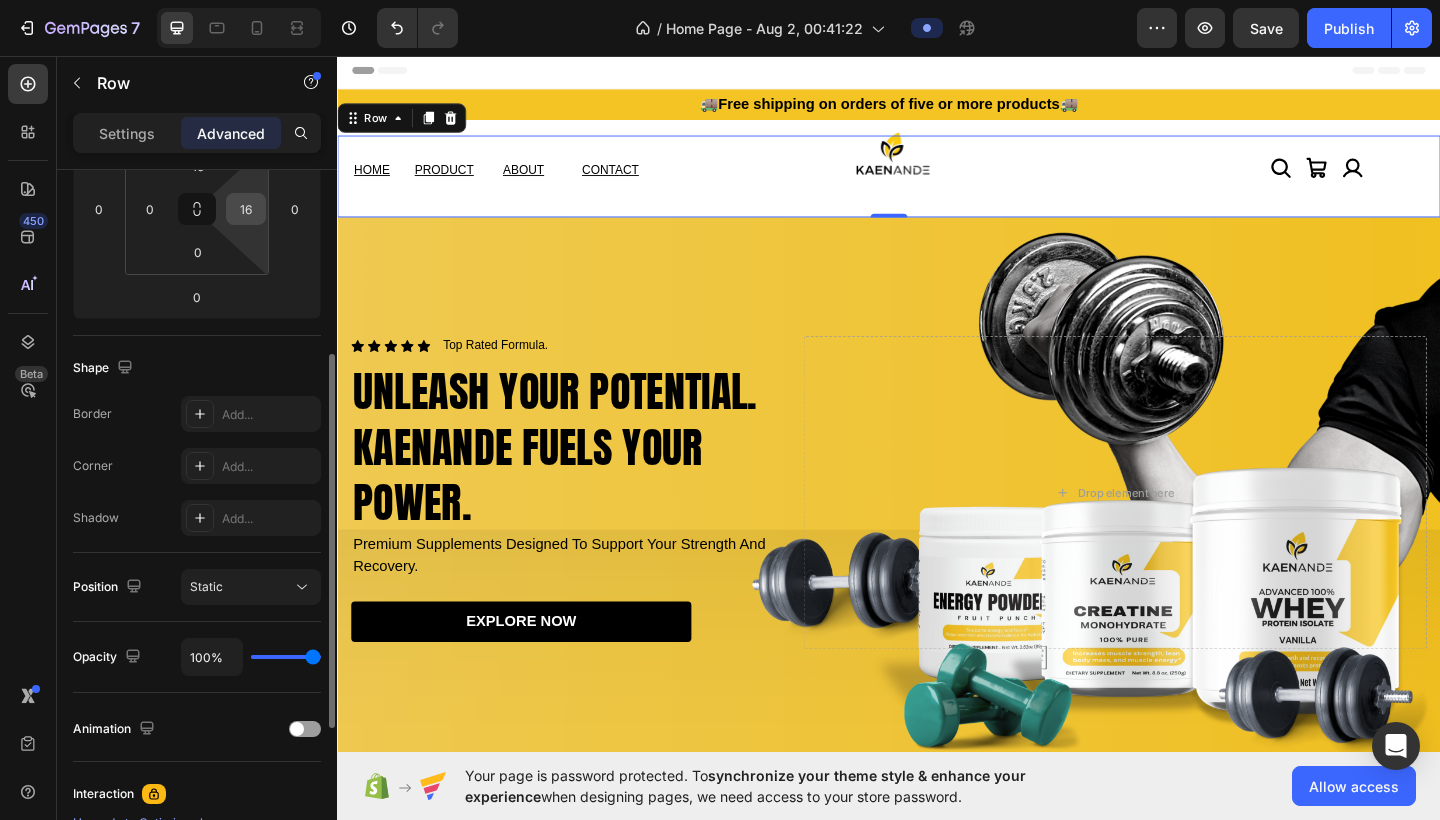 scroll, scrollTop: 351, scrollLeft: 0, axis: vertical 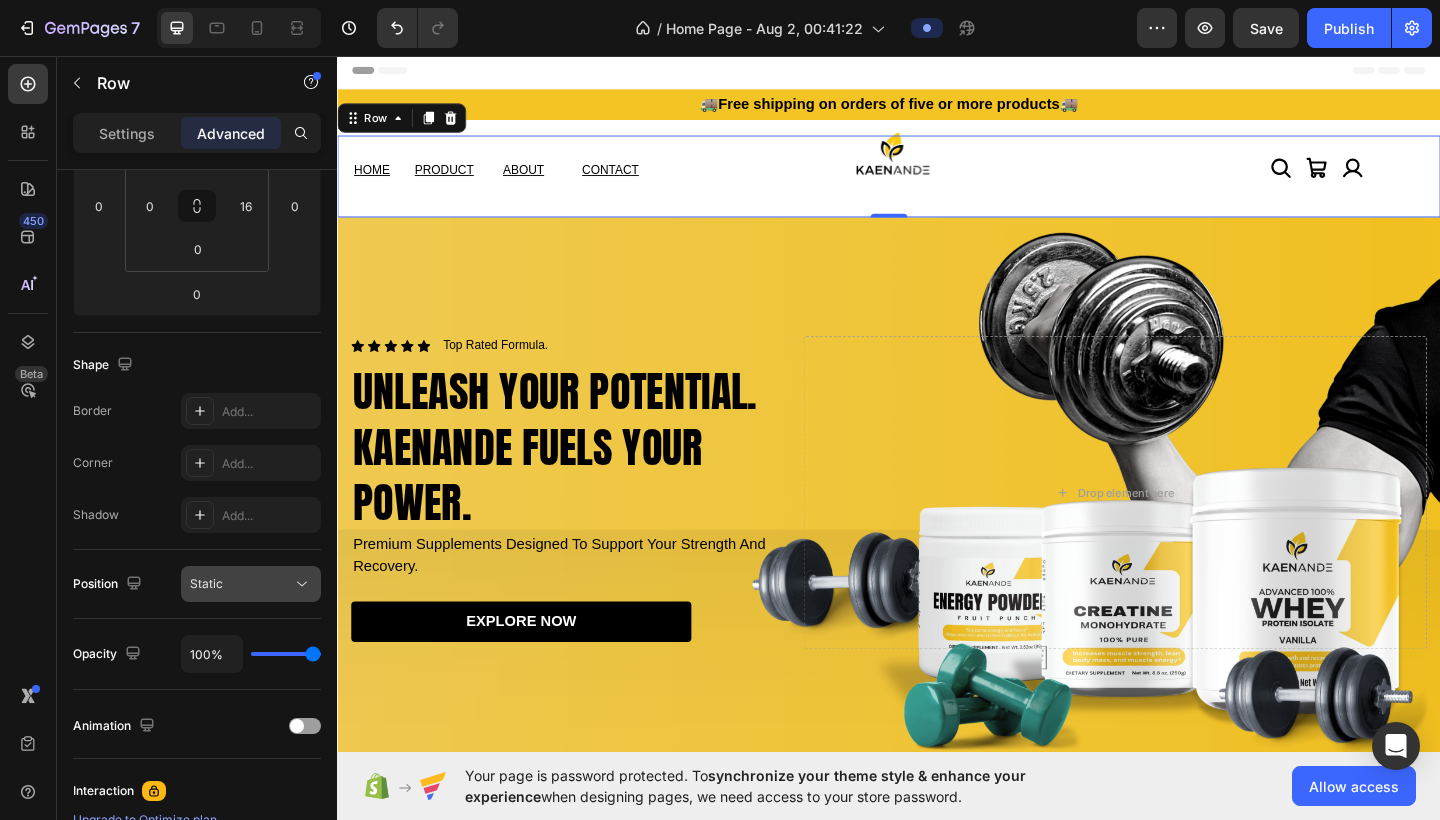 click 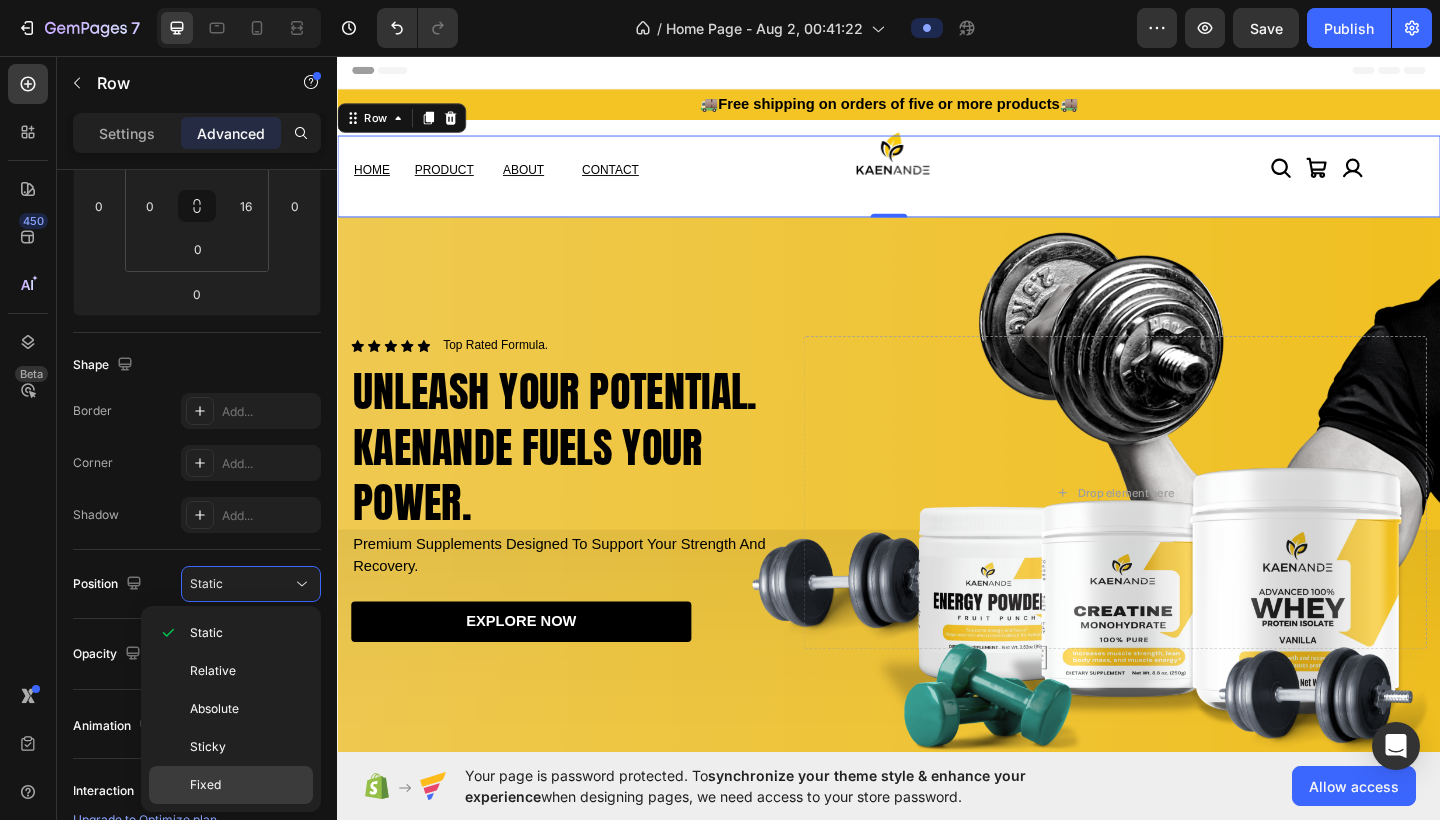 click on "Fixed" 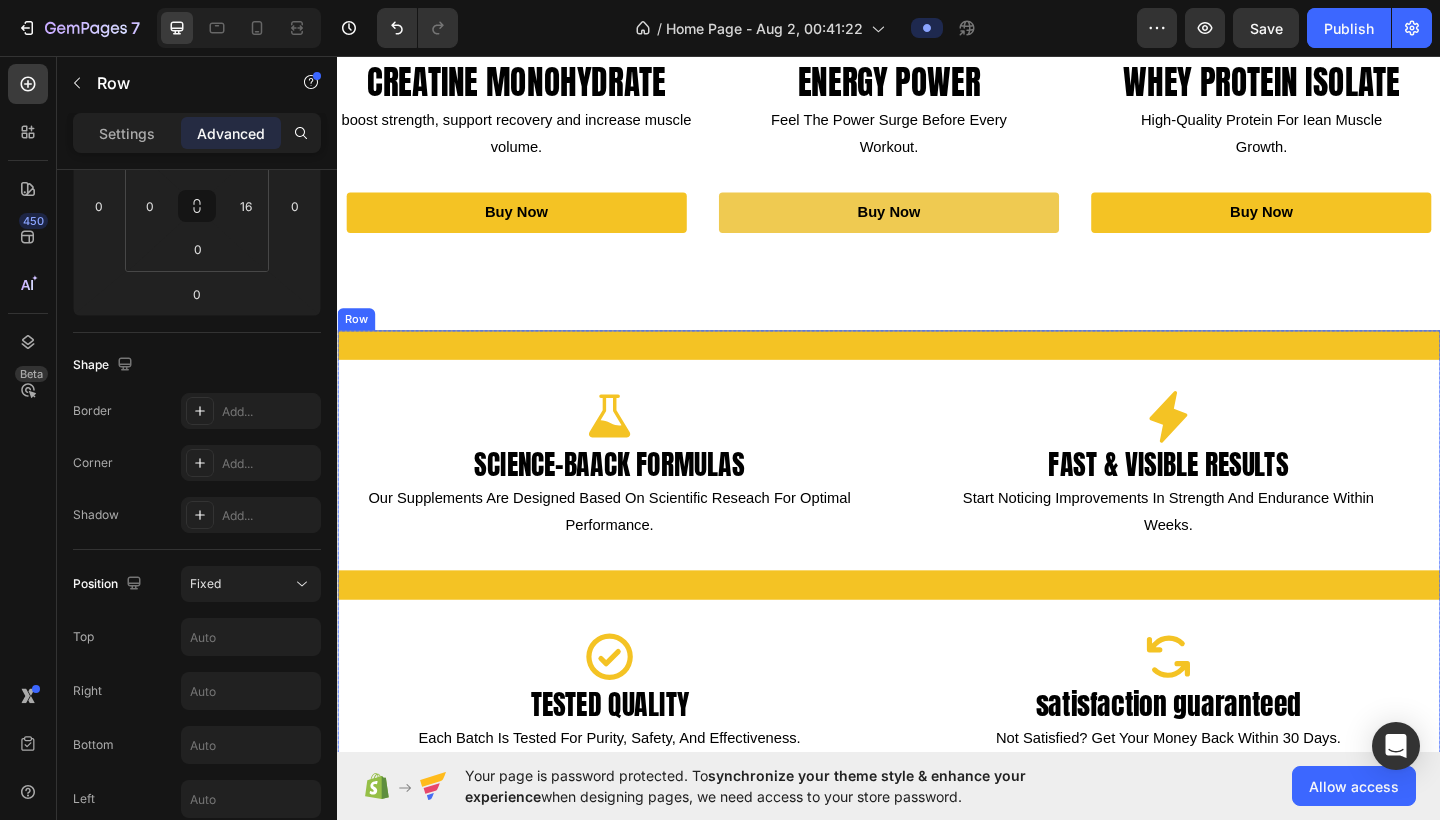 scroll, scrollTop: 792, scrollLeft: 0, axis: vertical 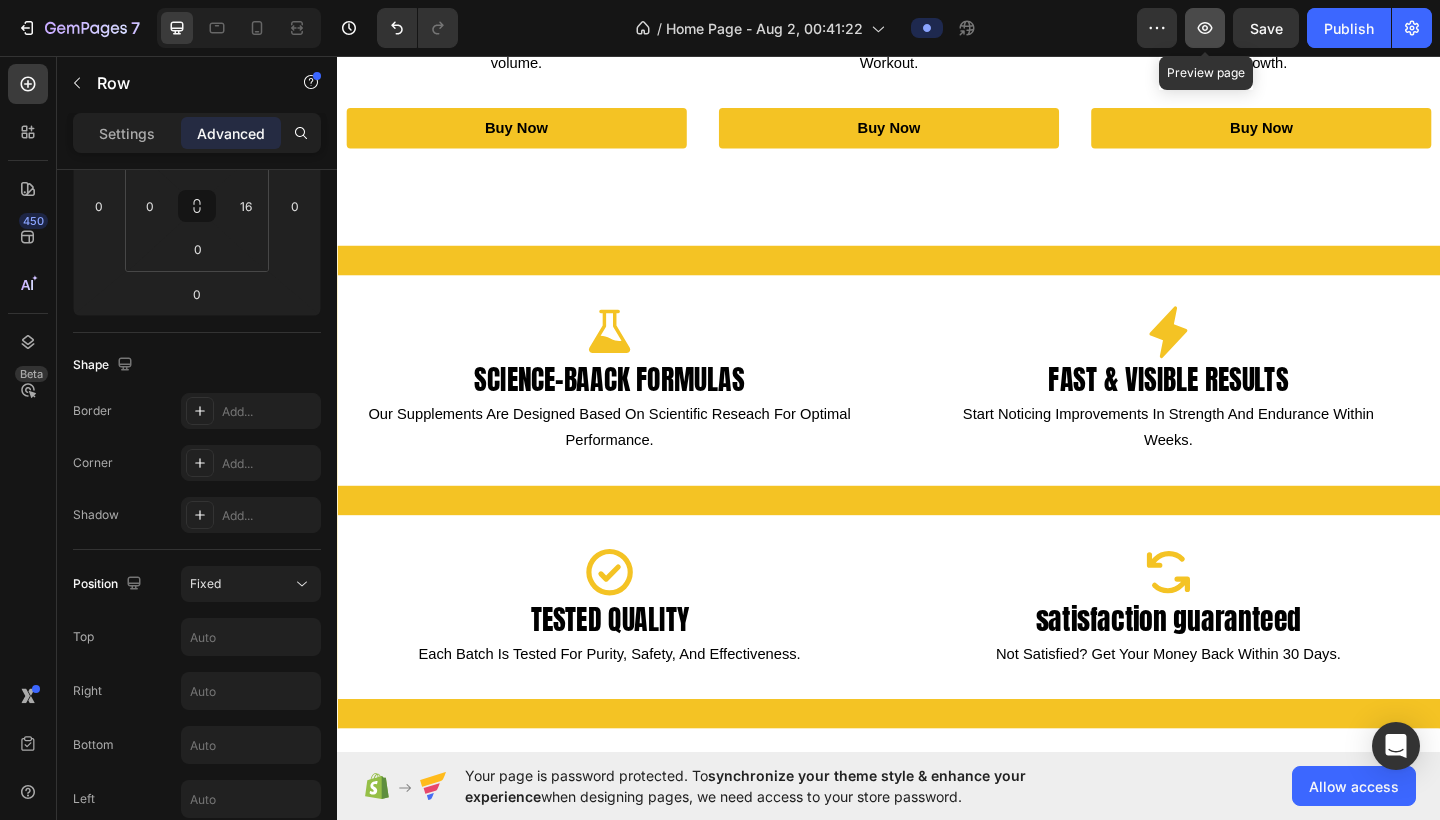 click 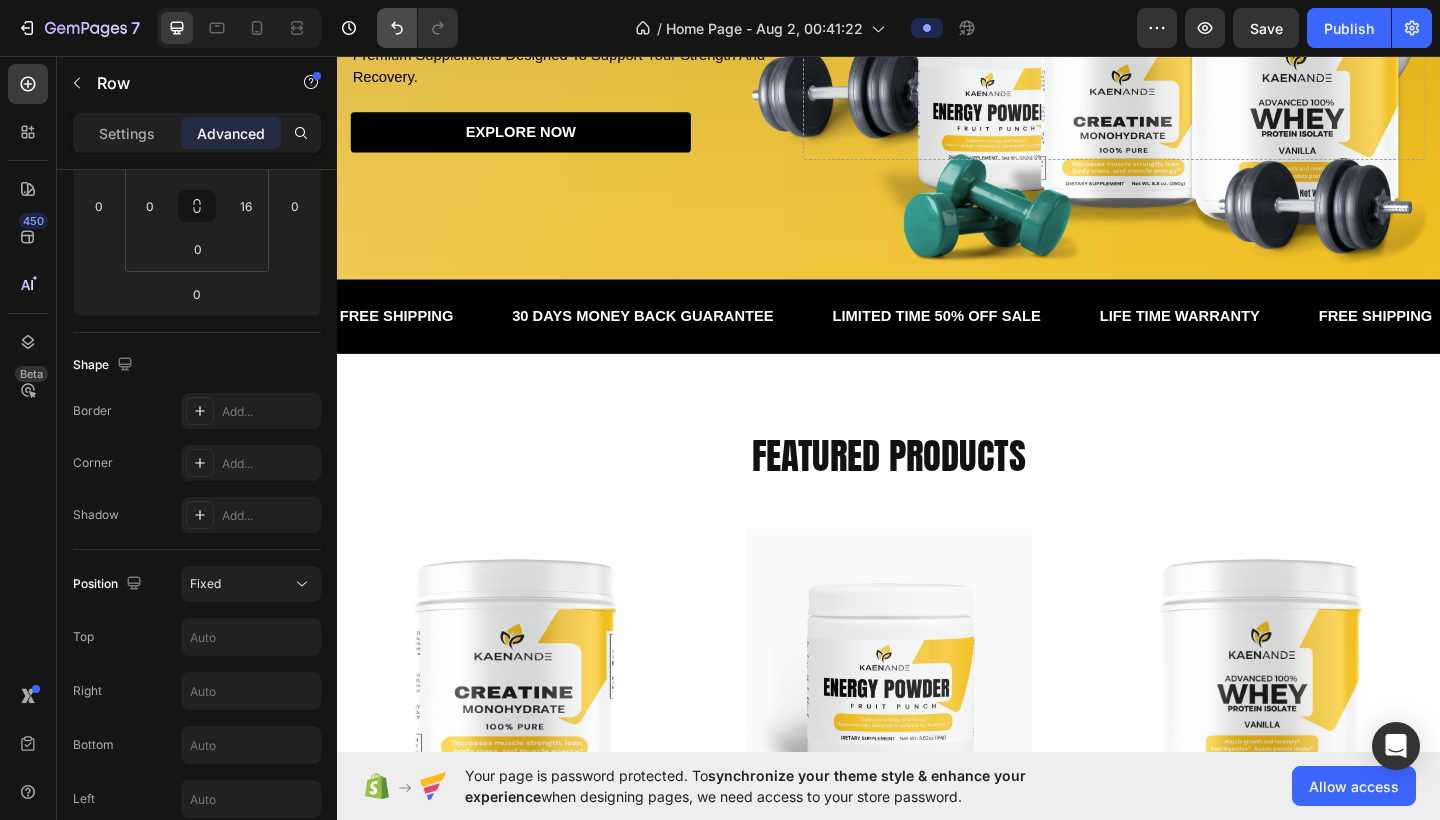 scroll, scrollTop: 0, scrollLeft: 0, axis: both 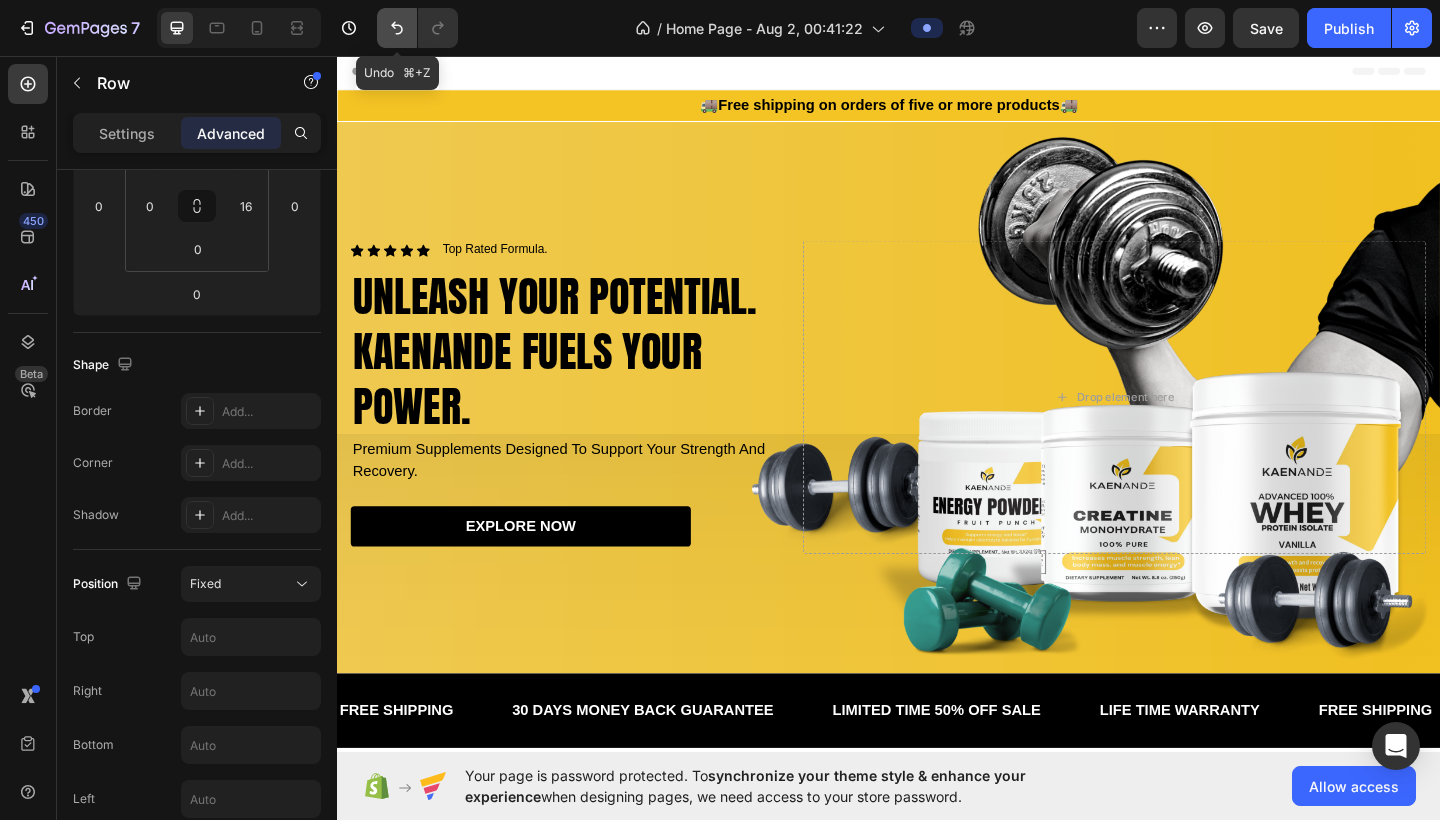 click 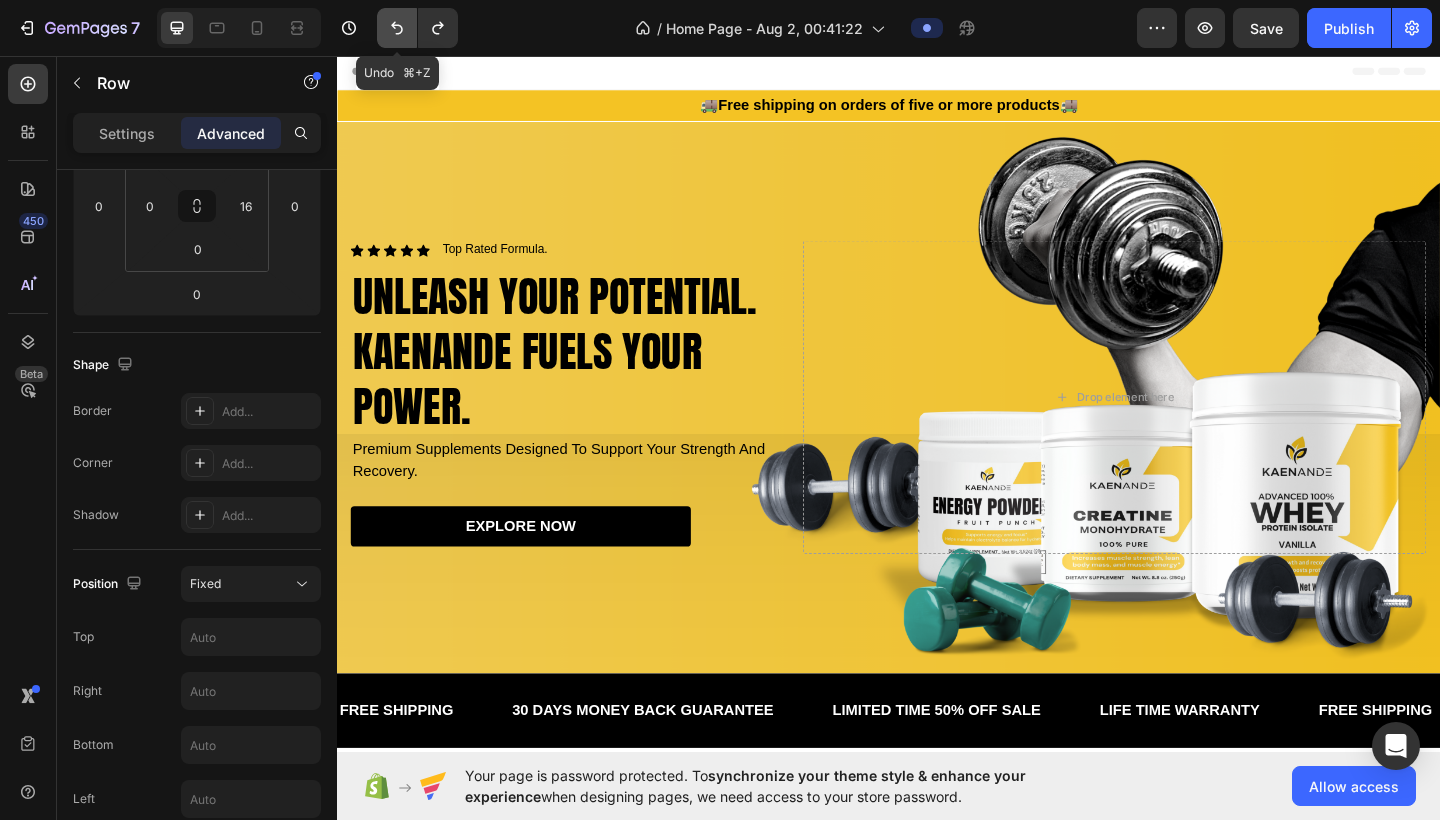 click 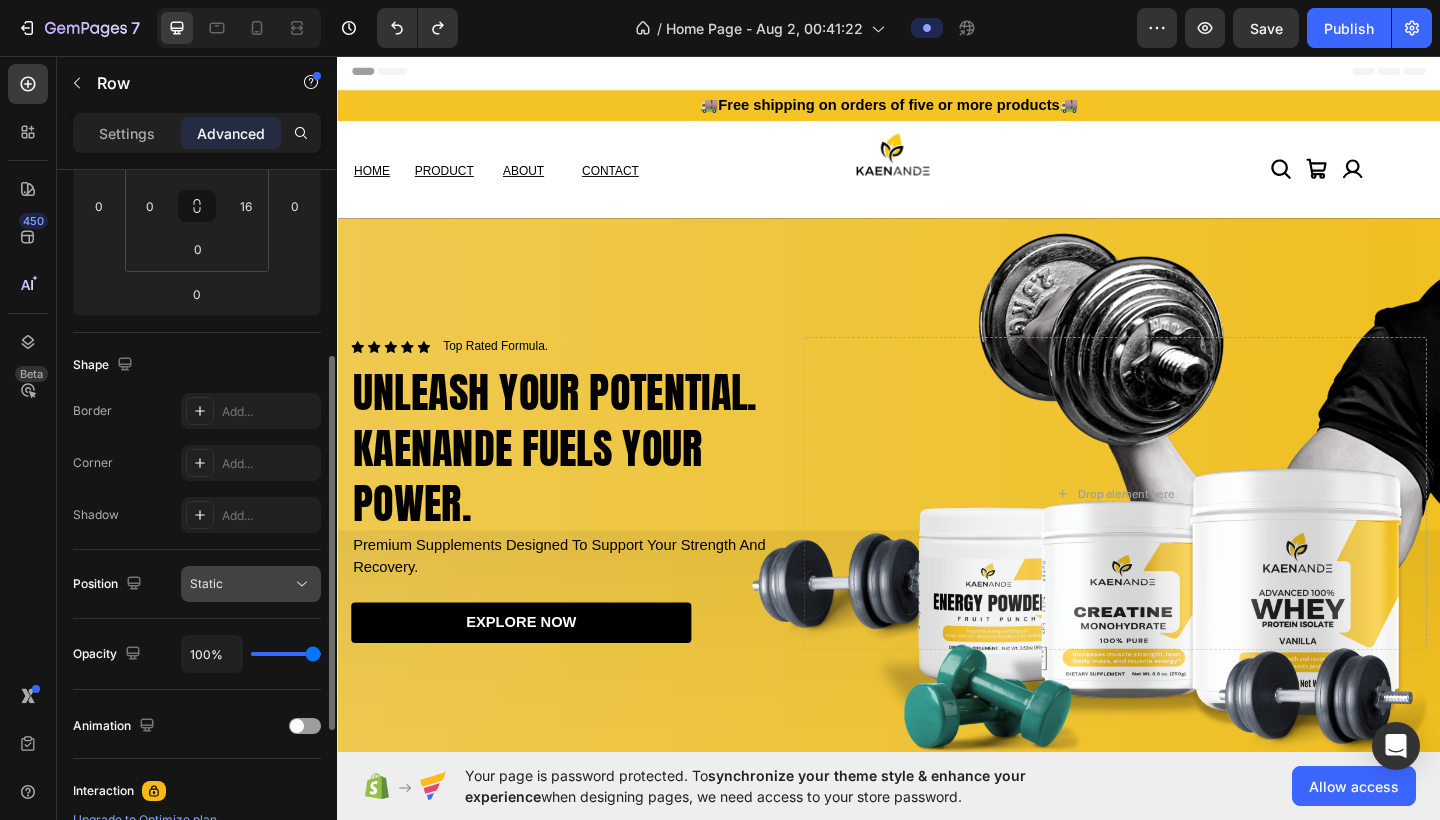 click 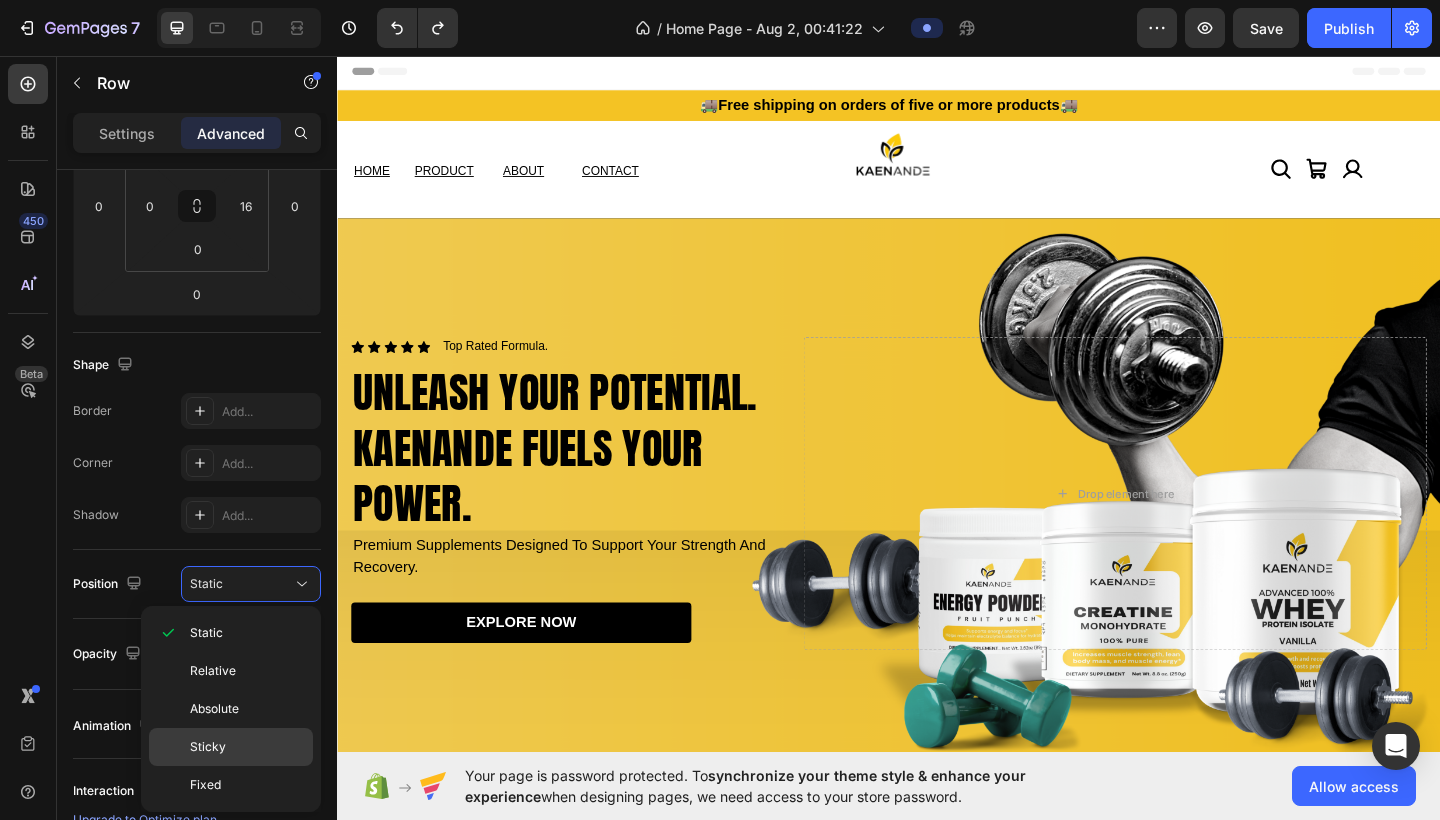 click on "Sticky" at bounding box center [208, 747] 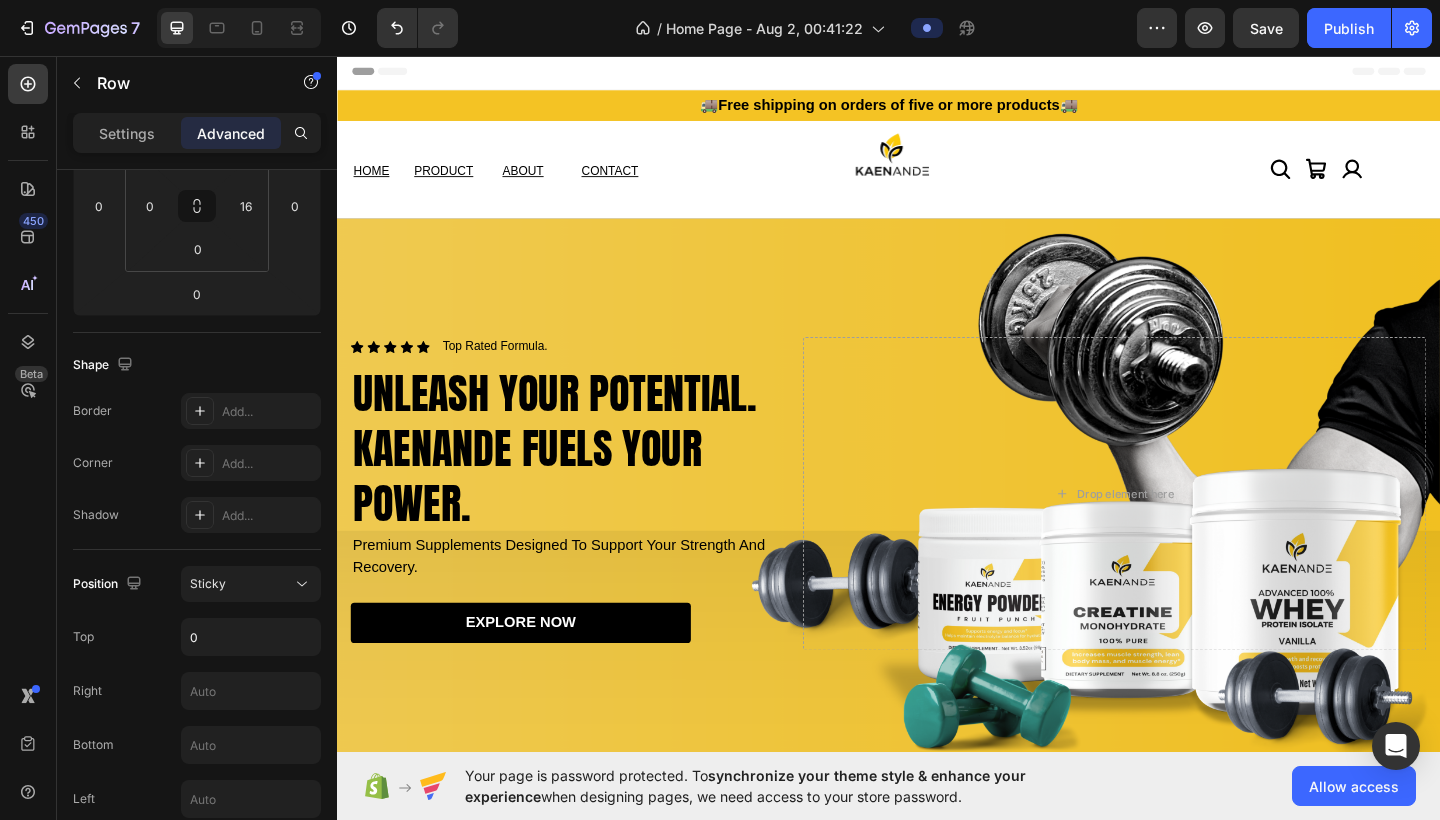 scroll, scrollTop: 0, scrollLeft: 0, axis: both 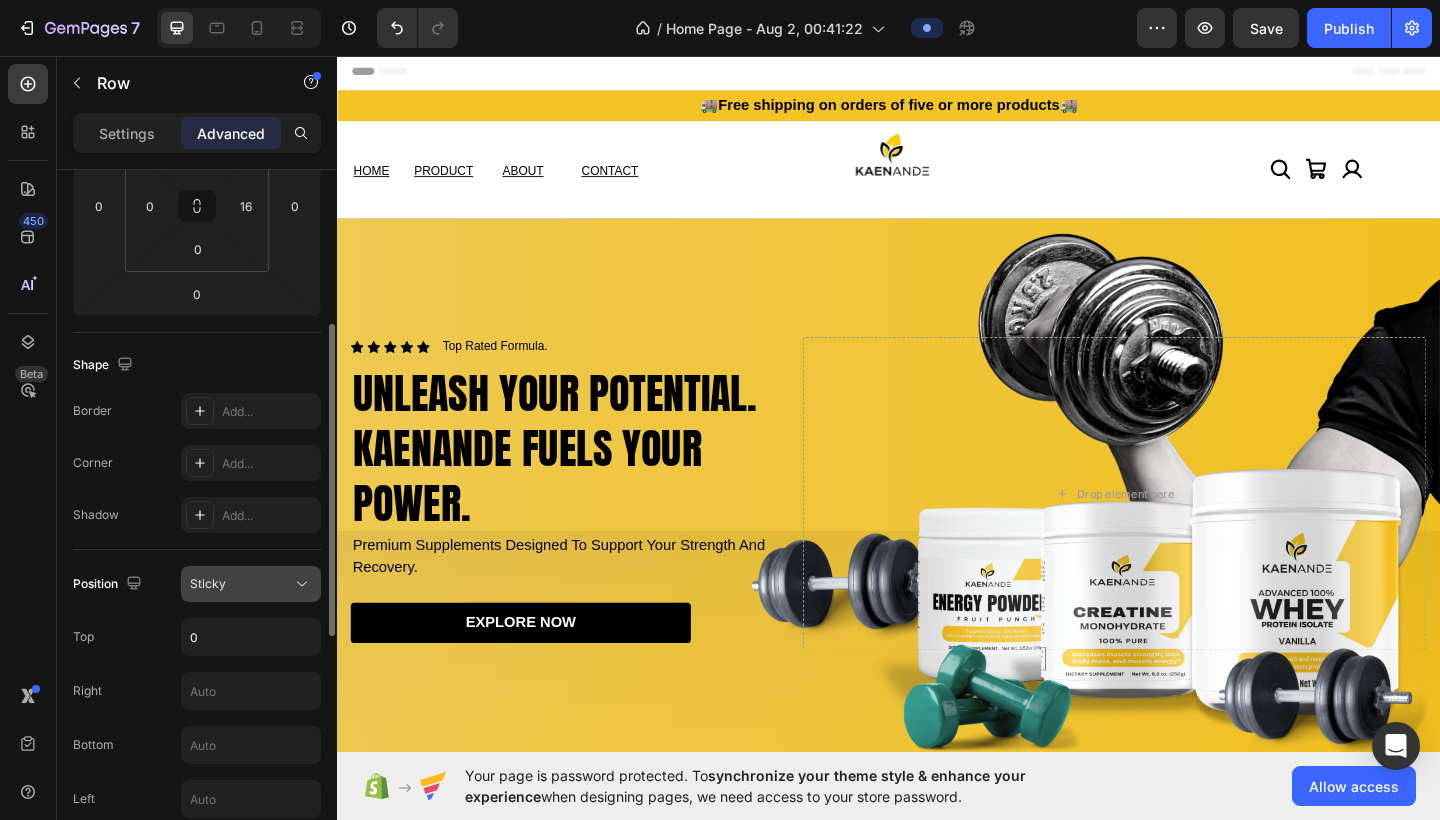 click 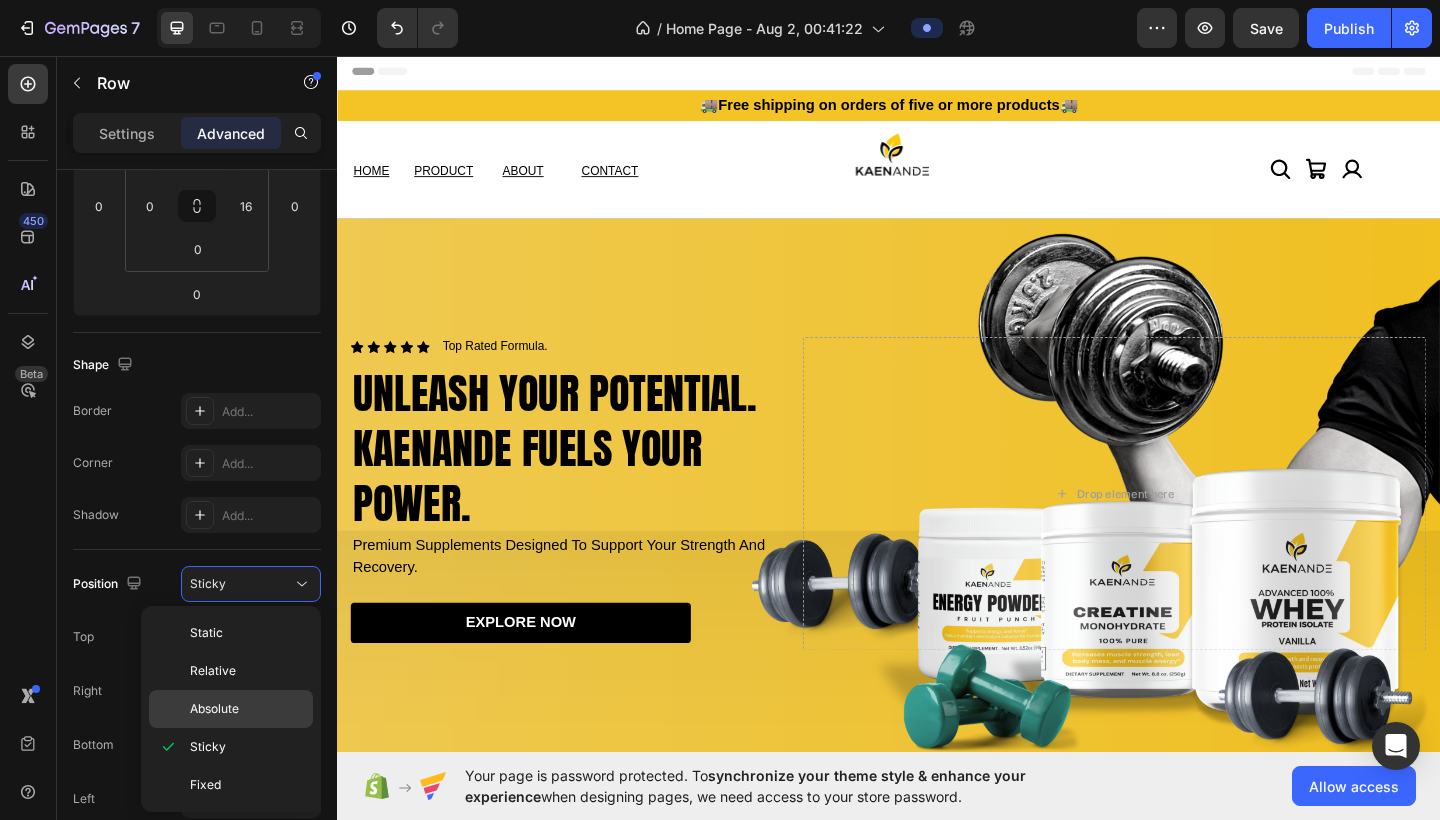 click on "Absolute" at bounding box center [247, 709] 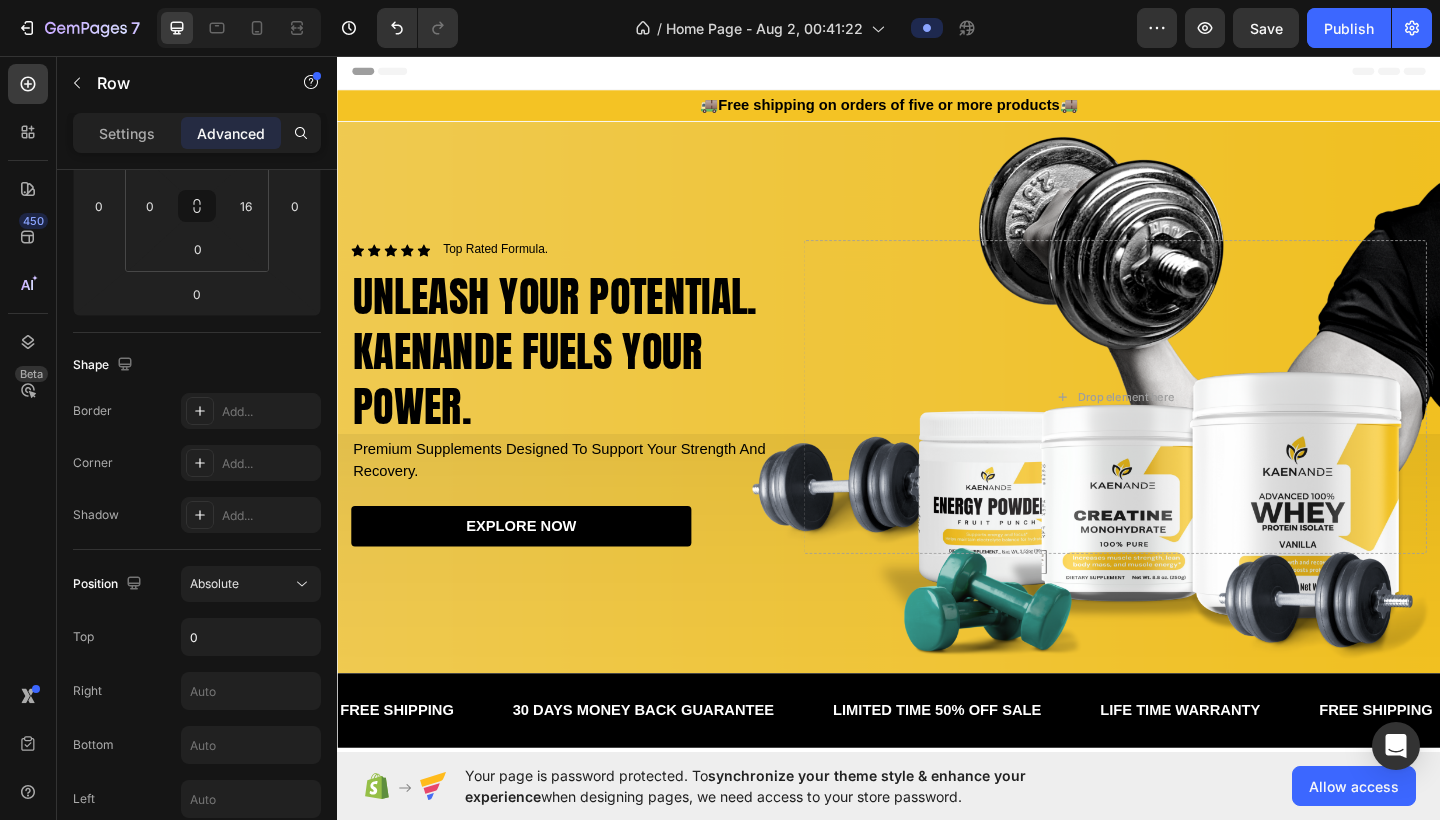 scroll, scrollTop: 0, scrollLeft: 0, axis: both 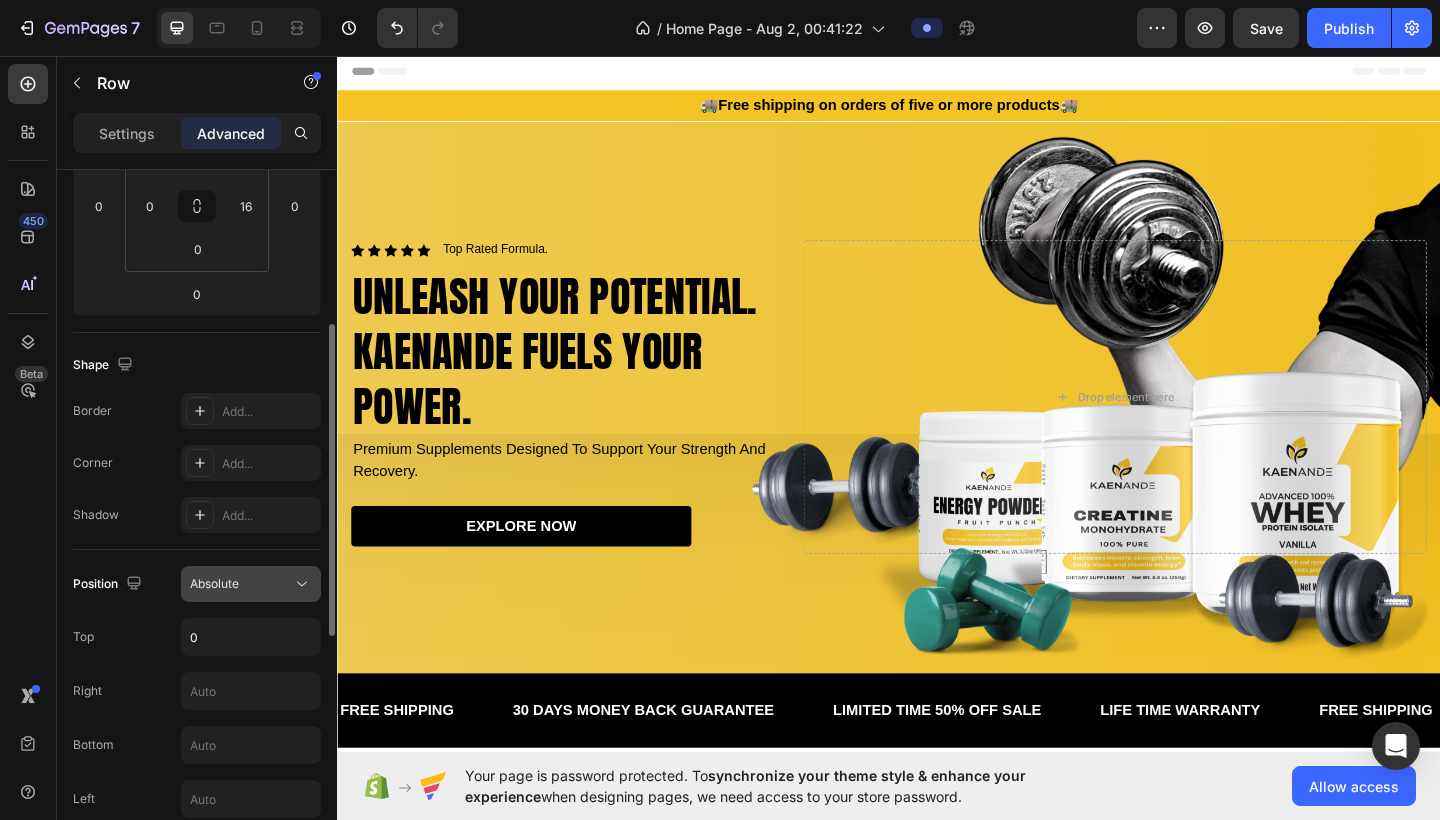click on "Absolute" 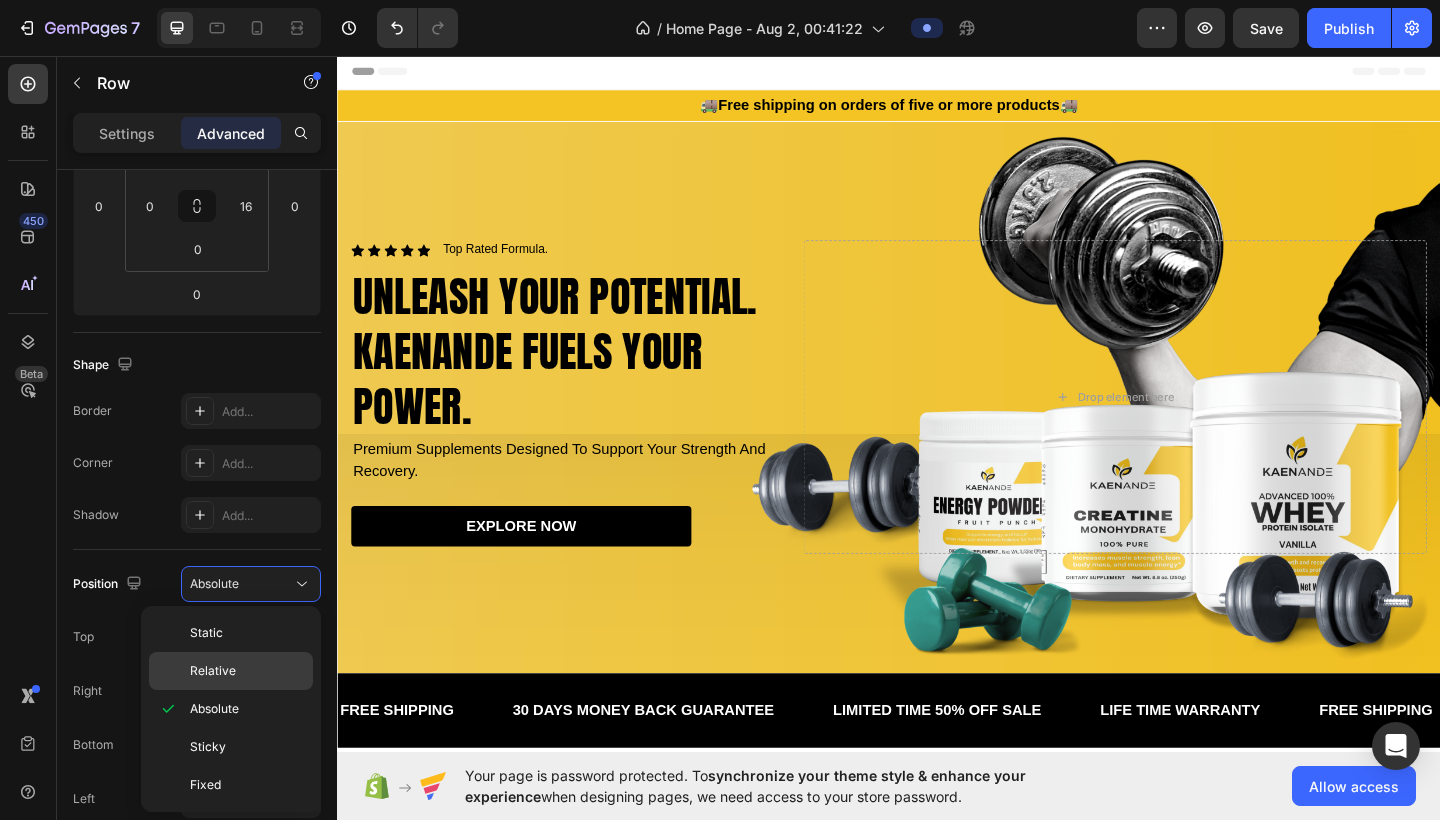 click on "Relative" 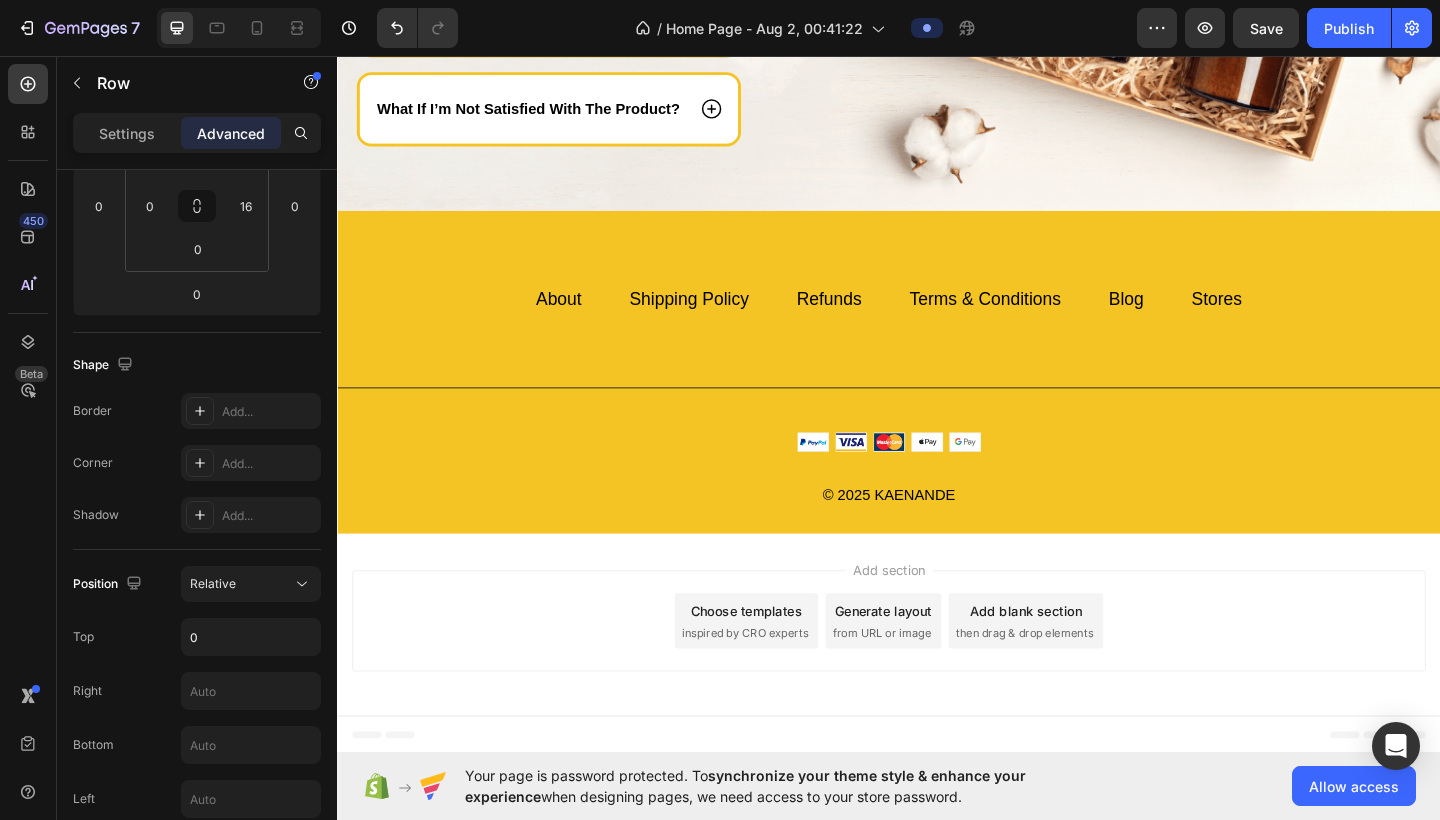 scroll, scrollTop: 4987, scrollLeft: 0, axis: vertical 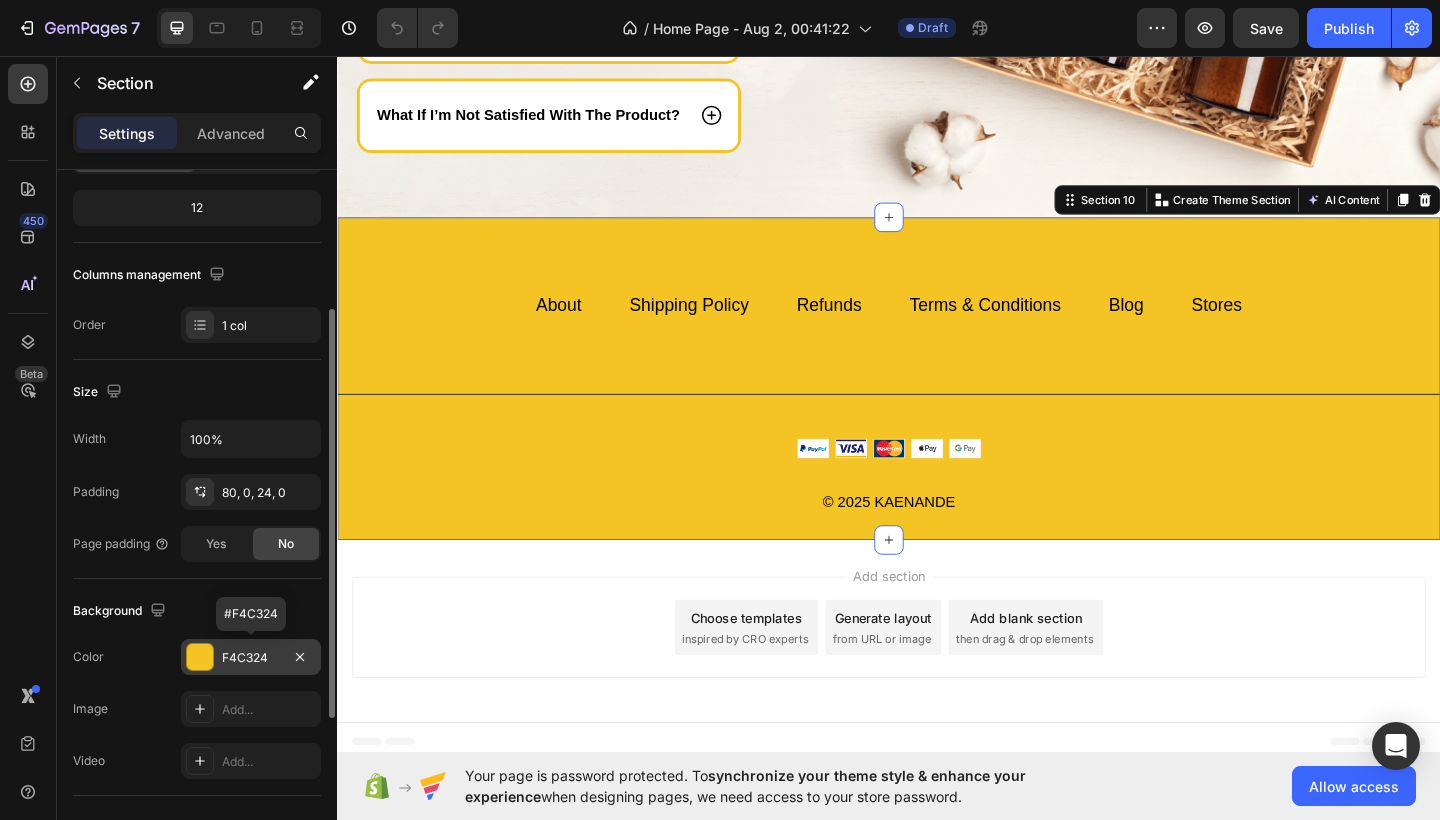 click on "F4C324" at bounding box center [251, 658] 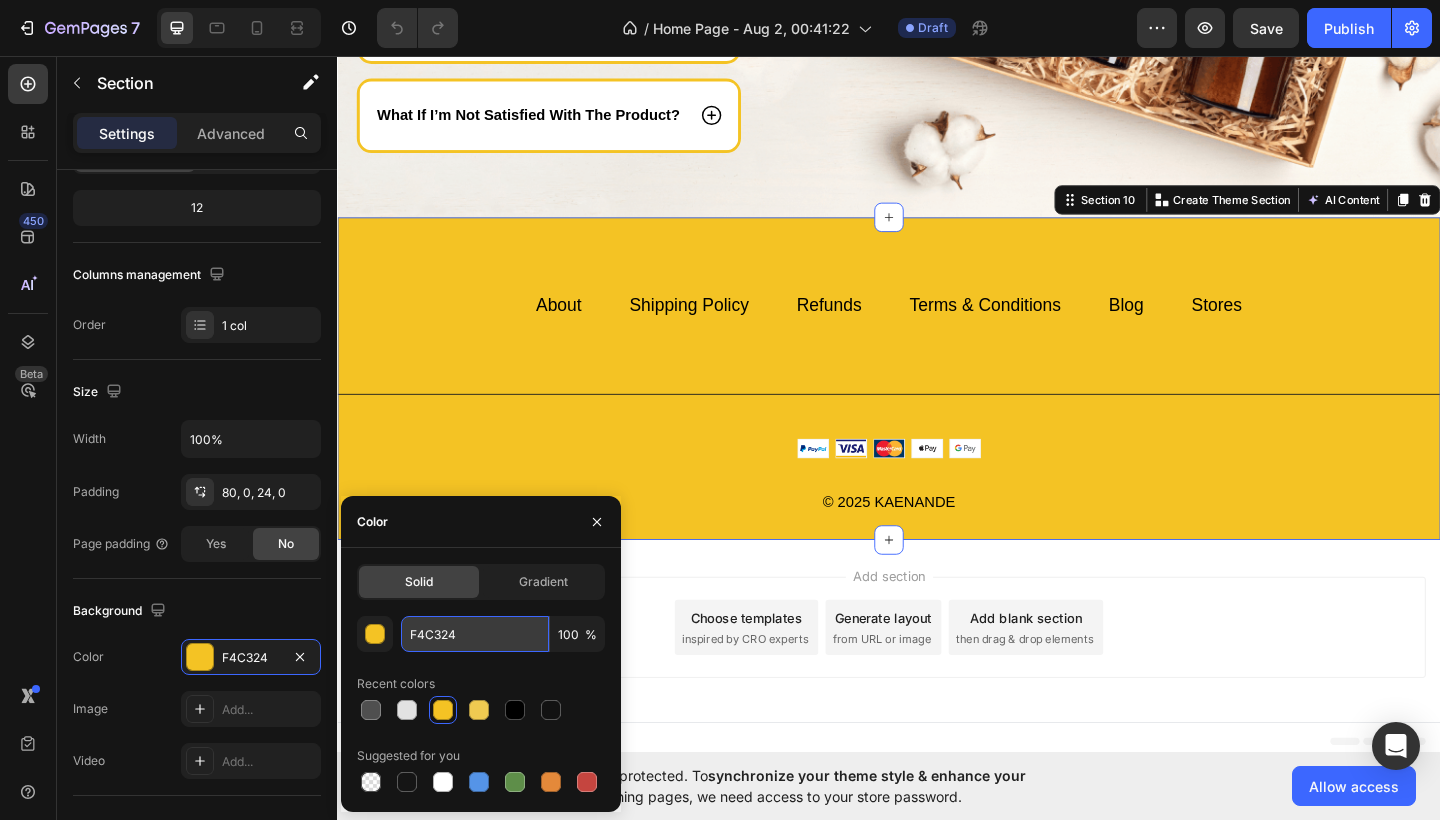 click on "F4C324" at bounding box center [475, 634] 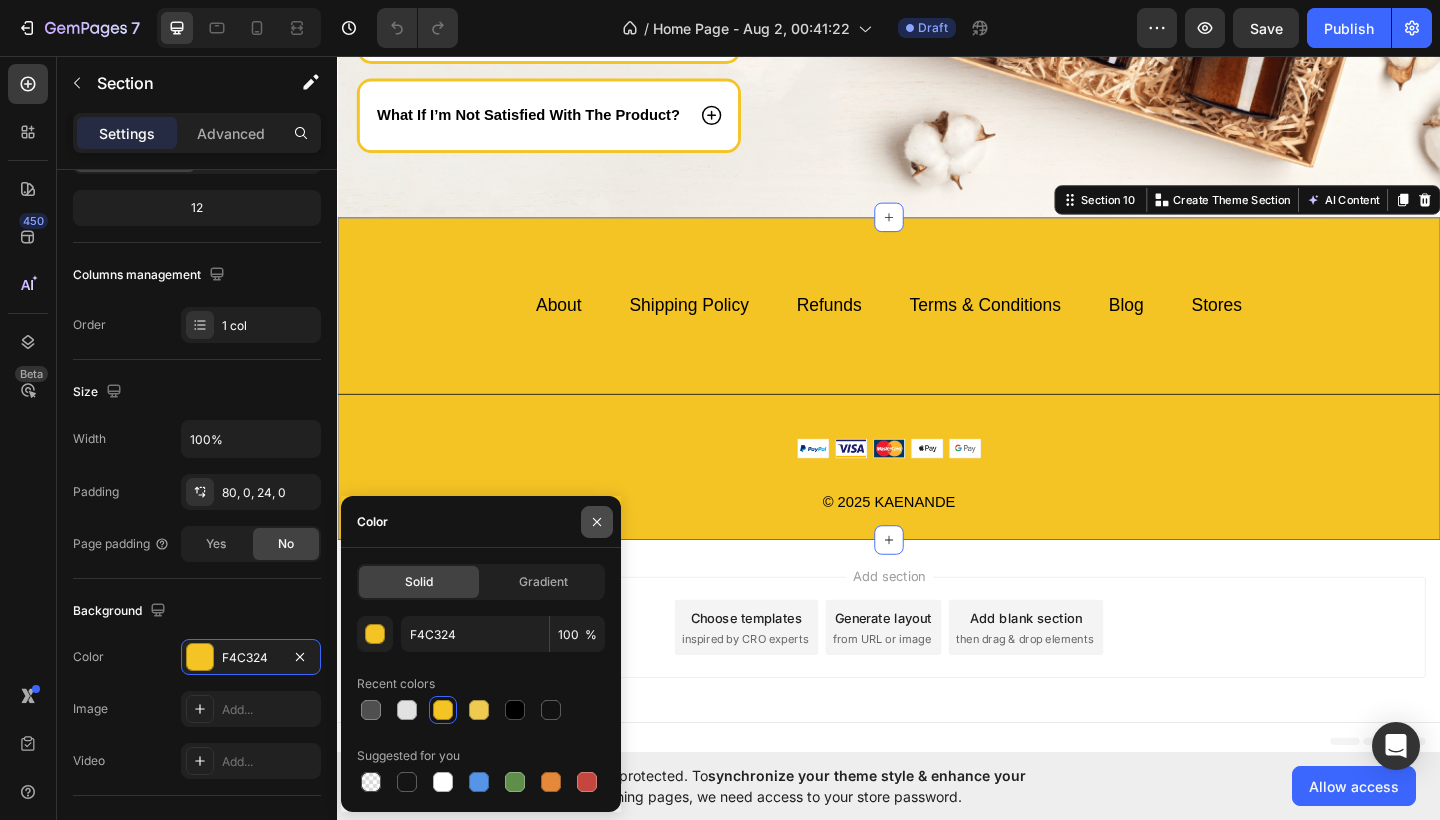 click 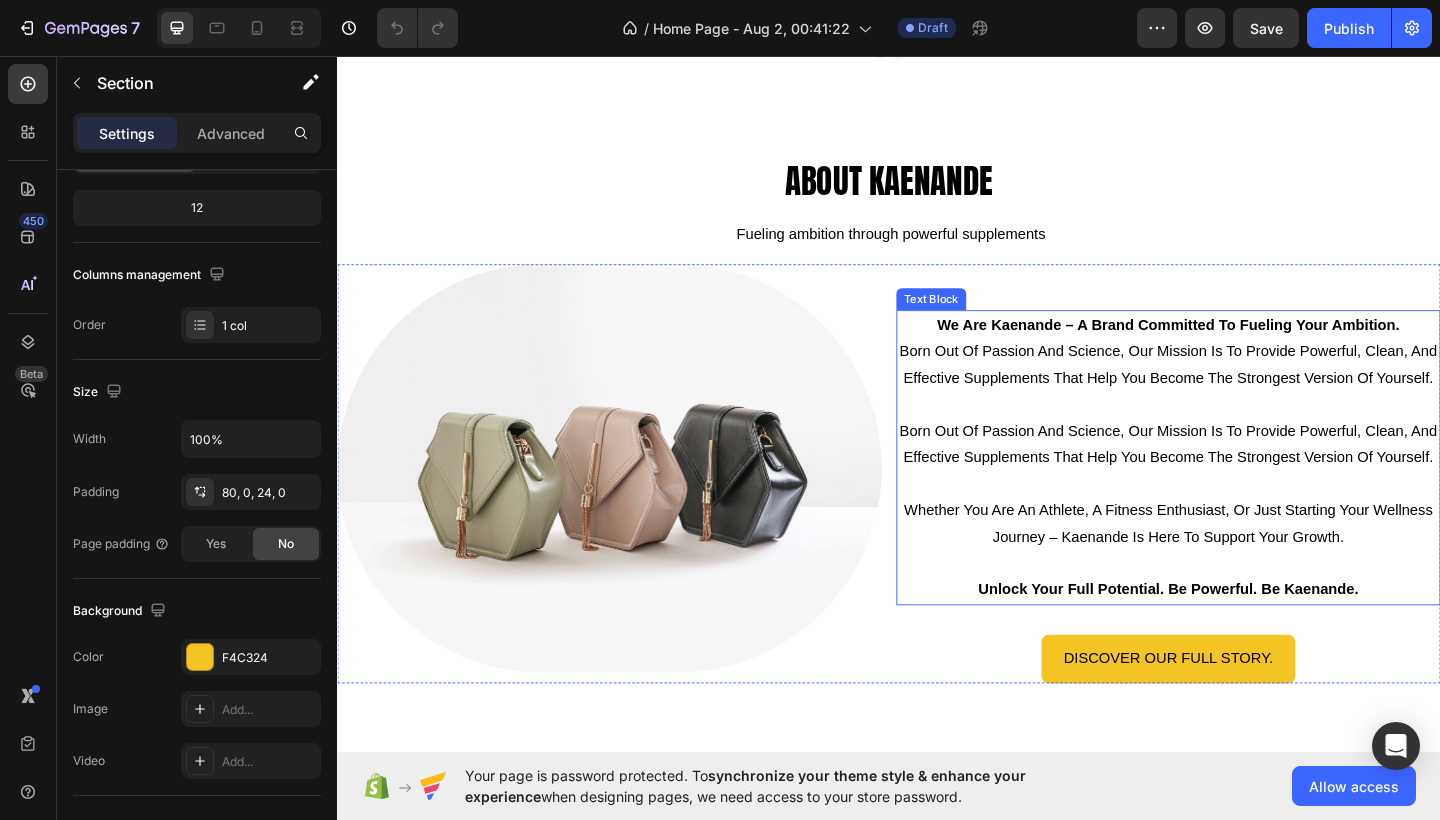 scroll, scrollTop: 2790, scrollLeft: 0, axis: vertical 